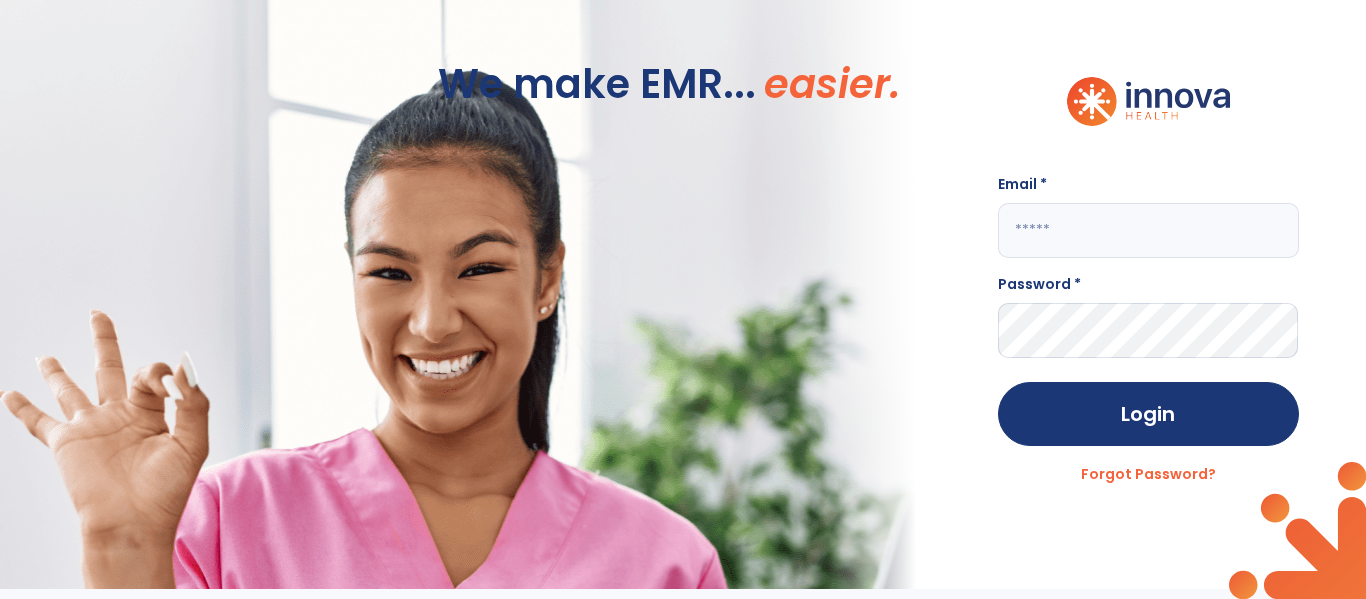scroll, scrollTop: 0, scrollLeft: 0, axis: both 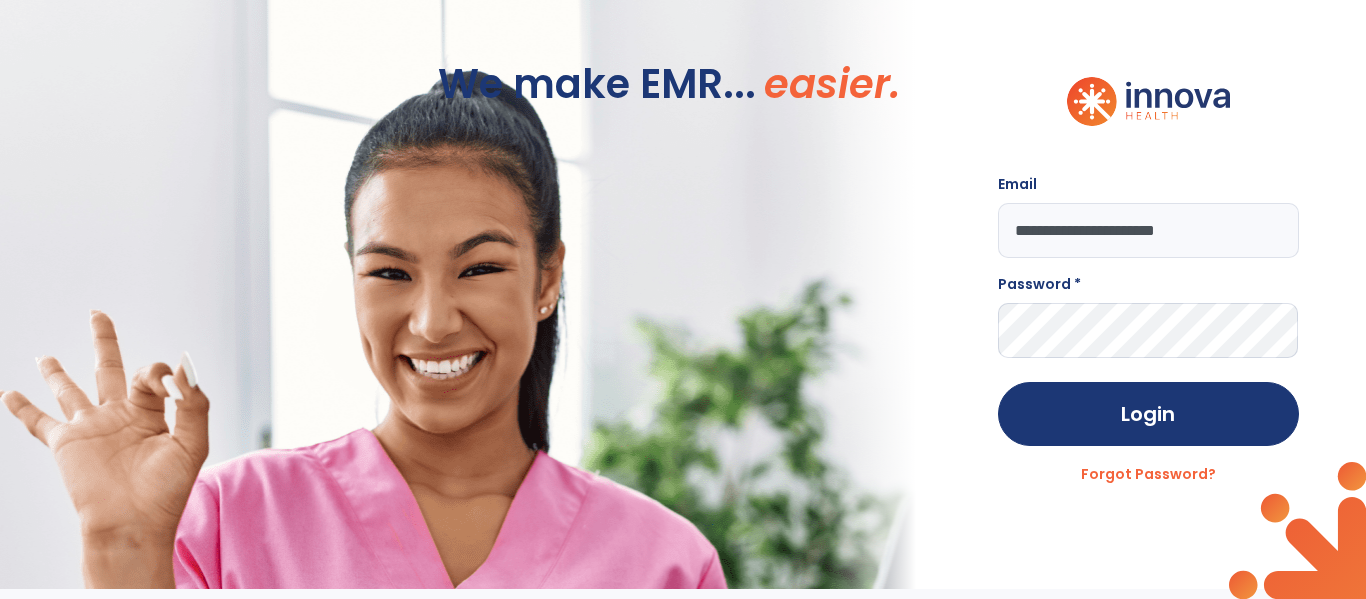type on "**********" 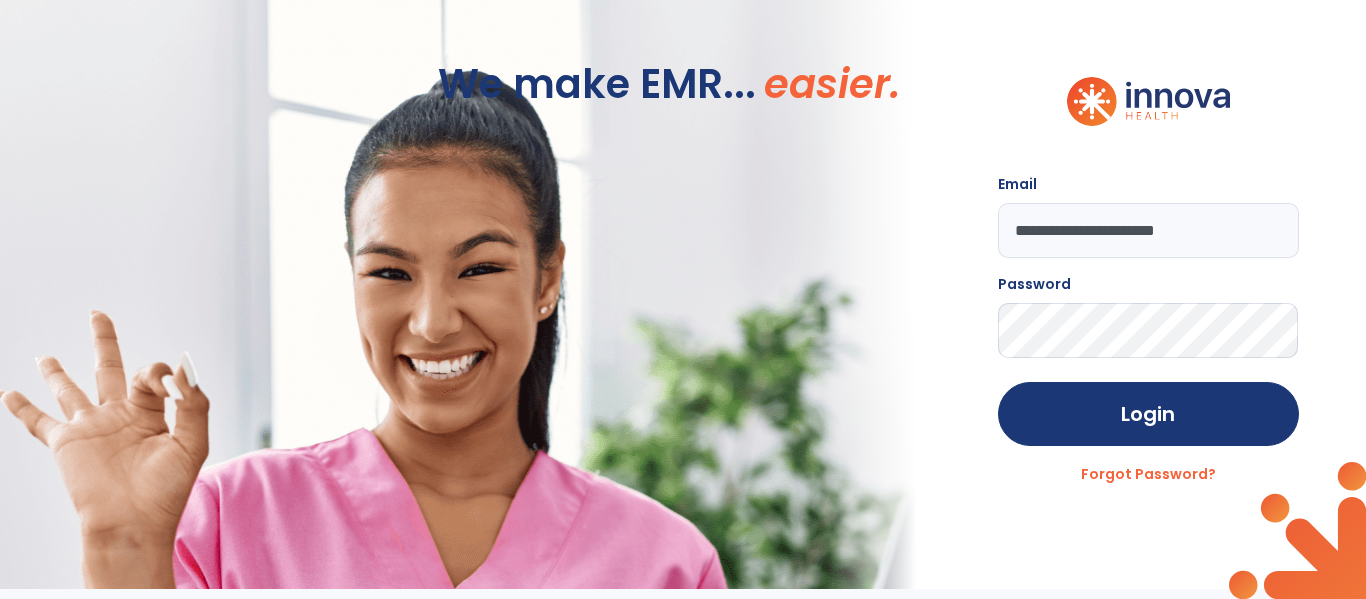 click on "Login" 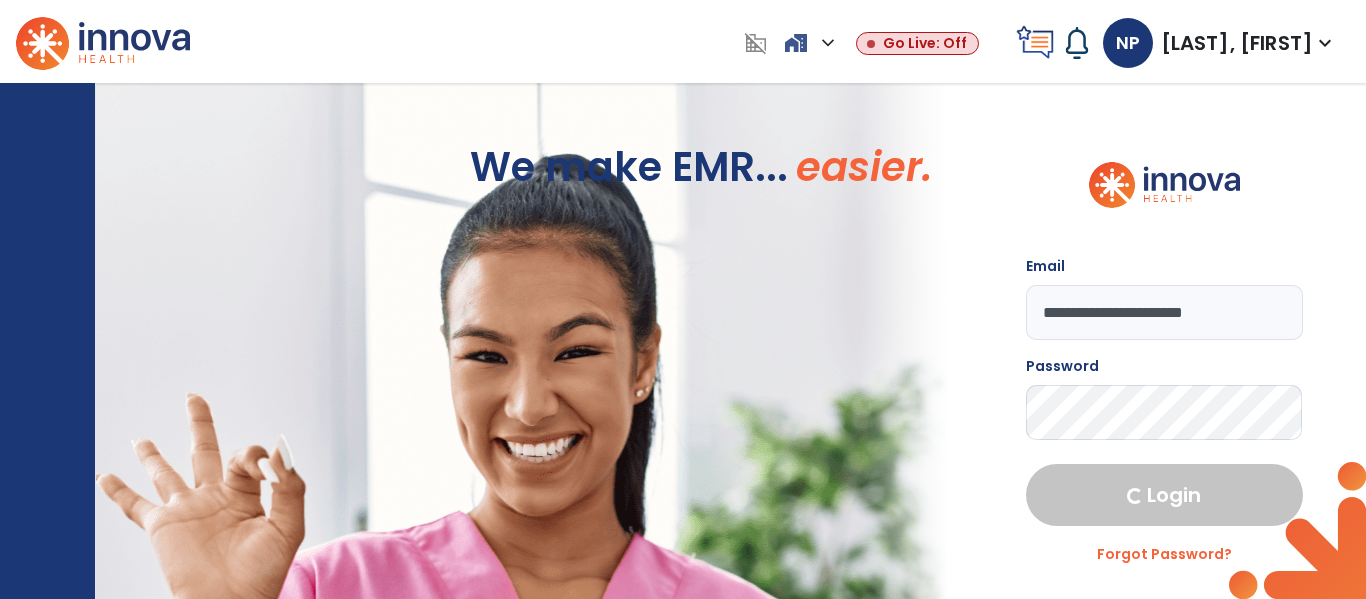 select on "****" 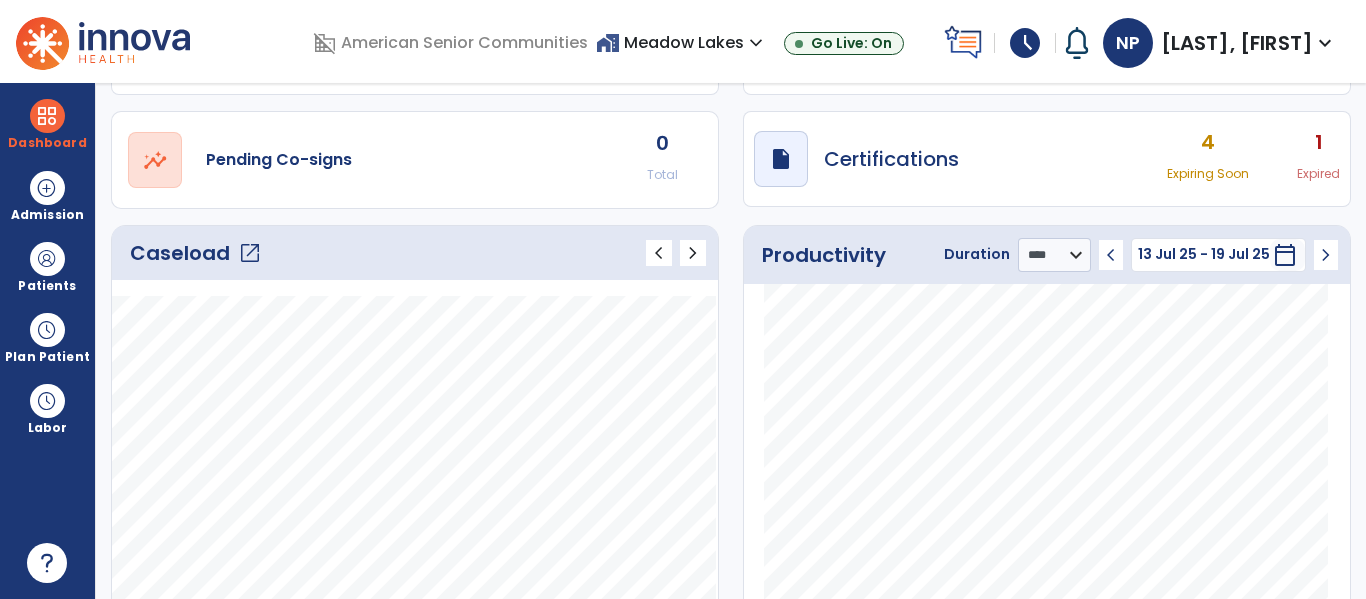 scroll, scrollTop: 137, scrollLeft: 0, axis: vertical 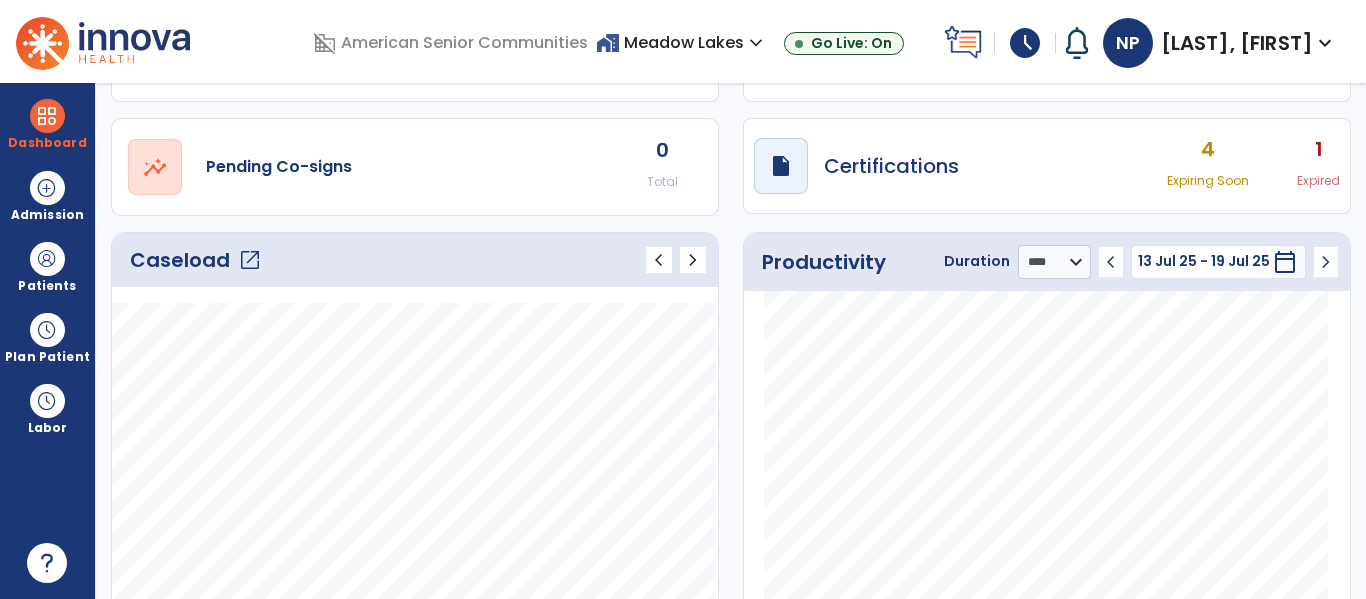click on "open_in_new" 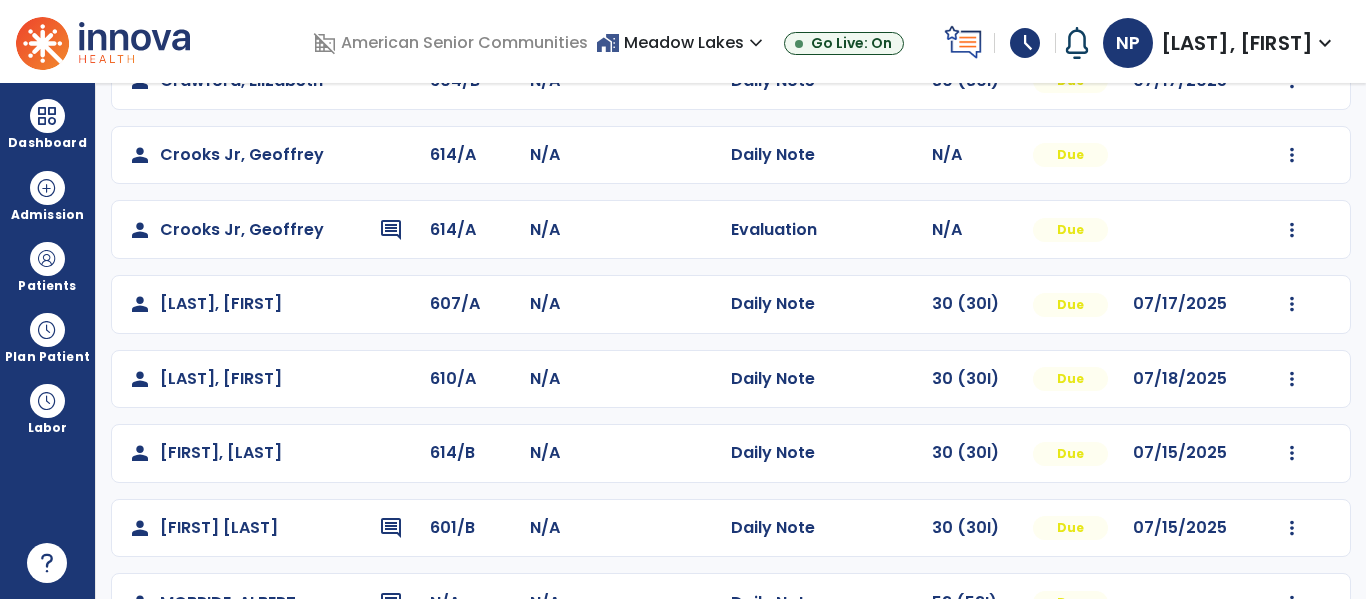 scroll, scrollTop: 424, scrollLeft: 0, axis: vertical 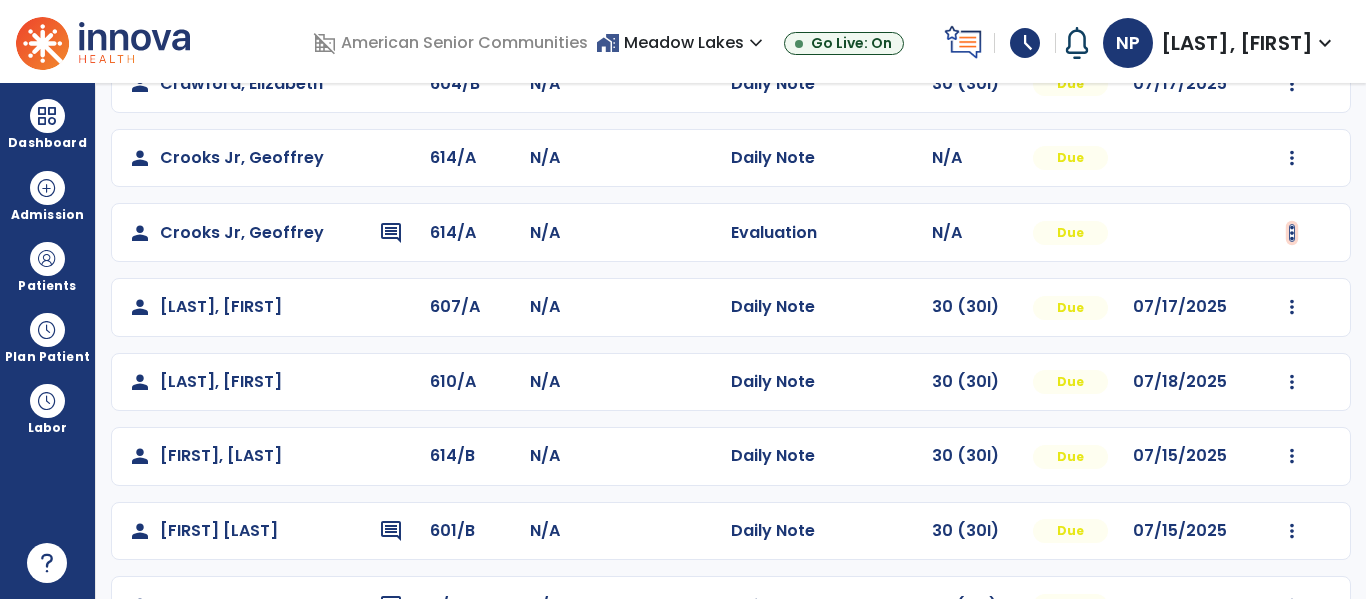 click at bounding box center [1292, 9] 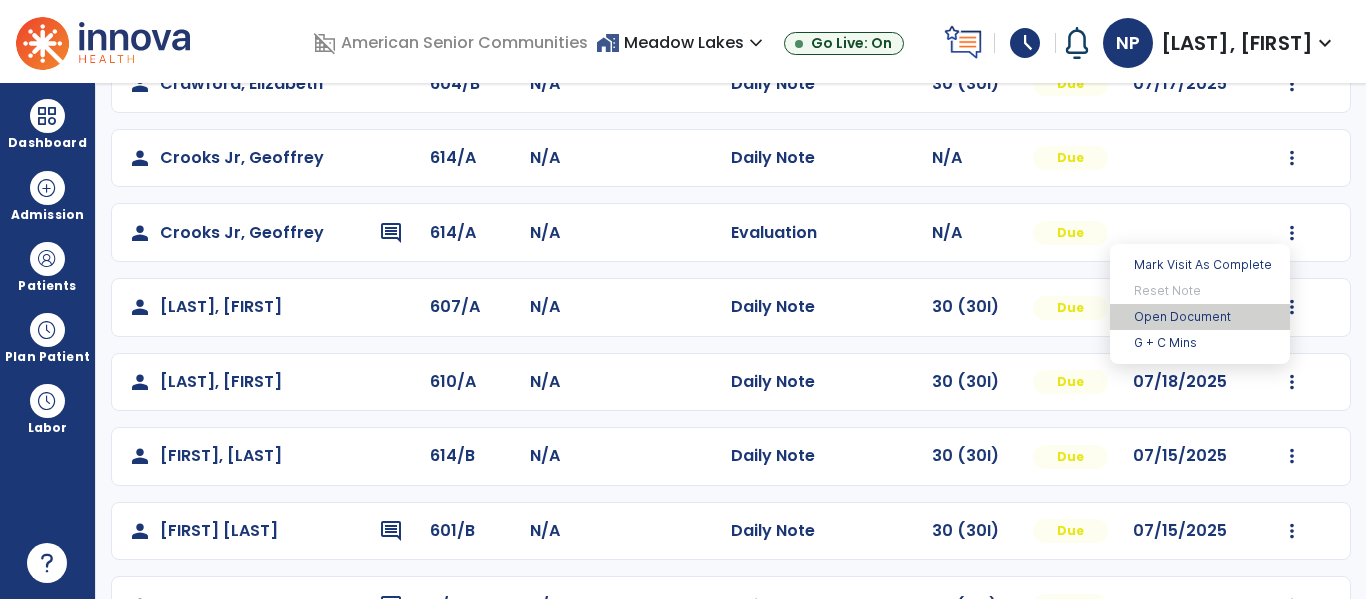 click on "Open Document" at bounding box center [1200, 317] 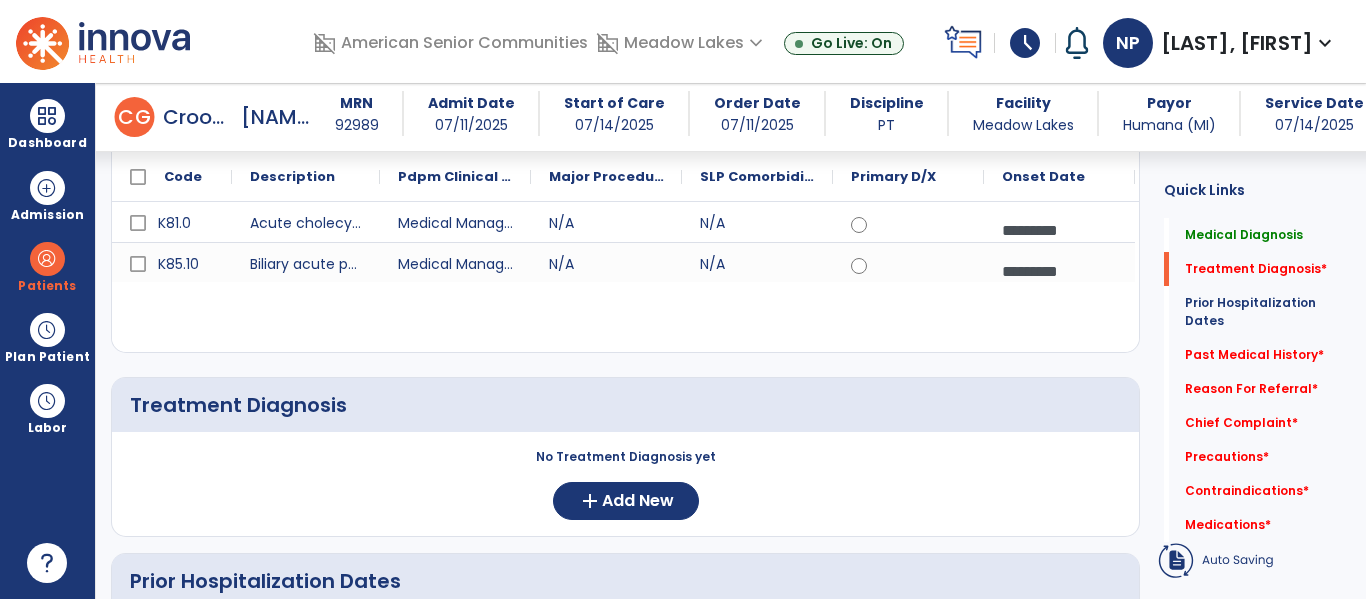 scroll, scrollTop: 456, scrollLeft: 0, axis: vertical 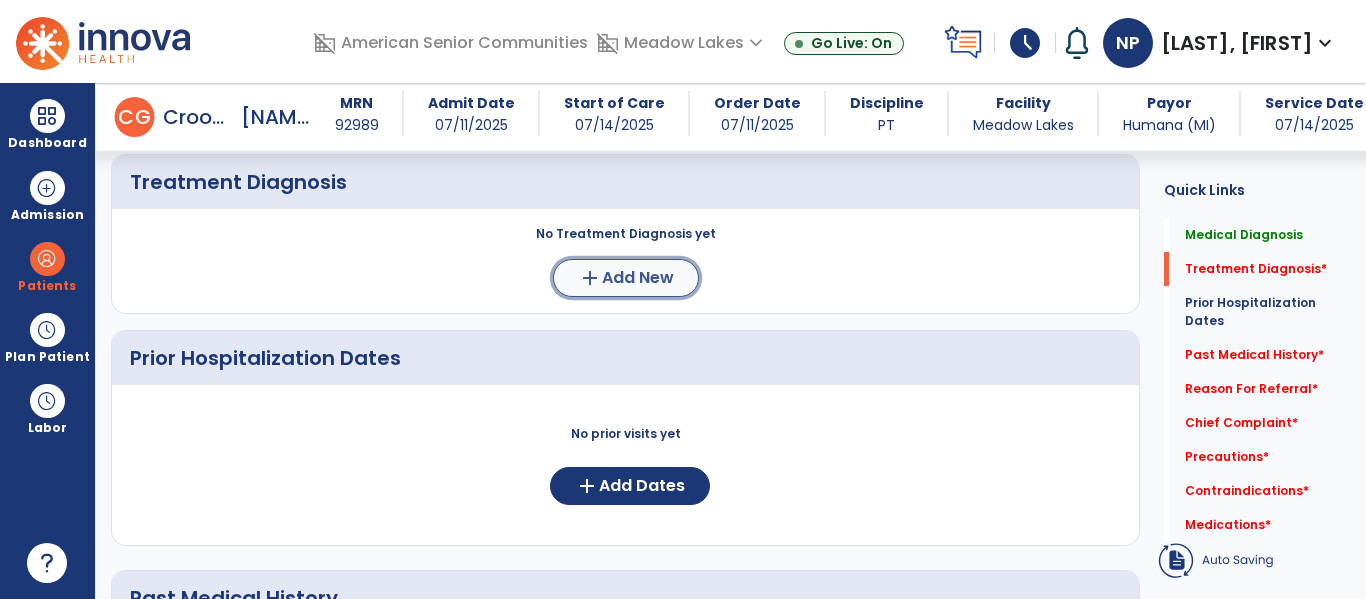 click on "Add New" 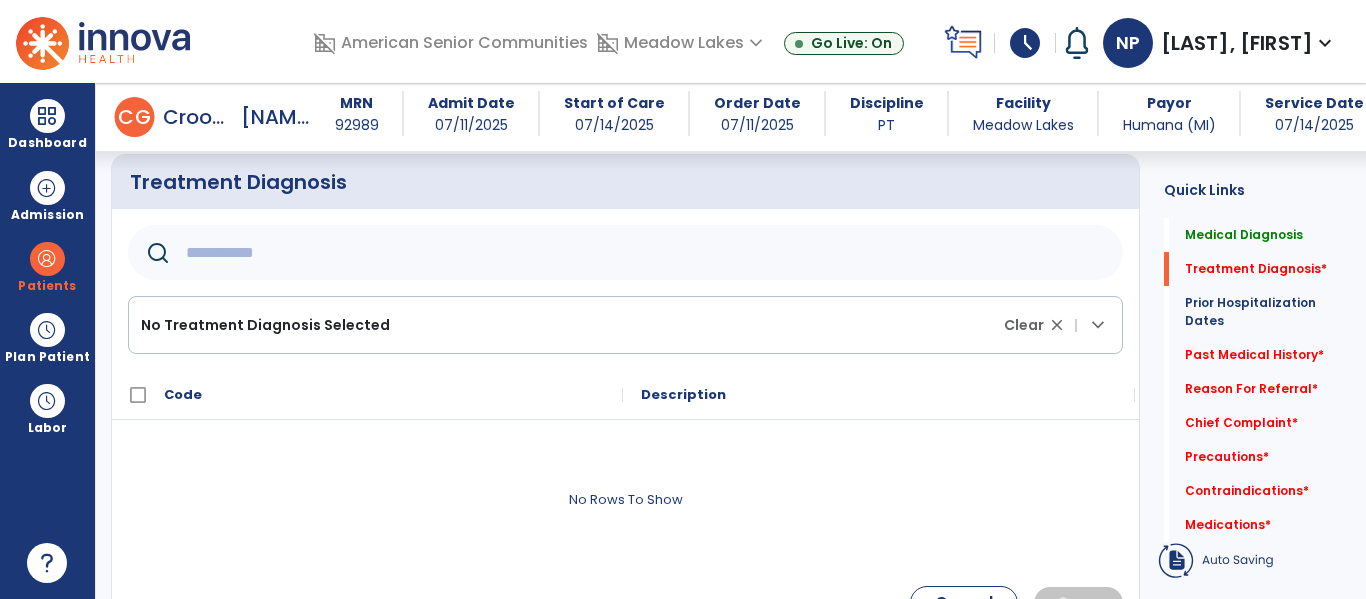 click 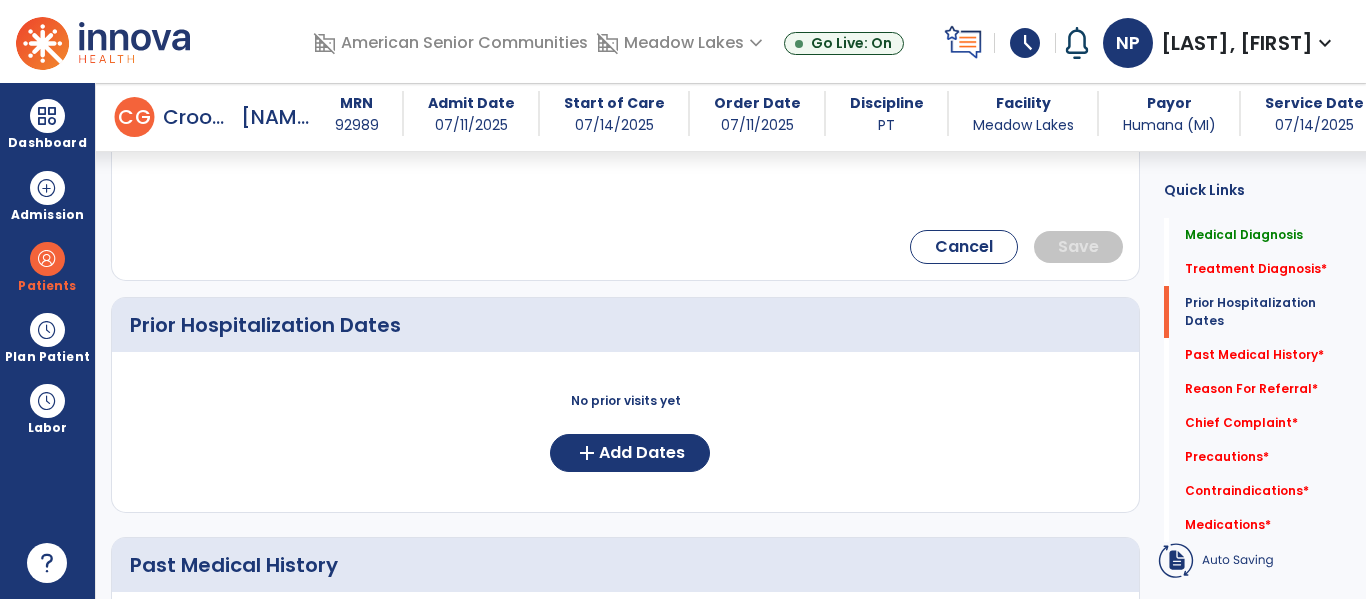 scroll, scrollTop: 909, scrollLeft: 0, axis: vertical 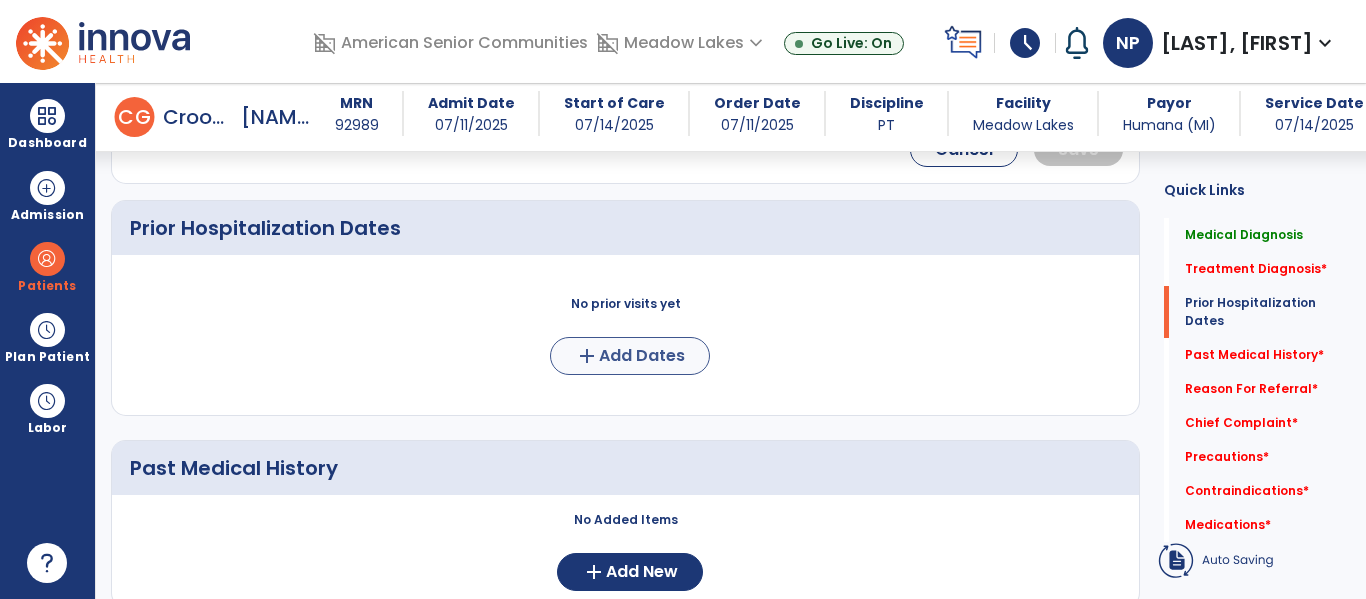 type on "*******" 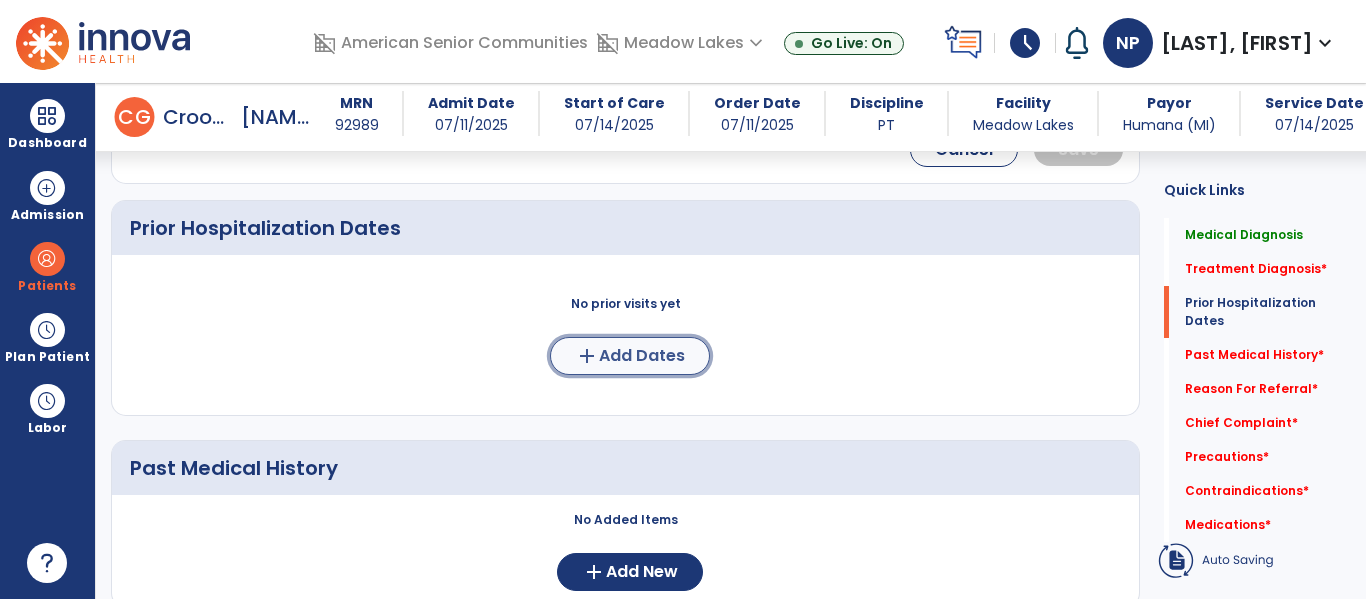 click on "Add Dates" 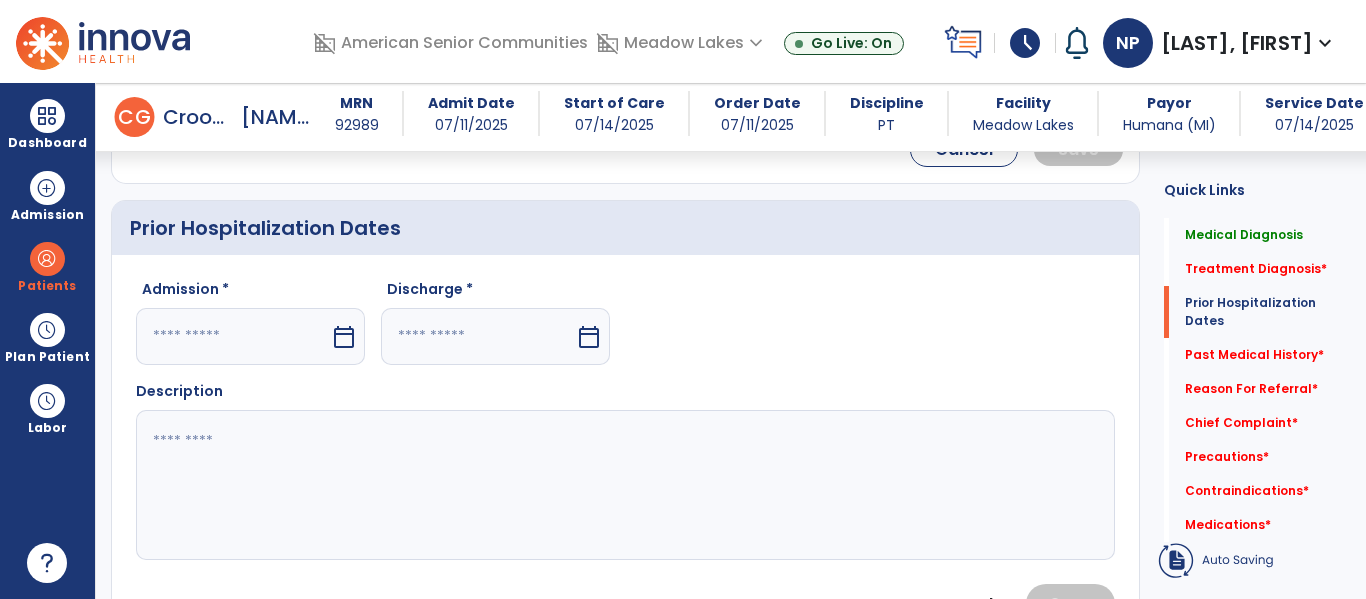 click on "calendar_today" at bounding box center (344, 337) 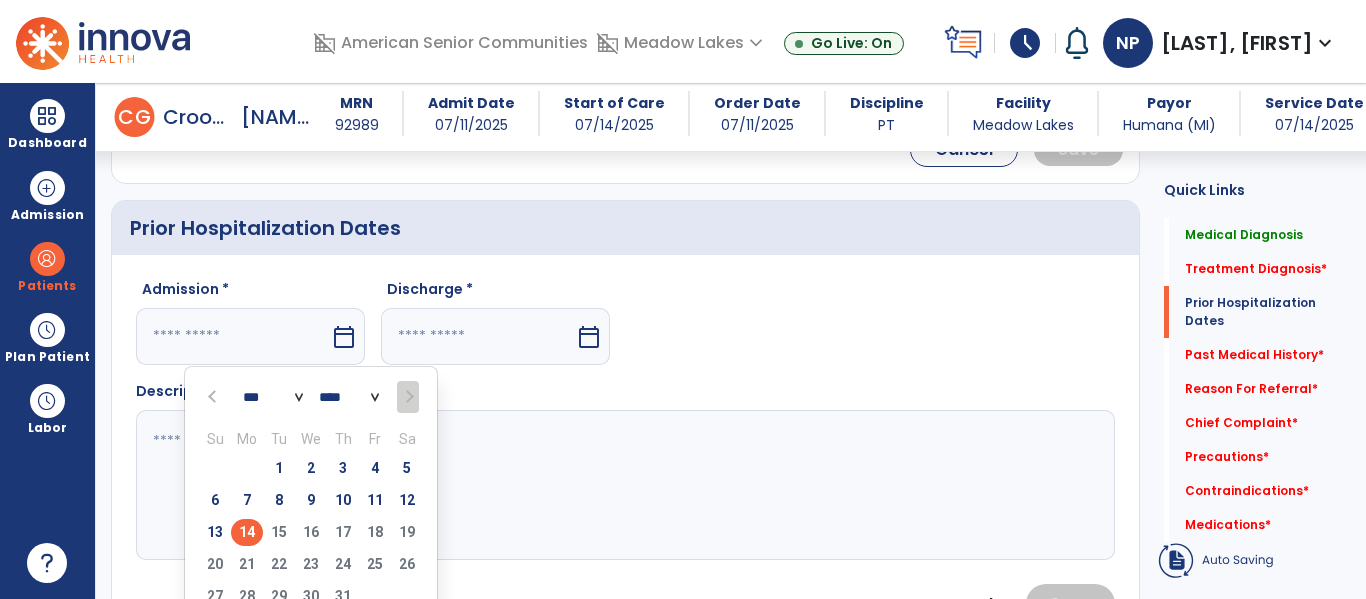click at bounding box center (214, 397) 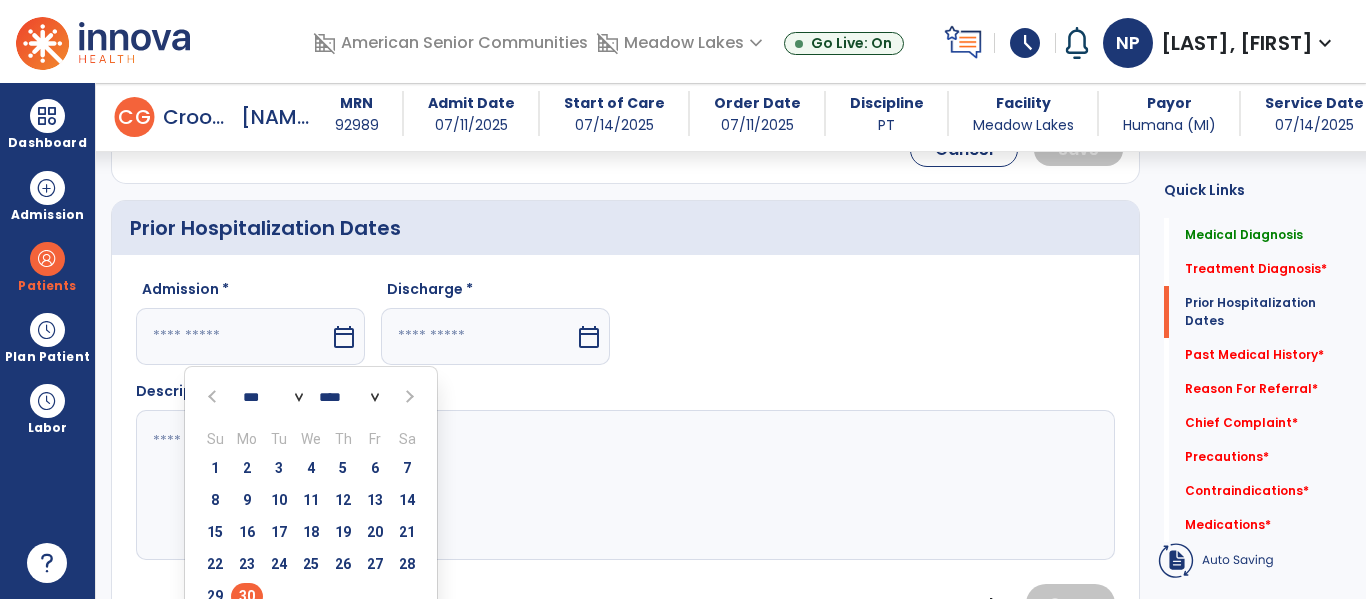 click on "30" at bounding box center (247, 596) 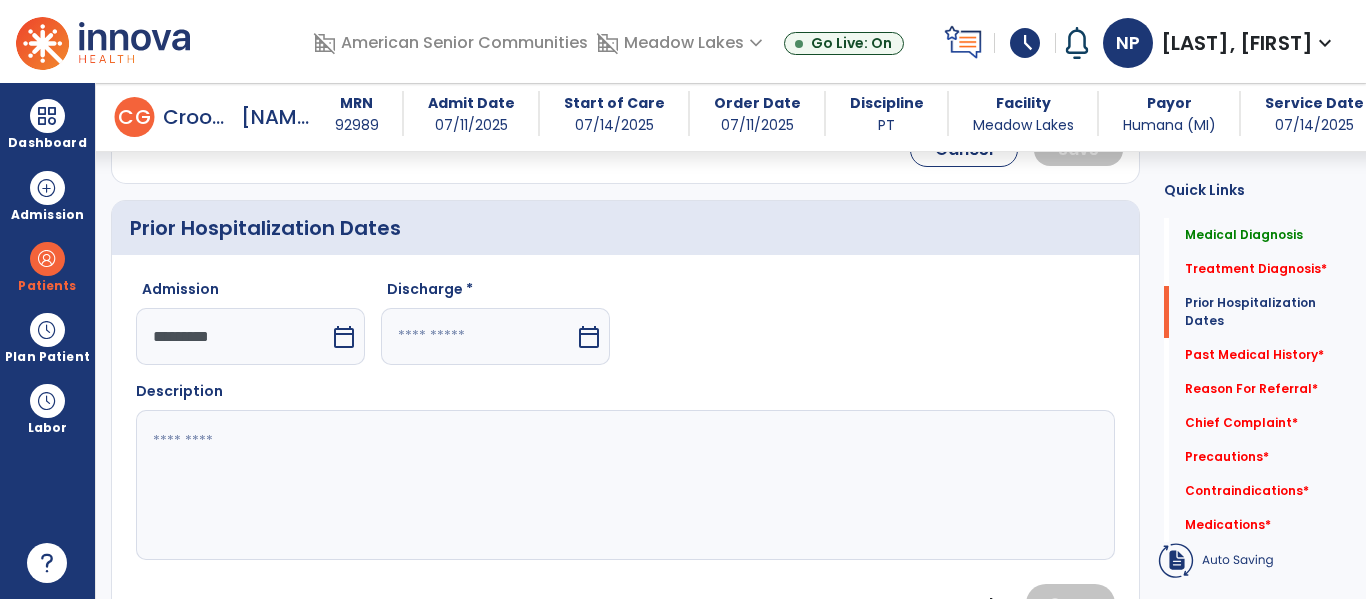 click on "calendar_today" at bounding box center [591, 336] 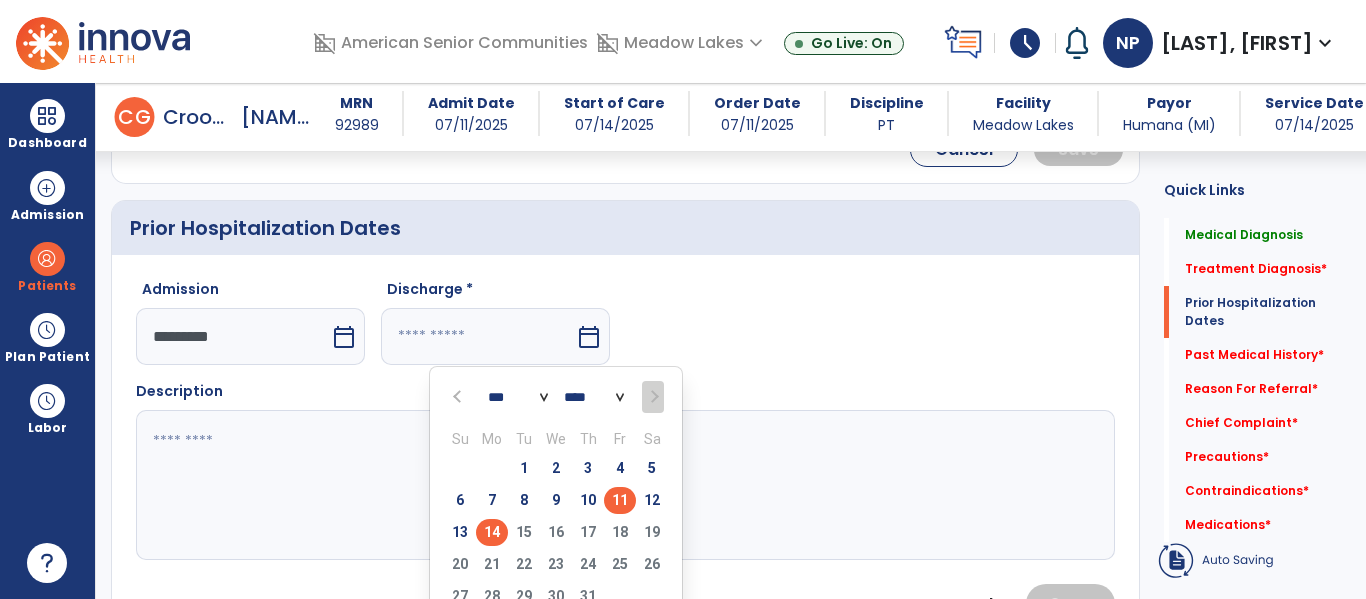 click on "11" at bounding box center (620, 500) 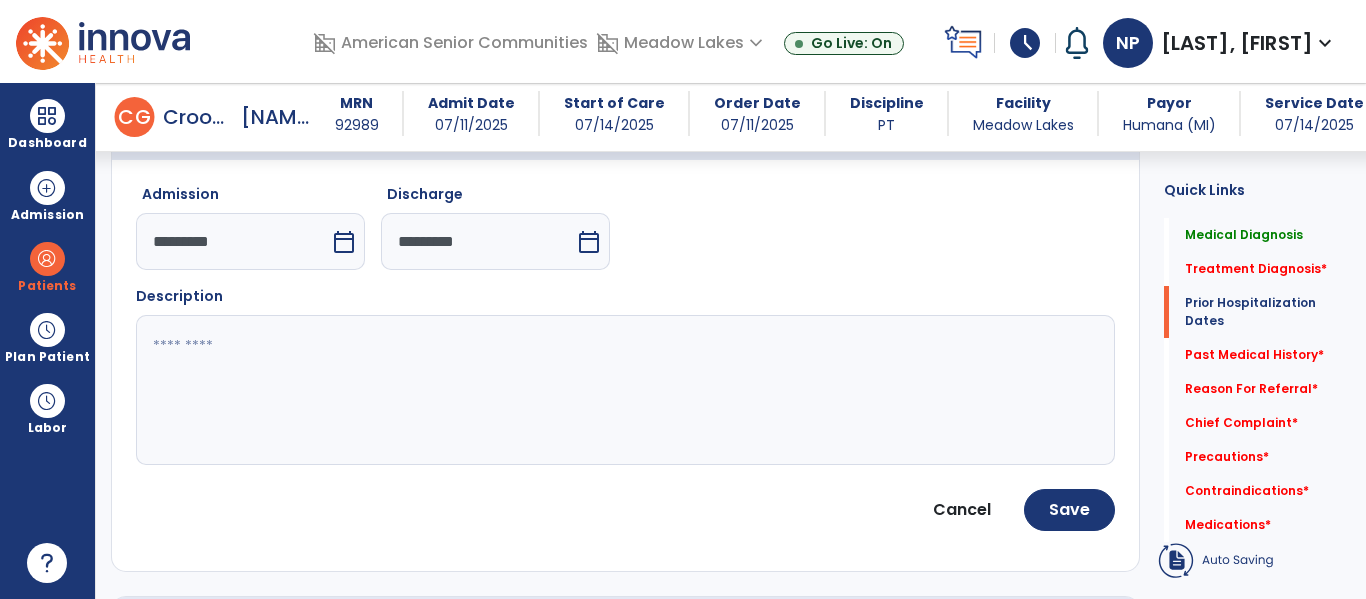 scroll, scrollTop: 1016, scrollLeft: 0, axis: vertical 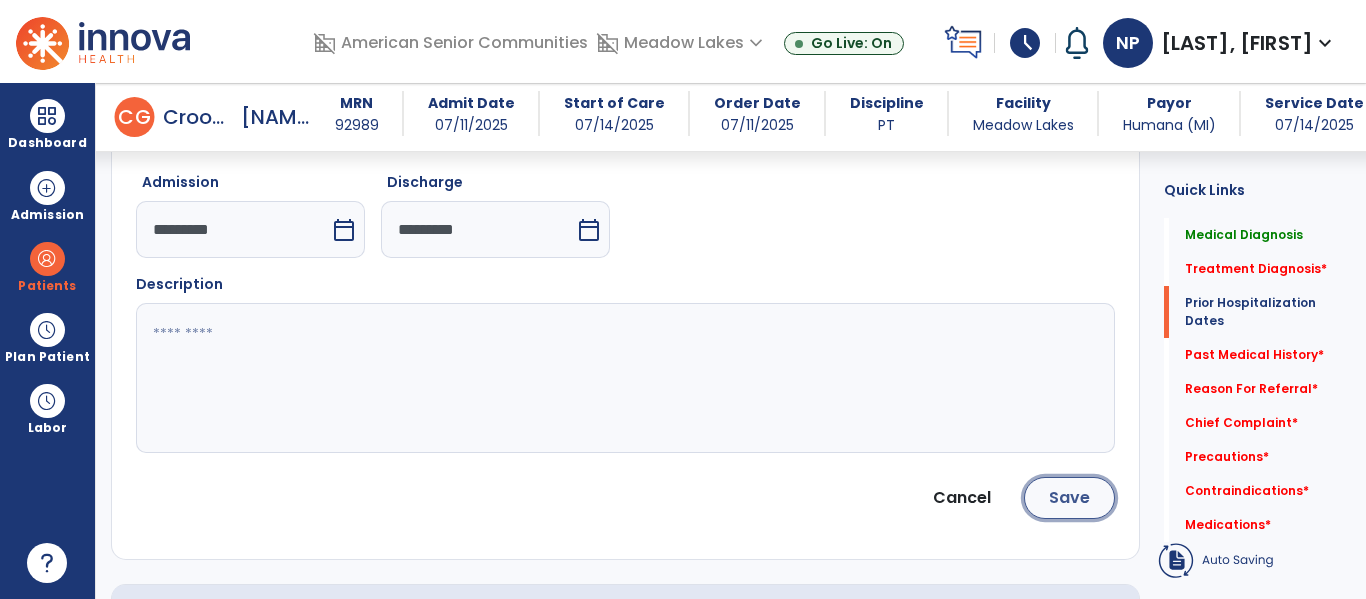 click on "Save" 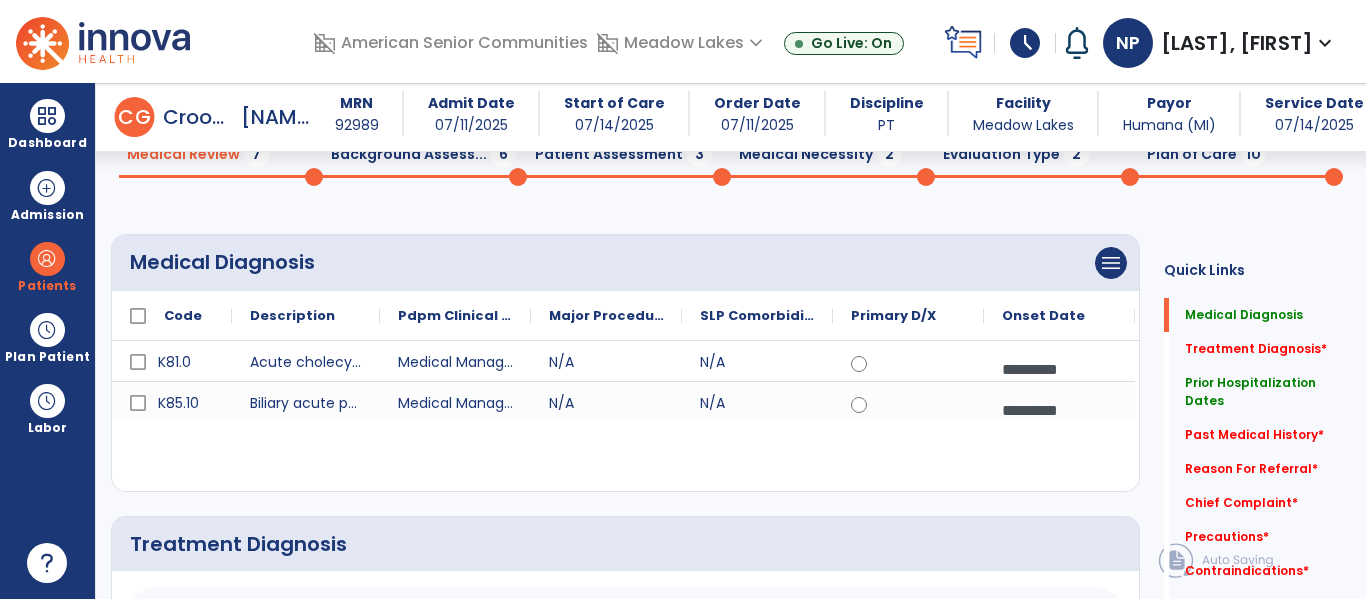 scroll, scrollTop: 80, scrollLeft: 0, axis: vertical 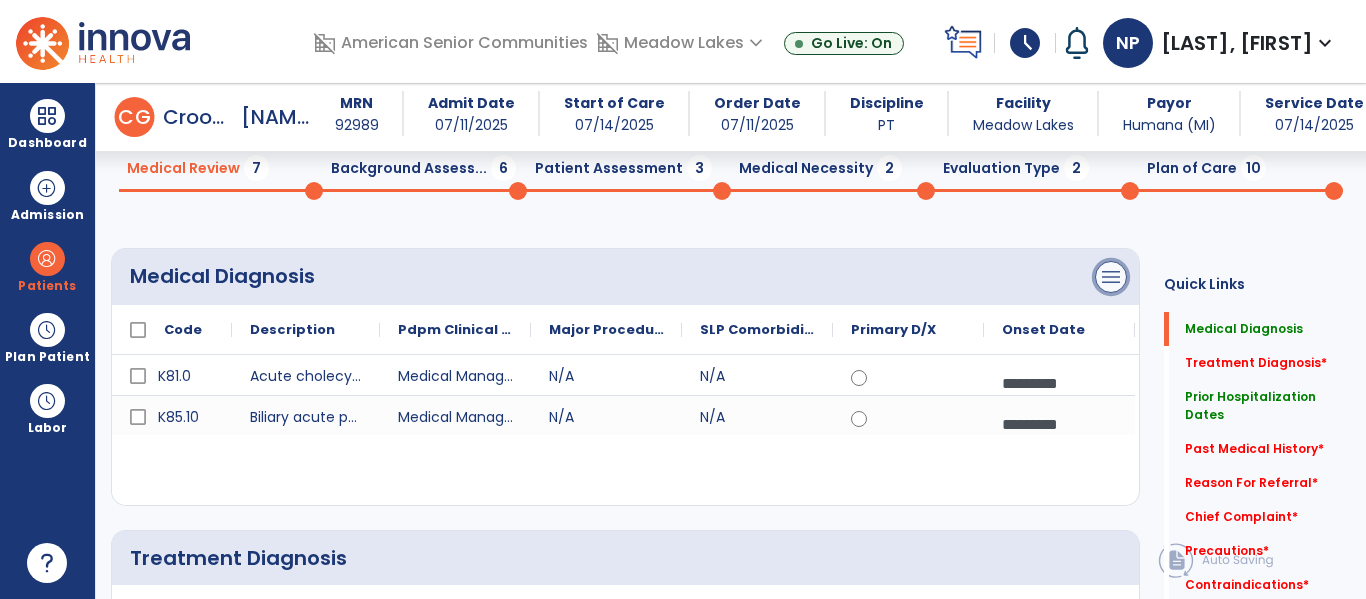 click on "menu" at bounding box center [1111, 277] 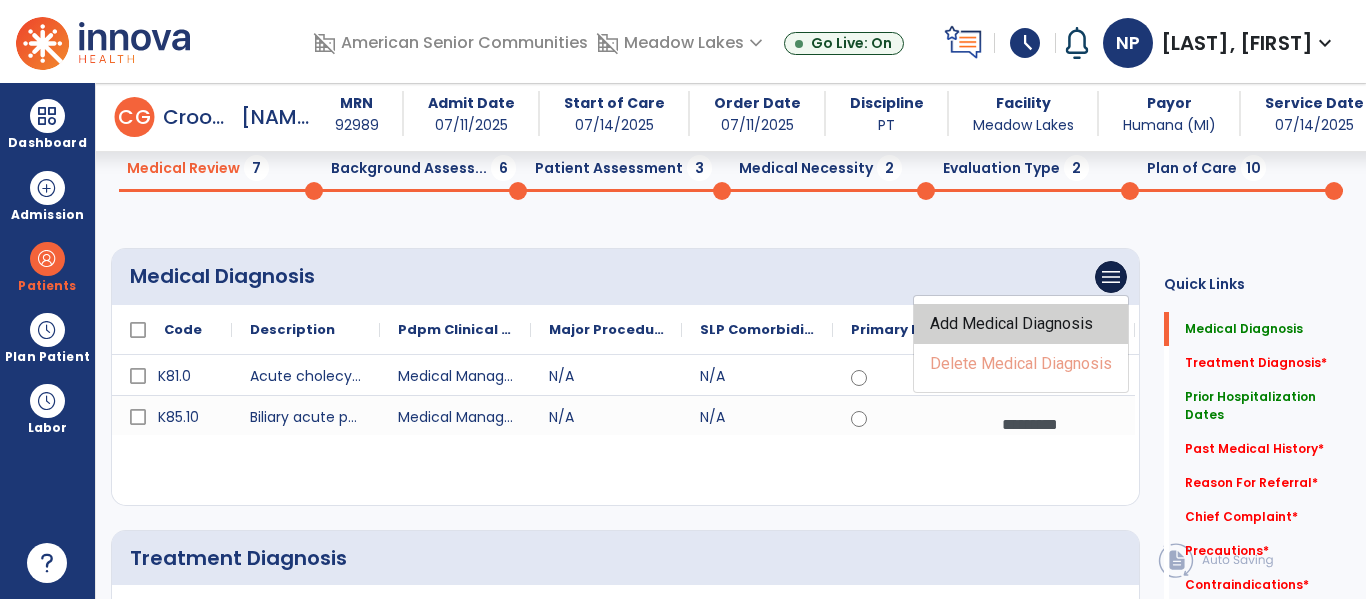 click on "Add Medical Diagnosis" 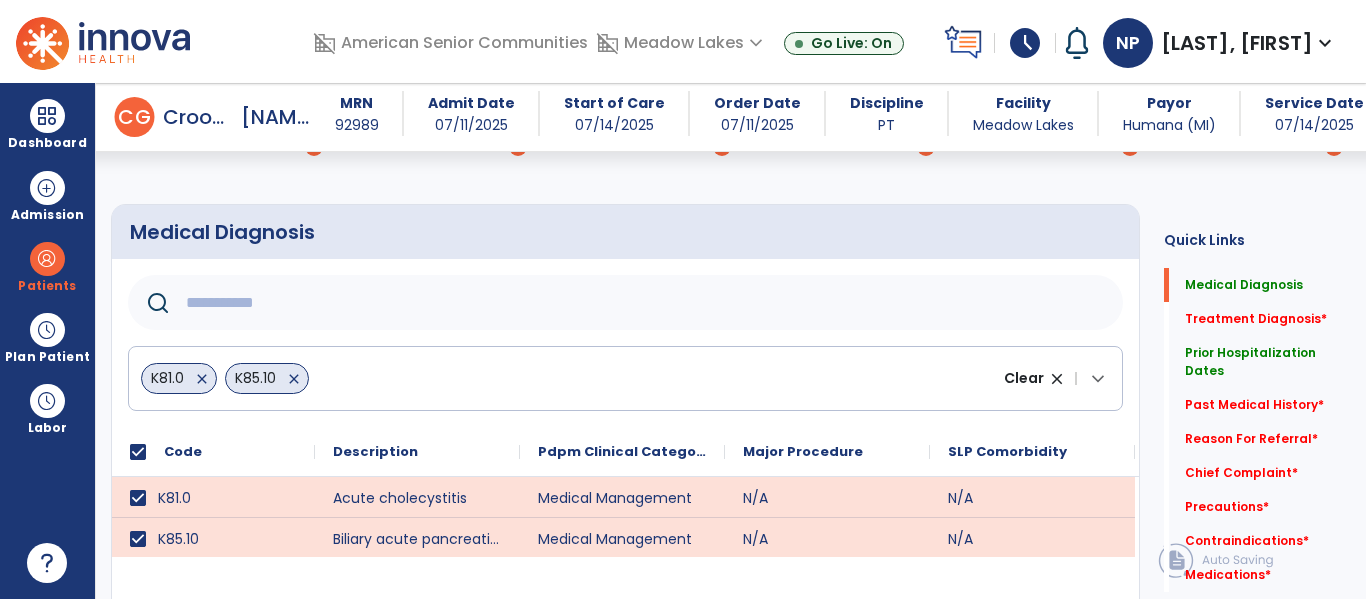 scroll, scrollTop: 125, scrollLeft: 0, axis: vertical 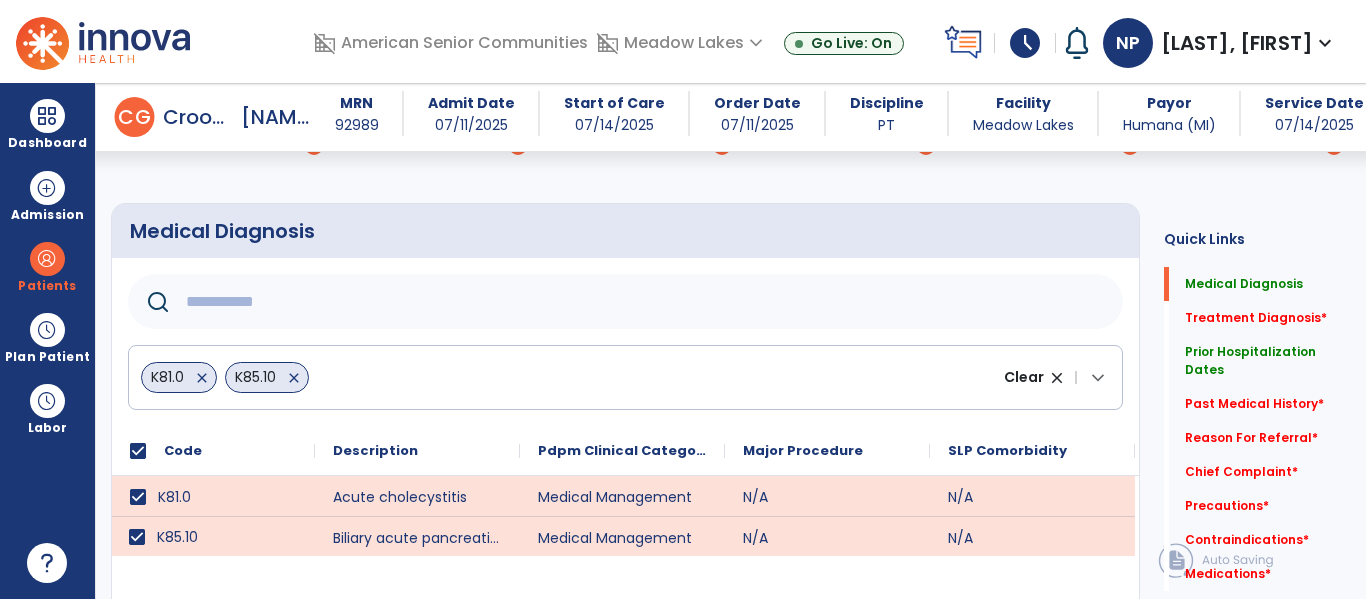 click 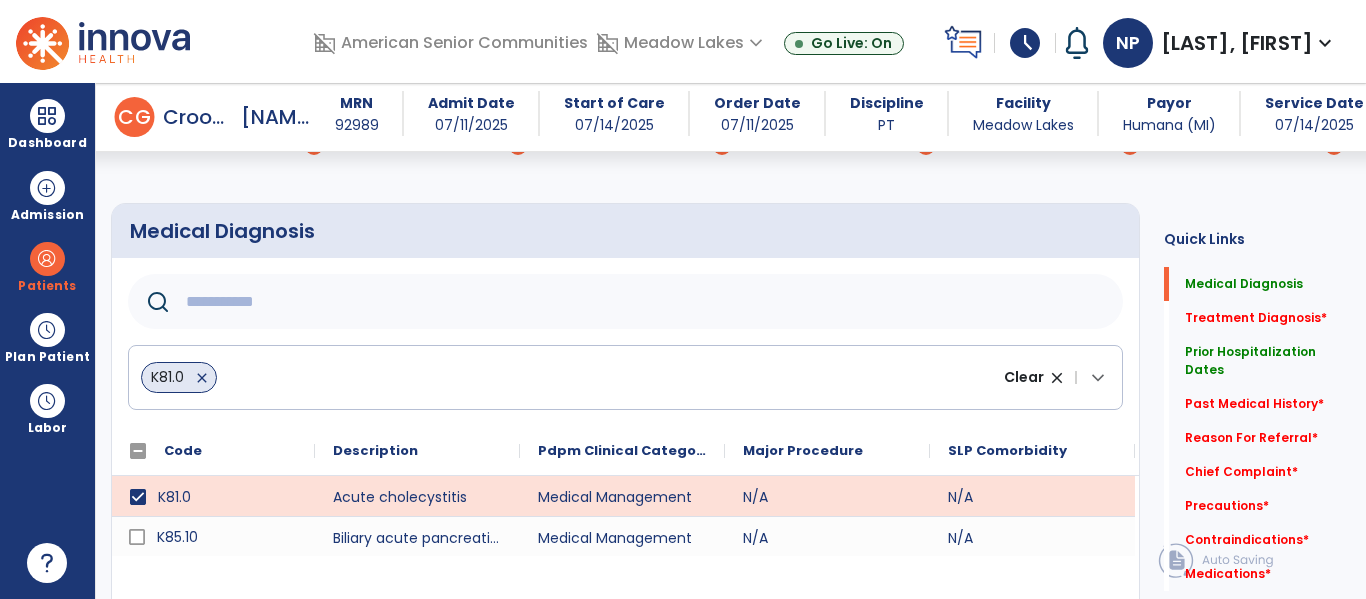 click 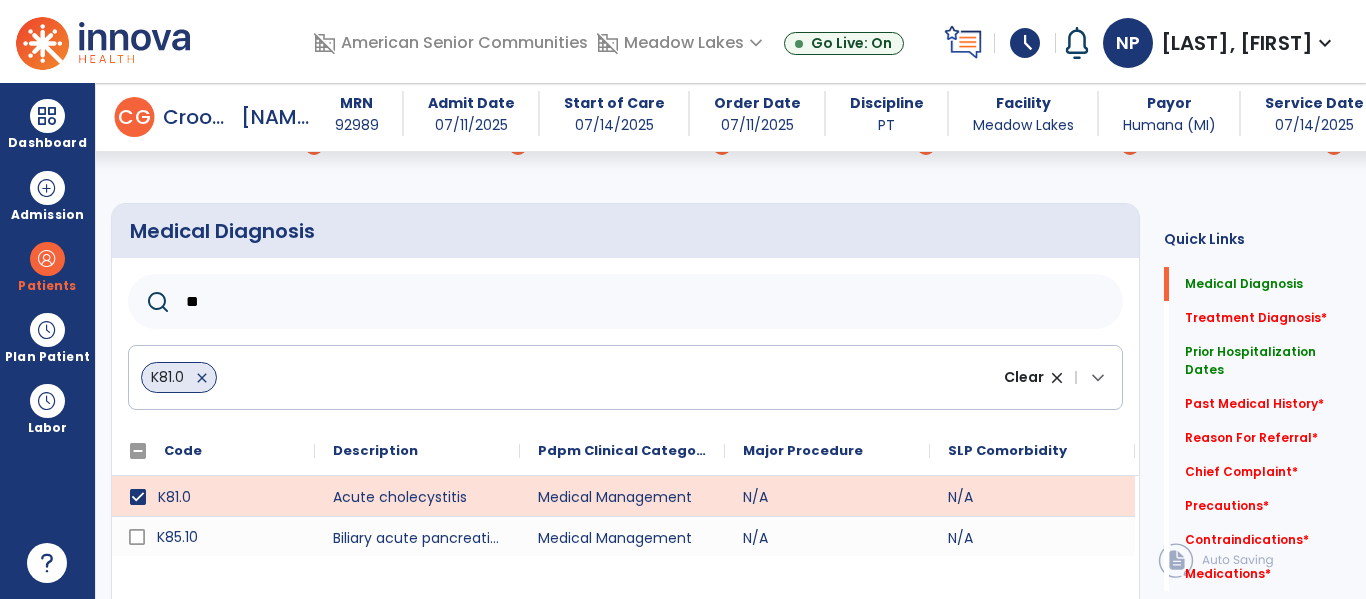 type on "***" 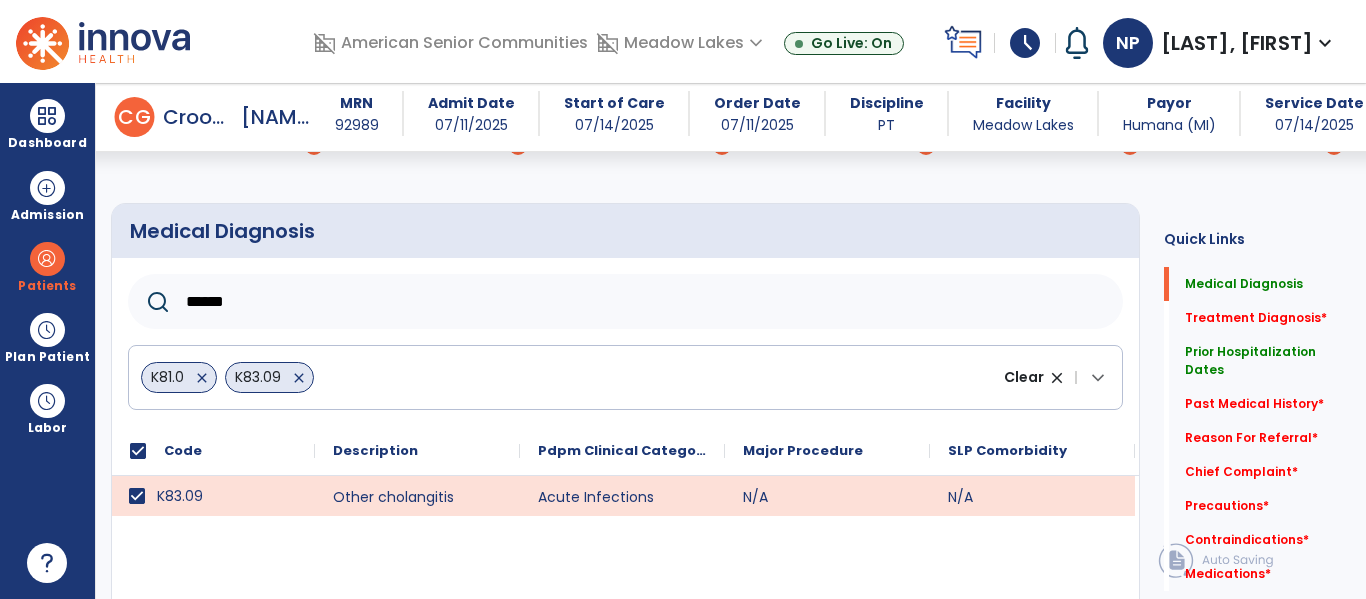 click on "******" 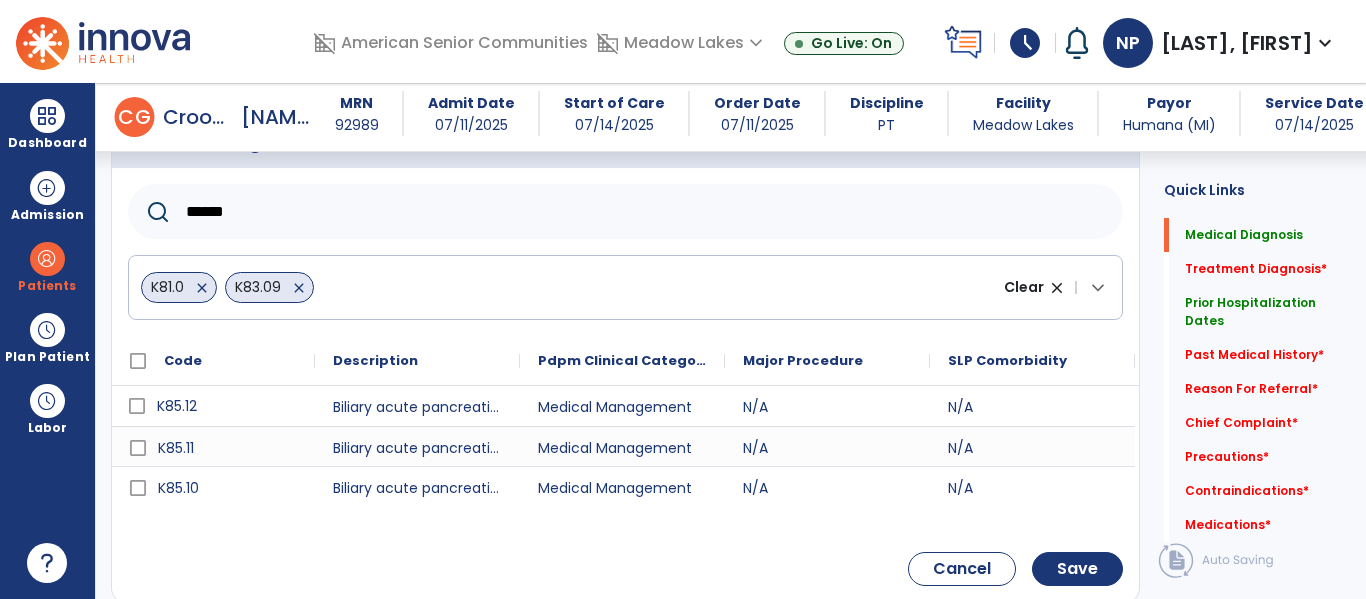 scroll, scrollTop: 232, scrollLeft: 0, axis: vertical 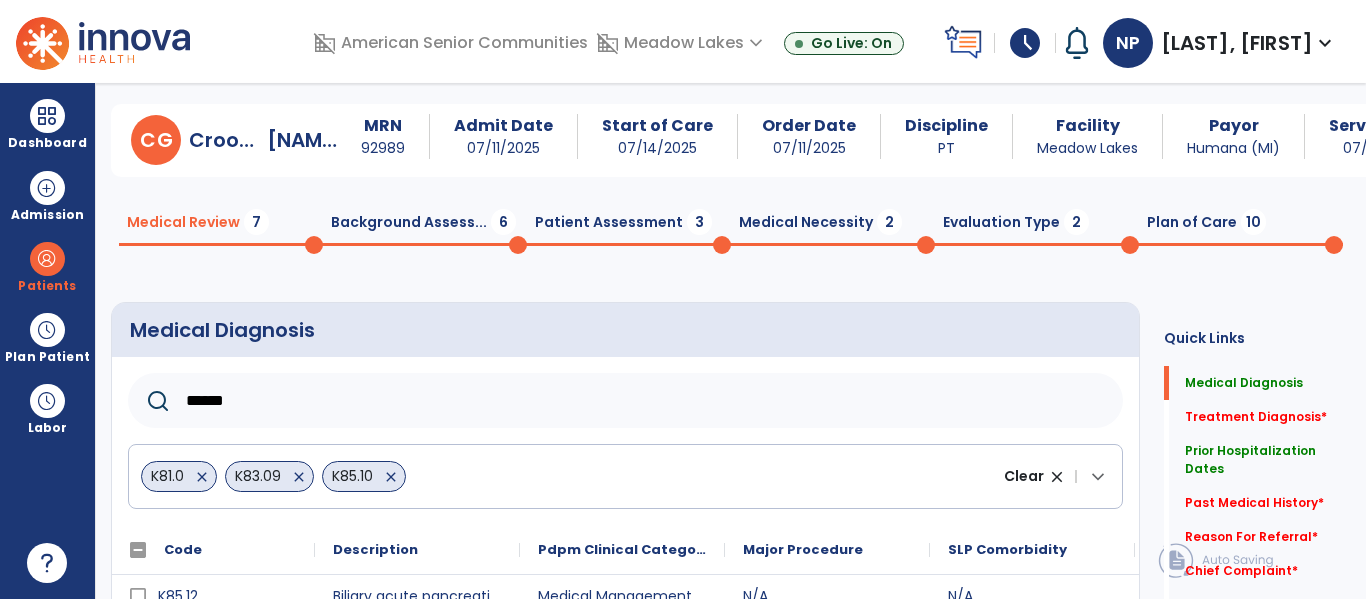 click on "******" 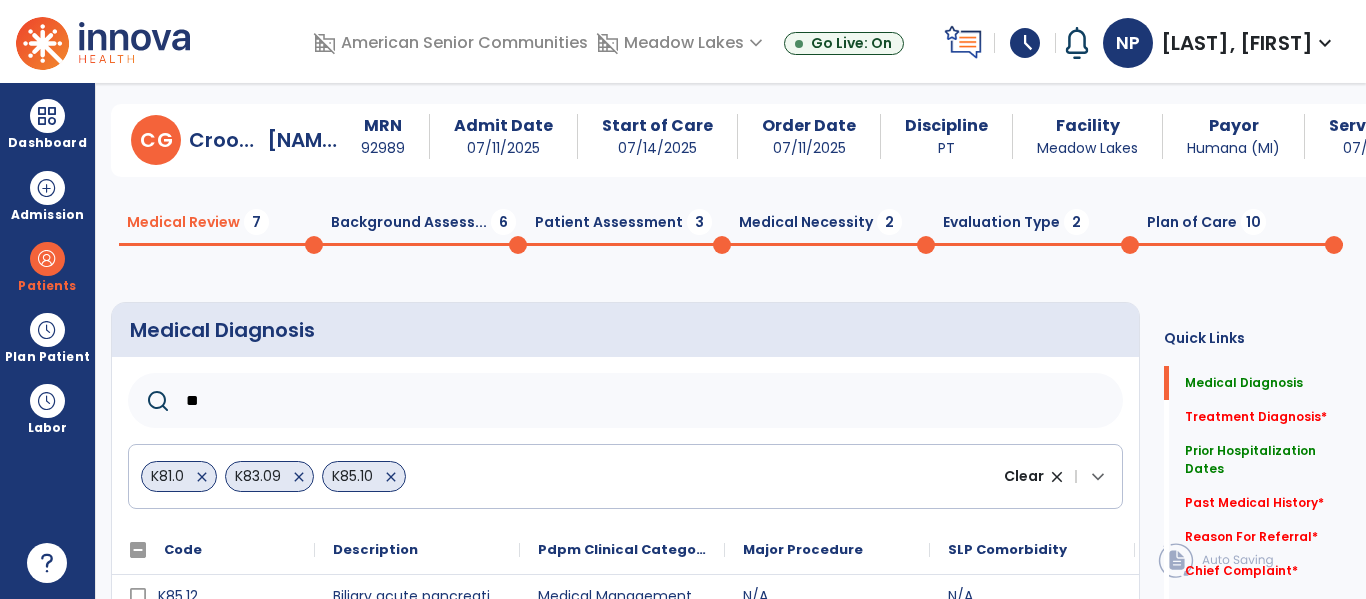 type on "*" 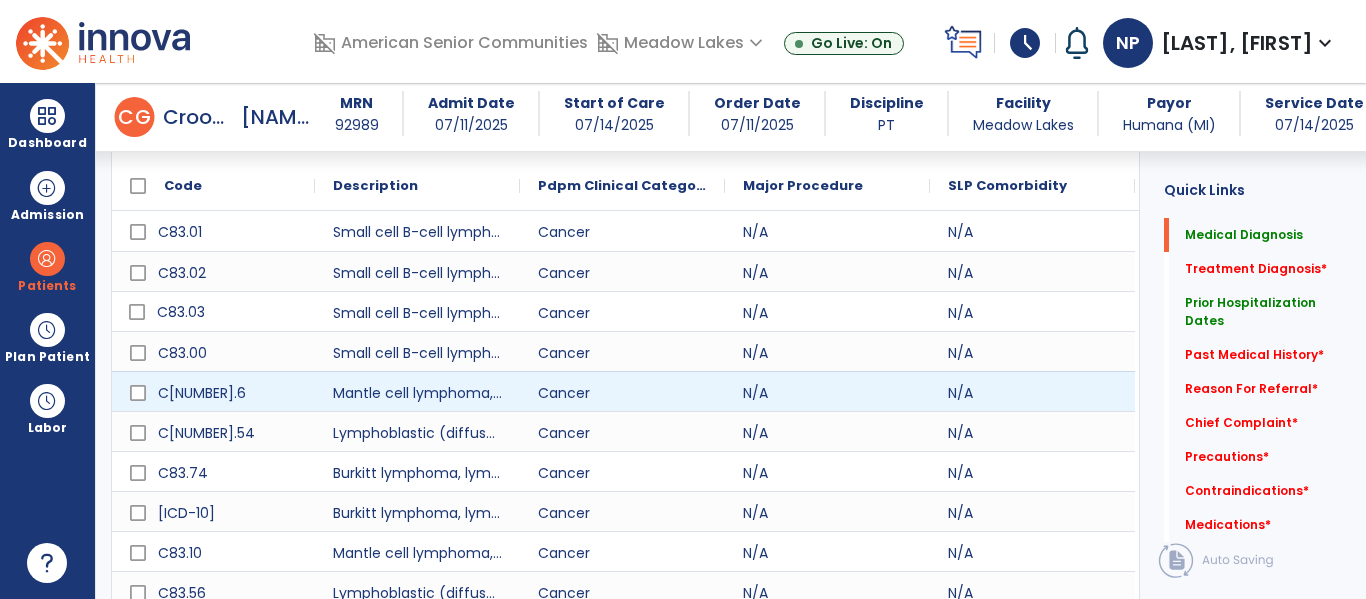 scroll, scrollTop: 434, scrollLeft: 0, axis: vertical 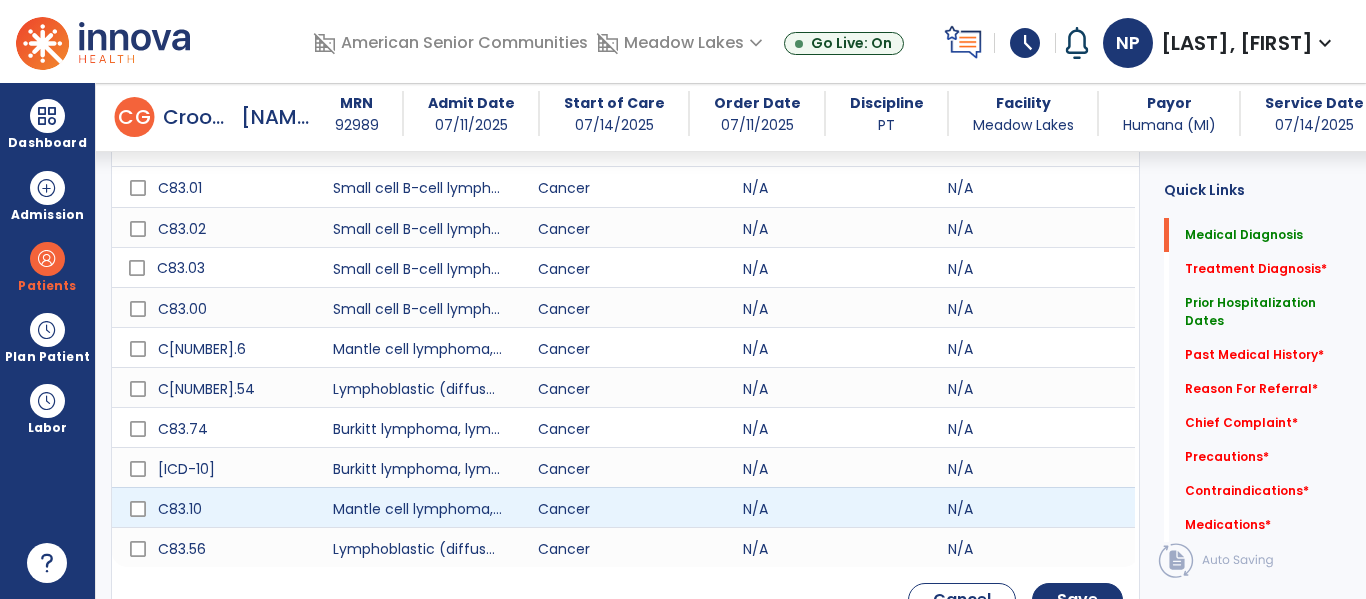 type on "*********" 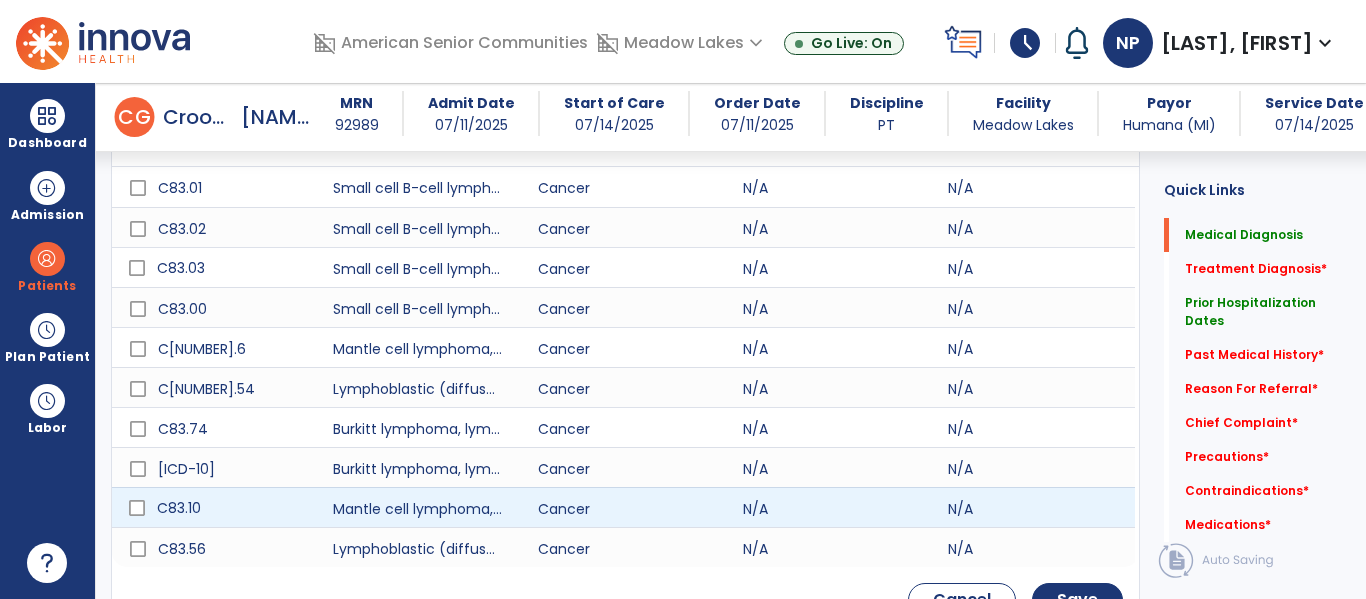 click 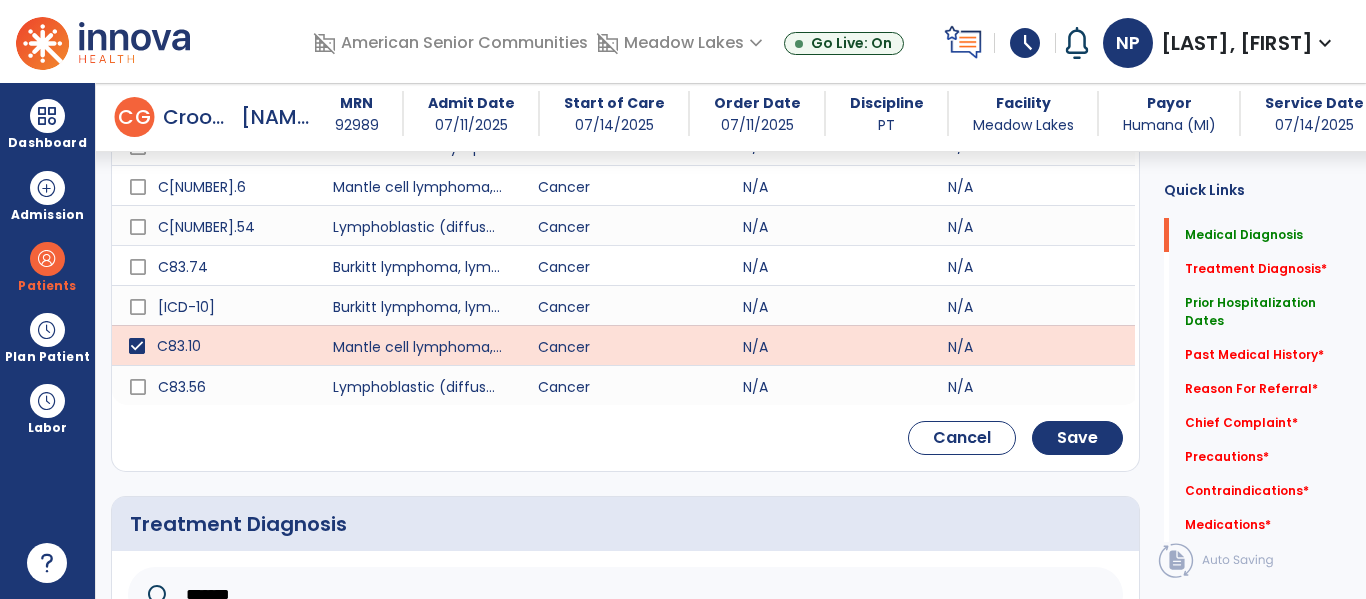 scroll, scrollTop: 641, scrollLeft: 0, axis: vertical 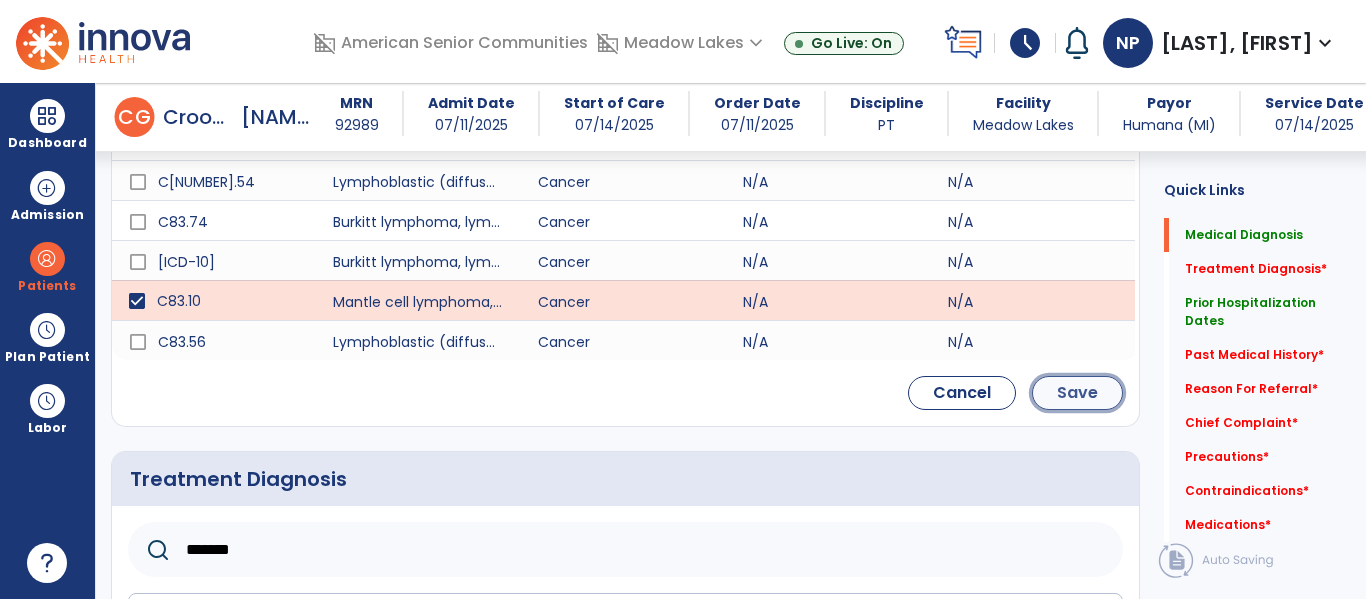 click on "Save" 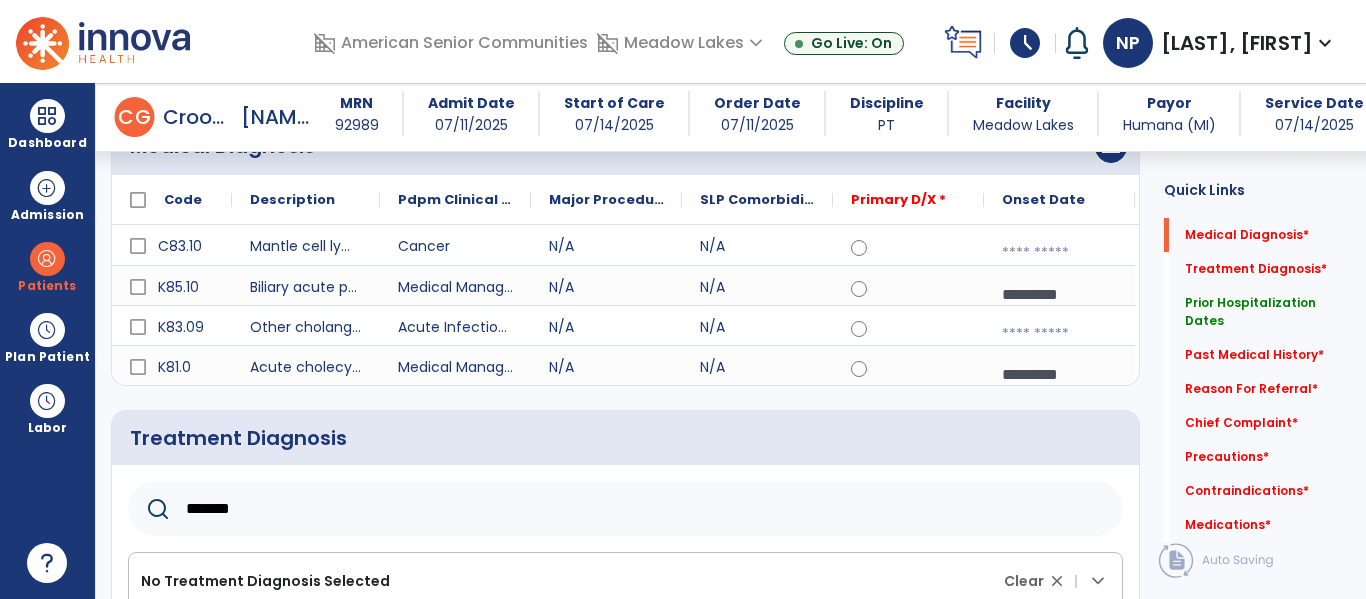 scroll, scrollTop: 209, scrollLeft: 0, axis: vertical 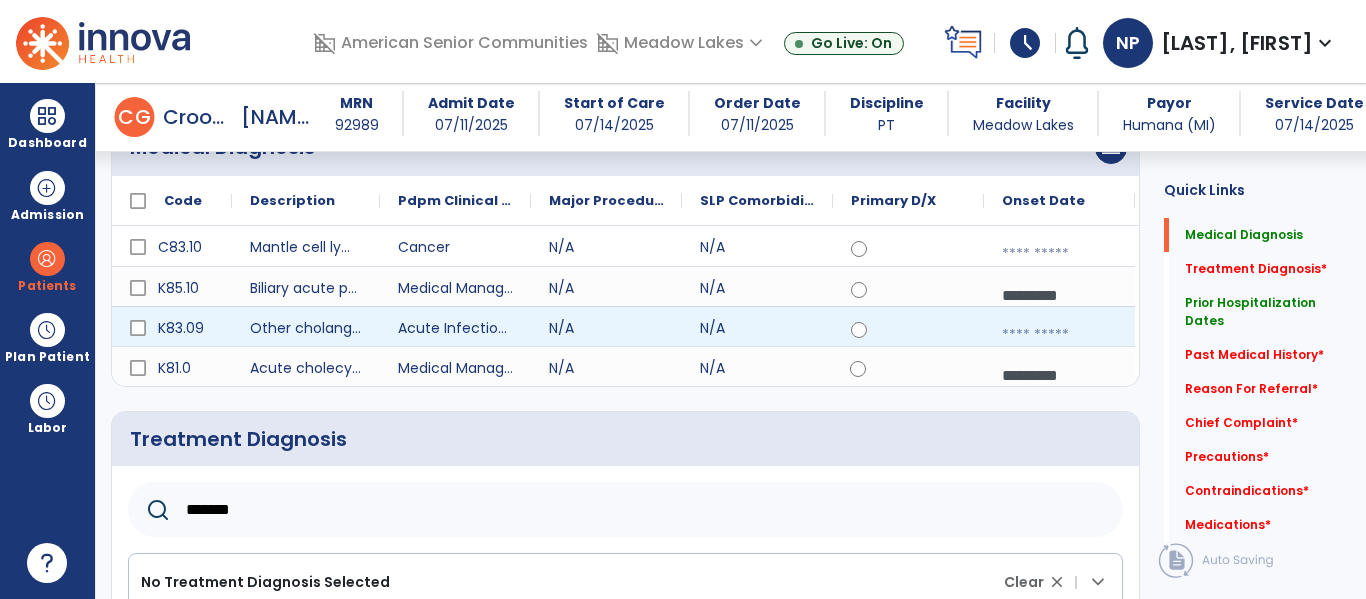 click at bounding box center (1059, 335) 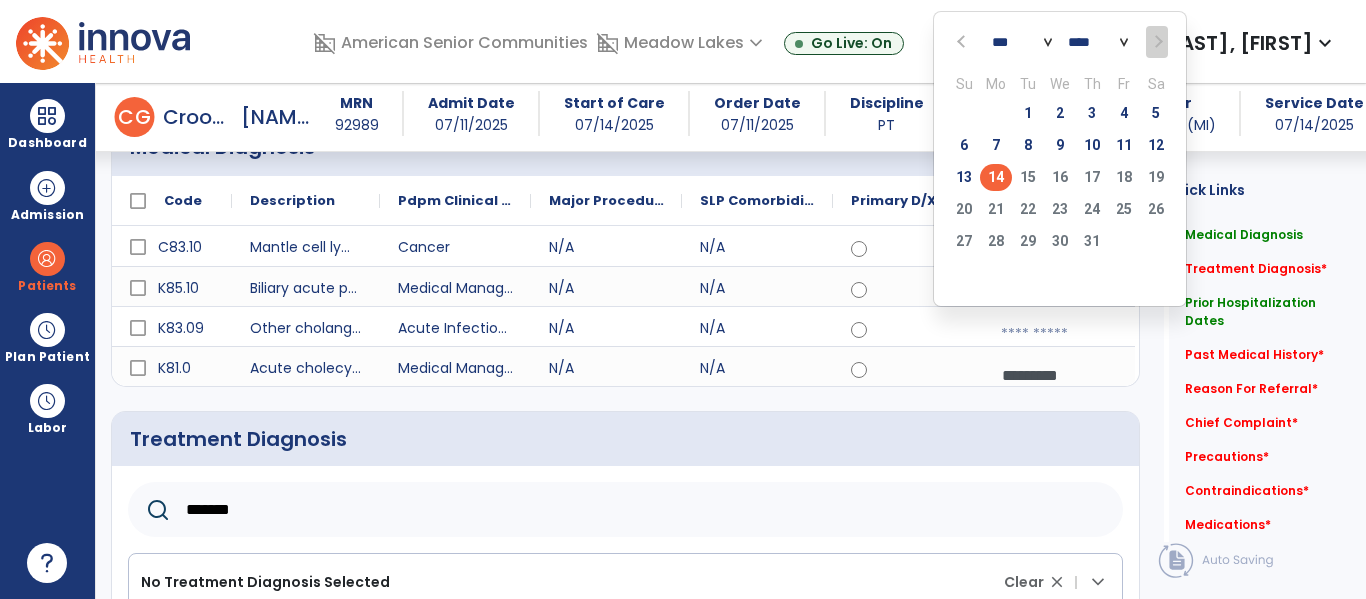click 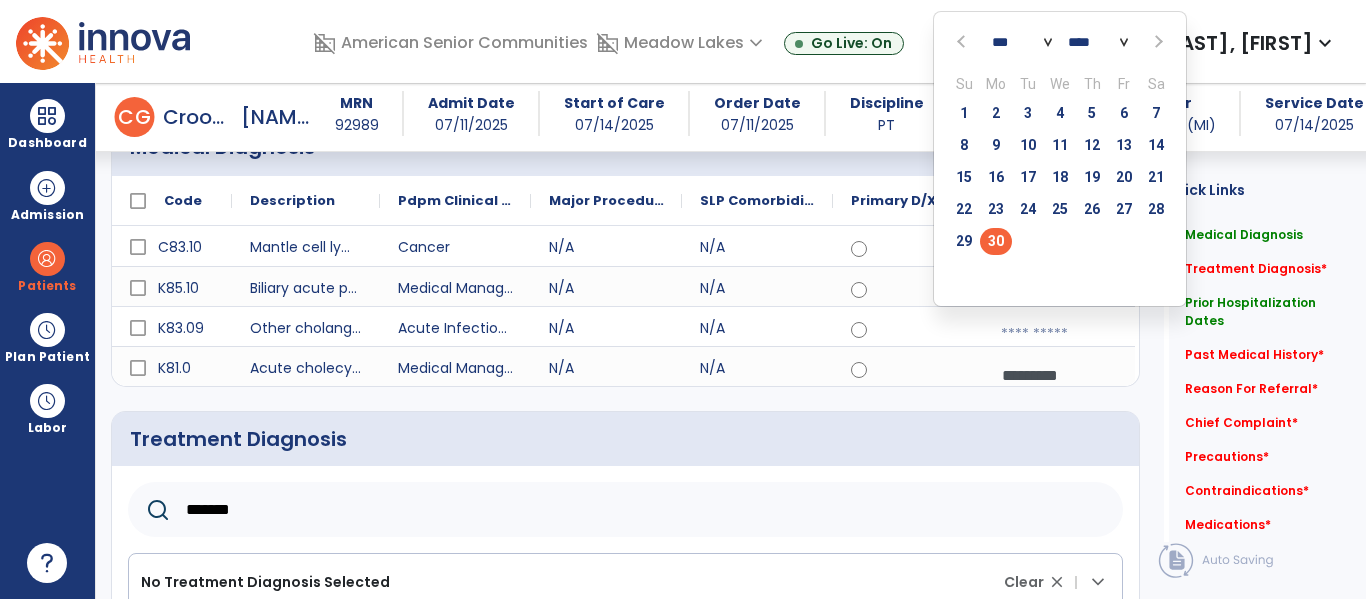 click on "30" 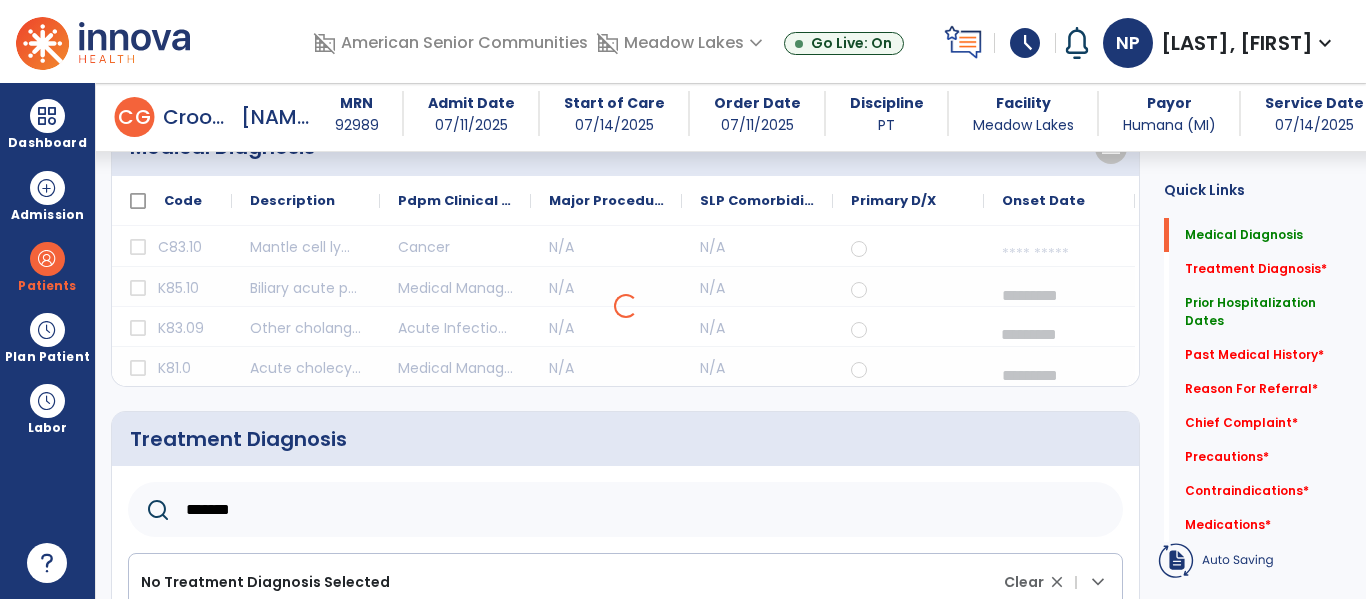 click 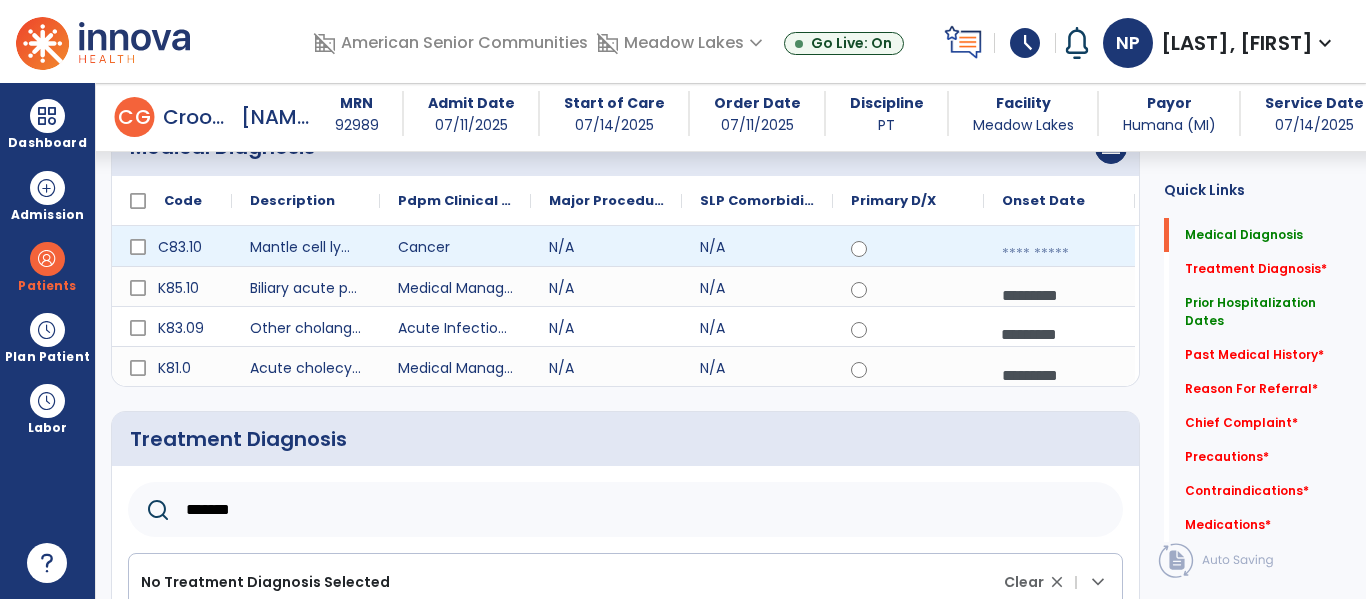 click at bounding box center (1059, 254) 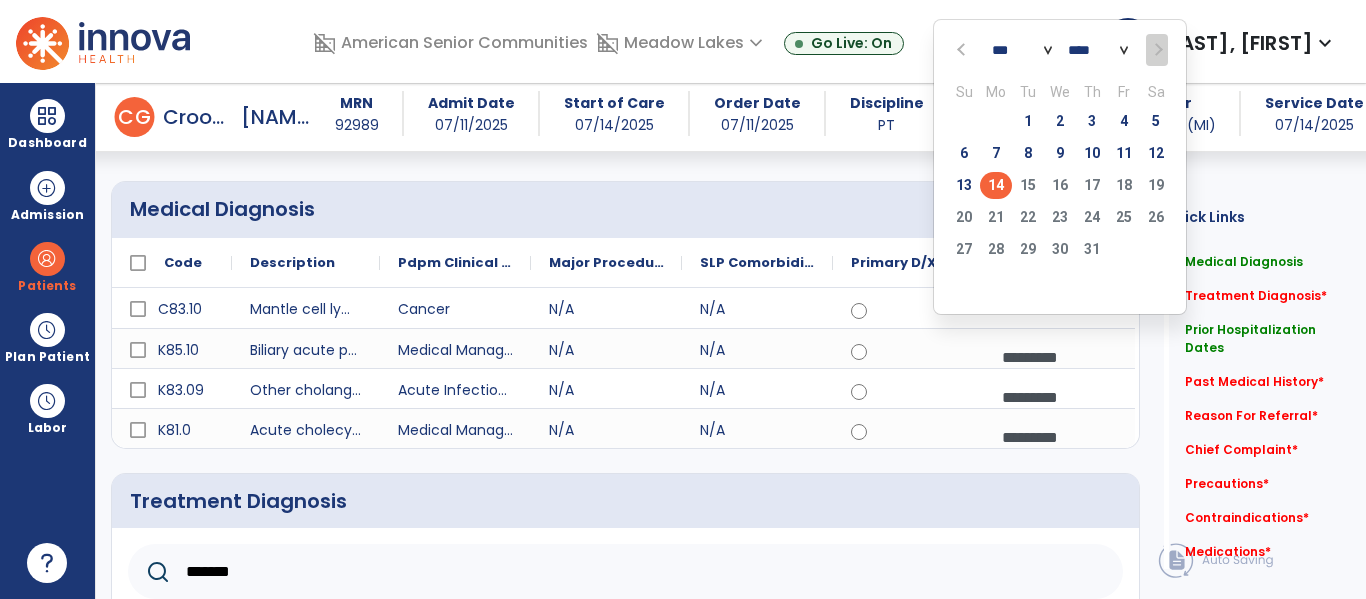 scroll, scrollTop: 113, scrollLeft: 0, axis: vertical 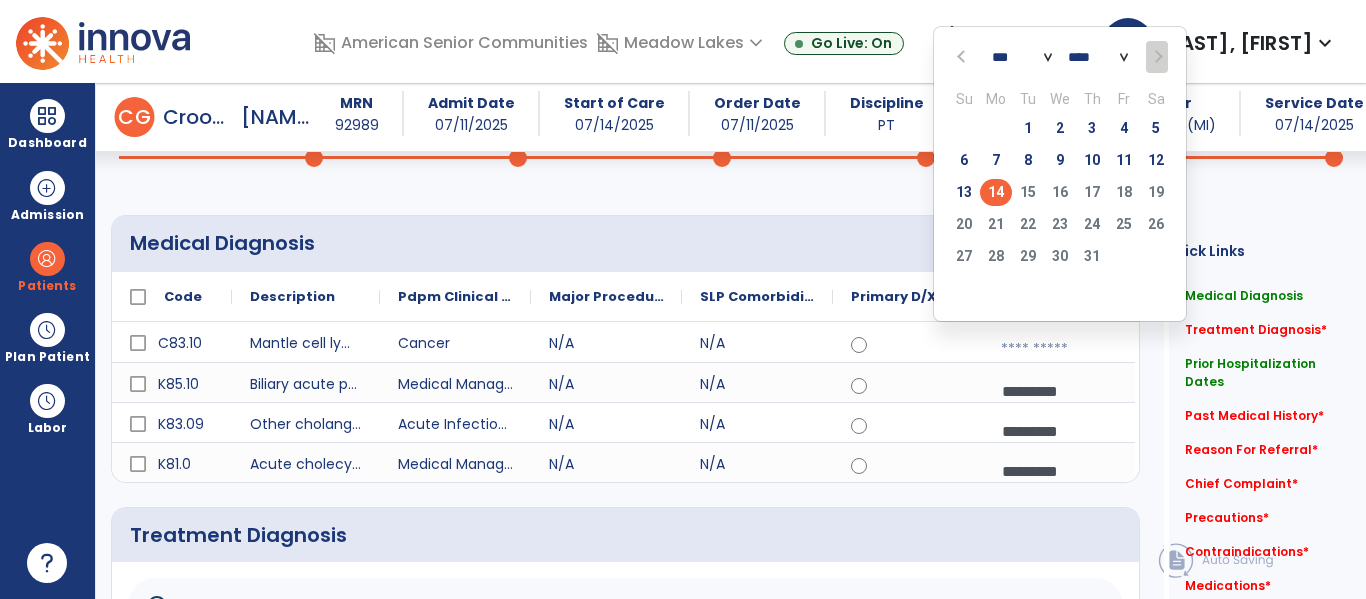 click 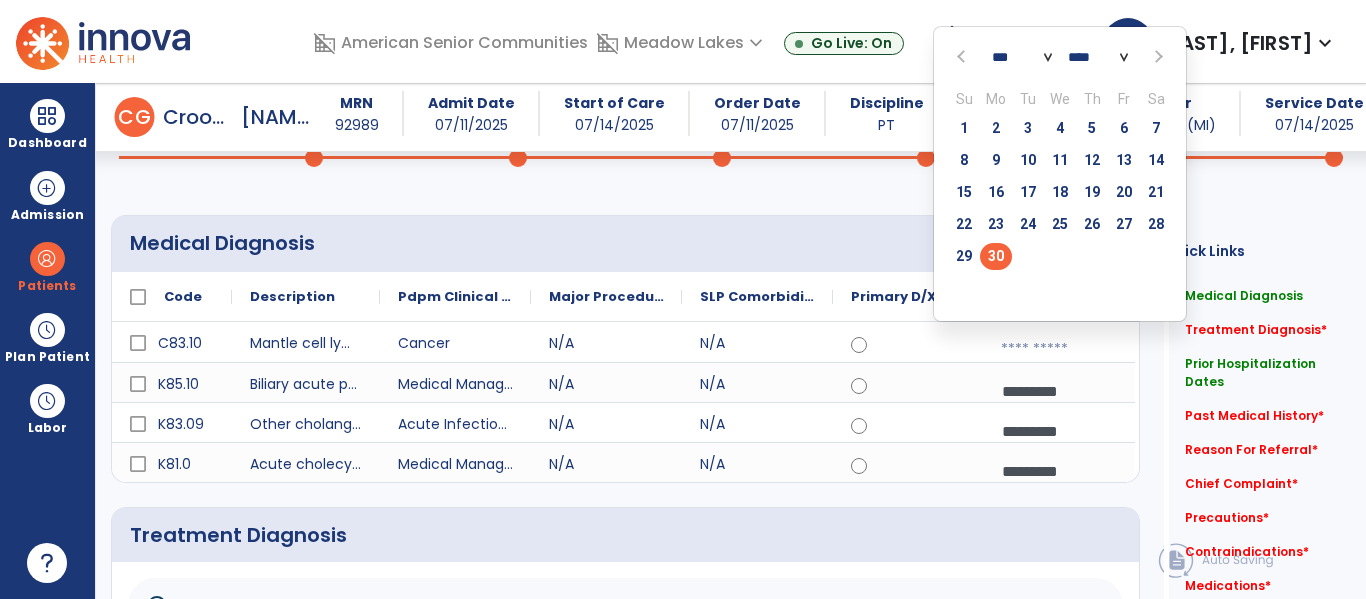 click on "30" 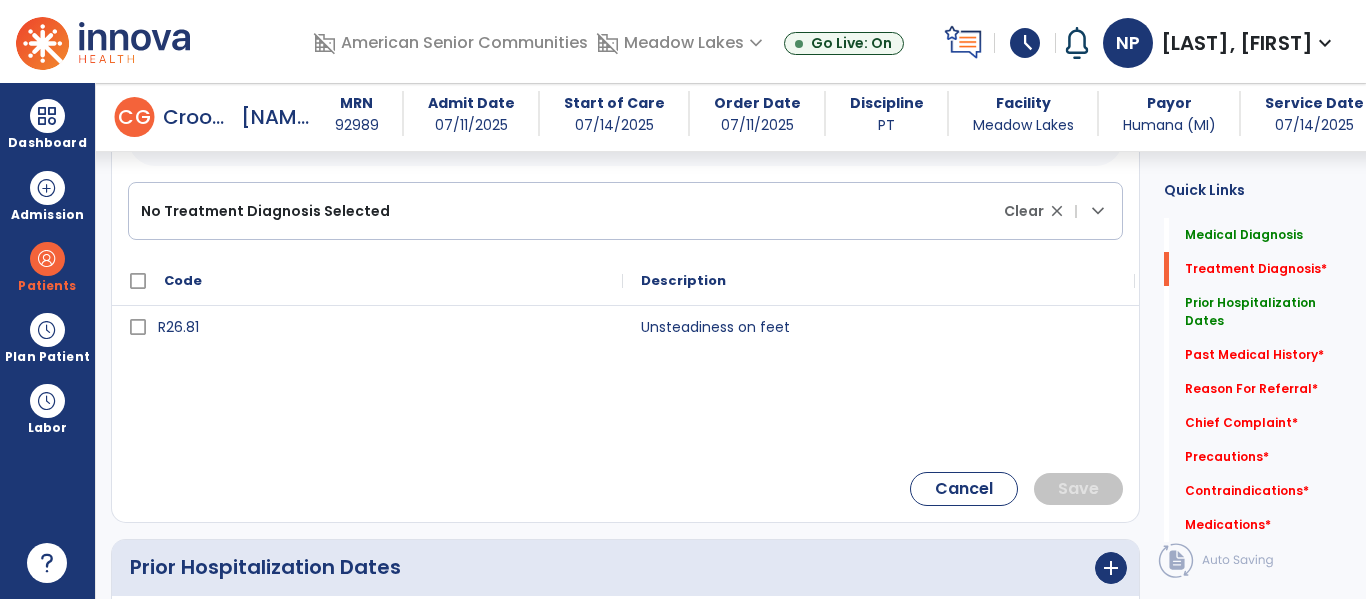 scroll, scrollTop: 612, scrollLeft: 0, axis: vertical 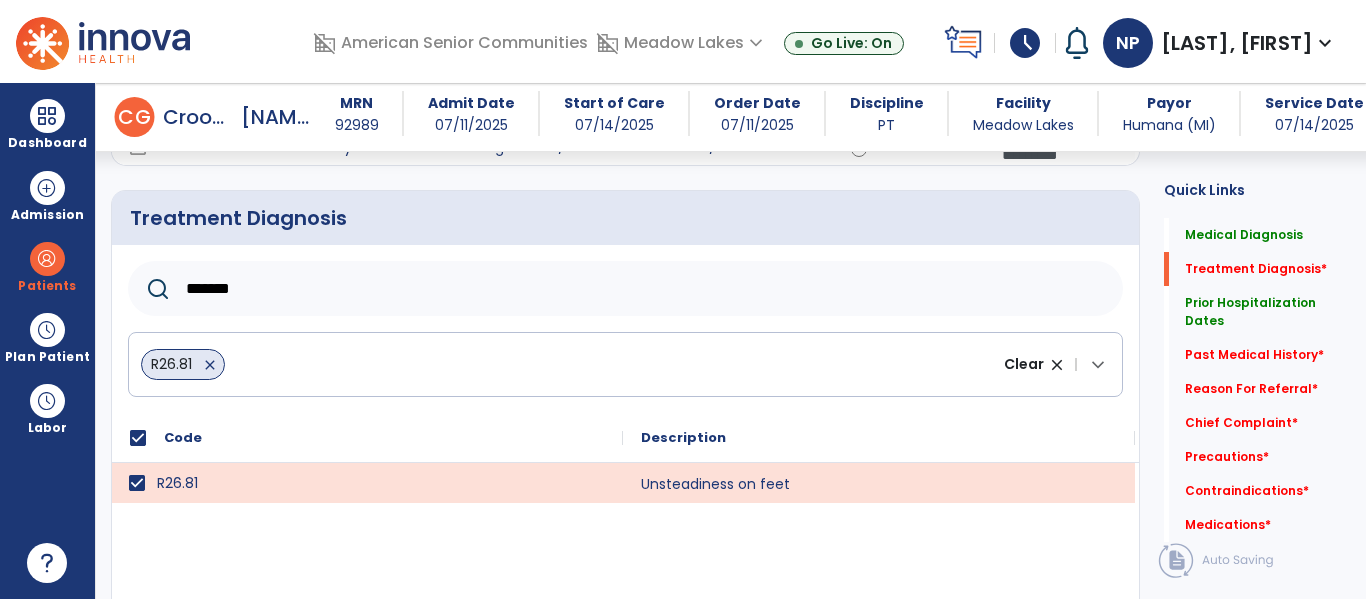 click on "*******" 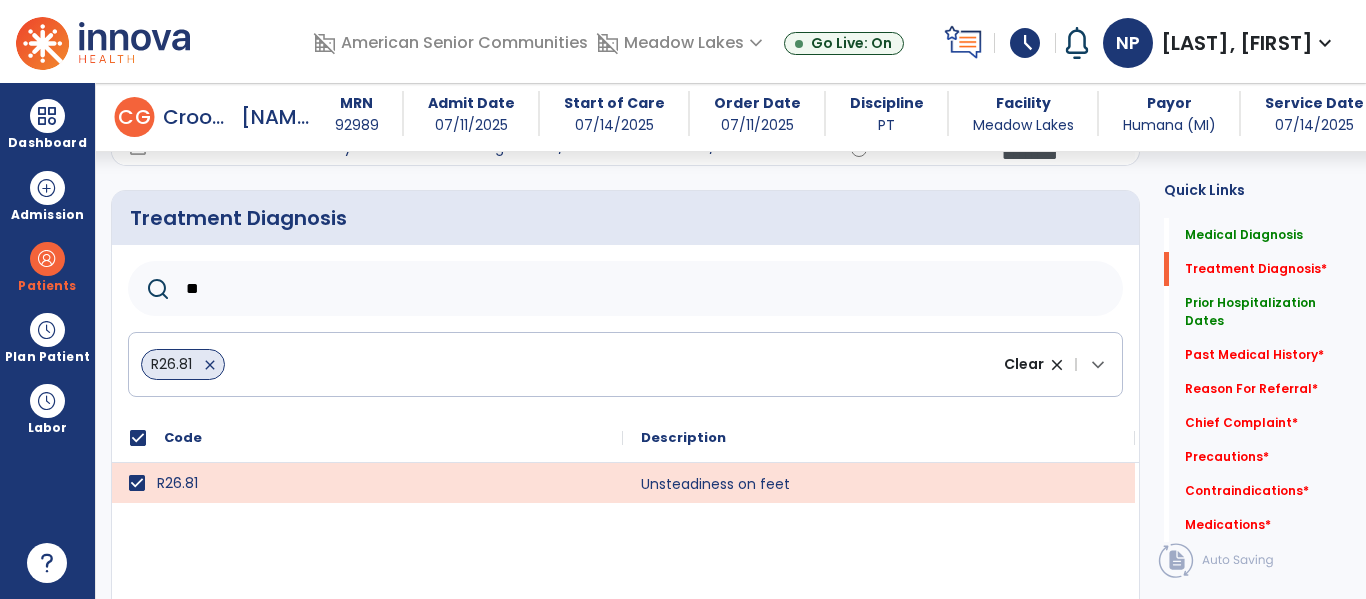 type on "*" 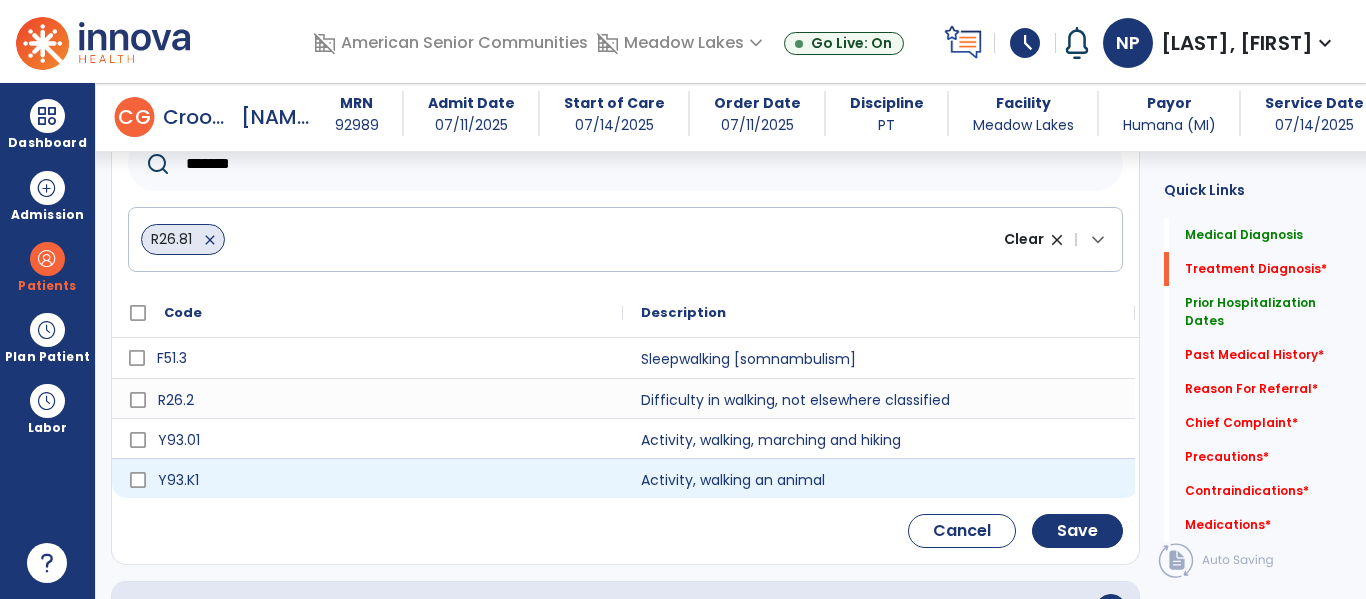 scroll, scrollTop: 561, scrollLeft: 0, axis: vertical 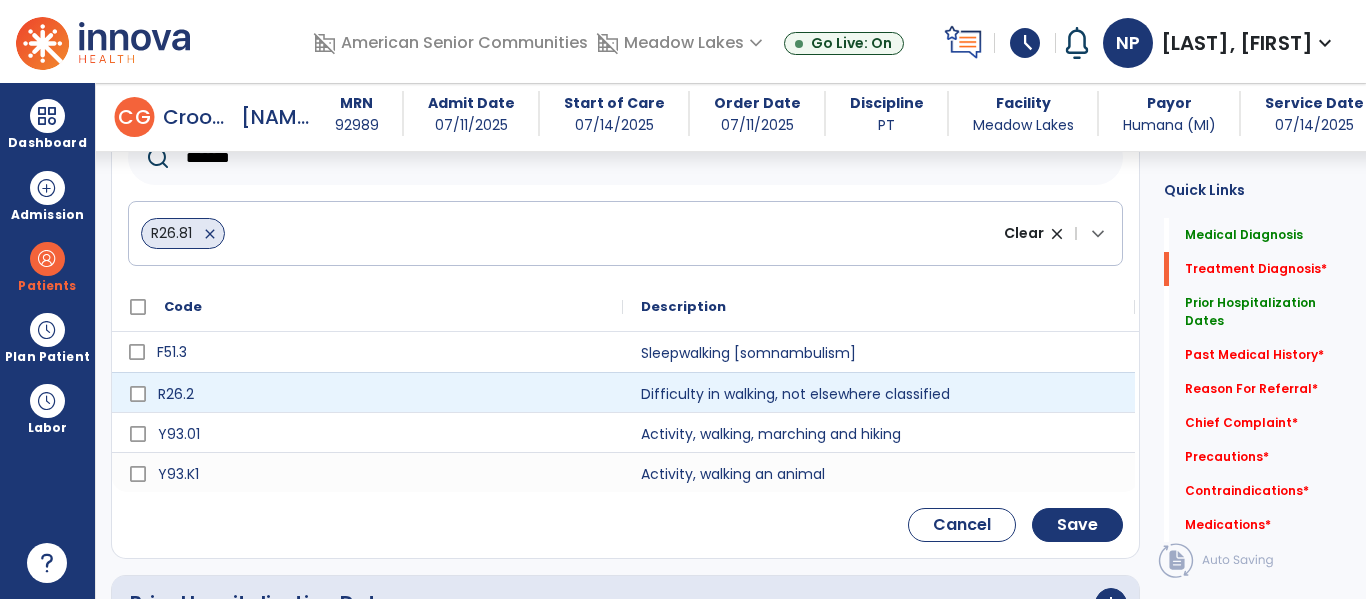 type on "*******" 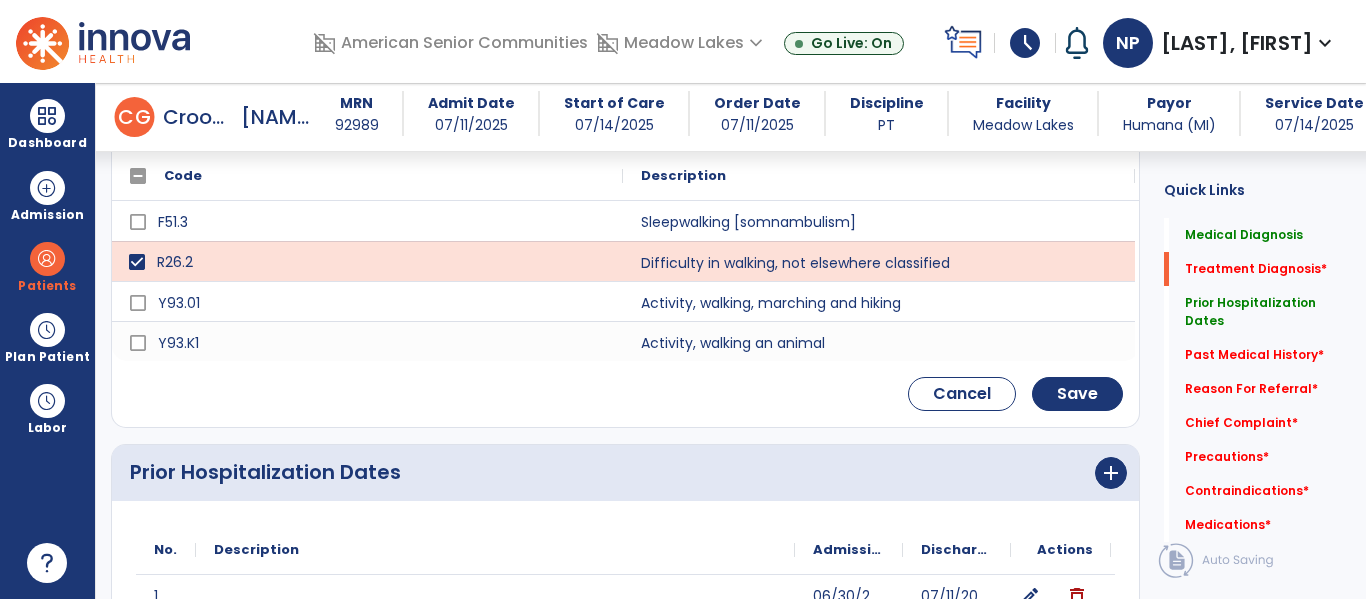 scroll, scrollTop: 755, scrollLeft: 0, axis: vertical 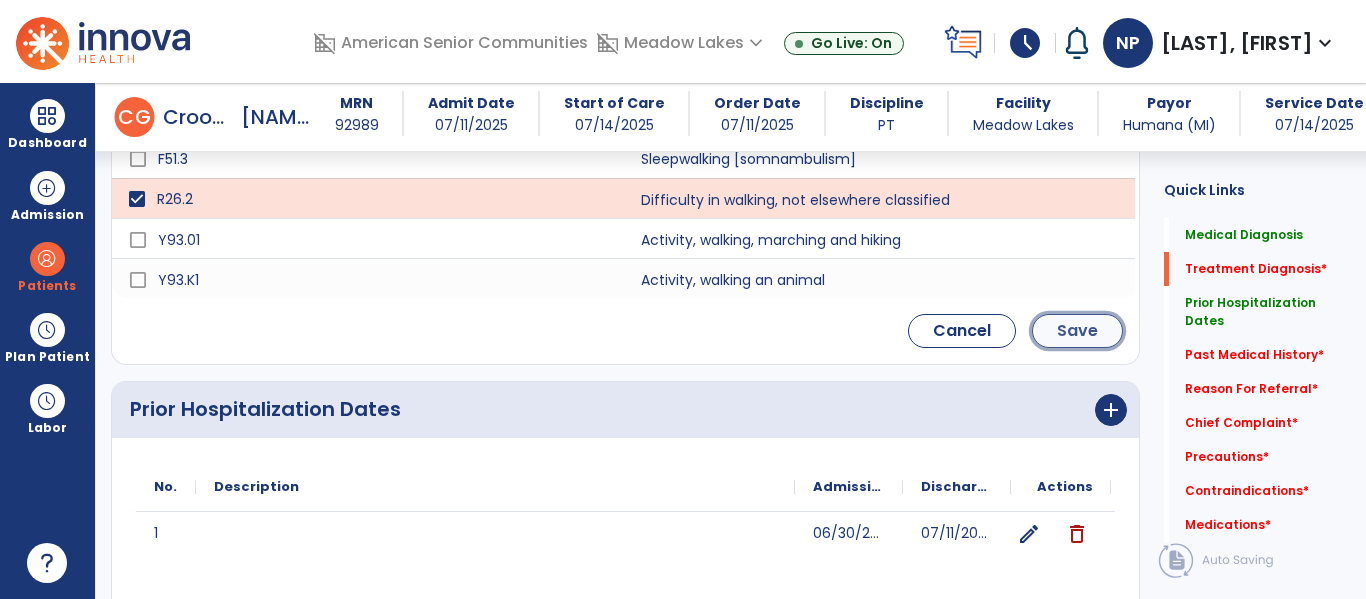click on "Save" 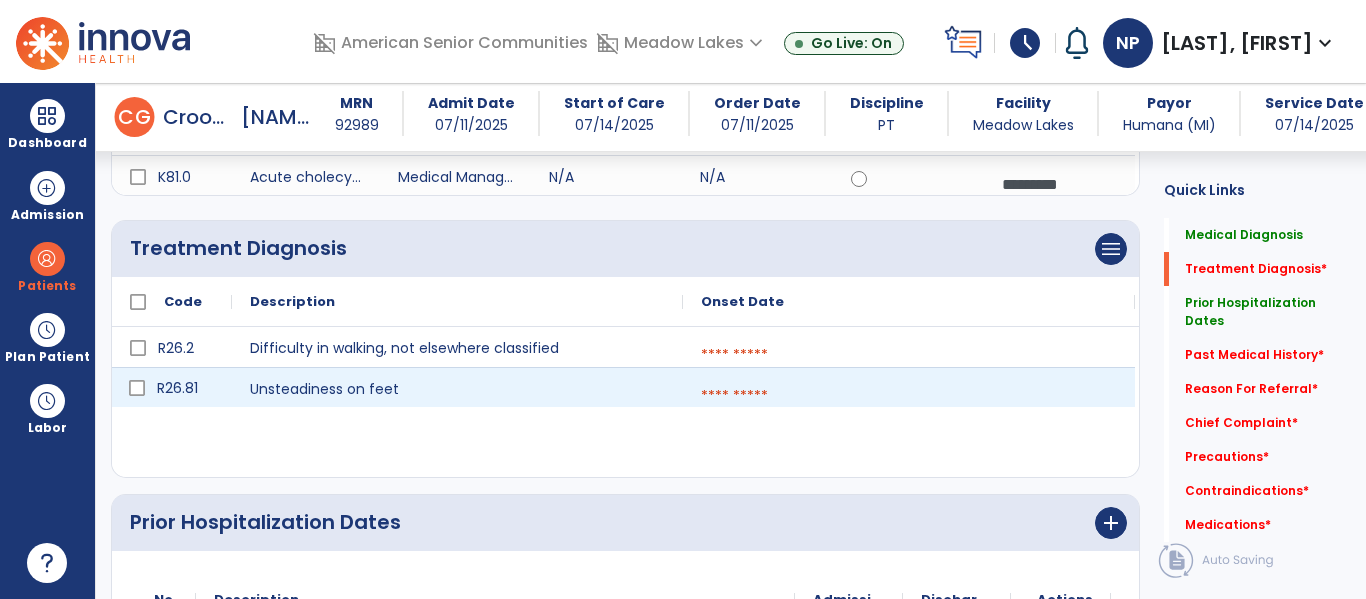 scroll, scrollTop: 392, scrollLeft: 0, axis: vertical 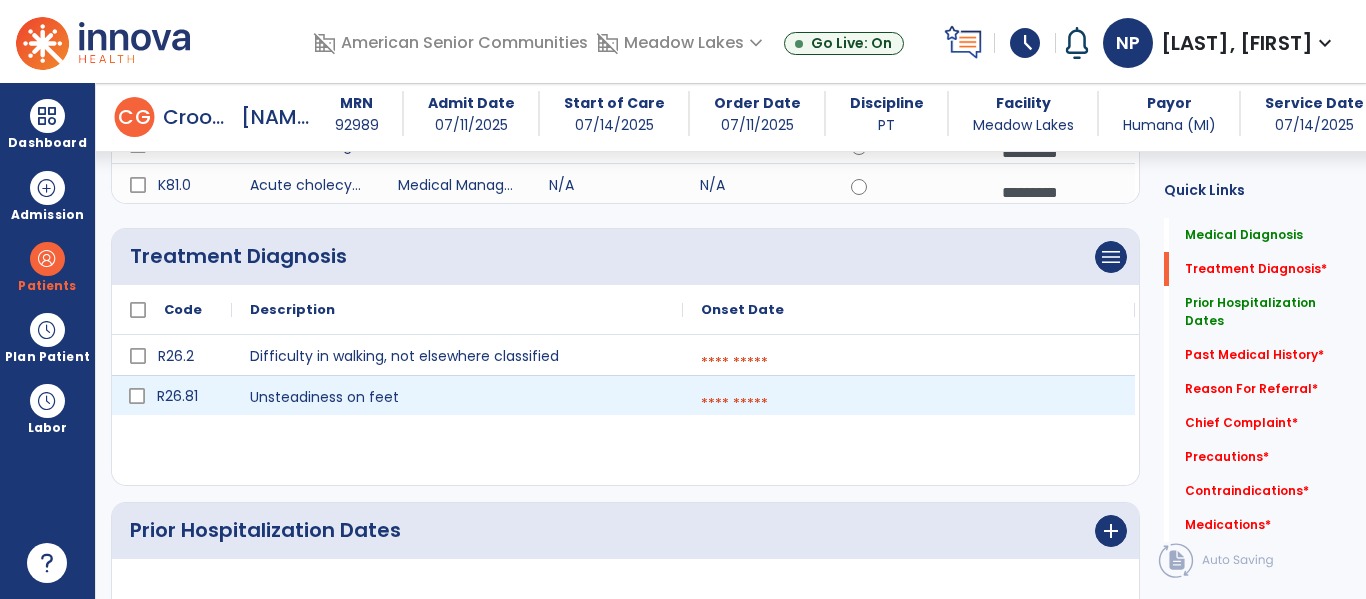 click at bounding box center [909, 404] 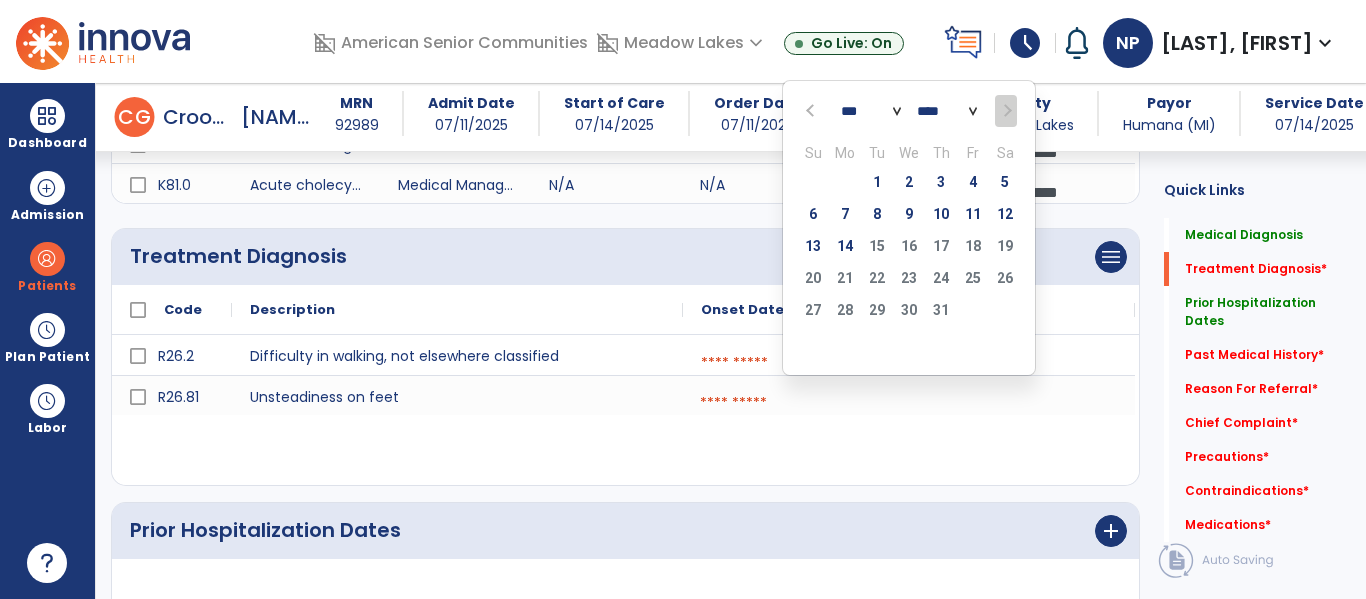 click 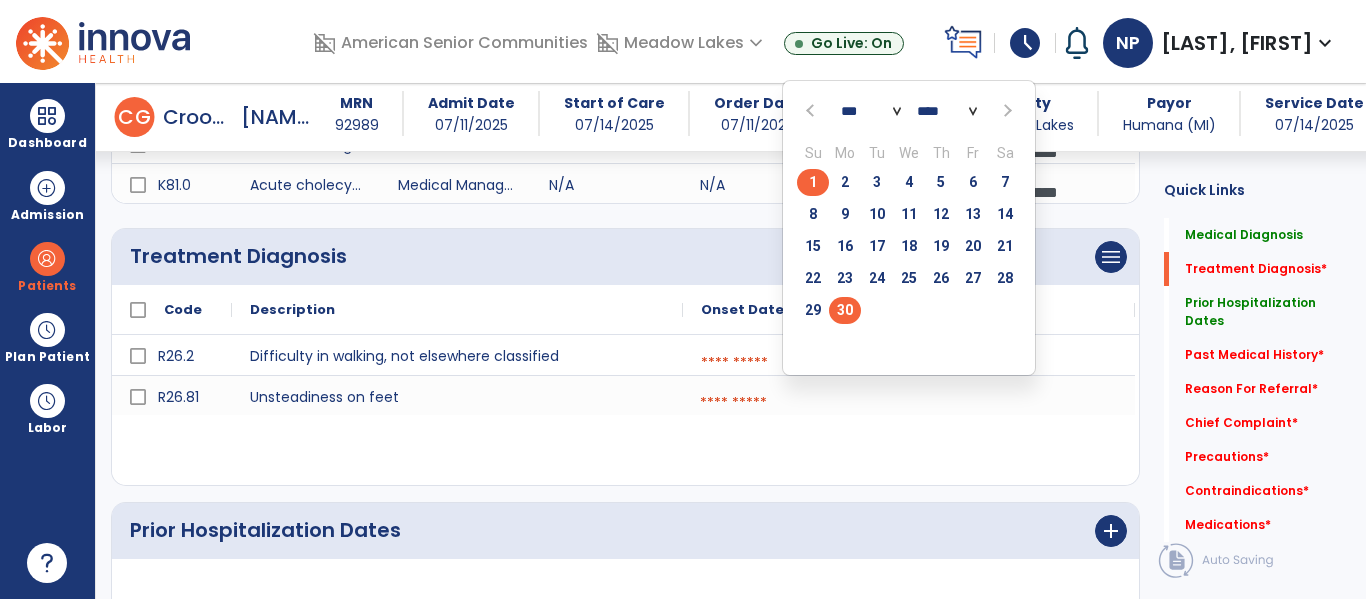 click on "30" 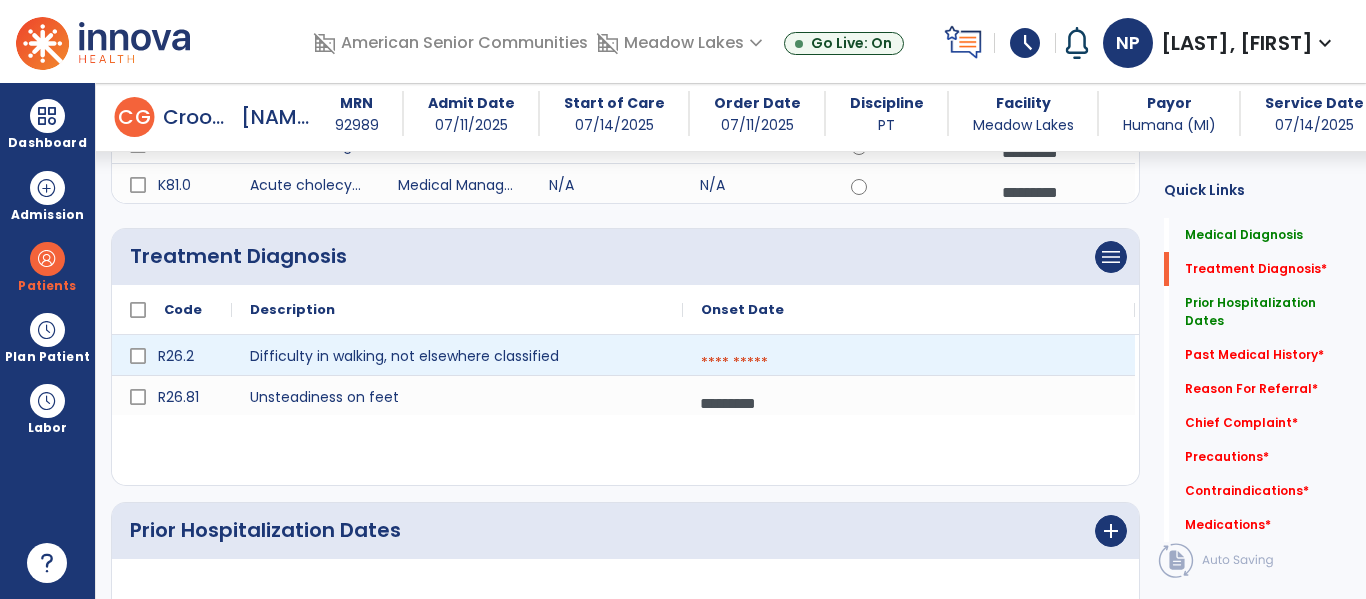 click at bounding box center (909, 363) 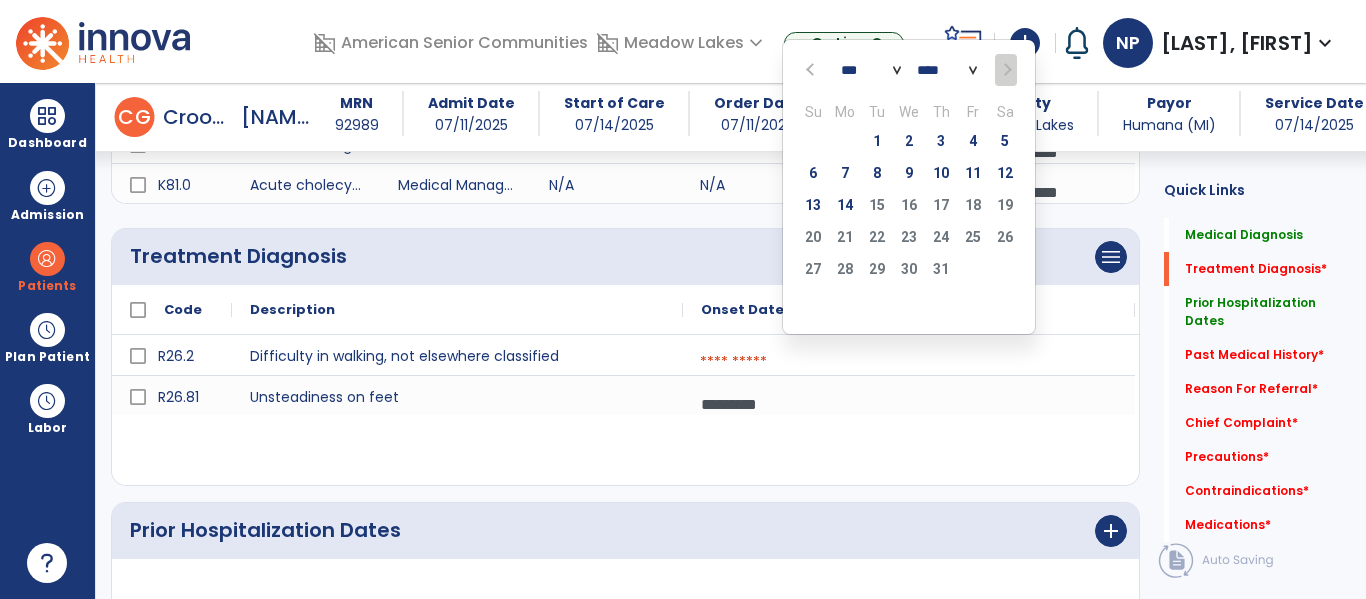 click 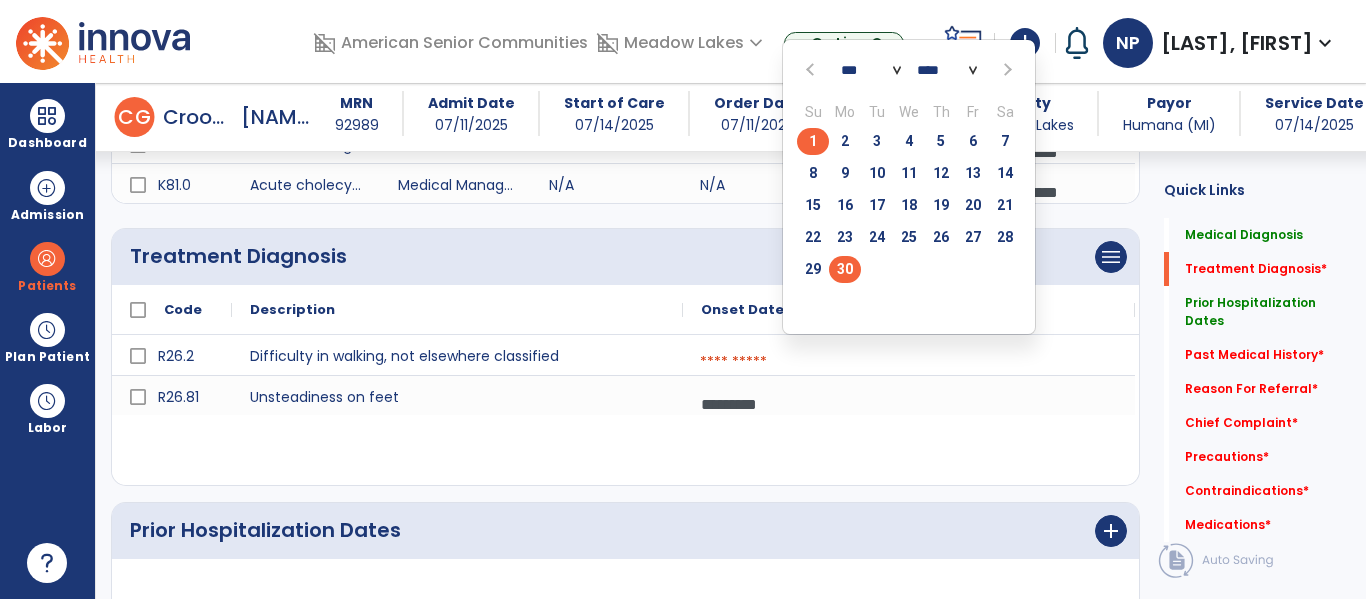click on "30" 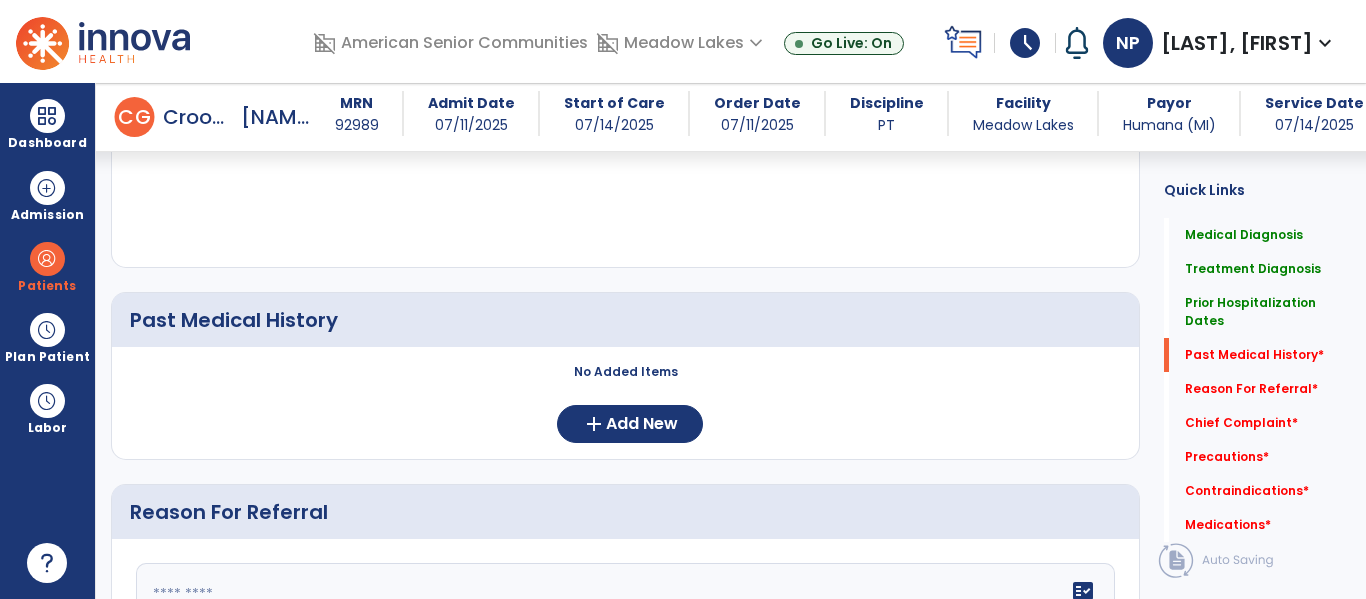 scroll, scrollTop: 936, scrollLeft: 0, axis: vertical 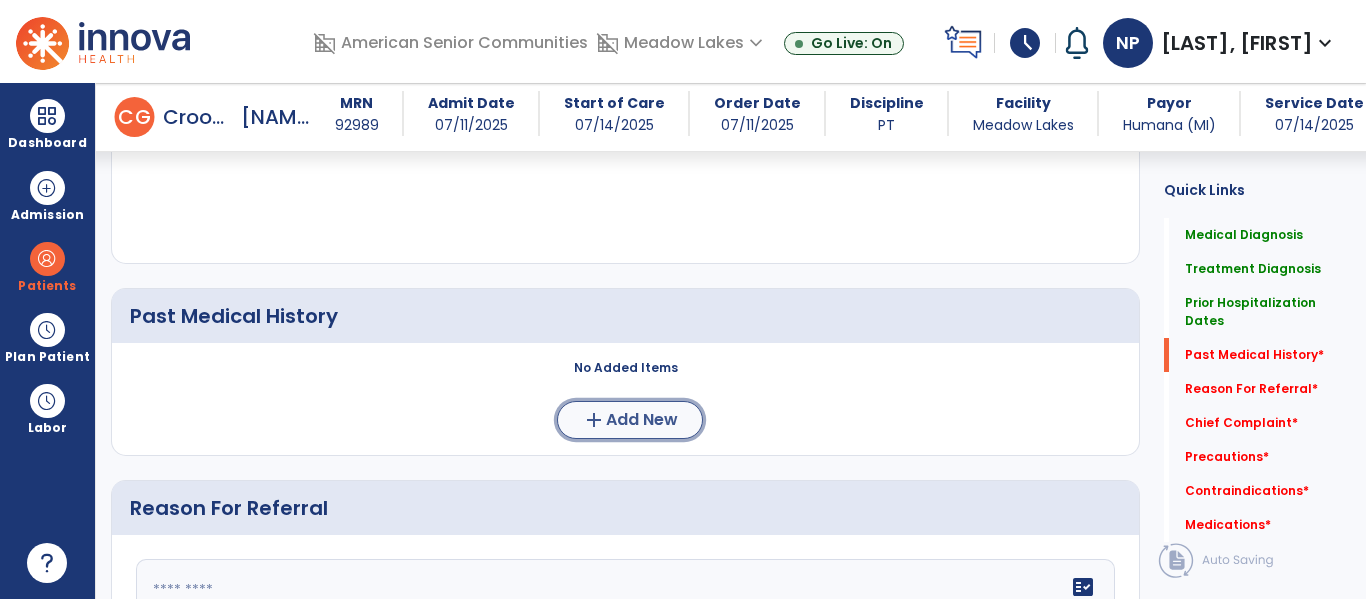 click on "Add New" 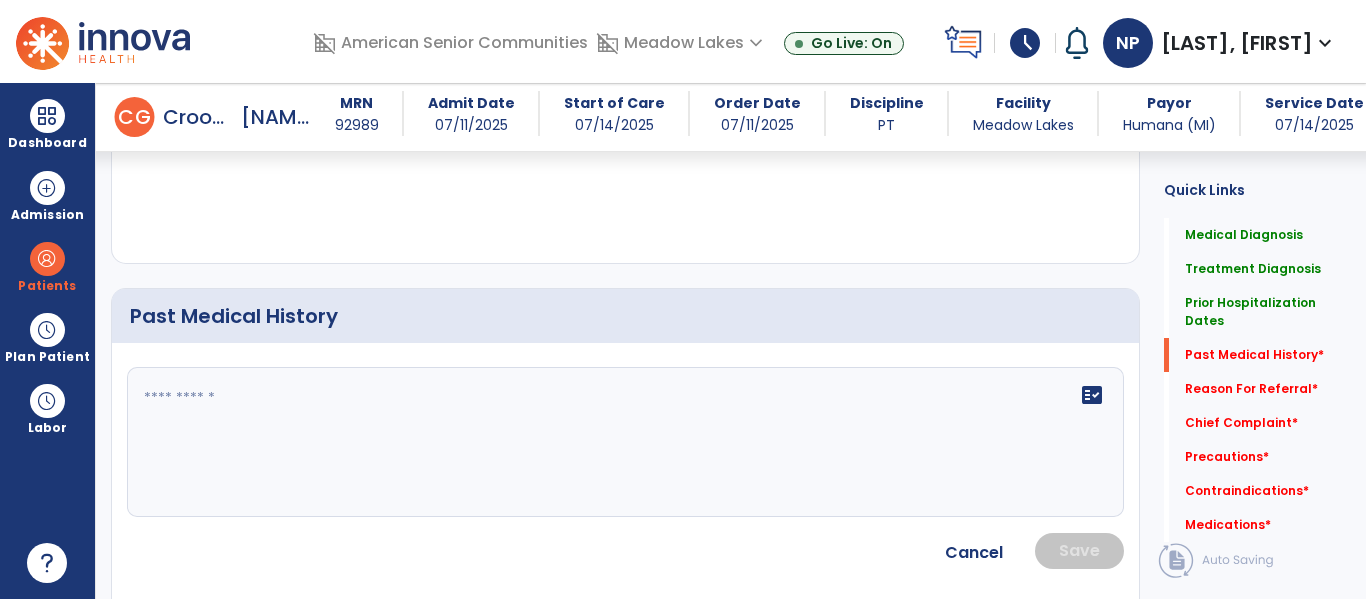 click on "fact_check" 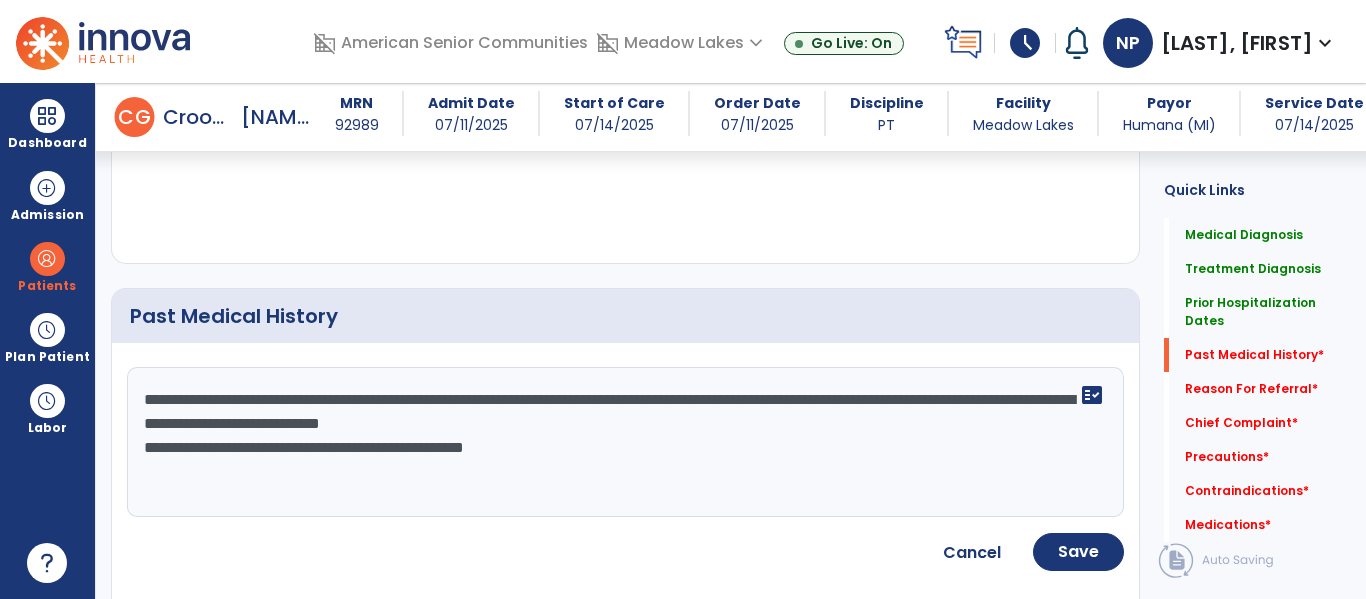 type on "**********" 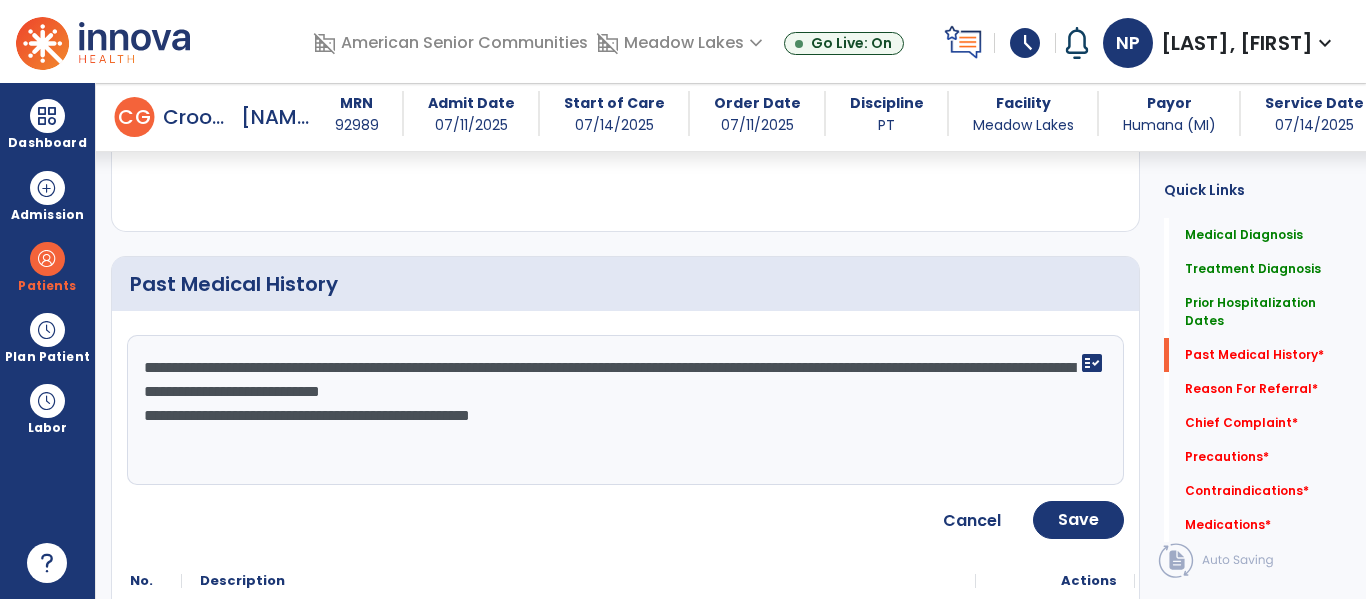 scroll, scrollTop: 976, scrollLeft: 0, axis: vertical 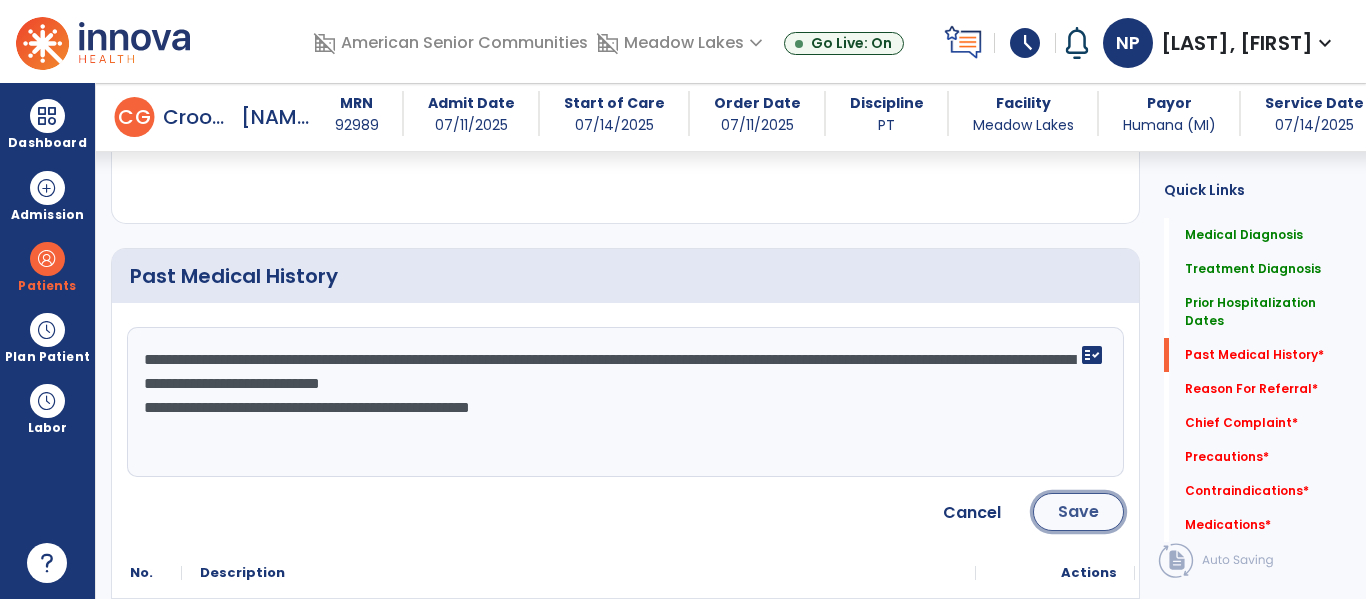 click on "Save" 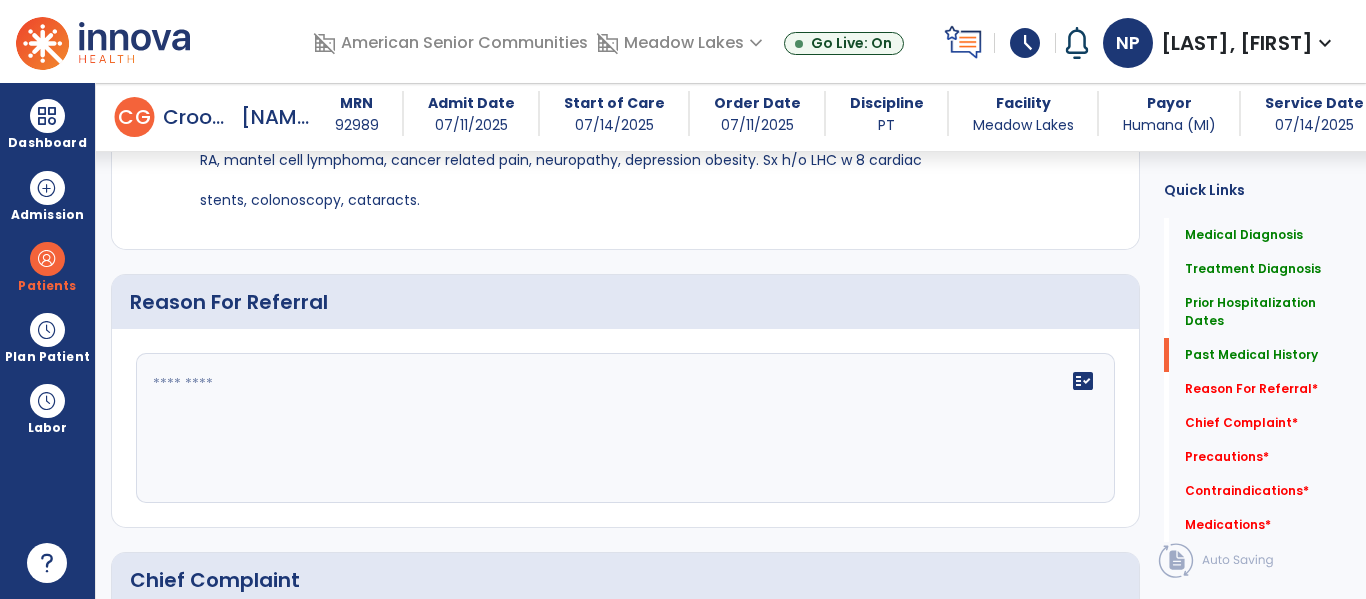 scroll, scrollTop: 1276, scrollLeft: 0, axis: vertical 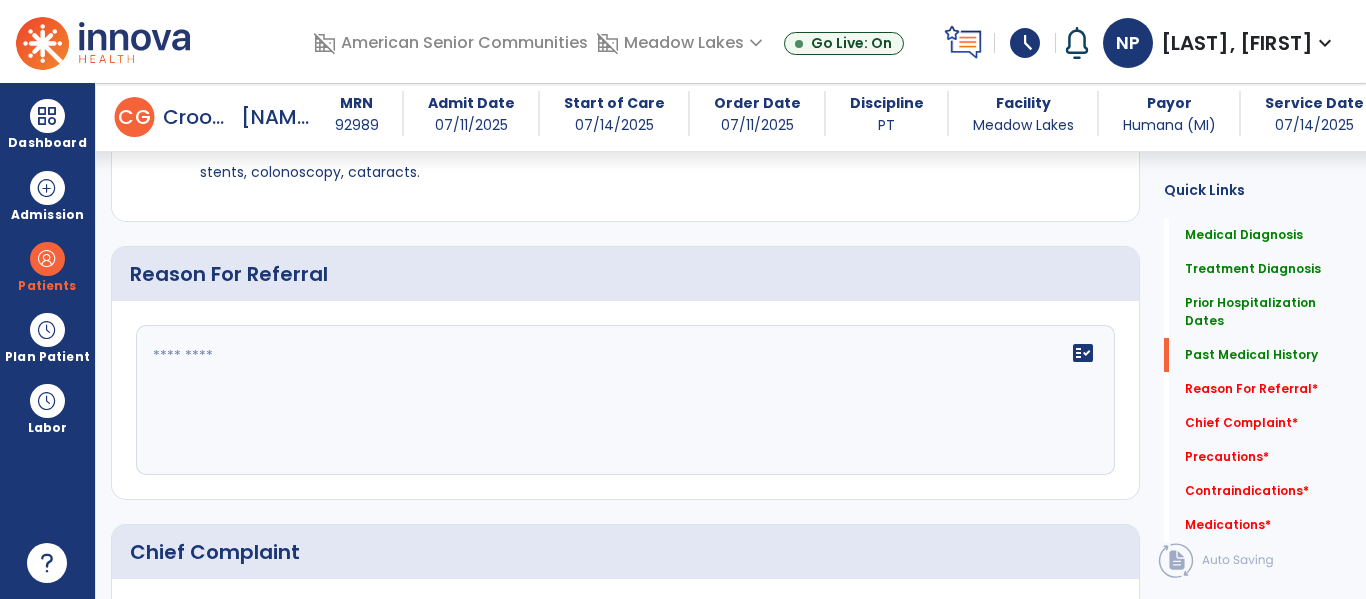 click on "fact_check" 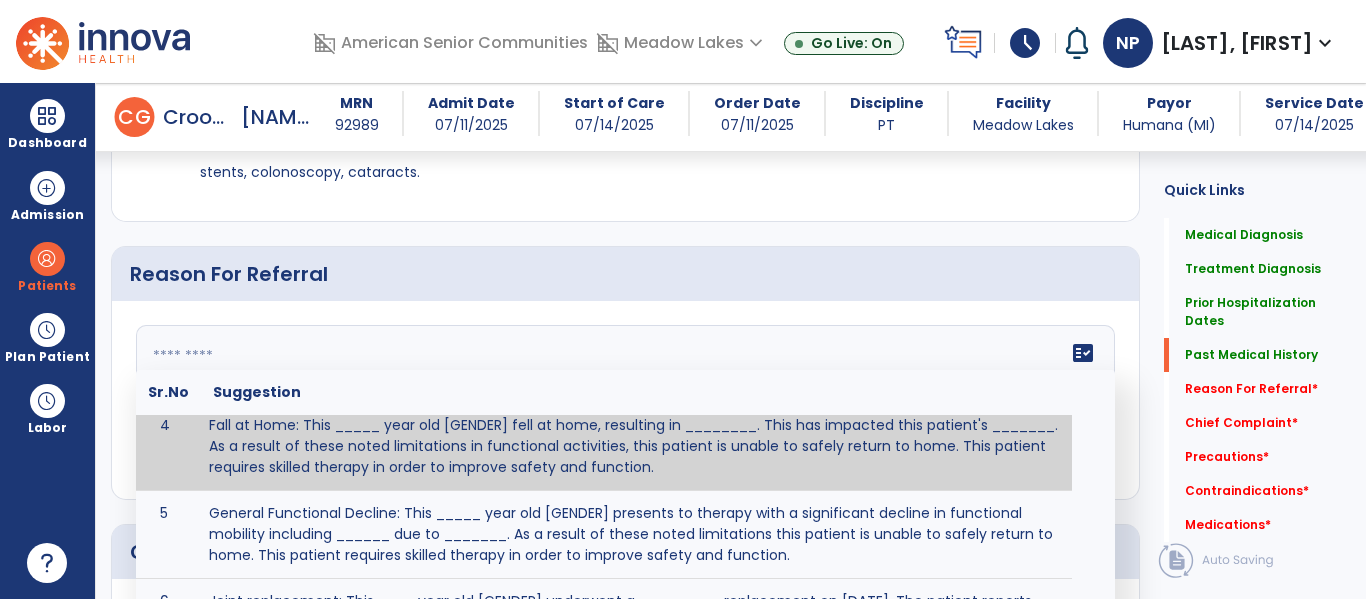 scroll, scrollTop: 272, scrollLeft: 0, axis: vertical 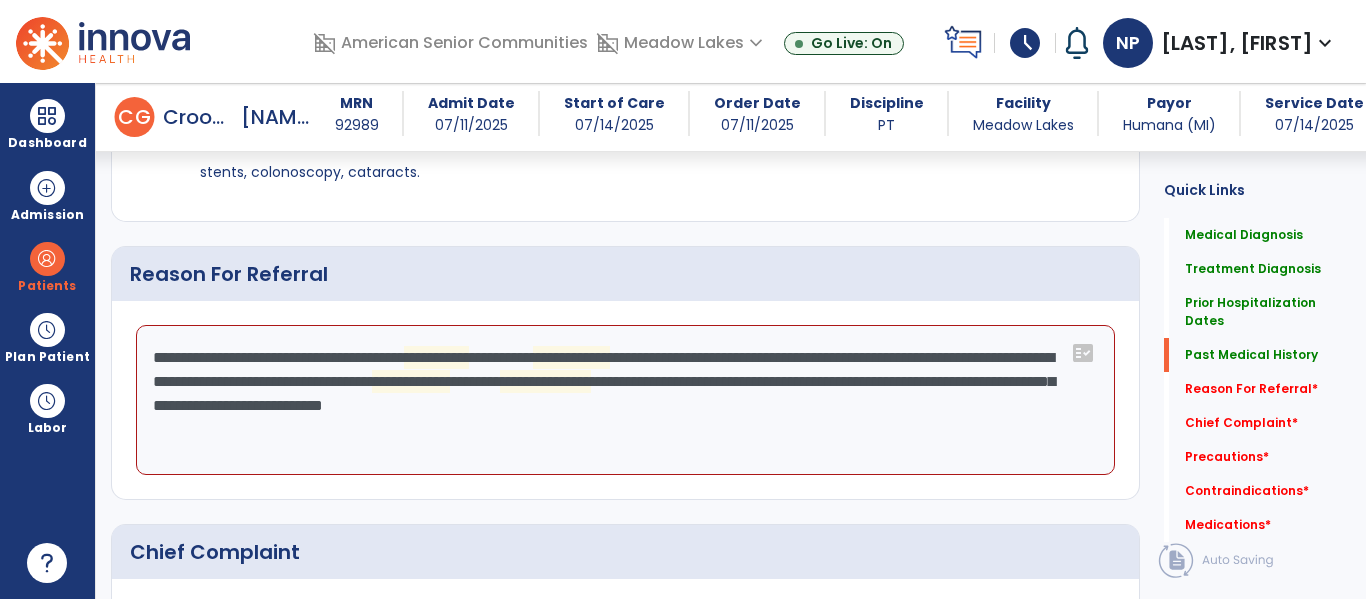 click on "**********" 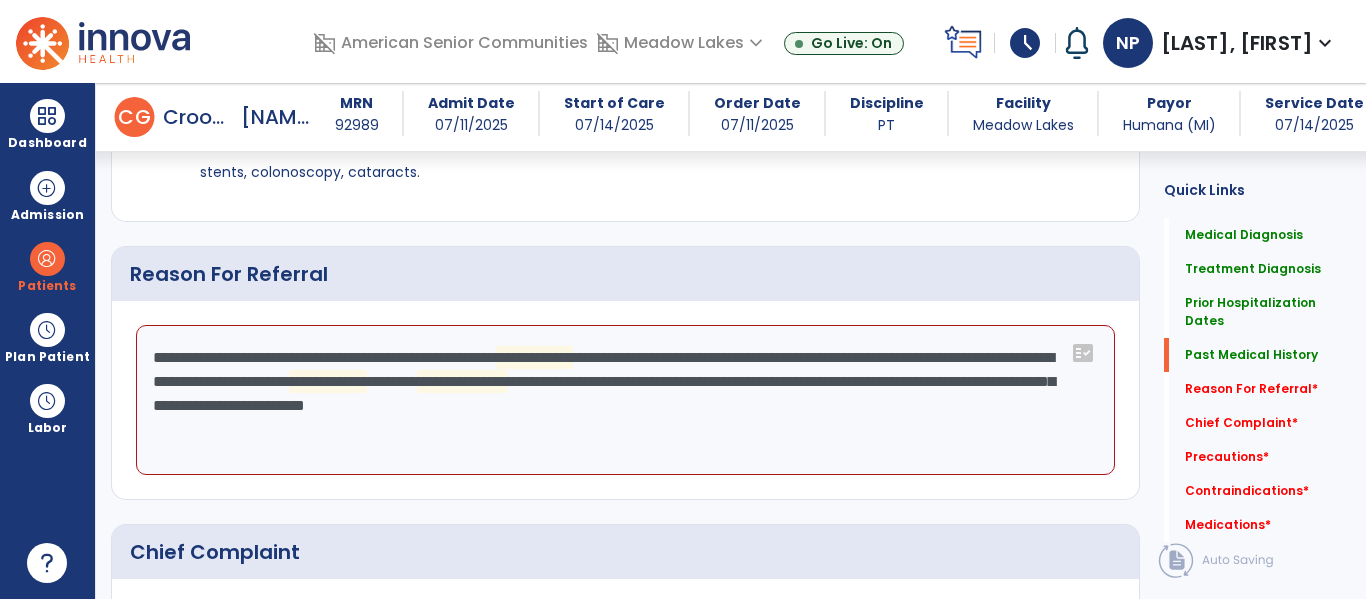 click on "**********" 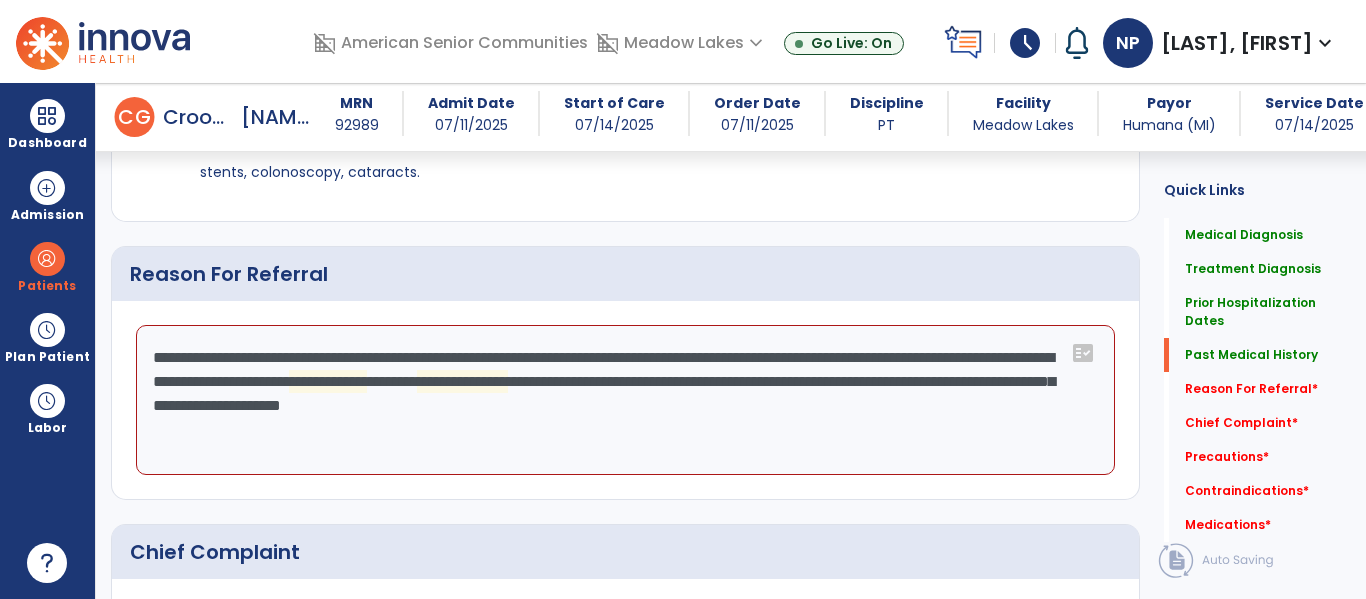 click on "**********" 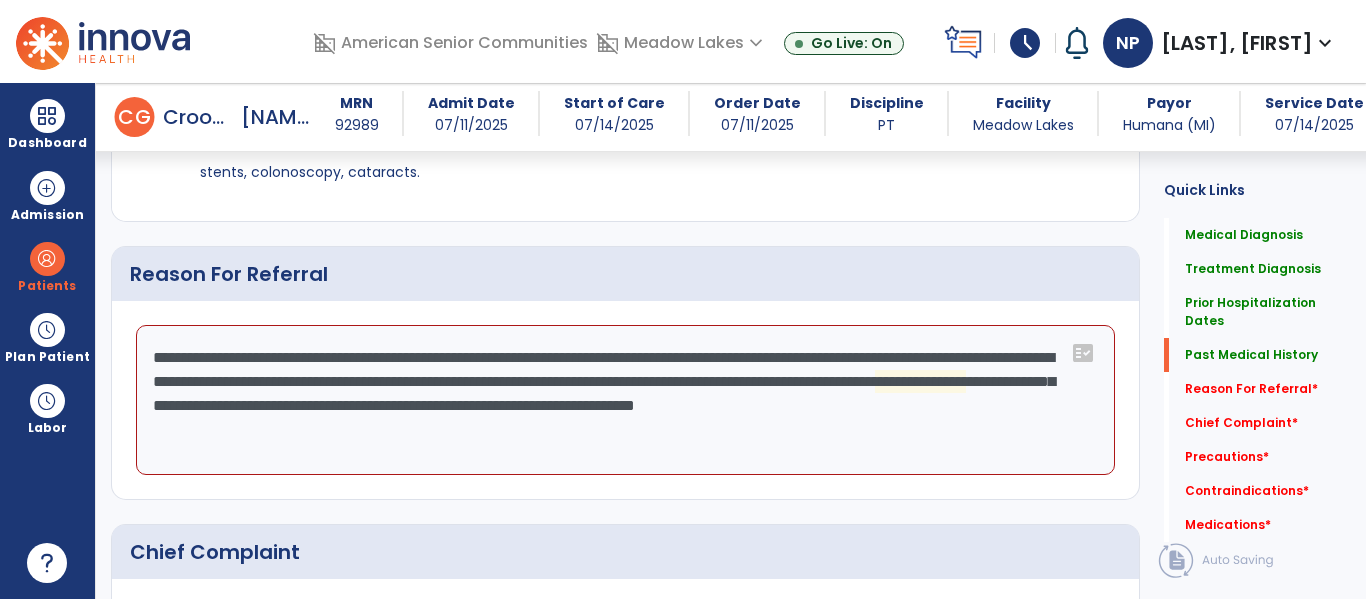 click on "**********" 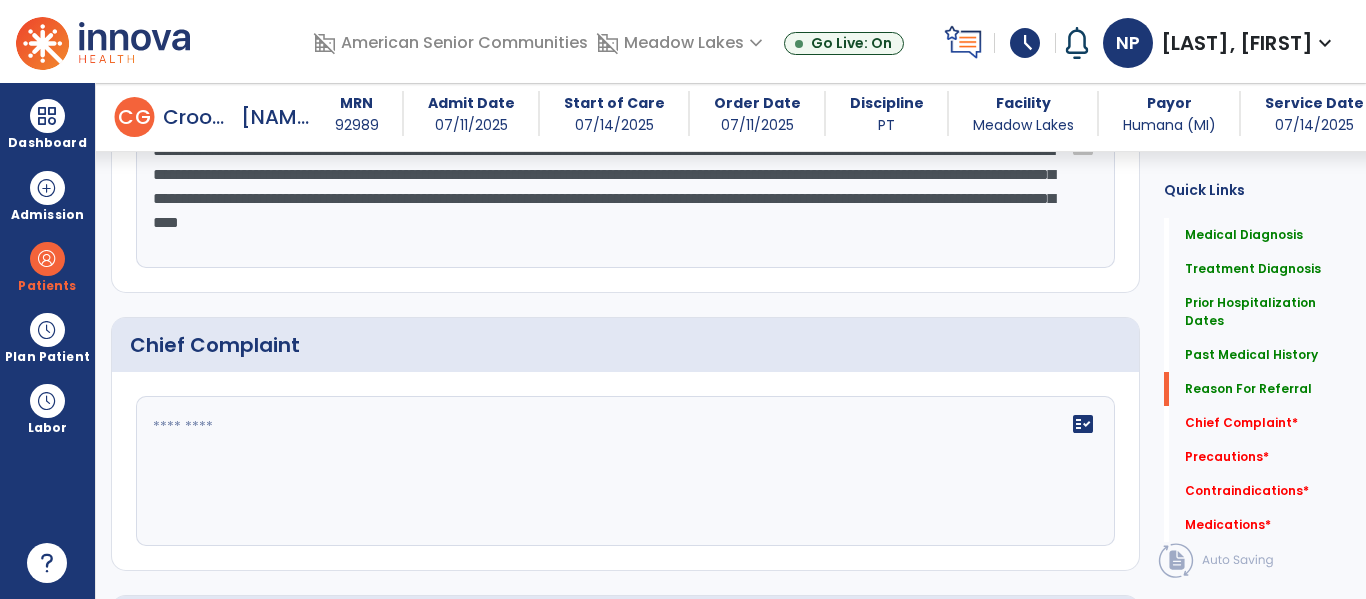 scroll, scrollTop: 1553, scrollLeft: 0, axis: vertical 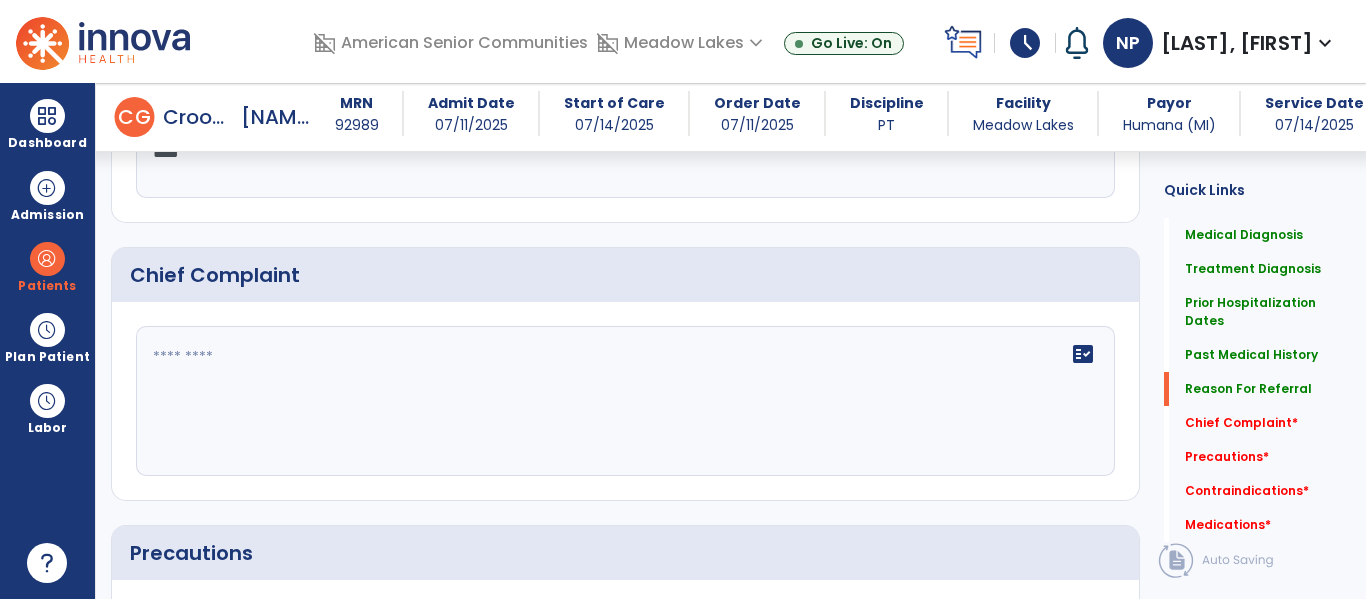 type on "**********" 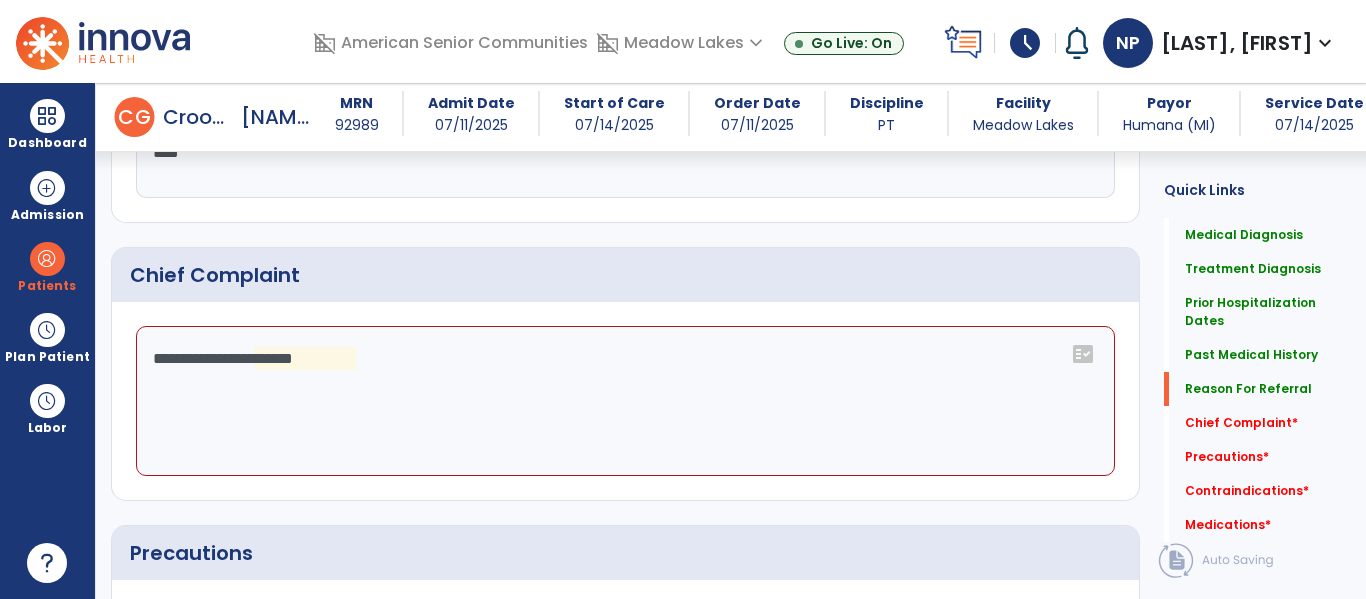 click on "**********" 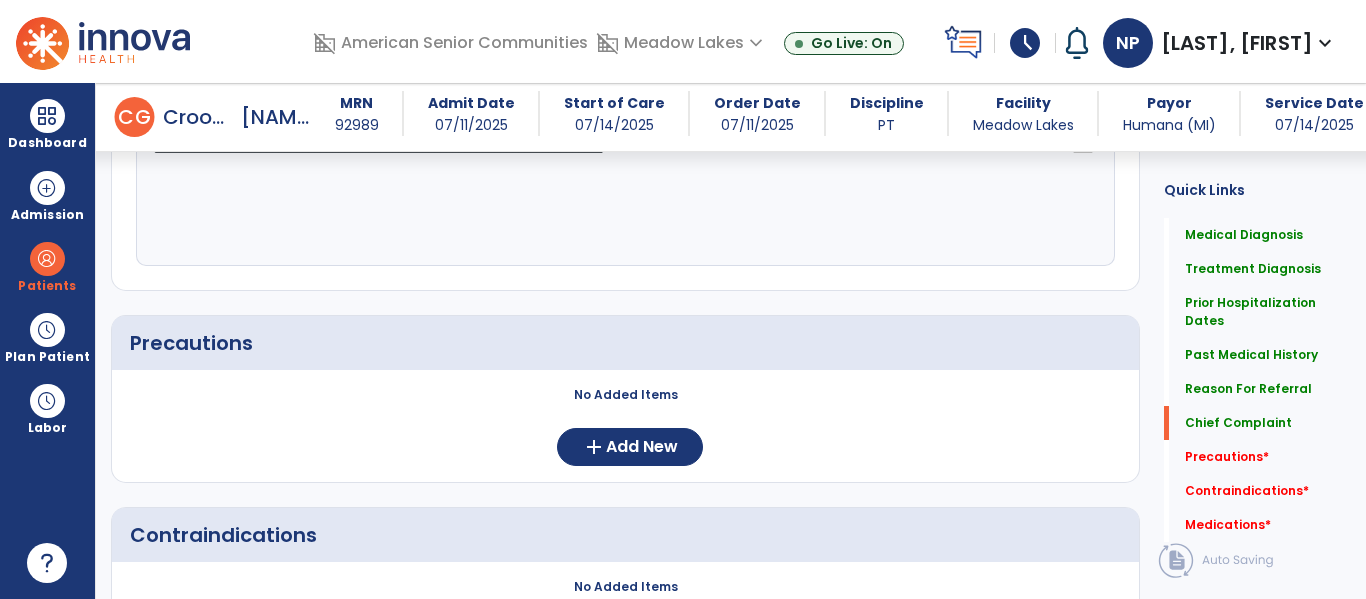 scroll, scrollTop: 1783, scrollLeft: 0, axis: vertical 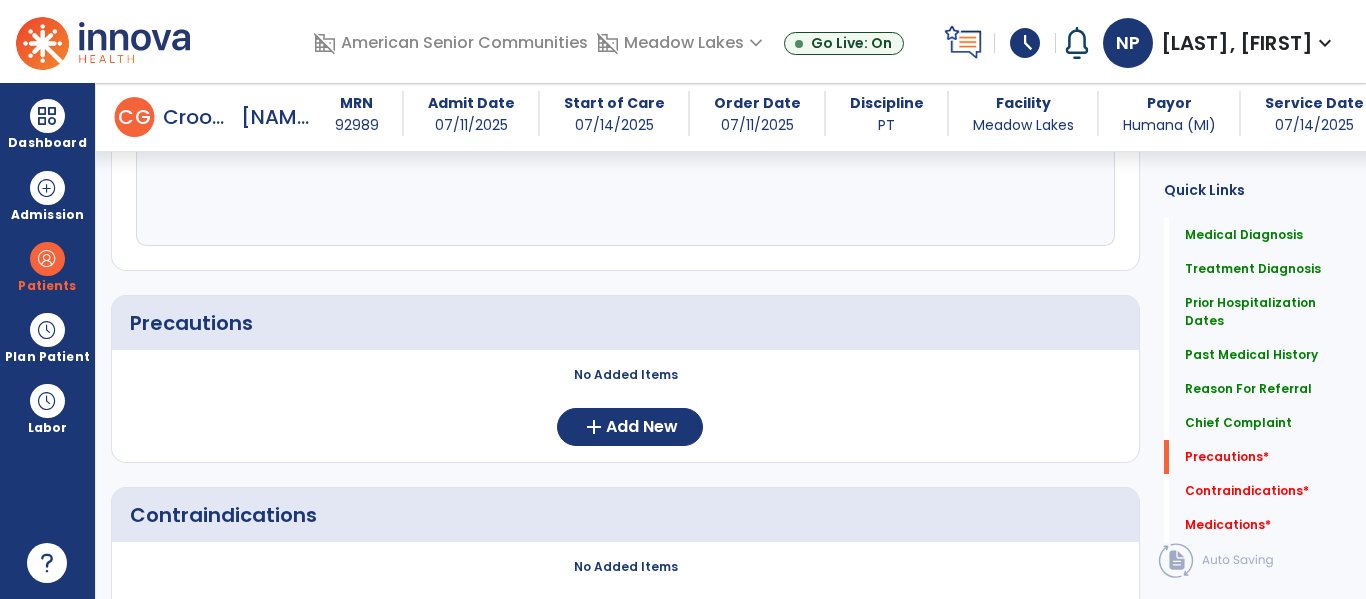 type on "**********" 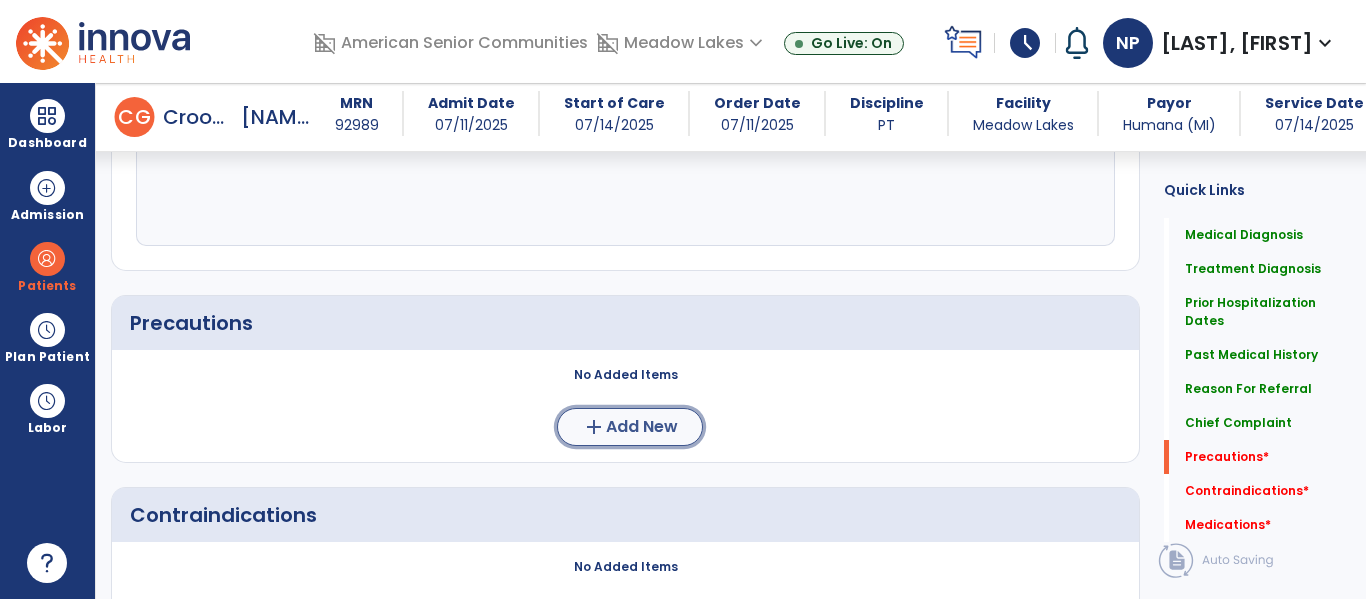 click on "Add New" 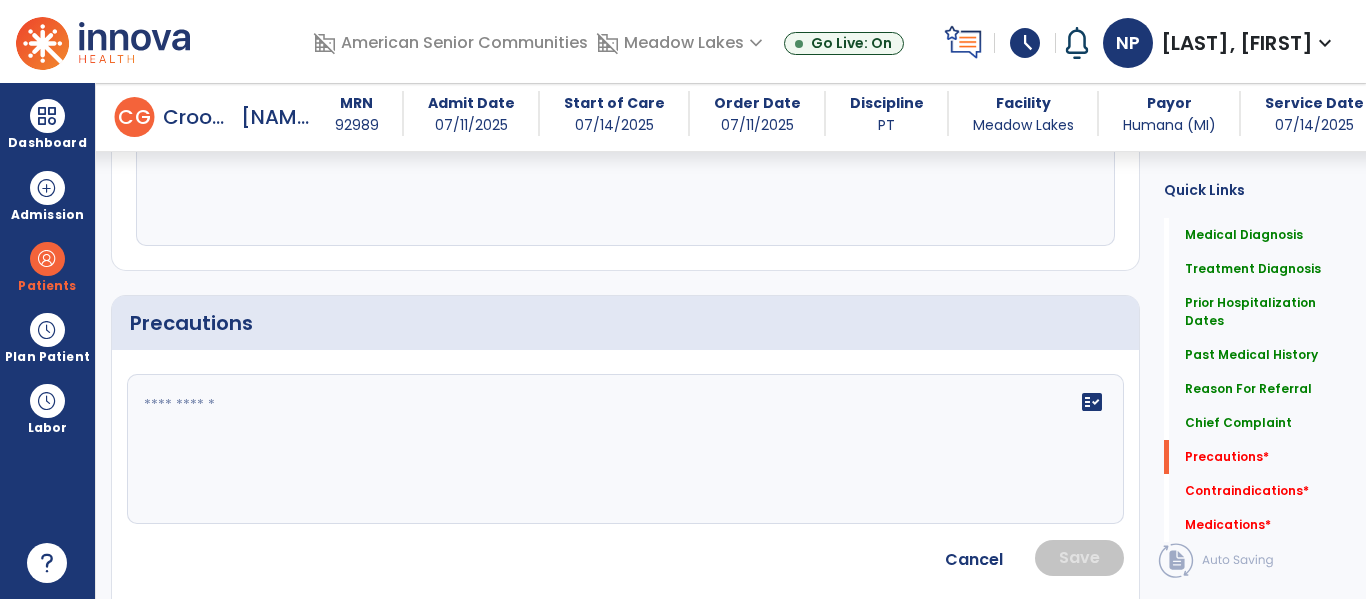 click 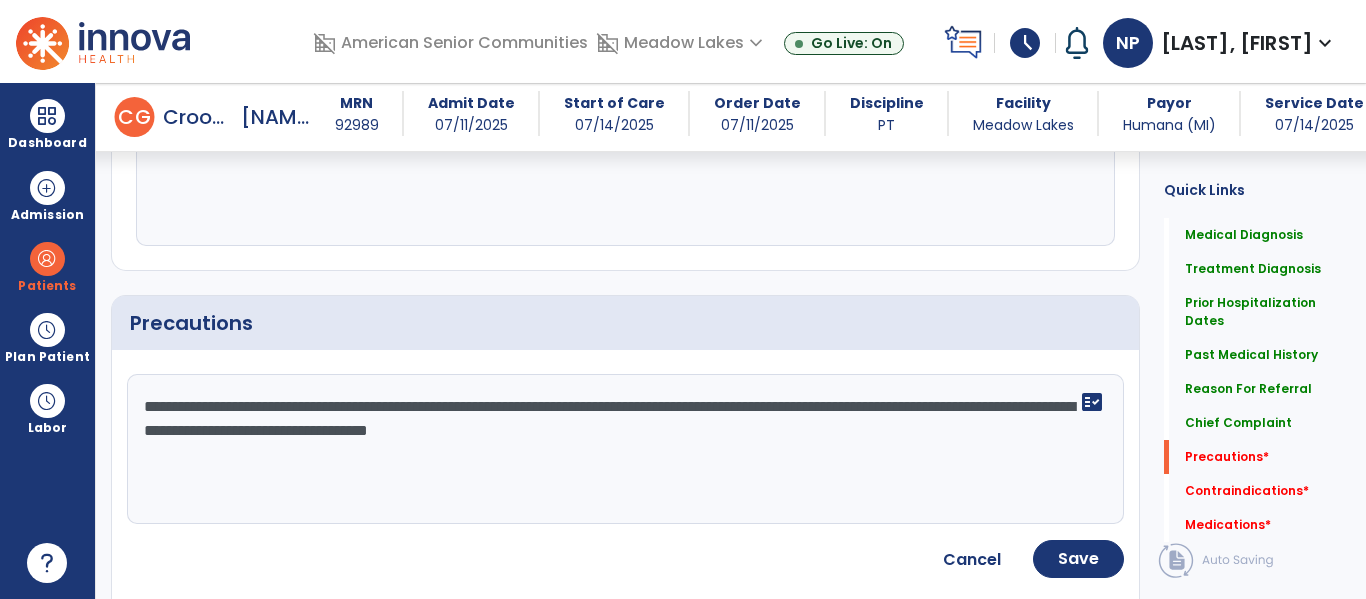 type on "**********" 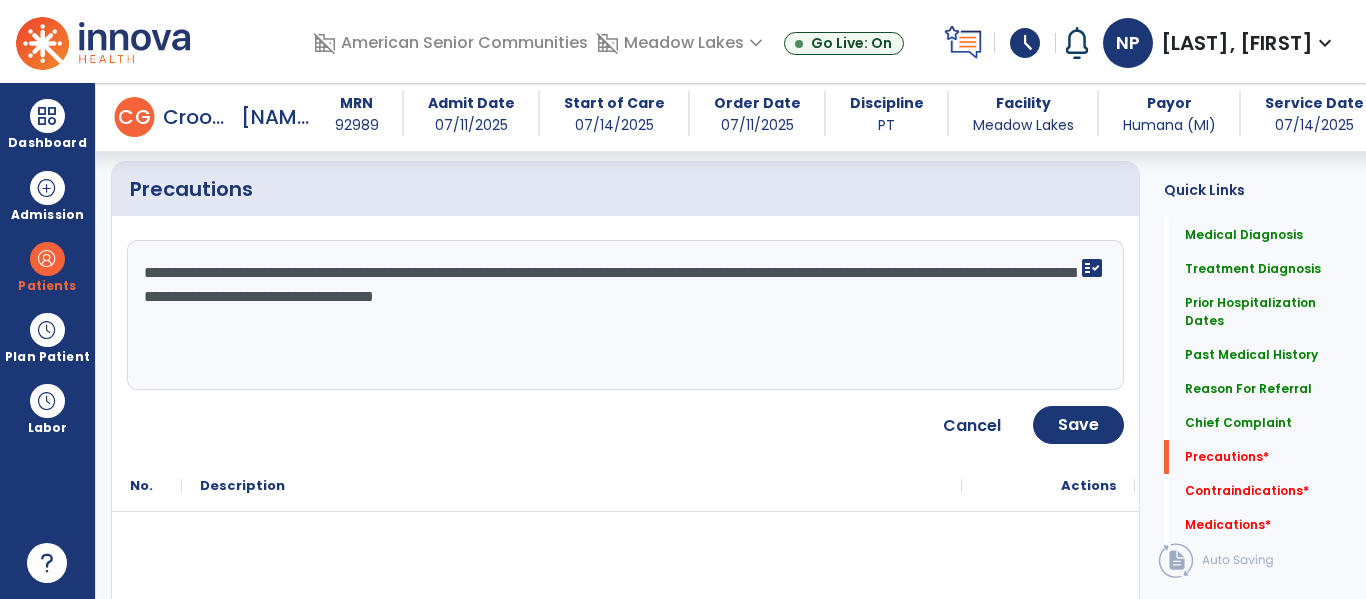 scroll, scrollTop: 1919, scrollLeft: 0, axis: vertical 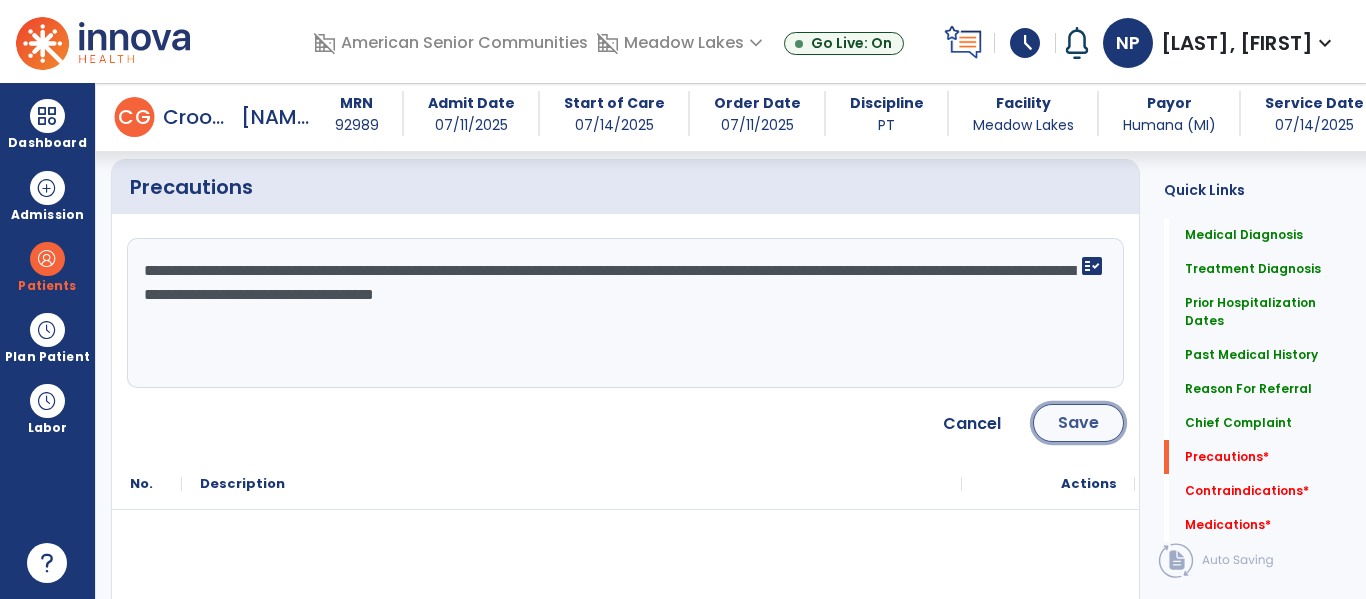 click on "Save" 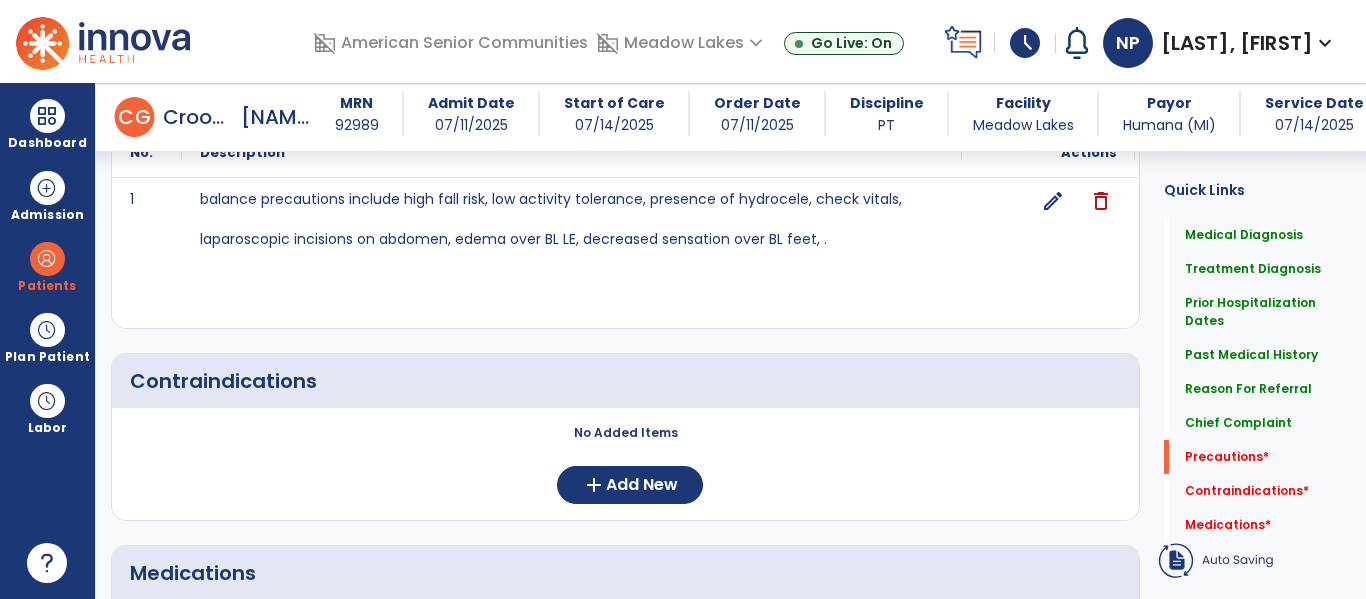 scroll, scrollTop: 2046, scrollLeft: 0, axis: vertical 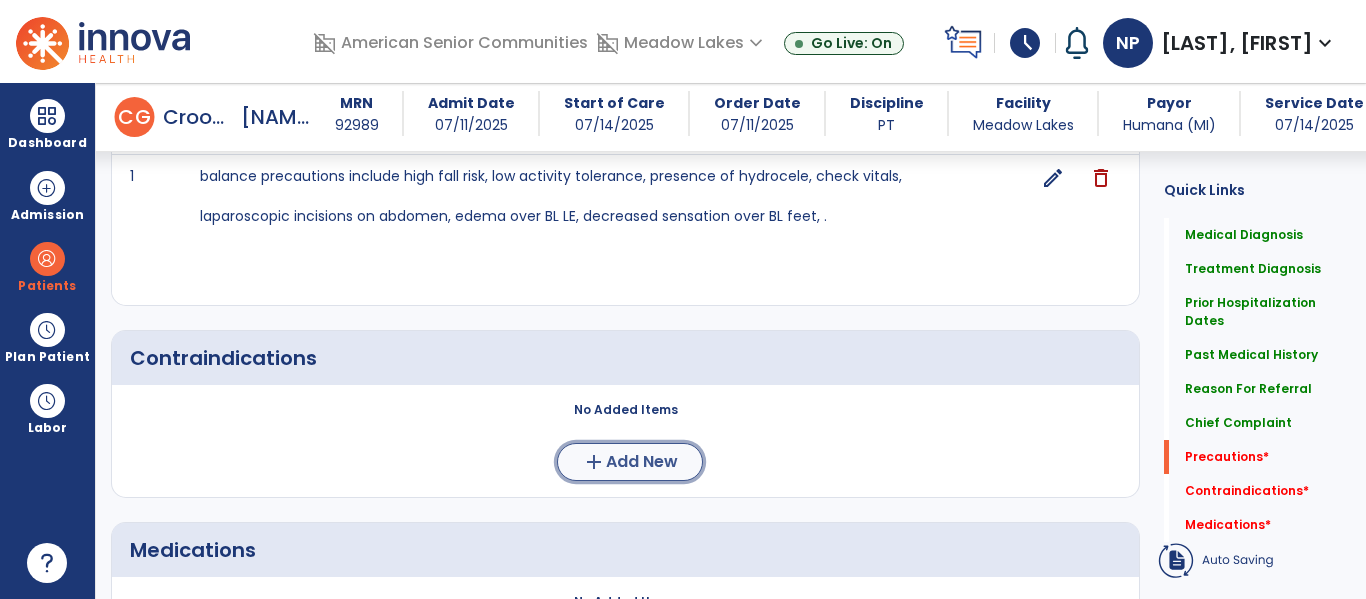 click on "Add New" 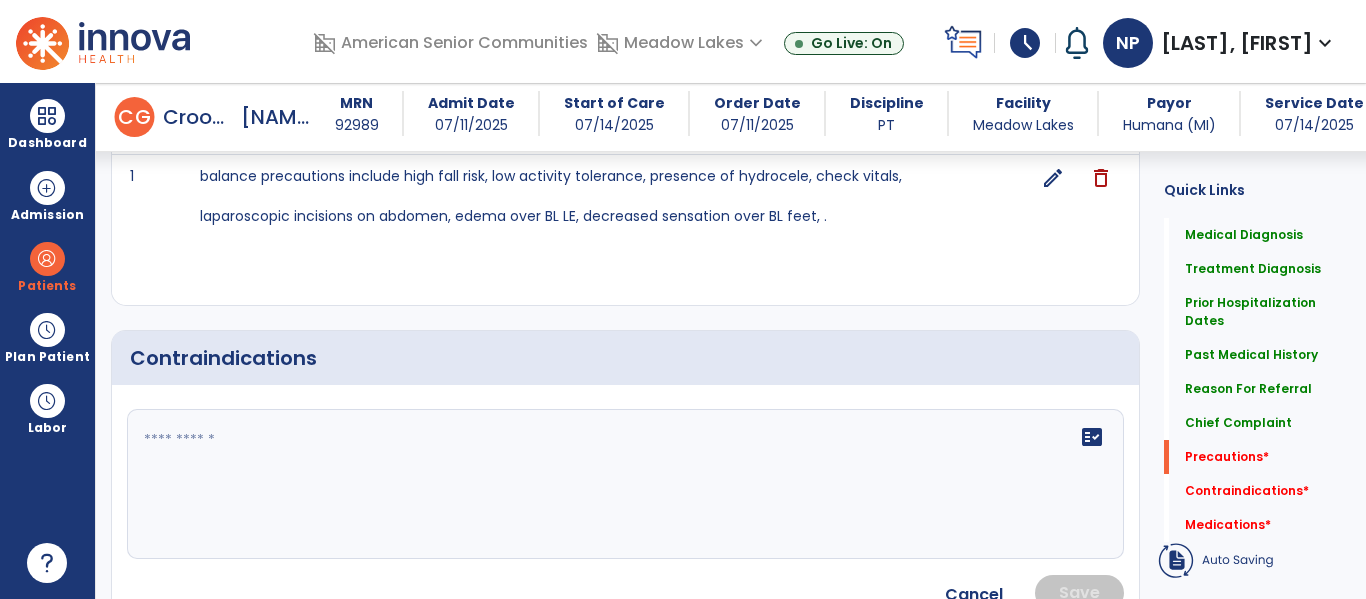 click 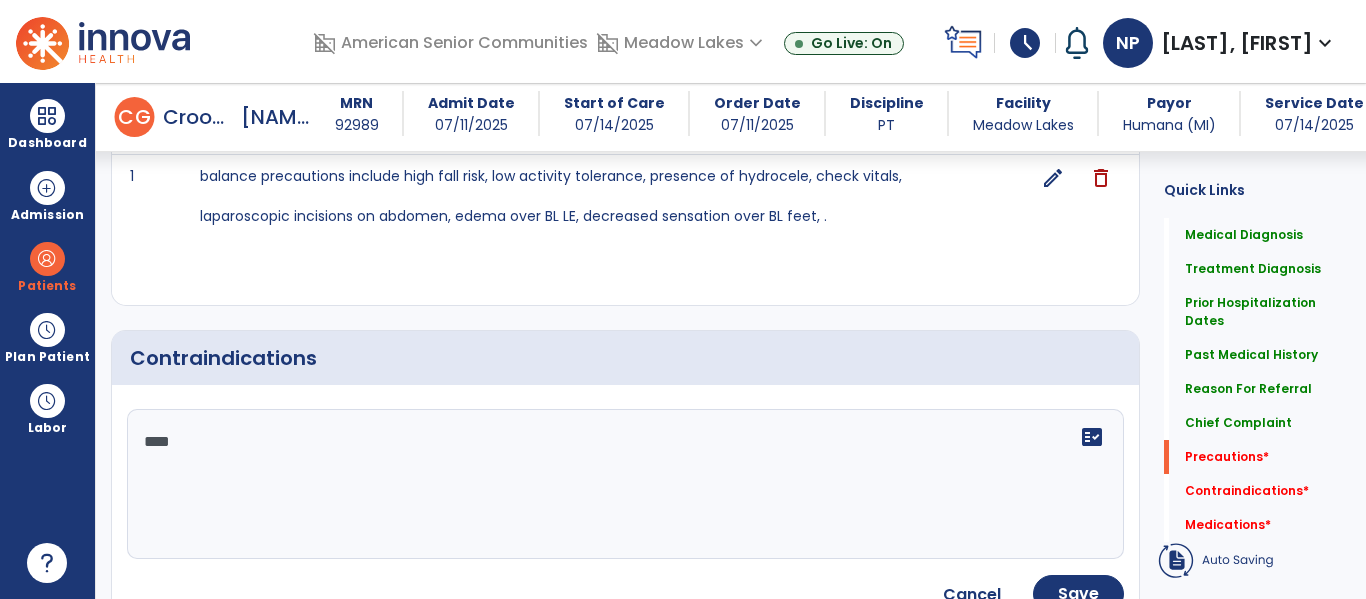 type on "*****" 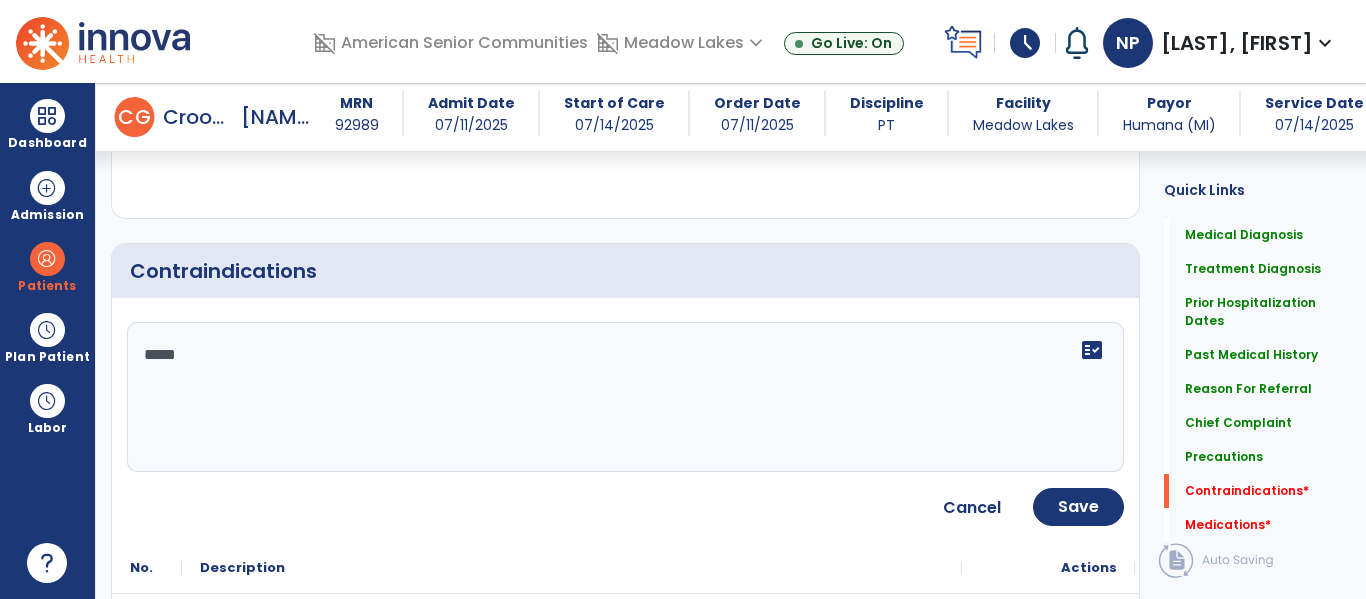 scroll, scrollTop: 2154, scrollLeft: 0, axis: vertical 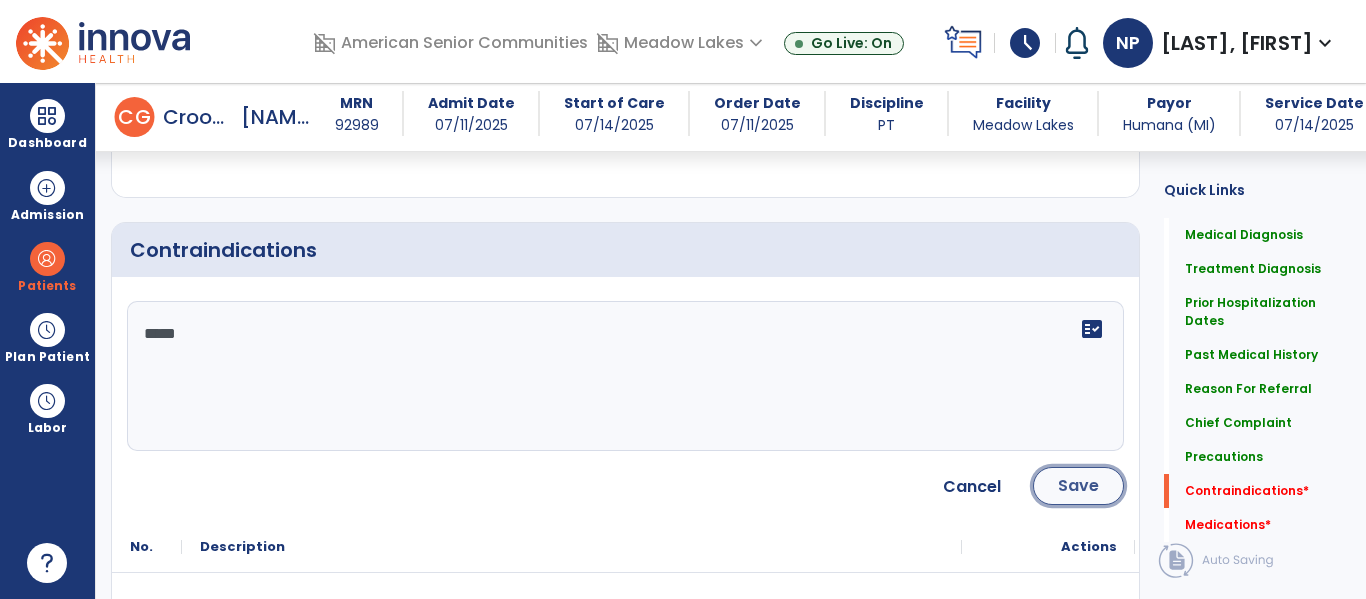 click on "Save" 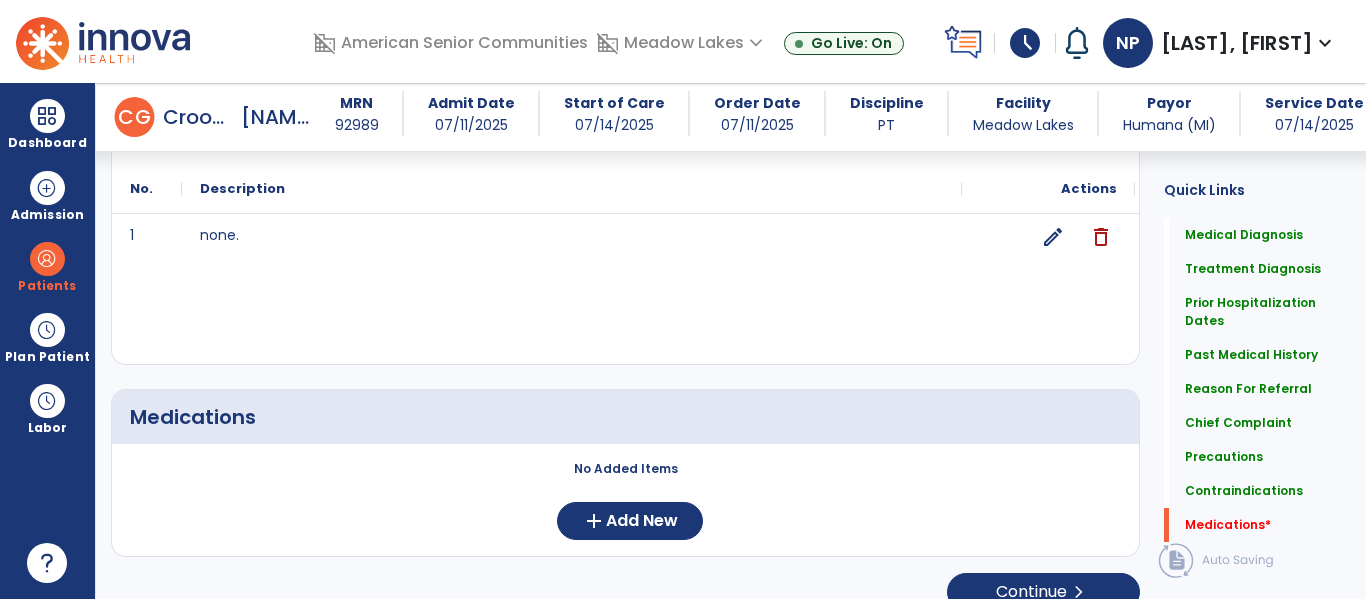 scroll, scrollTop: 2288, scrollLeft: 0, axis: vertical 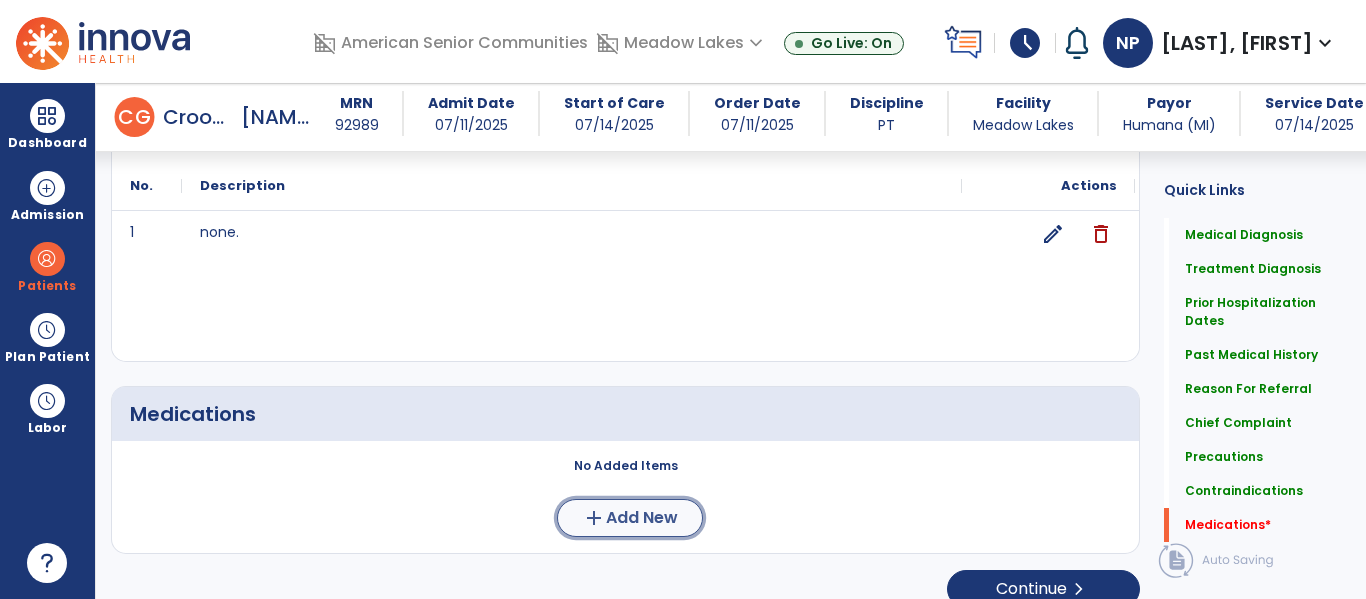 click on "Add New" 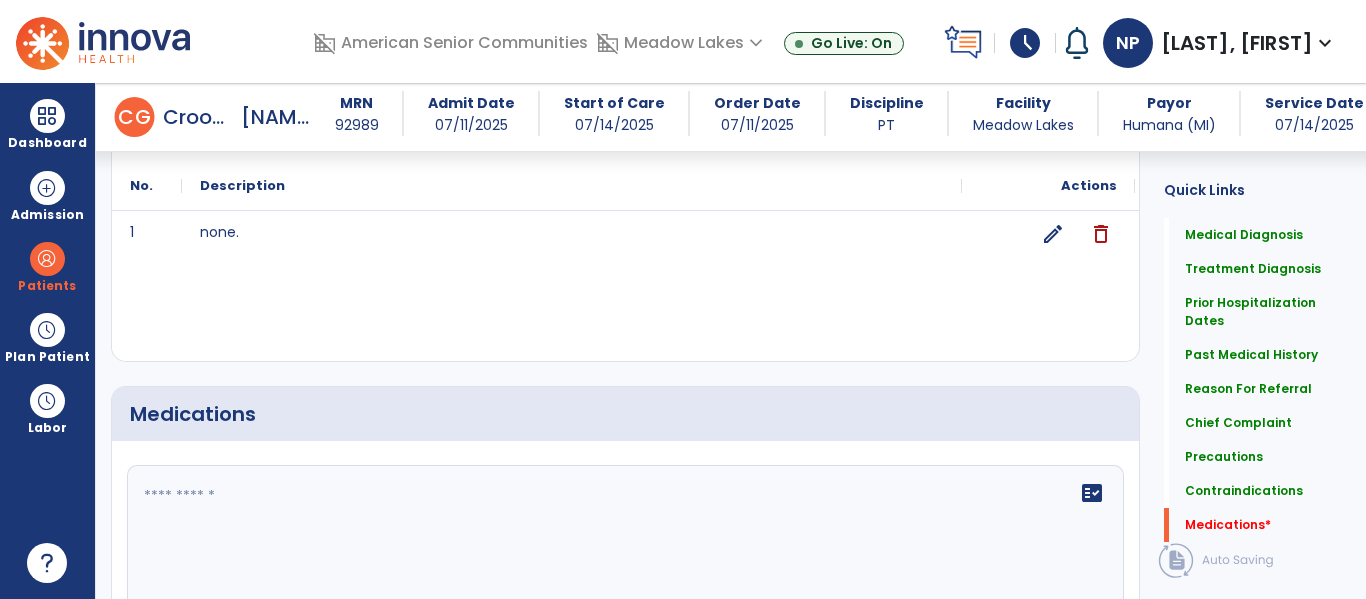 click 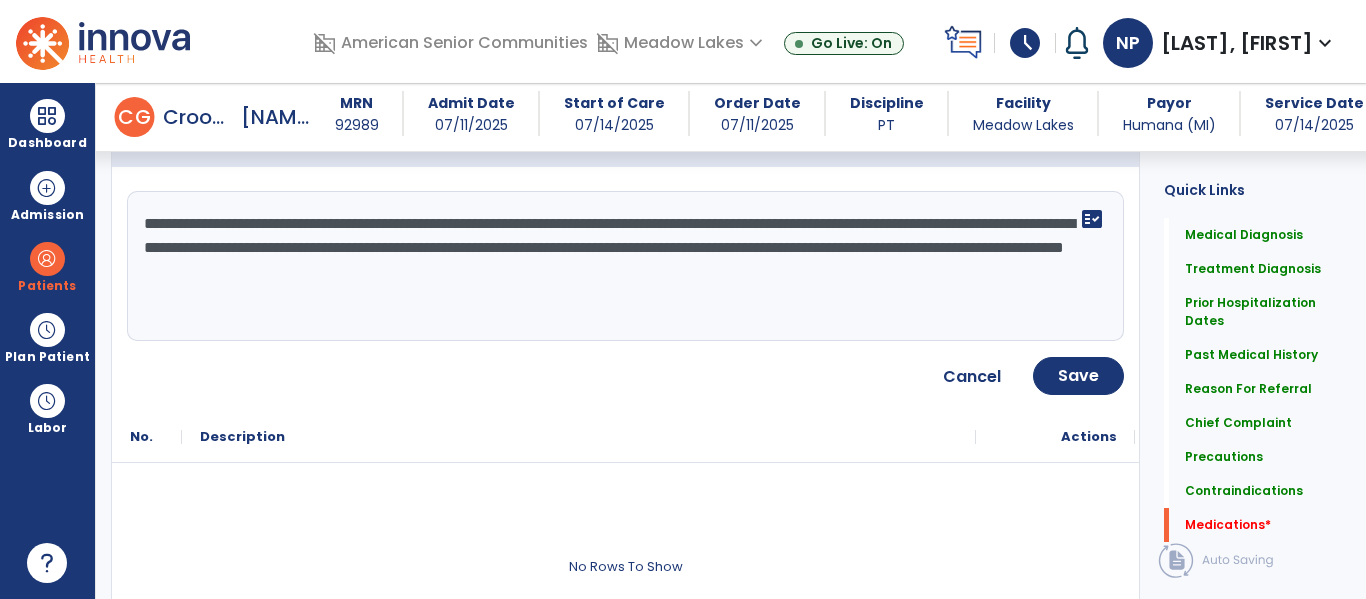 scroll, scrollTop: 2566, scrollLeft: 0, axis: vertical 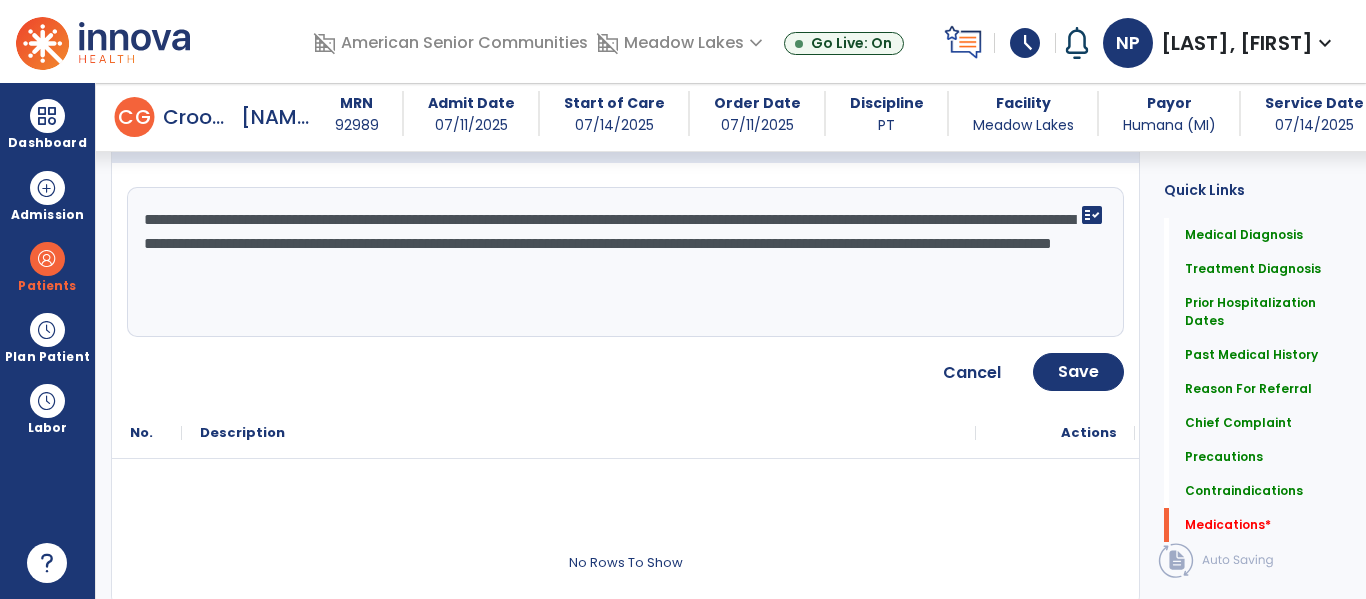 type on "**********" 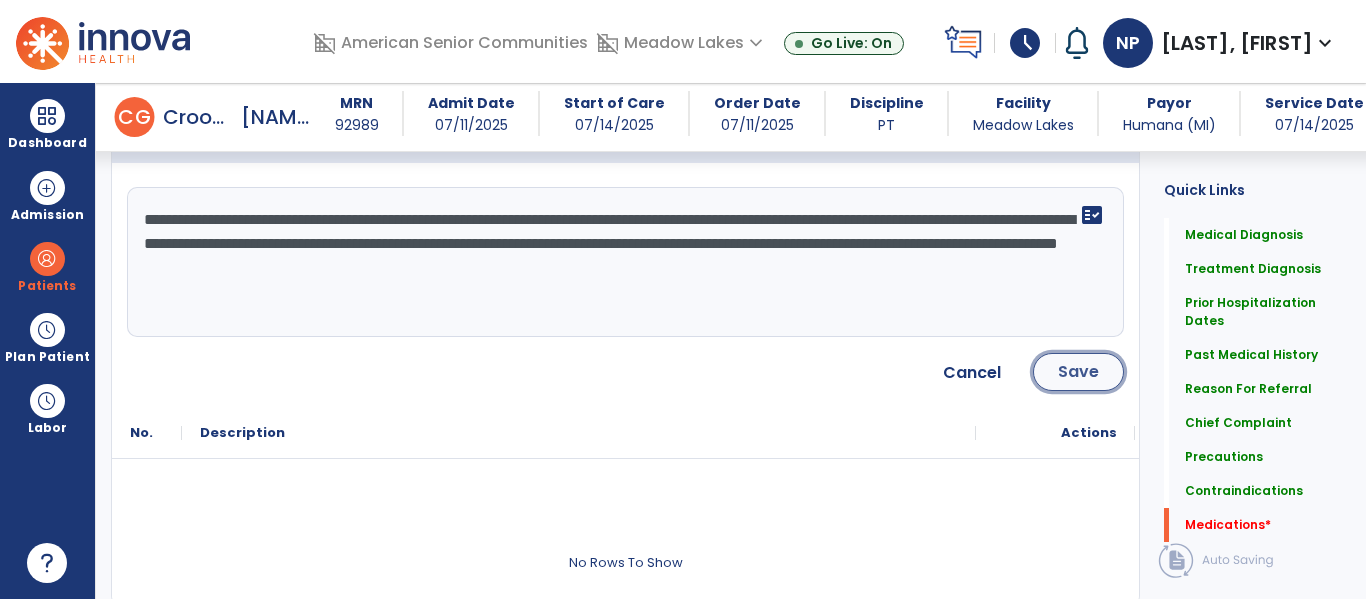 click on "Save" 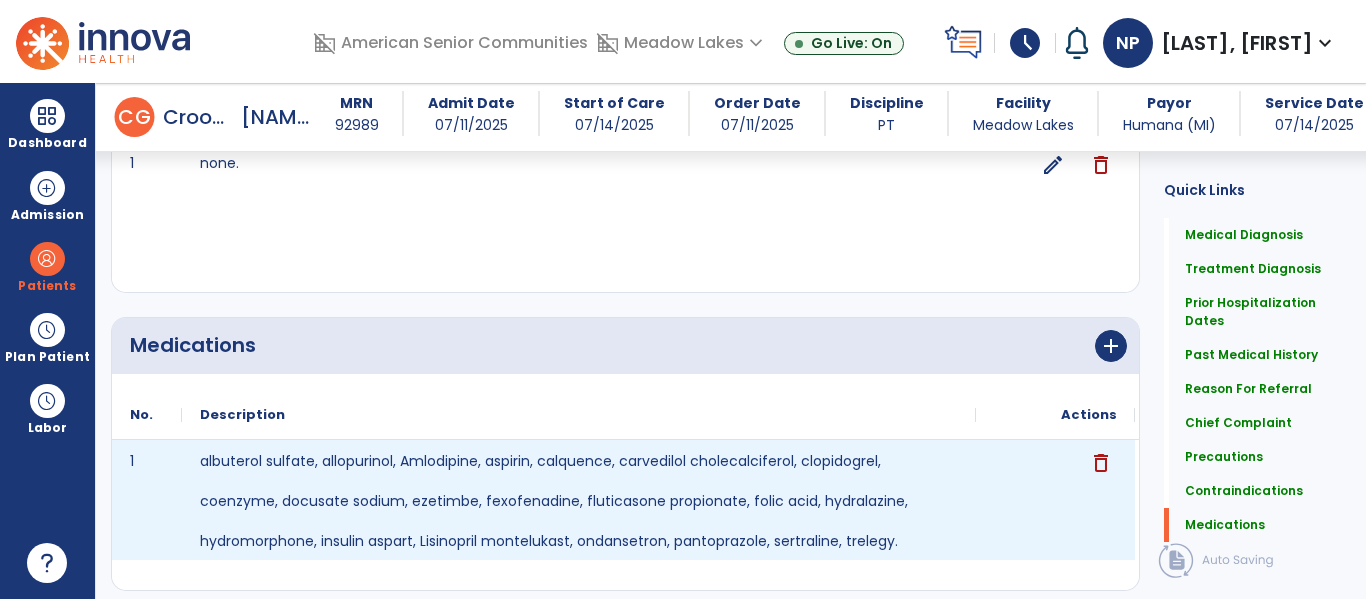 scroll, scrollTop: 2419, scrollLeft: 0, axis: vertical 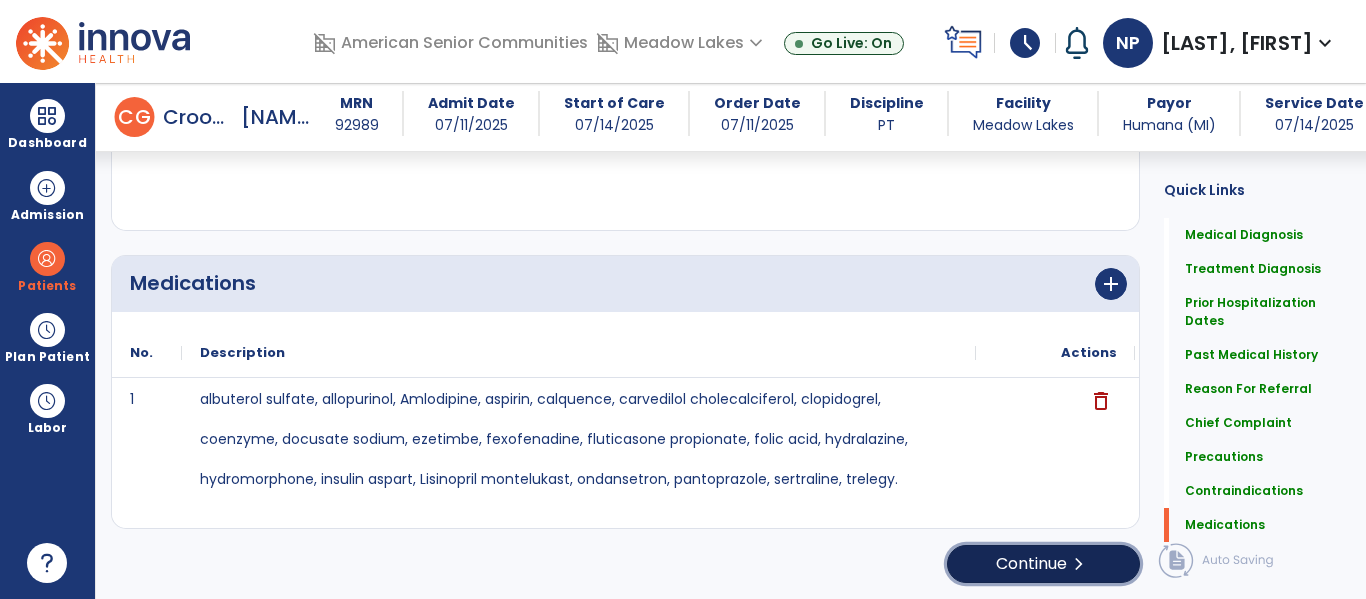 click on "Continue  chevron_right" 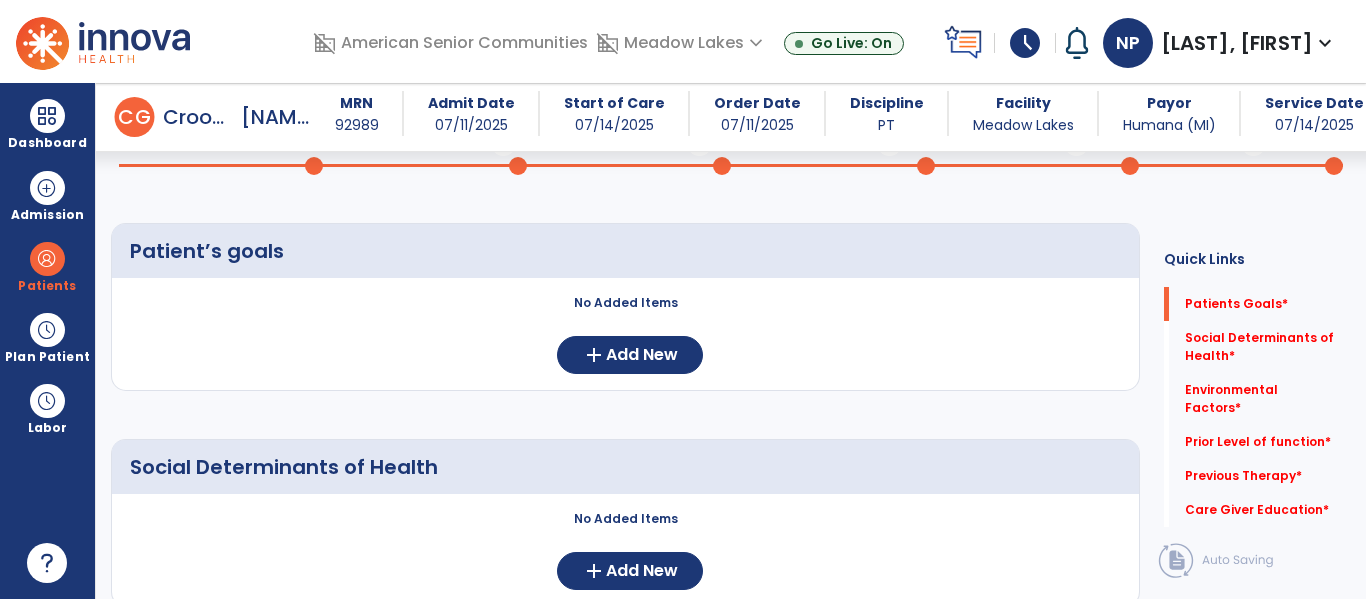 scroll, scrollTop: 0, scrollLeft: 0, axis: both 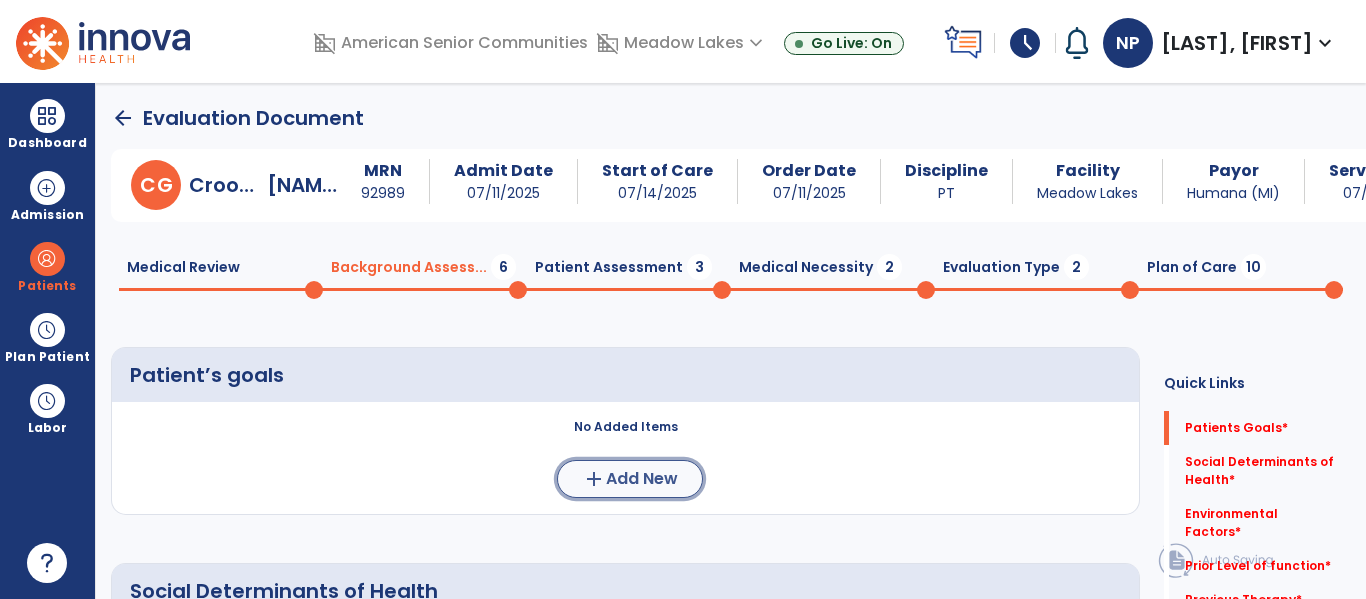 click on "add  Add New" 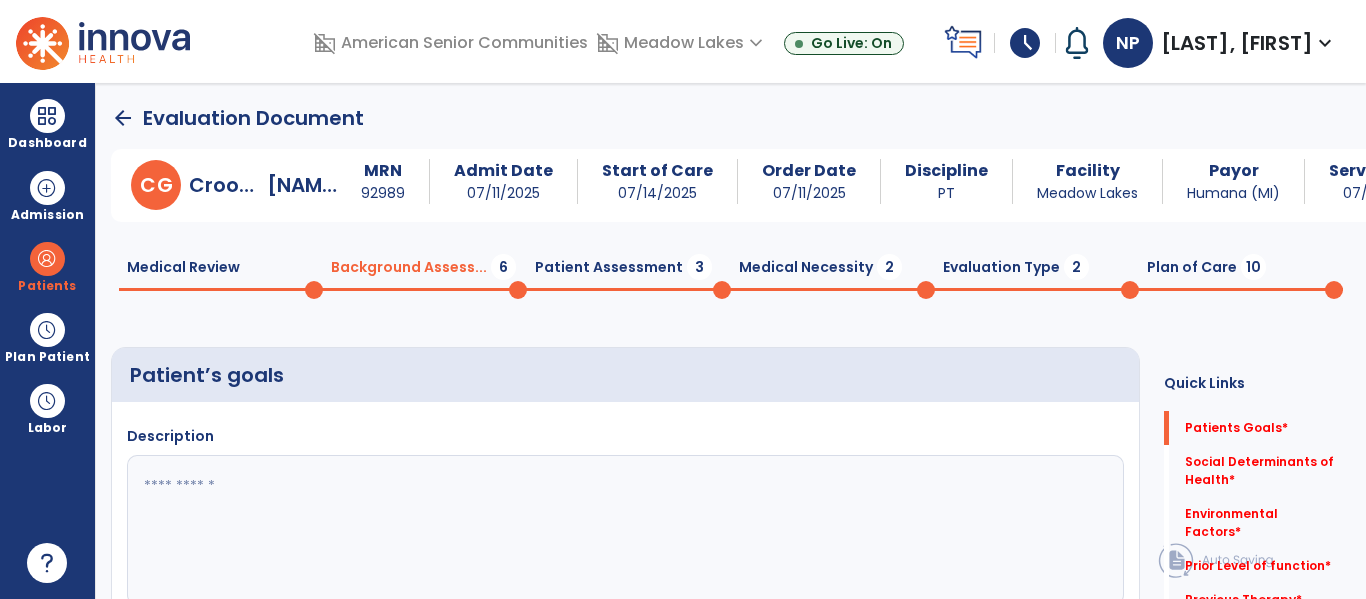 click 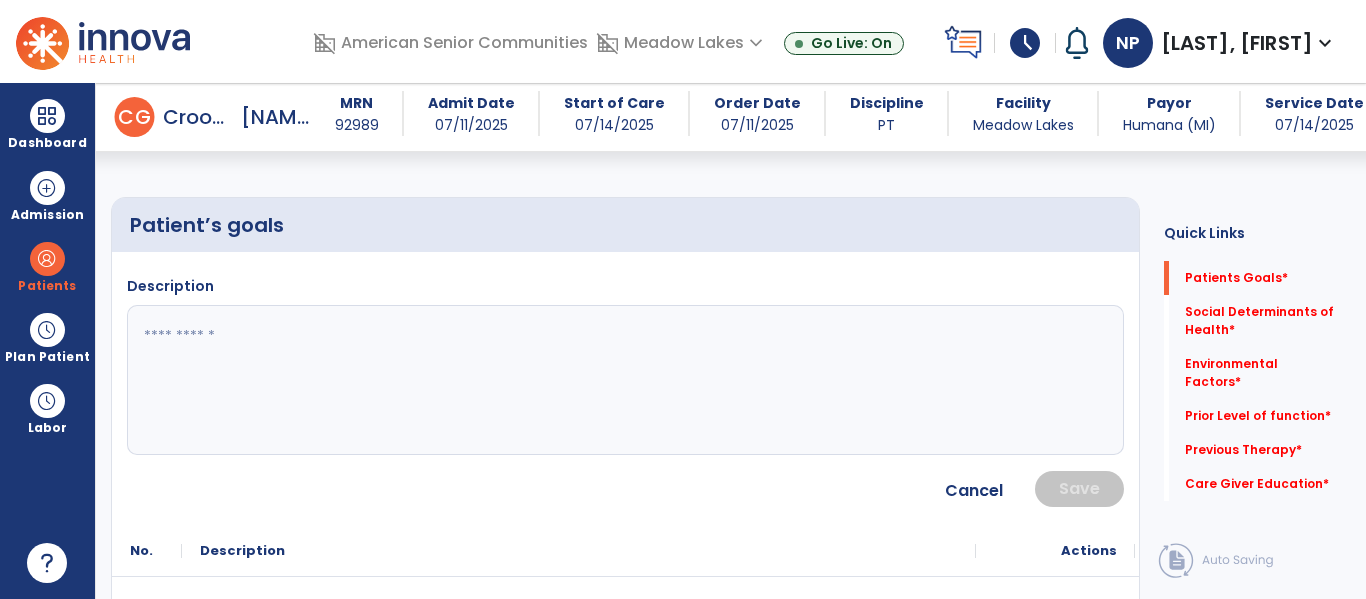 scroll, scrollTop: 160, scrollLeft: 0, axis: vertical 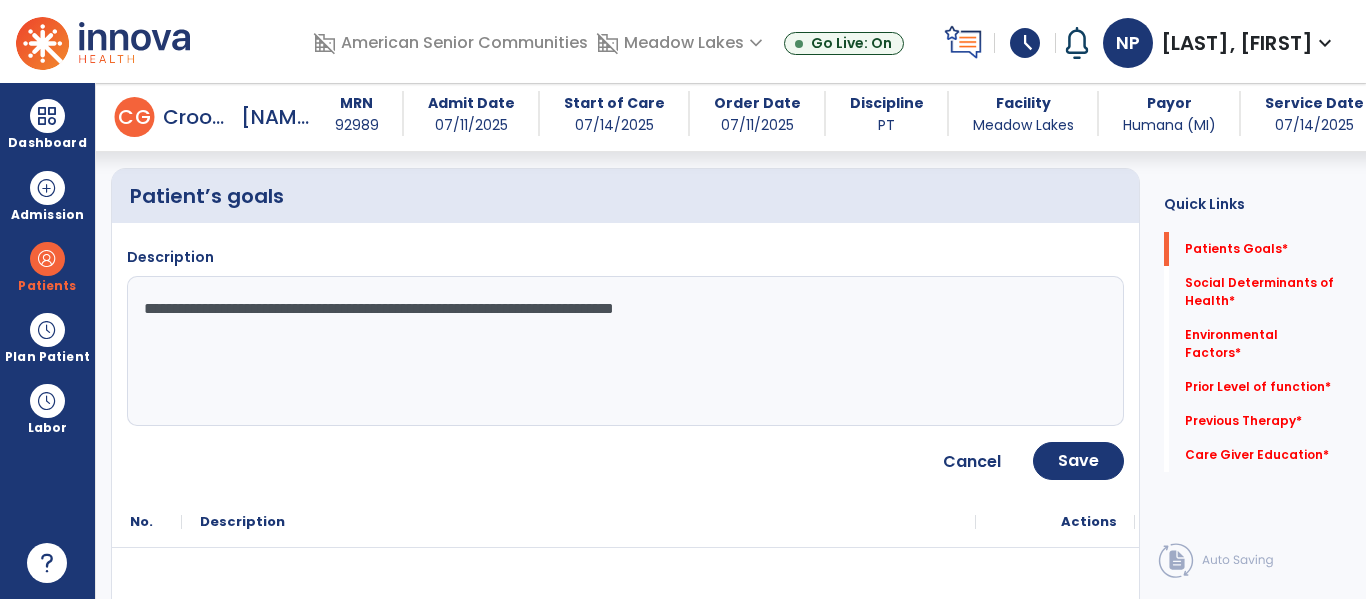 type on "**********" 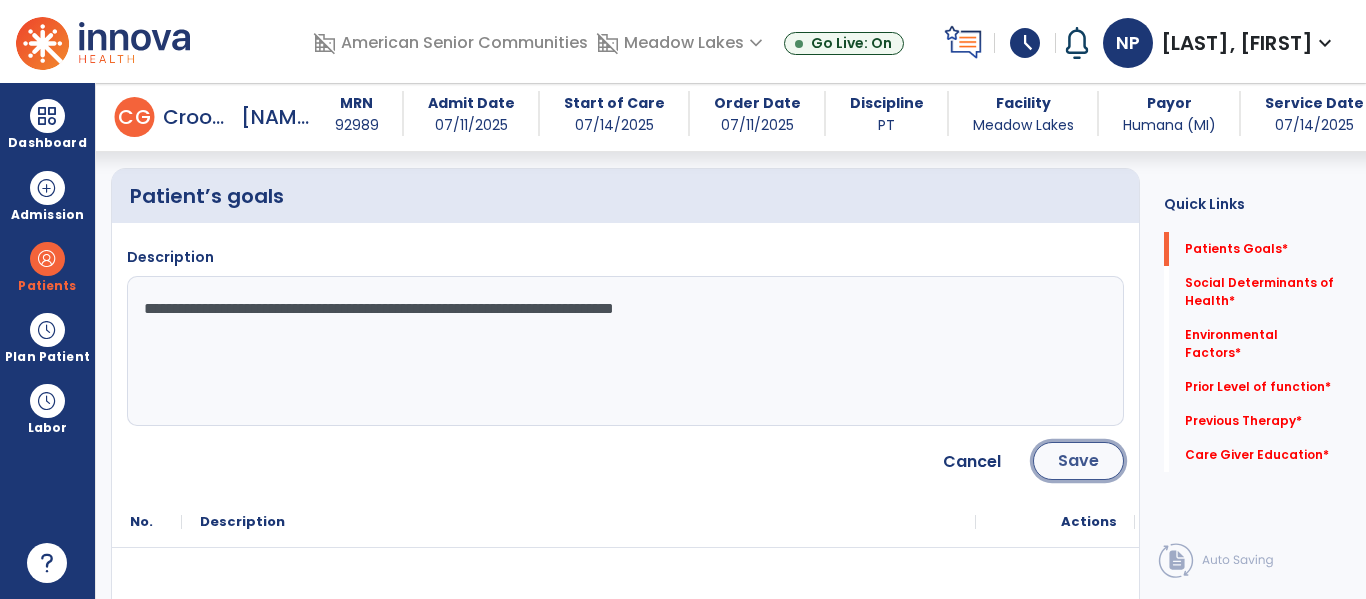 click on "Save" 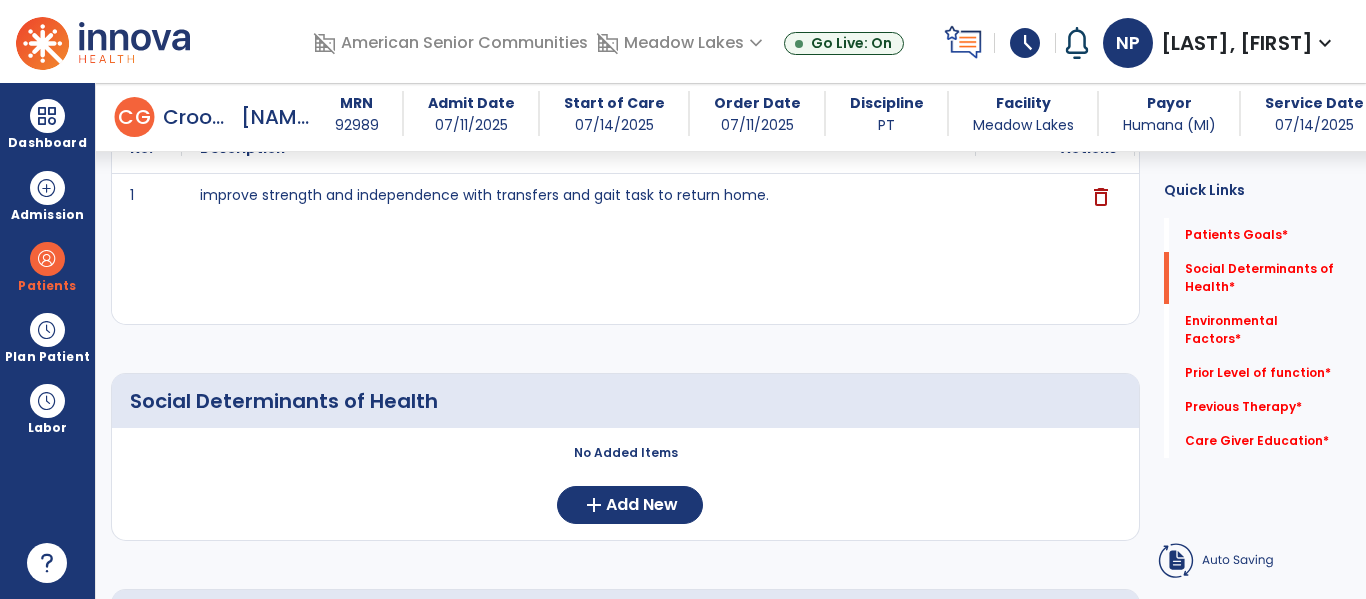 scroll, scrollTop: 336, scrollLeft: 0, axis: vertical 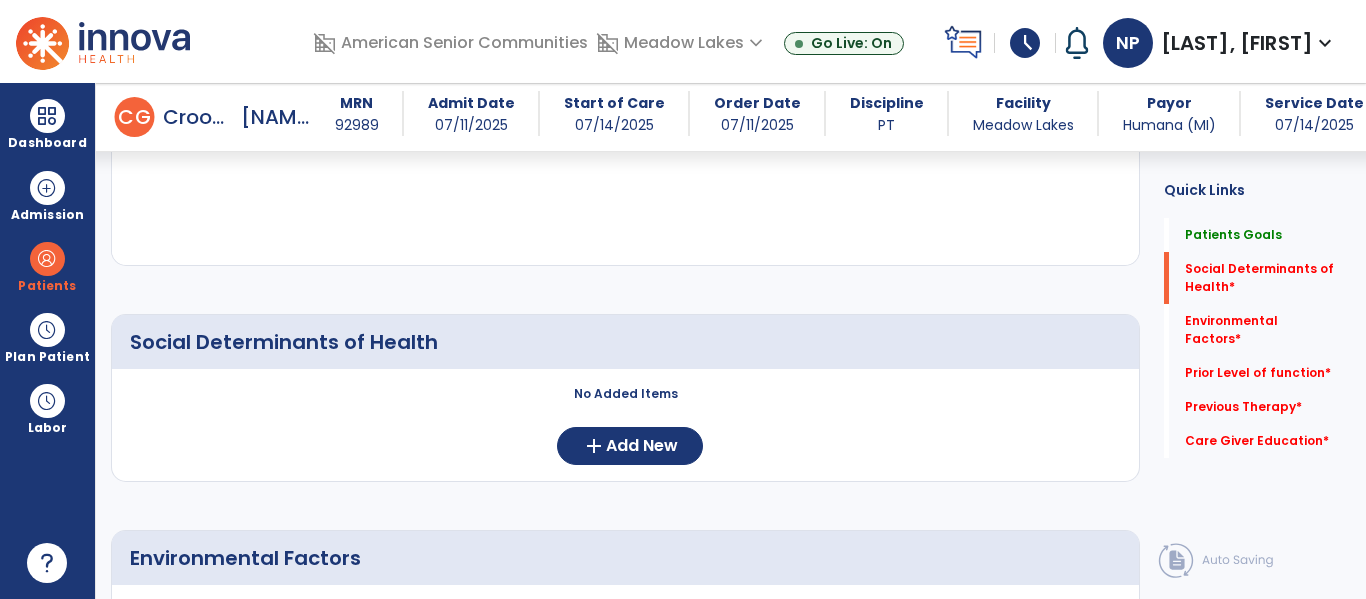 click on "No Added Items  add  Add New" 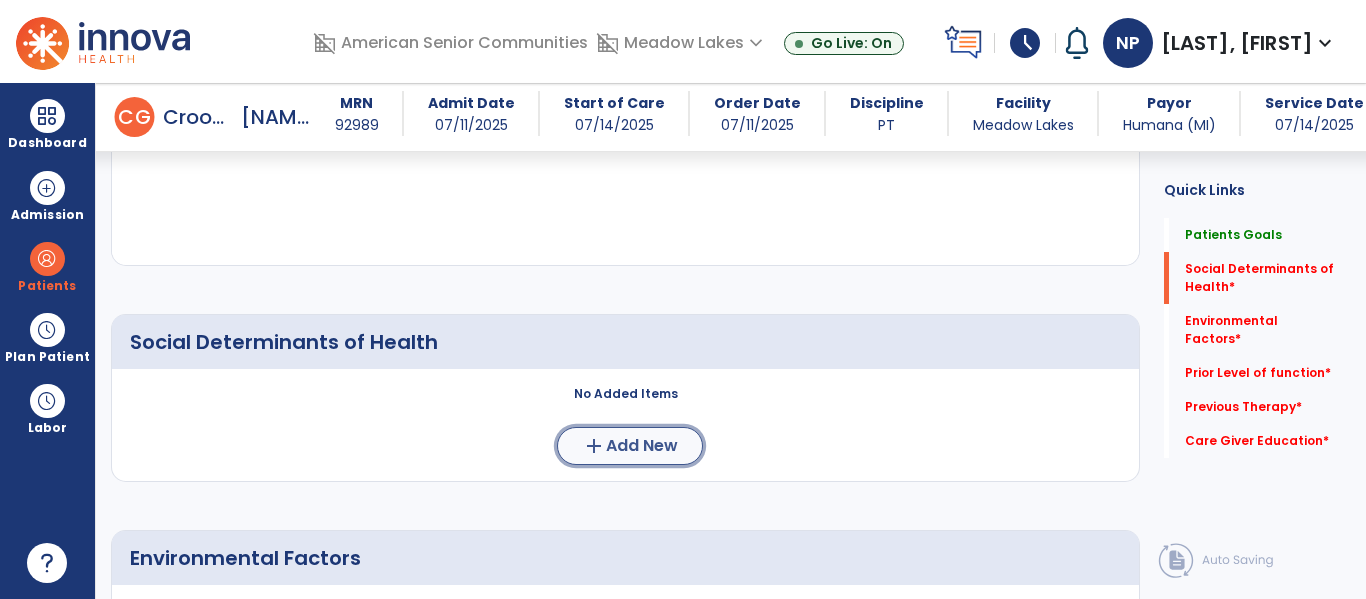 click on "add  Add New" 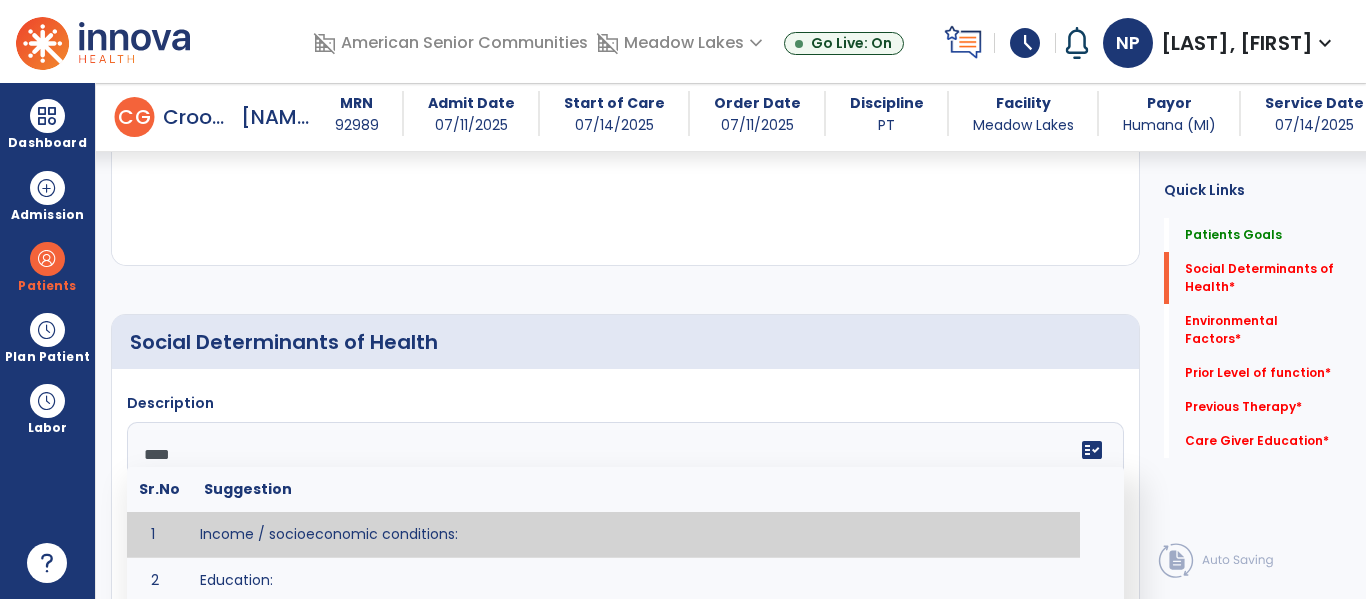 type on "*****" 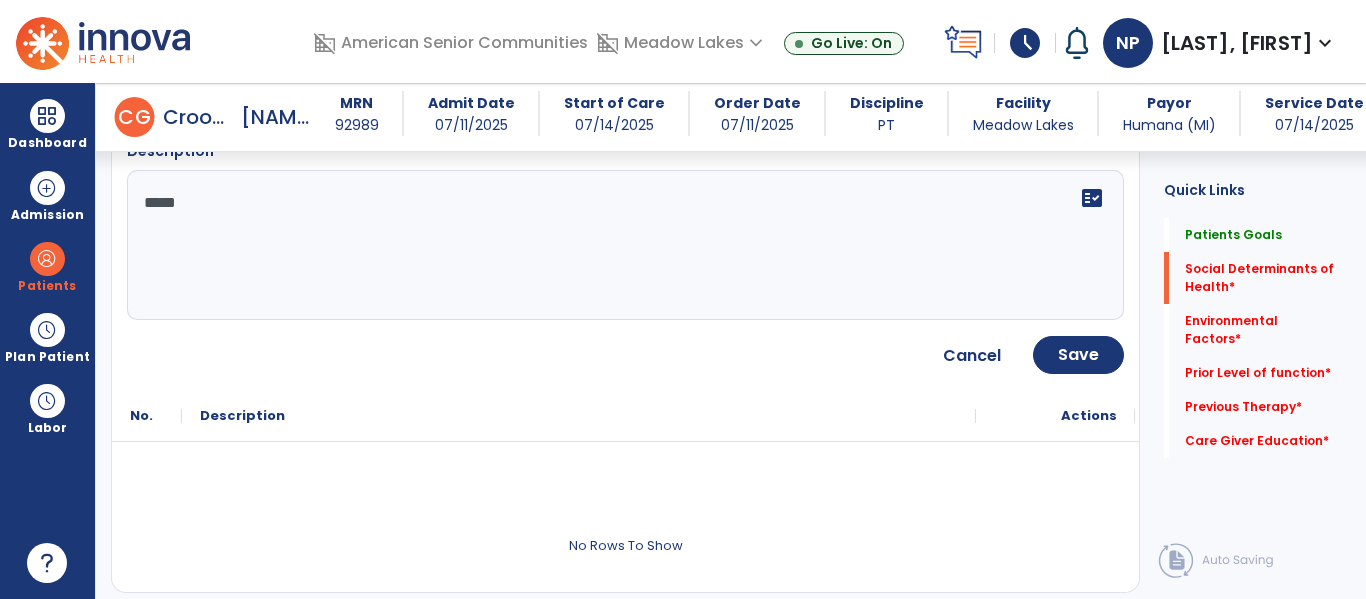 scroll, scrollTop: 607, scrollLeft: 0, axis: vertical 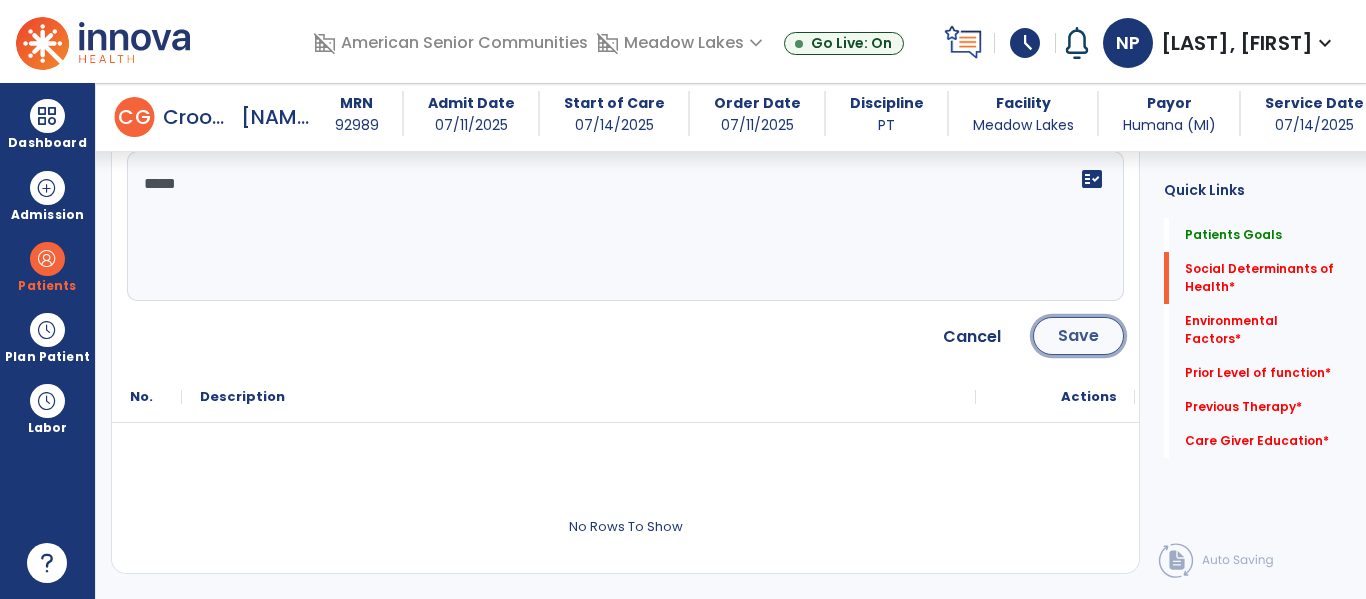 click on "Save" 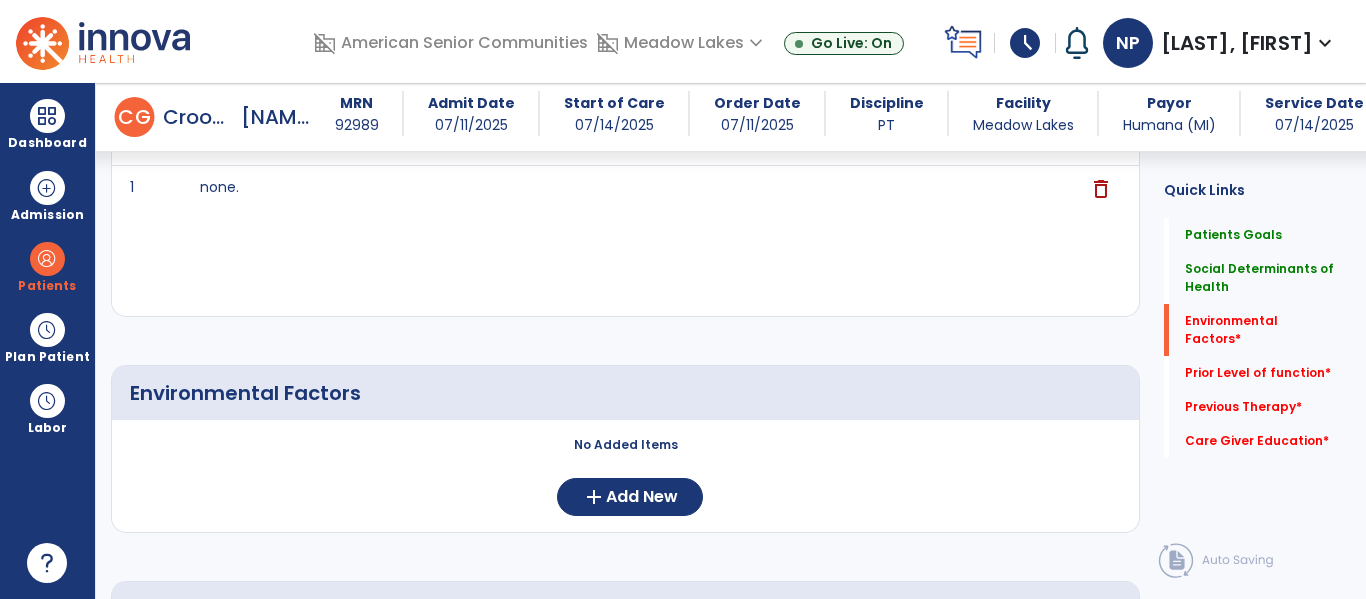 scroll, scrollTop: 651, scrollLeft: 0, axis: vertical 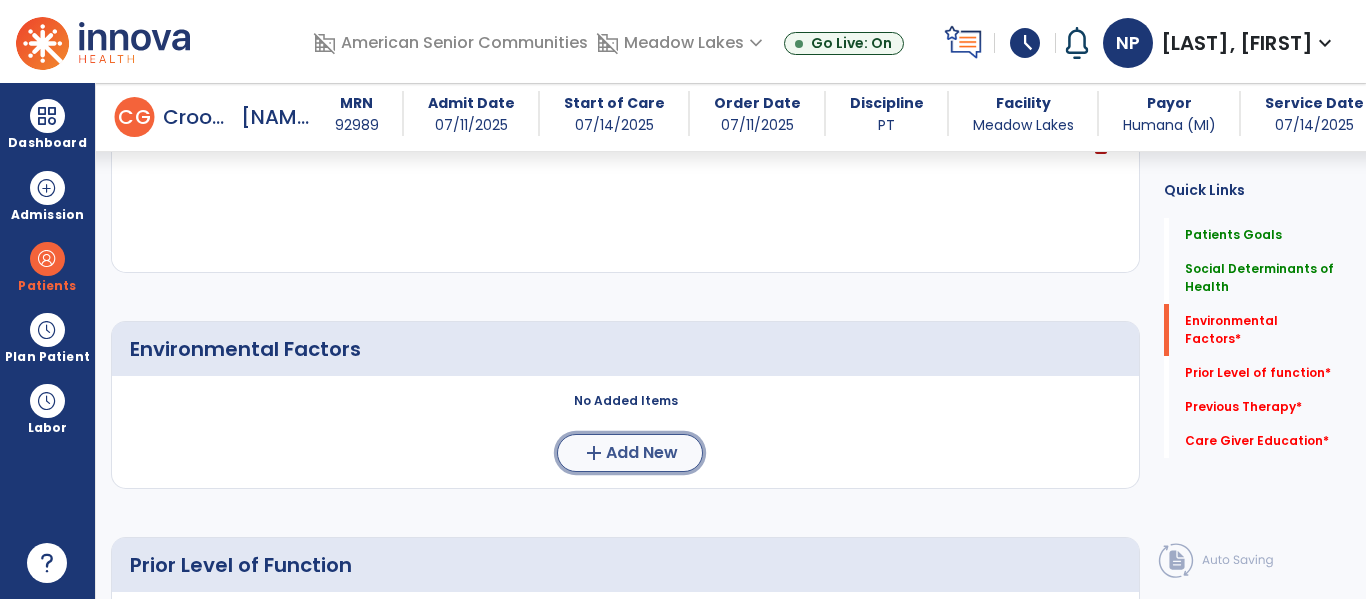 click on "add  Add New" 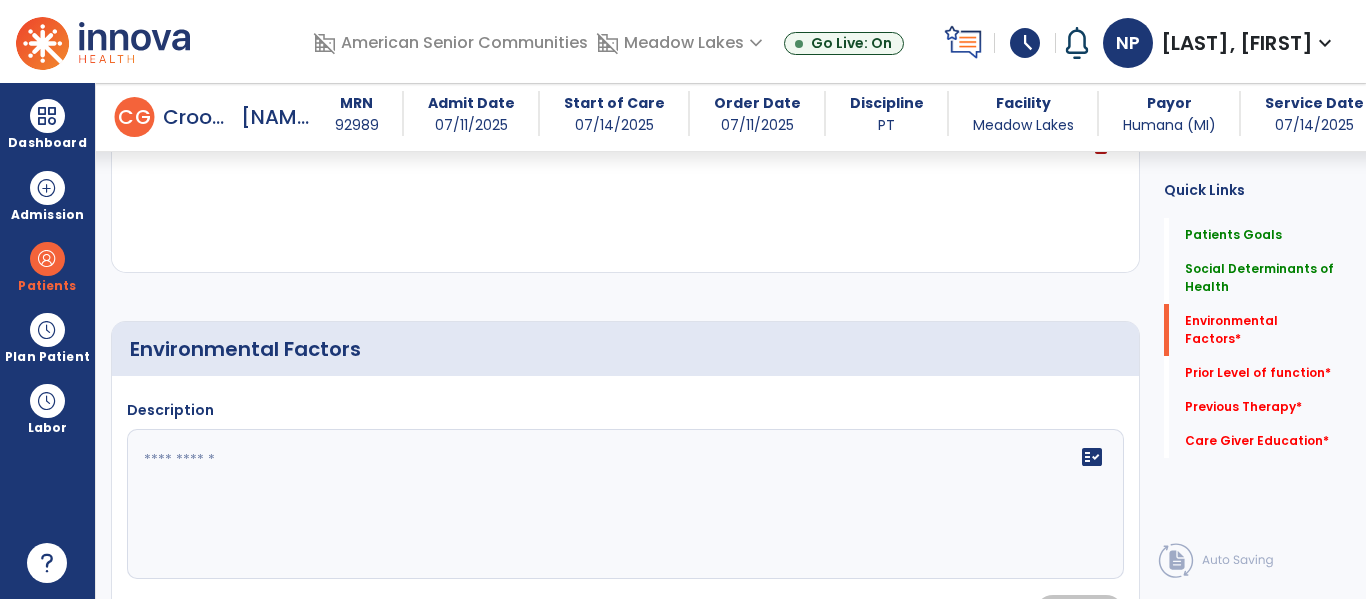 click 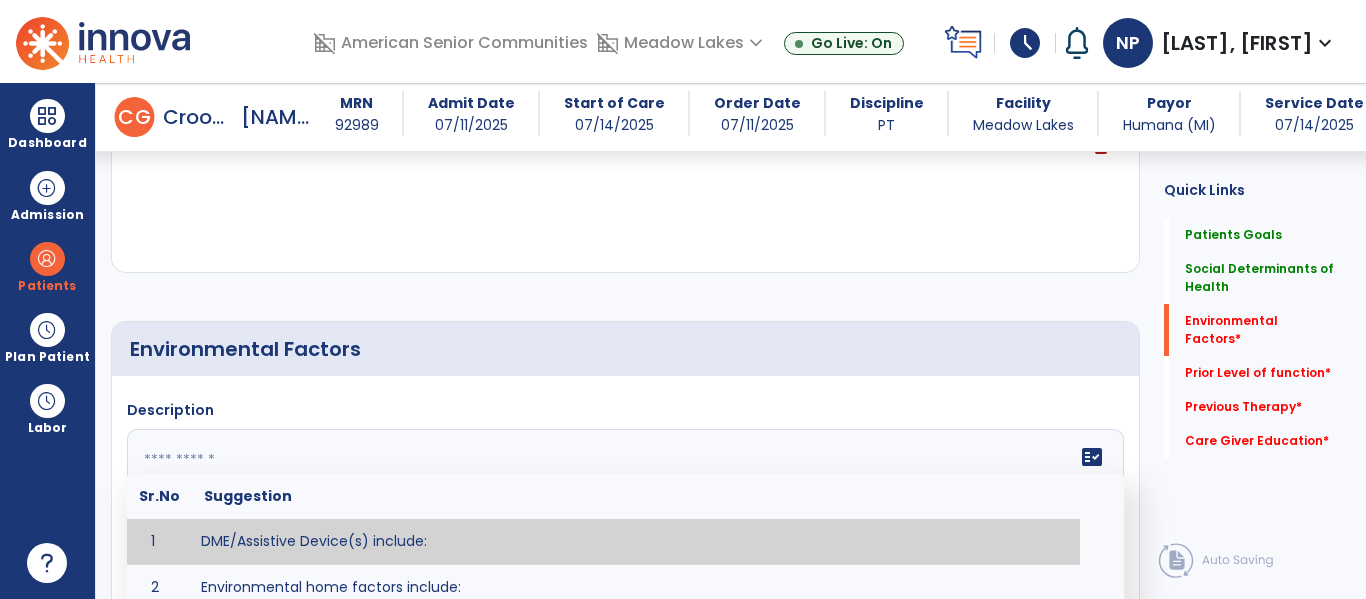 scroll, scrollTop: 713, scrollLeft: 0, axis: vertical 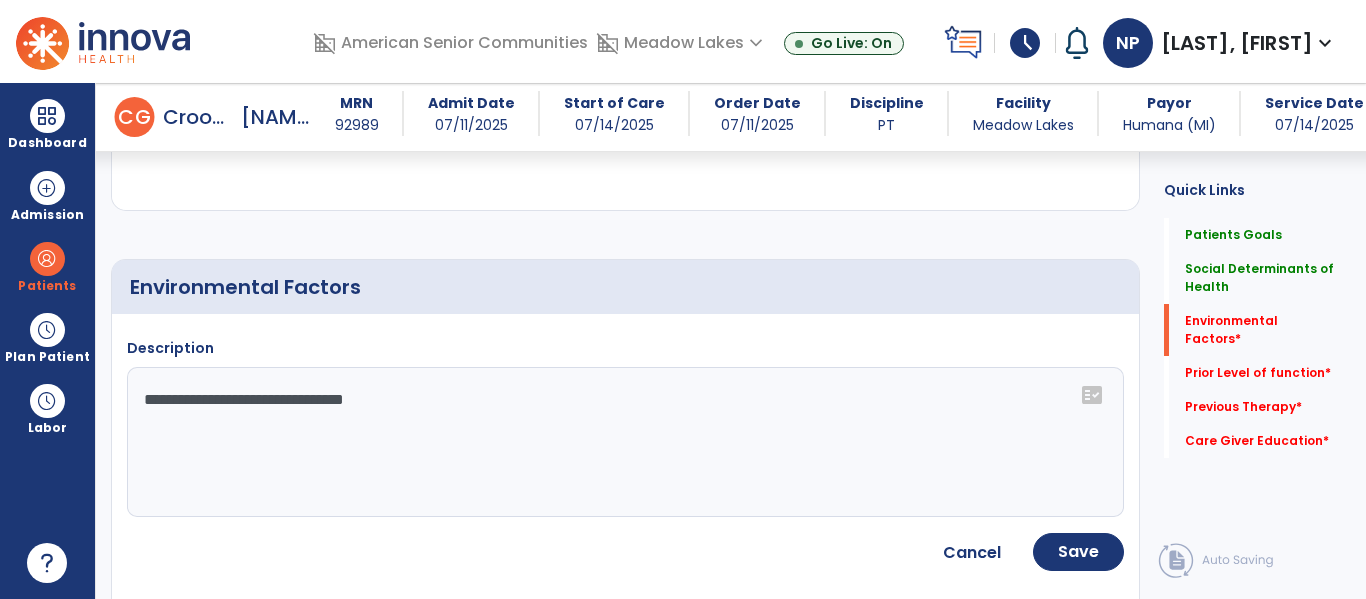 click on "**********" 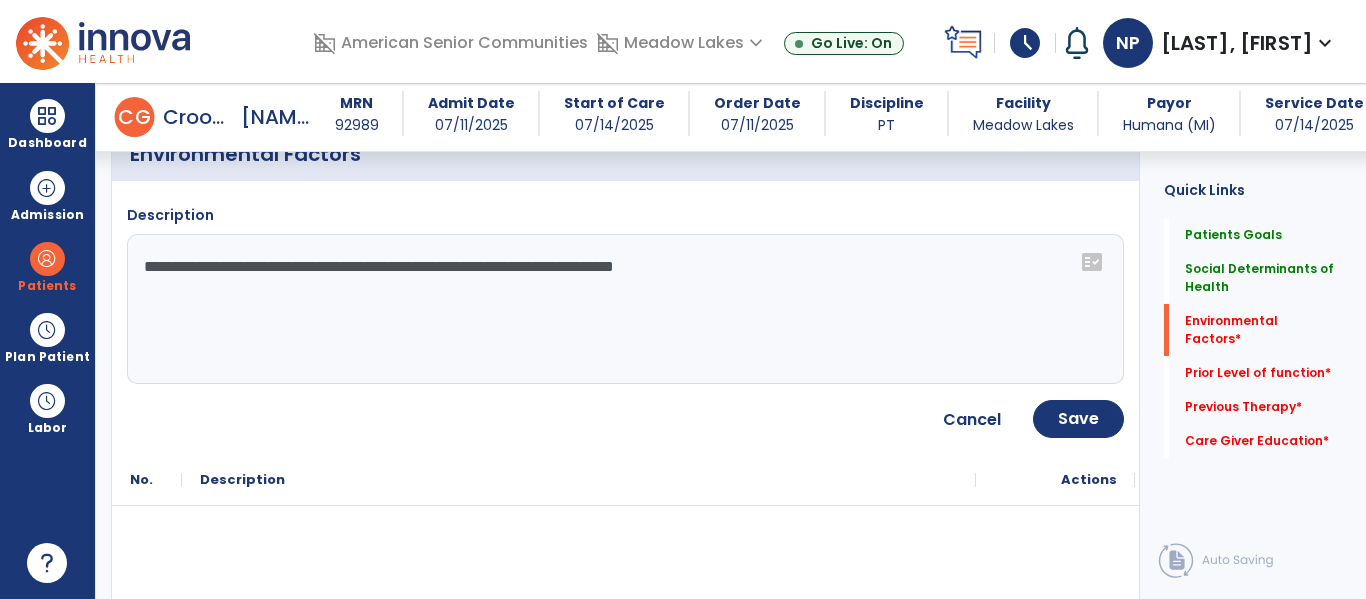 scroll, scrollTop: 852, scrollLeft: 0, axis: vertical 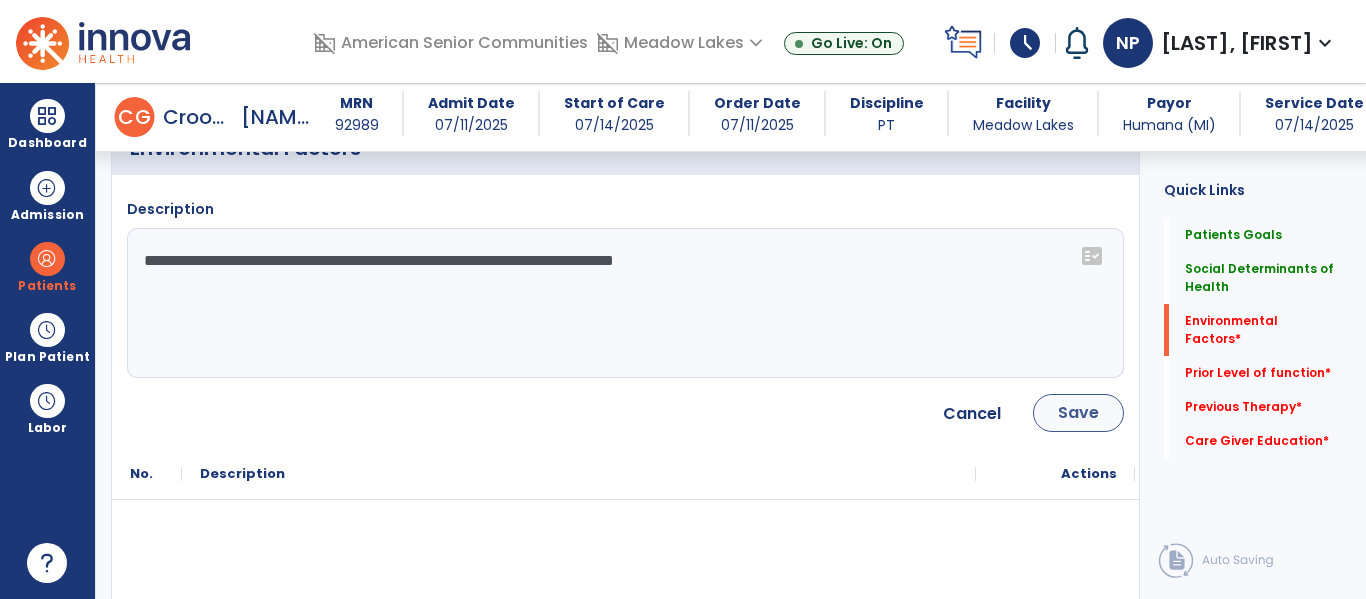 type on "**********" 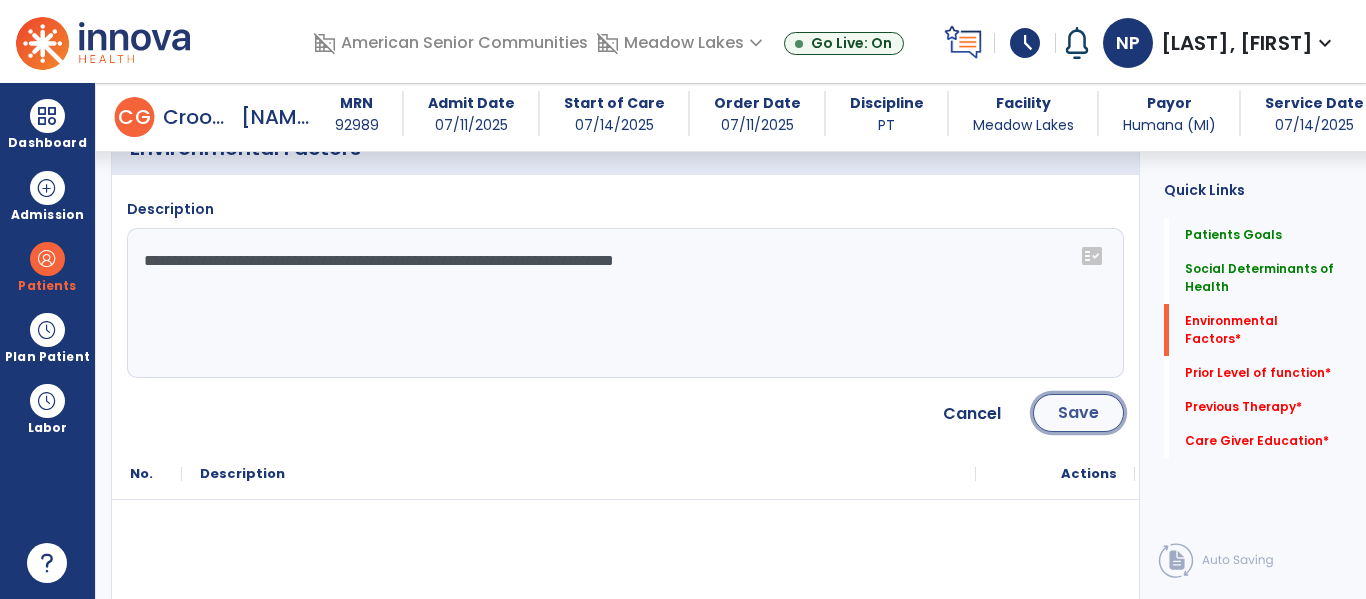 click on "Save" 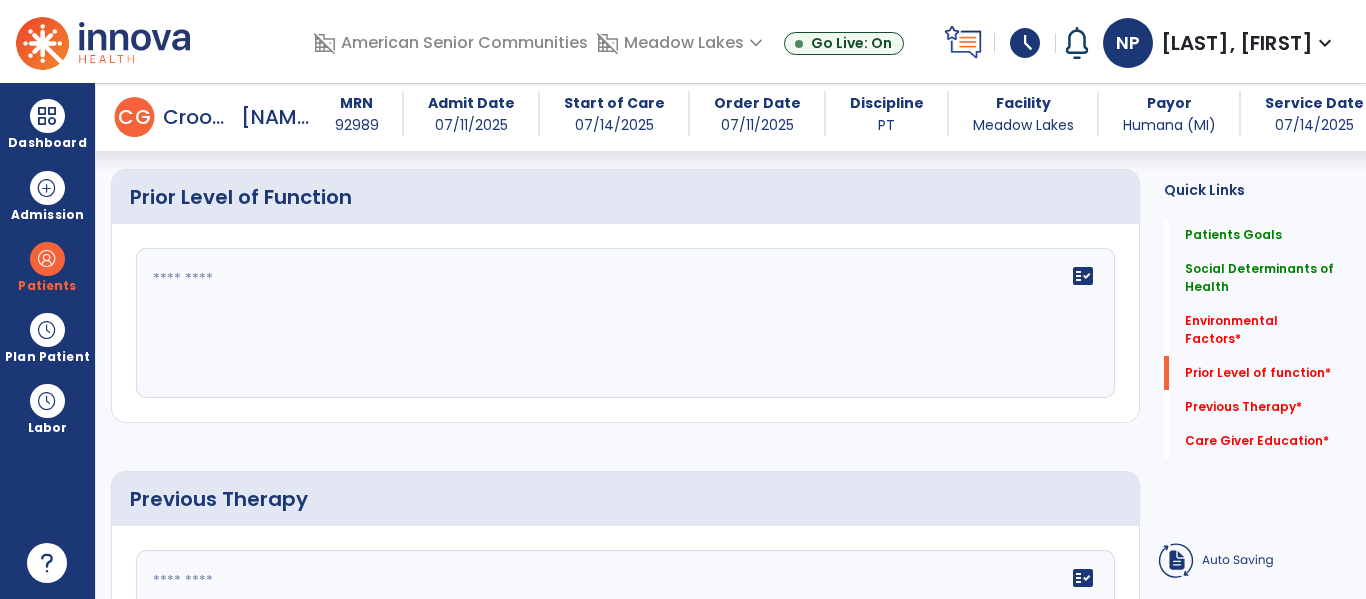 scroll, scrollTop: 1152, scrollLeft: 0, axis: vertical 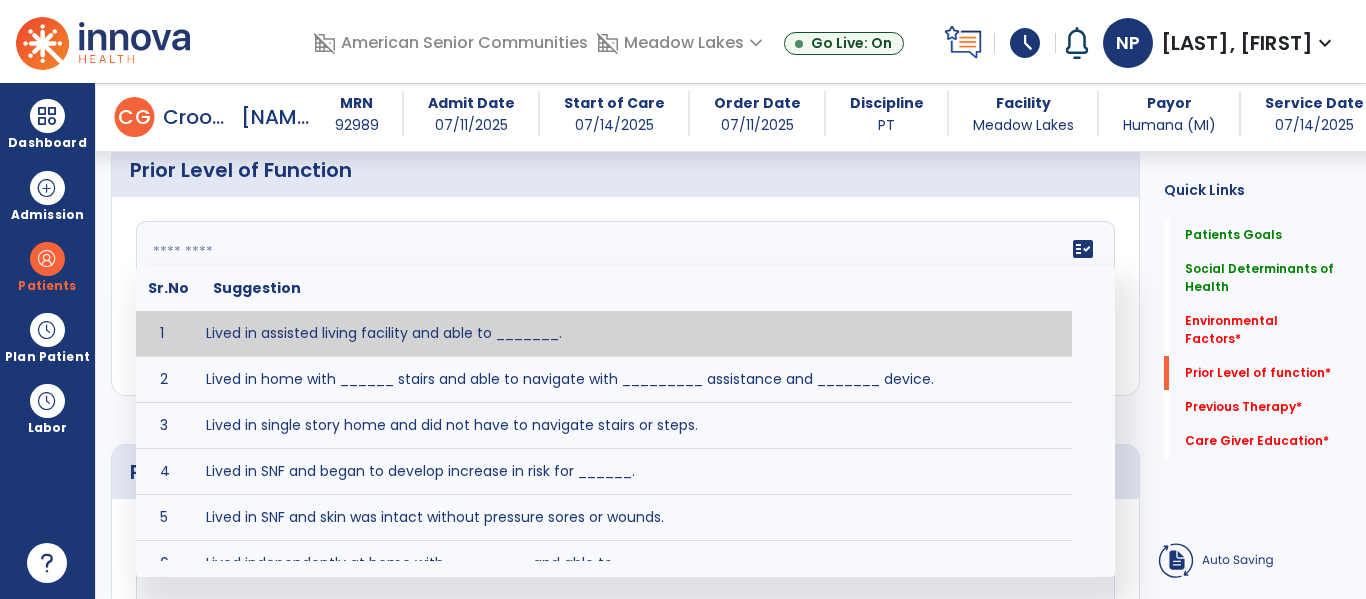 click on "fact_check  Sr.No Suggestion 1 Lived in assisted living facility and able to _______. 2 Lived in home with ______ stairs and able to navigate with _________ assistance and _______ device. 3 Lived in single story home and did not have to navigate stairs or steps. 4 Lived in SNF and began to develop increase in risk for ______. 5 Lived in SNF and skin was intact without pressure sores or wounds. 6 Lived independently at home with _________ and able to __________. 7 Wheelchair bound, non ambulatory and able to ______. 8 Worked as a __________." 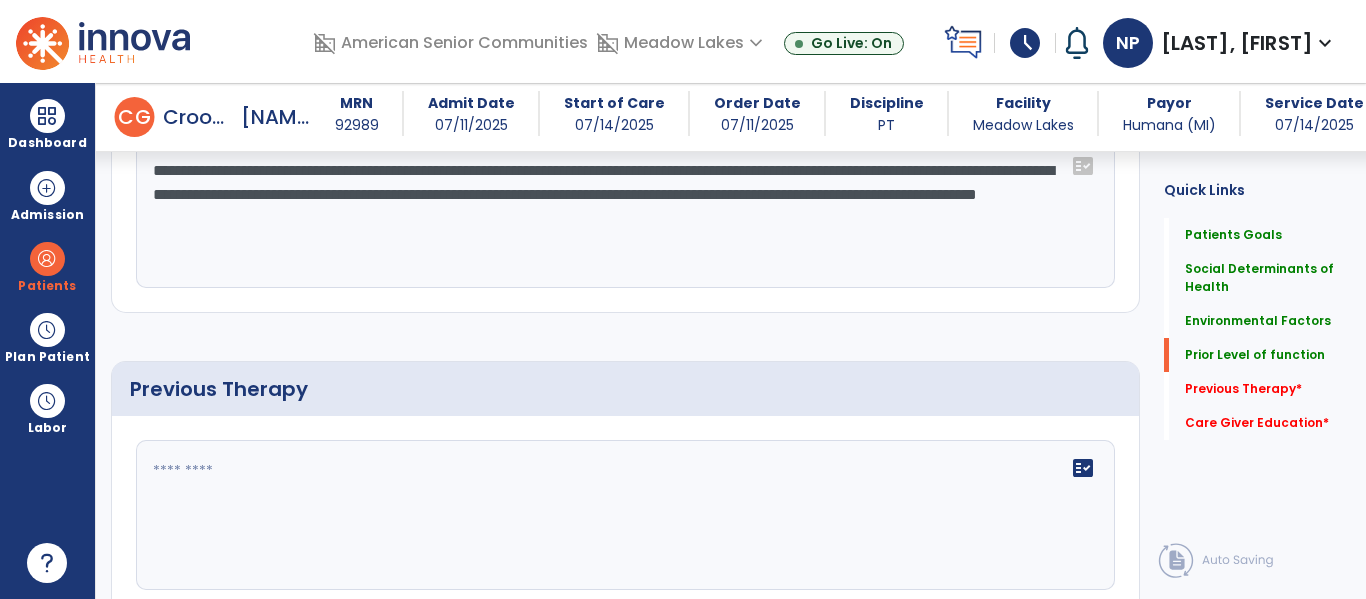 scroll, scrollTop: 1251, scrollLeft: 0, axis: vertical 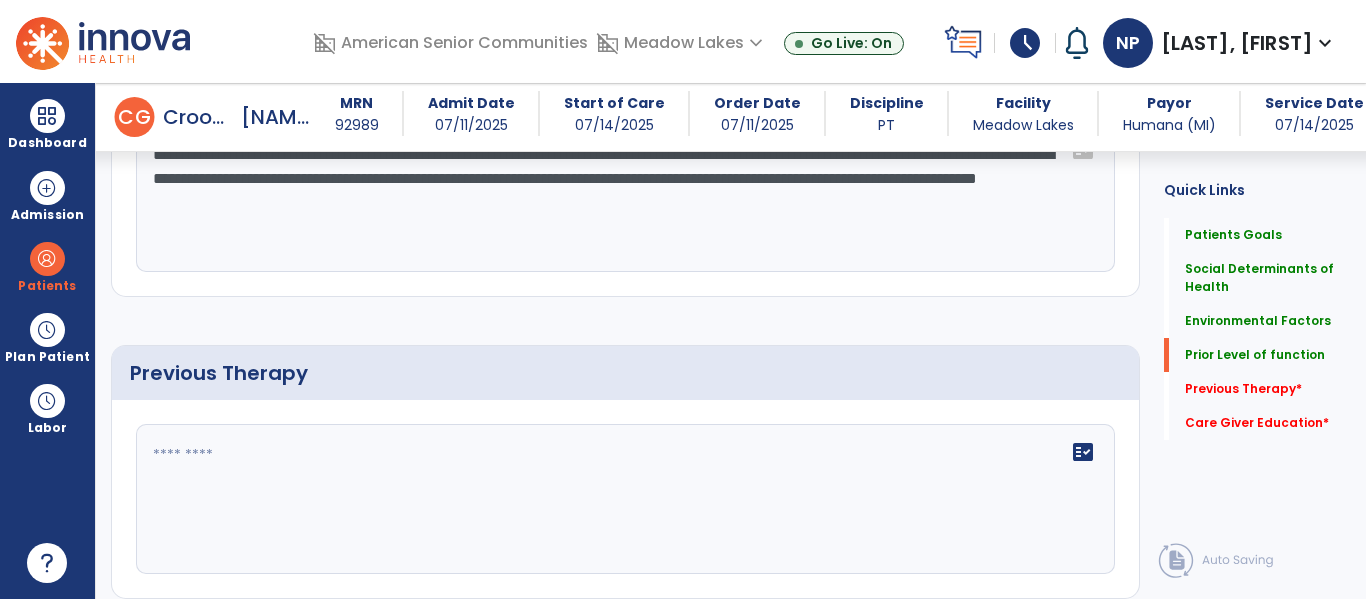 type on "**********" 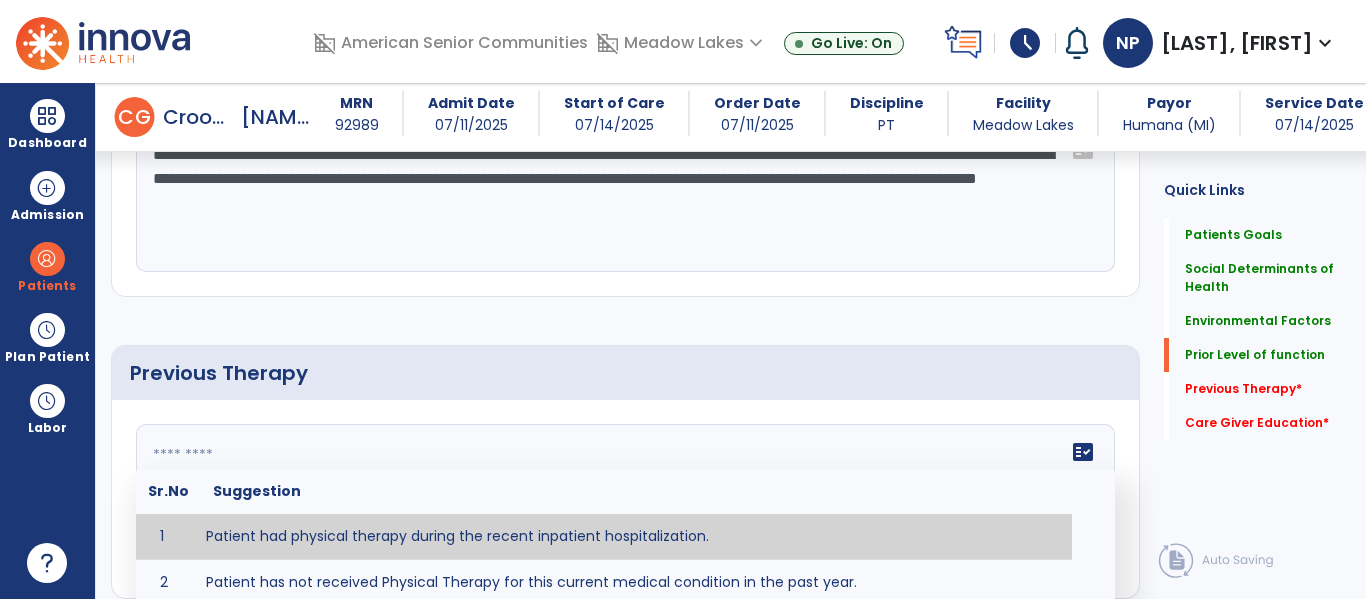 scroll, scrollTop: 1296, scrollLeft: 0, axis: vertical 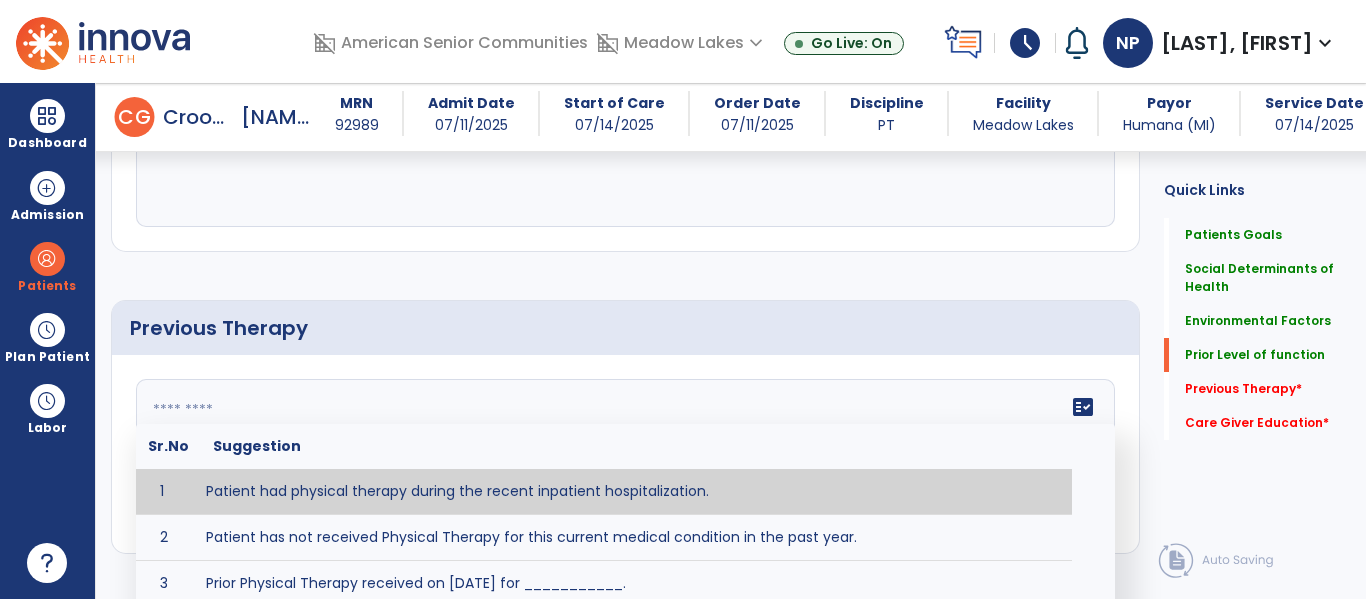 type on "**********" 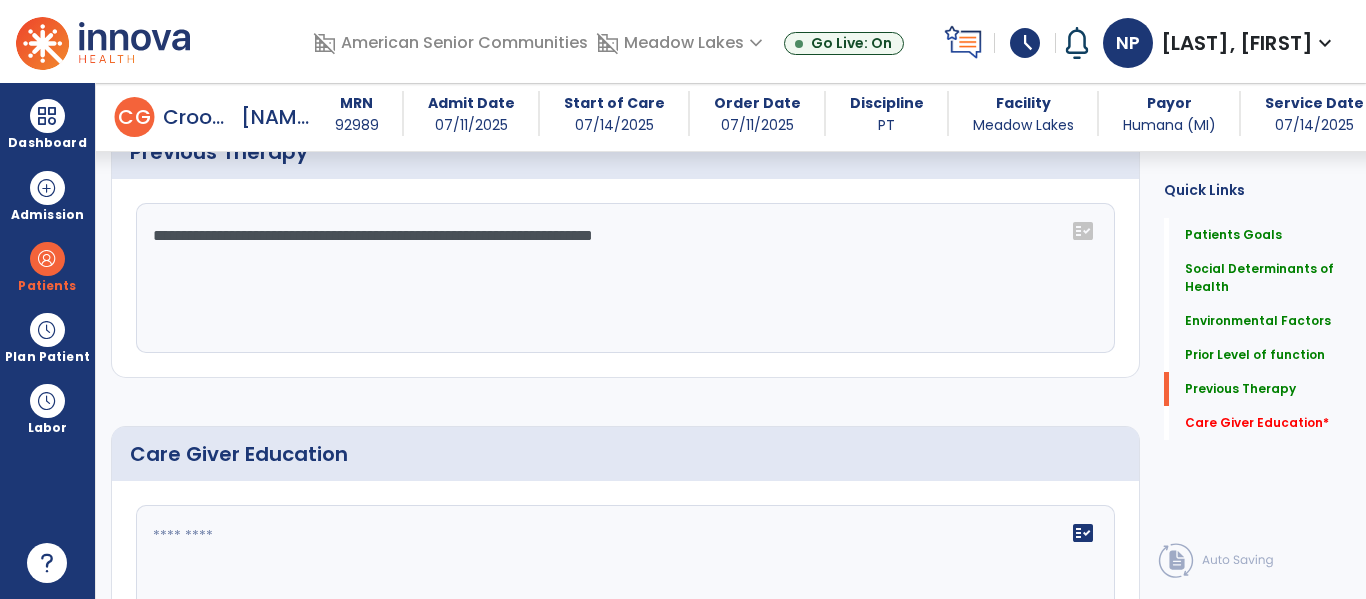 scroll, scrollTop: 1477, scrollLeft: 0, axis: vertical 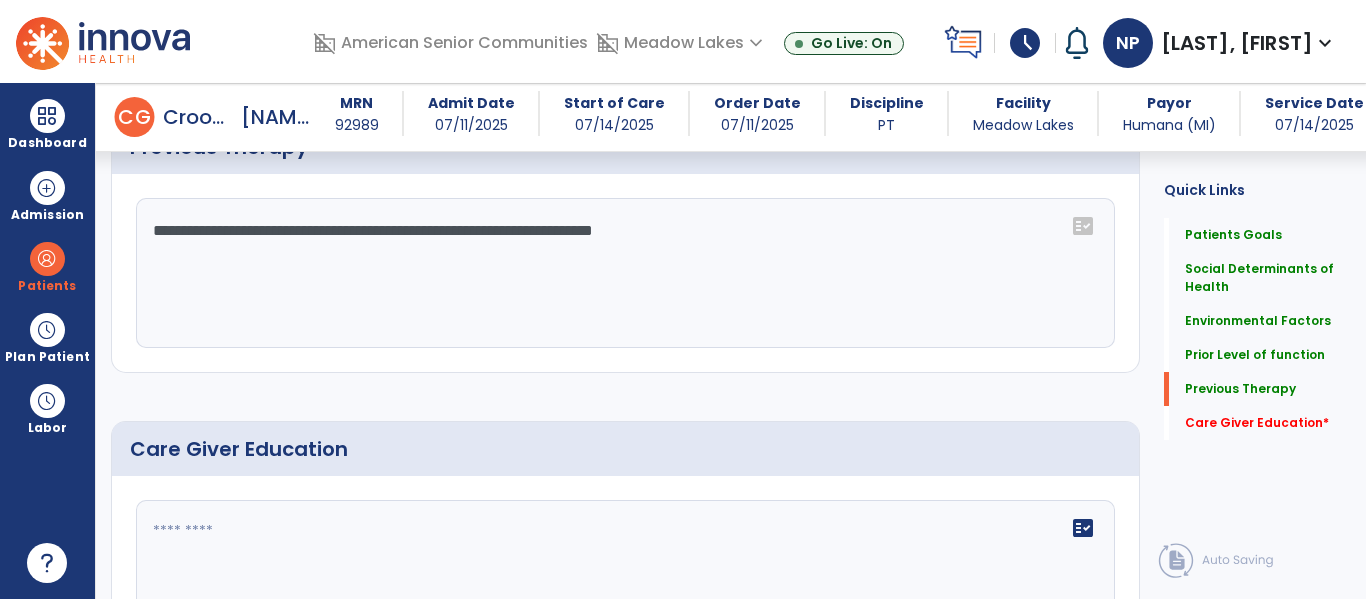 click 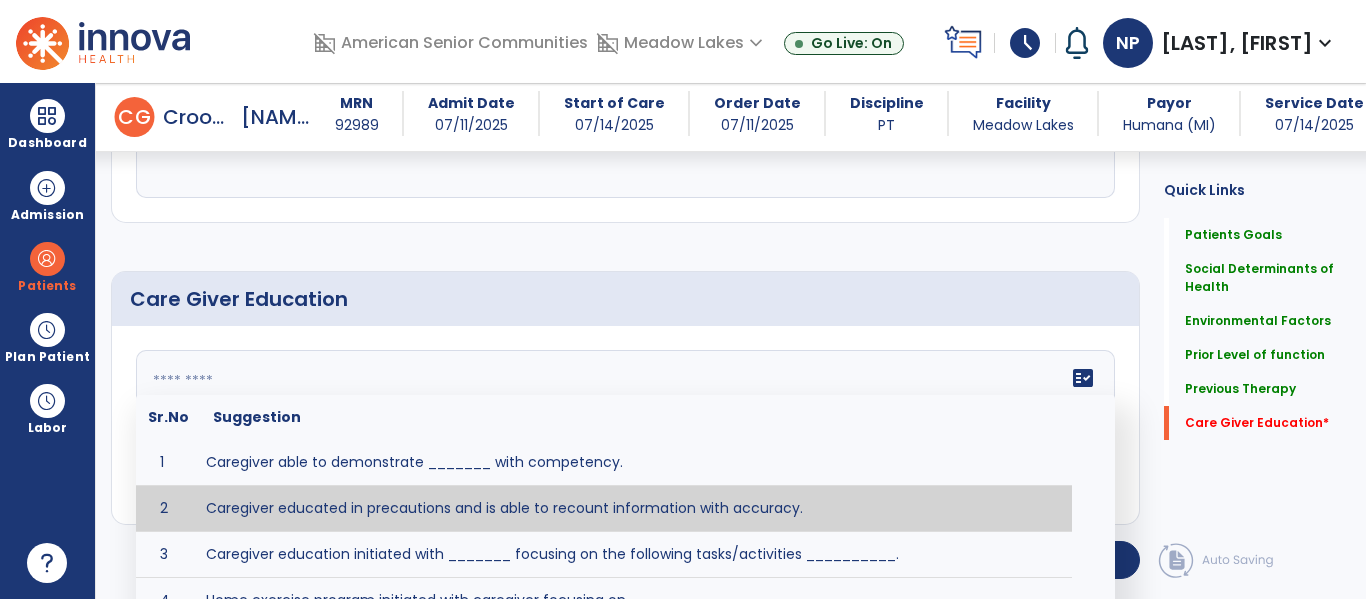 type on "**********" 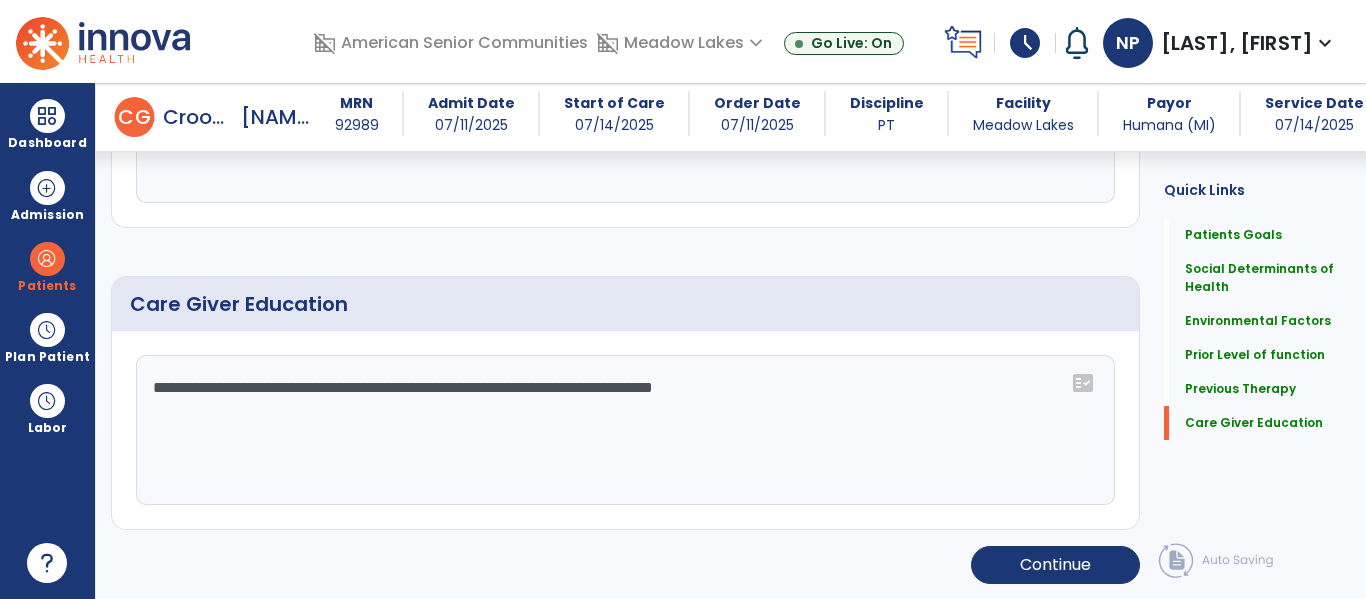 scroll, scrollTop: 1623, scrollLeft: 0, axis: vertical 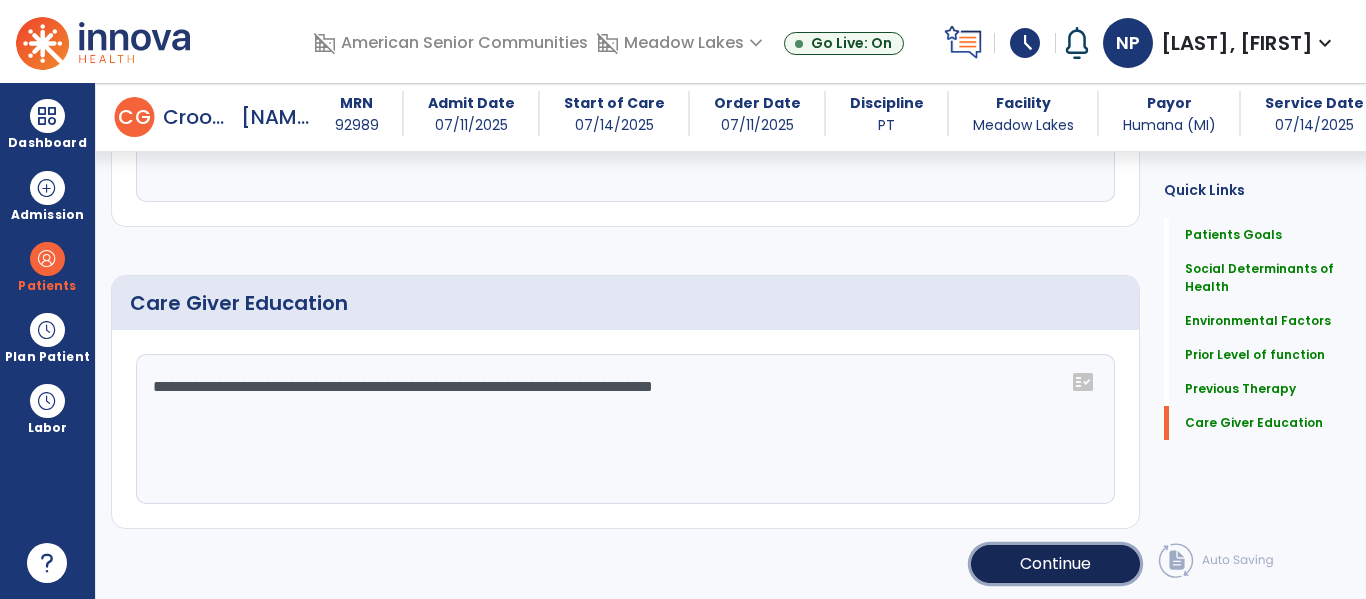 click on "Continue" 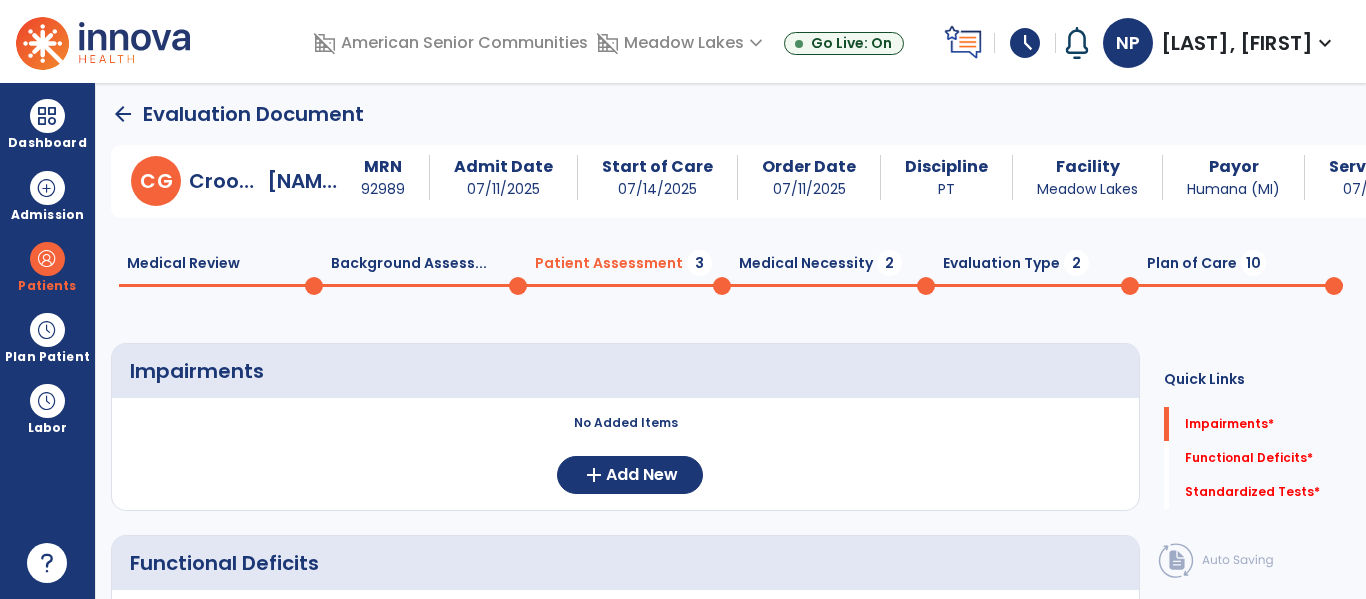 scroll, scrollTop: 3, scrollLeft: 0, axis: vertical 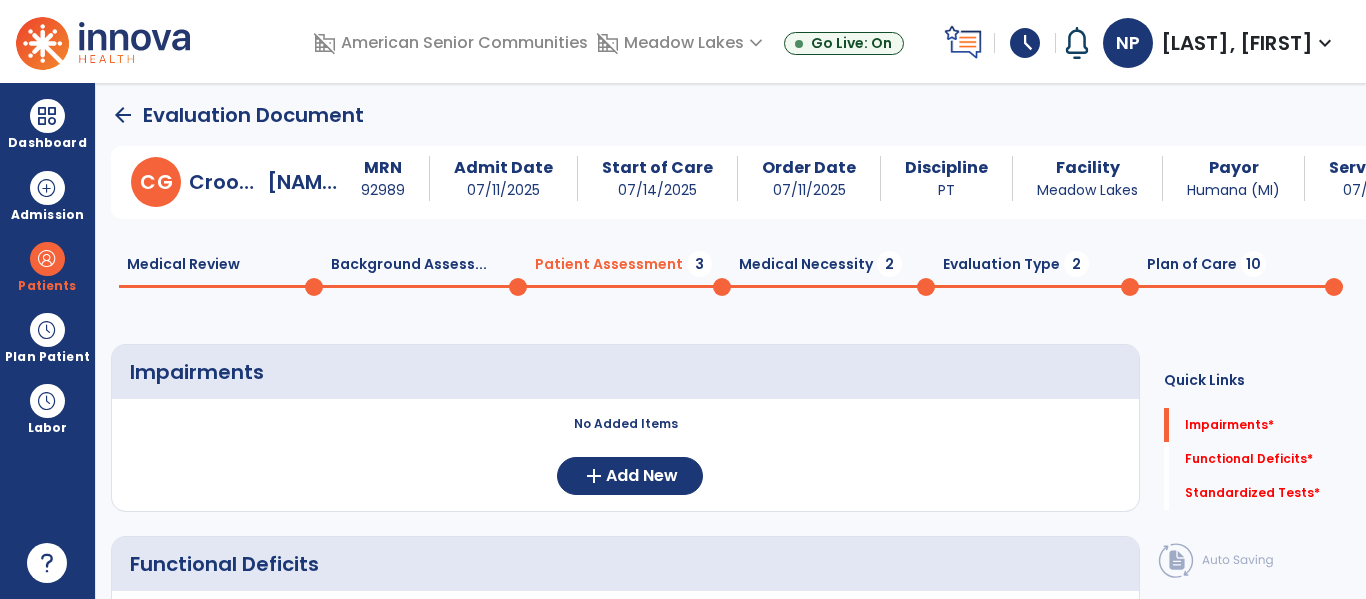 click on "Background Assess...  0" 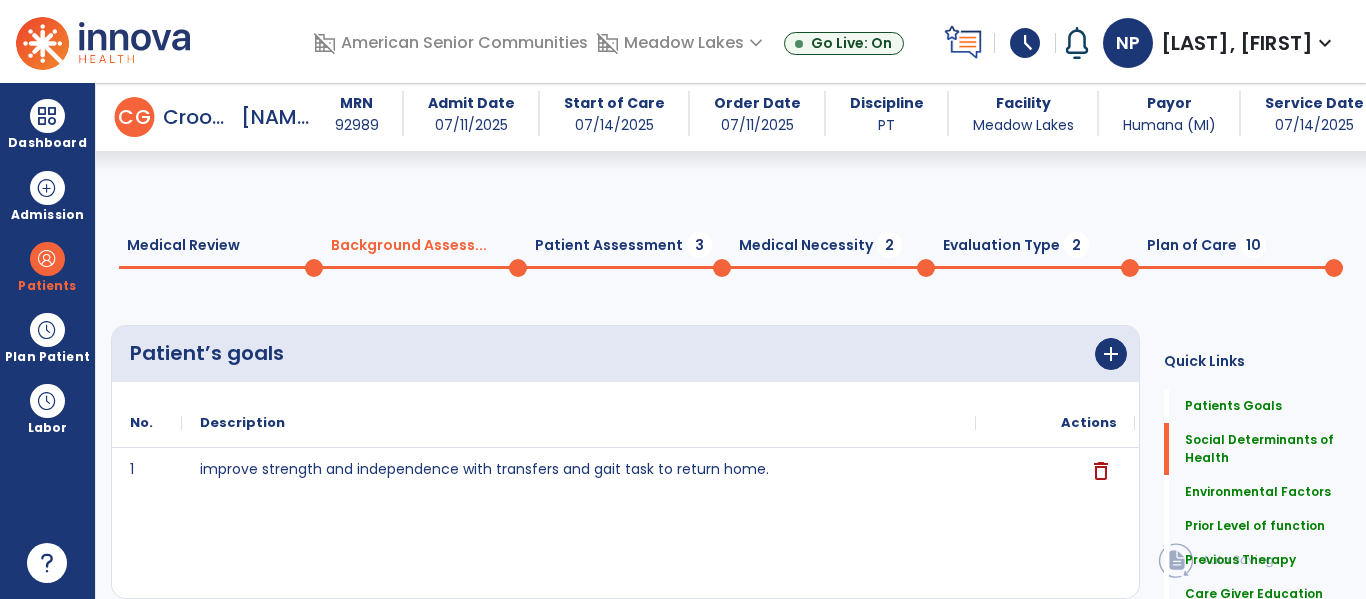 scroll, scrollTop: 1623, scrollLeft: 0, axis: vertical 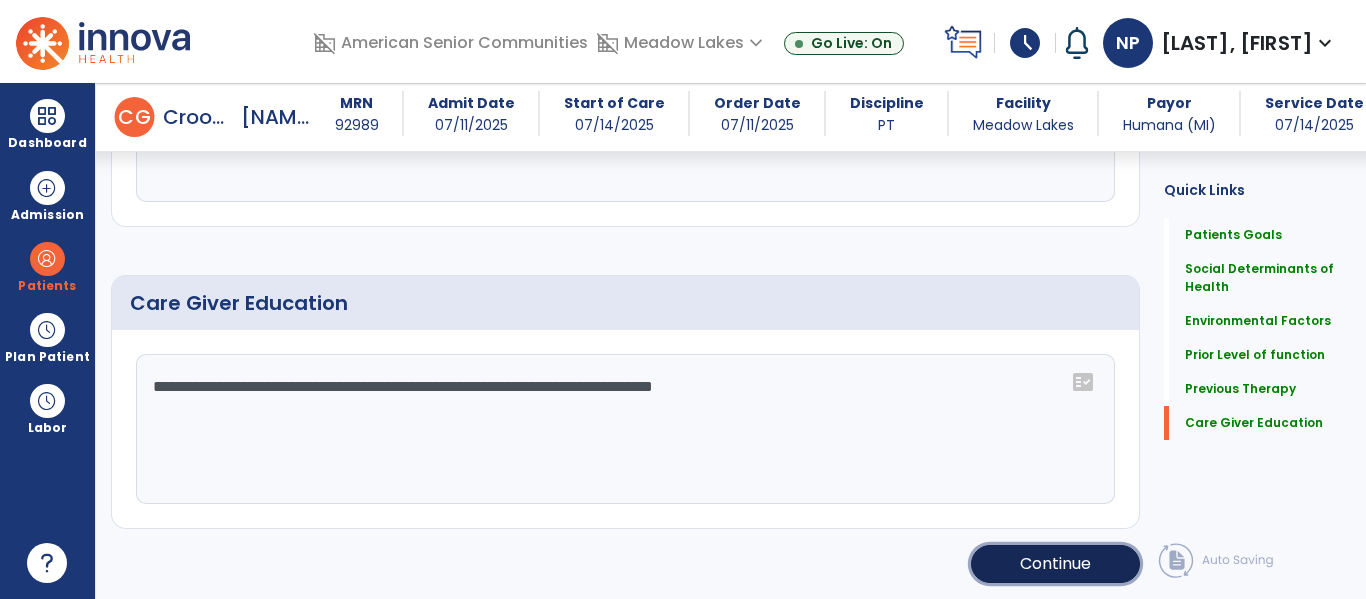 click on "Continue" 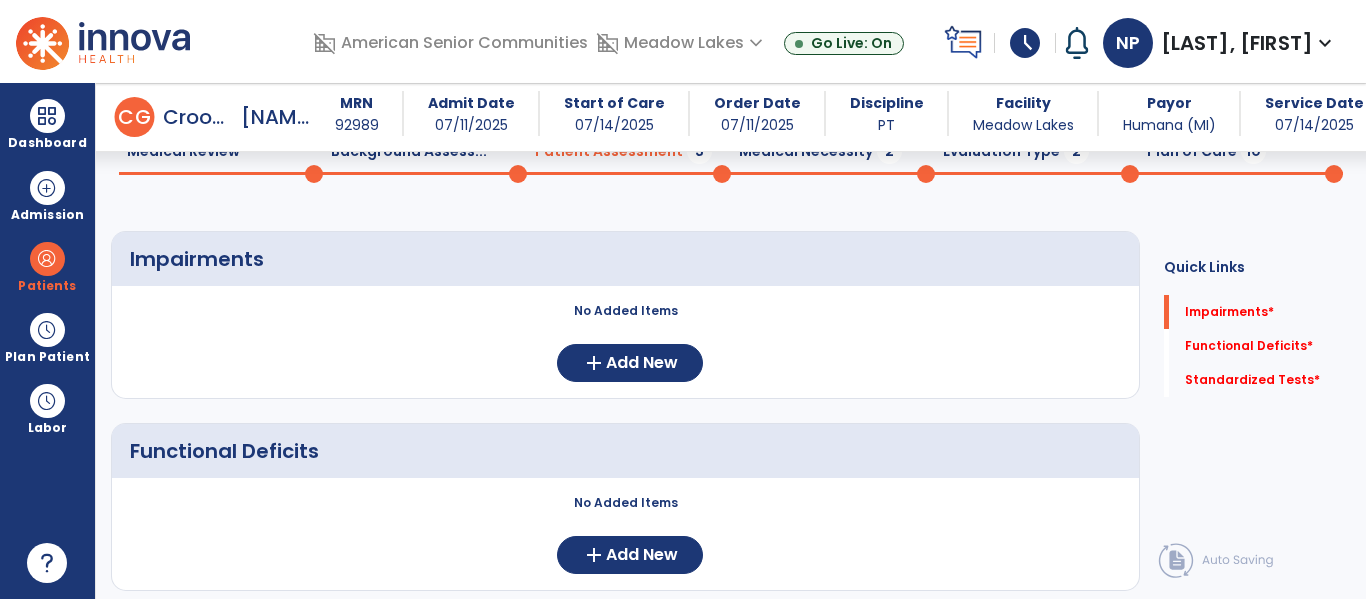 scroll, scrollTop: 88, scrollLeft: 0, axis: vertical 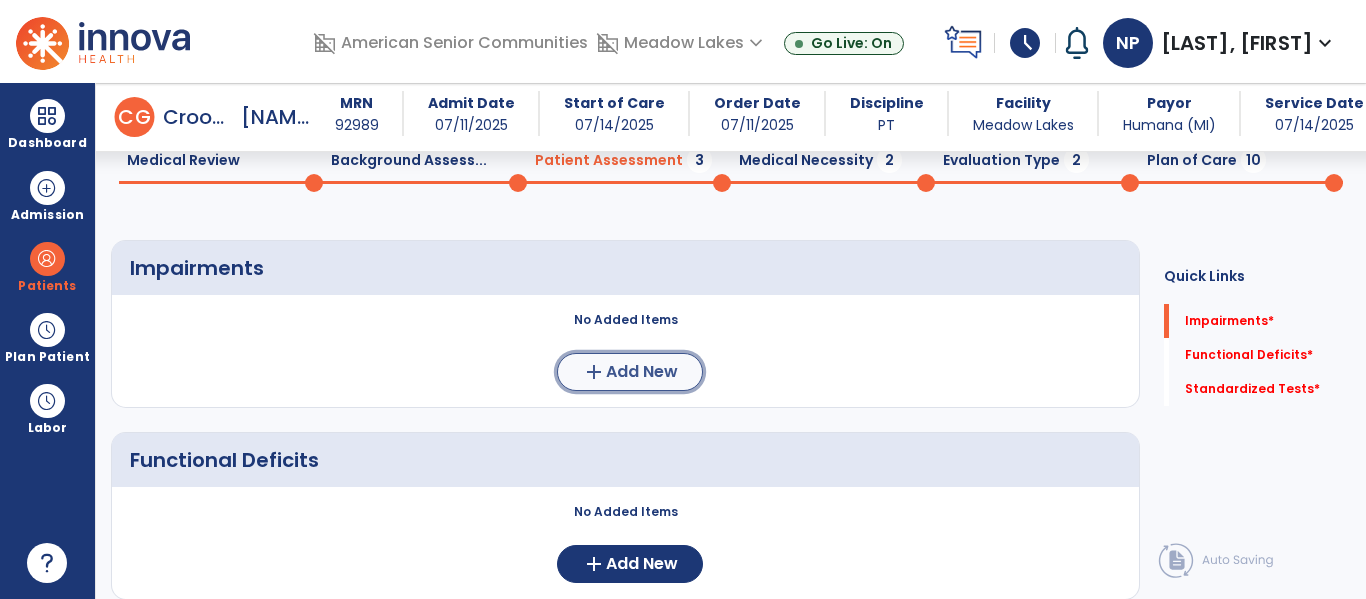 click on "Add New" 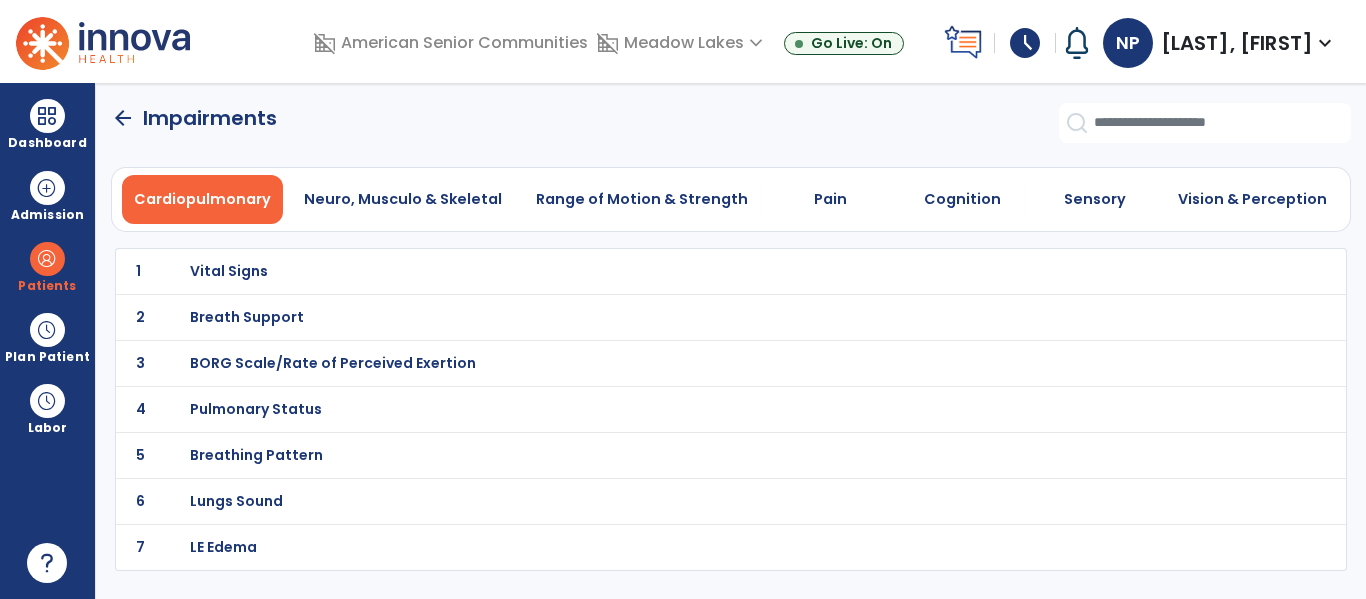 scroll, scrollTop: 0, scrollLeft: 0, axis: both 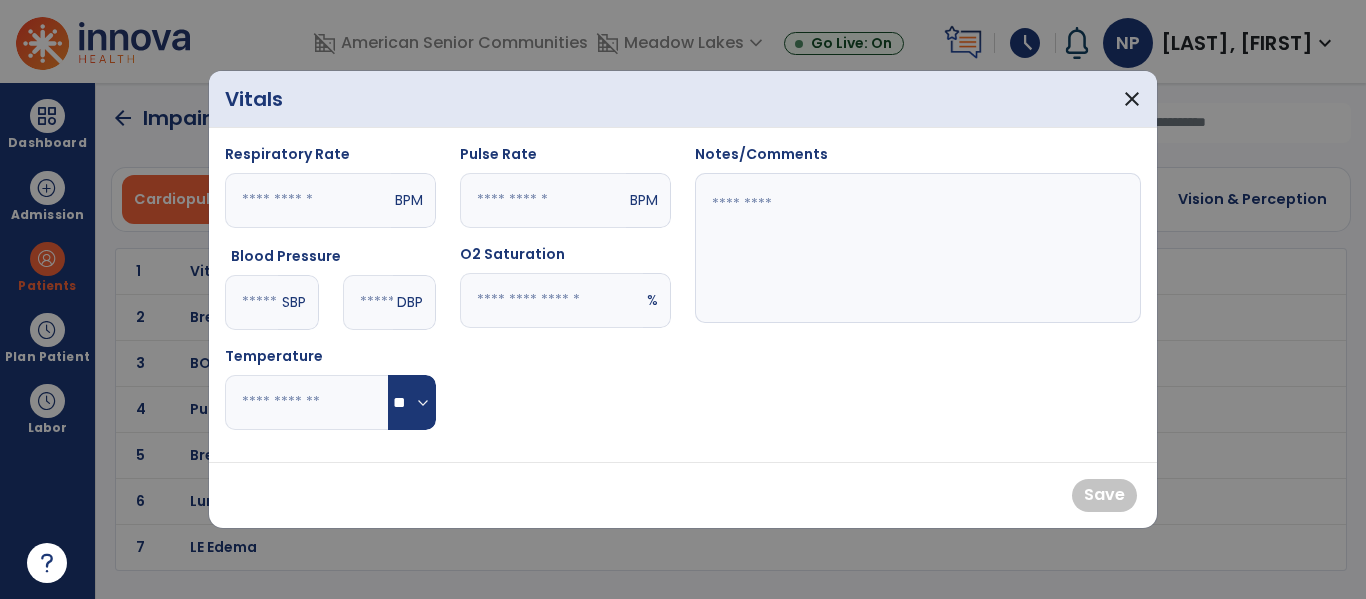 click at bounding box center [251, 302] 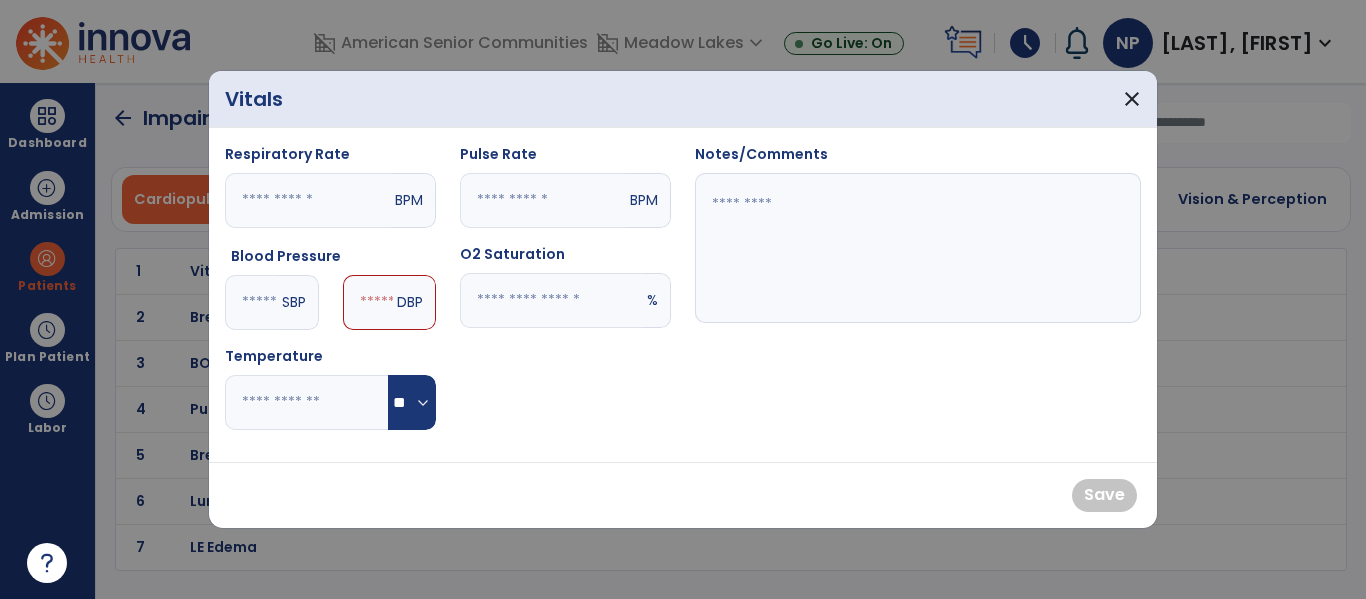 type on "***" 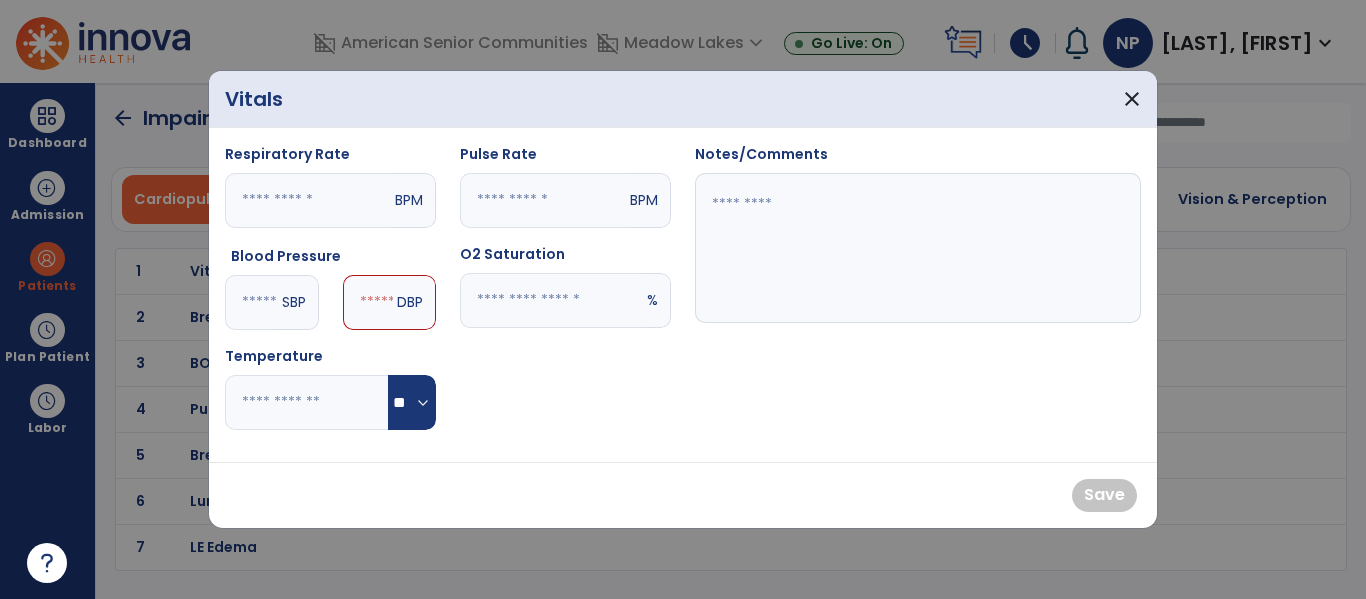 click at bounding box center [368, 302] 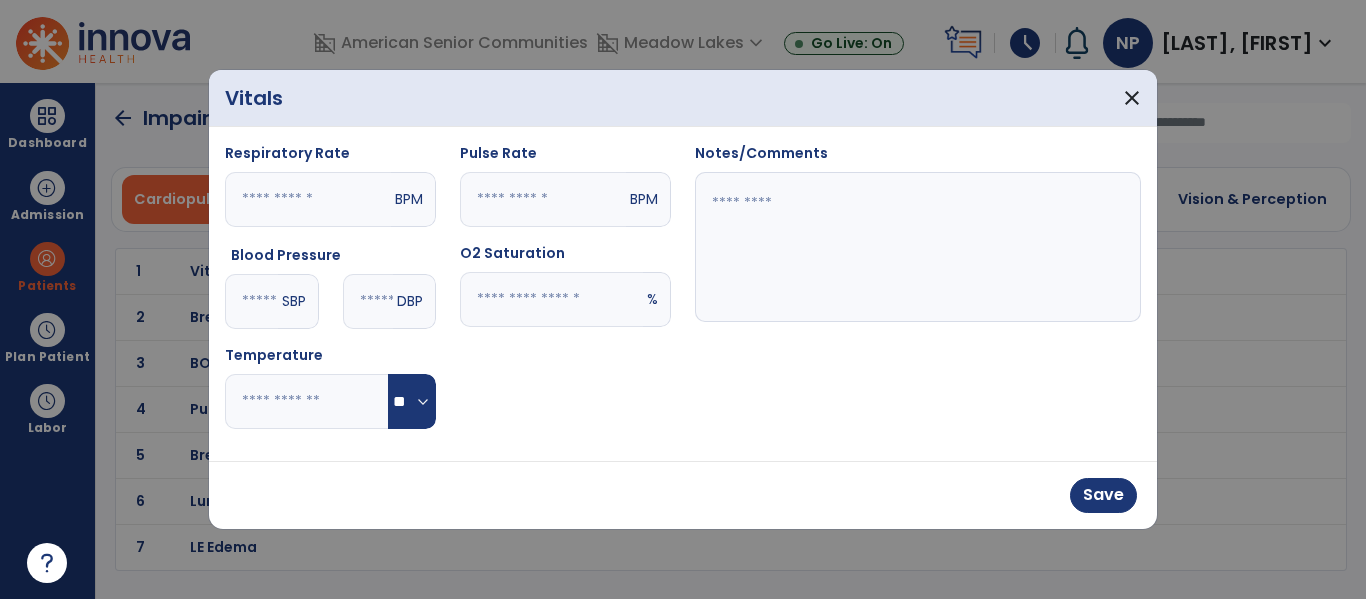 type on "**" 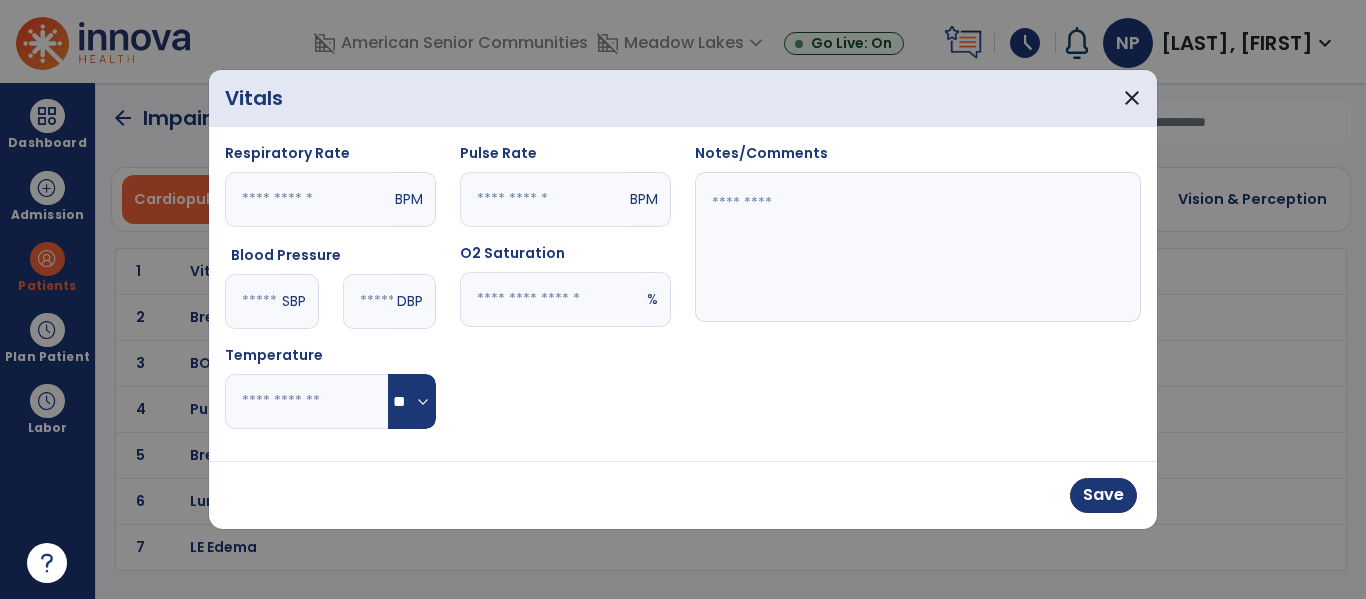 type on "**" 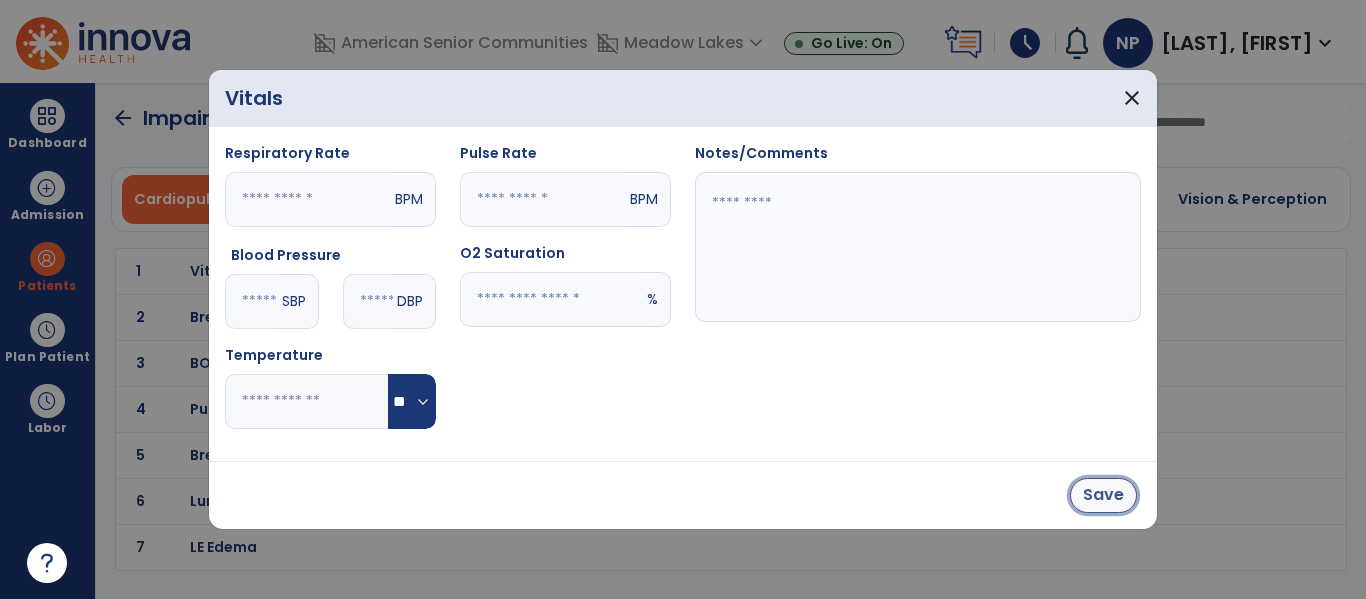 click on "Save" at bounding box center [1103, 495] 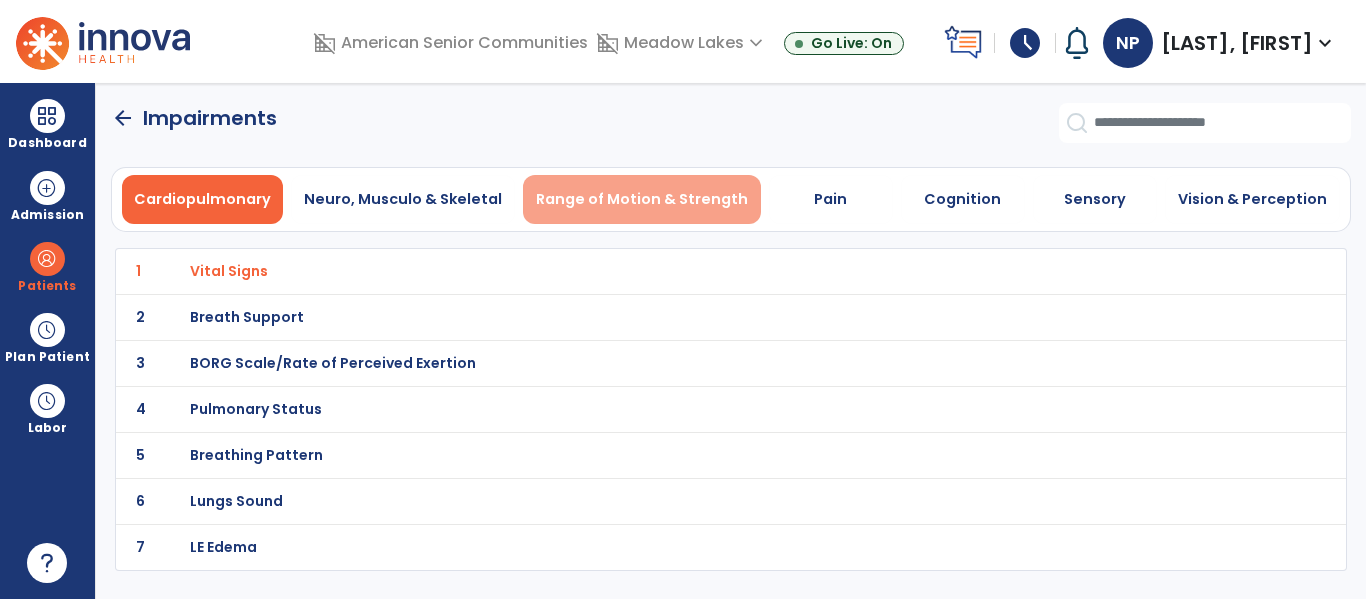 click on "Range of Motion & Strength" at bounding box center [642, 199] 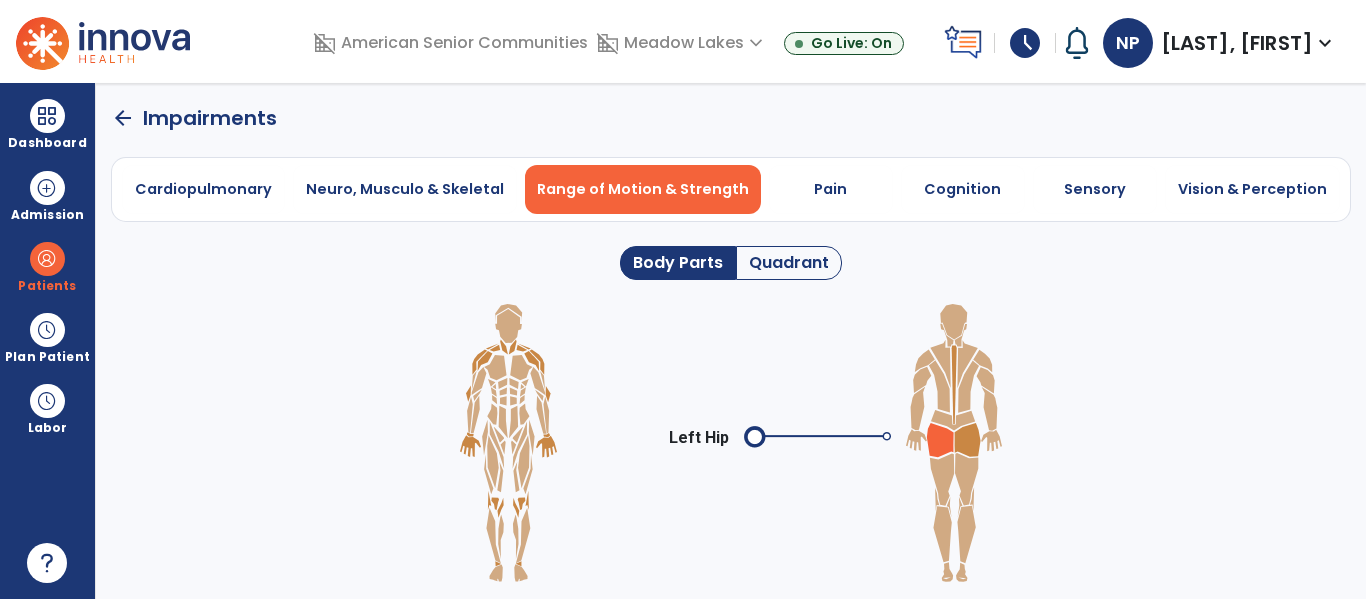 click 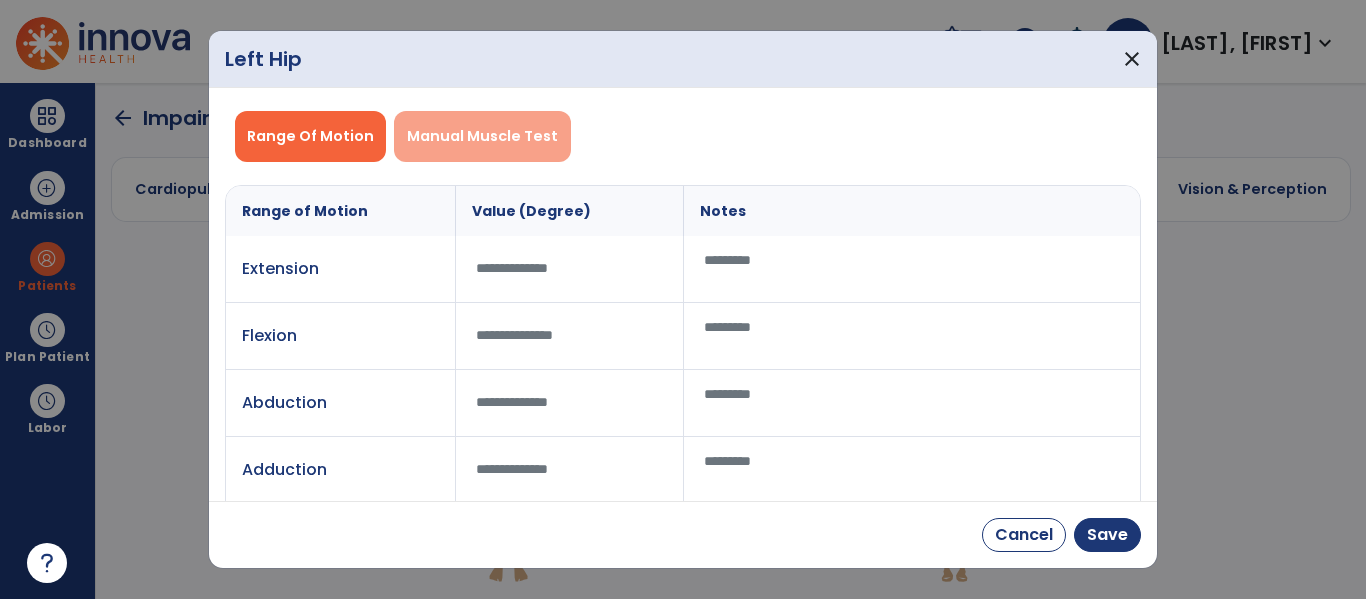 click on "Manual Muscle Test" at bounding box center [482, 136] 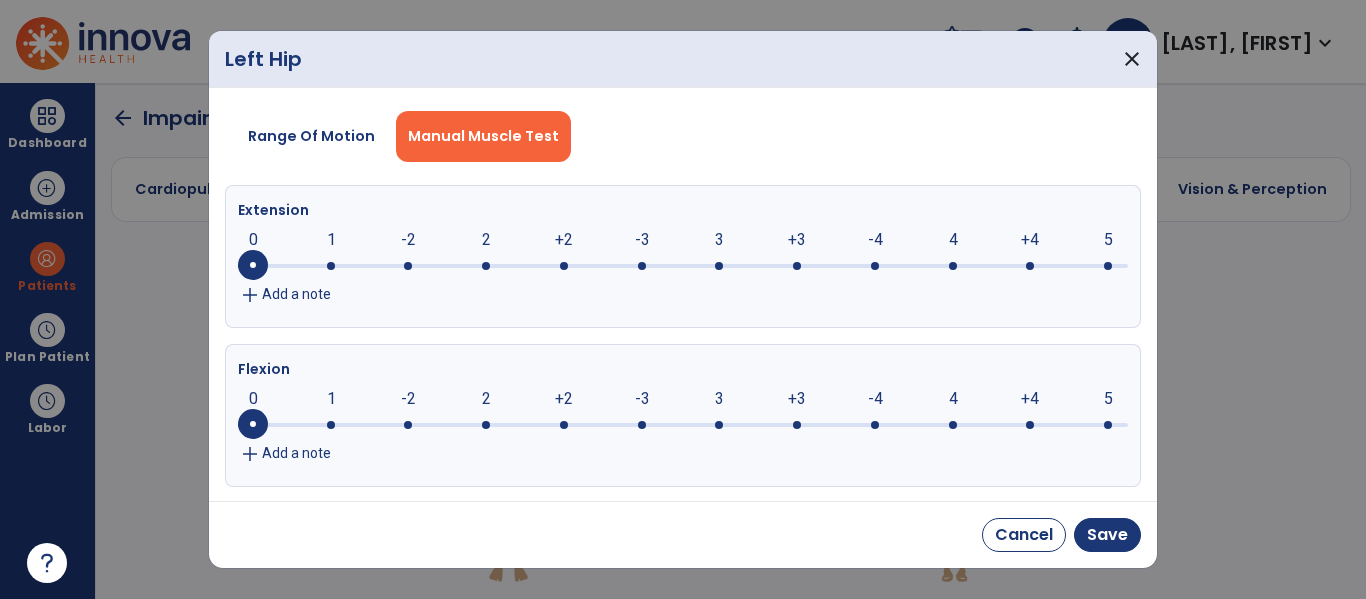 click 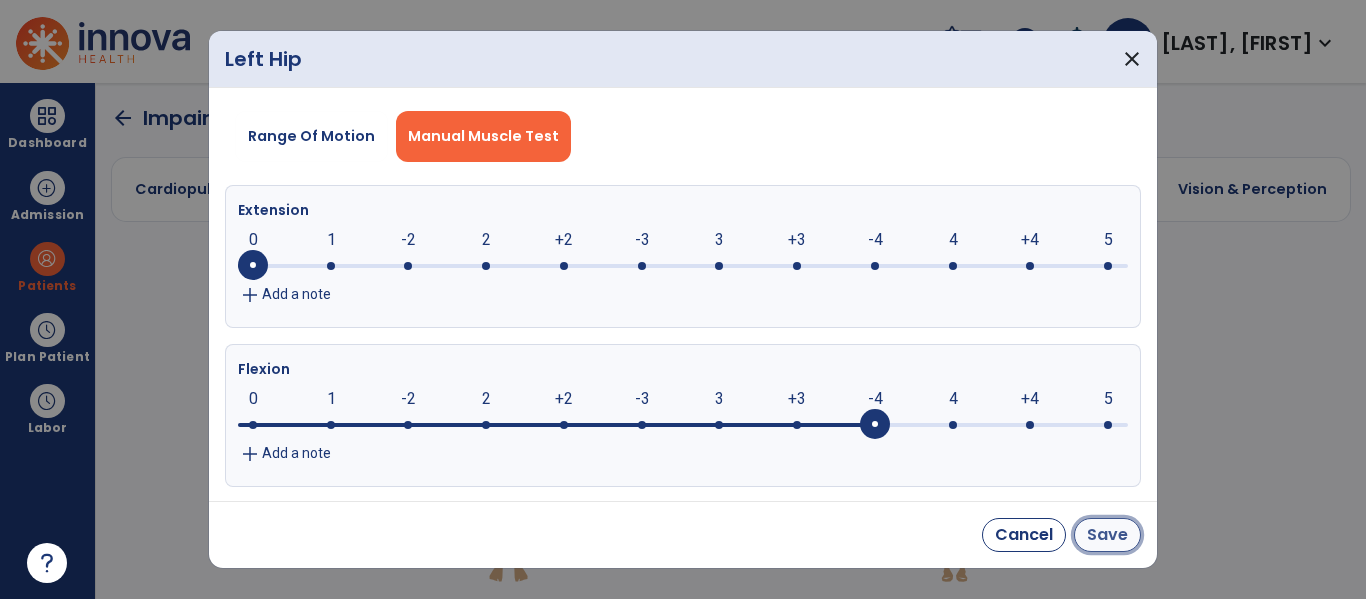 click on "Save" at bounding box center [1107, 535] 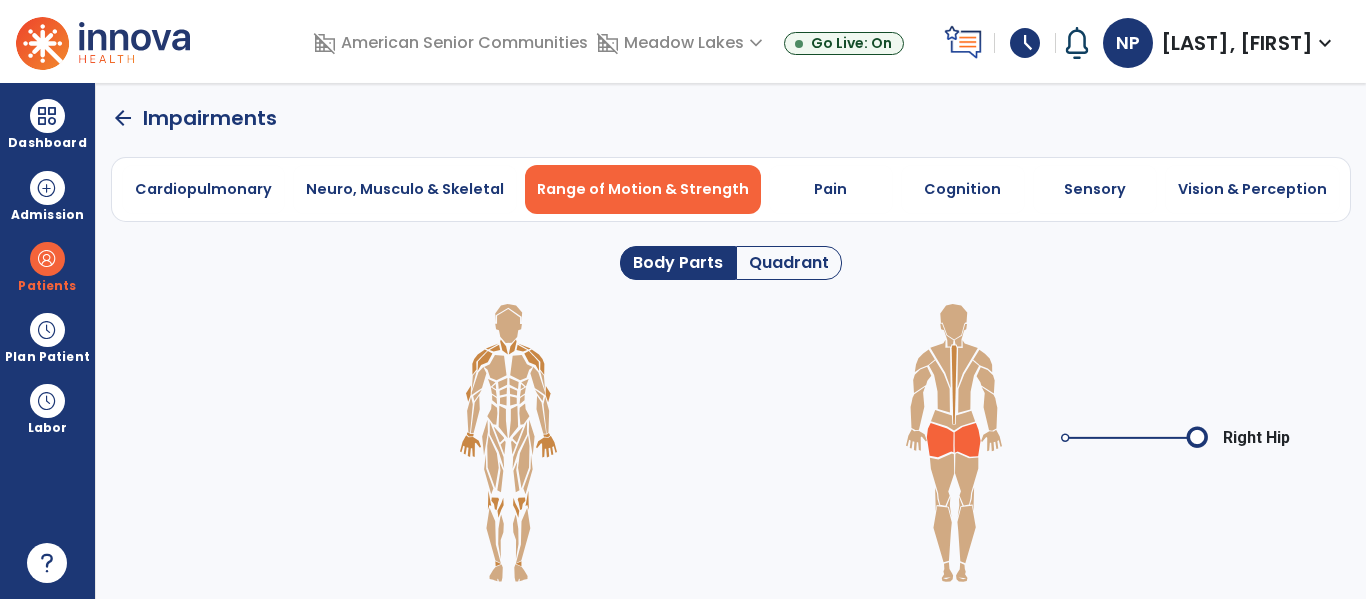 click 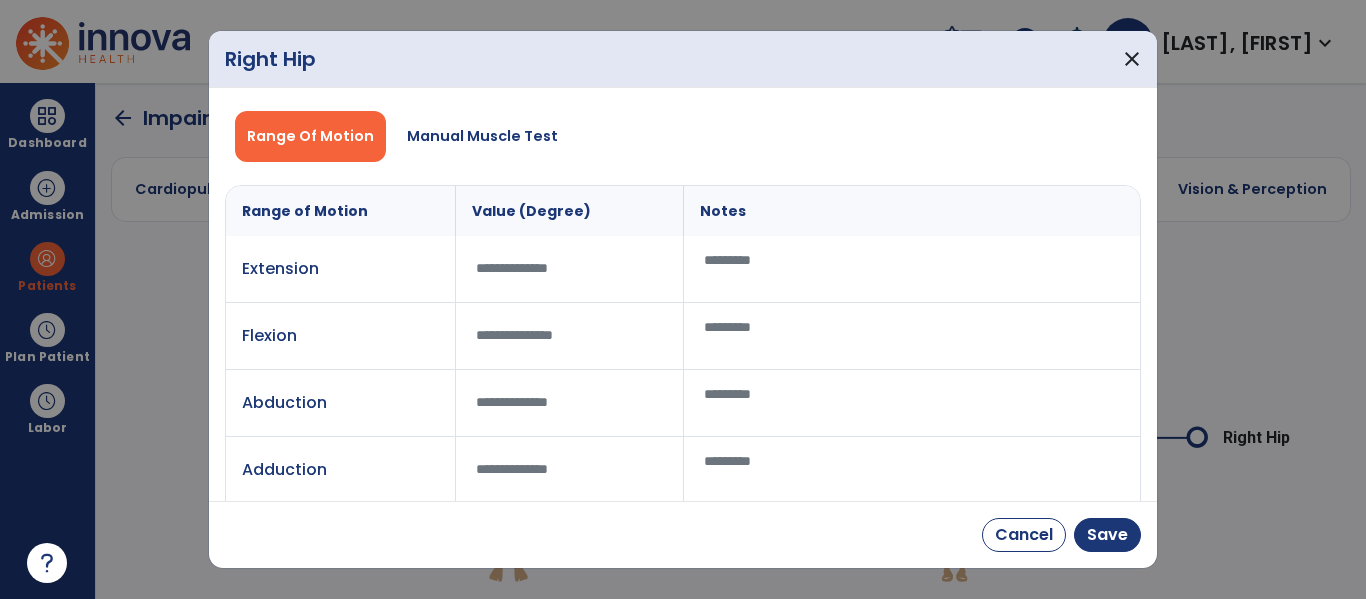 click on "Range Of Motion   Manual Muscle Test  Range of Motion Value (Degree) Notes  Extension   Flexion   Abduction   Adduction   Internal Rotation   External Rotation" at bounding box center (683, 294) 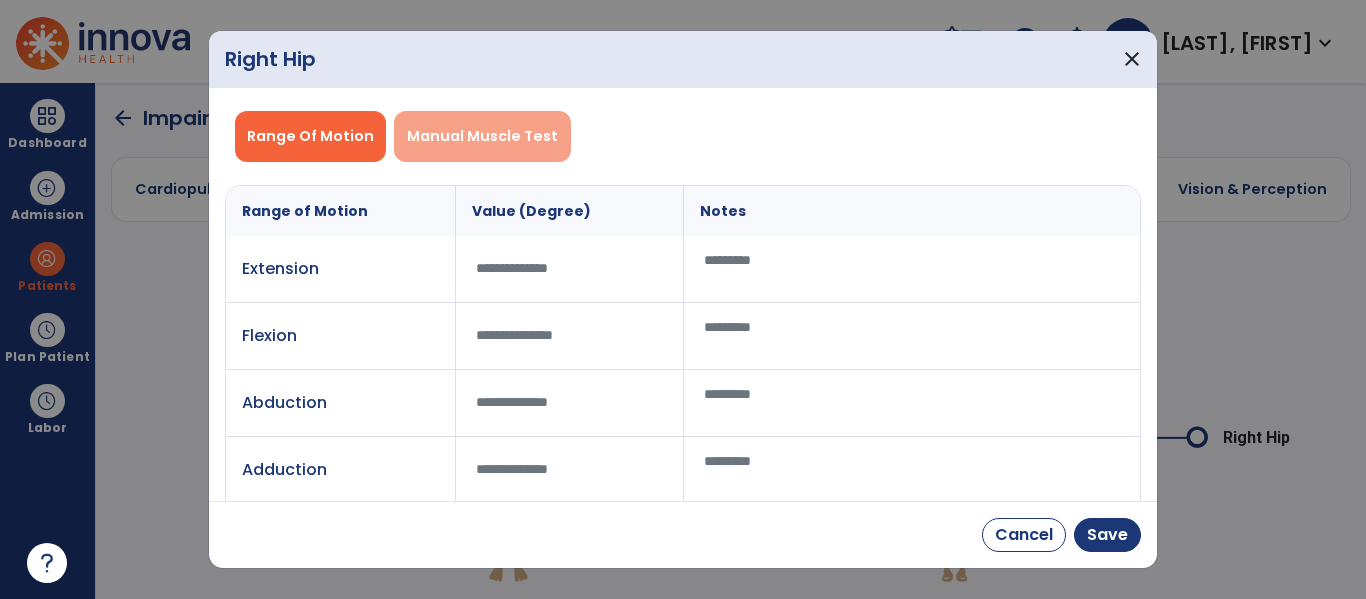click on "Manual Muscle Test" at bounding box center (482, 136) 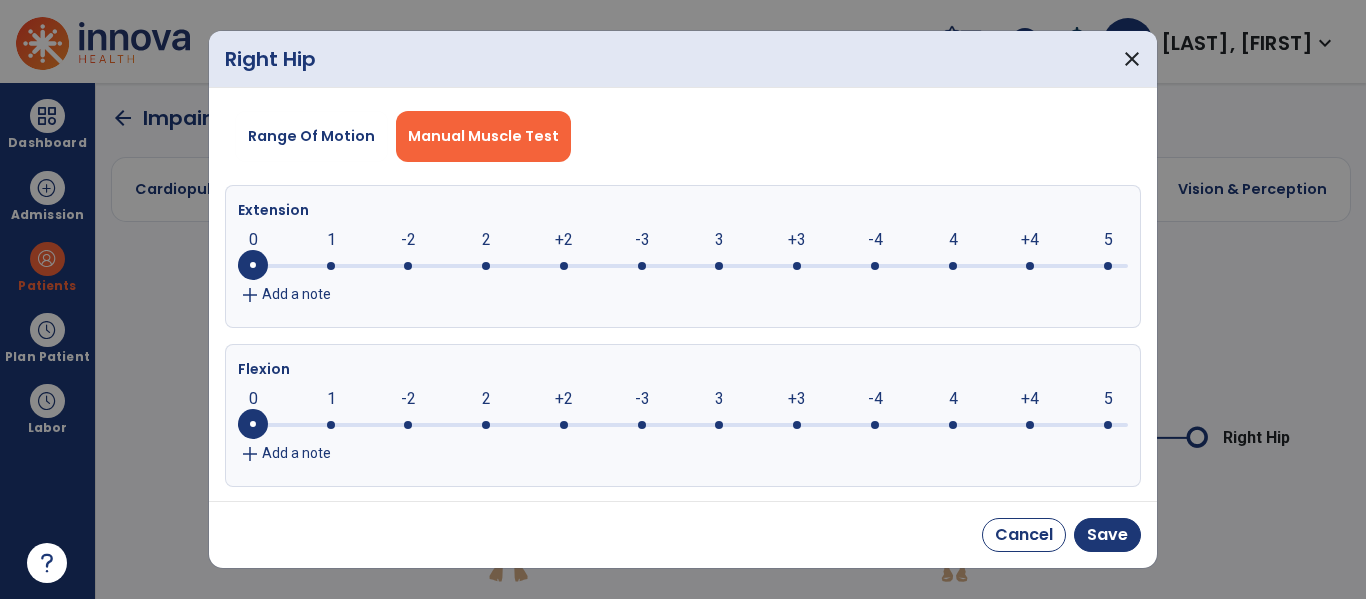 click 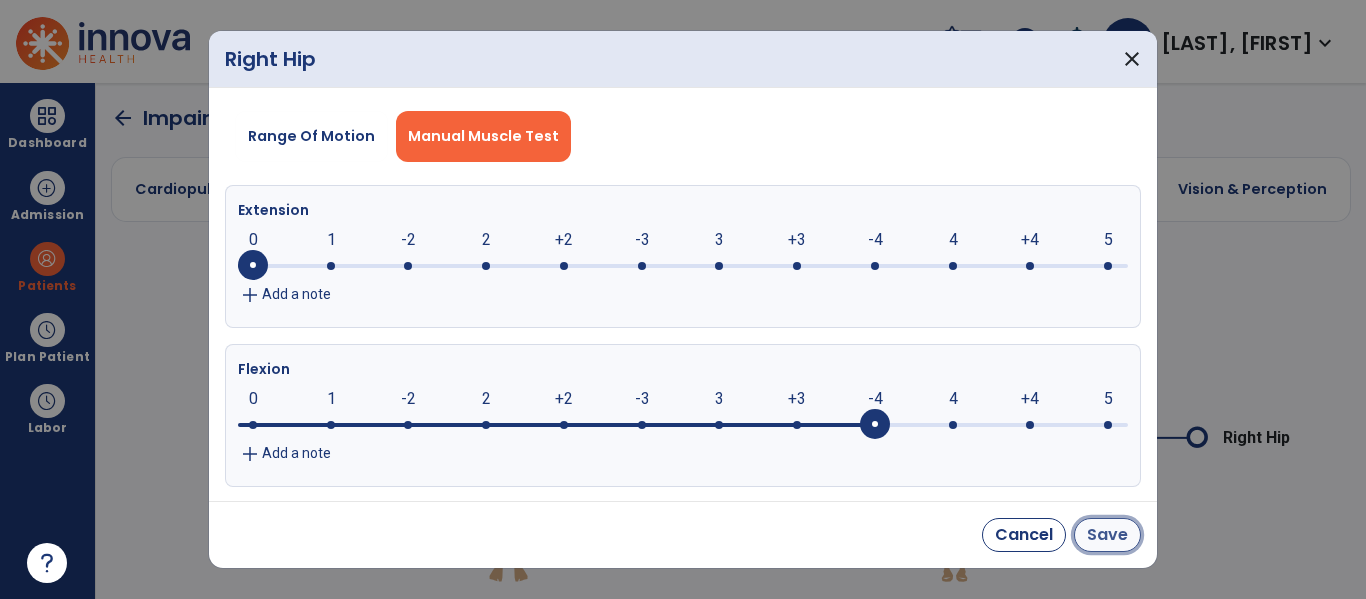 click on "Save" at bounding box center (1107, 535) 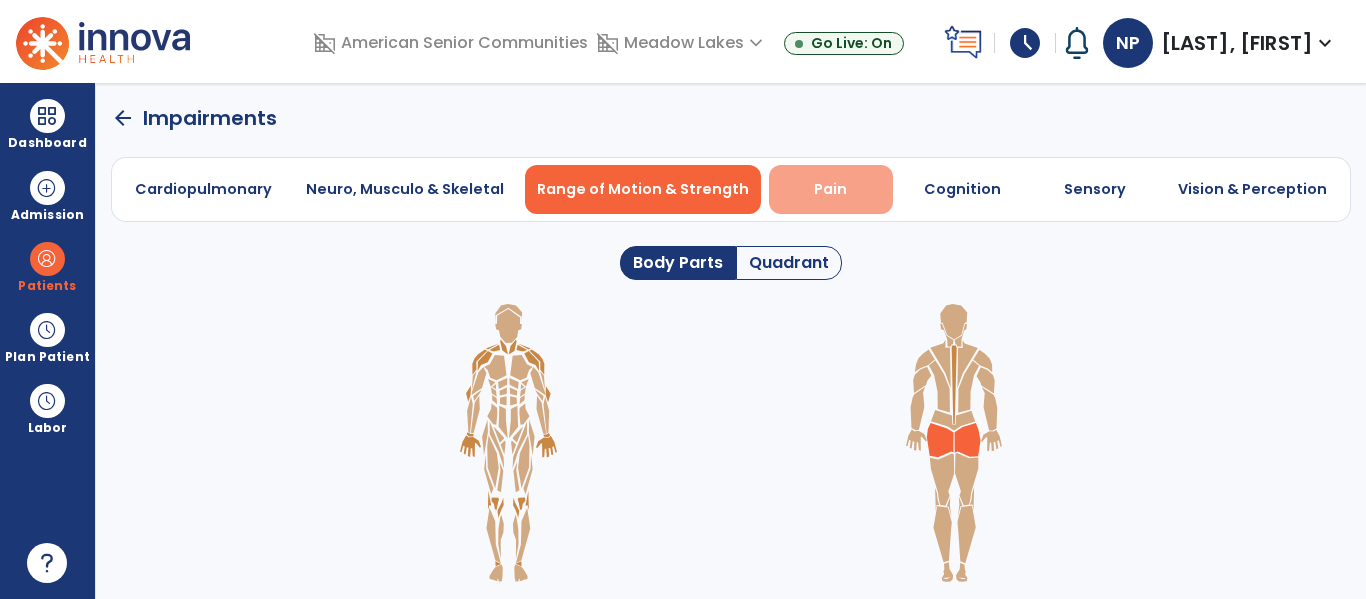 click on "Pain" at bounding box center [830, 189] 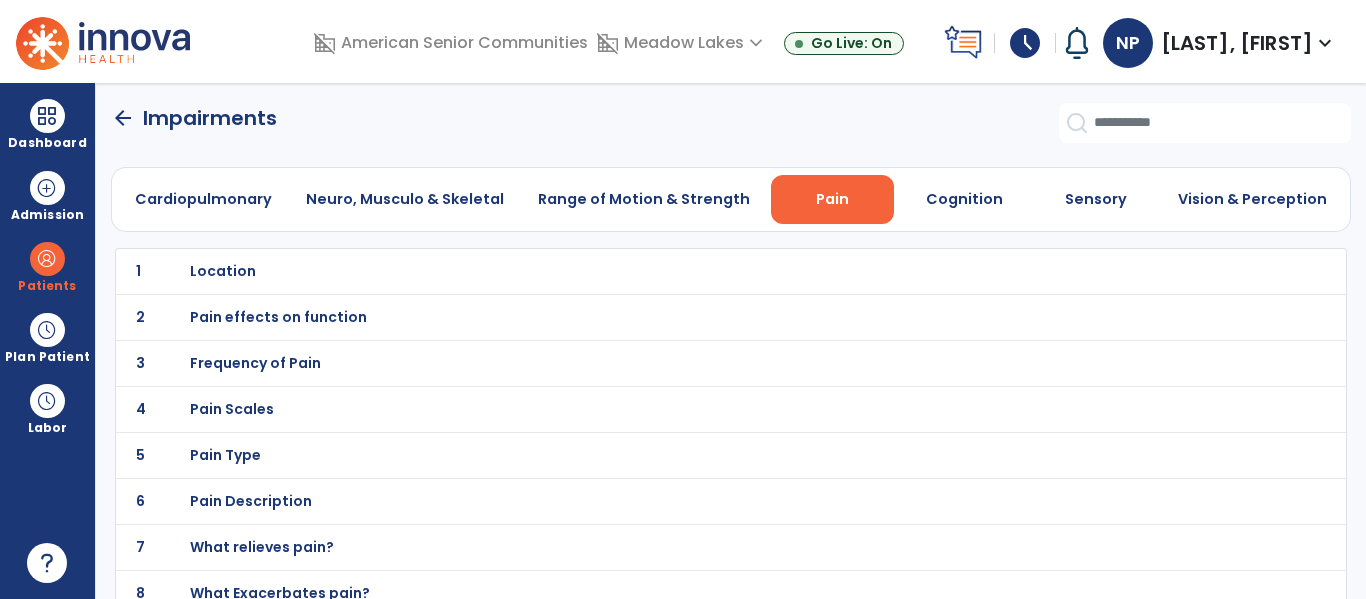 click on "Location" at bounding box center [223, 271] 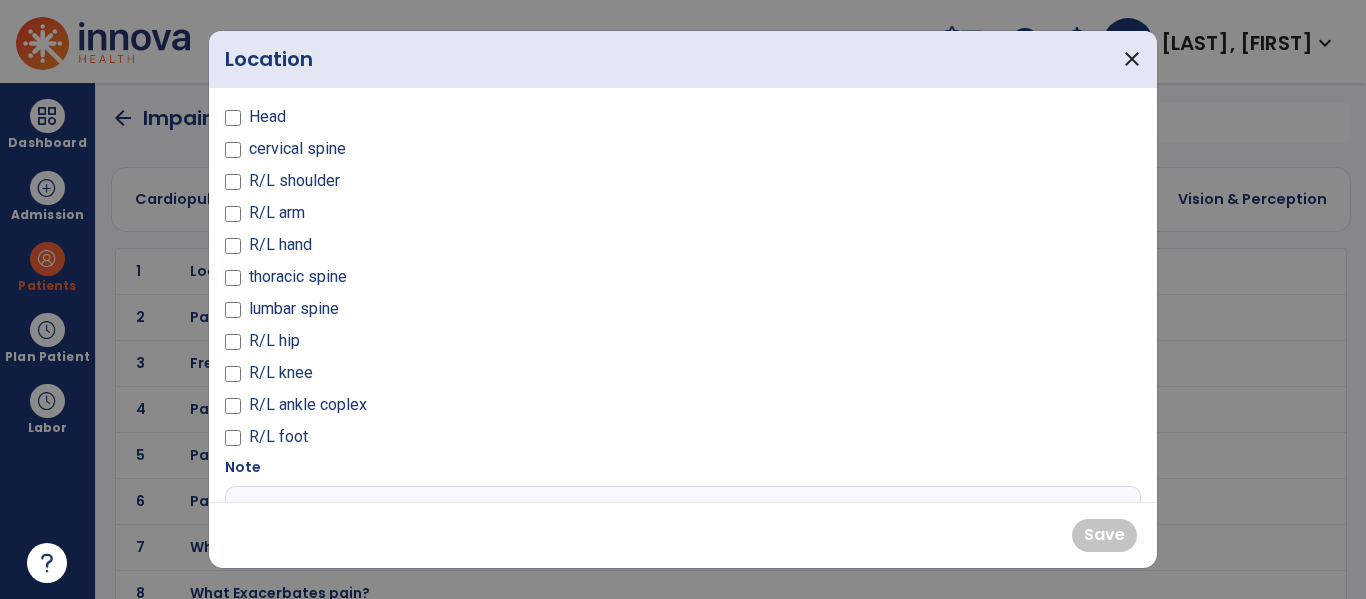 scroll, scrollTop: 0, scrollLeft: 0, axis: both 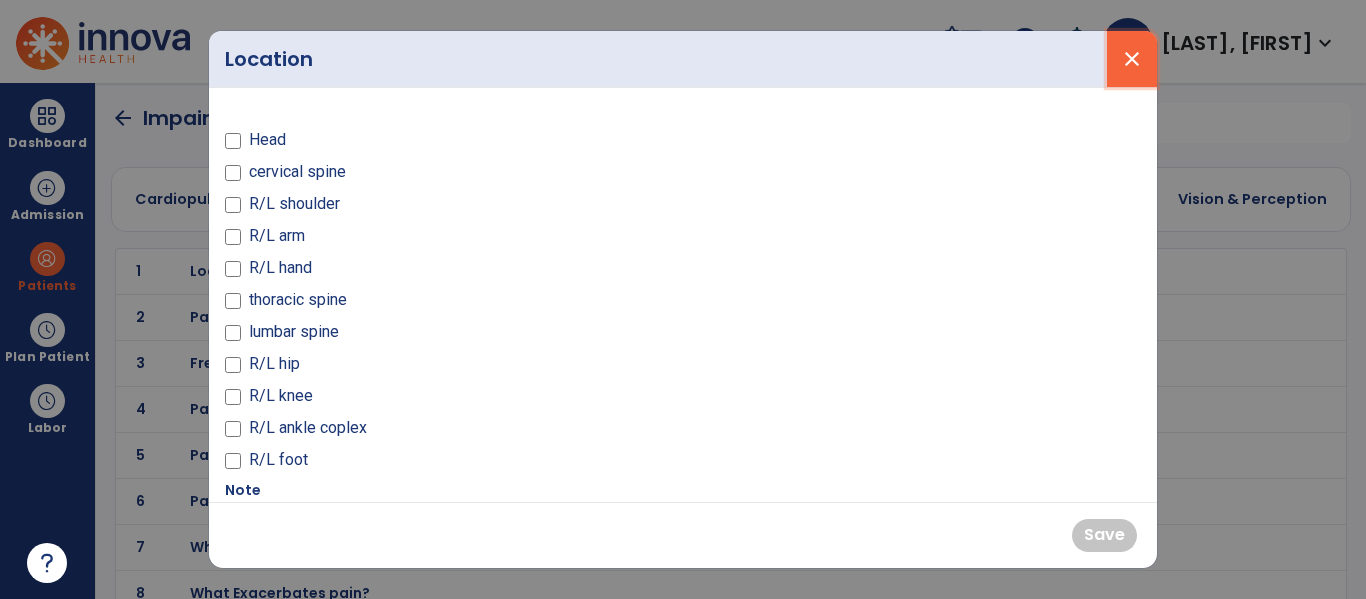 click on "close" at bounding box center [1132, 59] 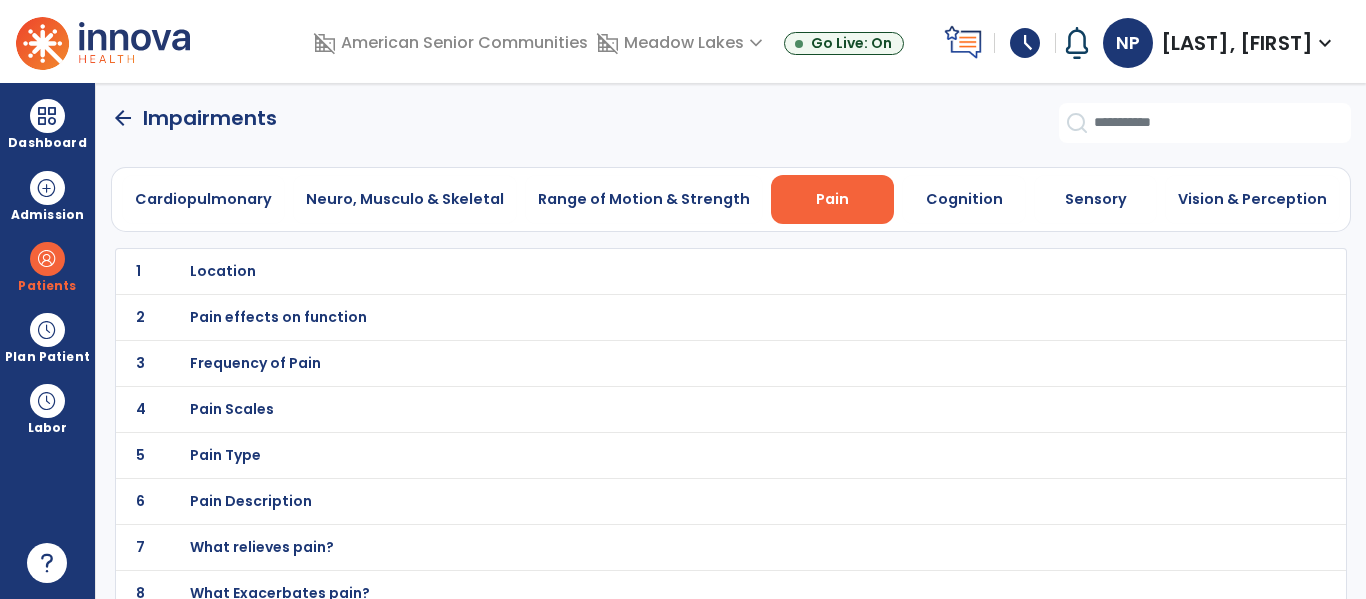 click on "Pain Scales" at bounding box center (223, 271) 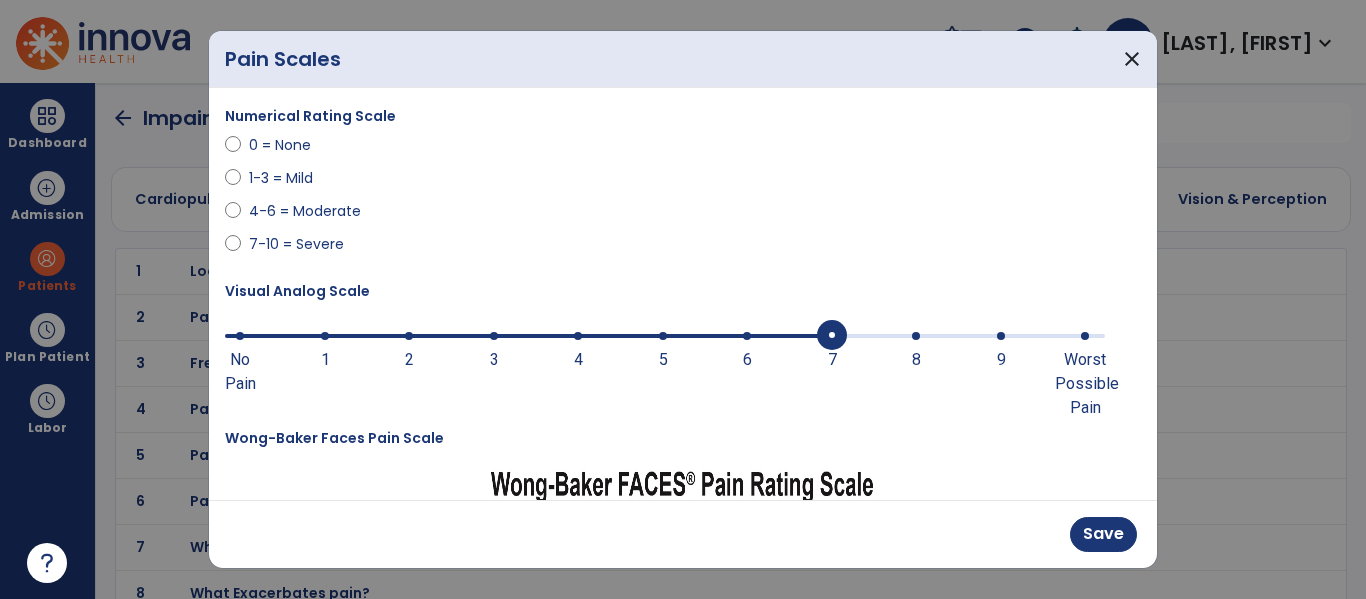 click at bounding box center [832, 336] 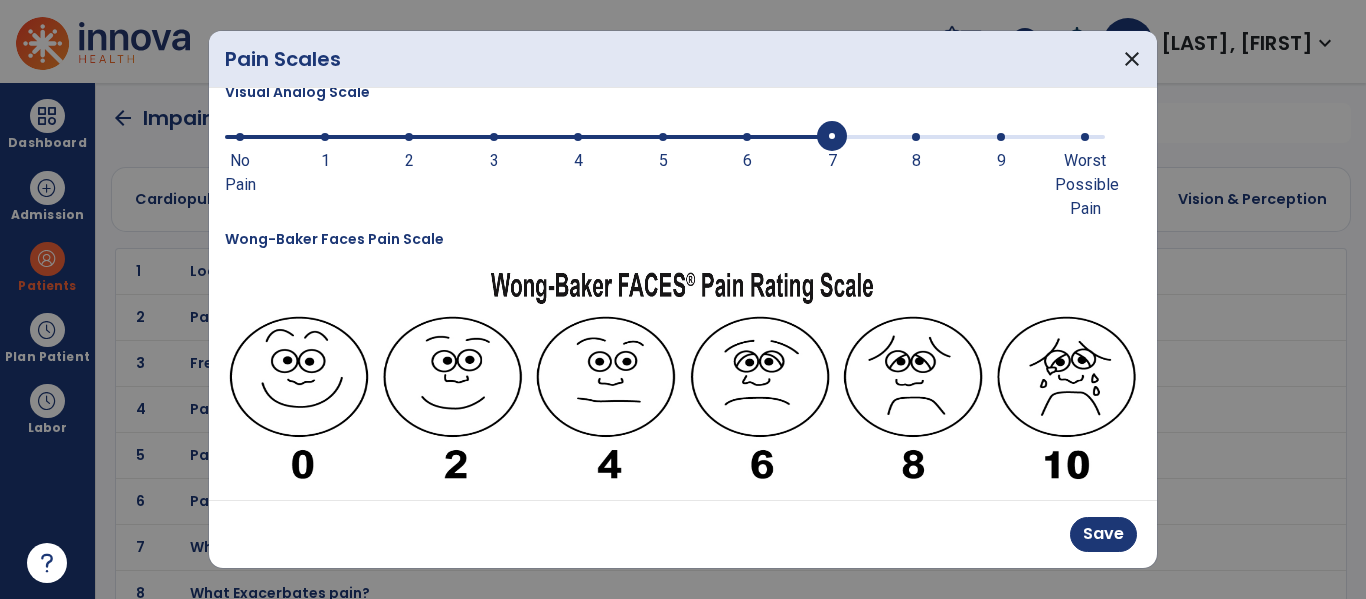 scroll, scrollTop: 231, scrollLeft: 0, axis: vertical 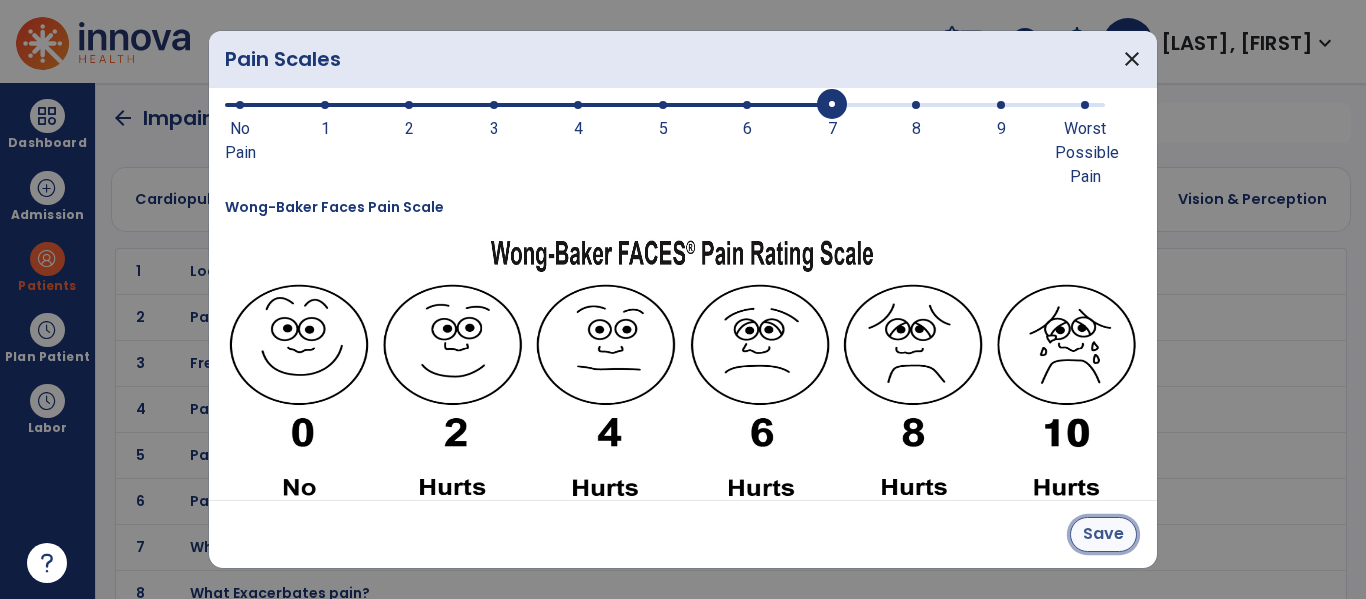 click on "Save" at bounding box center (1103, 534) 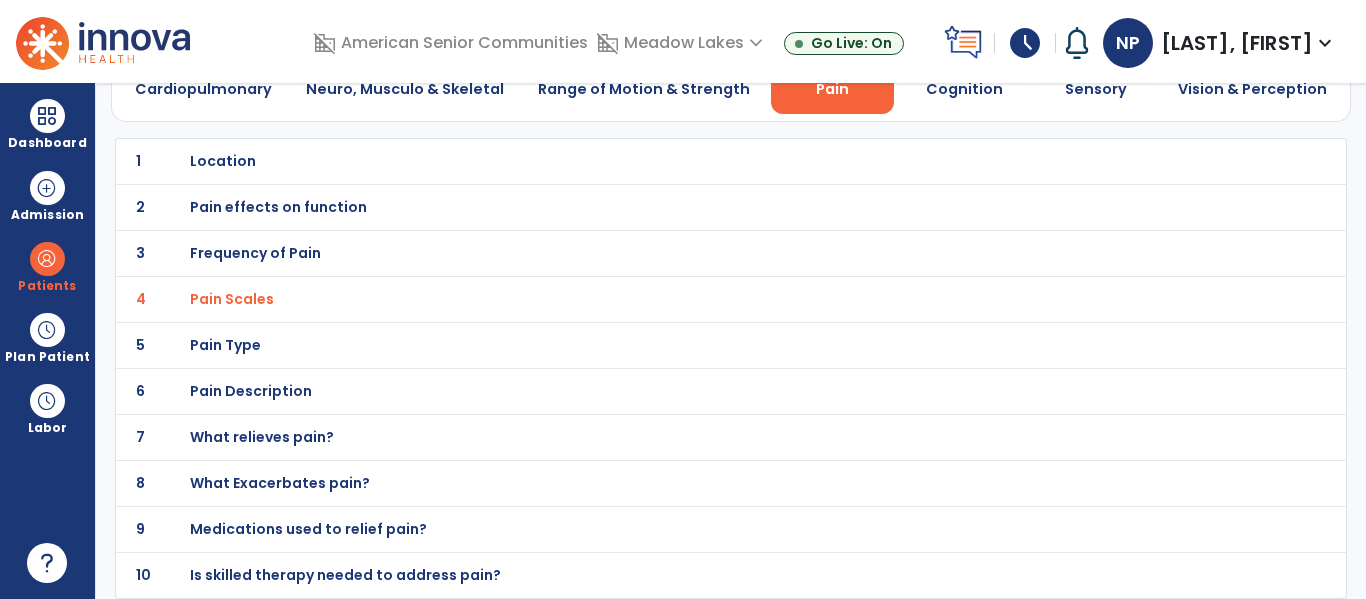 scroll, scrollTop: 0, scrollLeft: 0, axis: both 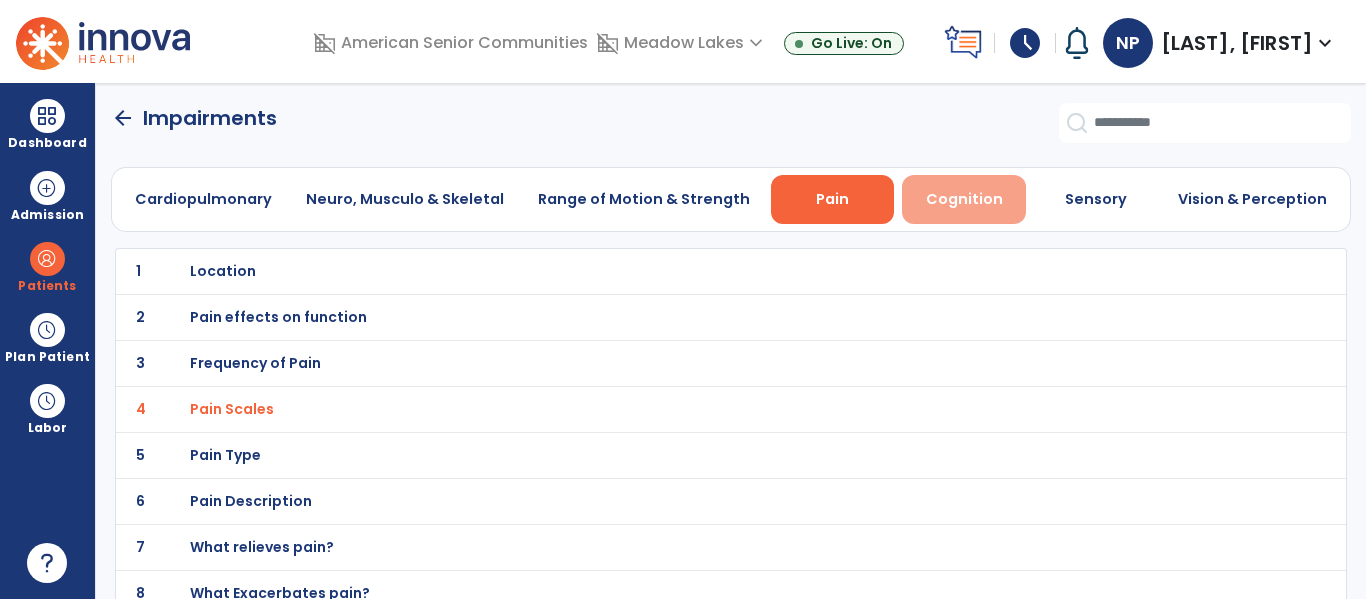 click on "Cognition" at bounding box center [964, 199] 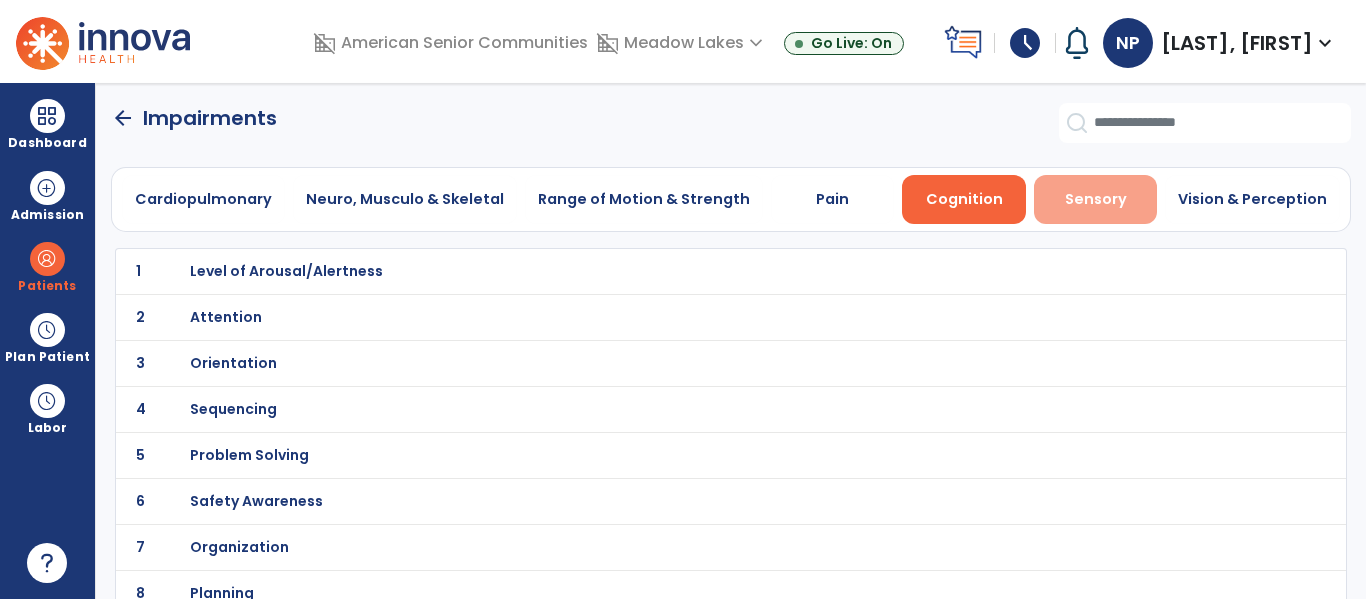 click on "Sensory" at bounding box center (1096, 199) 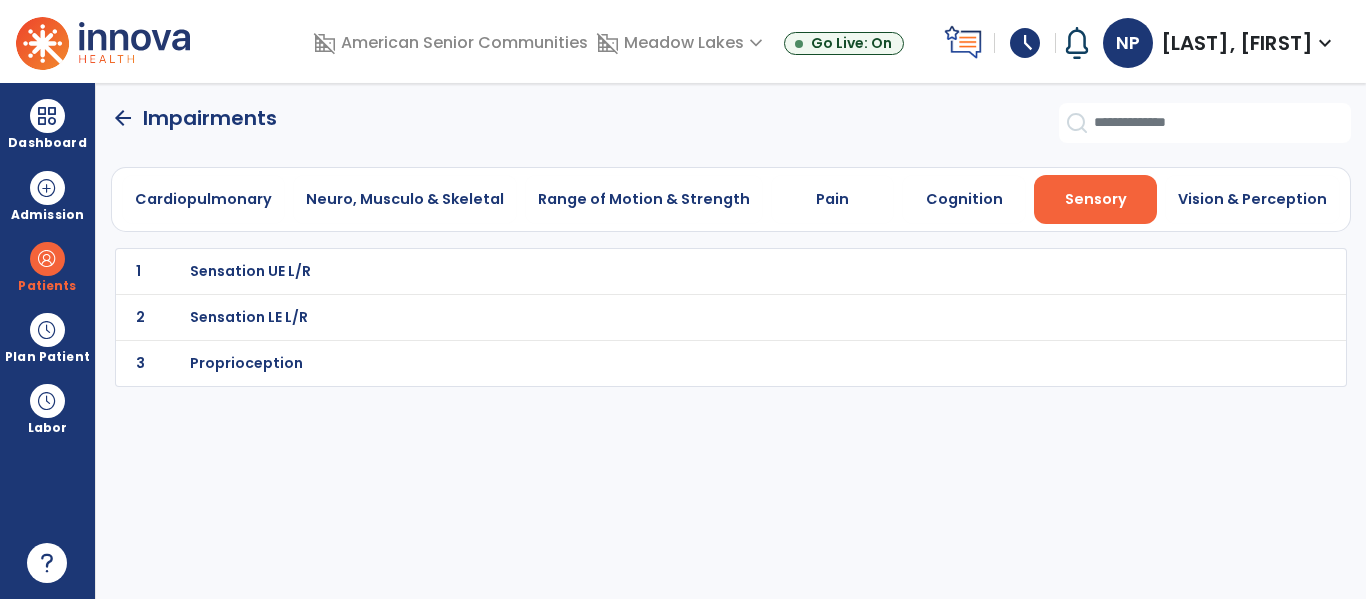 click on "Sensation LE L/R" at bounding box center (250, 271) 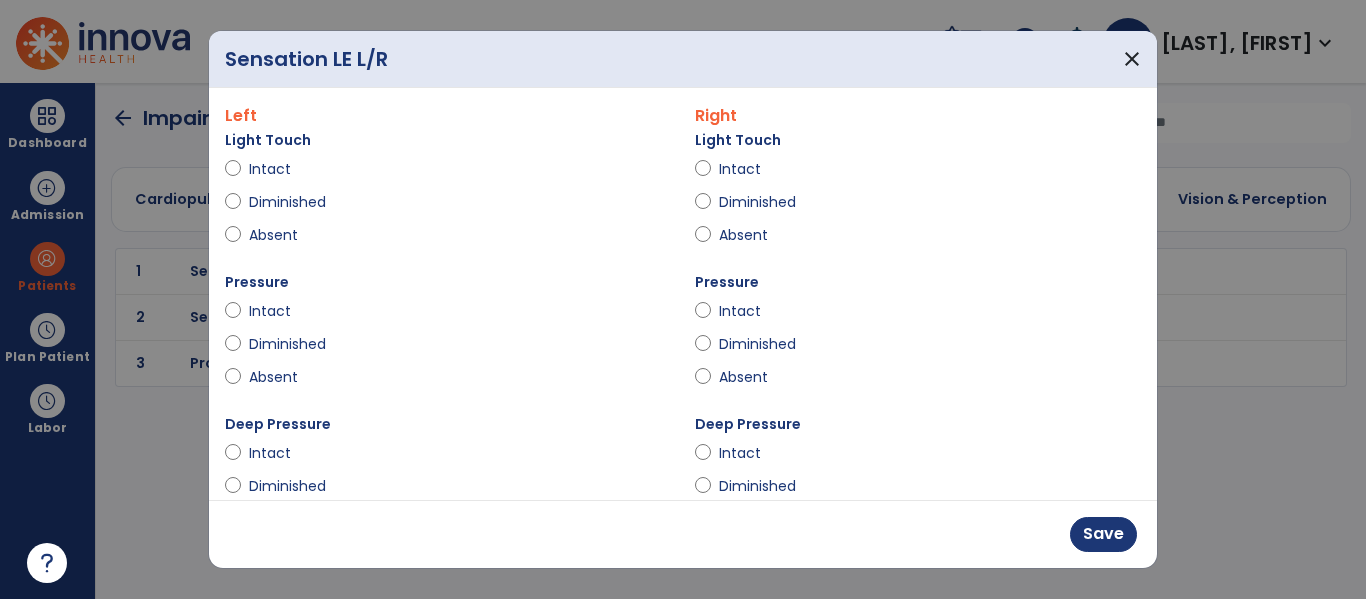 click at bounding box center [703, 206] 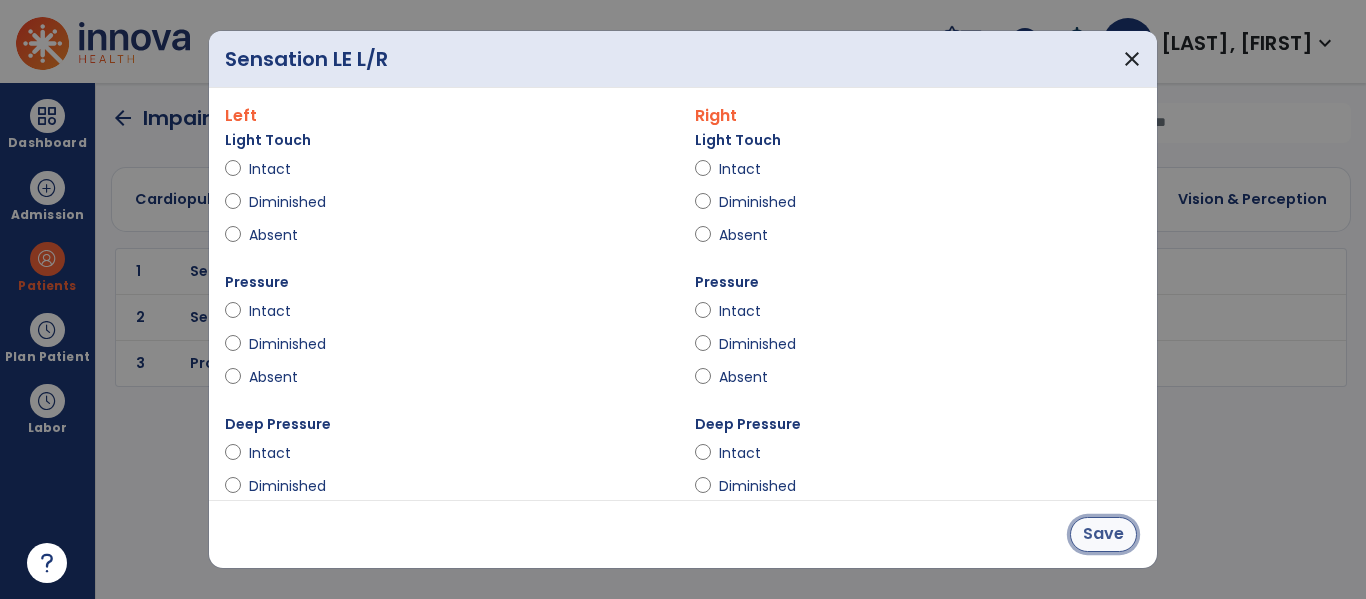 click on "Save" at bounding box center [1103, 534] 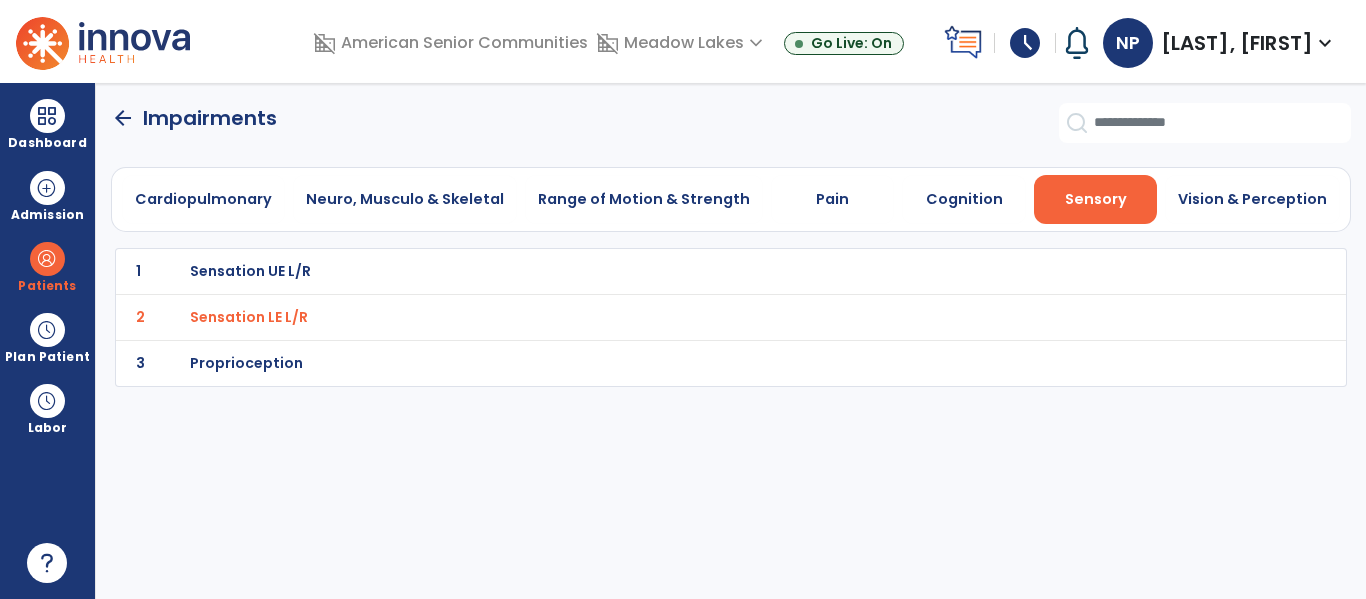 click on "arrow_back" 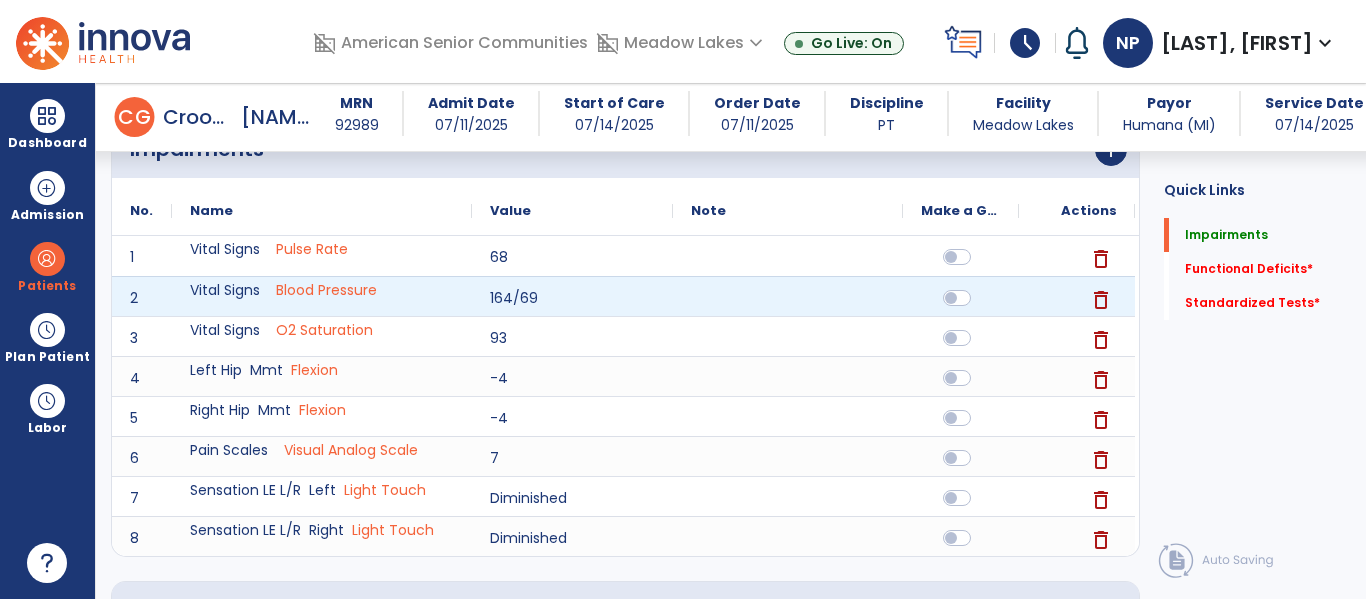 scroll, scrollTop: 211, scrollLeft: 0, axis: vertical 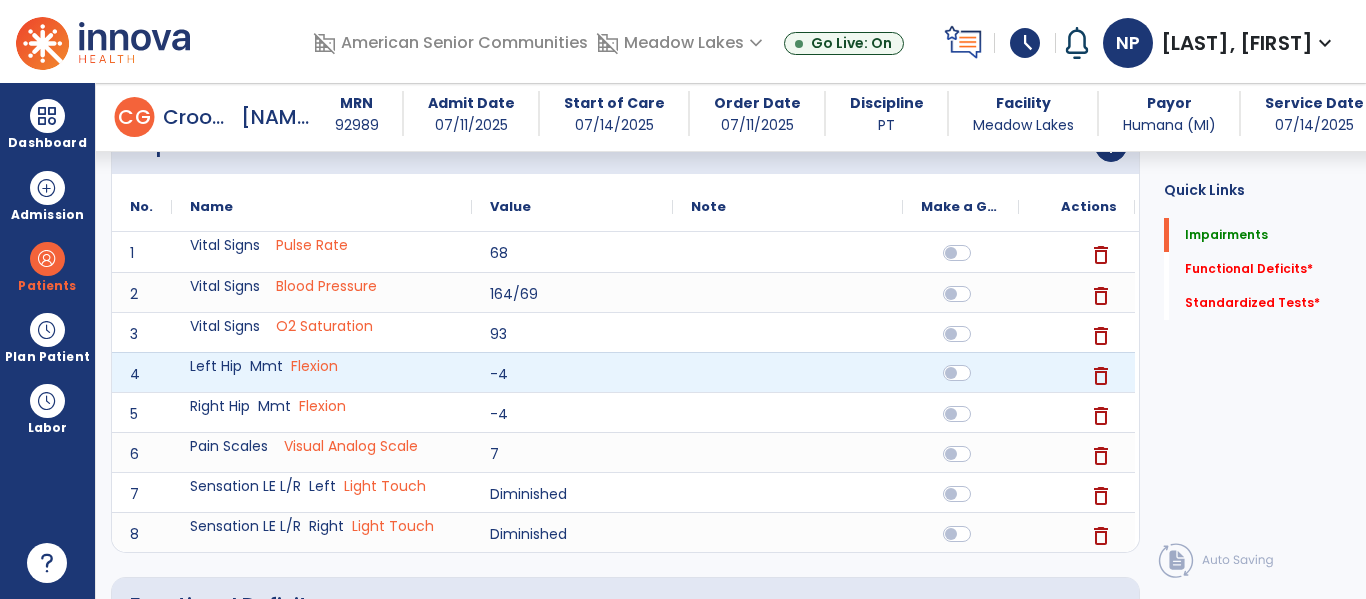 click 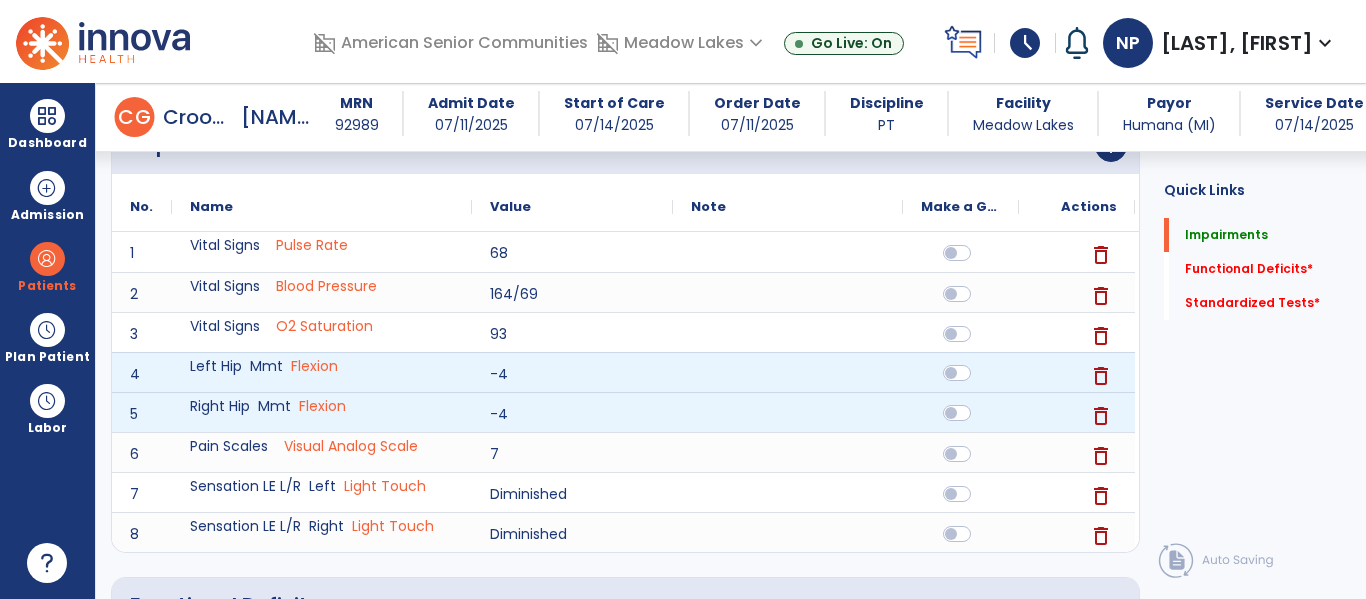 click 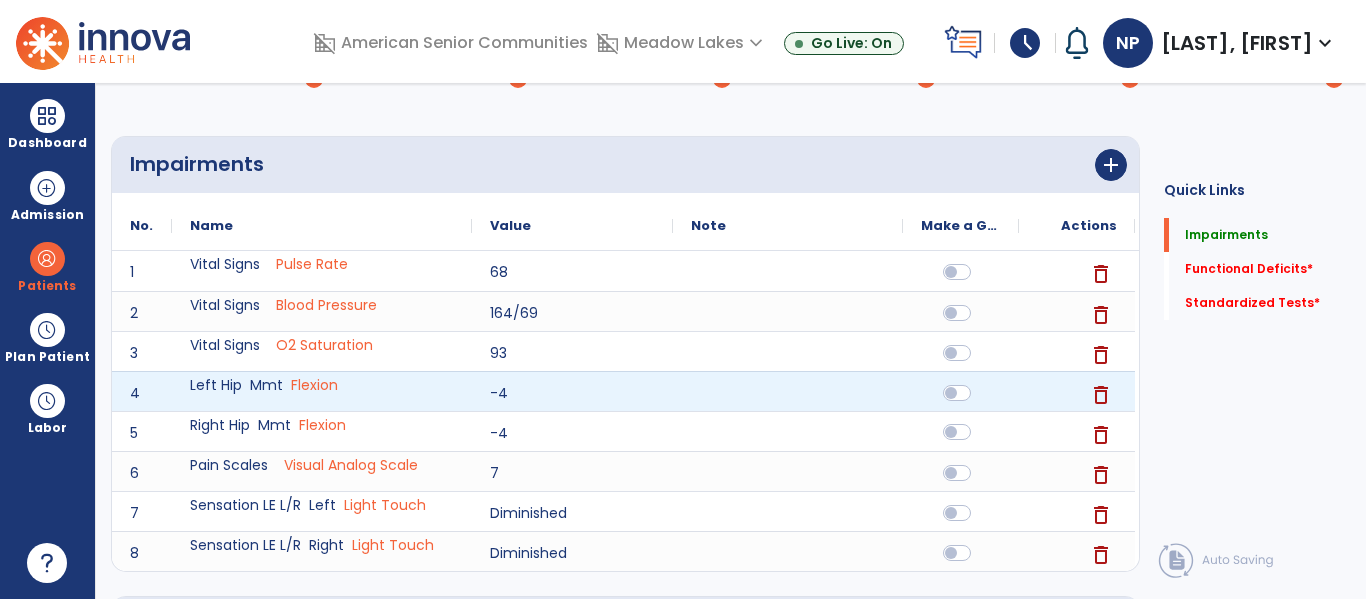 scroll, scrollTop: 0, scrollLeft: 0, axis: both 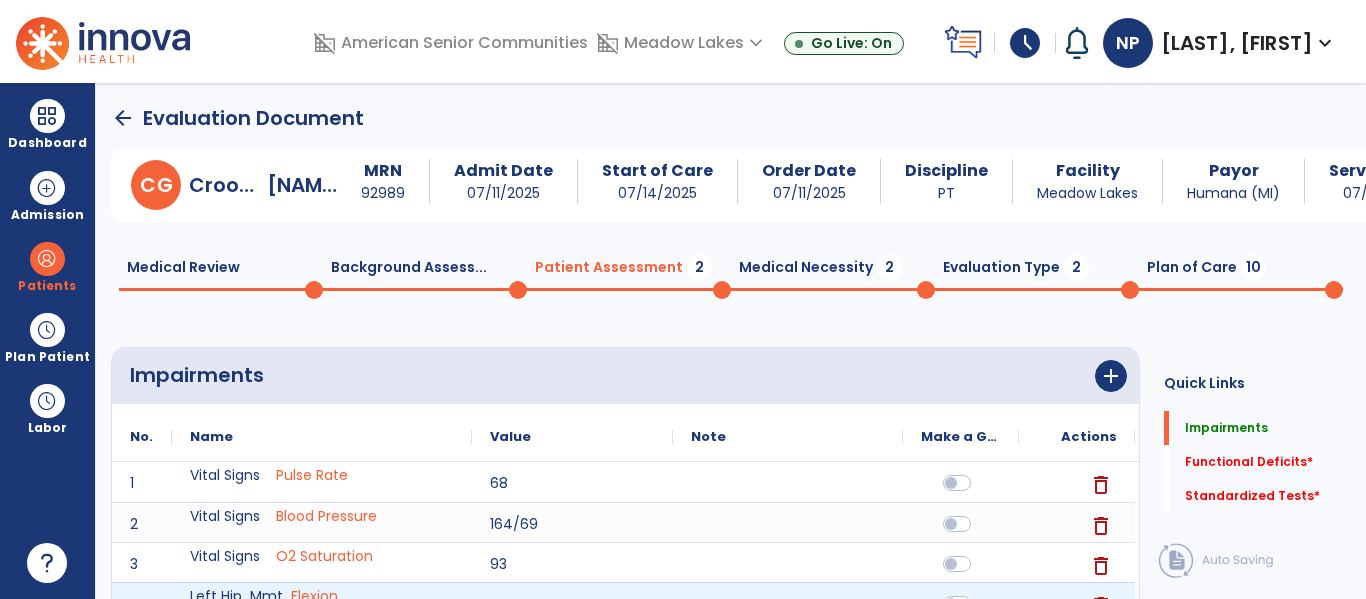 click on "Medical Review  0" 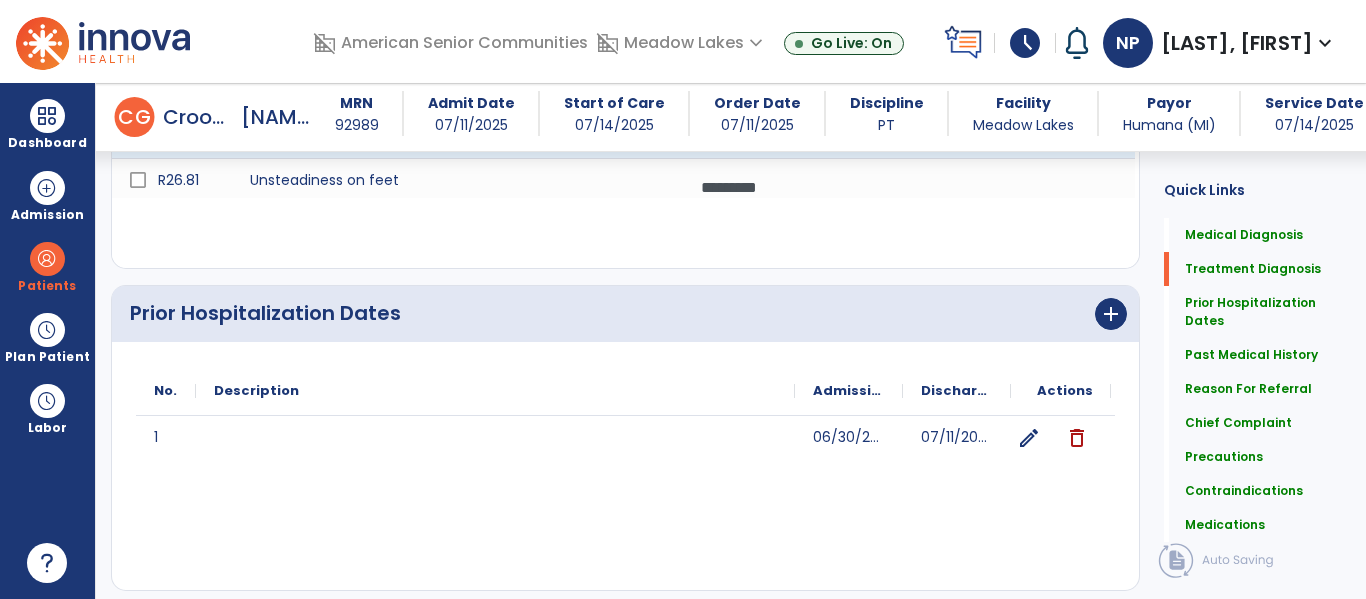 scroll, scrollTop: 483, scrollLeft: 0, axis: vertical 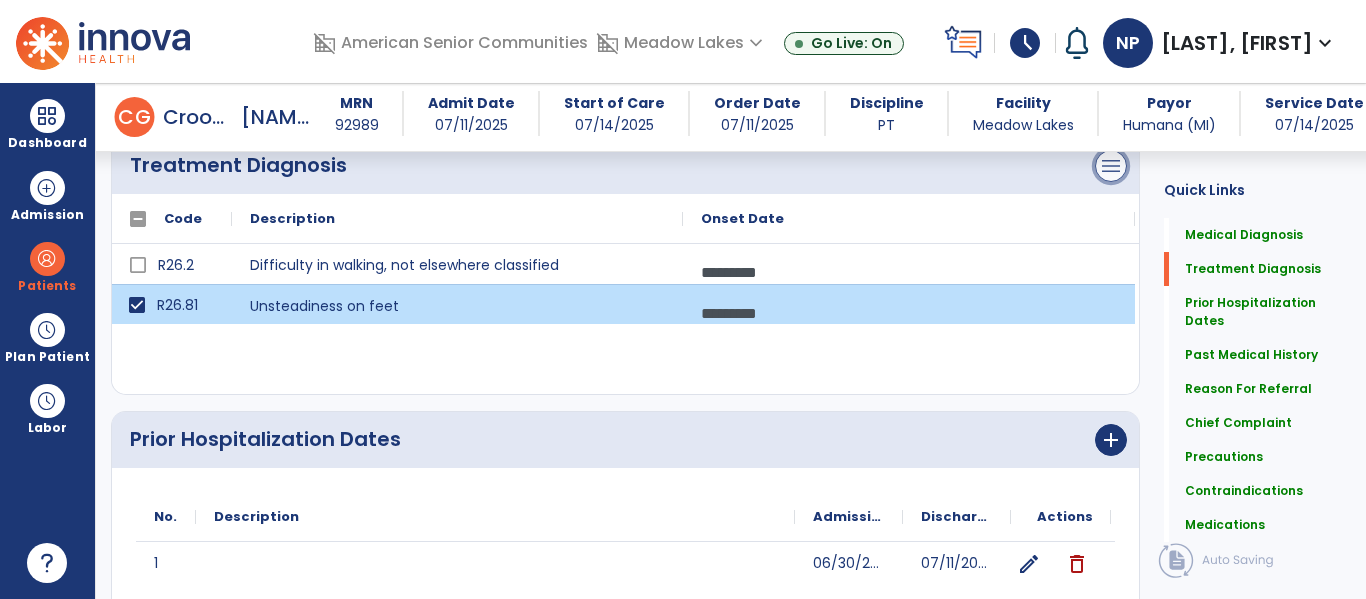 click on "menu" at bounding box center (1111, -126) 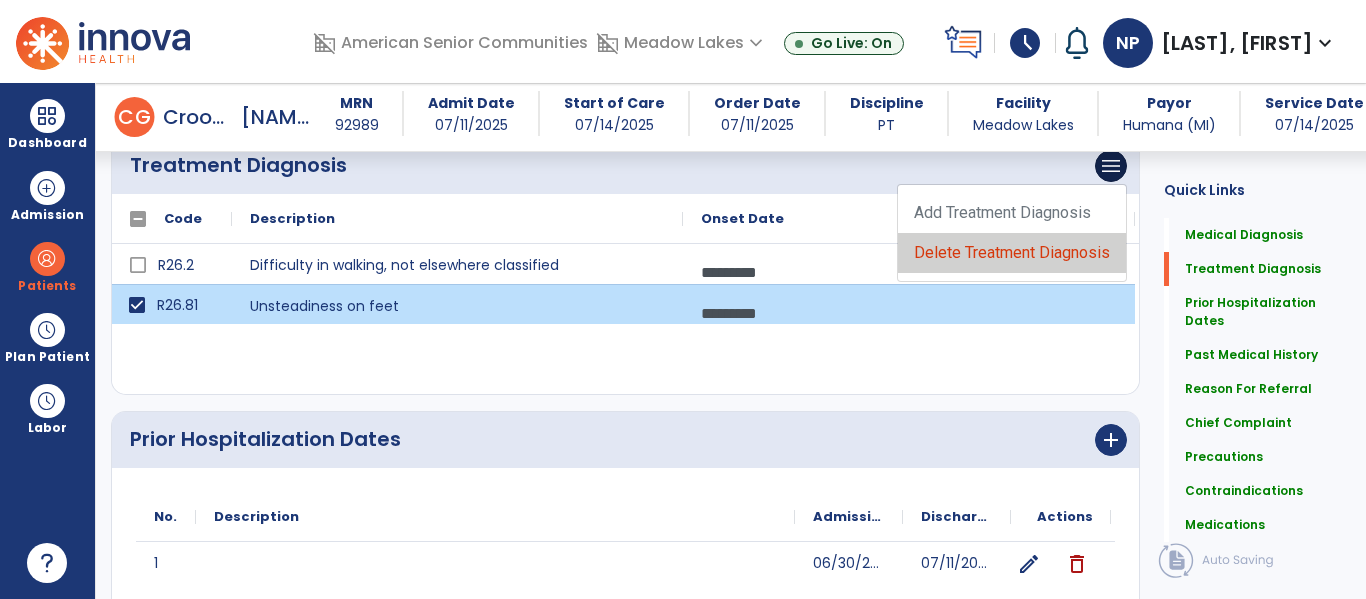 click on "Delete Treatment Diagnosis" 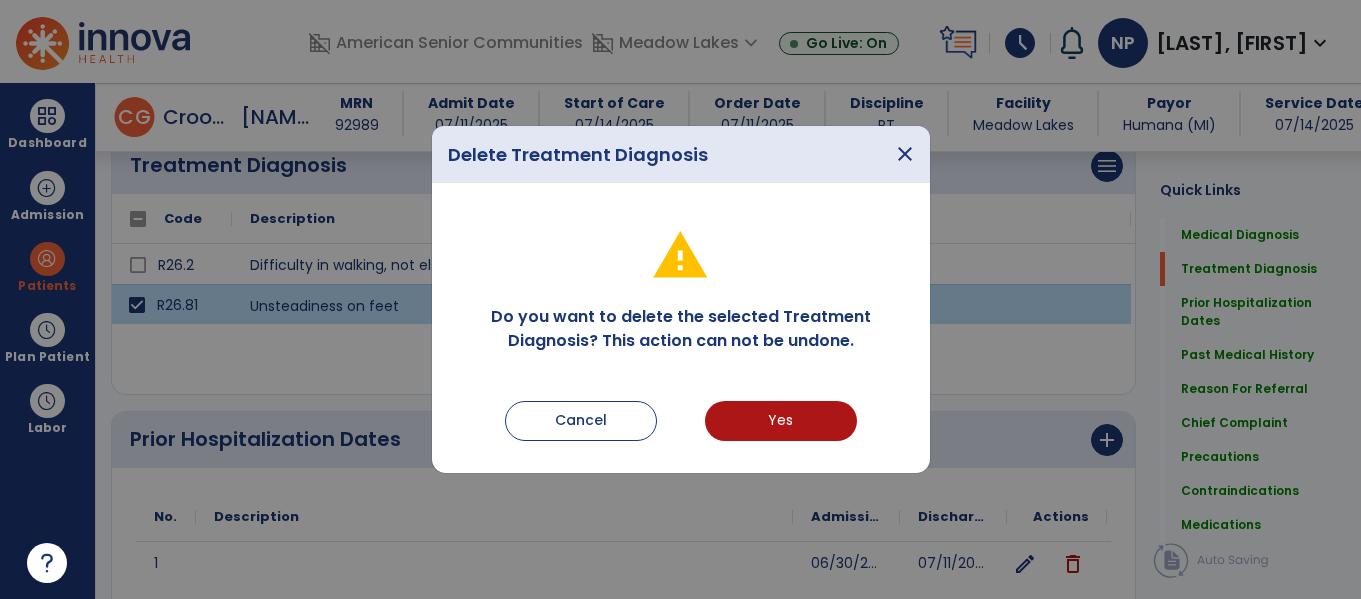 click on "Do you want to delete the selected Treatment Diagnosis? This action can not be undone. Cancel Yes" at bounding box center (681, 328) 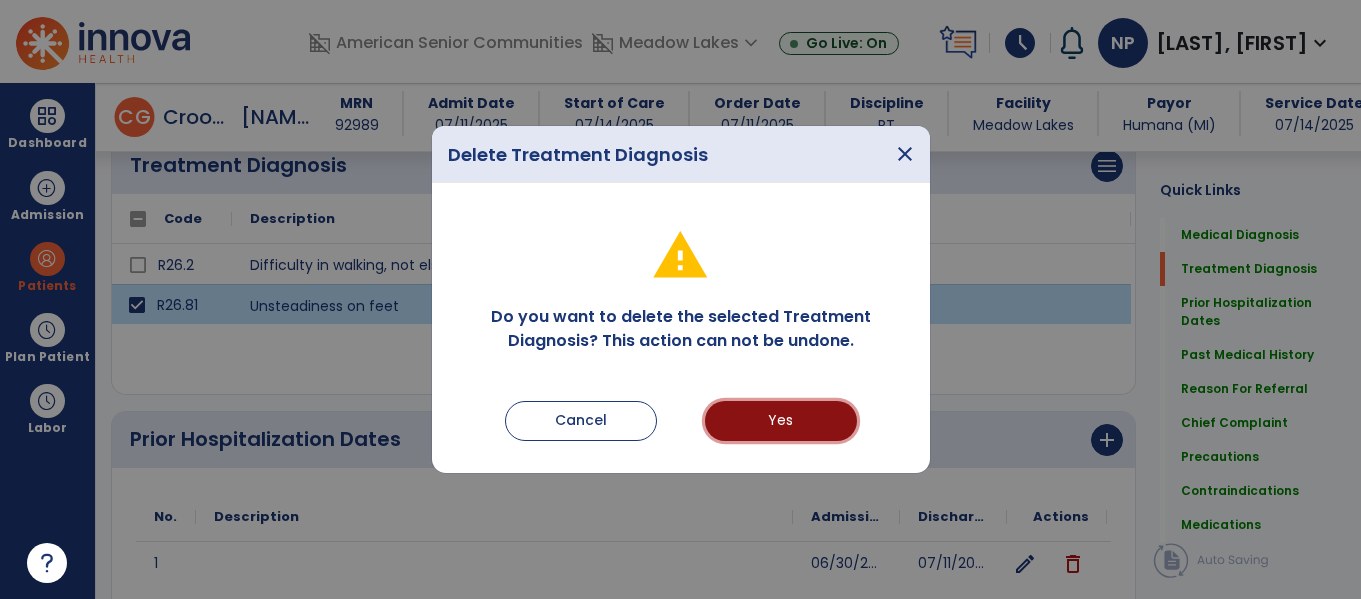 click on "Yes" at bounding box center (781, 421) 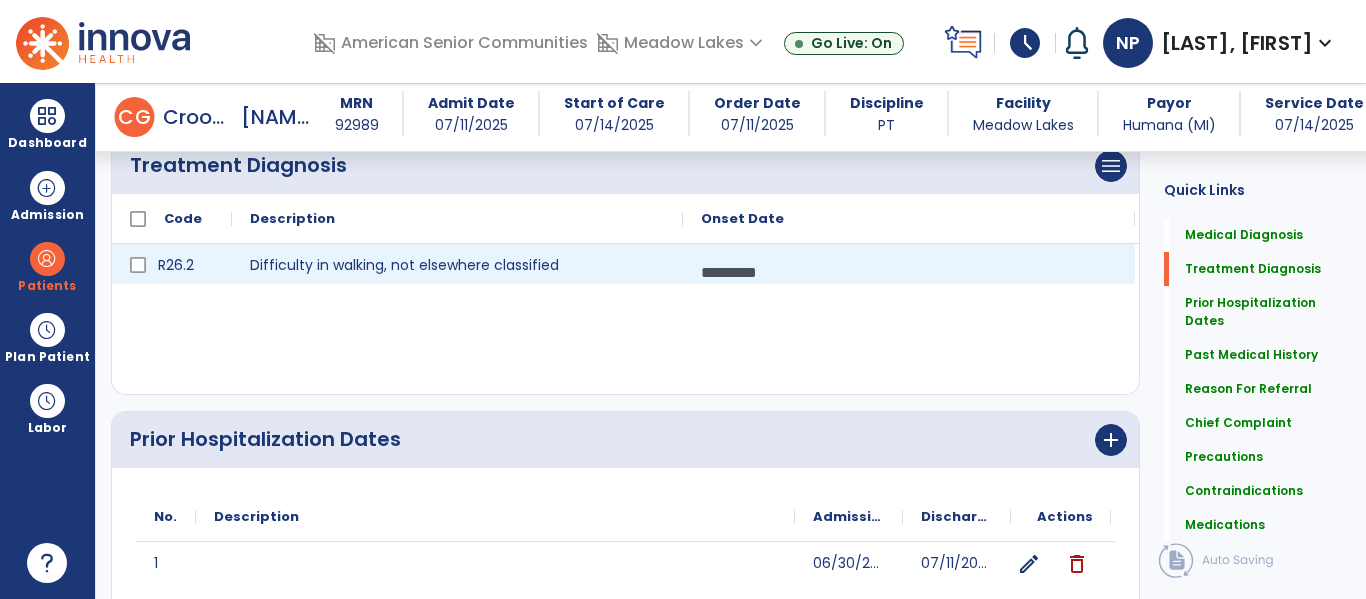 scroll, scrollTop: 419, scrollLeft: 0, axis: vertical 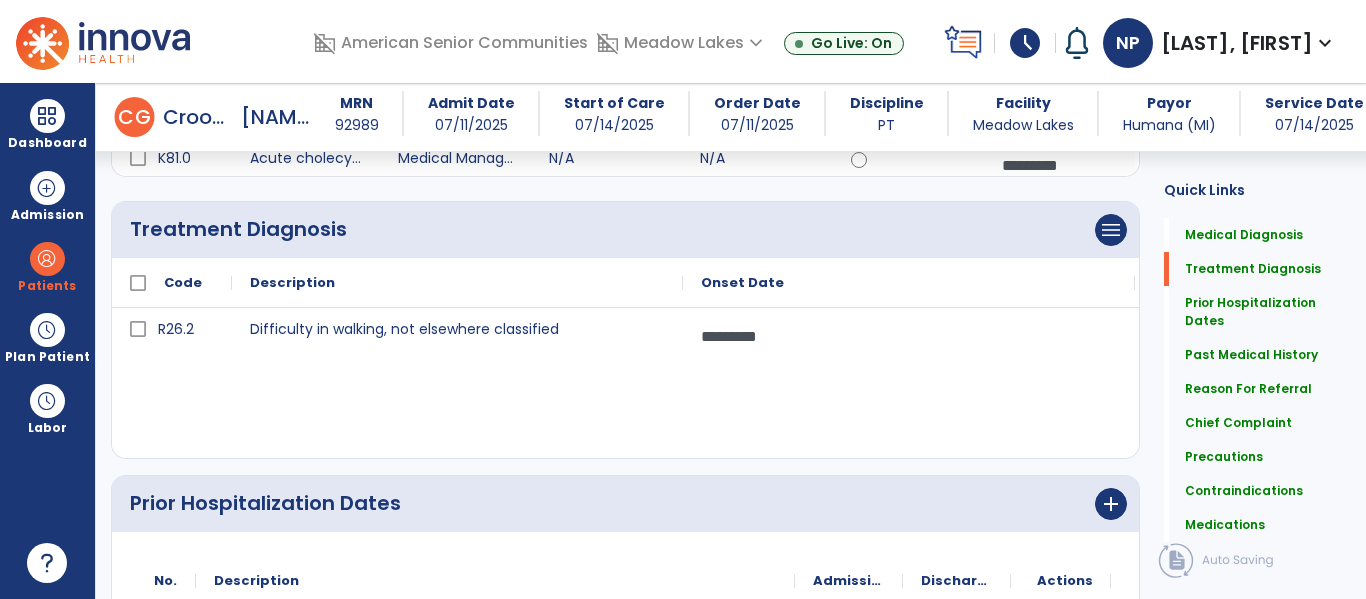 click on "menu   Add Treatment Diagnosis   Delete Treatment Diagnosis" 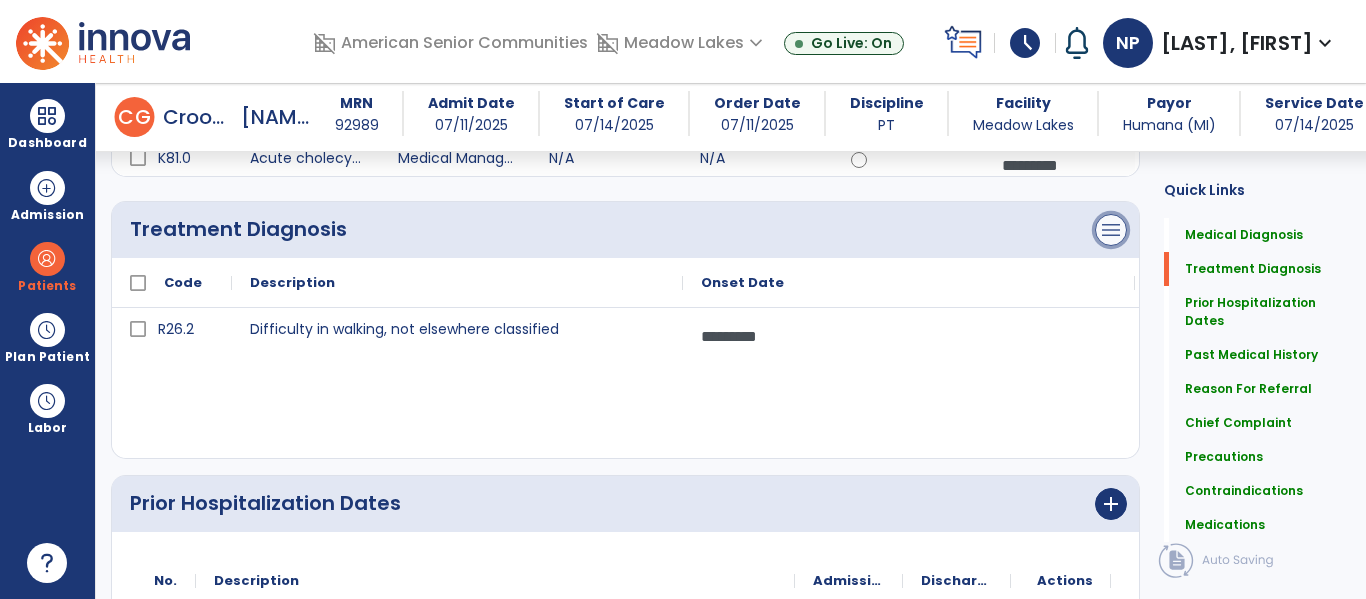 click on "menu" at bounding box center [1111, -62] 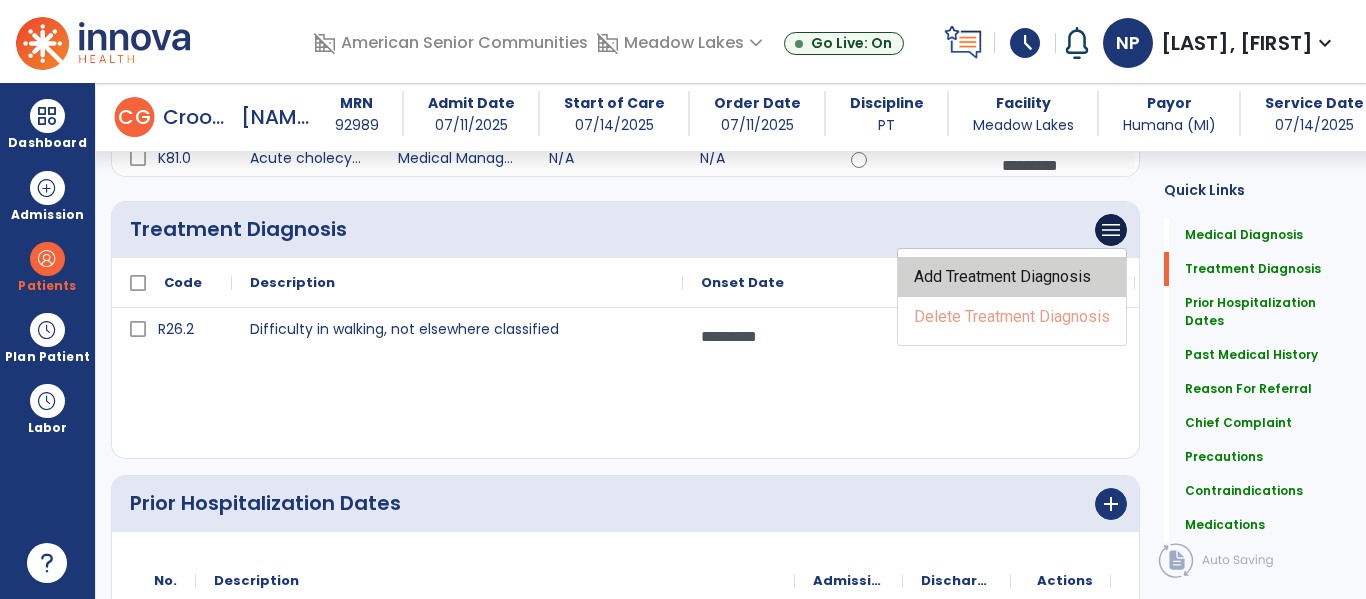 click on "Add Treatment Diagnosis" 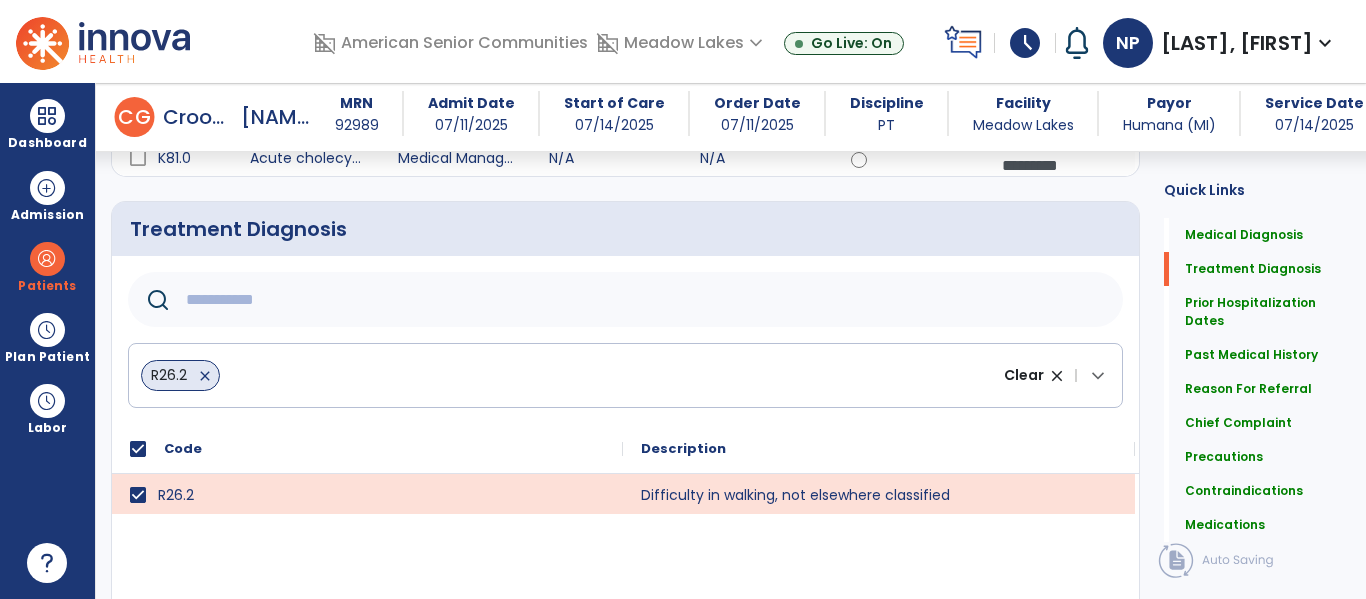 click 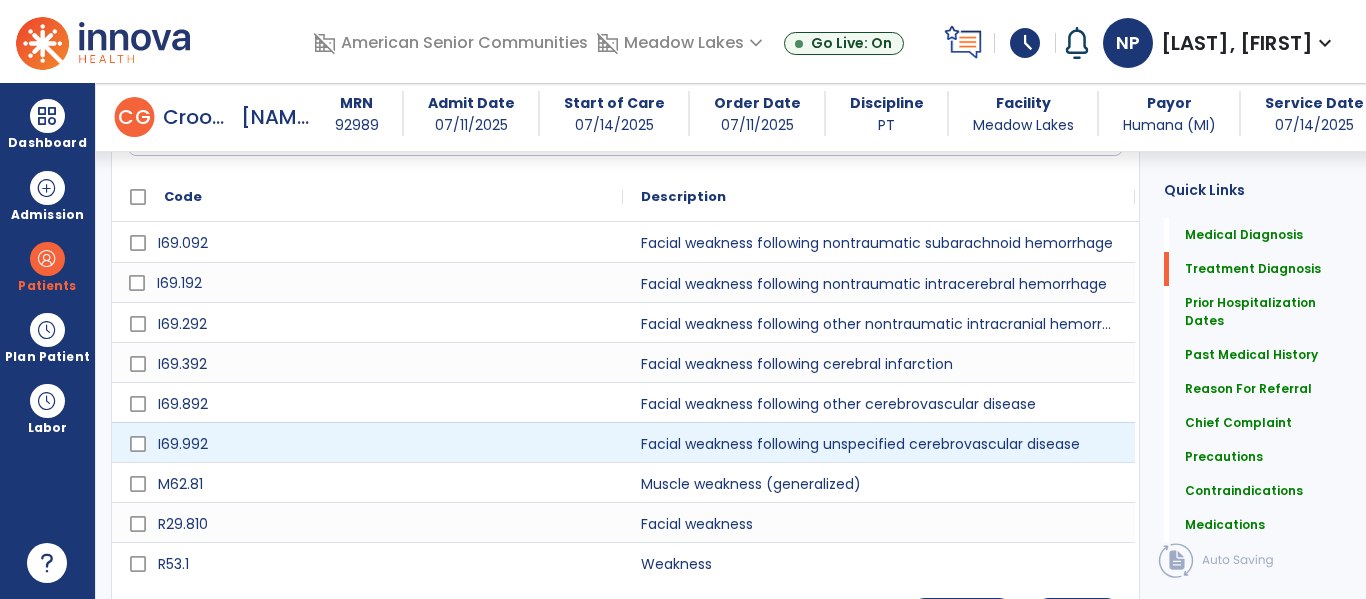 scroll, scrollTop: 674, scrollLeft: 0, axis: vertical 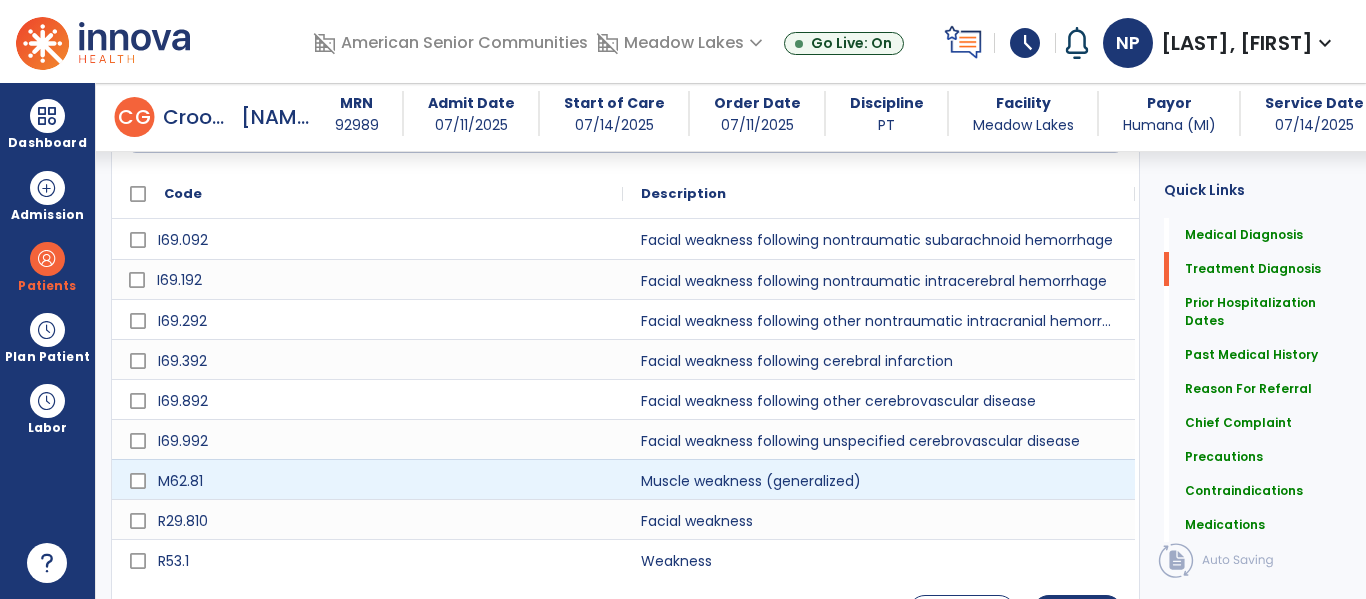 type on "********" 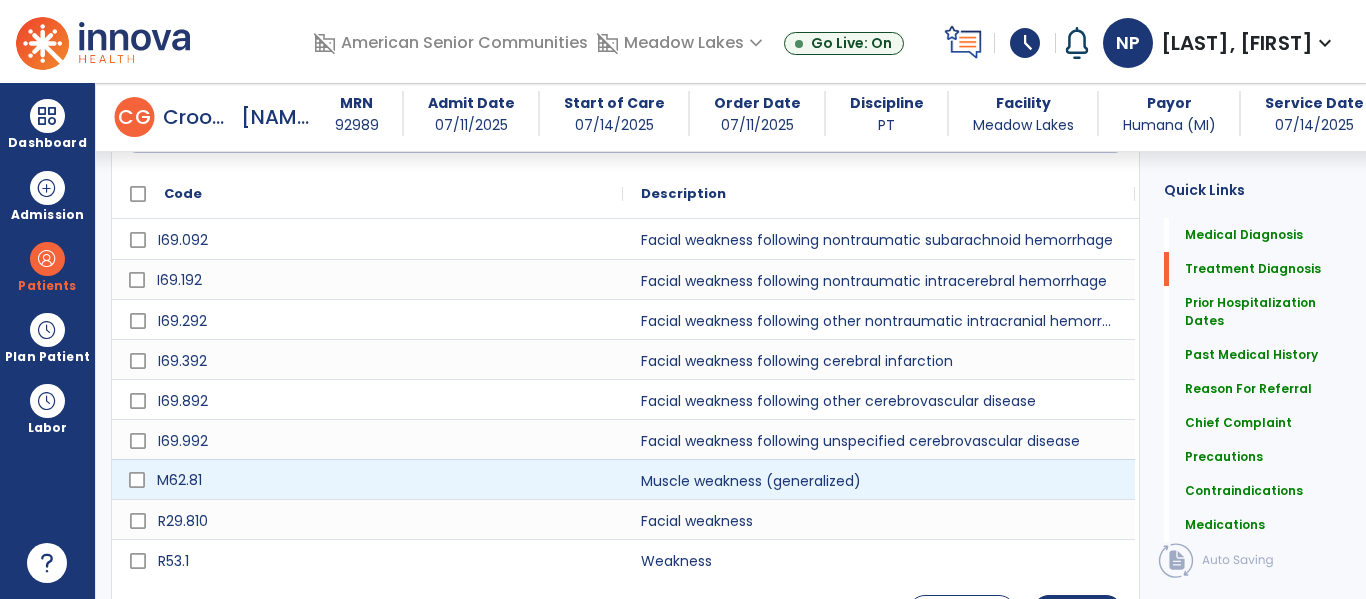 click on "M62.81" at bounding box center (381, 480) 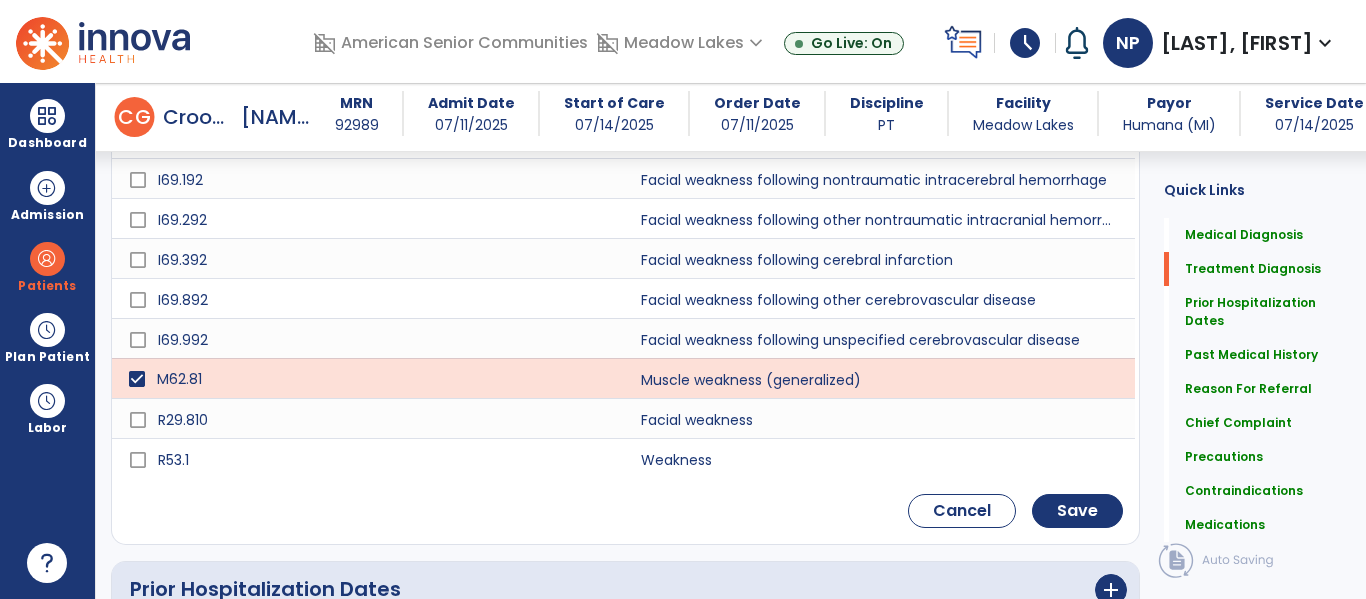 scroll, scrollTop: 776, scrollLeft: 0, axis: vertical 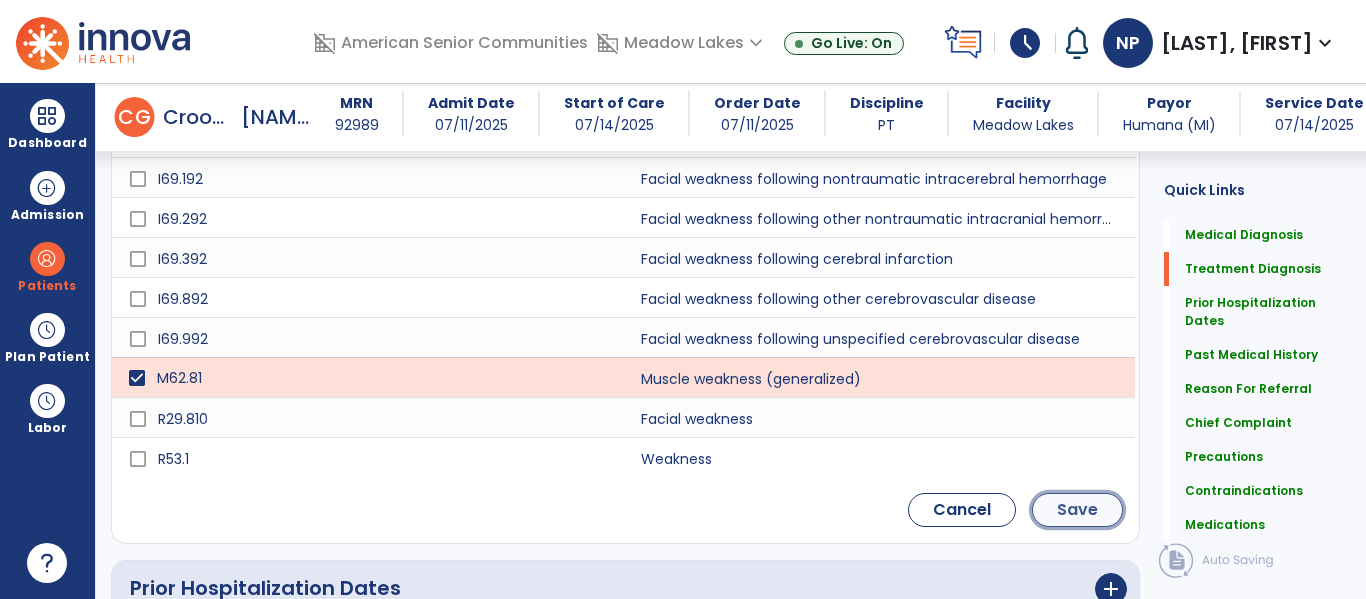 click on "Save" 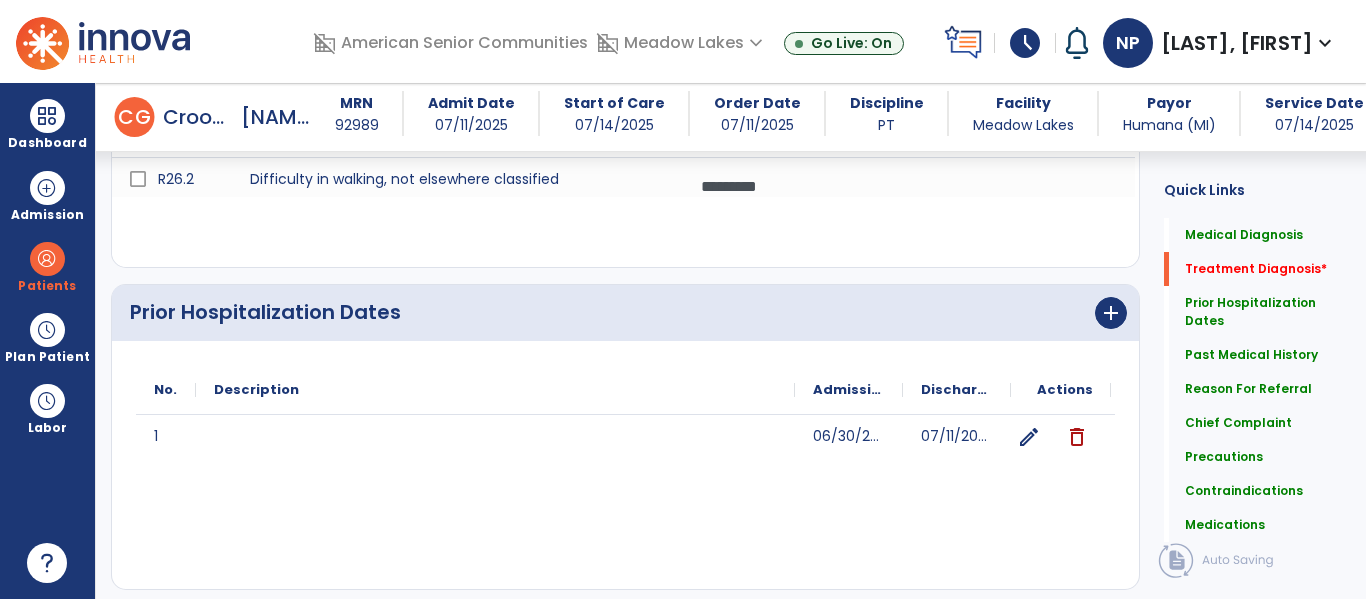 scroll, scrollTop: 441, scrollLeft: 0, axis: vertical 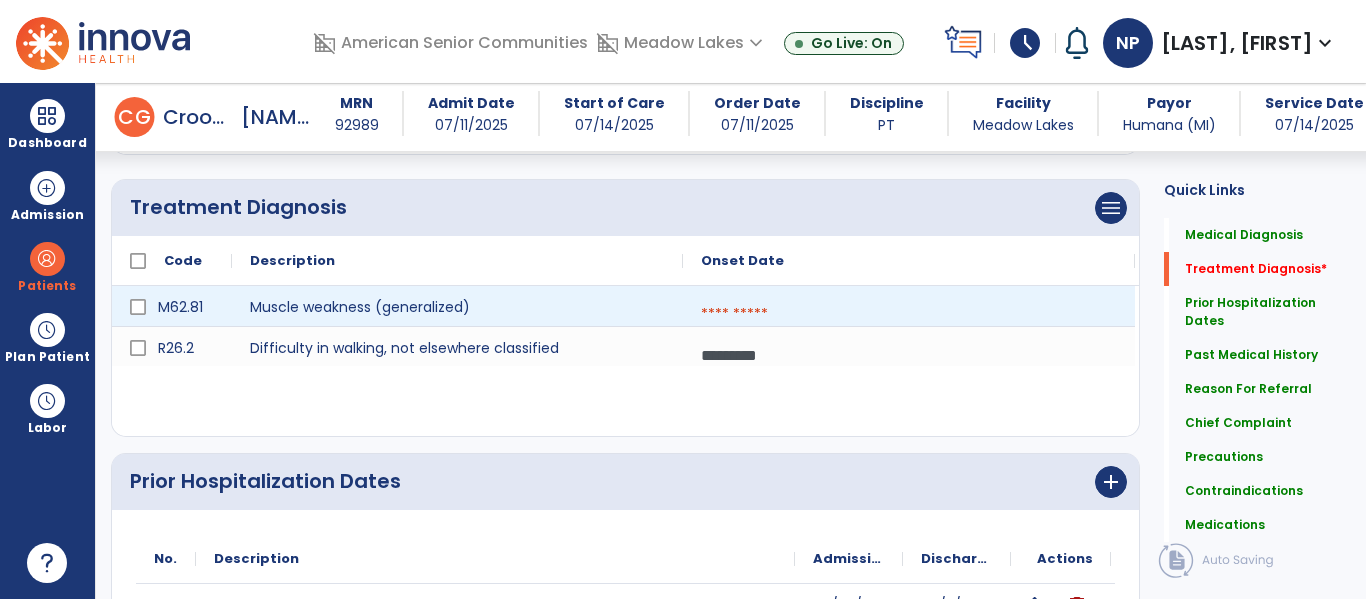 click at bounding box center (909, 314) 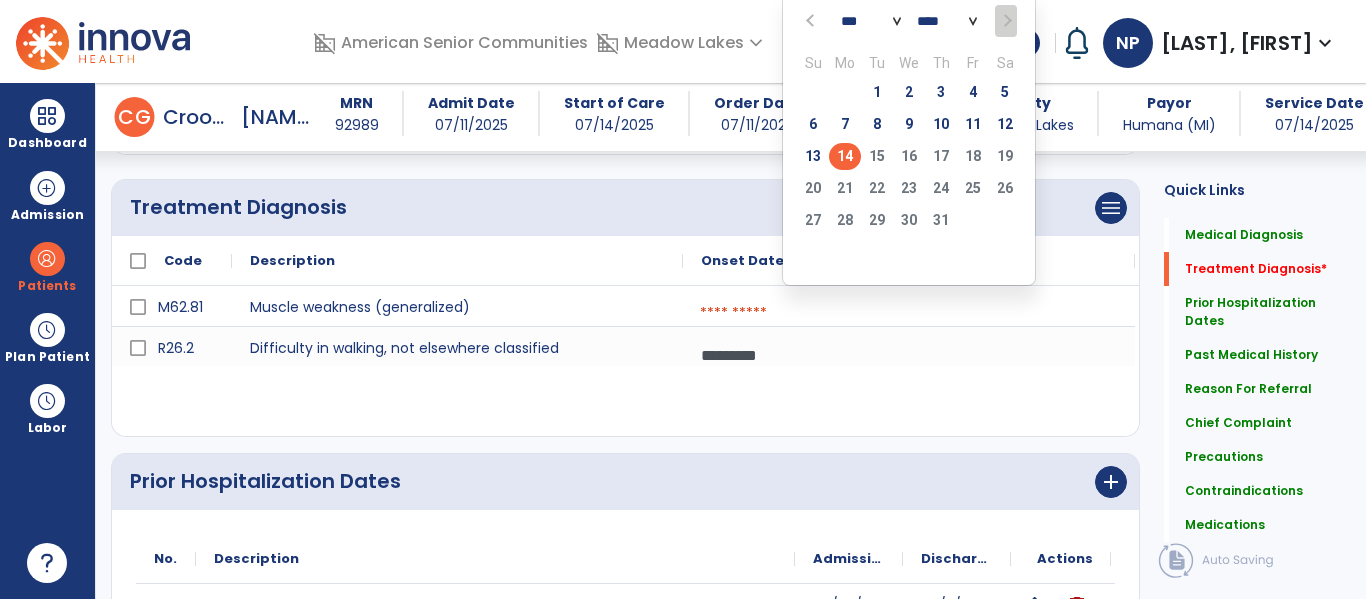 click 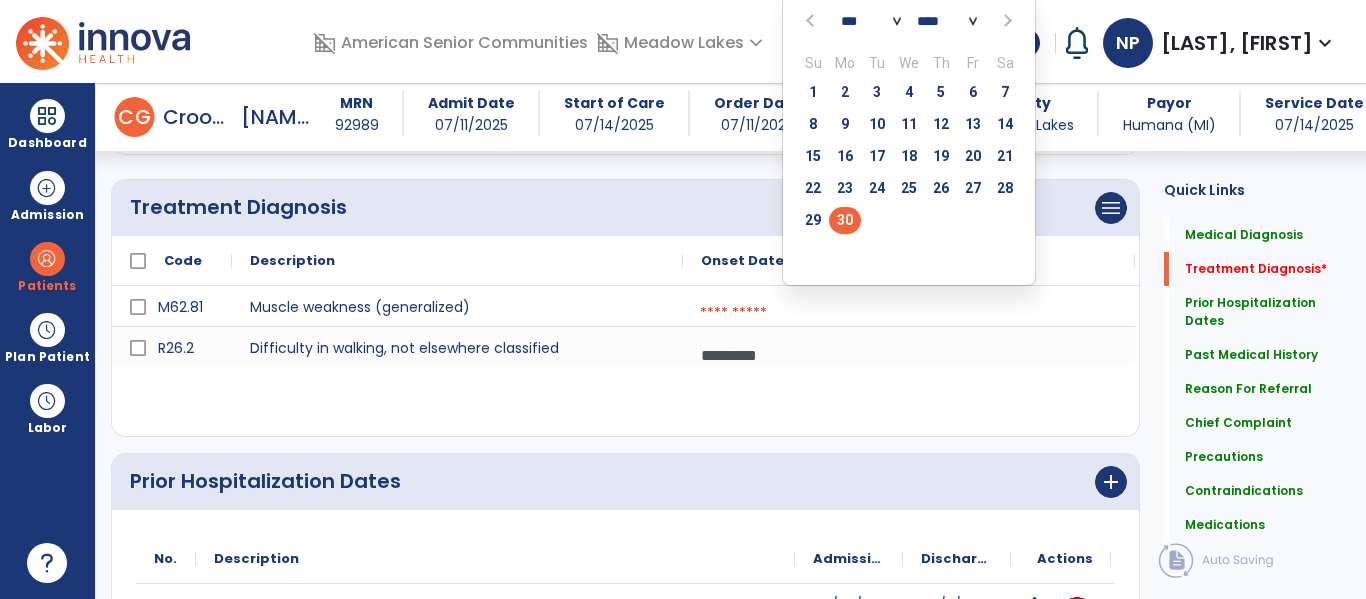 click on "30" 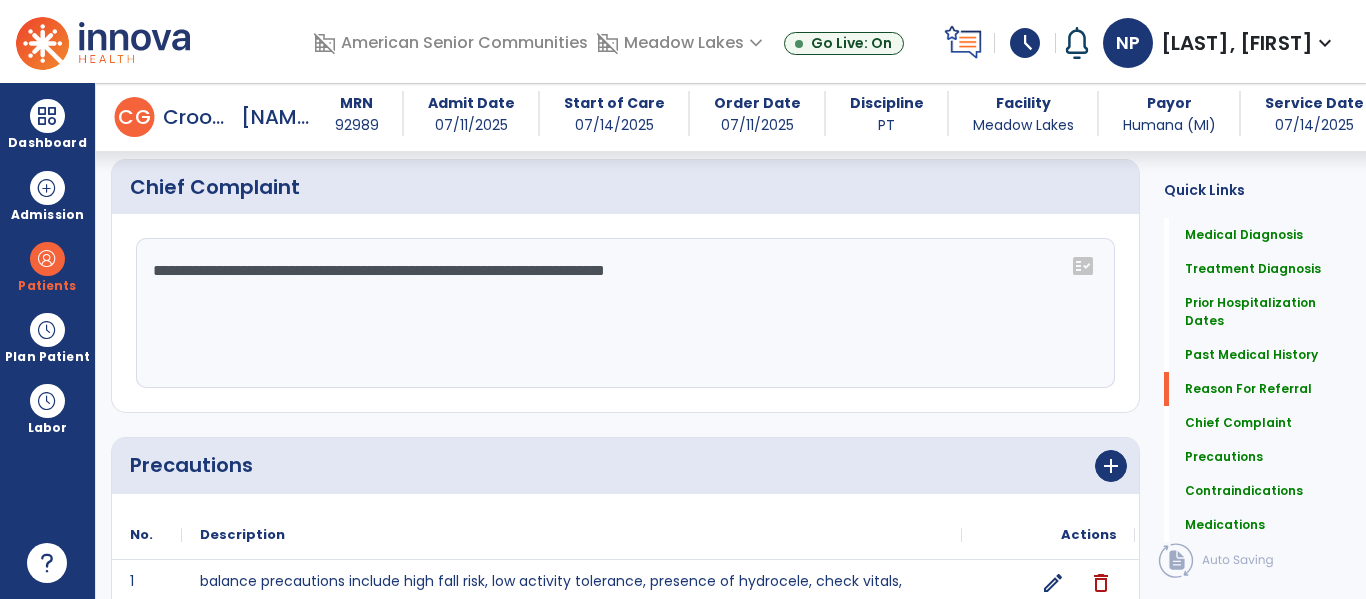 scroll, scrollTop: 2419, scrollLeft: 0, axis: vertical 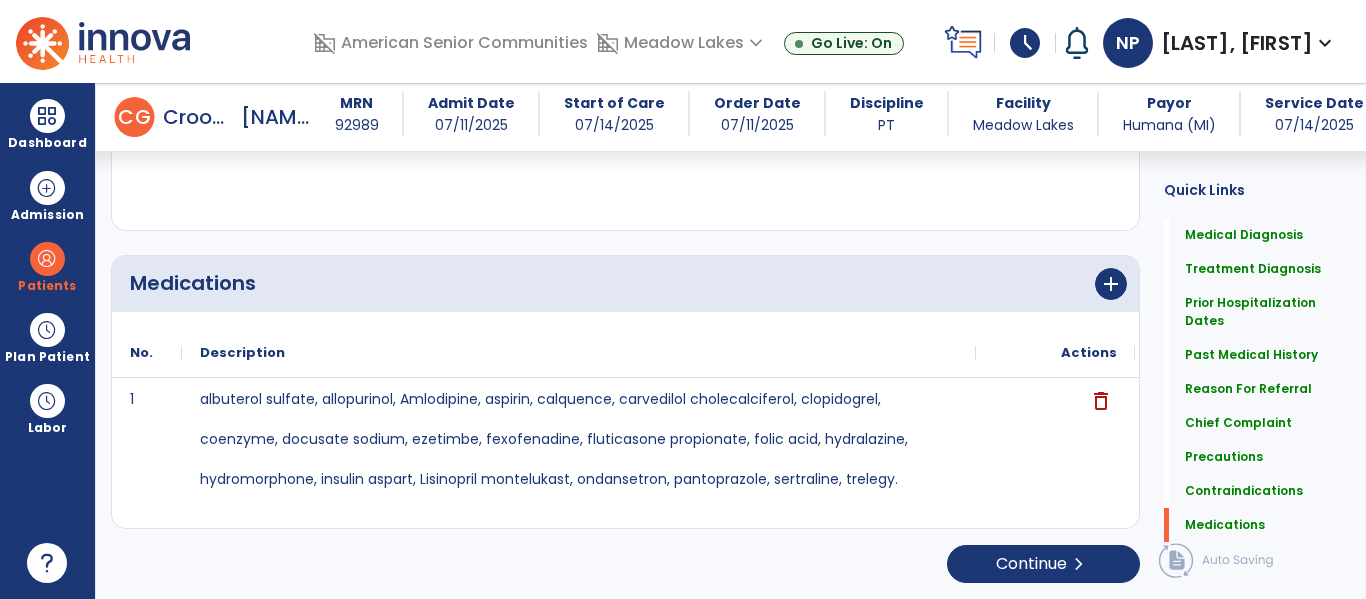 click on "Medical Diagnosis      menu   Add Medical Diagnosis   Delete Medical Diagnosis
Code
Description
Pdpm Clinical Category" 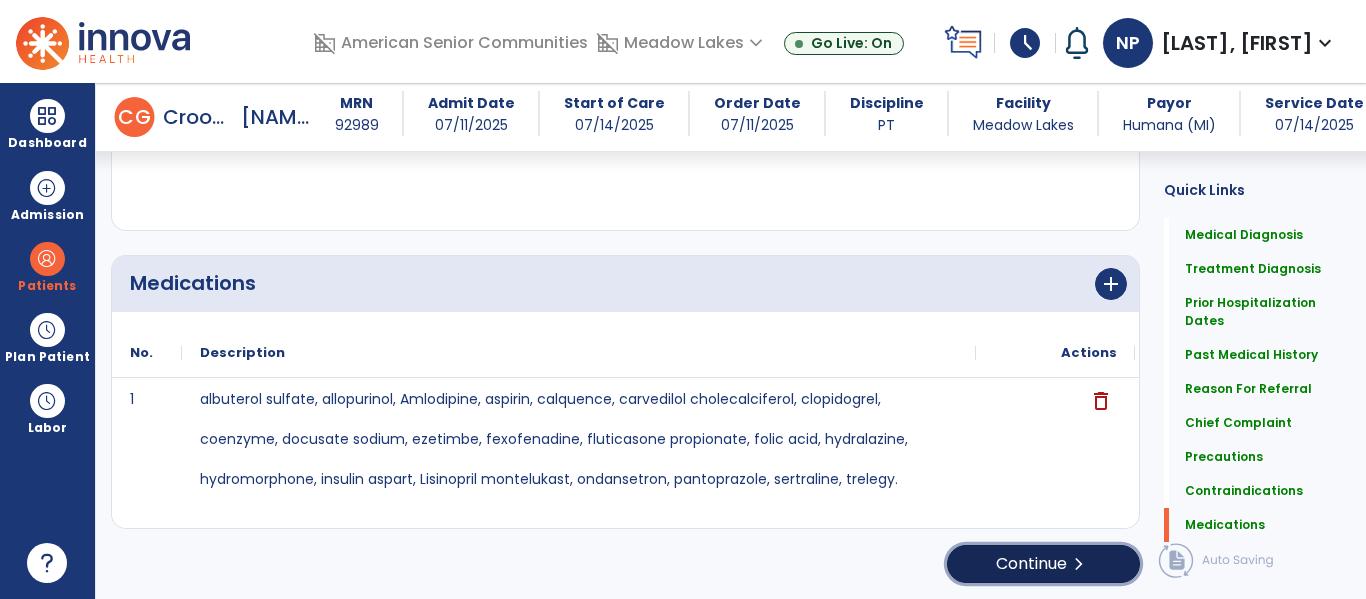 click on "Continue  chevron_right" 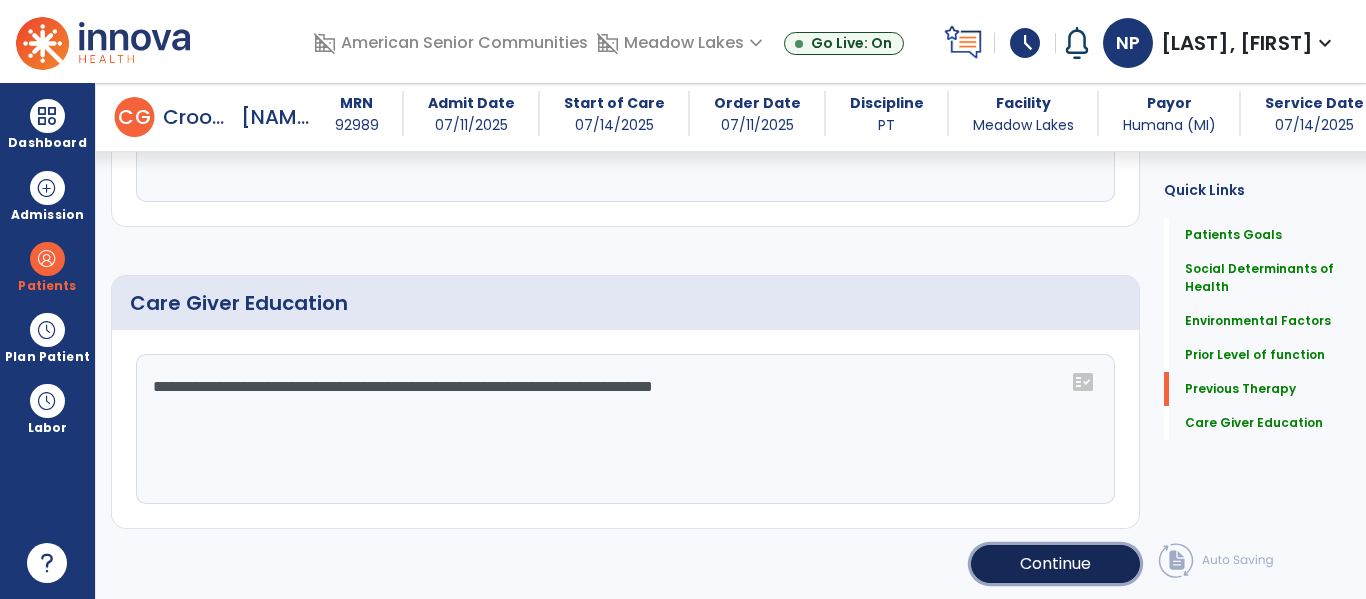 click on "Continue" 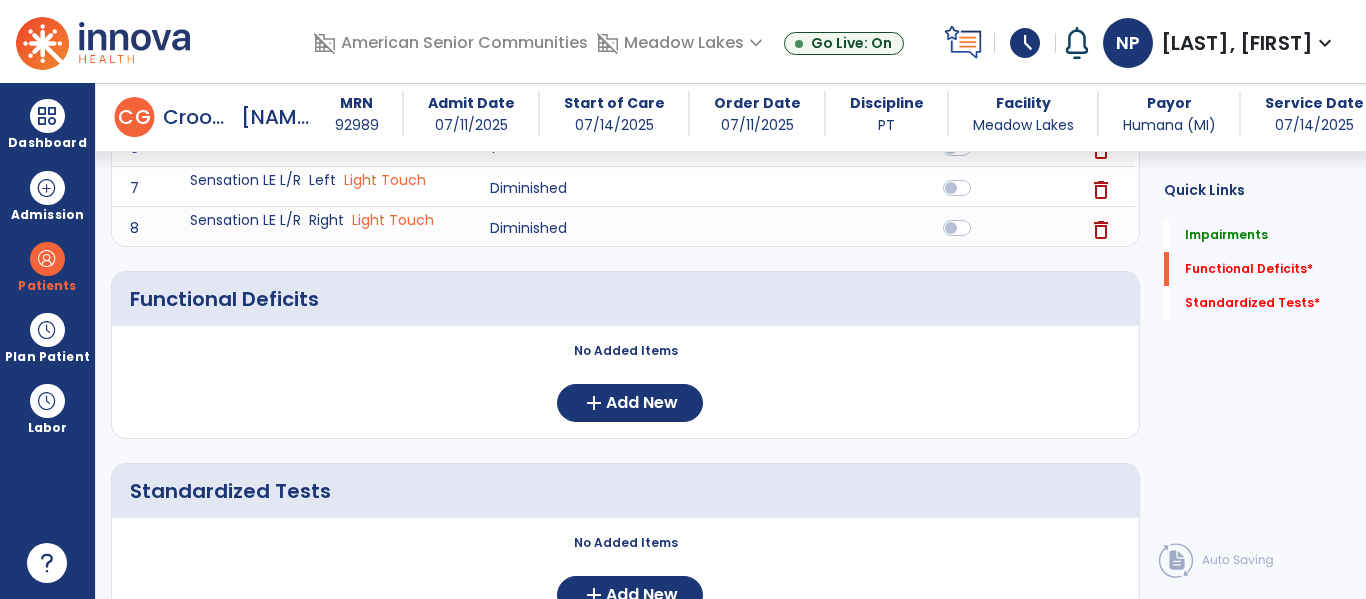 scroll, scrollTop: 553, scrollLeft: 0, axis: vertical 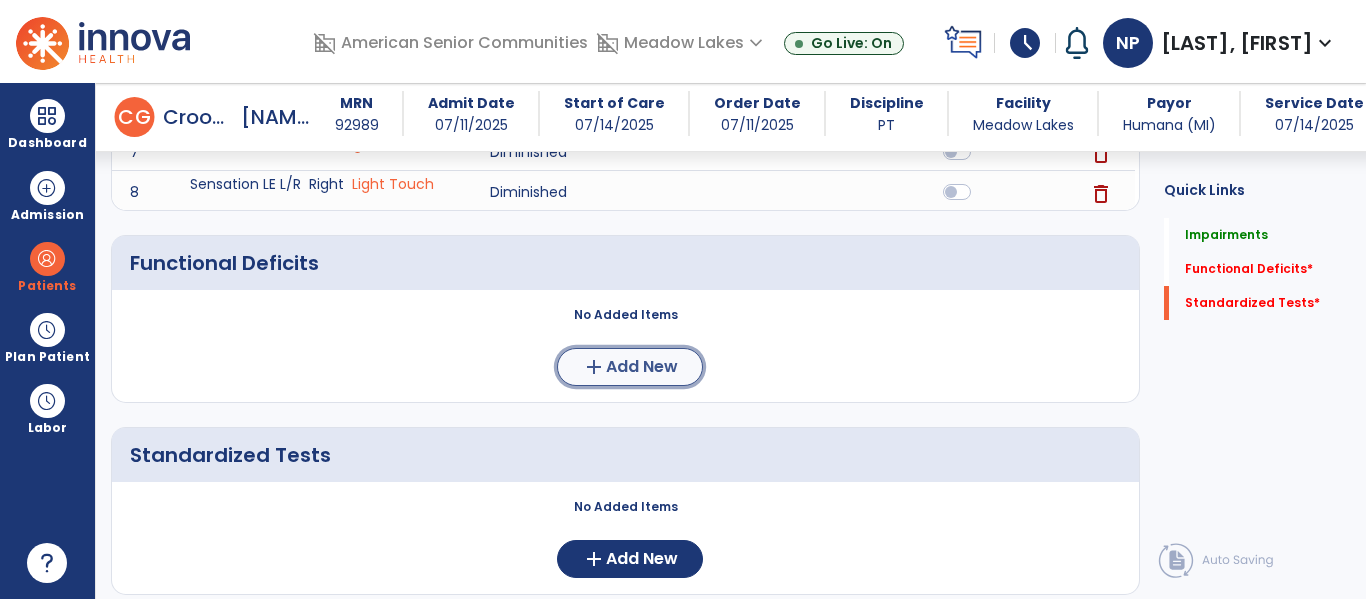 click on "add  Add New" 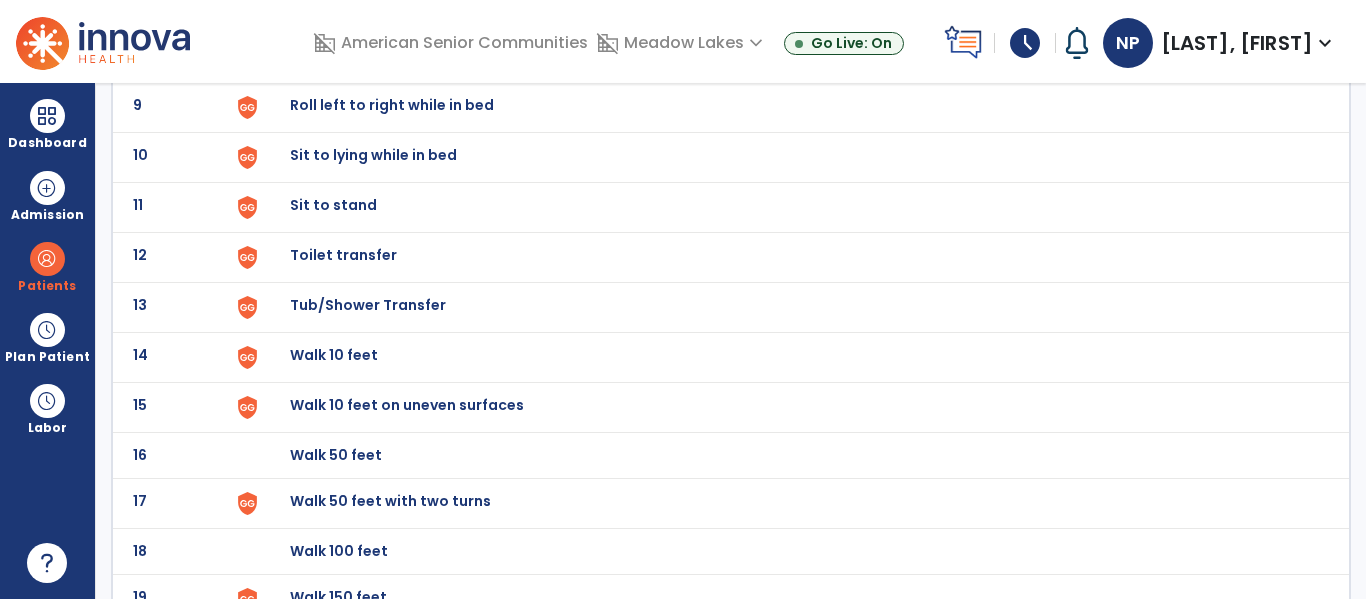 scroll, scrollTop: 0, scrollLeft: 0, axis: both 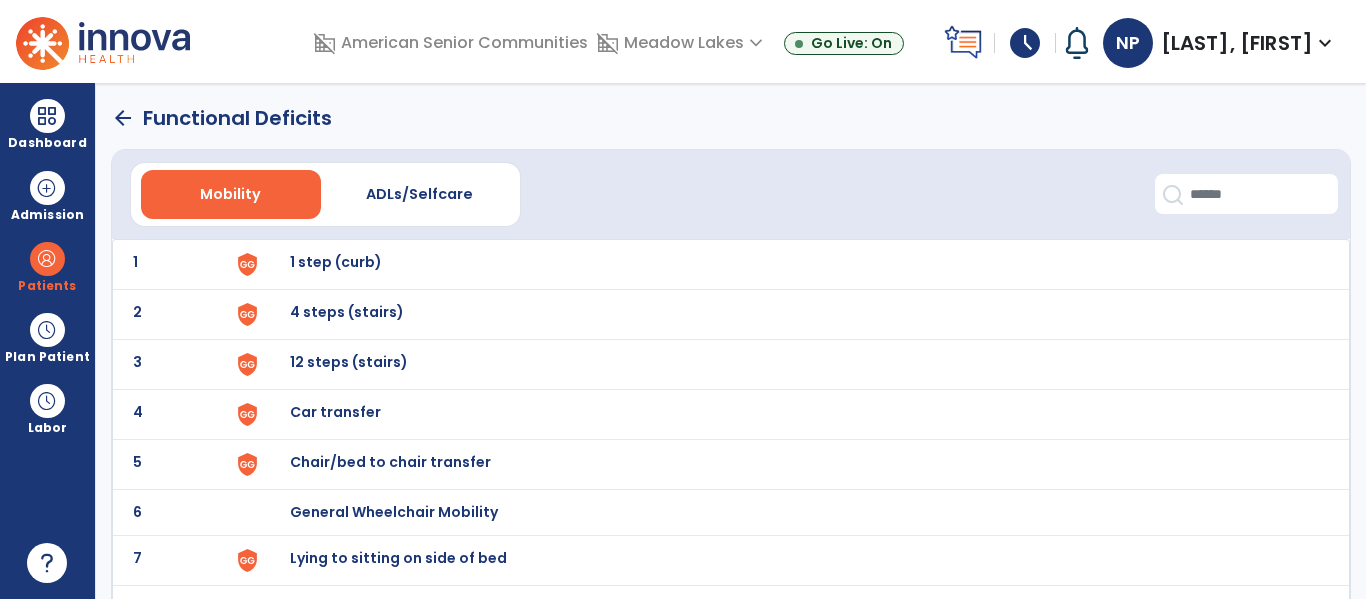 click on "1 1 step (curb)" 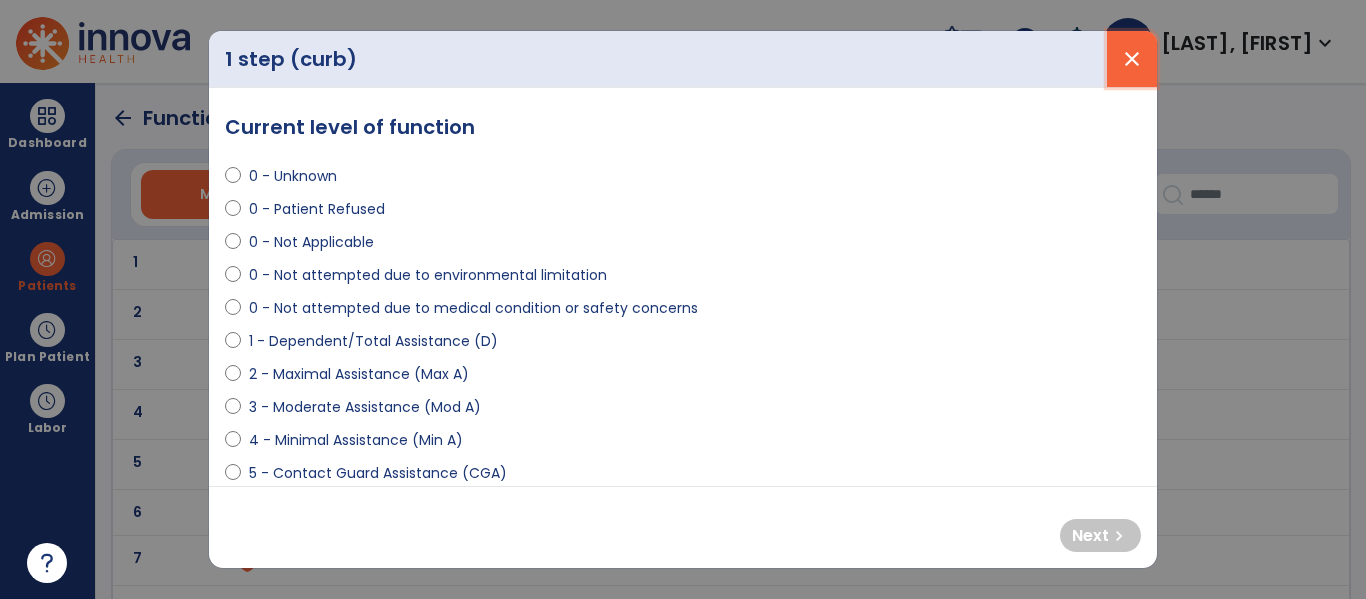 click on "close" at bounding box center [1132, 59] 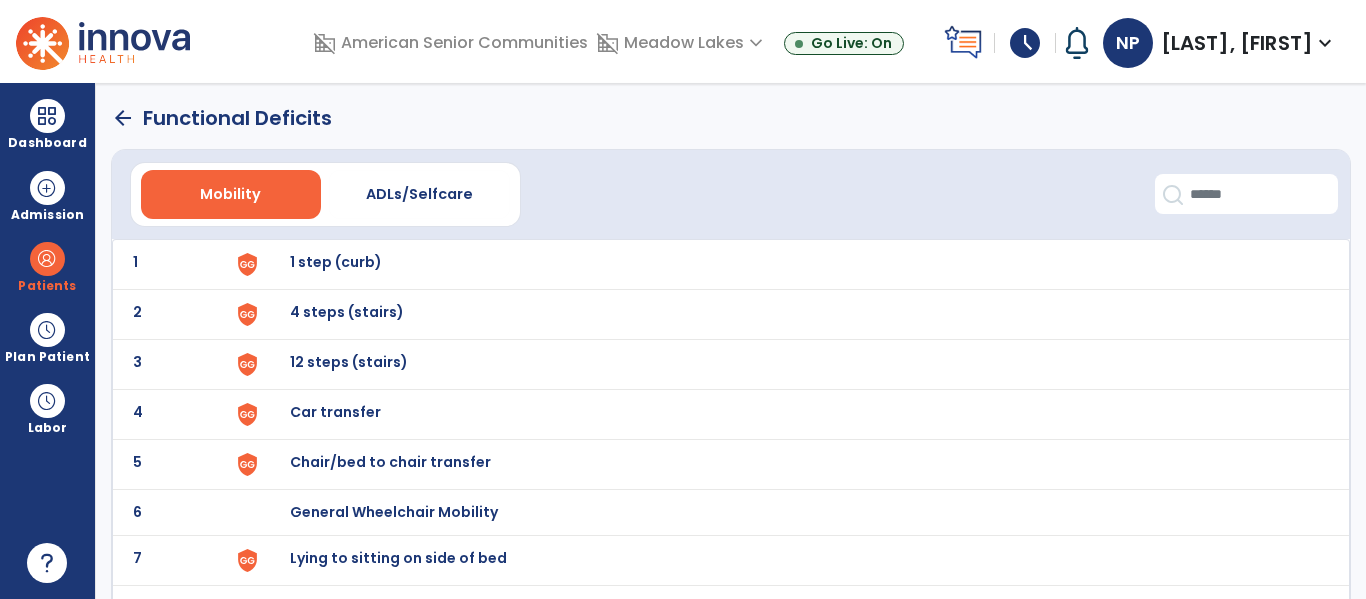 click on "4 steps (stairs)" at bounding box center [336, 262] 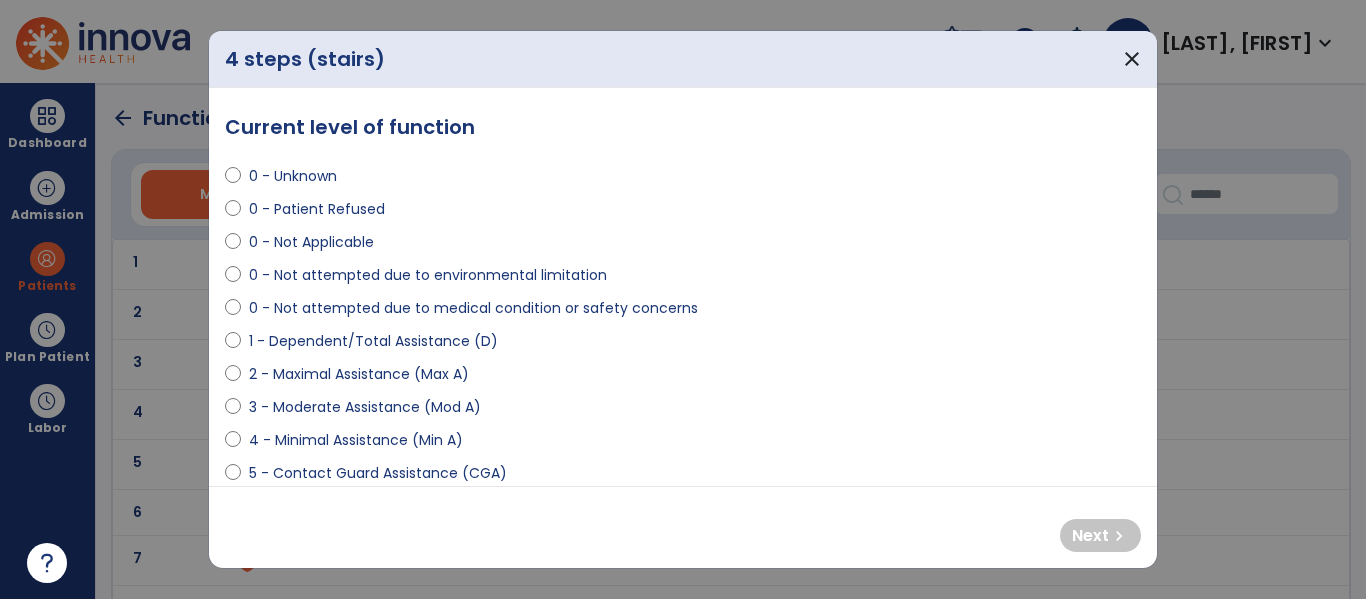 click at bounding box center (233, 345) 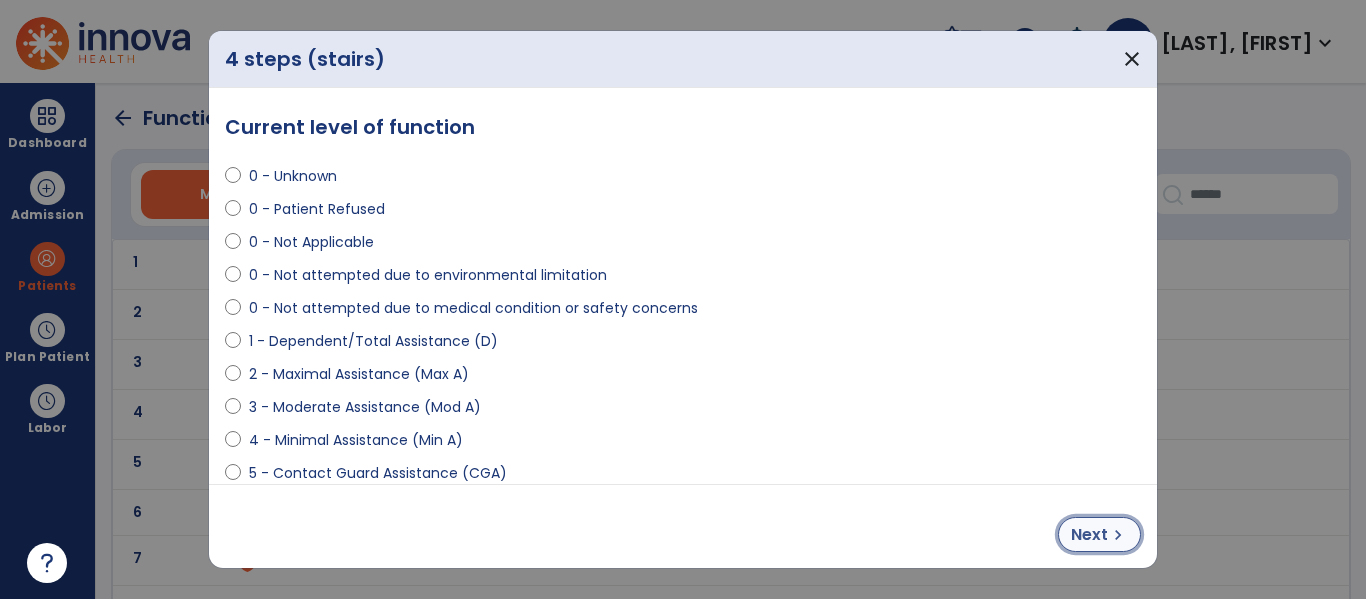 click on "chevron_right" at bounding box center (1118, 535) 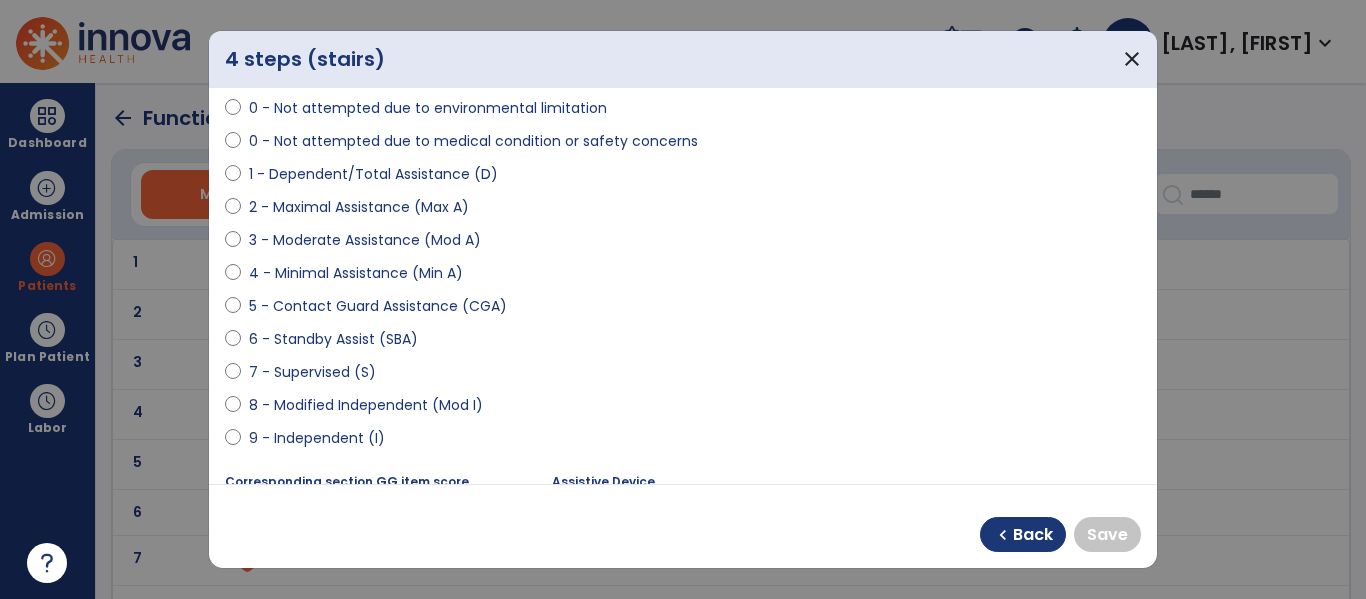 scroll, scrollTop: 185, scrollLeft: 0, axis: vertical 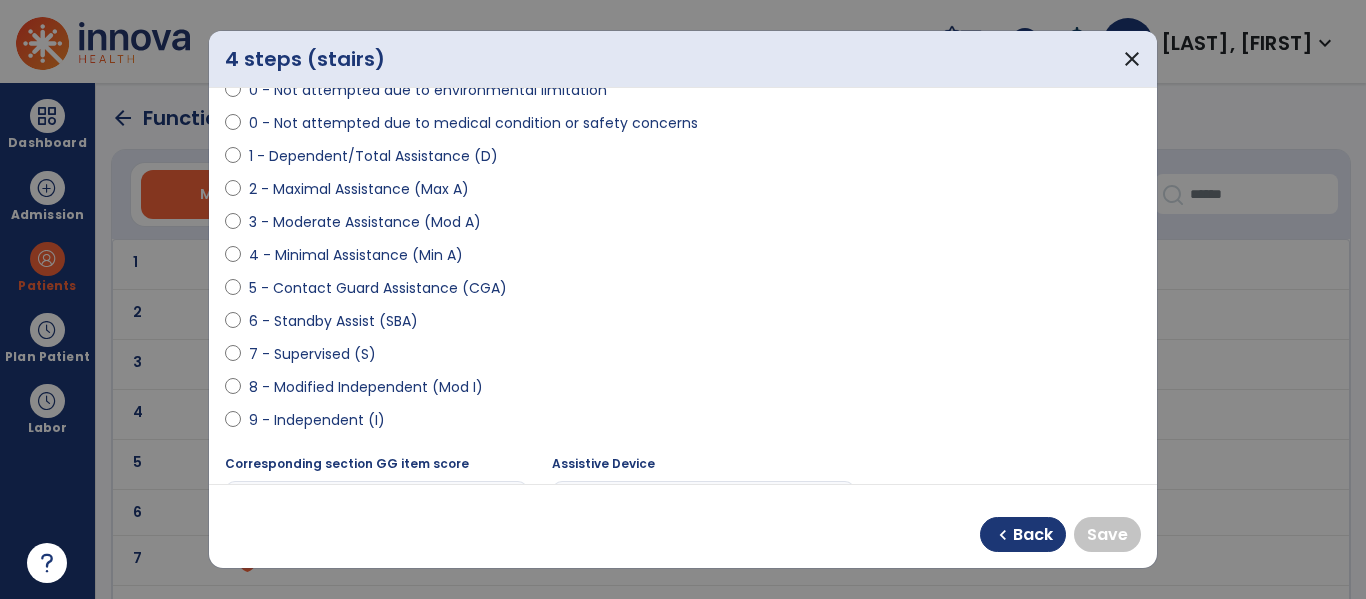 click on "8 - Modified Independent (Mod I)" at bounding box center [366, 387] 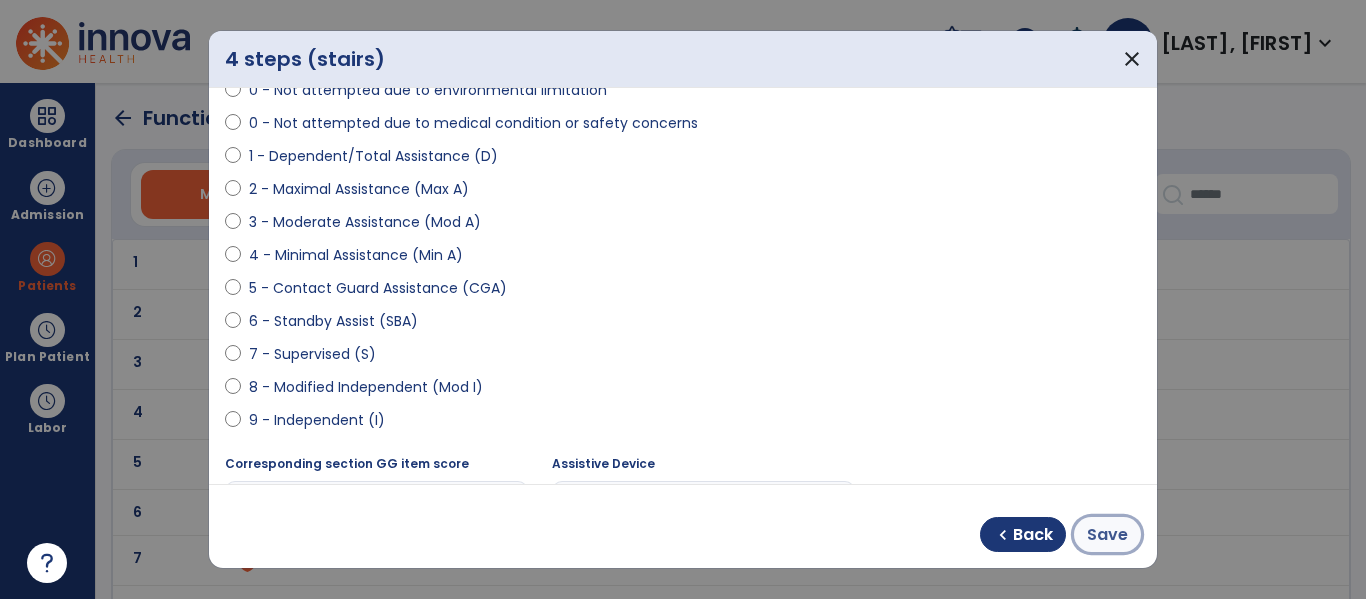 click on "Save" at bounding box center [1107, 534] 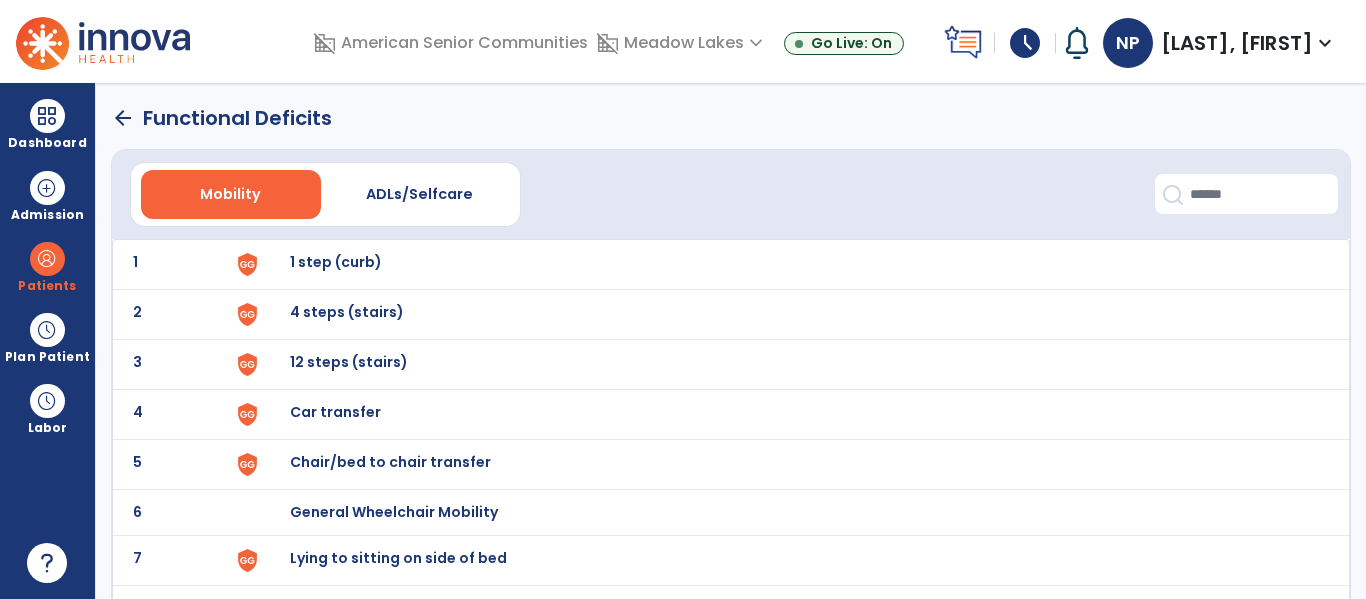 click on "1 step (curb)" at bounding box center [336, 262] 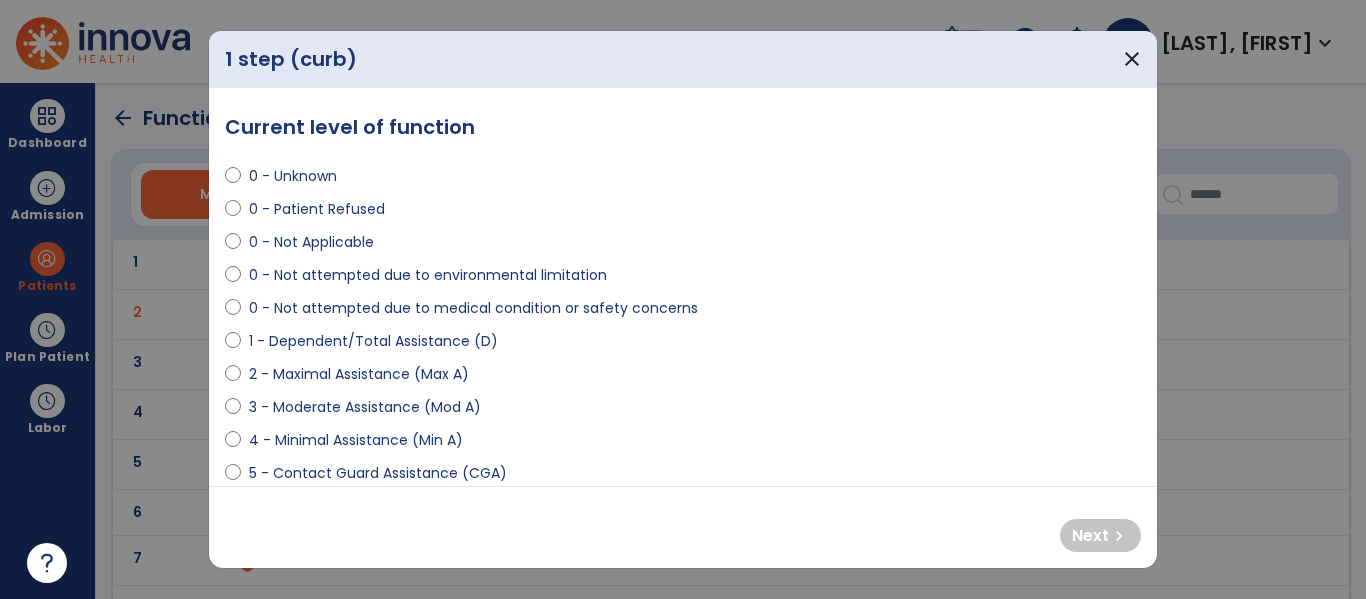 click on "1 - Dependent/Total Assistance (D)" at bounding box center (683, 345) 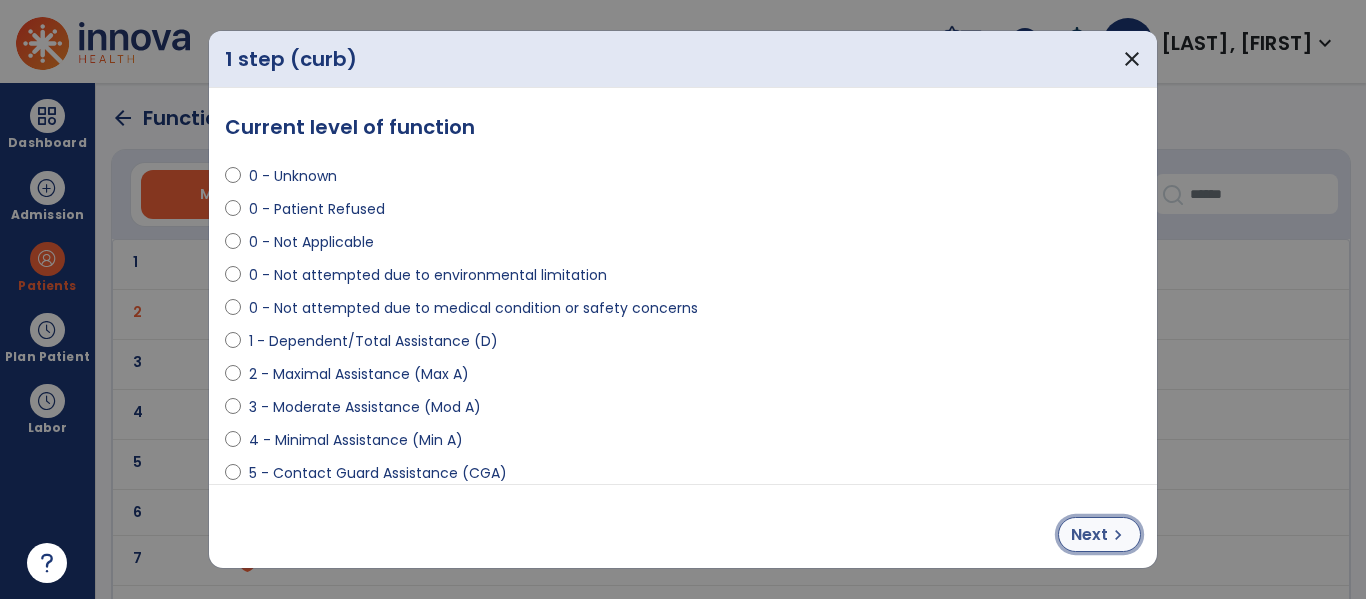click on "chevron_right" at bounding box center [1118, 535] 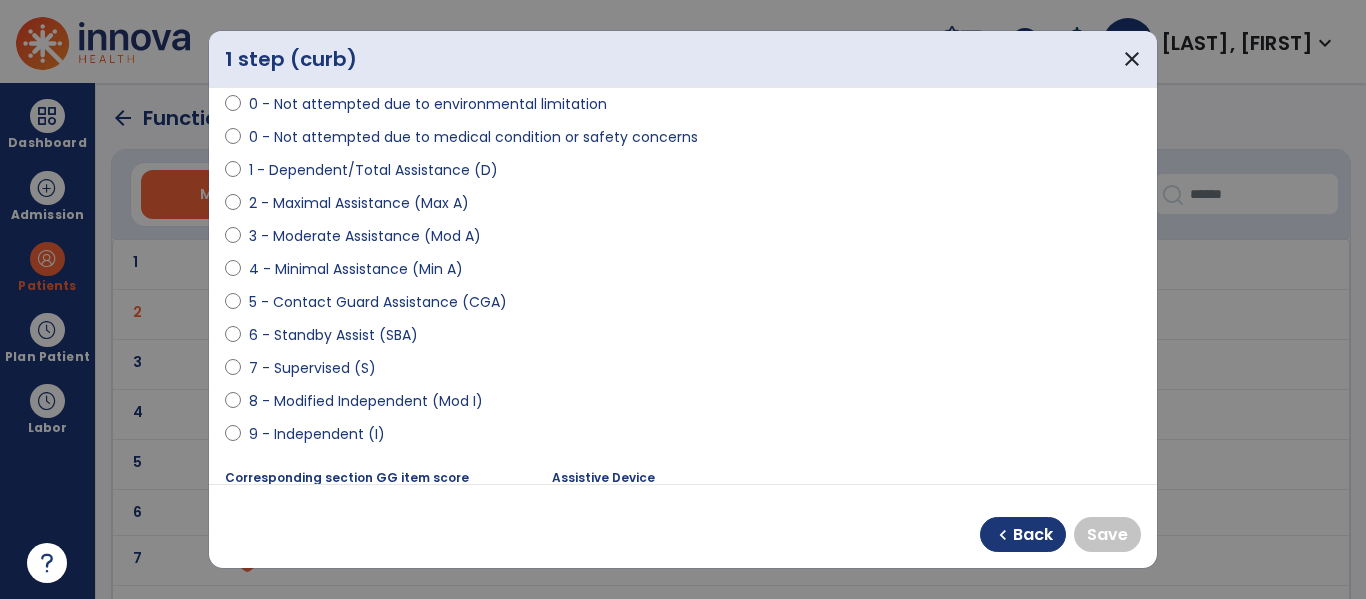 scroll, scrollTop: 202, scrollLeft: 0, axis: vertical 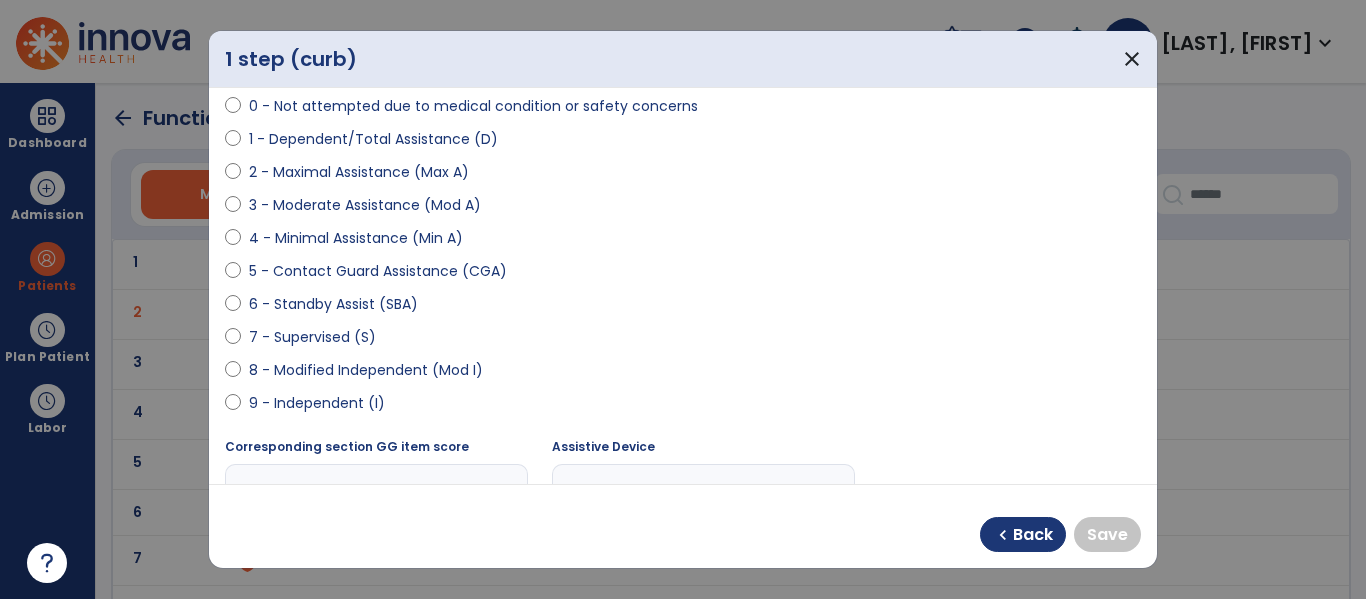 select on "**********" 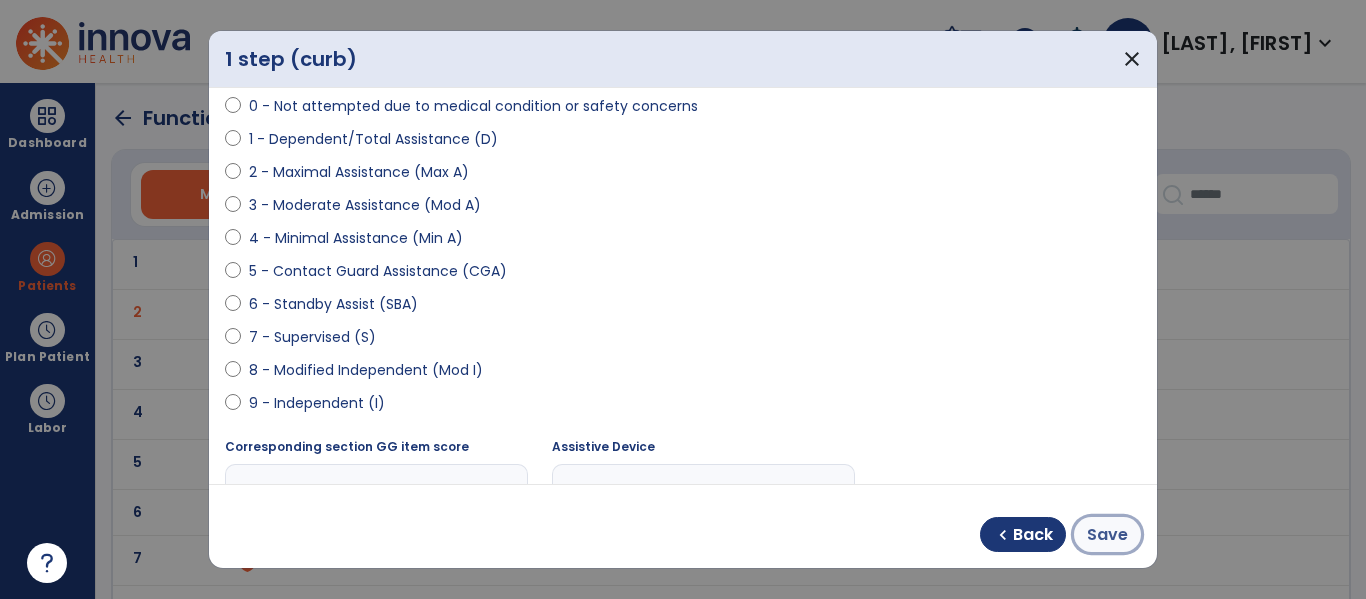 click on "Save" at bounding box center (1107, 535) 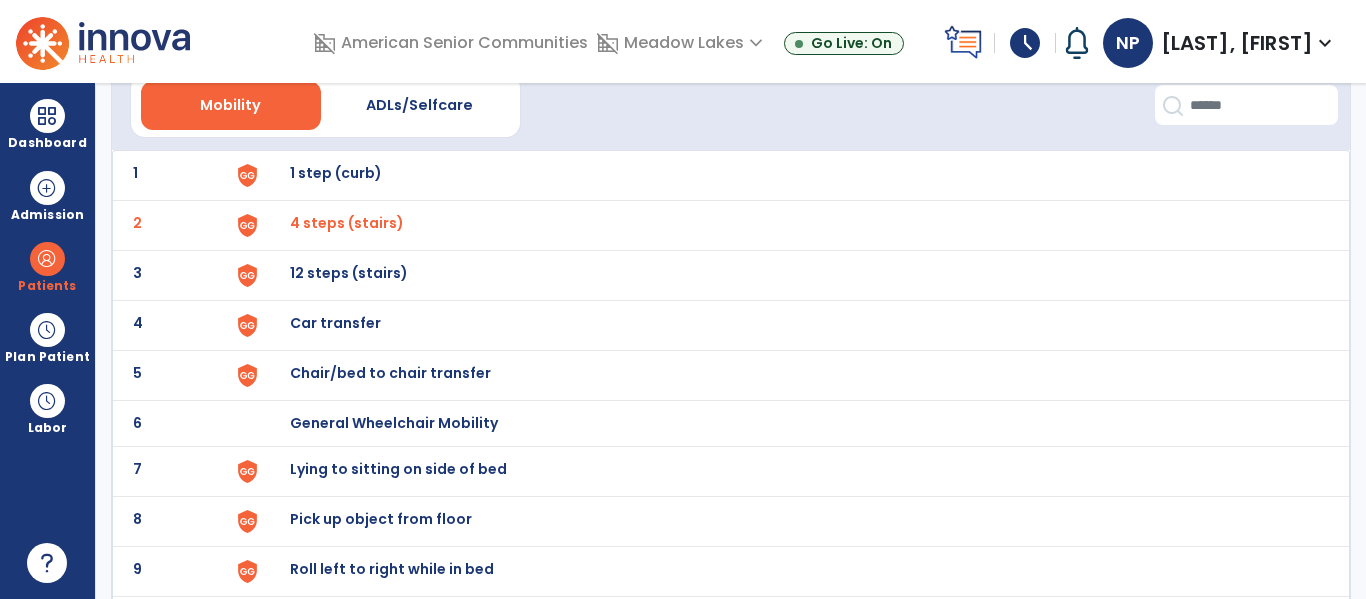 scroll, scrollTop: 93, scrollLeft: 0, axis: vertical 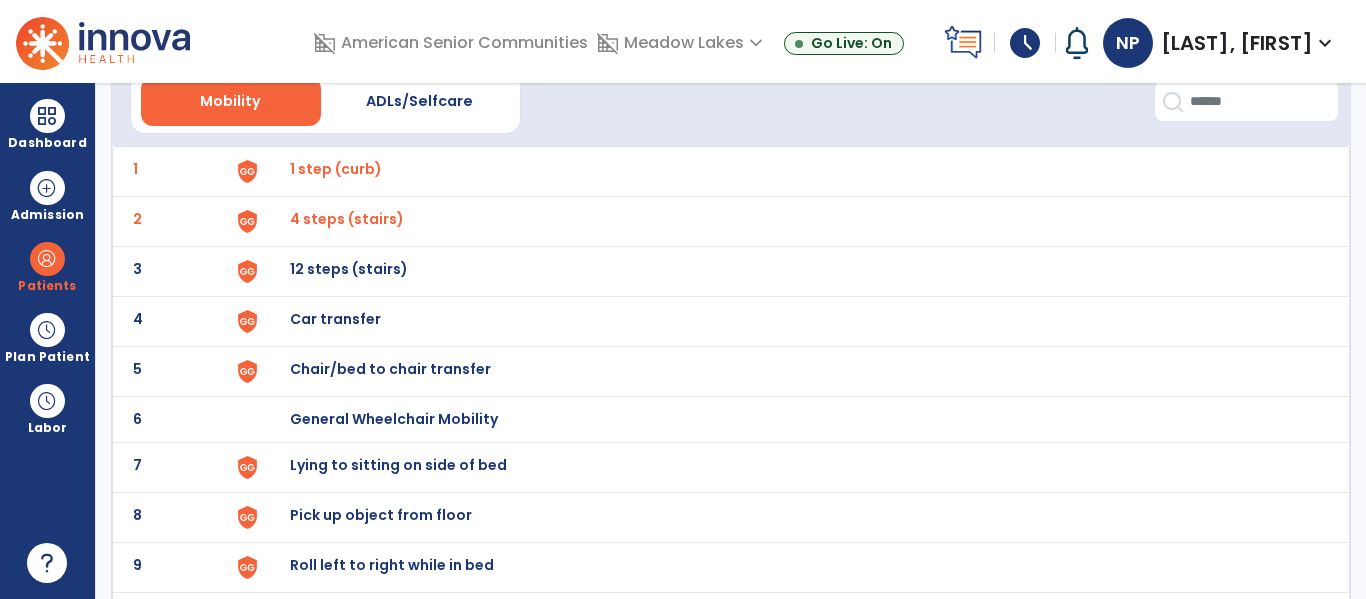 click on "Chair/bed to chair transfer" at bounding box center [336, 169] 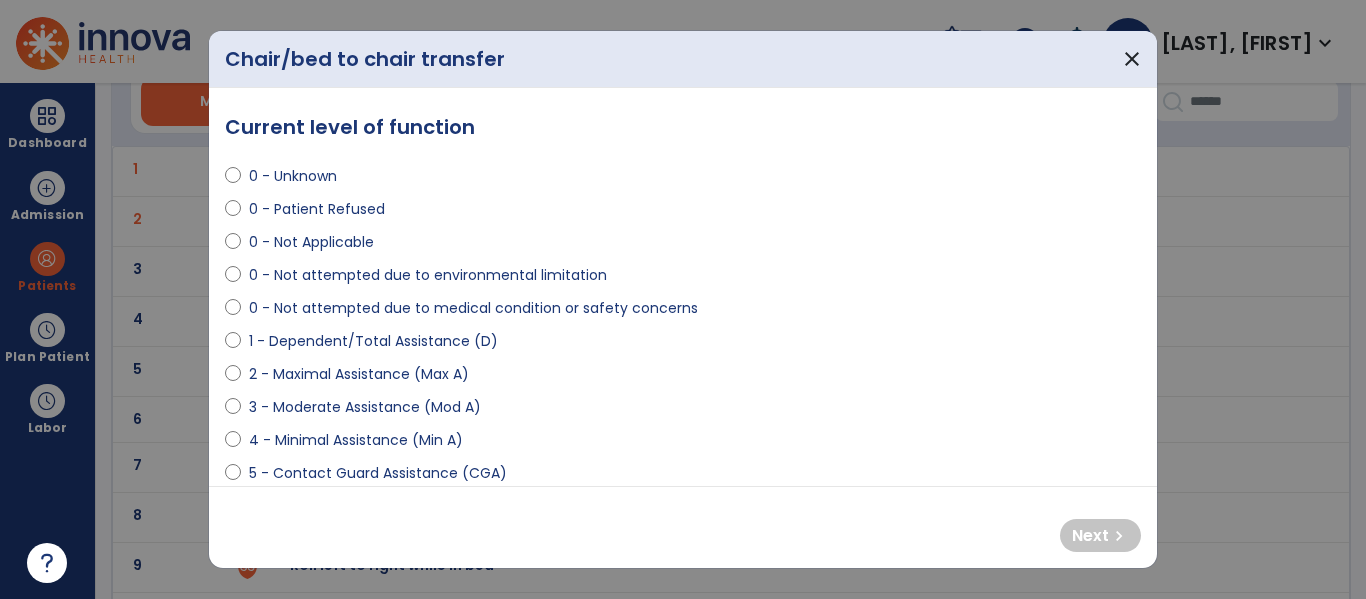 click on "4 - Minimal Assistance (Min A)" at bounding box center [356, 440] 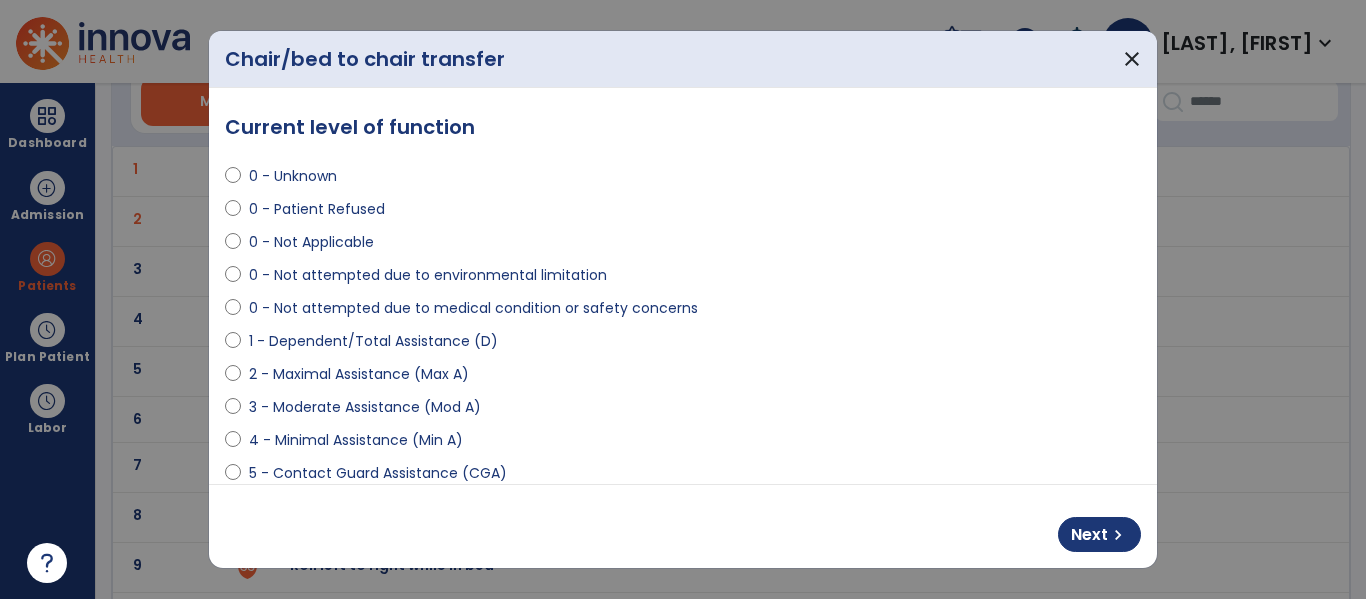 click on "3 - Moderate Assistance (Mod A)" at bounding box center (365, 407) 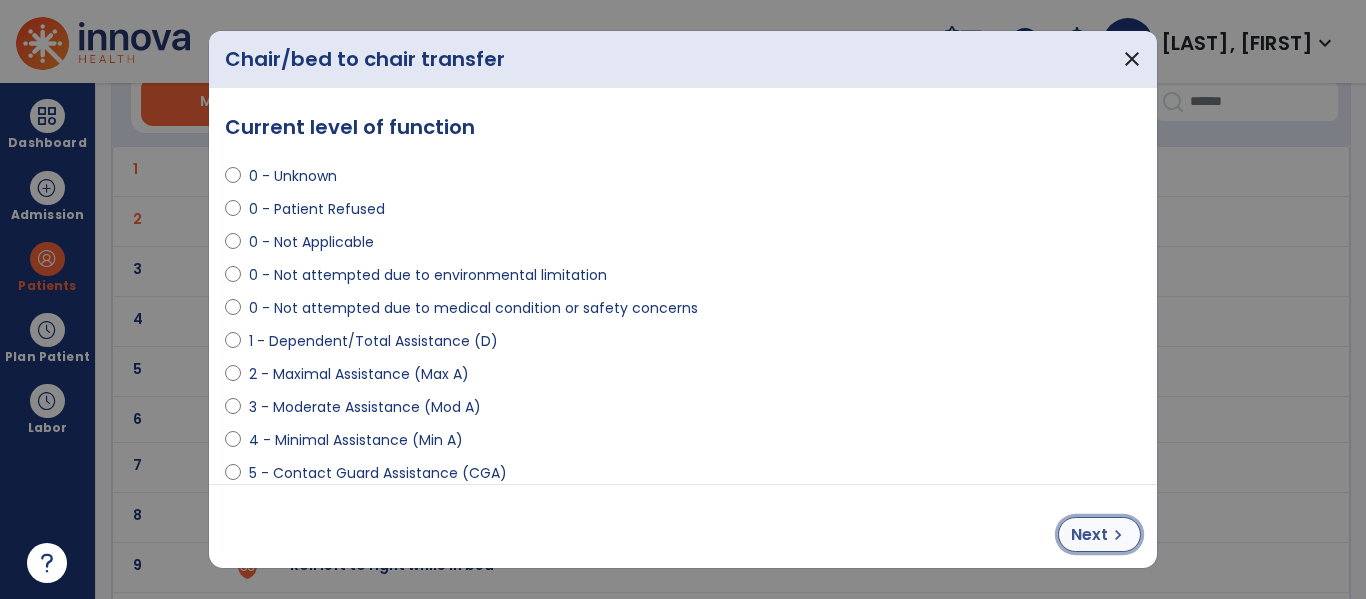 click on "Next" at bounding box center [1089, 535] 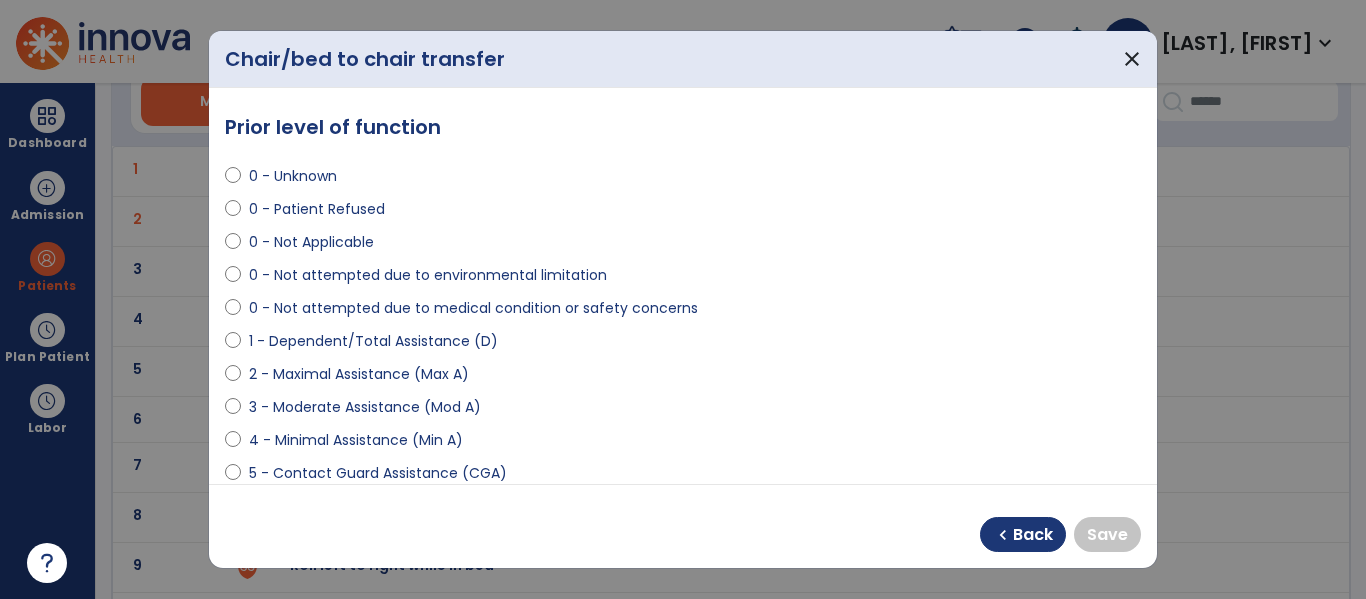 scroll, scrollTop: 139, scrollLeft: 0, axis: vertical 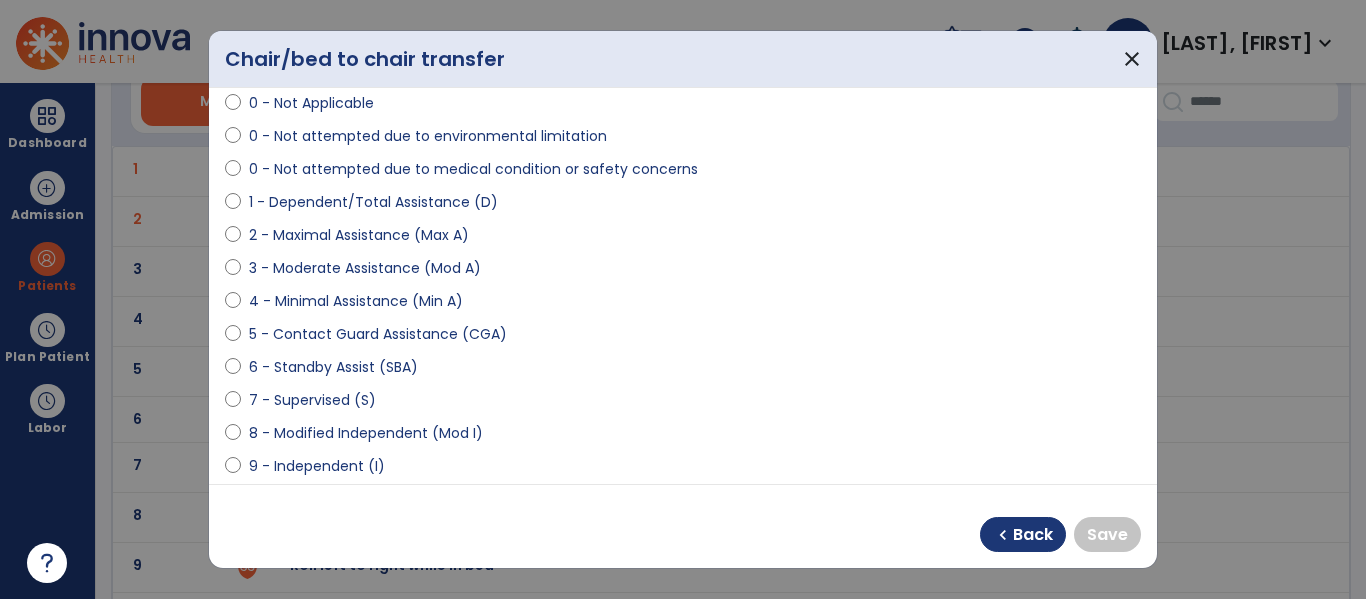click on "8 - Modified Independent (Mod I)" at bounding box center [366, 433] 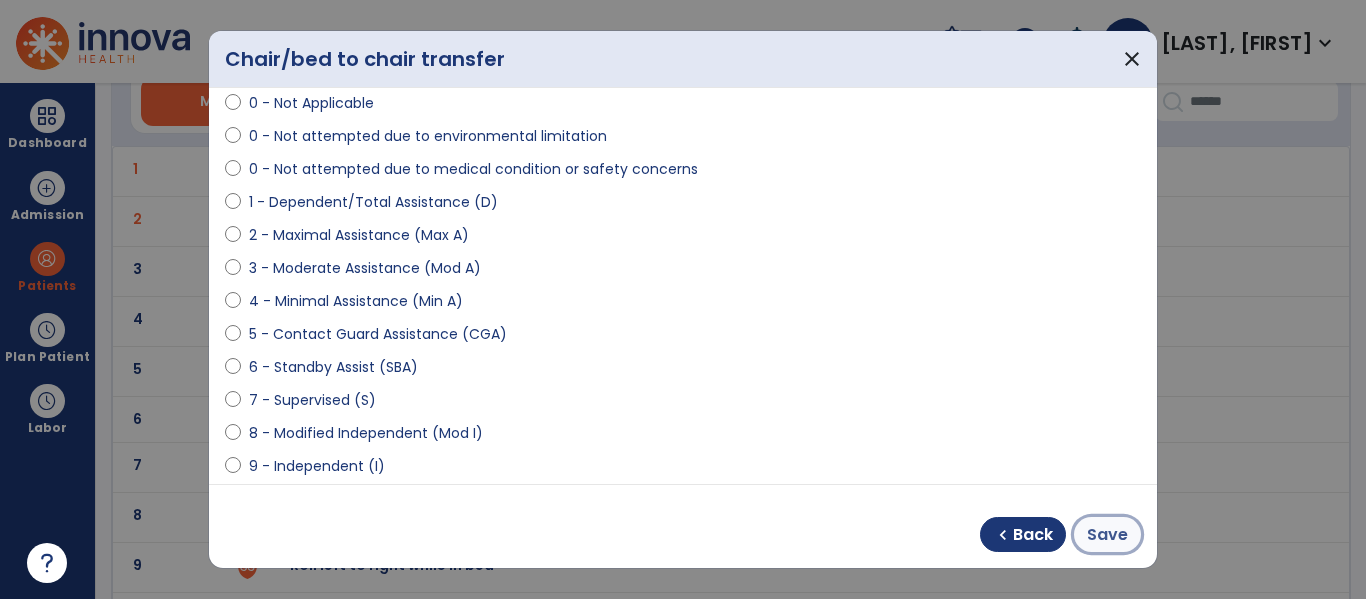 click on "Save" at bounding box center [1107, 535] 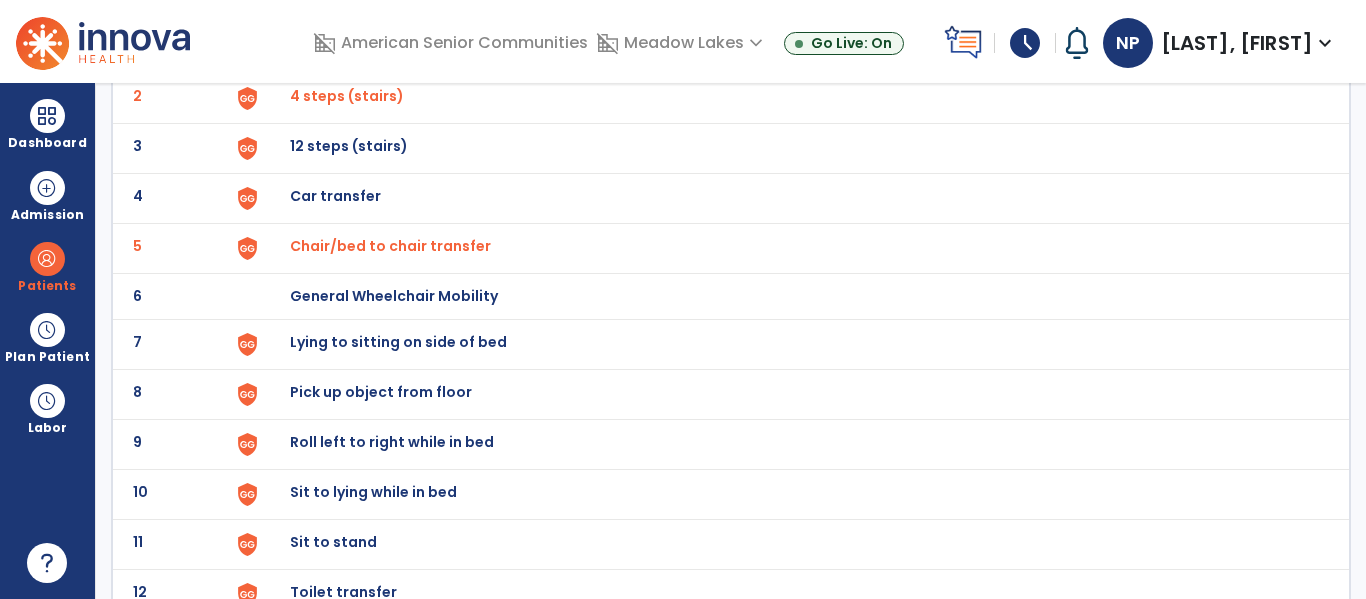 scroll, scrollTop: 225, scrollLeft: 0, axis: vertical 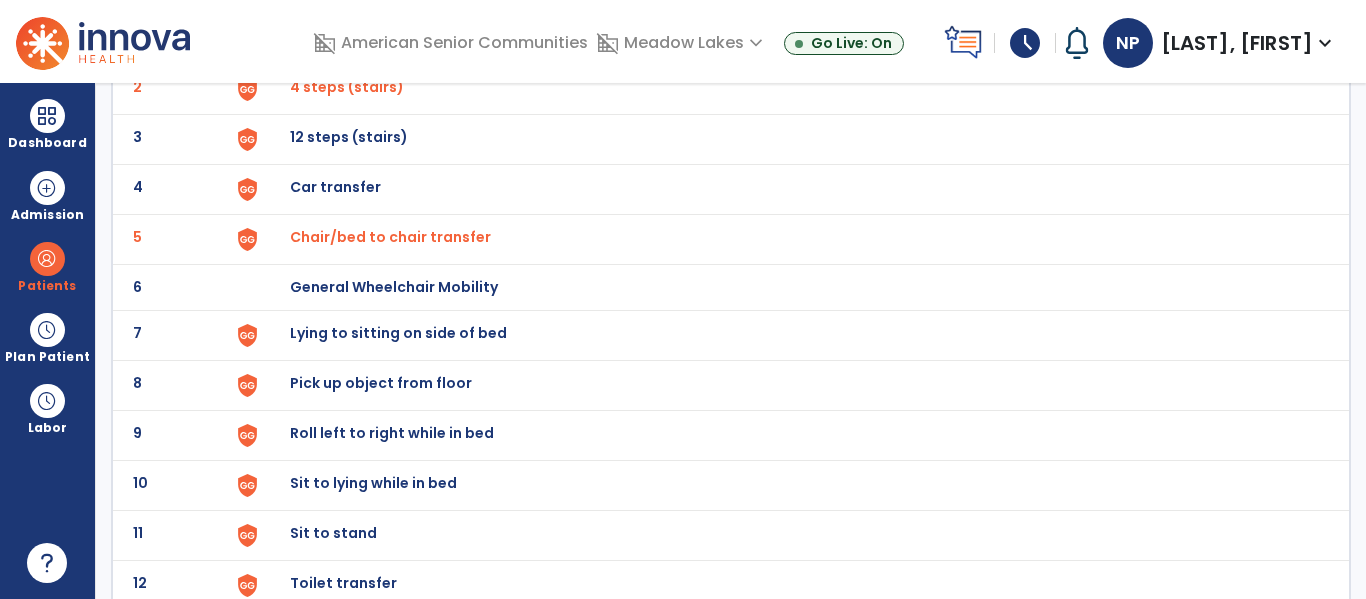 click on "Lying to sitting on side of bed" at bounding box center [789, 39] 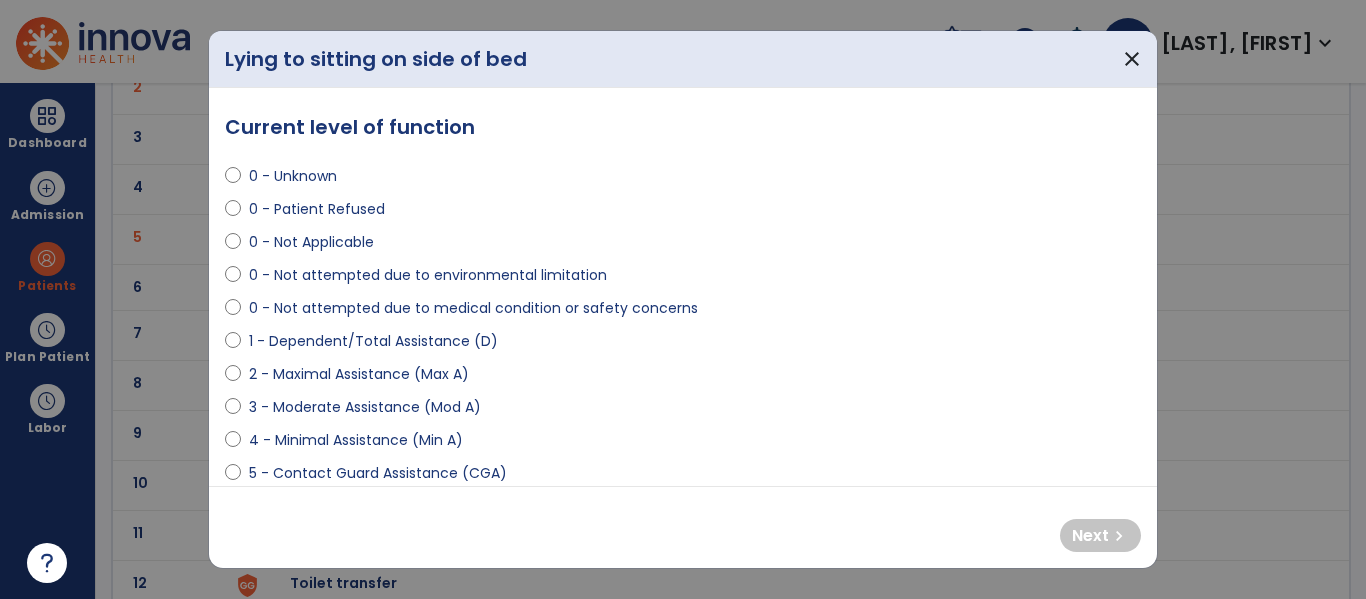 click on "3 - Moderate Assistance (Mod A)" at bounding box center [365, 407] 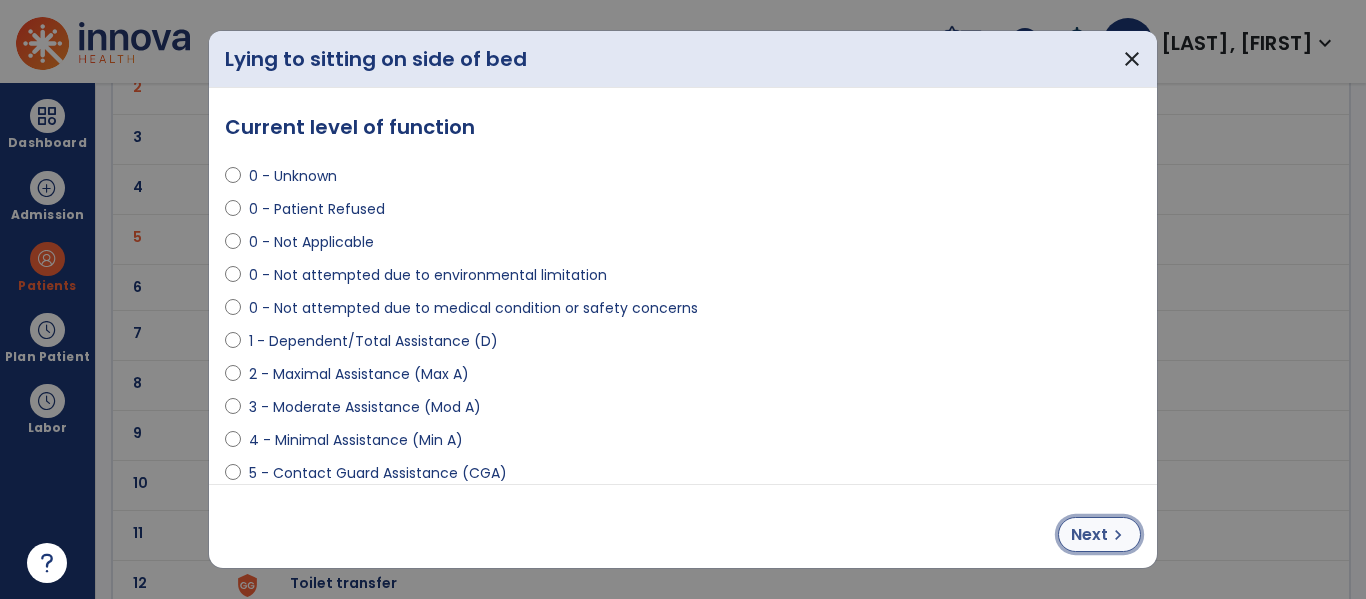 click on "chevron_right" at bounding box center [1118, 535] 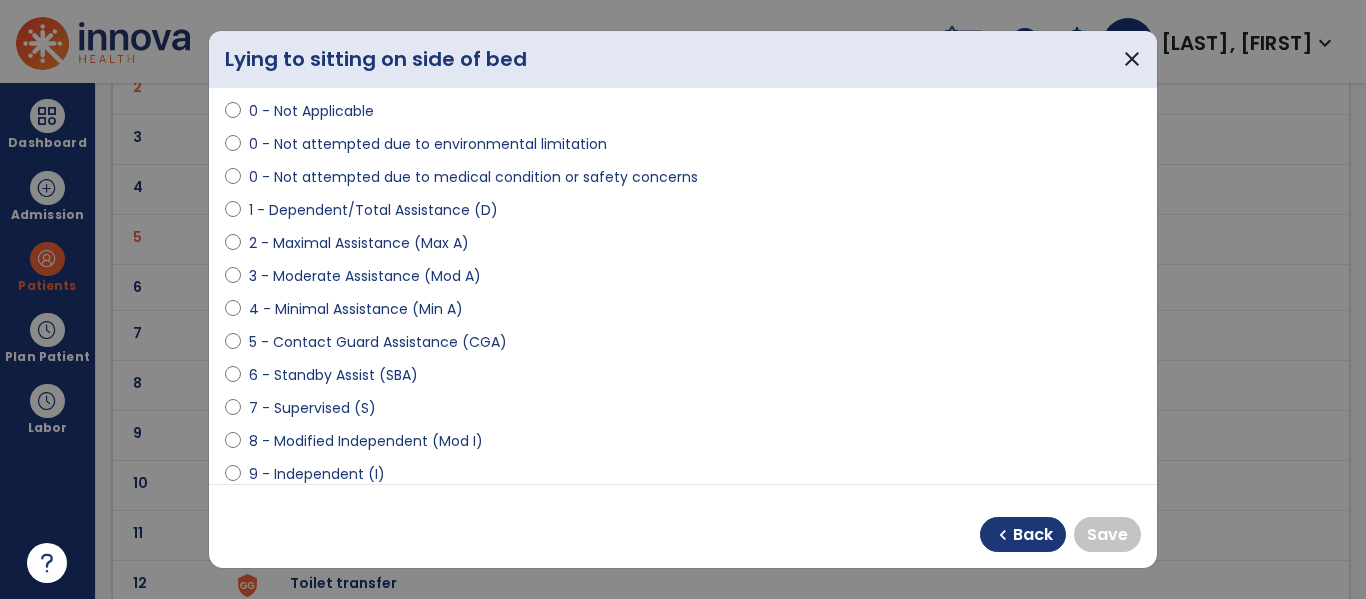 scroll, scrollTop: 143, scrollLeft: 0, axis: vertical 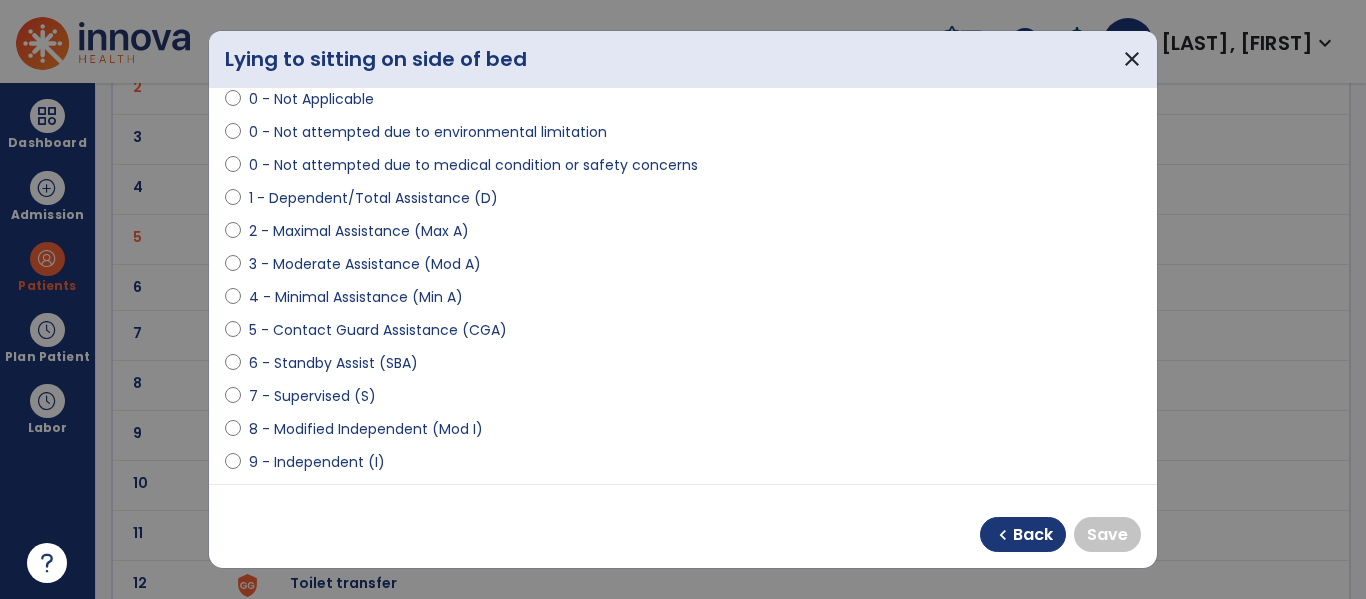 select on "**********" 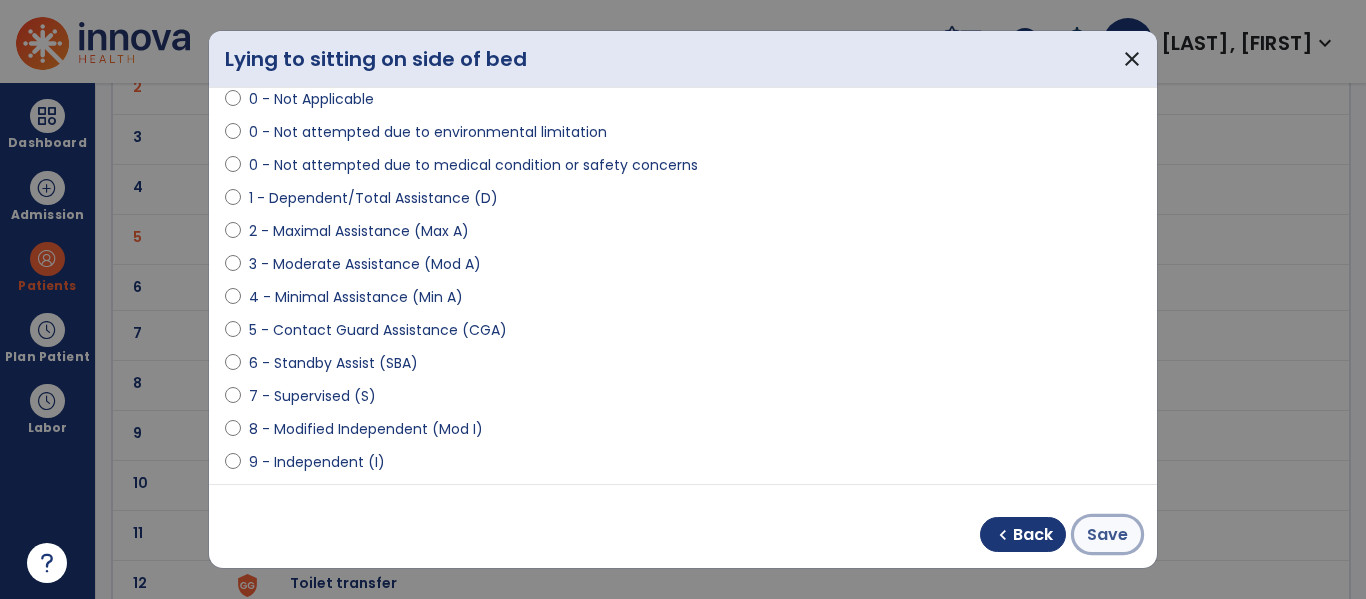 click on "Save" at bounding box center [1107, 535] 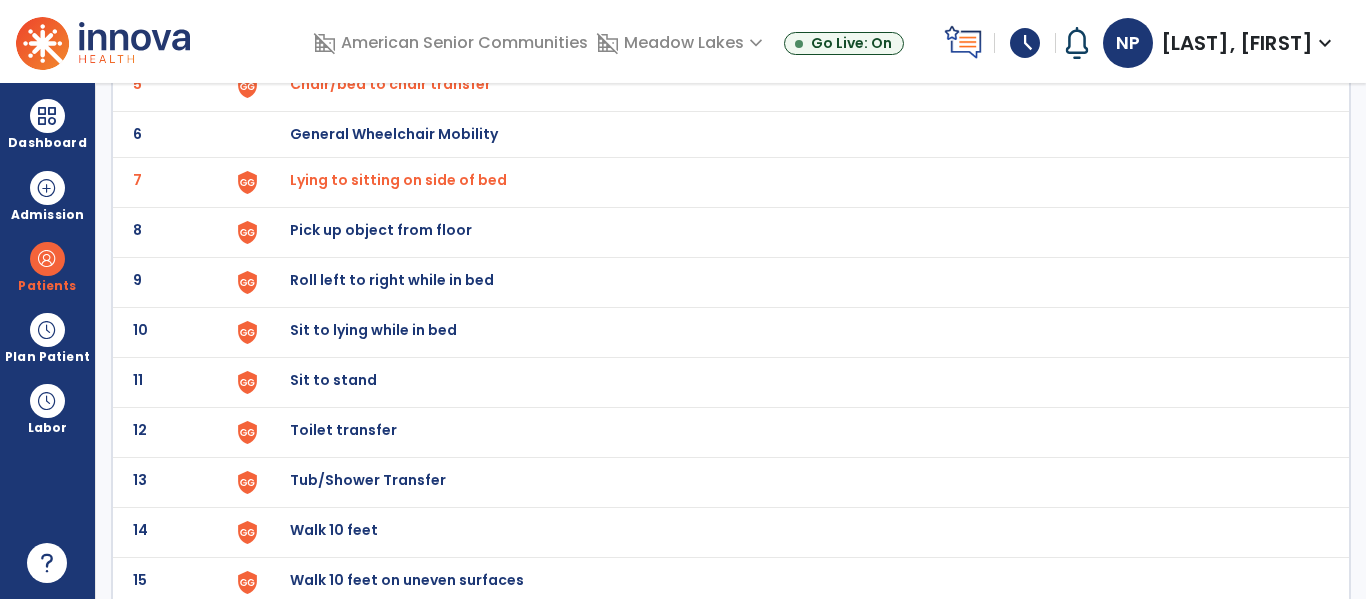 scroll, scrollTop: 384, scrollLeft: 0, axis: vertical 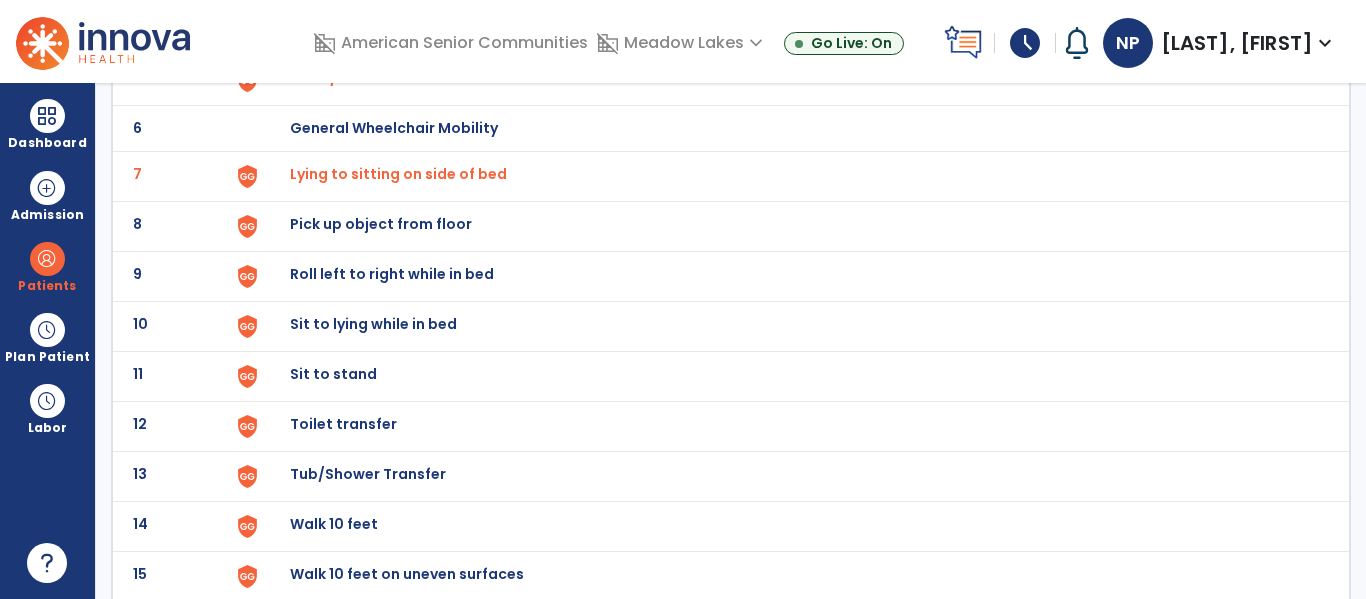 click on "Sit to stand" at bounding box center [336, -122] 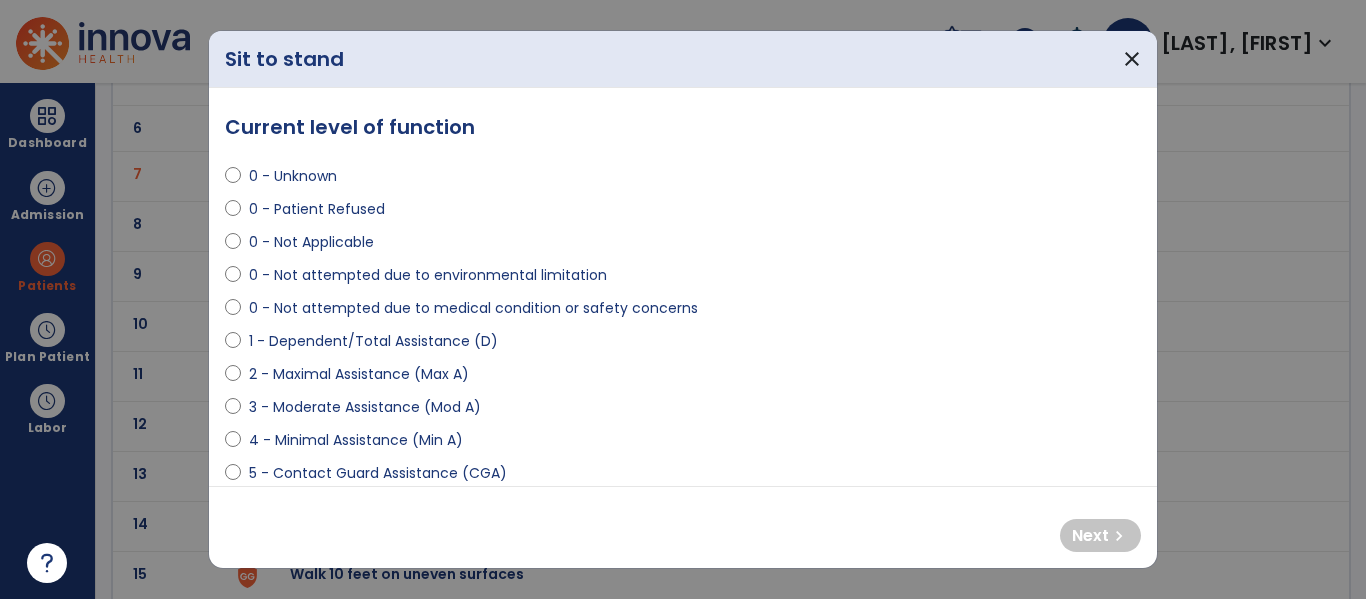 click on "3 - Moderate Assistance (Mod A)" at bounding box center (365, 407) 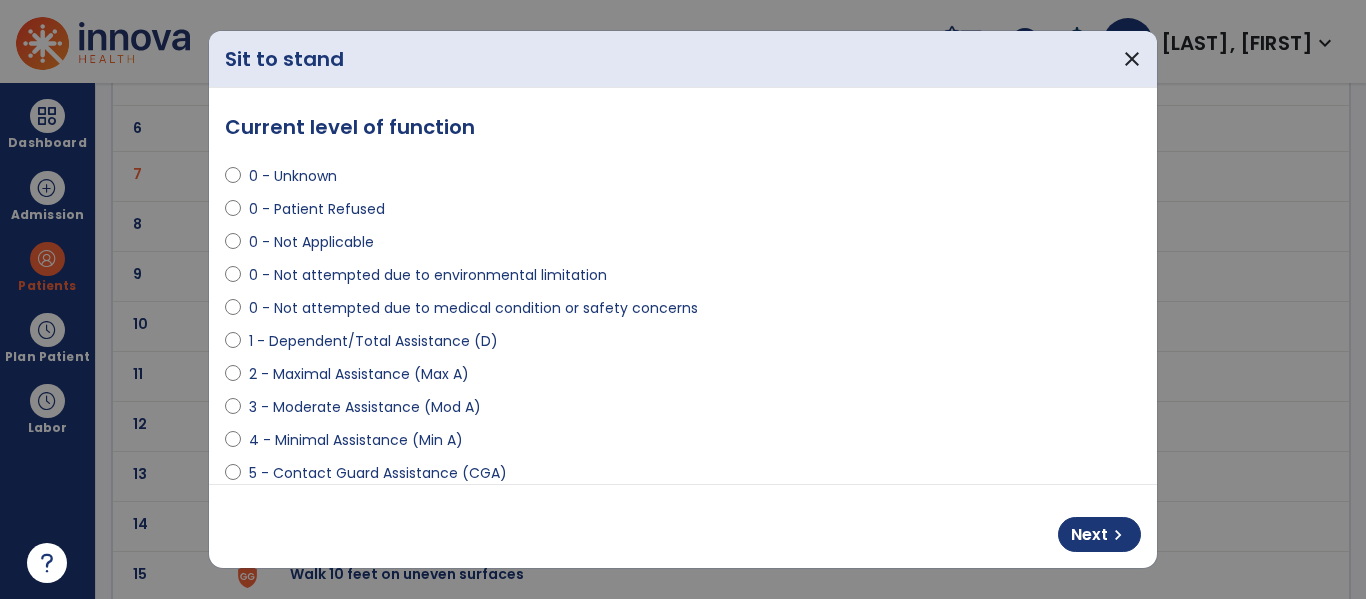 click on "4 - Minimal Assistance (Min A)" at bounding box center (356, 440) 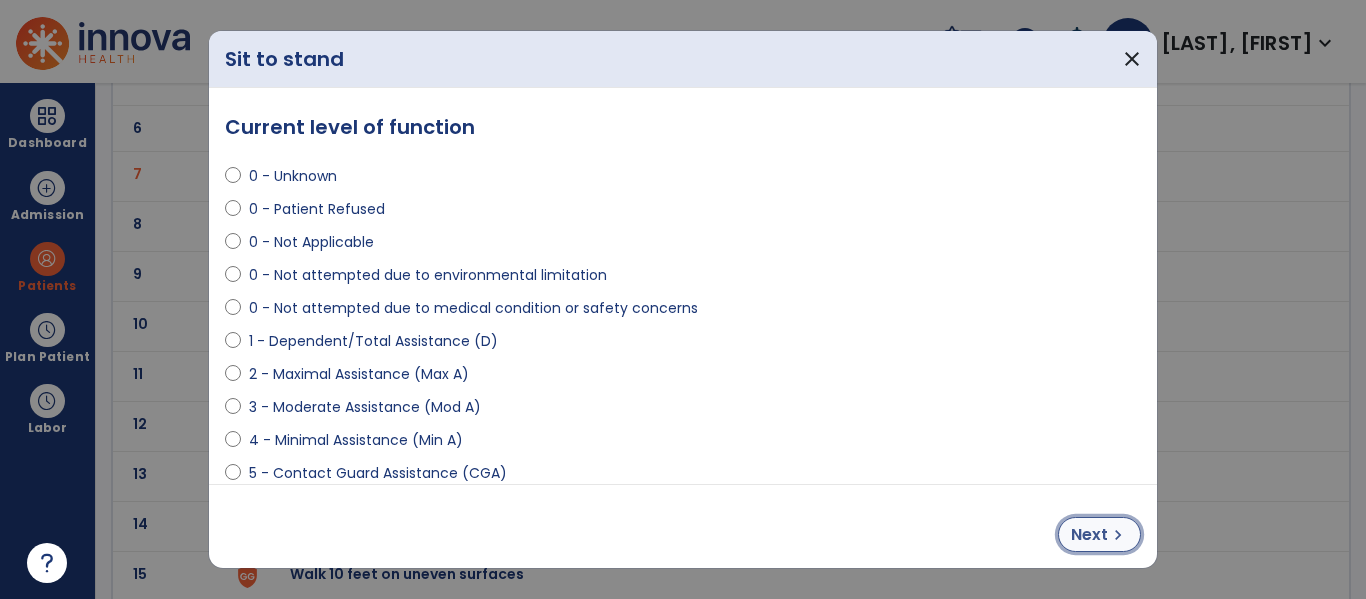 click on "Next  chevron_right" at bounding box center [1099, 534] 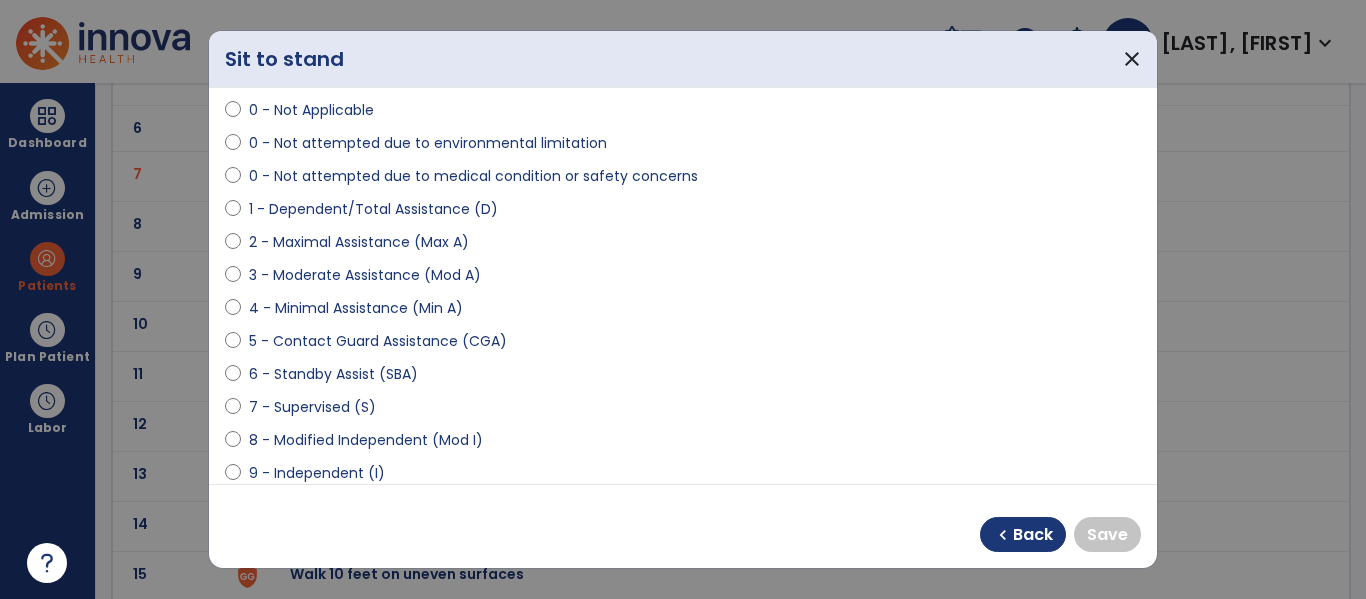 scroll, scrollTop: 155, scrollLeft: 0, axis: vertical 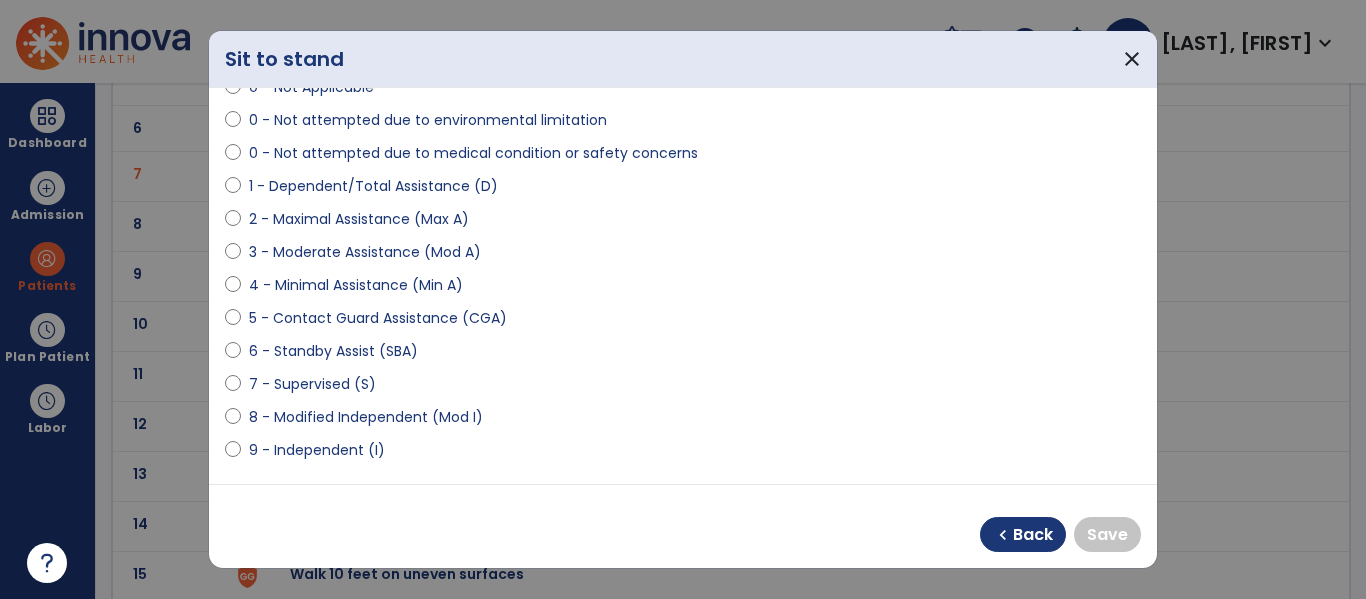 click on "8 - Modified Independent (Mod I)" at bounding box center [366, 417] 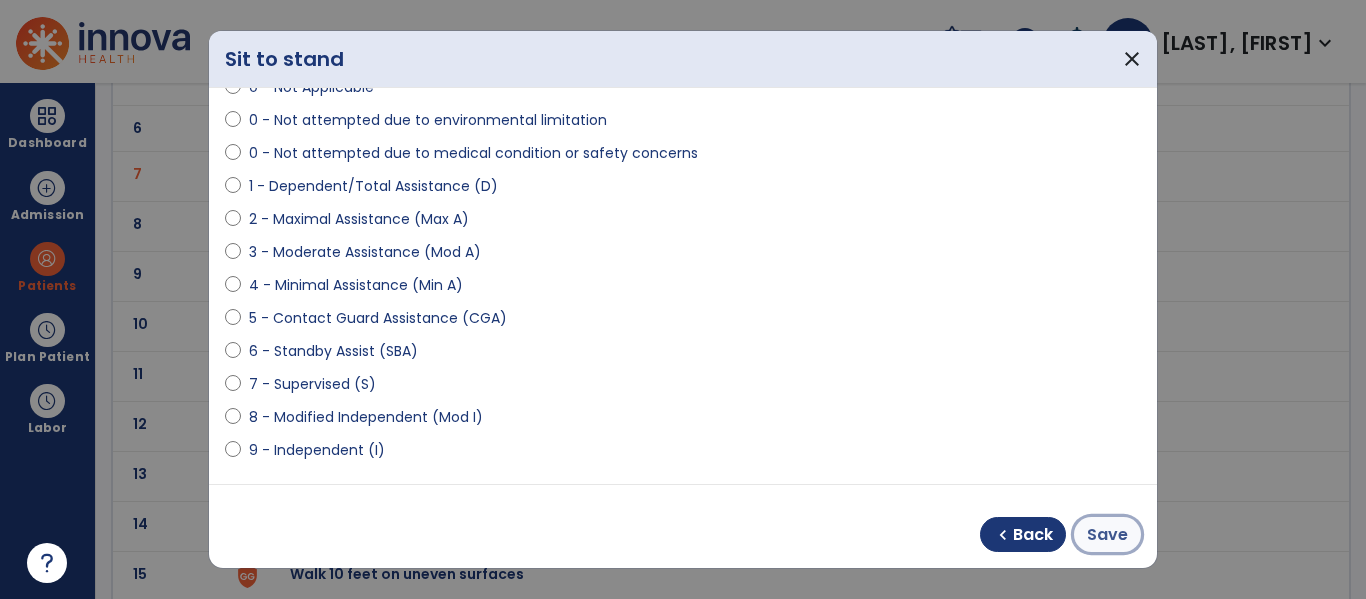 click on "Save" at bounding box center (1107, 535) 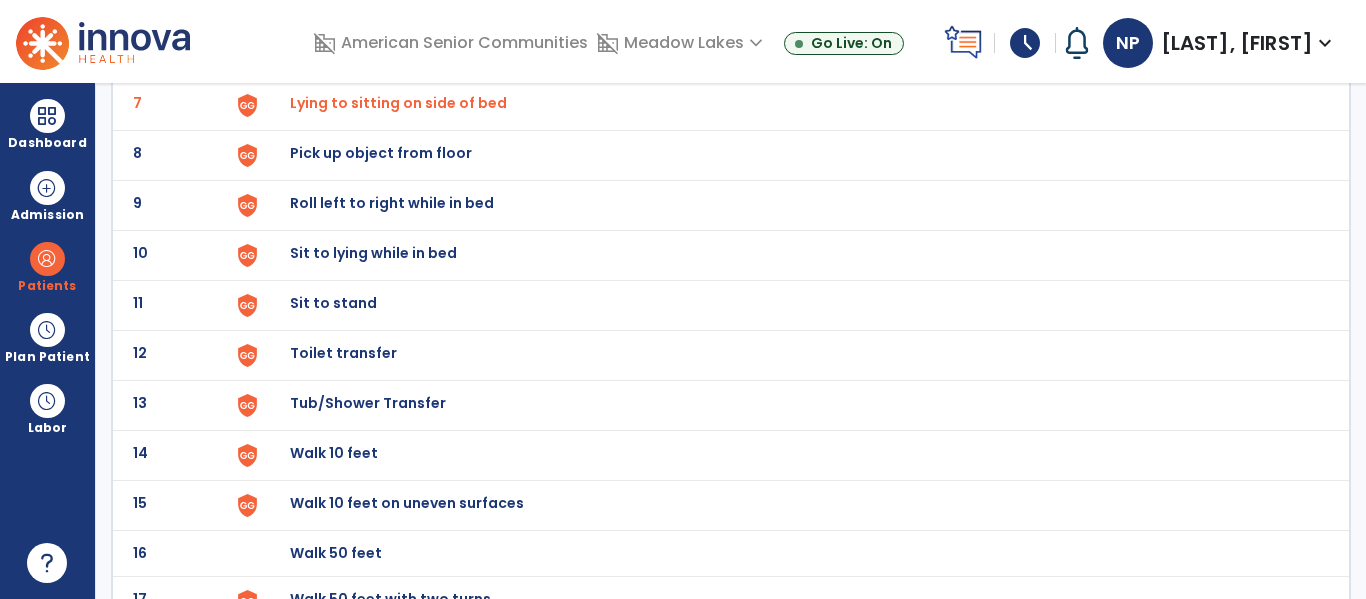 scroll, scrollTop: 475, scrollLeft: 0, axis: vertical 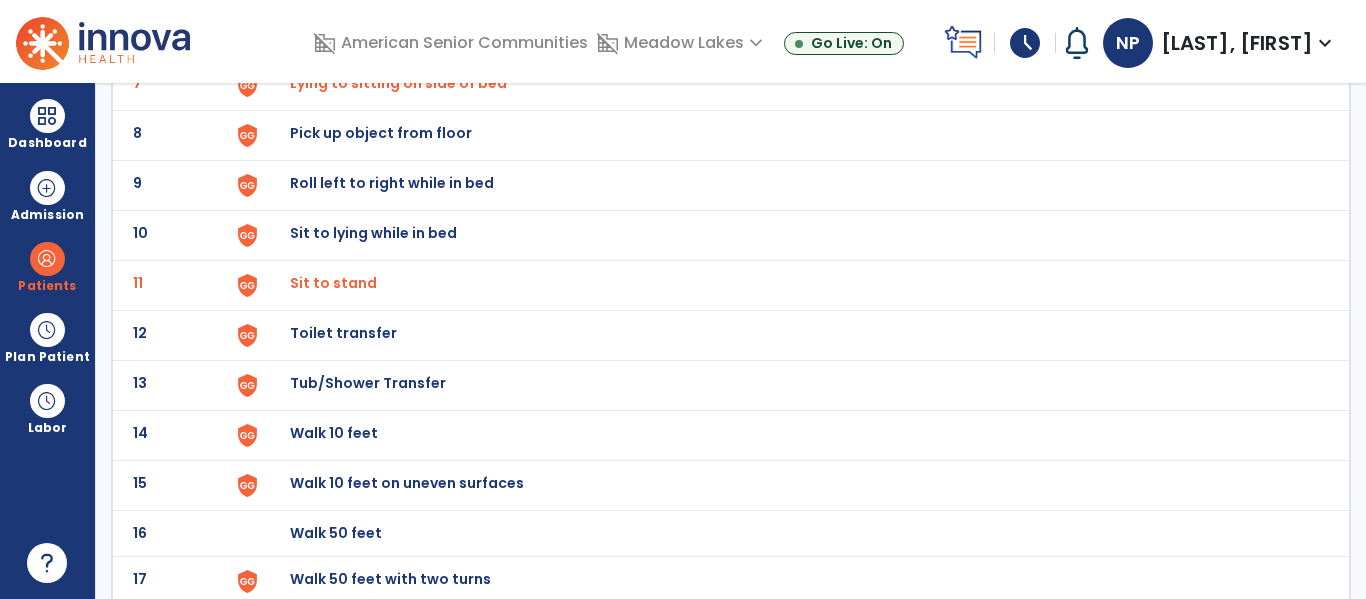 click on "Walk 10 feet" at bounding box center (336, -213) 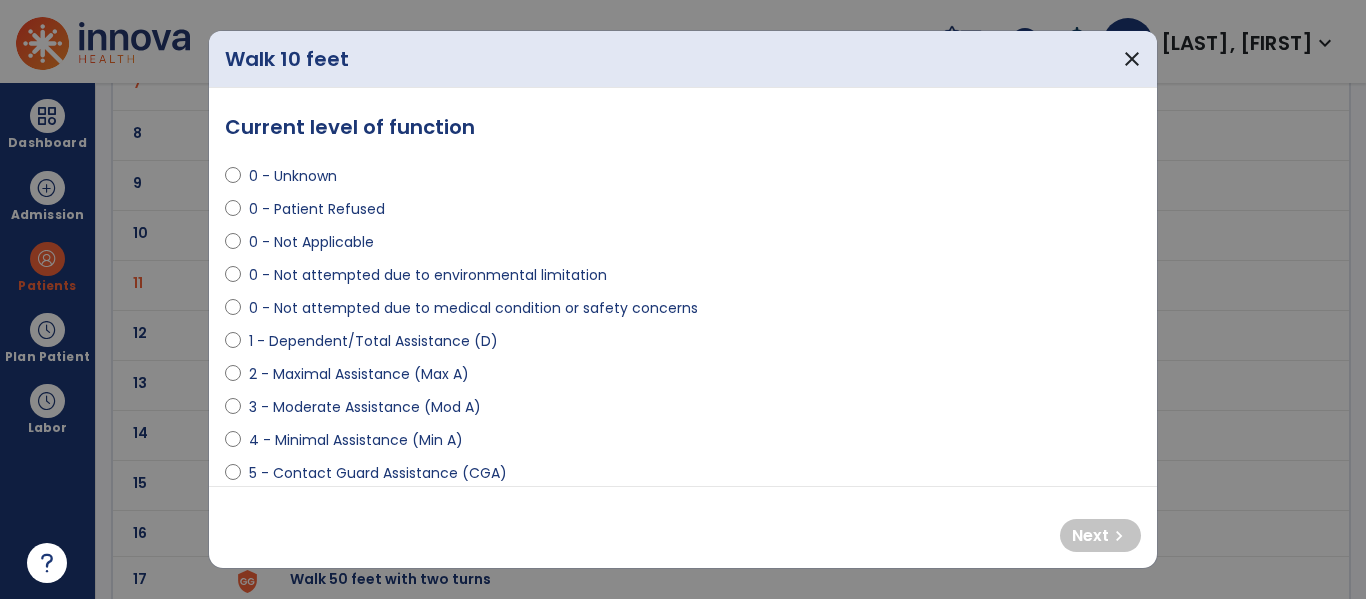 click on "3 - Moderate Assistance (Mod A)" at bounding box center (365, 407) 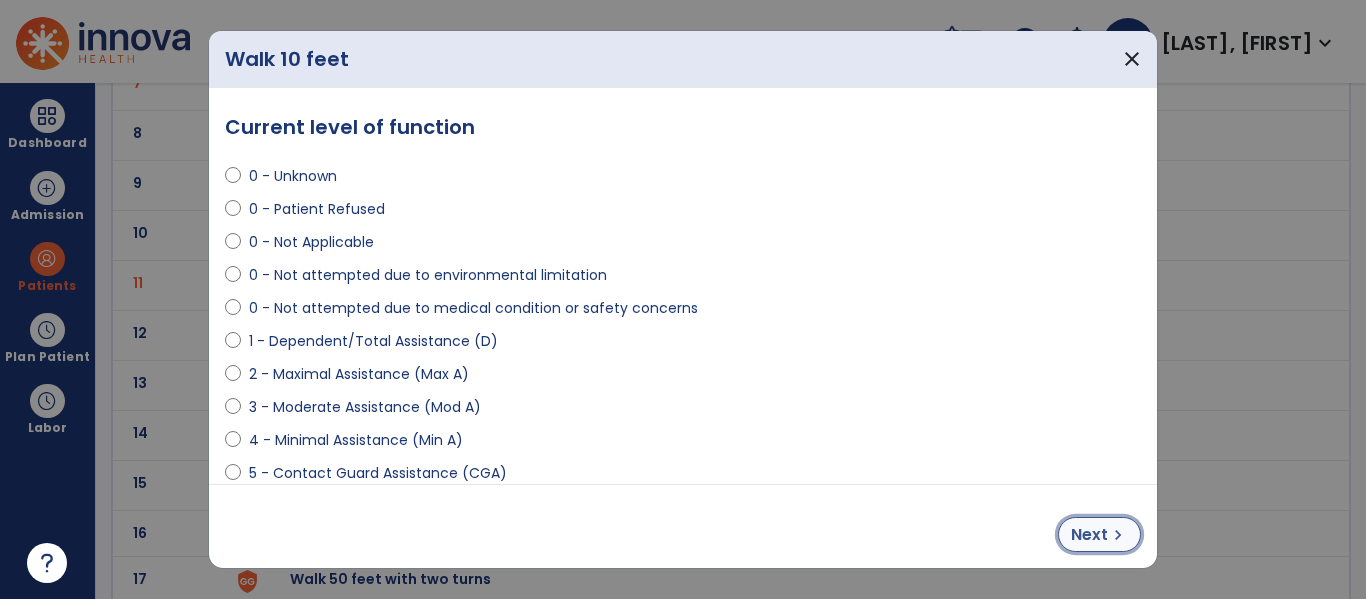 click on "Next" at bounding box center [1089, 535] 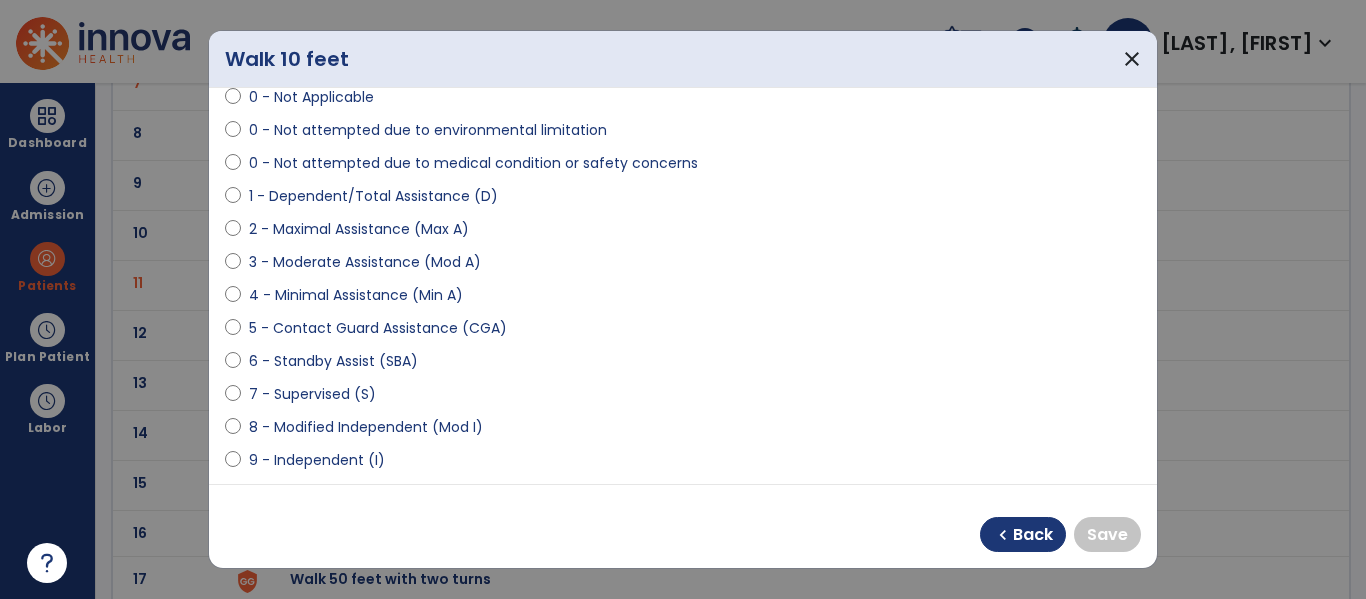 scroll, scrollTop: 151, scrollLeft: 0, axis: vertical 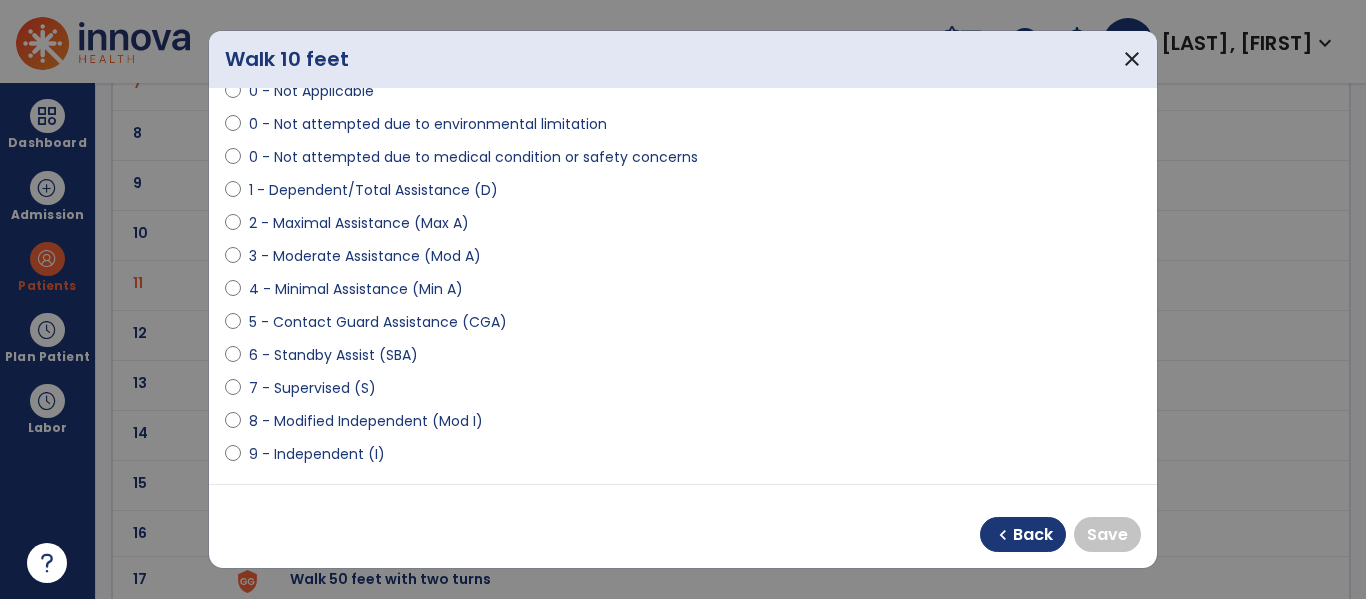 click on "8 - Modified Independent (Mod I)" at bounding box center [366, 421] 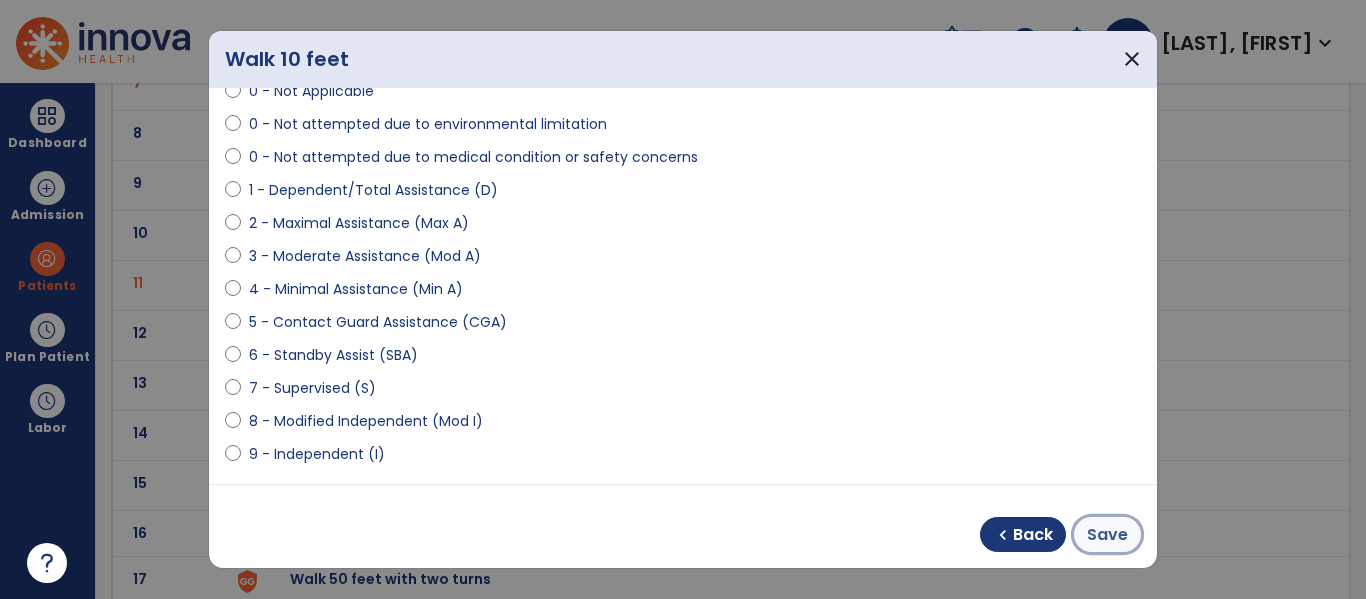 click on "Save" at bounding box center (1107, 535) 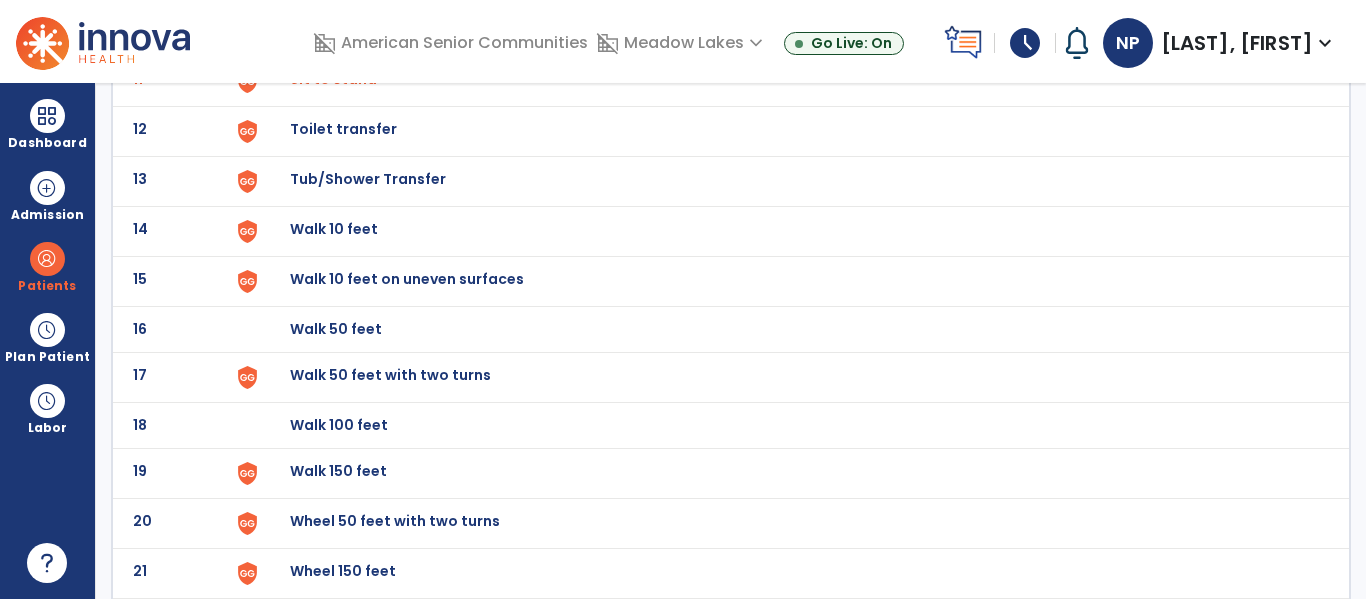 scroll, scrollTop: 703, scrollLeft: 0, axis: vertical 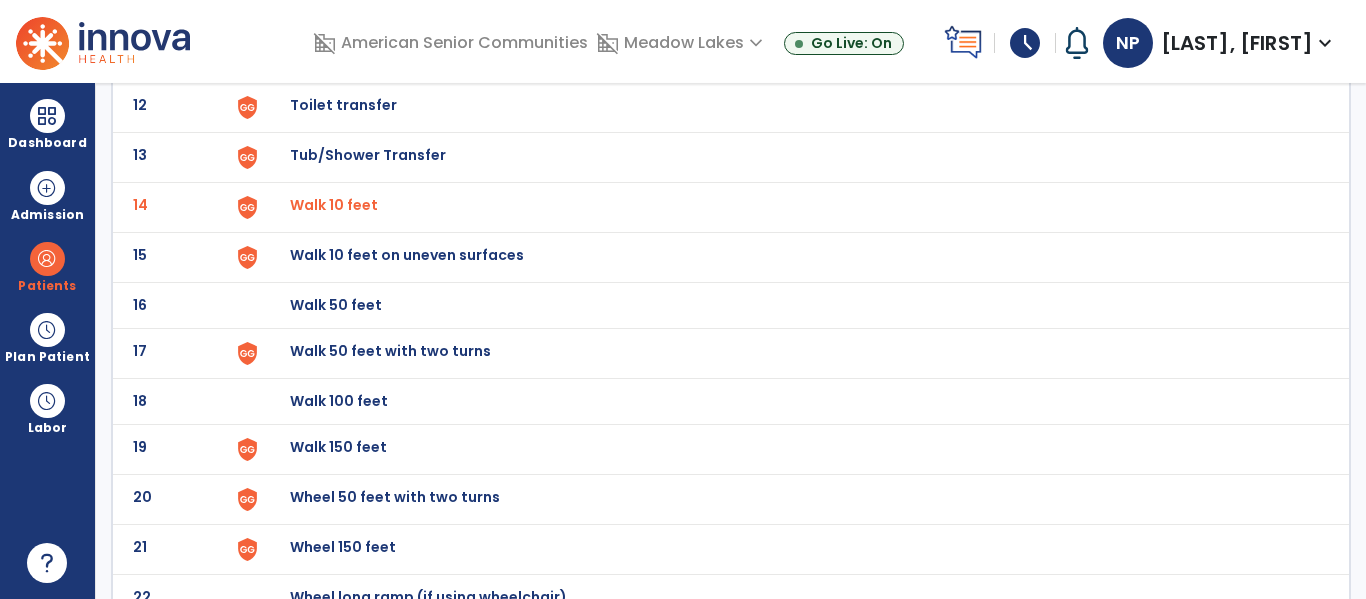 click on "Walk 50 feet with two turns" at bounding box center [336, -441] 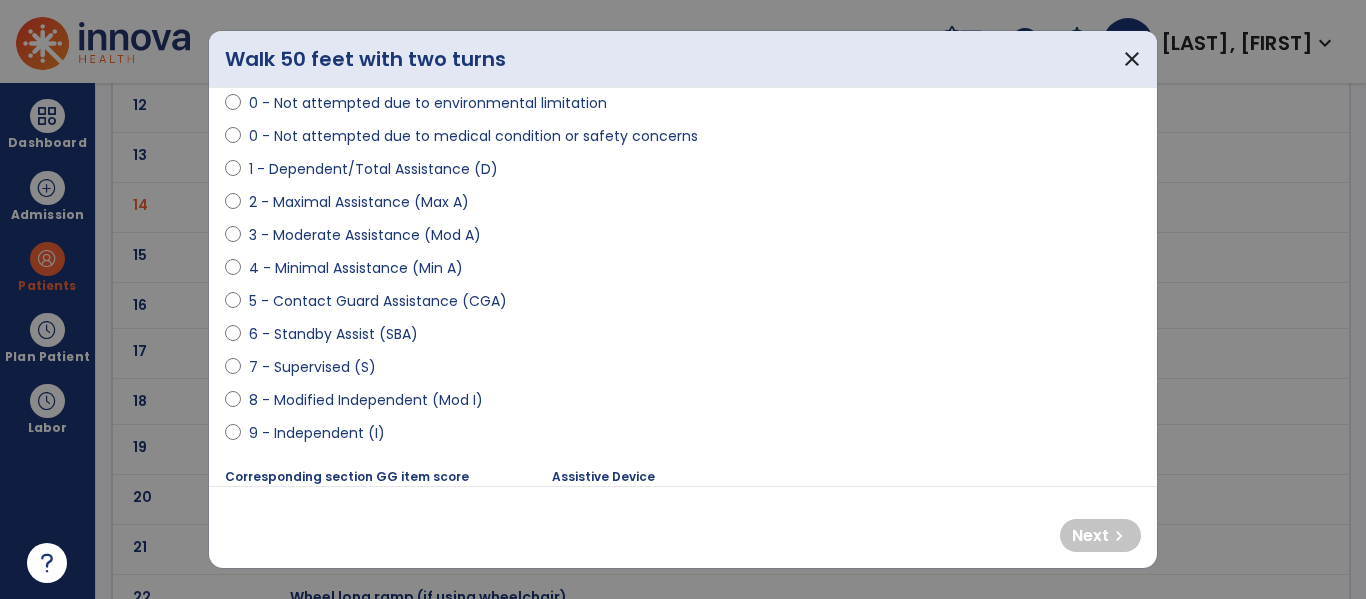scroll, scrollTop: 94, scrollLeft: 0, axis: vertical 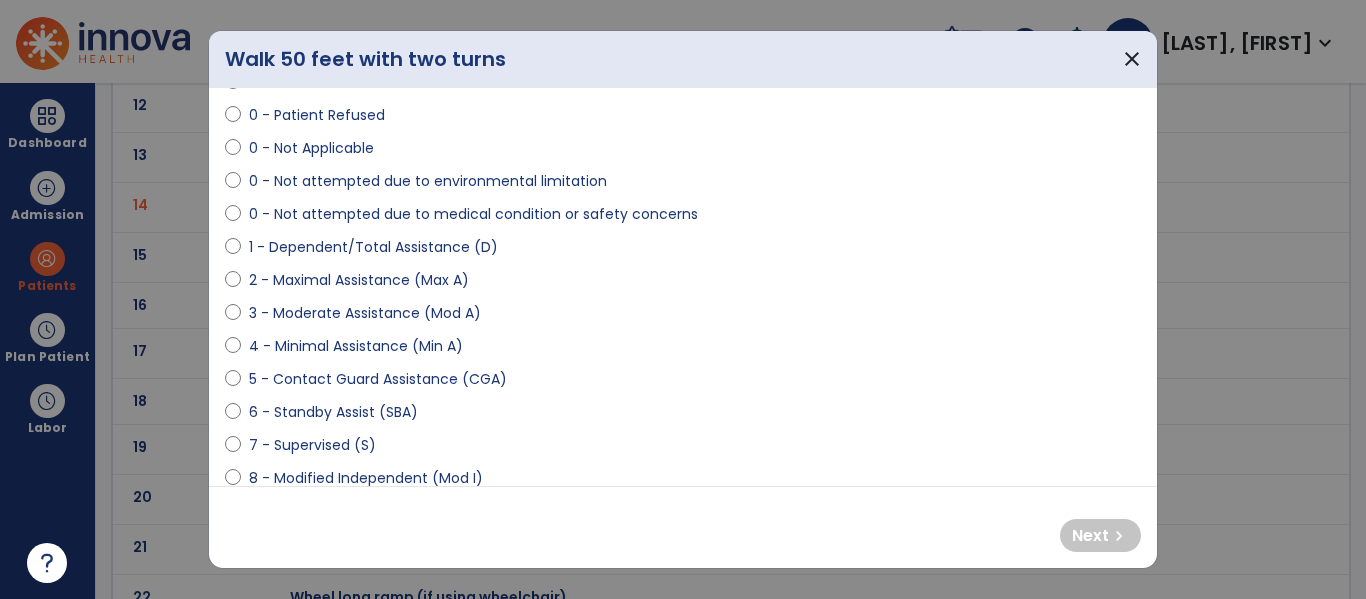 select on "**********" 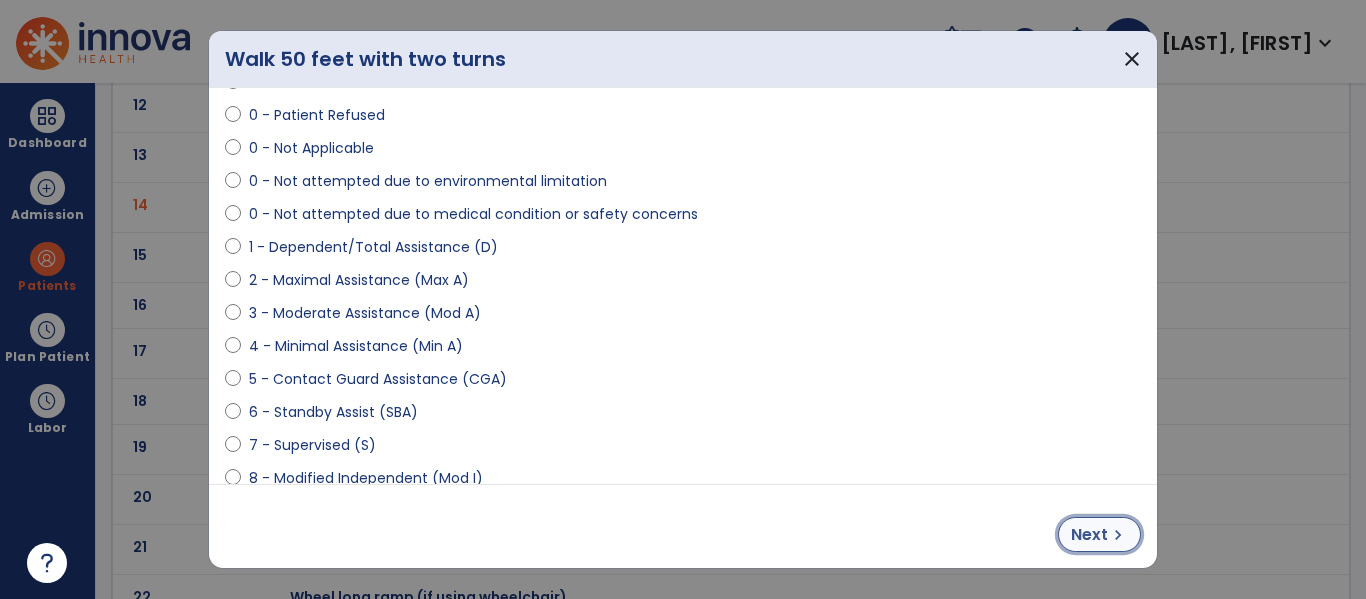 click on "Next" at bounding box center (1089, 535) 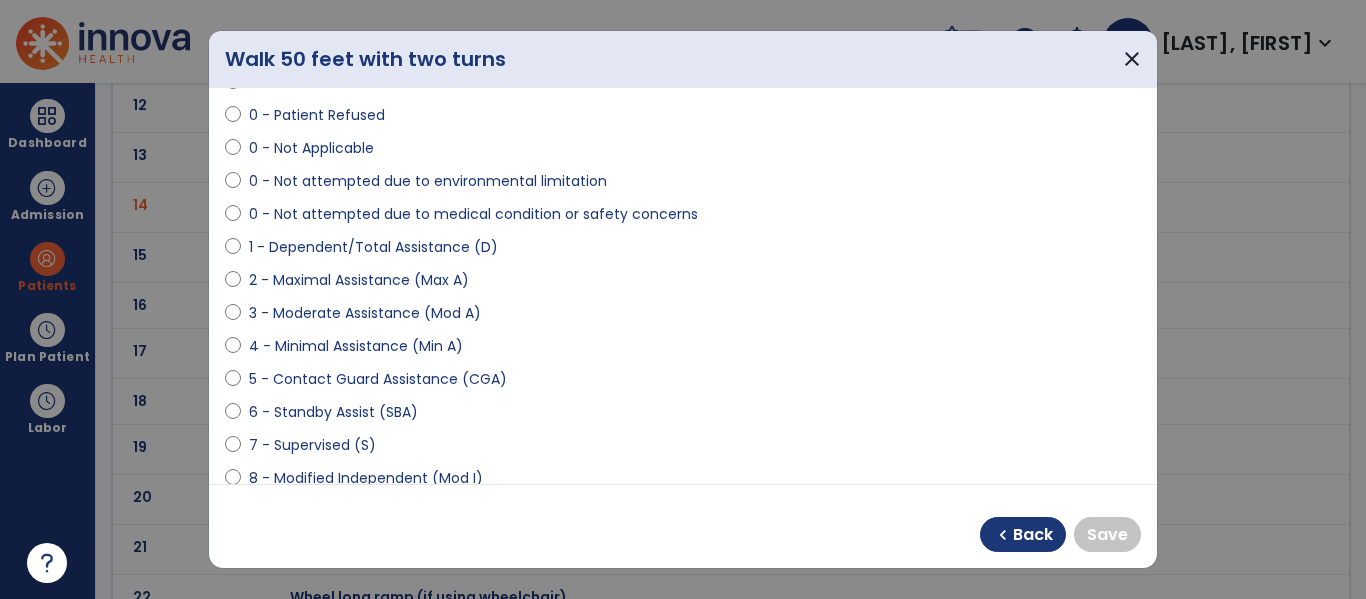 scroll, scrollTop: 200, scrollLeft: 0, axis: vertical 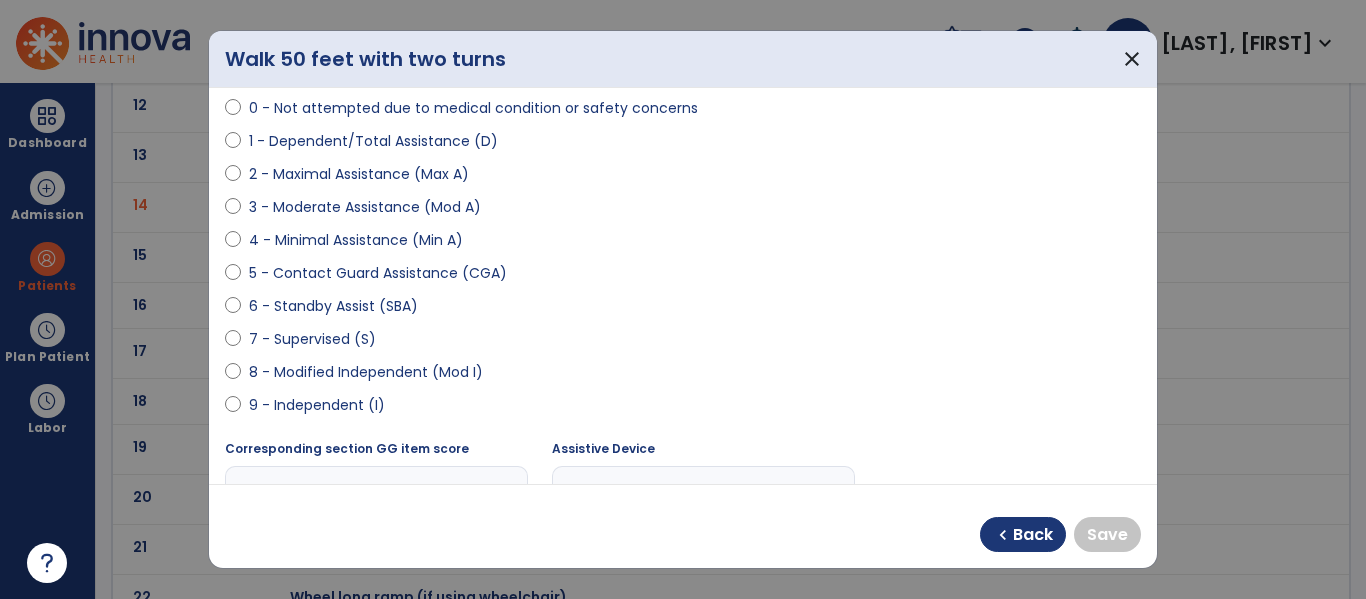 select on "**********" 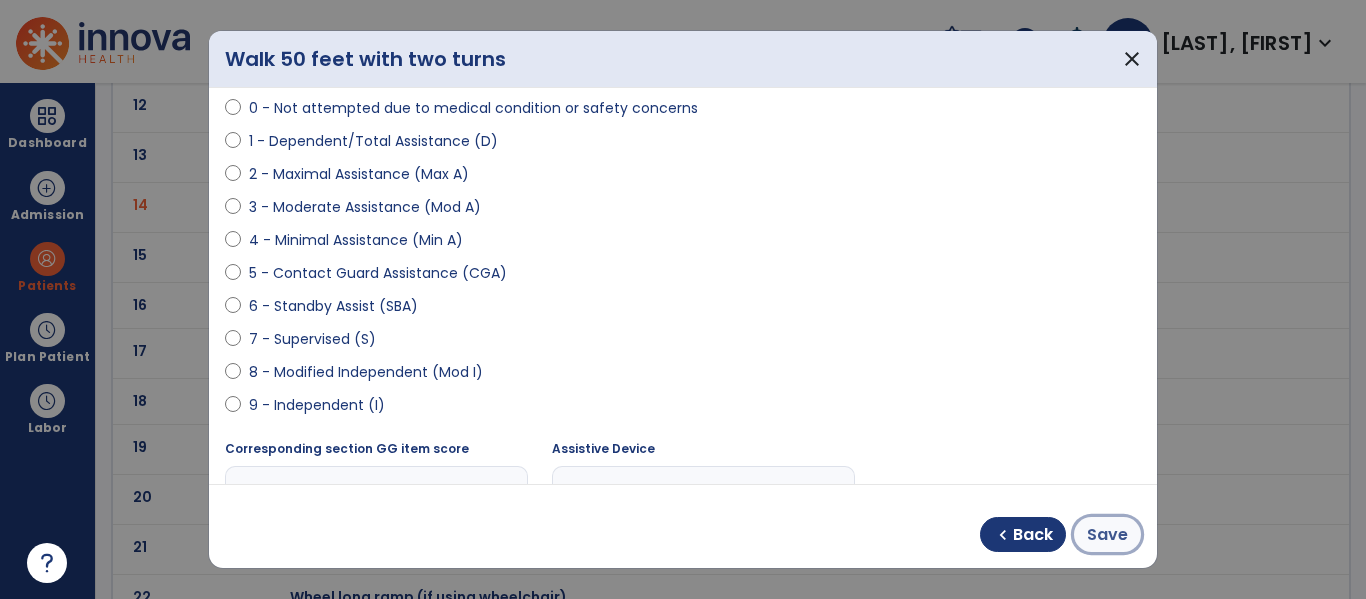 click on "Save" at bounding box center [1107, 534] 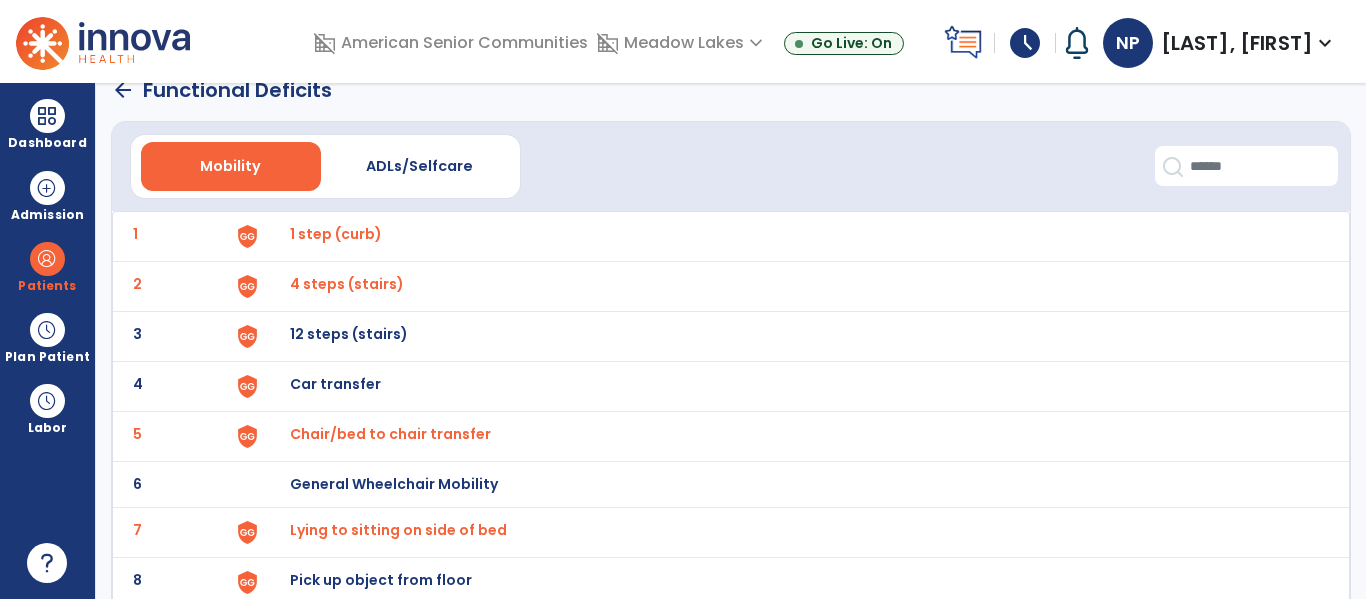 scroll, scrollTop: 0, scrollLeft: 0, axis: both 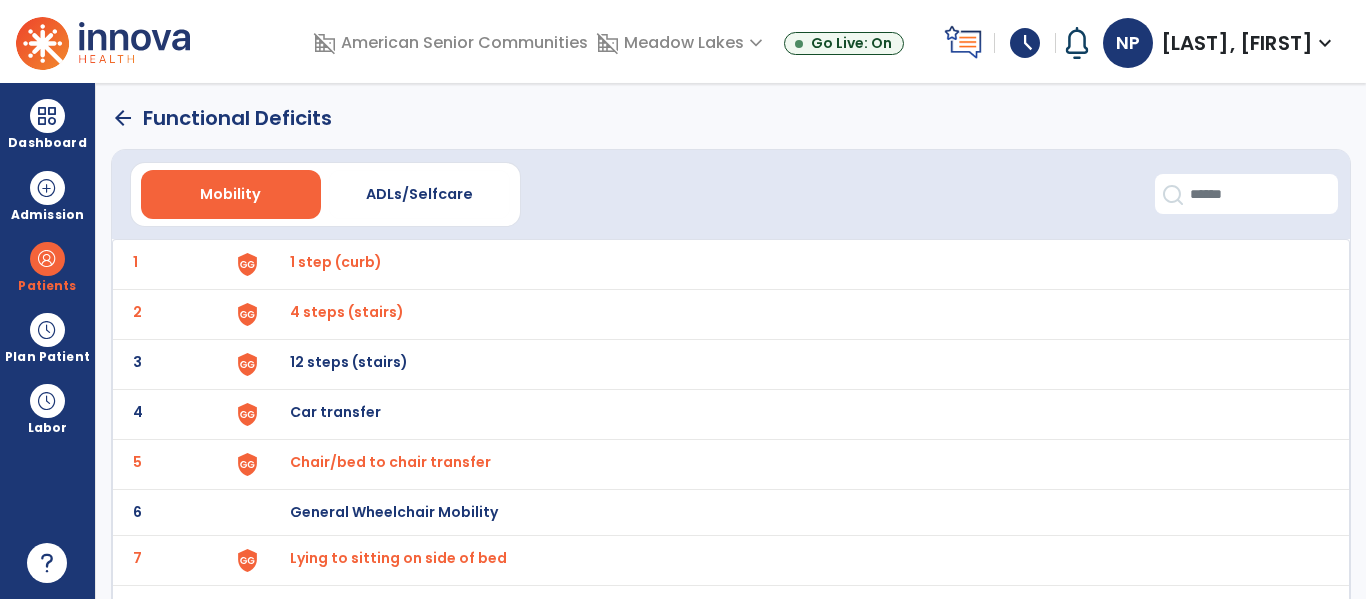 click on "arrow_back" 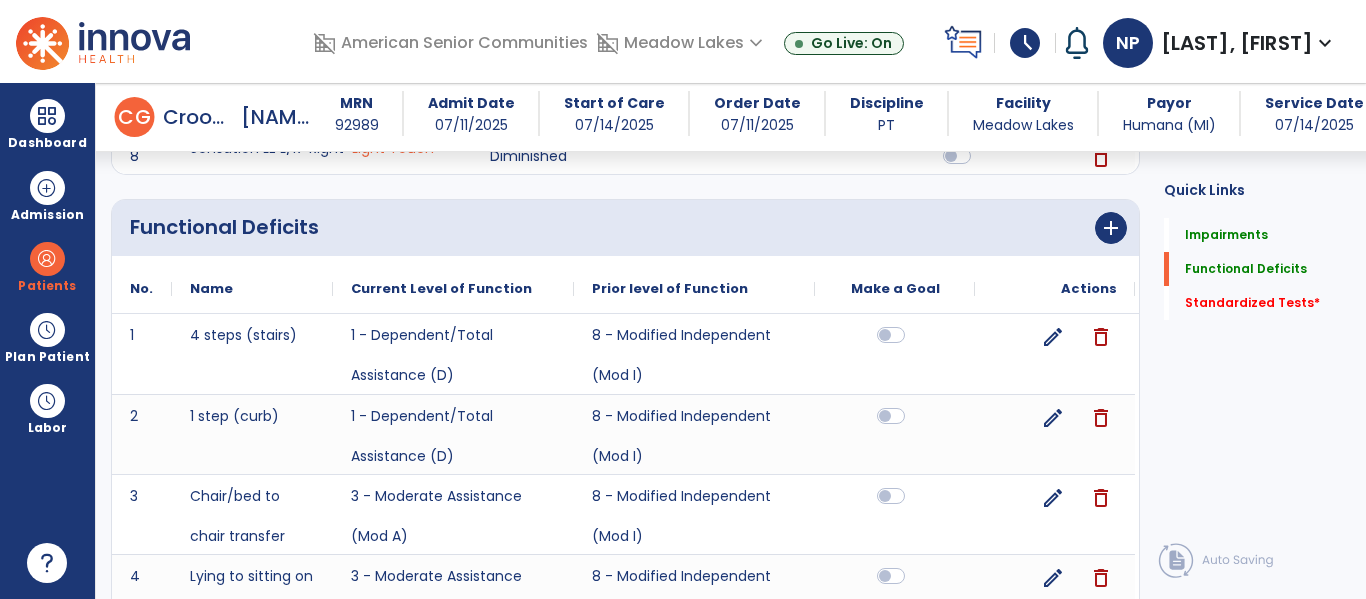 scroll, scrollTop: 610, scrollLeft: 0, axis: vertical 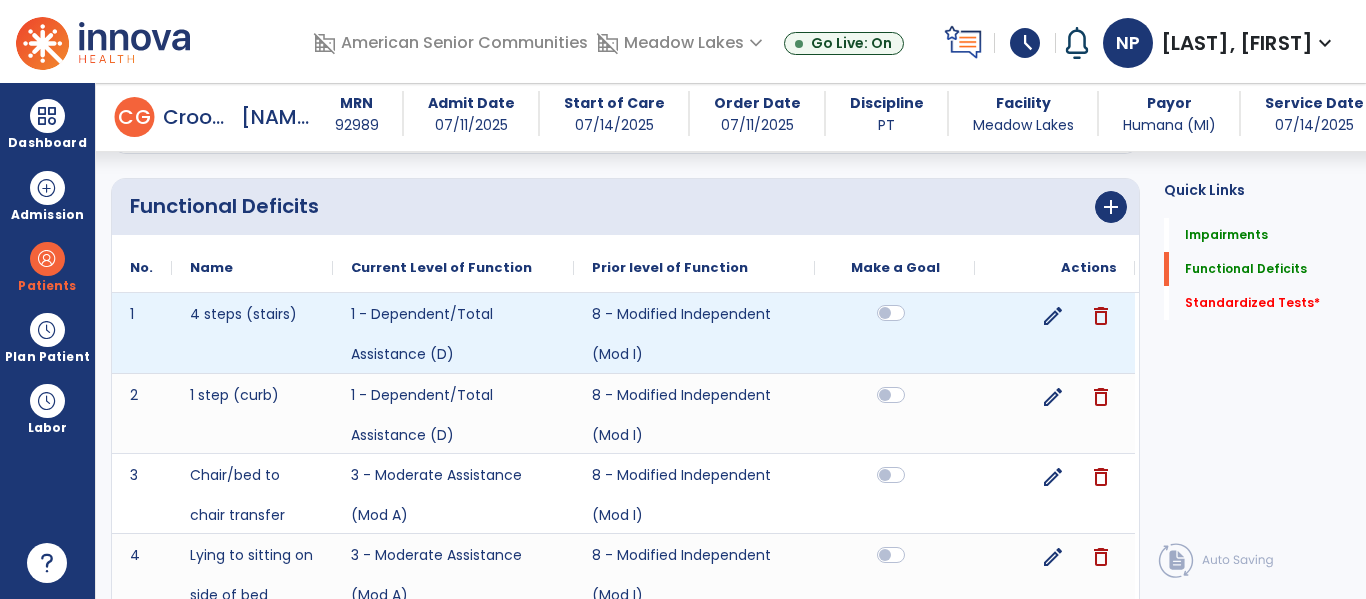 click 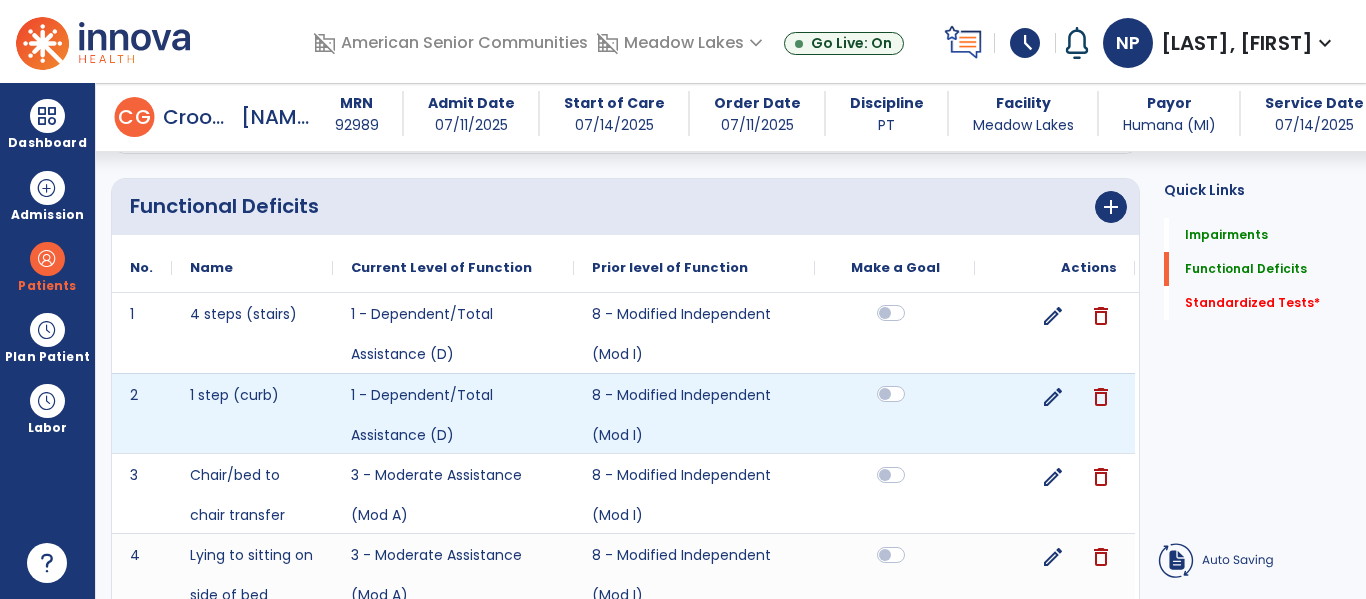 click 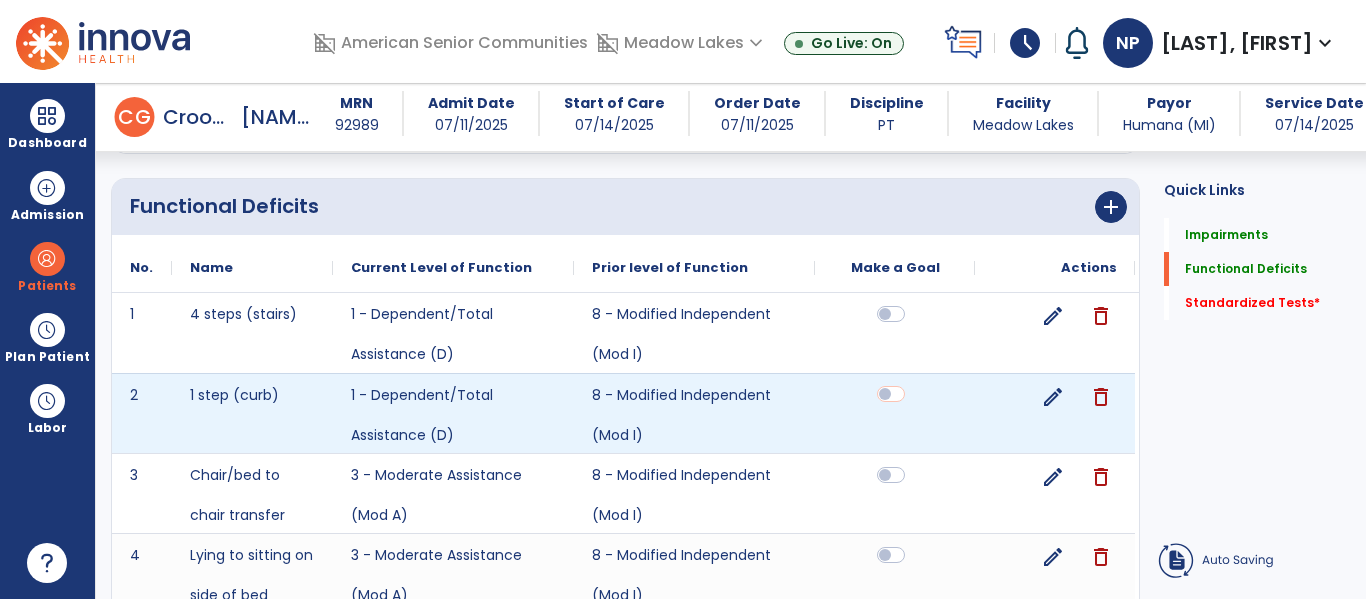 scroll, scrollTop: 663, scrollLeft: 0, axis: vertical 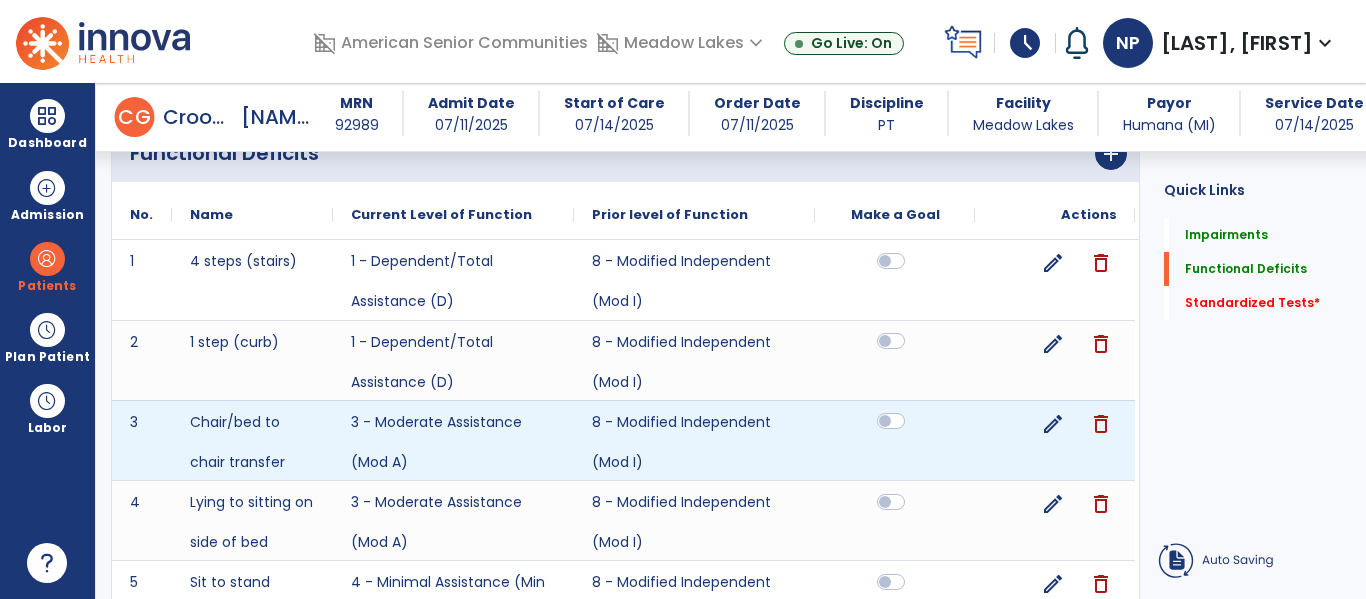 click 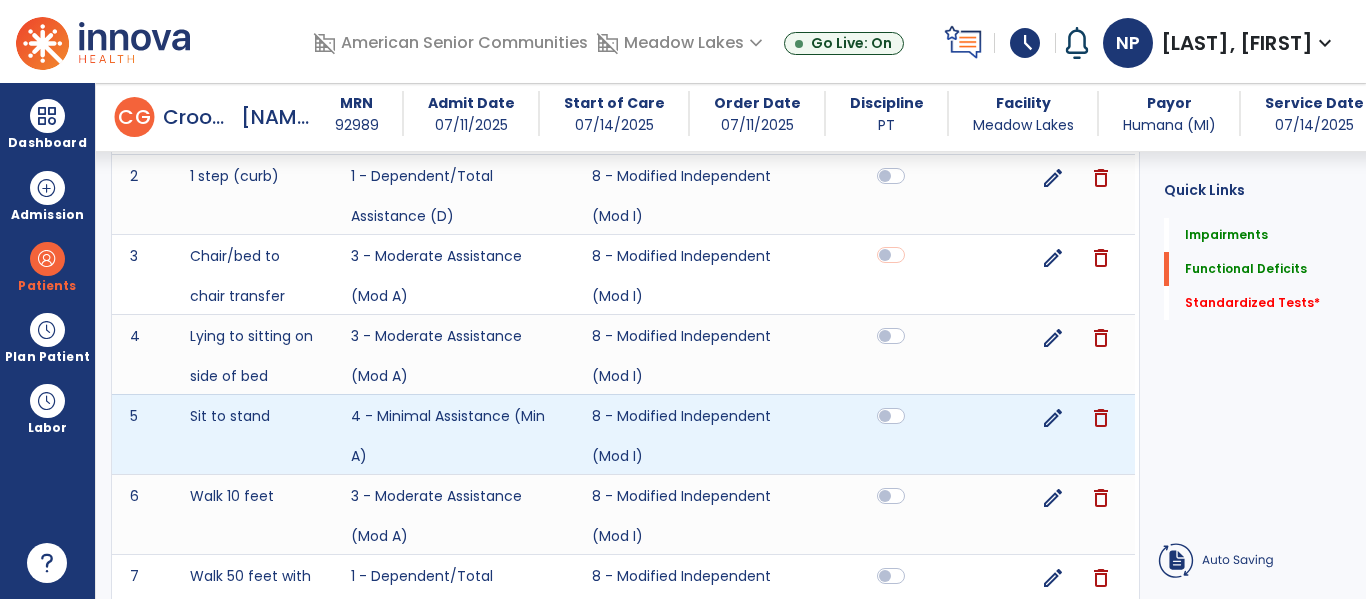 scroll, scrollTop: 836, scrollLeft: 0, axis: vertical 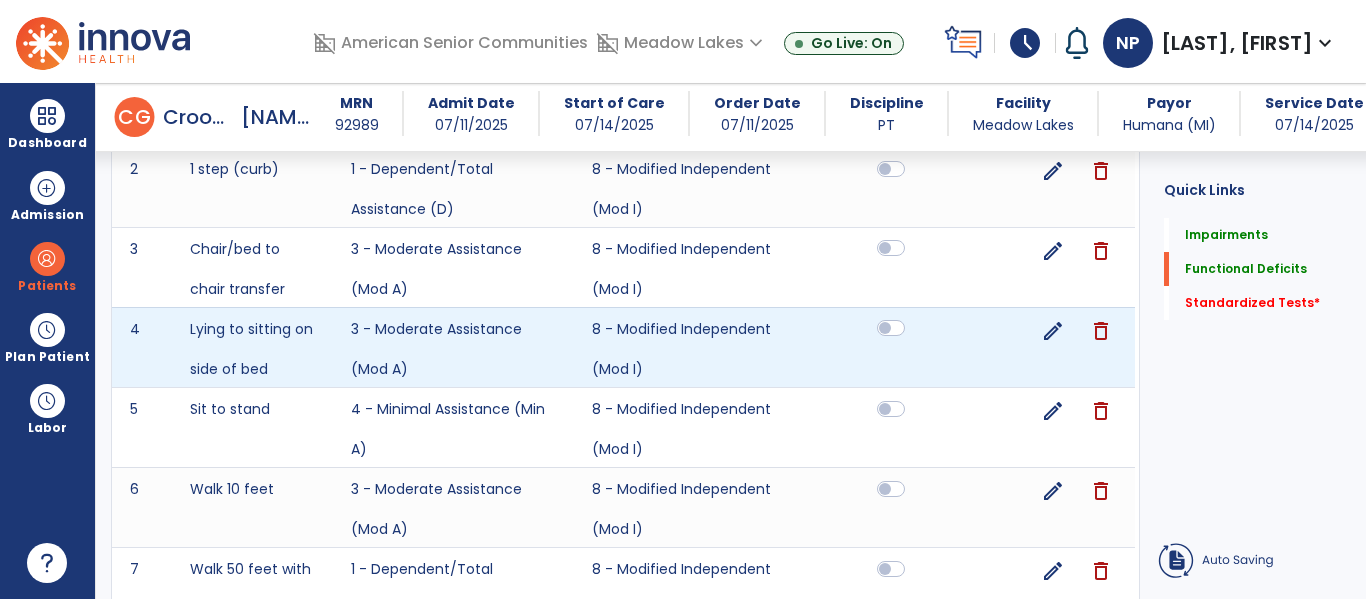 click 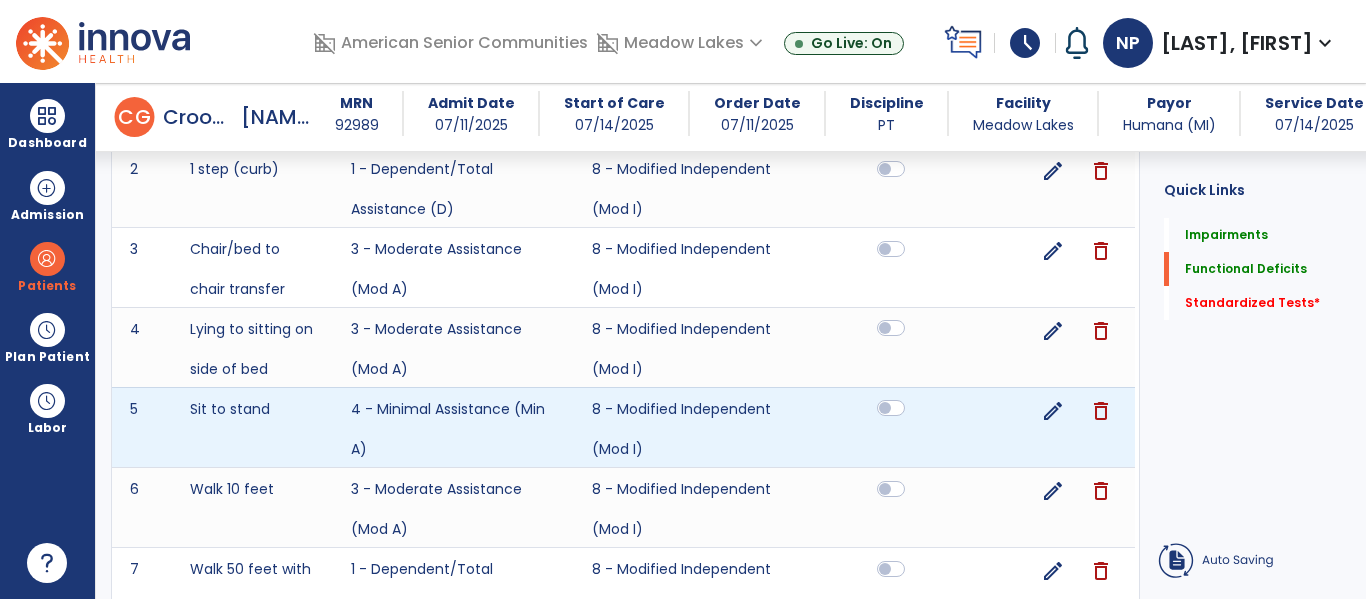 click 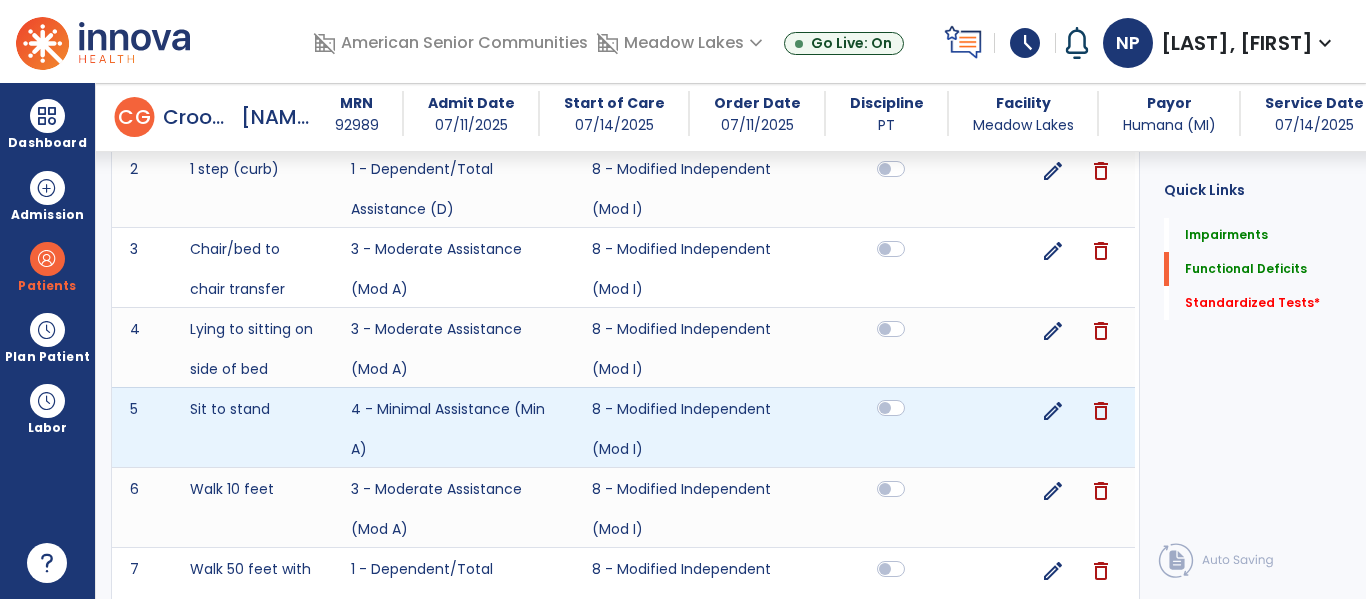 click 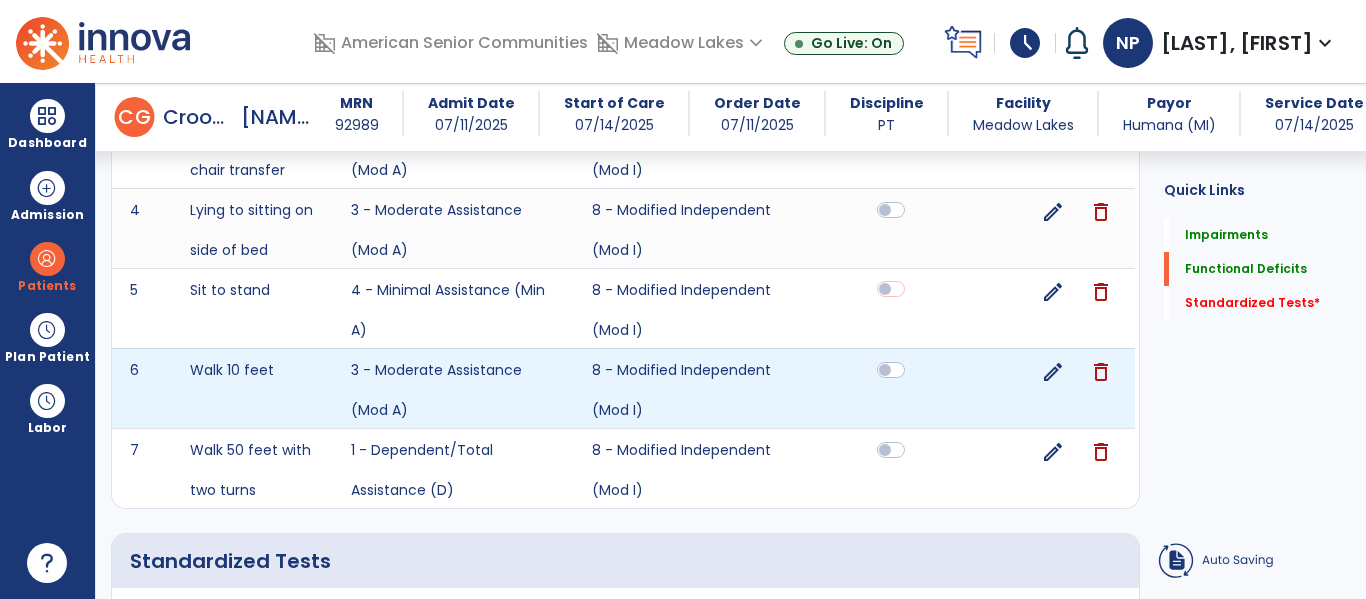 scroll, scrollTop: 957, scrollLeft: 0, axis: vertical 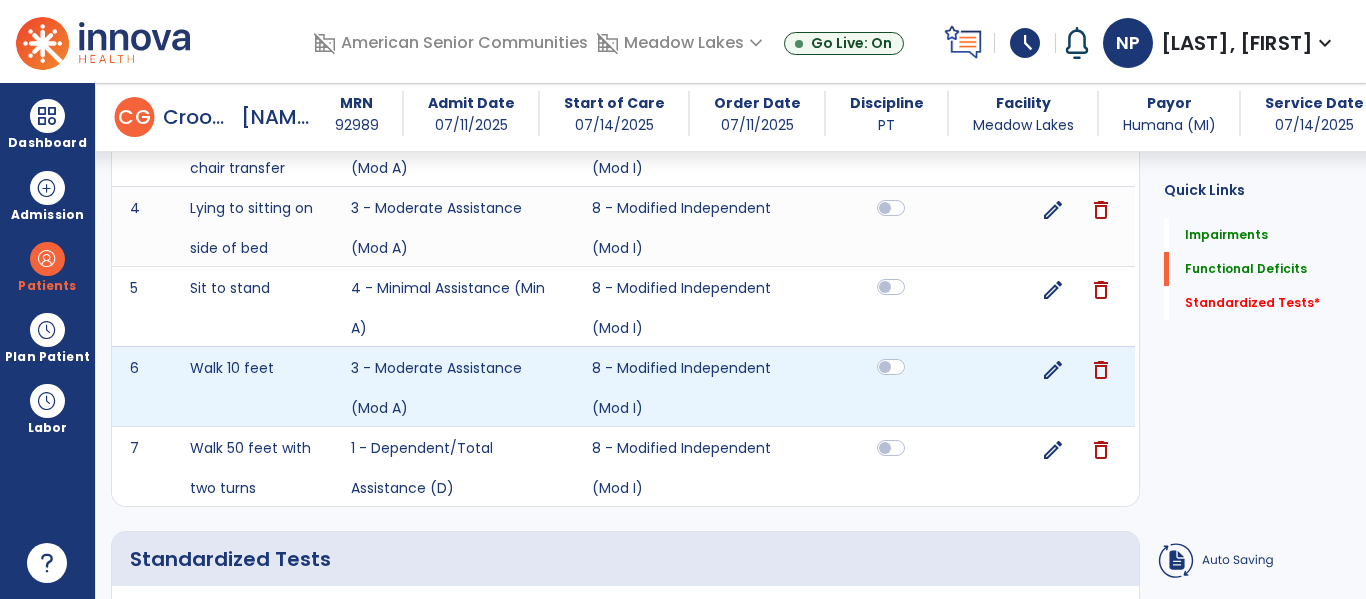 click 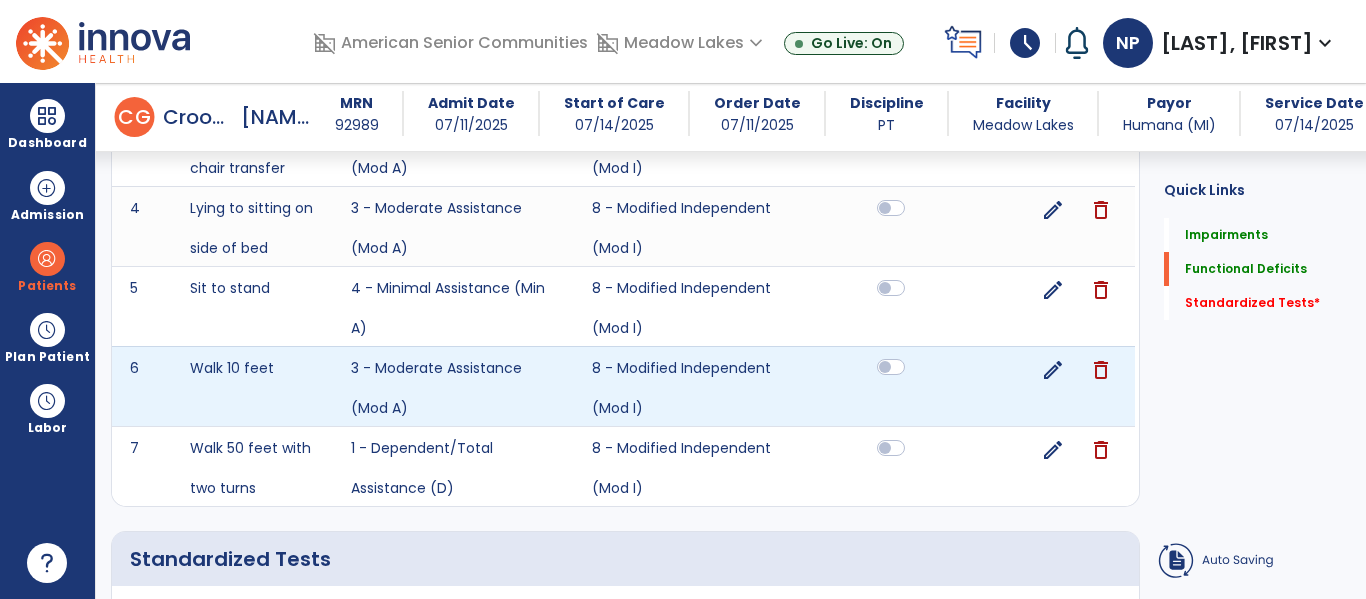 click 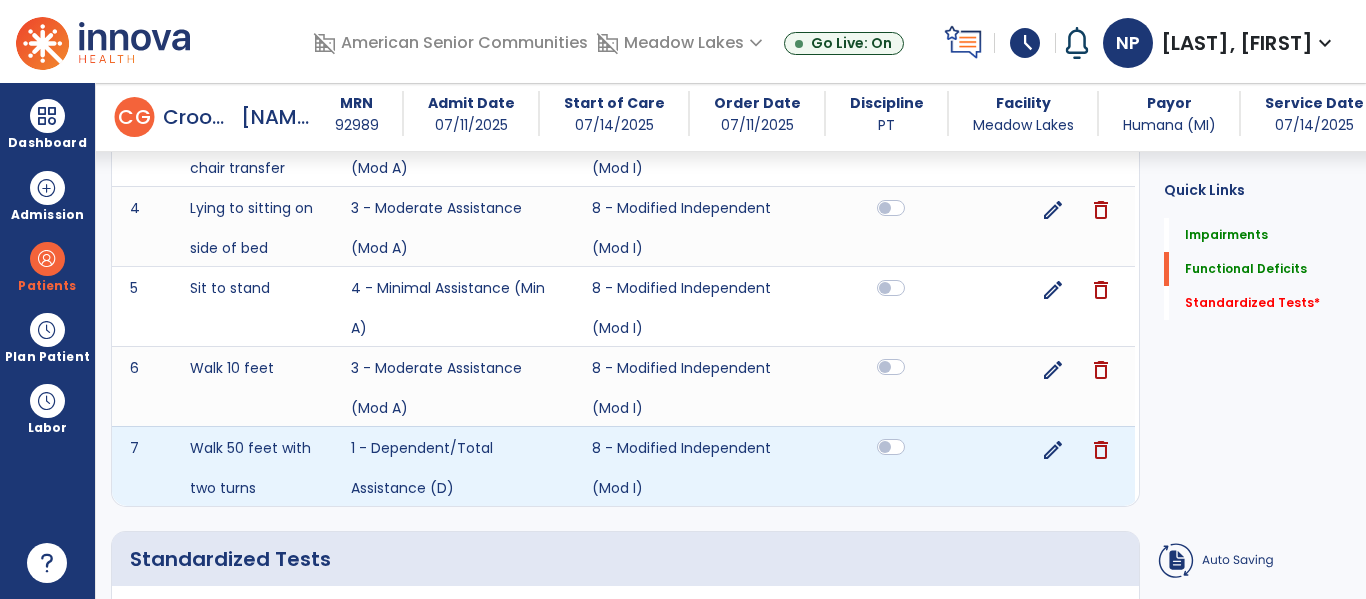 click 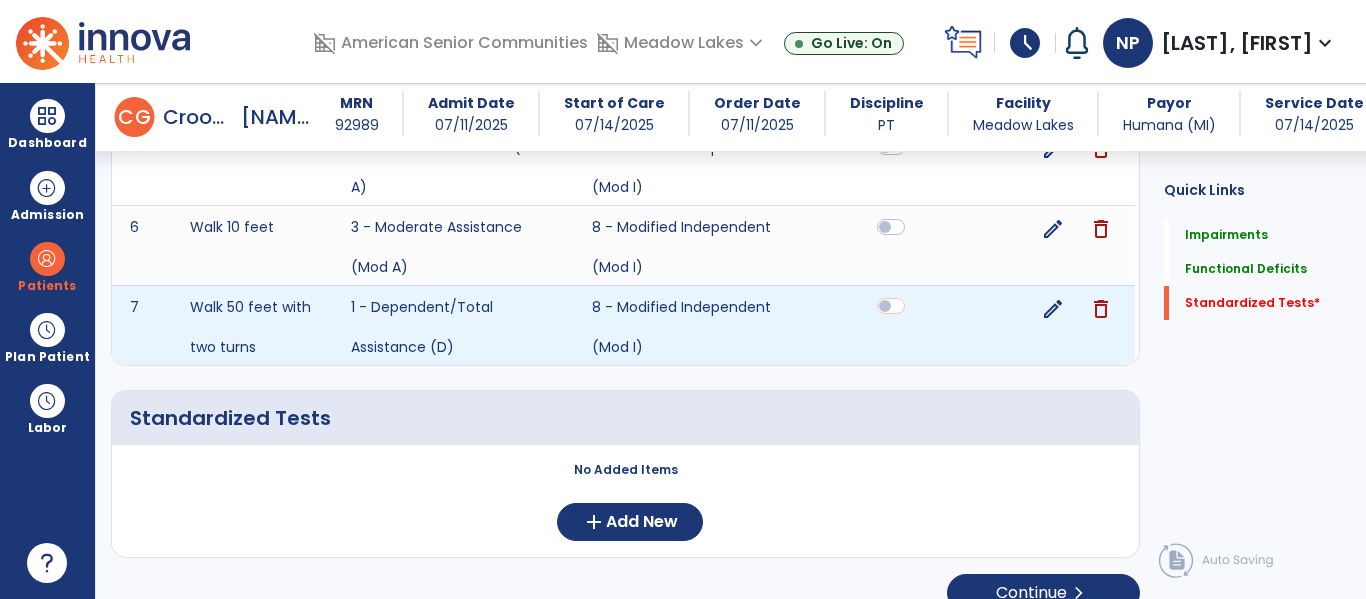 scroll, scrollTop: 1127, scrollLeft: 0, axis: vertical 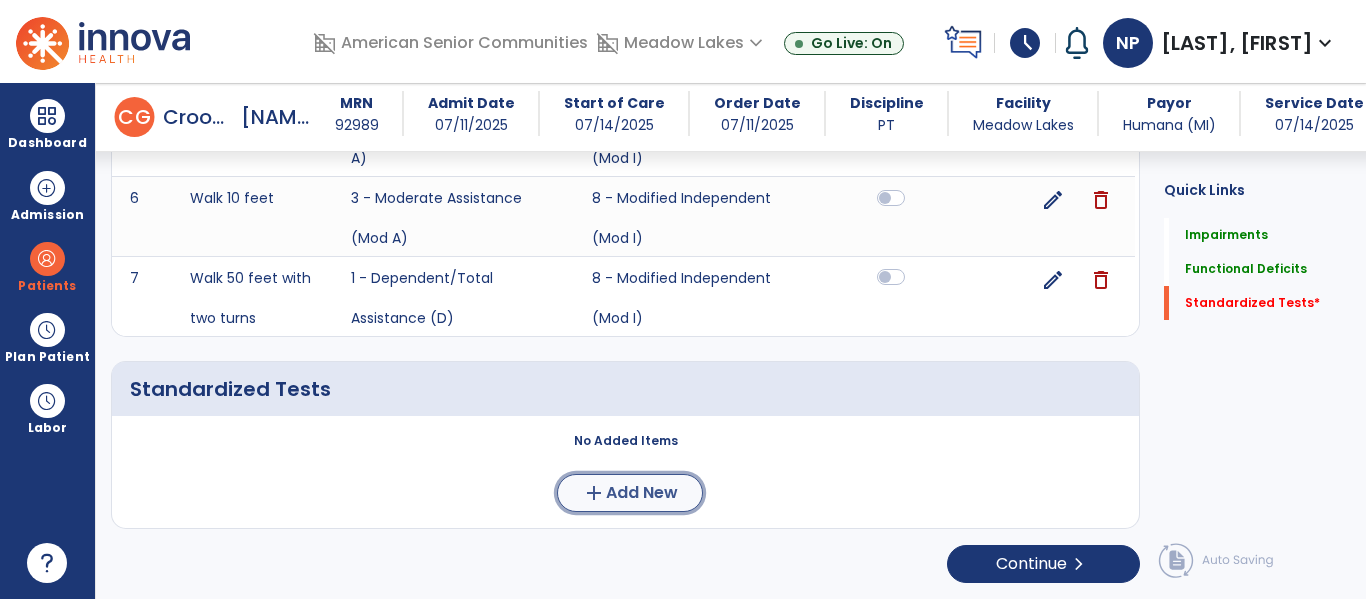 click on "add" 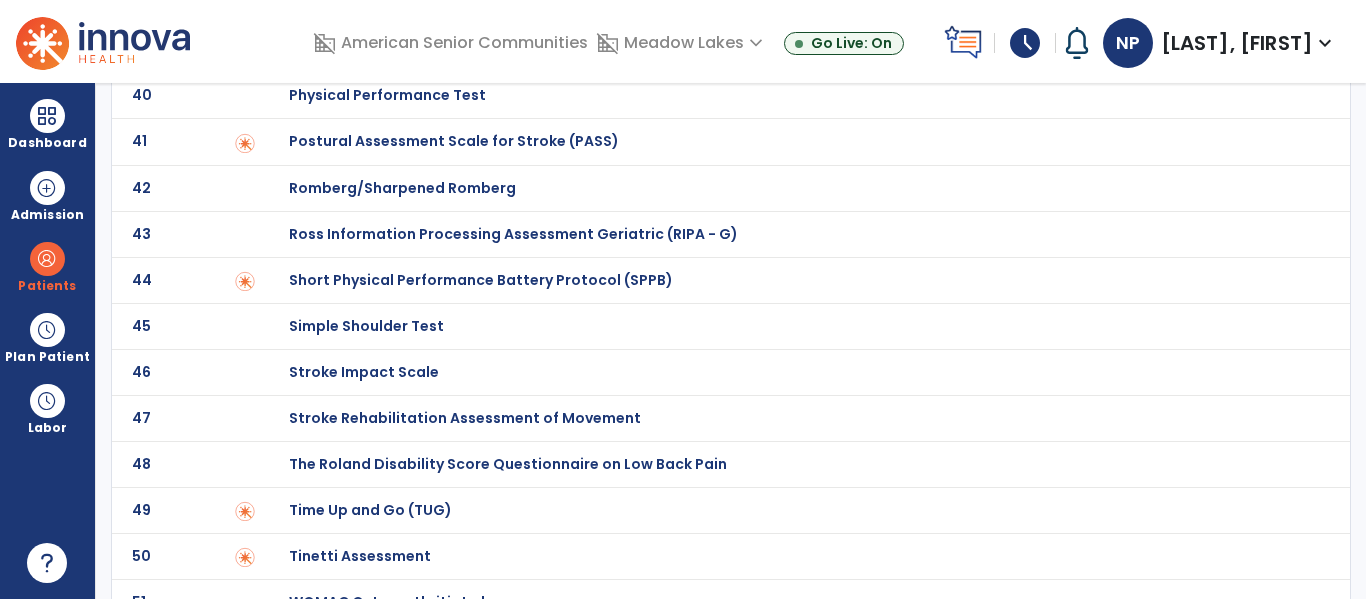 scroll, scrollTop: 1926, scrollLeft: 0, axis: vertical 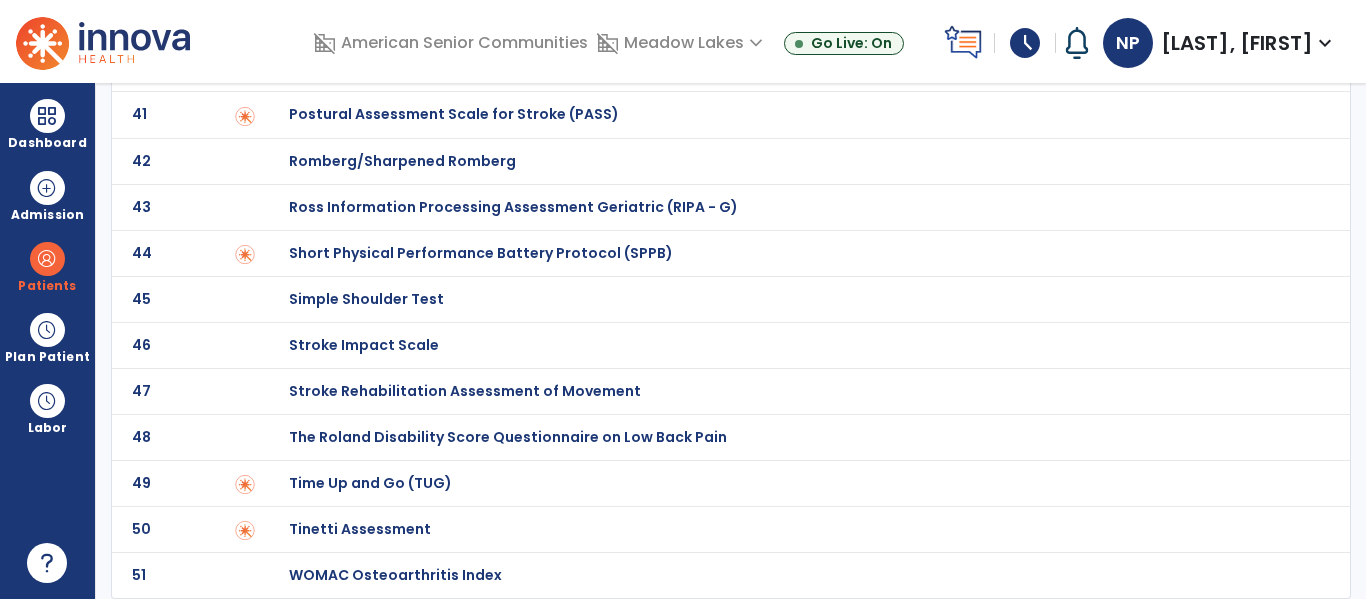 click on "Time Up and Go (TUG)" at bounding box center (360, -1726) 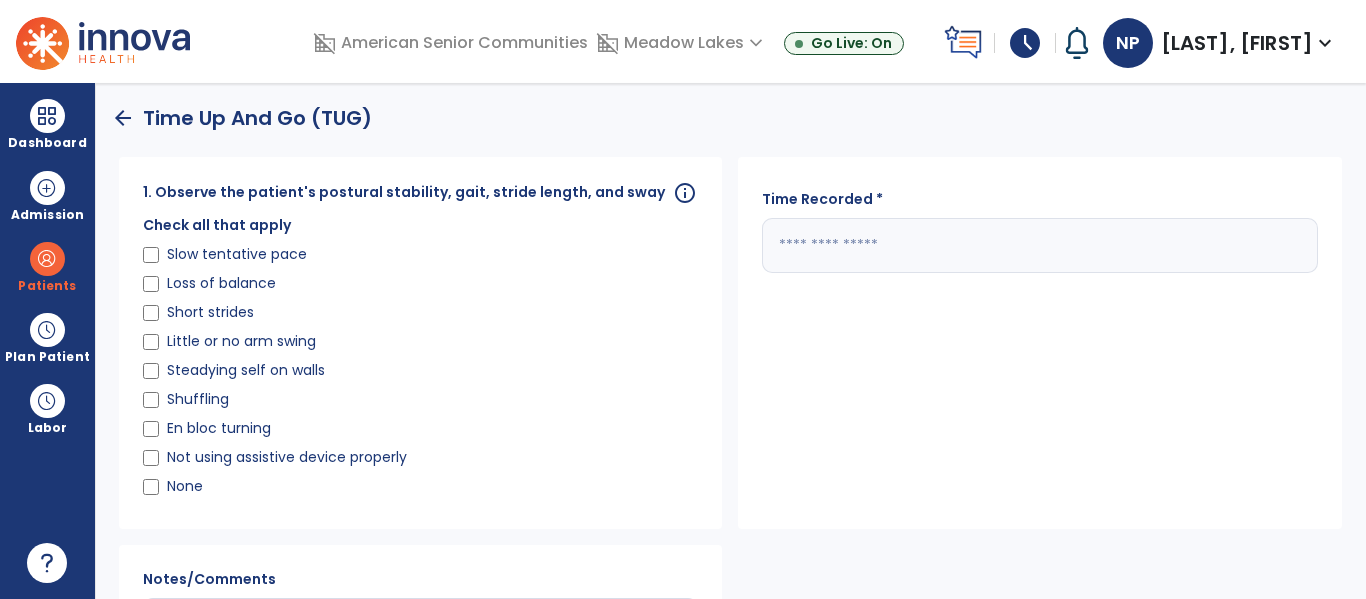 click on "Short strides" 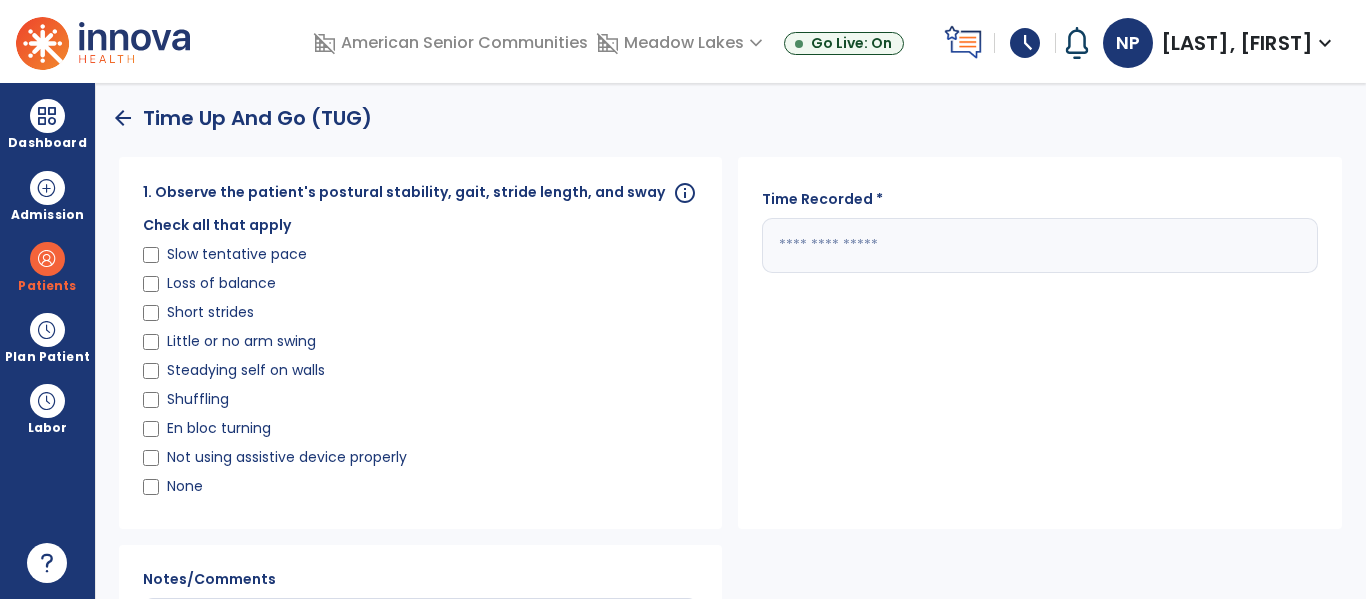 click 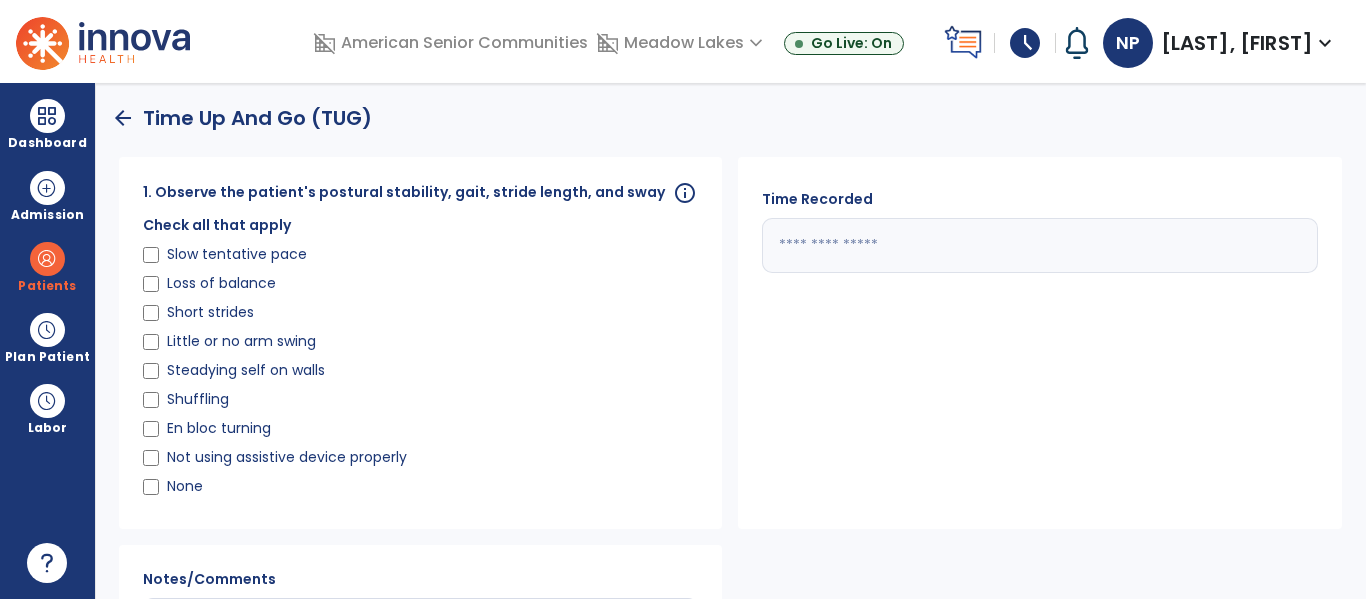 scroll, scrollTop: 257, scrollLeft: 0, axis: vertical 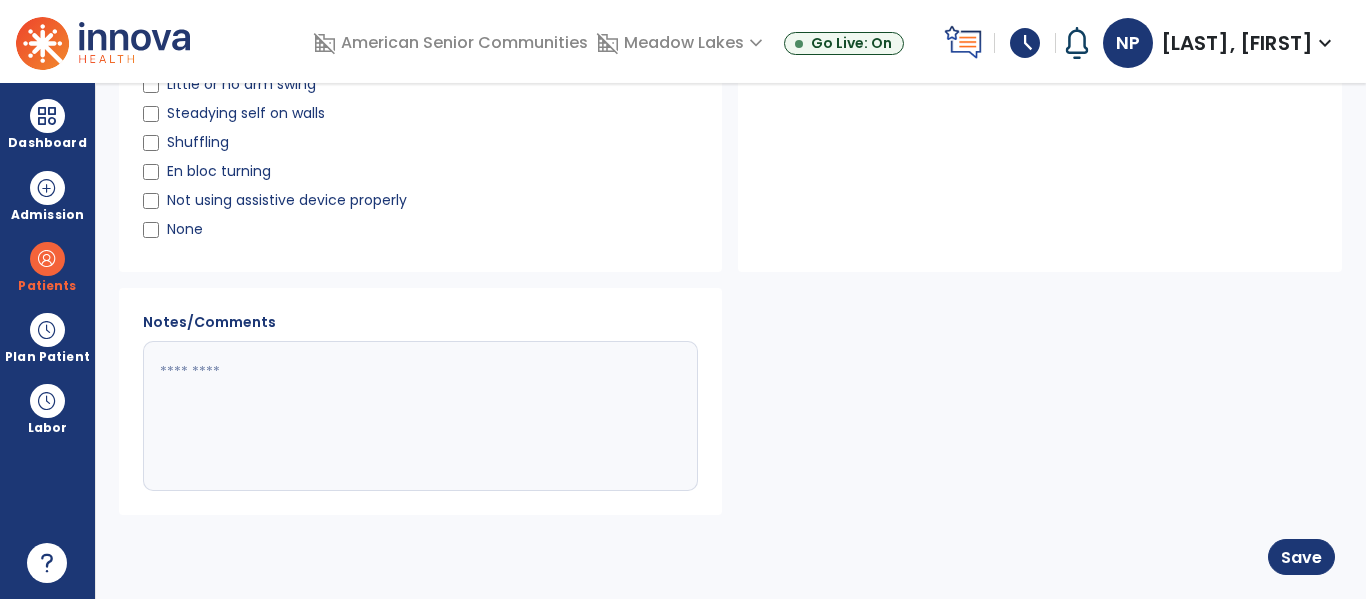 type on "*" 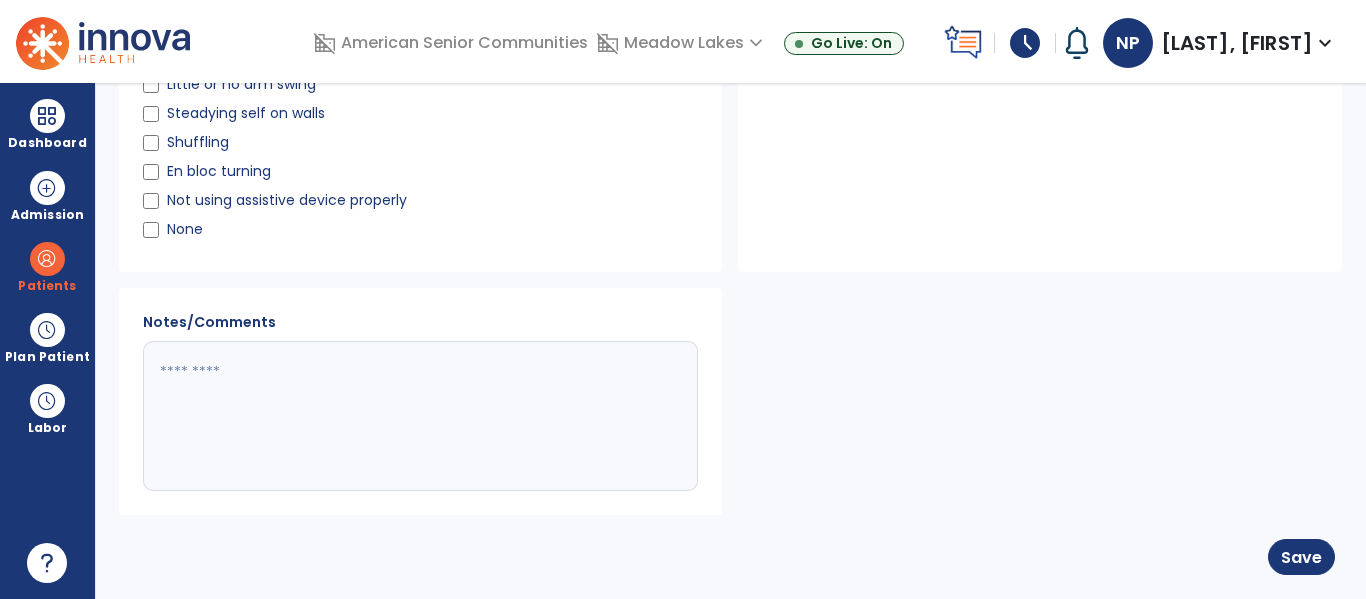 click 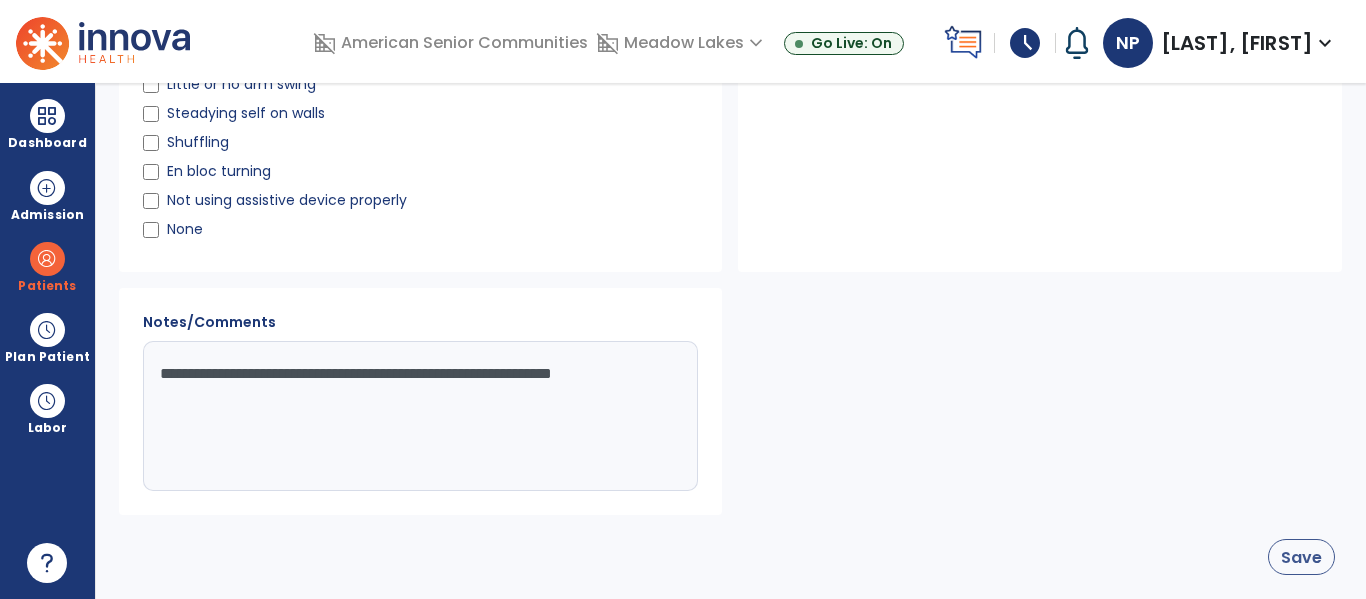 type on "**********" 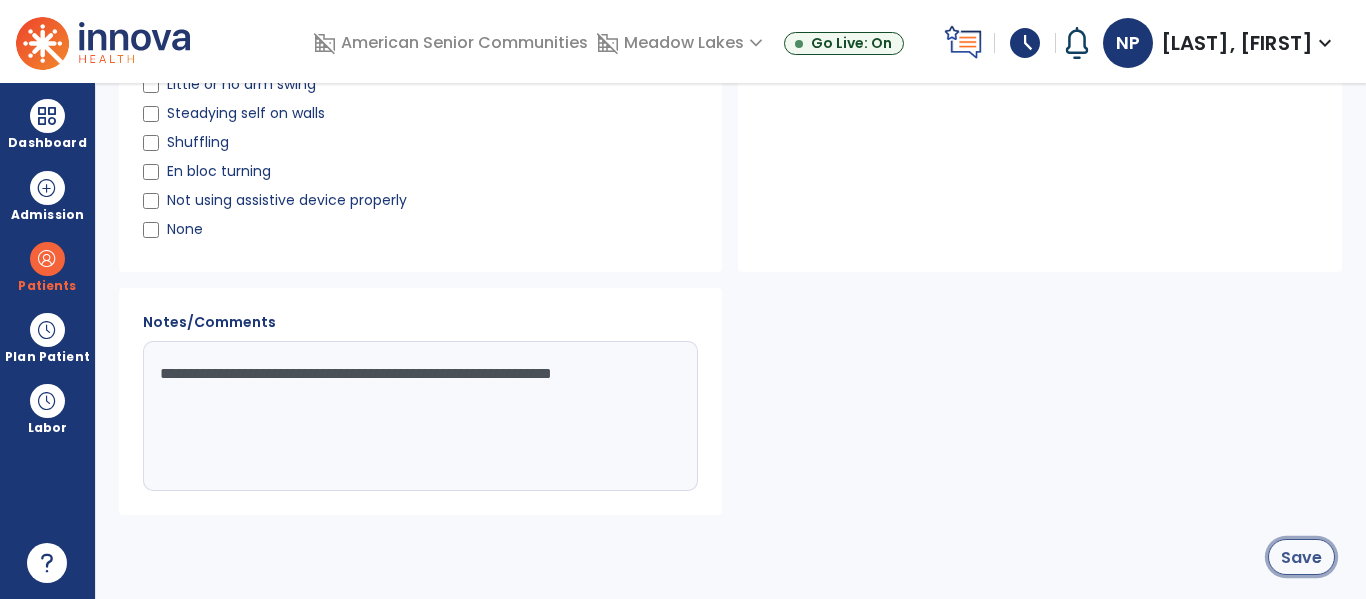 click on "Save" 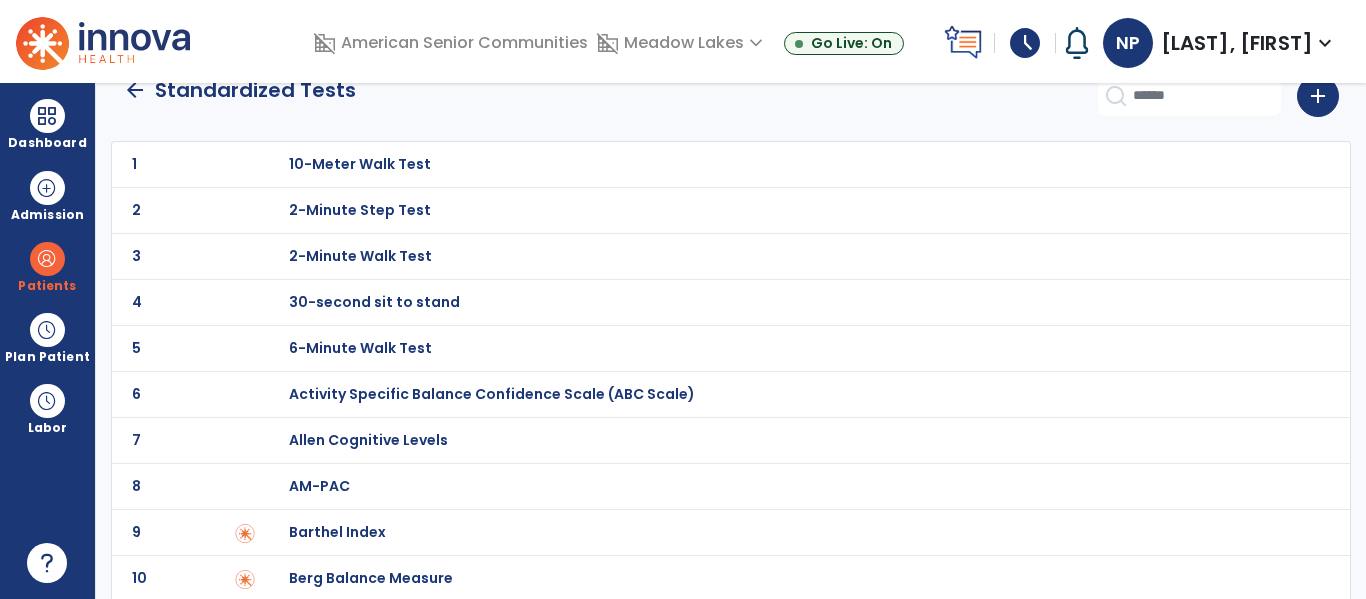 scroll, scrollTop: 0, scrollLeft: 0, axis: both 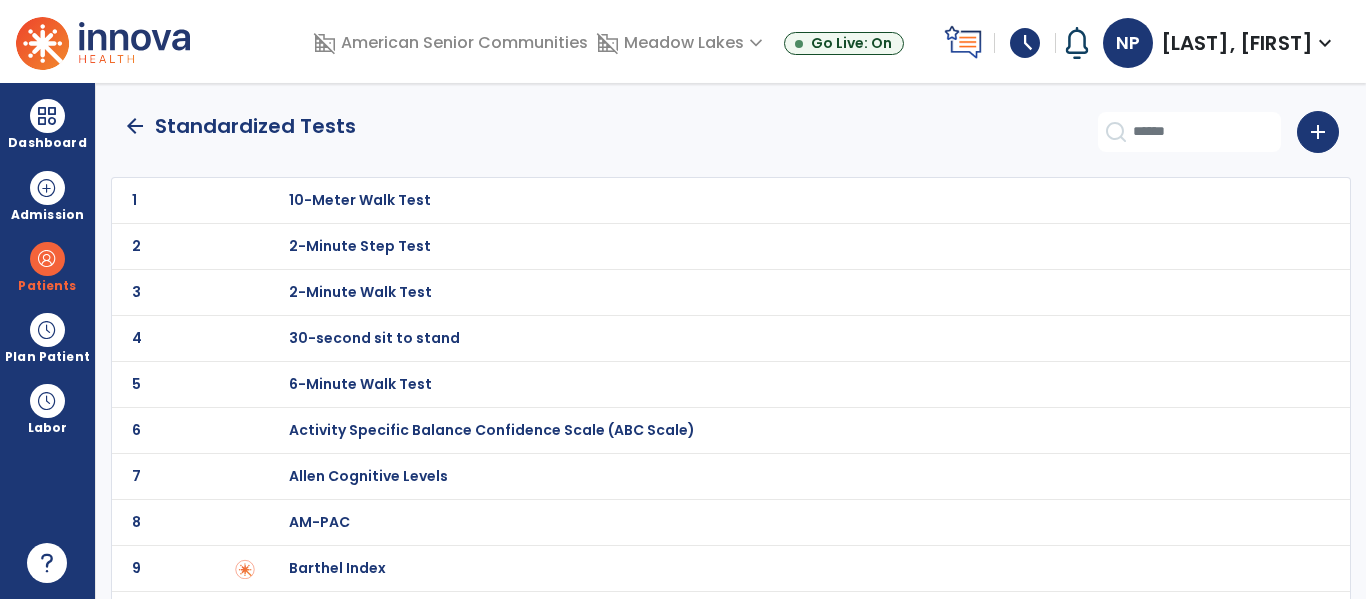 click on "arrow_back" 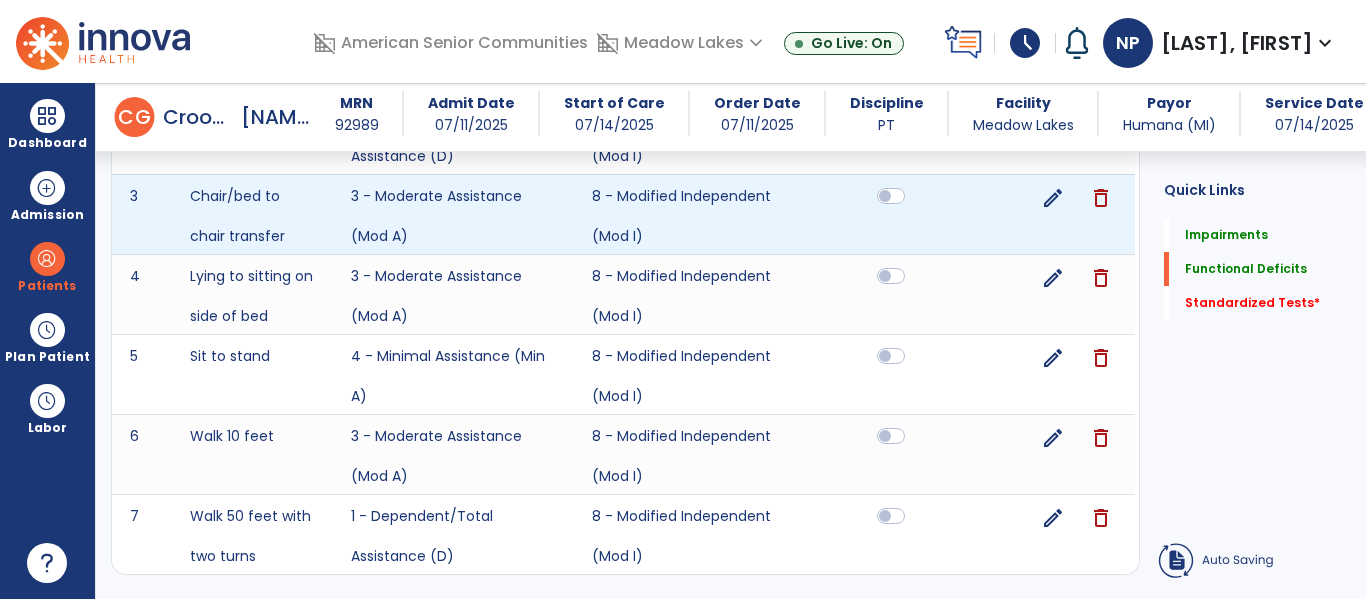scroll, scrollTop: 1125, scrollLeft: 0, axis: vertical 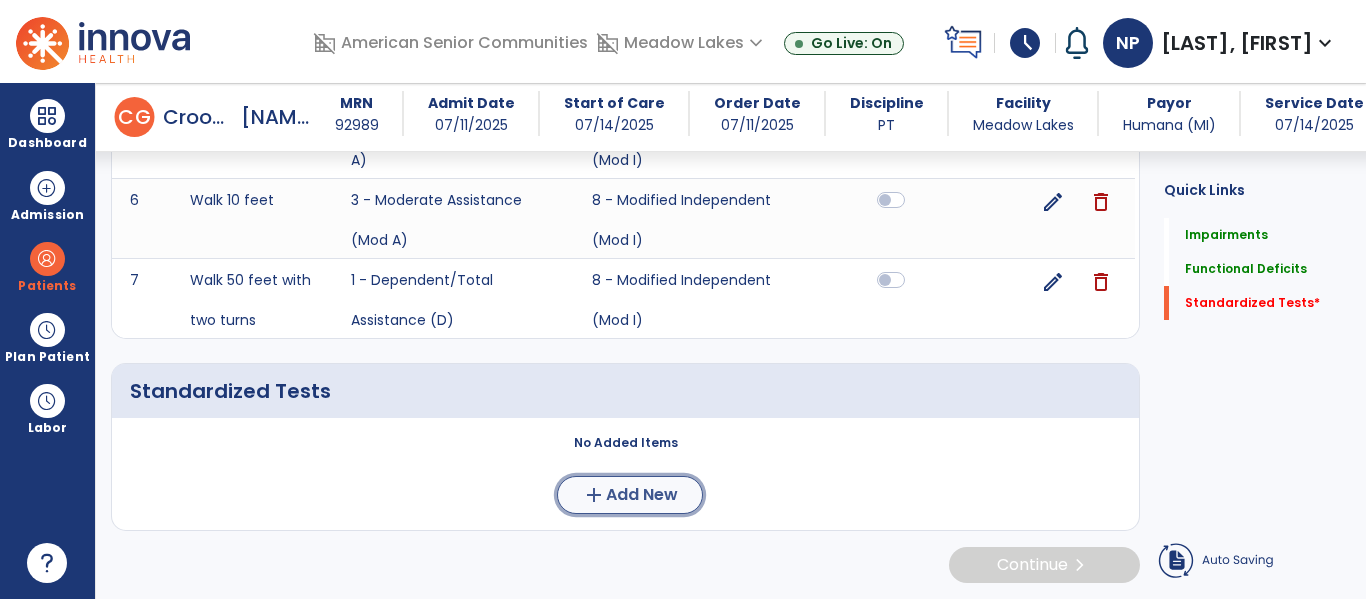 click on "Add New" 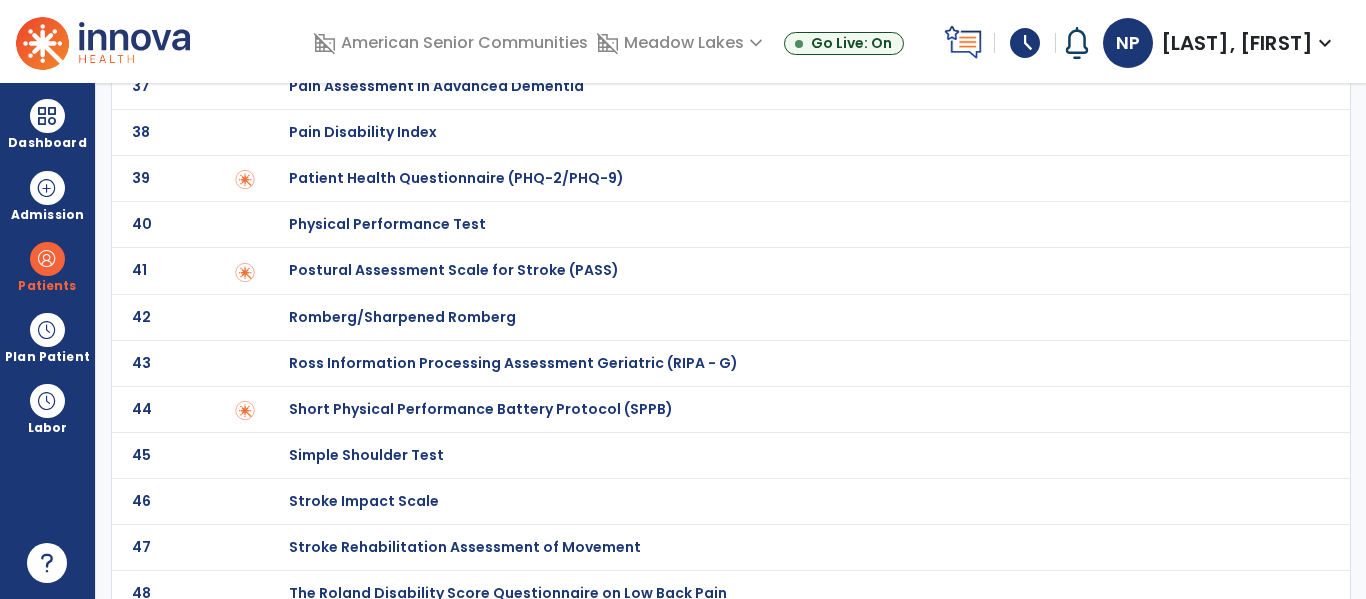 scroll, scrollTop: 1926, scrollLeft: 0, axis: vertical 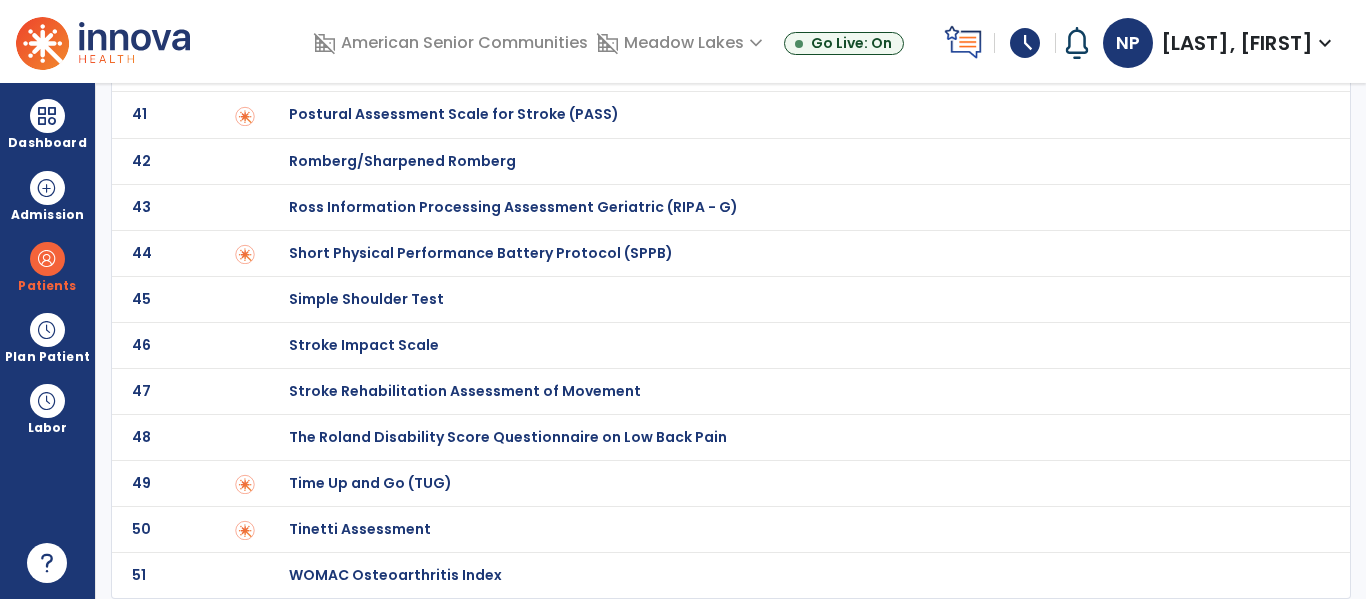 click on "Time Up and Go (TUG)" at bounding box center [360, -1726] 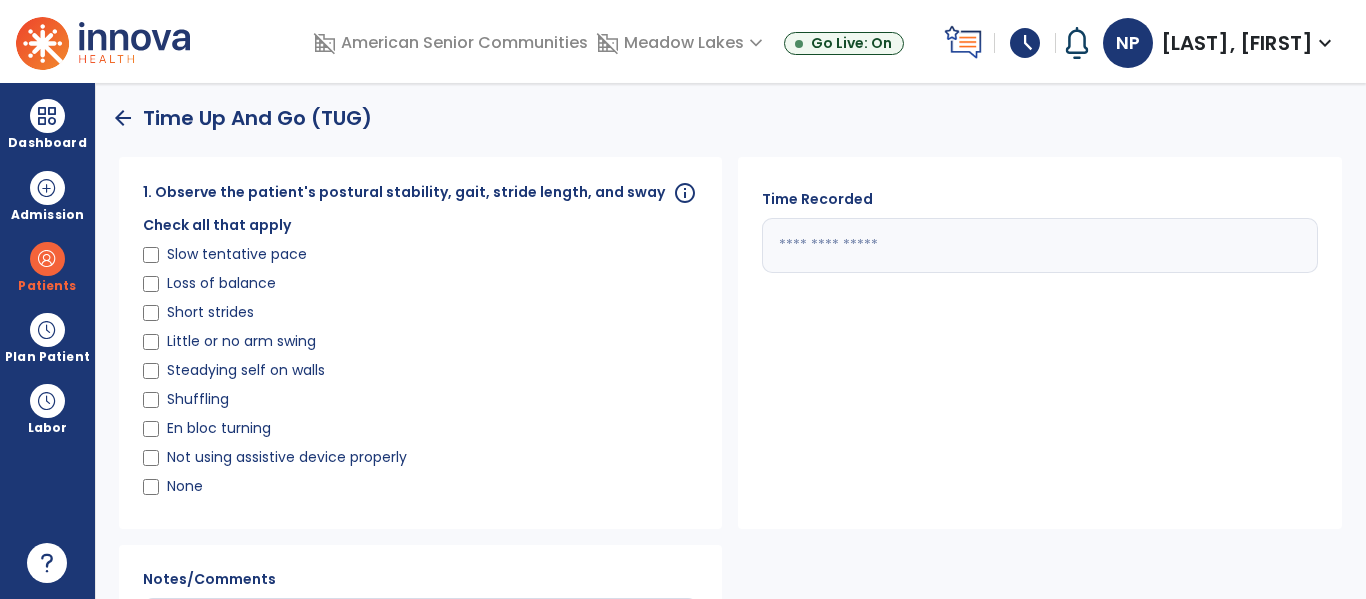 scroll, scrollTop: 235, scrollLeft: 0, axis: vertical 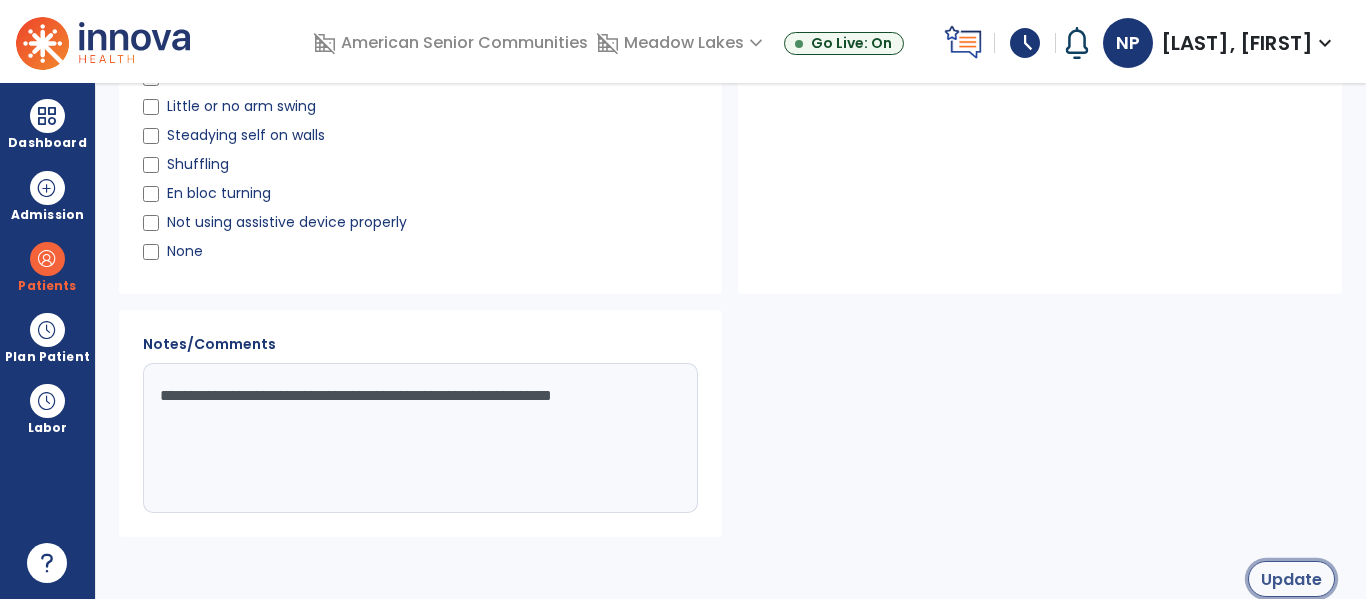 click on "Update" 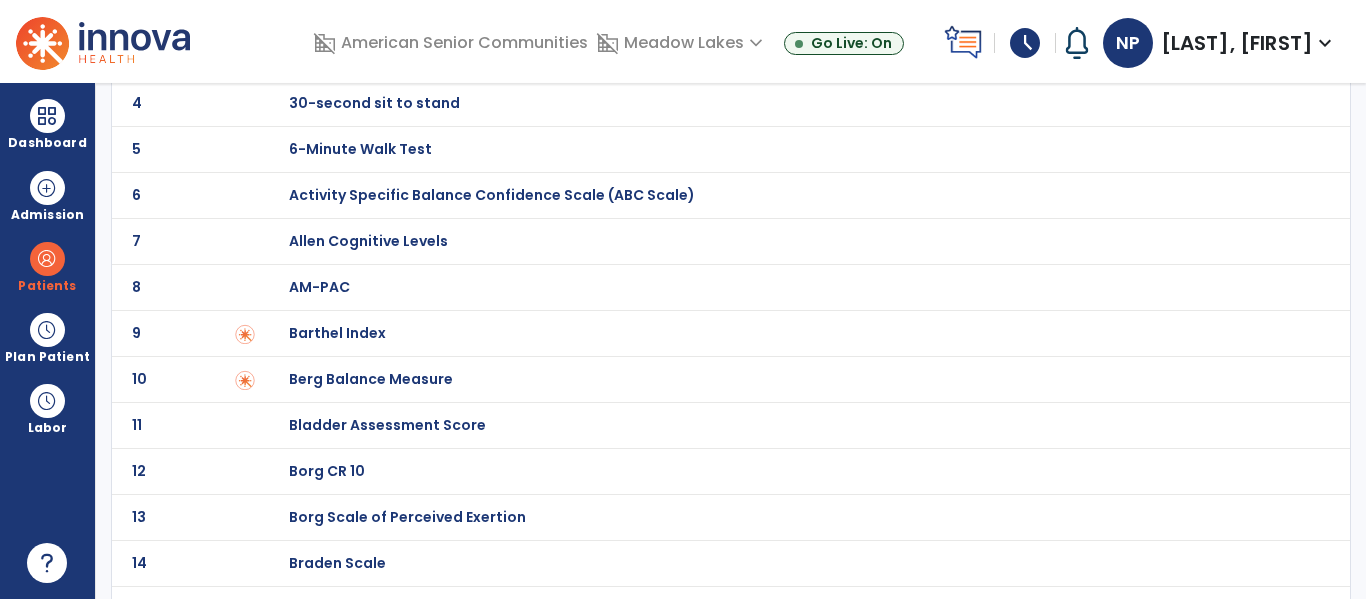 scroll, scrollTop: 1926, scrollLeft: 0, axis: vertical 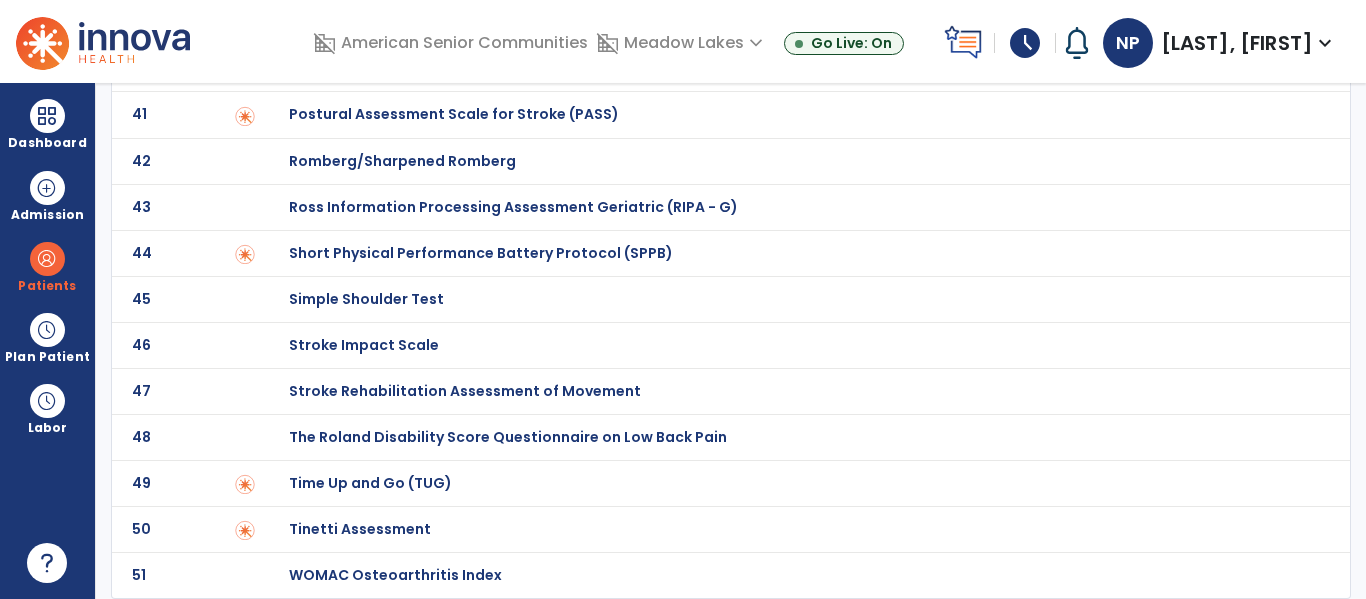 click on "Time Up and Go (TUG)" at bounding box center [360, -1726] 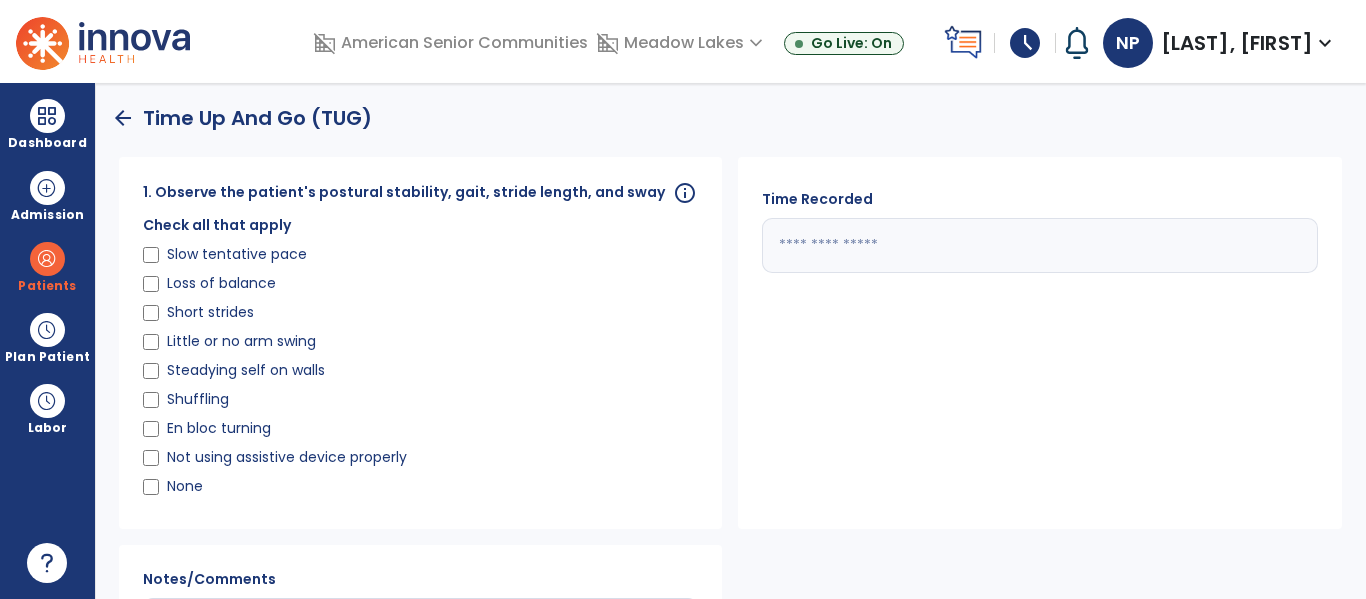 scroll, scrollTop: 257, scrollLeft: 0, axis: vertical 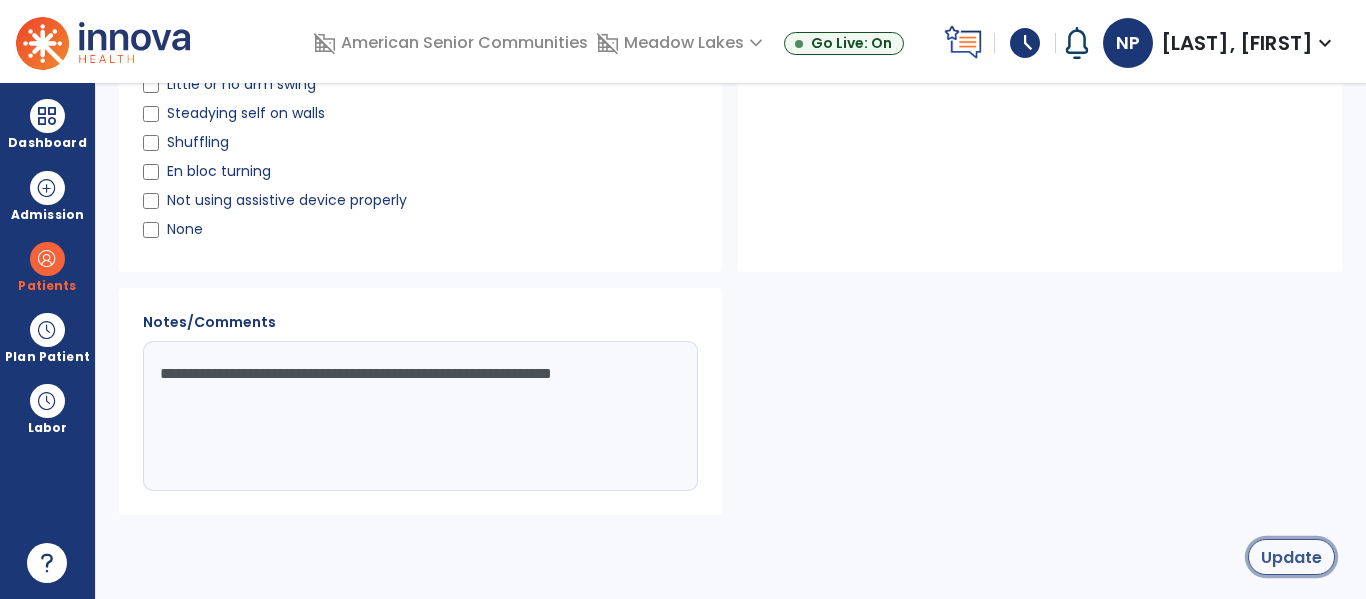 click on "Update" 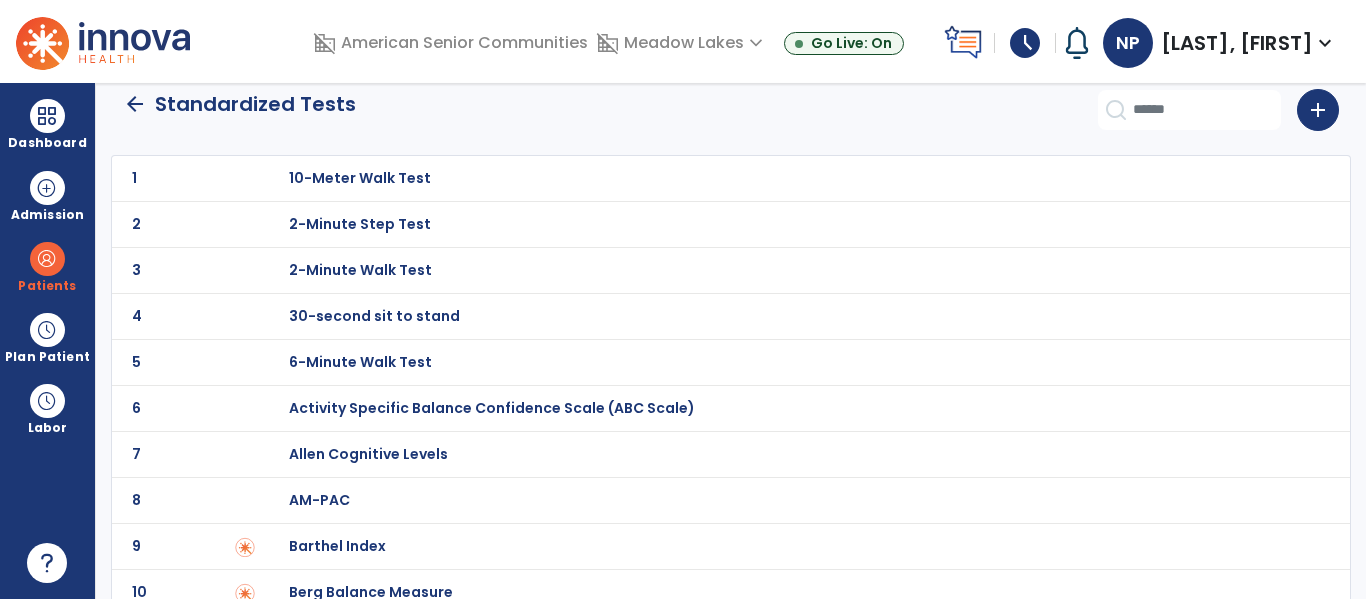 scroll, scrollTop: 0, scrollLeft: 0, axis: both 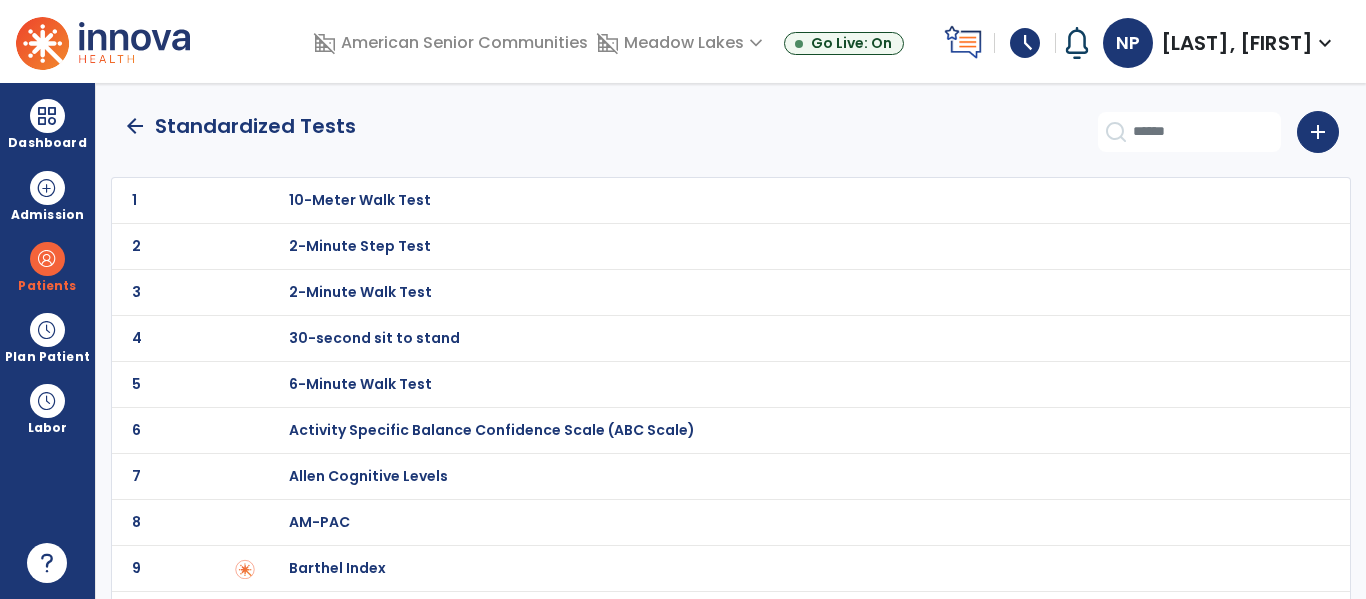 click on "arrow_back" 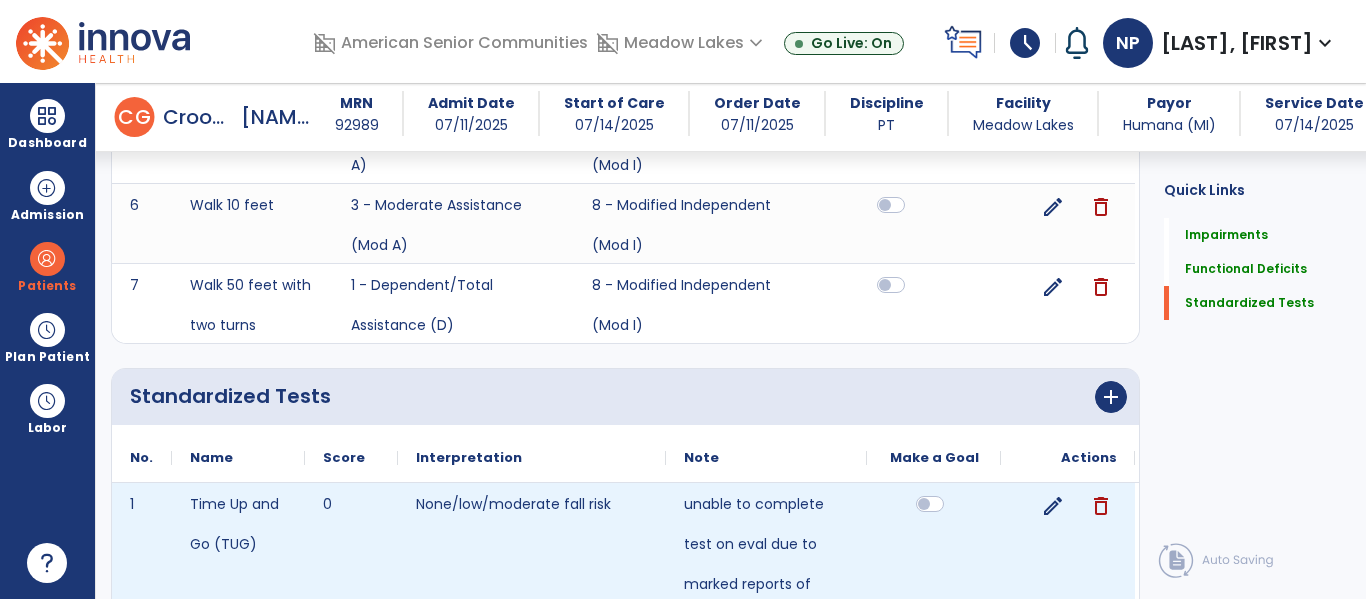 scroll, scrollTop: 1235, scrollLeft: 0, axis: vertical 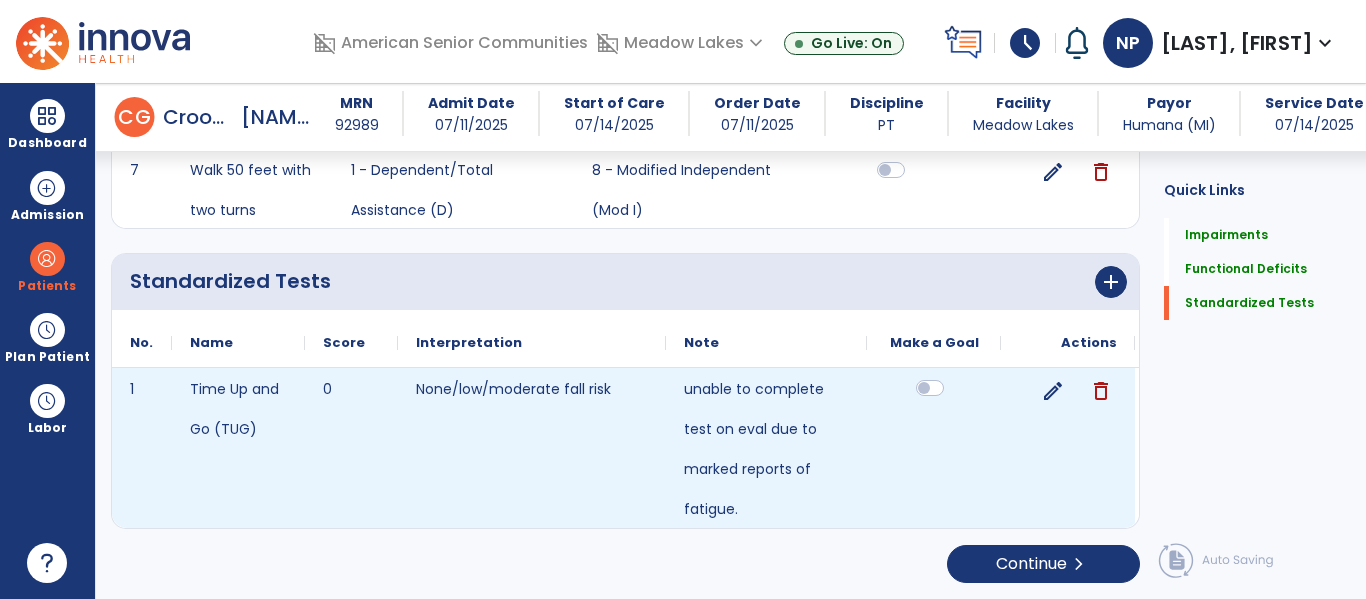 click 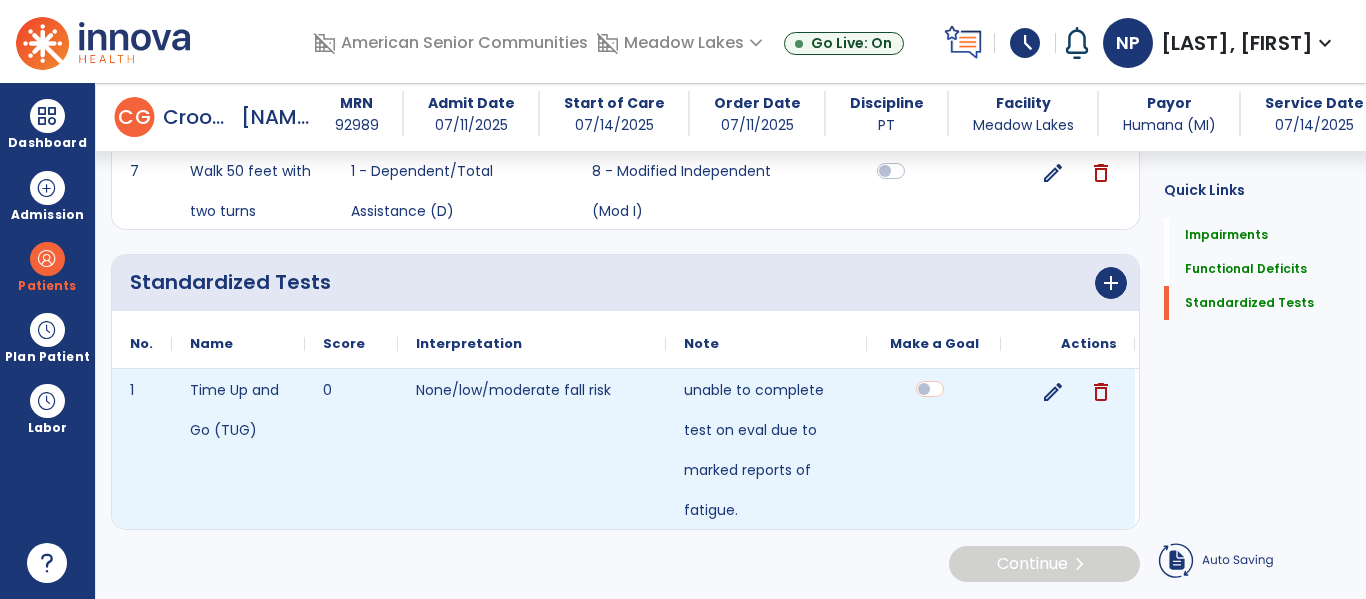 scroll, scrollTop: 1233, scrollLeft: 0, axis: vertical 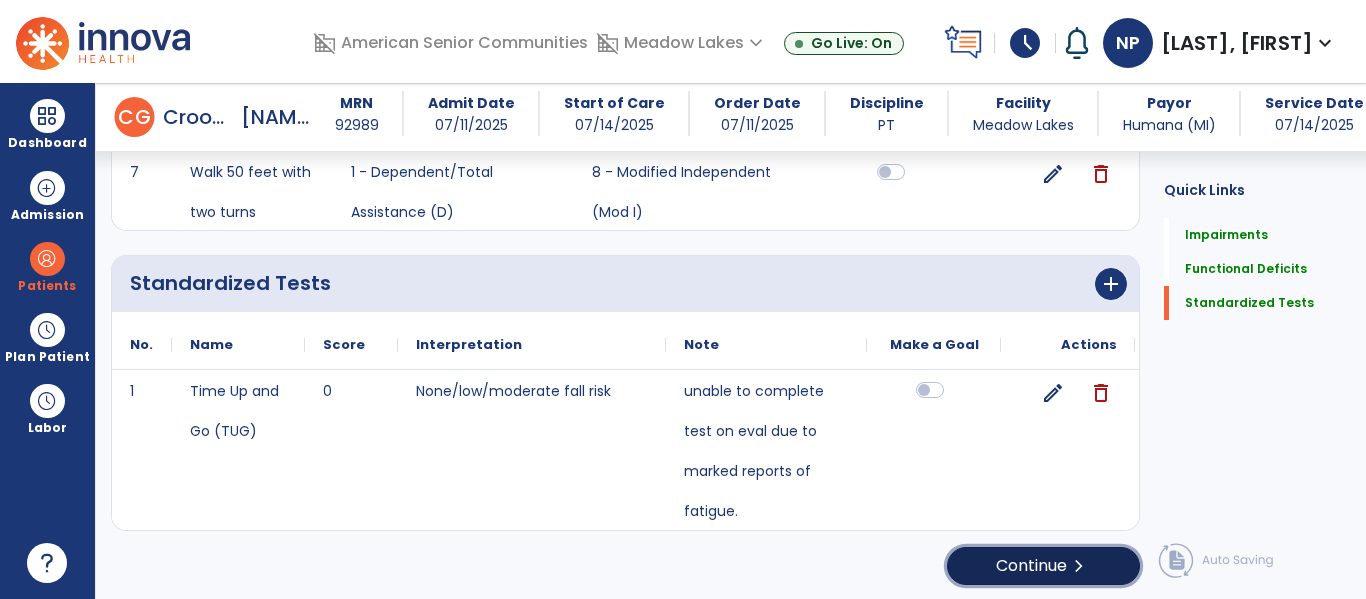 click on "Continue  chevron_right" 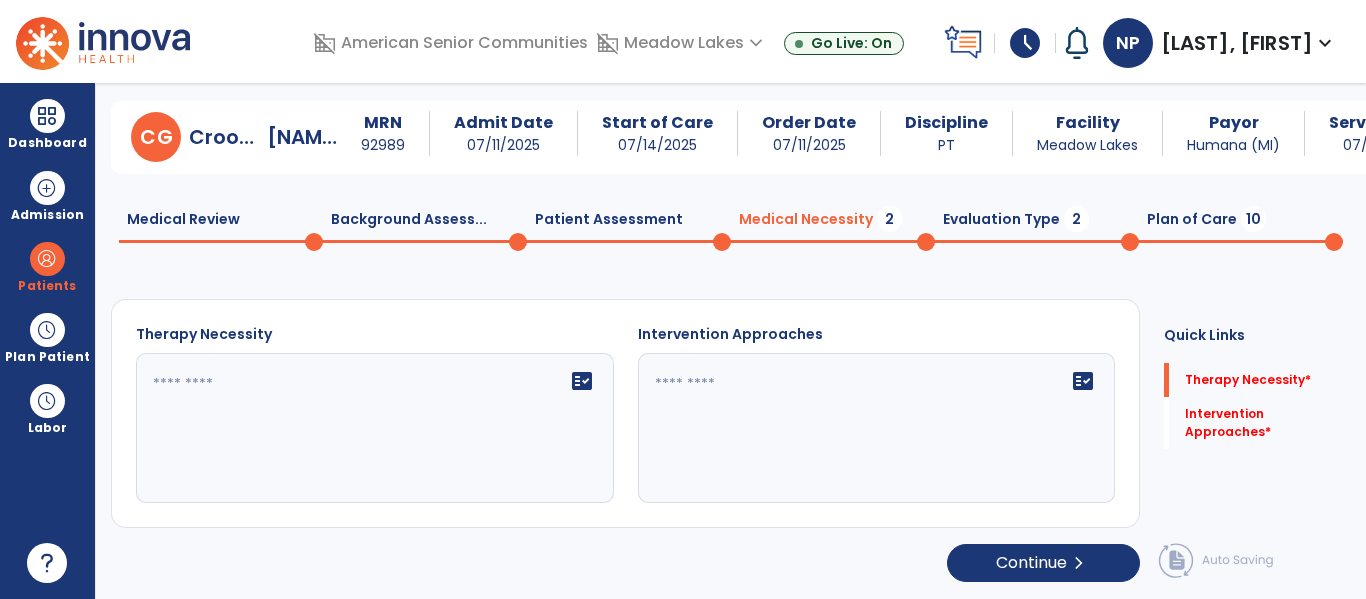 scroll, scrollTop: 29, scrollLeft: 0, axis: vertical 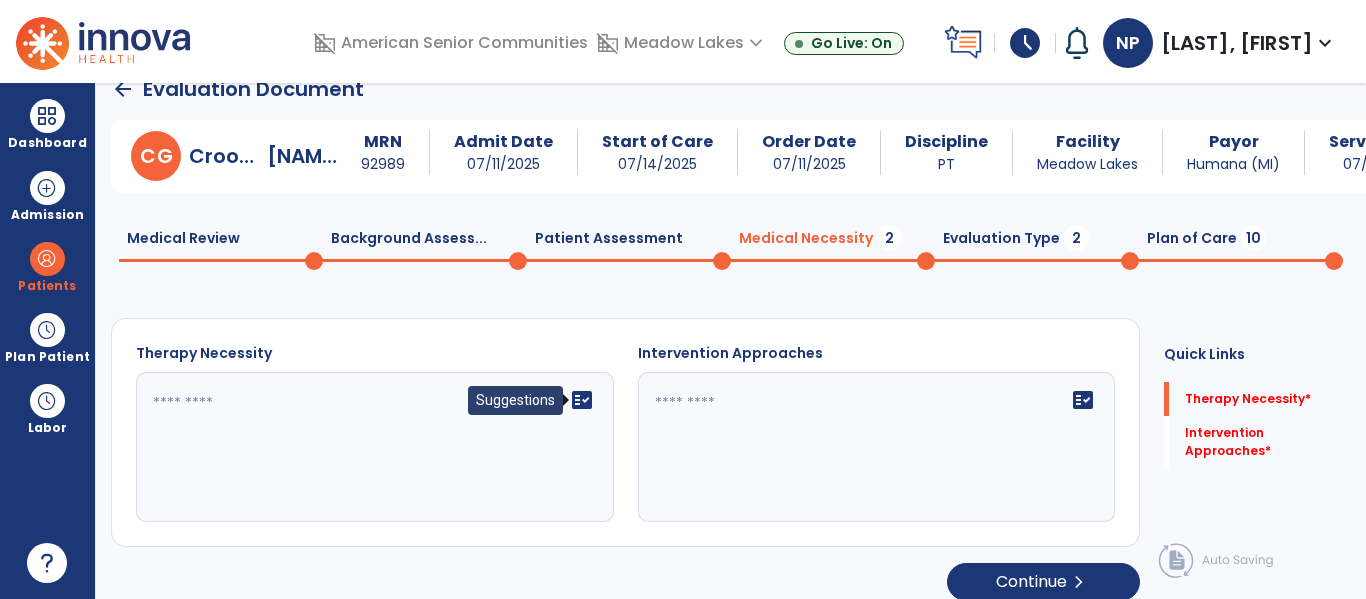click on "fact_check" 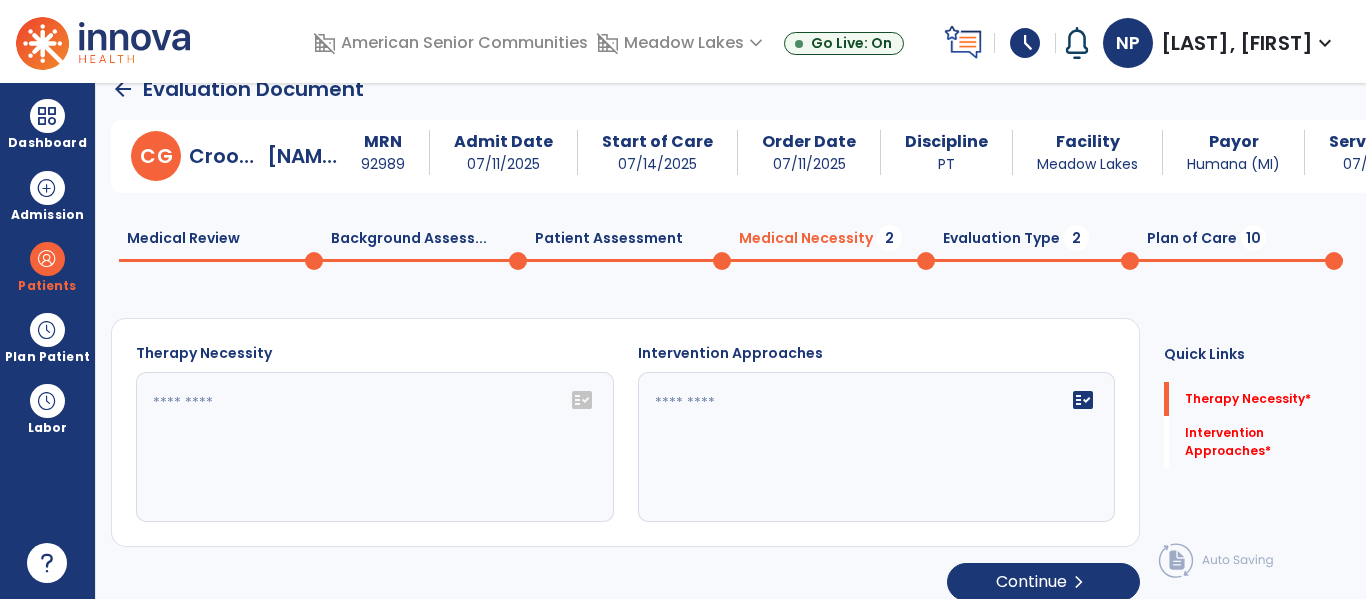 click on "fact_check" 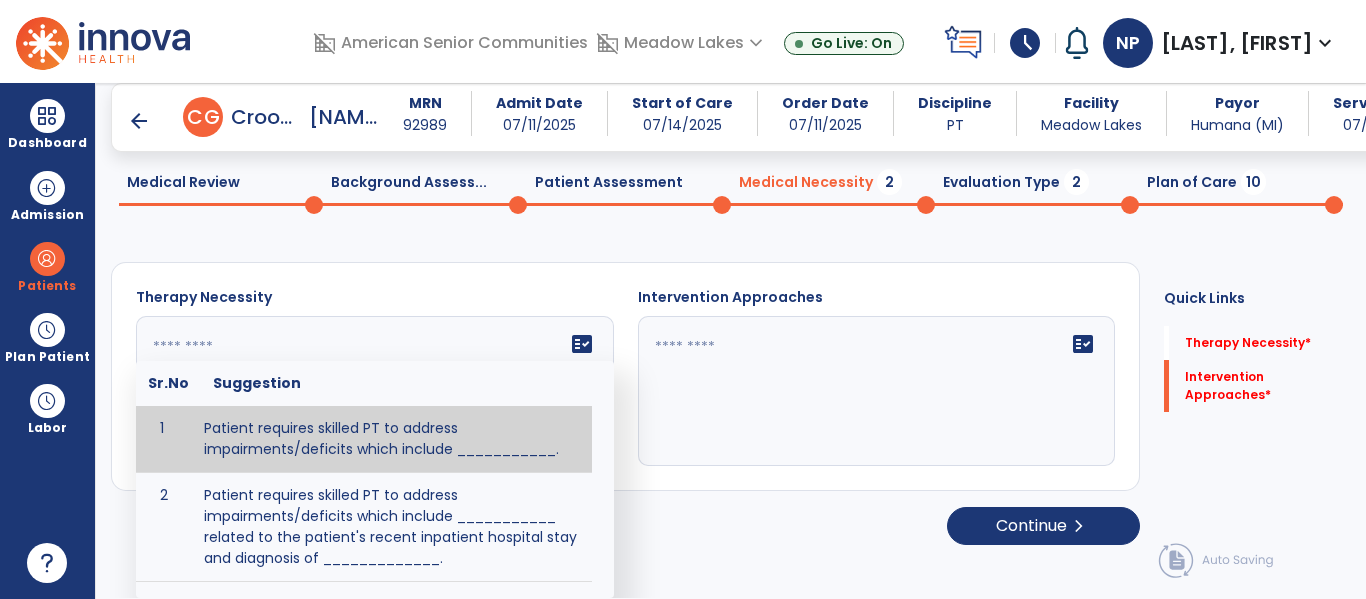 scroll, scrollTop: 65, scrollLeft: 0, axis: vertical 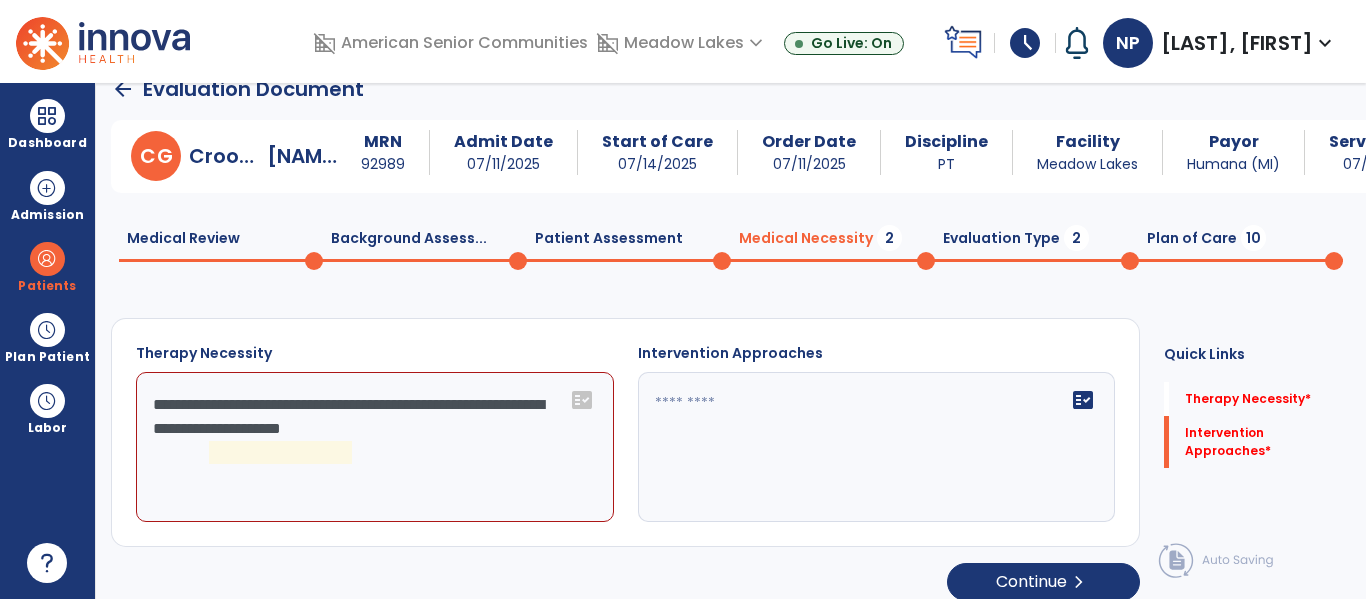 click on "**********" 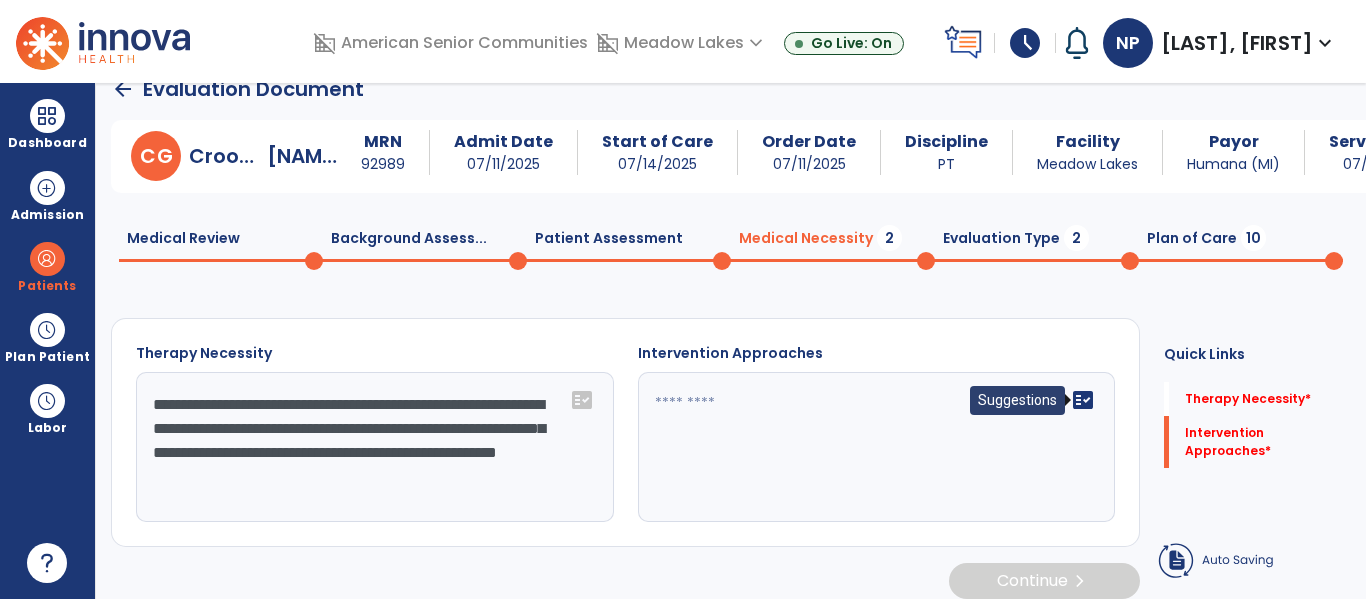 type on "**********" 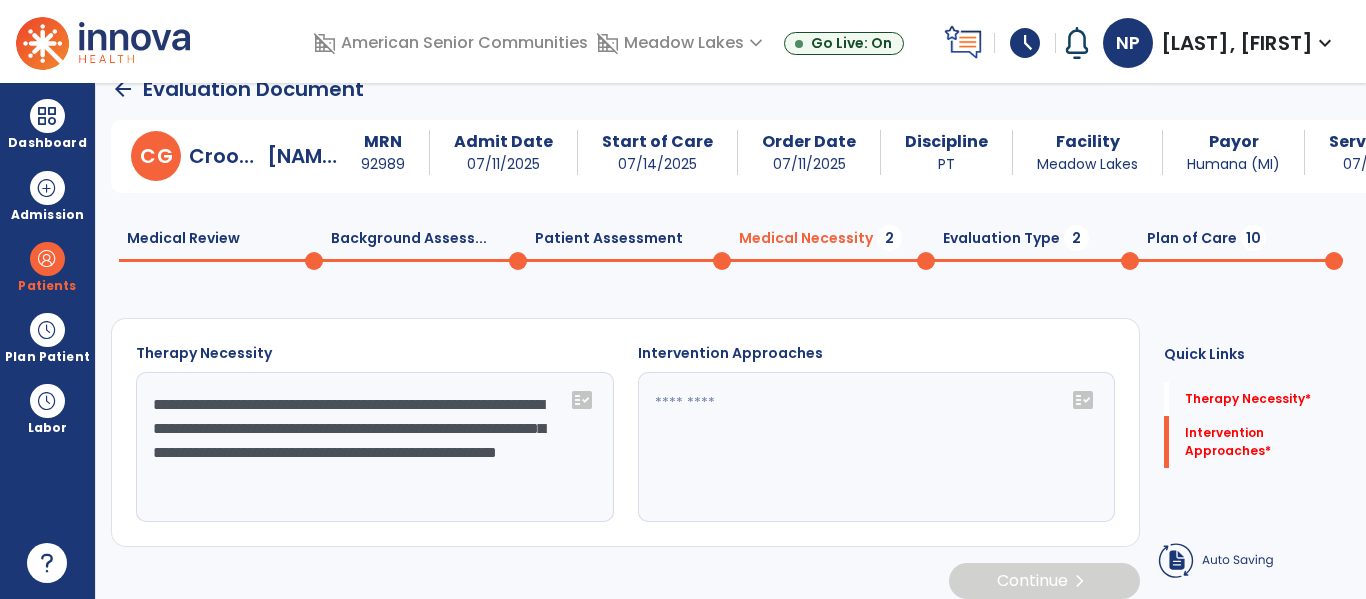 click on "fact_check" 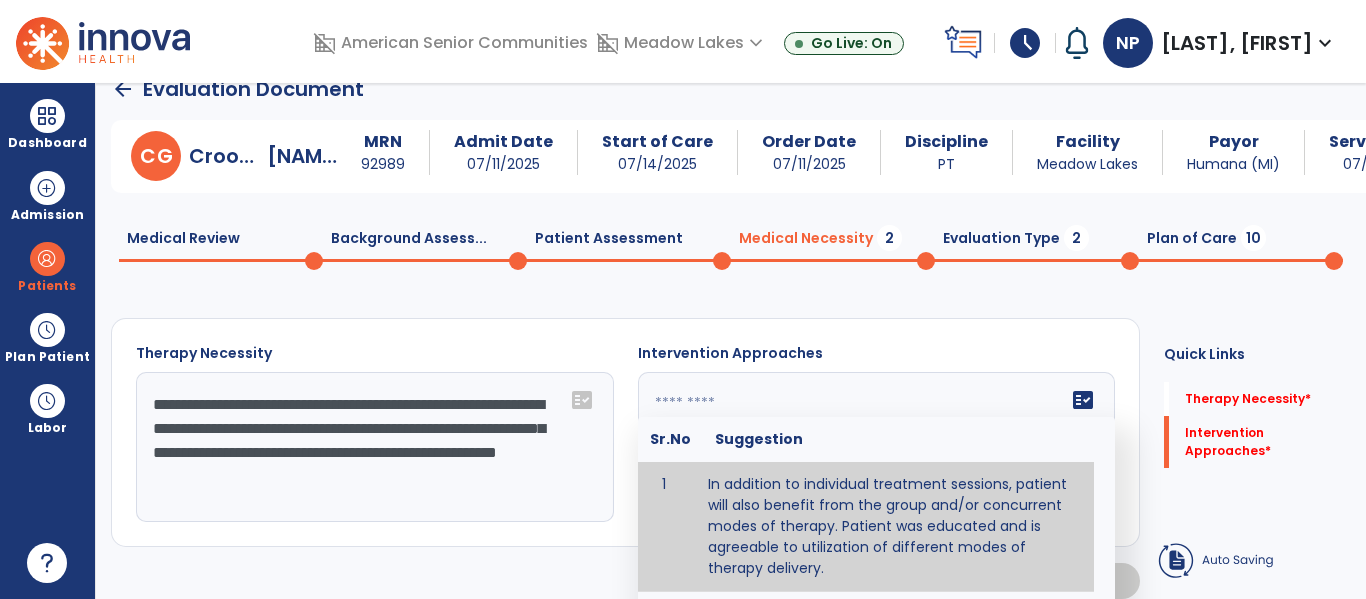 type on "**********" 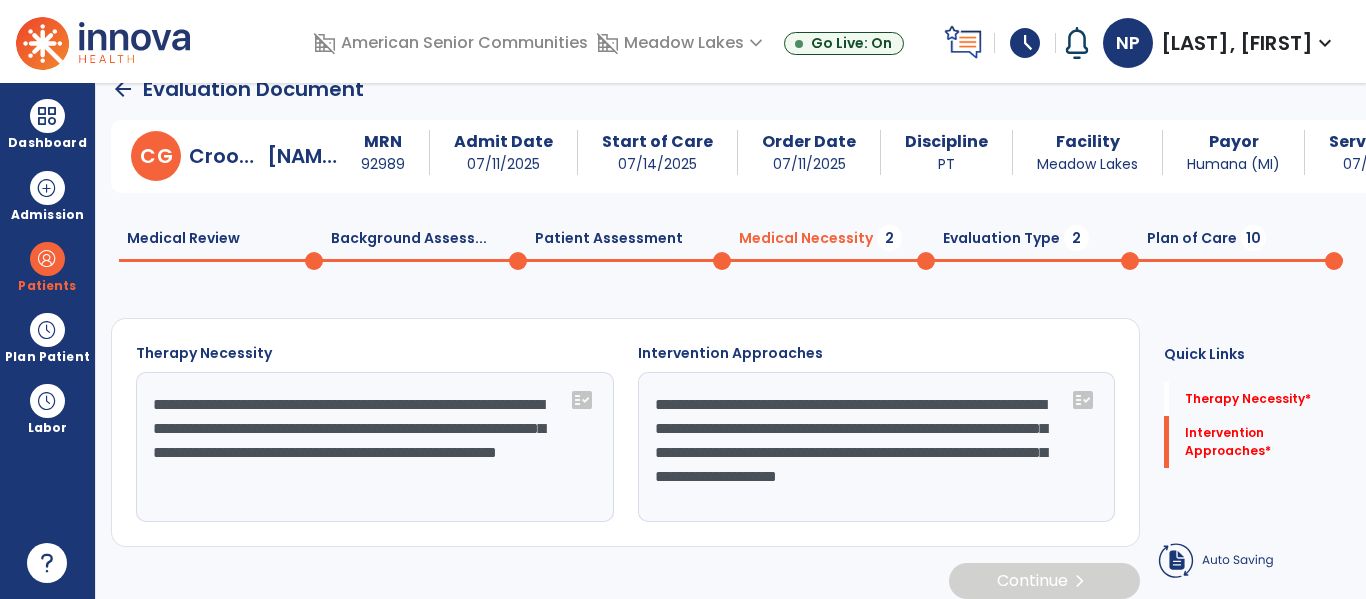 scroll, scrollTop: 45, scrollLeft: 0, axis: vertical 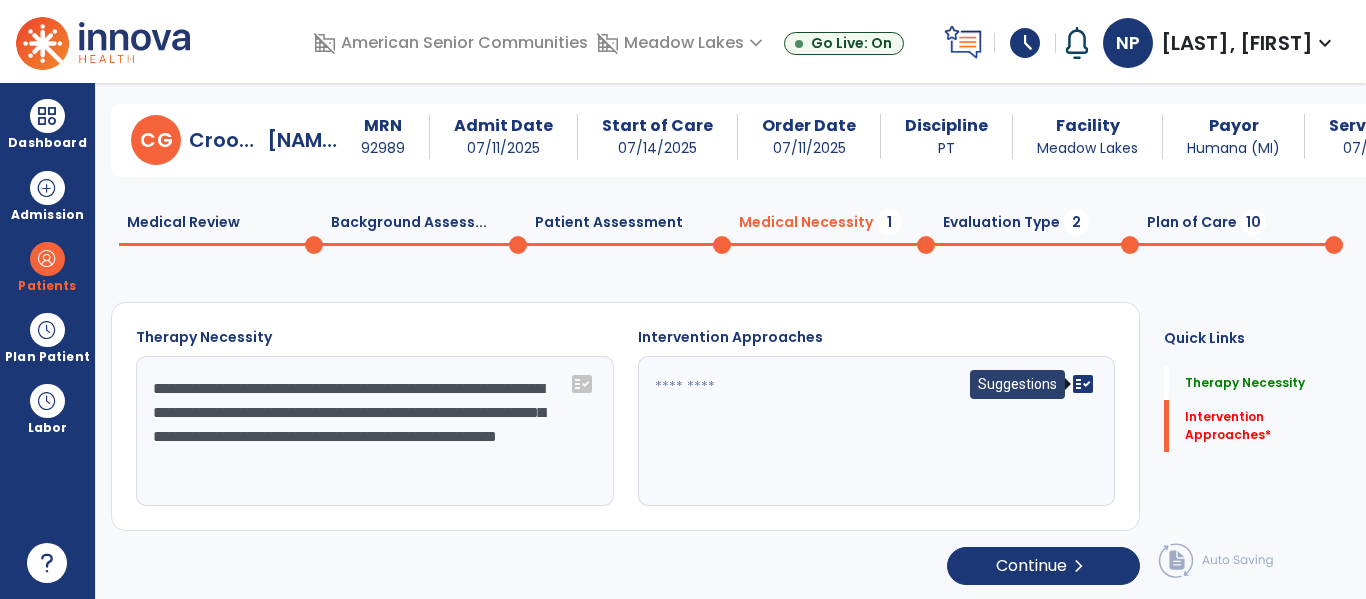 click on "fact_check" 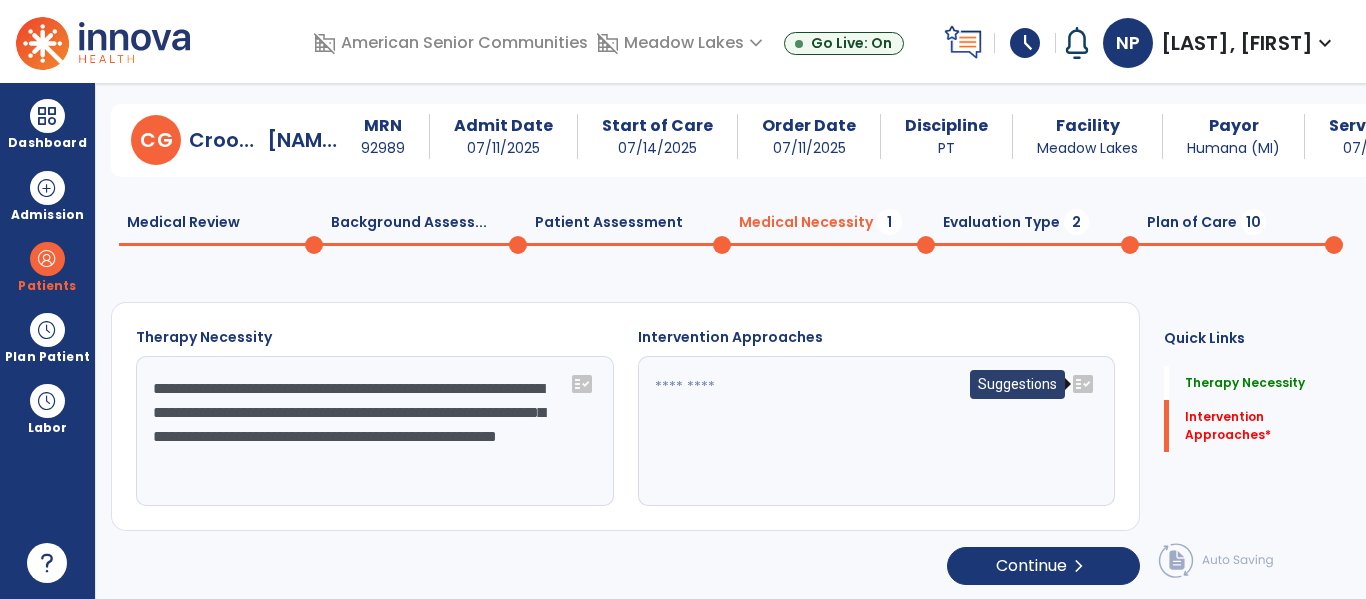 click on "fact_check" 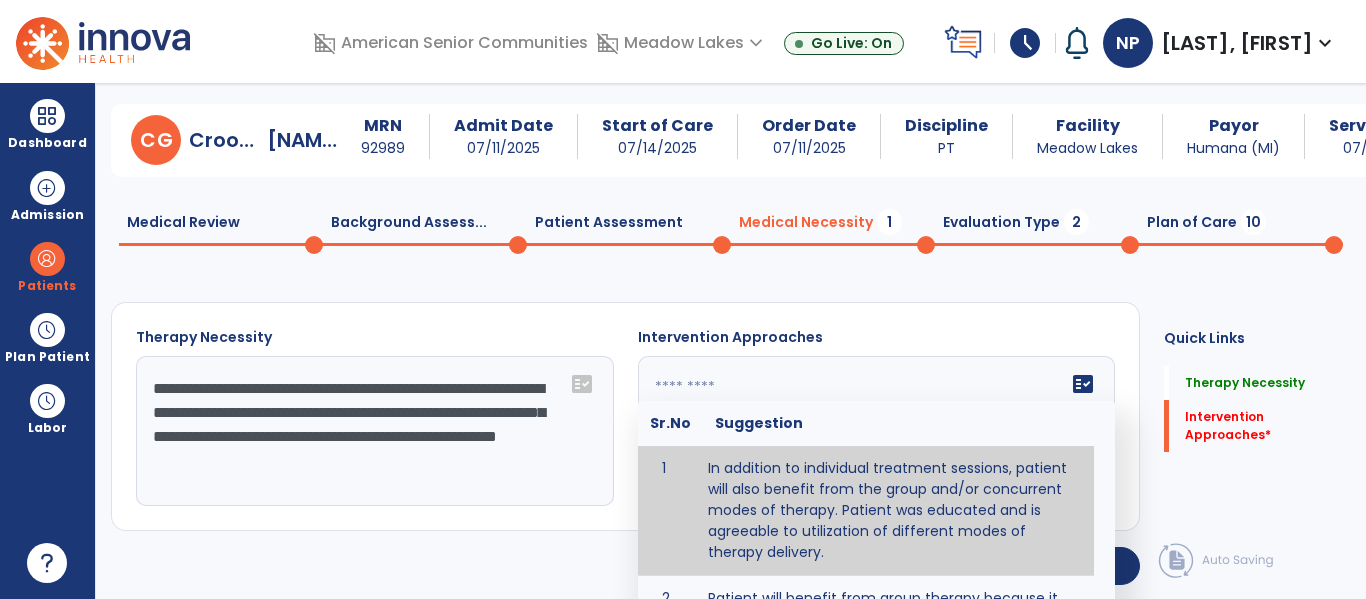 type on "**********" 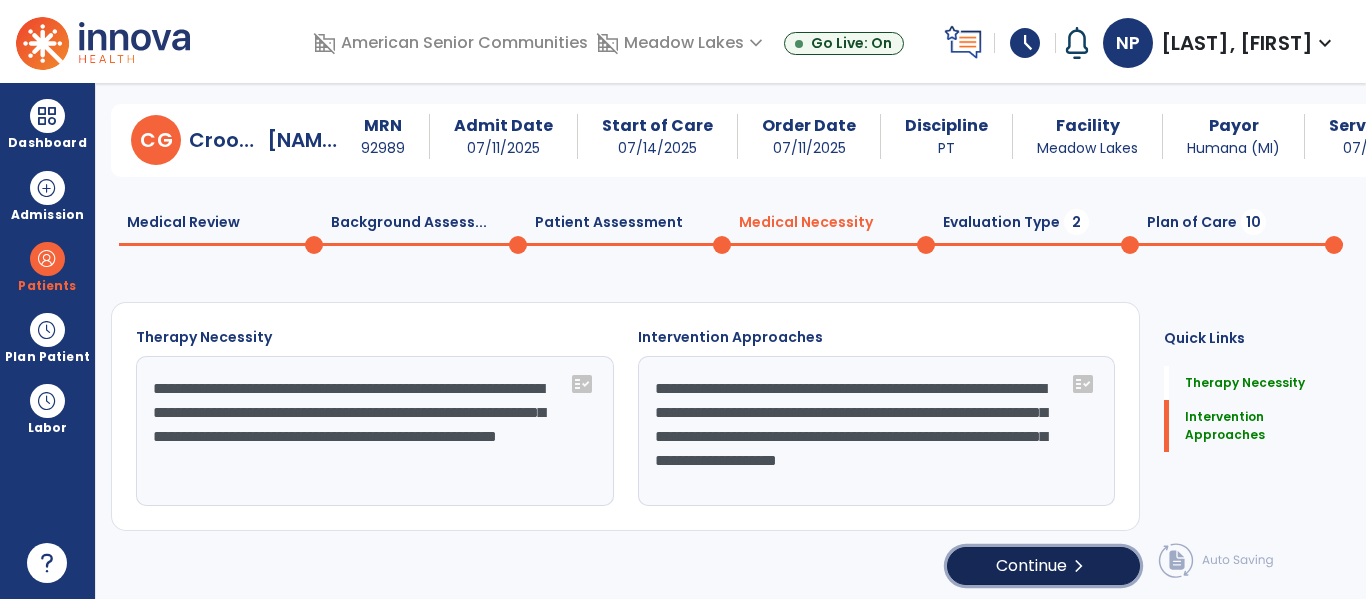 click on "Continue  chevron_right" 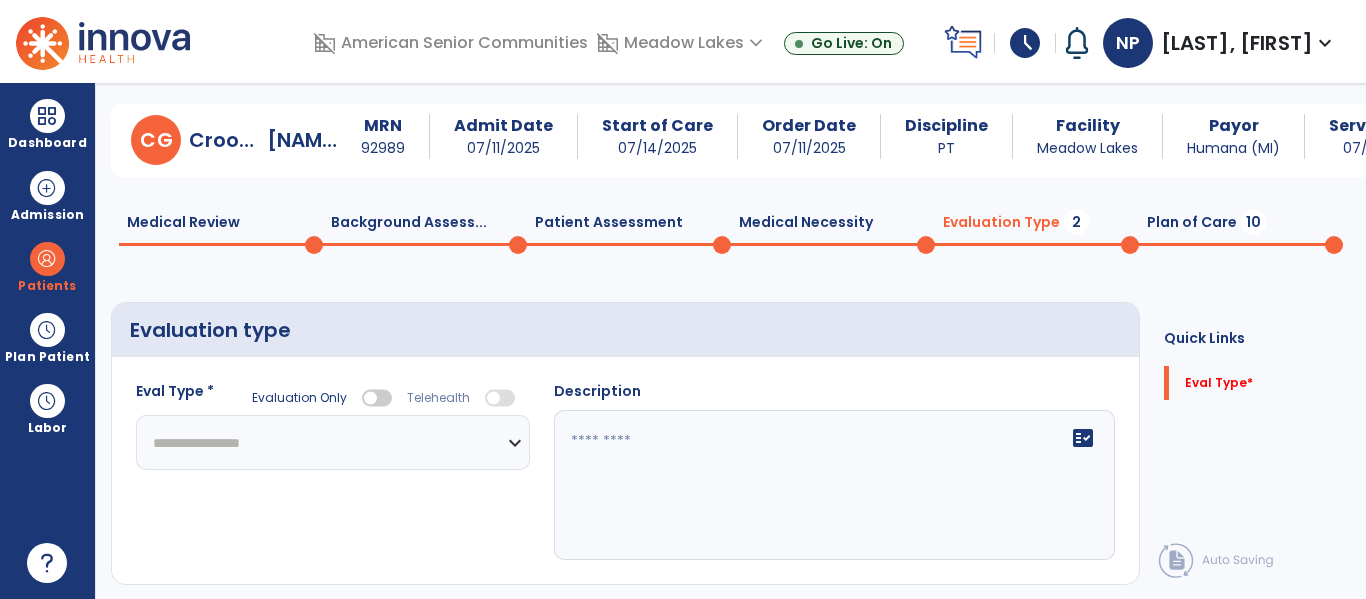 click on "**********" 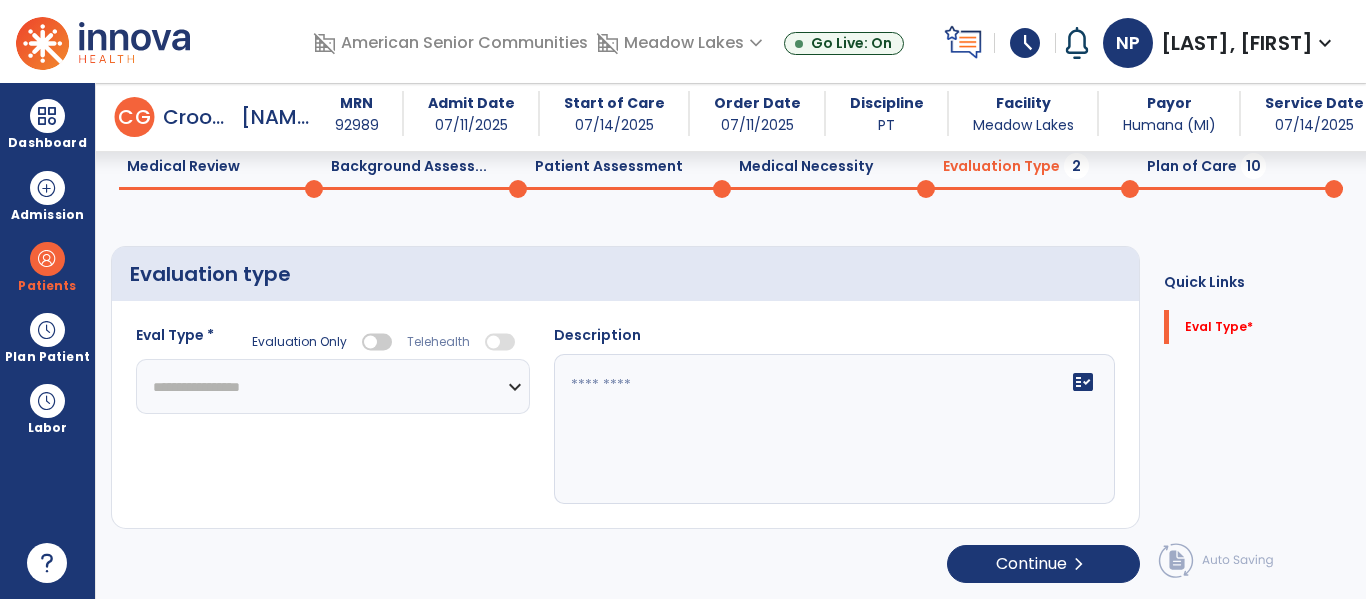 click on "**********" 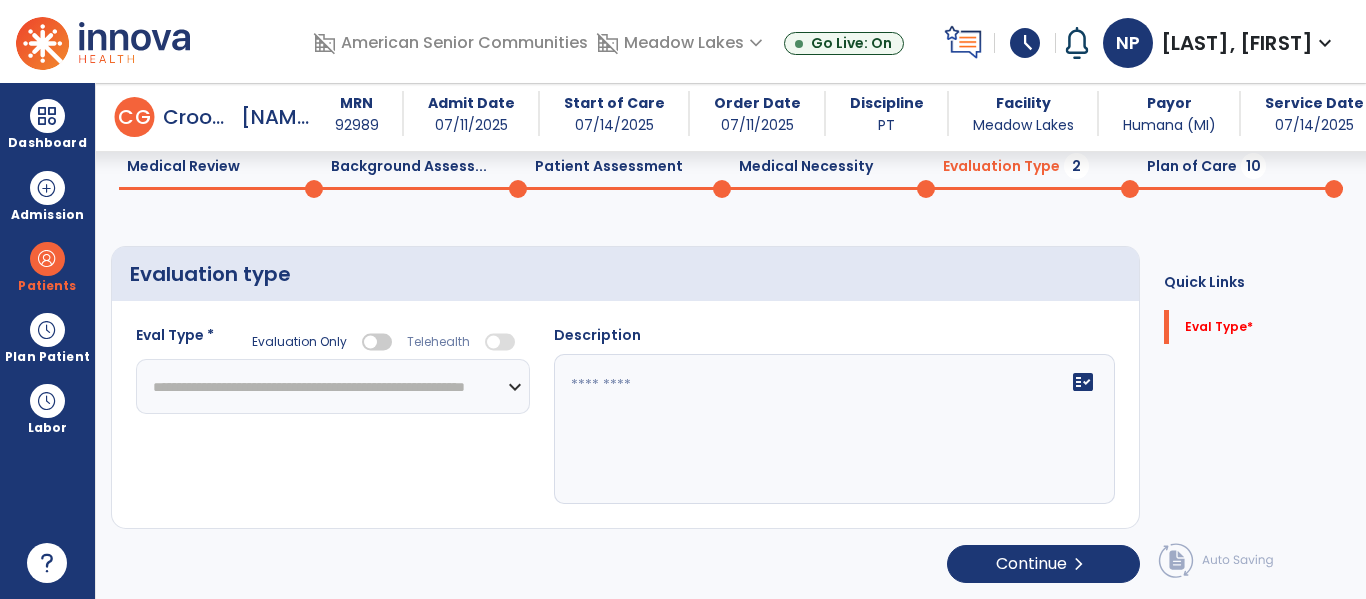 click on "**********" 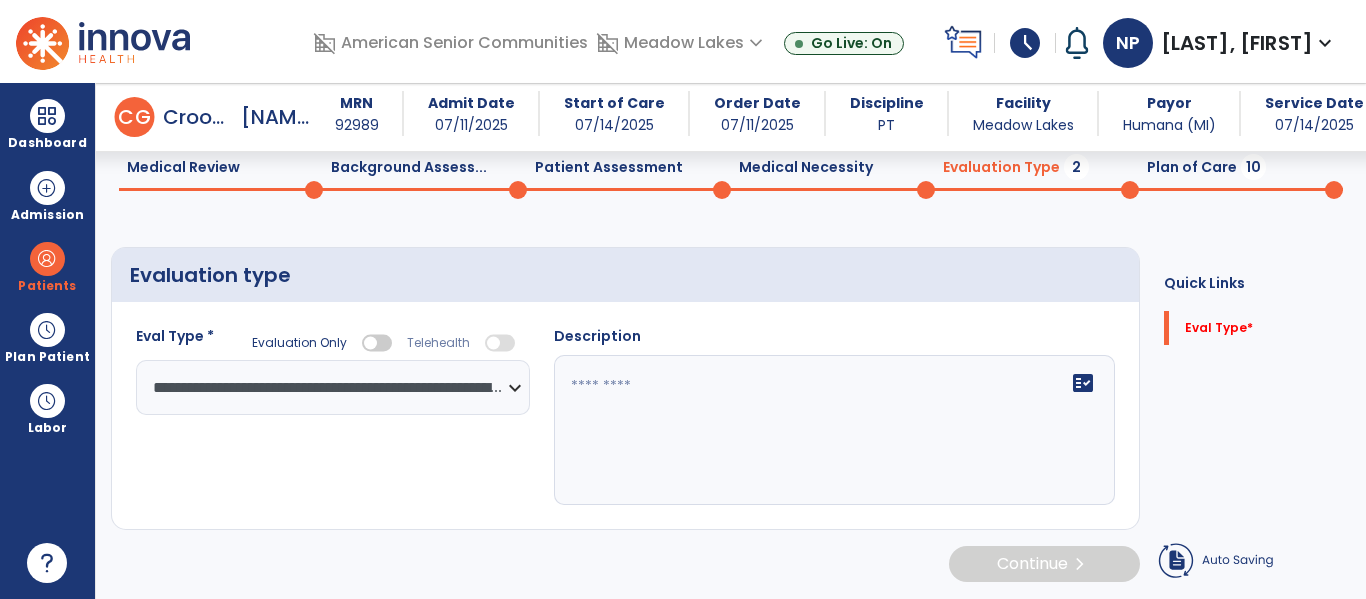 click on "**********" 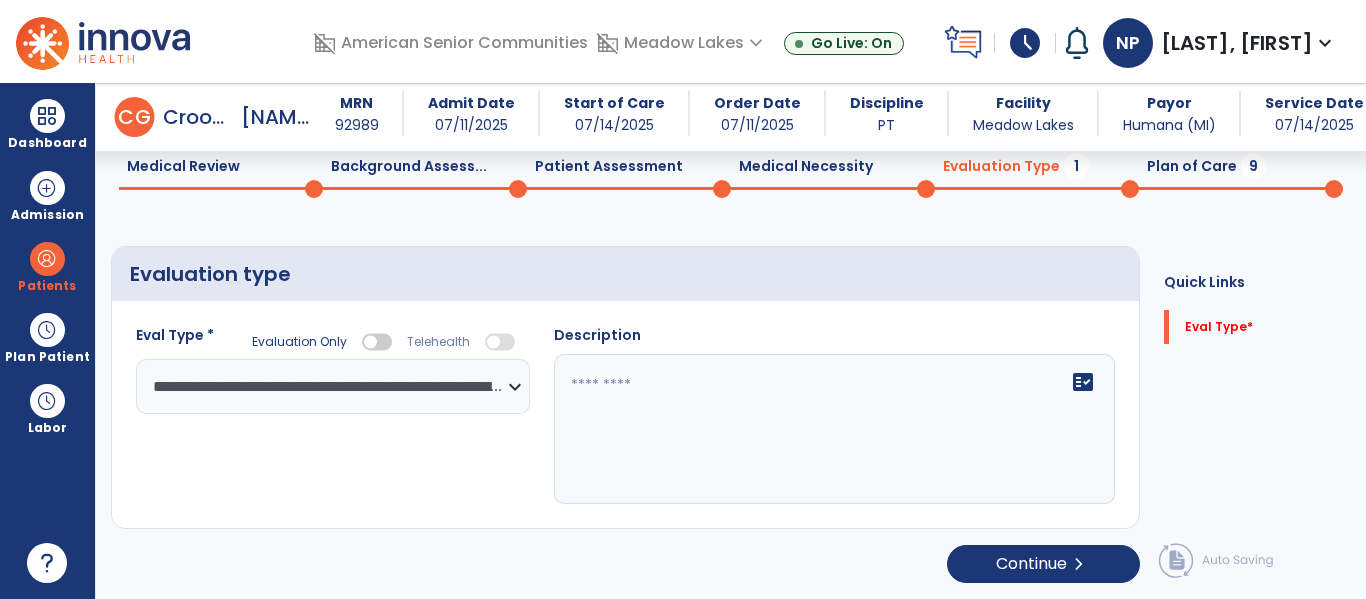 click on "**********" 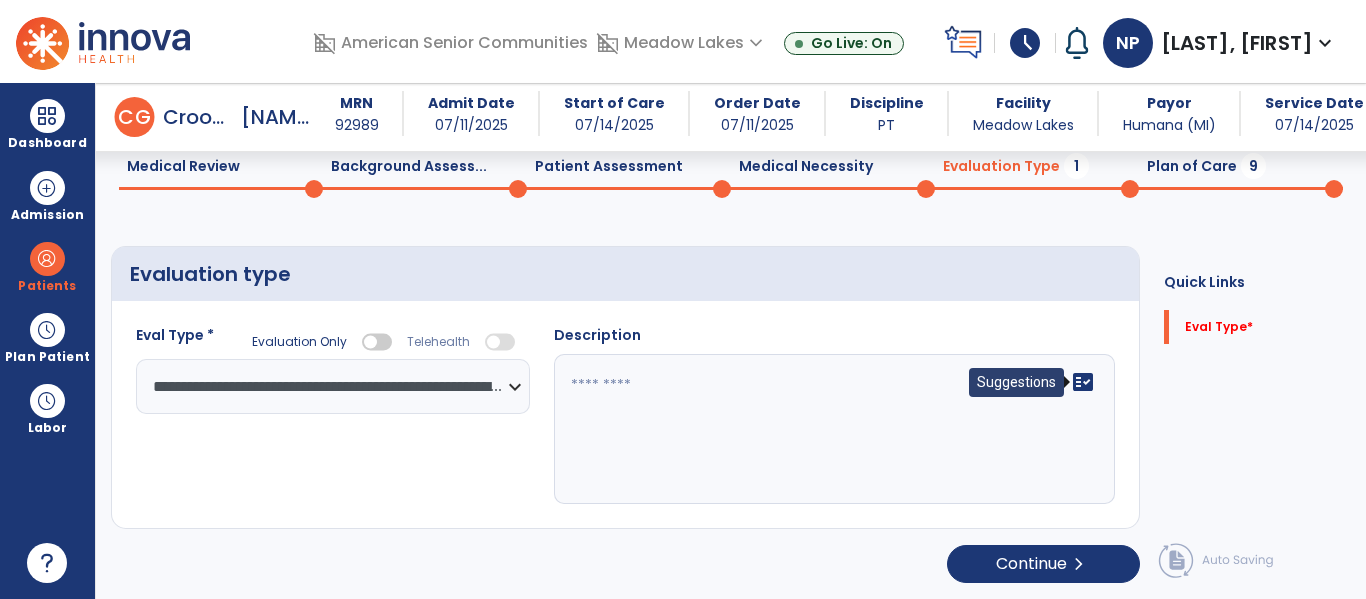 click on "fact_check" 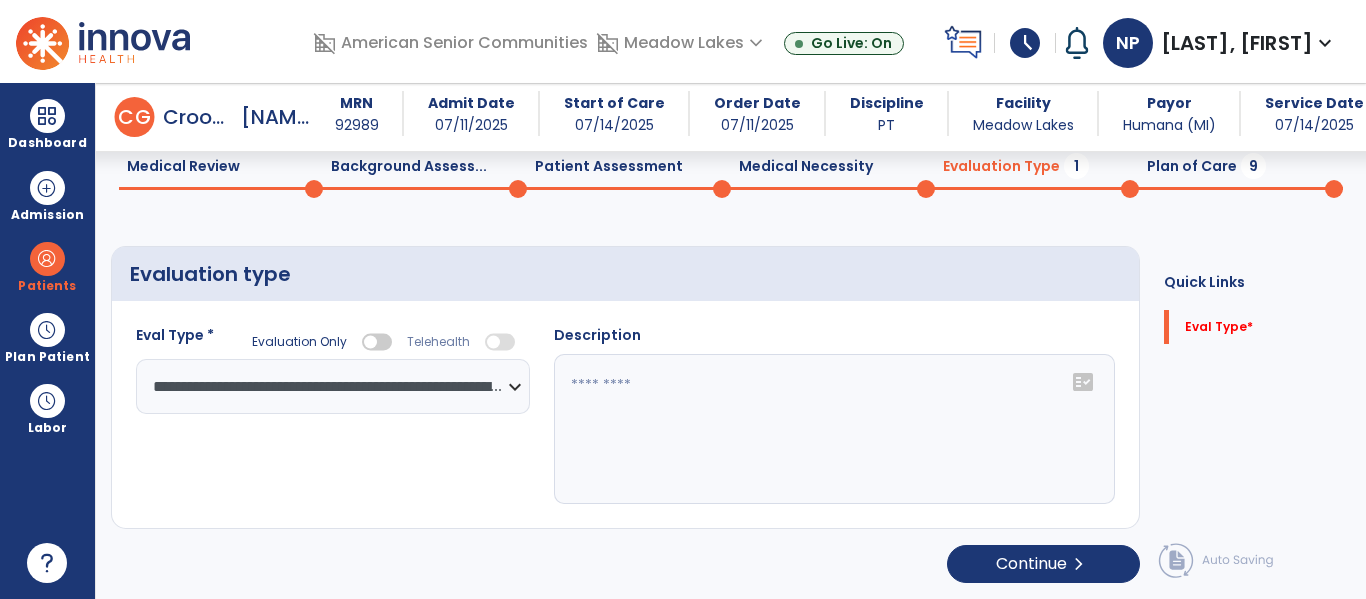 click on "fact_check" 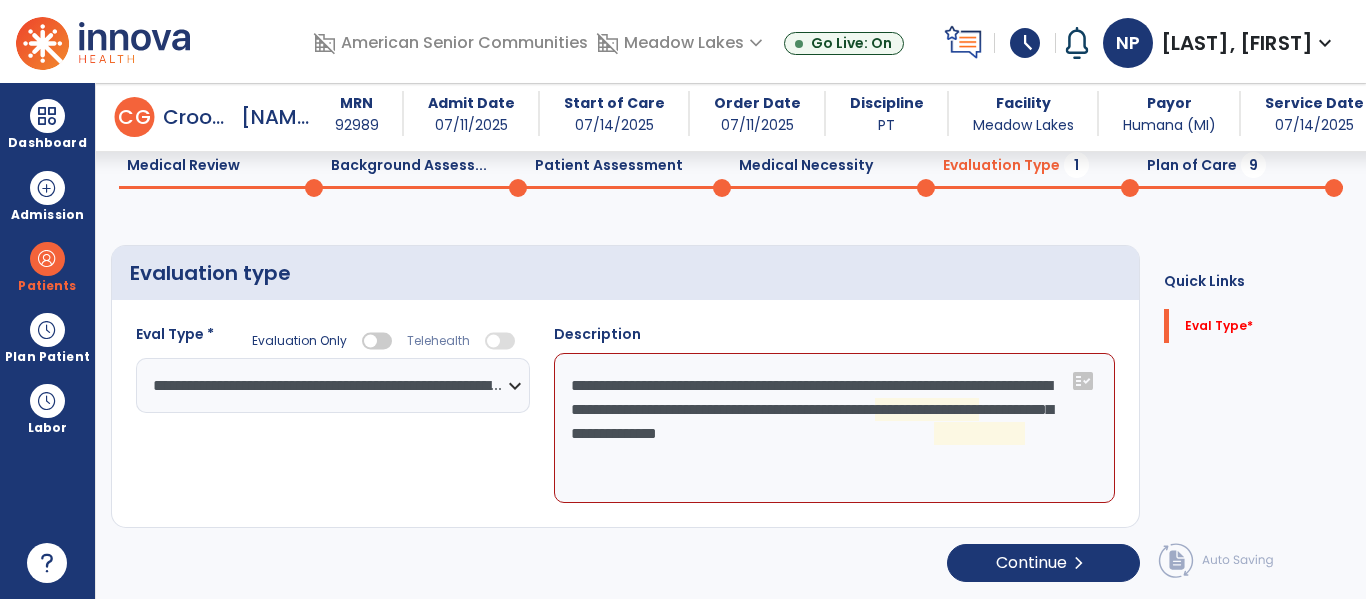 scroll, scrollTop: 83, scrollLeft: 0, axis: vertical 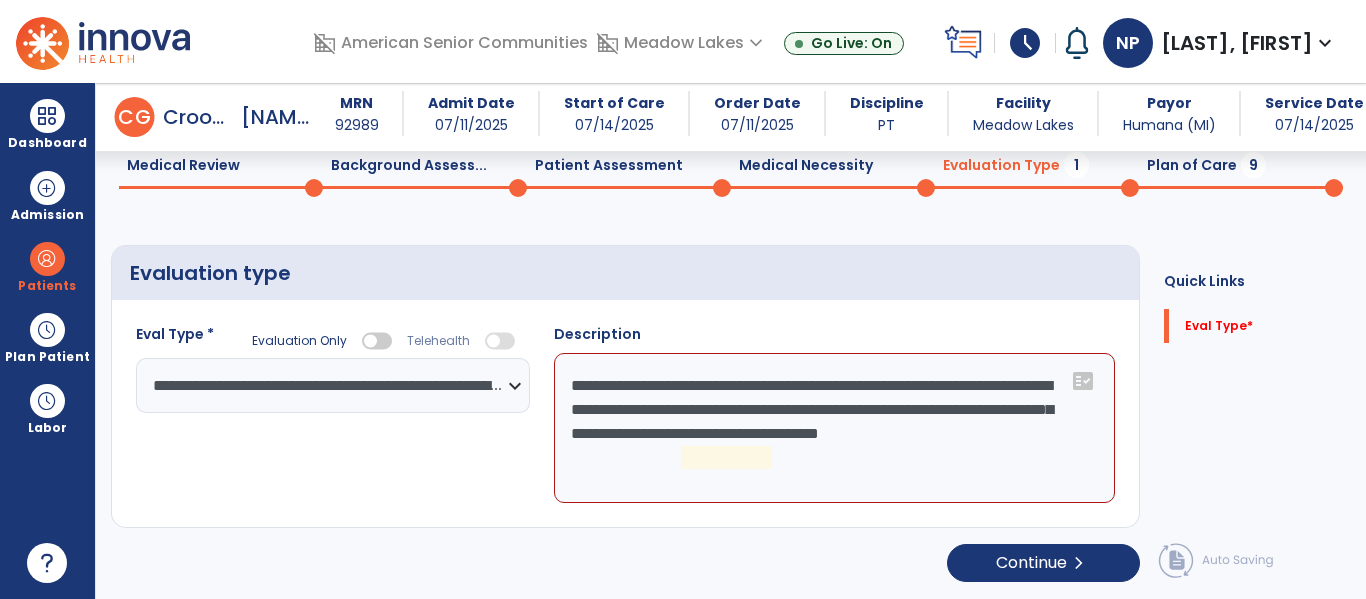 click on "**********" 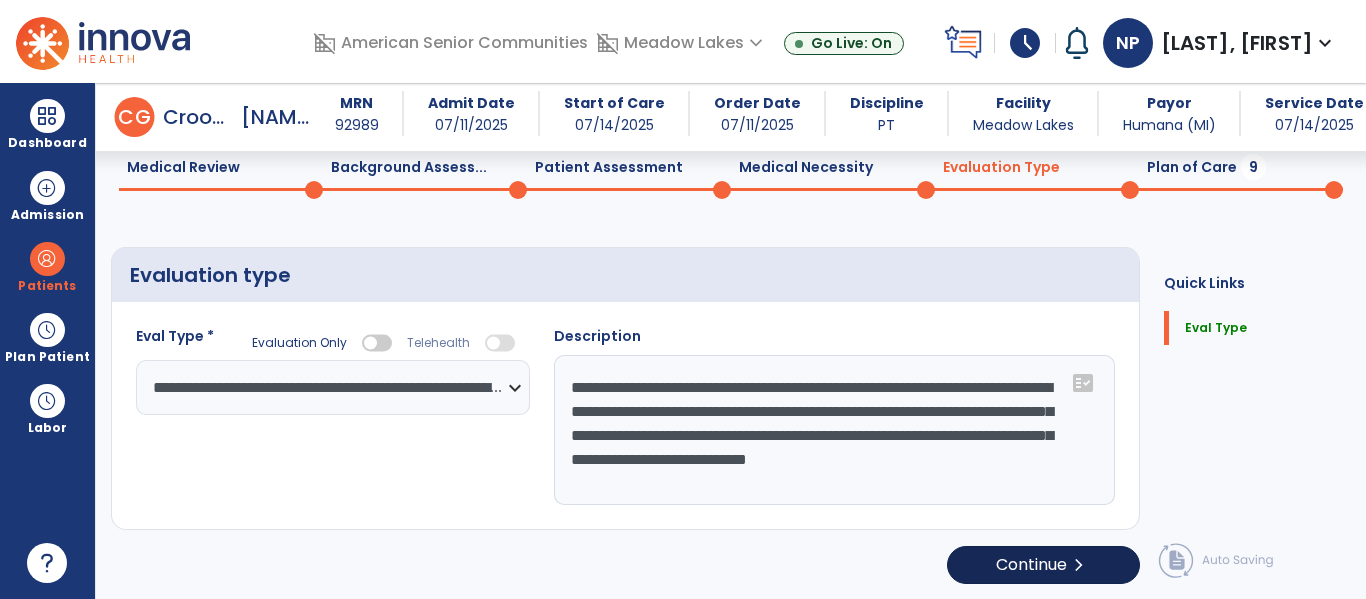 scroll, scrollTop: 83, scrollLeft: 0, axis: vertical 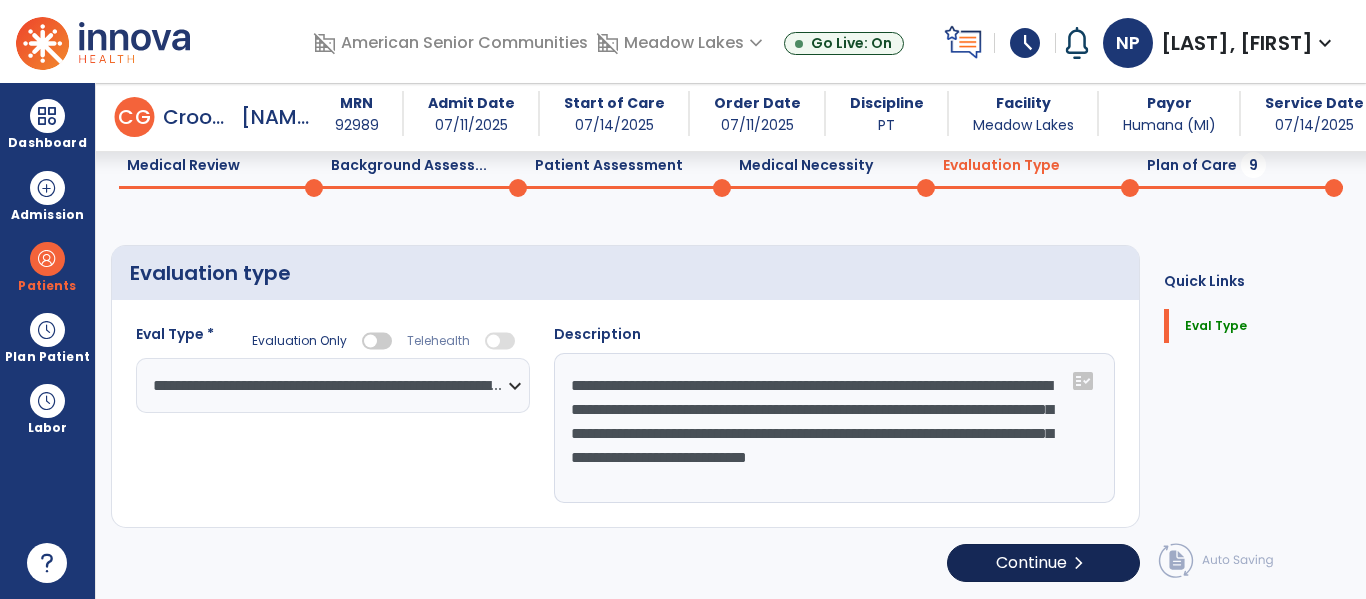type on "**********" 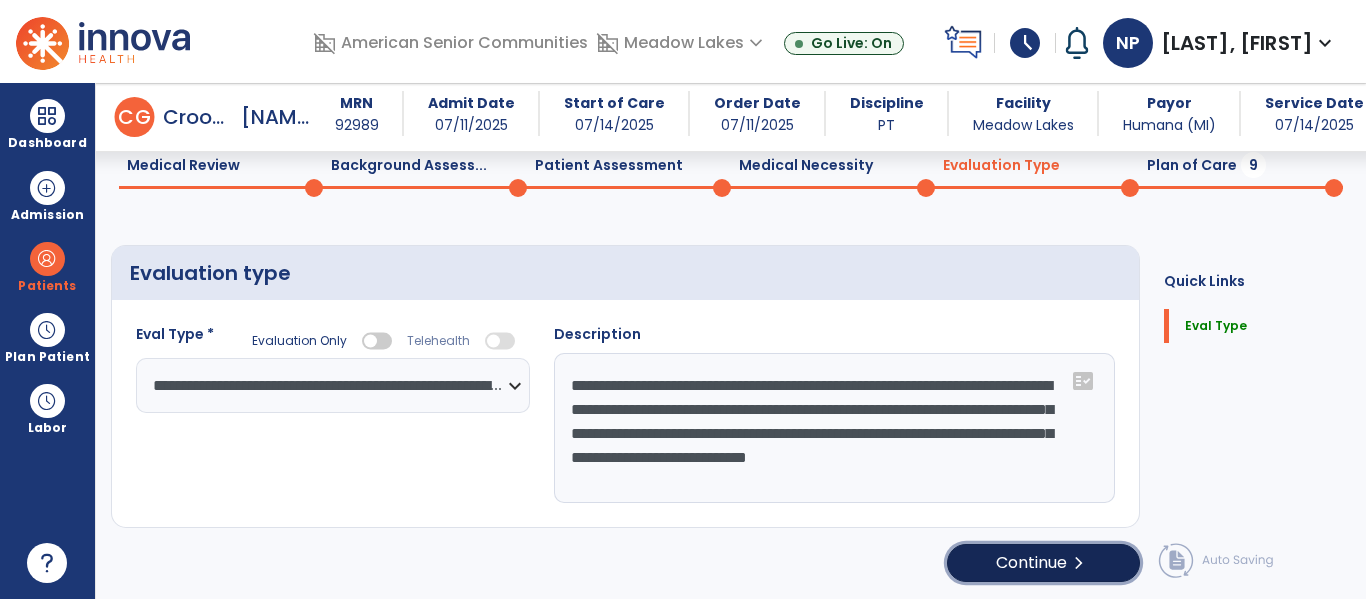 click on "chevron_right" 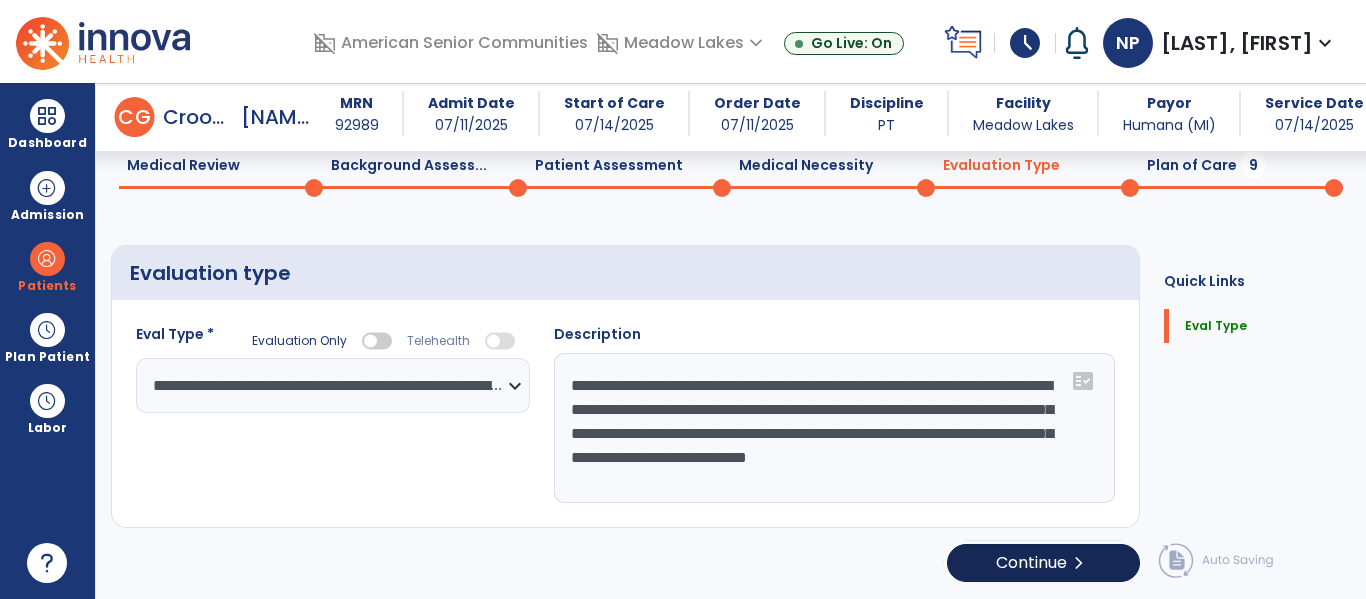 select on "*****" 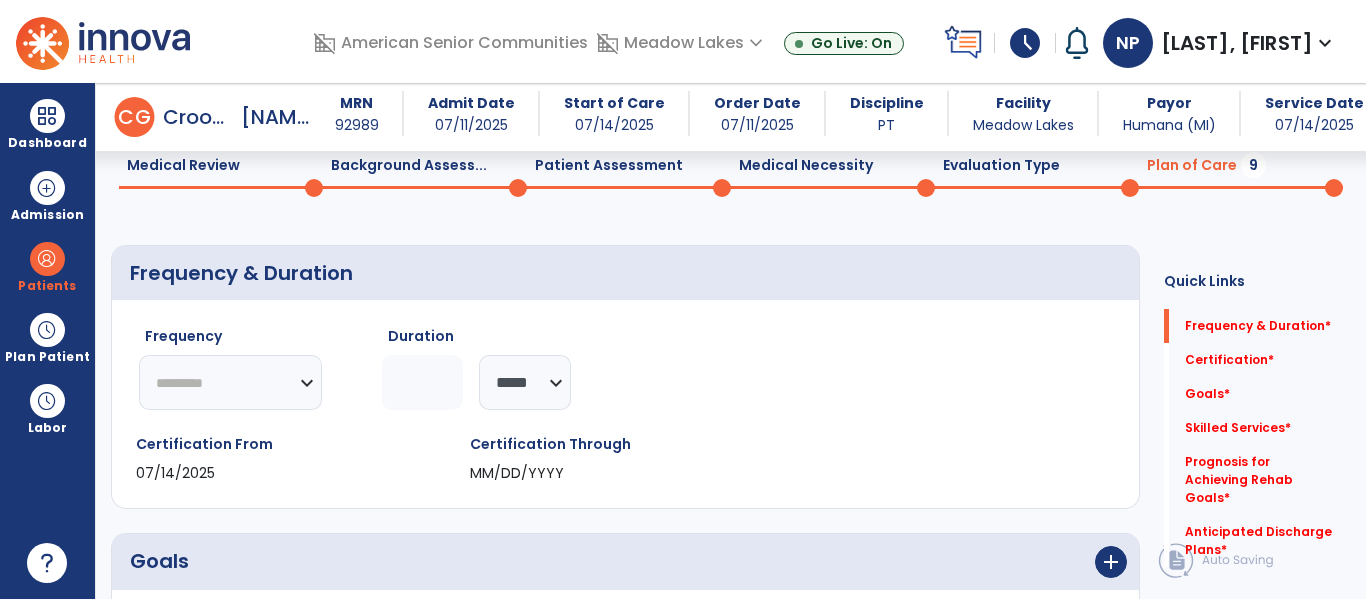 click on "********* ** ** ** ** ** ** **" 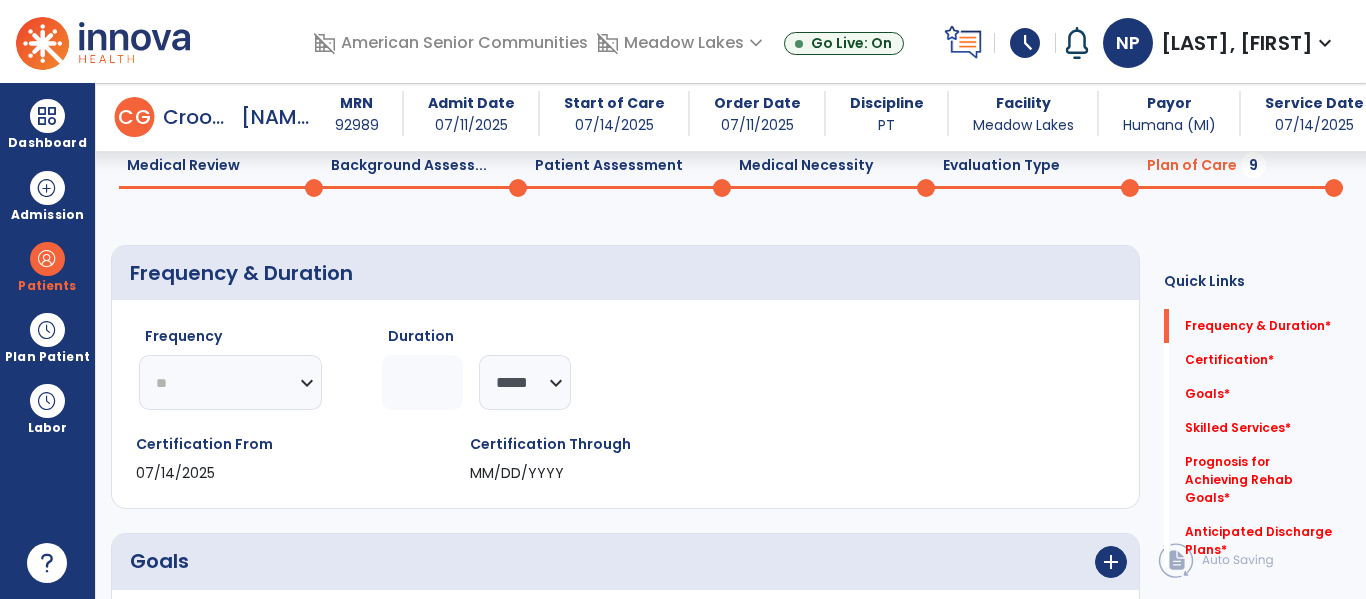 click on "********* ** ** ** ** ** ** **" 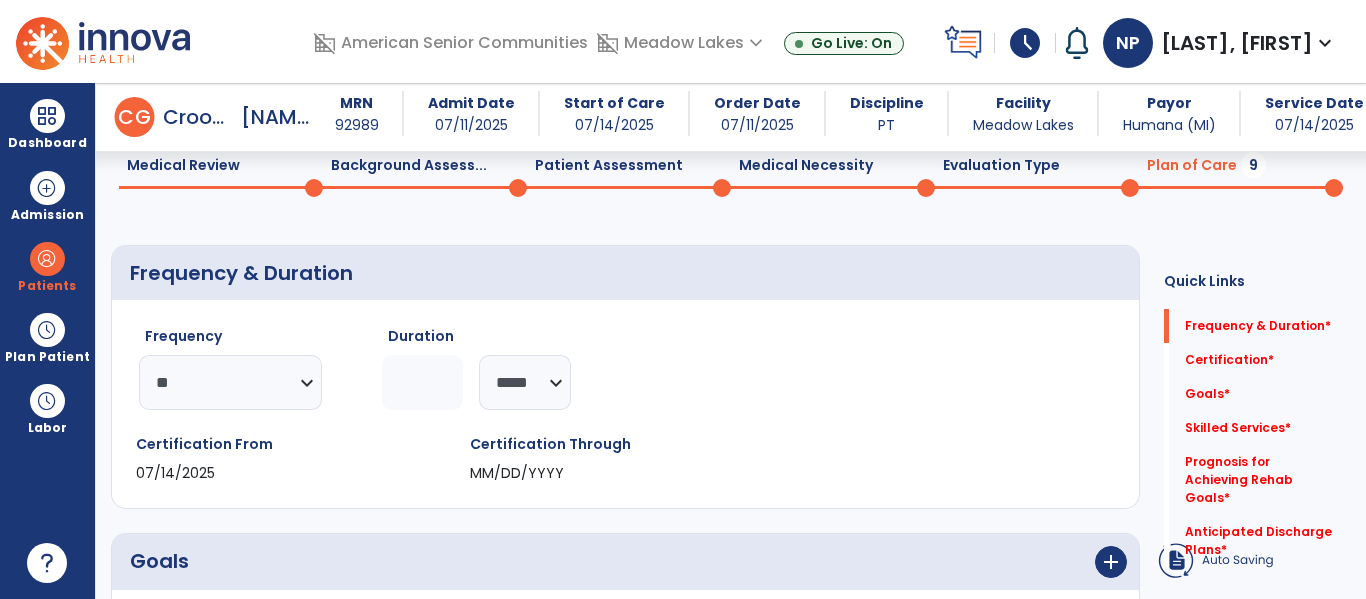 click 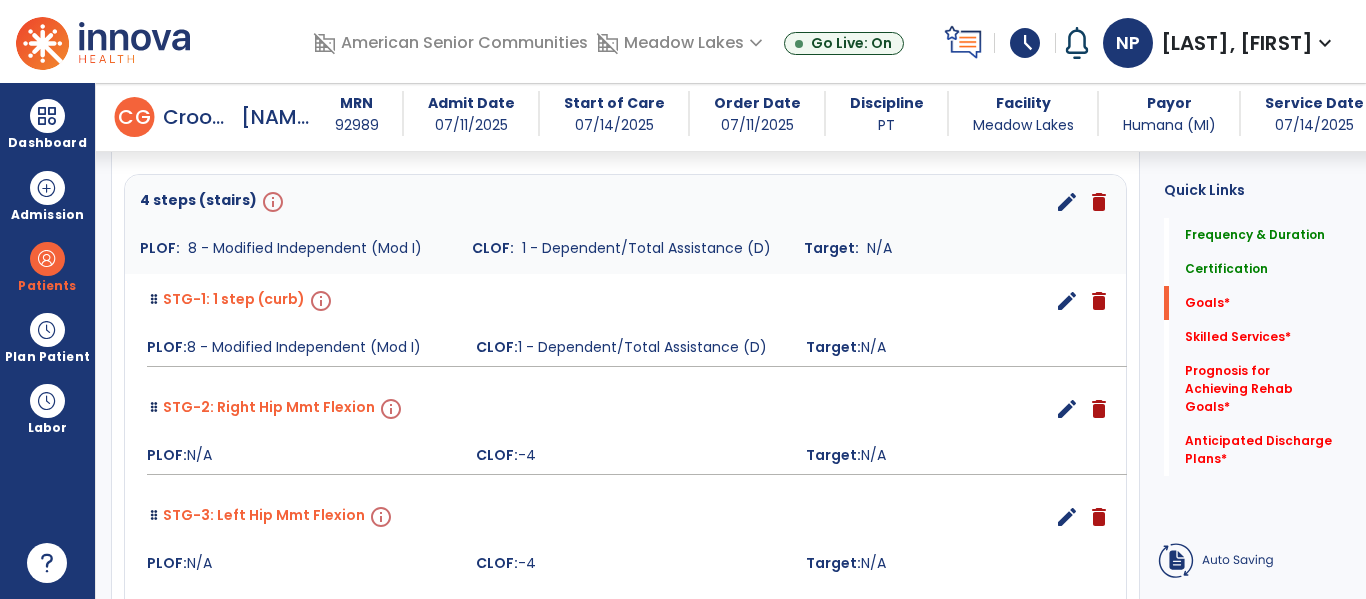 scroll, scrollTop: 524, scrollLeft: 0, axis: vertical 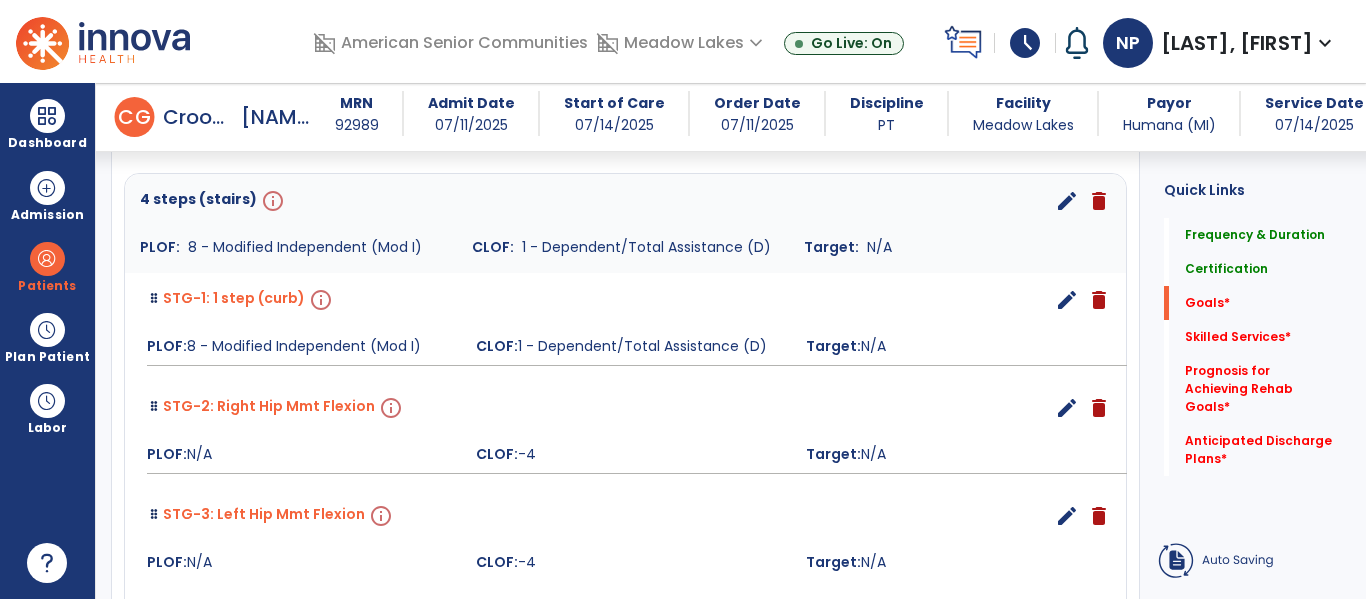 type on "*" 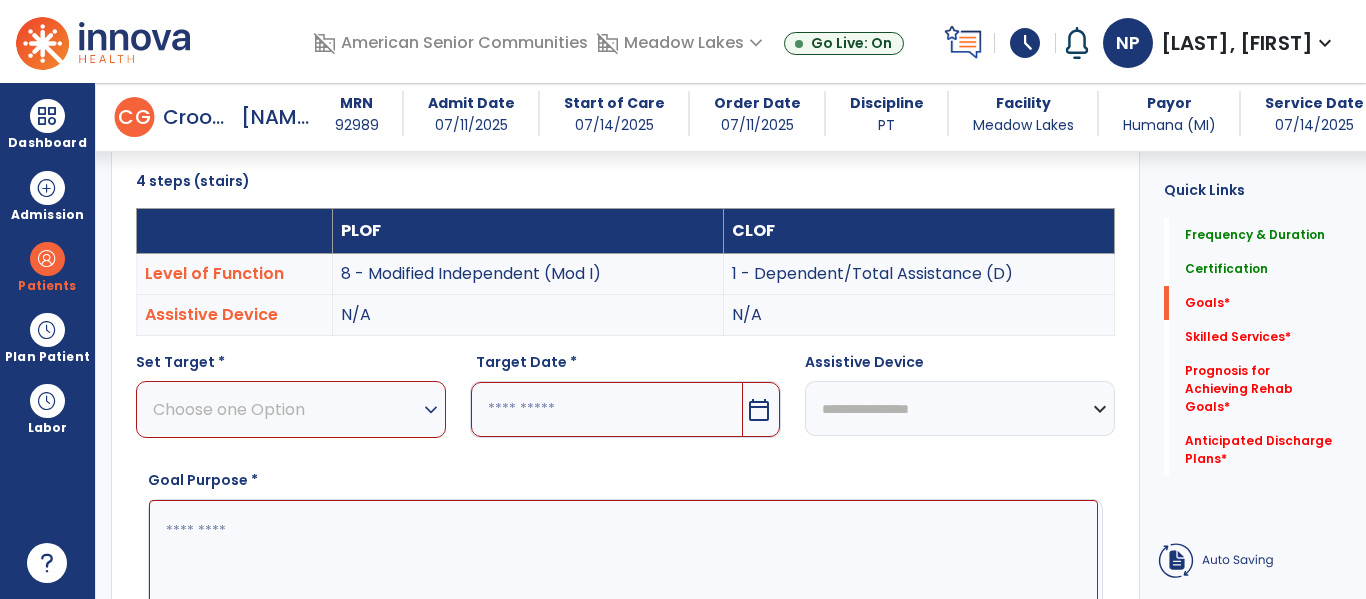 scroll, scrollTop: 534, scrollLeft: 0, axis: vertical 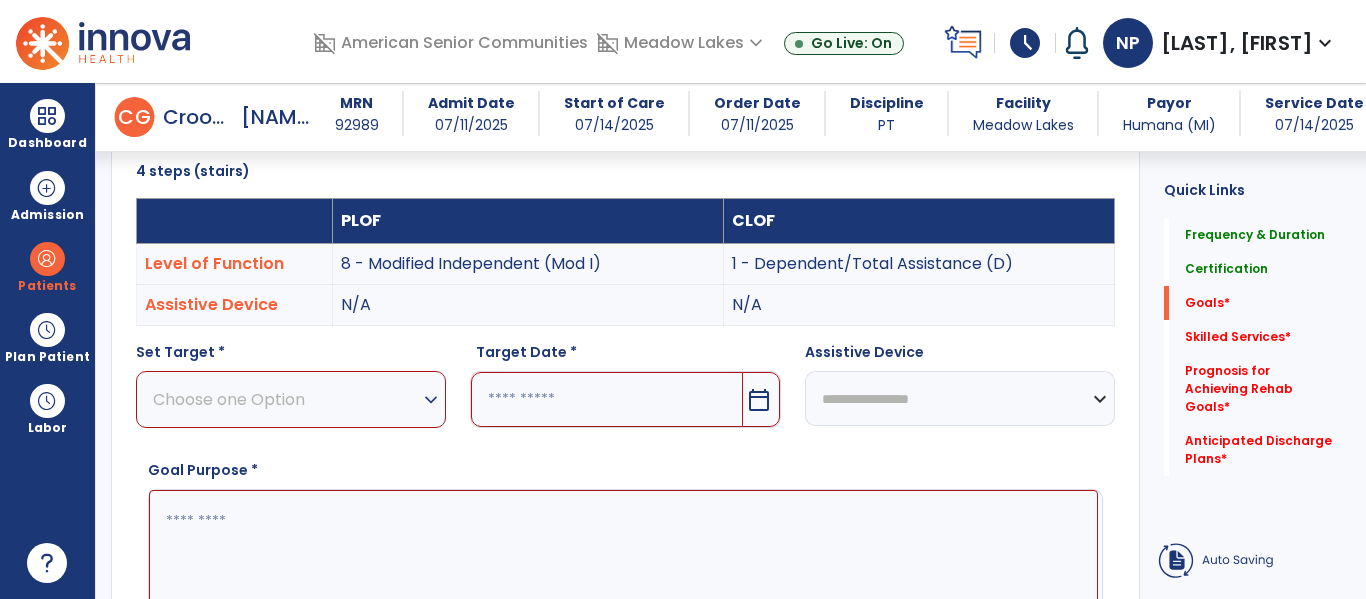 click on "expand_more" at bounding box center [431, 400] 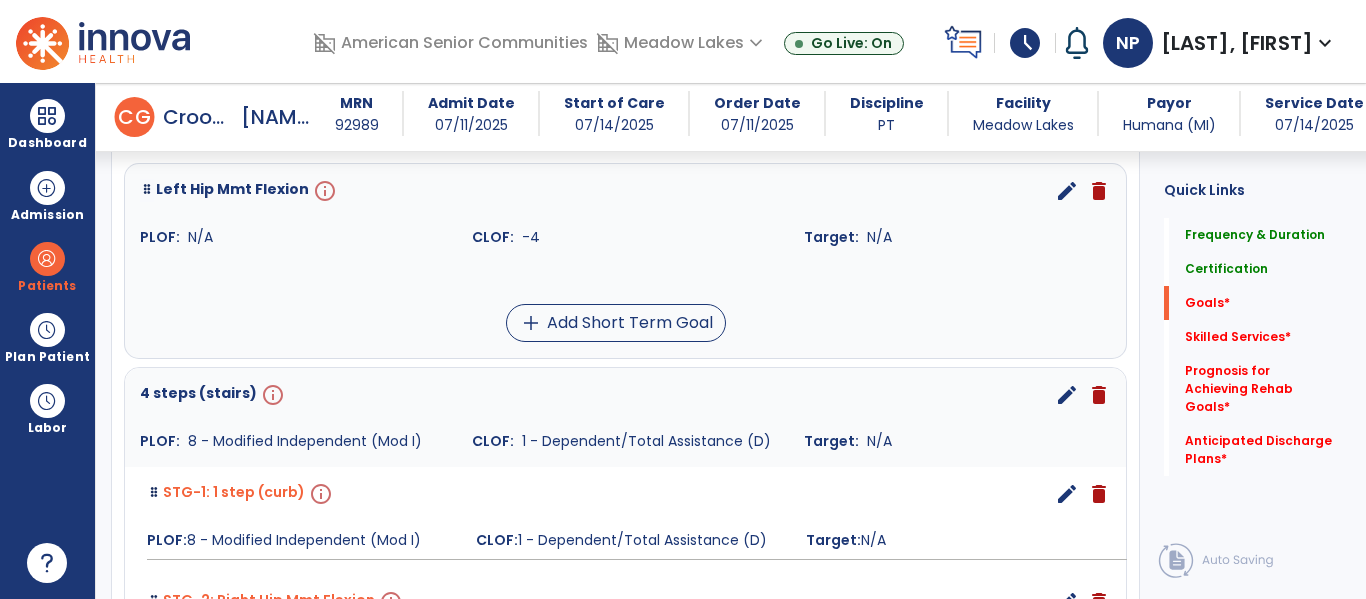 scroll, scrollTop: 463, scrollLeft: 0, axis: vertical 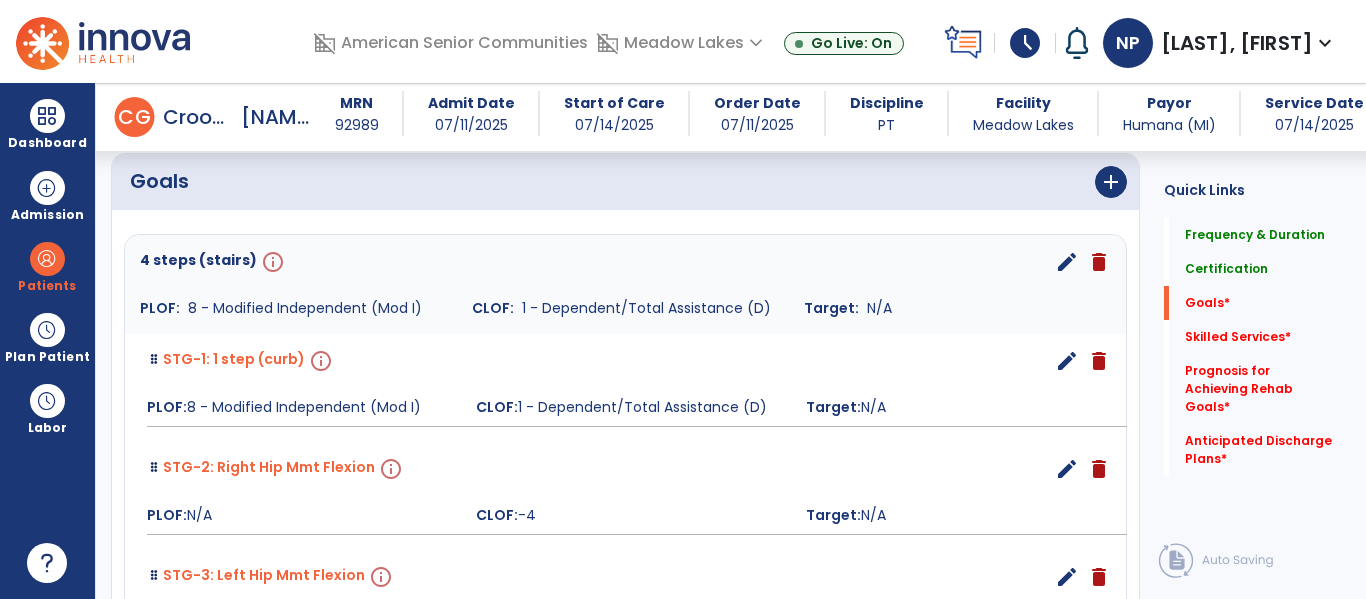 click on "8 - Modified Independent (Mod I)" at bounding box center [305, 308] 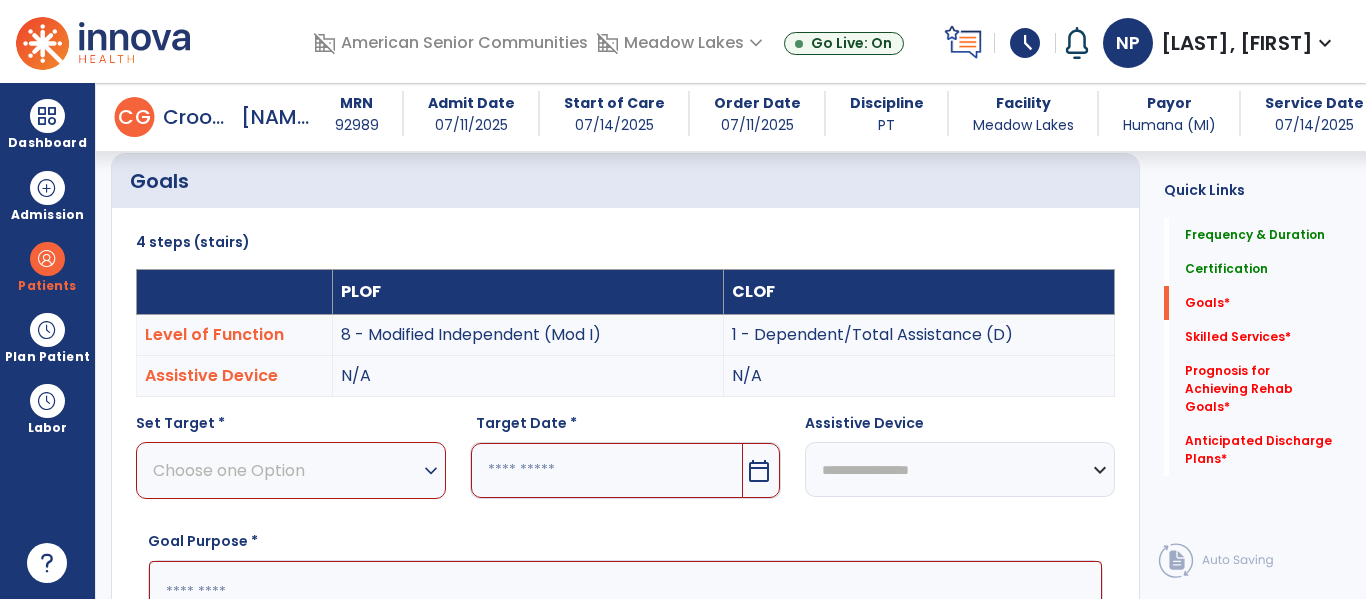 scroll, scrollTop: 534, scrollLeft: 0, axis: vertical 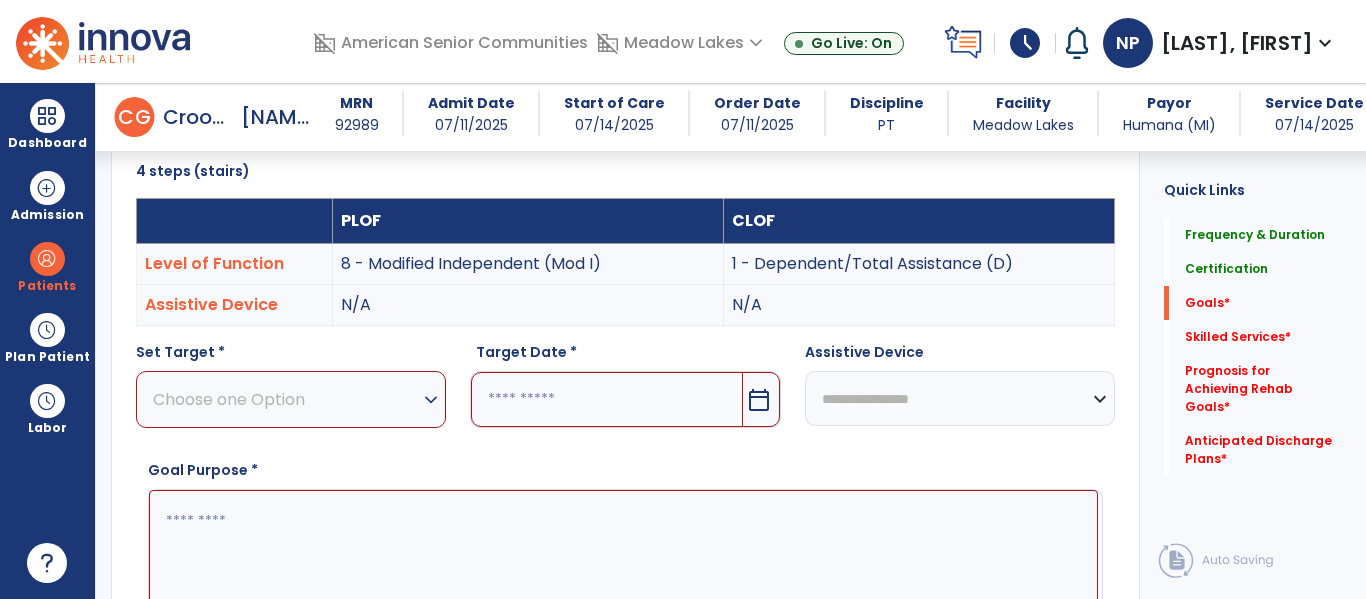 click on "expand_more" at bounding box center [431, 400] 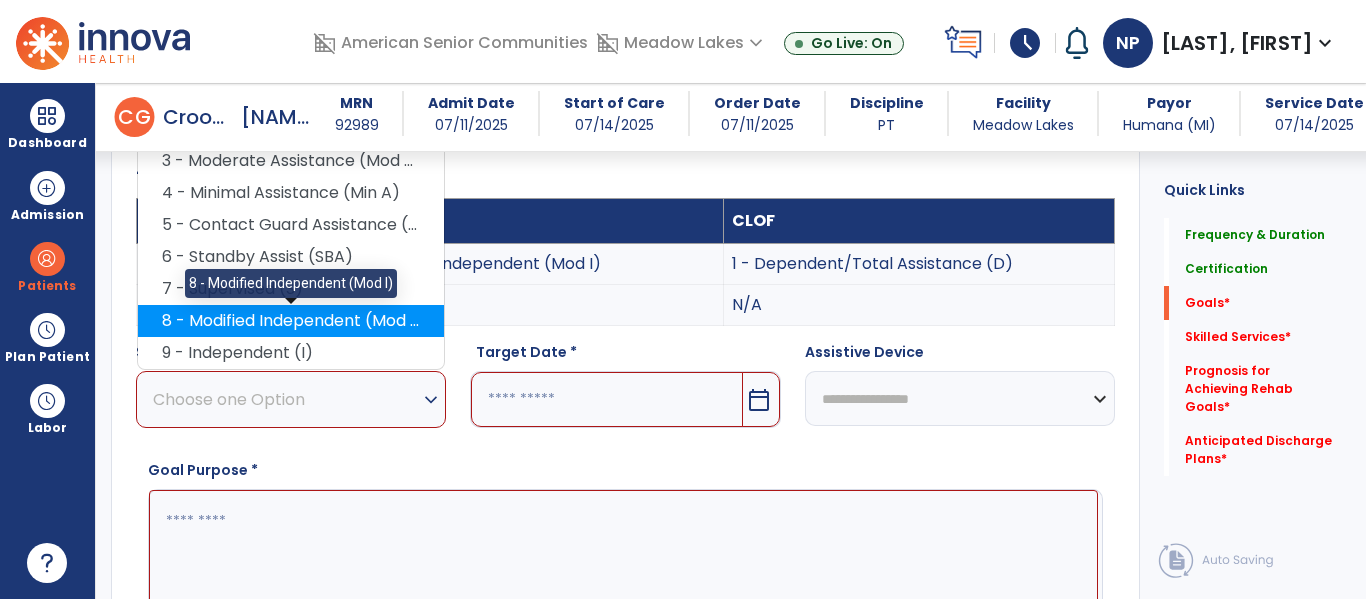 click on "8 - Modified Independent (Mod I)" at bounding box center [291, 321] 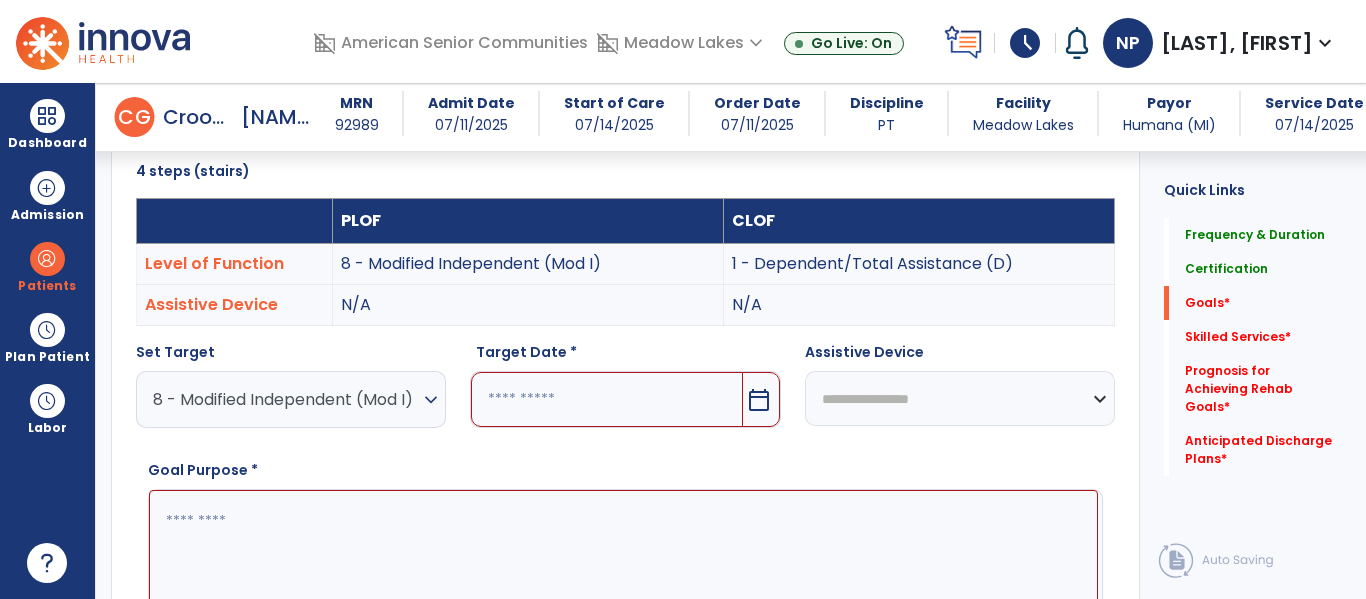 click on "calendar_today" at bounding box center (759, 400) 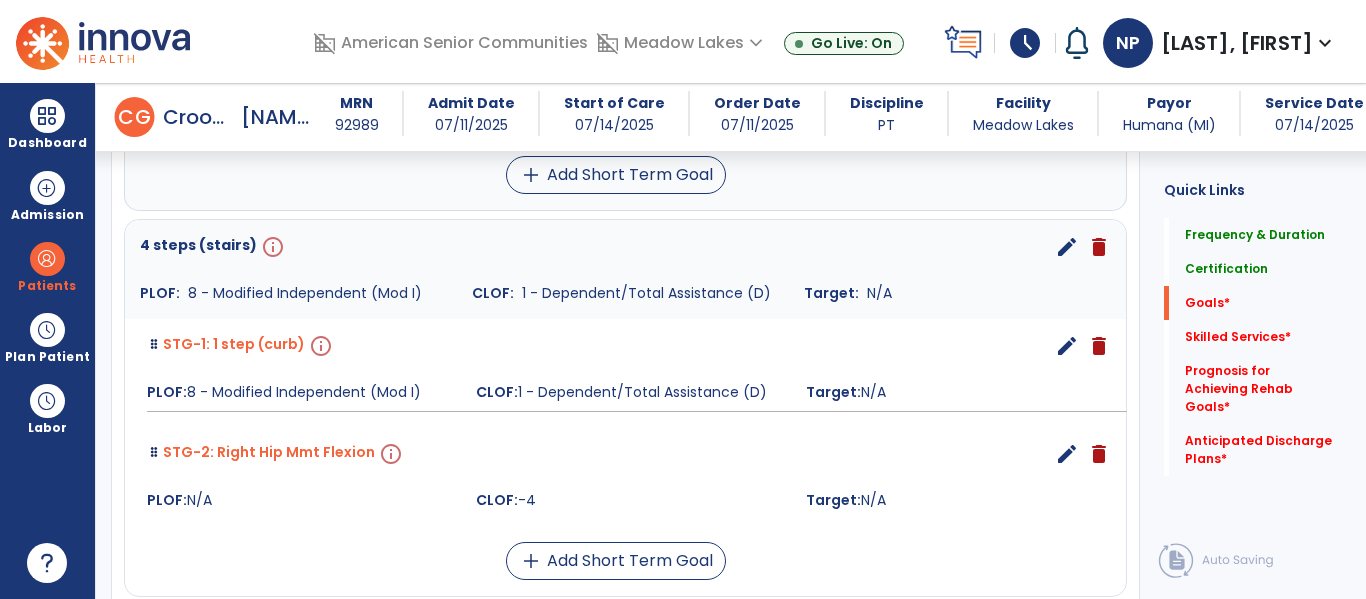 scroll, scrollTop: 90, scrollLeft: 0, axis: vertical 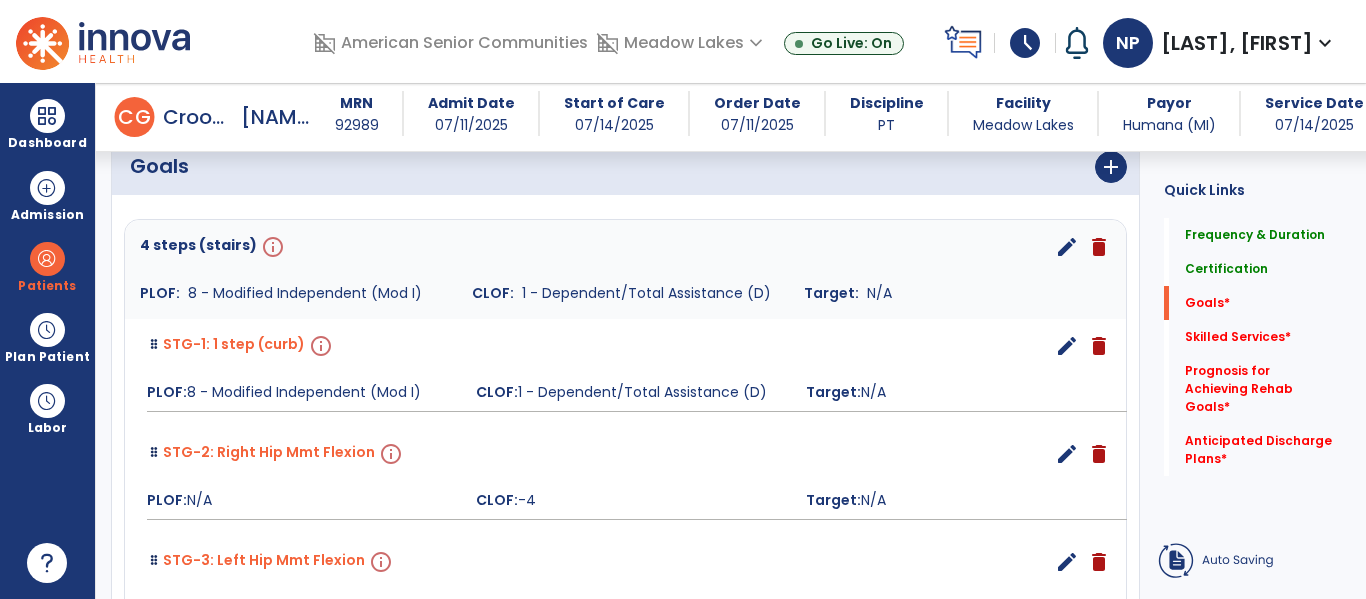 click on "edit" at bounding box center (1067, 247) 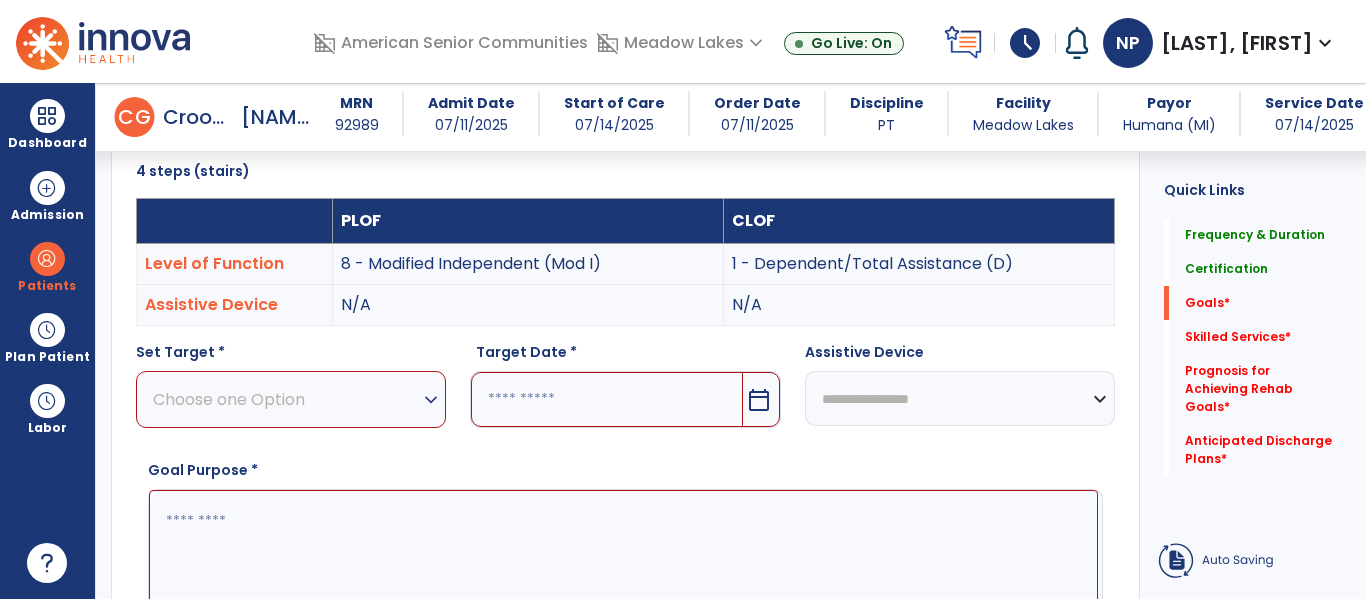 click on "Choose one Option" at bounding box center [286, 399] 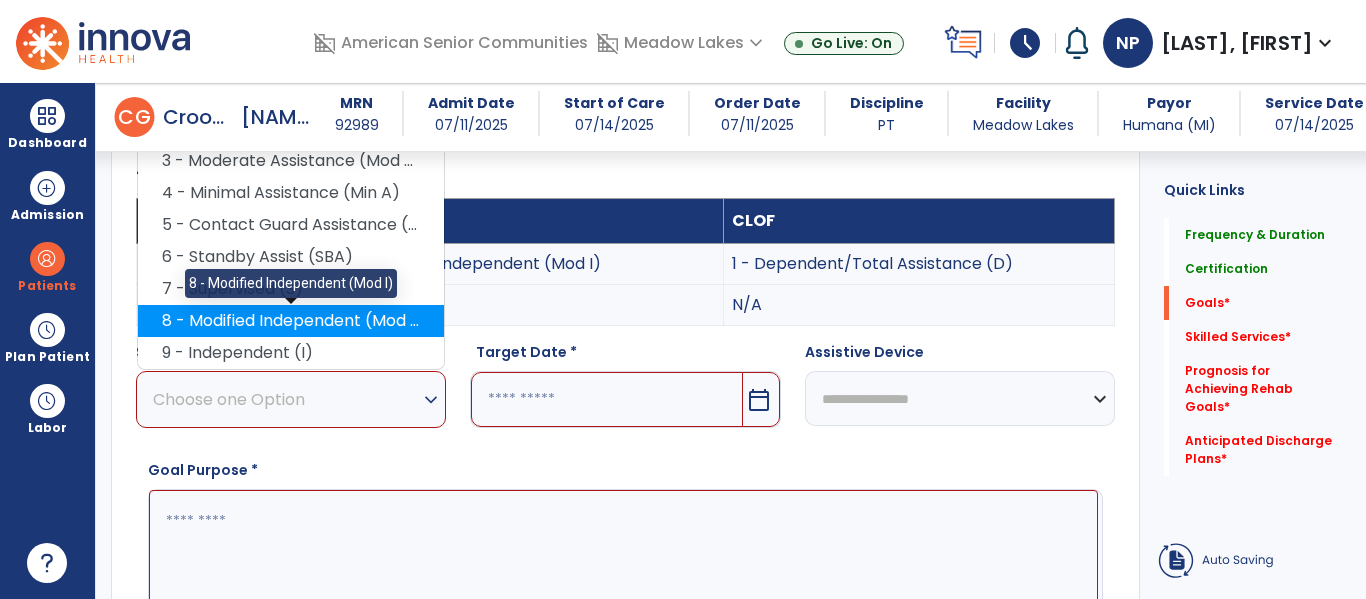 click on "8 - Modified Independent (Mod I)" at bounding box center (291, 321) 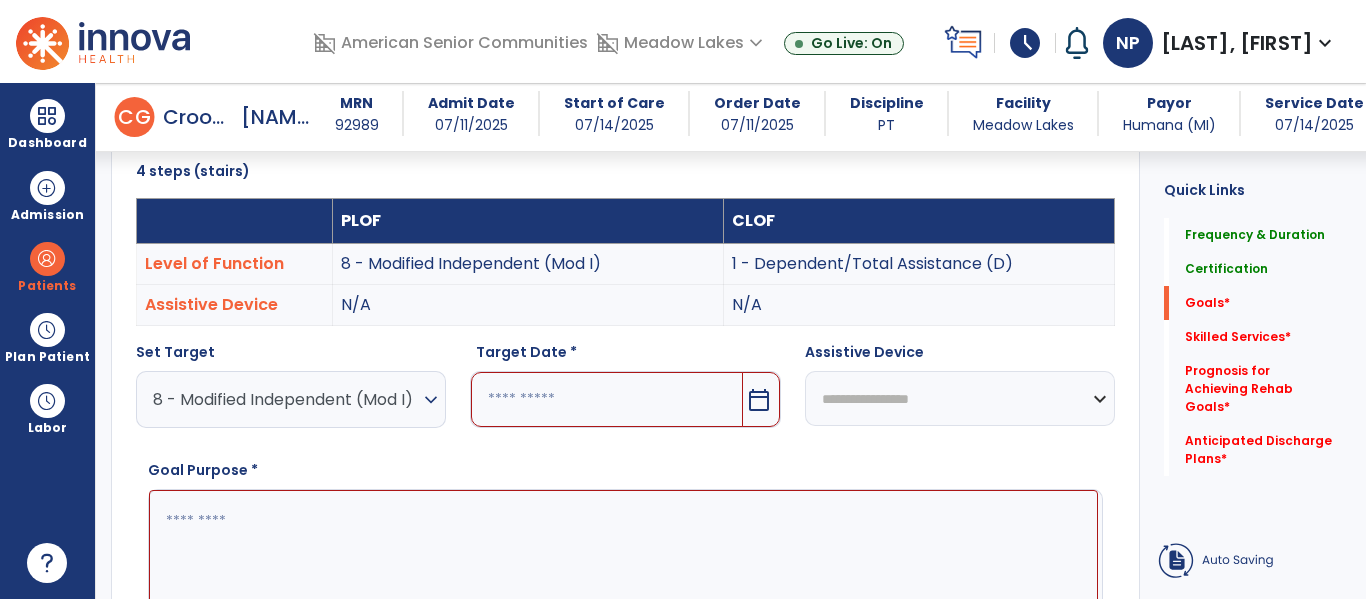 click on "calendar_today" at bounding box center (759, 400) 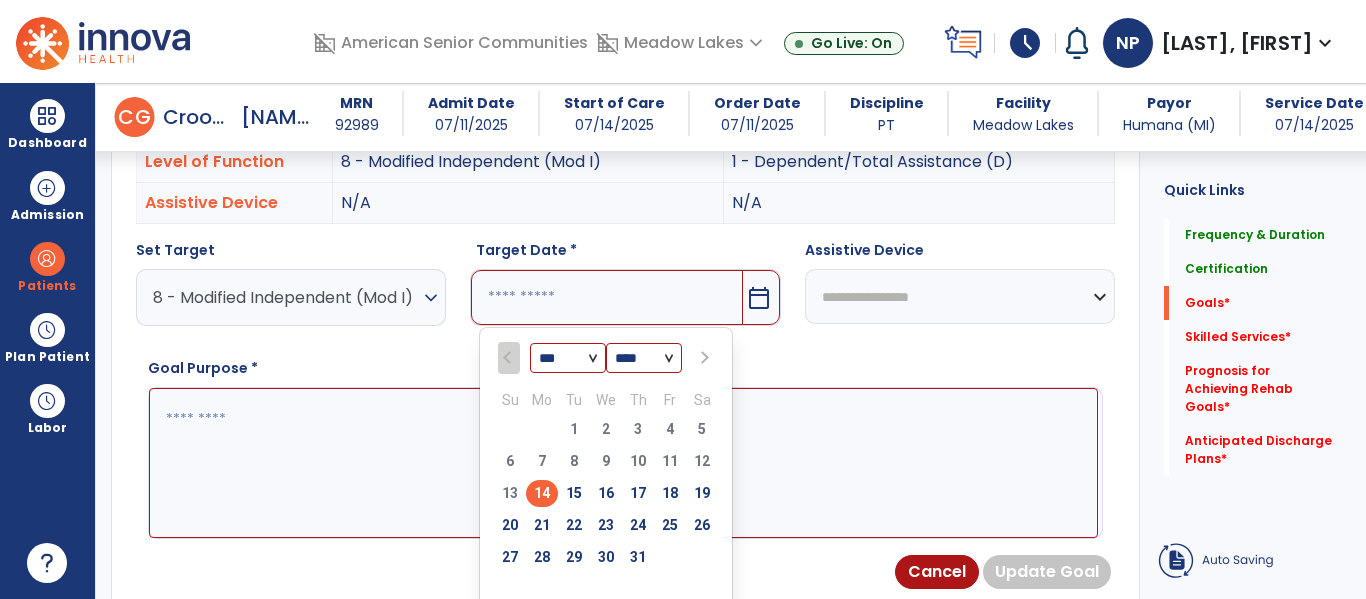 scroll, scrollTop: 637, scrollLeft: 0, axis: vertical 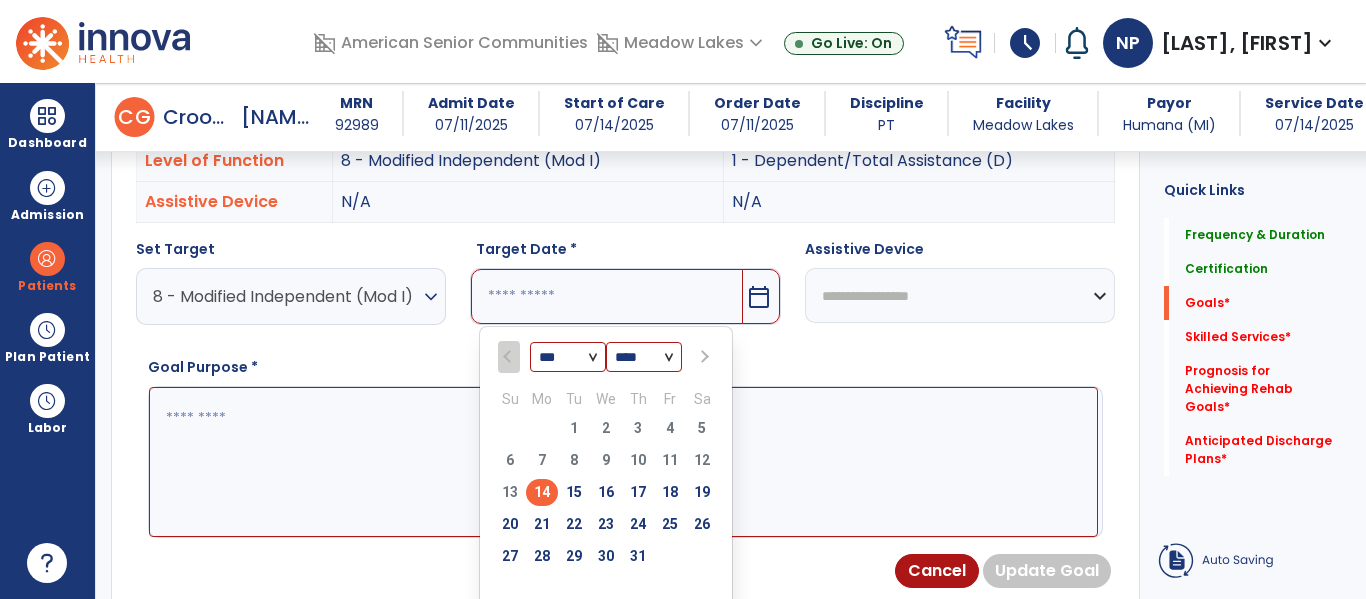 click at bounding box center (704, 357) 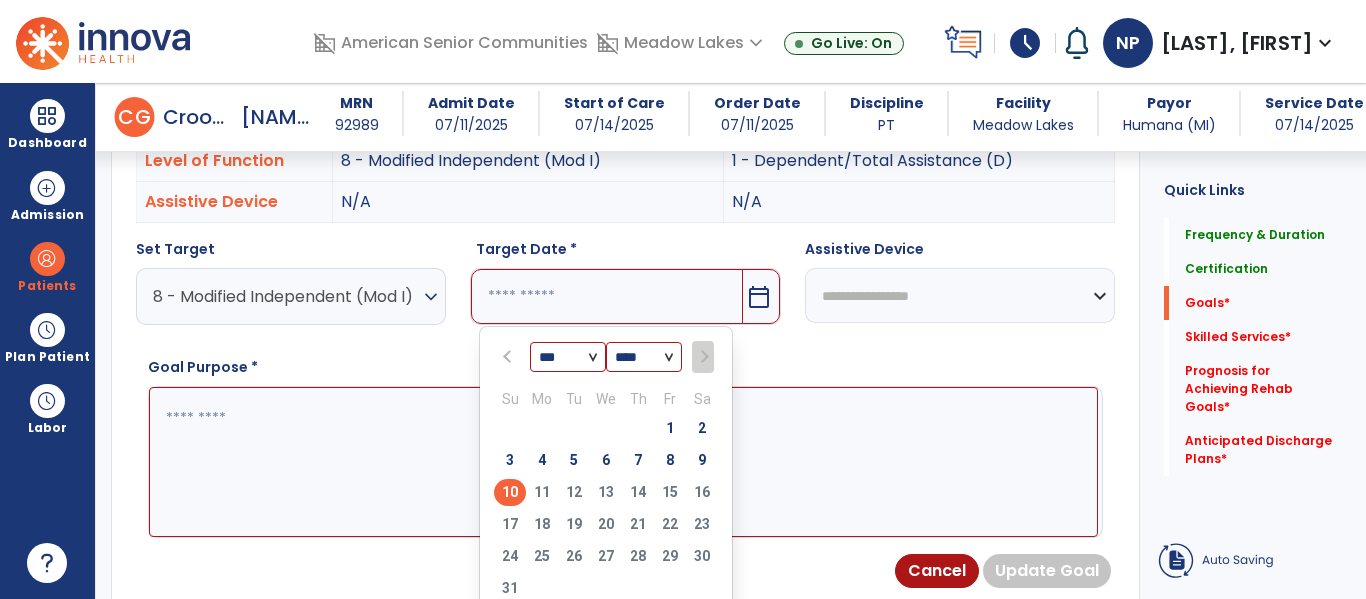 click on "10" at bounding box center (510, 492) 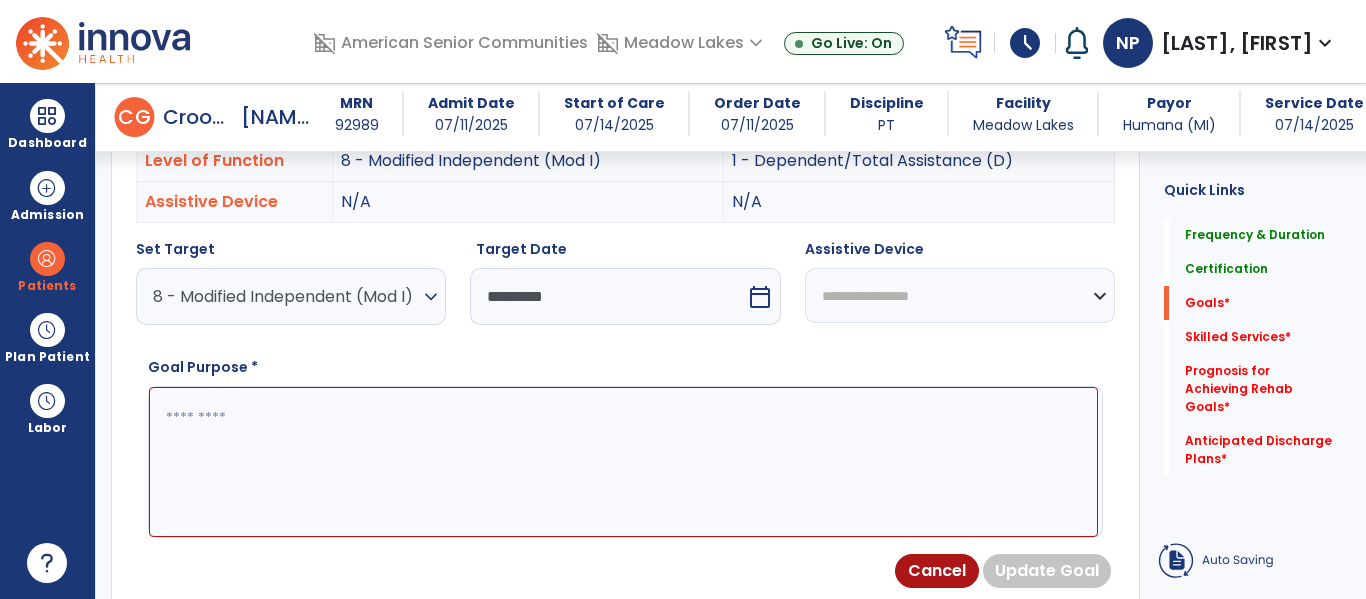 click at bounding box center (623, 462) 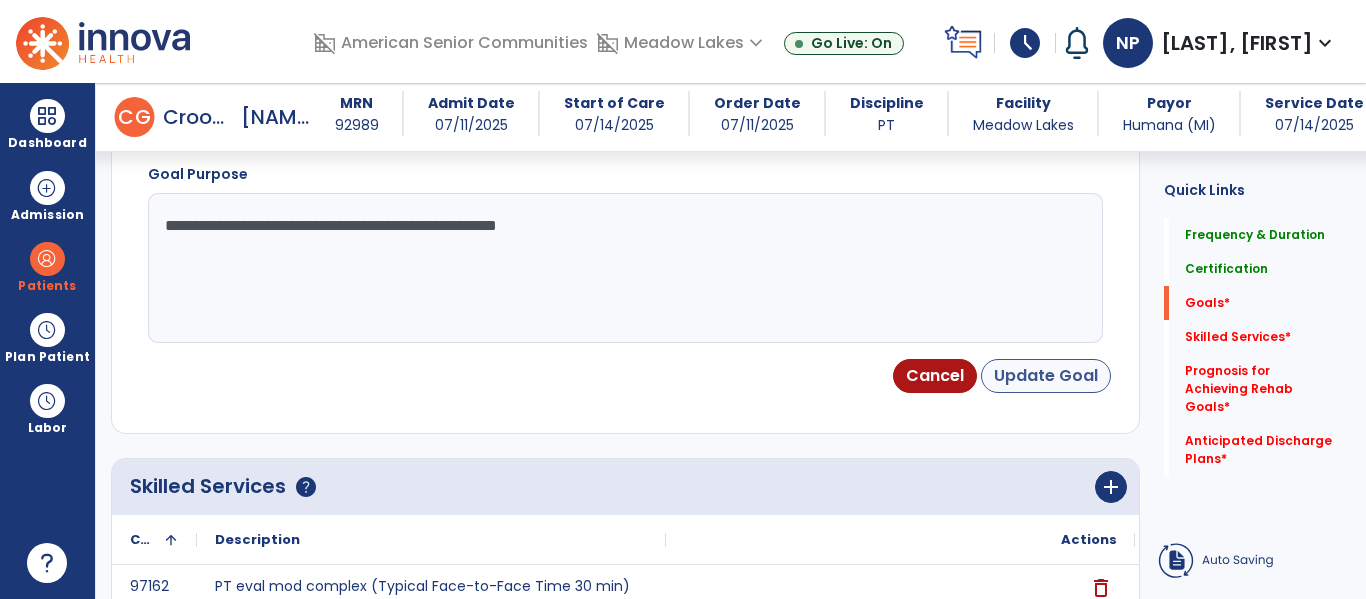 type on "**********" 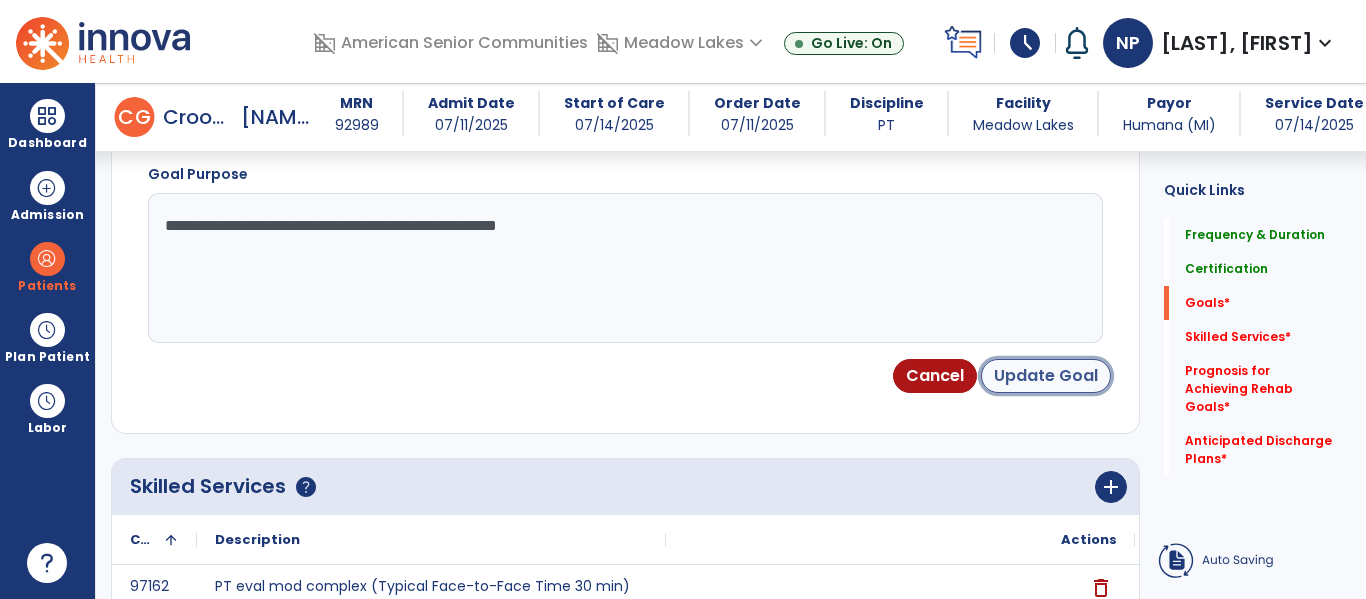 click on "Update Goal" at bounding box center (1046, 376) 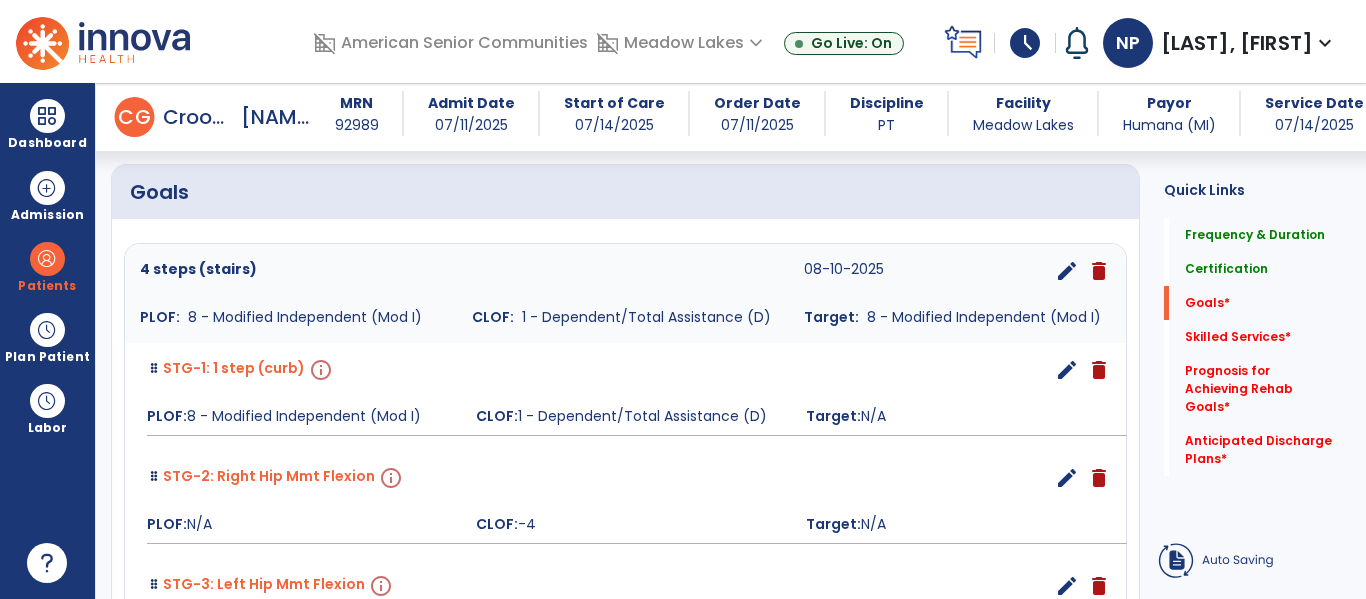 scroll, scrollTop: 454, scrollLeft: 0, axis: vertical 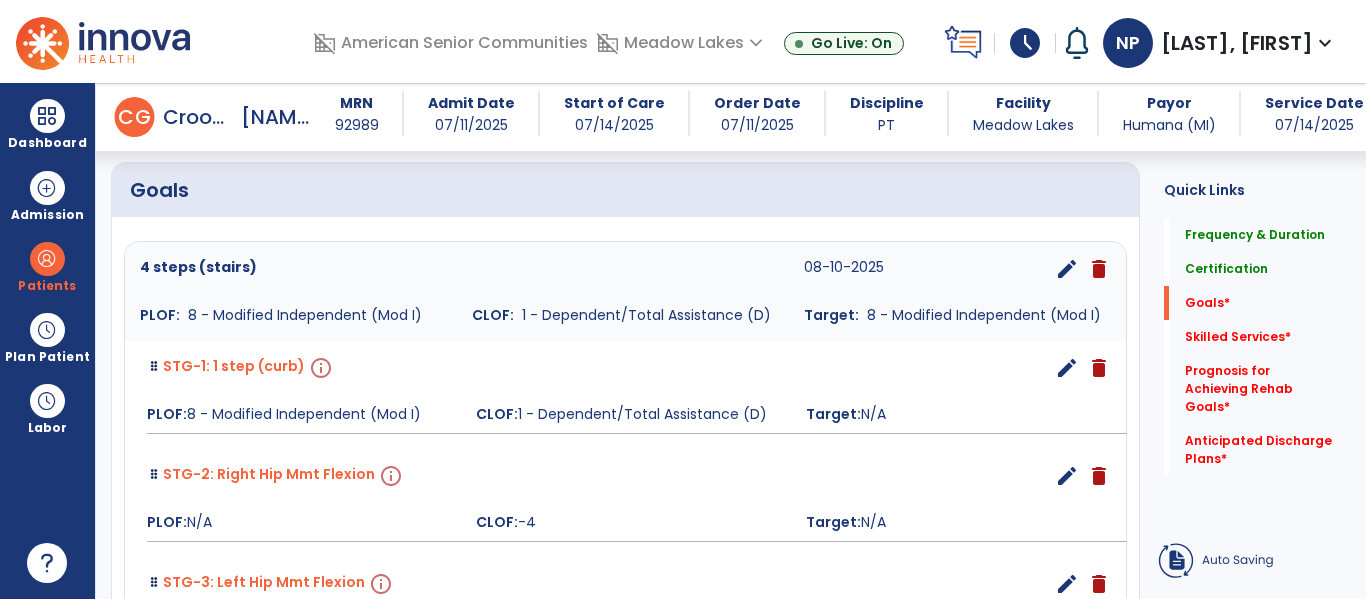 click on "edit" at bounding box center (1067, 368) 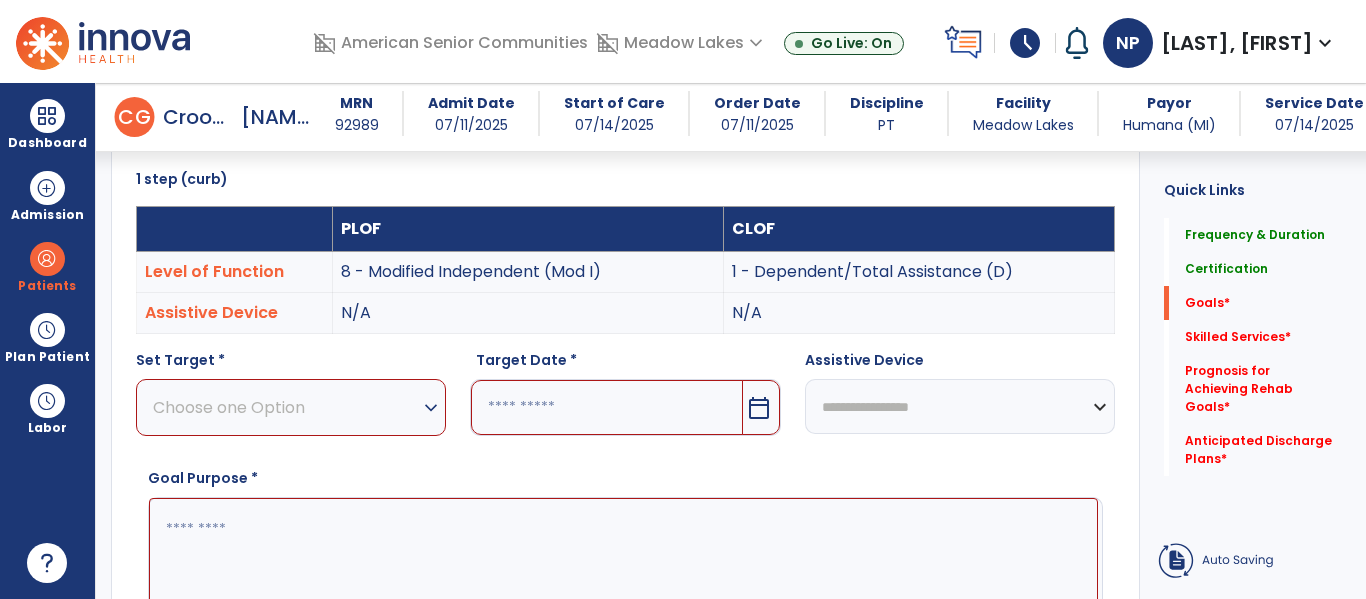 scroll, scrollTop: 534, scrollLeft: 0, axis: vertical 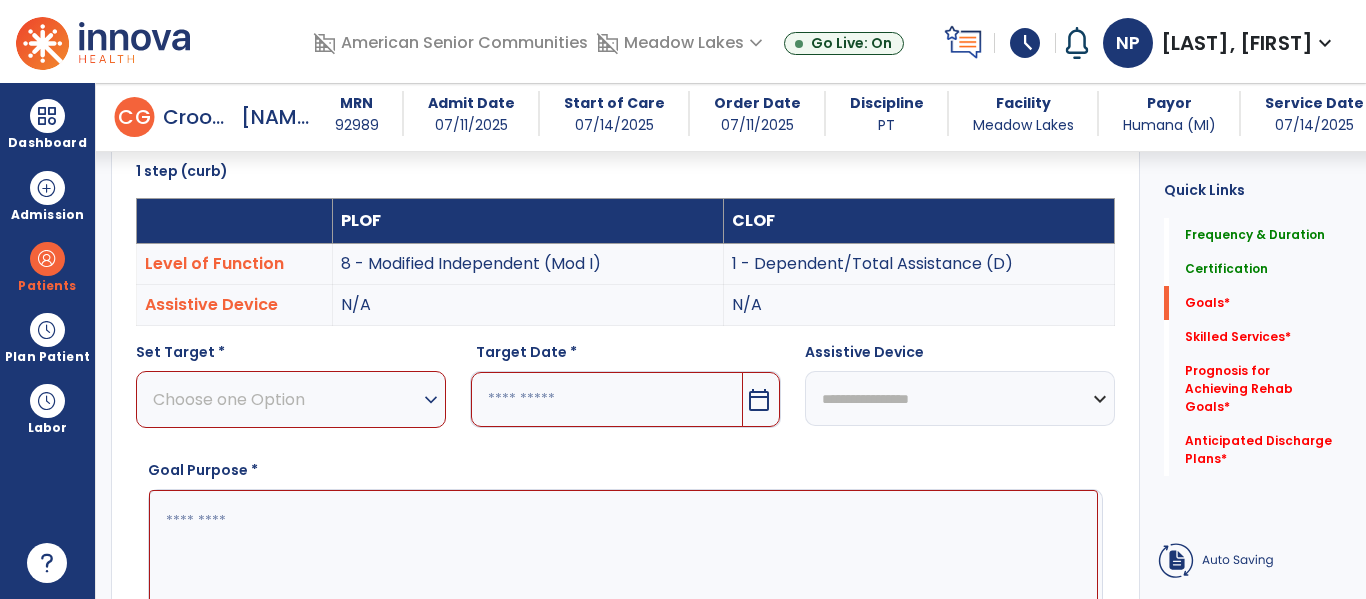 click on "expand_more" at bounding box center [431, 400] 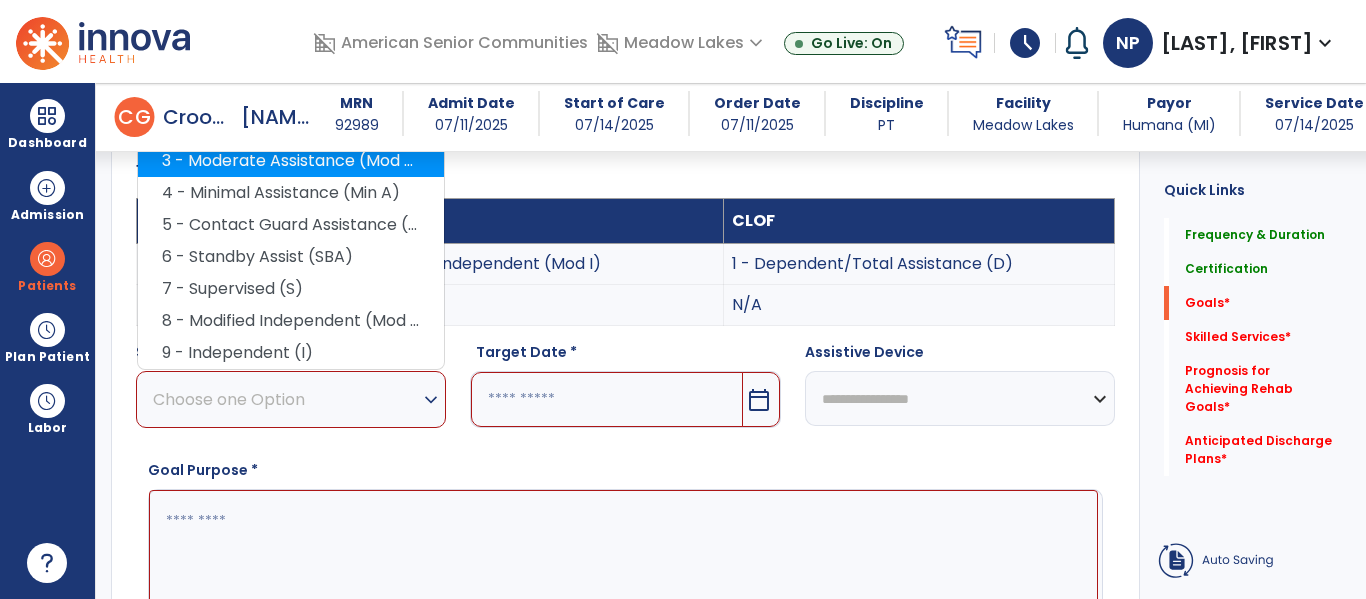 click on "3 - Moderate Assistance (Mod A)" at bounding box center (291, 161) 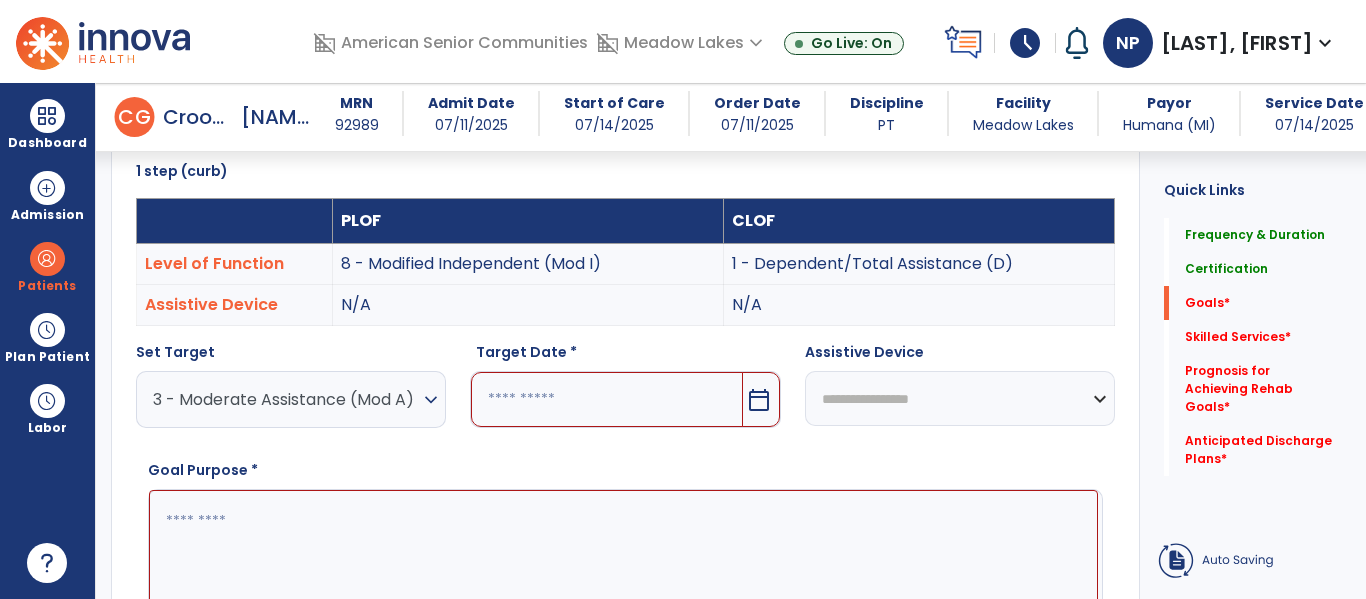 click on "calendar_today" at bounding box center (759, 400) 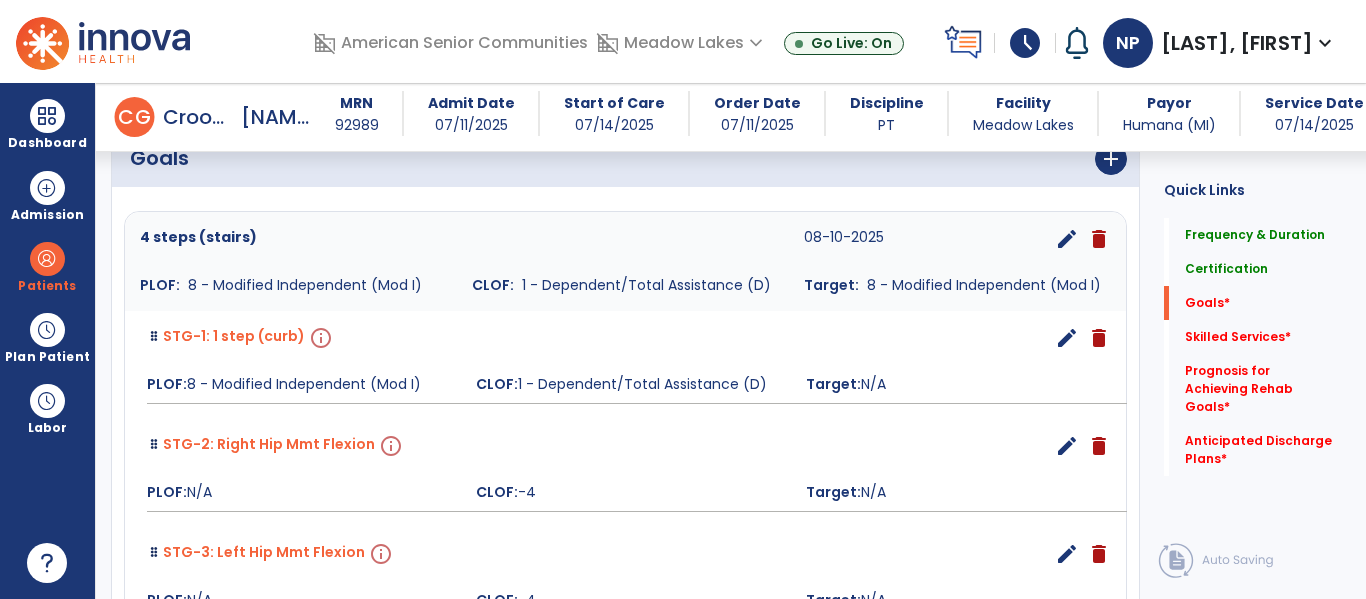 scroll, scrollTop: 465, scrollLeft: 0, axis: vertical 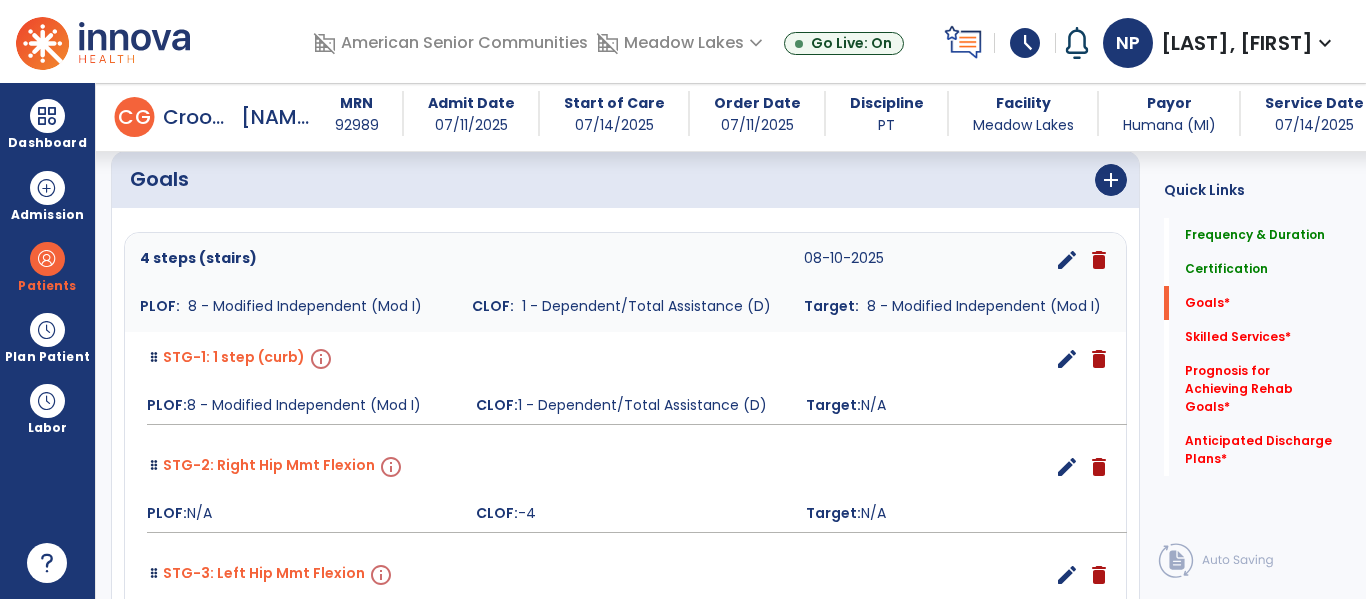 click on "edit" at bounding box center [1067, 359] 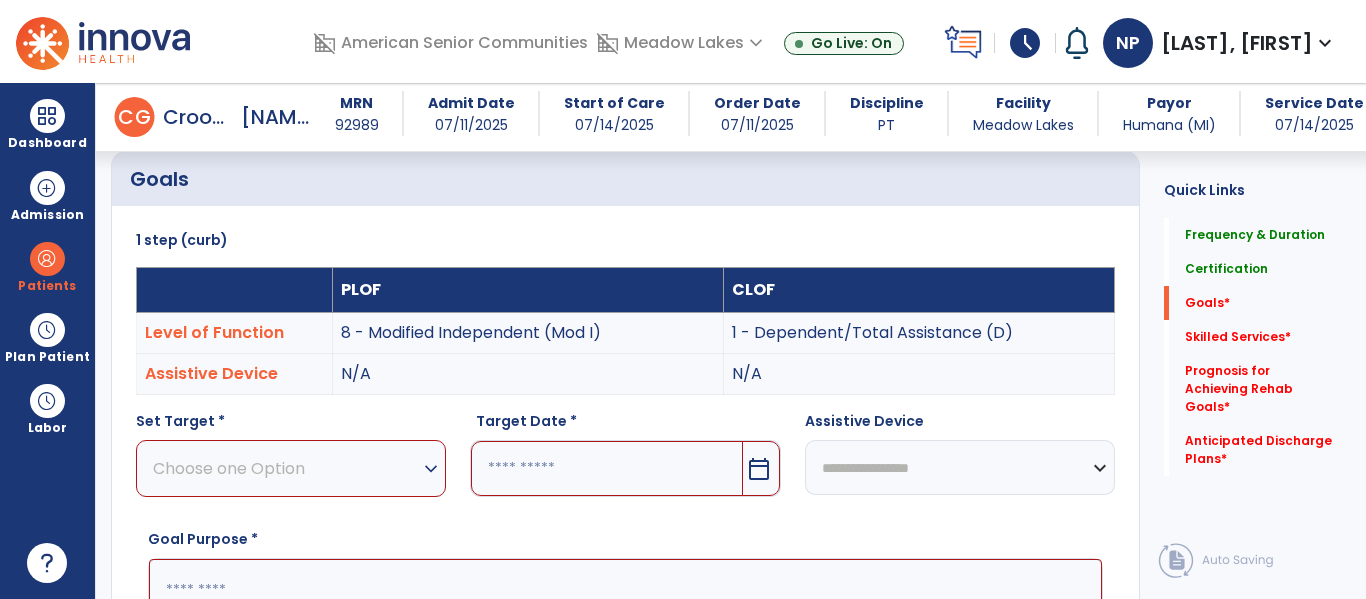 scroll, scrollTop: 534, scrollLeft: 0, axis: vertical 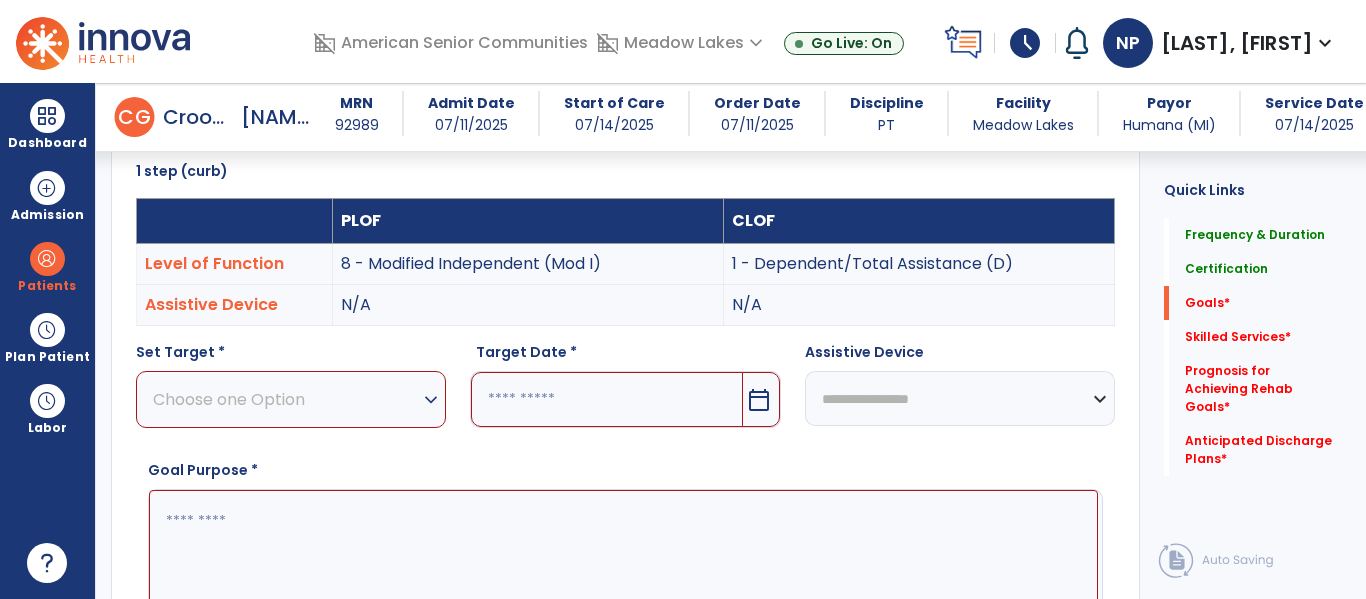 click on "expand_more" at bounding box center (431, 400) 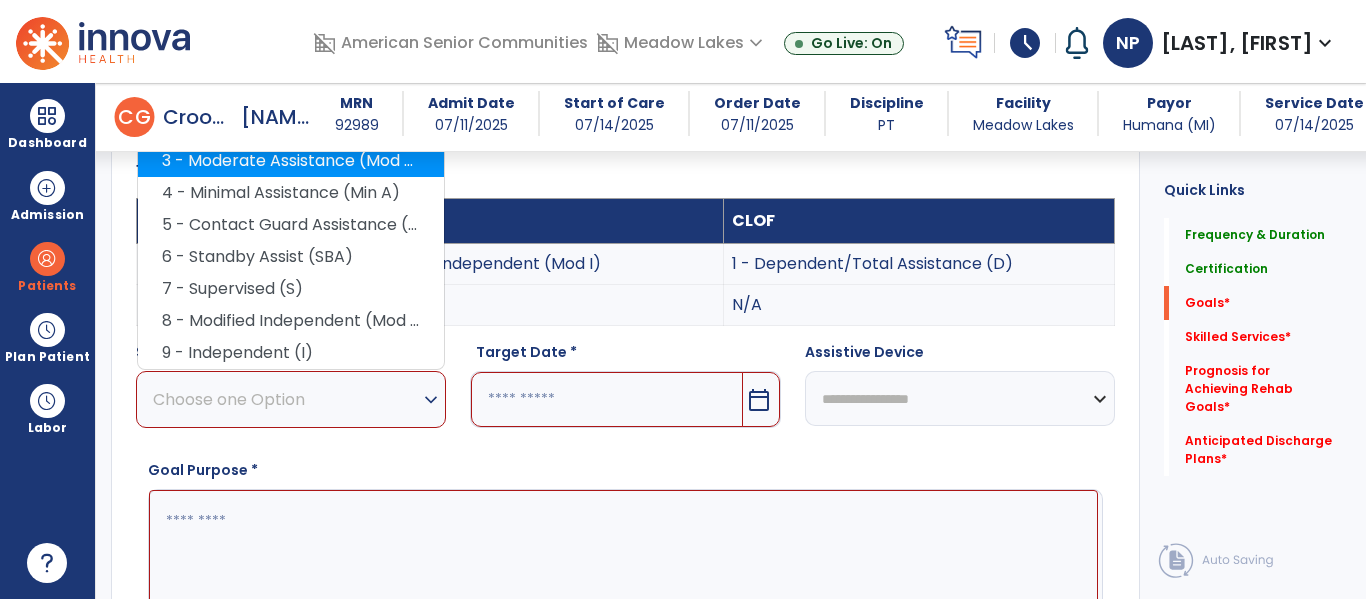 click on "3 - Moderate Assistance (Mod A)" at bounding box center [291, 161] 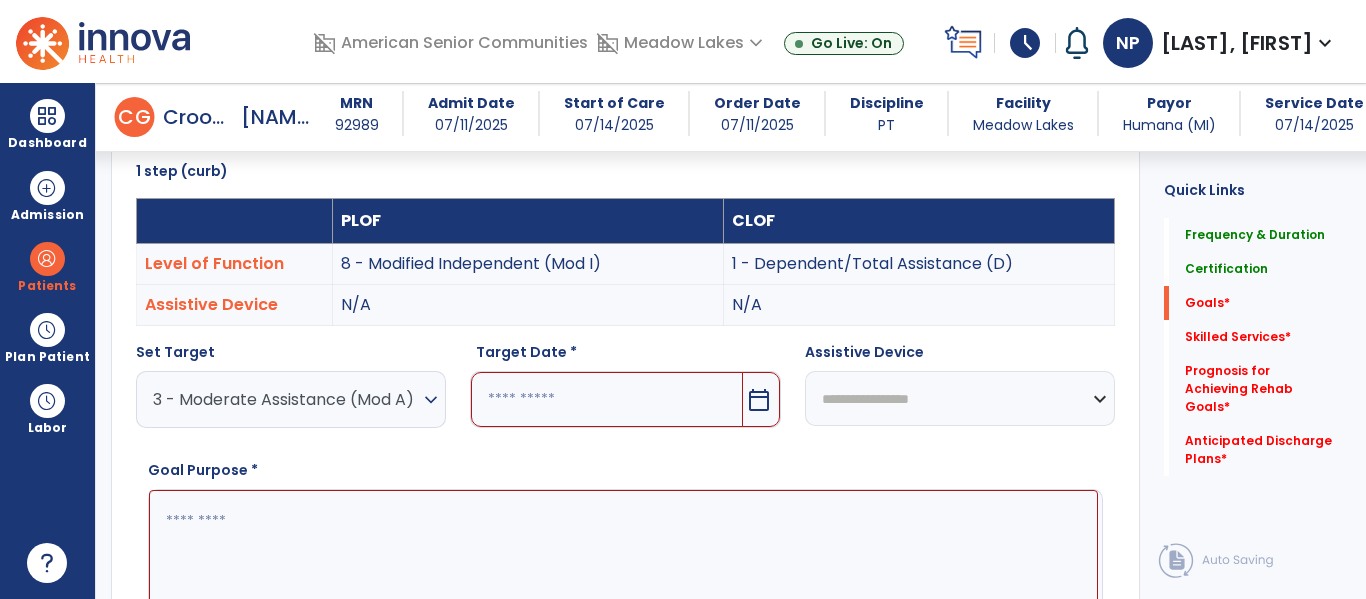 click on "calendar_today" at bounding box center (759, 400) 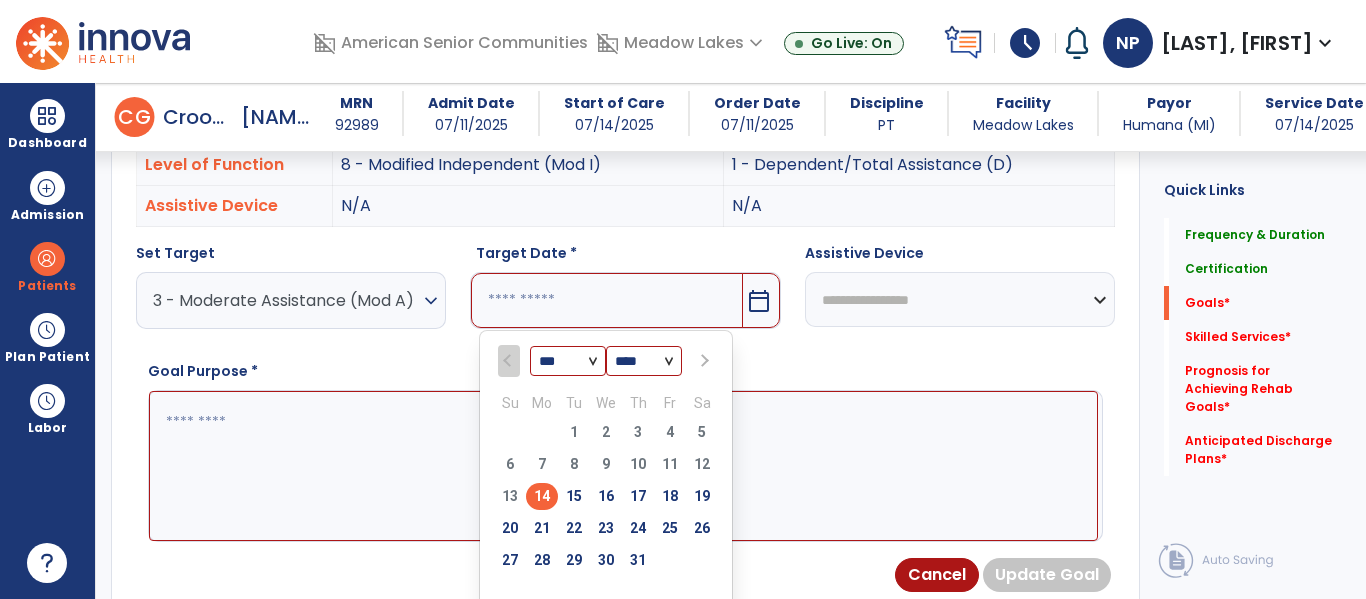 scroll, scrollTop: 637, scrollLeft: 0, axis: vertical 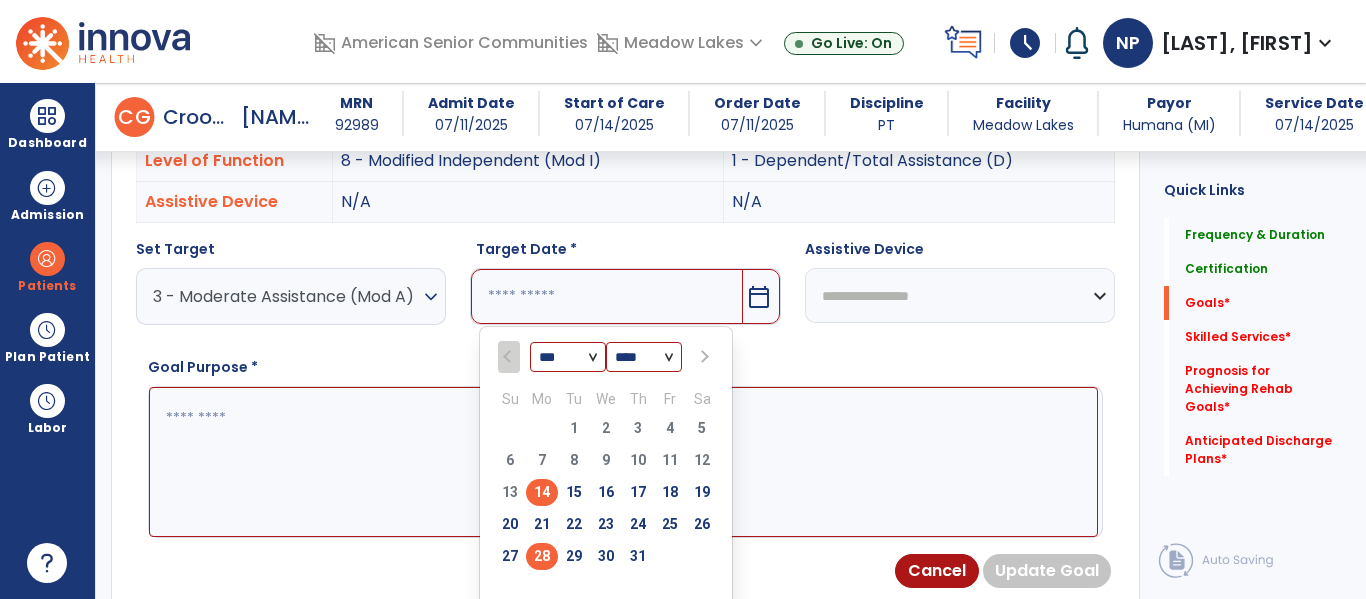 click on "28" at bounding box center [542, 556] 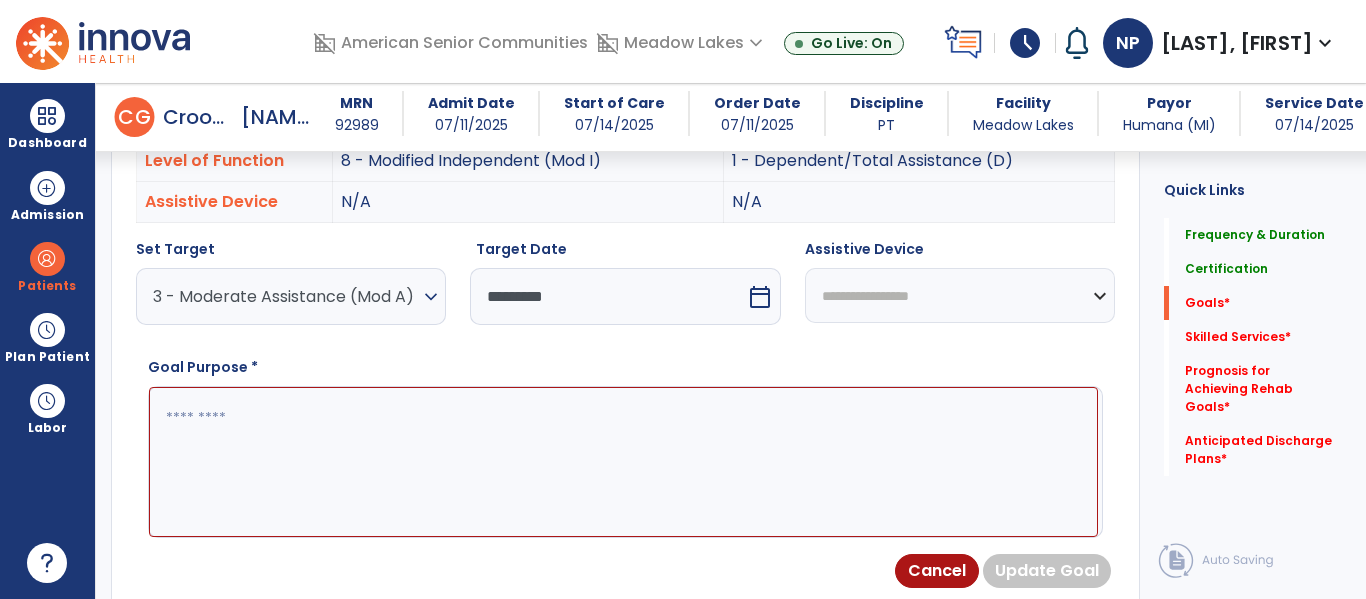 click at bounding box center (623, 462) 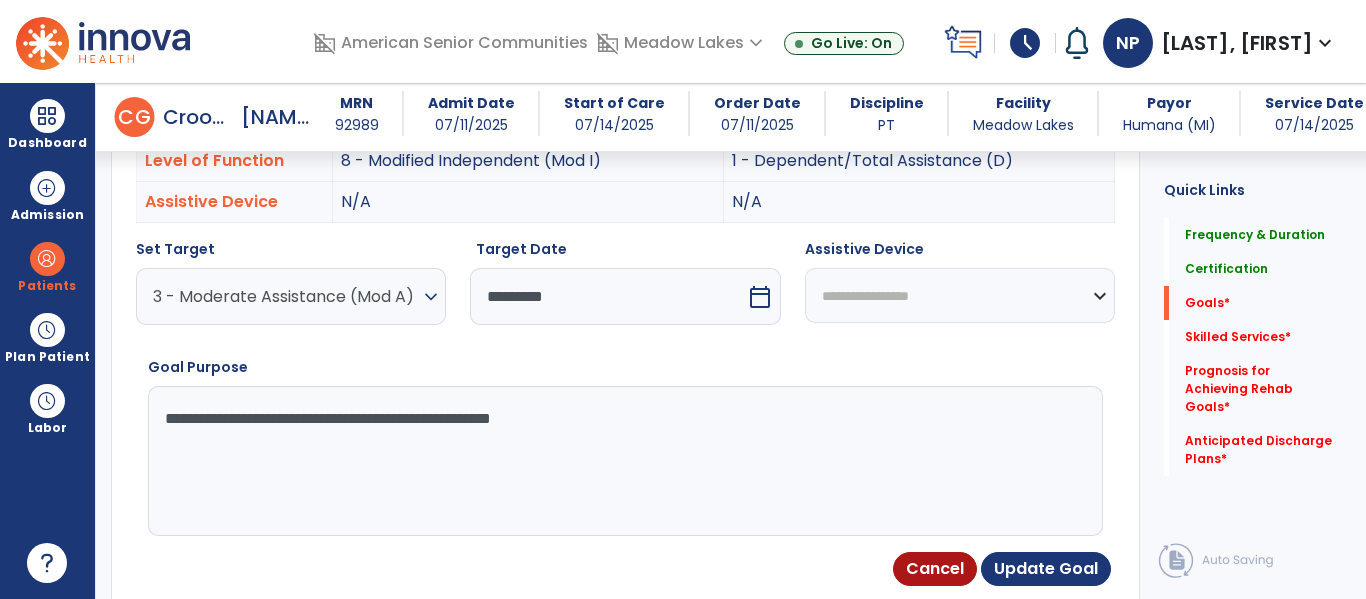type on "**********" 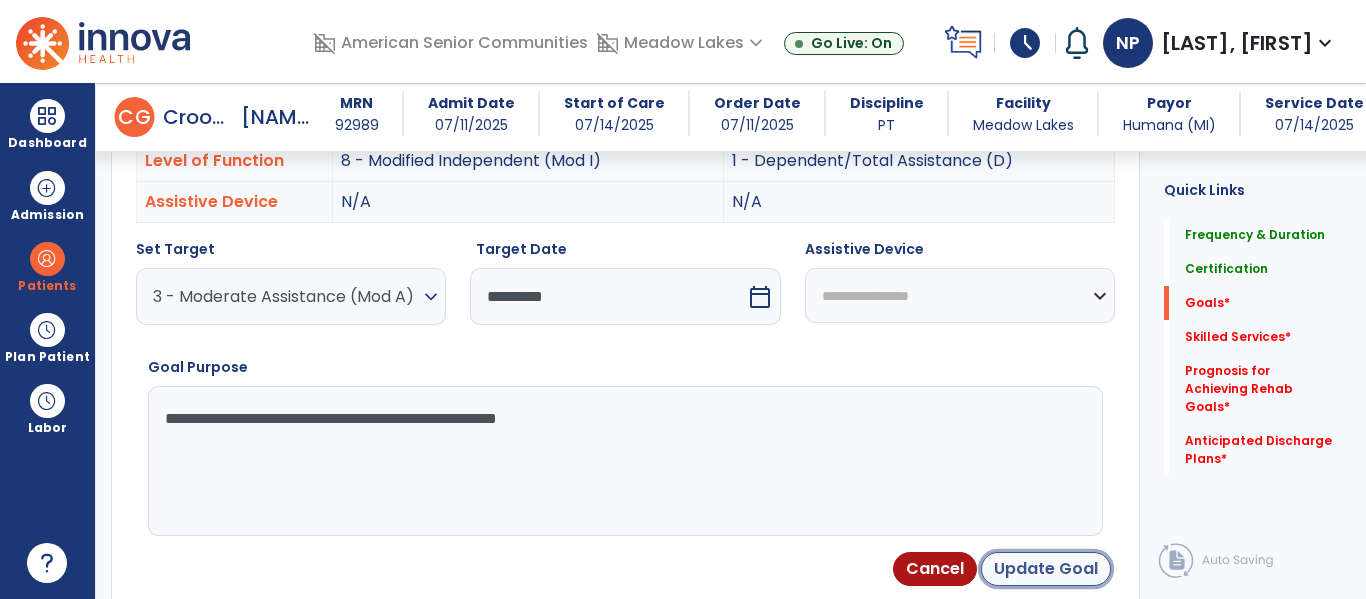 click on "Update Goal" at bounding box center [1046, 569] 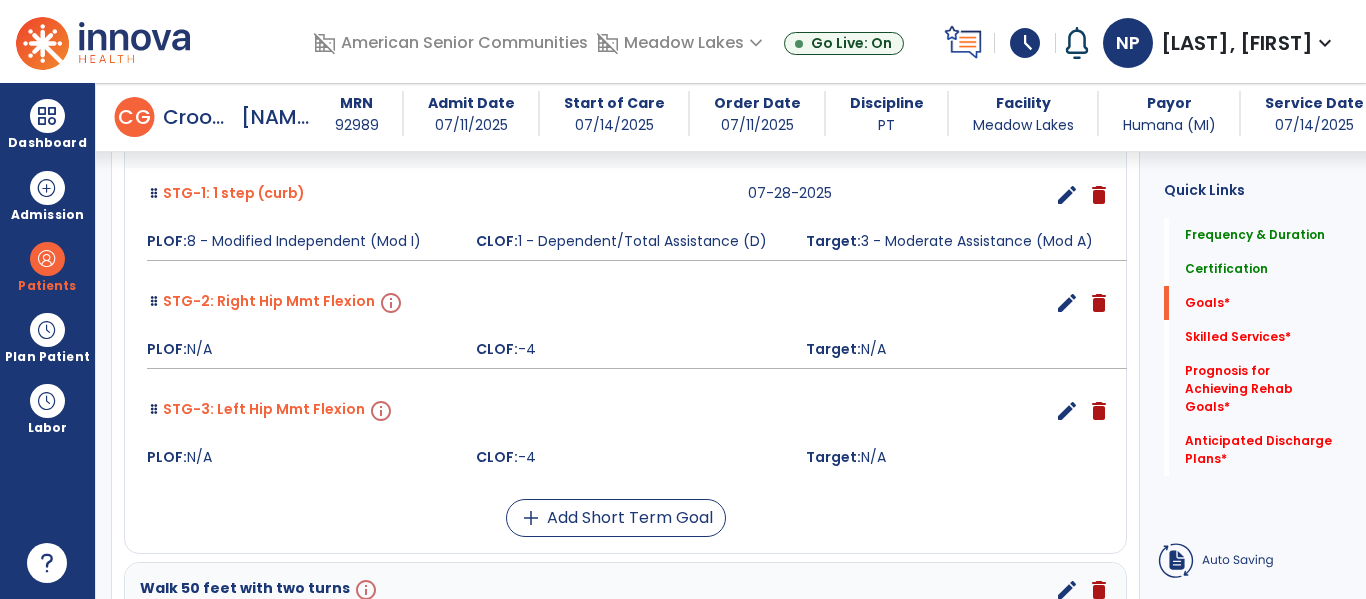 scroll, scrollTop: 624, scrollLeft: 0, axis: vertical 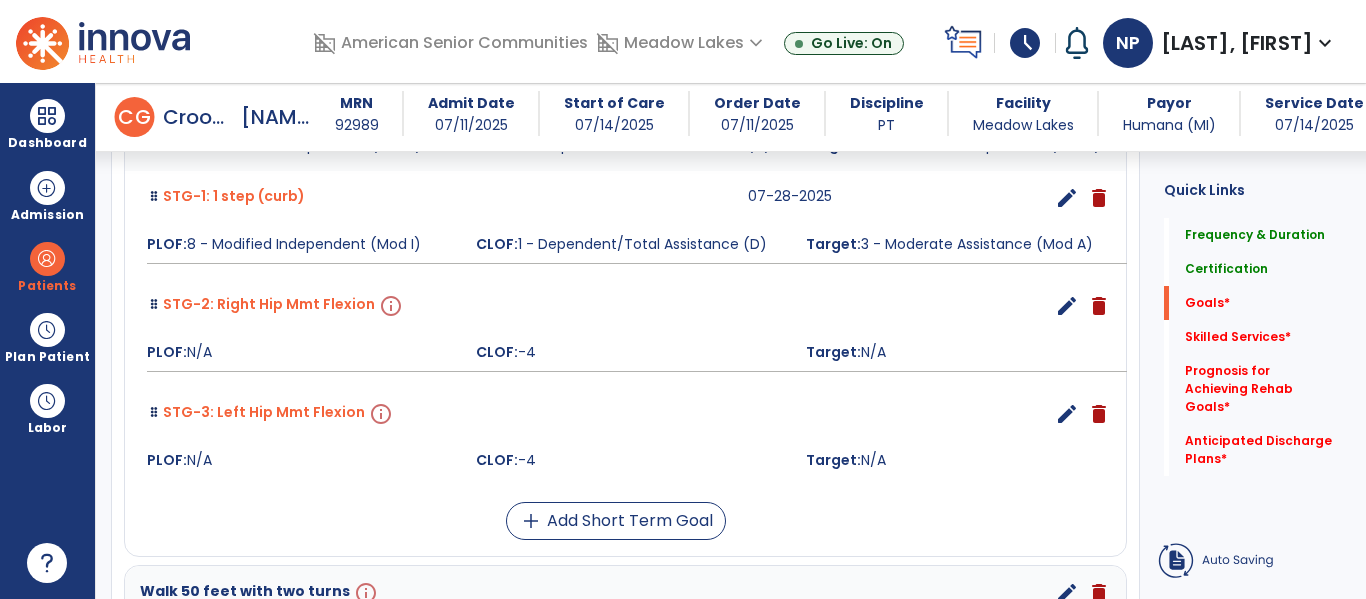 click on "edit" at bounding box center (1067, 306) 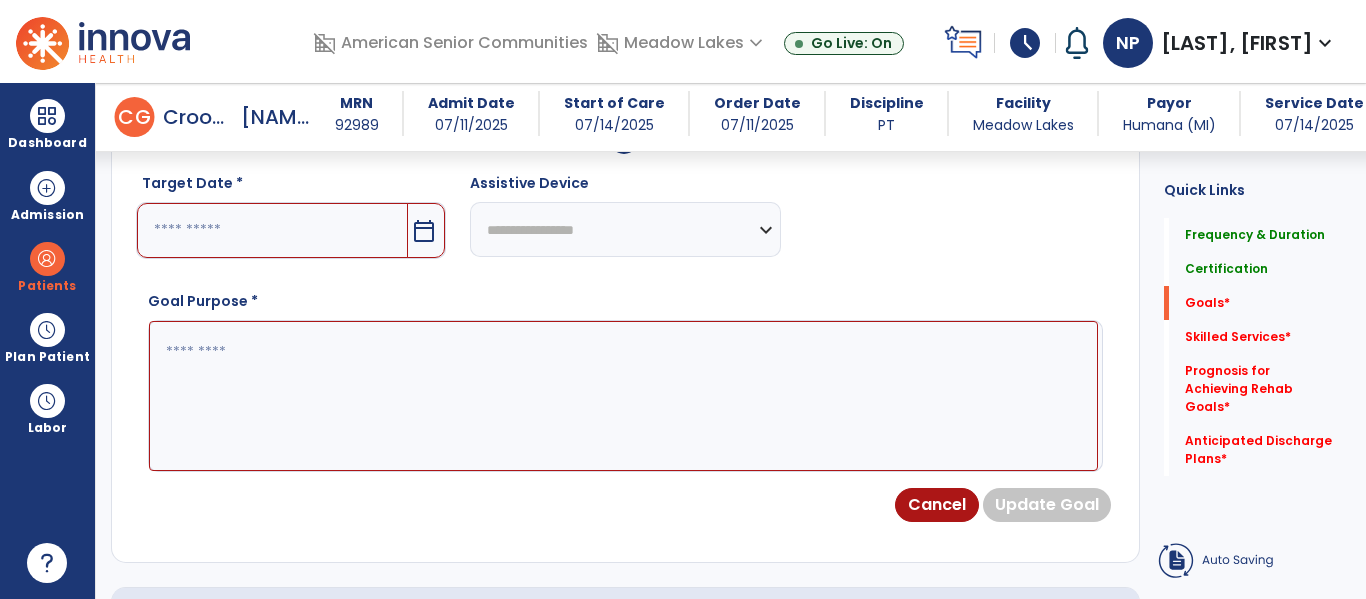 scroll, scrollTop: 534, scrollLeft: 0, axis: vertical 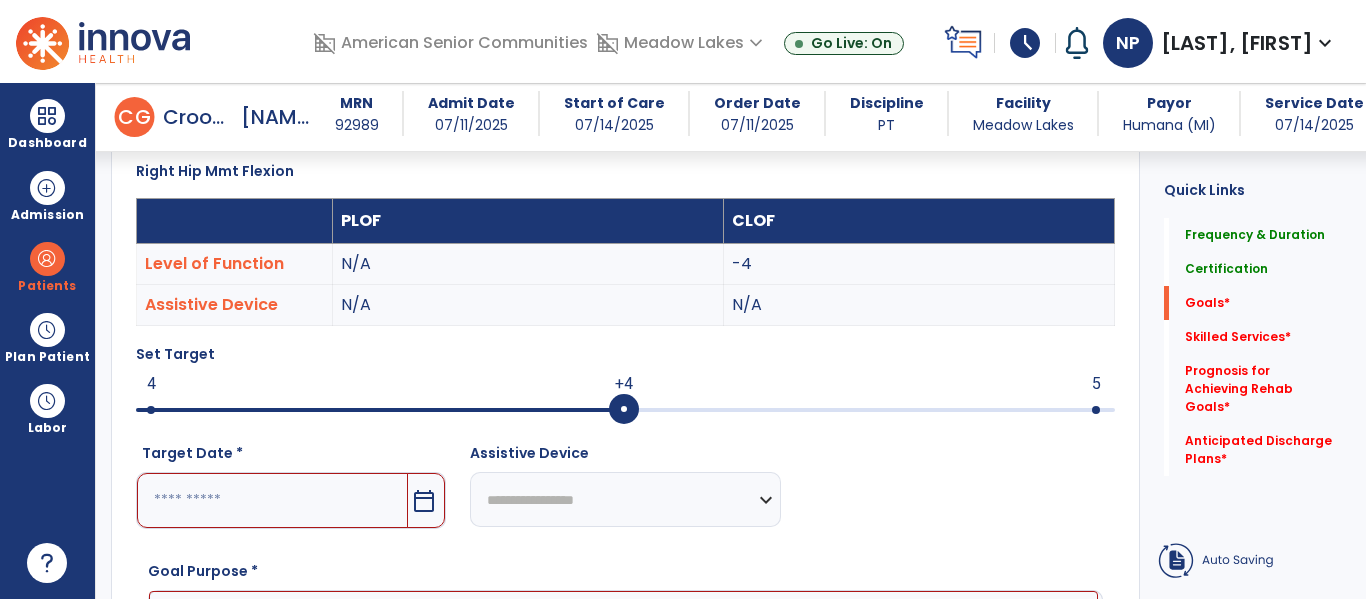 click at bounding box center (1096, 410) 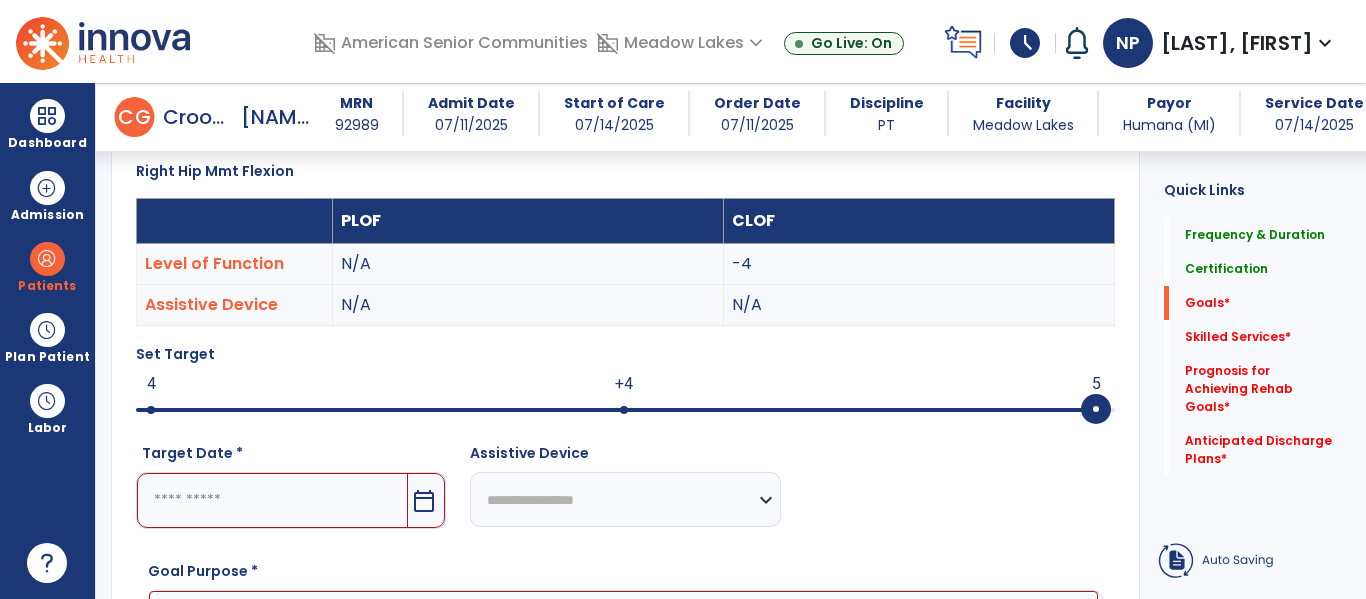 click on "calendar_today" at bounding box center (424, 501) 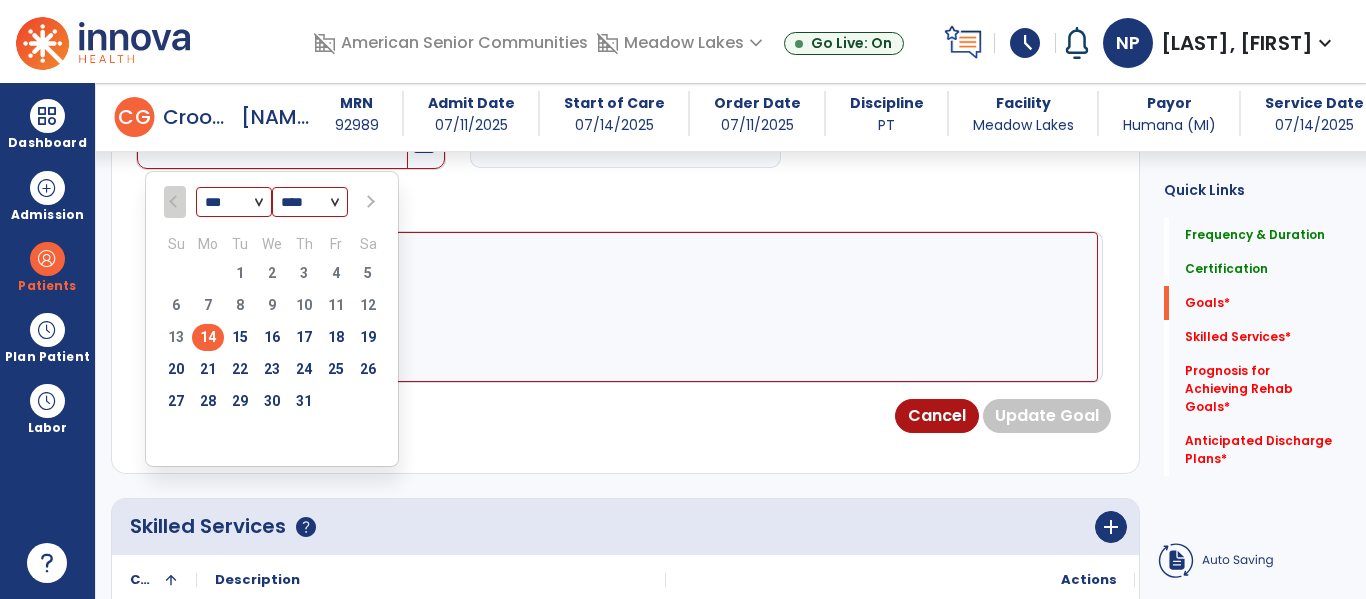 scroll, scrollTop: 897, scrollLeft: 0, axis: vertical 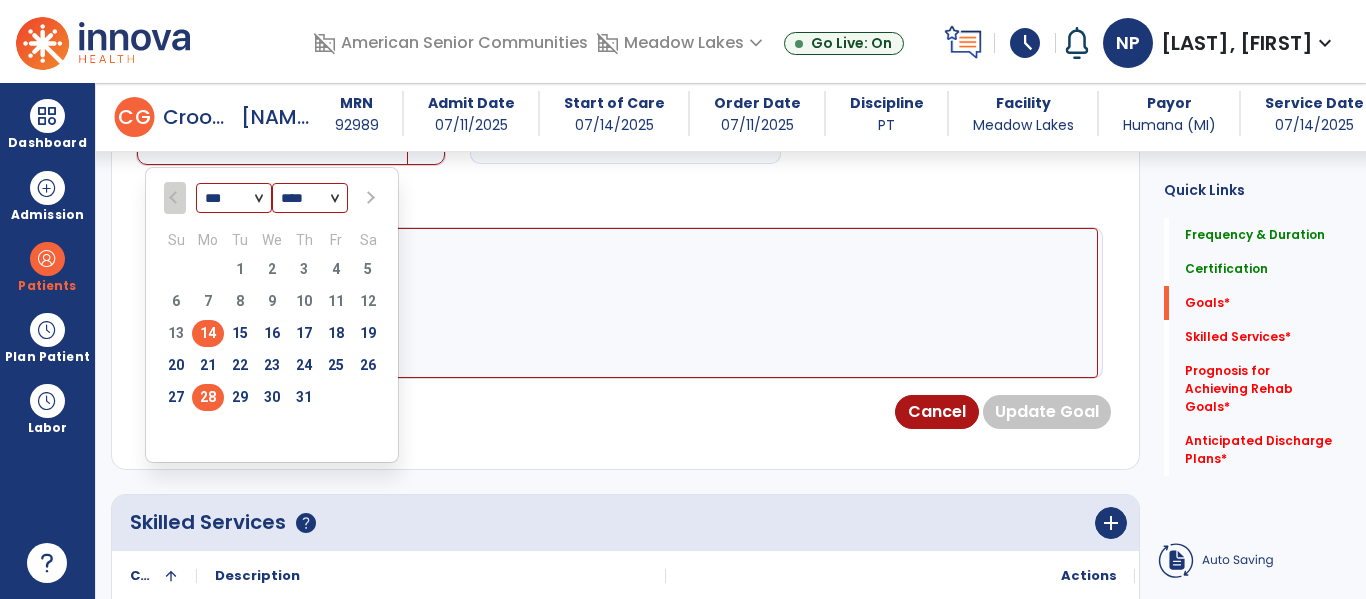 click on "28" at bounding box center (208, 397) 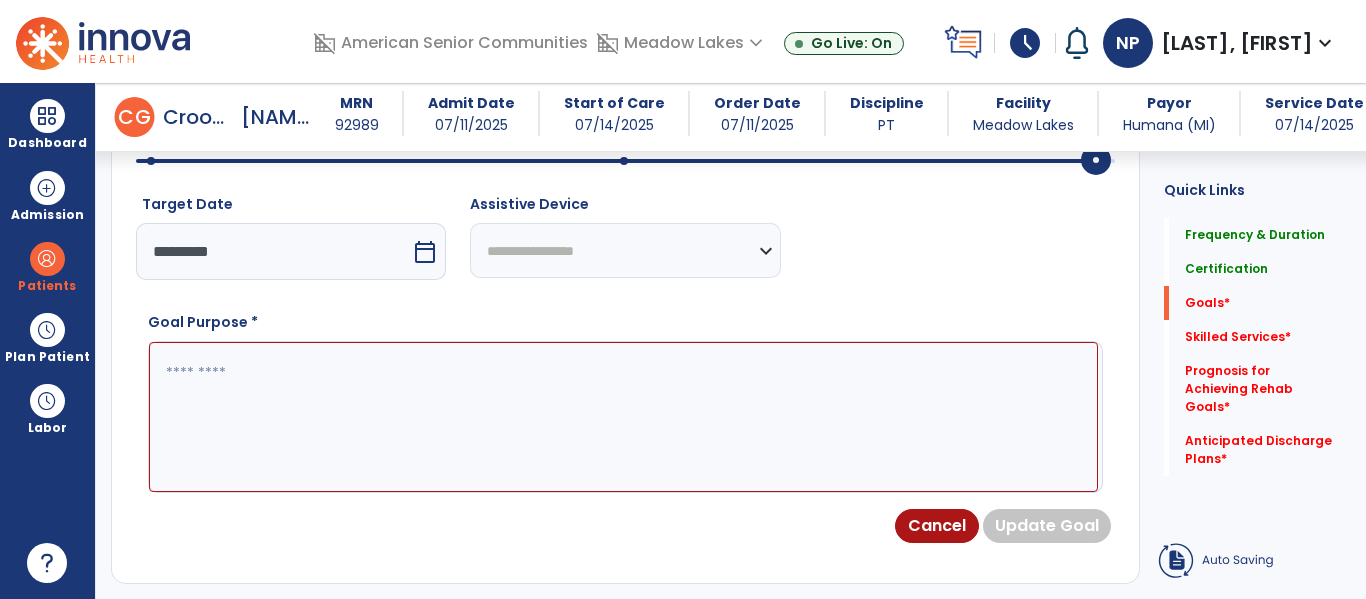 scroll, scrollTop: 782, scrollLeft: 0, axis: vertical 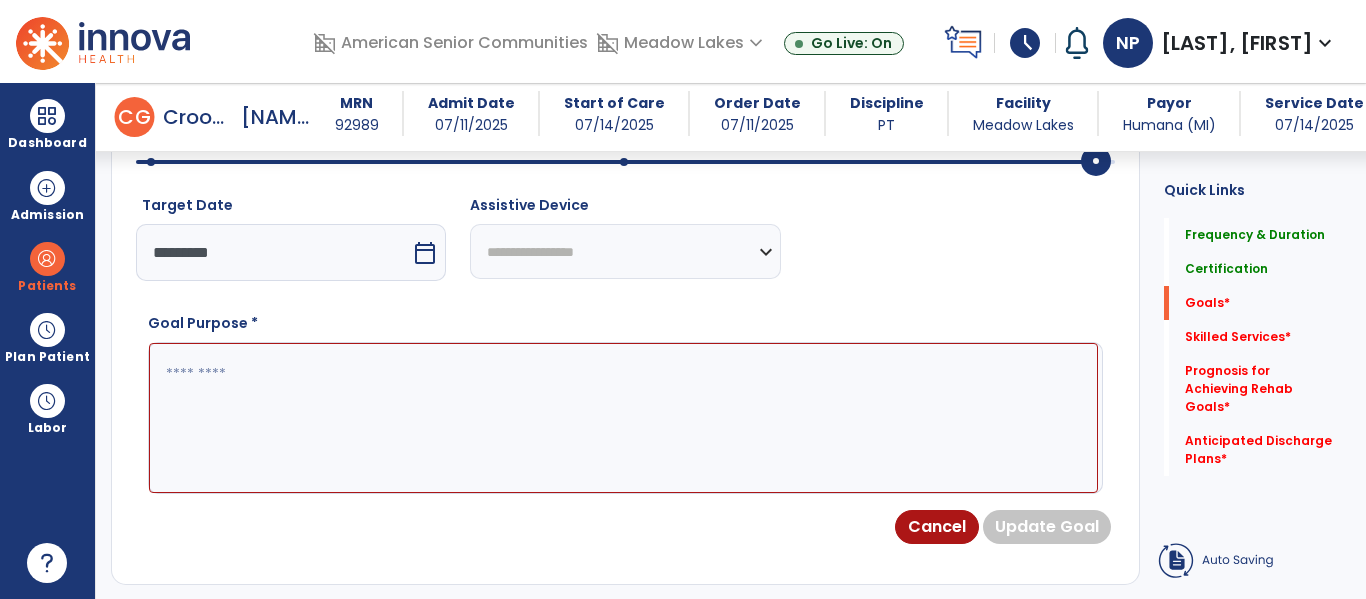click on "Cancel   Update Goal" at bounding box center (625, 527) 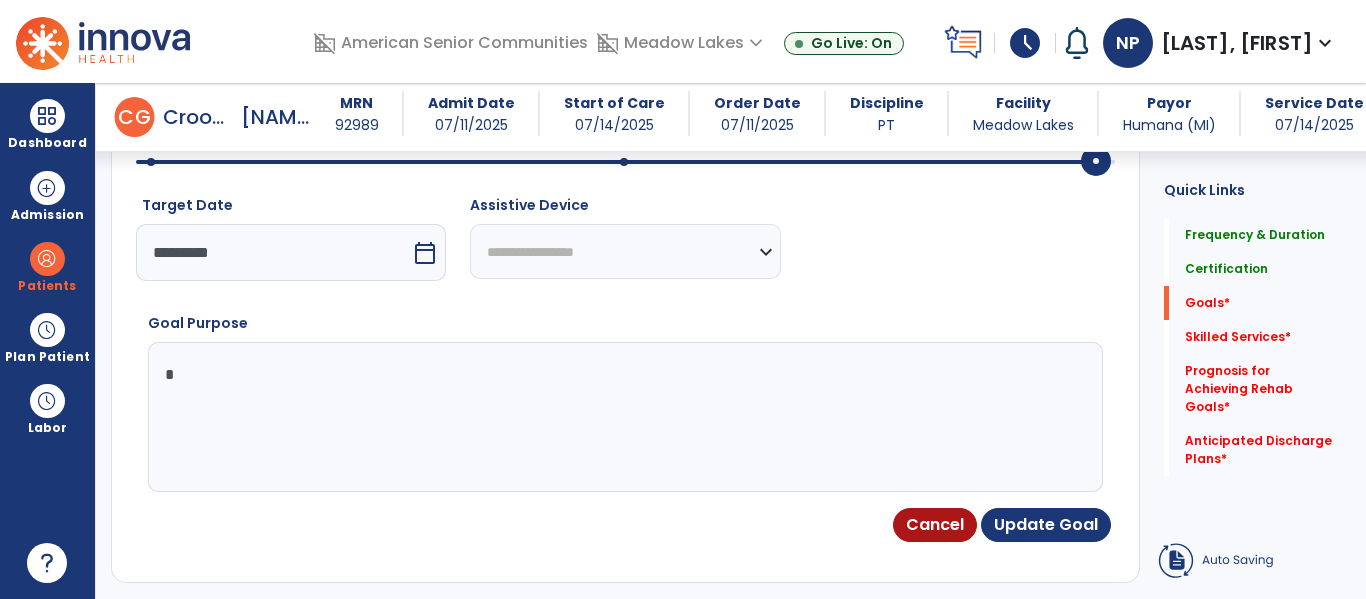 type on "**" 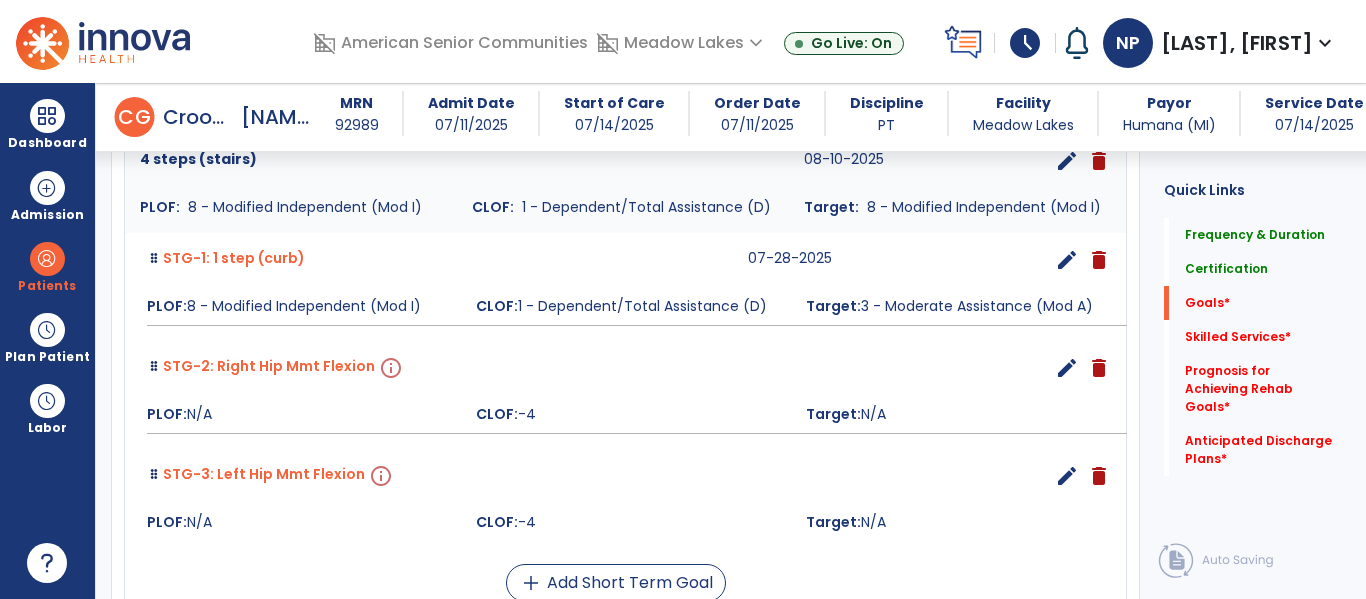 scroll, scrollTop: 565, scrollLeft: 0, axis: vertical 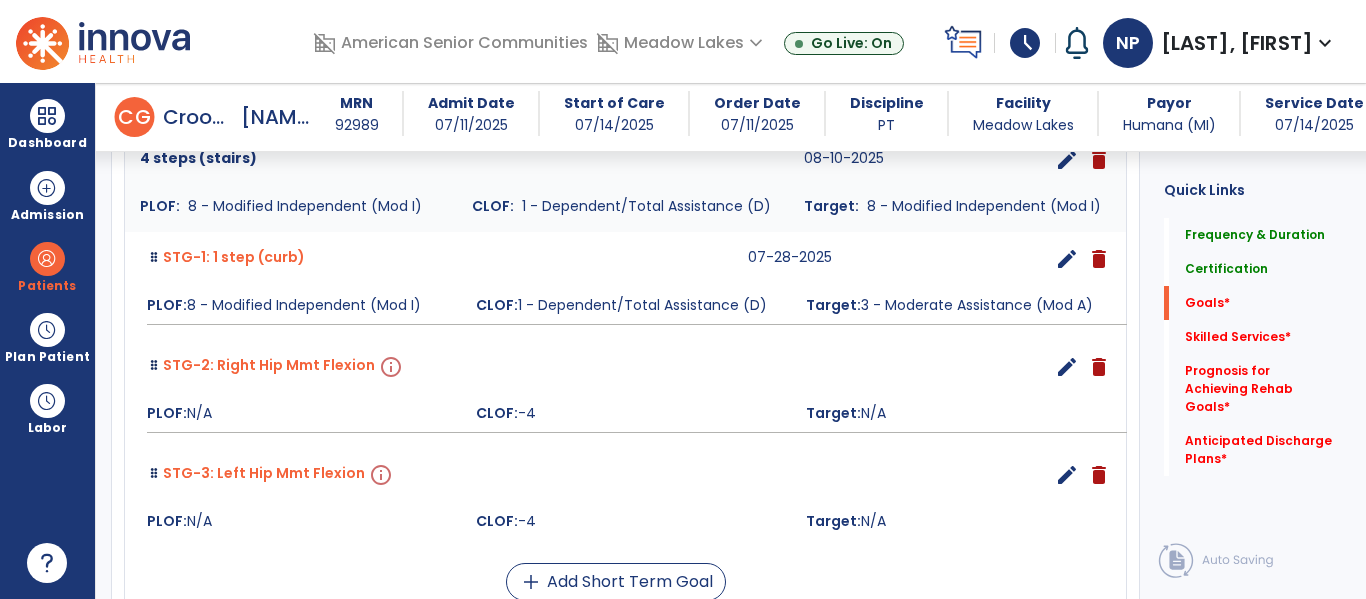 click on "edit" at bounding box center (1067, 367) 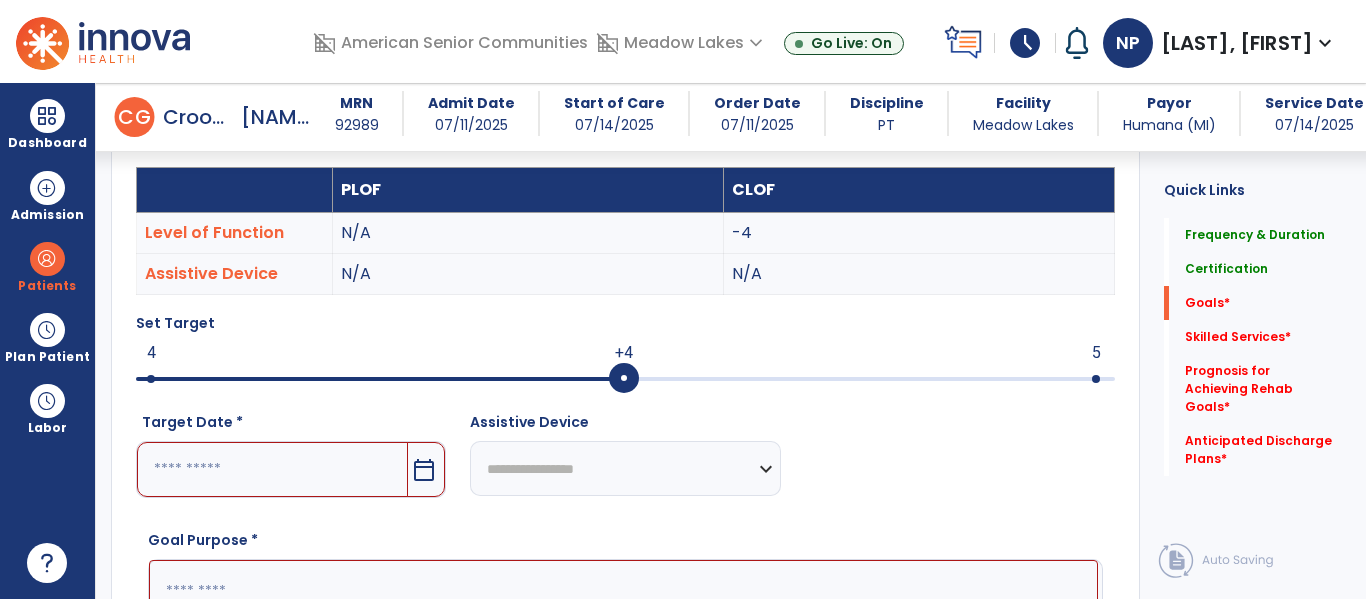 scroll, scrollTop: 534, scrollLeft: 0, axis: vertical 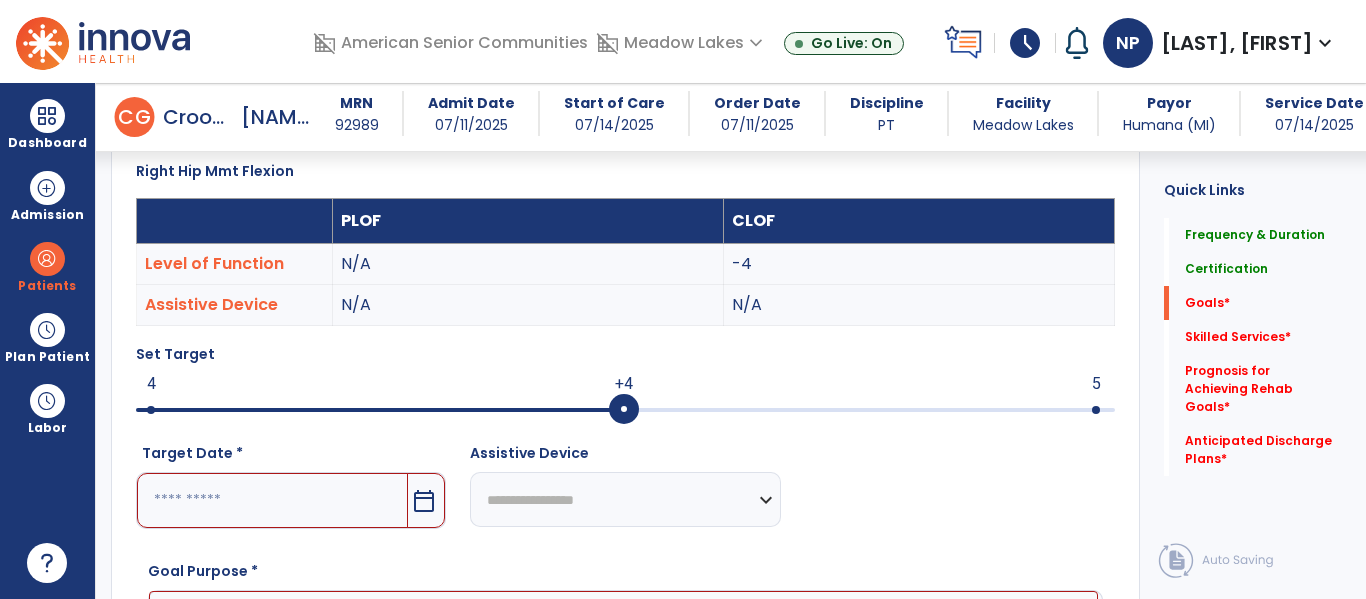 click at bounding box center [625, 410] 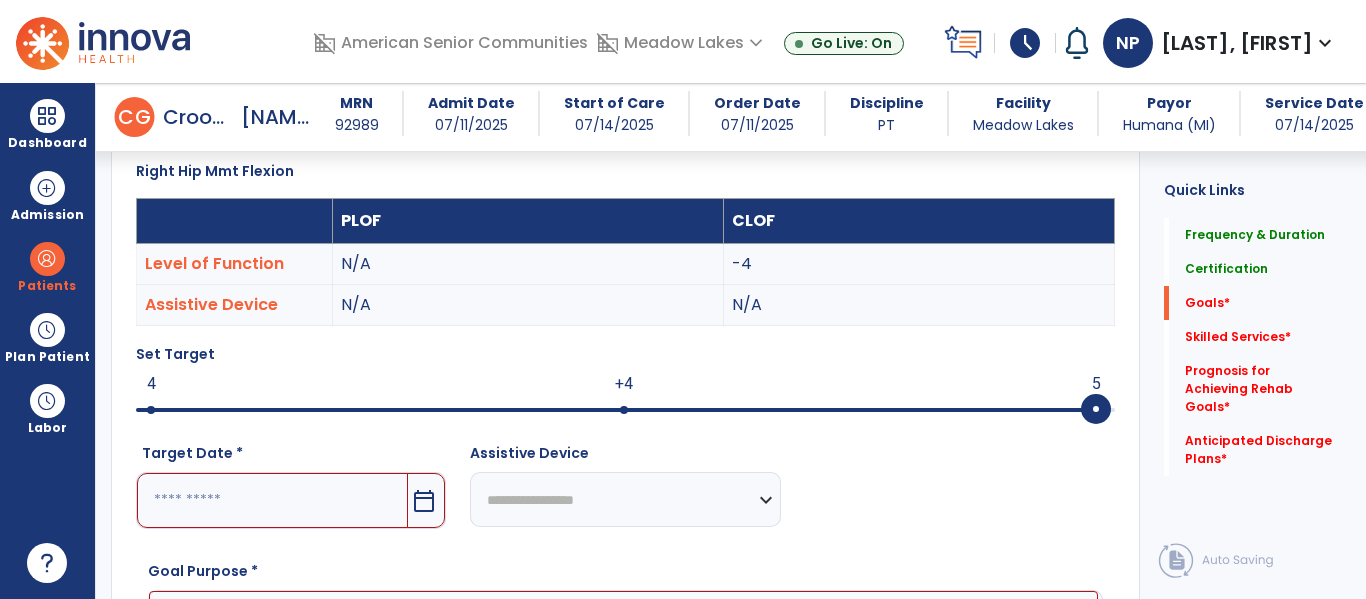 click on "calendar_today" at bounding box center [424, 501] 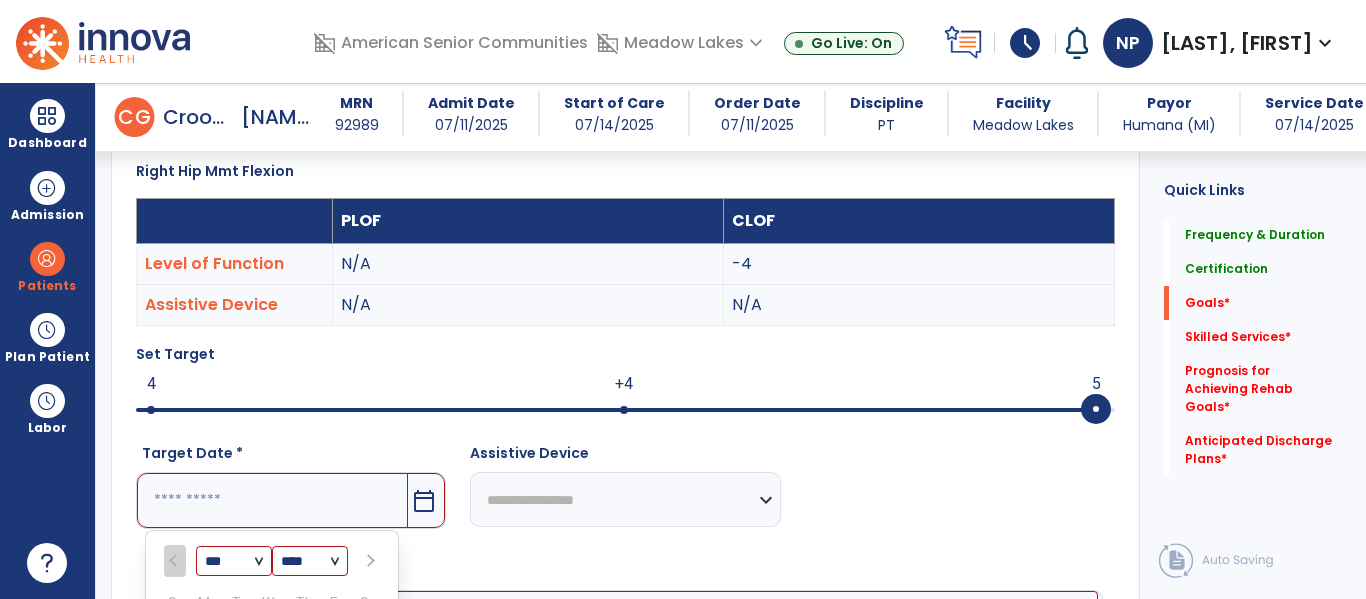 scroll, scrollTop: 893, scrollLeft: 0, axis: vertical 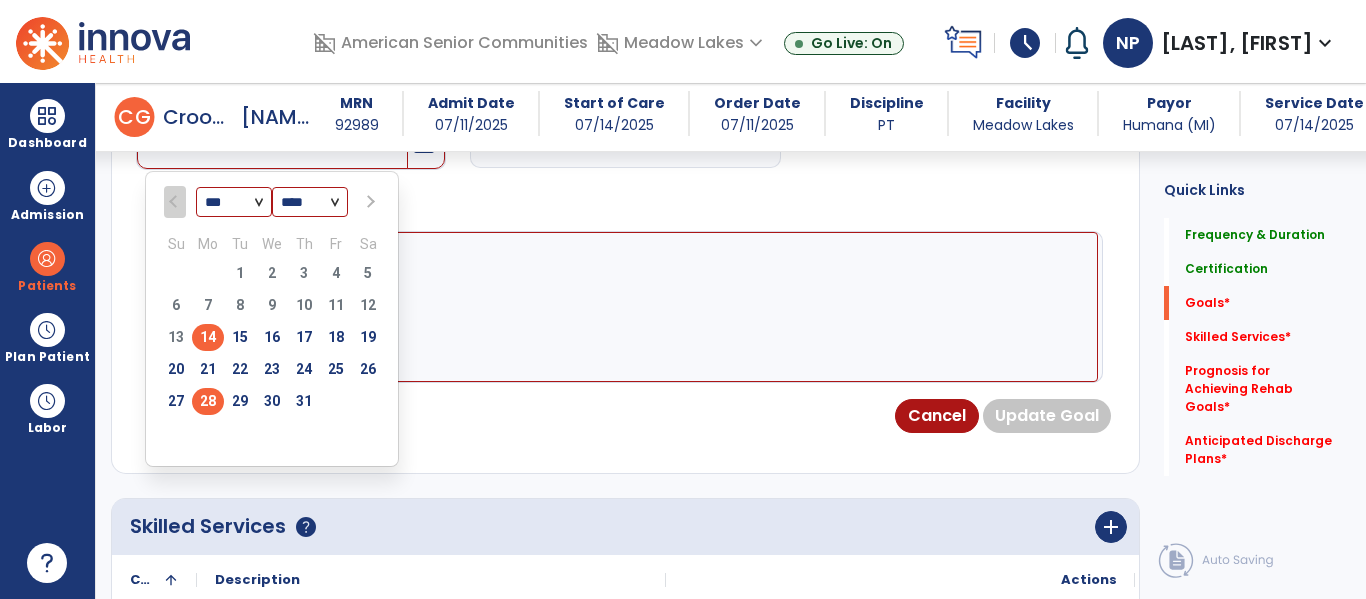 click on "28" at bounding box center (208, 401) 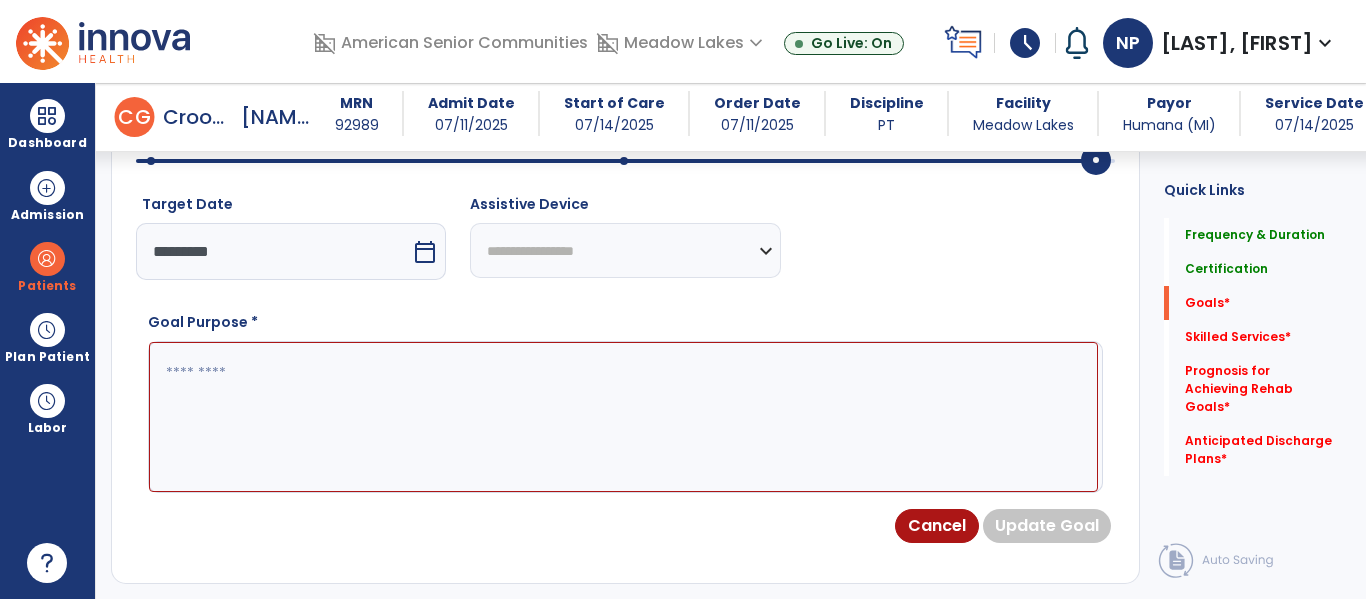 scroll, scrollTop: 795, scrollLeft: 0, axis: vertical 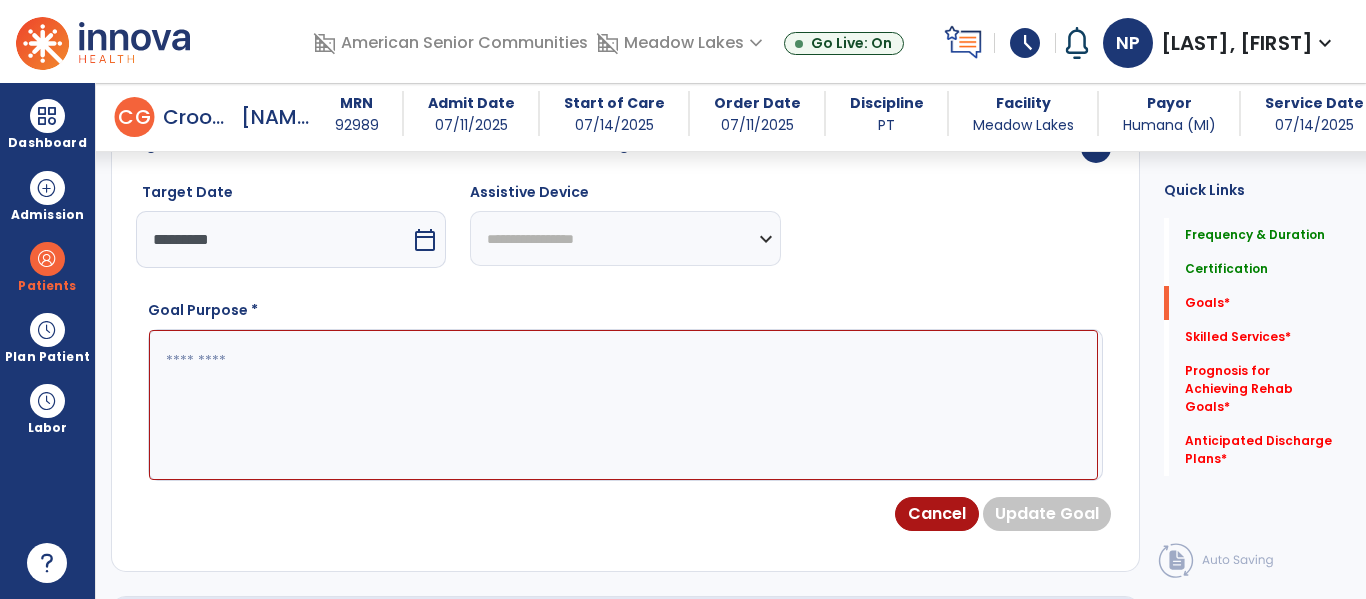 click at bounding box center [623, 405] 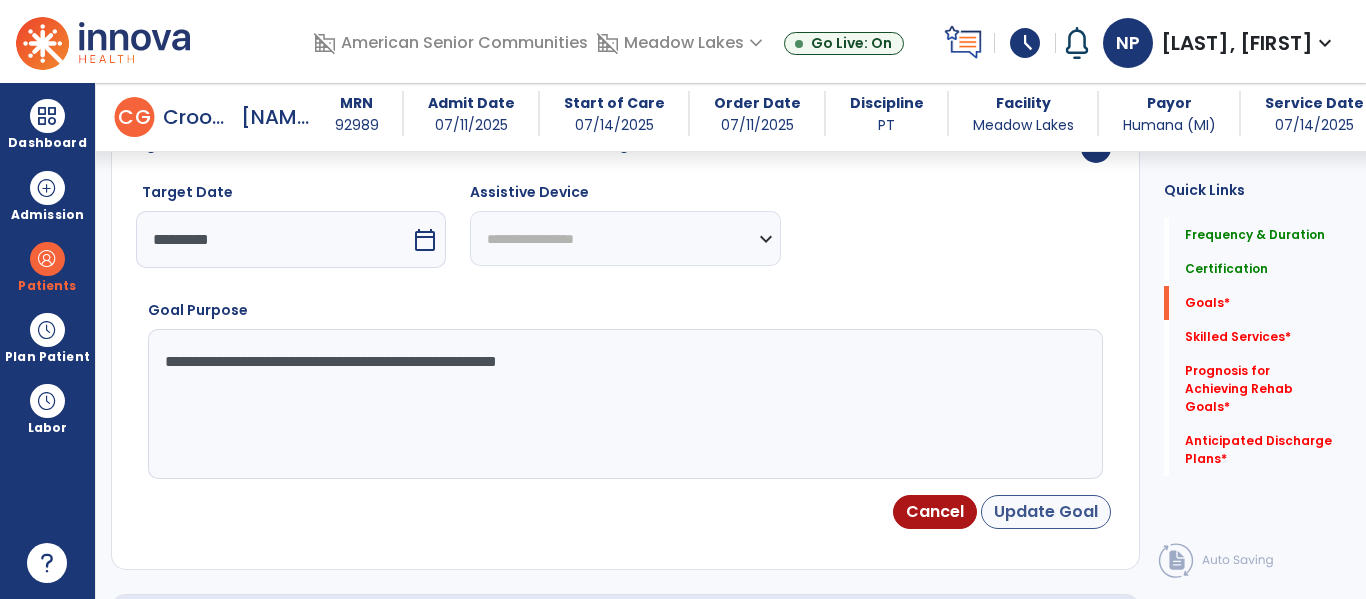 type on "**********" 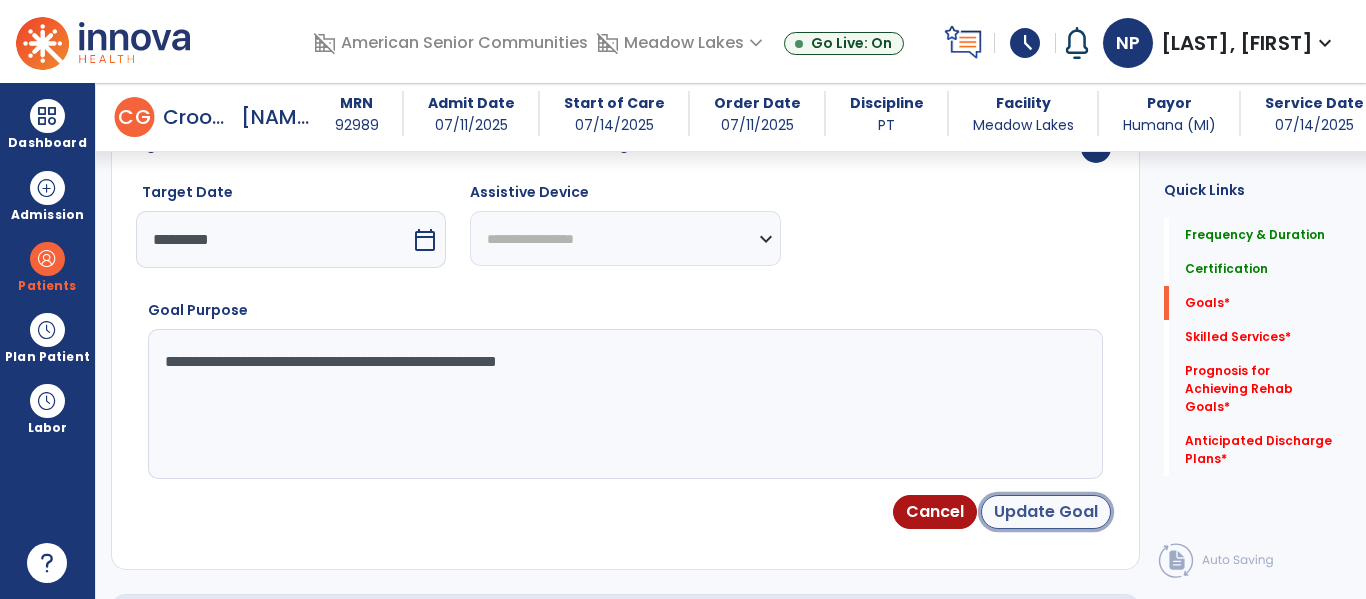 click on "Update Goal" at bounding box center [1046, 512] 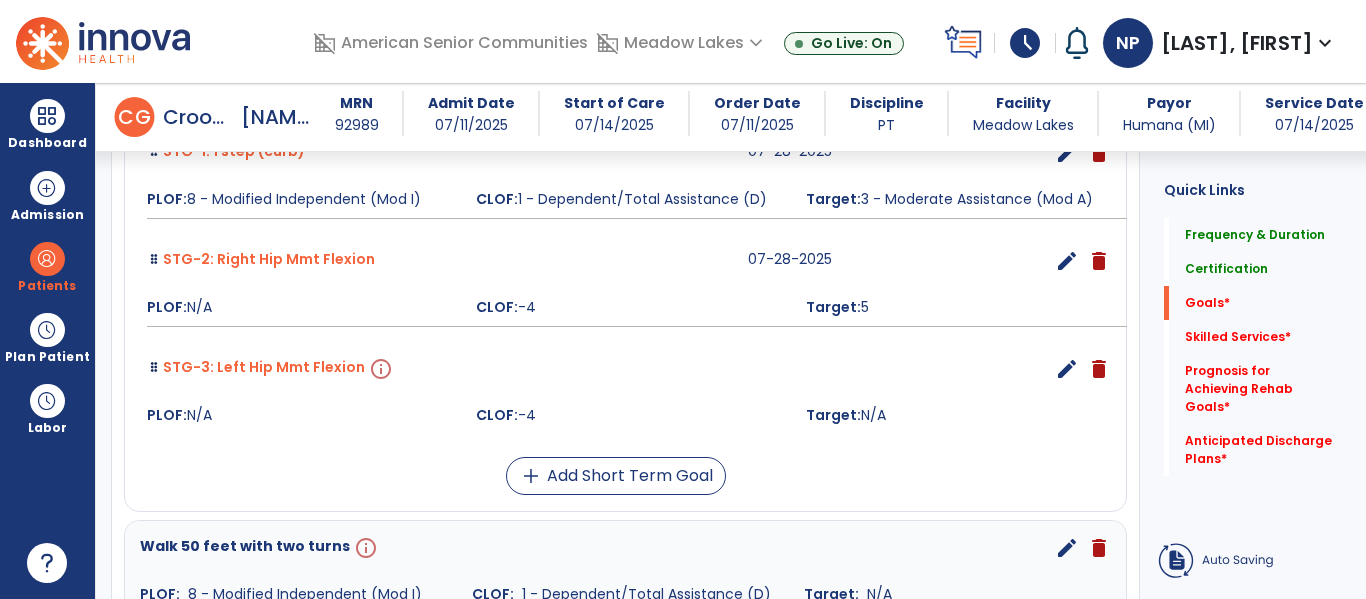 scroll, scrollTop: 660, scrollLeft: 0, axis: vertical 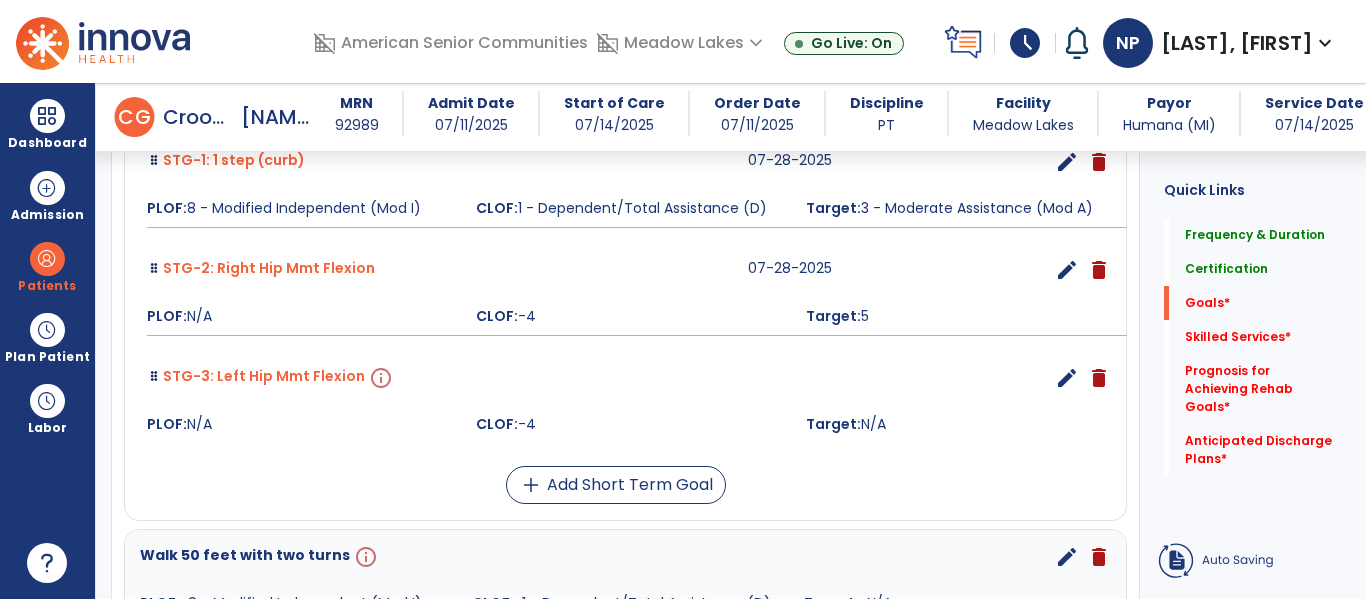 click on "edit" at bounding box center [1067, 378] 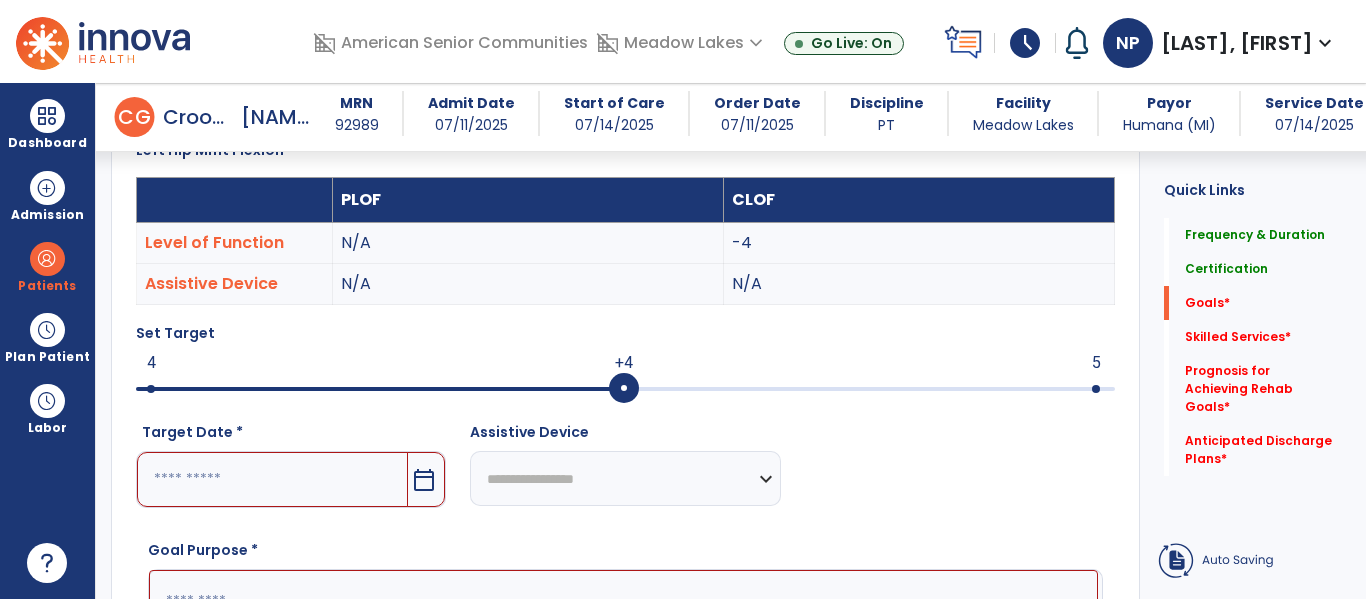 scroll, scrollTop: 534, scrollLeft: 0, axis: vertical 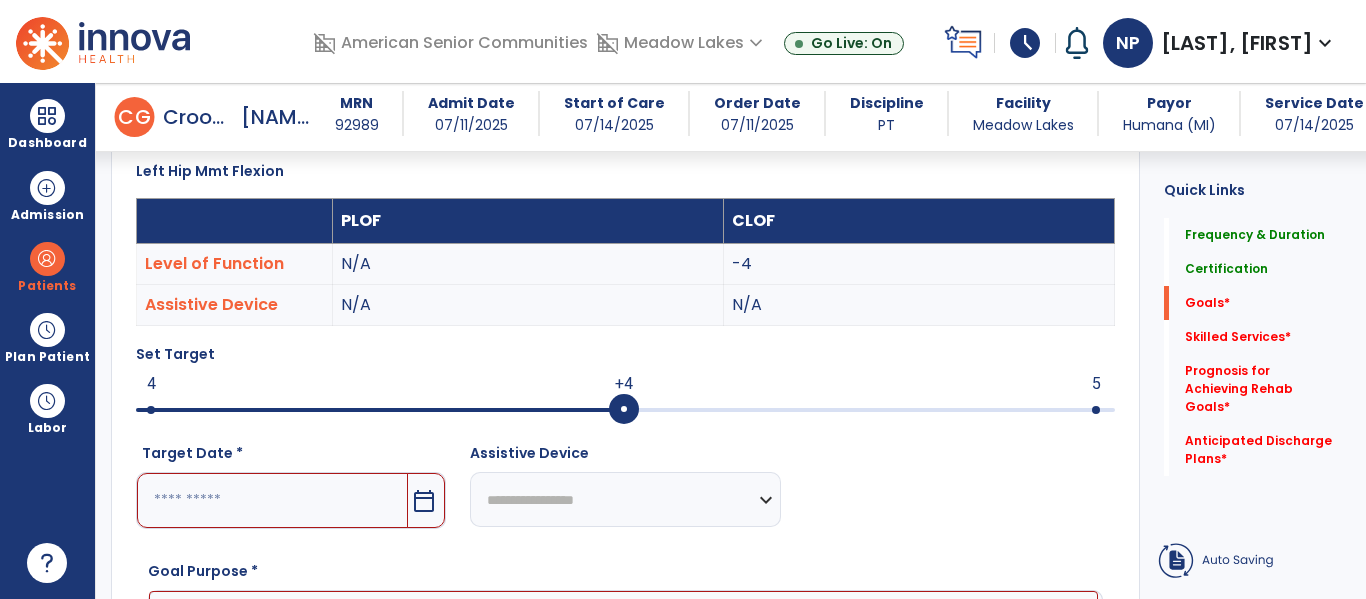 click at bounding box center [625, 410] 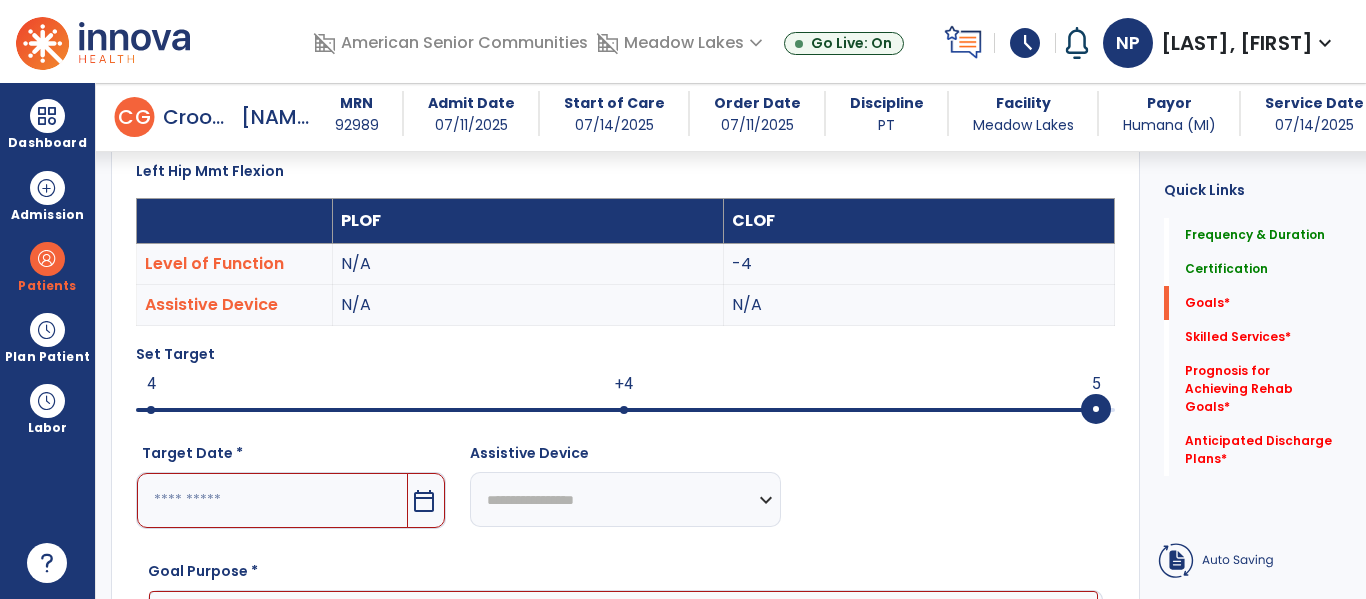click on "calendar_today" at bounding box center [424, 501] 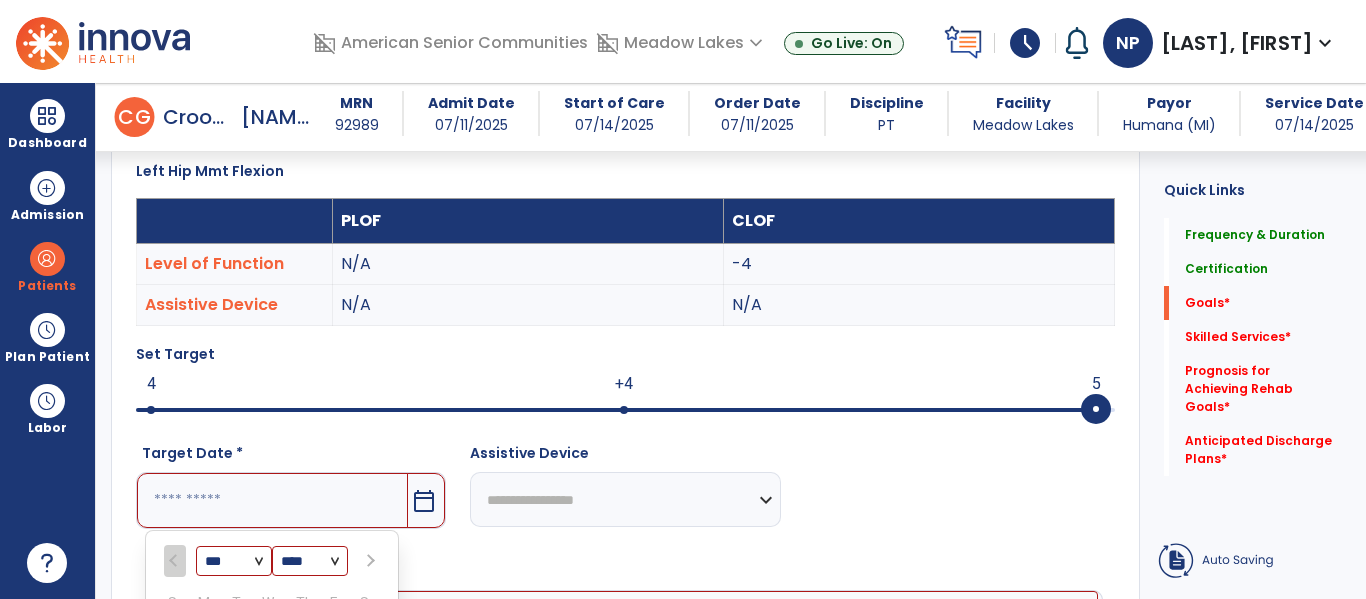 scroll, scrollTop: 893, scrollLeft: 0, axis: vertical 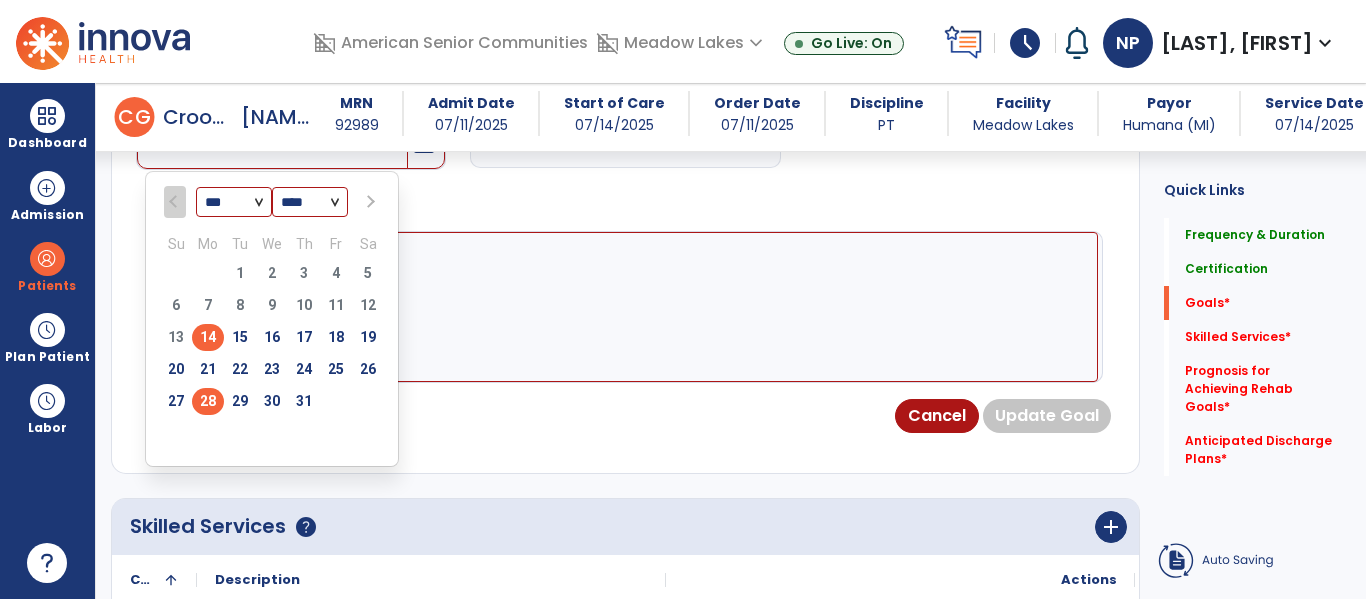 click on "28" at bounding box center (208, 401) 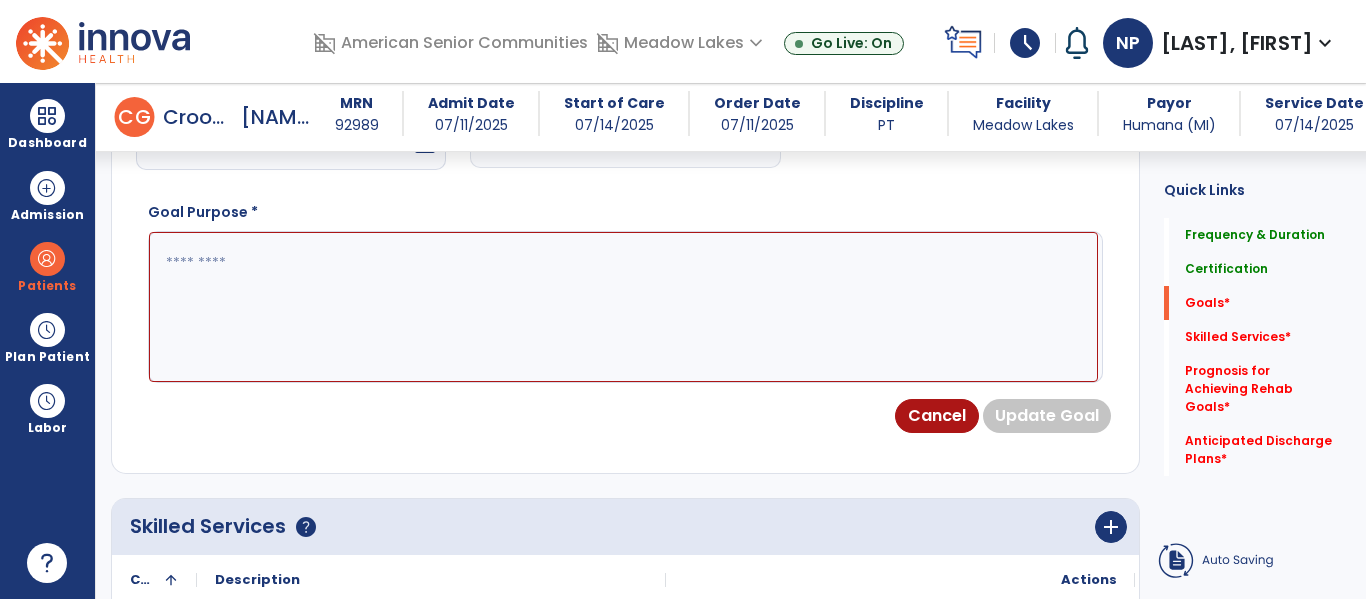 click at bounding box center [623, 307] 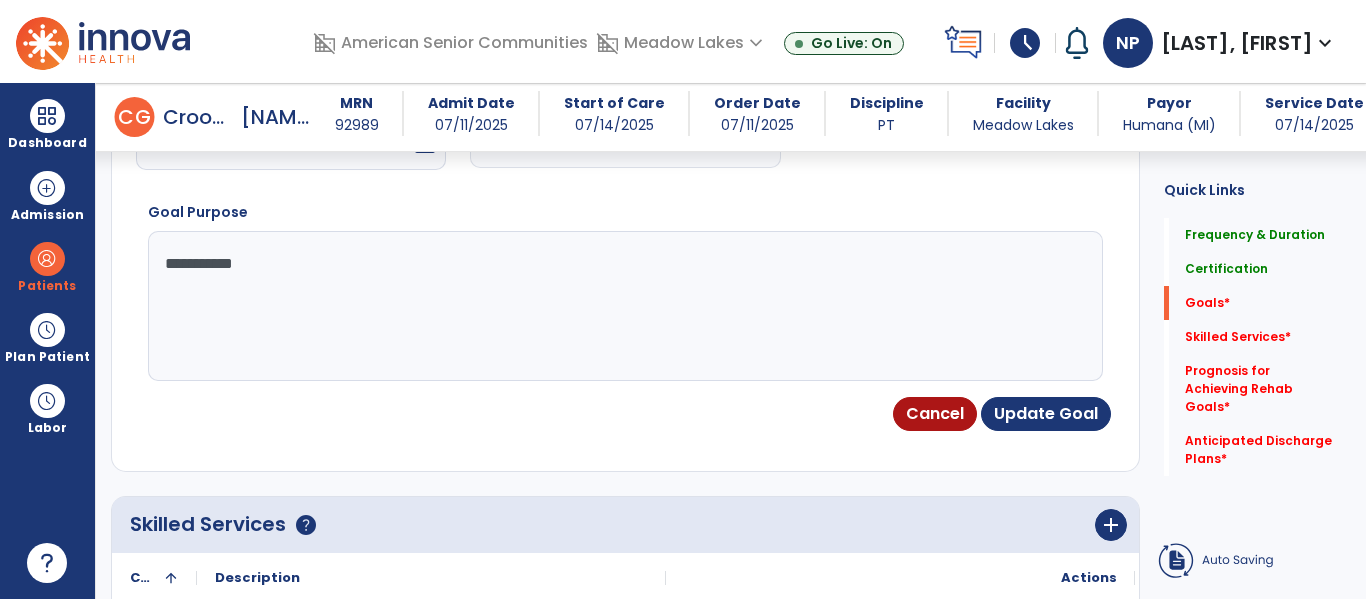 type on "**********" 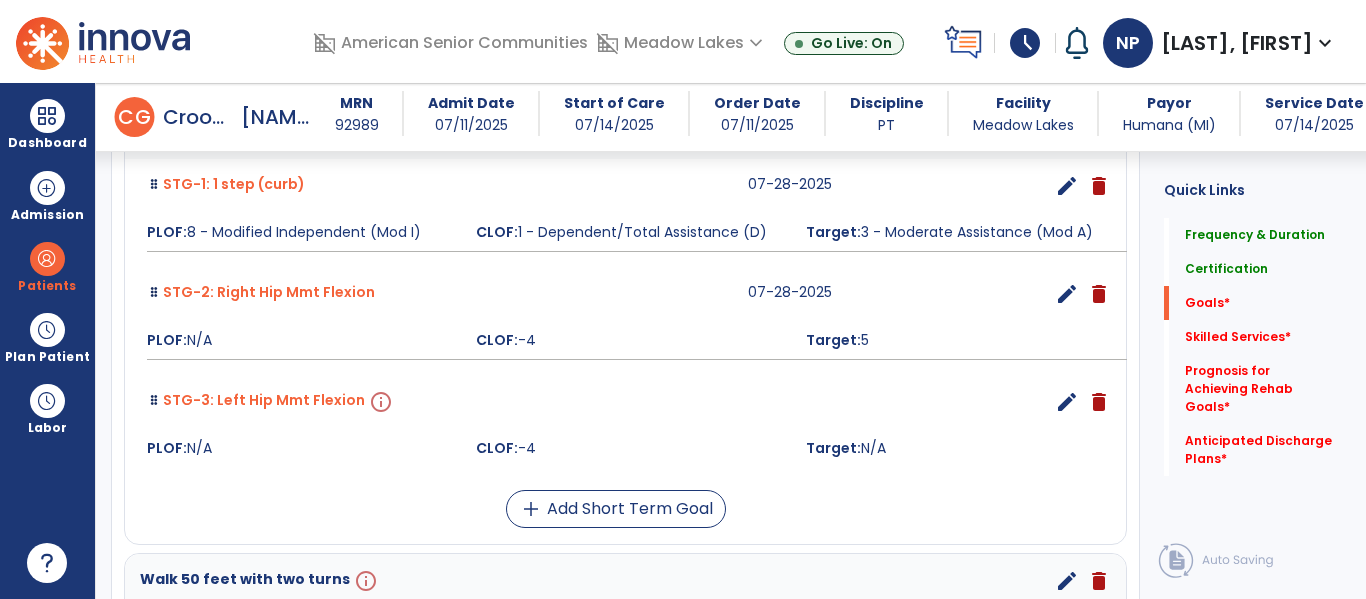 scroll, scrollTop: 628, scrollLeft: 0, axis: vertical 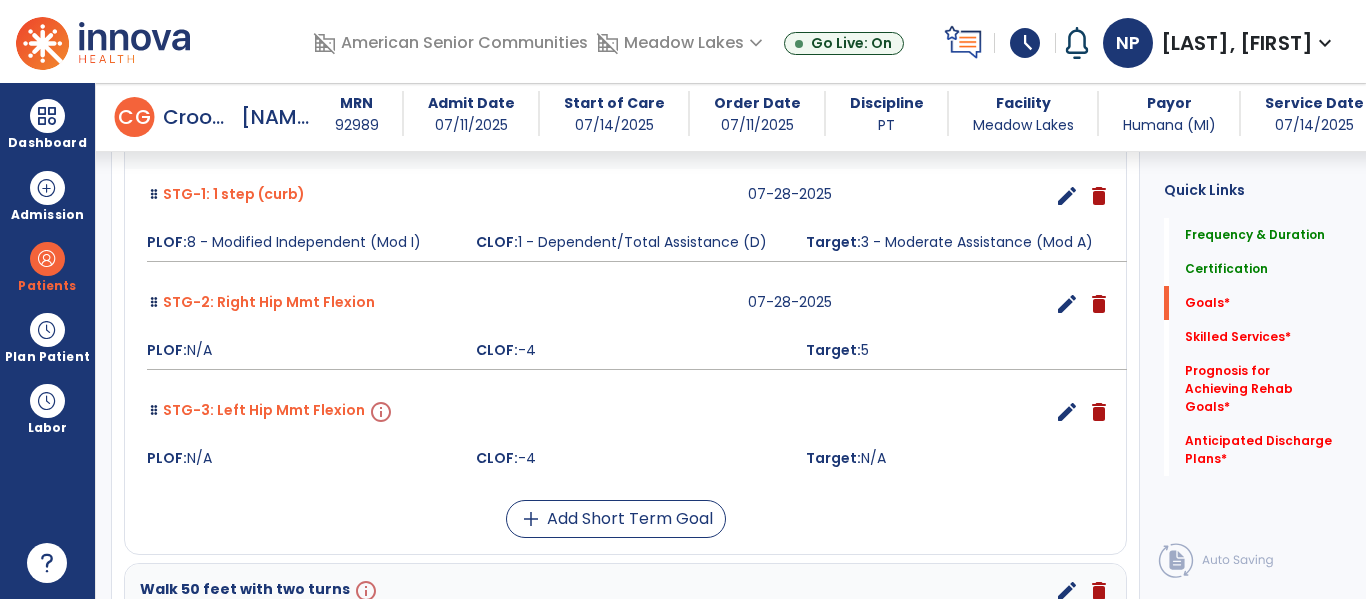 click on "edit" at bounding box center [1067, 412] 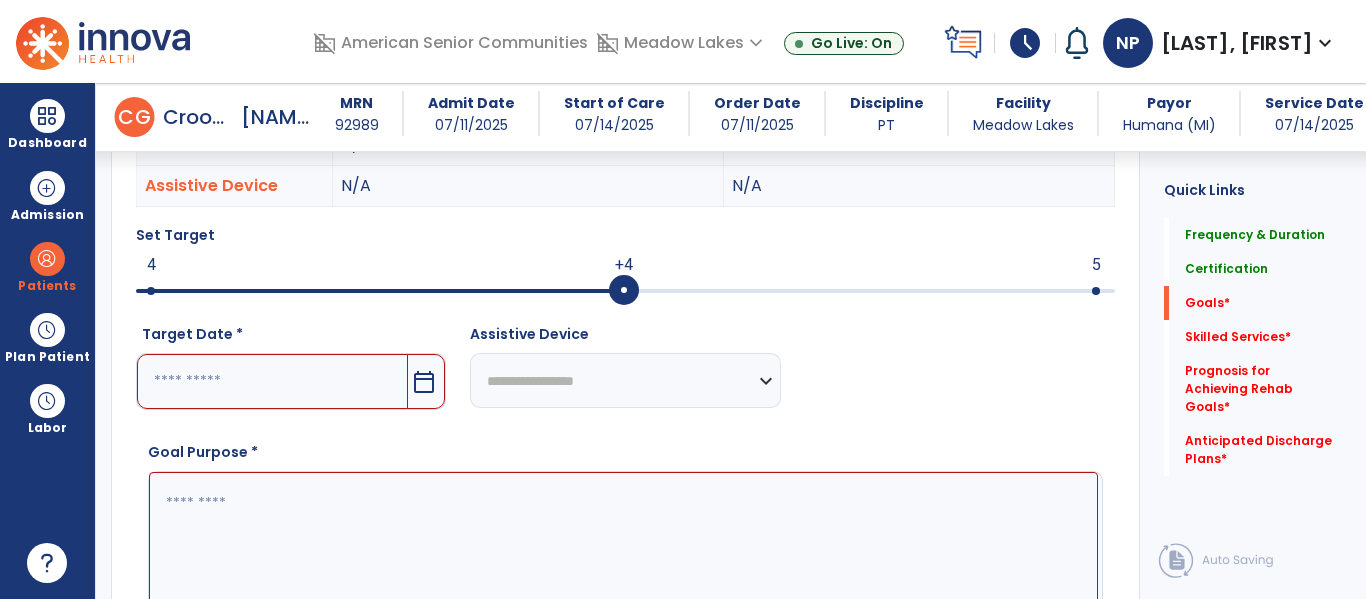 scroll, scrollTop: 534, scrollLeft: 0, axis: vertical 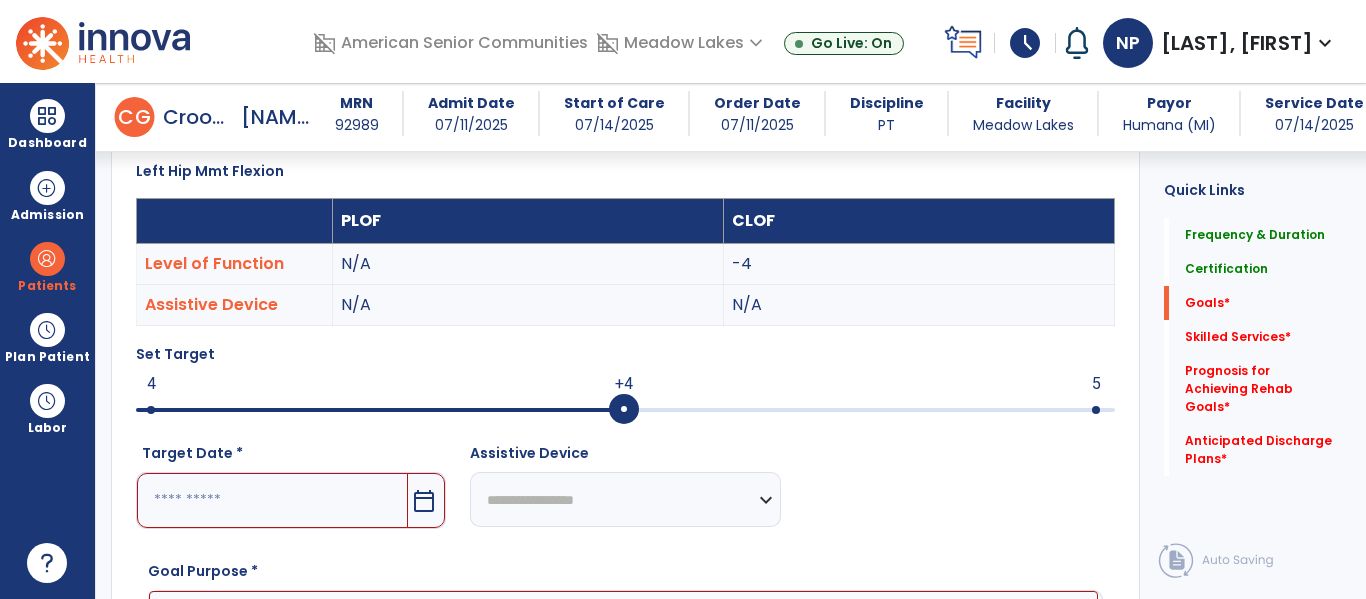 click at bounding box center (1096, 410) 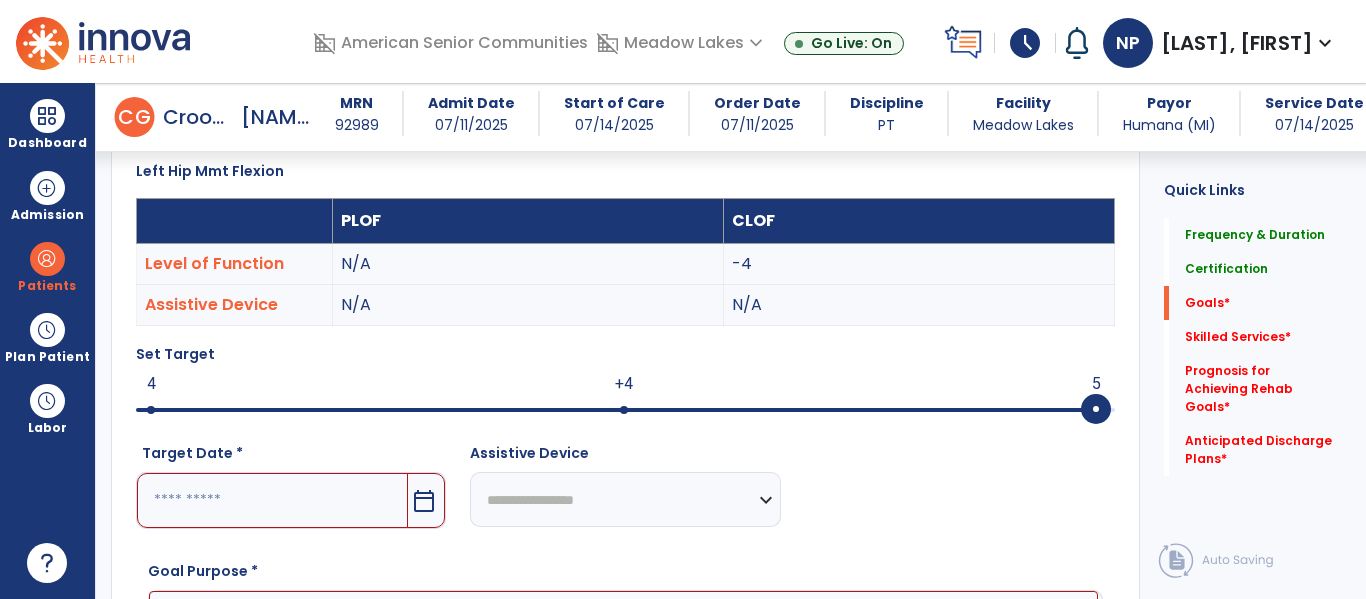 click on "calendar_today" at bounding box center [424, 501] 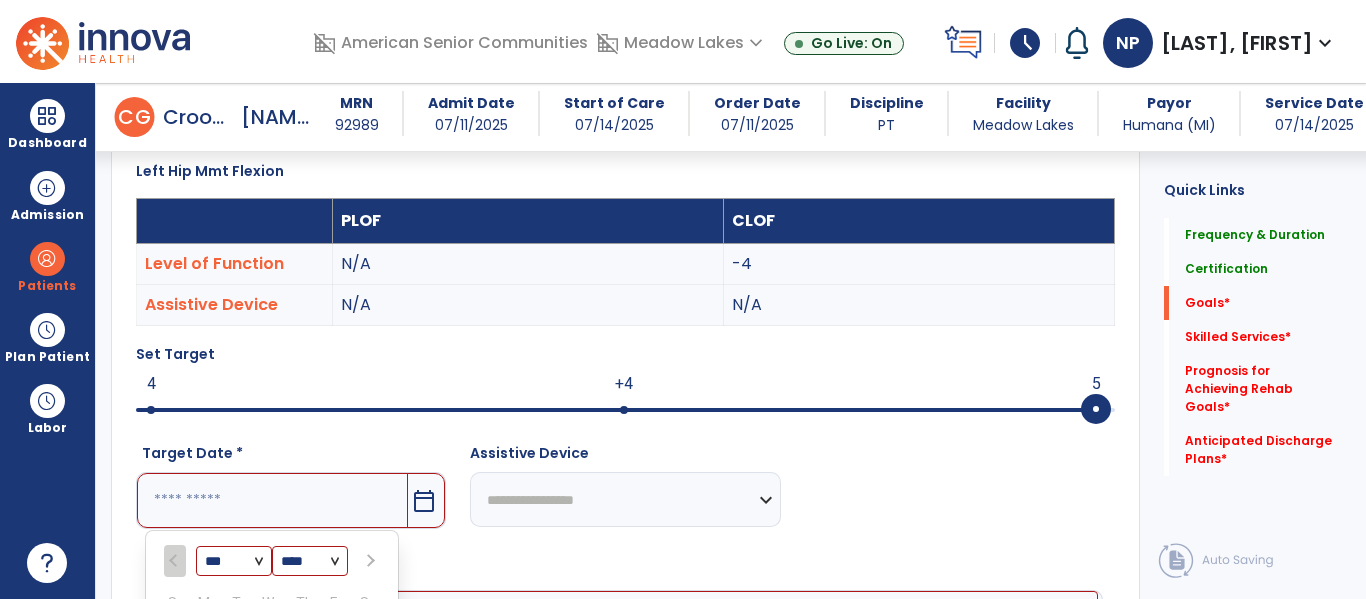 scroll, scrollTop: 893, scrollLeft: 0, axis: vertical 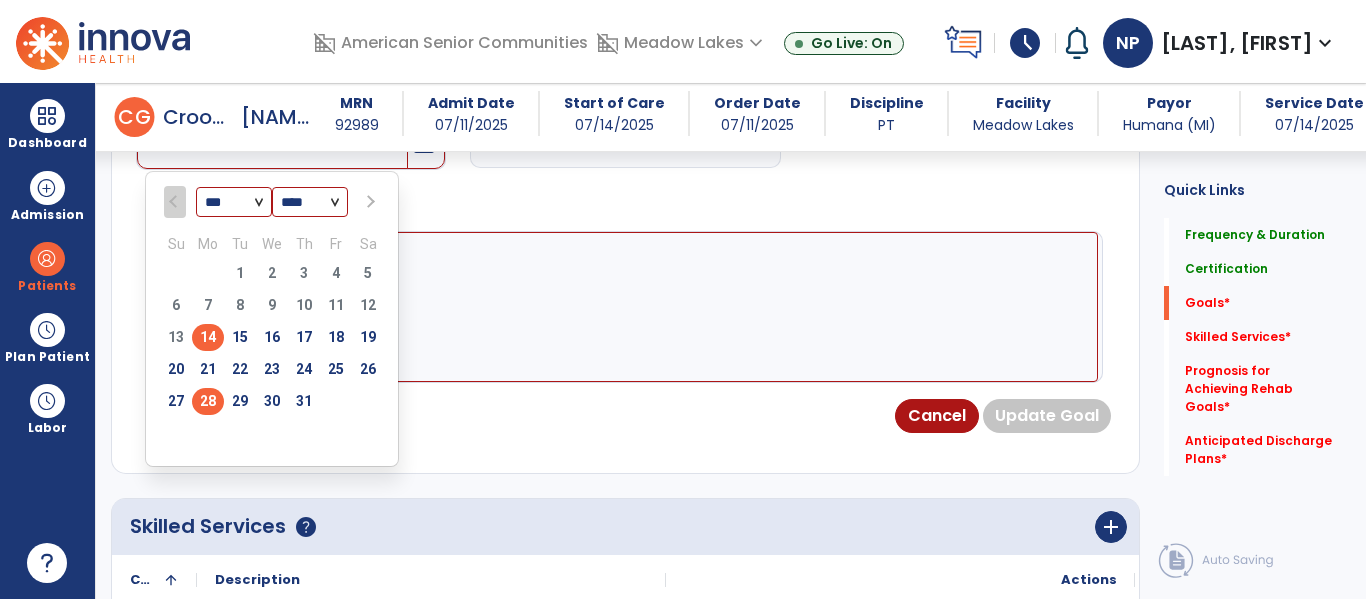 click on "28" at bounding box center (208, 401) 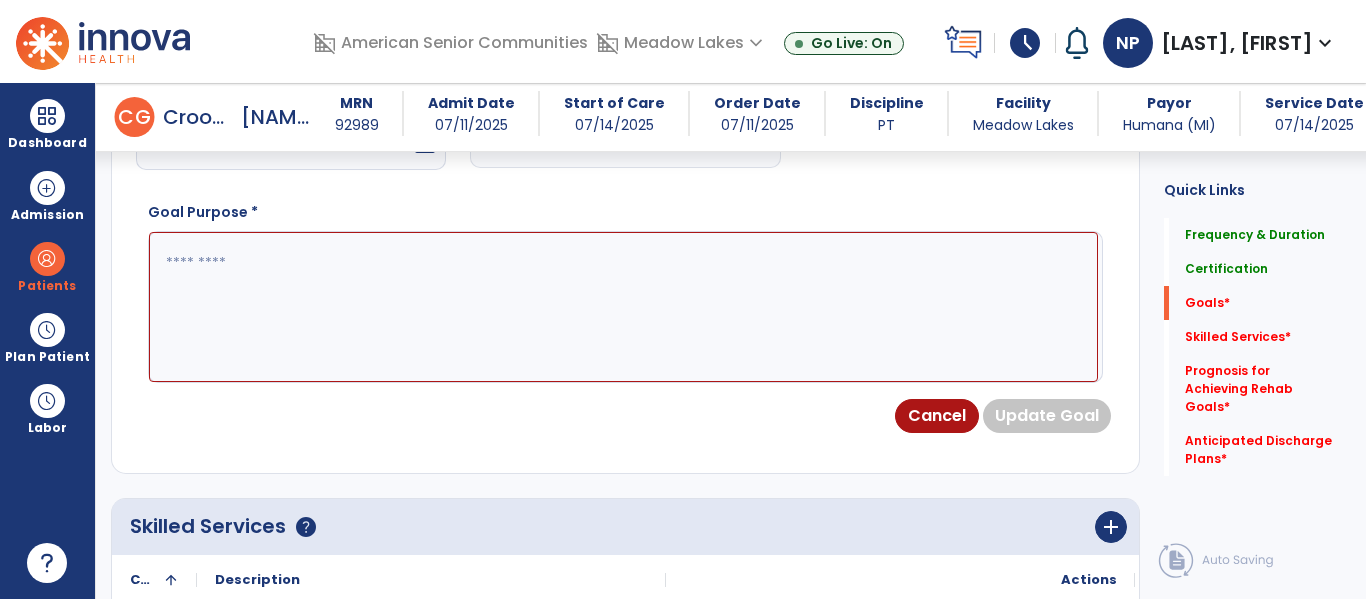 click at bounding box center (623, 307) 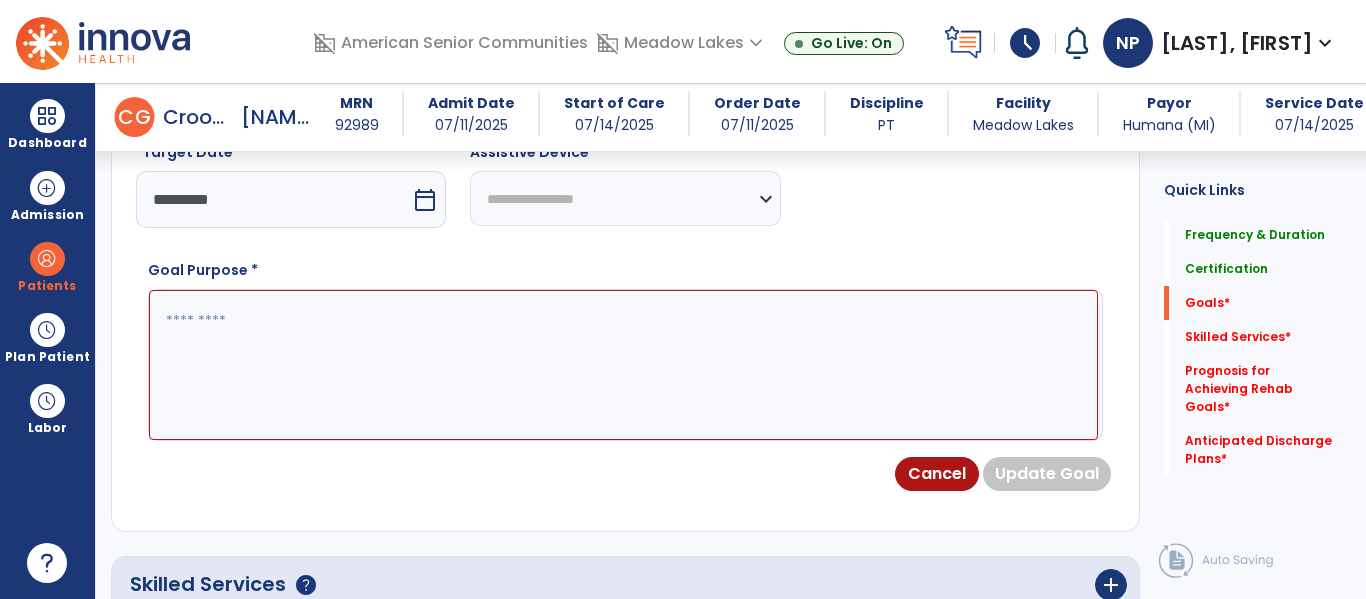 scroll, scrollTop: 834, scrollLeft: 0, axis: vertical 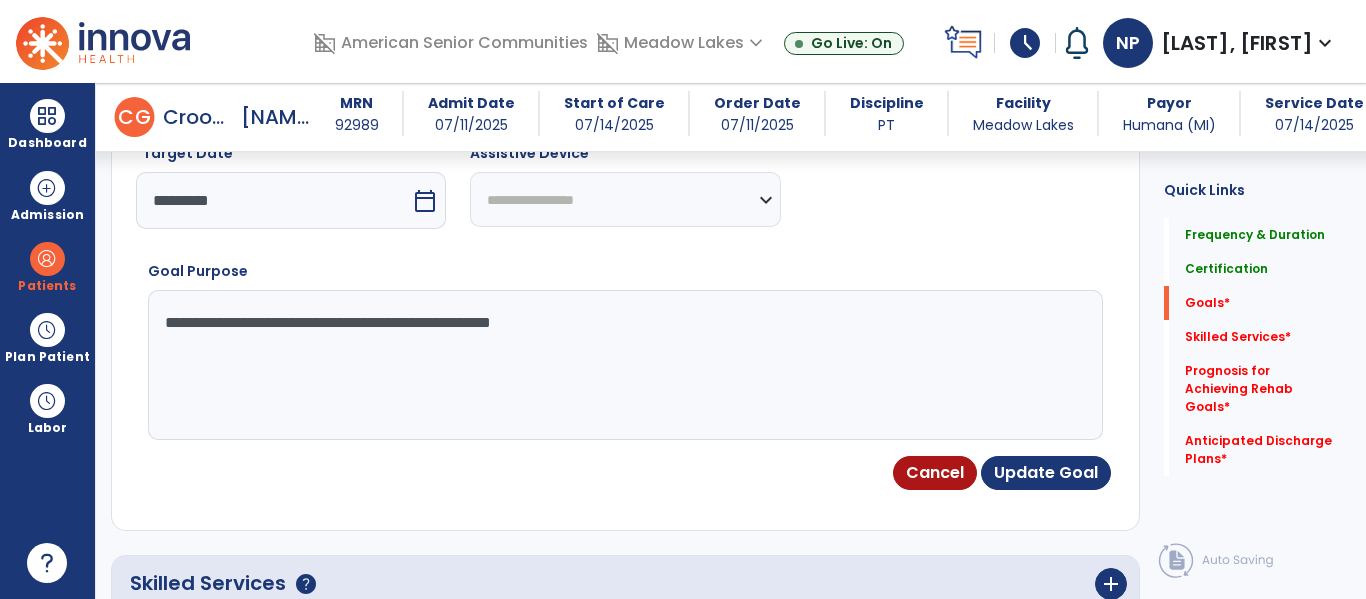 type on "**********" 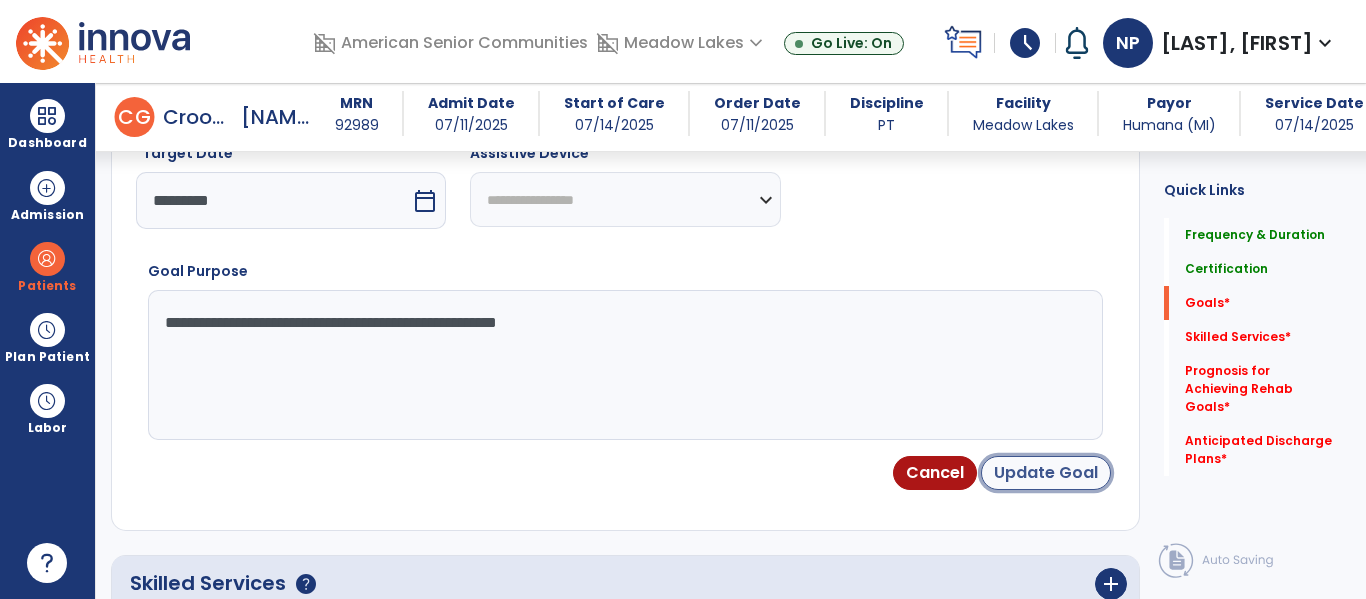 click on "Update Goal" at bounding box center [1046, 473] 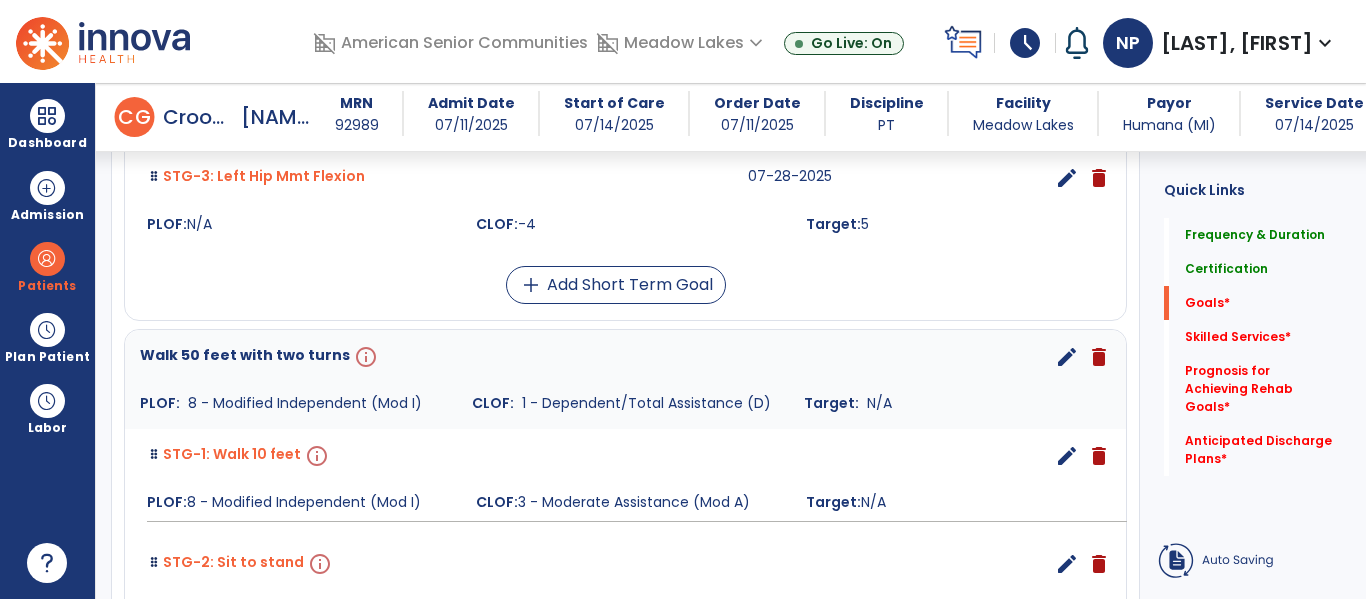 scroll, scrollTop: 866, scrollLeft: 0, axis: vertical 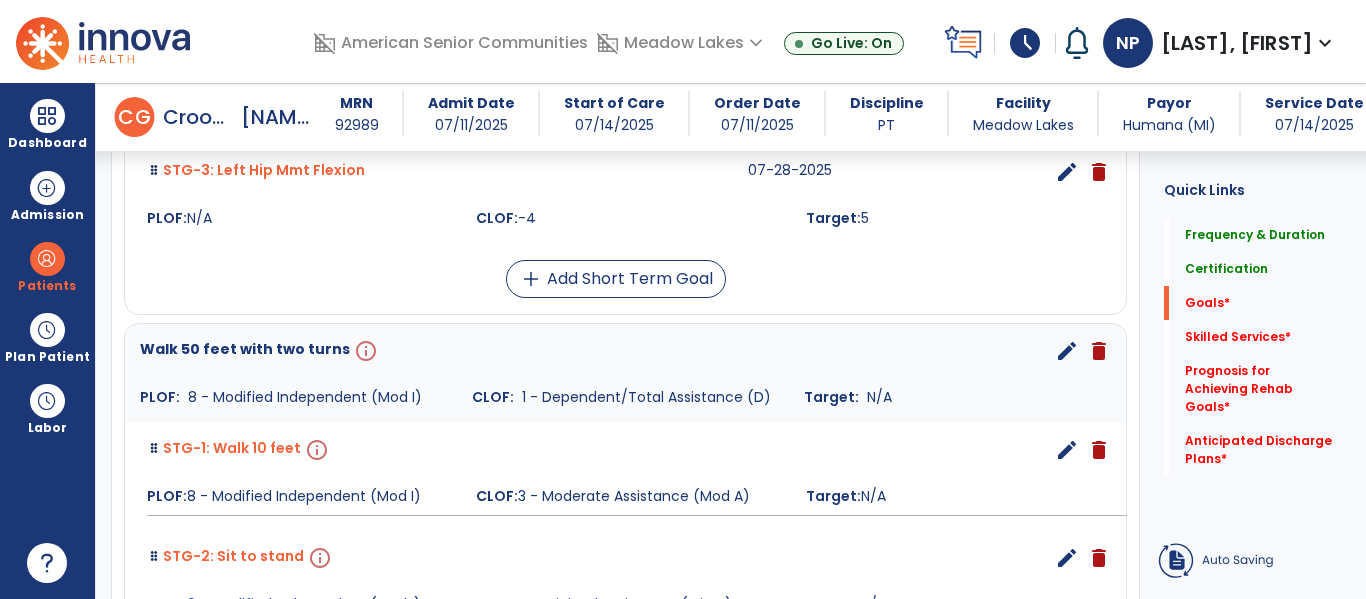 click on "edit" at bounding box center [1067, 351] 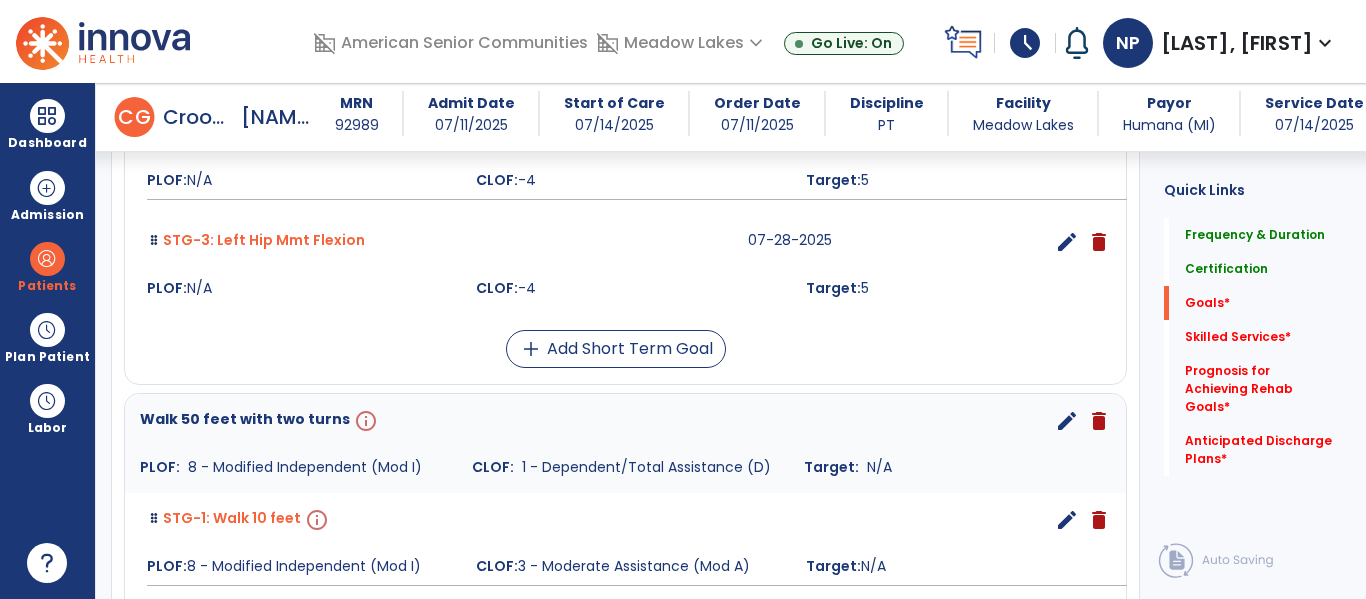scroll, scrollTop: 799, scrollLeft: 0, axis: vertical 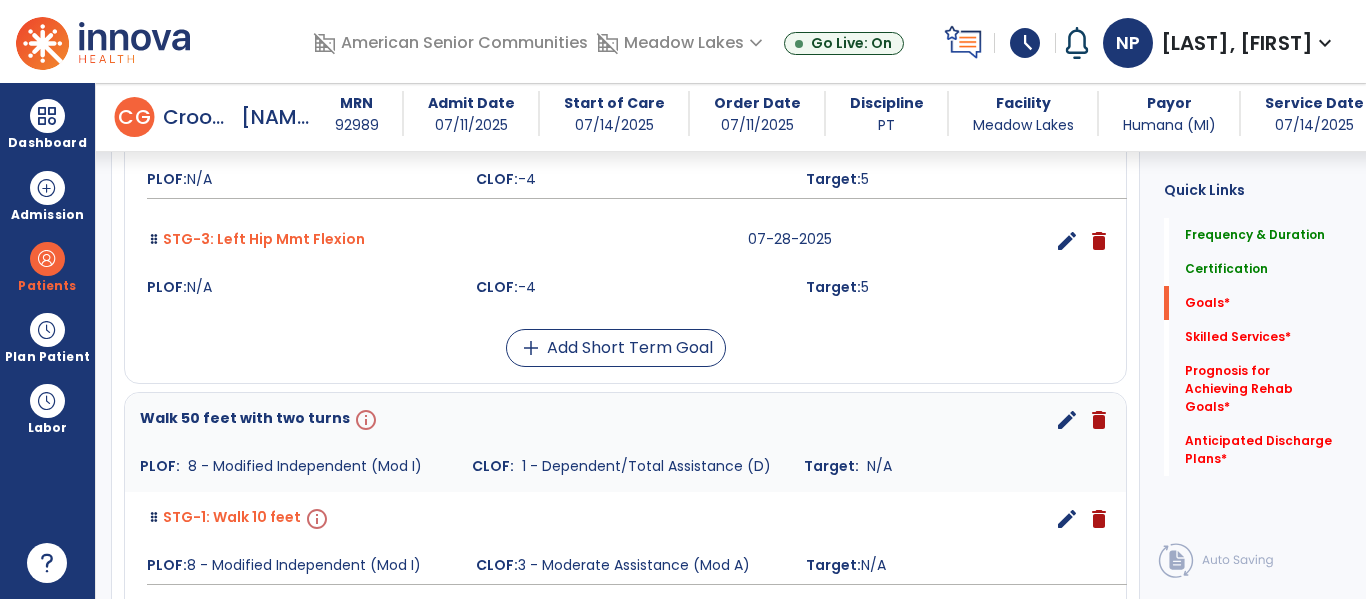 click on "edit" at bounding box center (1067, 420) 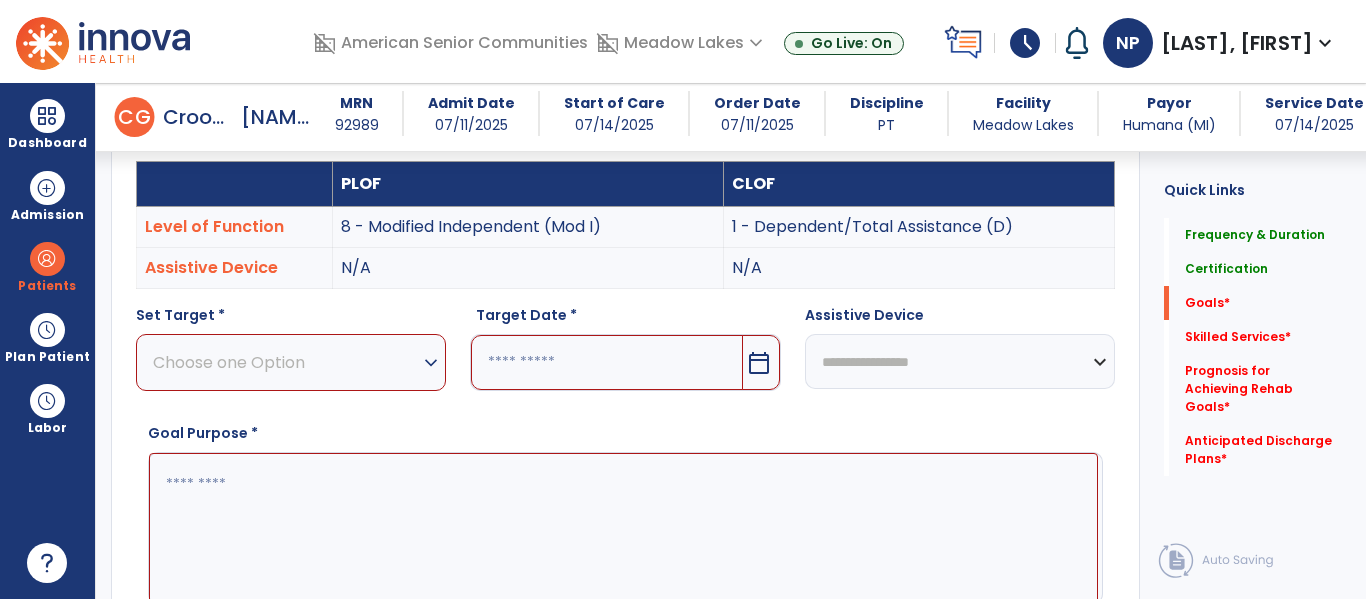 scroll, scrollTop: 534, scrollLeft: 0, axis: vertical 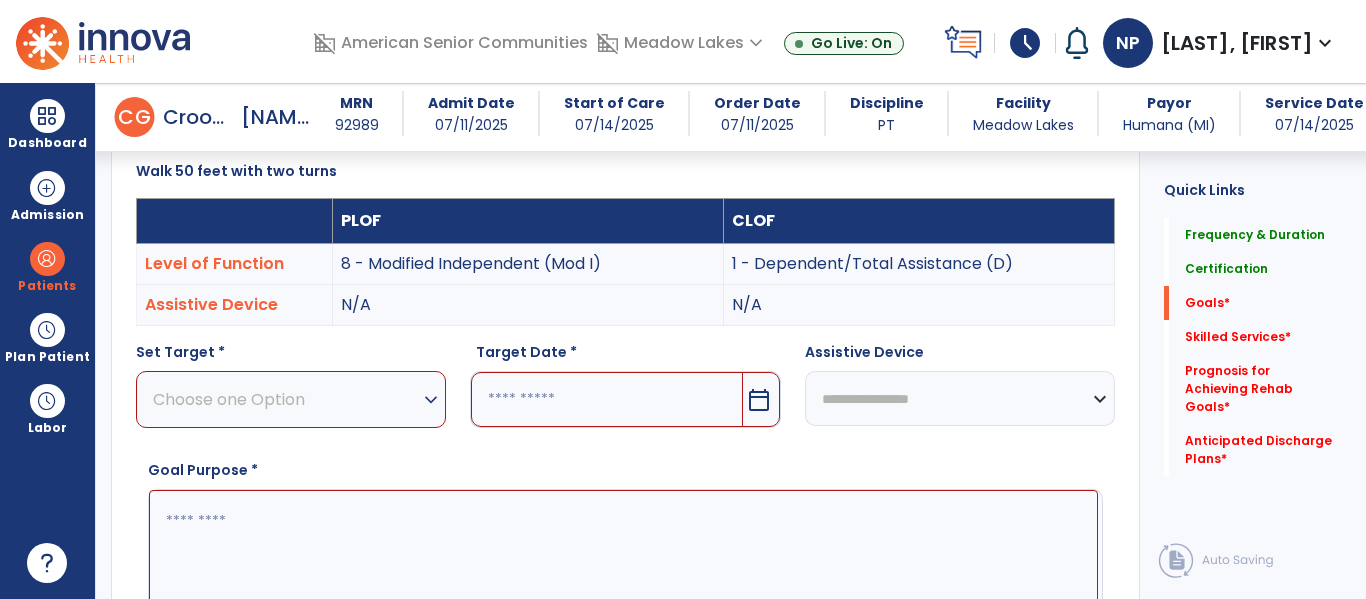 click on "expand_more" at bounding box center [431, 400] 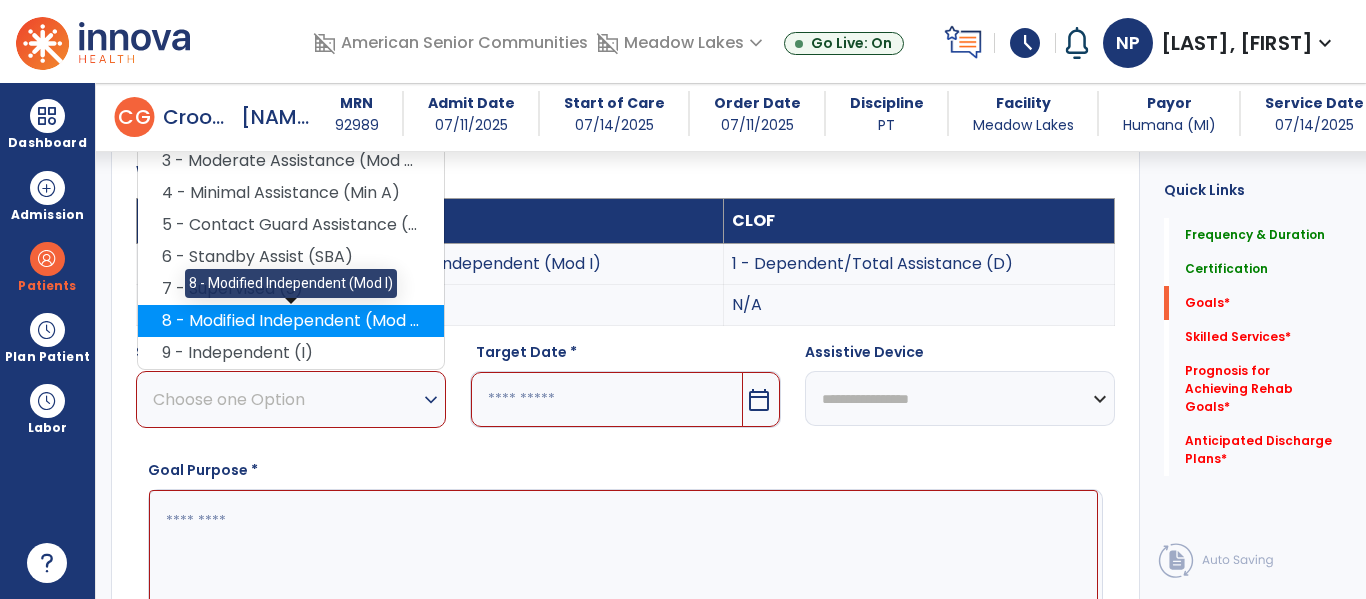 click on "8 - Modified Independent (Mod I)" at bounding box center (291, 321) 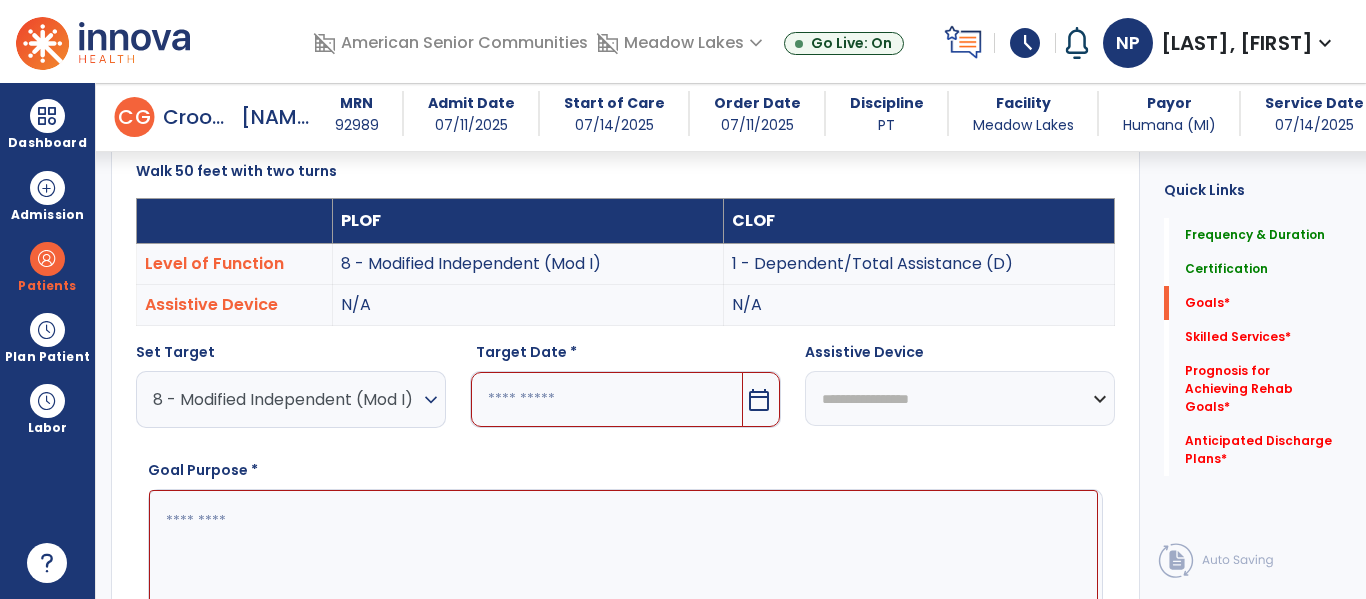 click on "calendar_today" at bounding box center [759, 400] 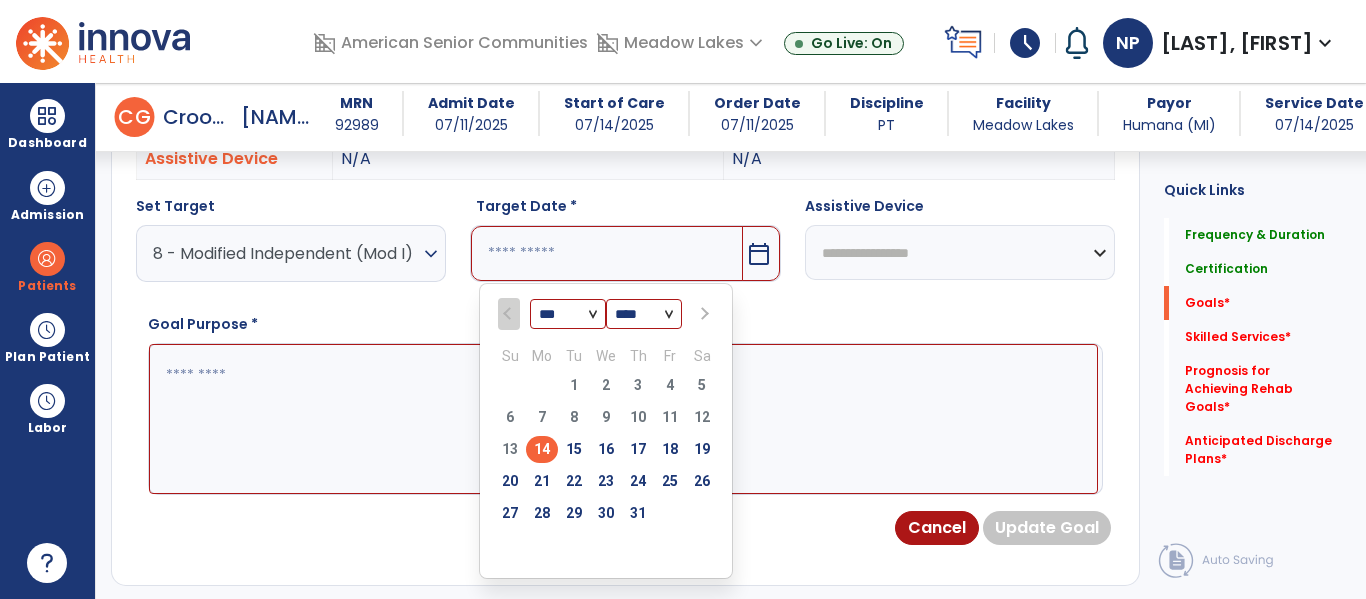 scroll, scrollTop: 711, scrollLeft: 0, axis: vertical 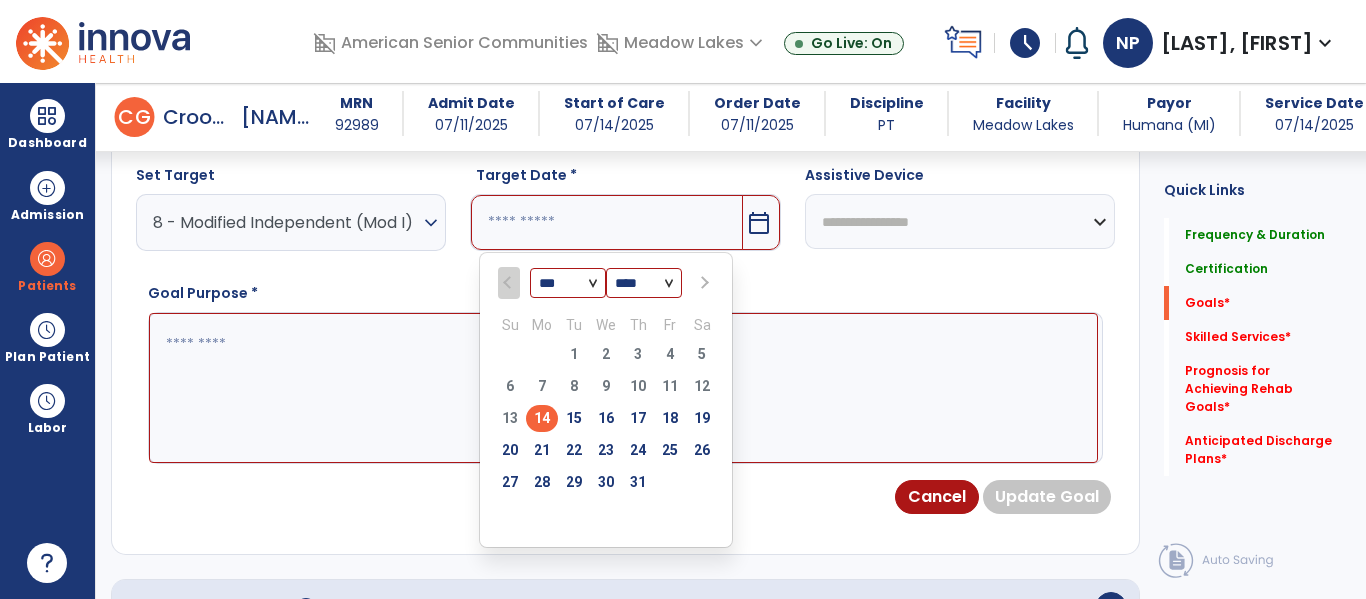 click at bounding box center (704, 283) 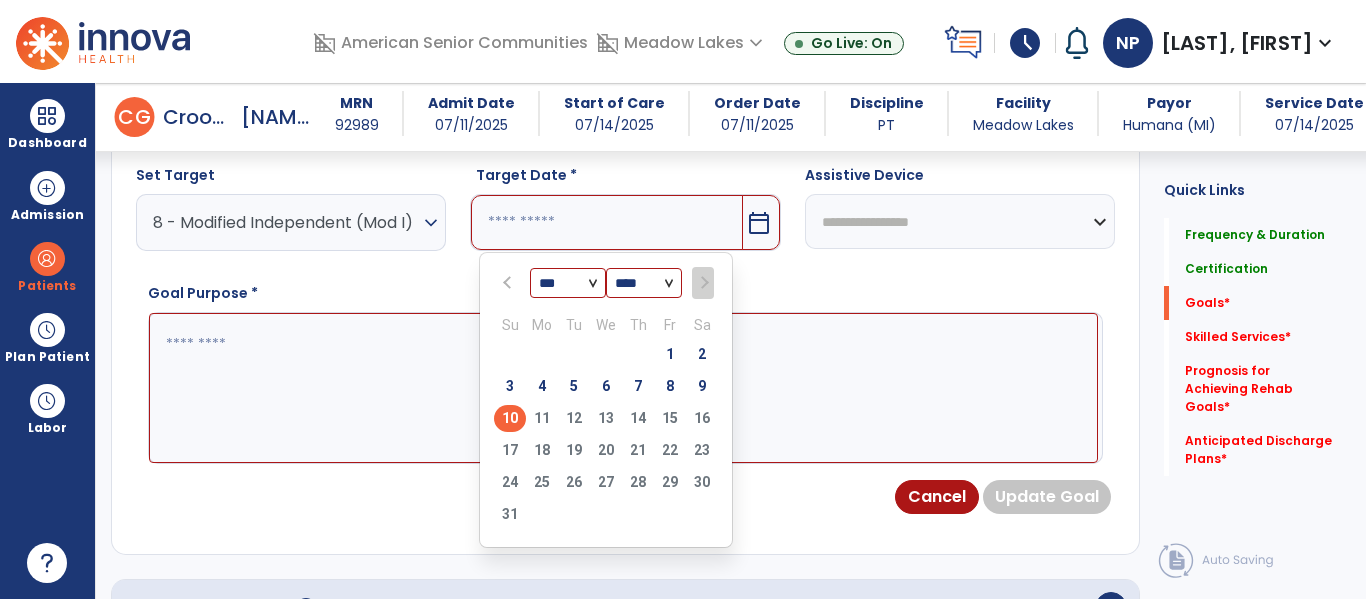 click on "10" at bounding box center (510, 418) 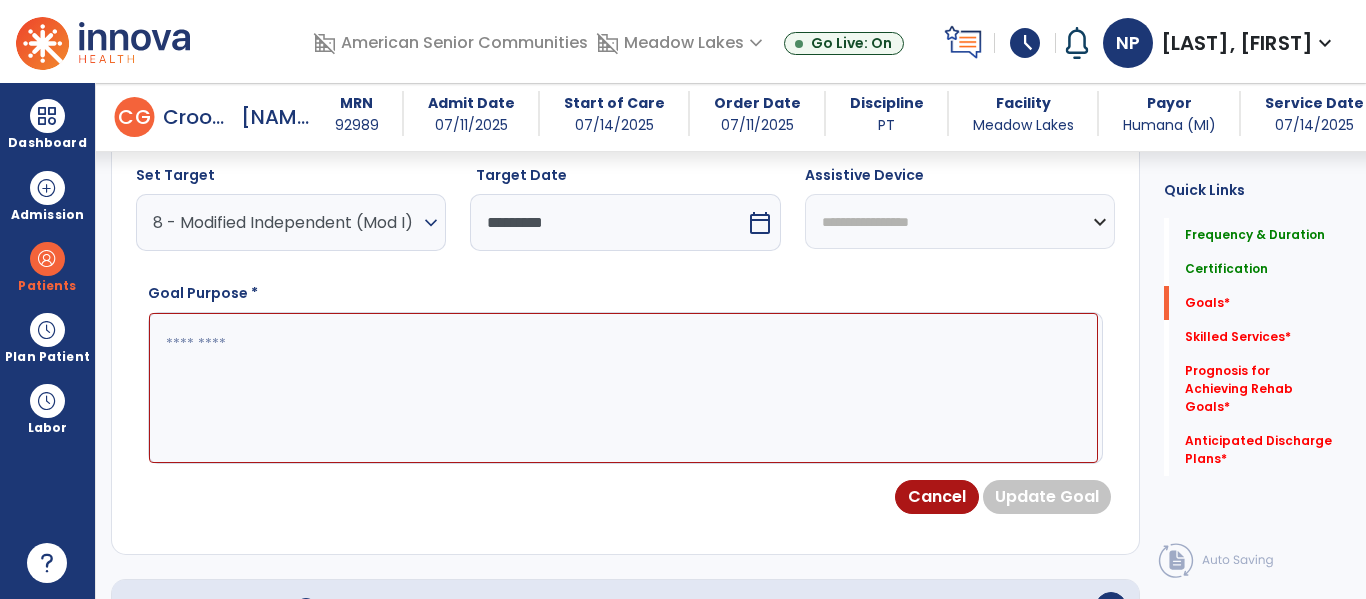 click at bounding box center [623, 388] 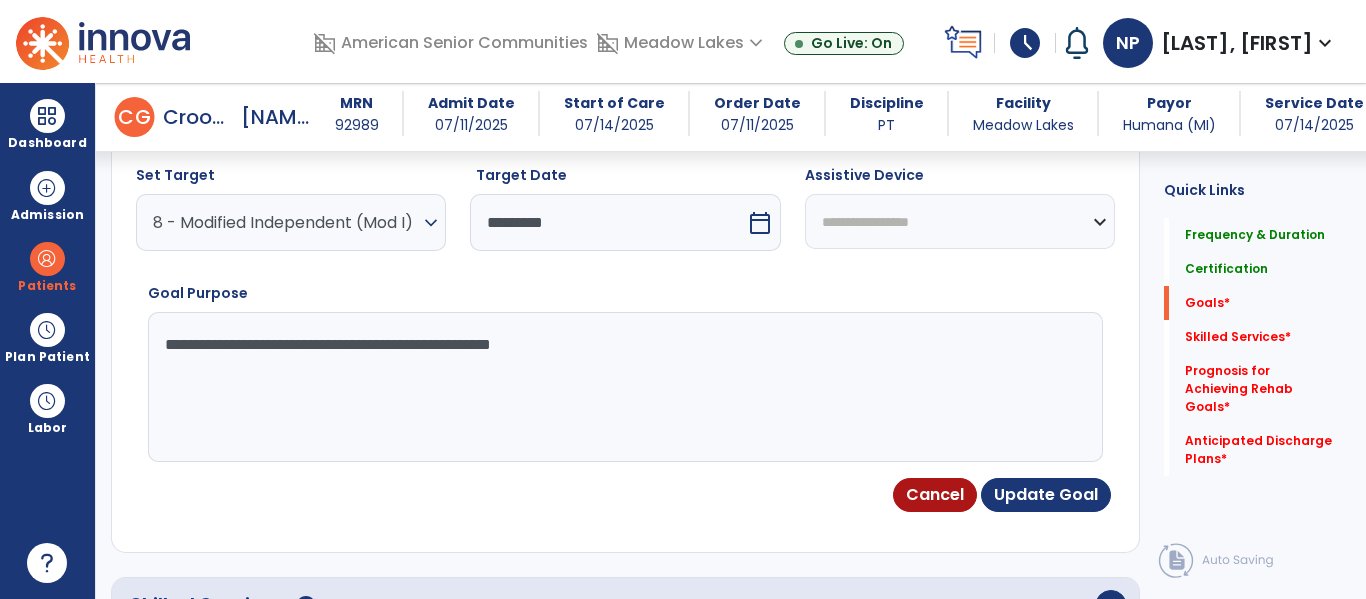 type on "**********" 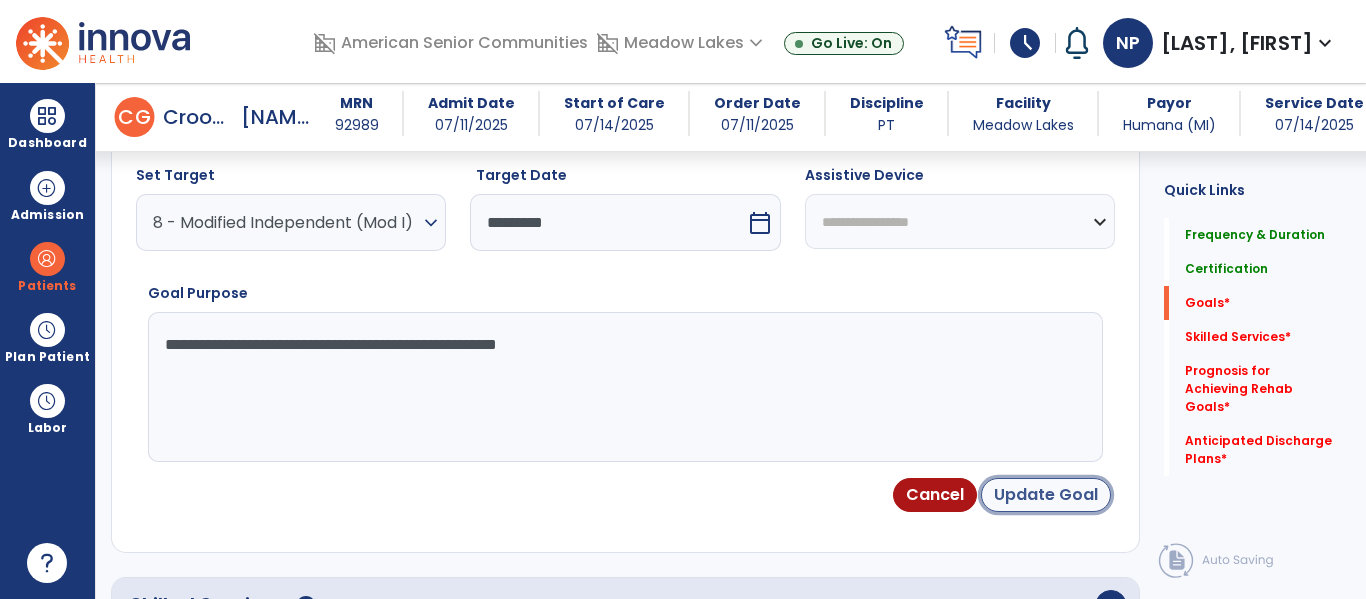 click on "Update Goal" at bounding box center [1046, 495] 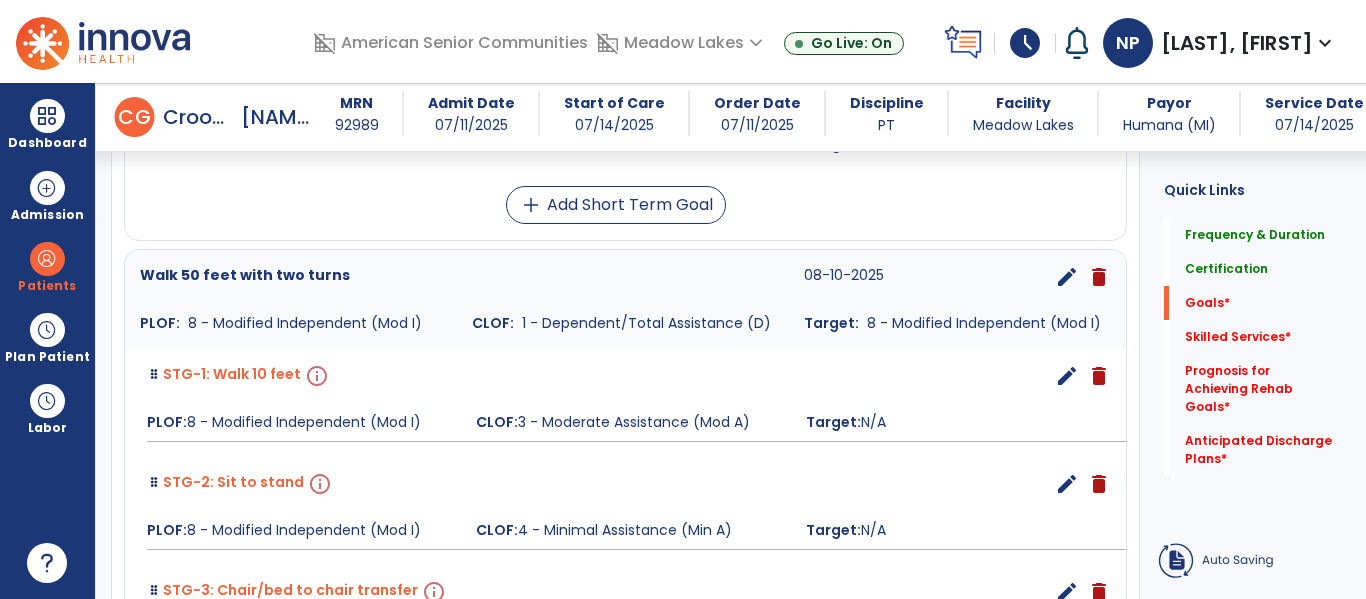 scroll, scrollTop: 972, scrollLeft: 0, axis: vertical 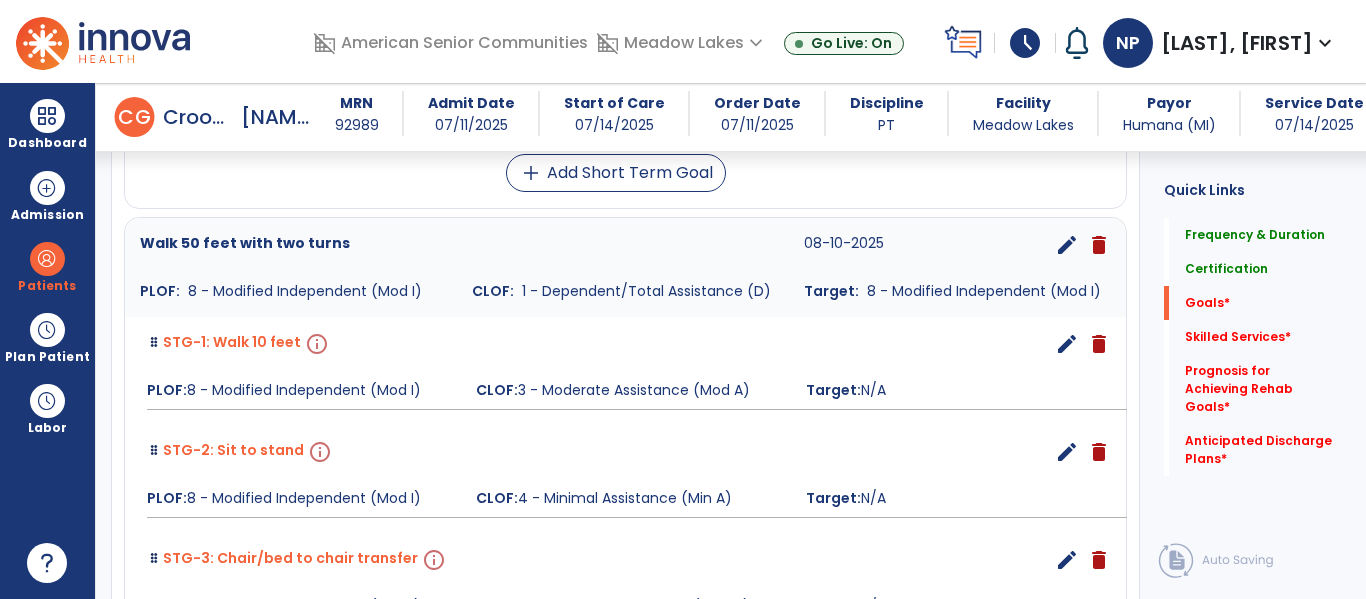 click on "edit" at bounding box center (1067, 344) 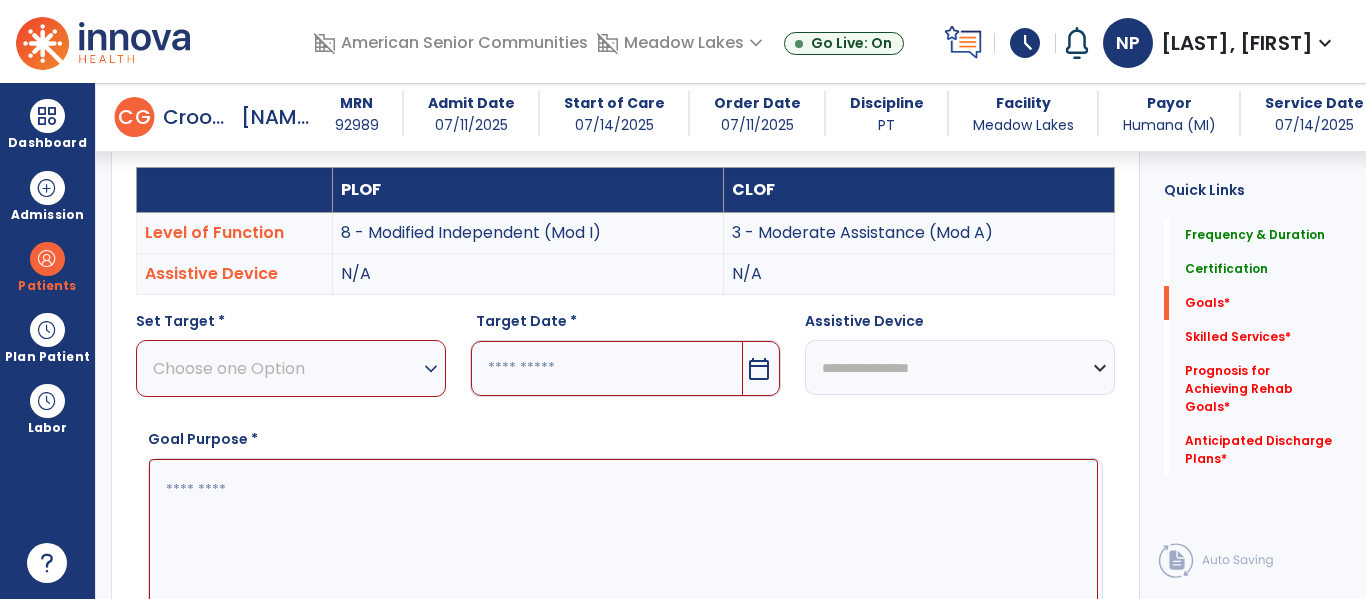 scroll, scrollTop: 534, scrollLeft: 0, axis: vertical 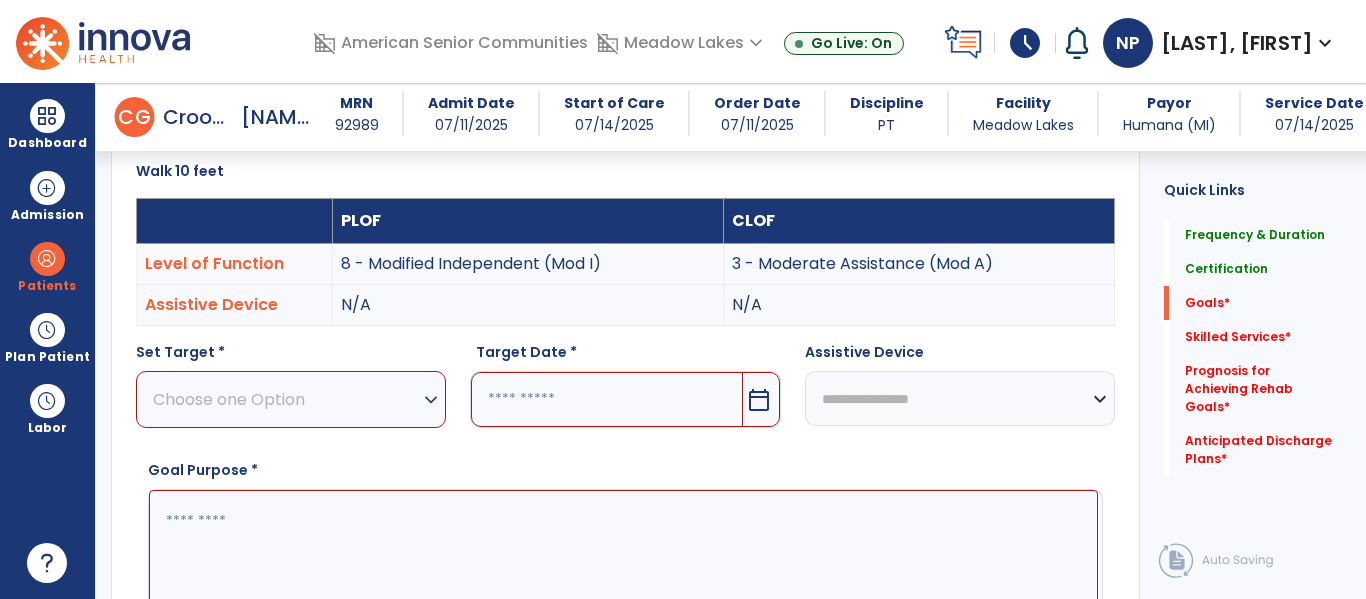 click on "expand_more" at bounding box center [431, 400] 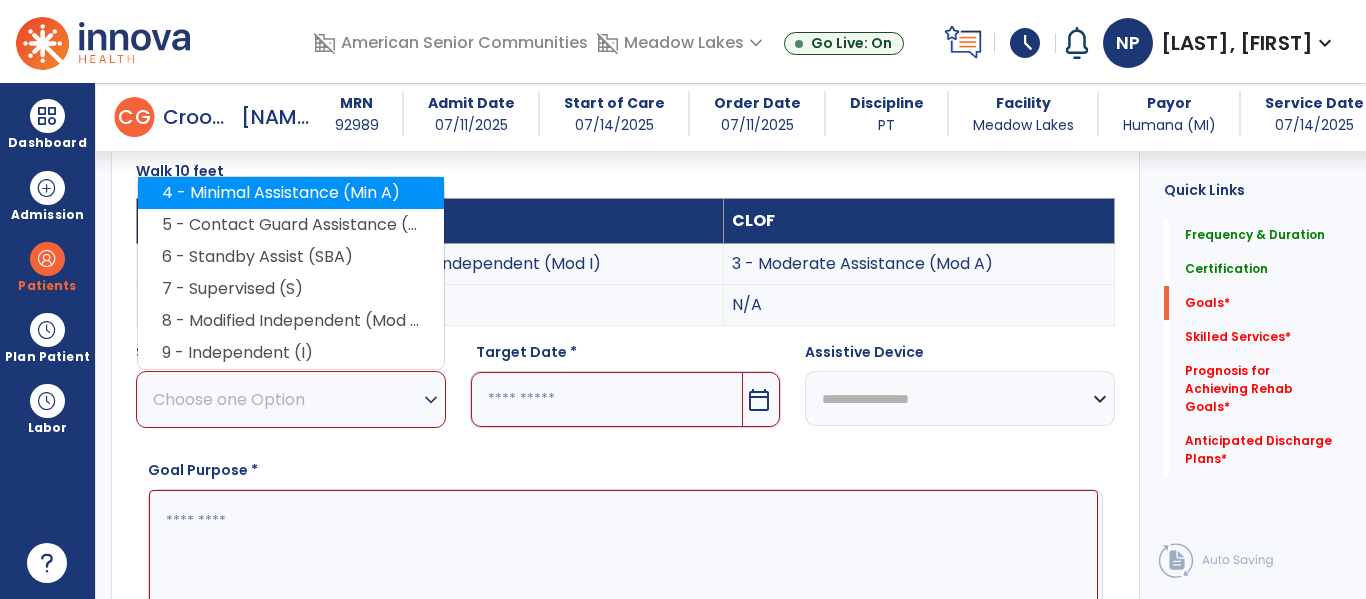 click on "4 - Minimal Assistance (Min A)" at bounding box center [291, 193] 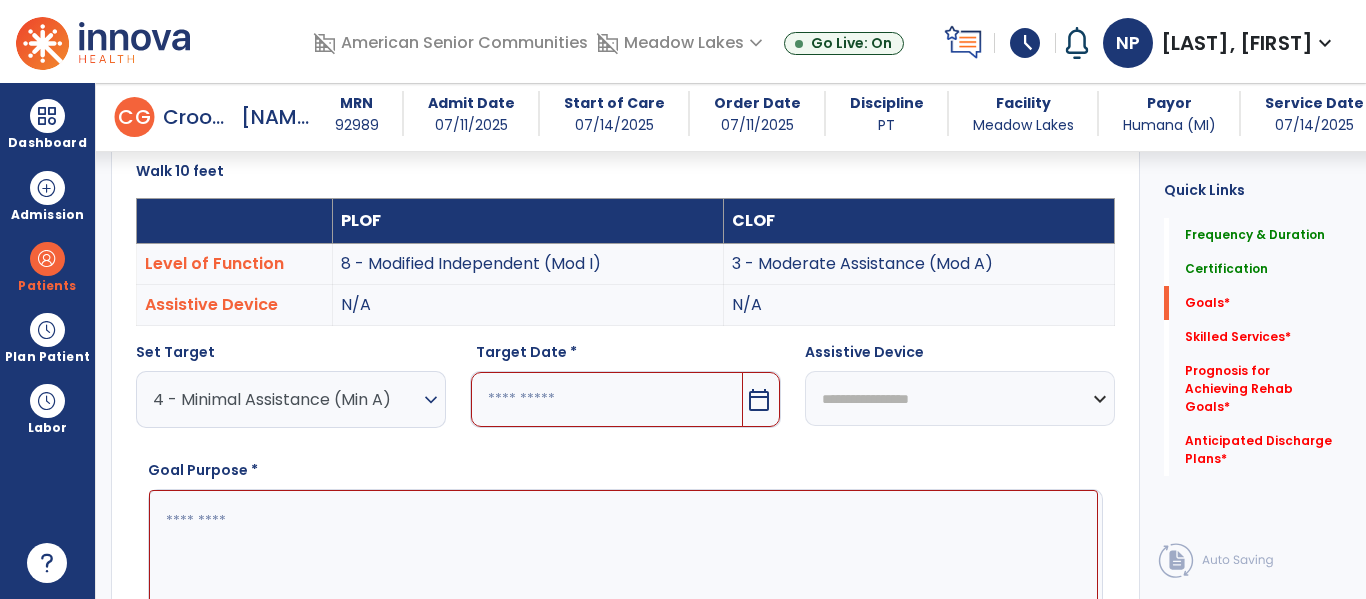 click on "calendar_today" at bounding box center (759, 400) 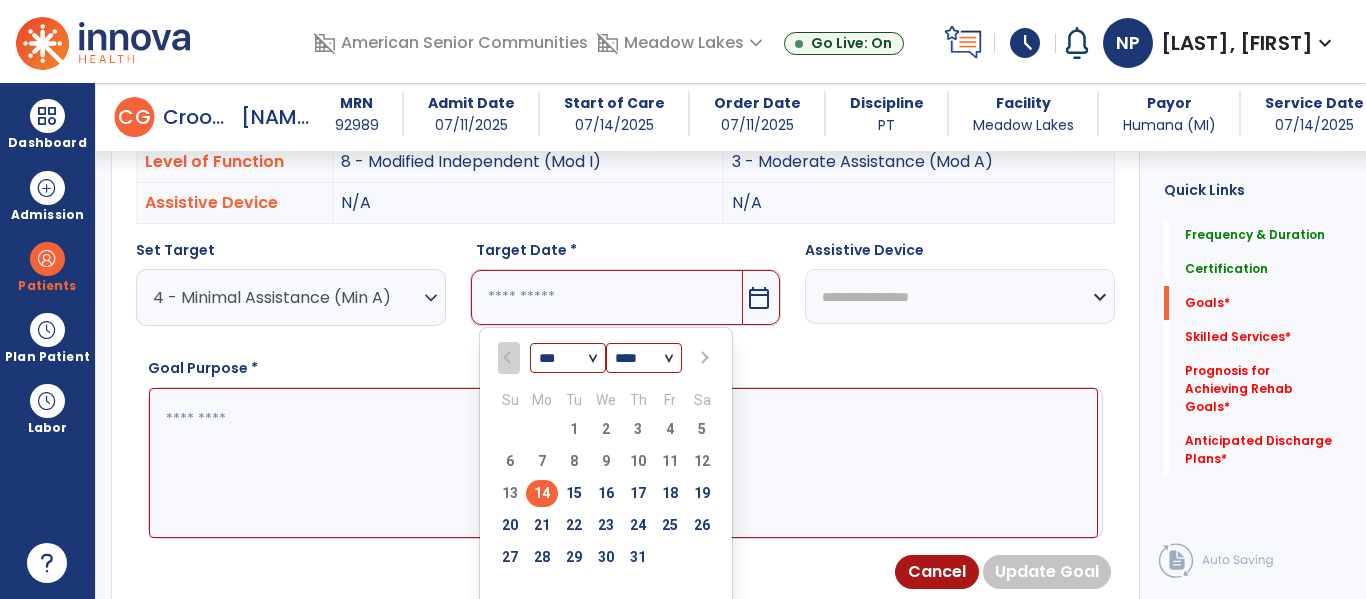 scroll, scrollTop: 641, scrollLeft: 0, axis: vertical 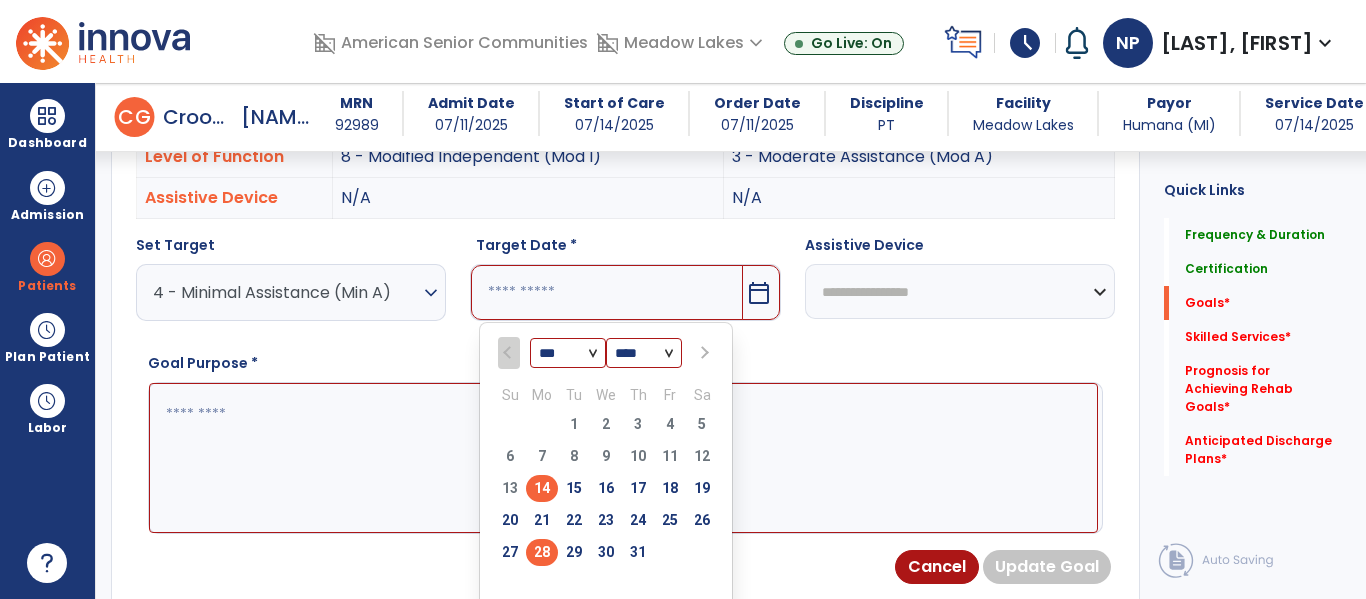 click on "28" at bounding box center [542, 552] 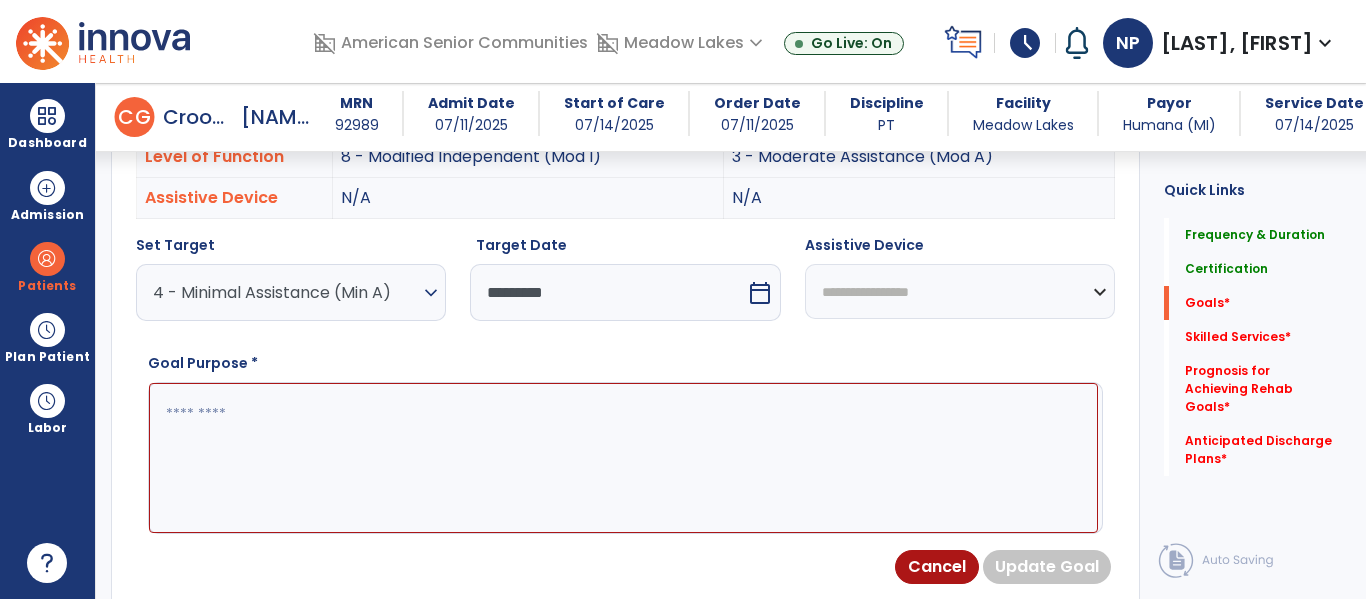 click on "**********" at bounding box center [960, 291] 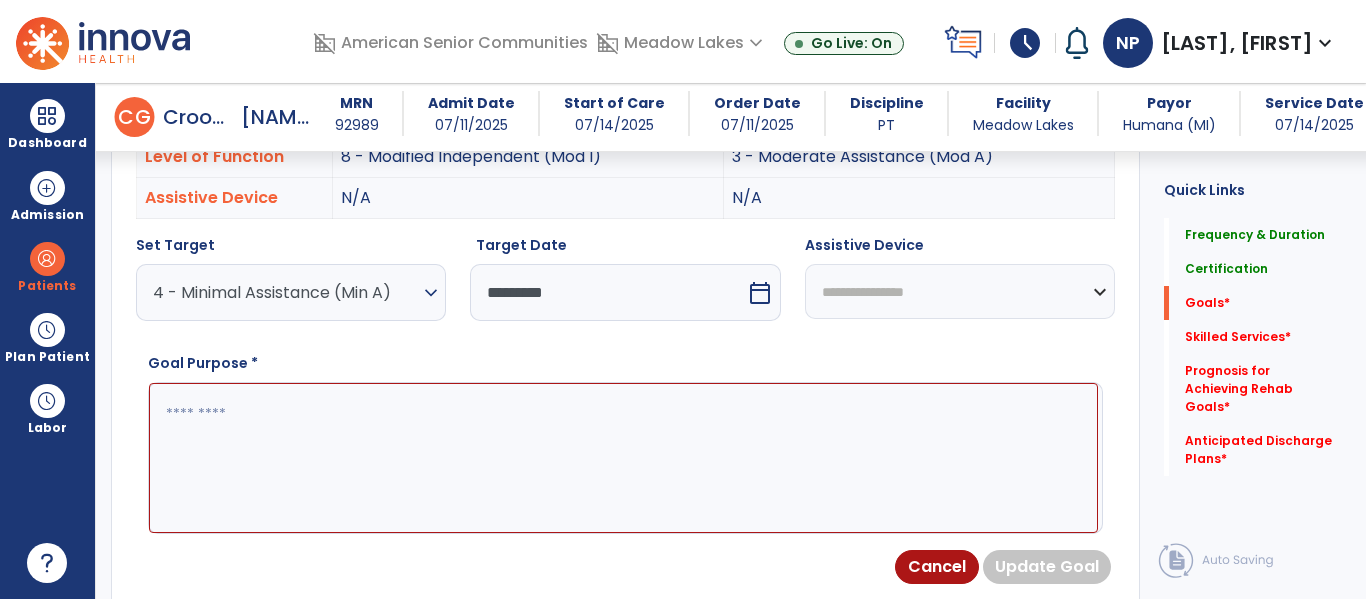 click on "**********" at bounding box center [960, 291] 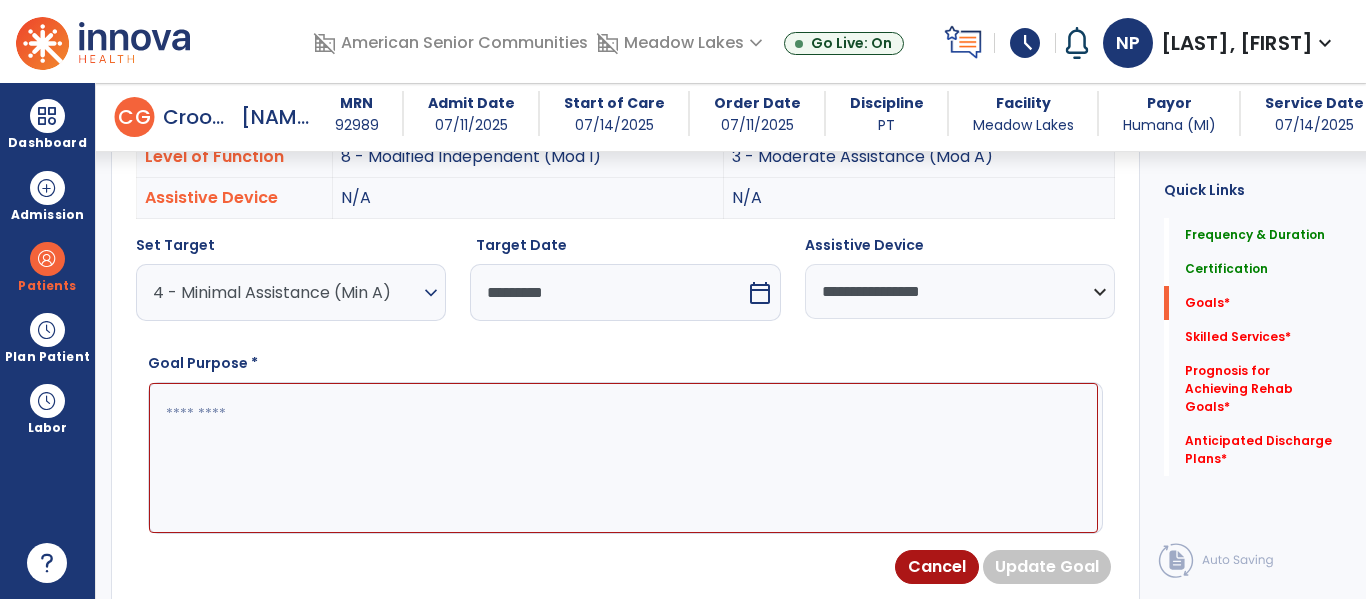 click at bounding box center (623, 458) 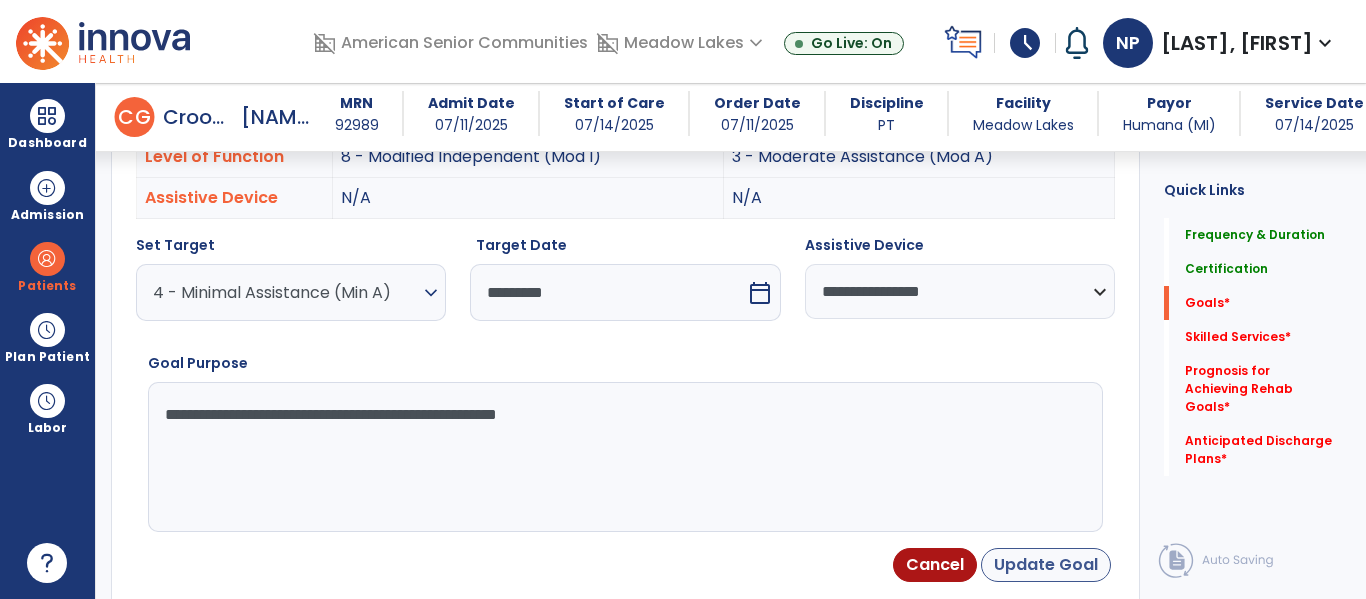 type on "**********" 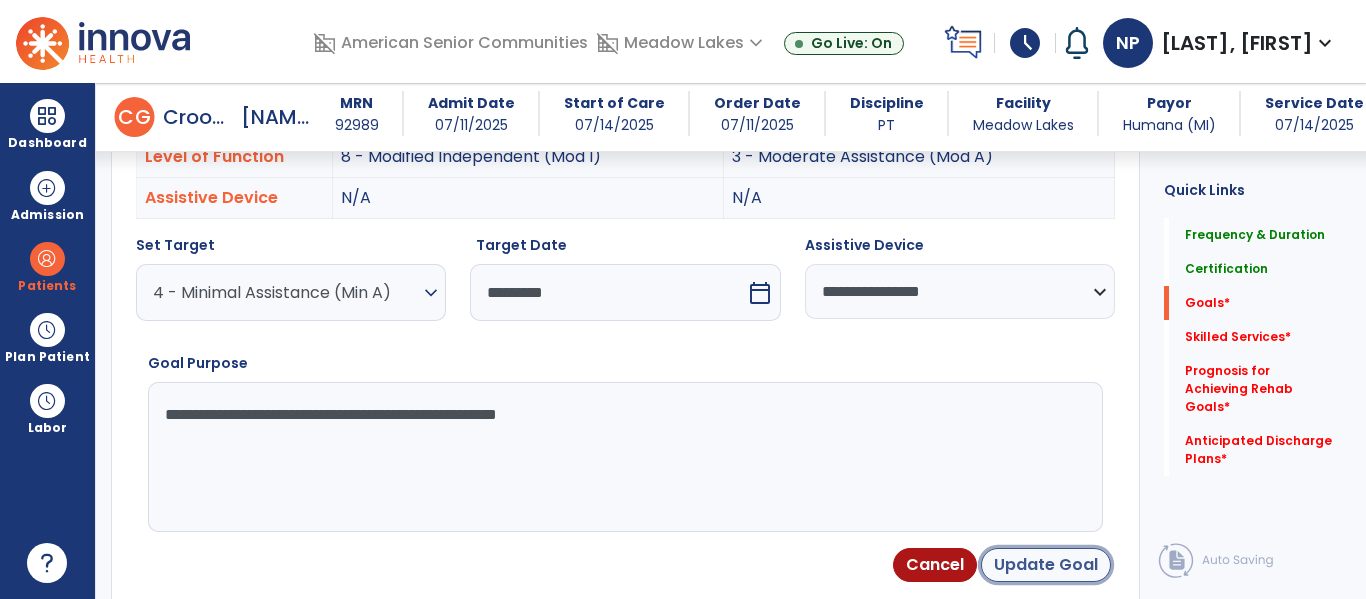 click on "Update Goal" at bounding box center (1046, 565) 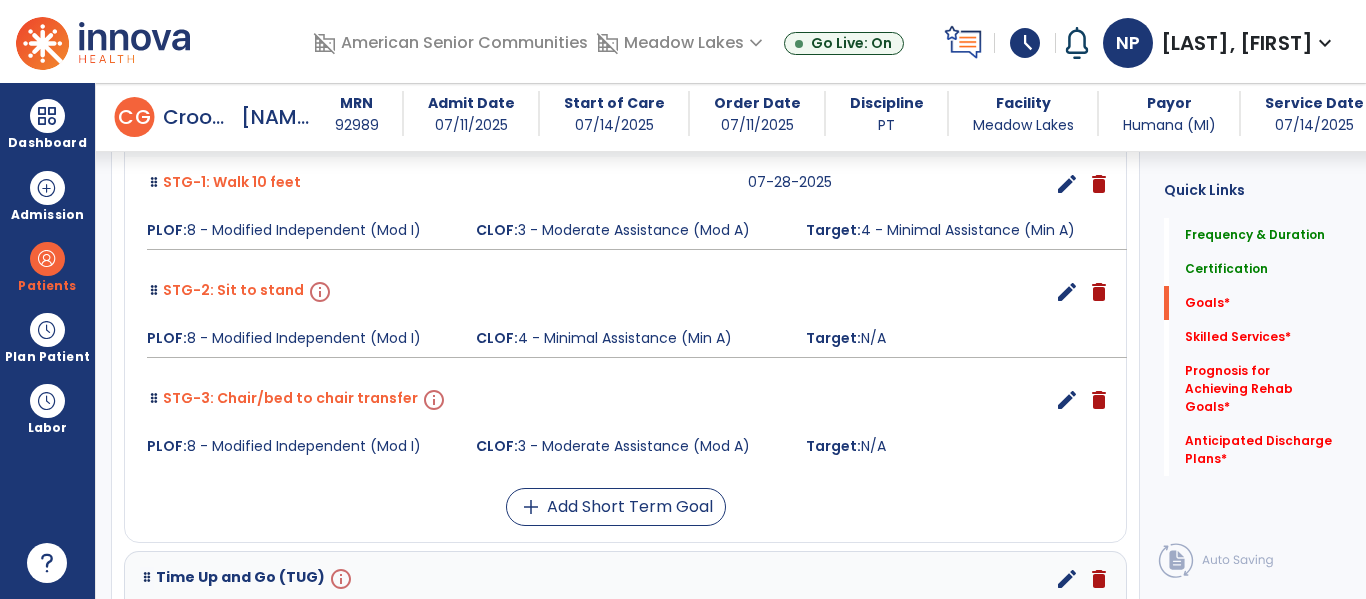 scroll, scrollTop: 1136, scrollLeft: 0, axis: vertical 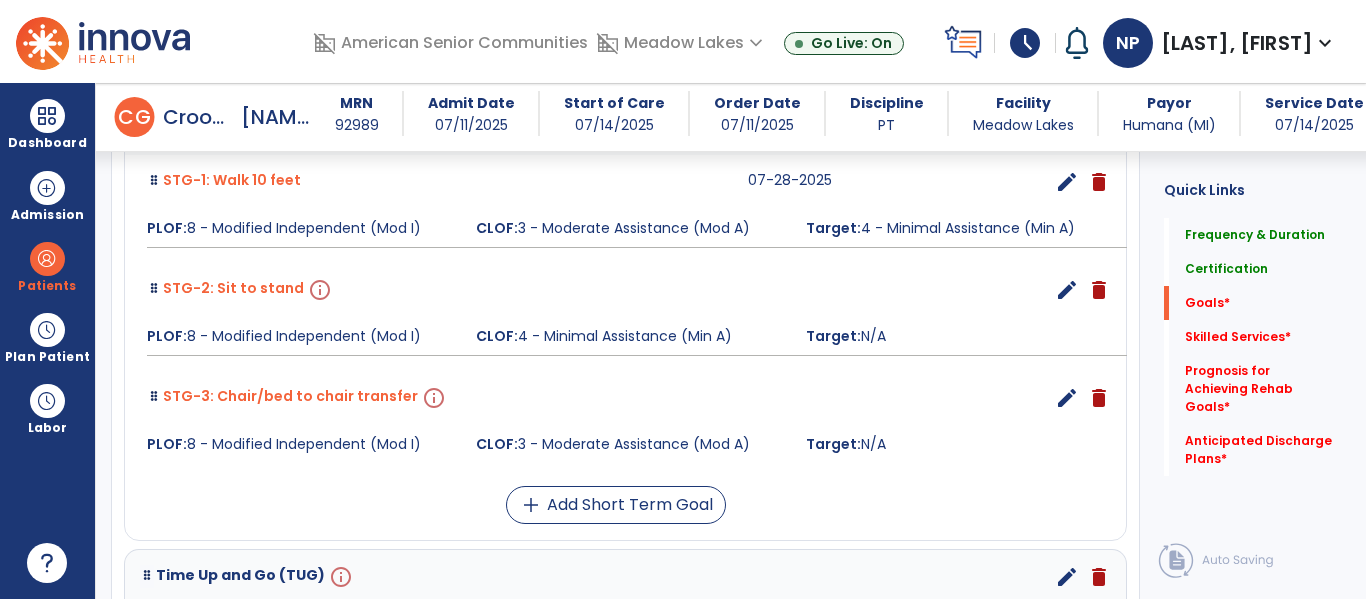 click on "edit" at bounding box center (1067, 290) 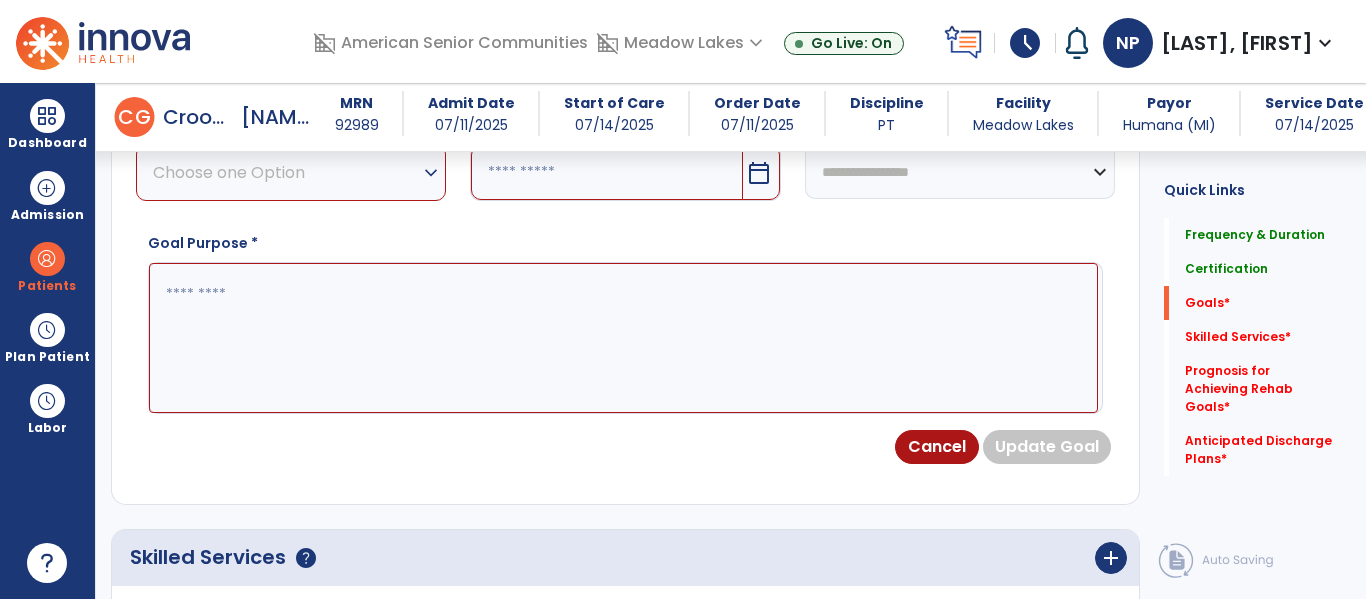 scroll, scrollTop: 534, scrollLeft: 0, axis: vertical 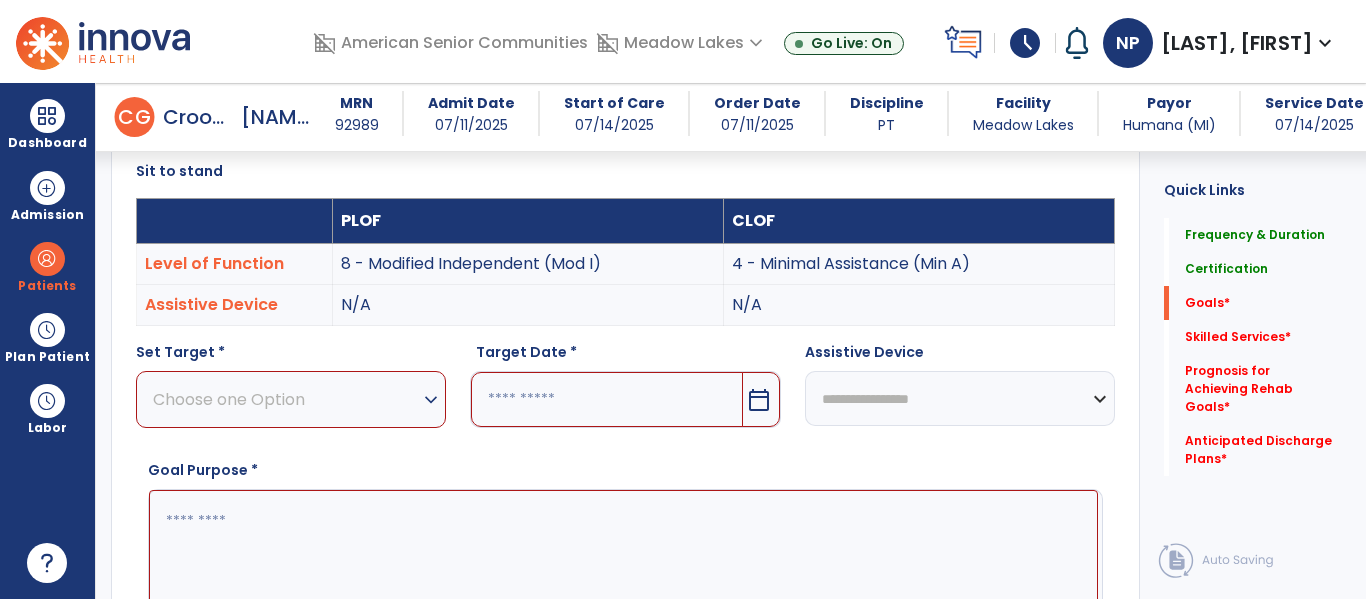 click on "Choose one Option" at bounding box center [286, 399] 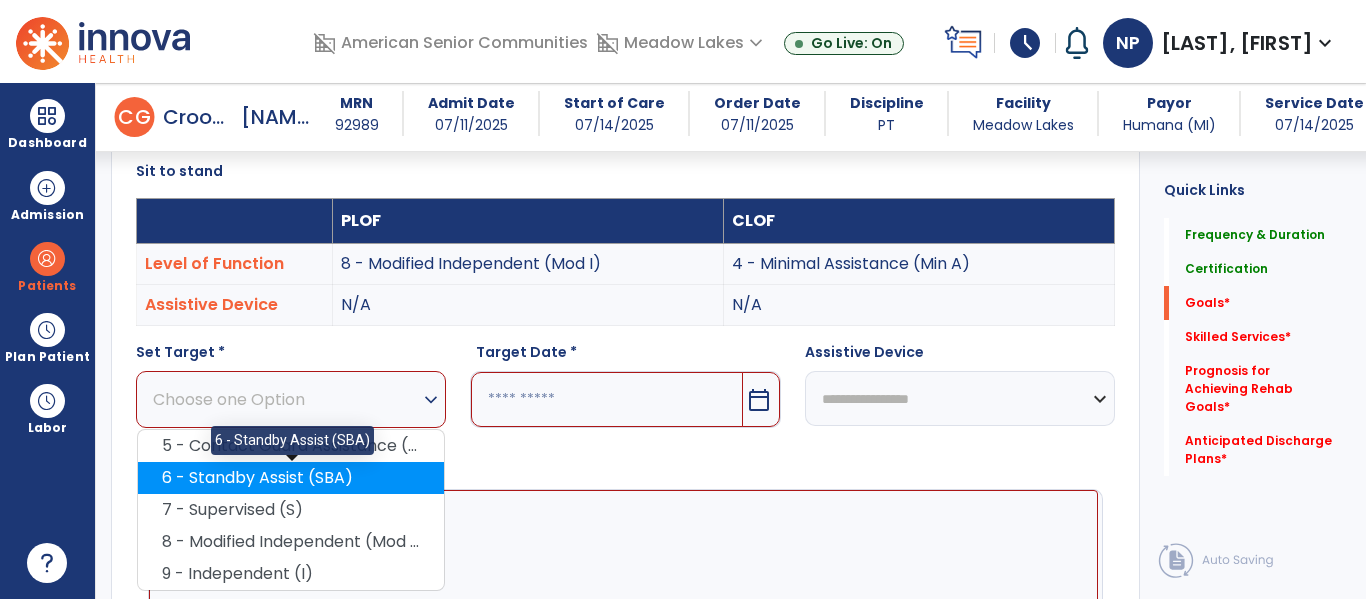 click on "6 - Standby Assist (SBA)" at bounding box center (291, 478) 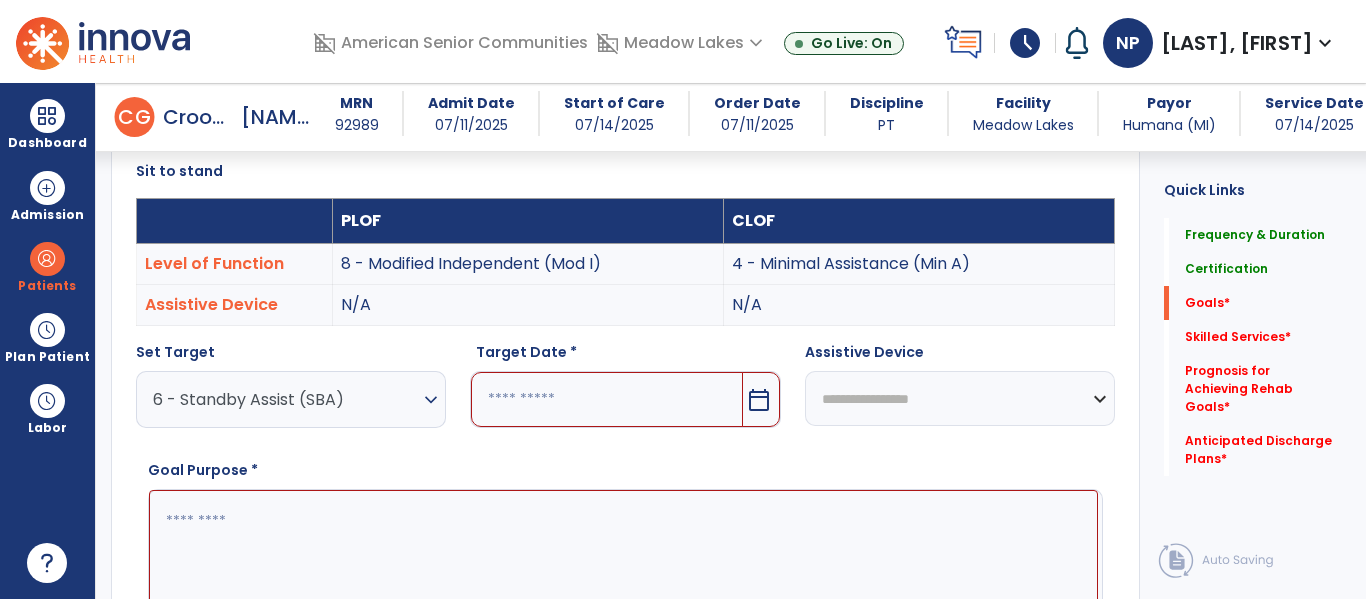 click on "calendar_today" at bounding box center [759, 400] 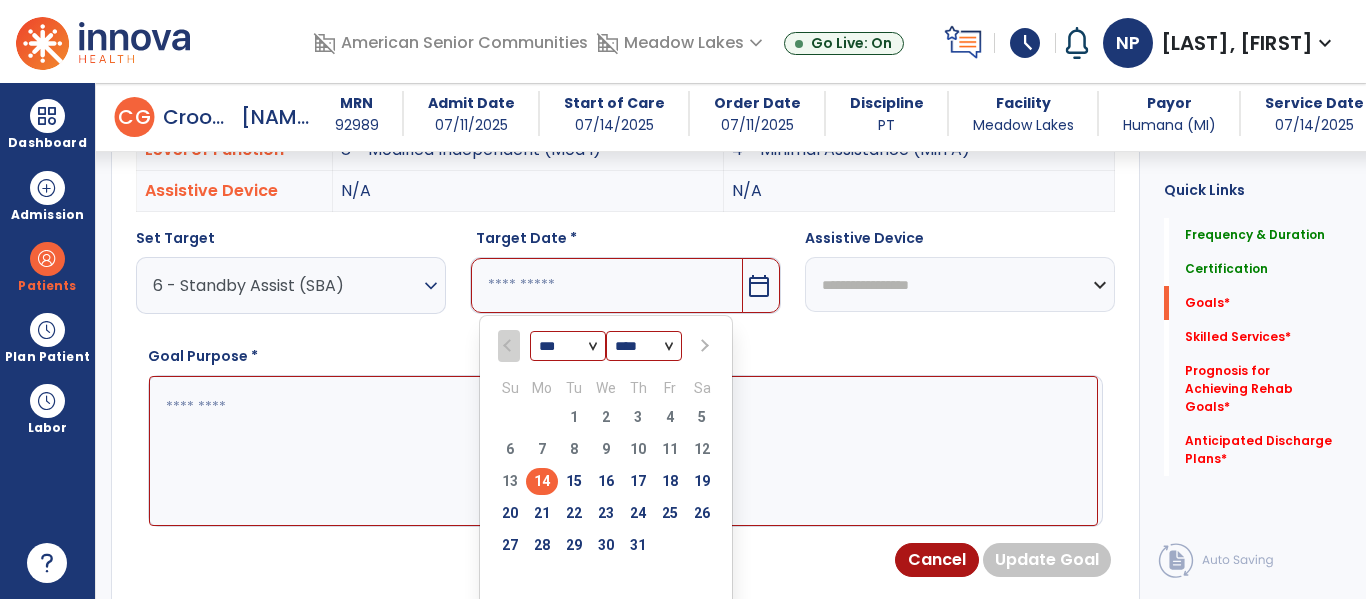 scroll, scrollTop: 654, scrollLeft: 0, axis: vertical 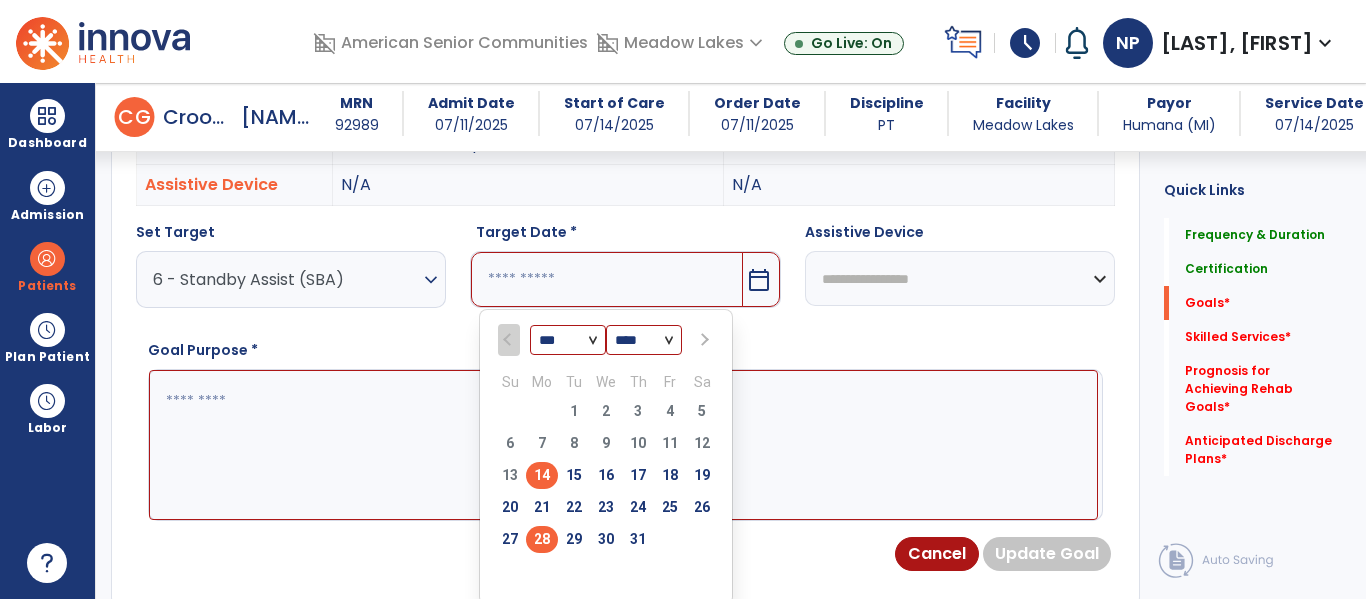 click on "28" at bounding box center [542, 539] 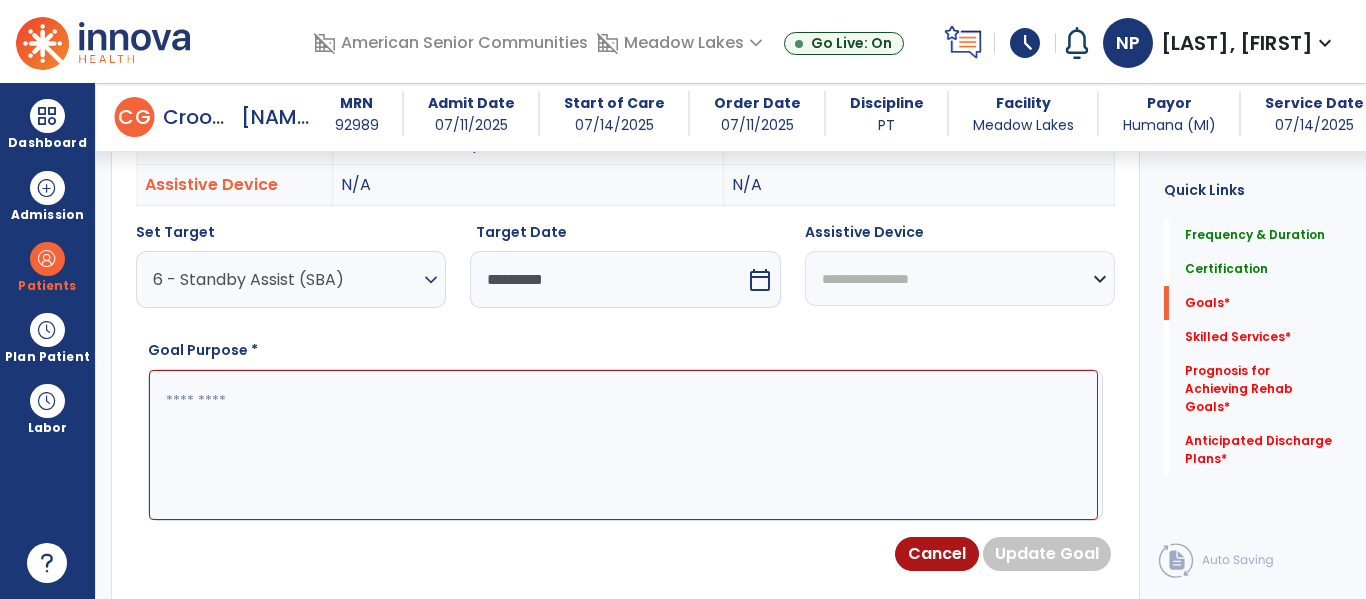 click on "**********" at bounding box center (960, 278) 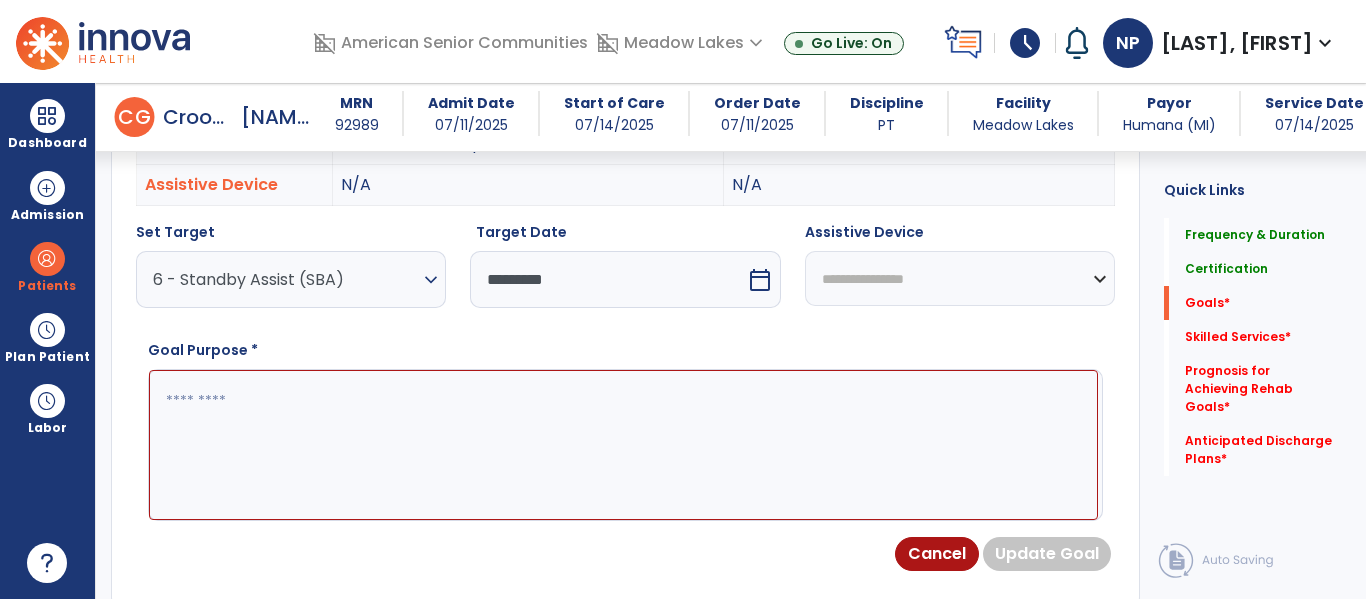 click on "**********" at bounding box center (960, 278) 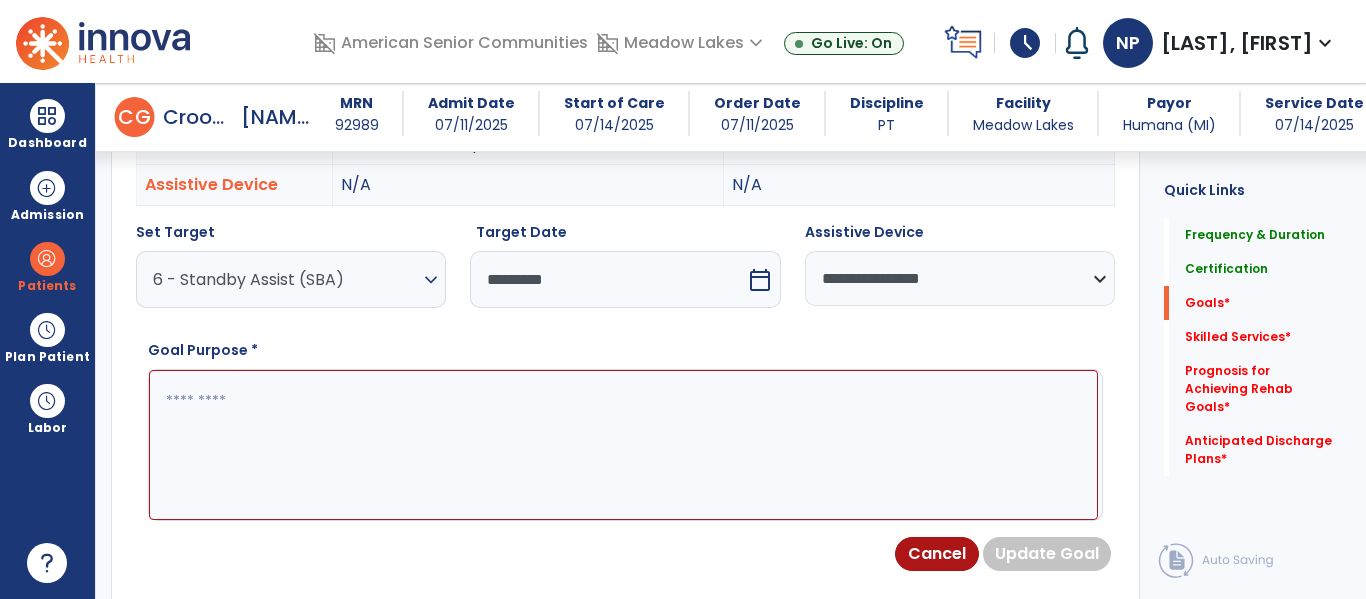 click at bounding box center (623, 445) 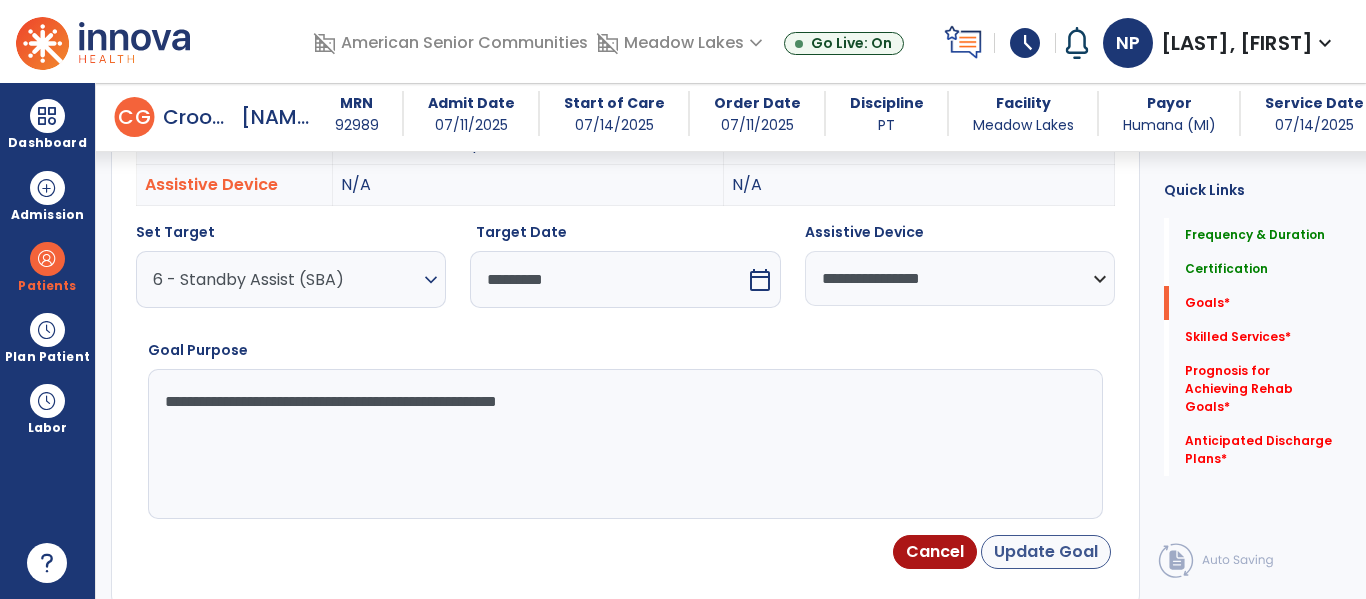 type on "**********" 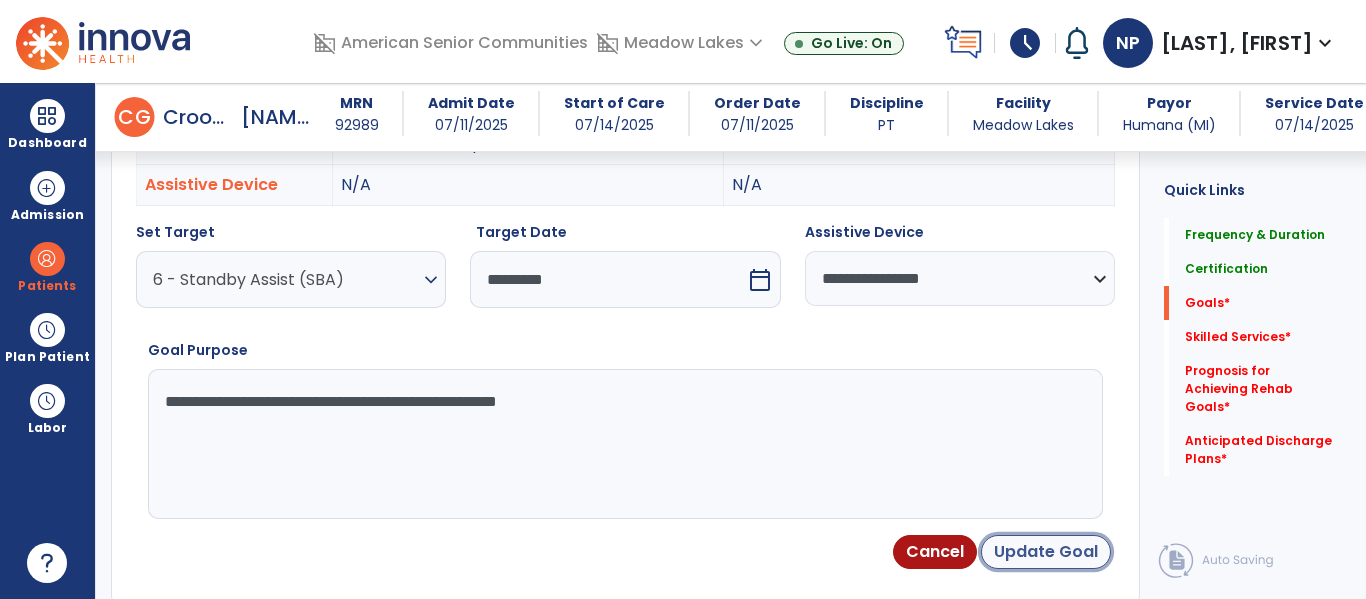 click on "Update Goal" at bounding box center [1046, 552] 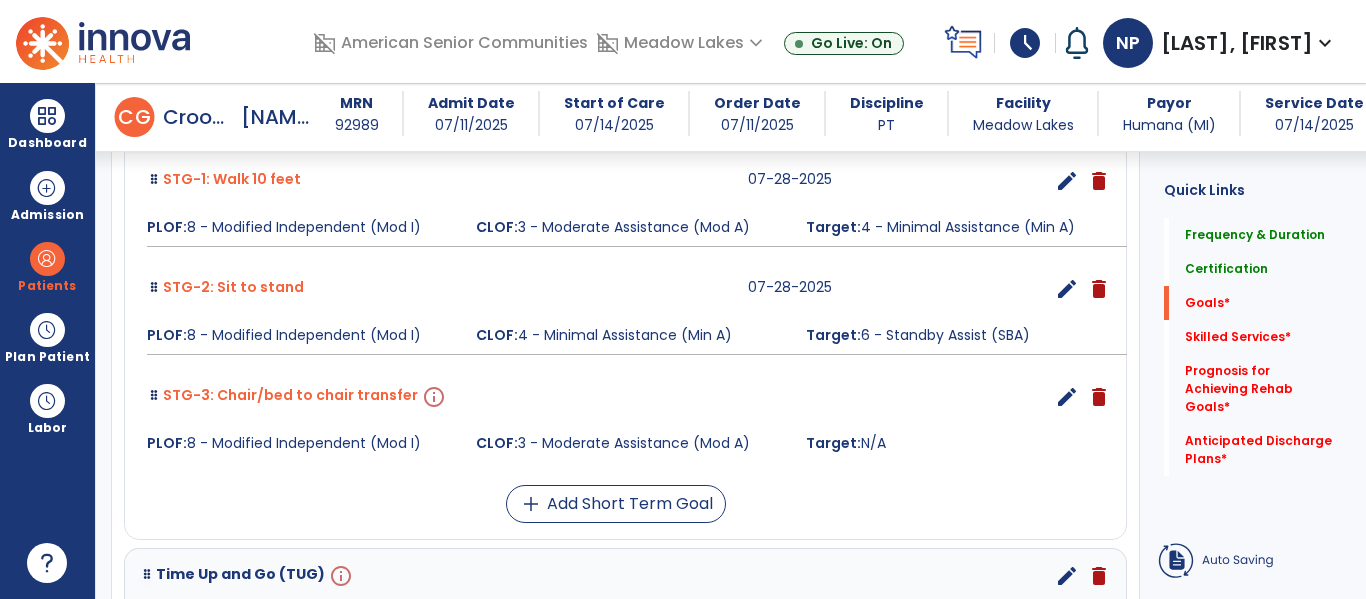 scroll, scrollTop: 1145, scrollLeft: 0, axis: vertical 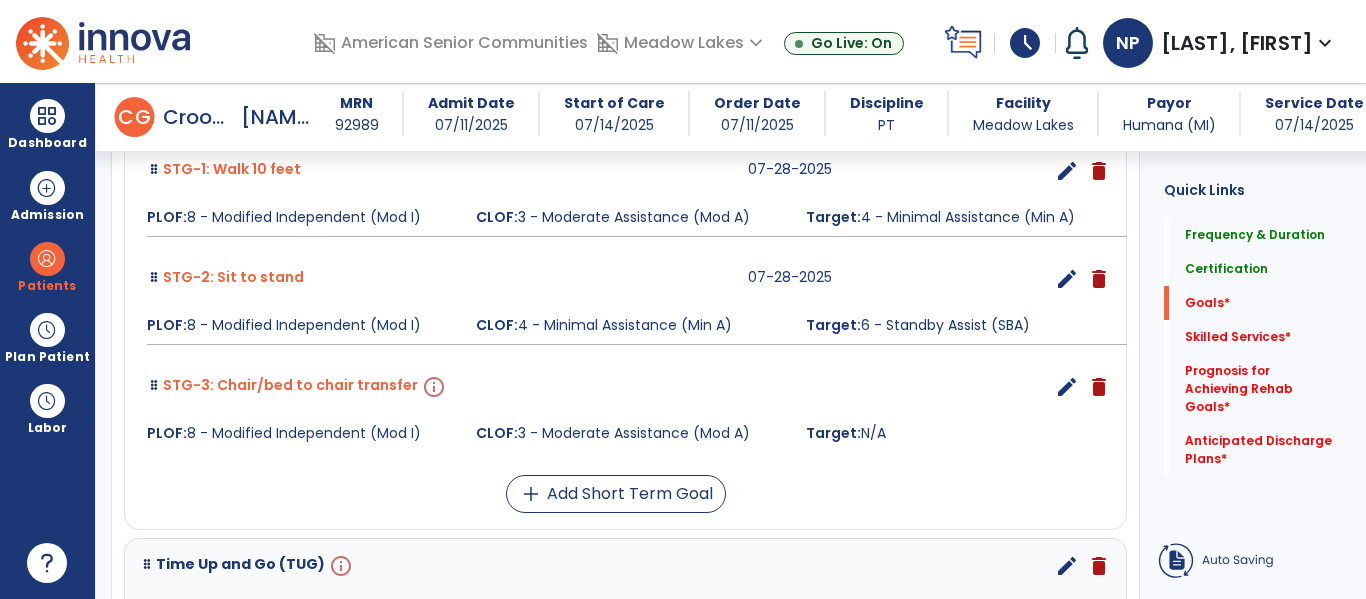 click on "edit" at bounding box center (1067, 387) 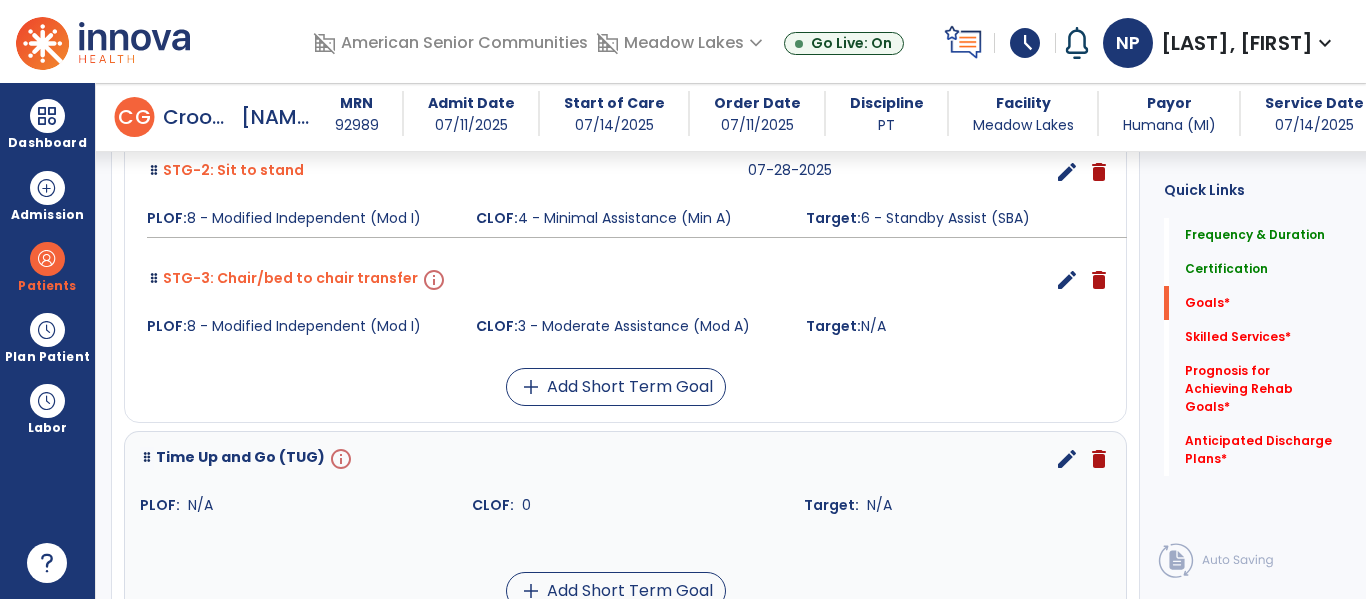 scroll, scrollTop: 1255, scrollLeft: 0, axis: vertical 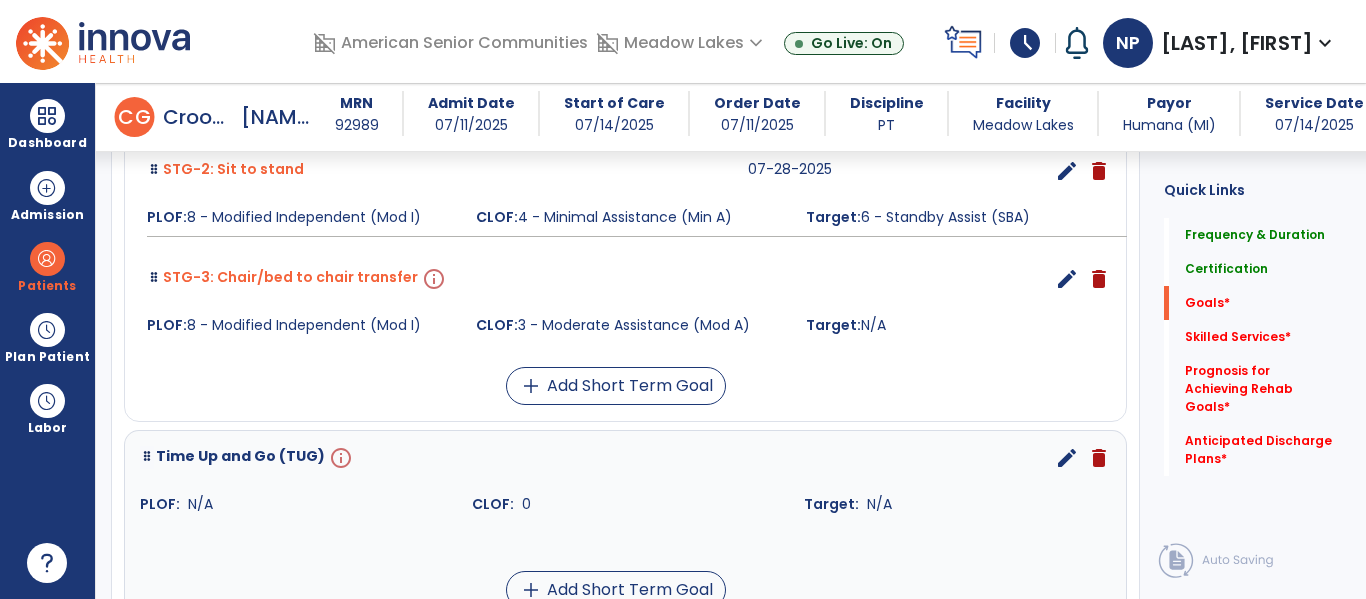 click on "edit" at bounding box center [1067, 279] 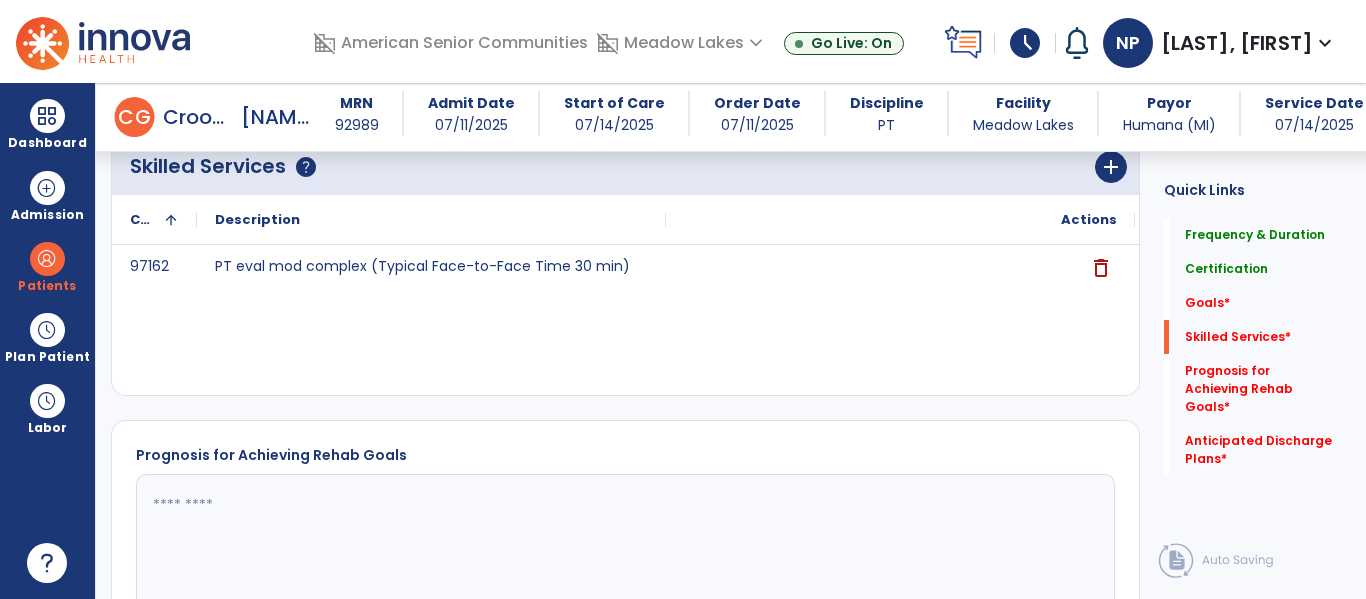 scroll, scrollTop: 534, scrollLeft: 0, axis: vertical 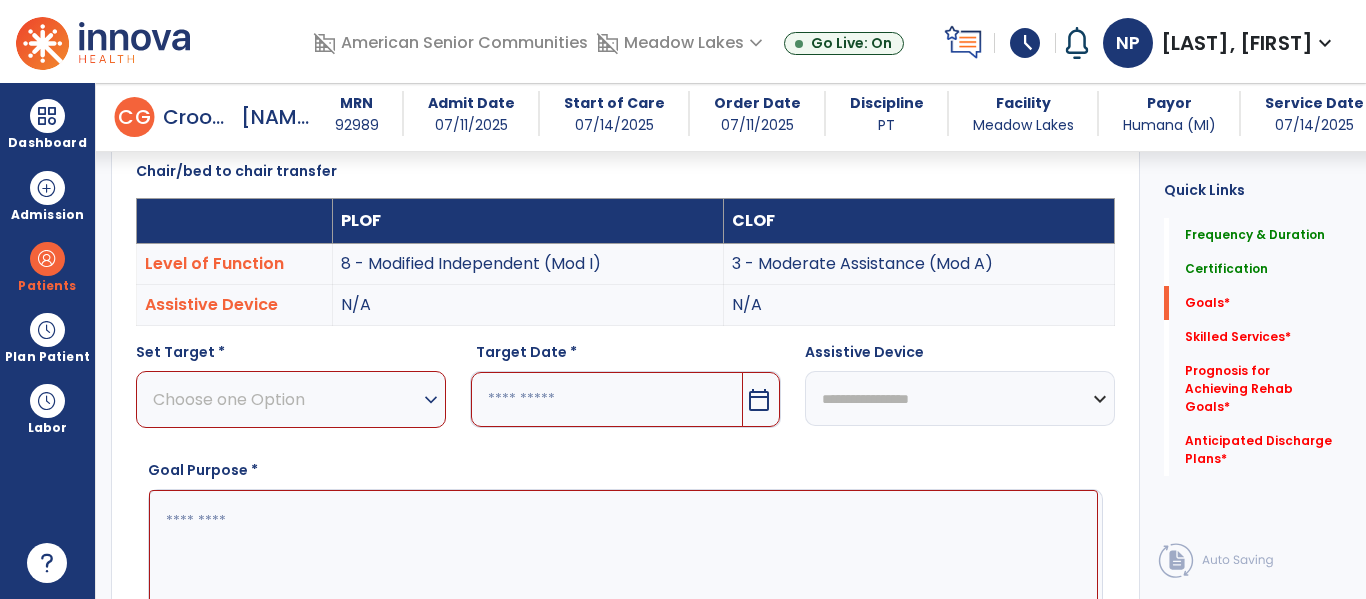 click on "expand_more" at bounding box center (431, 400) 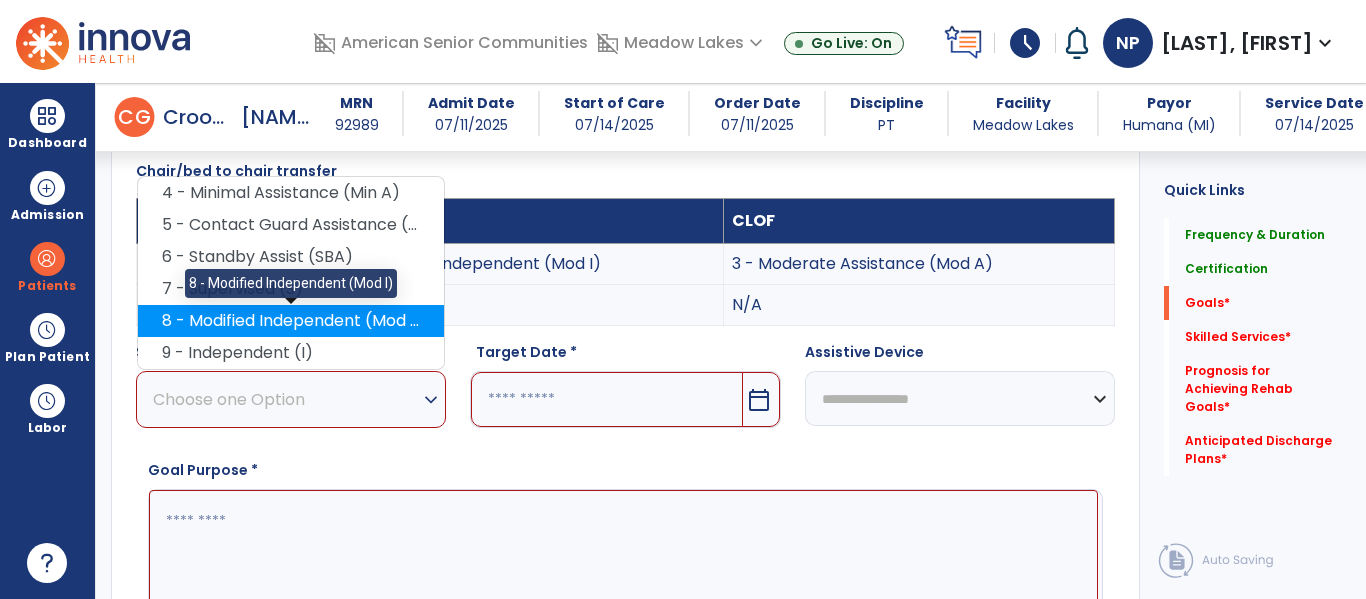 click on "8 - Modified Independent (Mod I)" at bounding box center (291, 321) 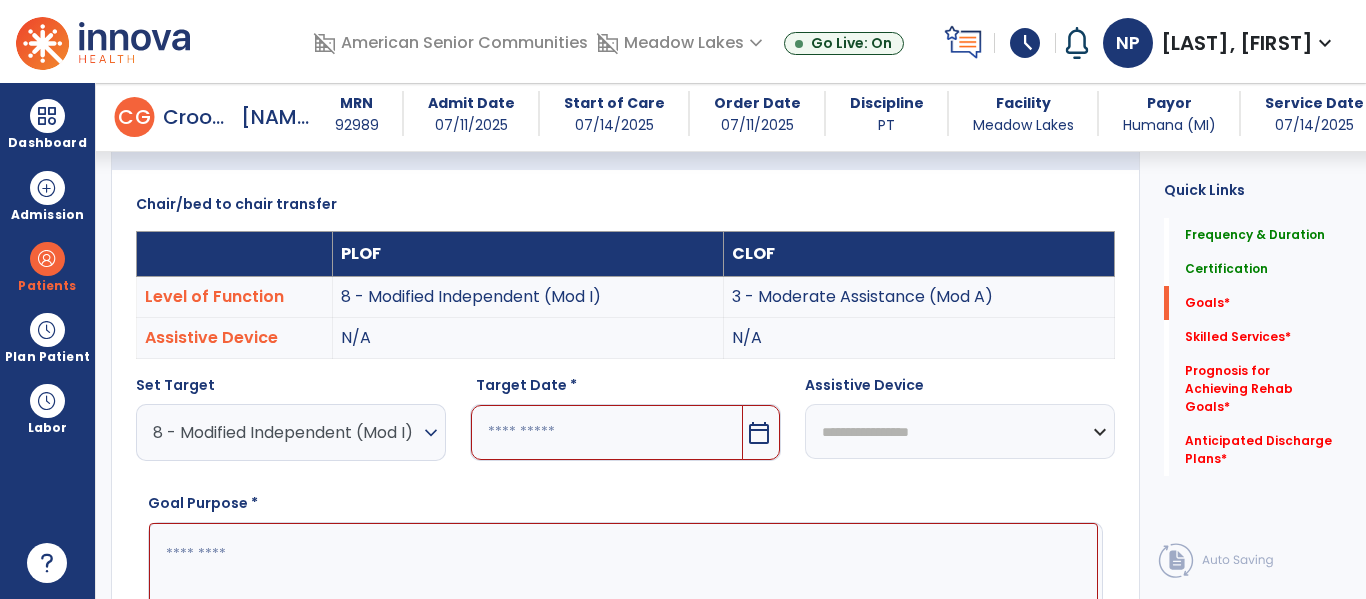 scroll, scrollTop: 498, scrollLeft: 0, axis: vertical 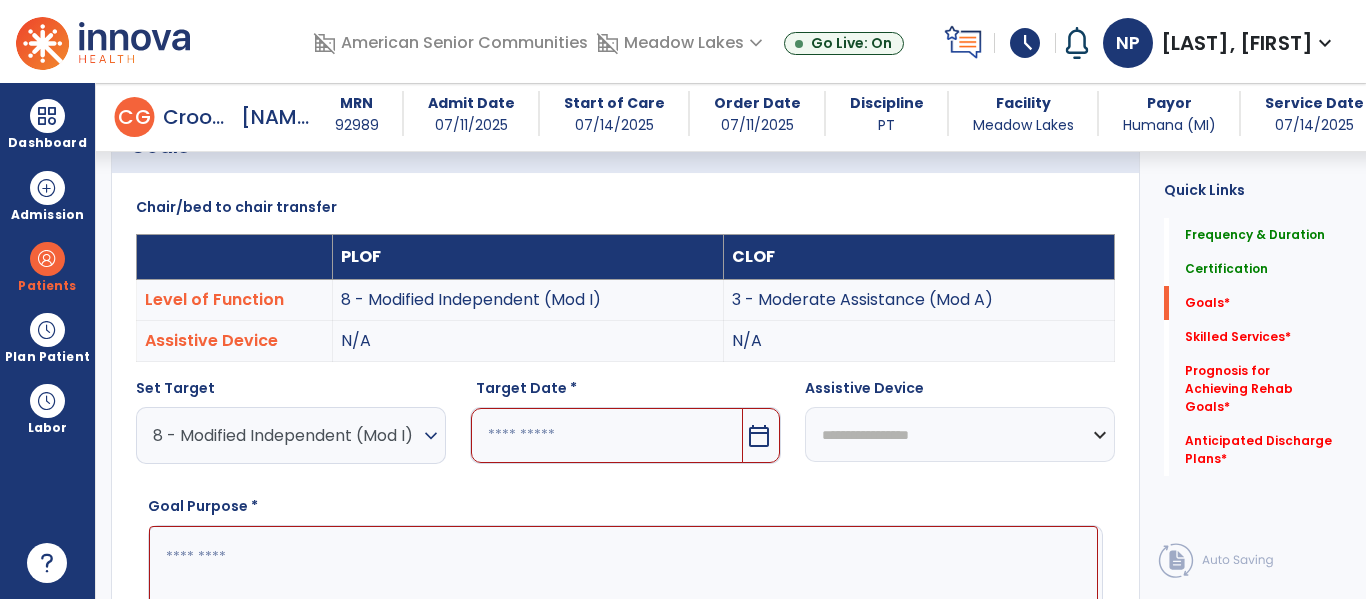 click on "expand_more" at bounding box center (431, 436) 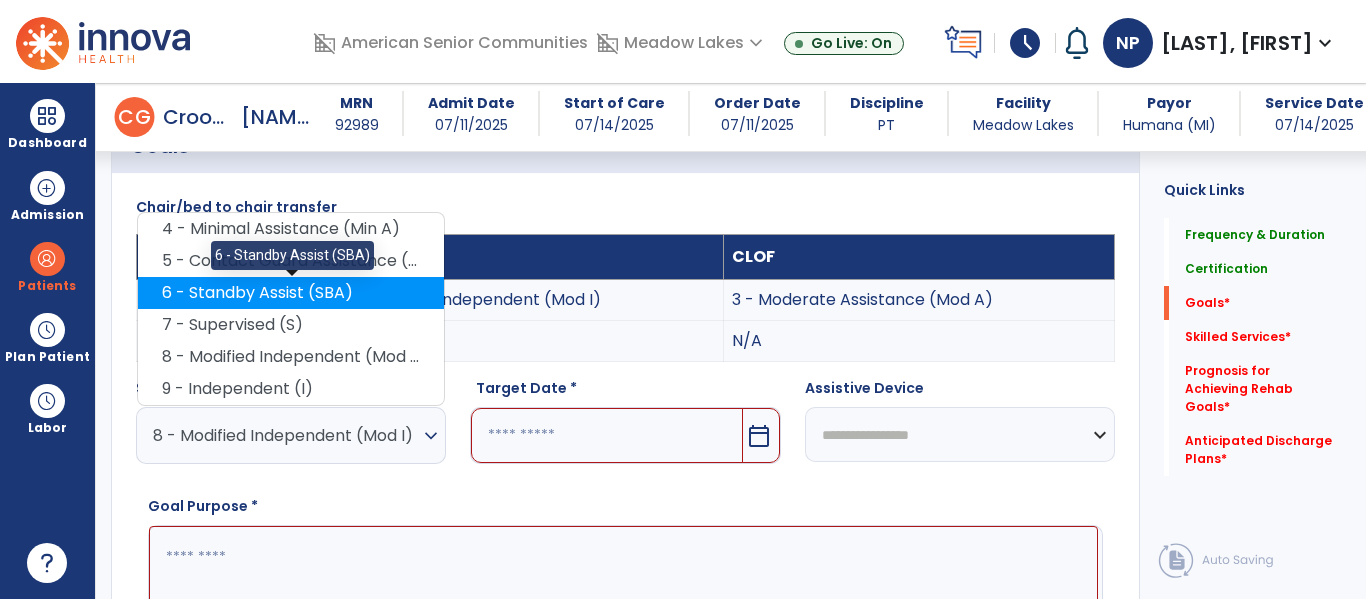 click on "6 - Standby Assist (SBA)" at bounding box center (291, 293) 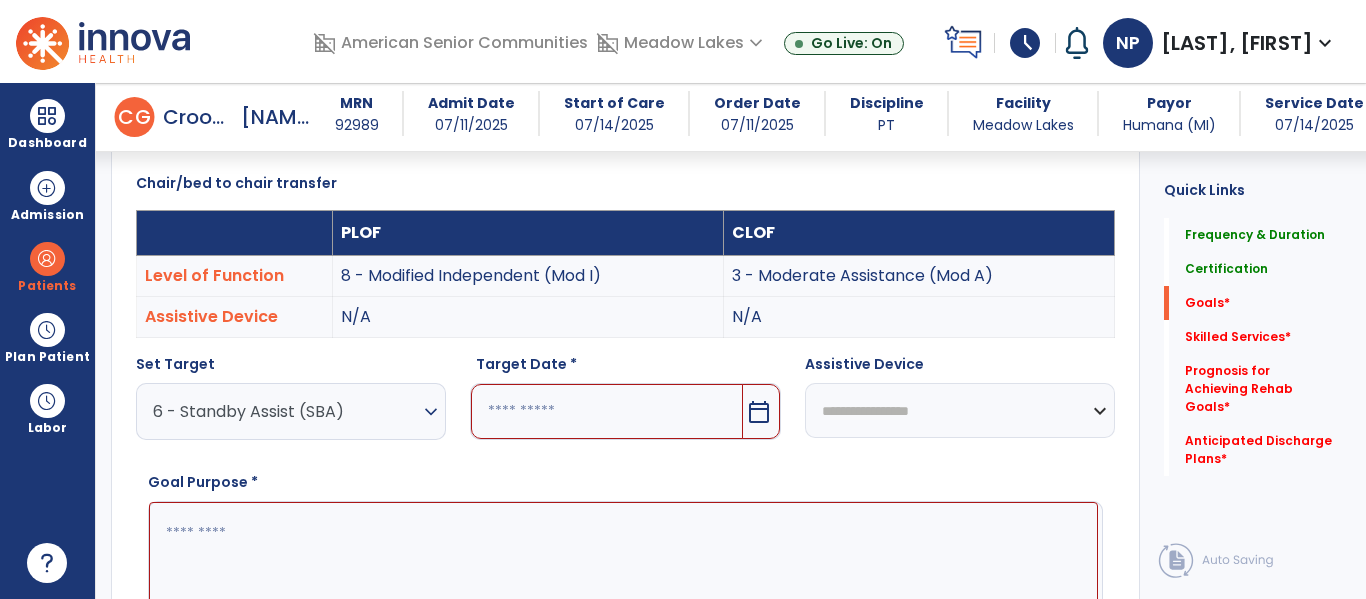 scroll, scrollTop: 525, scrollLeft: 0, axis: vertical 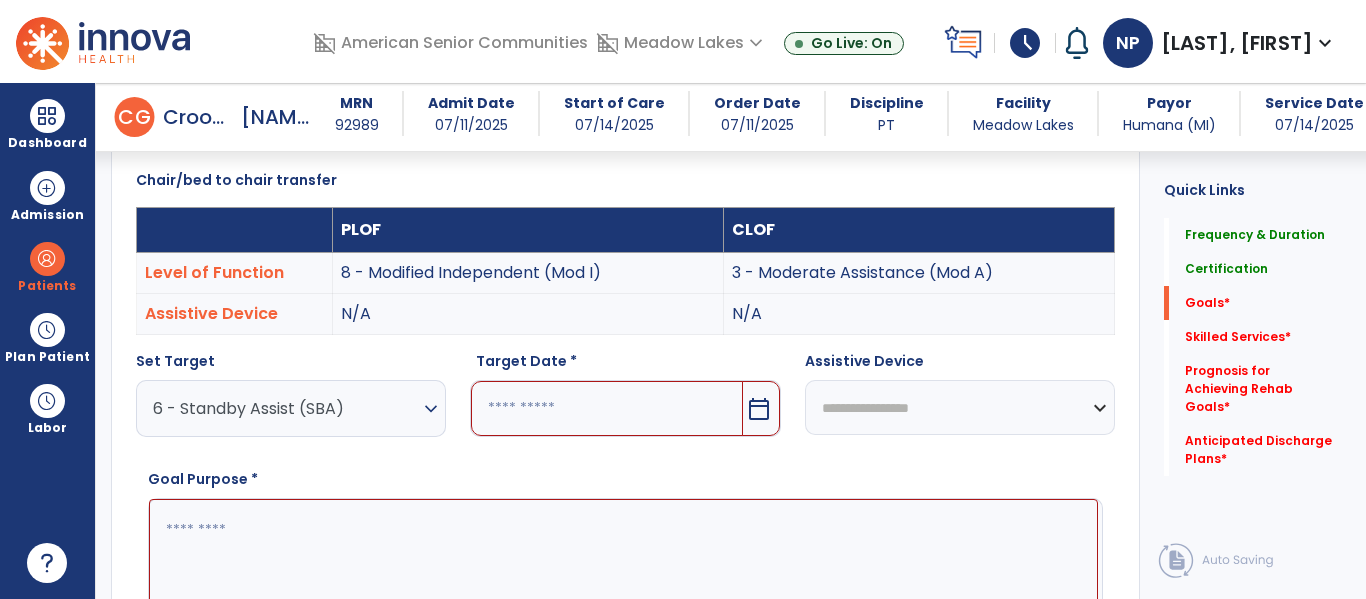 click on "calendar_today" at bounding box center (759, 409) 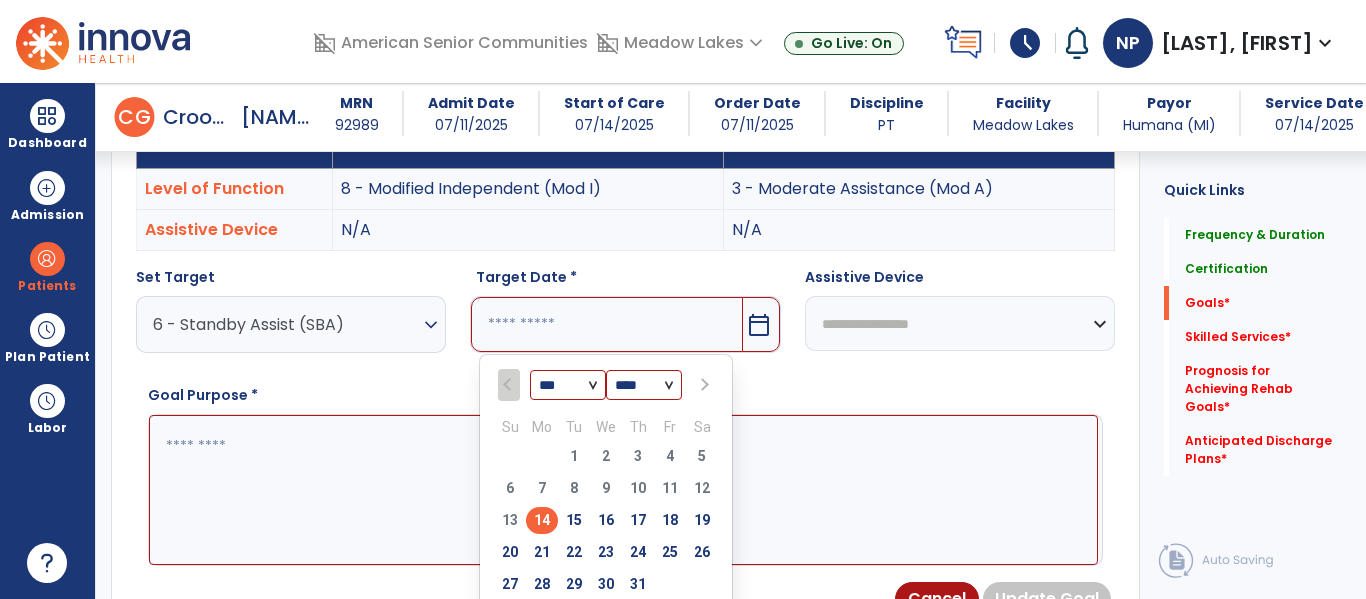 scroll, scrollTop: 620, scrollLeft: 0, axis: vertical 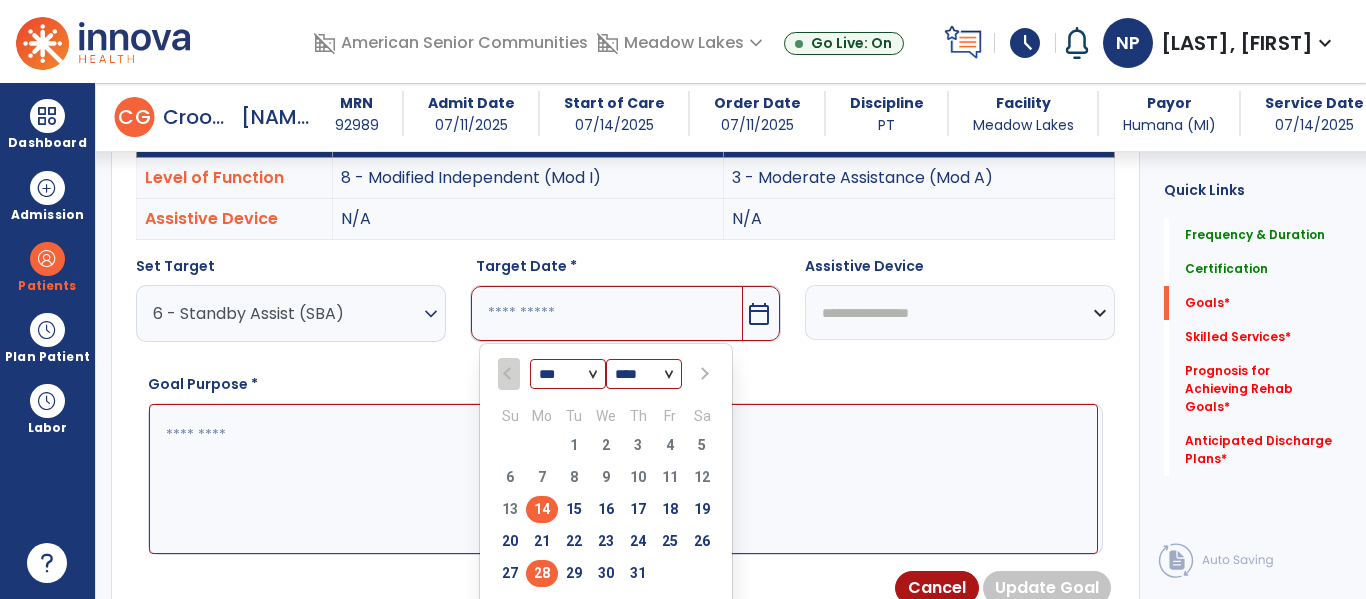 click on "28" at bounding box center (542, 573) 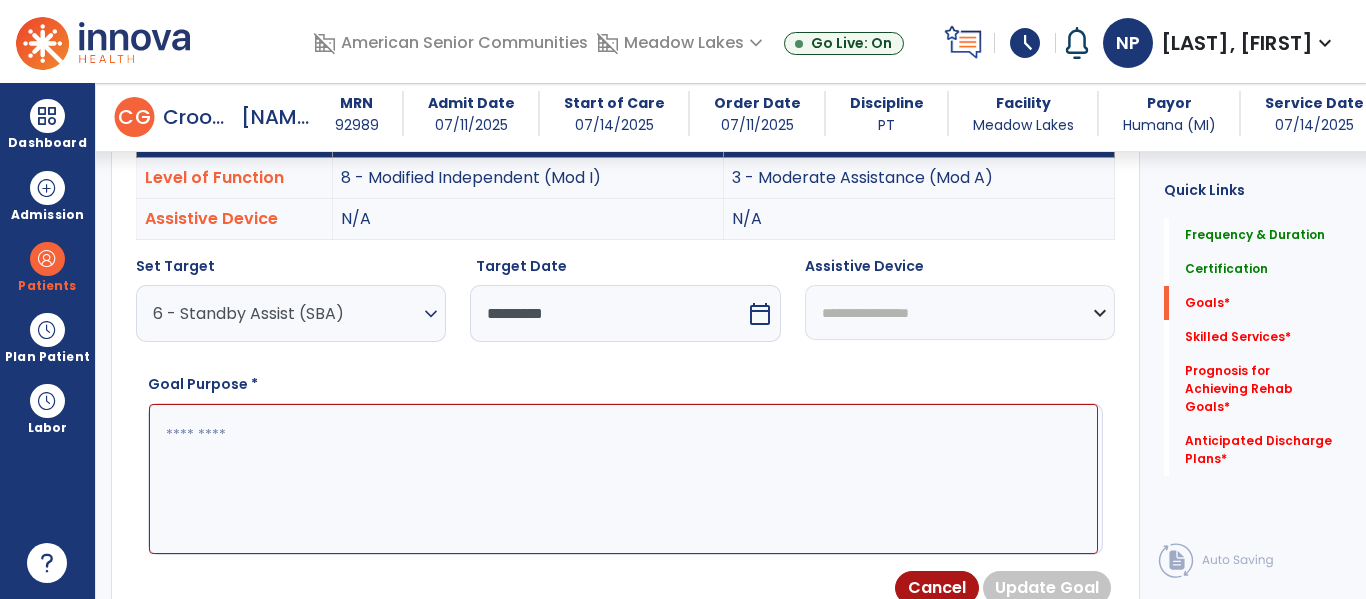 click at bounding box center [623, 479] 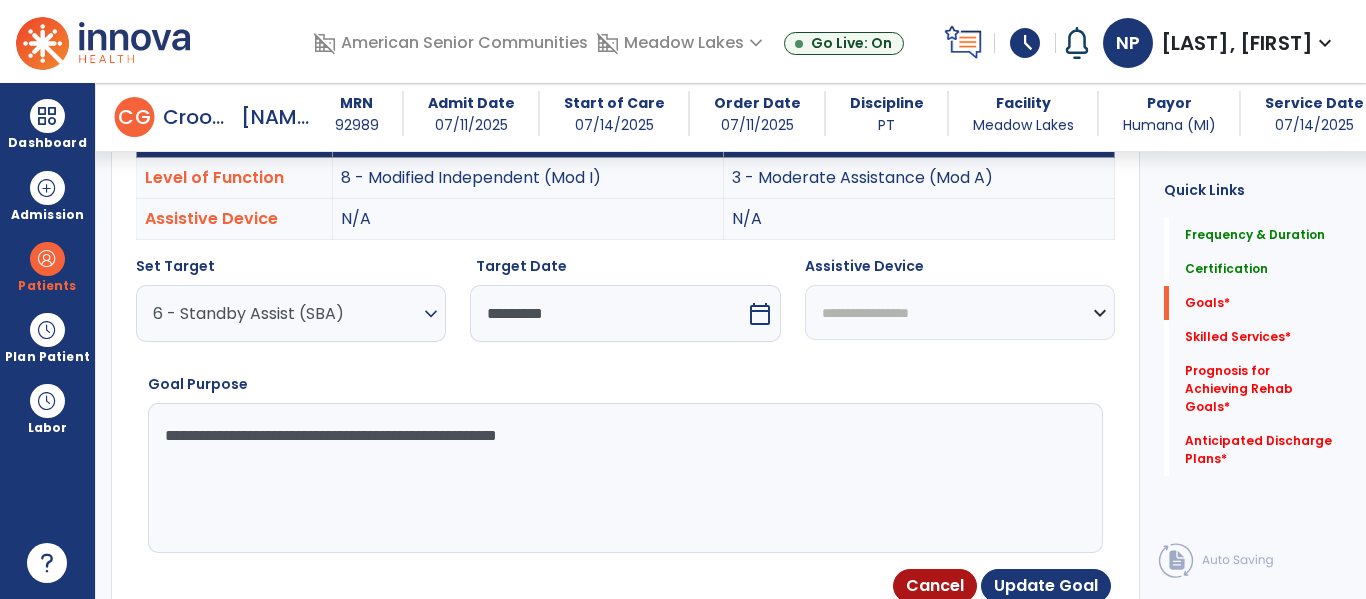 type on "**********" 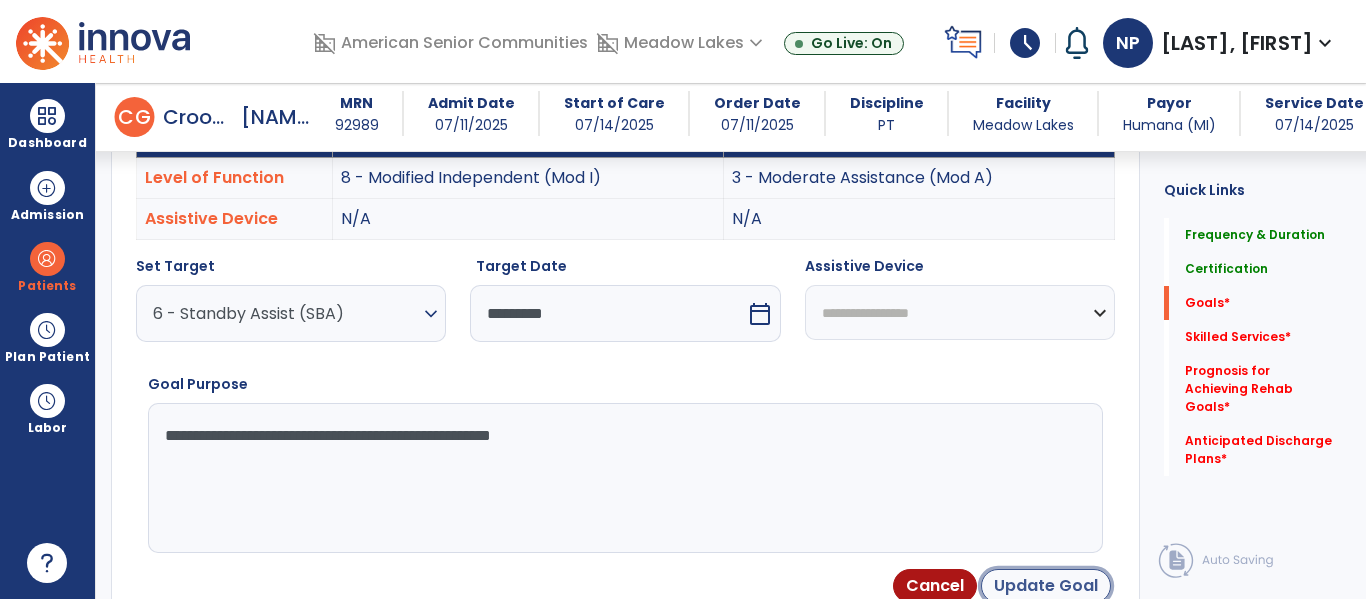 click on "Update Goal" at bounding box center (1046, 586) 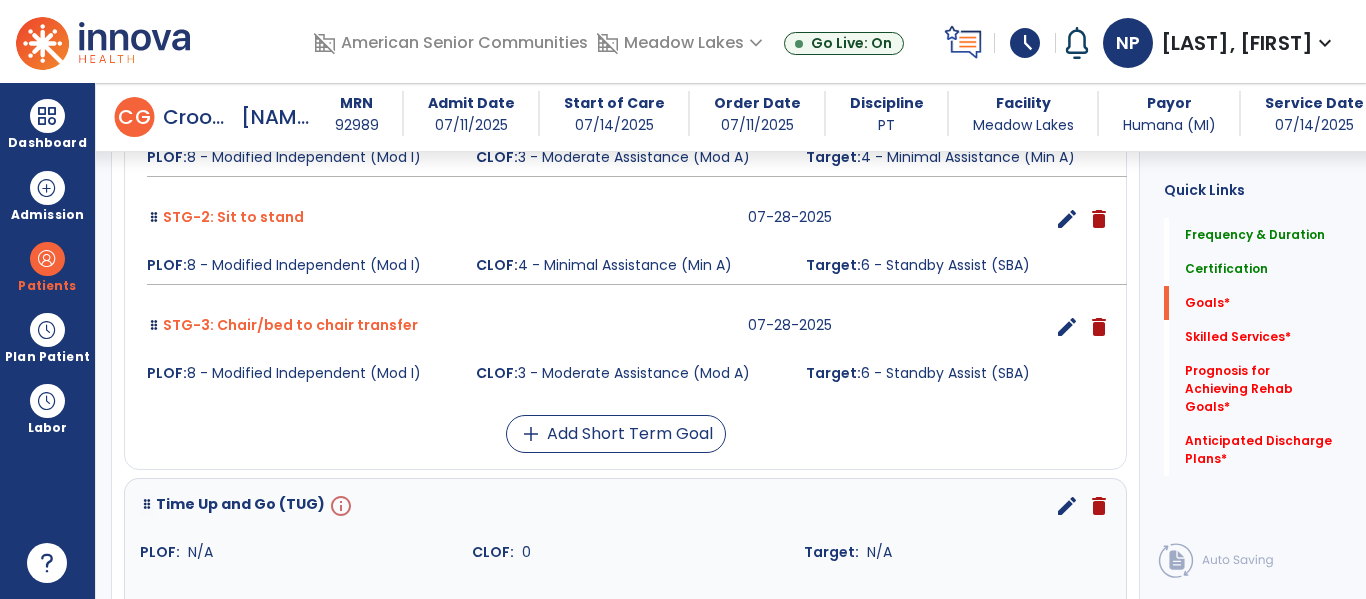 scroll, scrollTop: 1204, scrollLeft: 0, axis: vertical 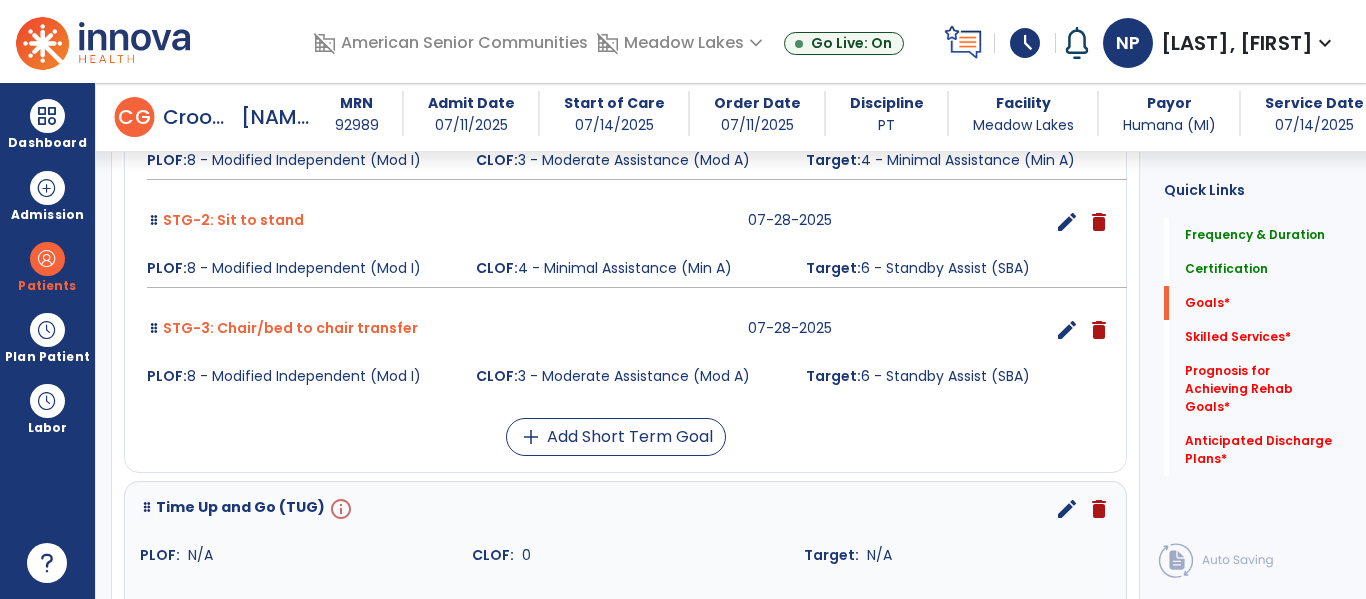 click on "edit" at bounding box center [1067, 509] 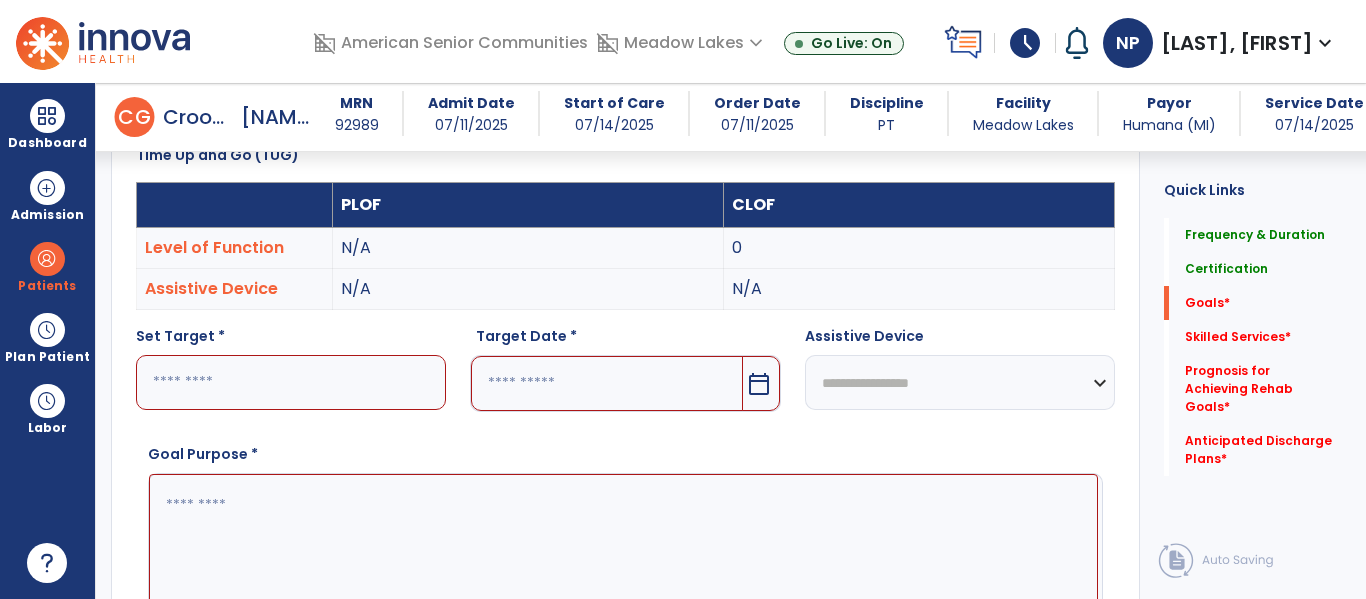 scroll, scrollTop: 534, scrollLeft: 0, axis: vertical 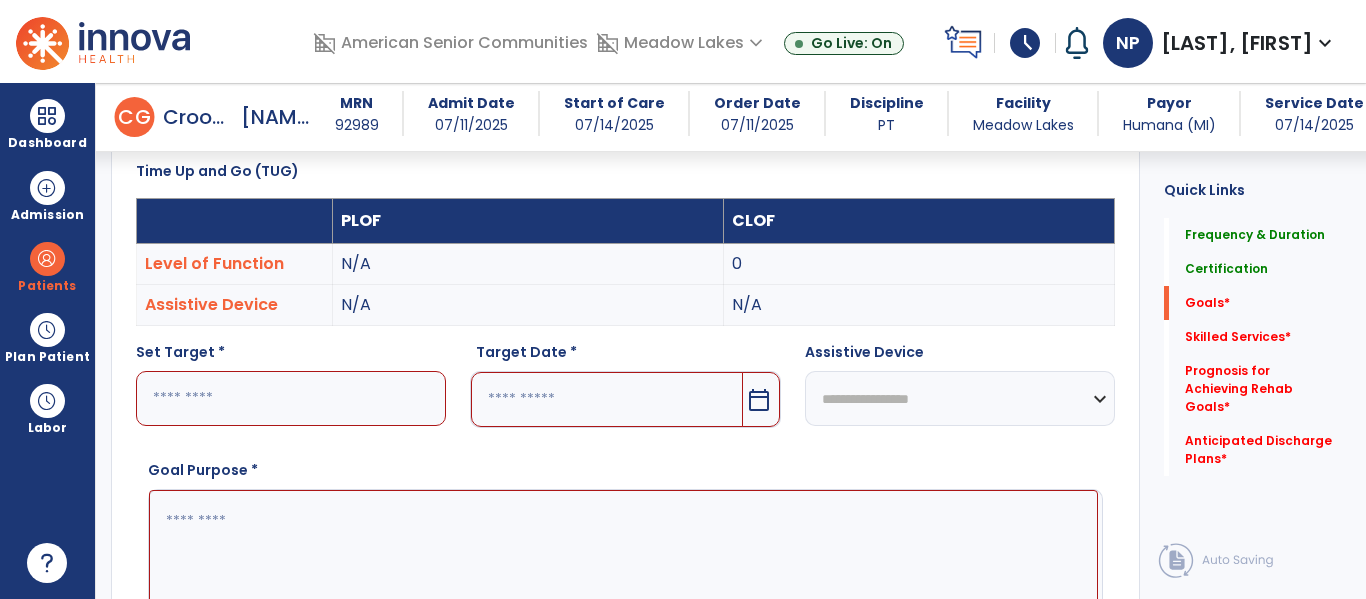 click at bounding box center [291, 398] 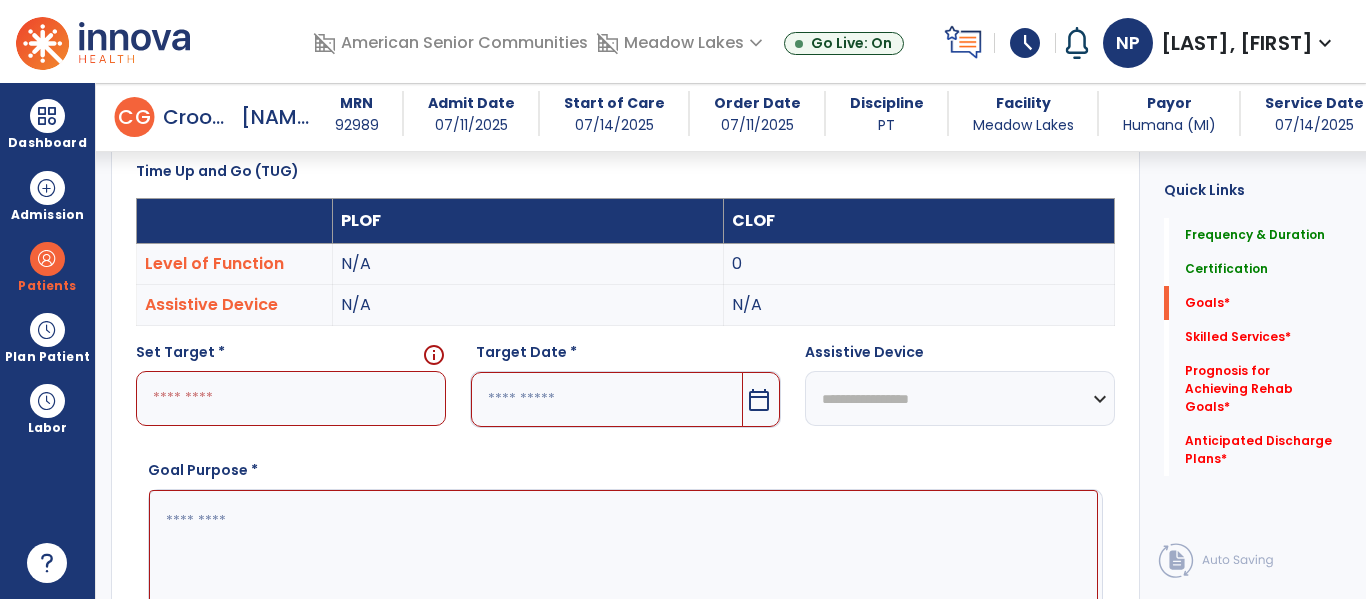 click at bounding box center (291, 398) 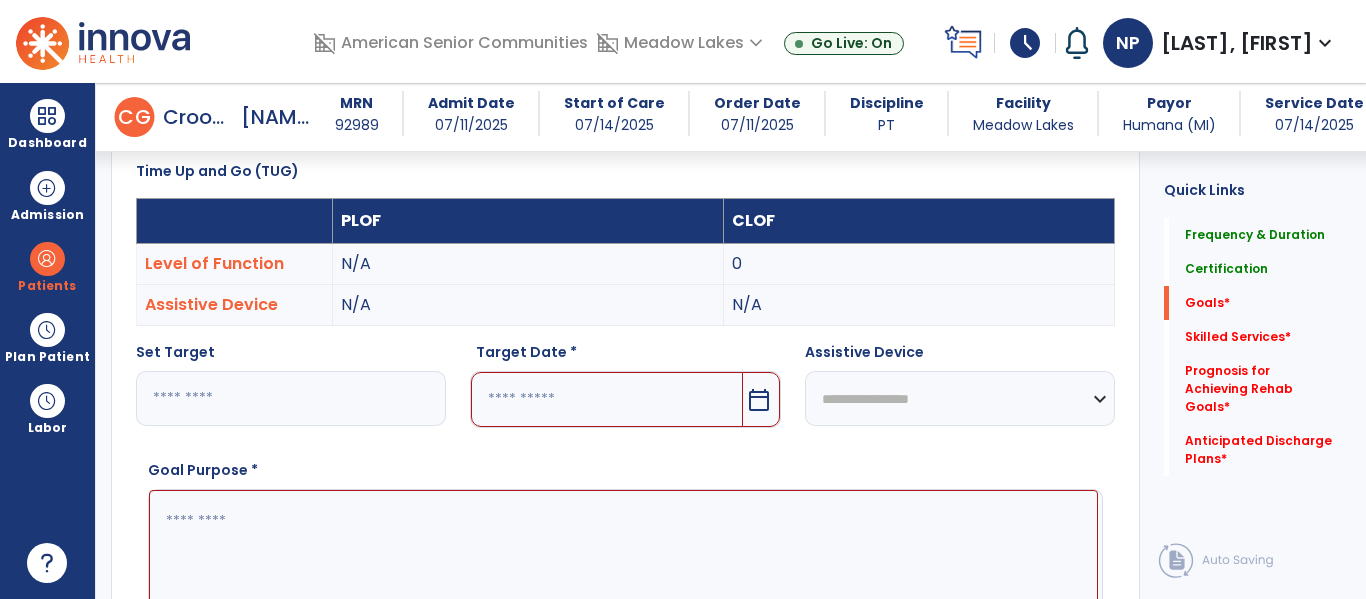 type on "**" 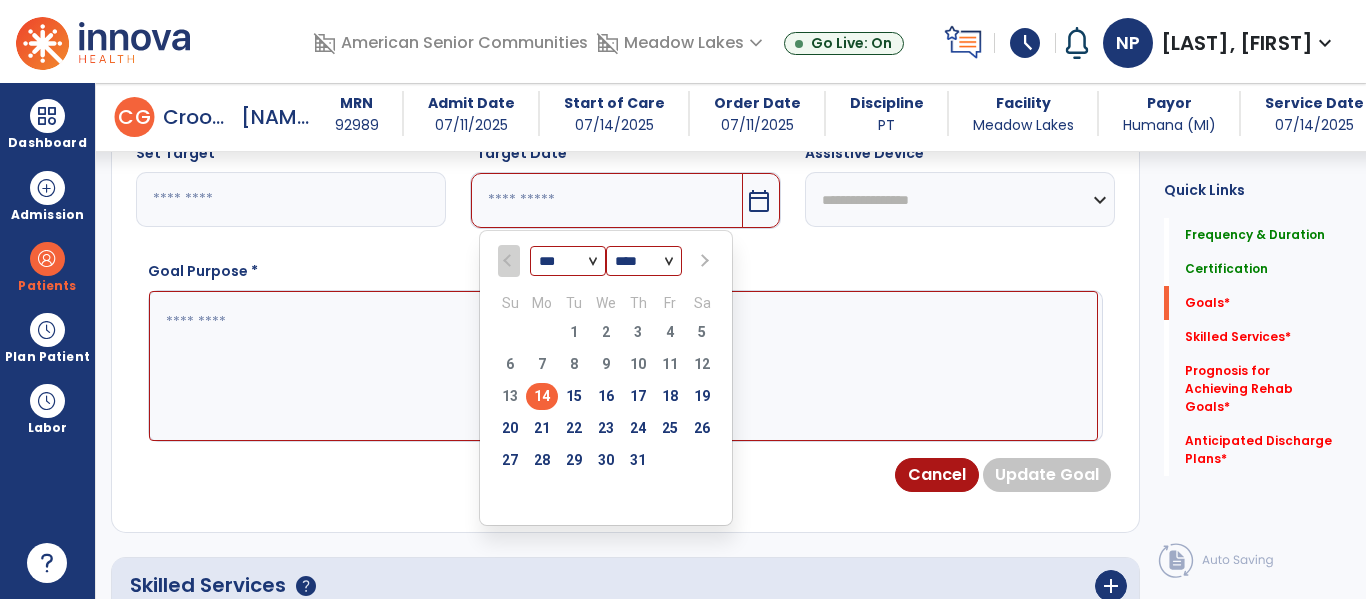 scroll, scrollTop: 735, scrollLeft: 0, axis: vertical 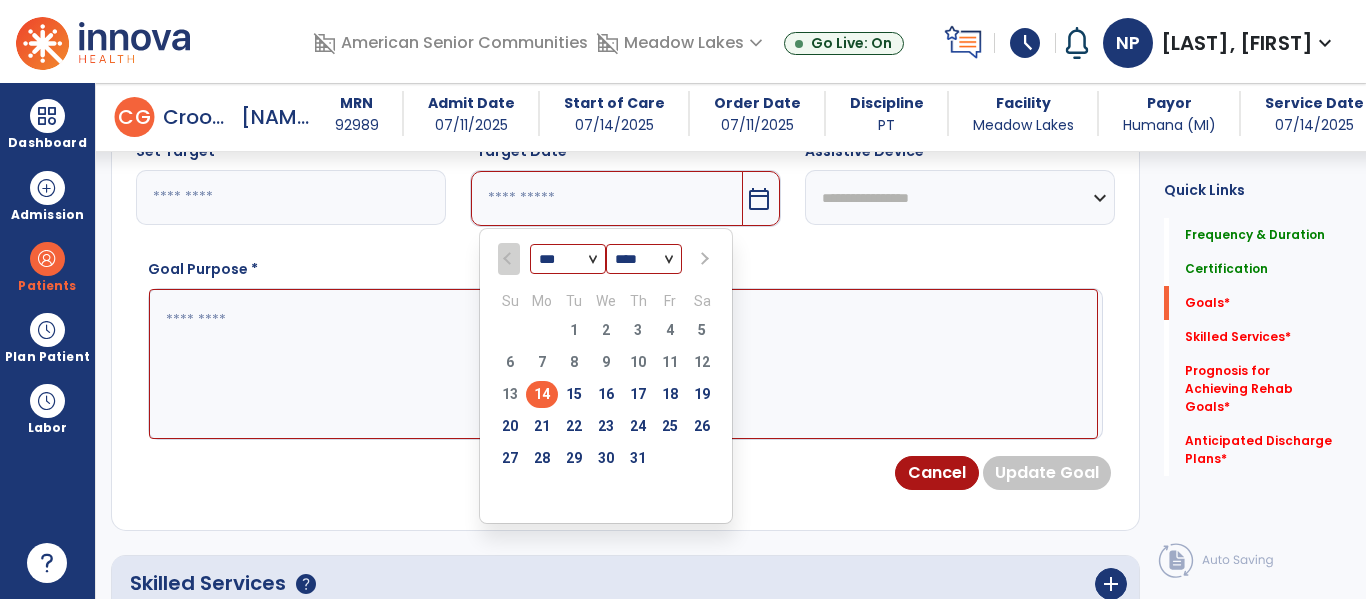 click at bounding box center (704, 259) 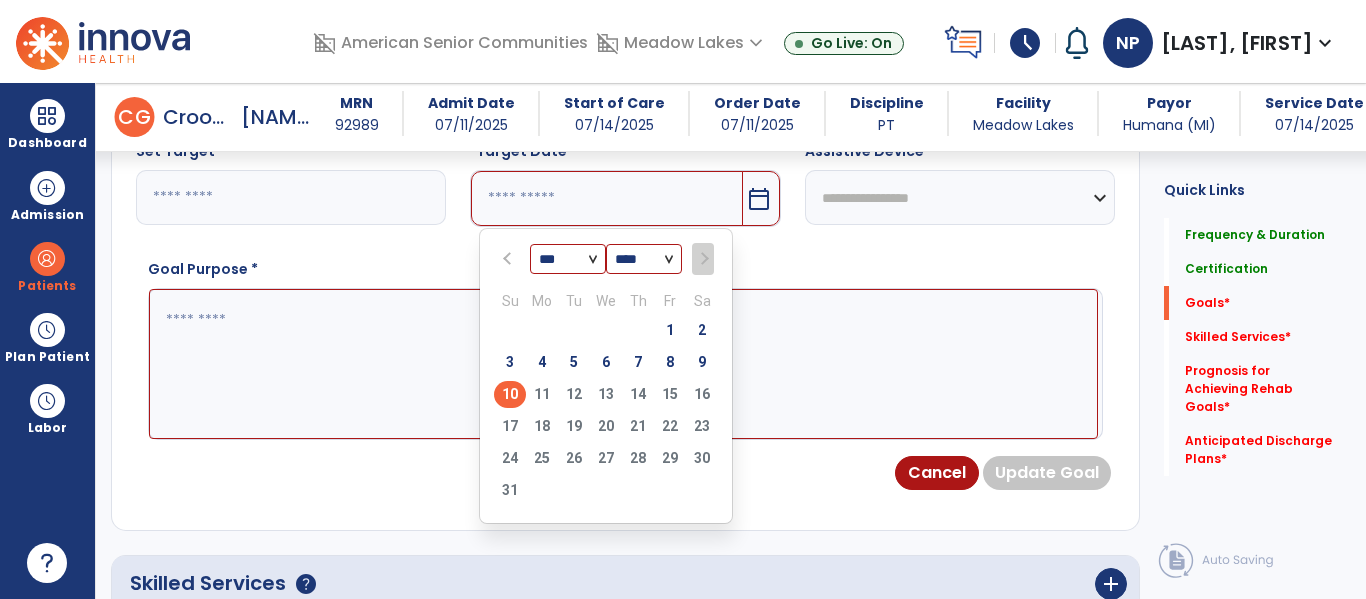 click on "10" at bounding box center [510, 394] 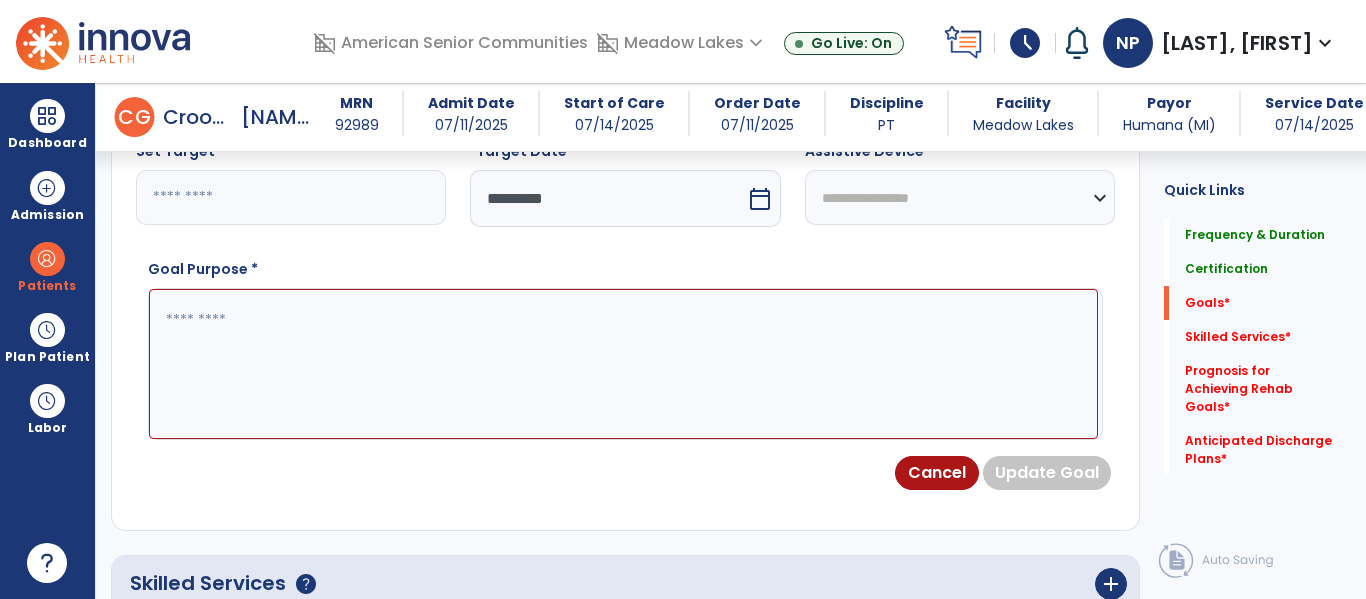 click at bounding box center [623, 364] 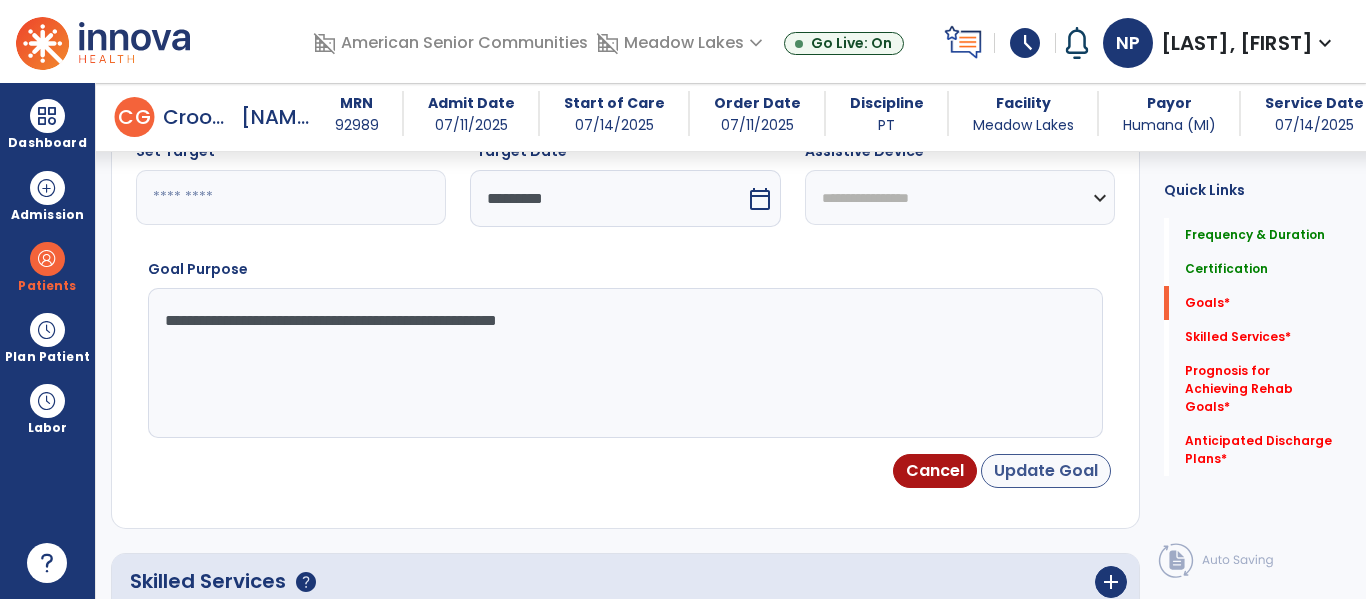 type on "**********" 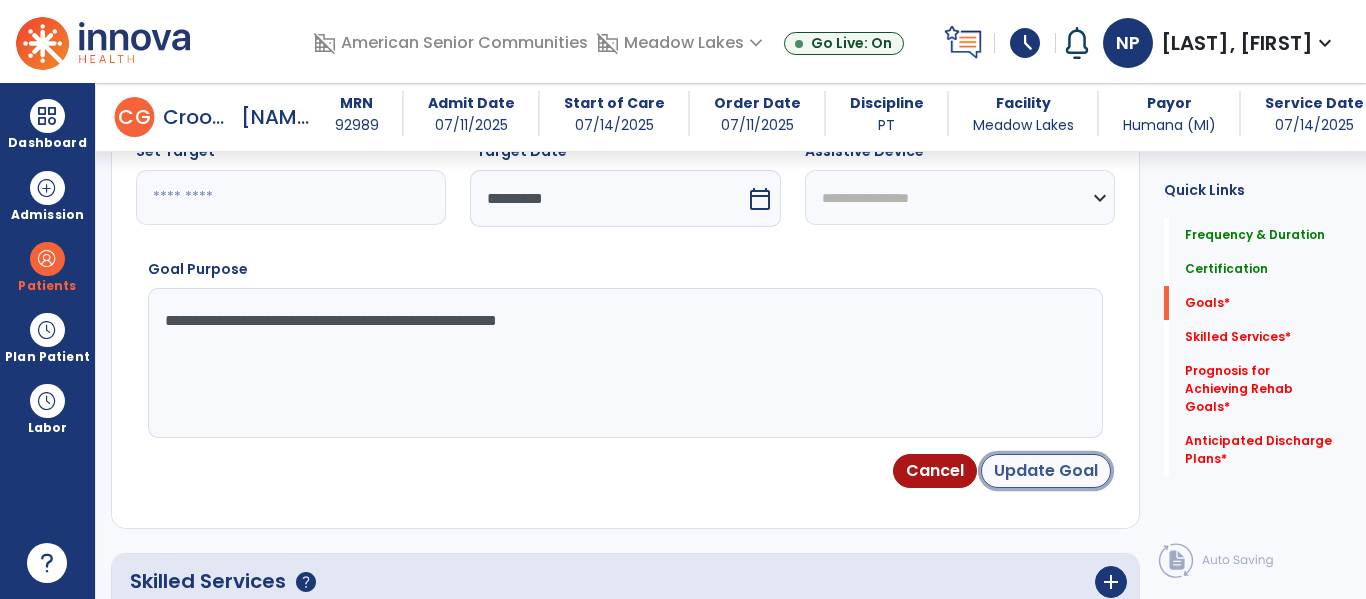 click on "Update Goal" at bounding box center [1046, 471] 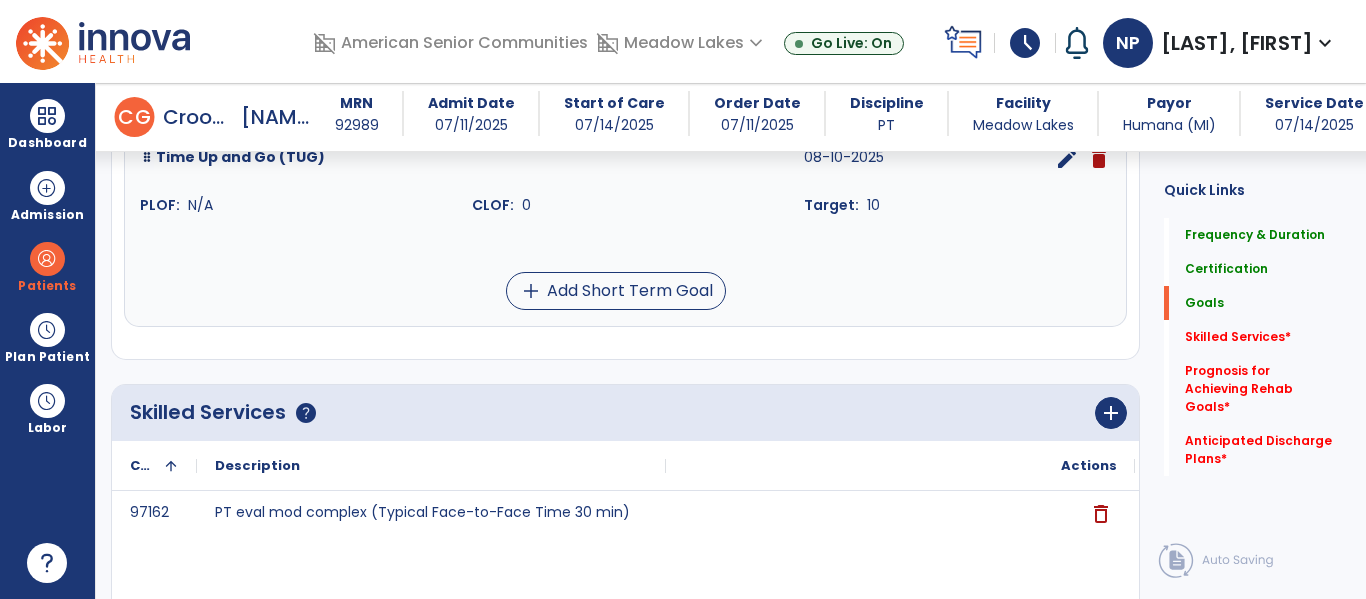 scroll, scrollTop: 1559, scrollLeft: 0, axis: vertical 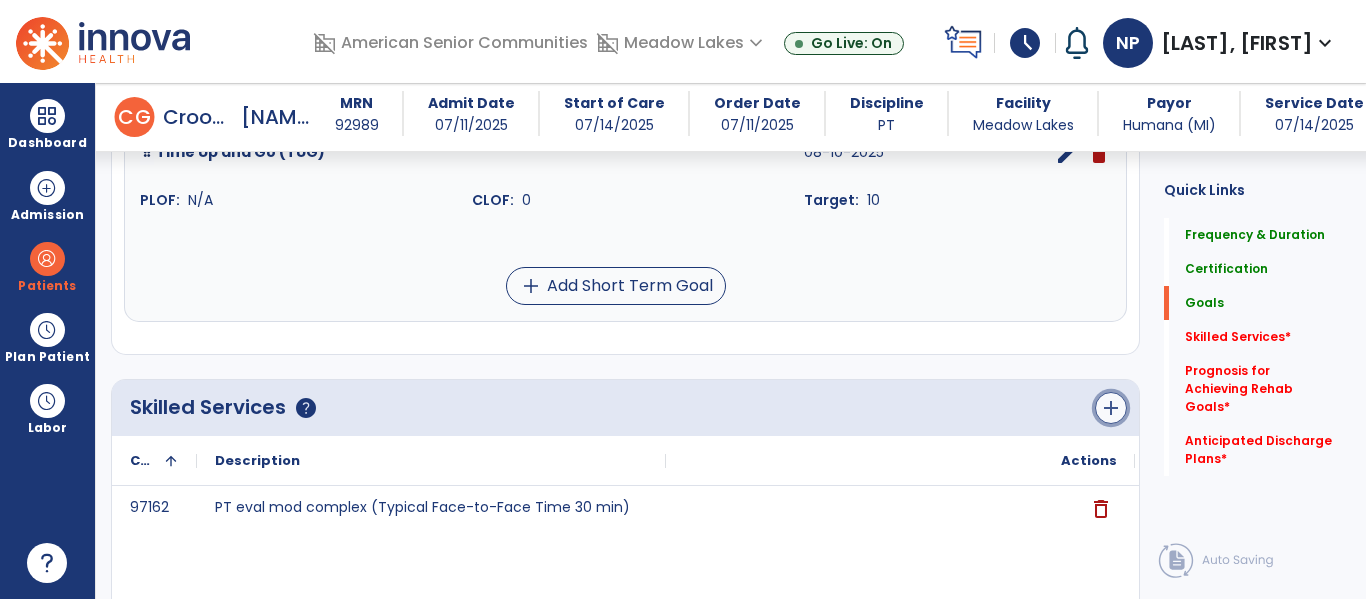 click on "add" 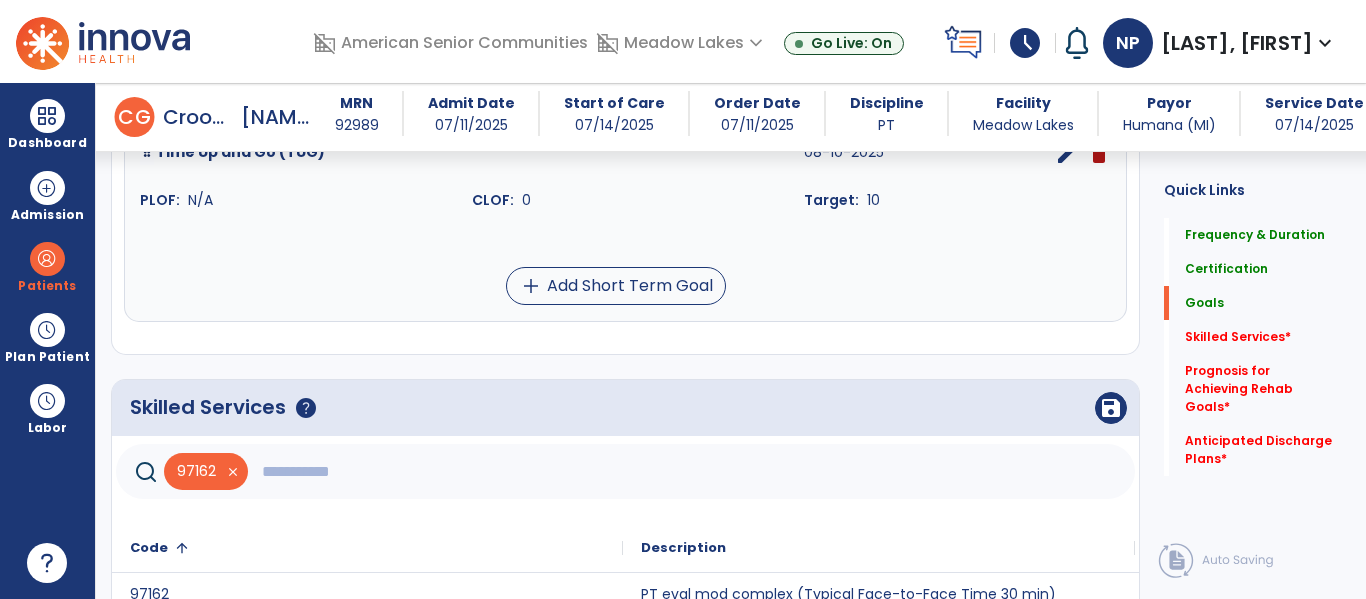 click 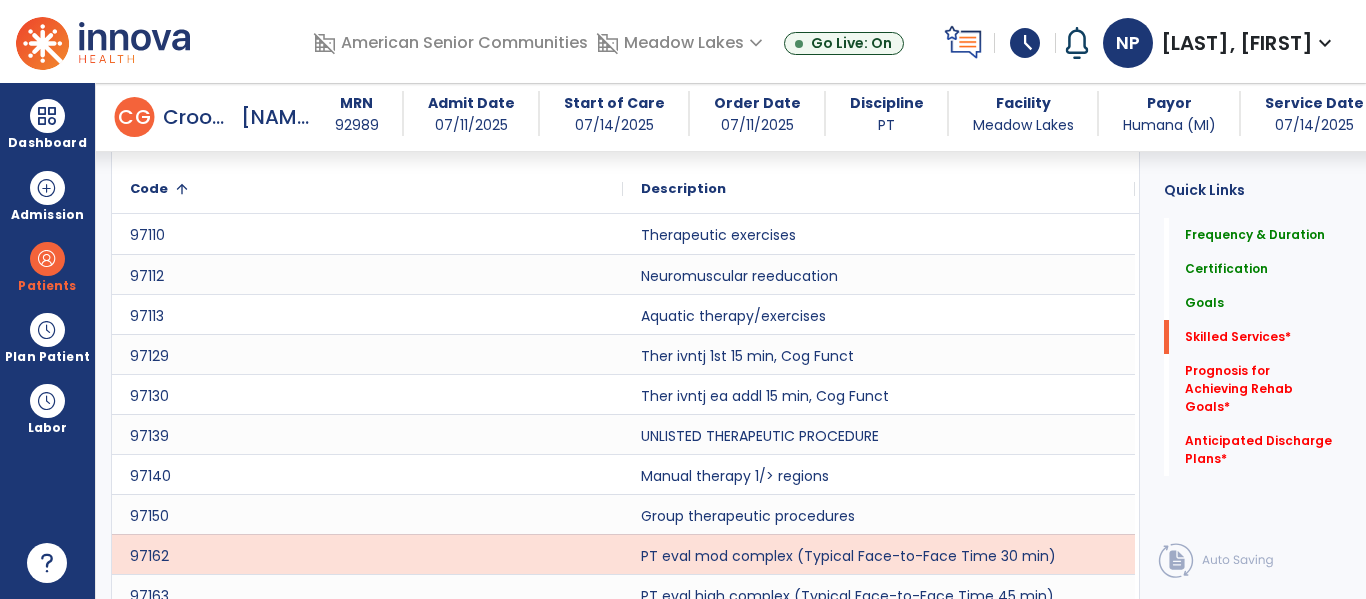 scroll, scrollTop: 1889, scrollLeft: 0, axis: vertical 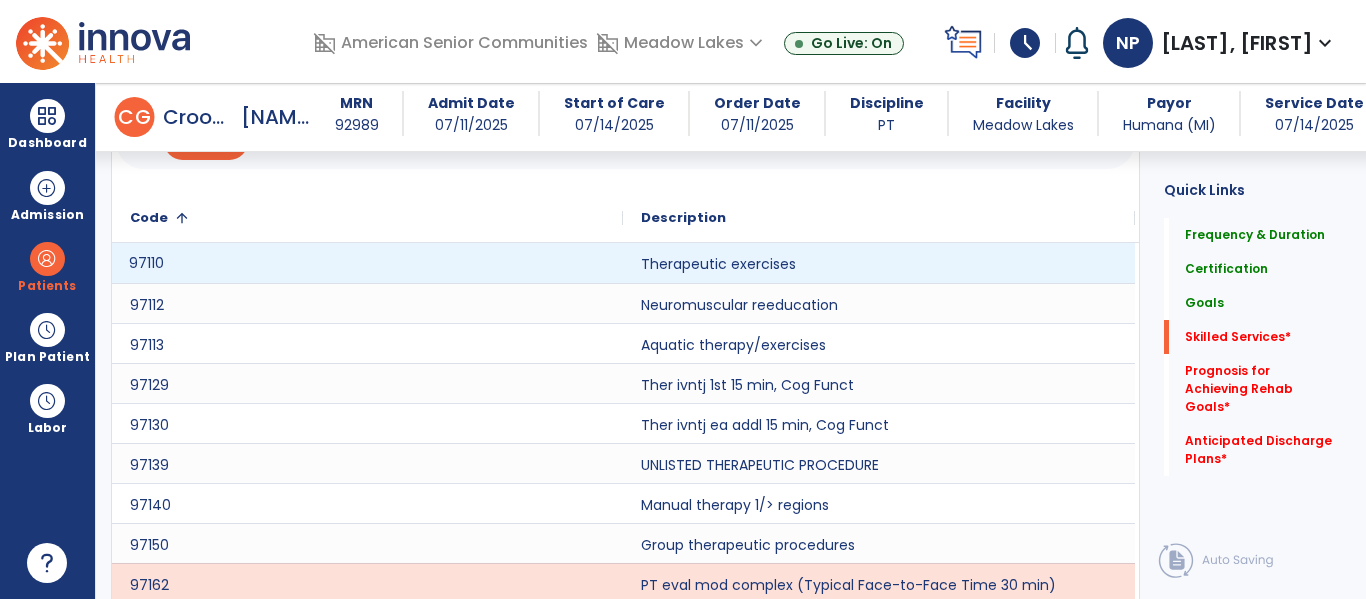click on "97110" 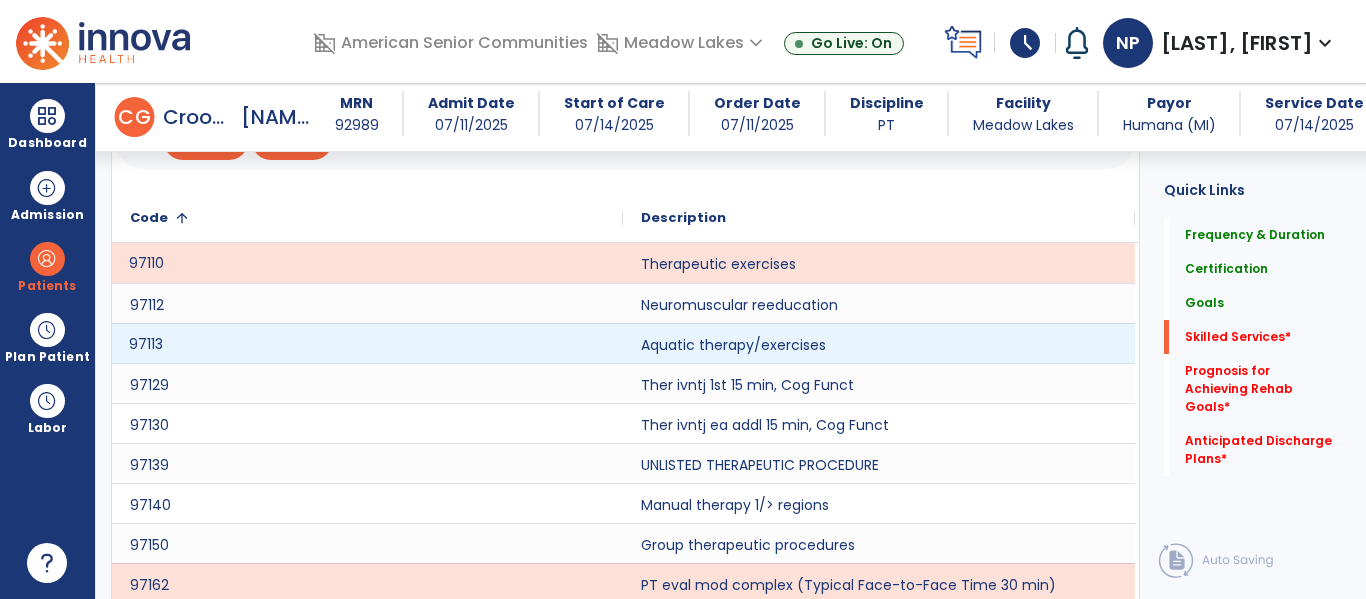 click on "97113" 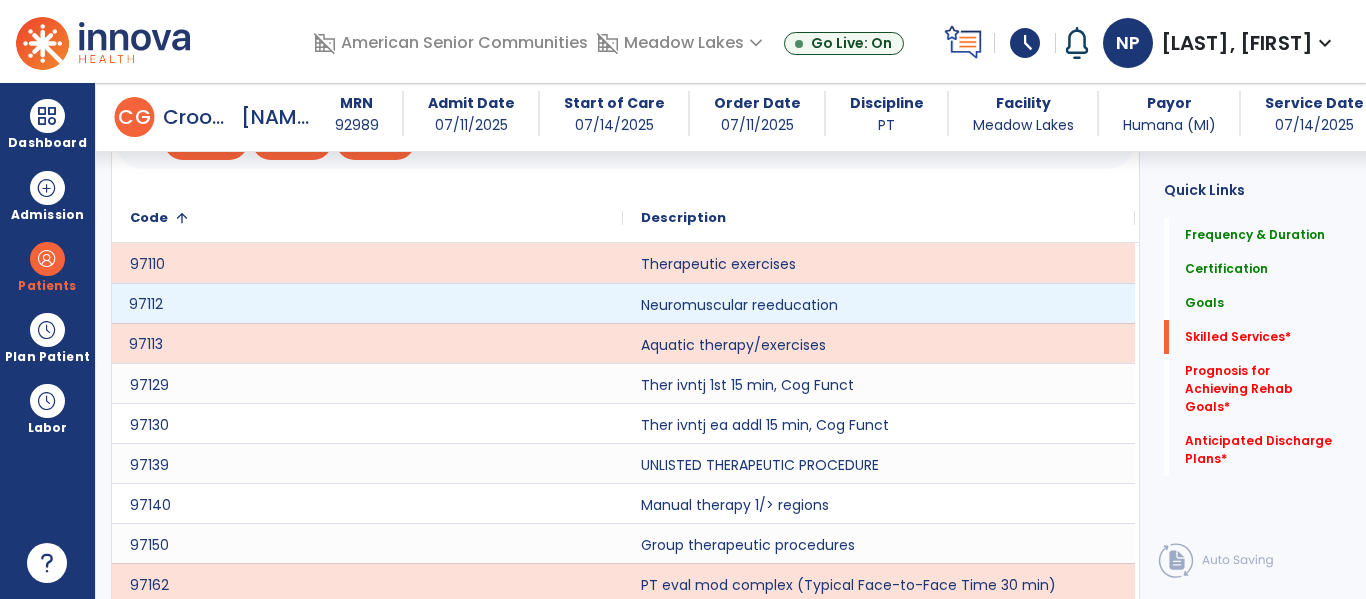 click on "97112" 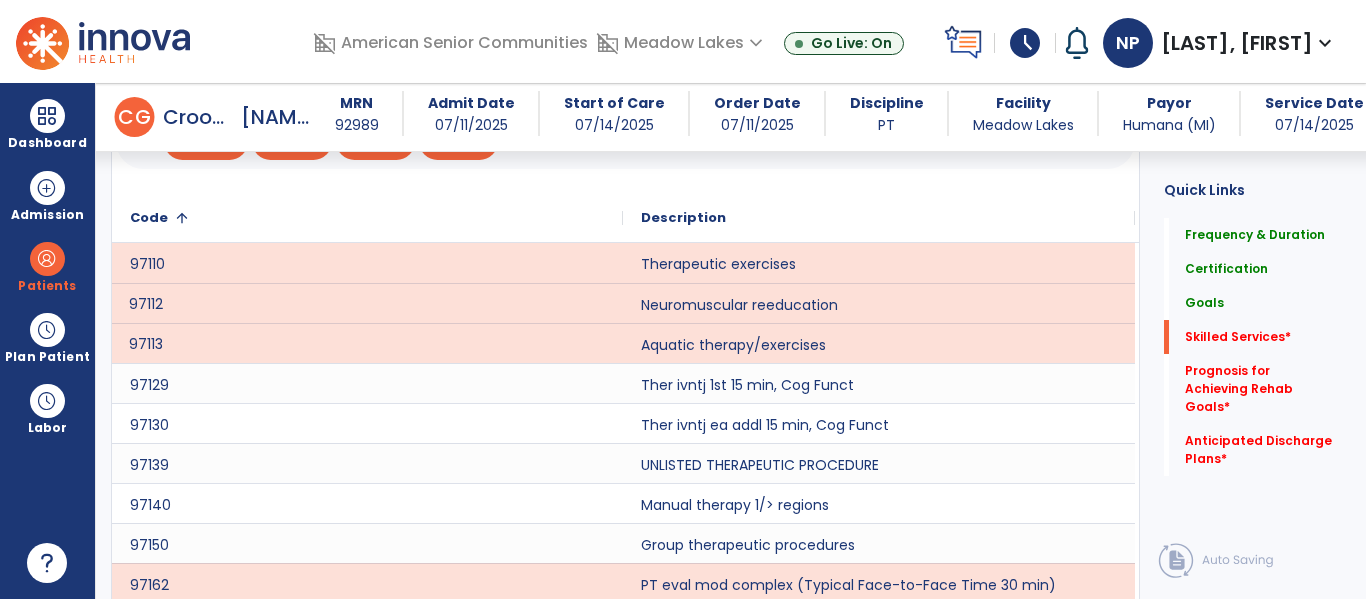 click on "97113" 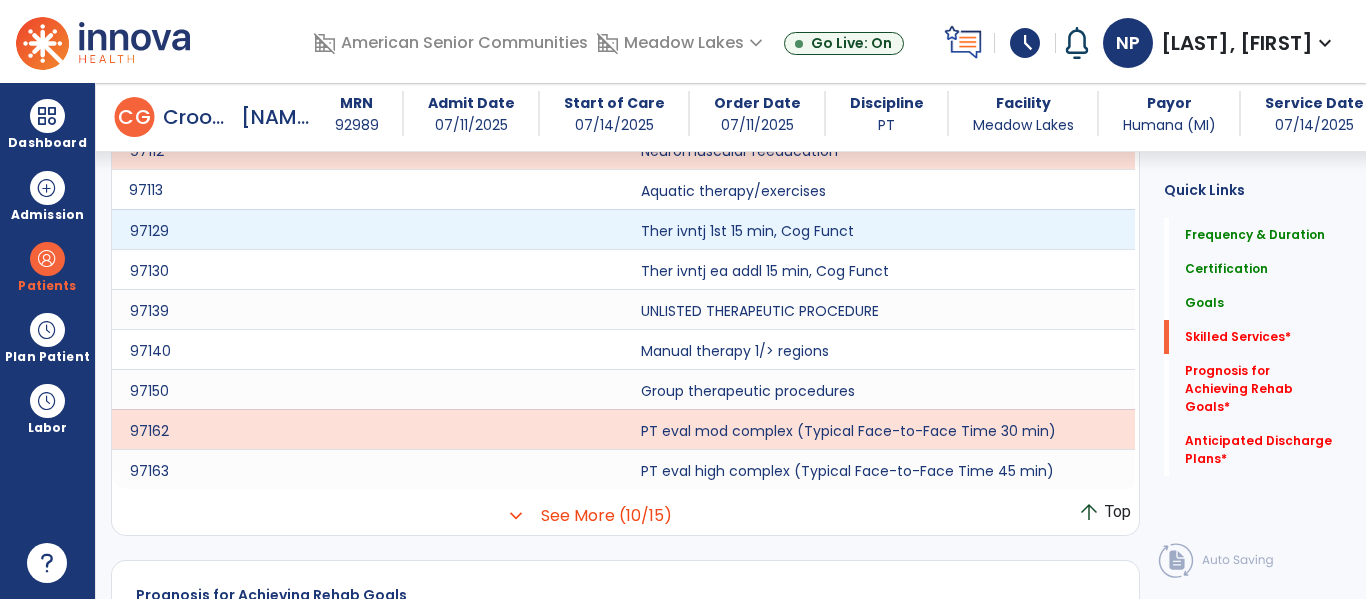 scroll, scrollTop: 2053, scrollLeft: 0, axis: vertical 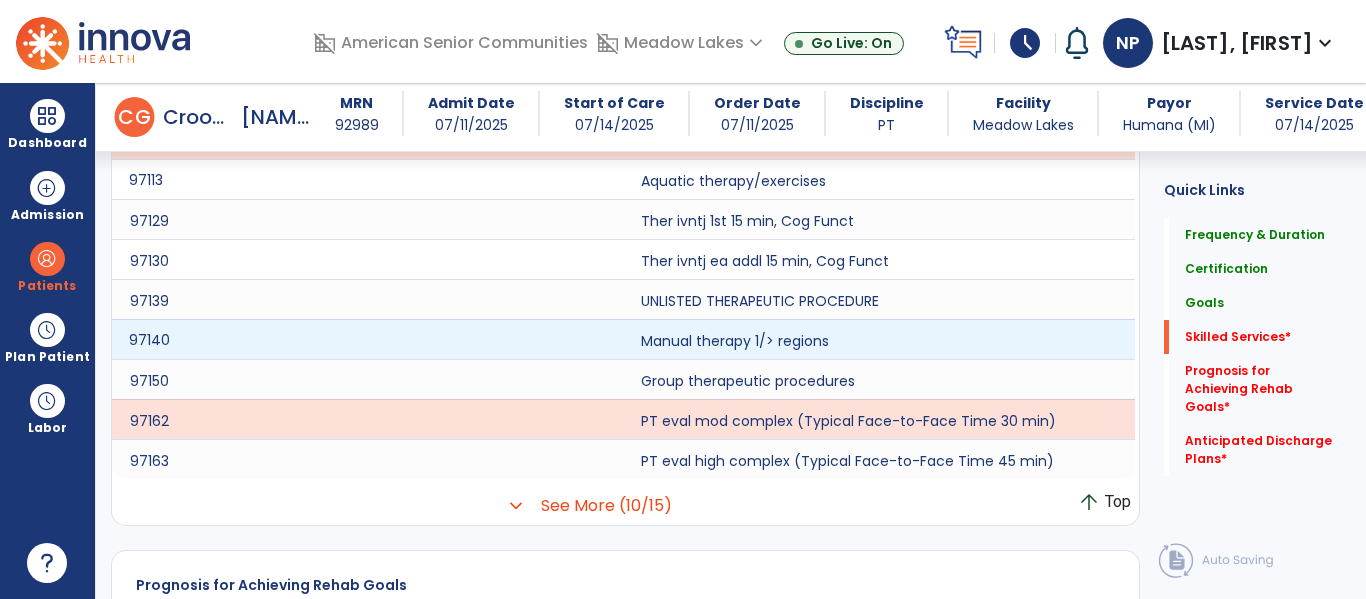 click on "97140" 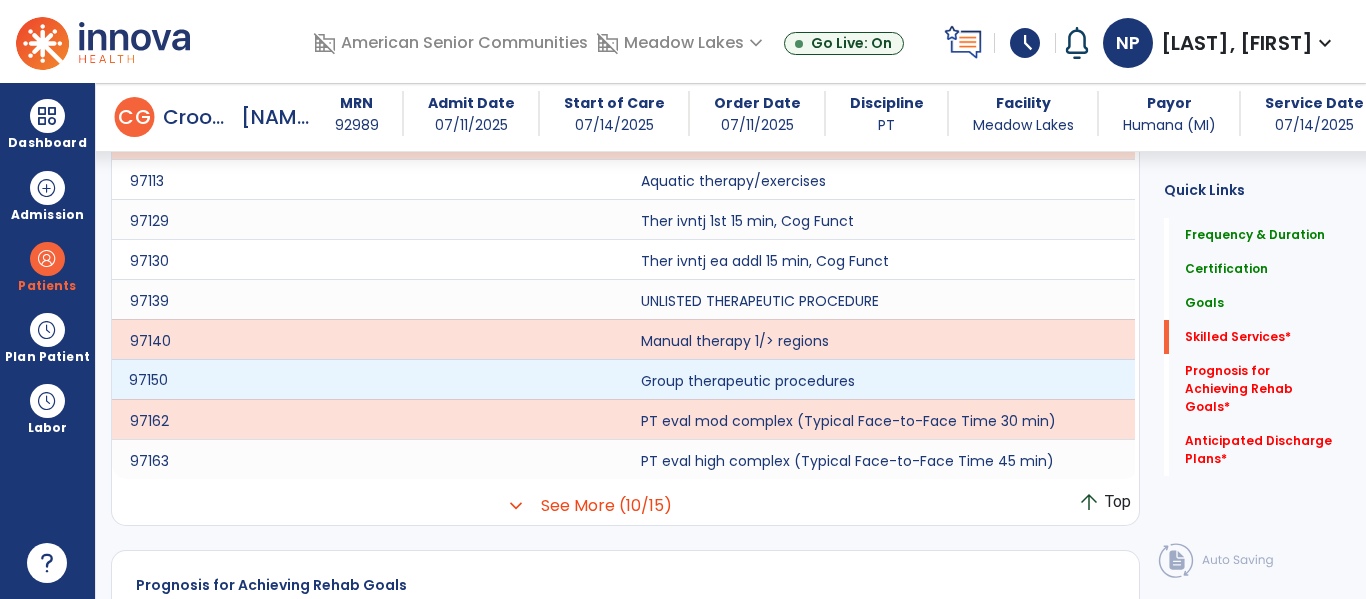 click on "97150" 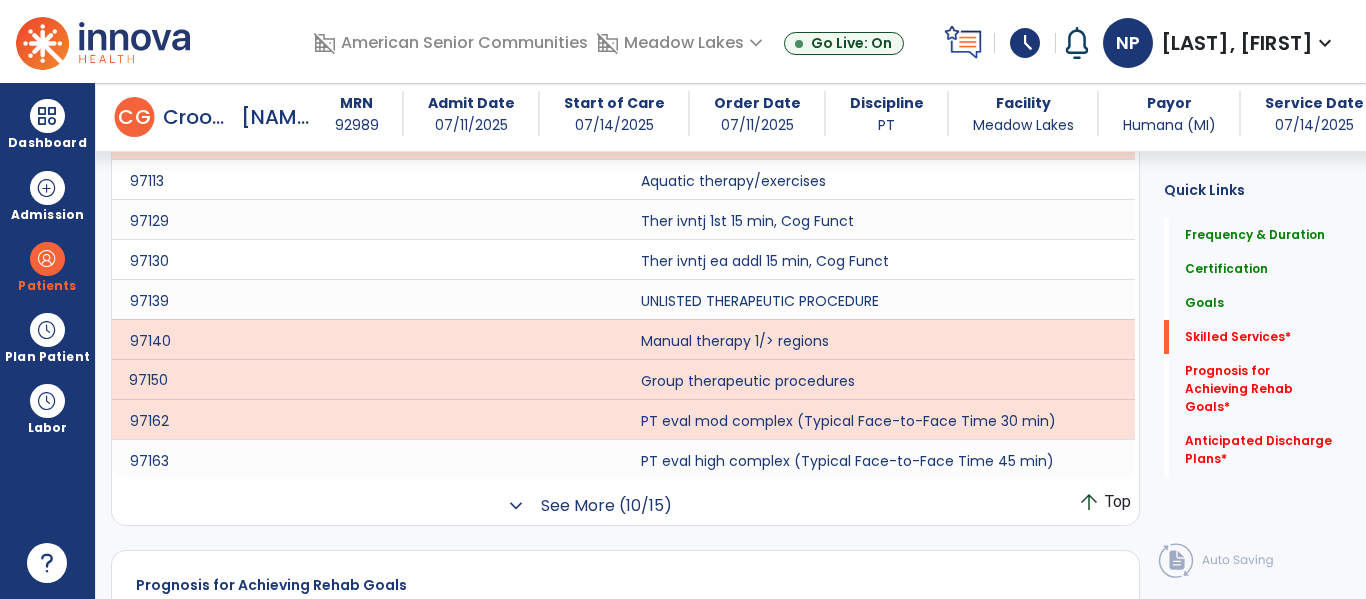 click on "See More (10/15)" 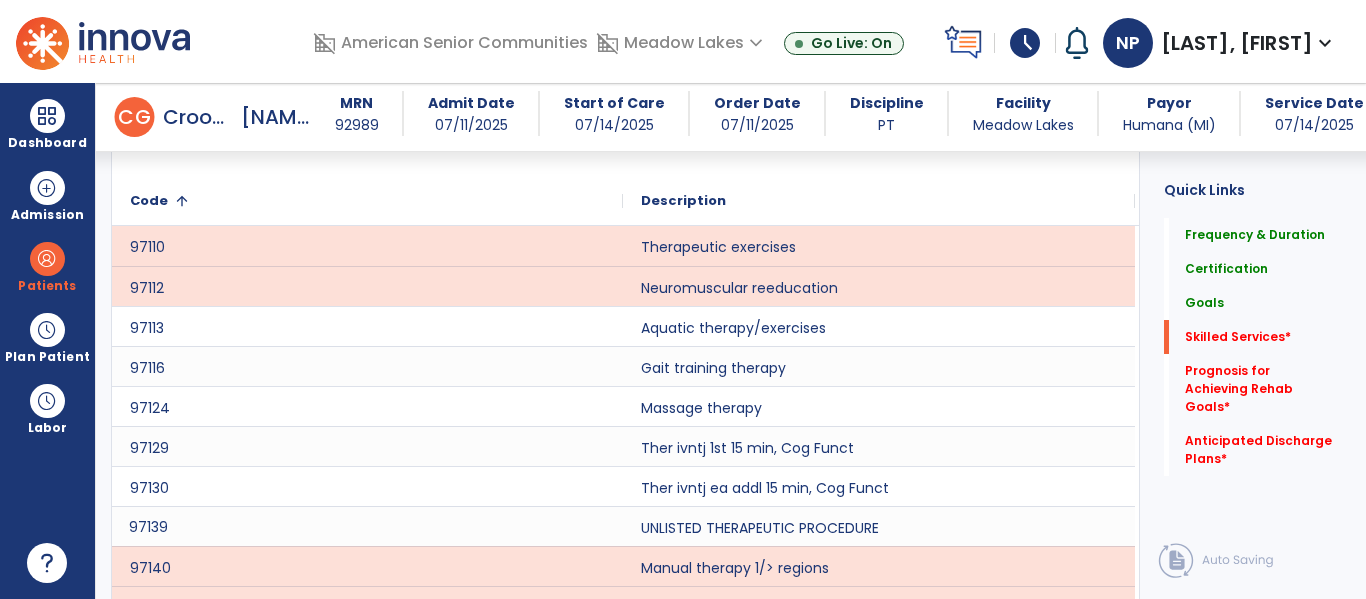 scroll, scrollTop: 1901, scrollLeft: 0, axis: vertical 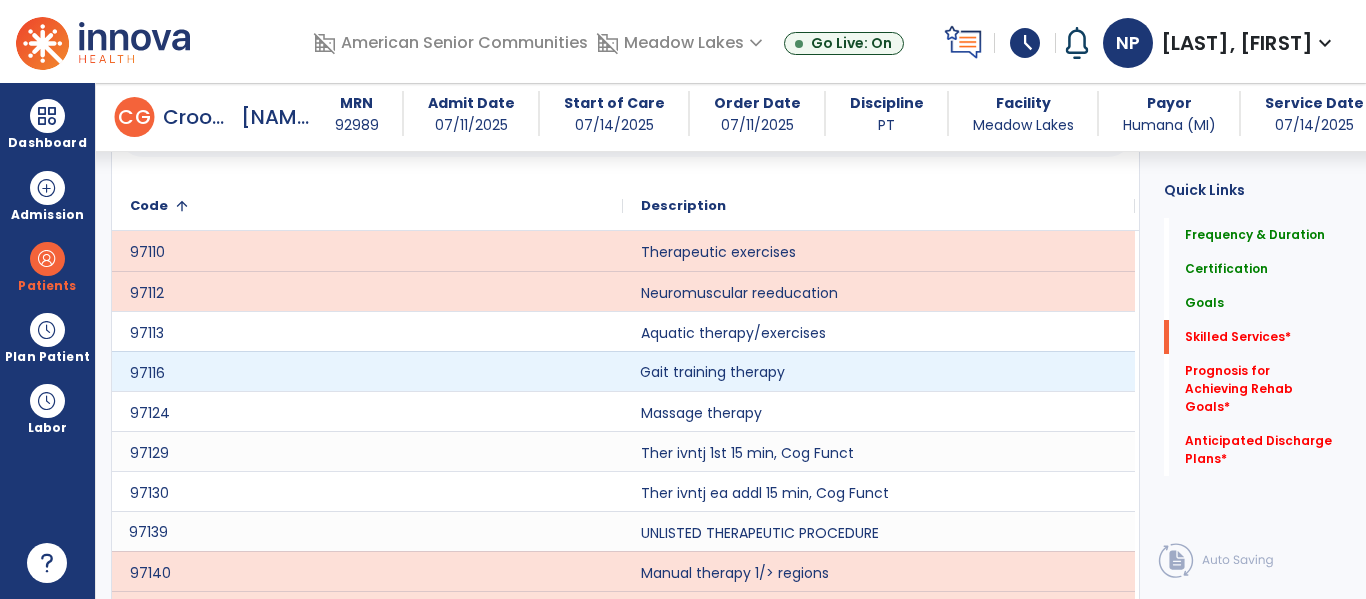 click on "Gait training therapy" 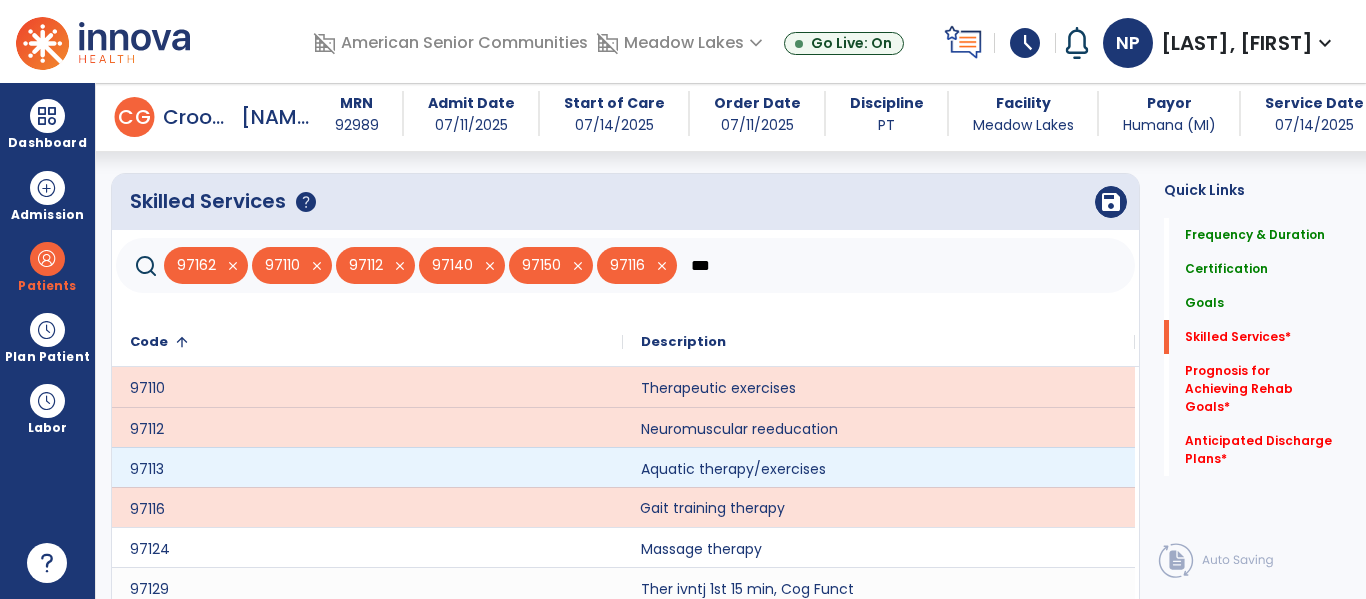 scroll, scrollTop: 1753, scrollLeft: 0, axis: vertical 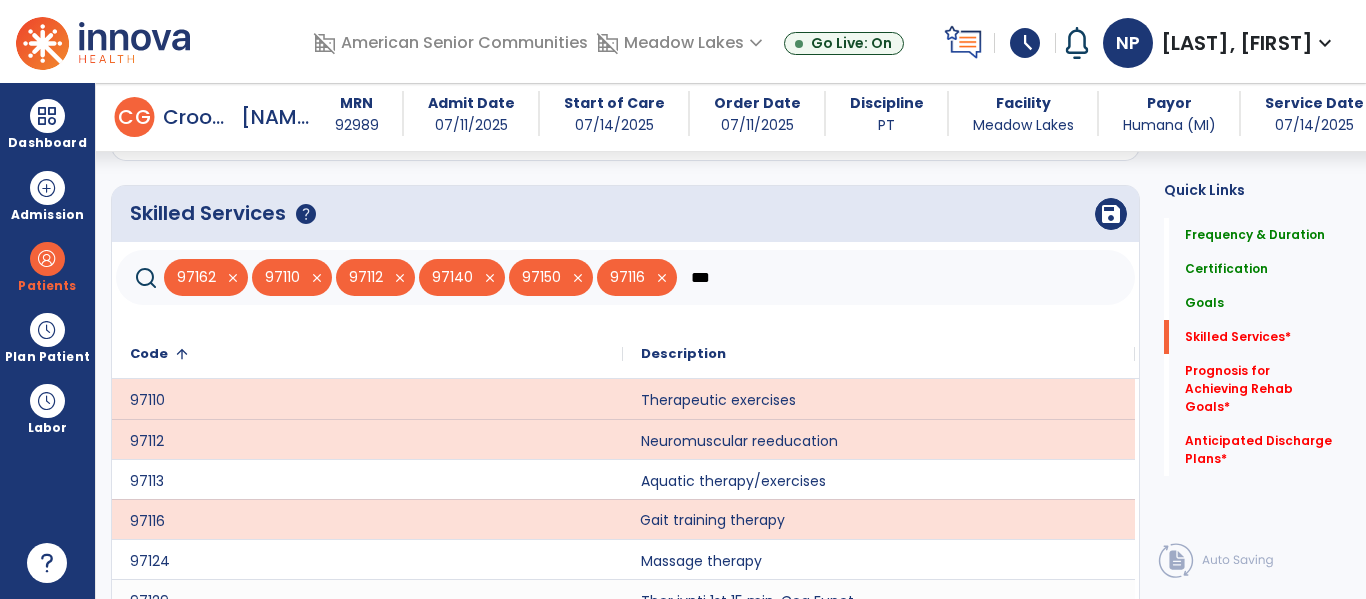 click on "***" 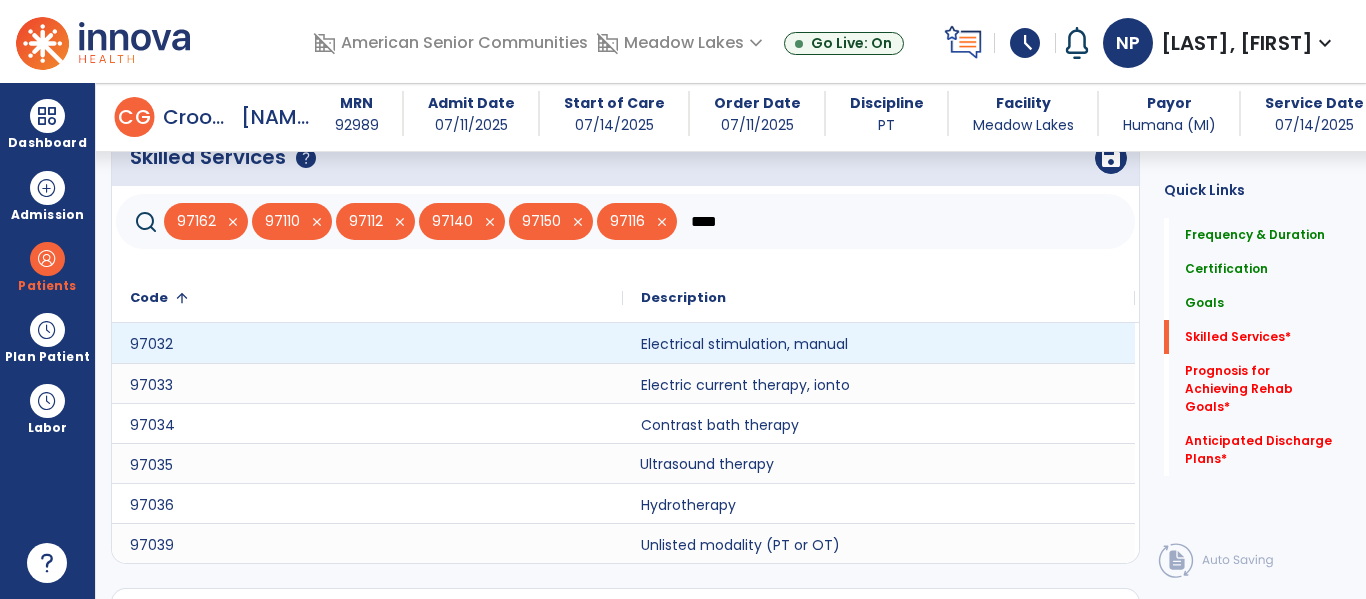 scroll, scrollTop: 1813, scrollLeft: 0, axis: vertical 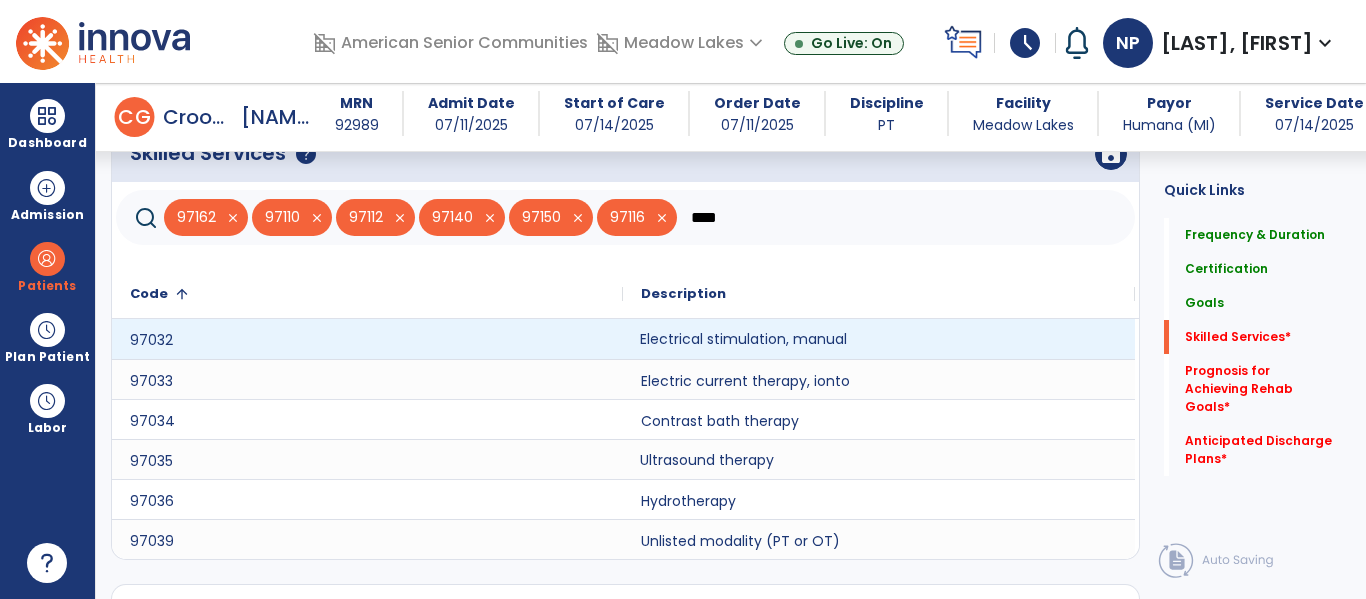 click on "Electrical stimulation, manual" 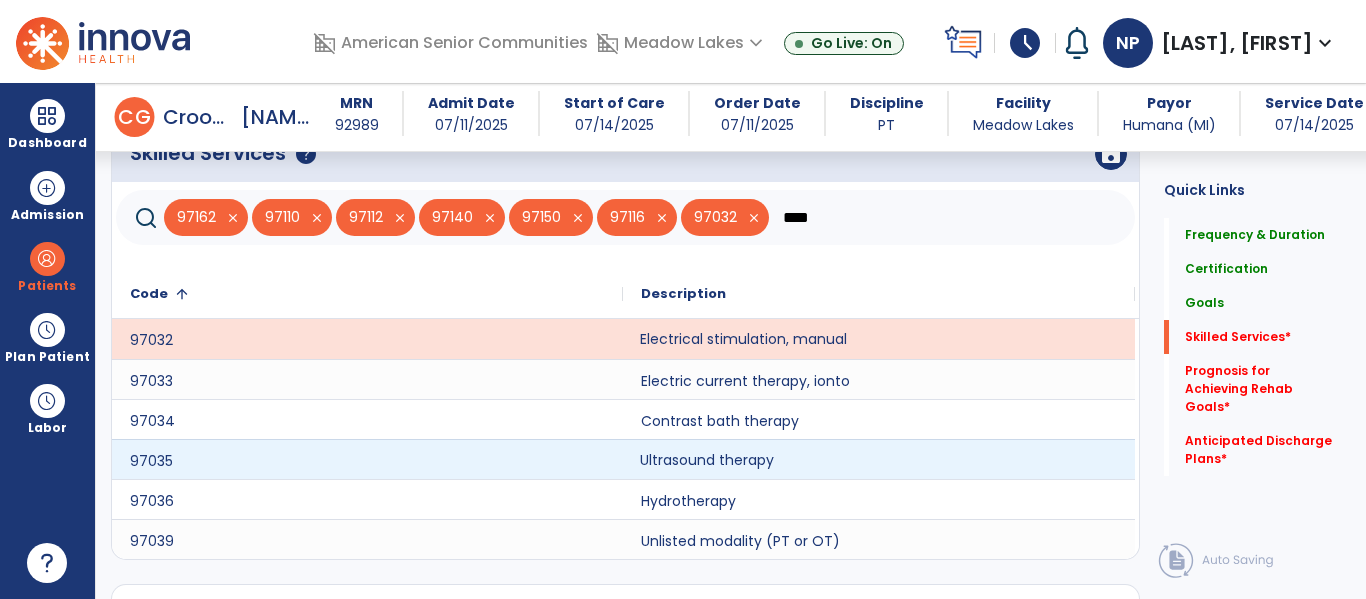 click on "Ultrasound therapy" 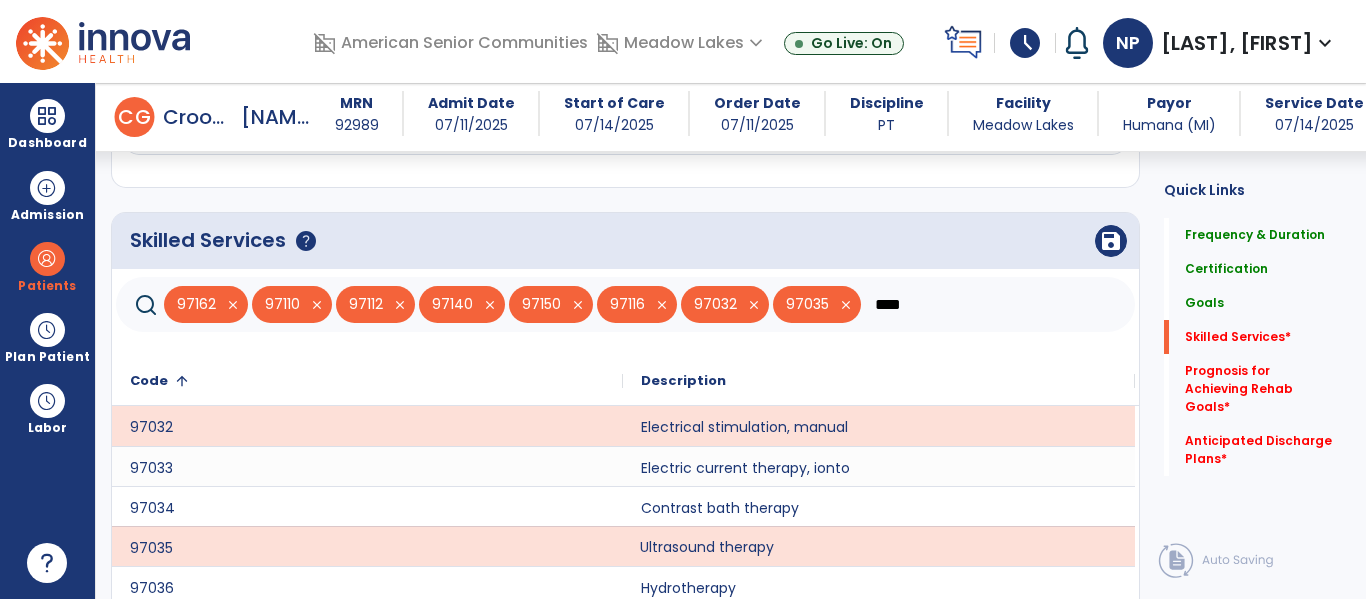 scroll, scrollTop: 1725, scrollLeft: 0, axis: vertical 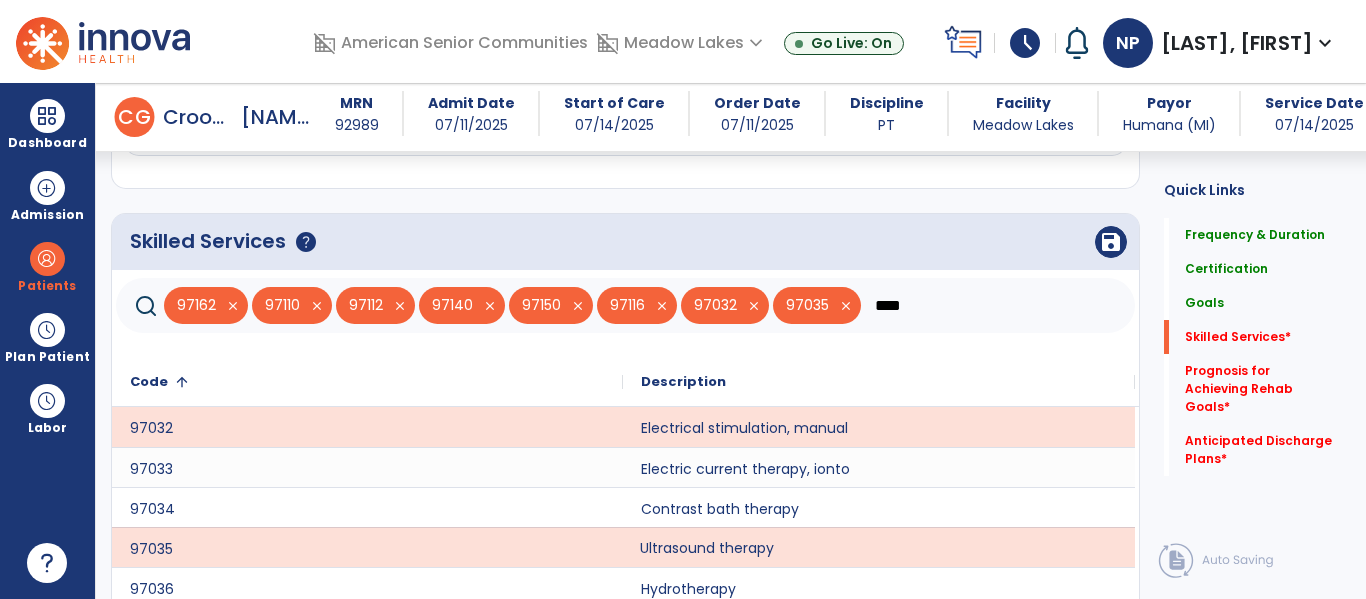click on "****" 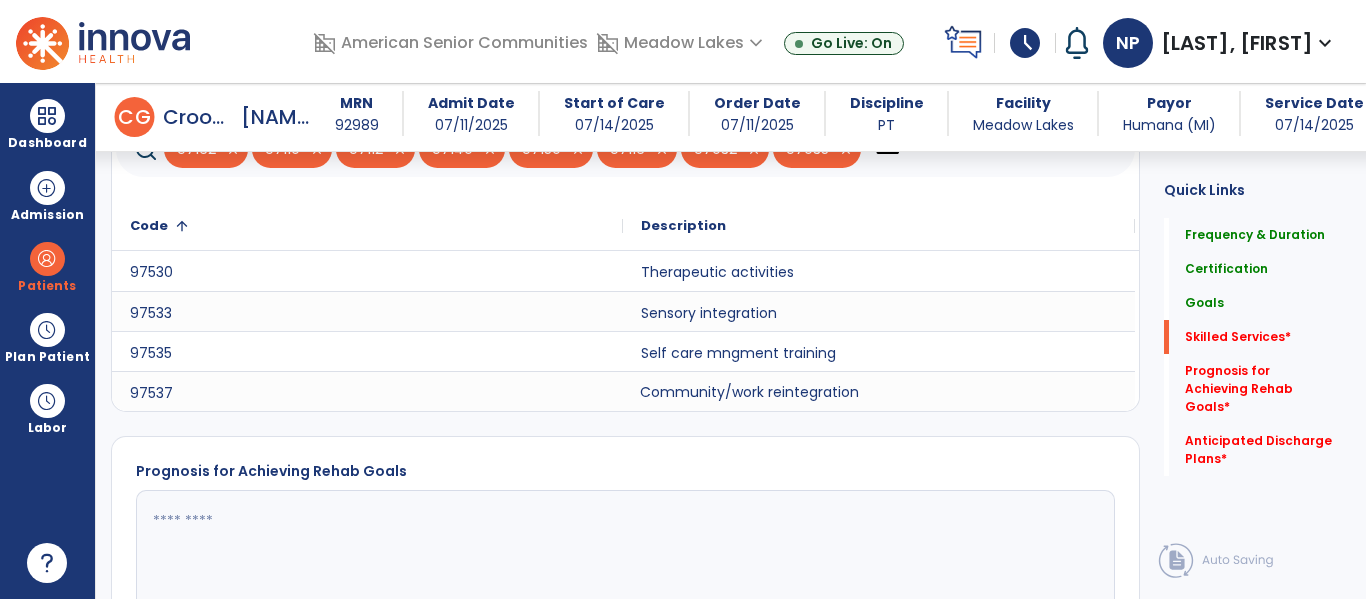scroll, scrollTop: 1884, scrollLeft: 0, axis: vertical 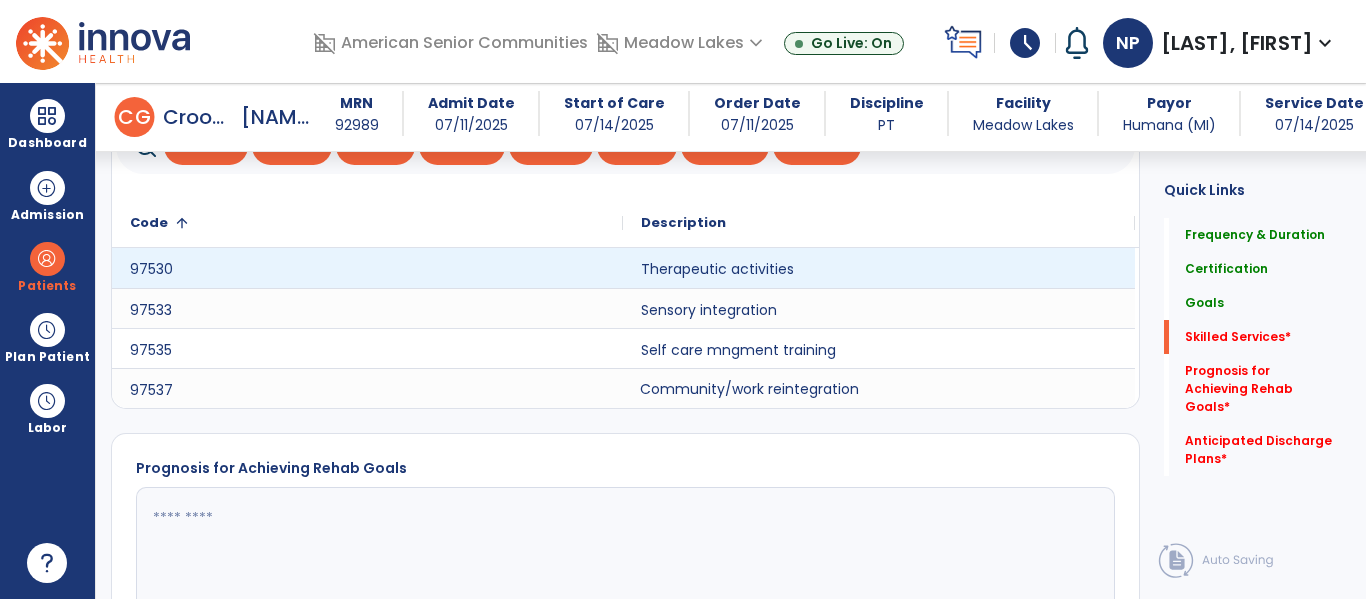 type on "****" 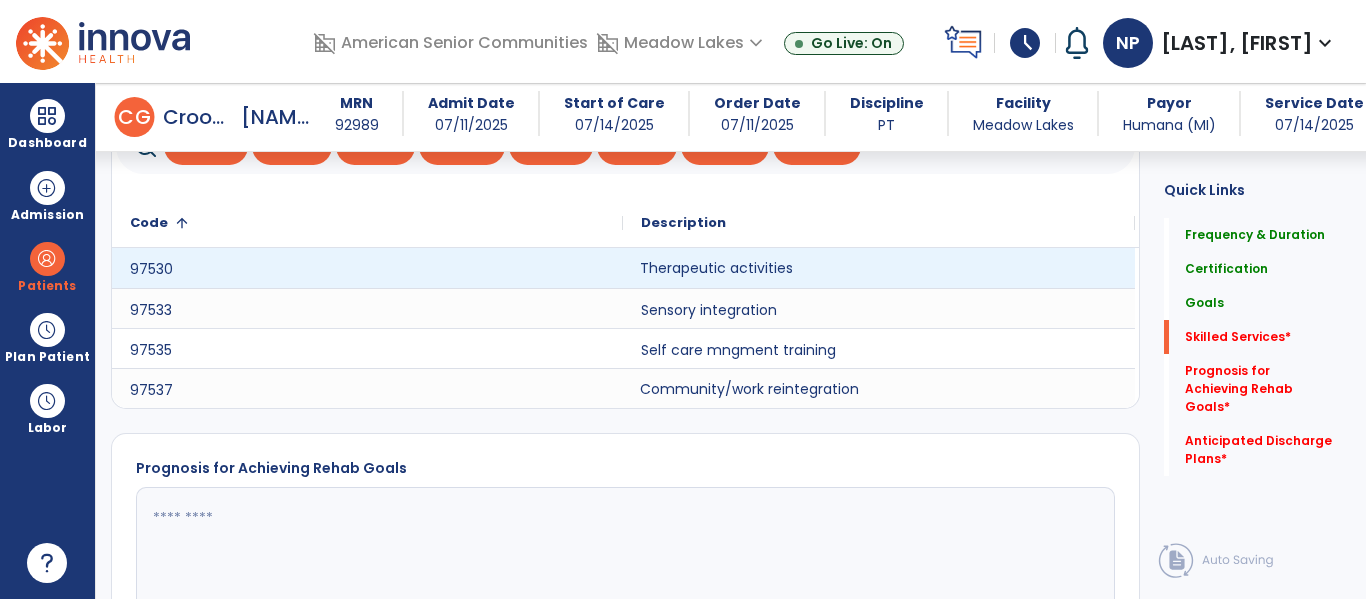 click on "Therapeutic activities" 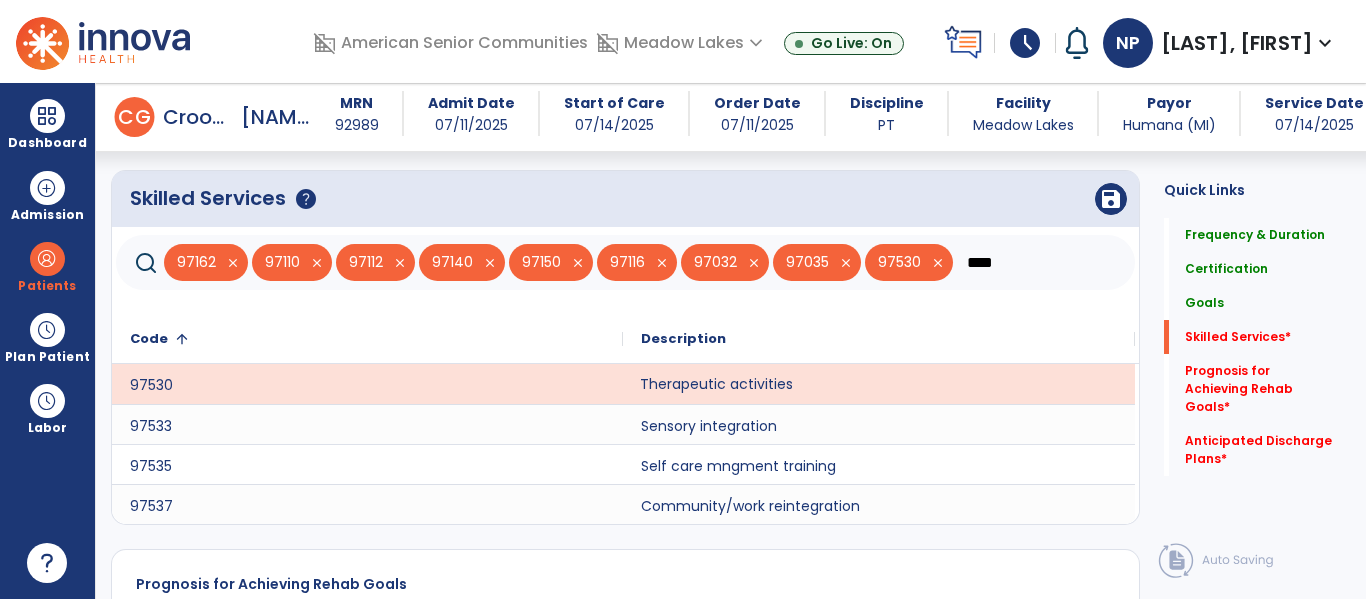 scroll, scrollTop: 1766, scrollLeft: 0, axis: vertical 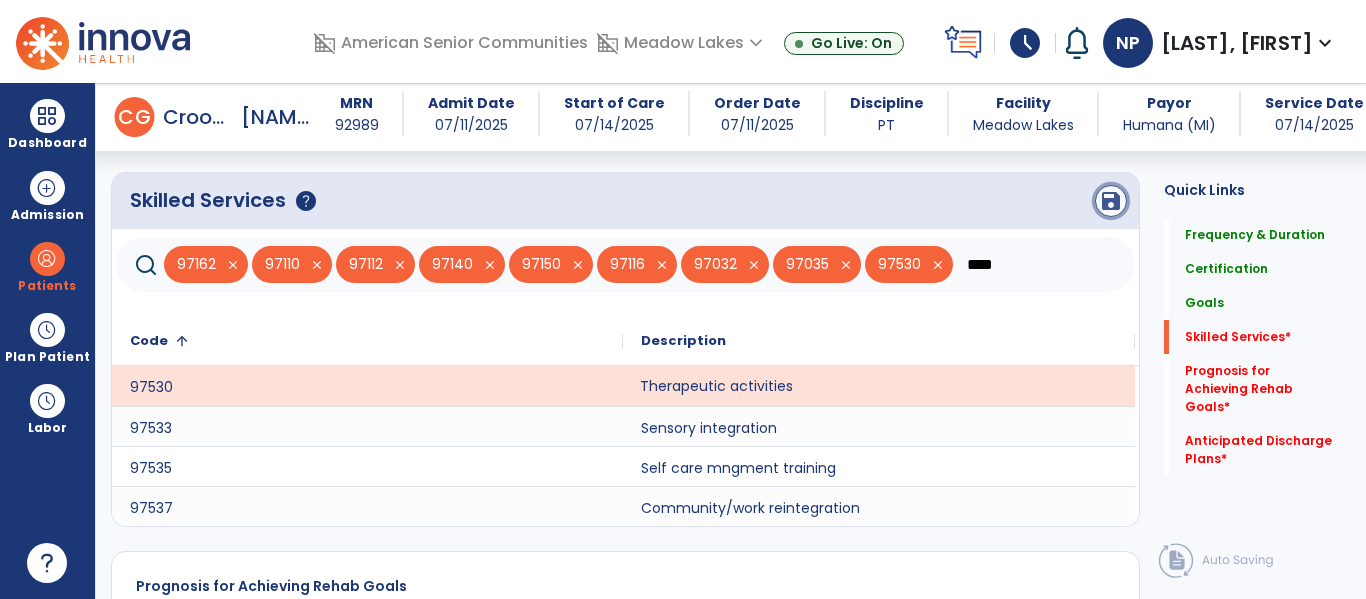 click on "save" 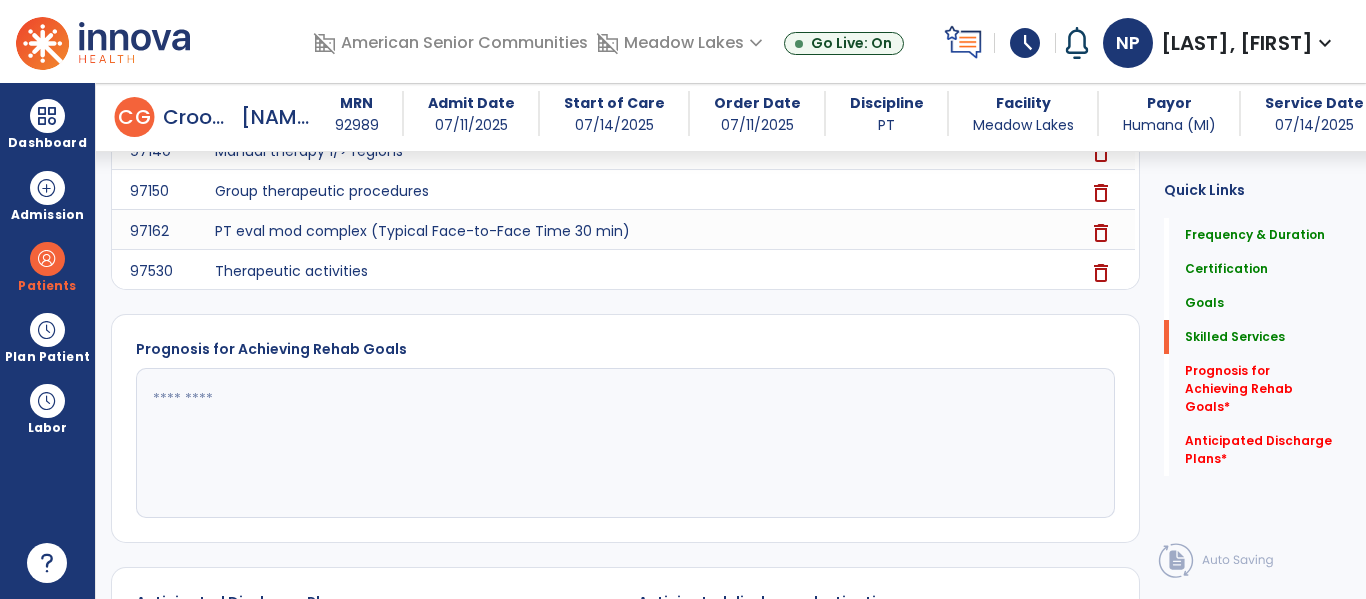 scroll, scrollTop: 2117, scrollLeft: 0, axis: vertical 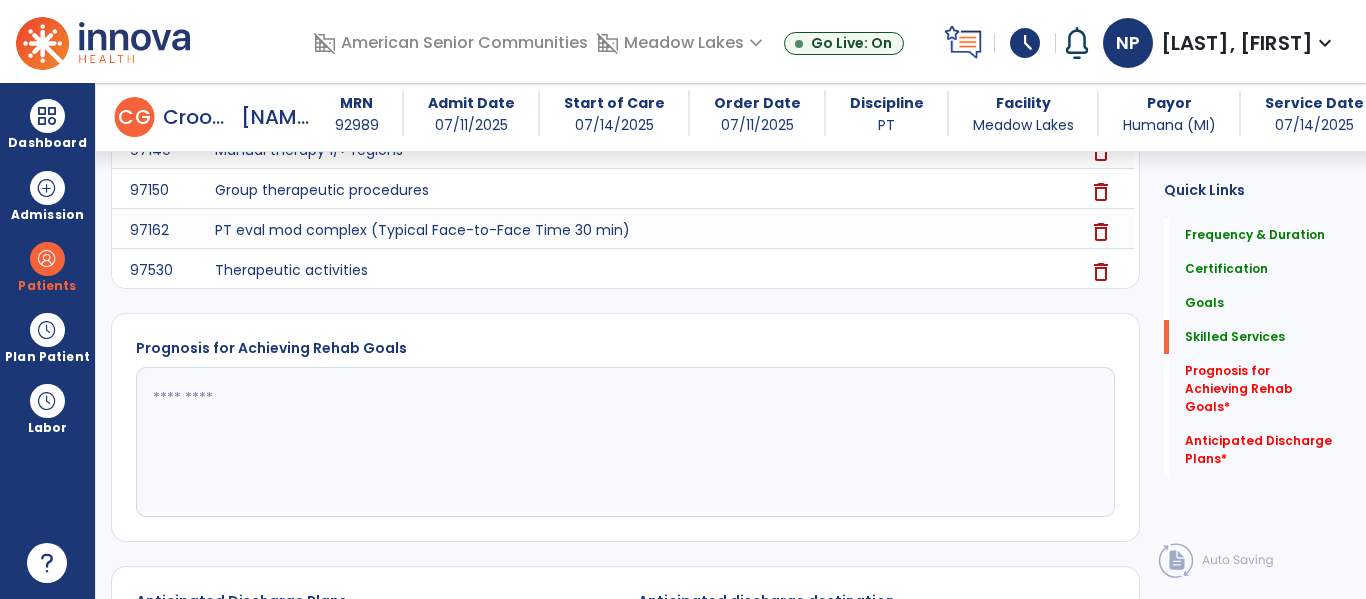 click 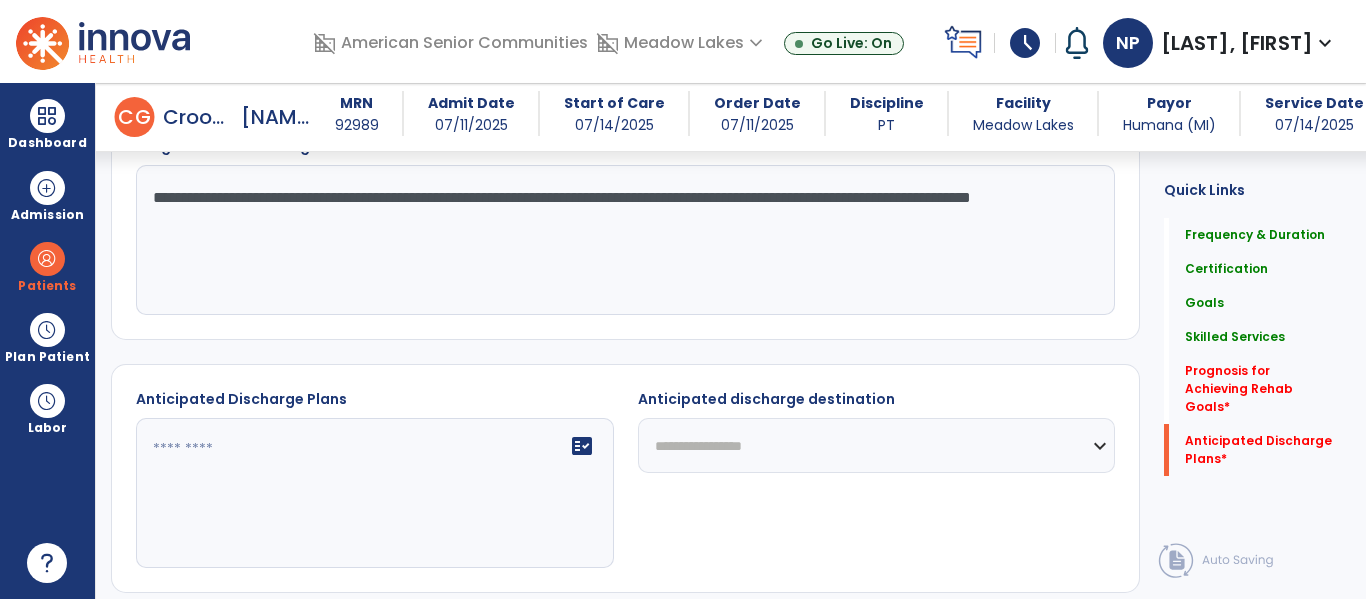 scroll, scrollTop: 2330, scrollLeft: 0, axis: vertical 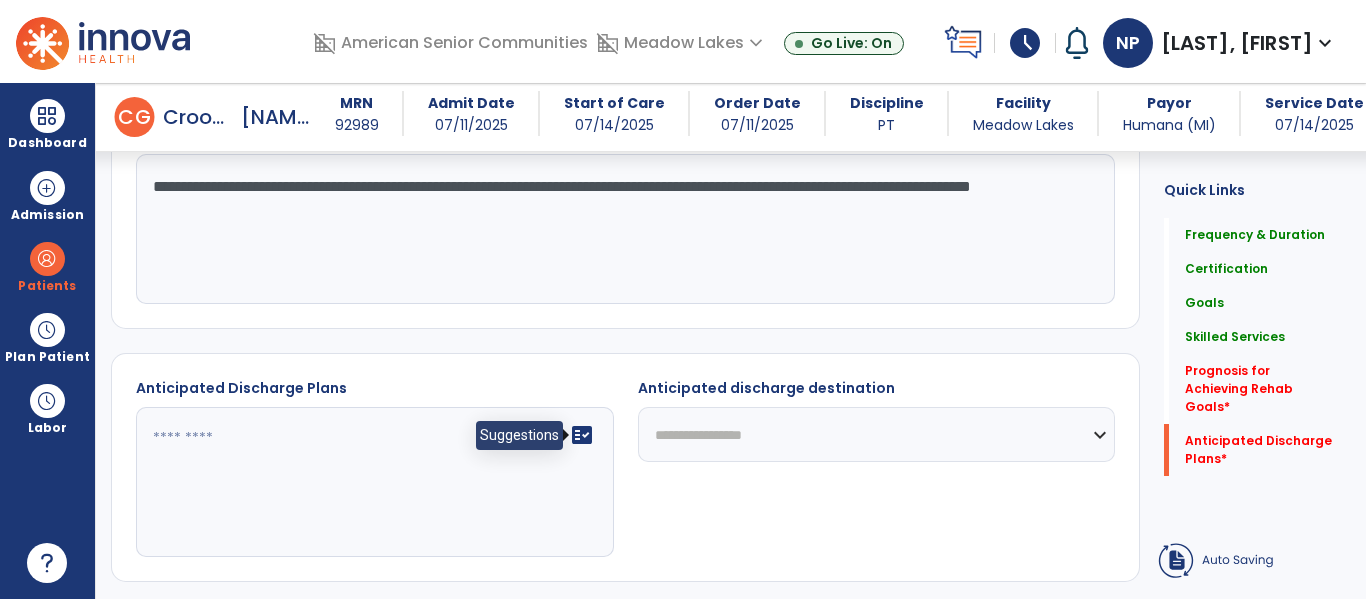 type on "**********" 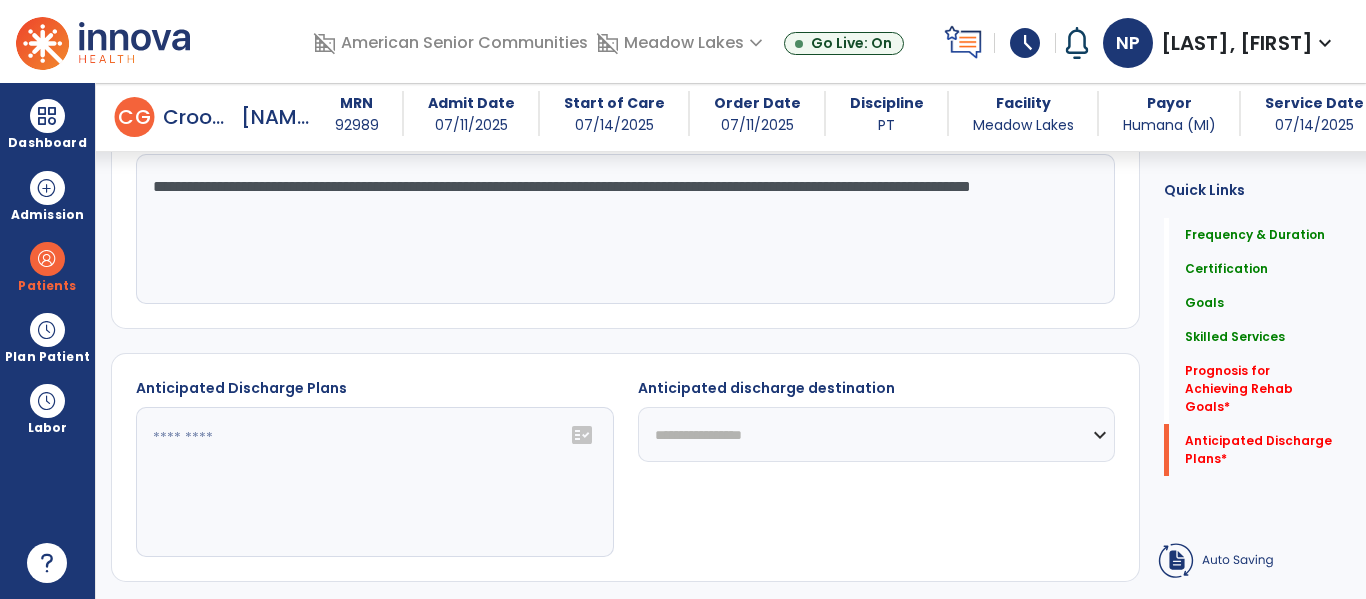 click on "fact_check" 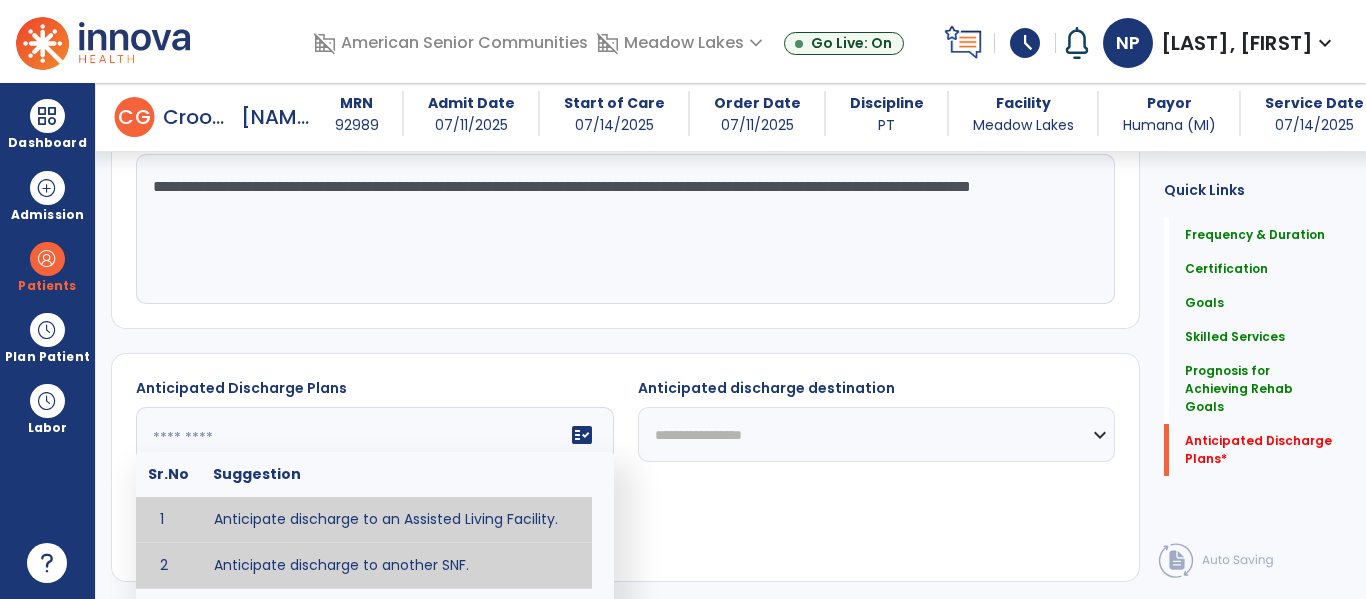 scroll, scrollTop: 55, scrollLeft: 0, axis: vertical 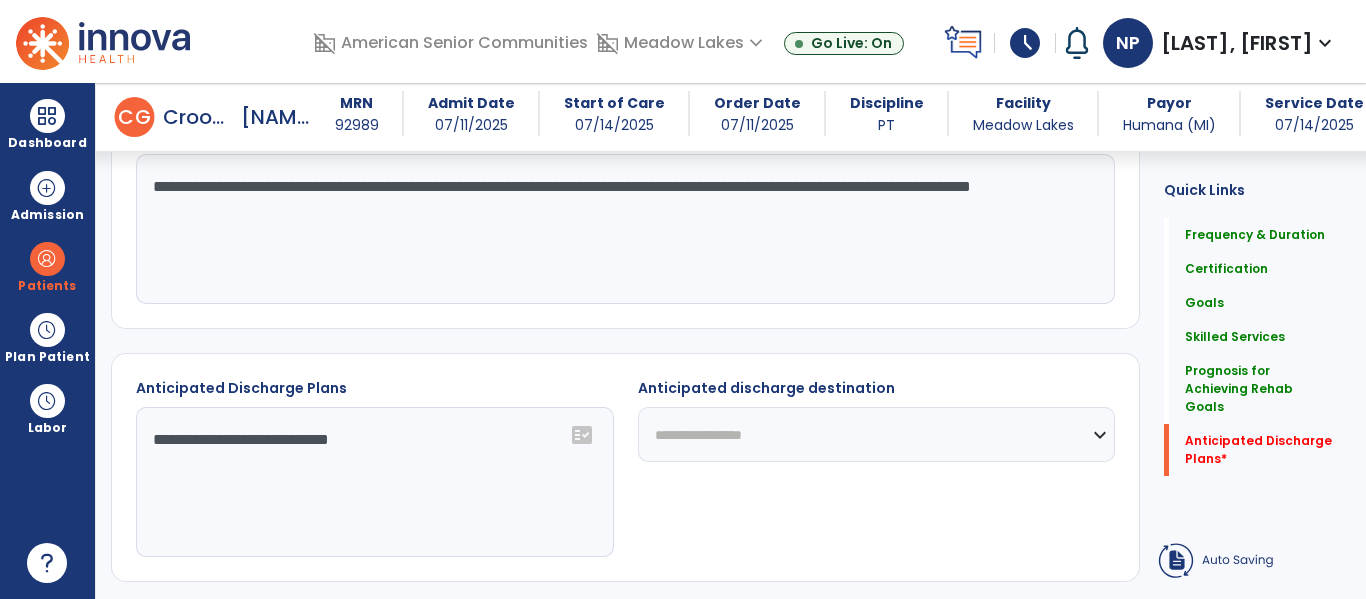 type on "**********" 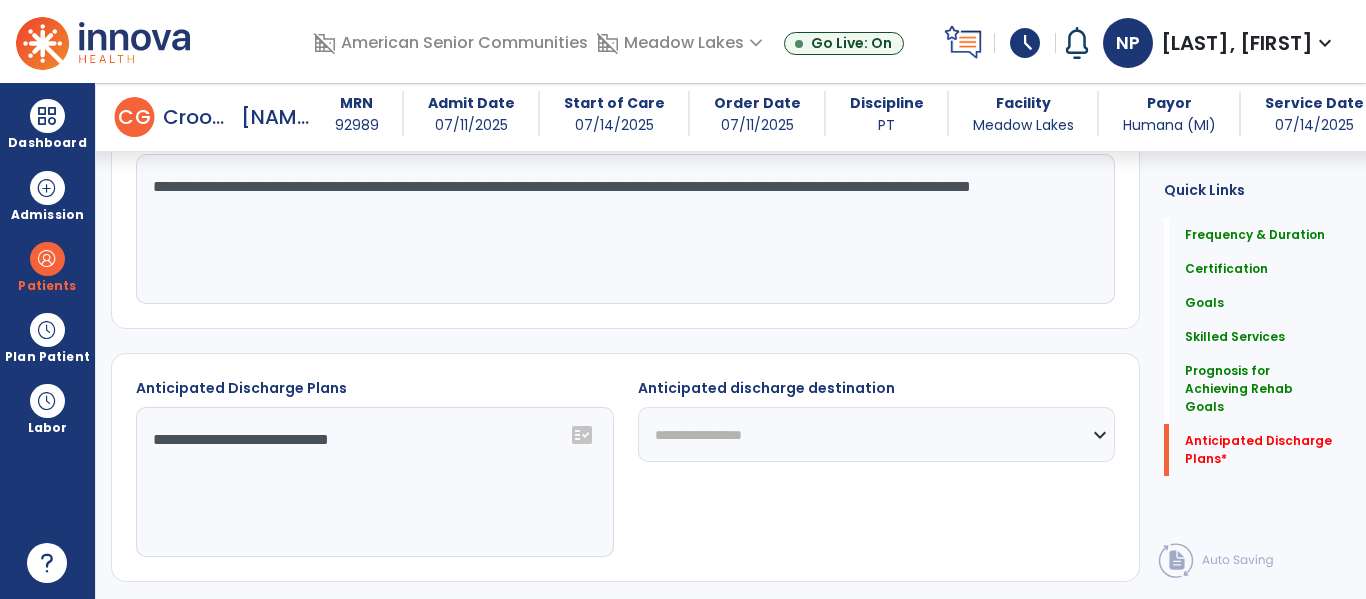 select on "****" 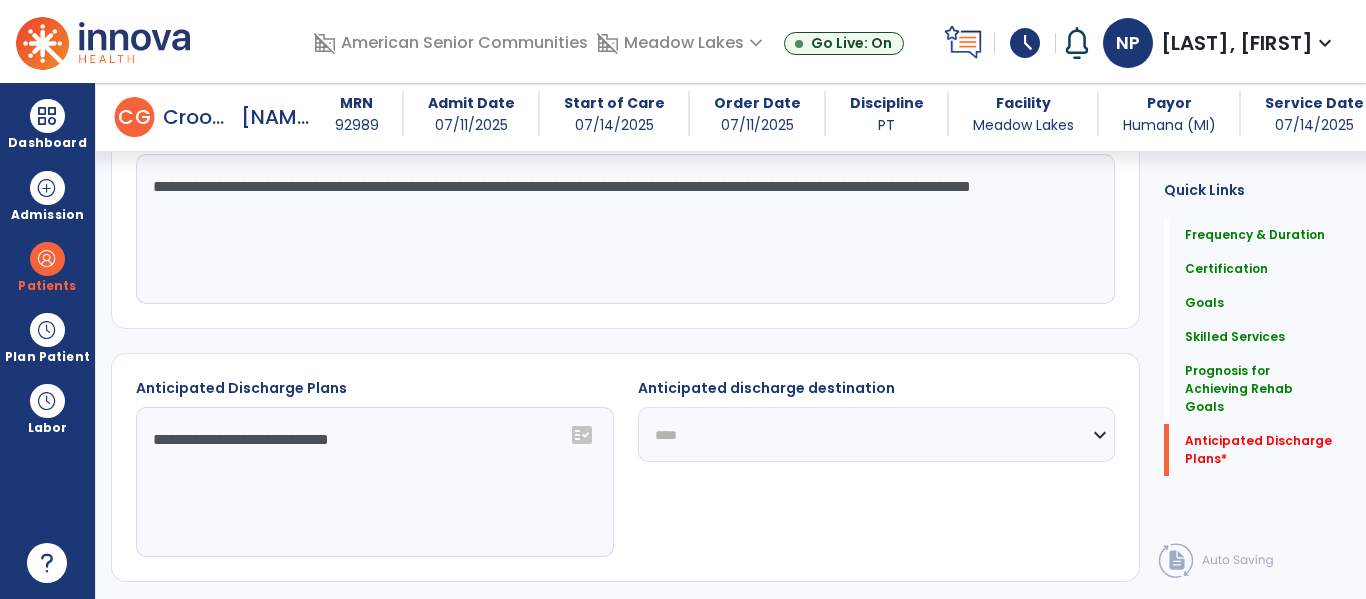 click on "**********" 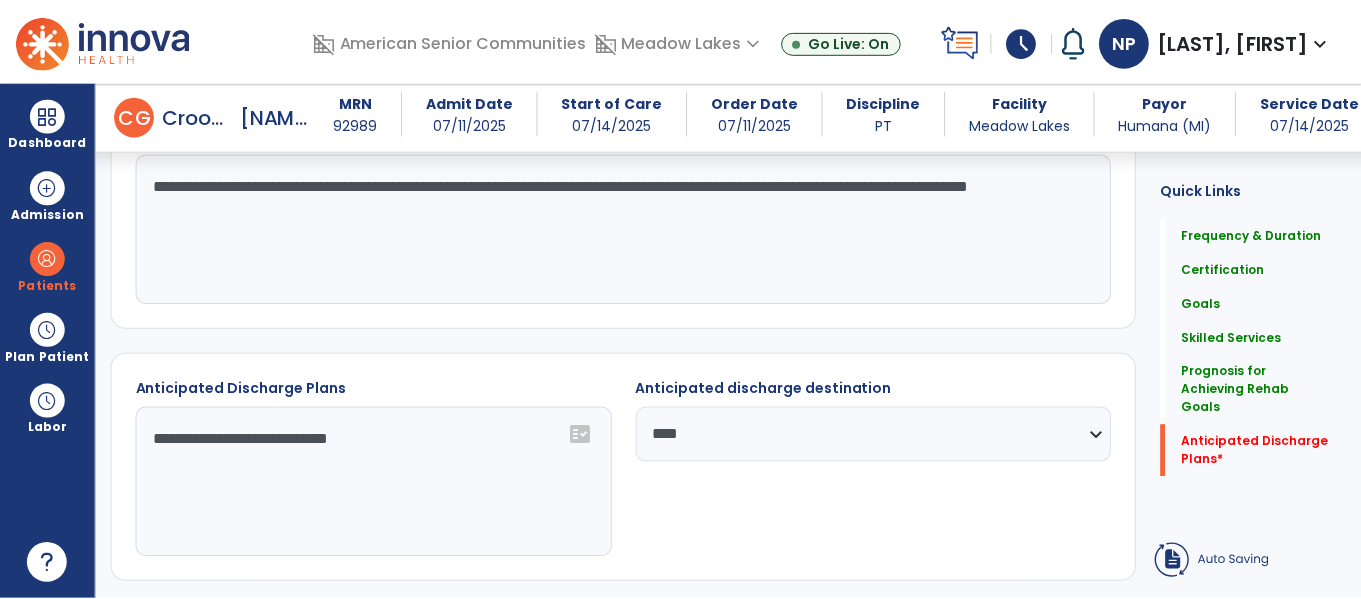 scroll, scrollTop: 2409, scrollLeft: 0, axis: vertical 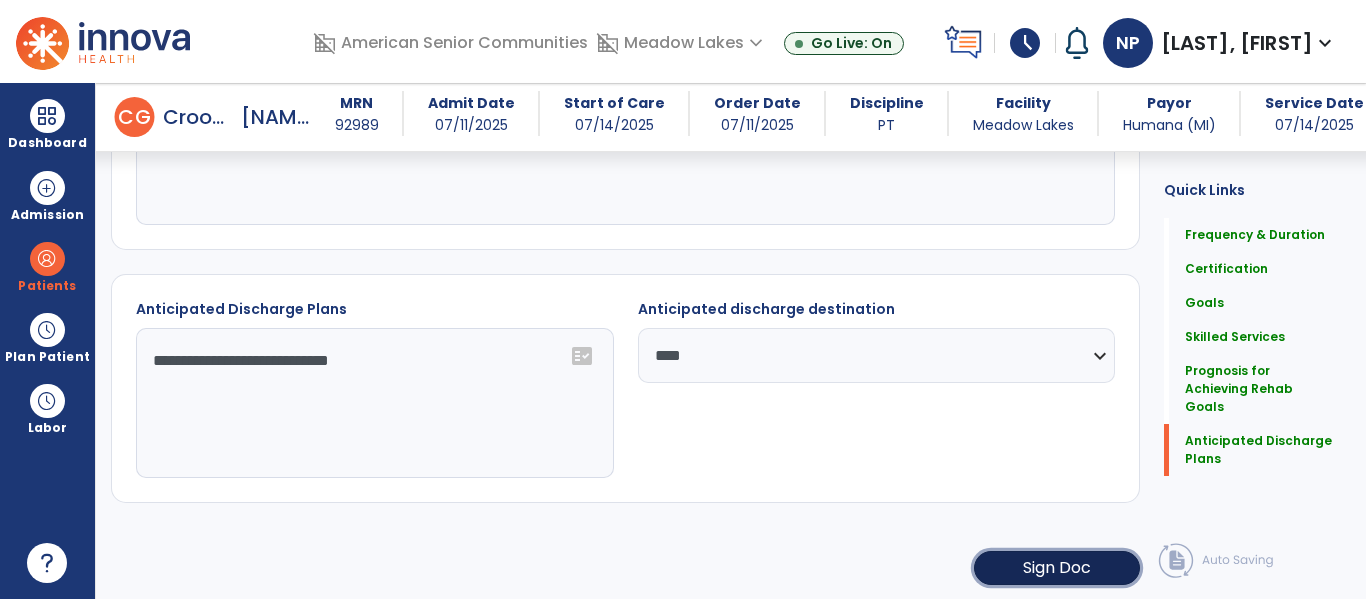 click on "Sign Doc" 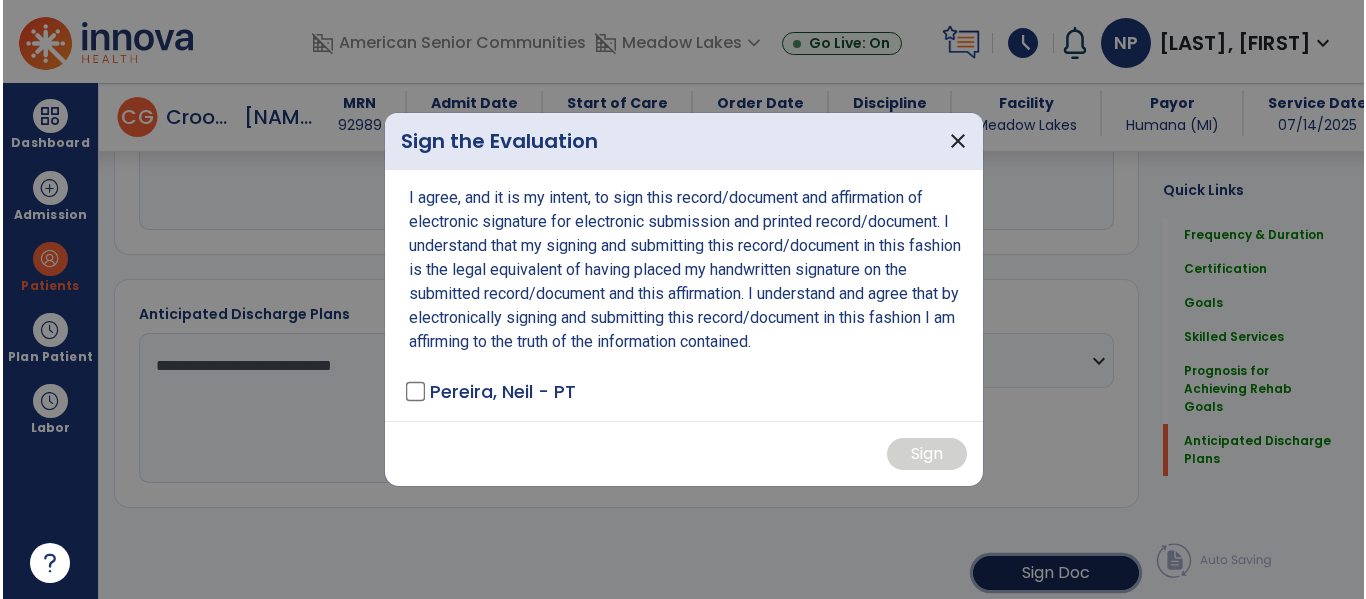 scroll, scrollTop: 2409, scrollLeft: 0, axis: vertical 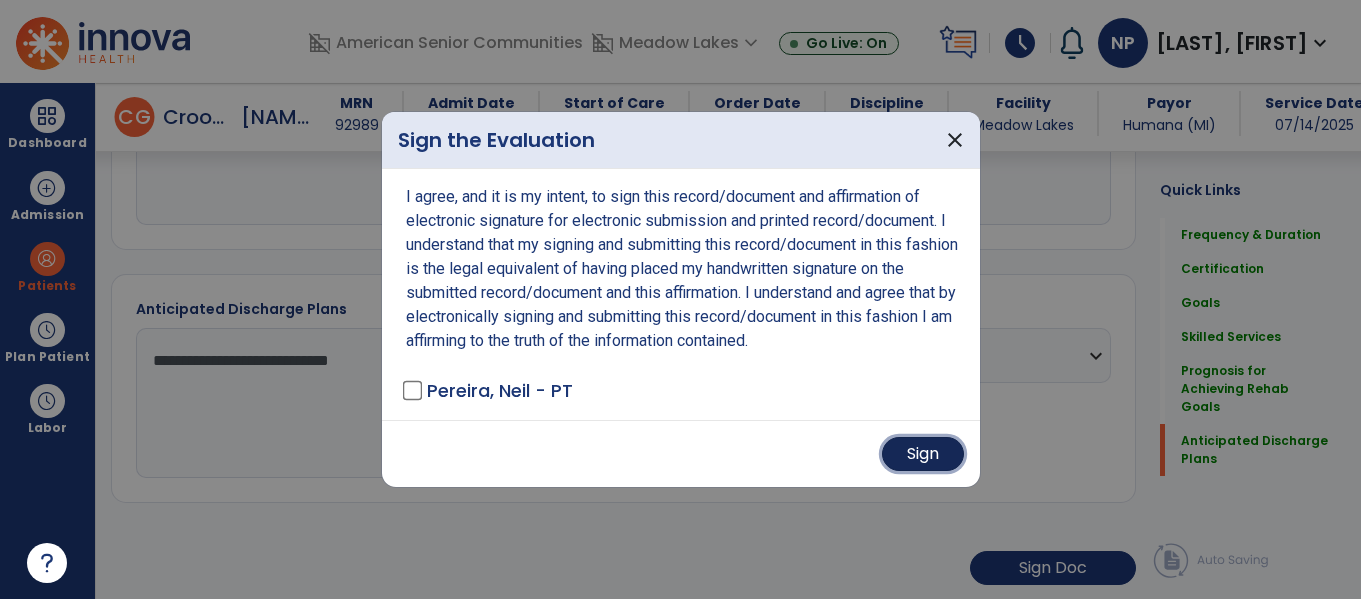 click on "Sign" at bounding box center [923, 454] 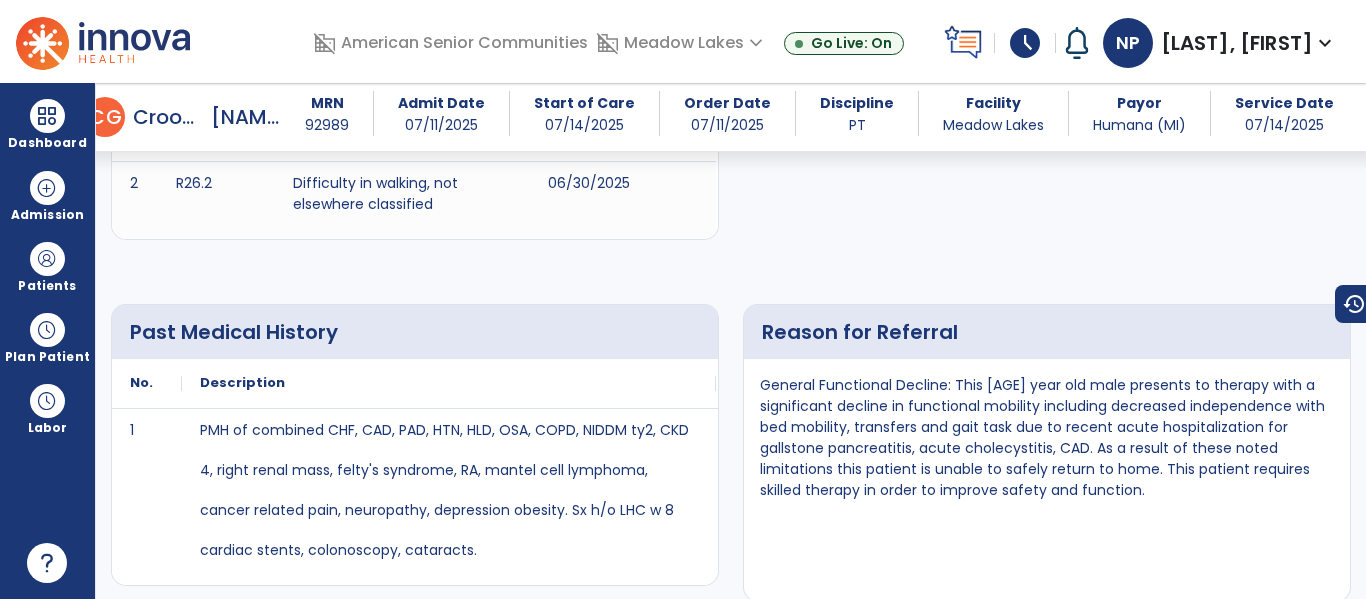 scroll, scrollTop: 0, scrollLeft: 0, axis: both 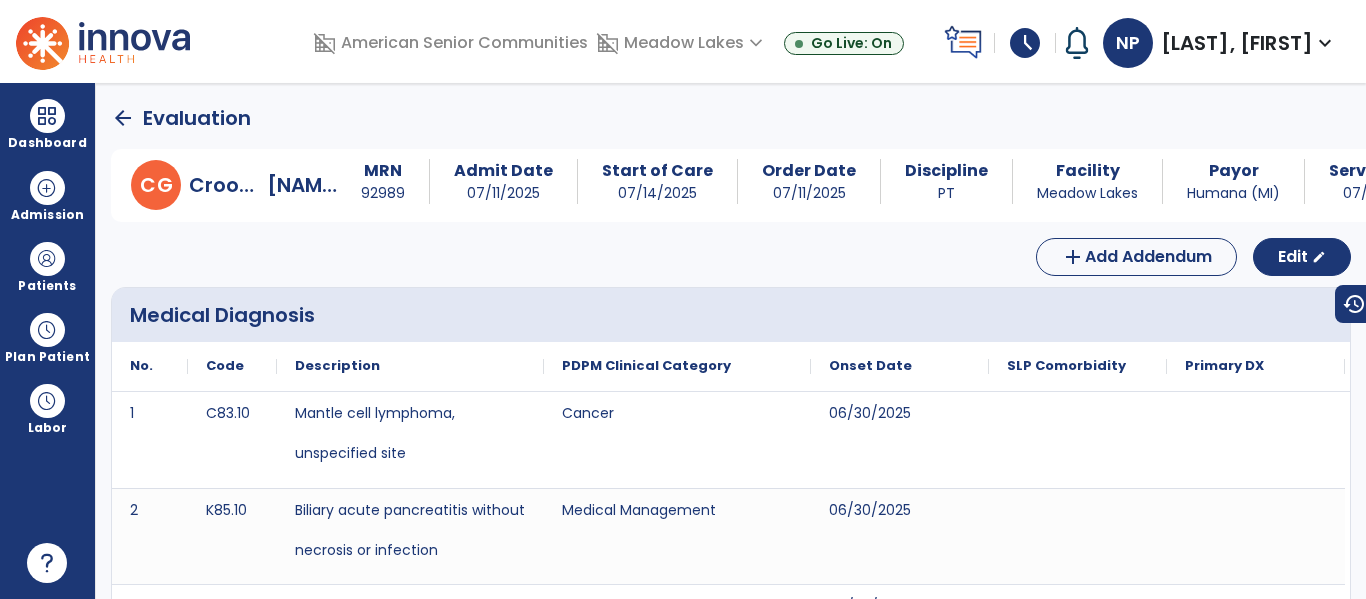 click on "arrow_back" 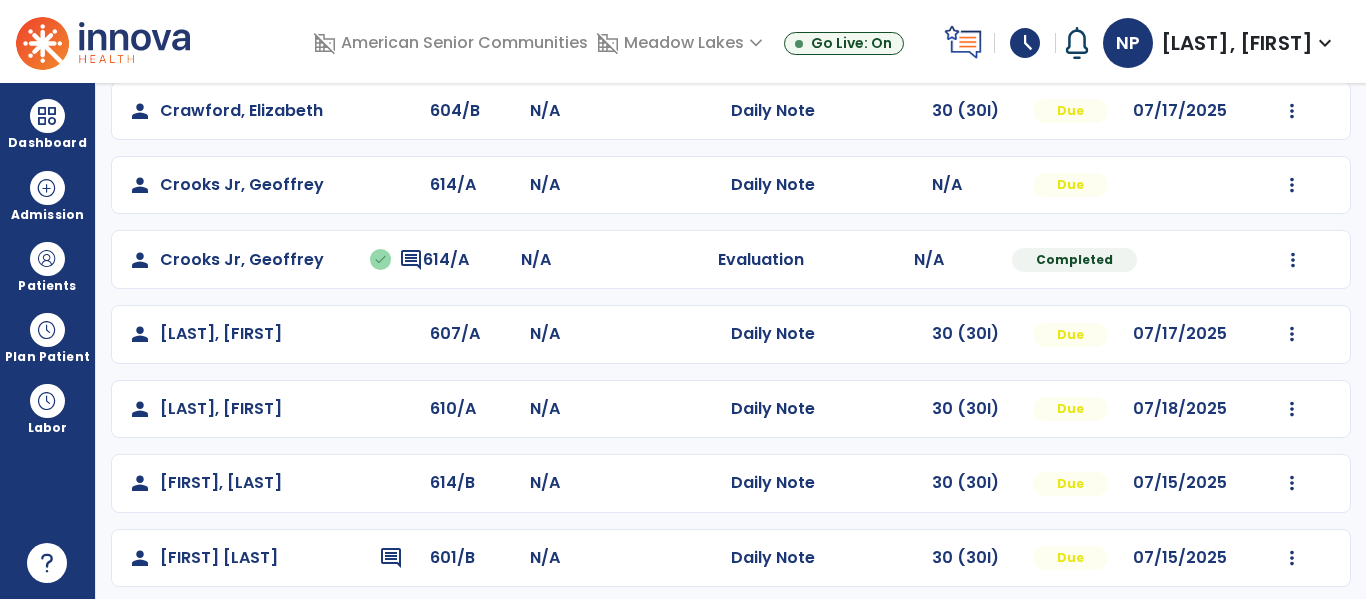 scroll, scrollTop: 386, scrollLeft: 0, axis: vertical 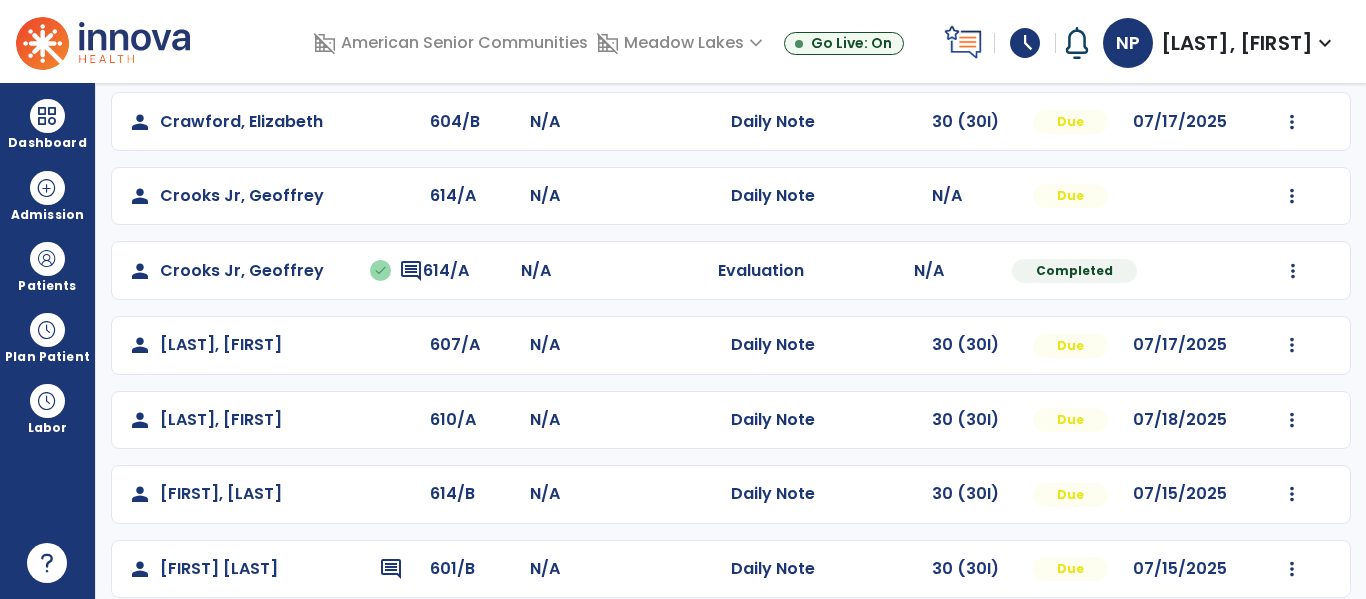 click on "Mark Visit As Complete   Reset Note   Open Document   G + C Mins" 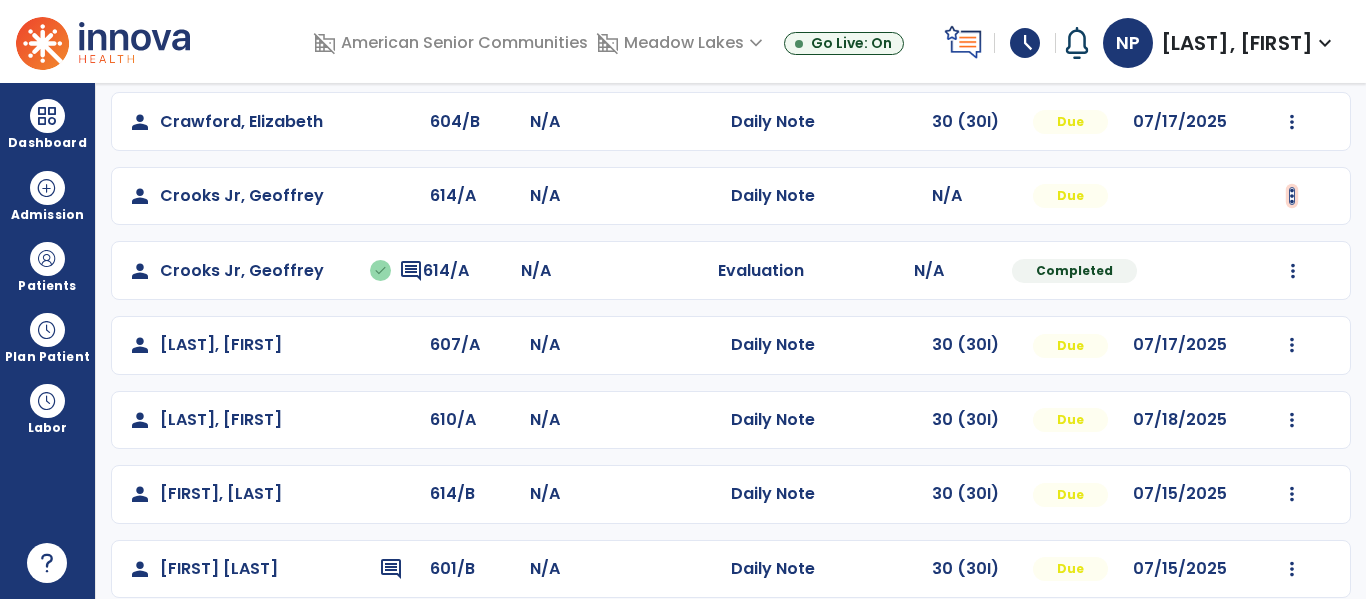 click at bounding box center [1292, 47] 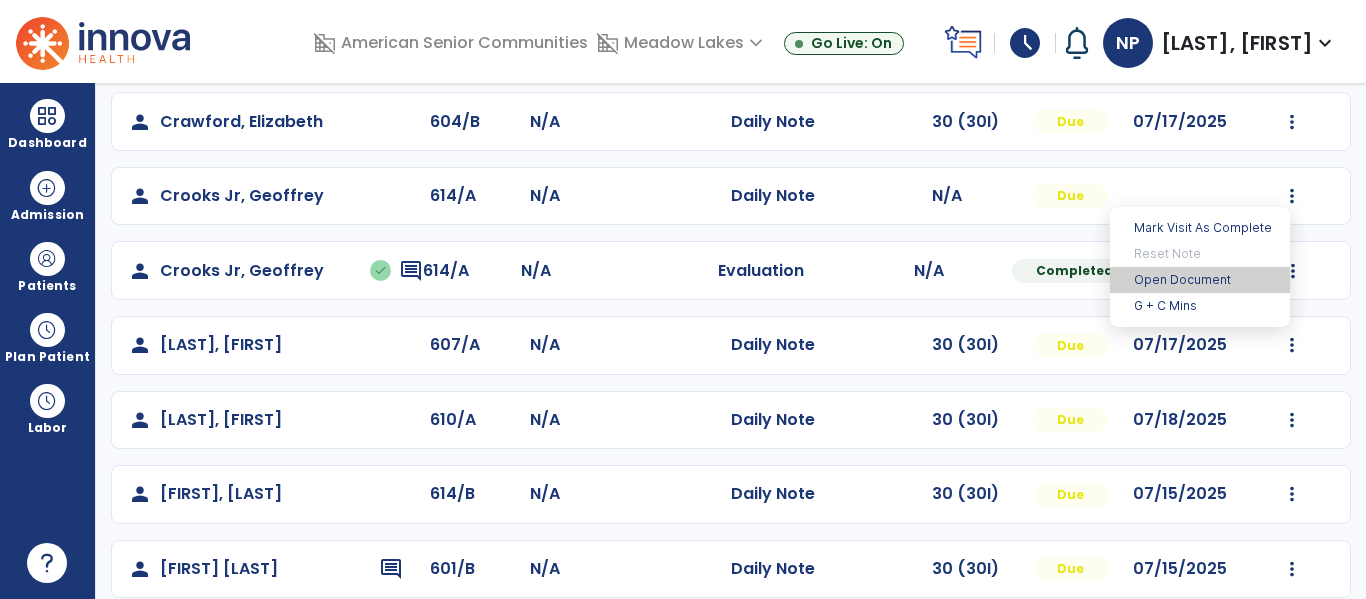 click on "Open Document" at bounding box center [1200, 280] 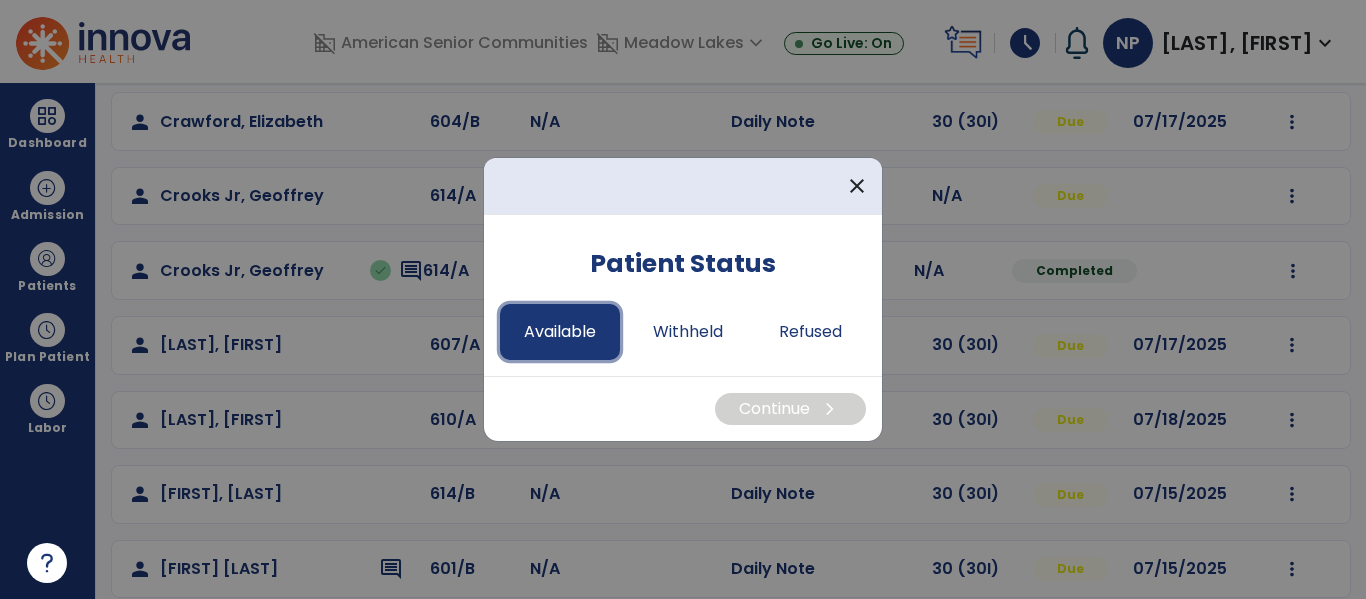 click on "Available" at bounding box center (560, 332) 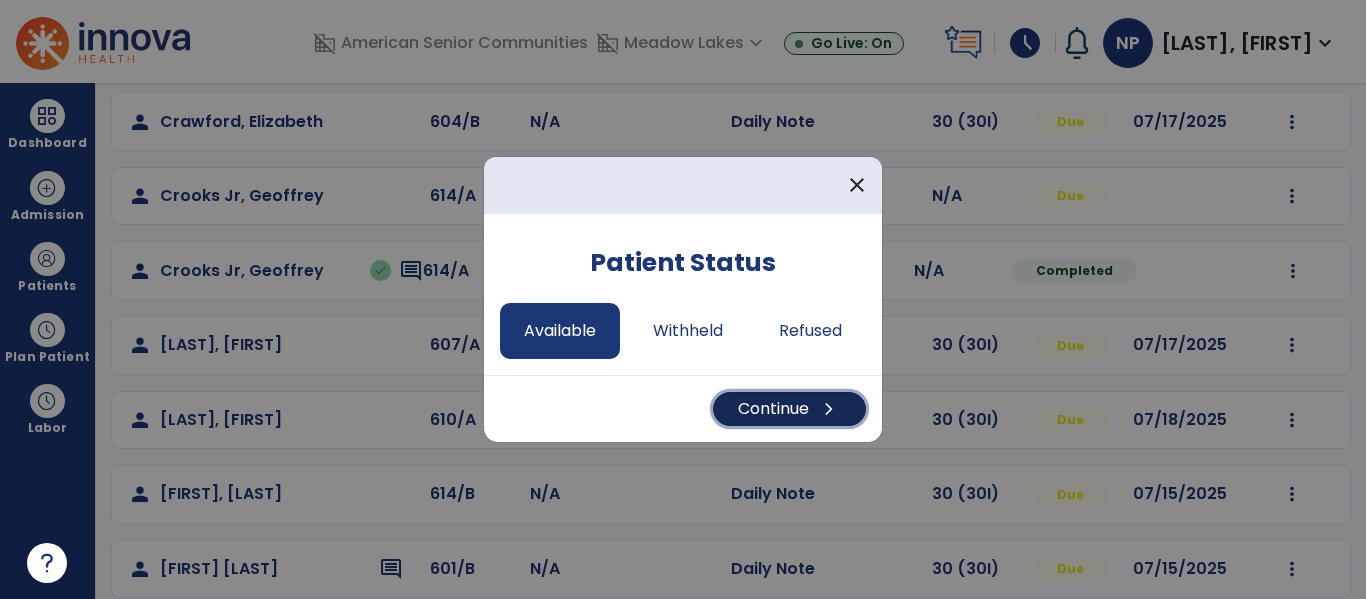 click on "Continue   chevron_right" at bounding box center [789, 409] 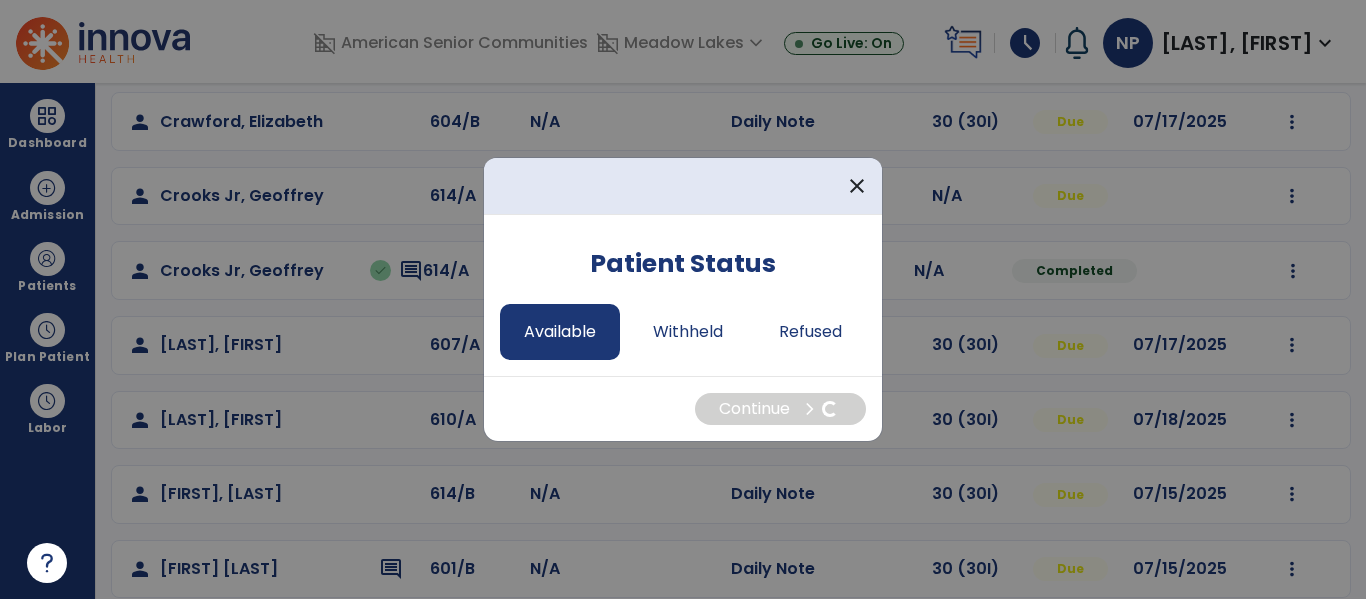 select on "*" 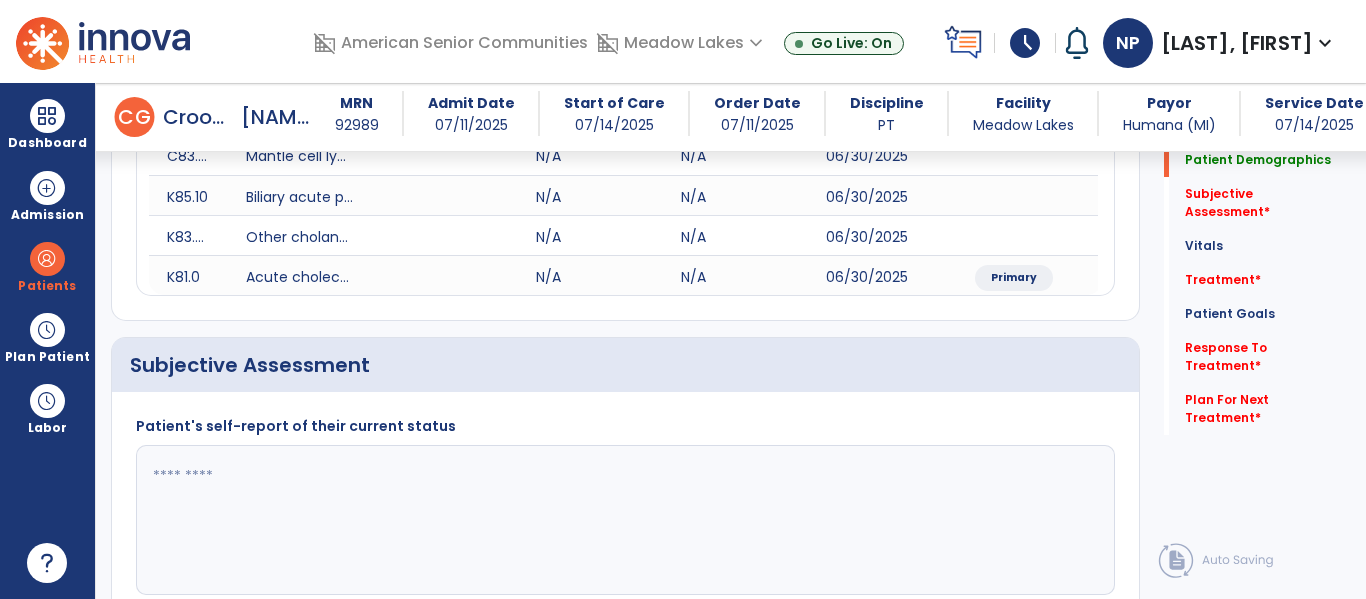 scroll, scrollTop: 322, scrollLeft: 0, axis: vertical 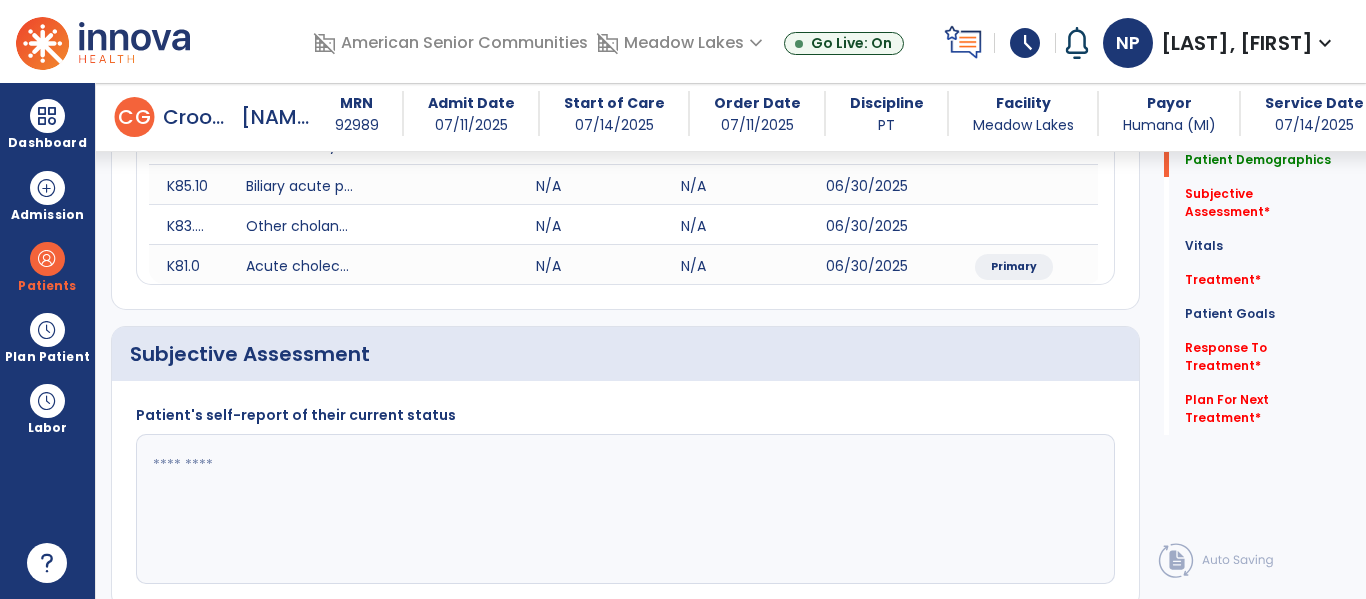 click 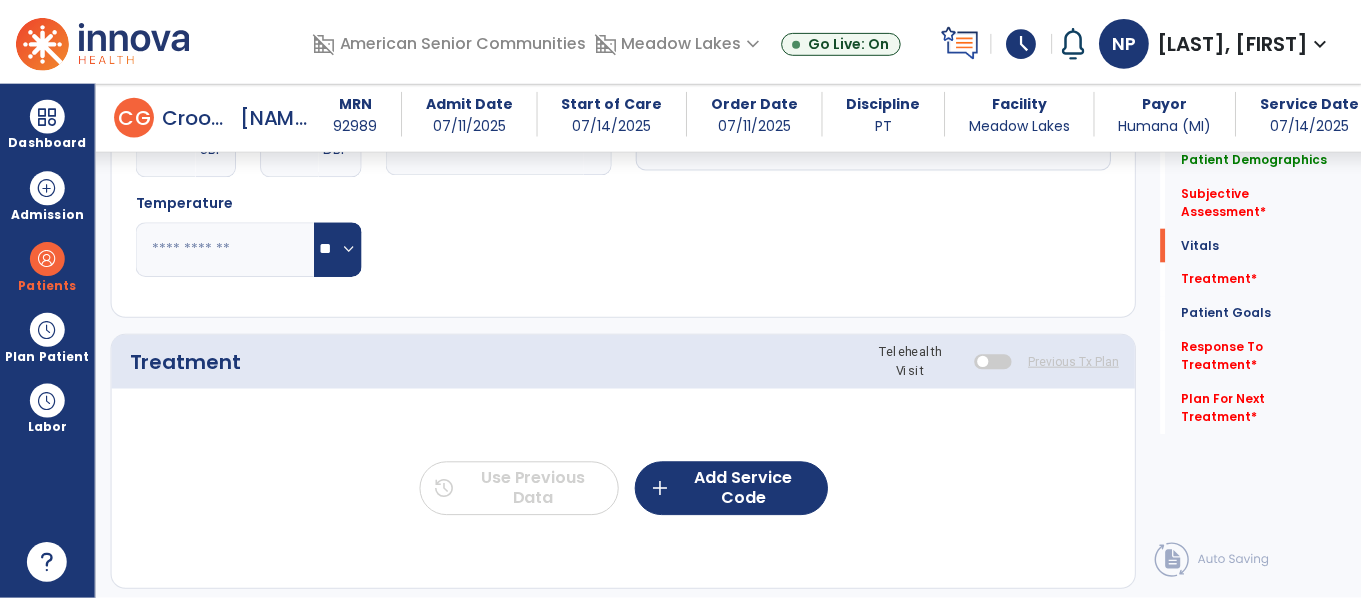 scroll, scrollTop: 1036, scrollLeft: 0, axis: vertical 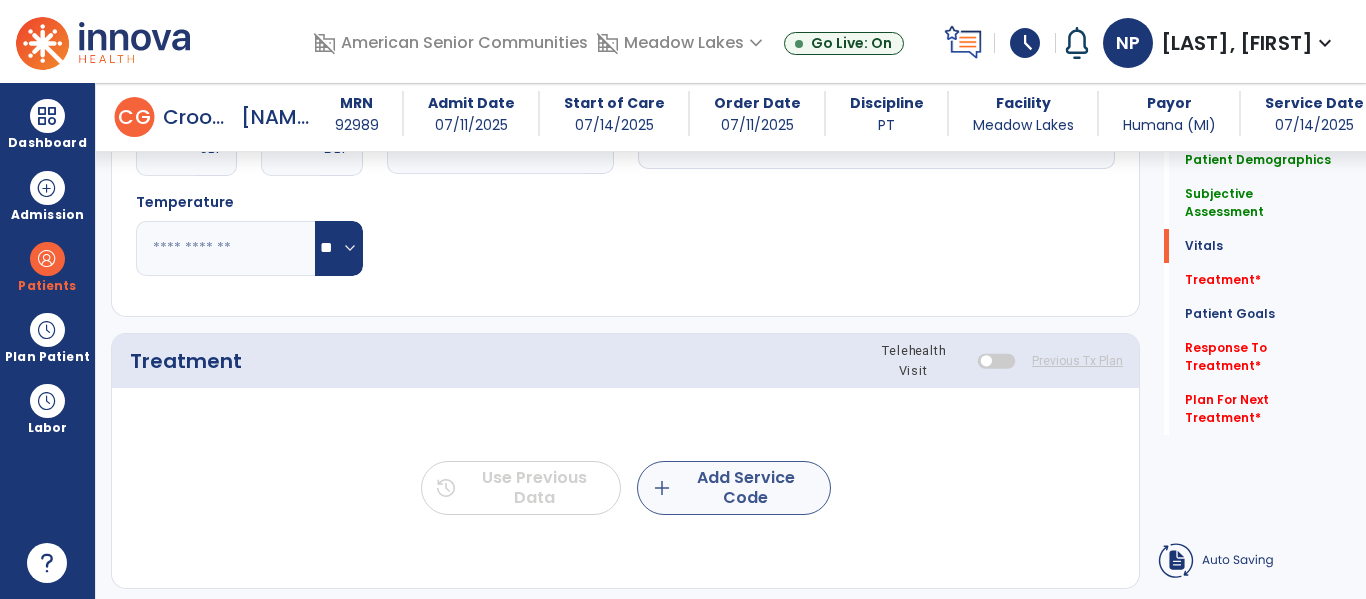 type on "**********" 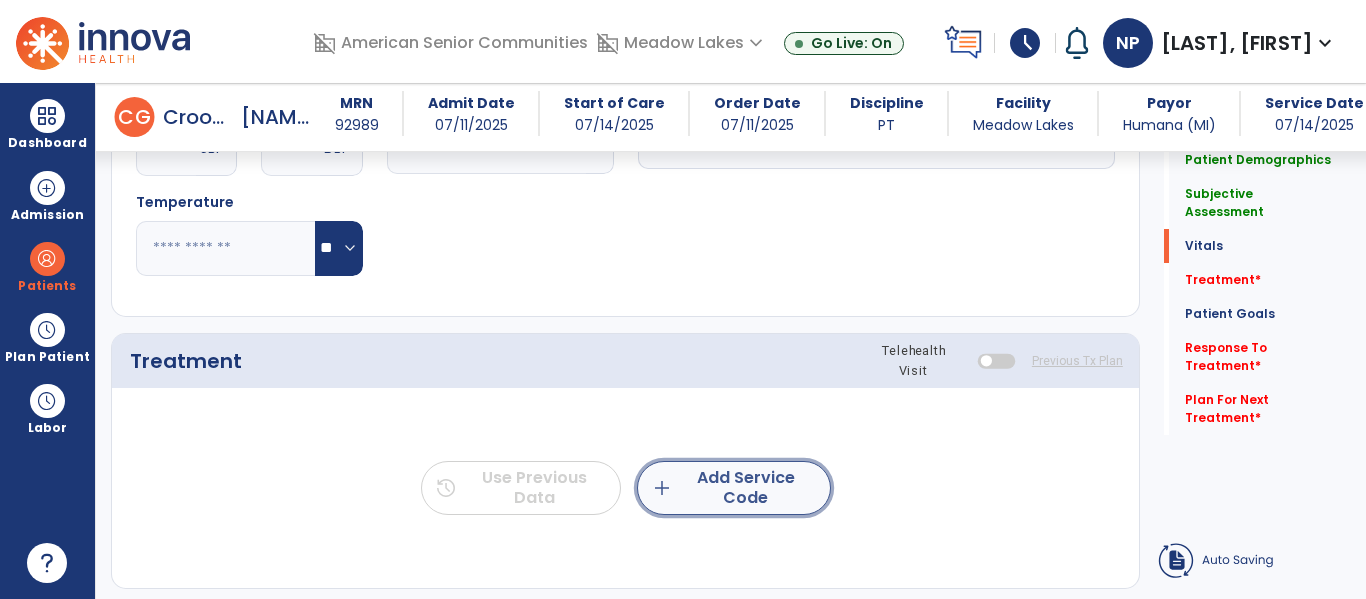 click on "add  Add Service Code" 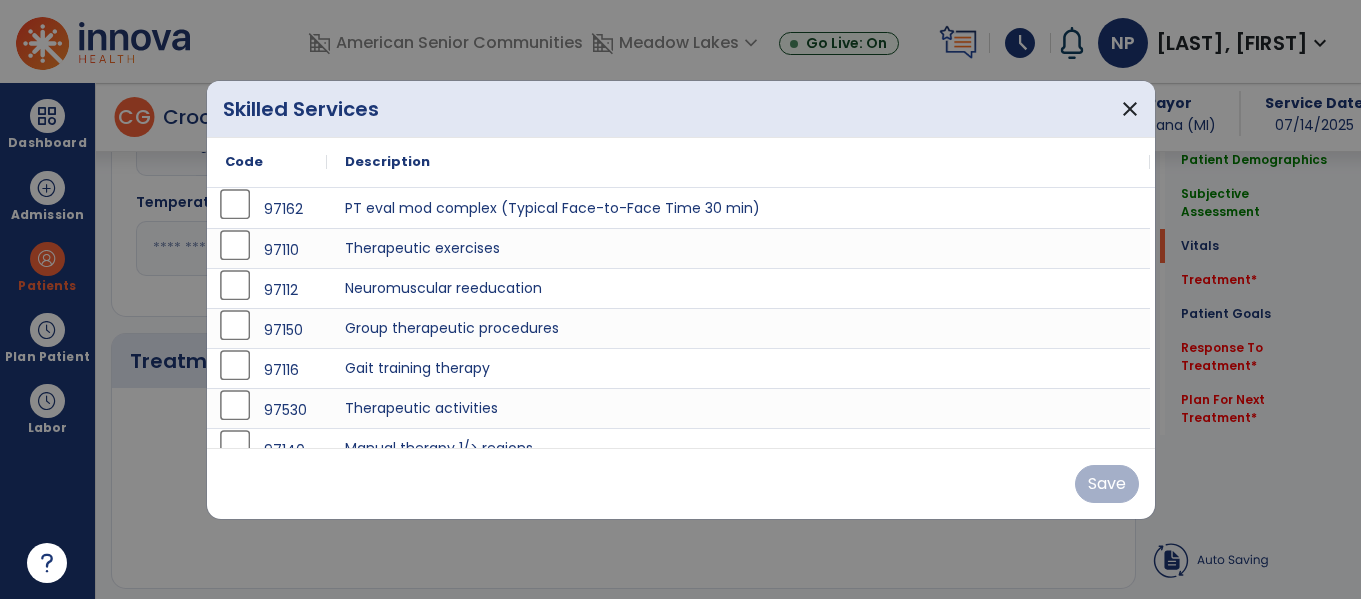scroll, scrollTop: 1036, scrollLeft: 0, axis: vertical 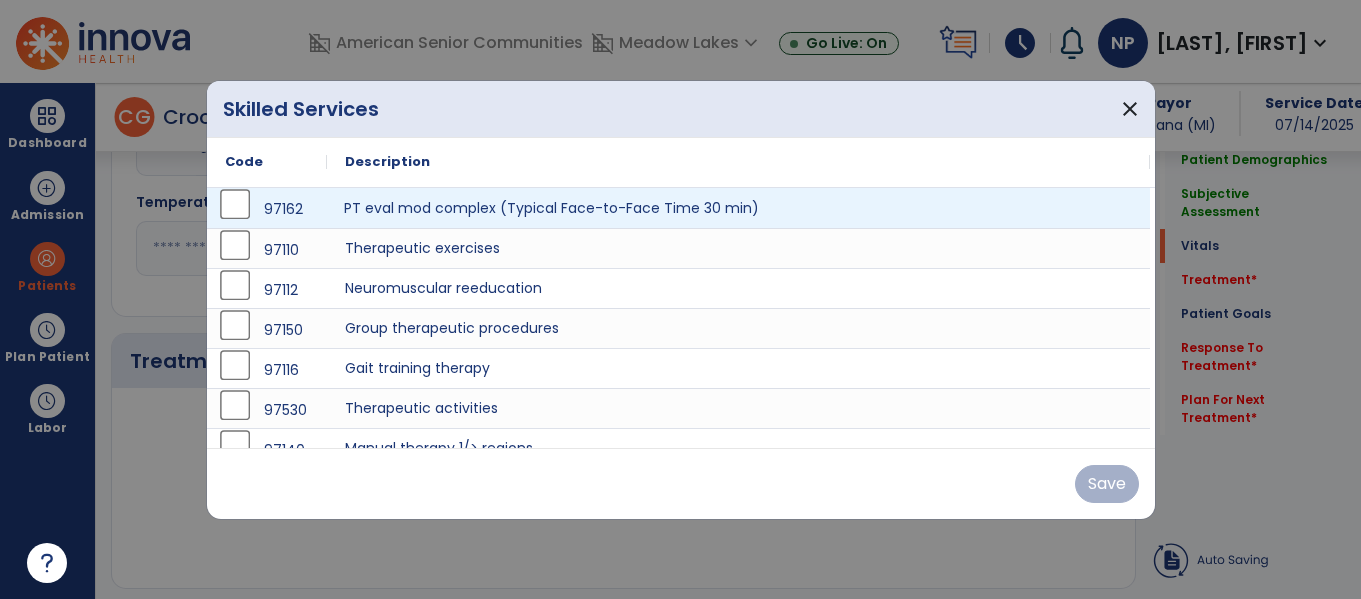 click on "PT eval mod complex (Typical Face-to-Face Time 30 min)" at bounding box center [738, 208] 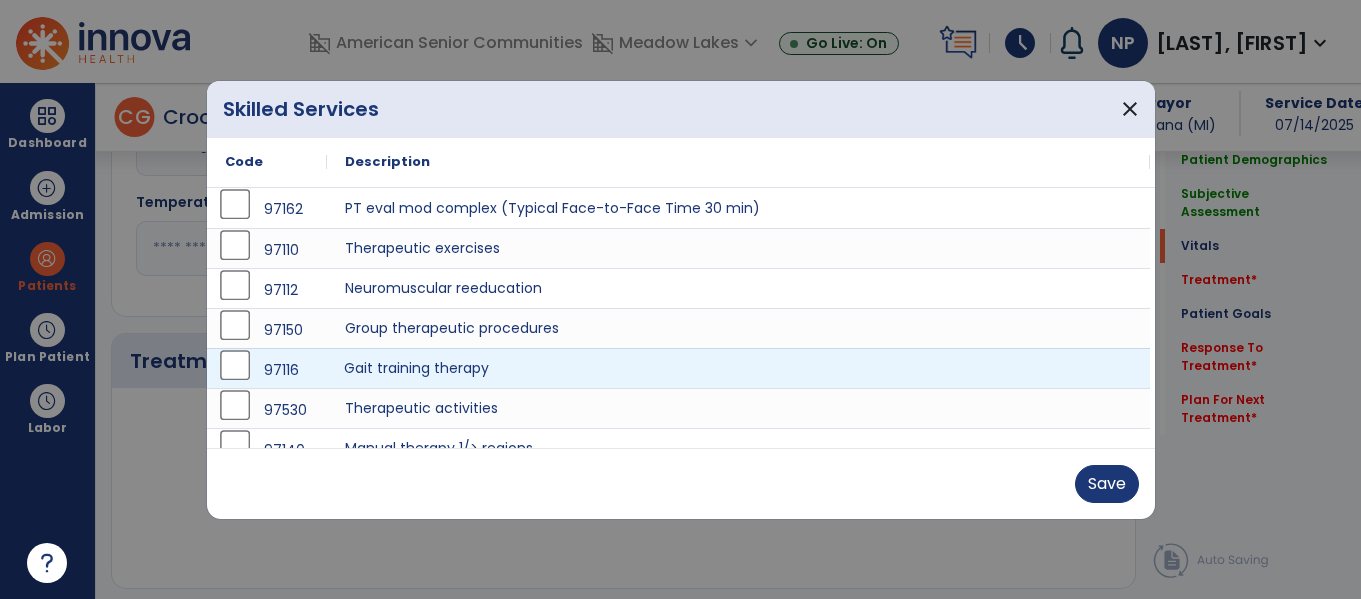 click on "Gait training therapy" at bounding box center (738, 368) 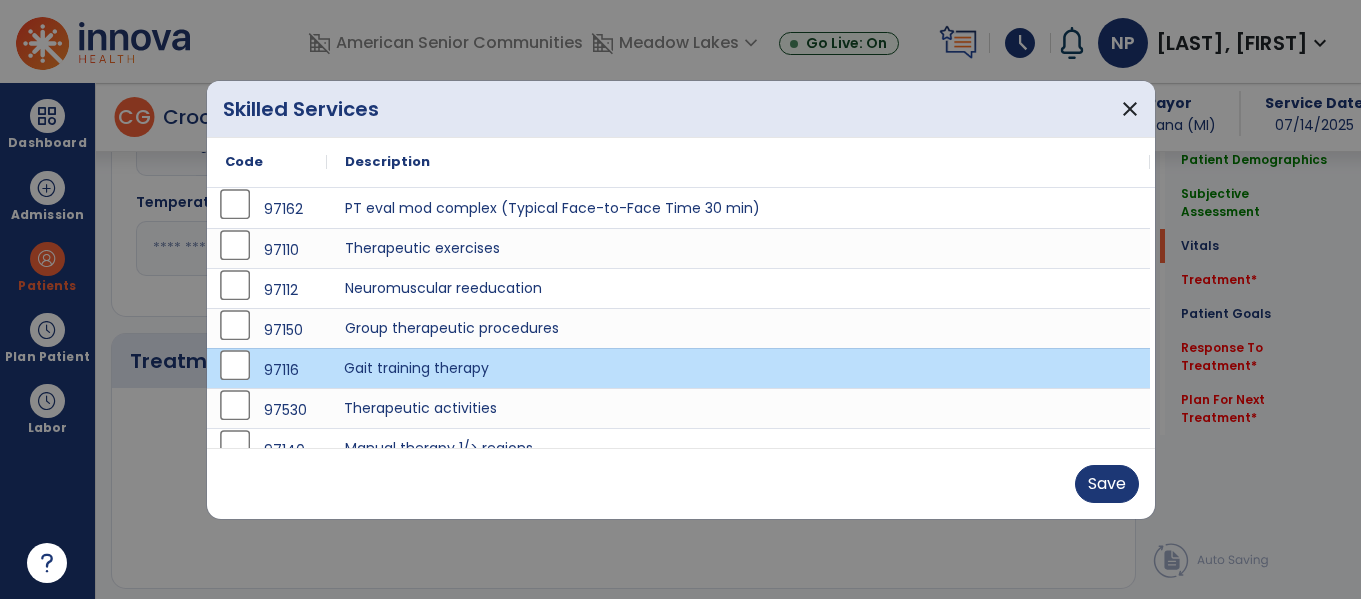 click on "Therapeutic activities" at bounding box center (738, 408) 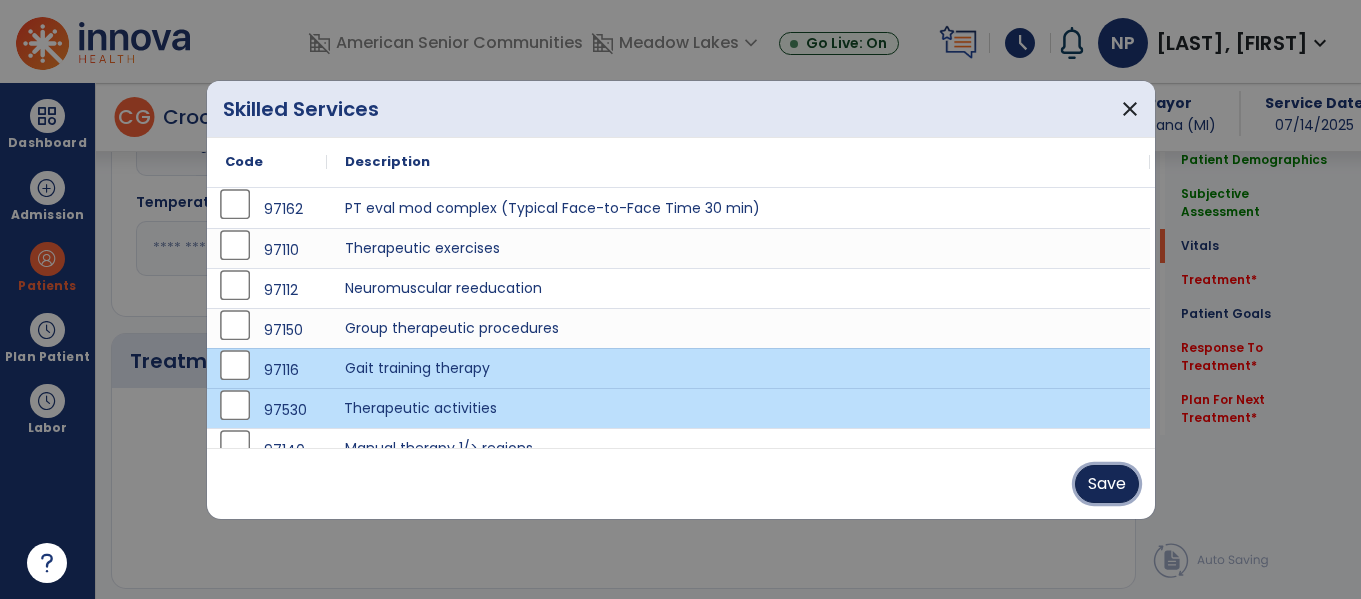 click on "Save" at bounding box center [1107, 484] 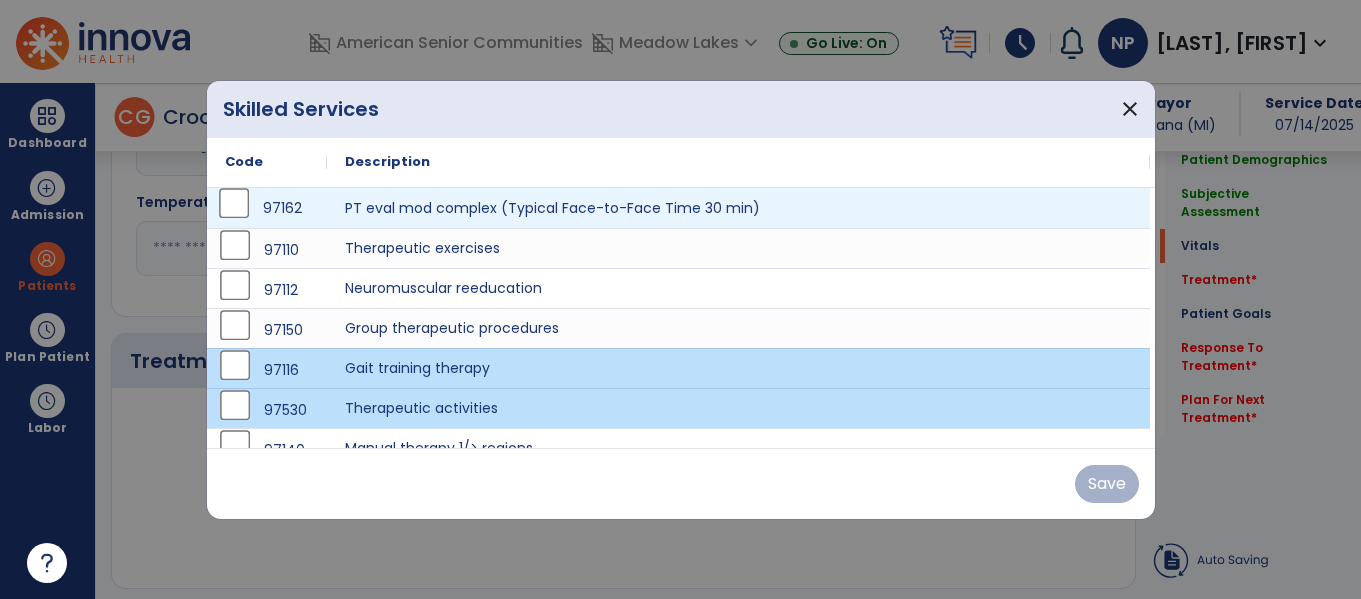 click on "97162" at bounding box center (267, 208) 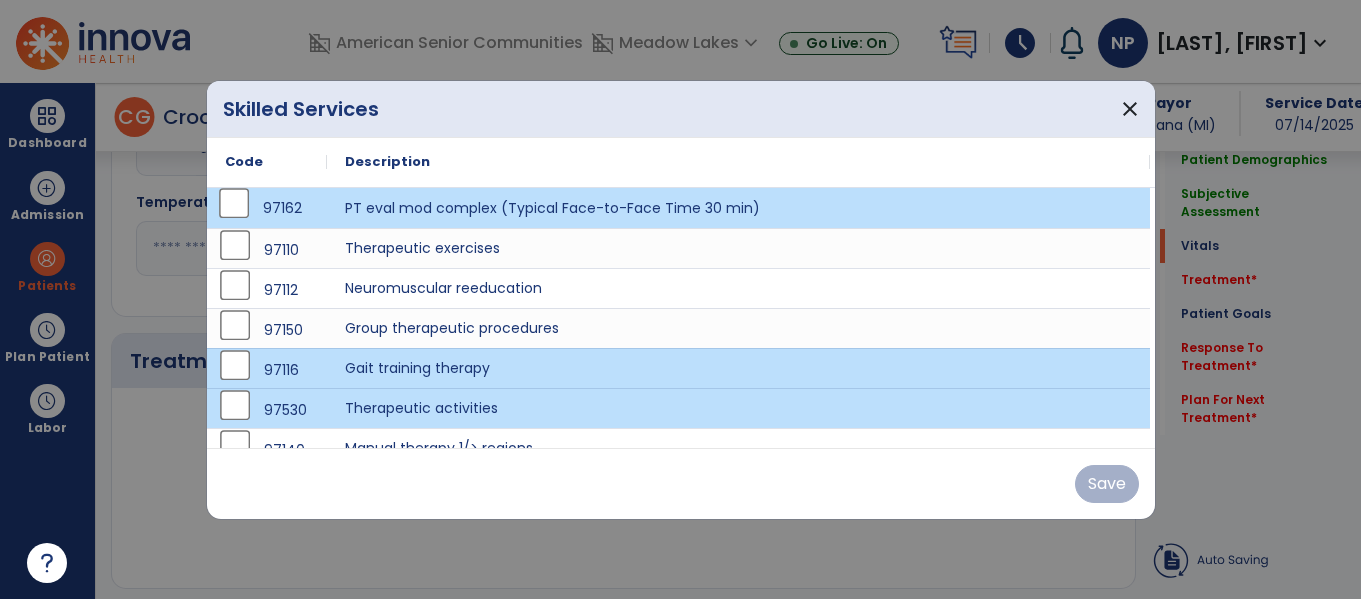 click on "Save" at bounding box center (681, 483) 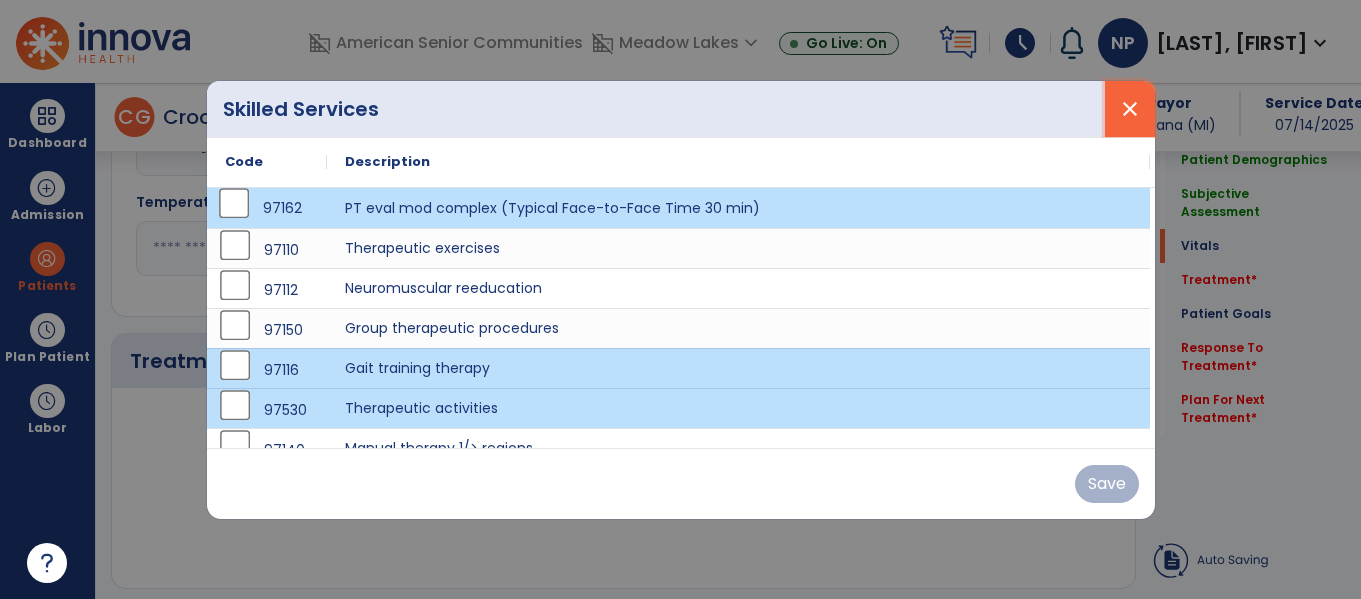 click on "close" at bounding box center [1130, 109] 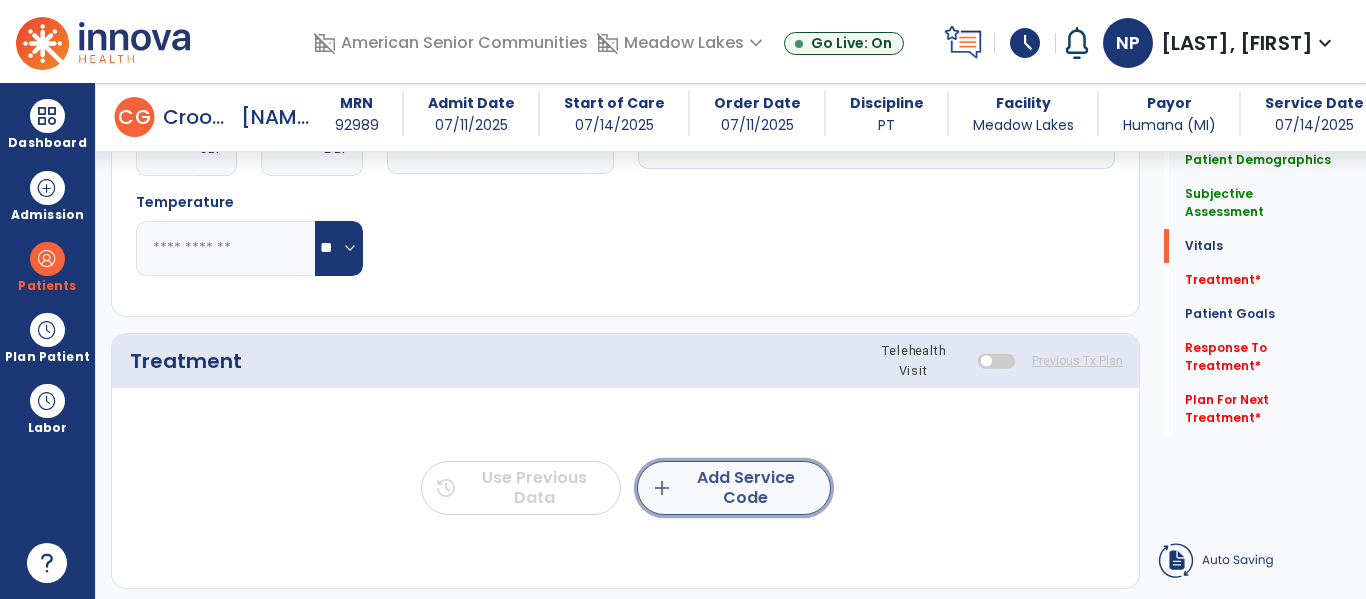 click on "add  Add Service Code" 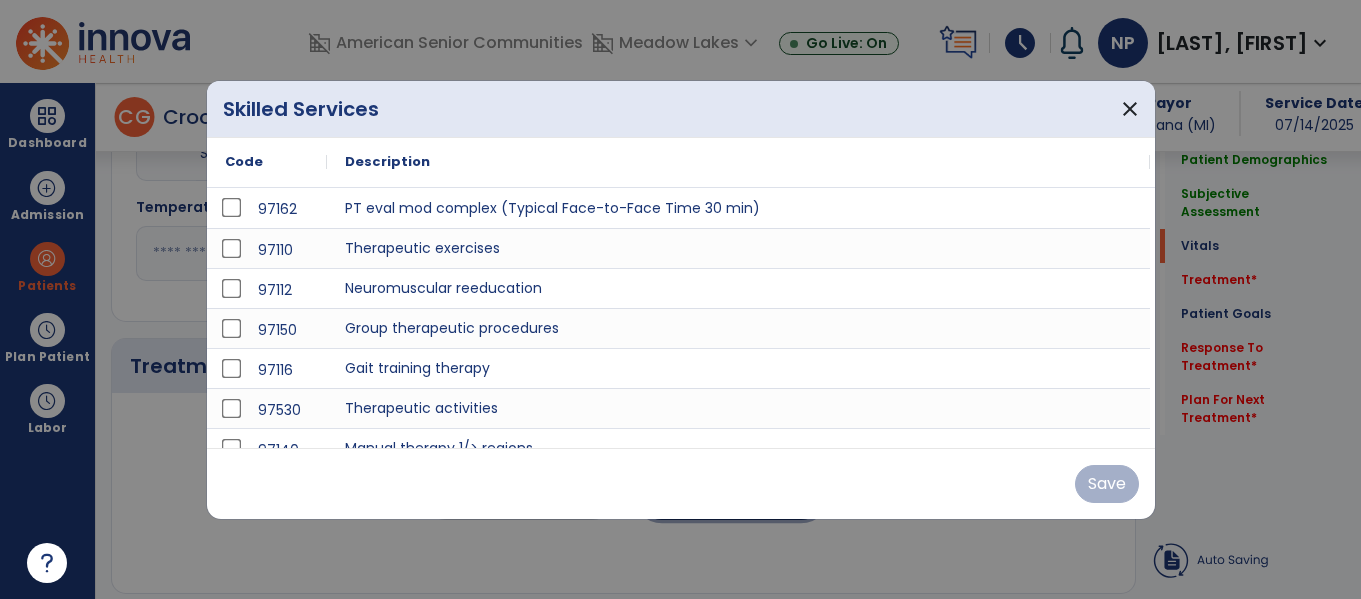 scroll, scrollTop: 1036, scrollLeft: 0, axis: vertical 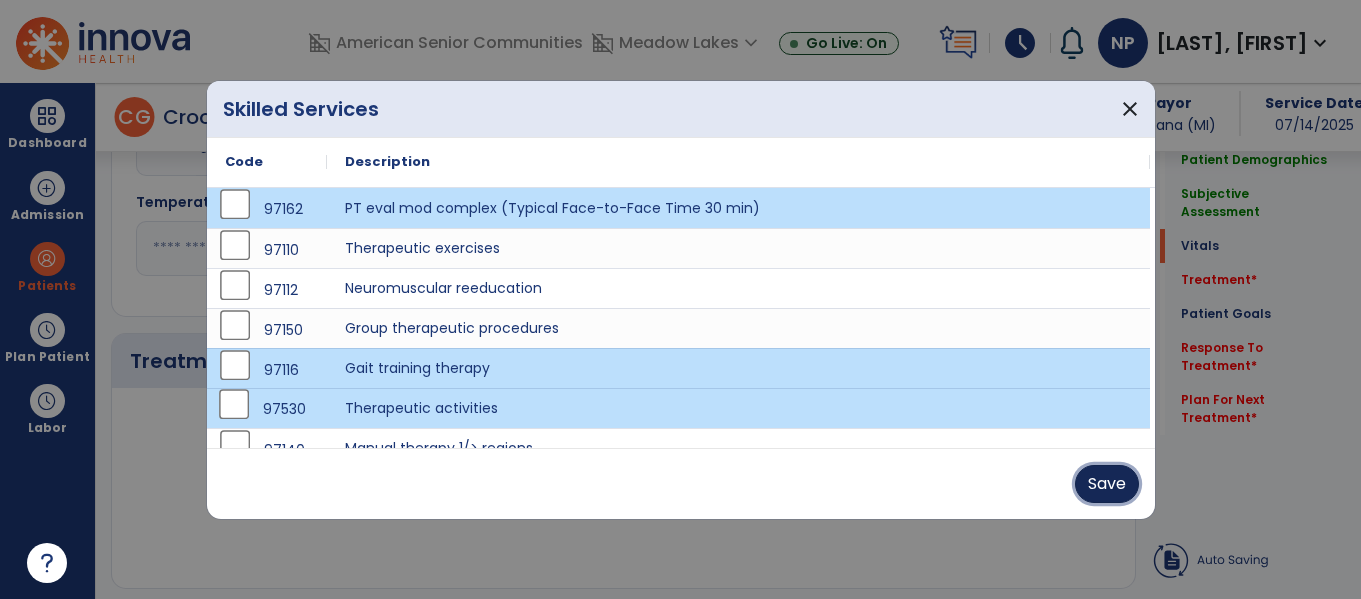 click on "Save" at bounding box center (1107, 484) 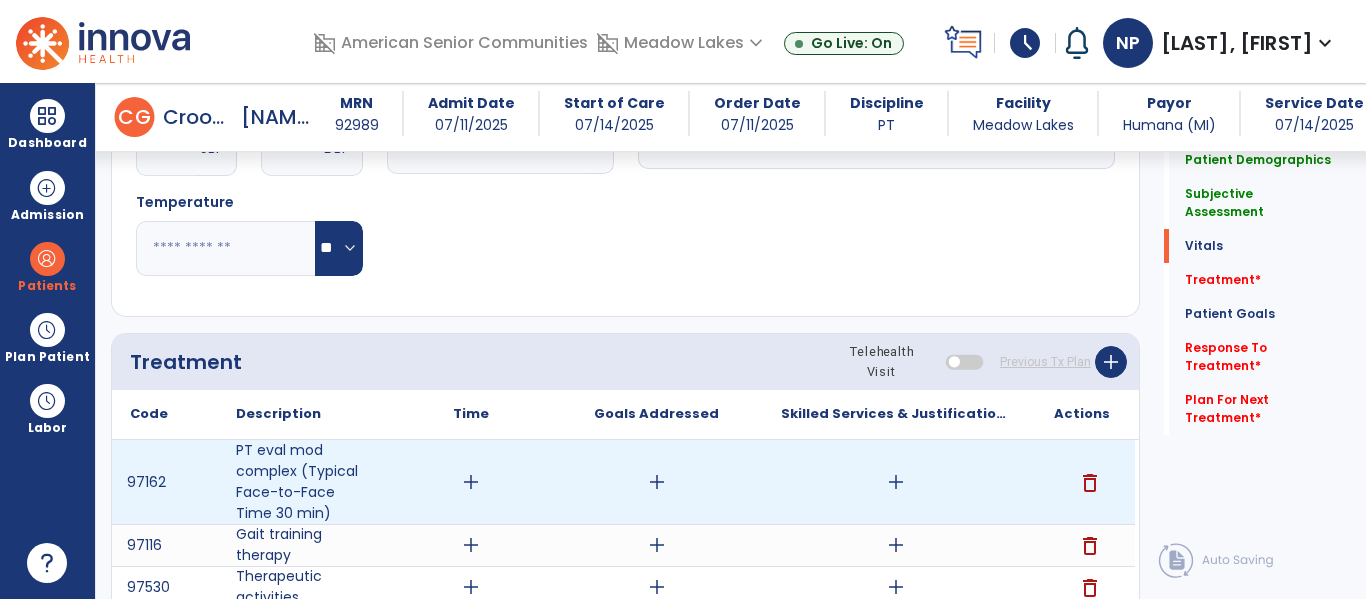 click on "add" at bounding box center (470, 482) 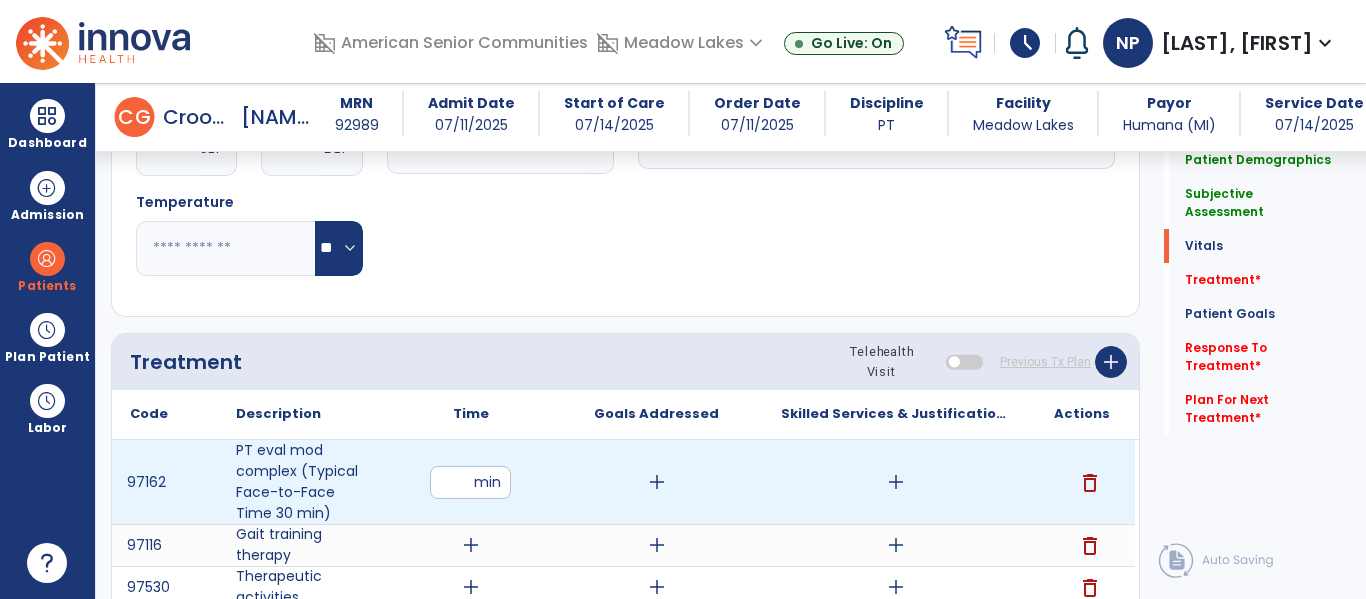 type on "**" 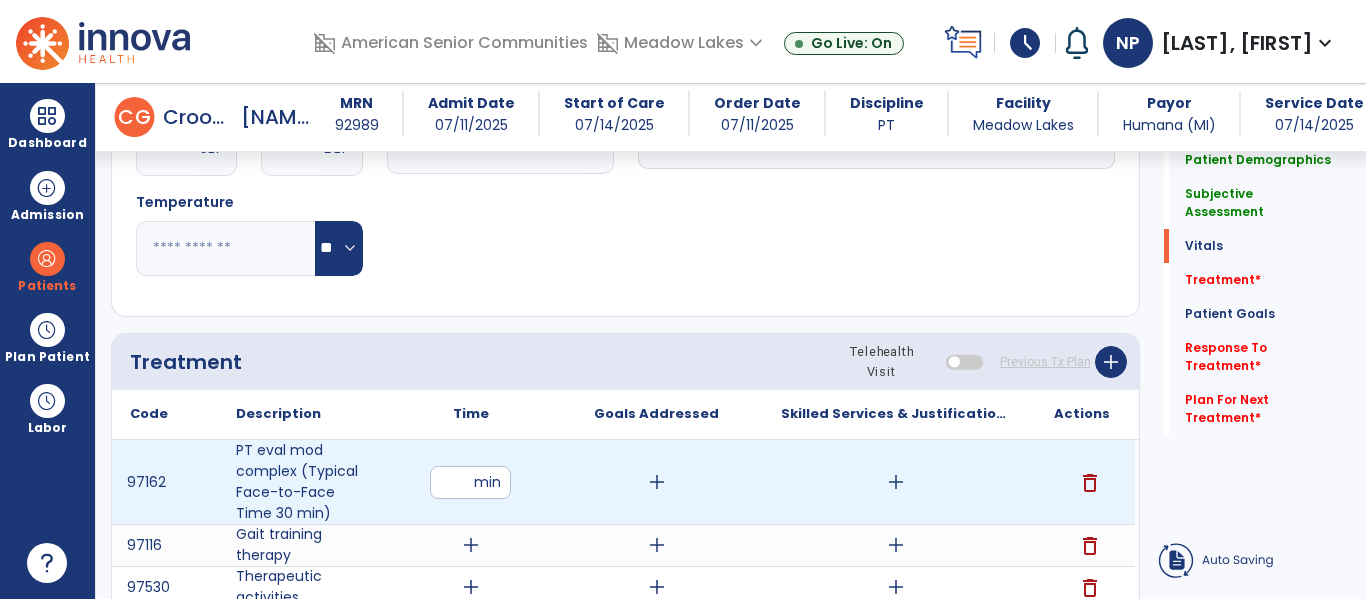 click on "add" at bounding box center (896, 482) 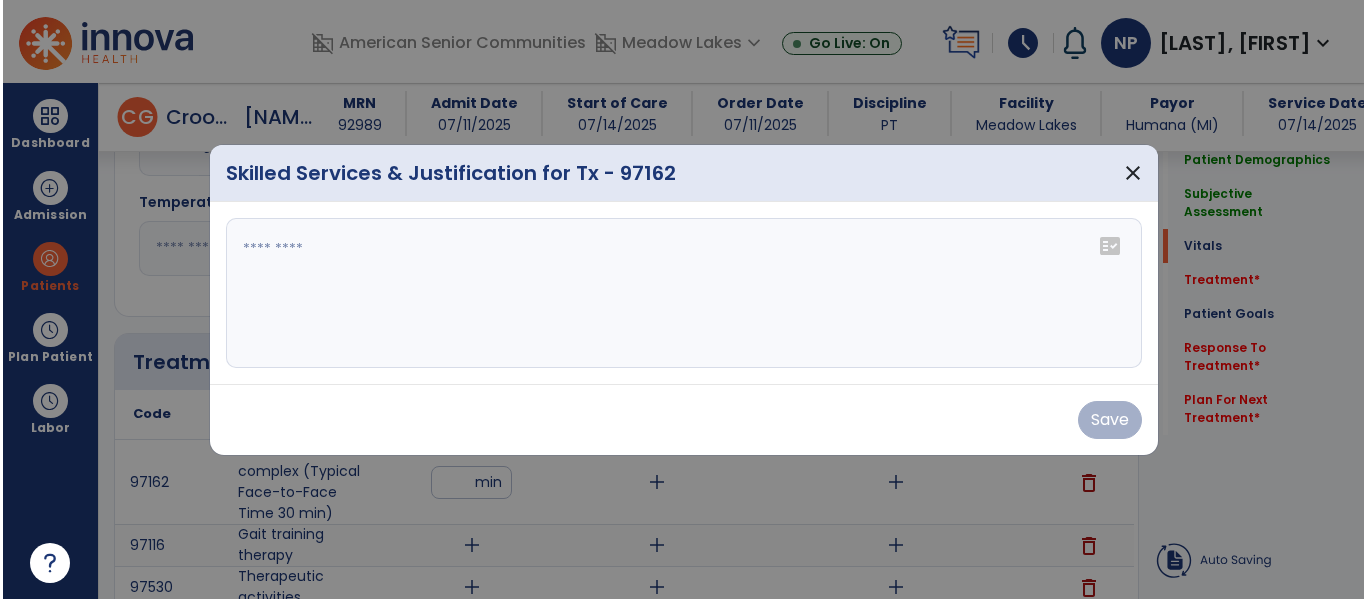 scroll, scrollTop: 1036, scrollLeft: 0, axis: vertical 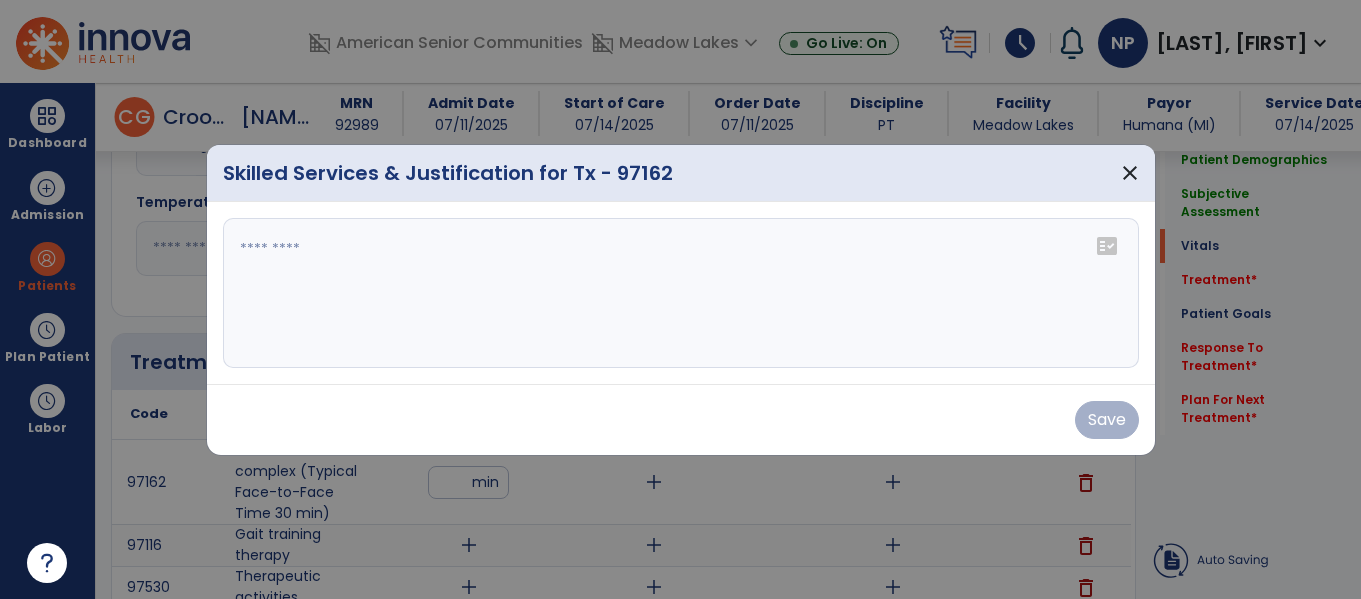 click at bounding box center [681, 293] 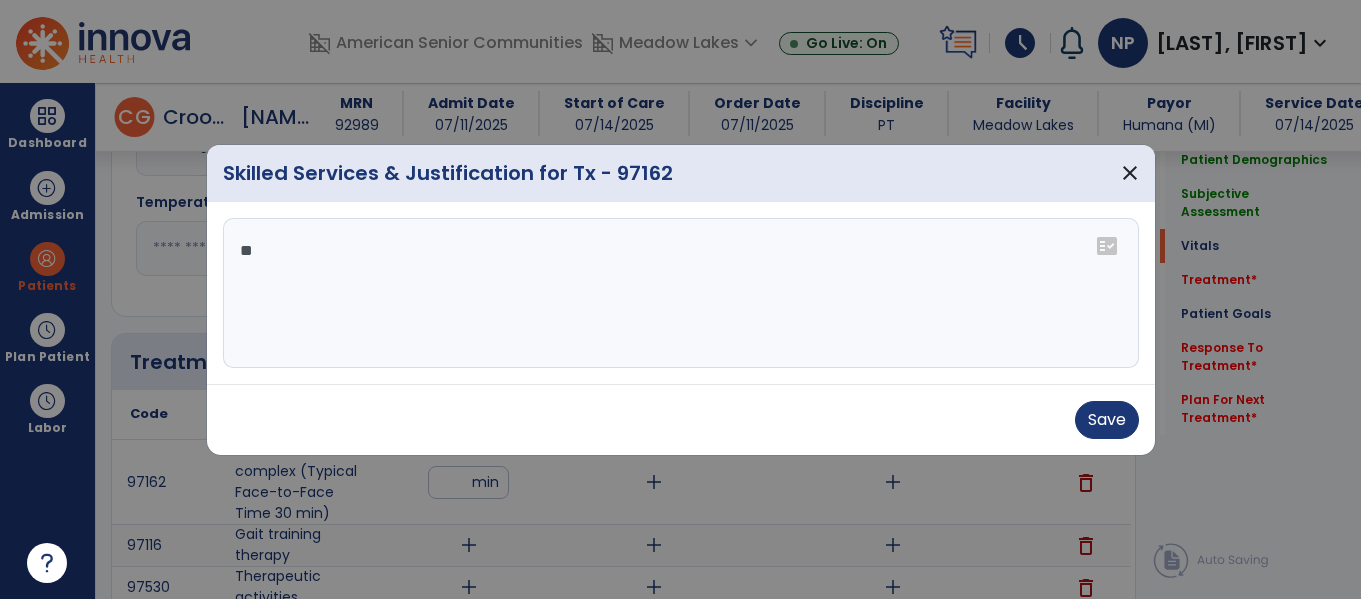 type on "*" 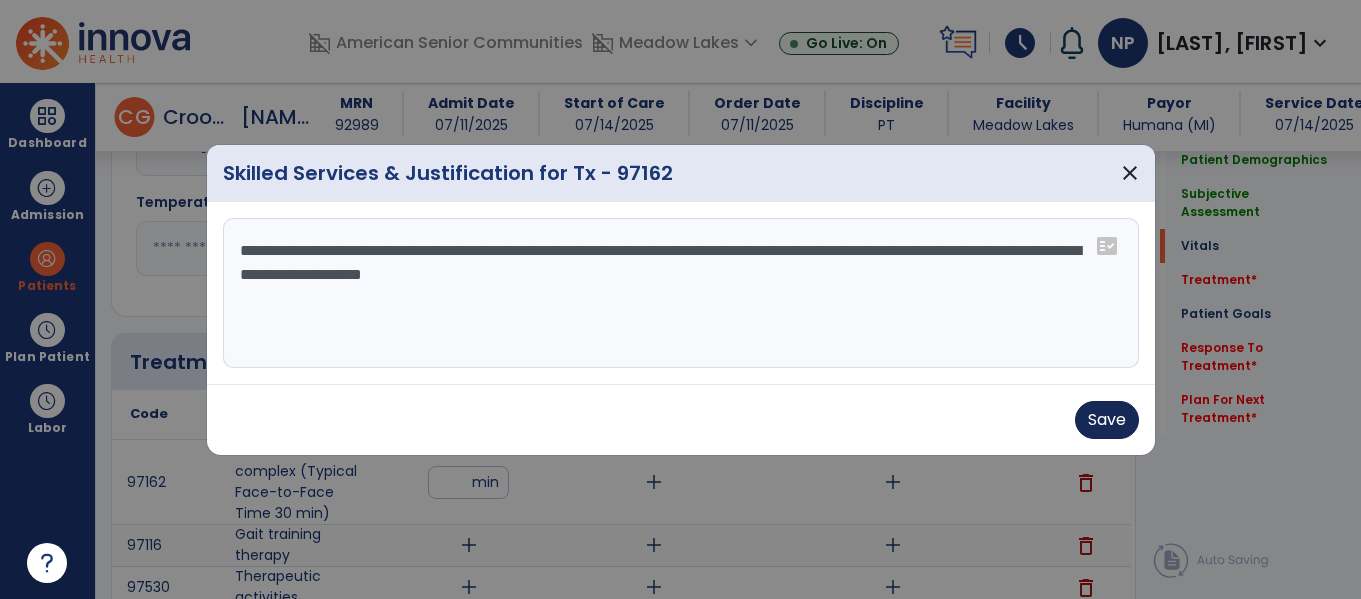 type on "**********" 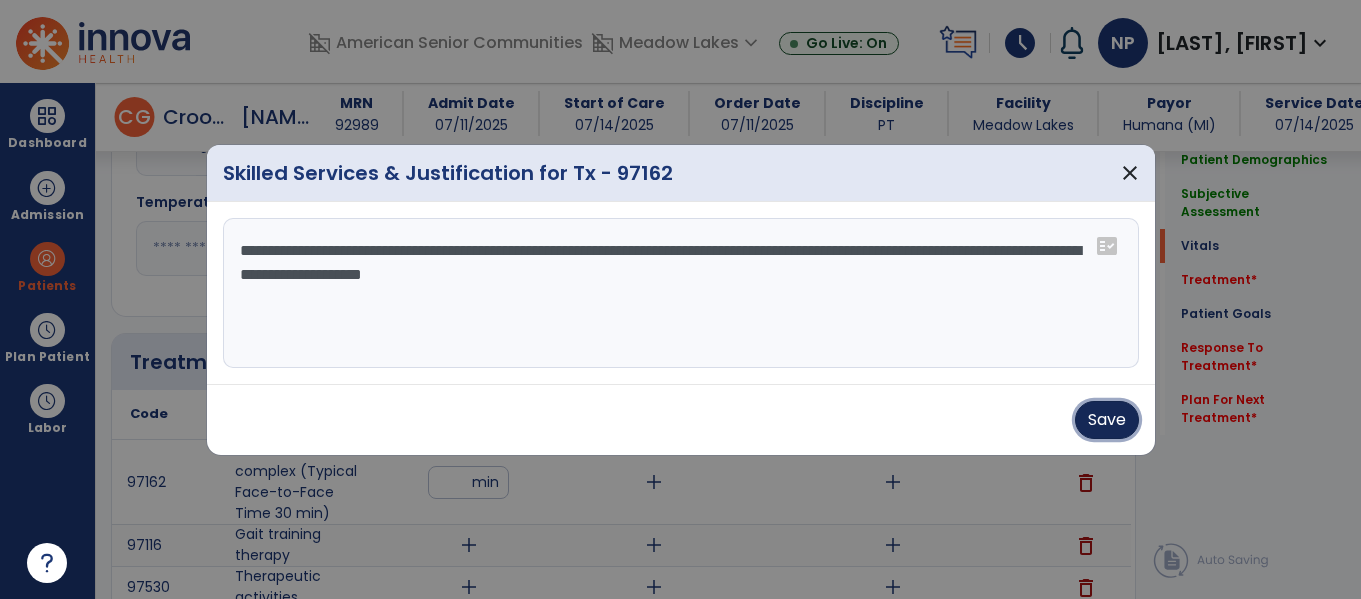 click on "Save" at bounding box center (1107, 420) 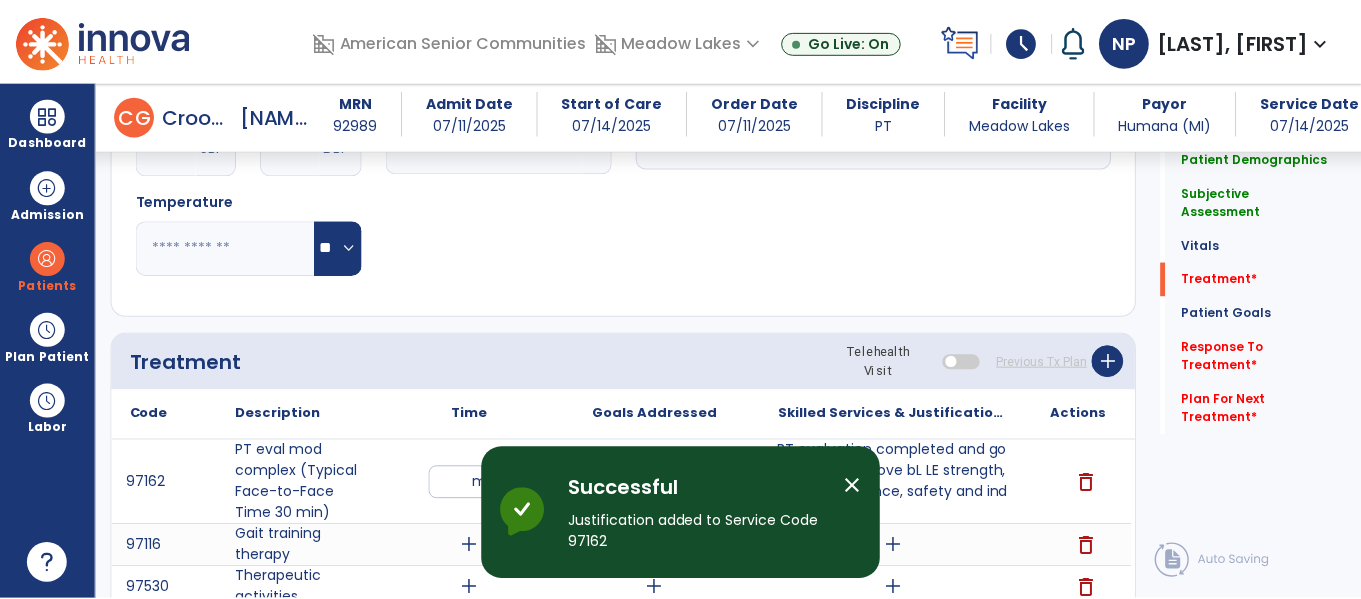 scroll, scrollTop: 1126, scrollLeft: 0, axis: vertical 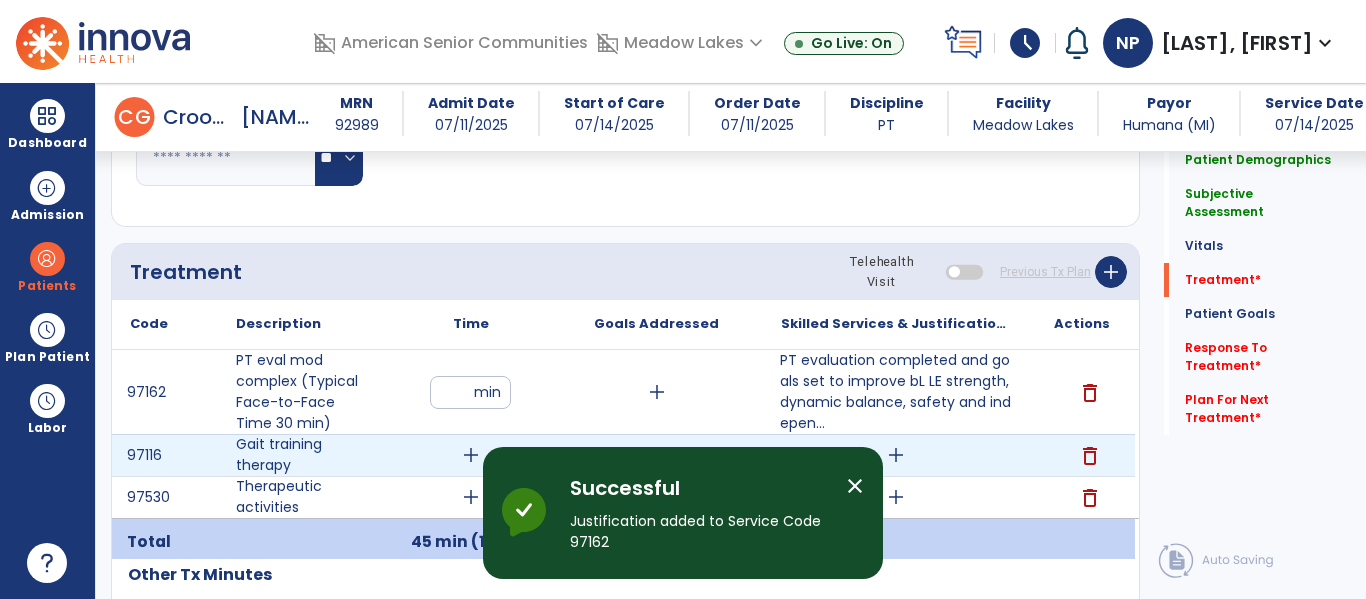 click on "add" at bounding box center [471, 455] 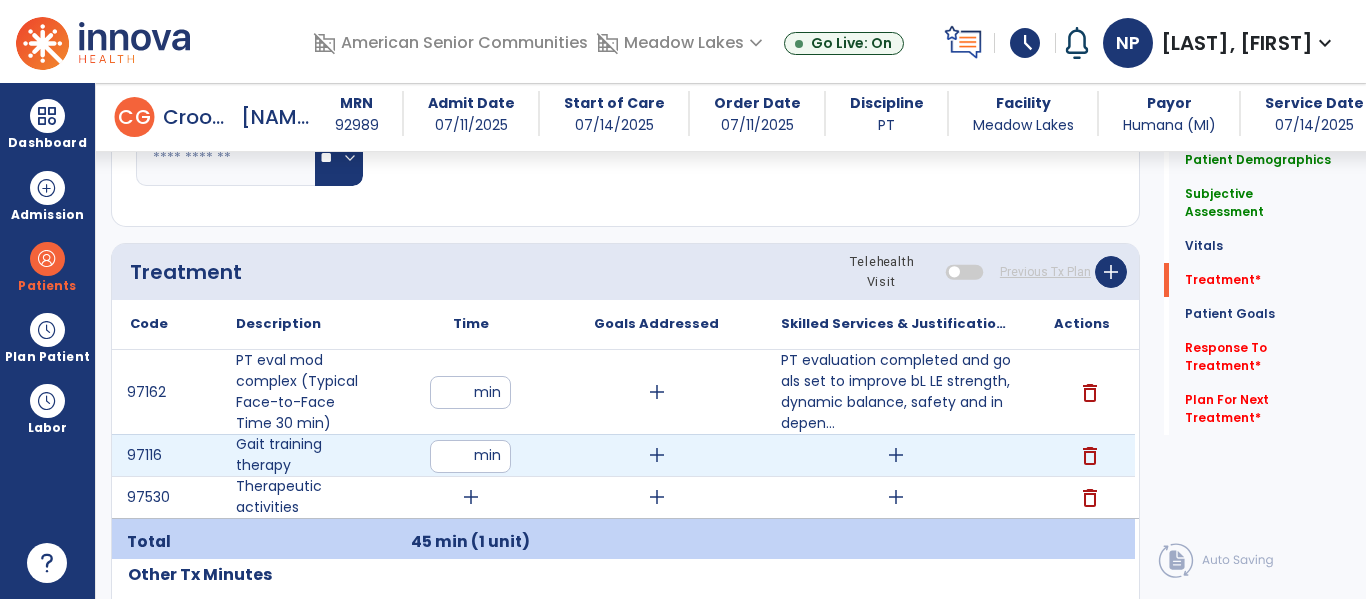 type on "**" 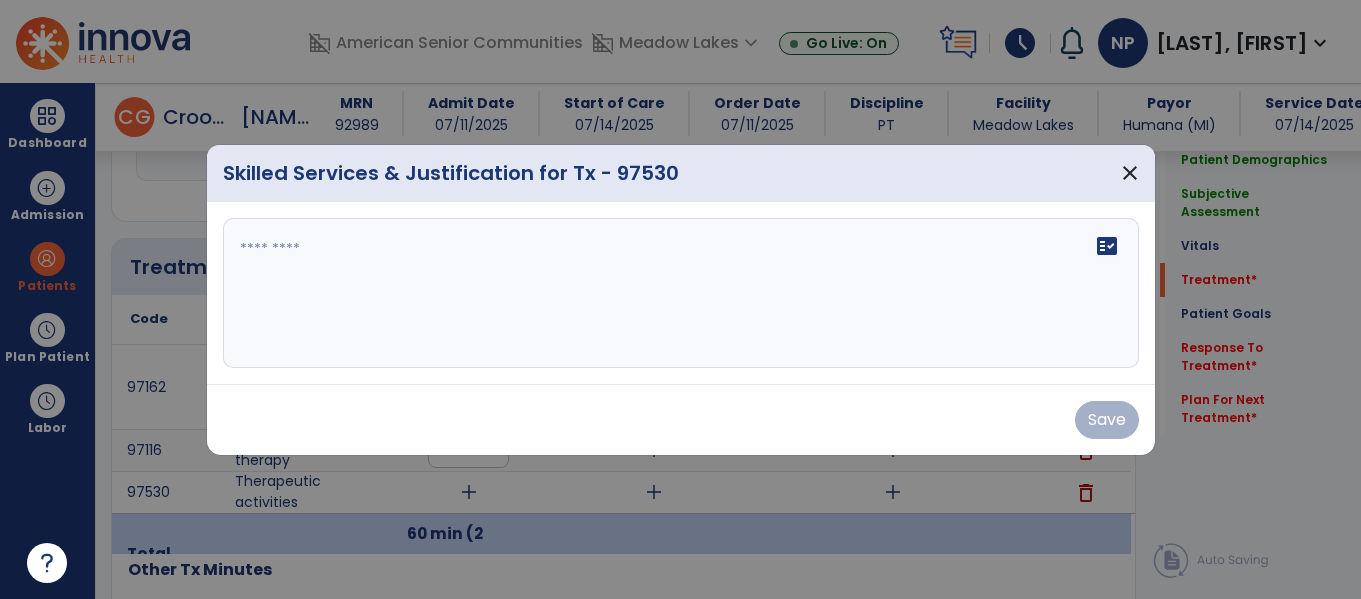 click on "fact_check" at bounding box center [681, 293] 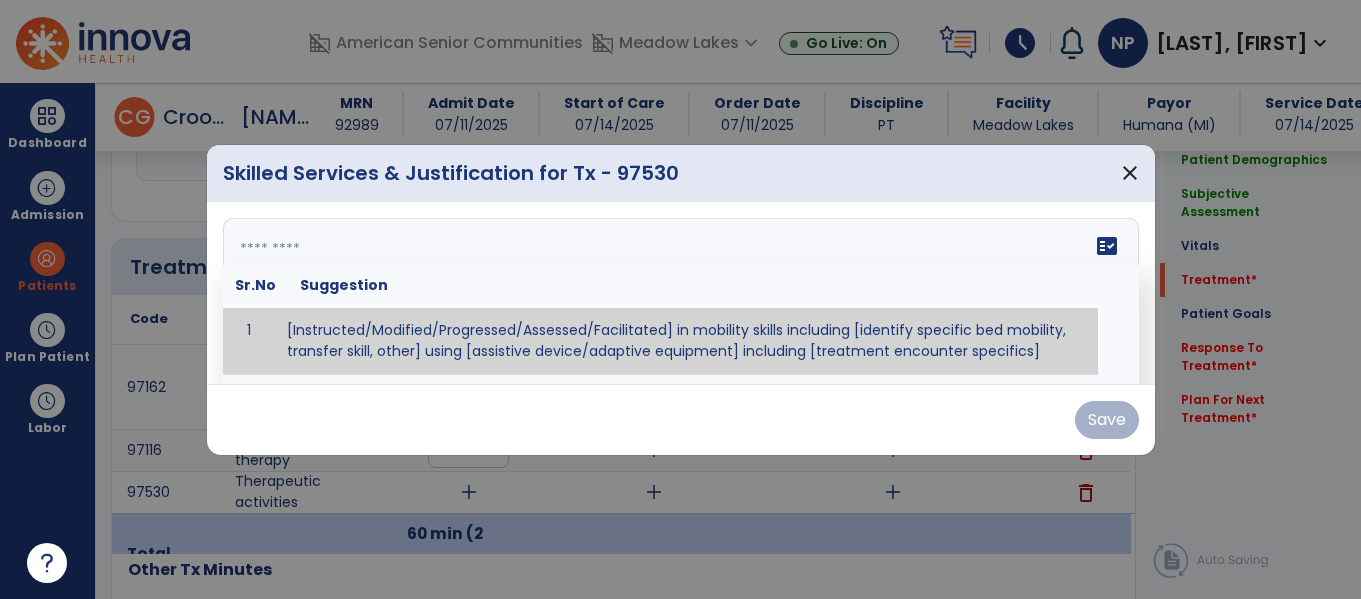 scroll, scrollTop: 1126, scrollLeft: 0, axis: vertical 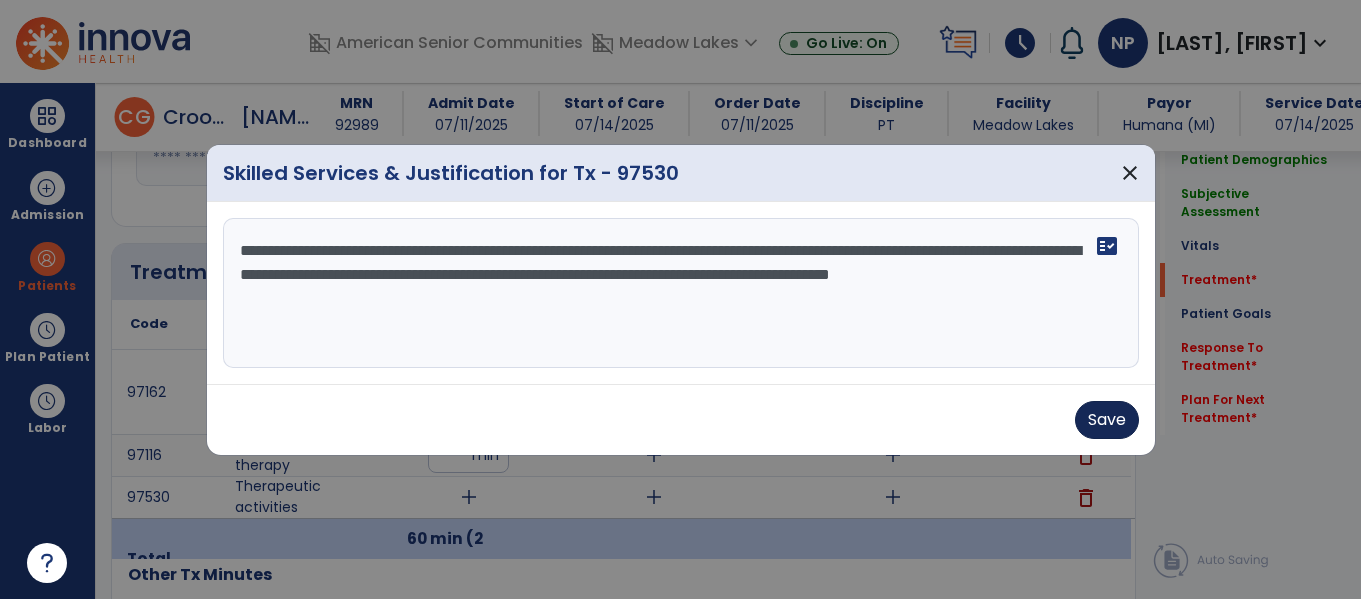 type on "**********" 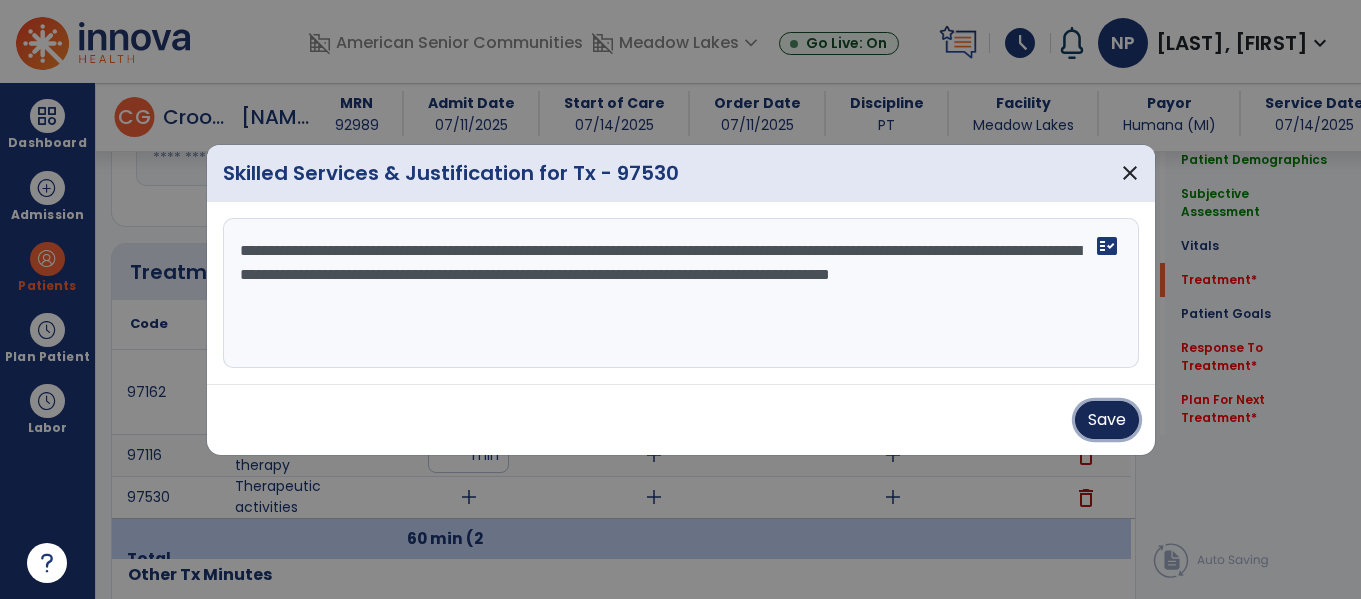 click on "Save" at bounding box center (1107, 420) 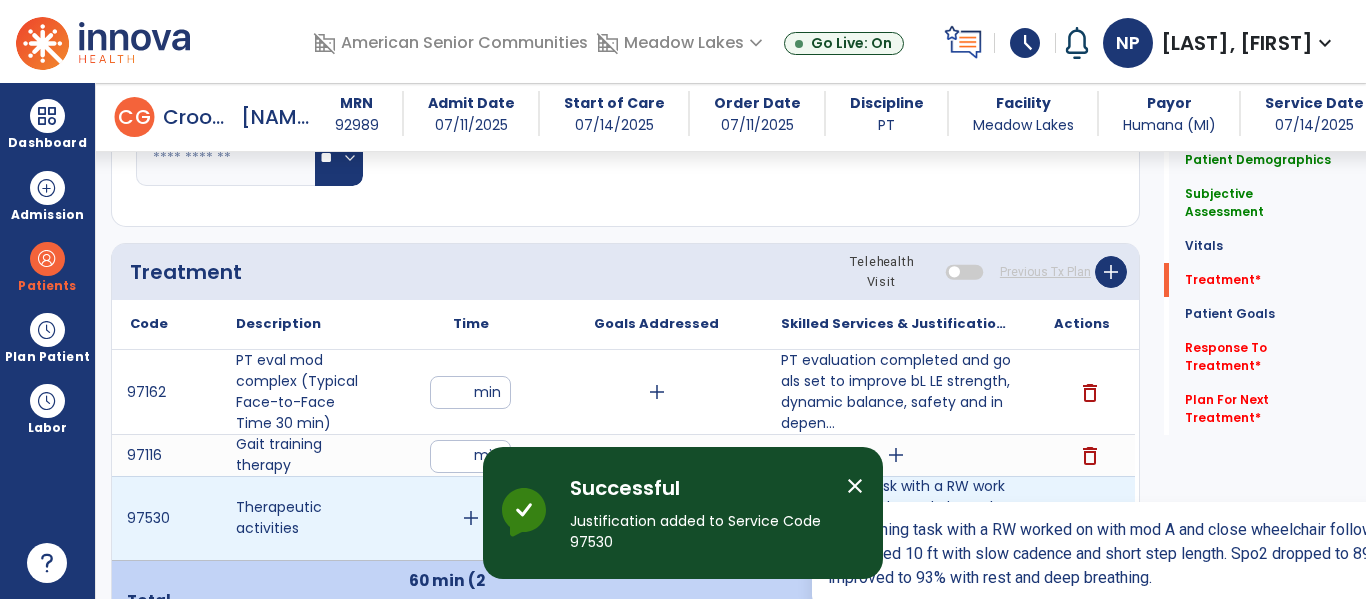click on "gait training task with a RW worked on with mod A and close wheelchair follow for safety. patient am..." at bounding box center [896, 518] 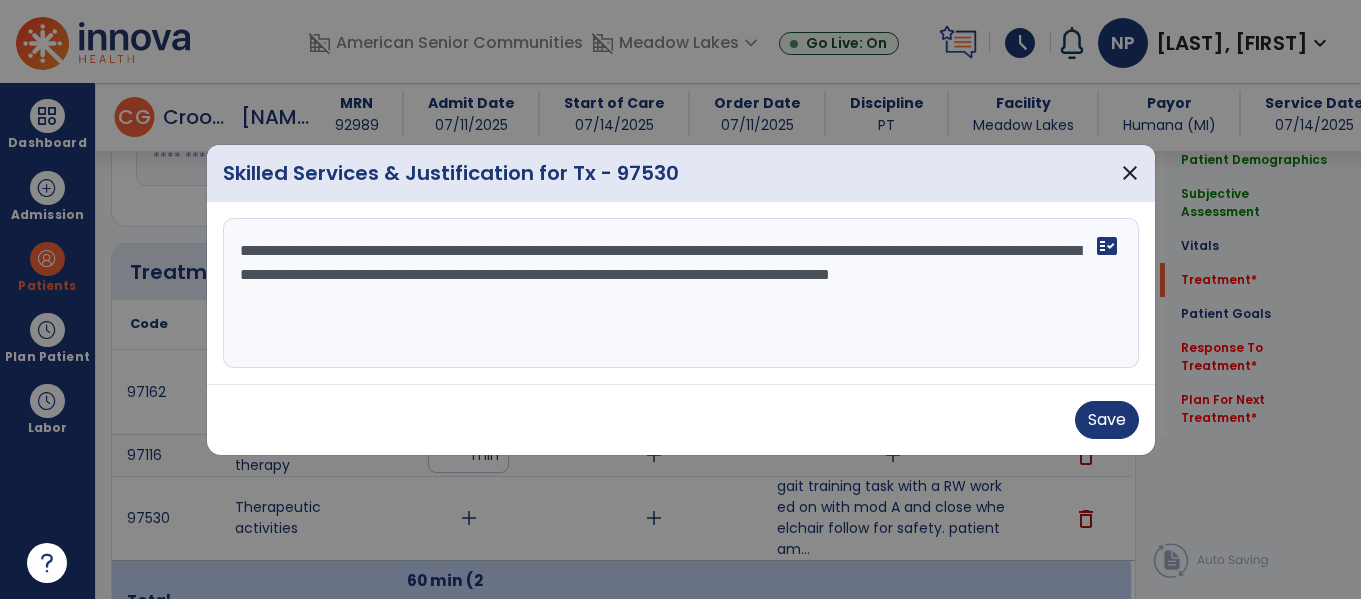 scroll, scrollTop: 1126, scrollLeft: 0, axis: vertical 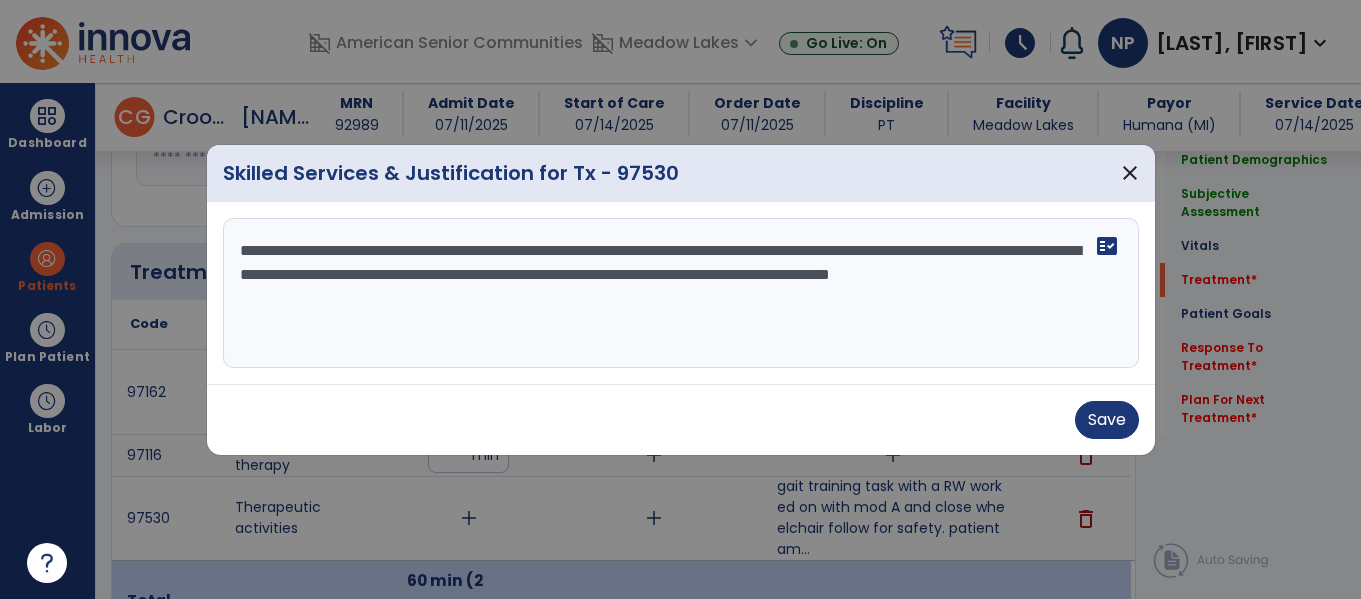 drag, startPoint x: 237, startPoint y: 246, endPoint x: 682, endPoint y: 296, distance: 447.80017 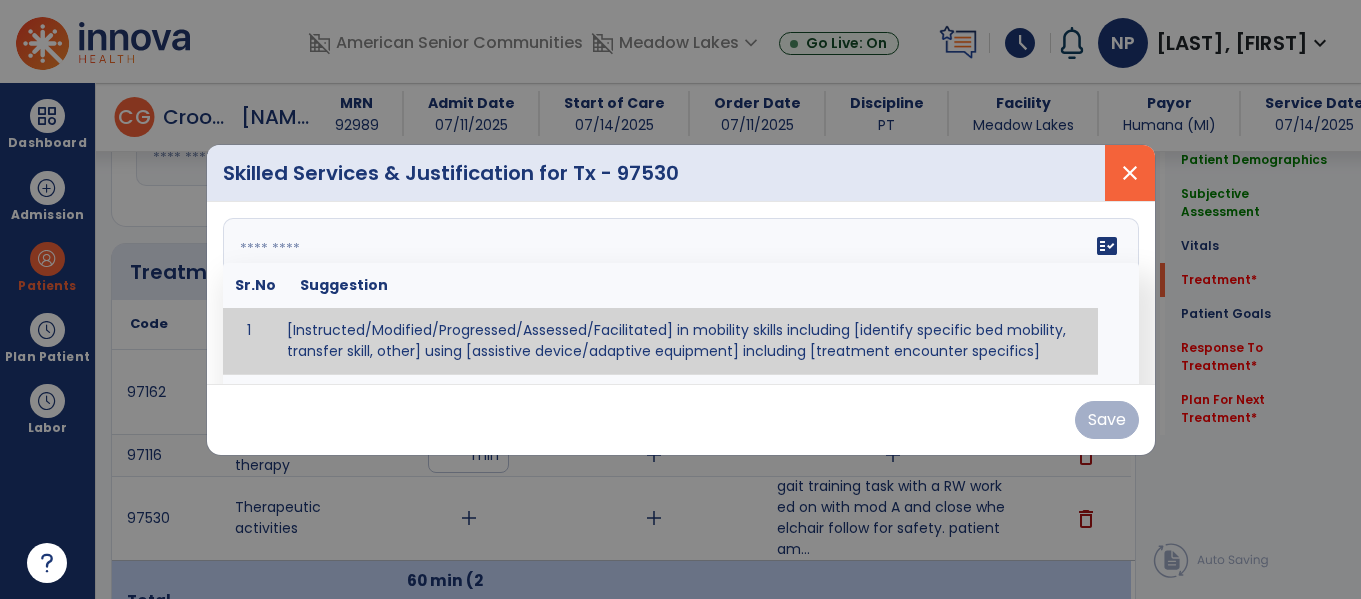type 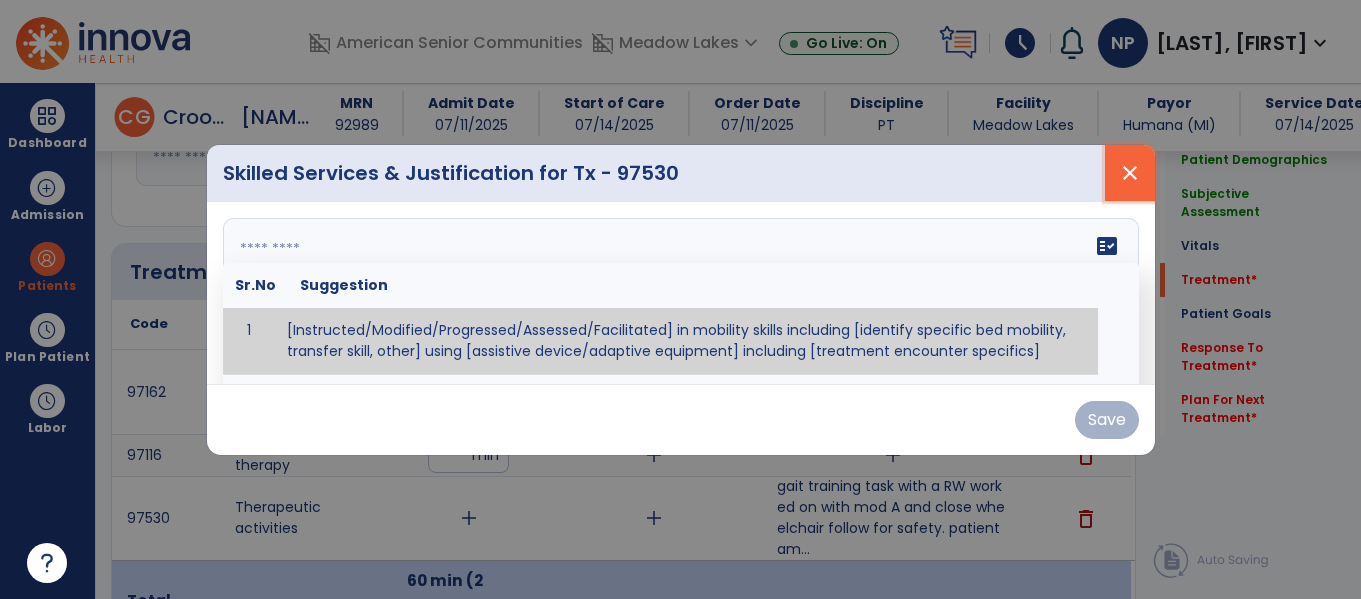 click on "close" at bounding box center [1130, 173] 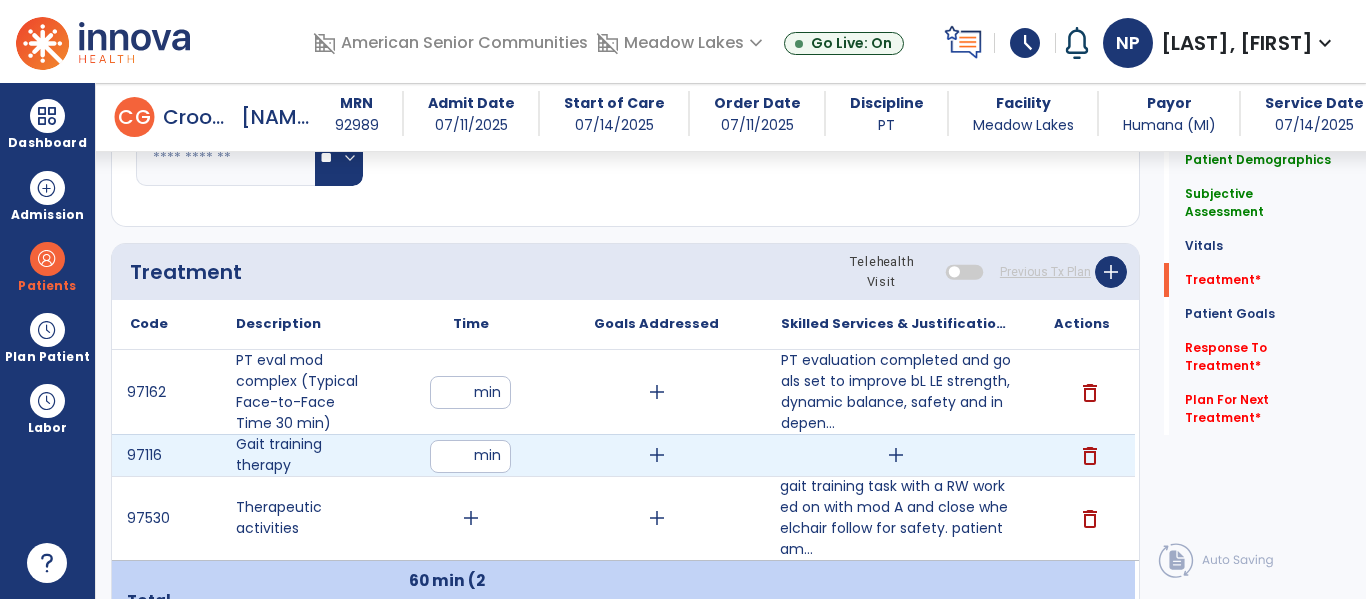 click on "add" at bounding box center [896, 455] 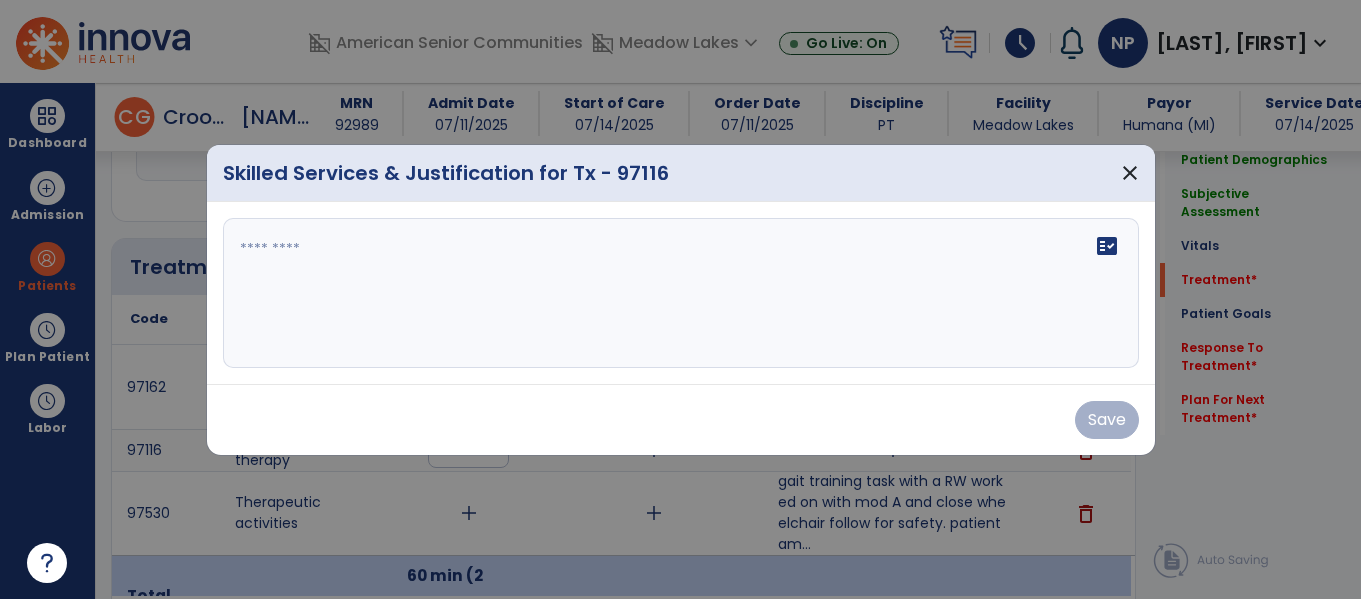 scroll, scrollTop: 1126, scrollLeft: 0, axis: vertical 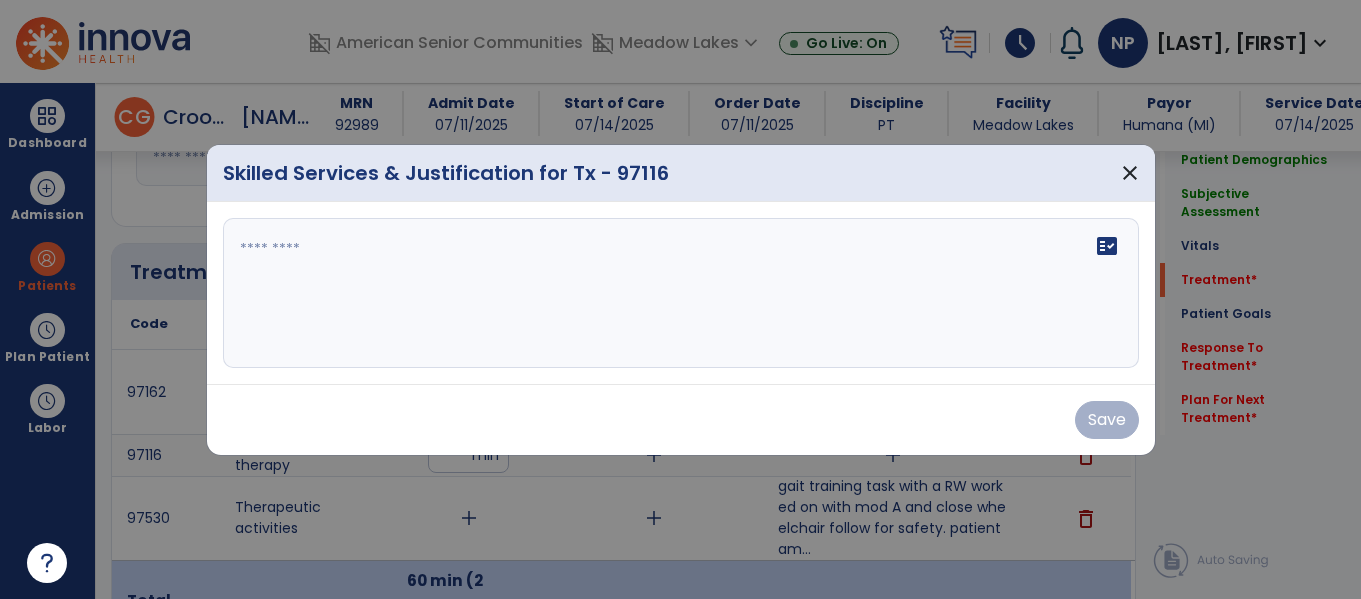 click on "fact_check" at bounding box center (681, 293) 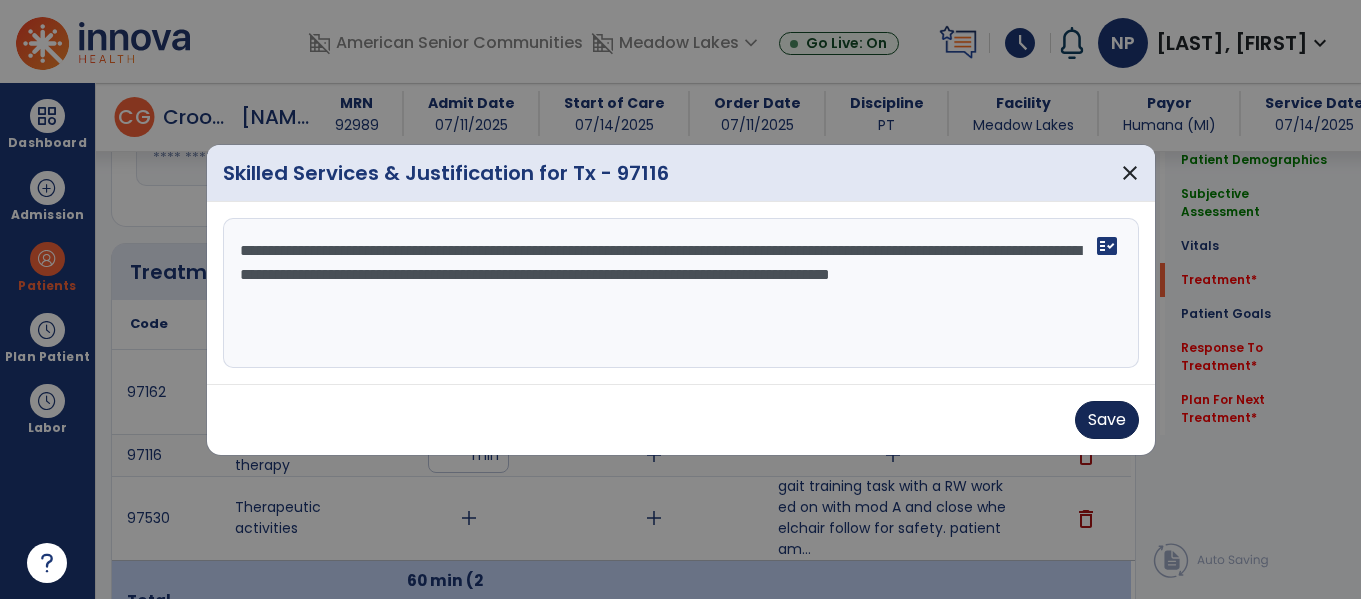 type on "**********" 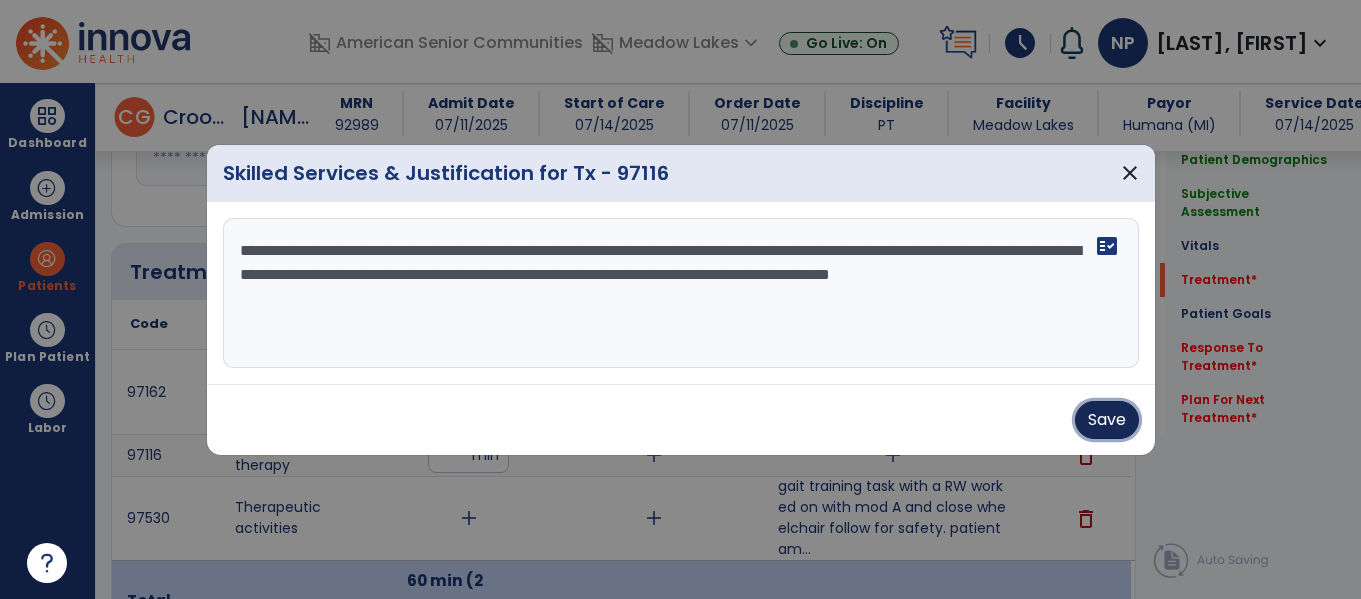 click on "Save" at bounding box center [1107, 420] 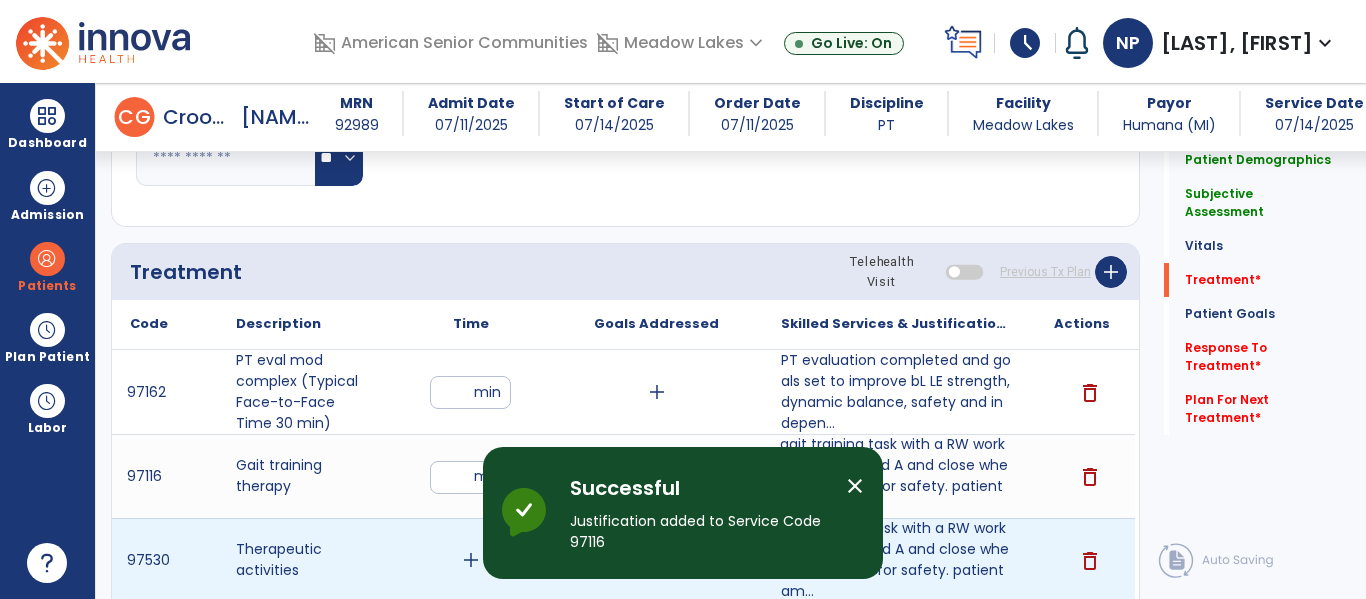 click on "add" at bounding box center (471, 560) 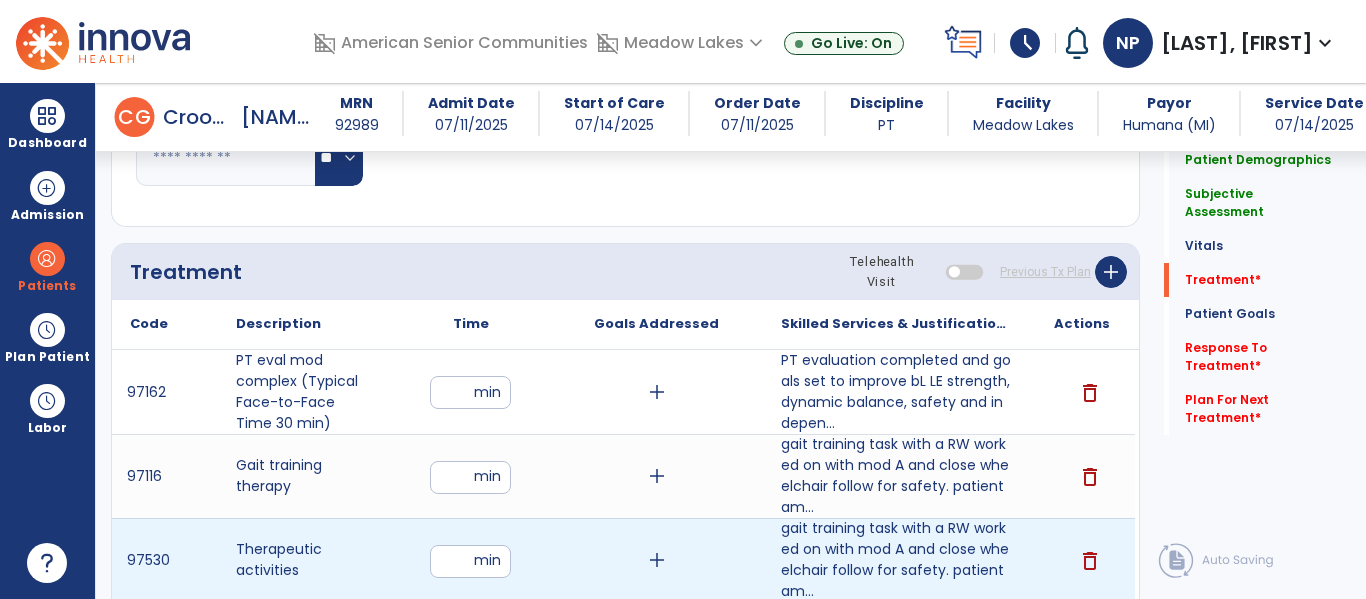 type on "**" 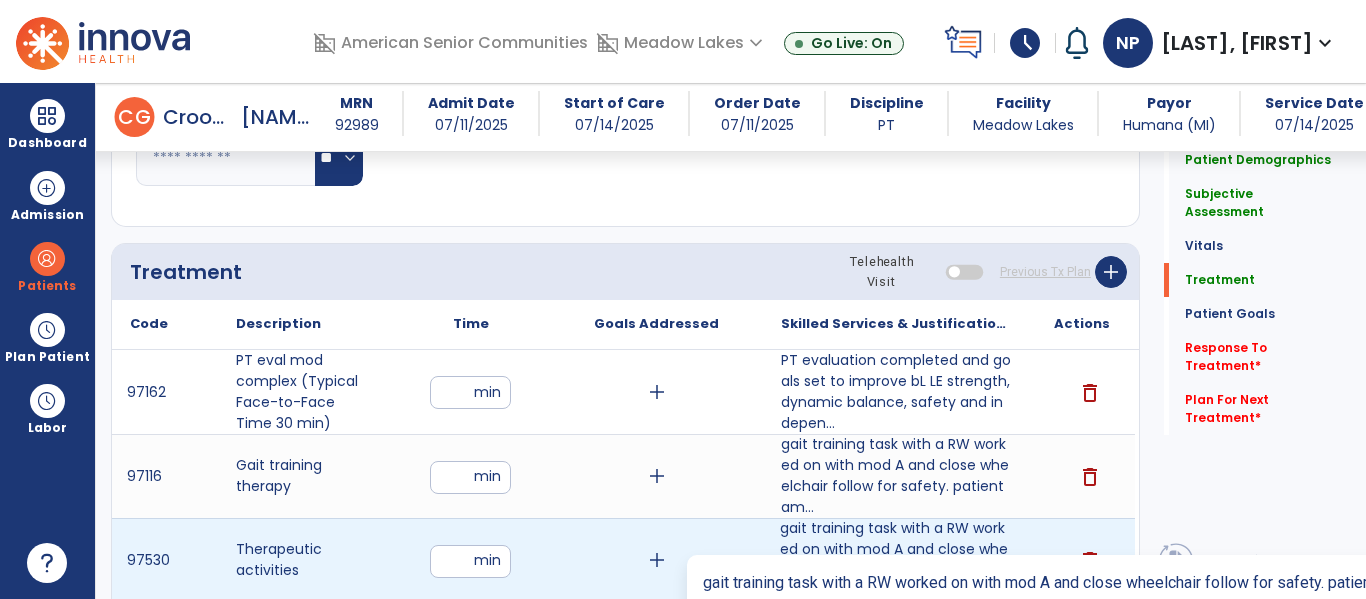 click on "gait training task with a RW worked on with mod A and close wheelchair follow for safety. patient am..." at bounding box center [896, 560] 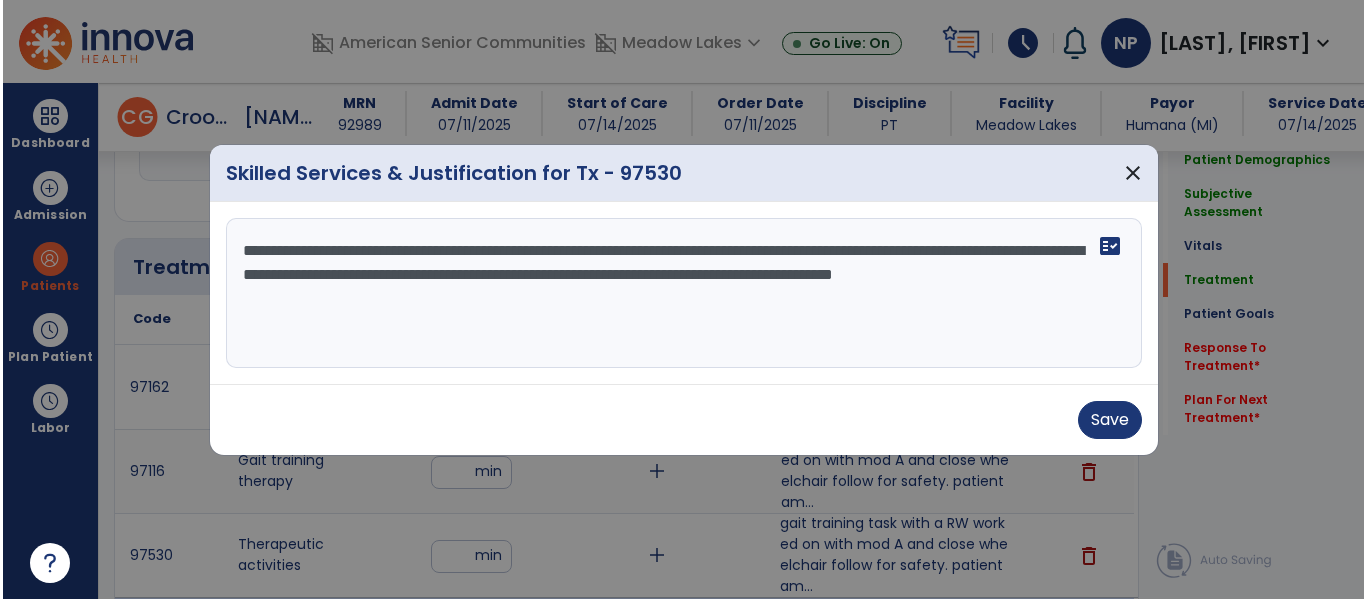 scroll, scrollTop: 1126, scrollLeft: 0, axis: vertical 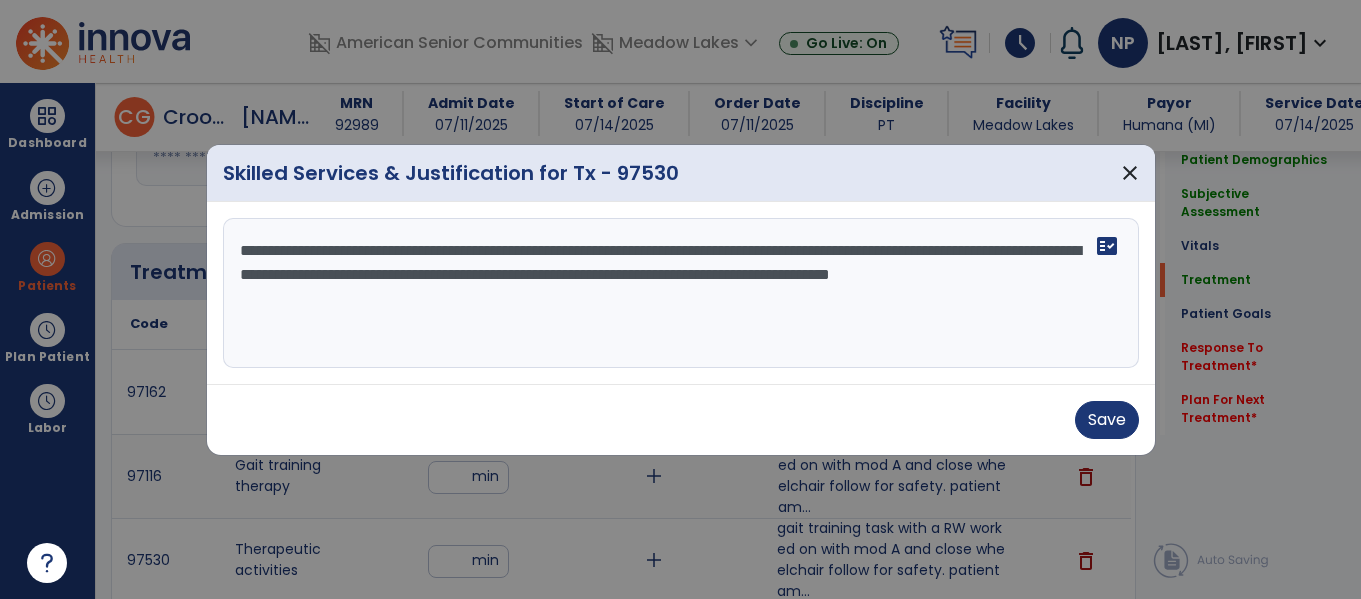 click on "**********" at bounding box center [681, 293] 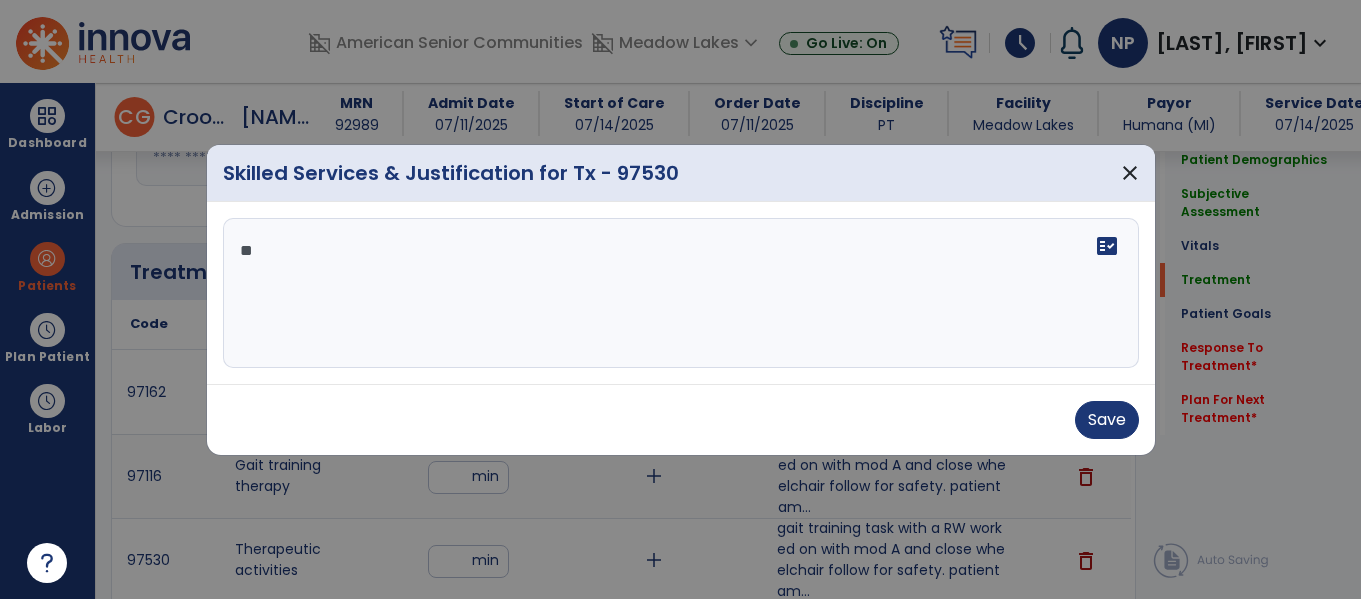 type on "*" 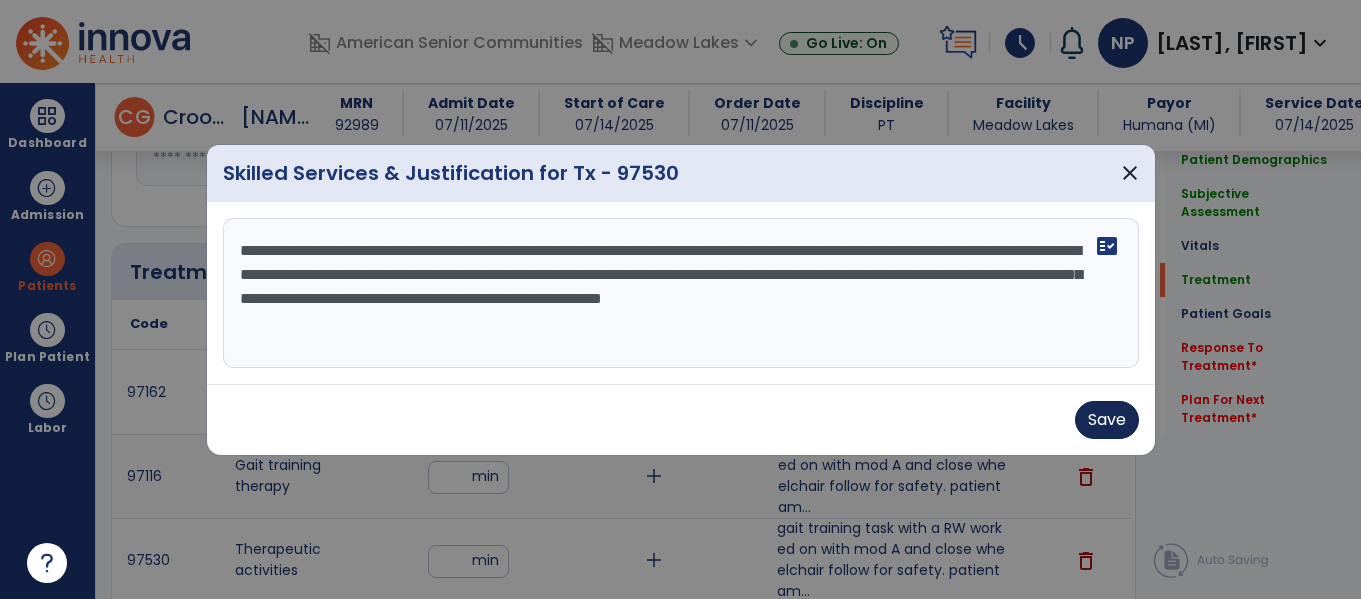 type on "**********" 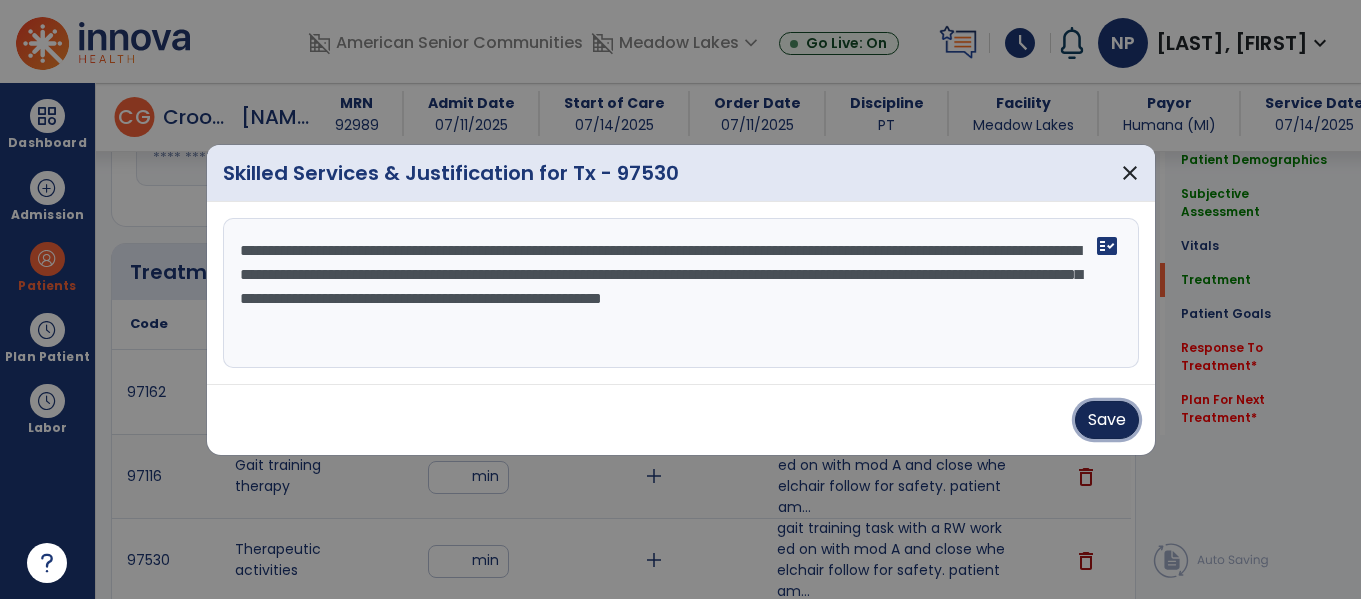 click on "Save" at bounding box center (1107, 420) 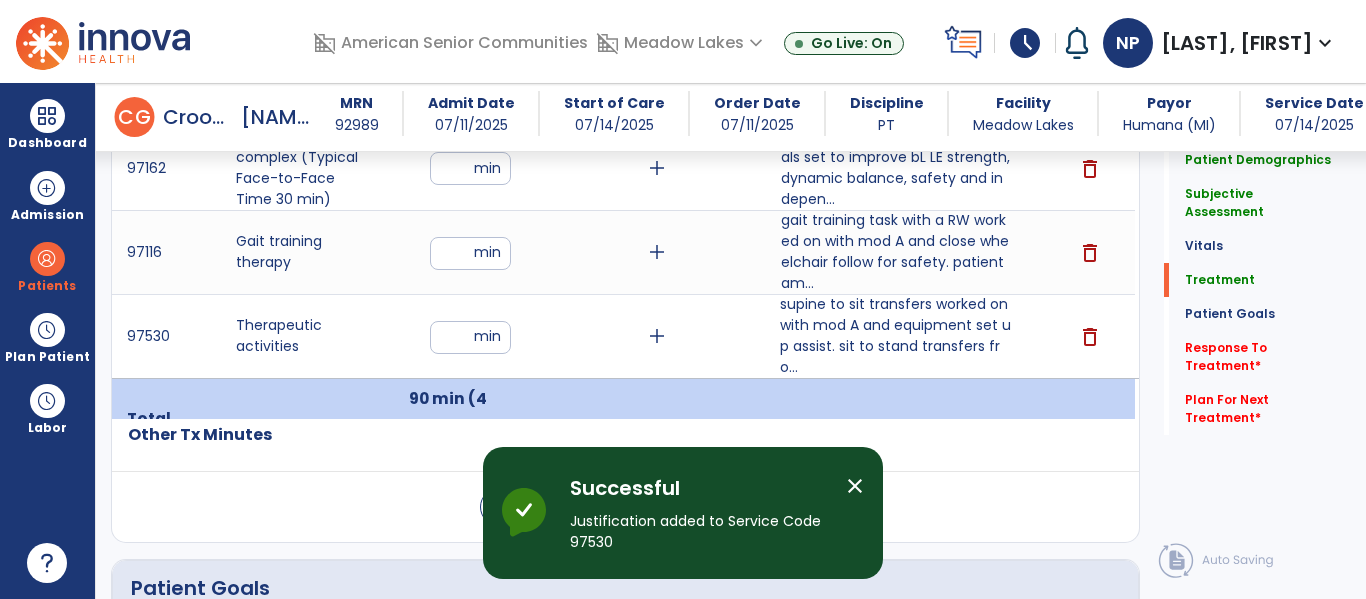 scroll, scrollTop: 1349, scrollLeft: 0, axis: vertical 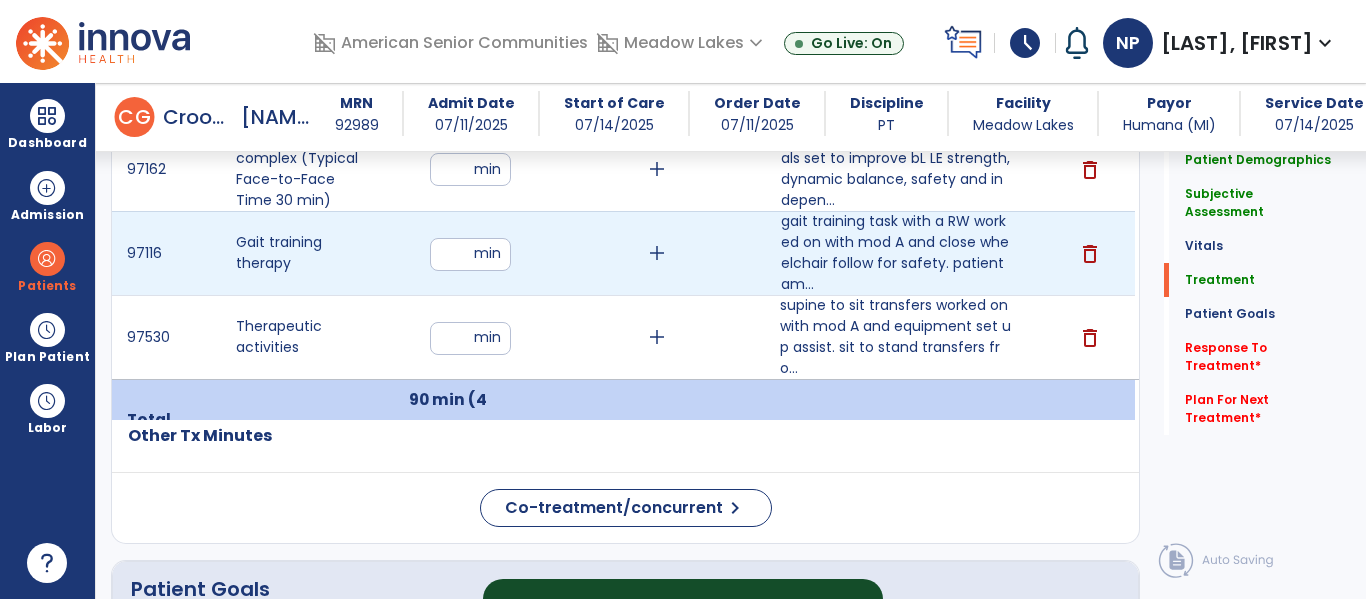 click on "**" at bounding box center [470, 254] 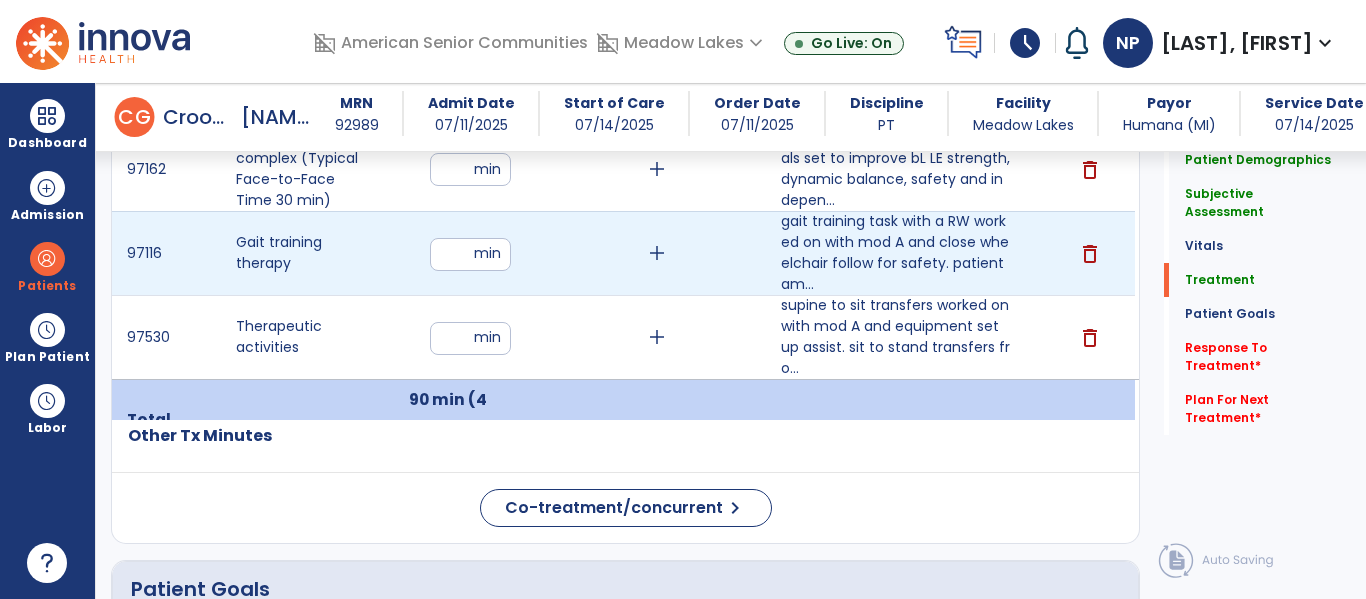 type on "**" 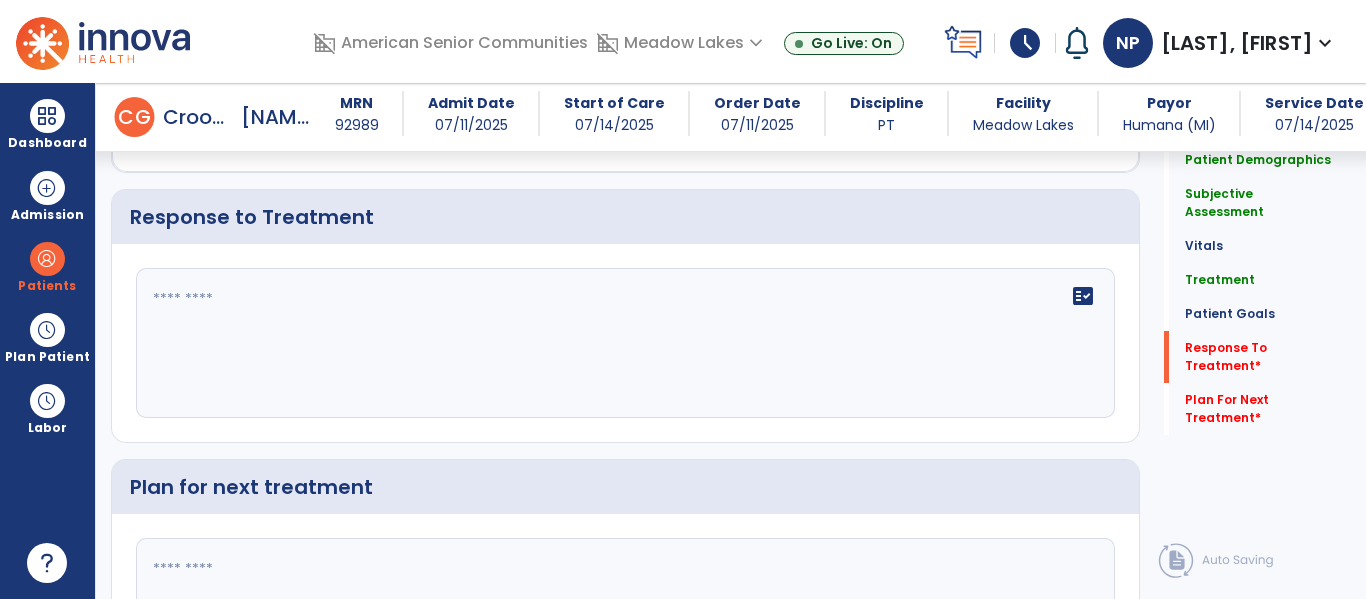 scroll, scrollTop: 3174, scrollLeft: 0, axis: vertical 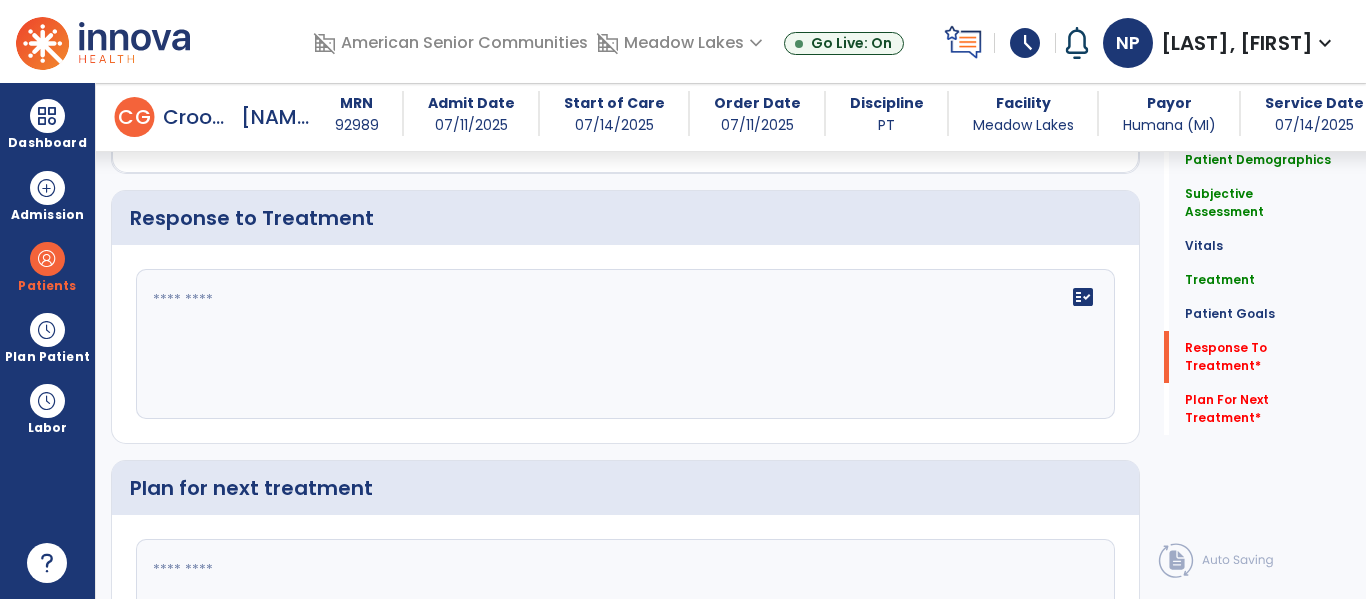 click on "fact_check" 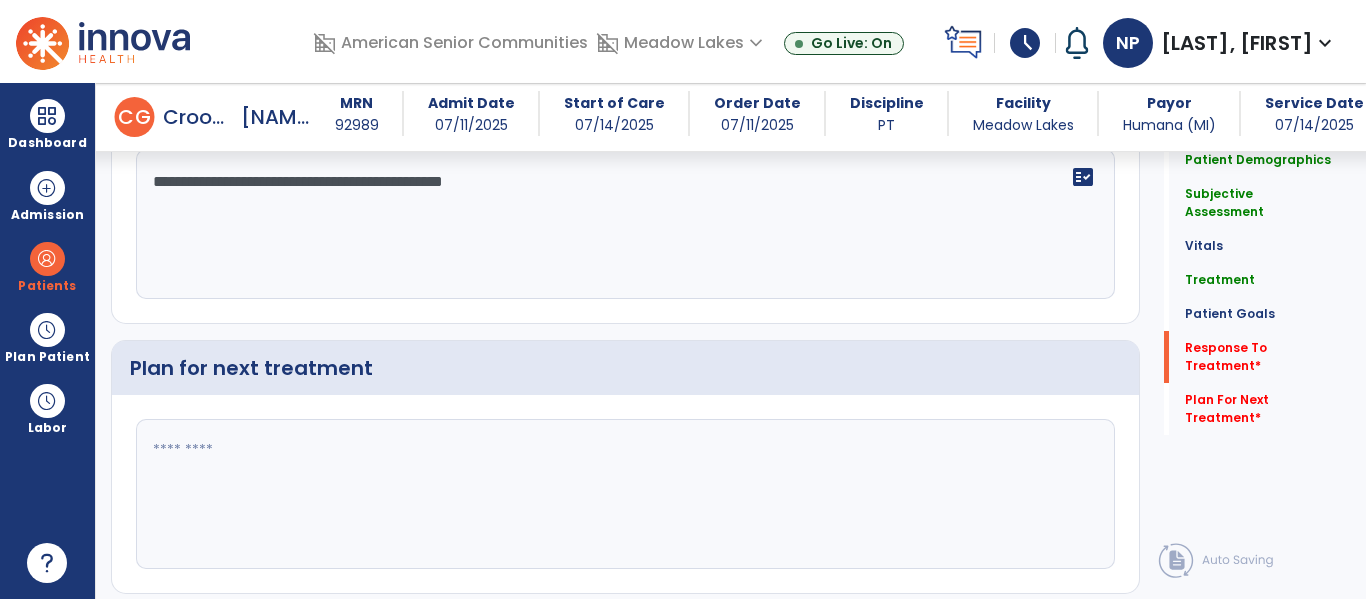 scroll, scrollTop: 3303, scrollLeft: 0, axis: vertical 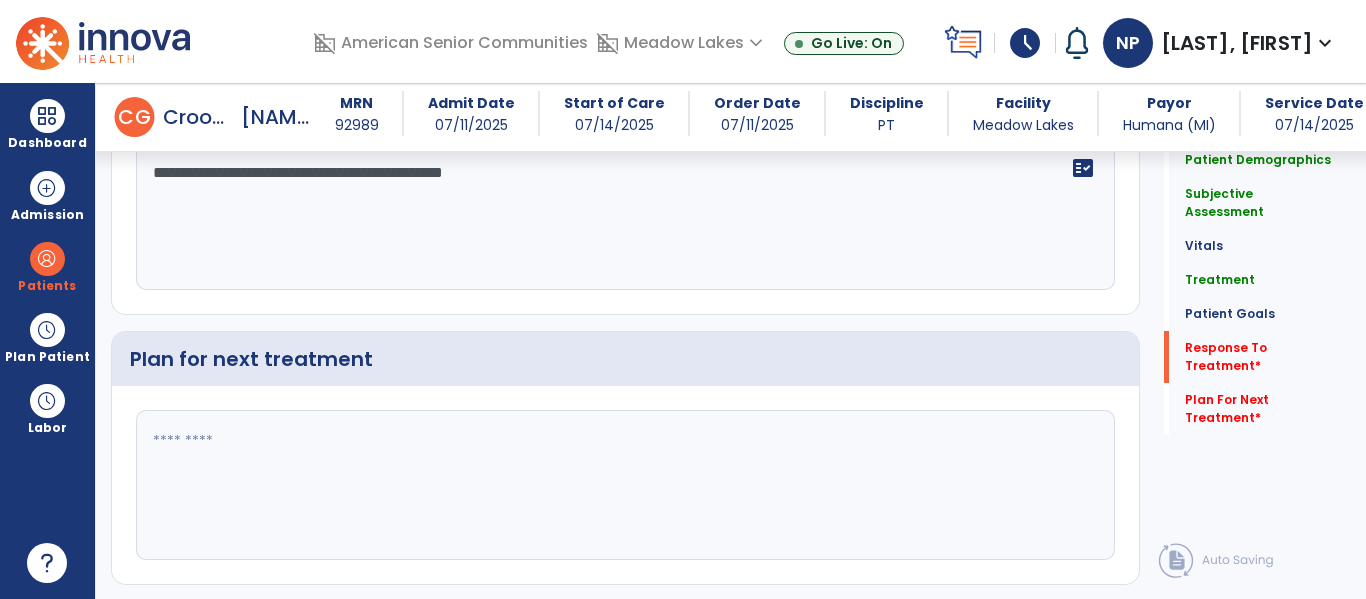 type on "**********" 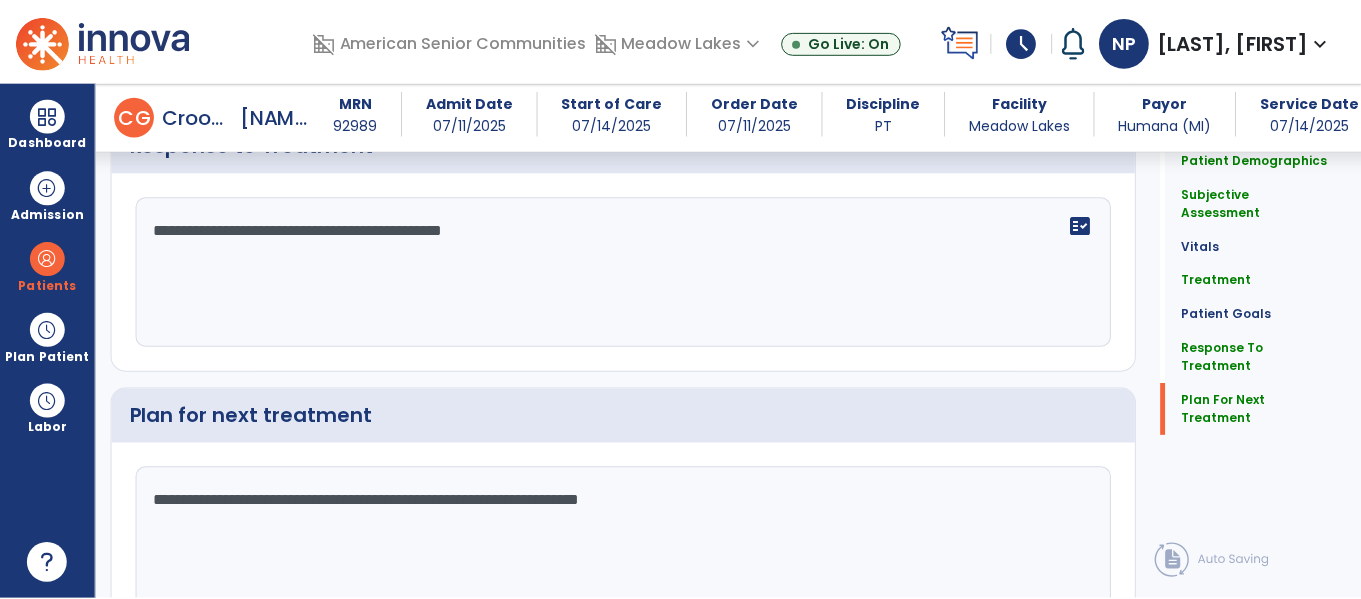 scroll, scrollTop: 3334, scrollLeft: 0, axis: vertical 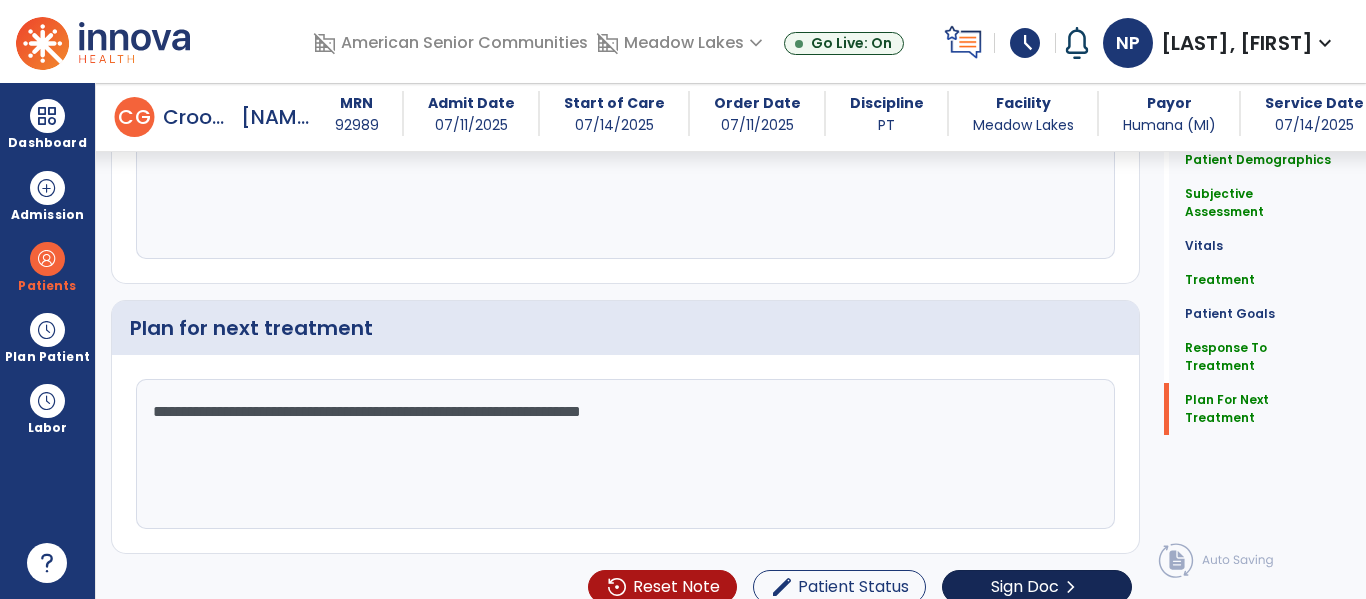 type on "**********" 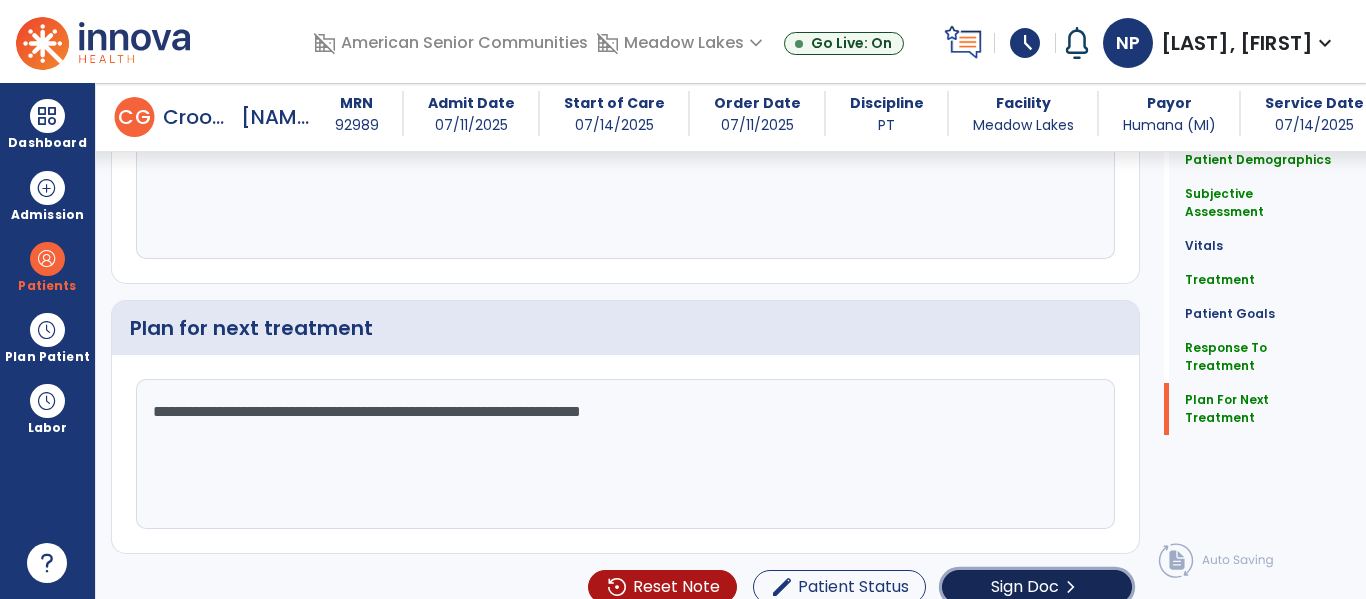 click on "Sign Doc" 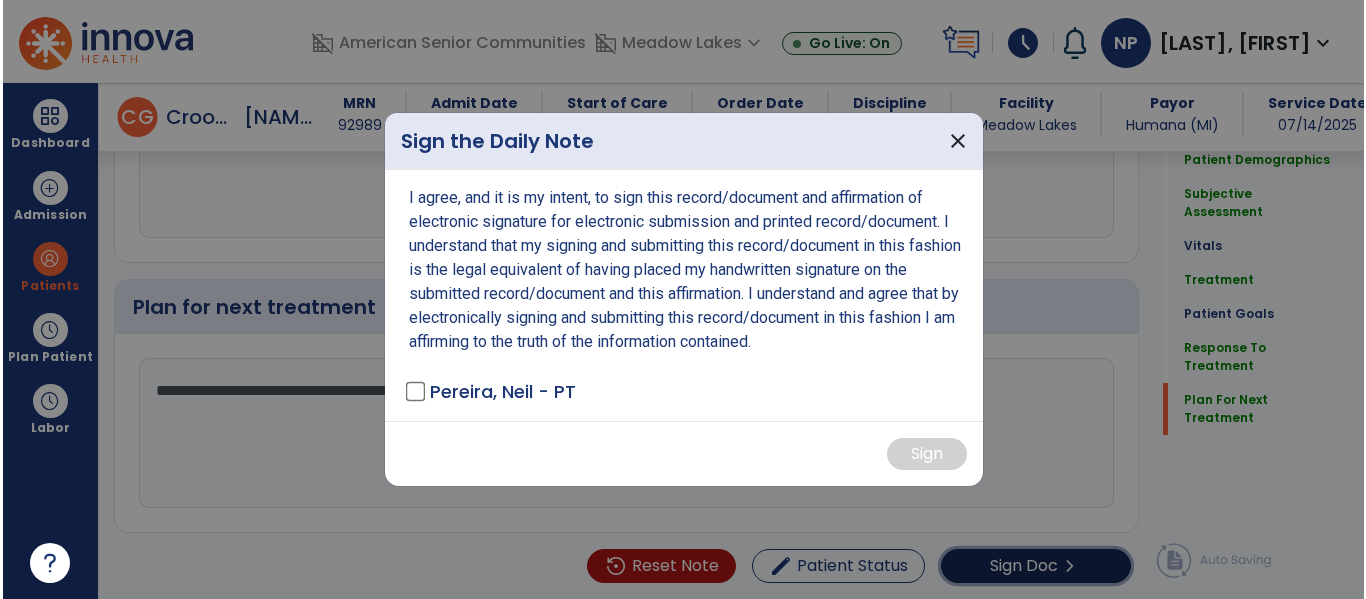 scroll, scrollTop: 3355, scrollLeft: 0, axis: vertical 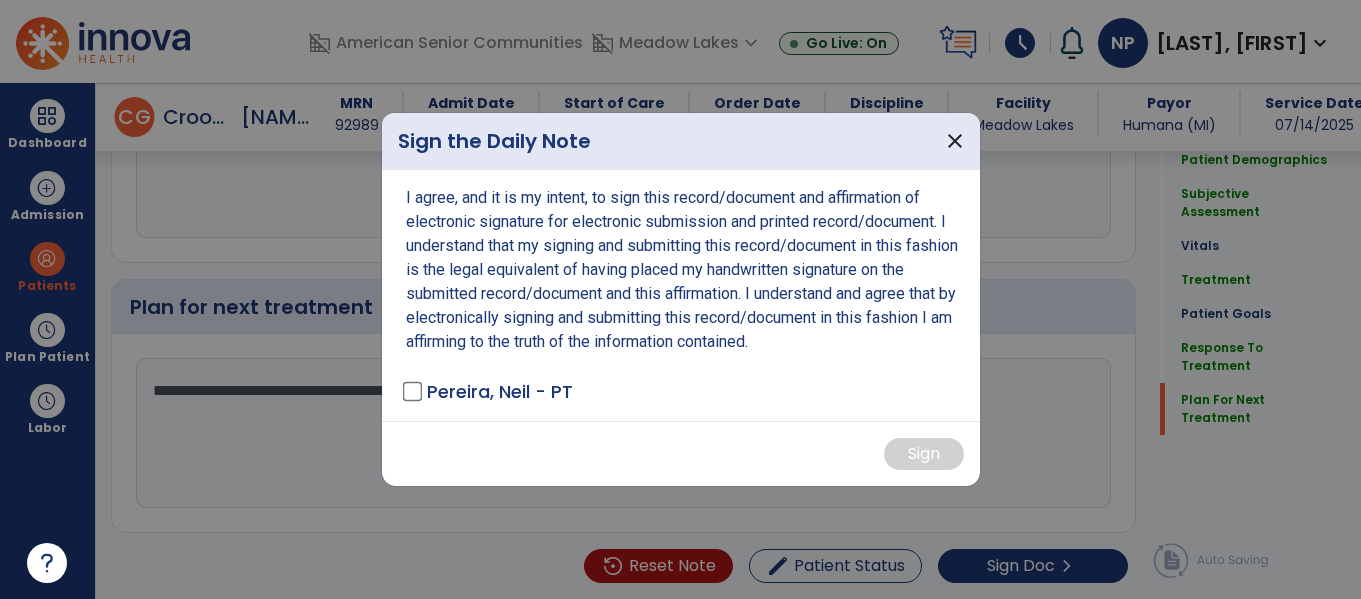 click on "Pereira, Neil - PT" at bounding box center (489, 391) 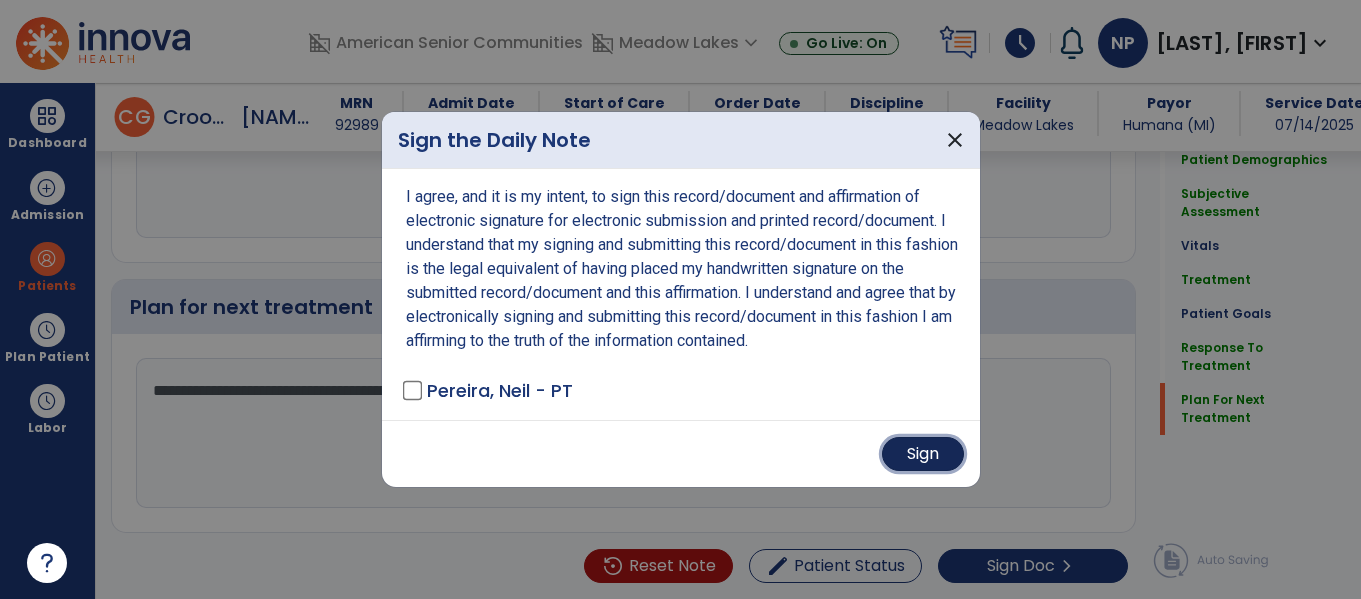 click on "Sign" at bounding box center (923, 454) 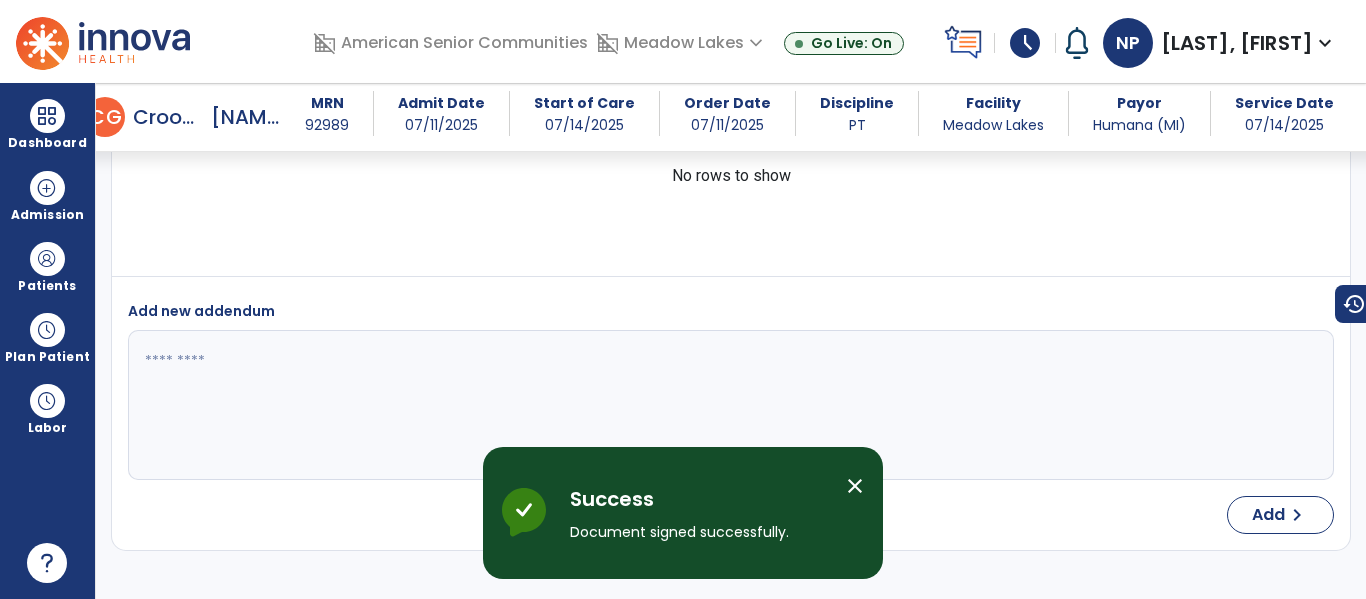 scroll, scrollTop: 4945, scrollLeft: 0, axis: vertical 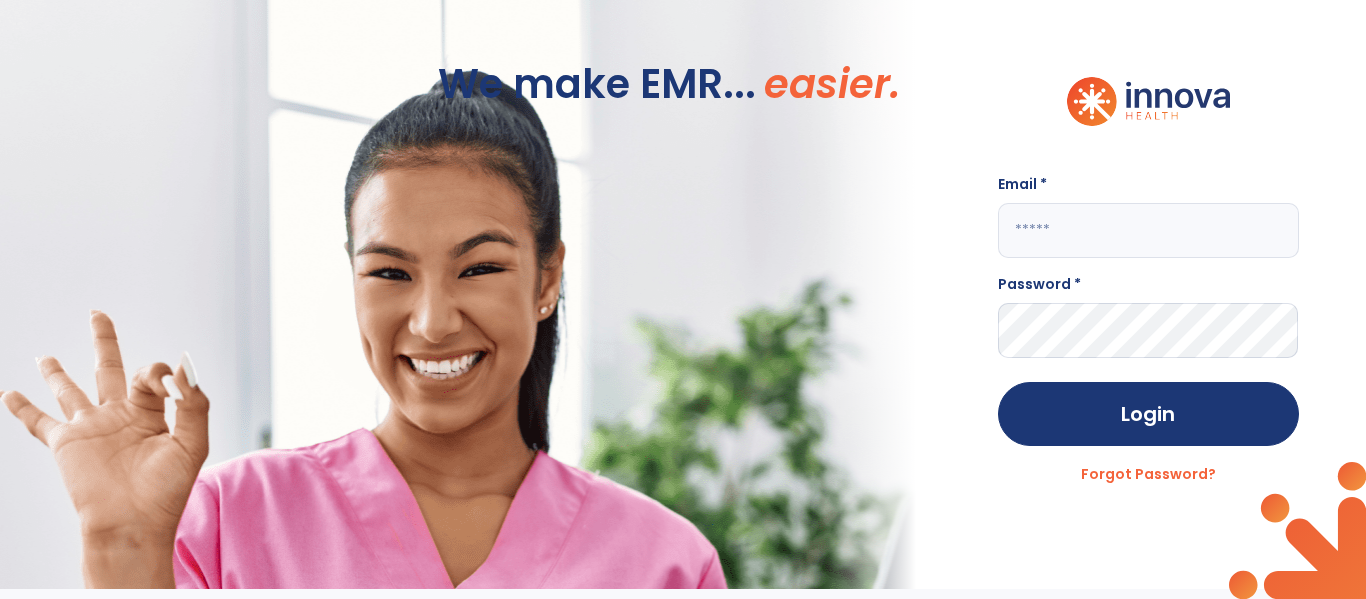 click 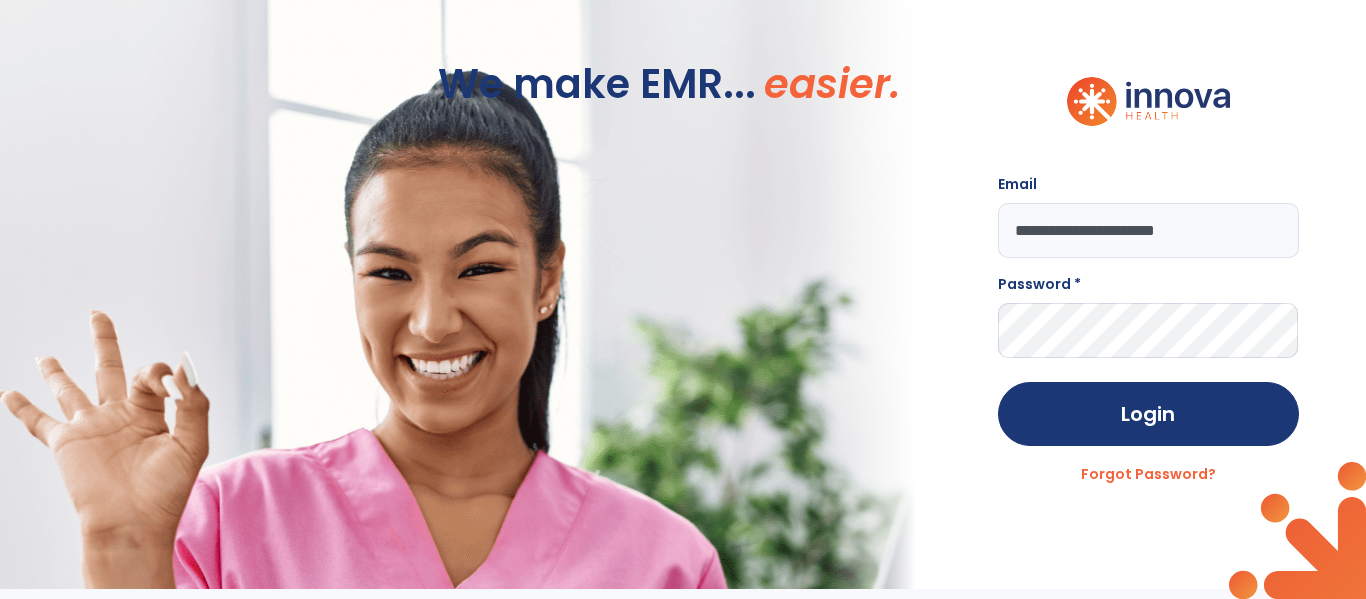 type on "**********" 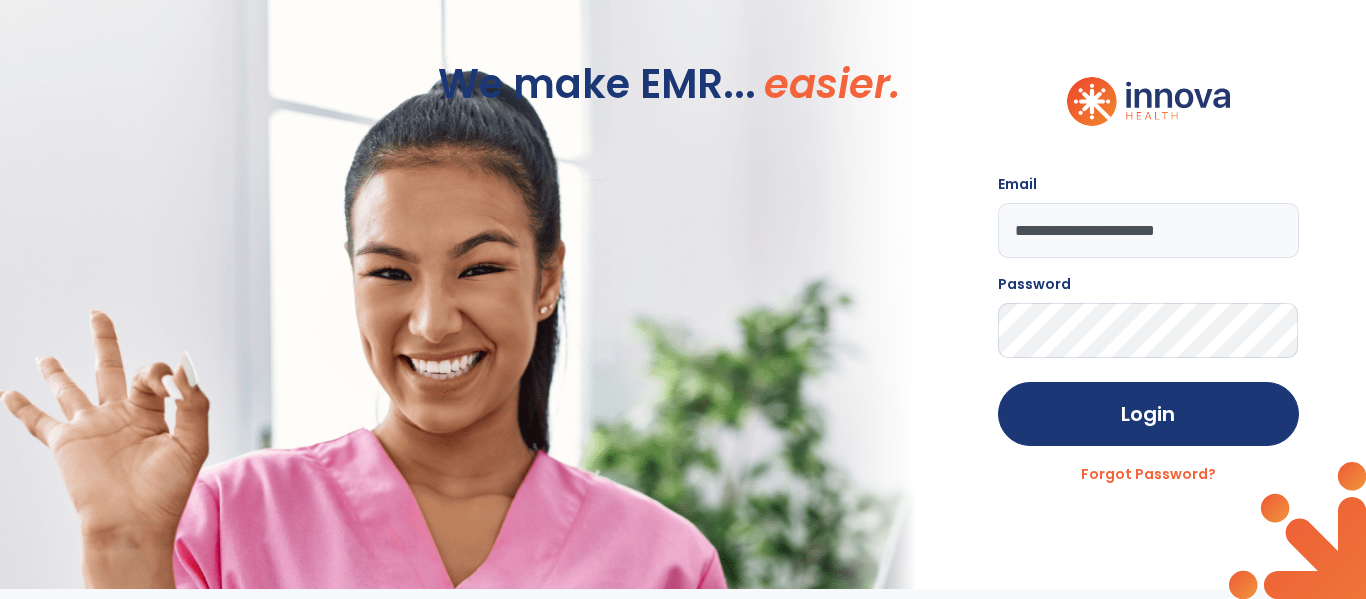 click on "Login" 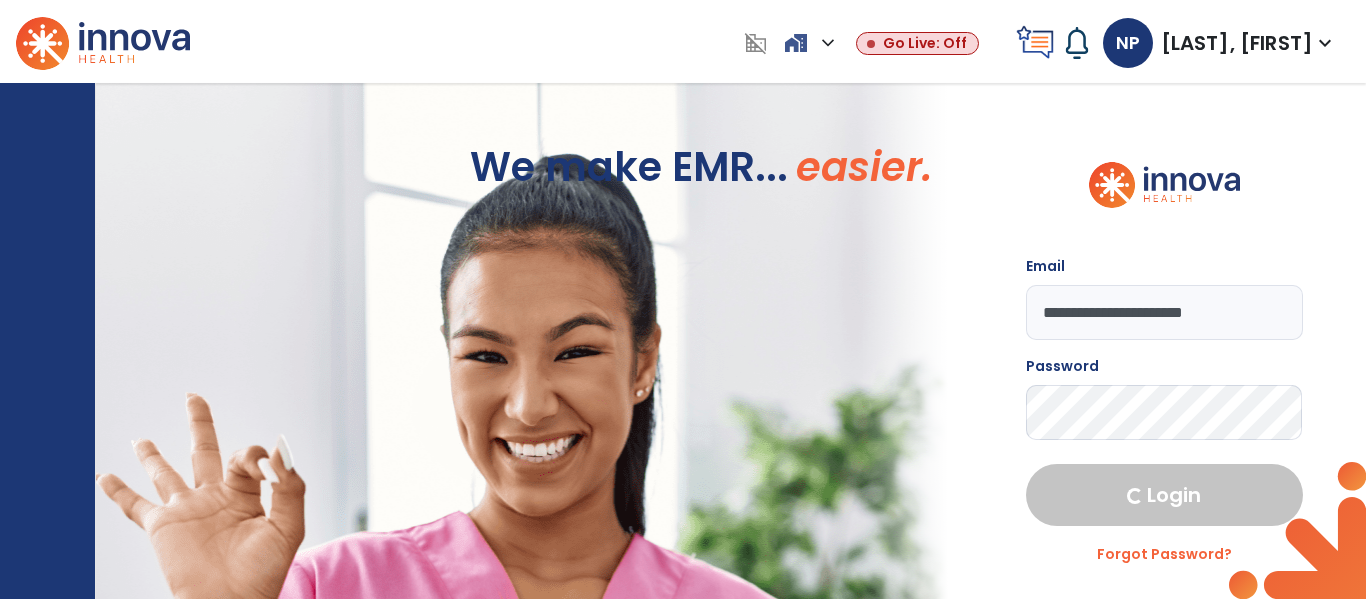 select on "****" 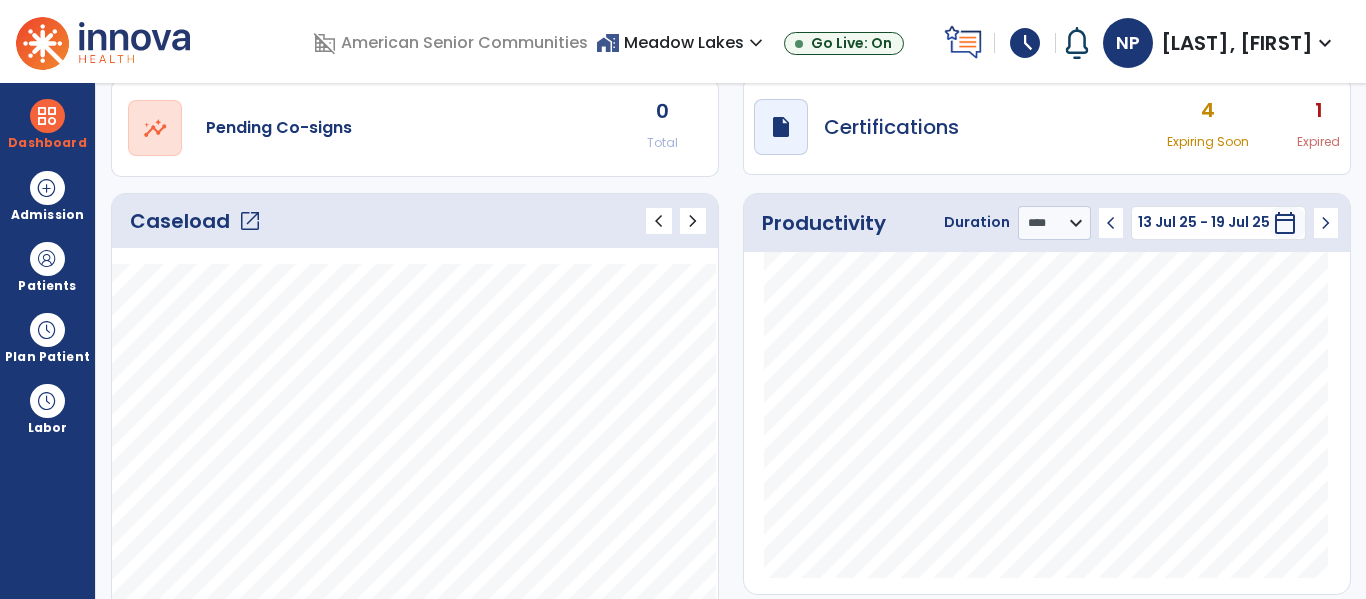 scroll, scrollTop: 164, scrollLeft: 0, axis: vertical 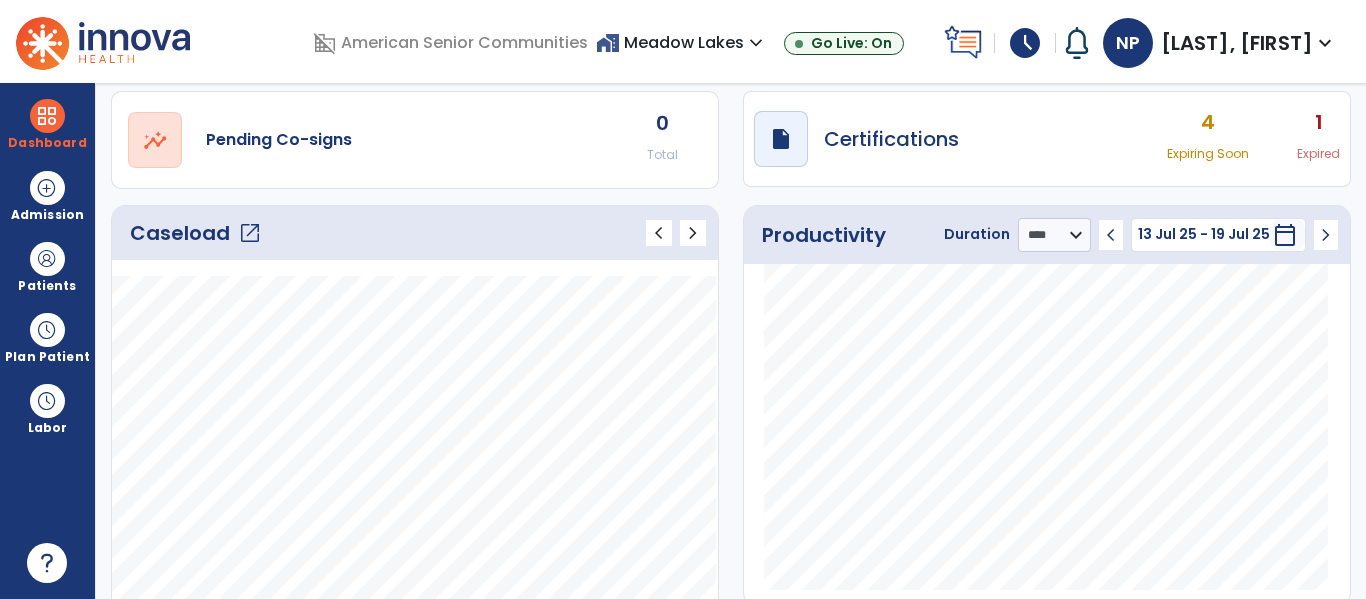 click on "open_in_new" 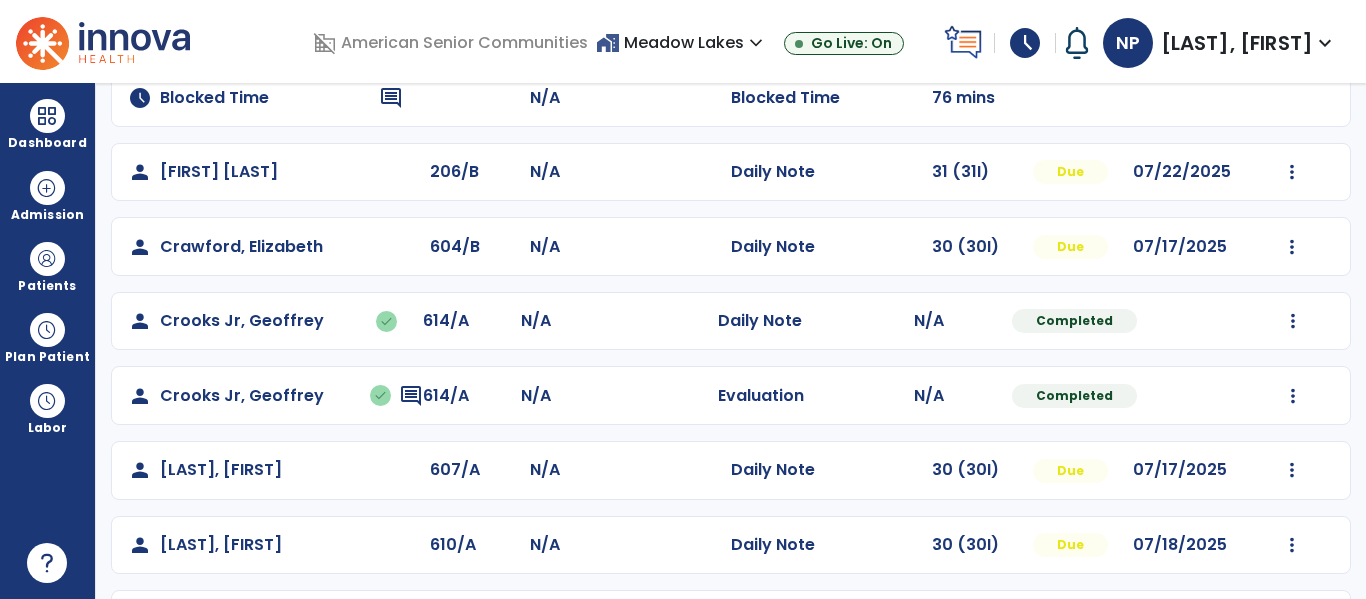 scroll, scrollTop: 268, scrollLeft: 0, axis: vertical 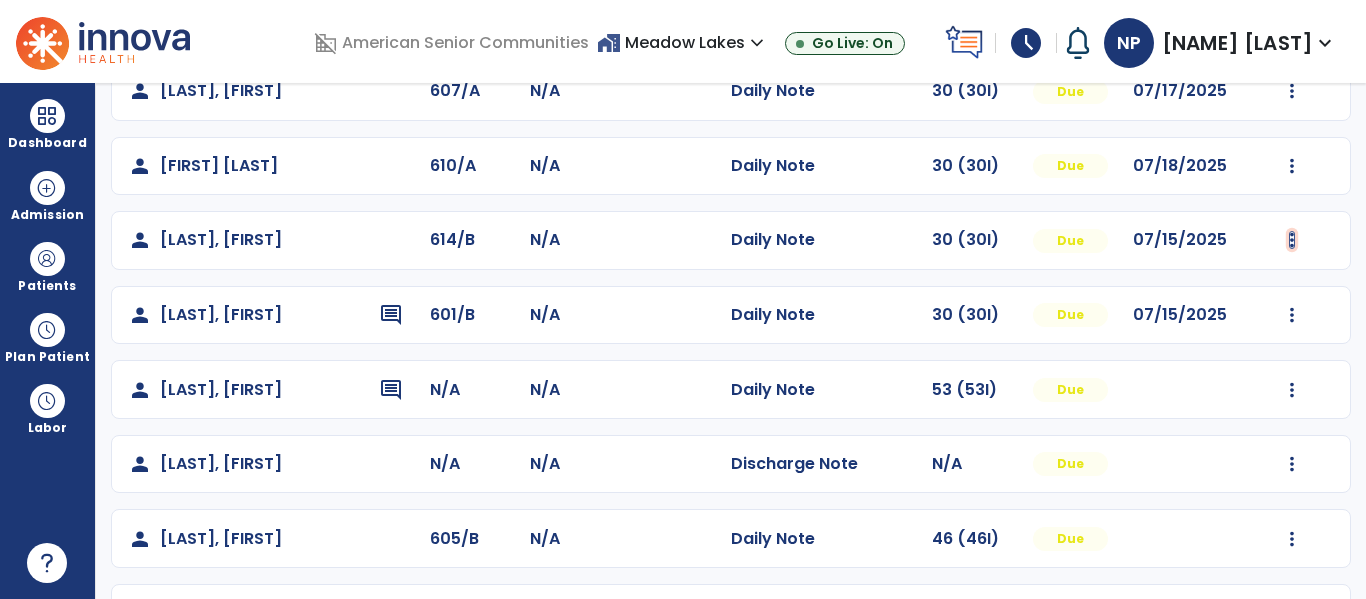 click at bounding box center (1292, -207) 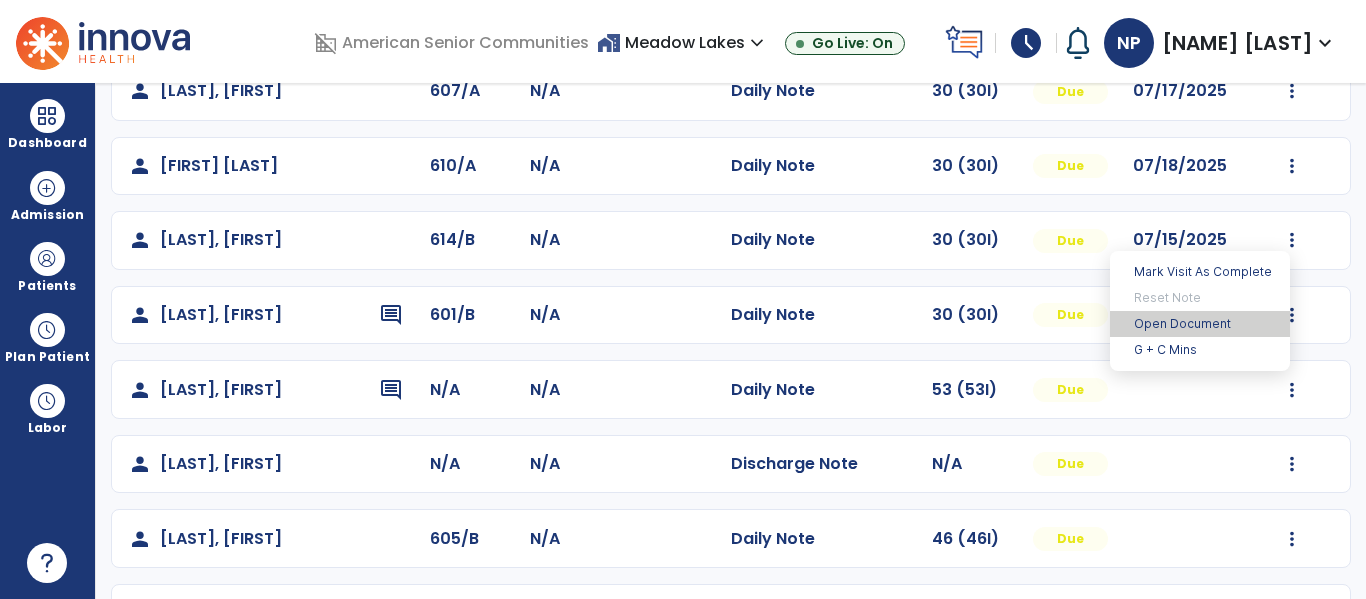 click on "Open Document" at bounding box center (1200, 324) 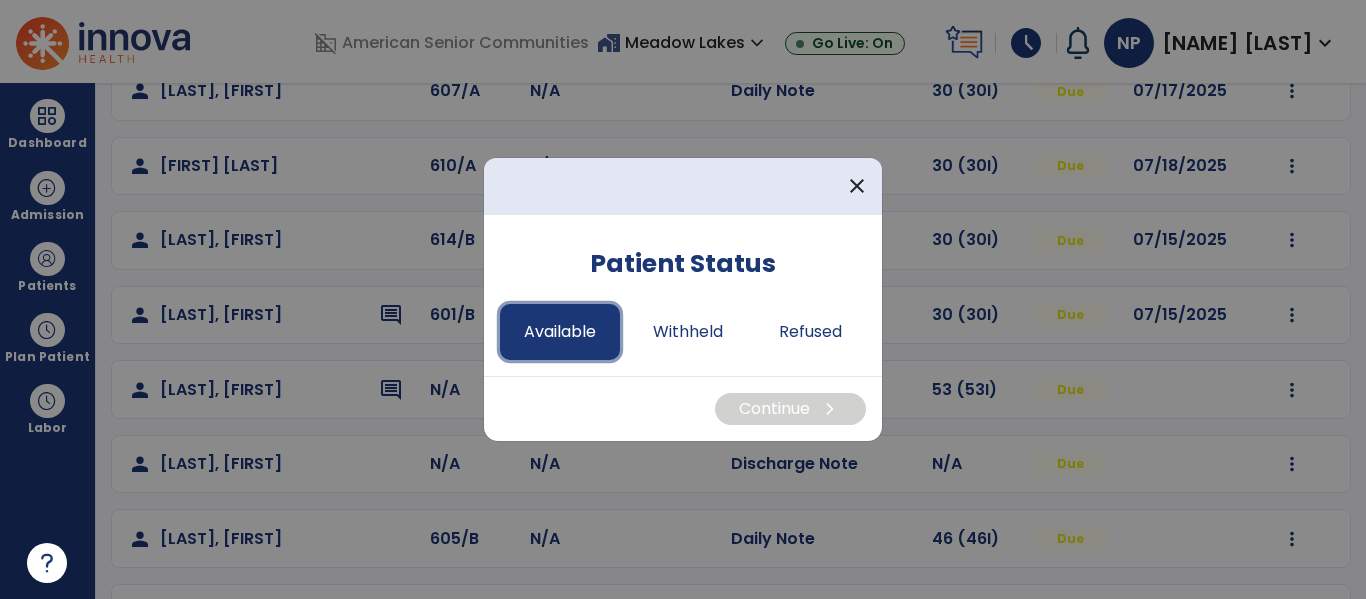 click on "Available" at bounding box center [560, 332] 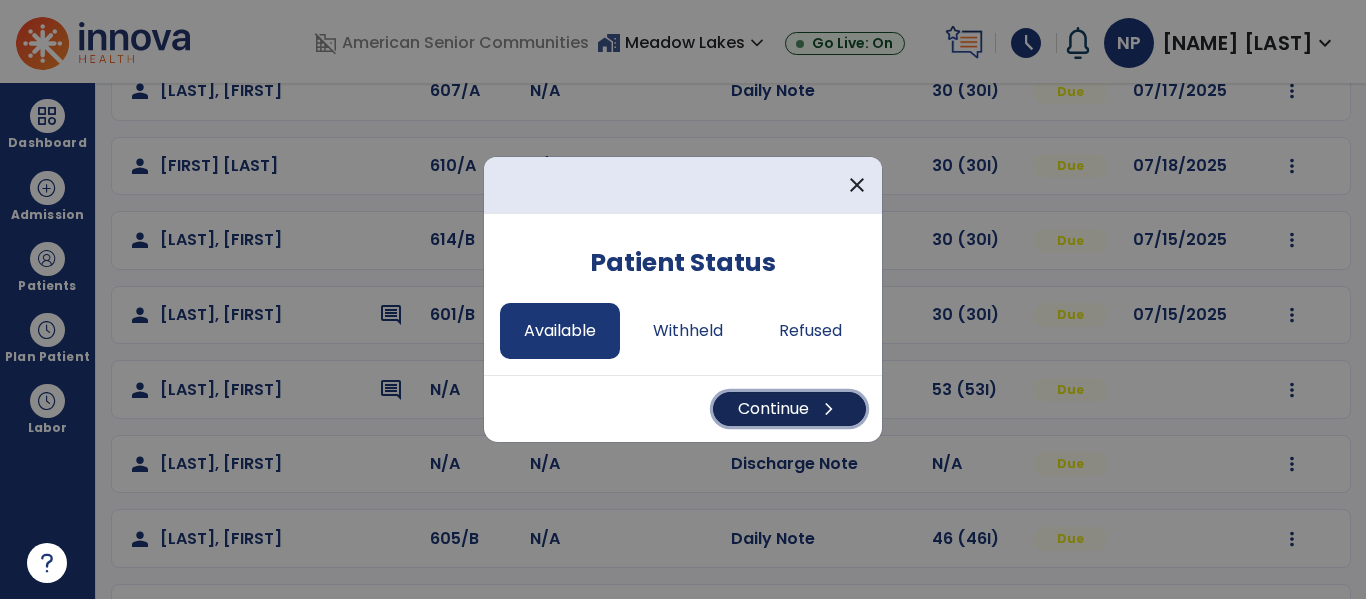 click on "Continue   chevron_right" at bounding box center (789, 409) 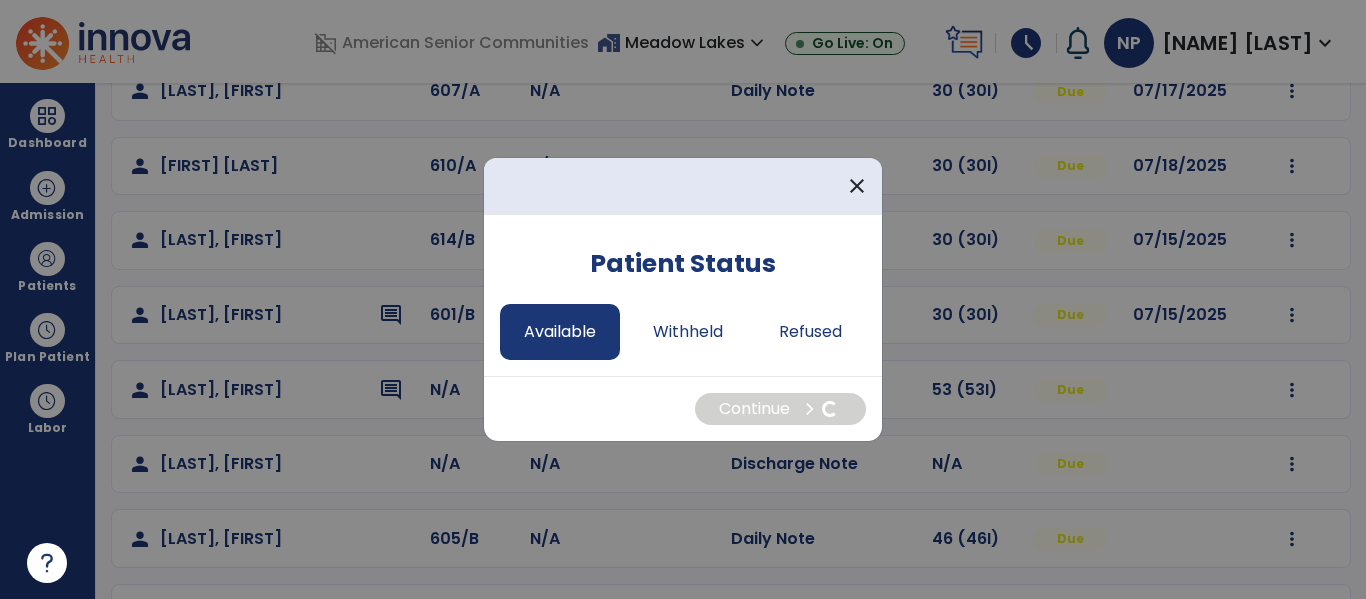 select on "*" 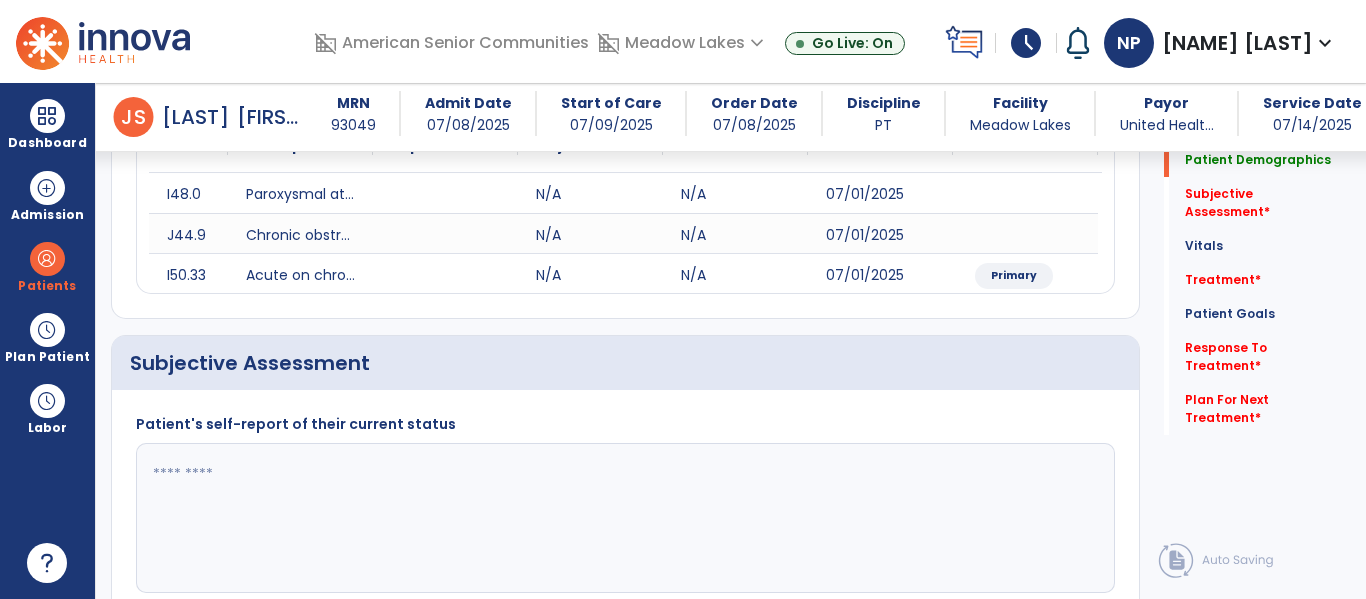 scroll, scrollTop: 333, scrollLeft: 0, axis: vertical 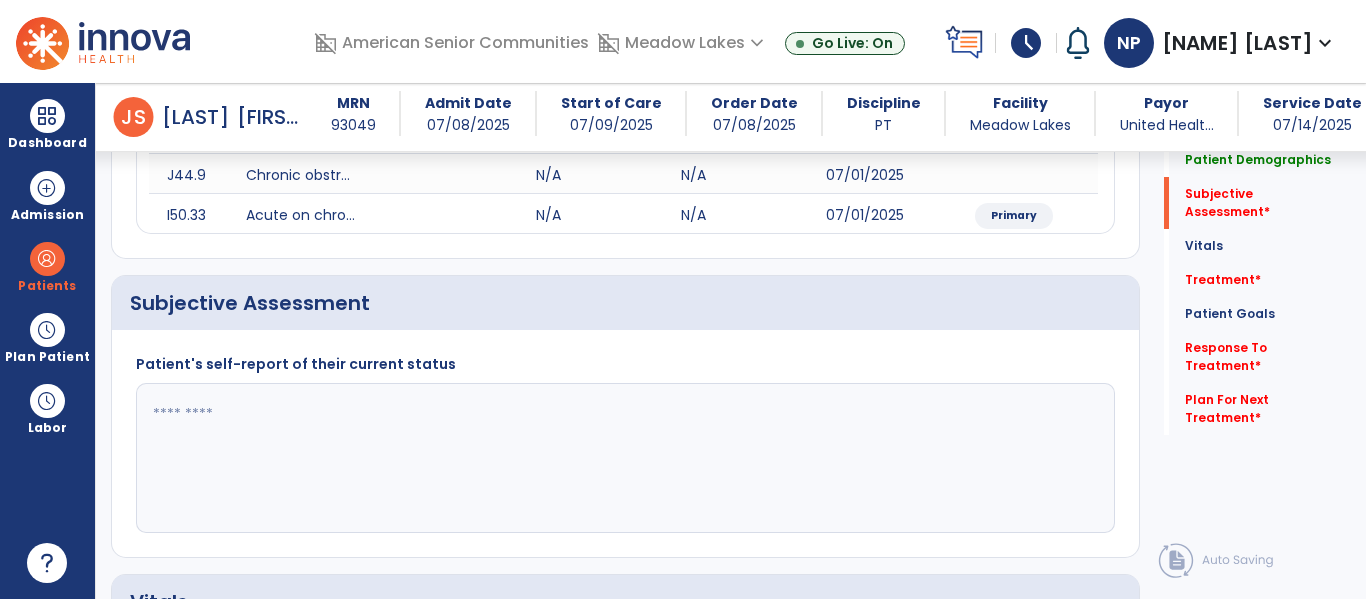 click 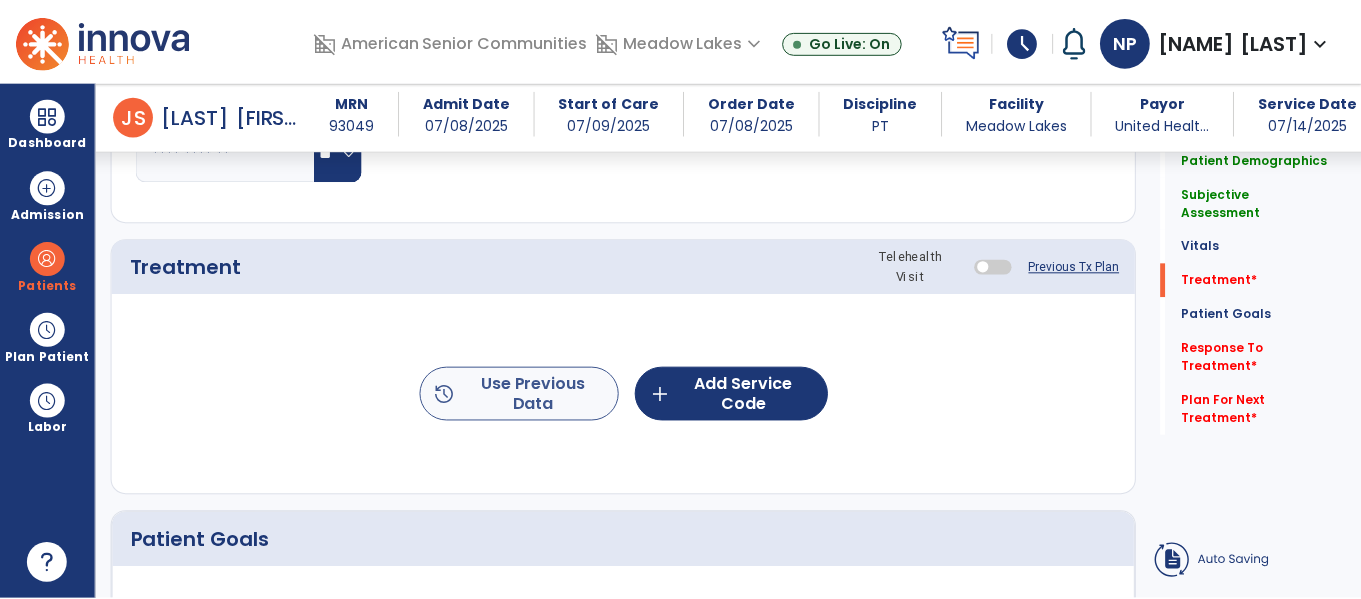 scroll, scrollTop: 1092, scrollLeft: 0, axis: vertical 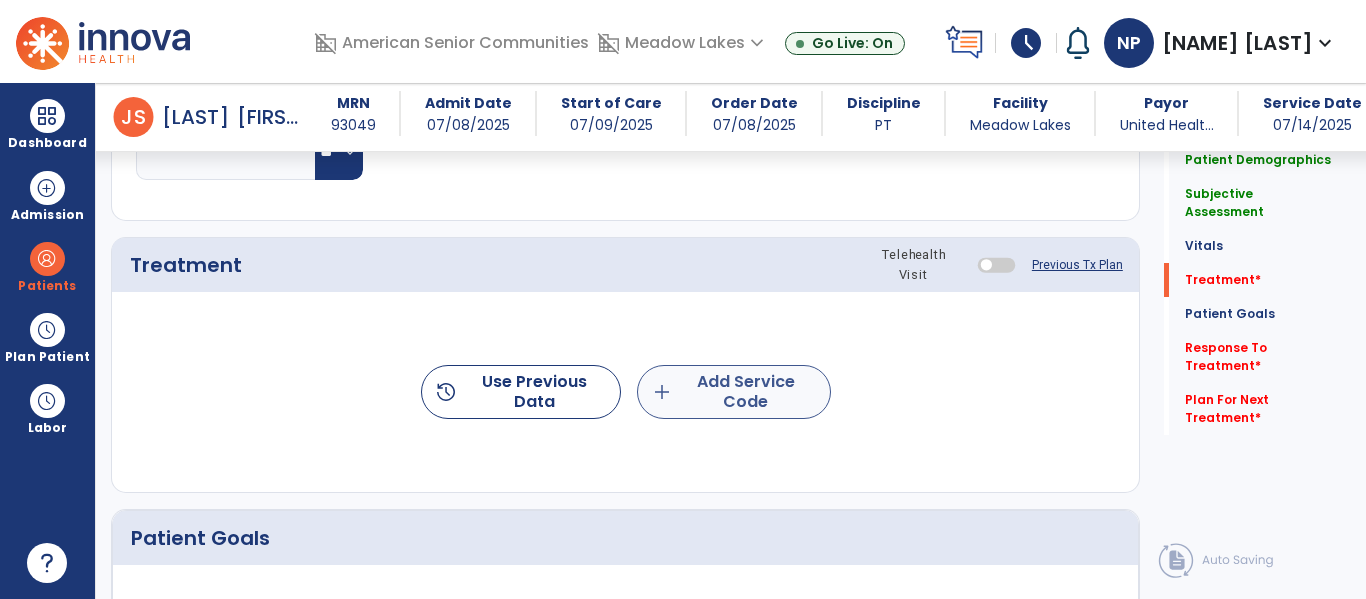 type on "**********" 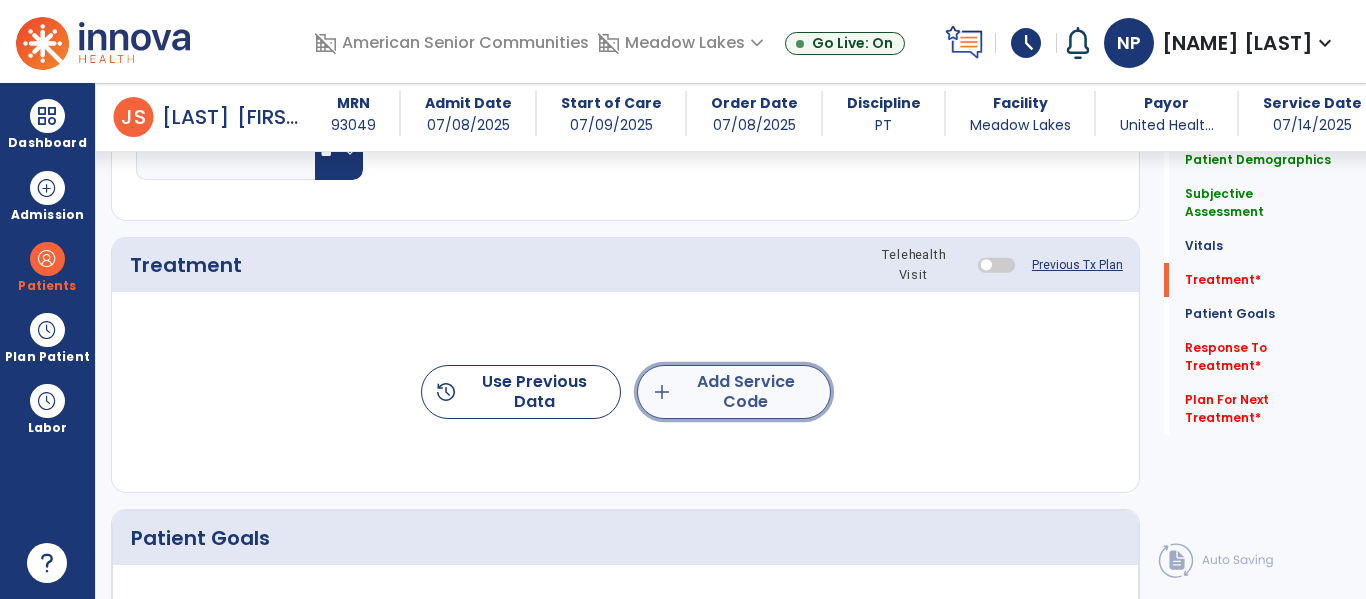 click on "add  Add Service Code" 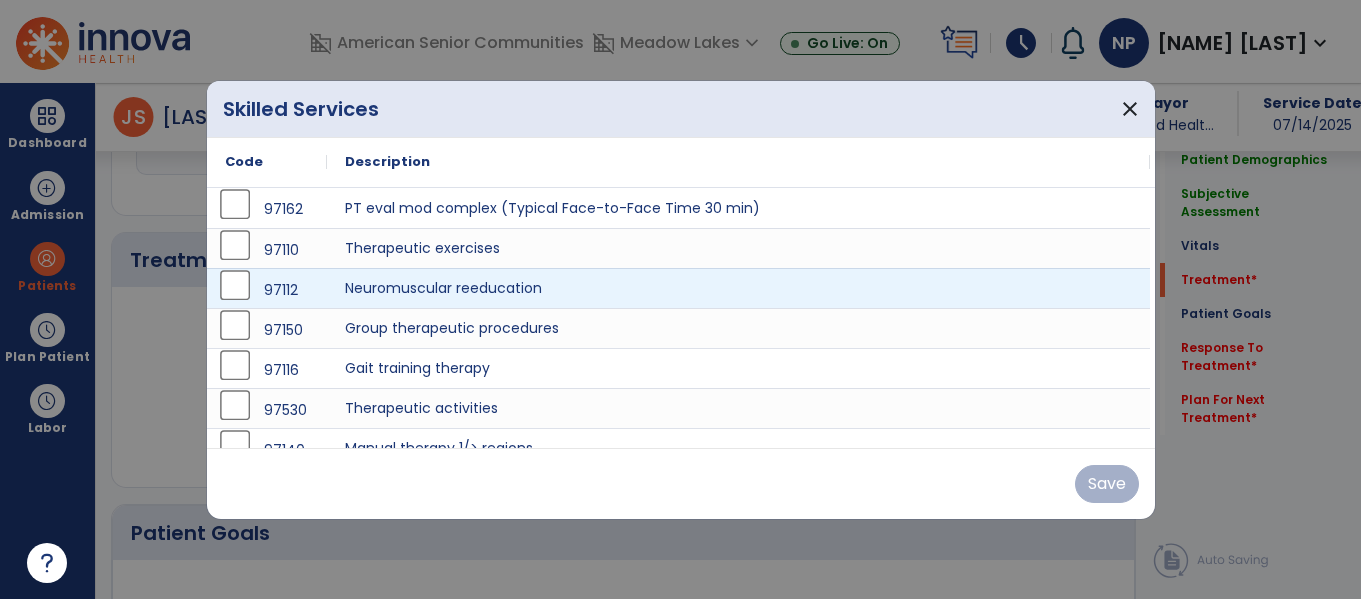 scroll, scrollTop: 1092, scrollLeft: 0, axis: vertical 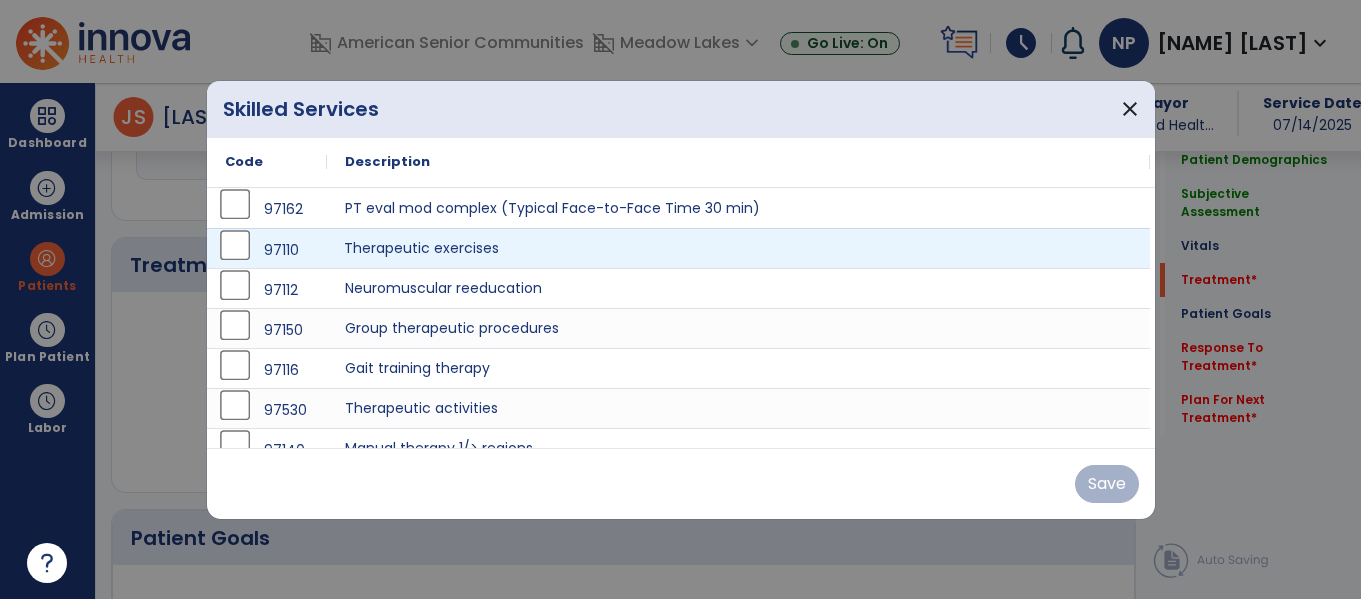 click on "Therapeutic exercises" at bounding box center (738, 248) 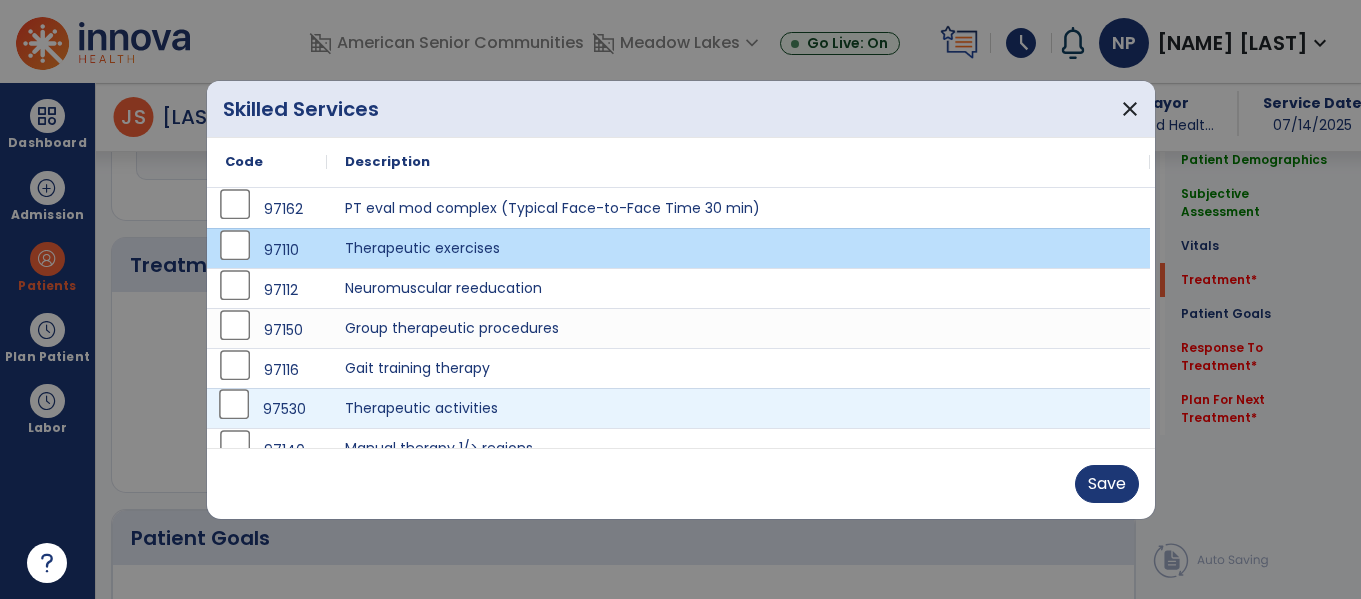 click on "97530" at bounding box center [267, 409] 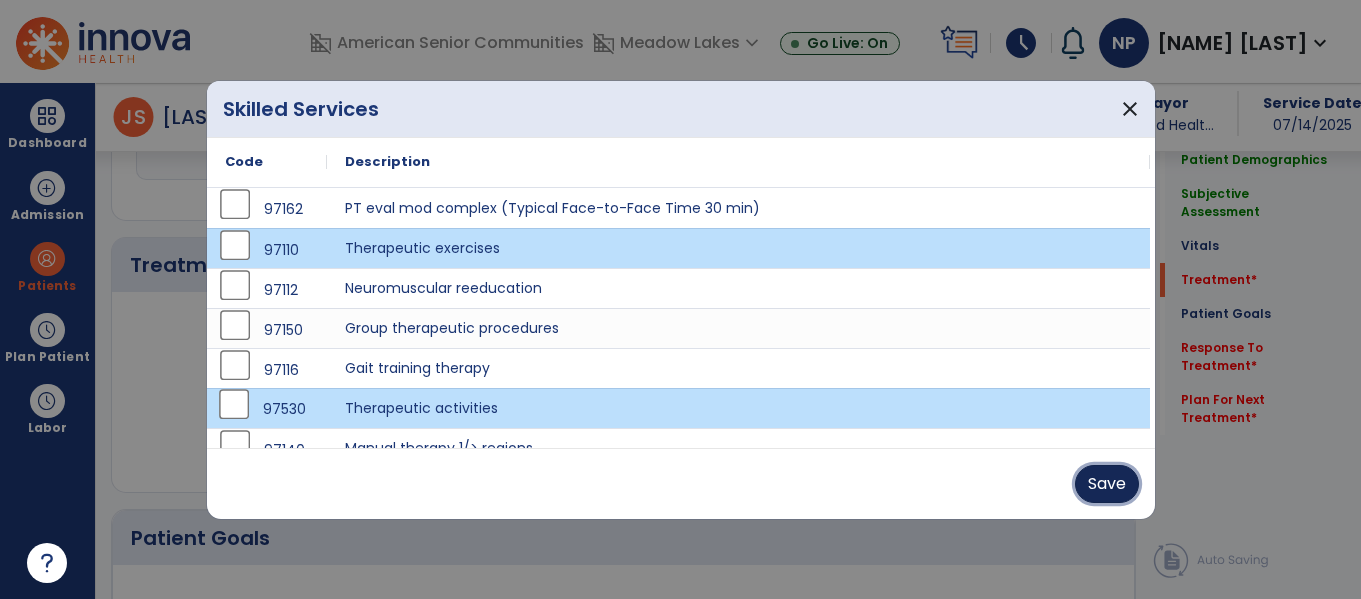 click on "Save" at bounding box center (1107, 484) 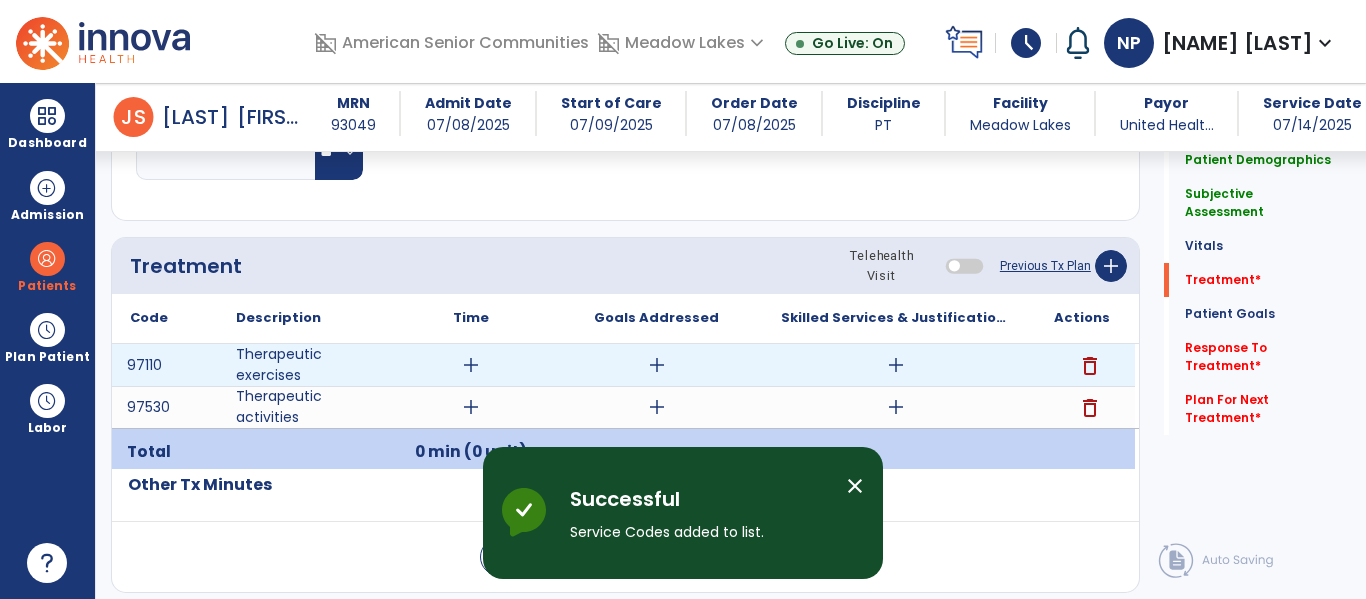 click on "add" at bounding box center (471, 365) 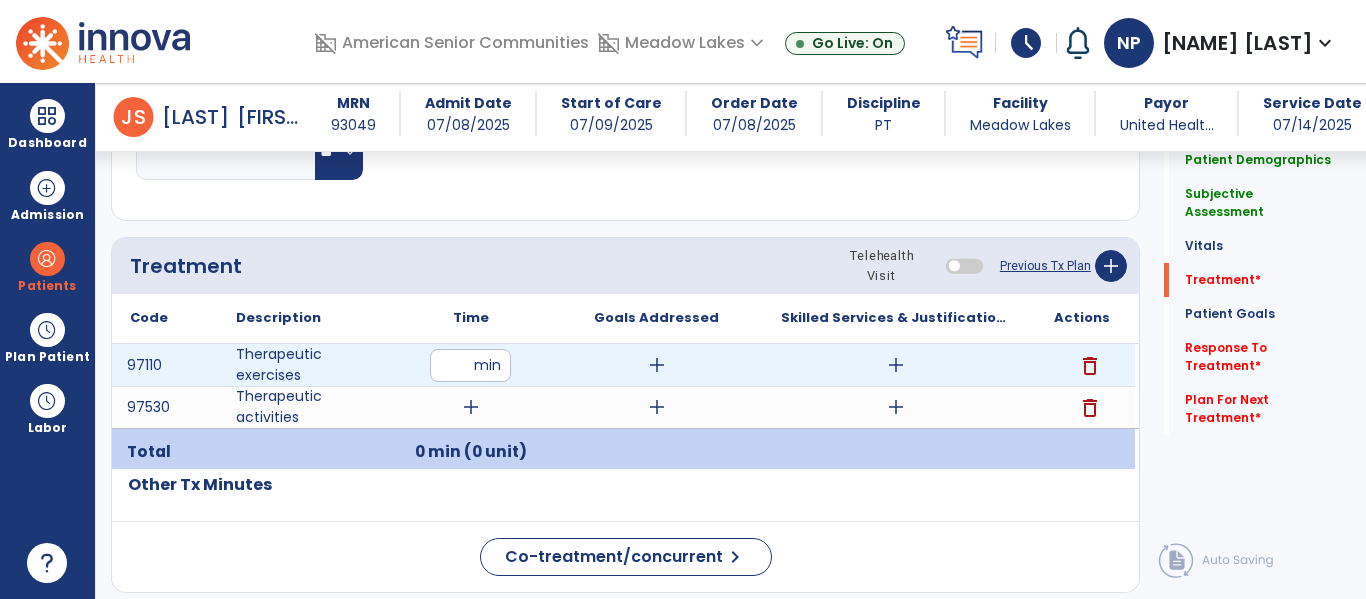 type on "**" 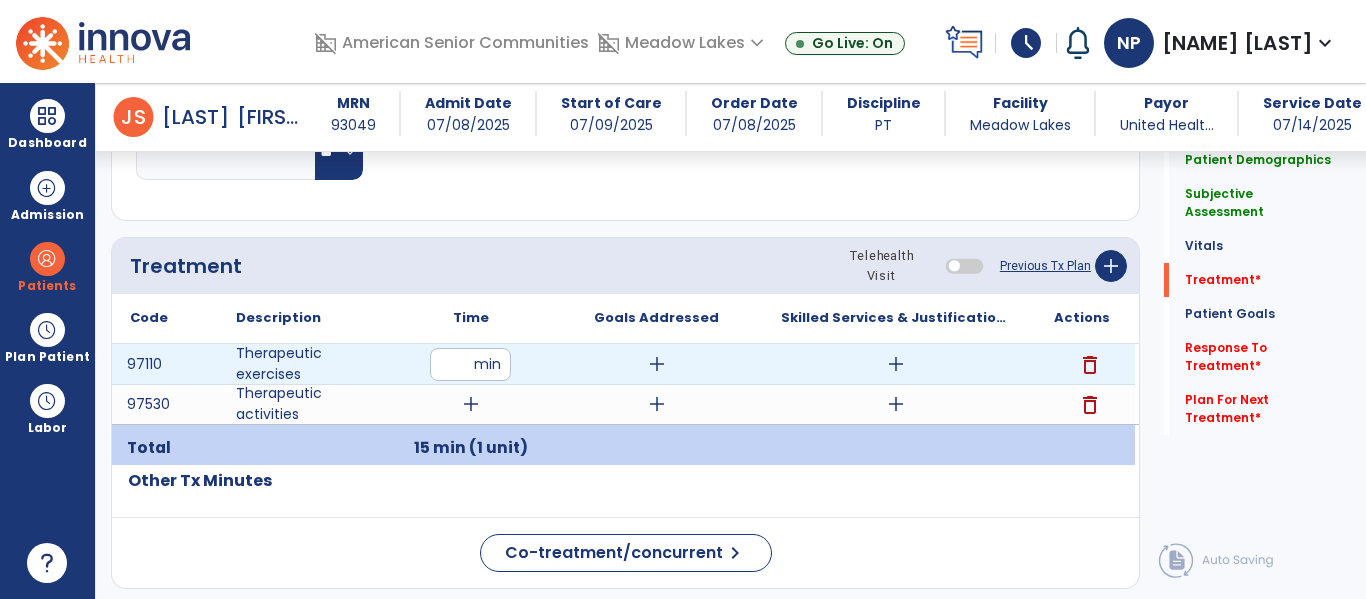 click on "add" at bounding box center [896, 364] 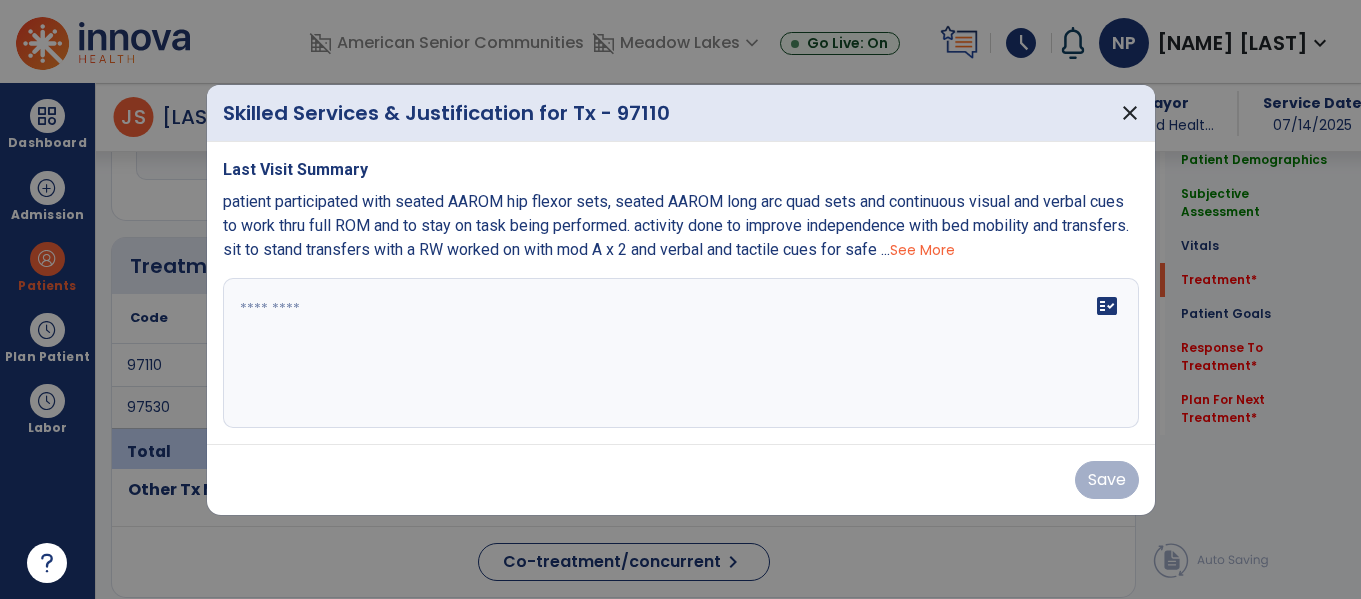 scroll, scrollTop: 1092, scrollLeft: 0, axis: vertical 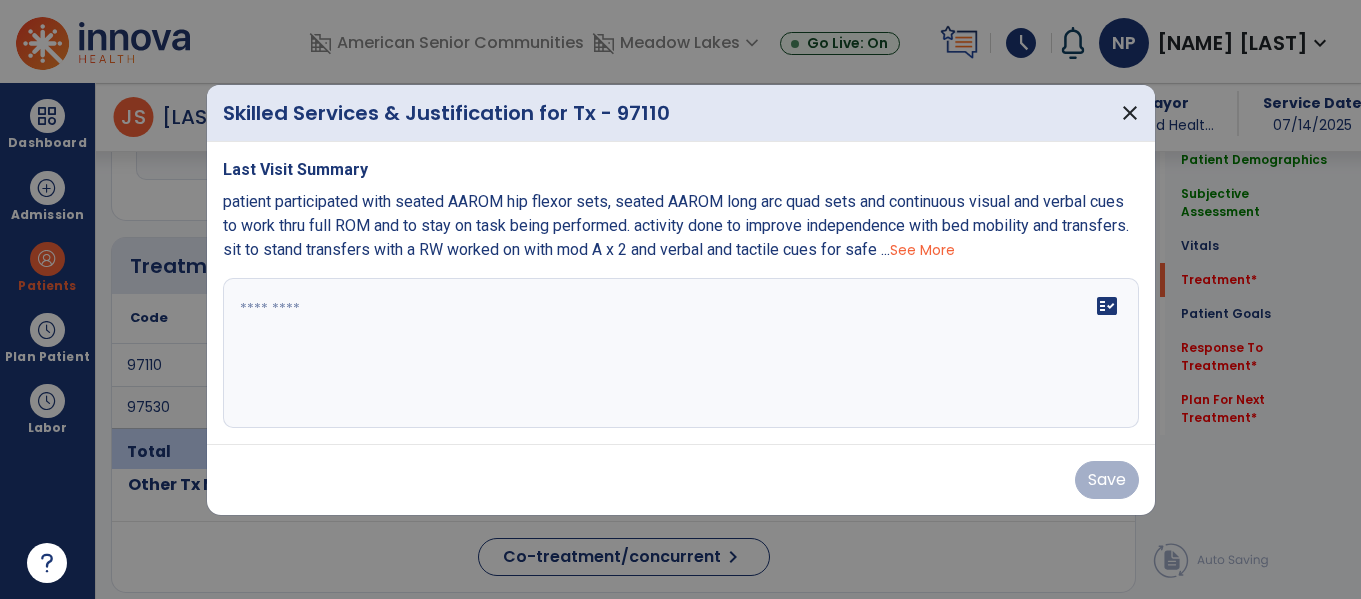 click on "fact_check" at bounding box center (681, 353) 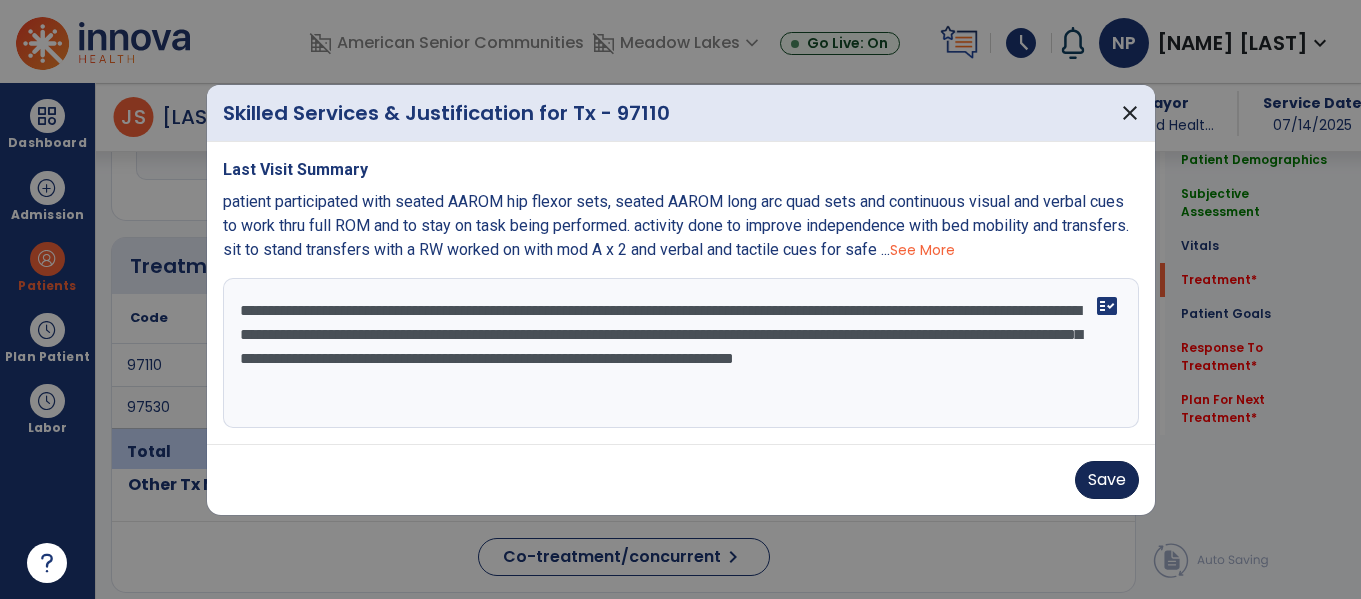 type on "**********" 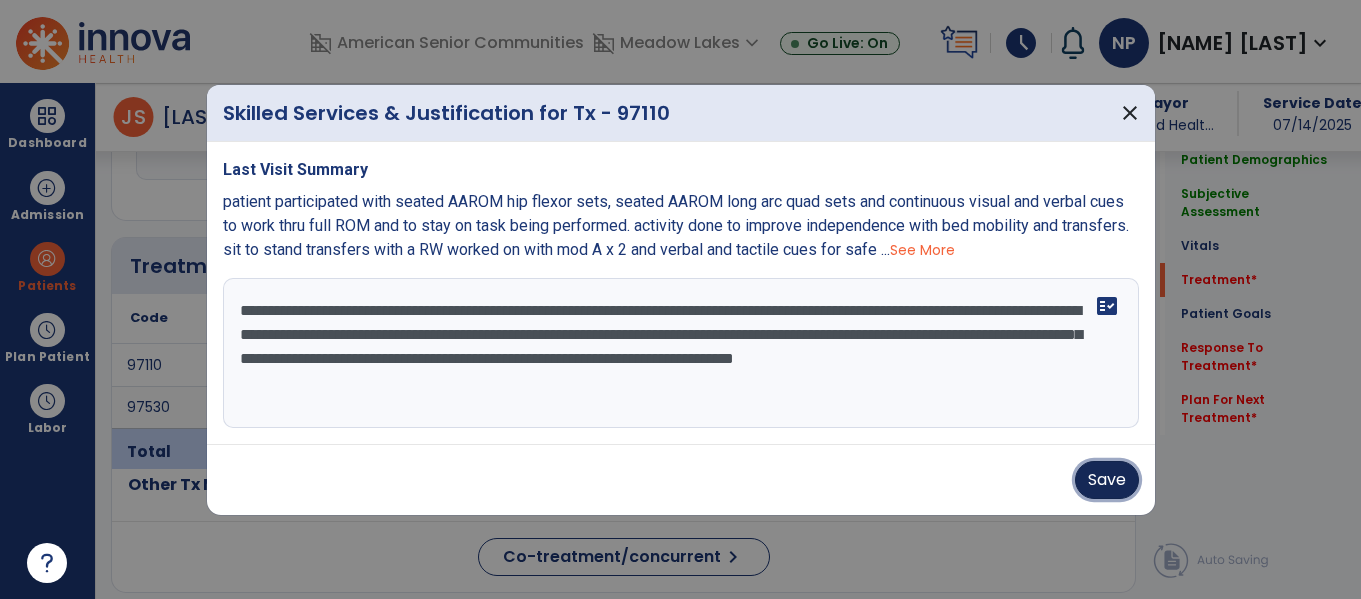 click on "Save" at bounding box center [1107, 480] 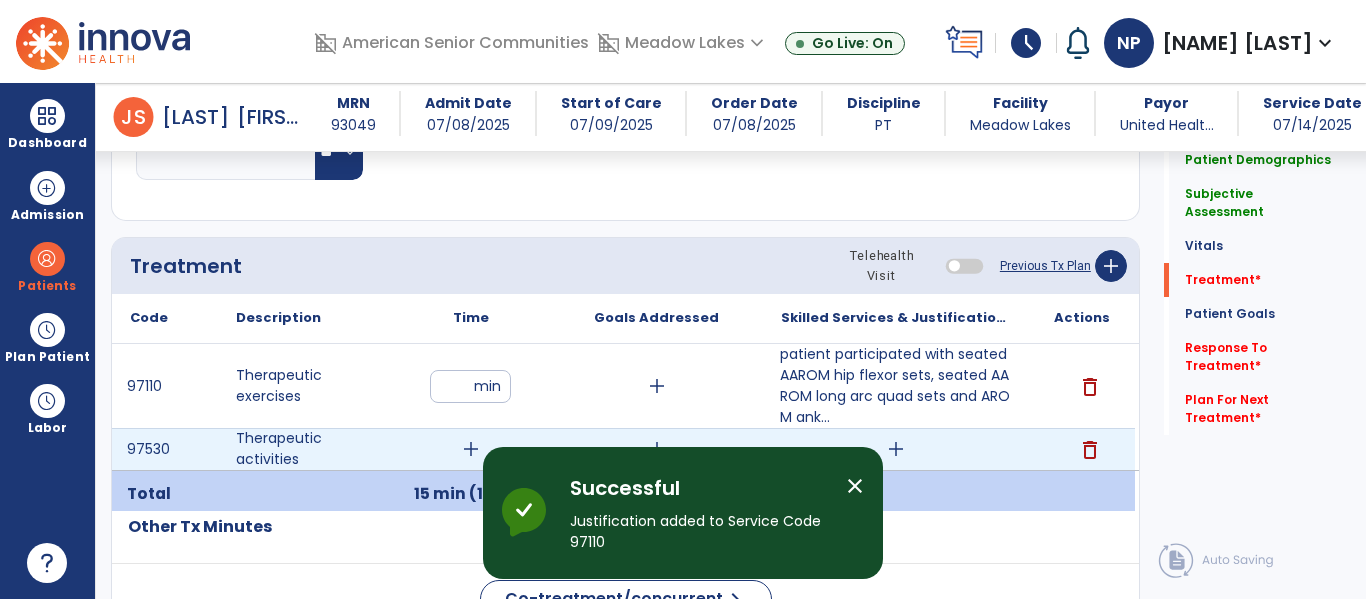 click on "add" at bounding box center [471, 449] 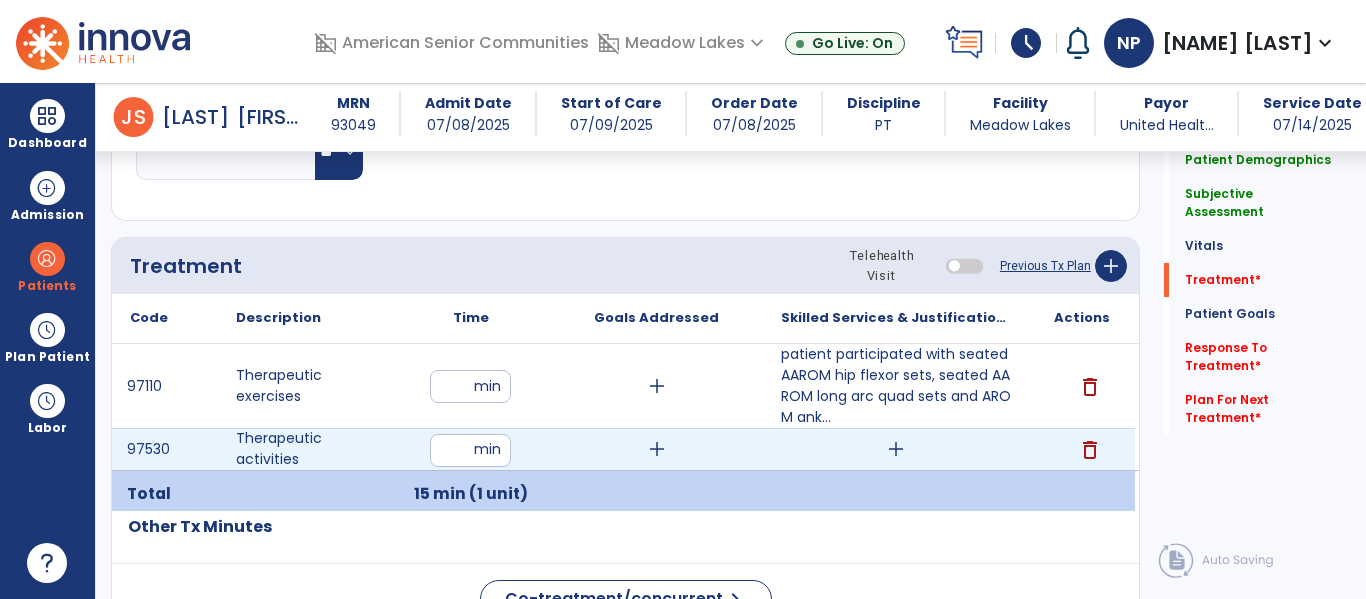 type on "**" 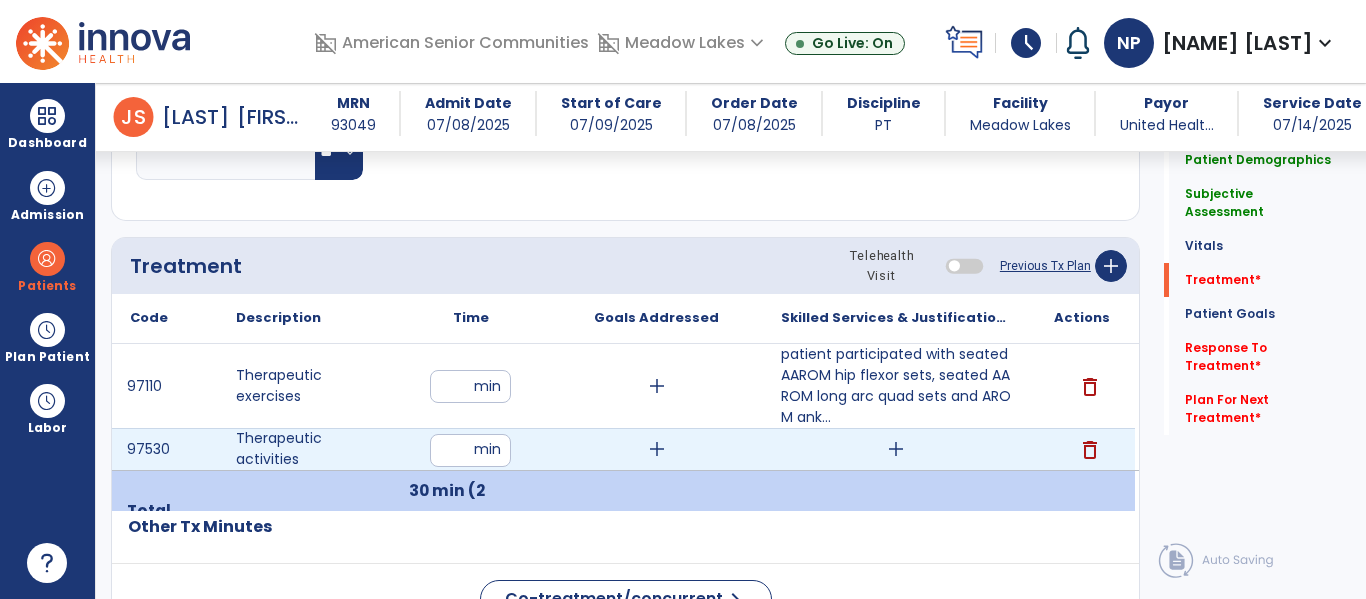 click on "add" at bounding box center [896, 449] 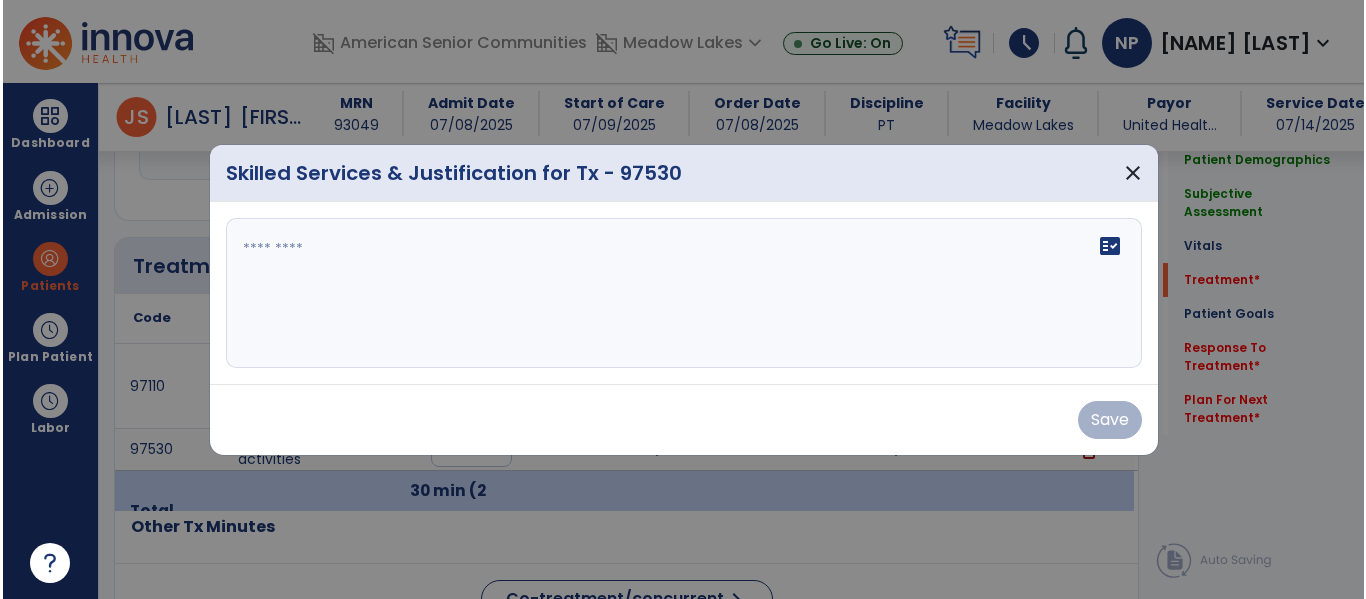 scroll, scrollTop: 1092, scrollLeft: 0, axis: vertical 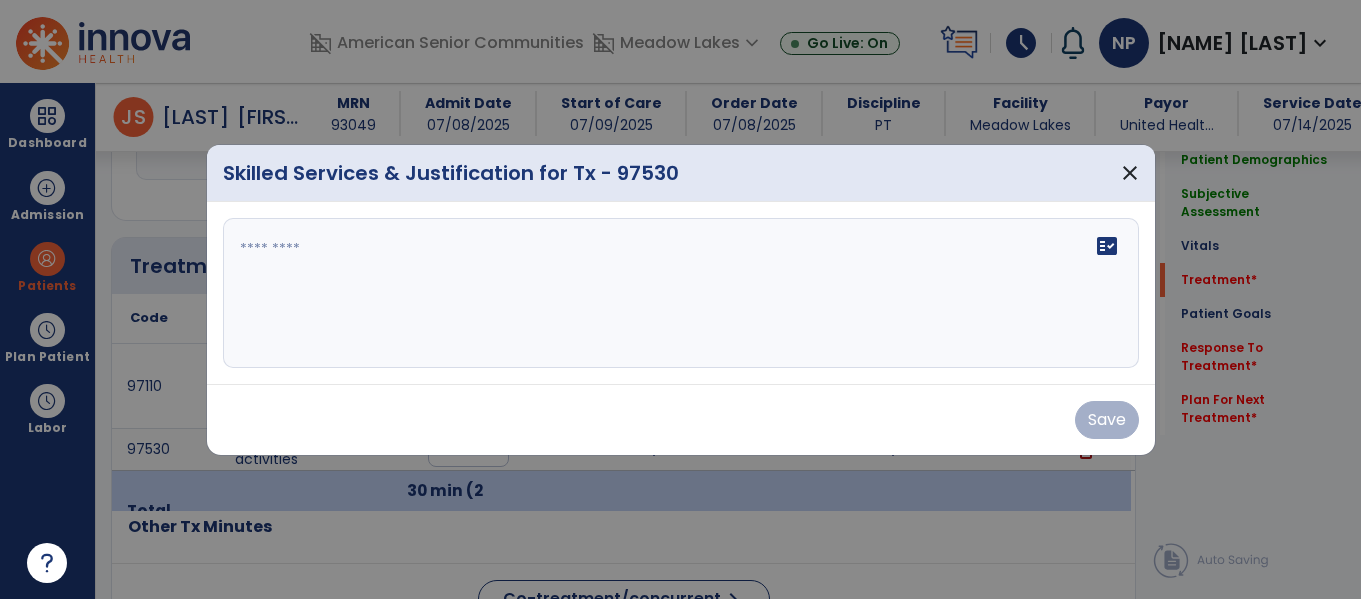 click on "fact_check" at bounding box center (681, 293) 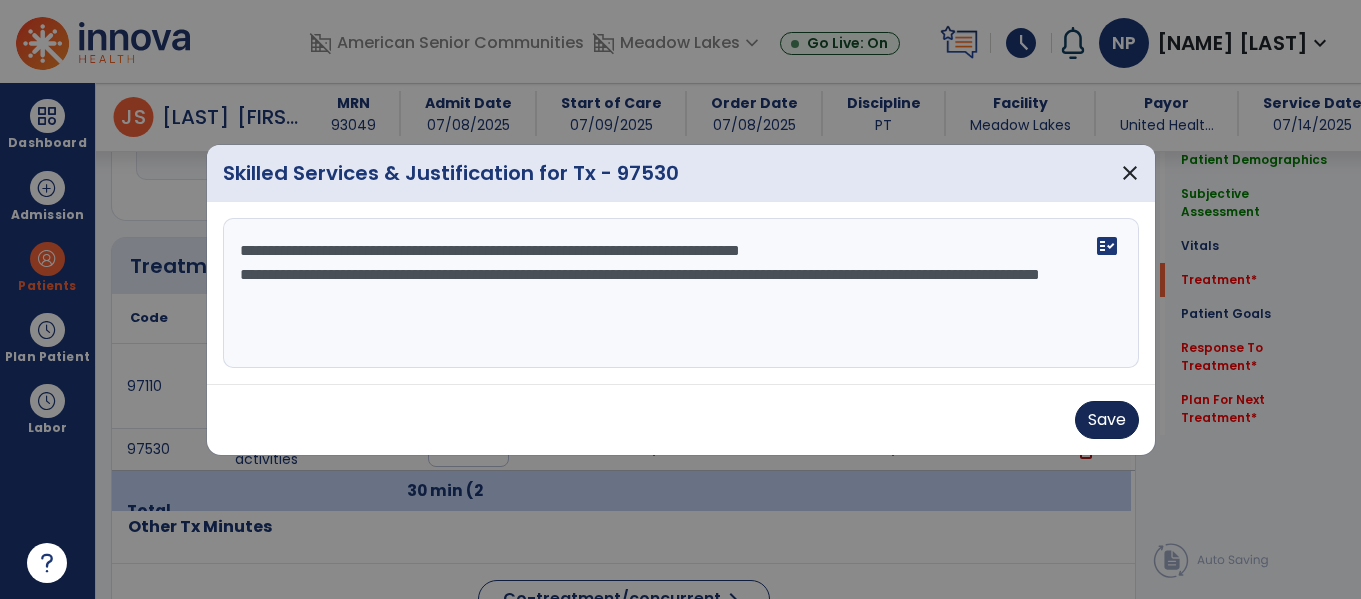 type on "**********" 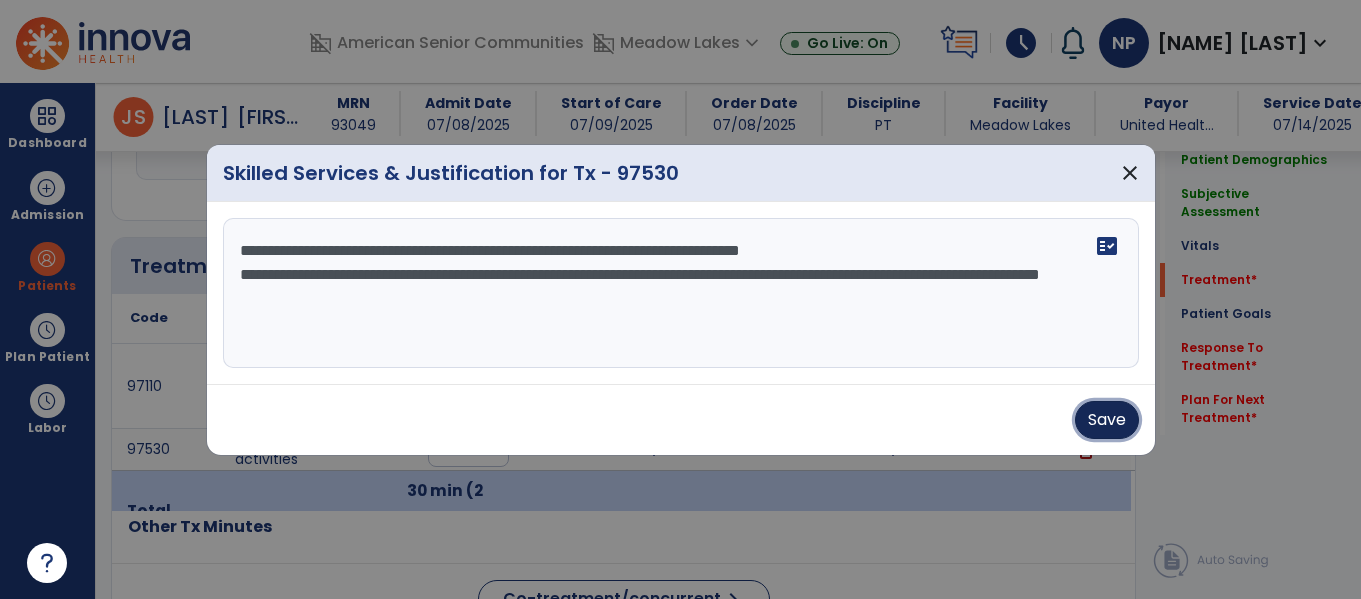 click on "Save" at bounding box center (1107, 420) 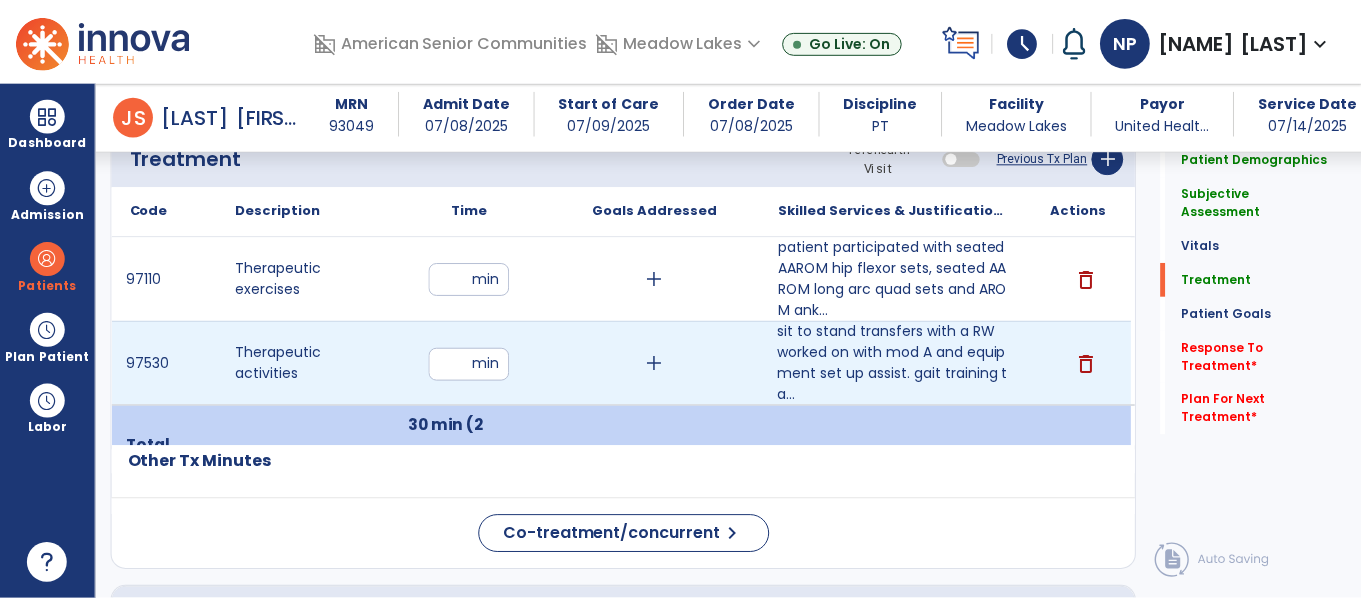 scroll, scrollTop: 1201, scrollLeft: 0, axis: vertical 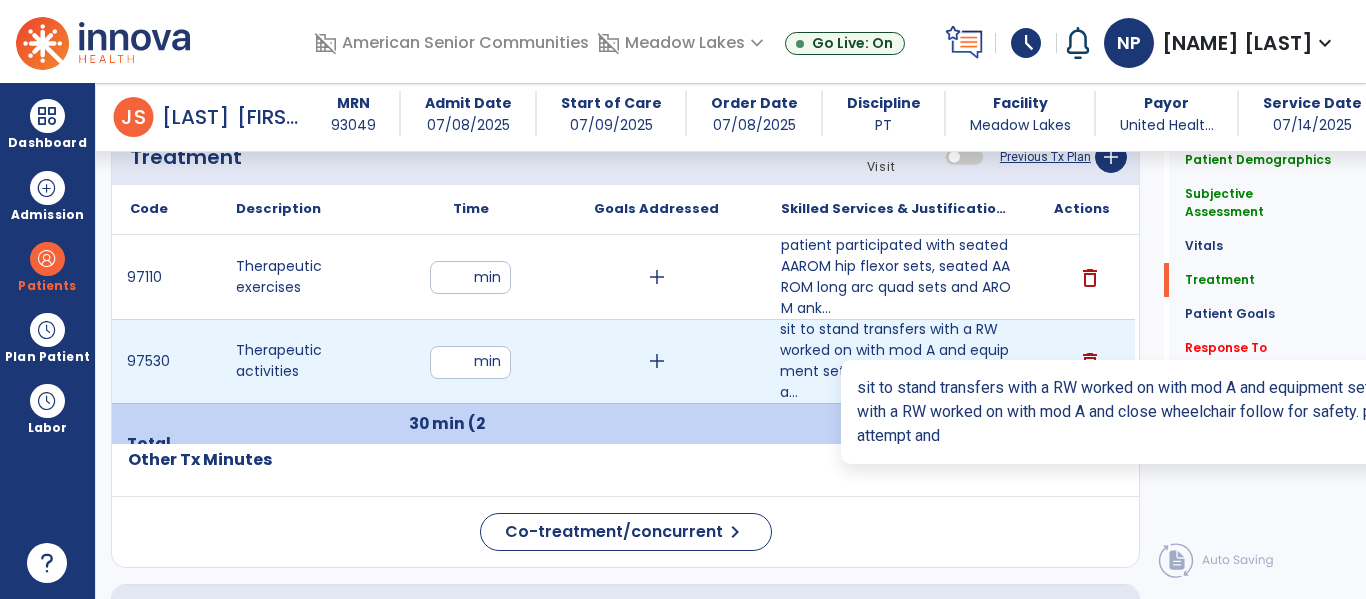 click on "sit to stand transfers with a RW worked on with  mod A and equipment set up assist.
gait training ta..." at bounding box center [896, 361] 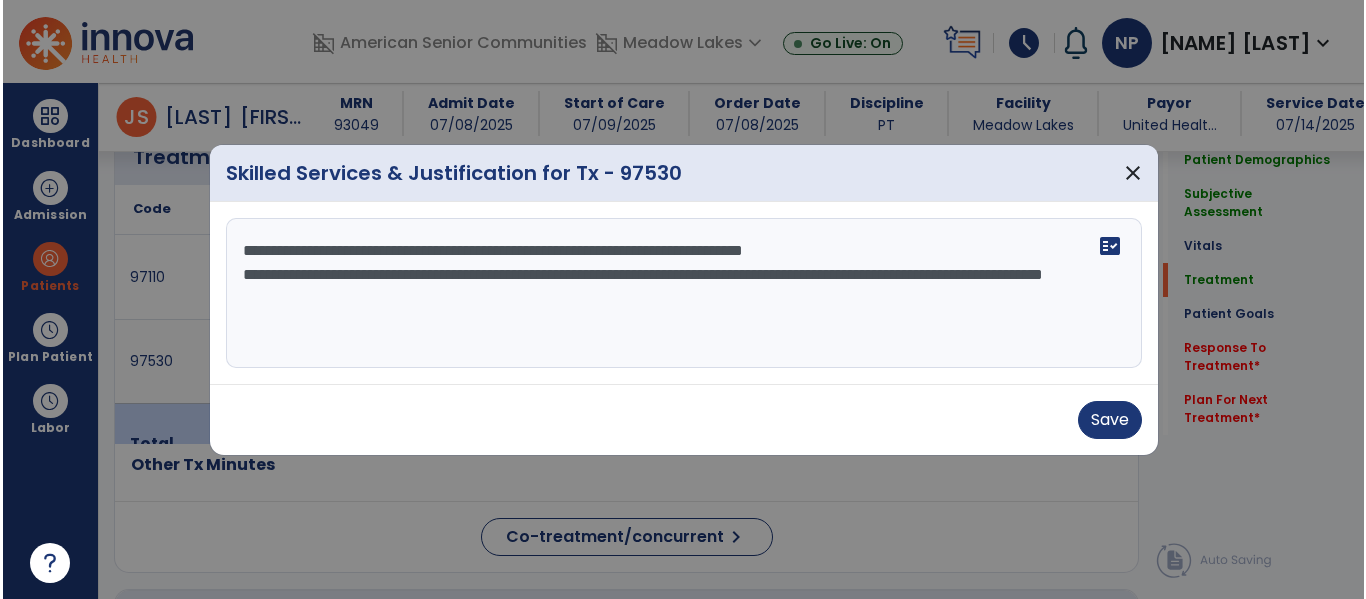 scroll, scrollTop: 1201, scrollLeft: 0, axis: vertical 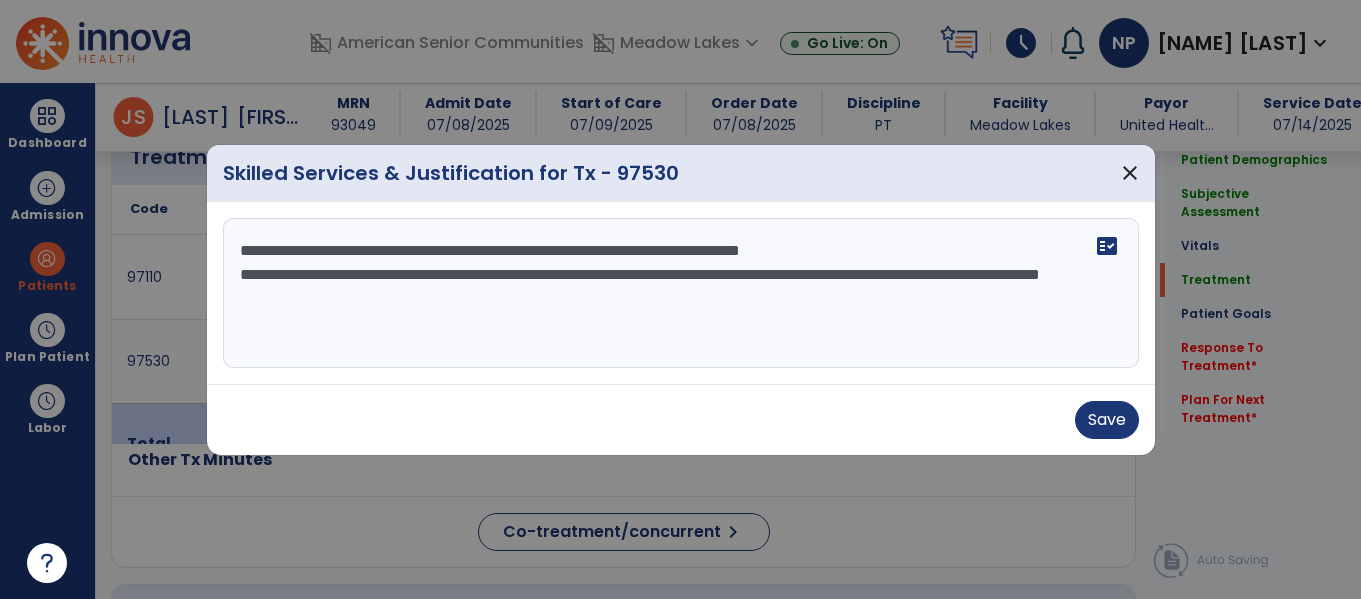 click on "**********" at bounding box center [681, 293] 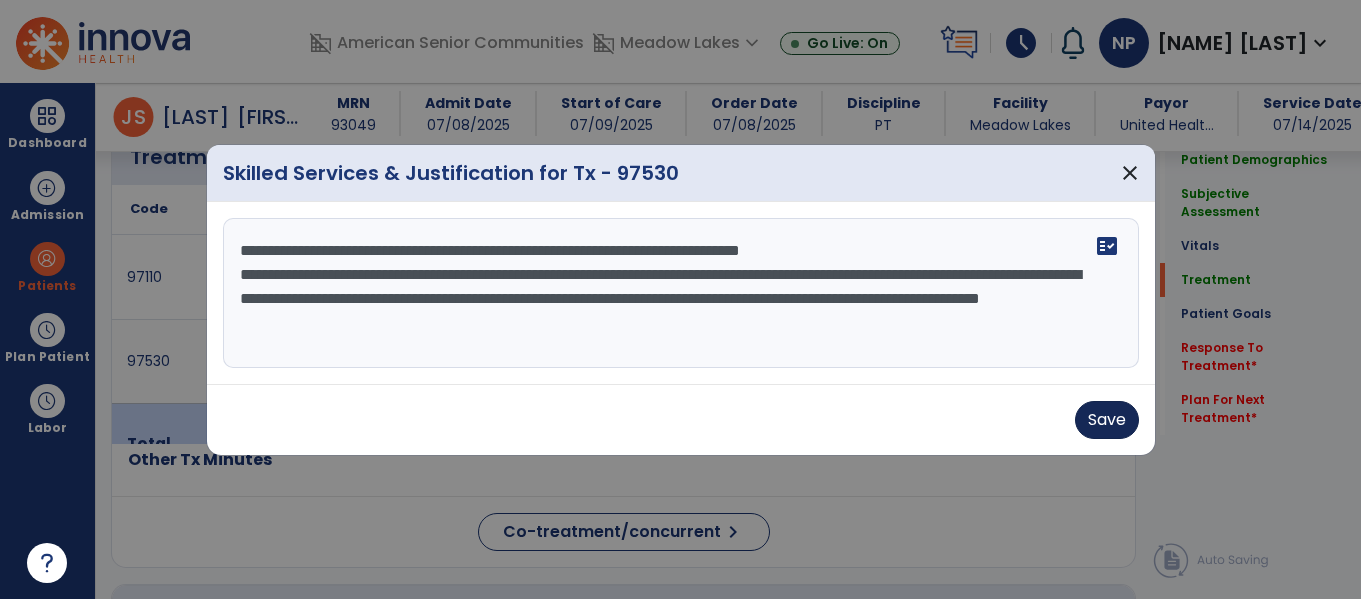 type on "**********" 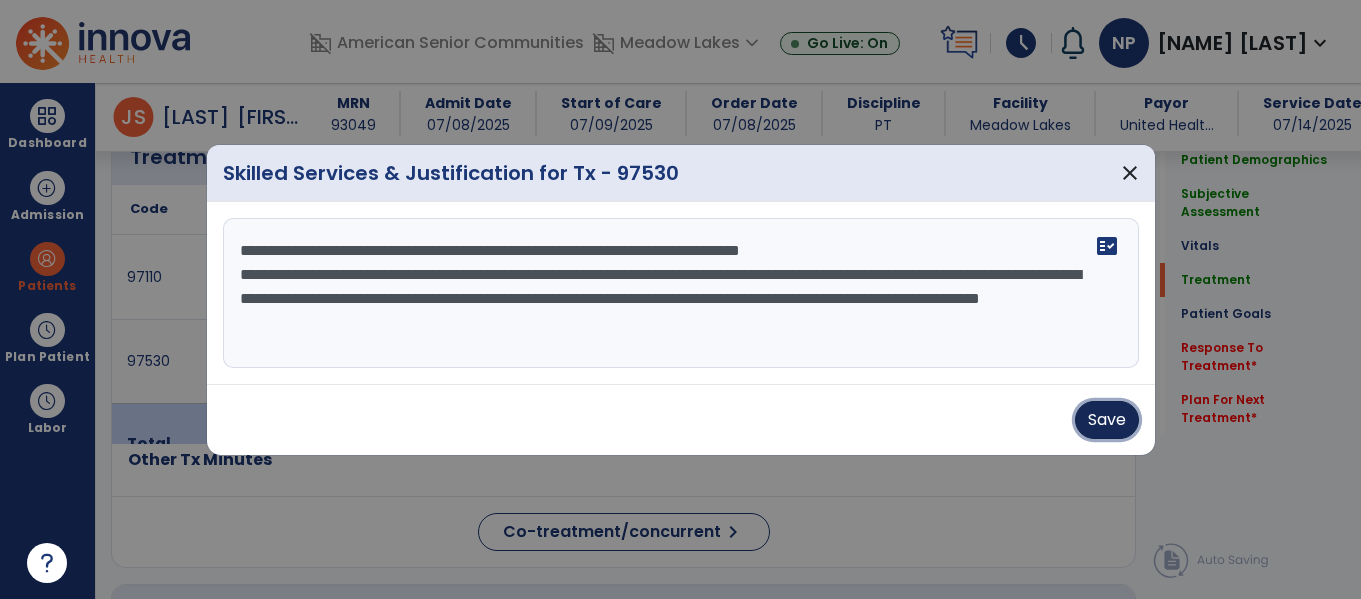 click on "Save" at bounding box center (1107, 420) 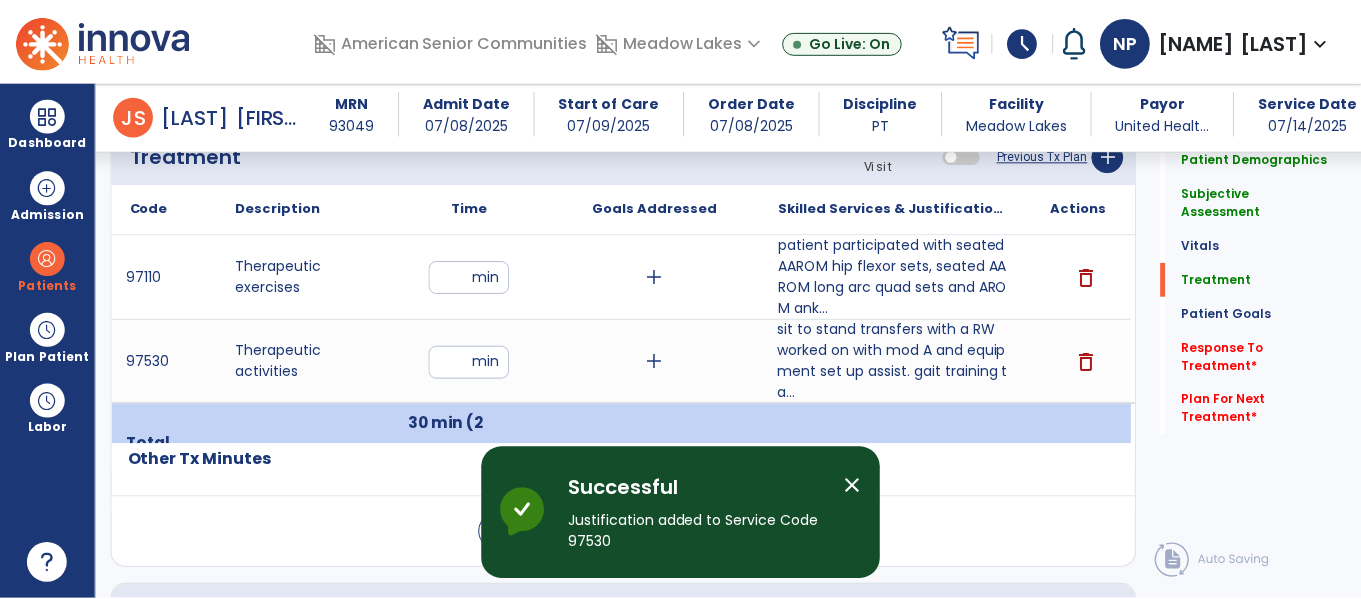 scroll, scrollTop: 1243, scrollLeft: 0, axis: vertical 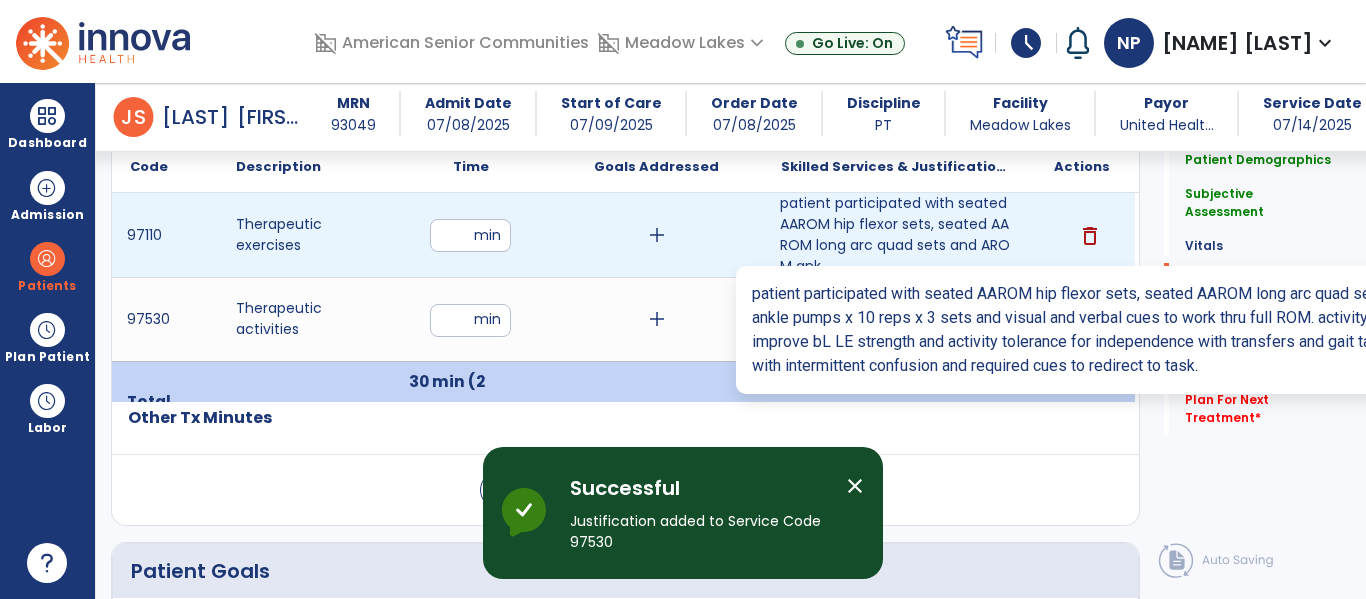 click on "patient participated with seated AAROM hip flexor sets, seated AAROM long arc quad sets and AROM ank..." at bounding box center [896, 235] 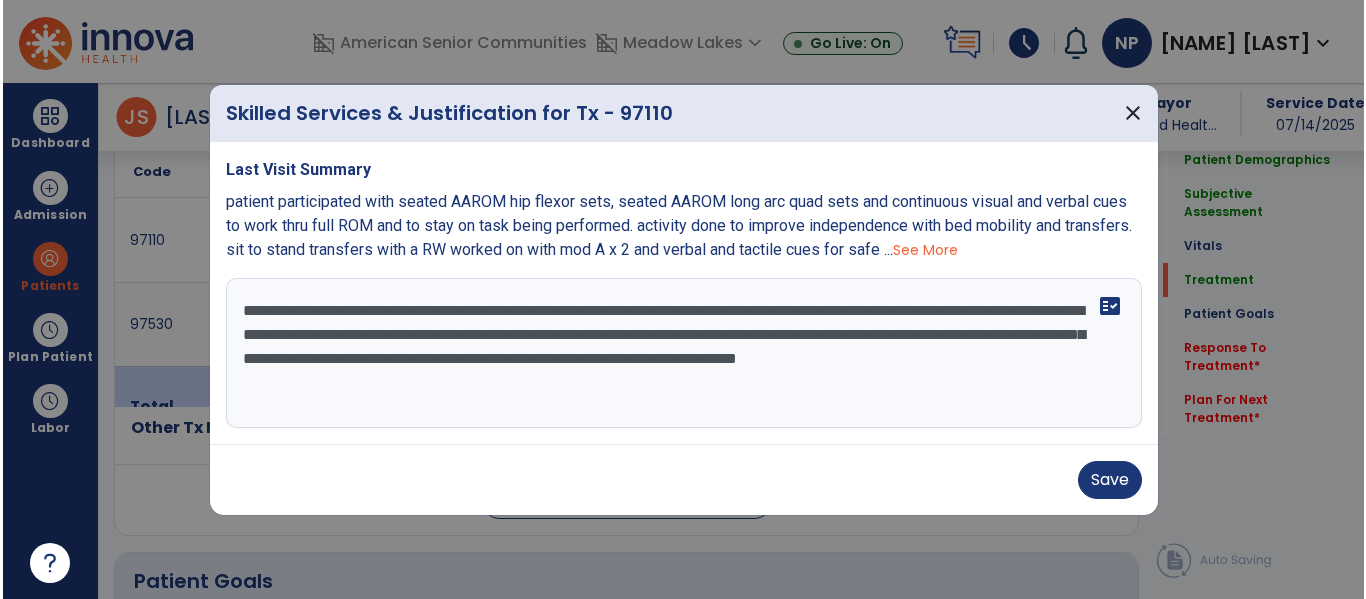 scroll, scrollTop: 1243, scrollLeft: 0, axis: vertical 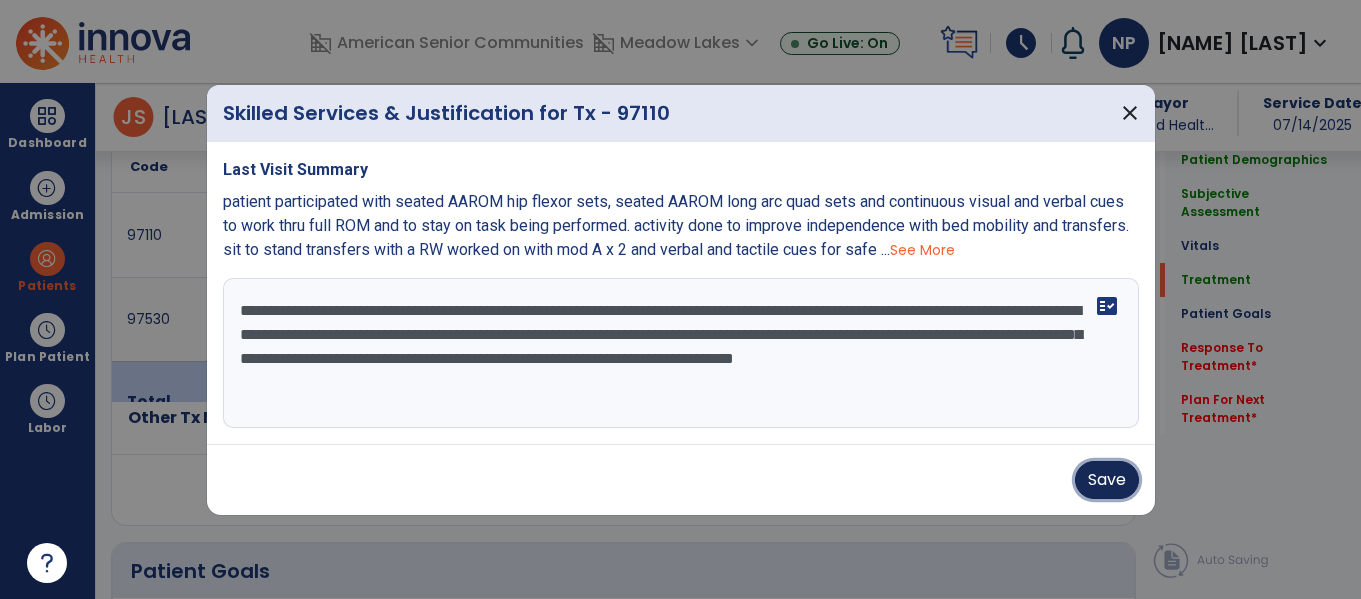click on "Save" at bounding box center (1107, 480) 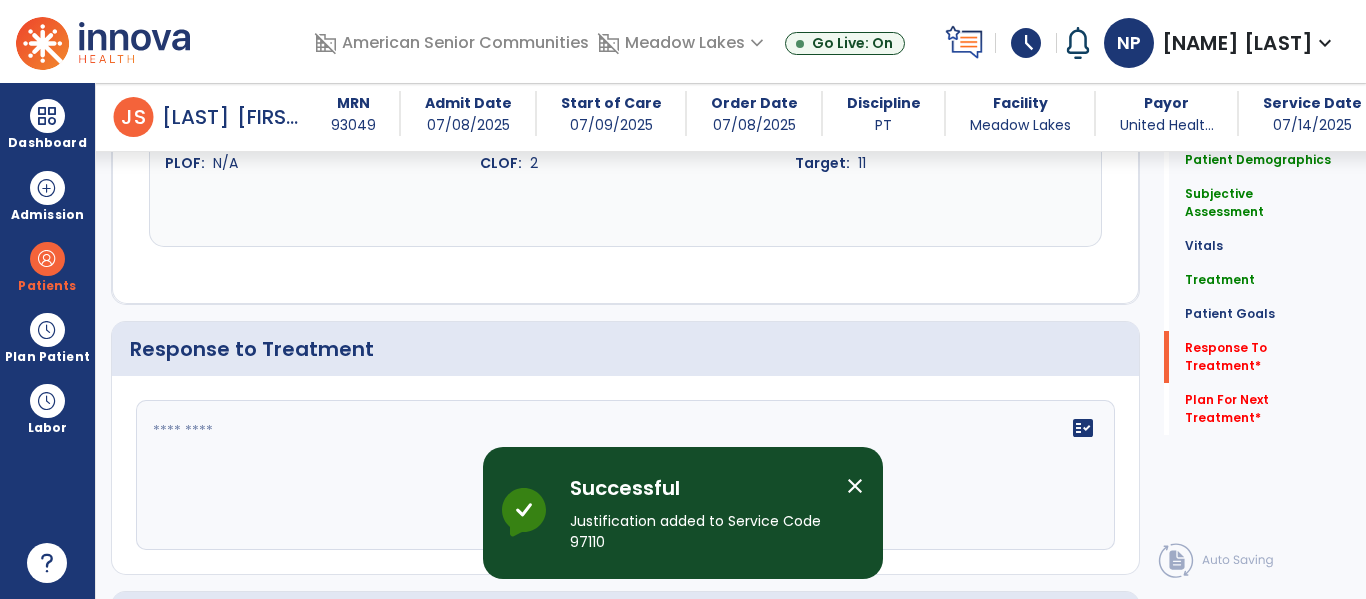 scroll, scrollTop: 2673, scrollLeft: 0, axis: vertical 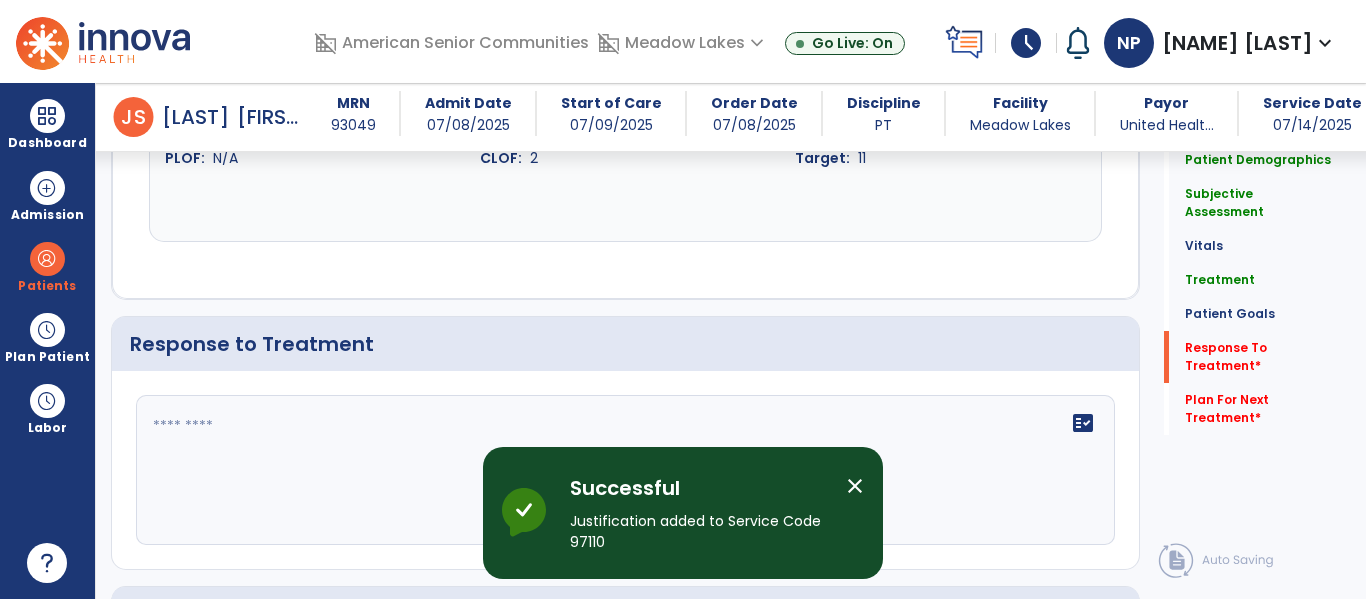 click on "fact_check" 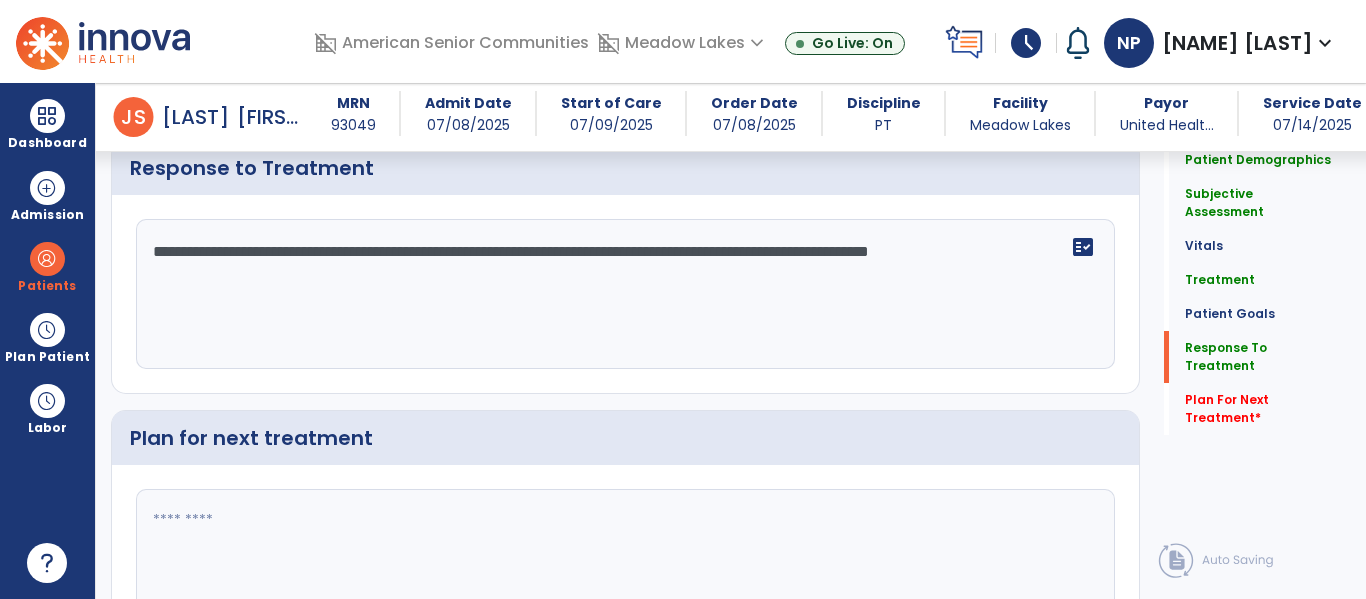 scroll, scrollTop: 2851, scrollLeft: 0, axis: vertical 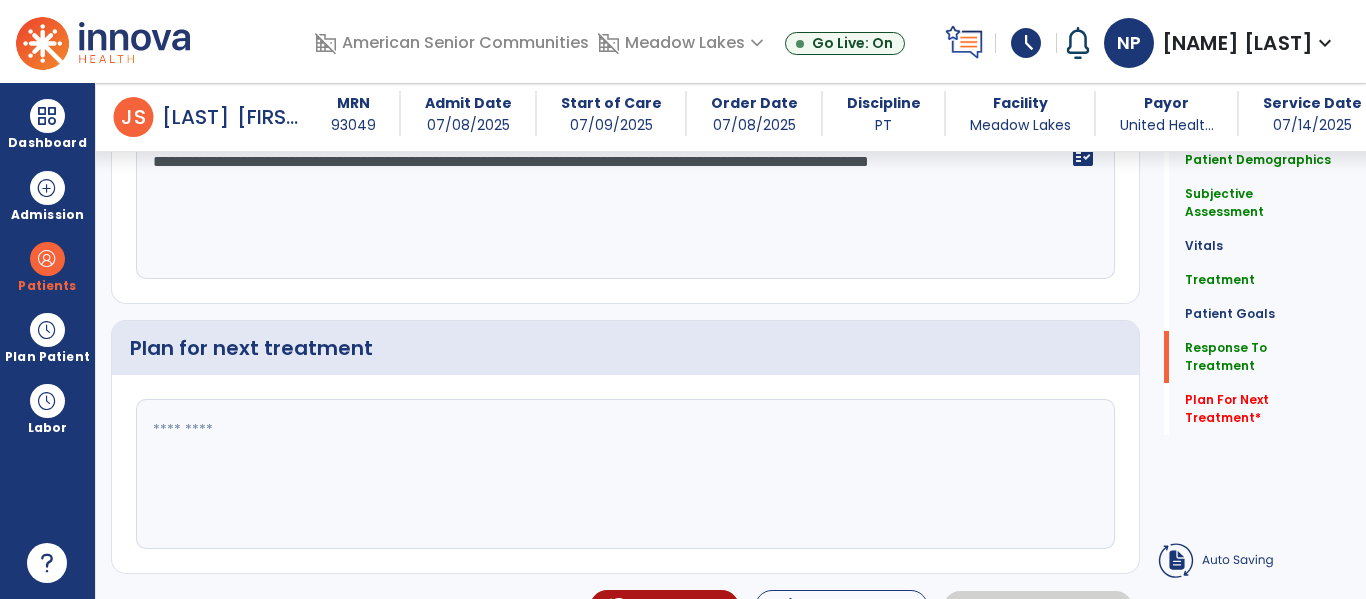type on "**********" 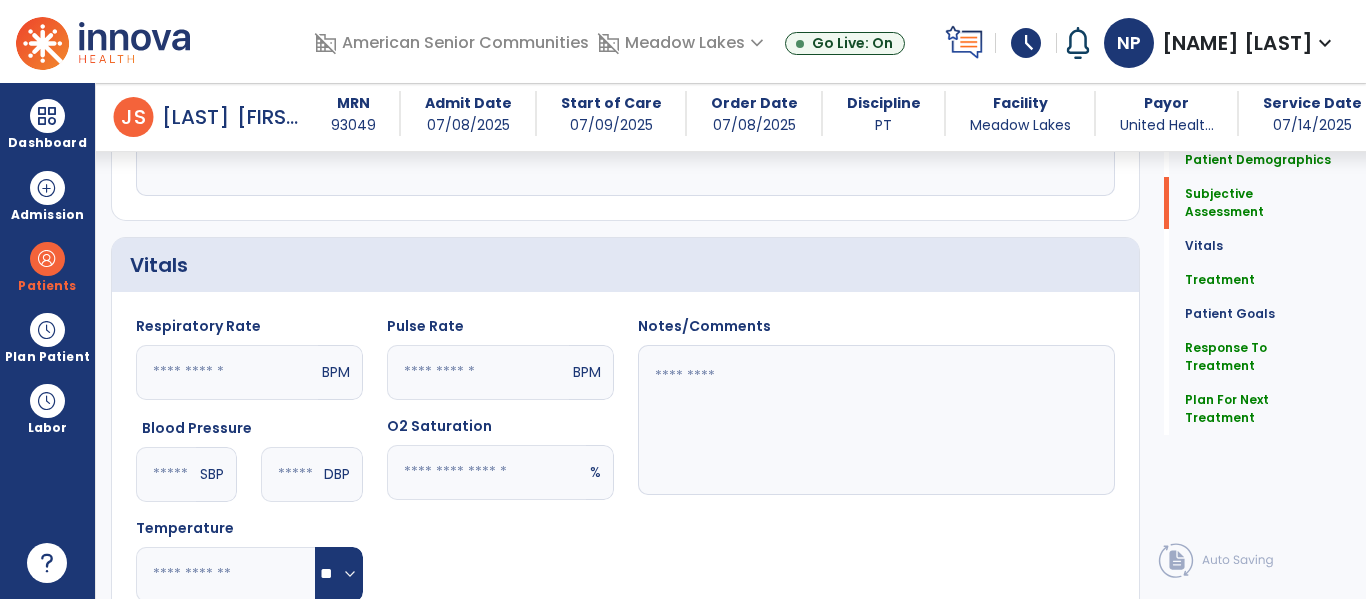 scroll, scrollTop: 0, scrollLeft: 0, axis: both 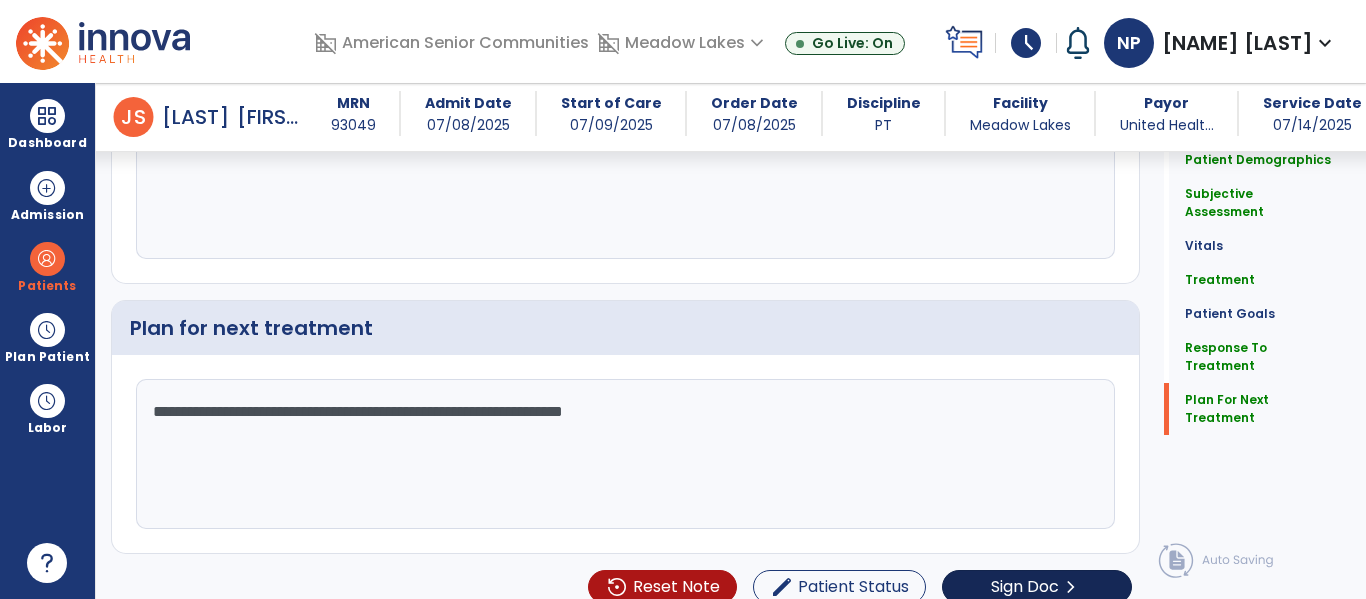 type on "**********" 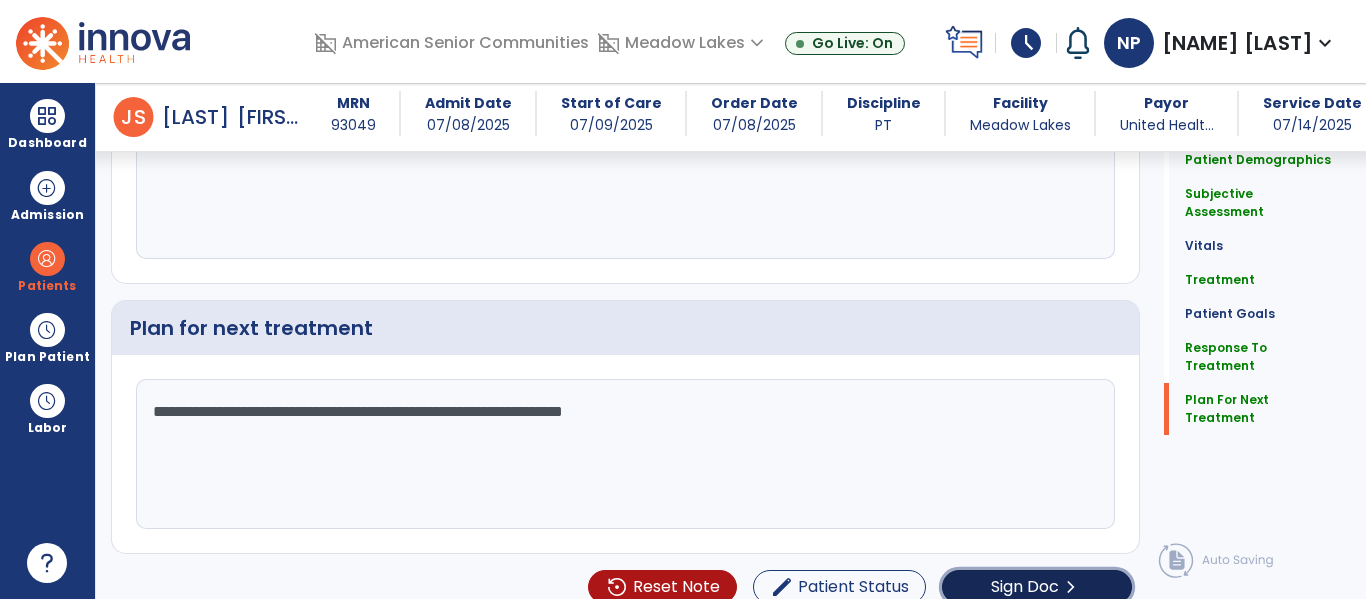 click on "Sign Doc" 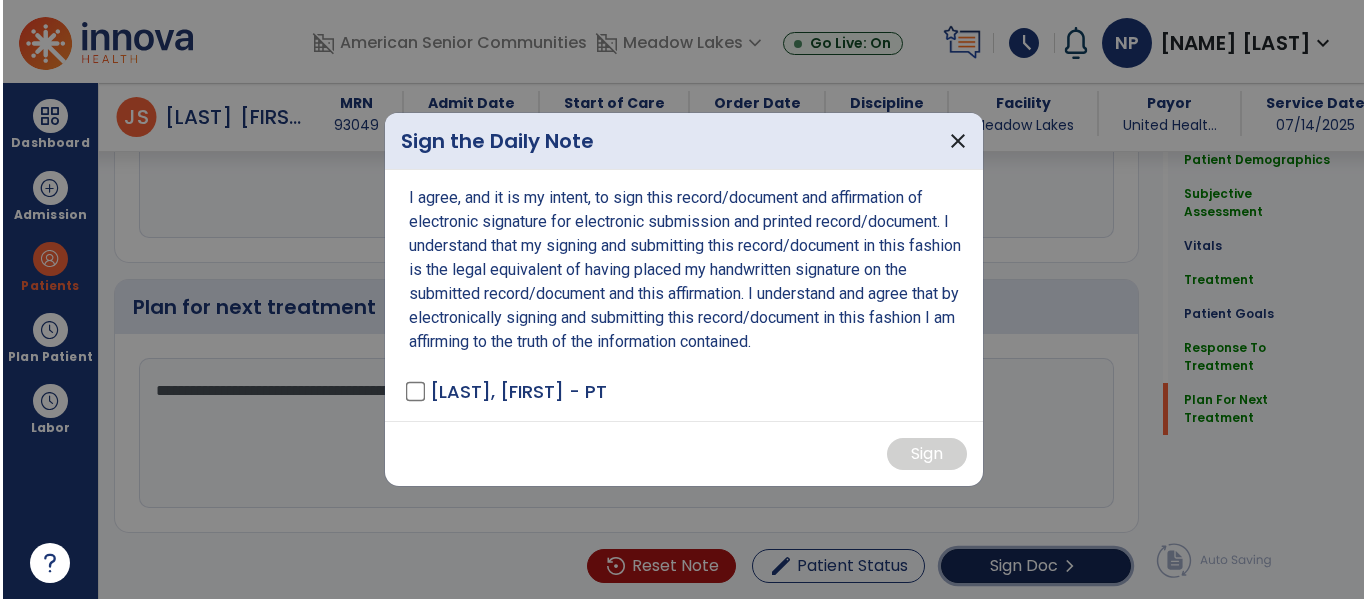 scroll, scrollTop: 2980, scrollLeft: 0, axis: vertical 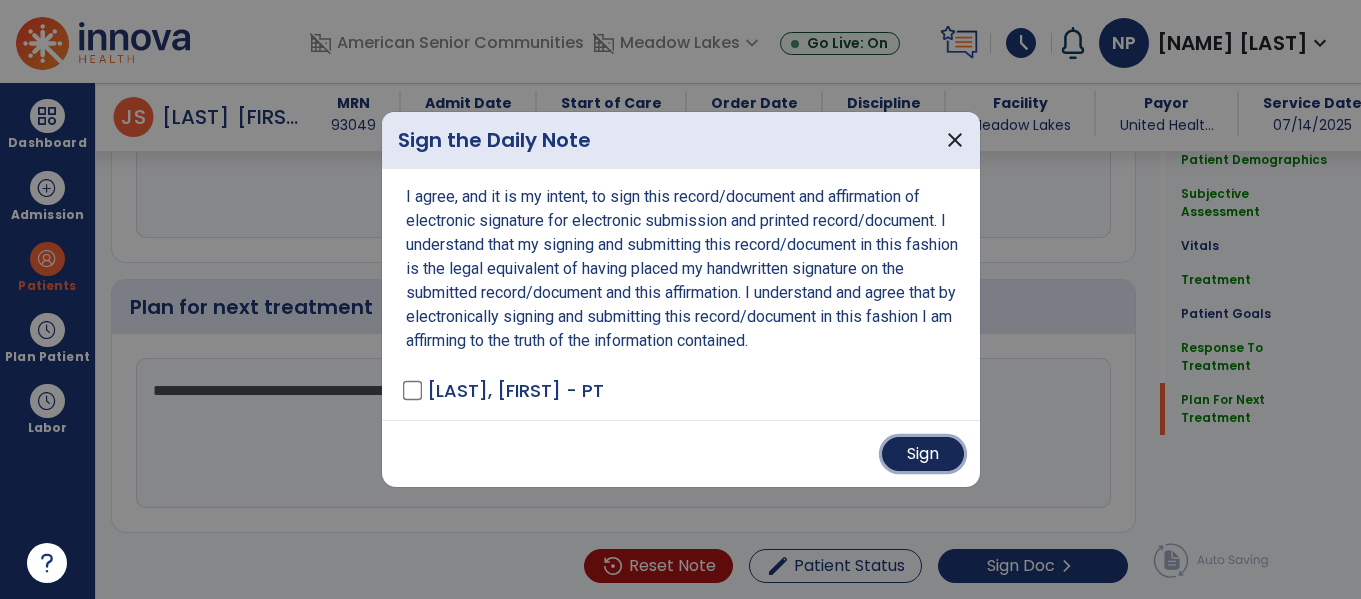 click on "Sign" at bounding box center (923, 454) 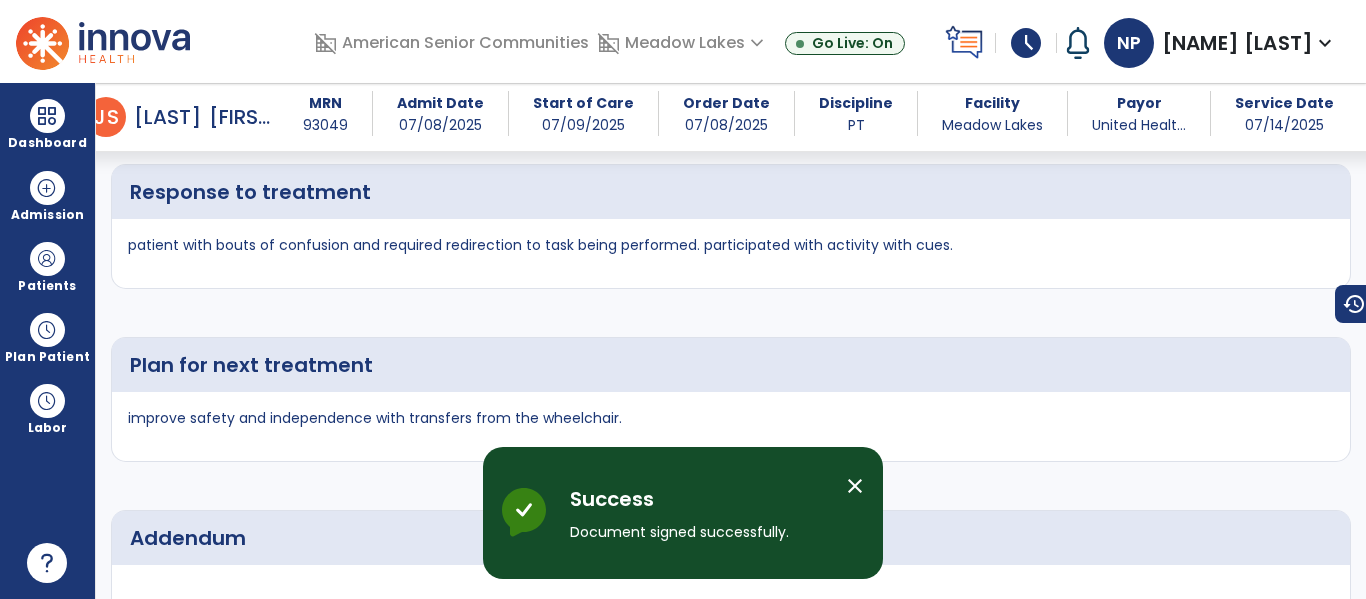 scroll, scrollTop: 4395, scrollLeft: 0, axis: vertical 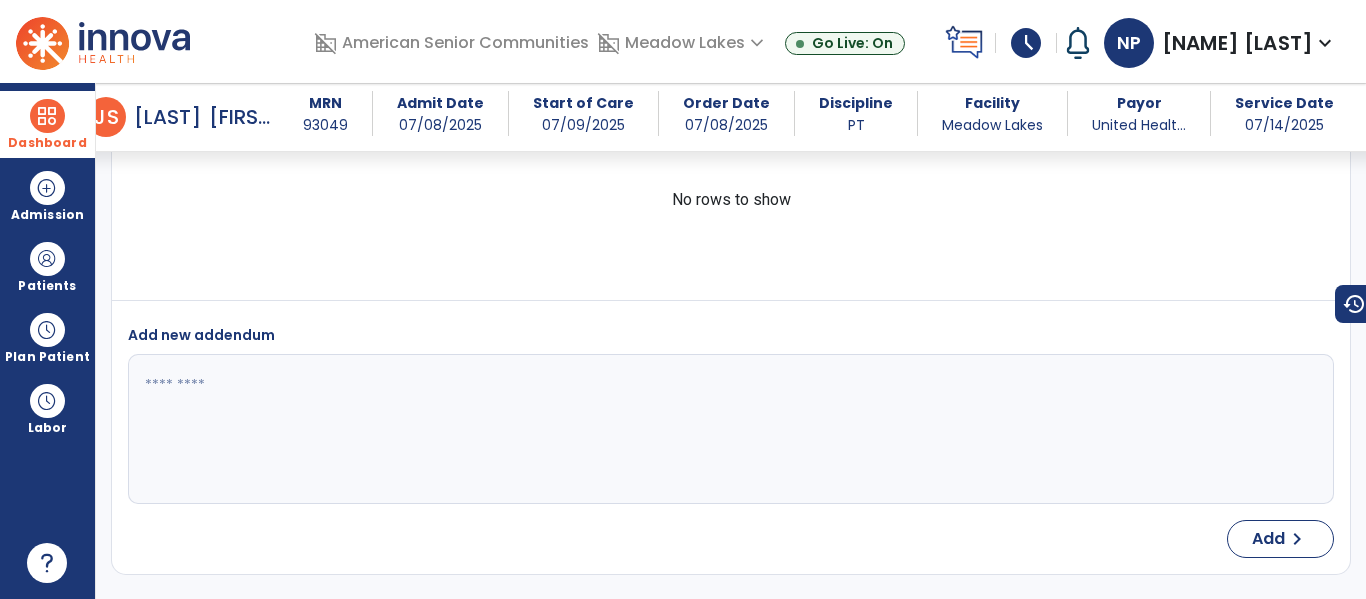 click at bounding box center (47, 116) 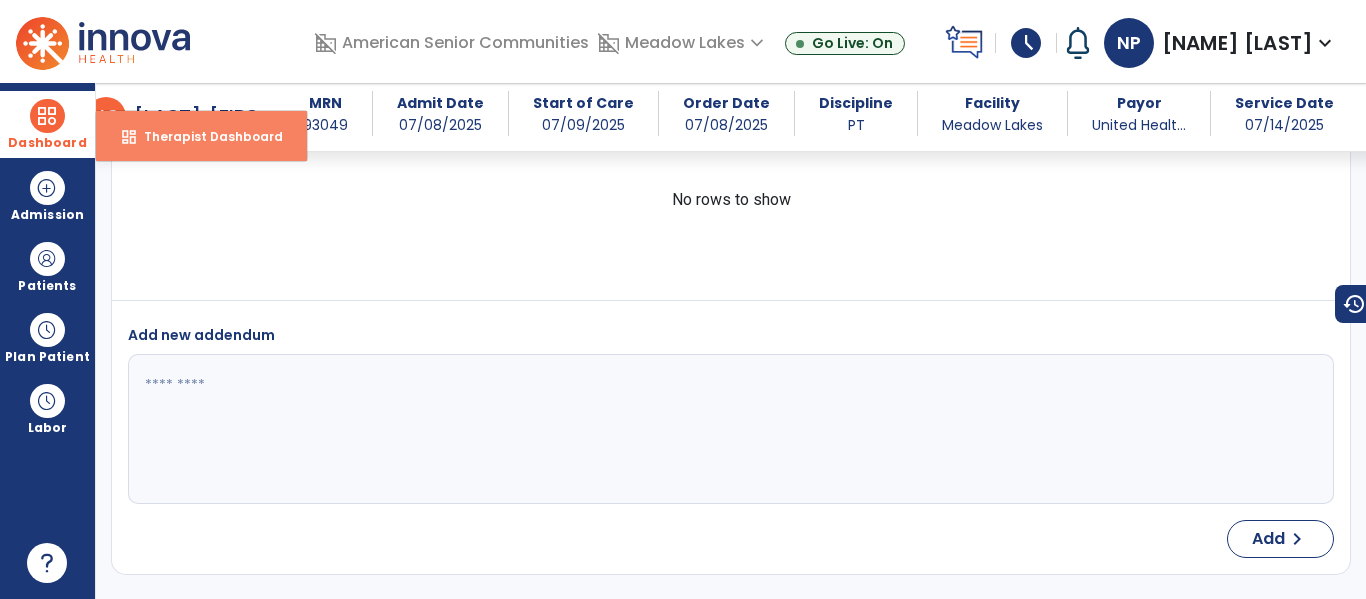 click on "dashboard  Therapist Dashboard" at bounding box center (201, 136) 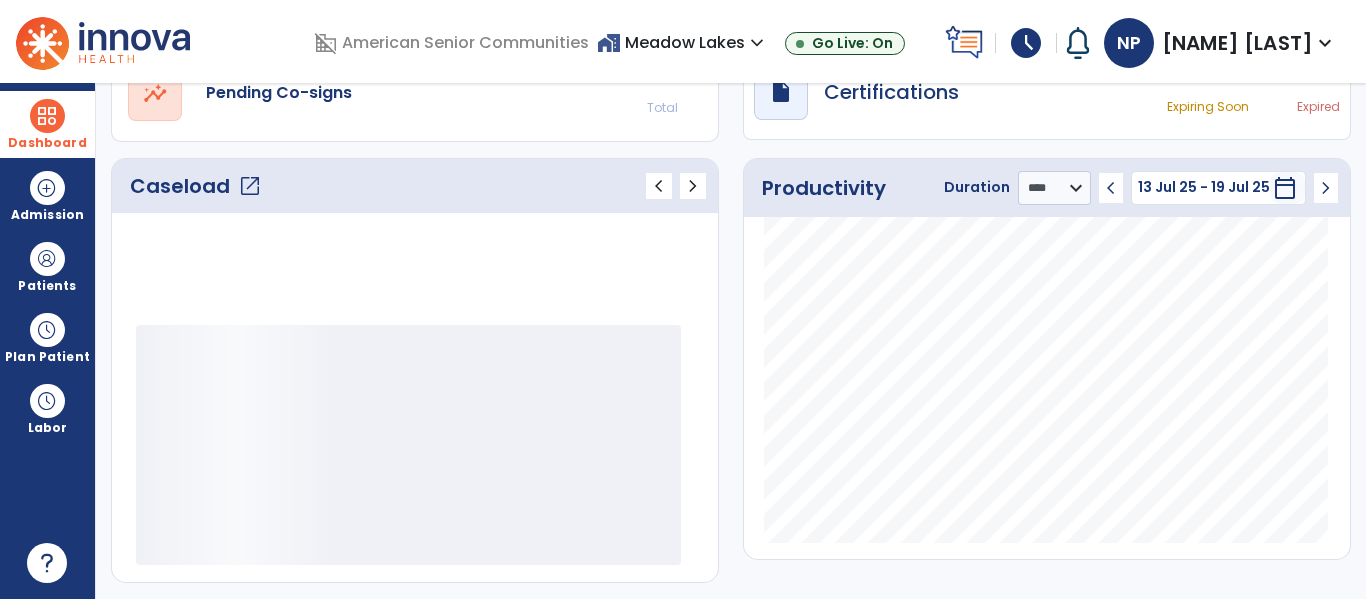 scroll, scrollTop: 278, scrollLeft: 0, axis: vertical 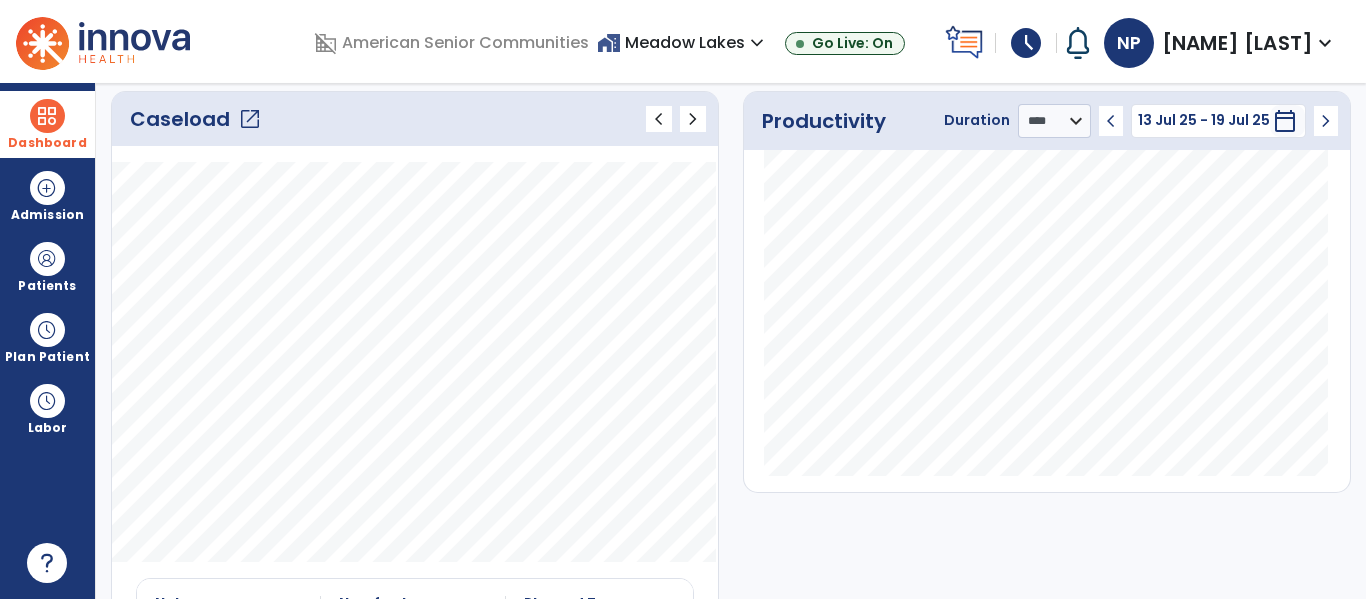 click on "open_in_new" 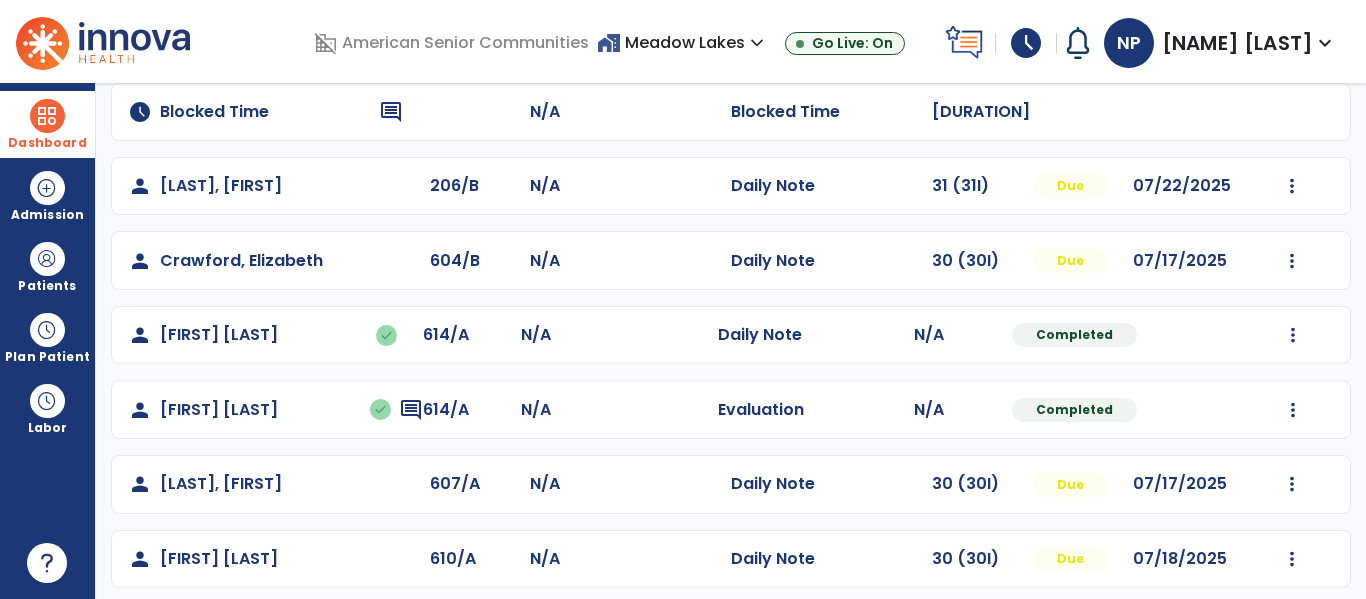 scroll, scrollTop: 246, scrollLeft: 0, axis: vertical 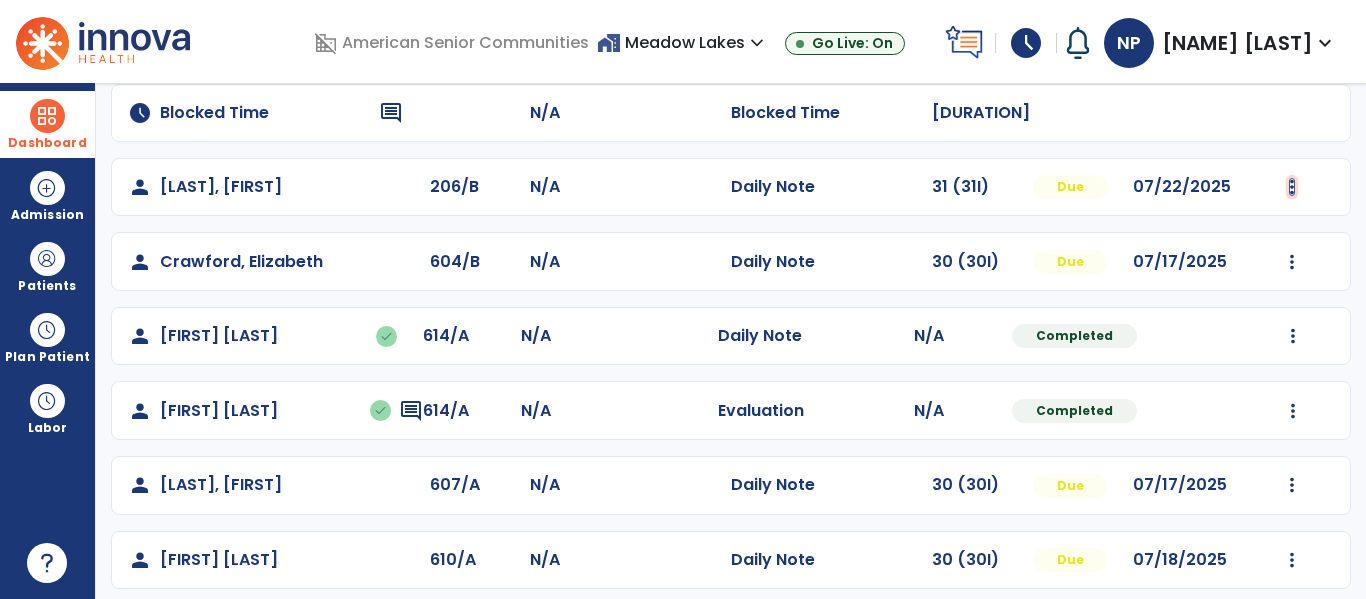 click at bounding box center [1292, 187] 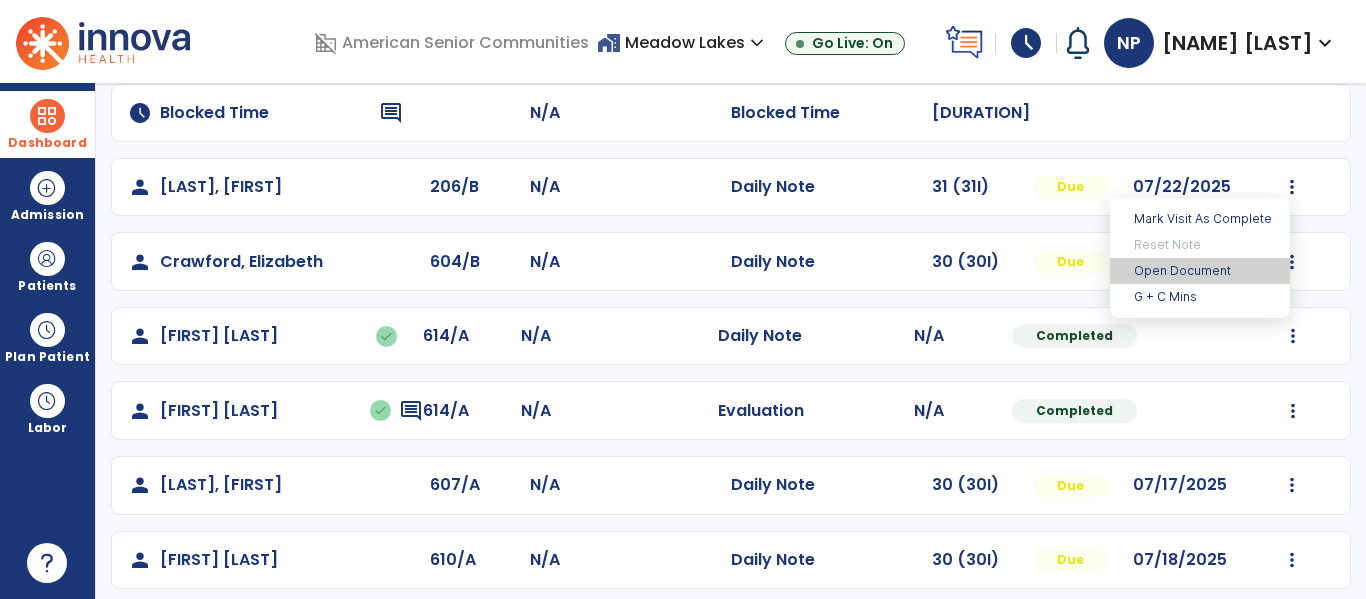 click on "Open Document" at bounding box center [1200, 271] 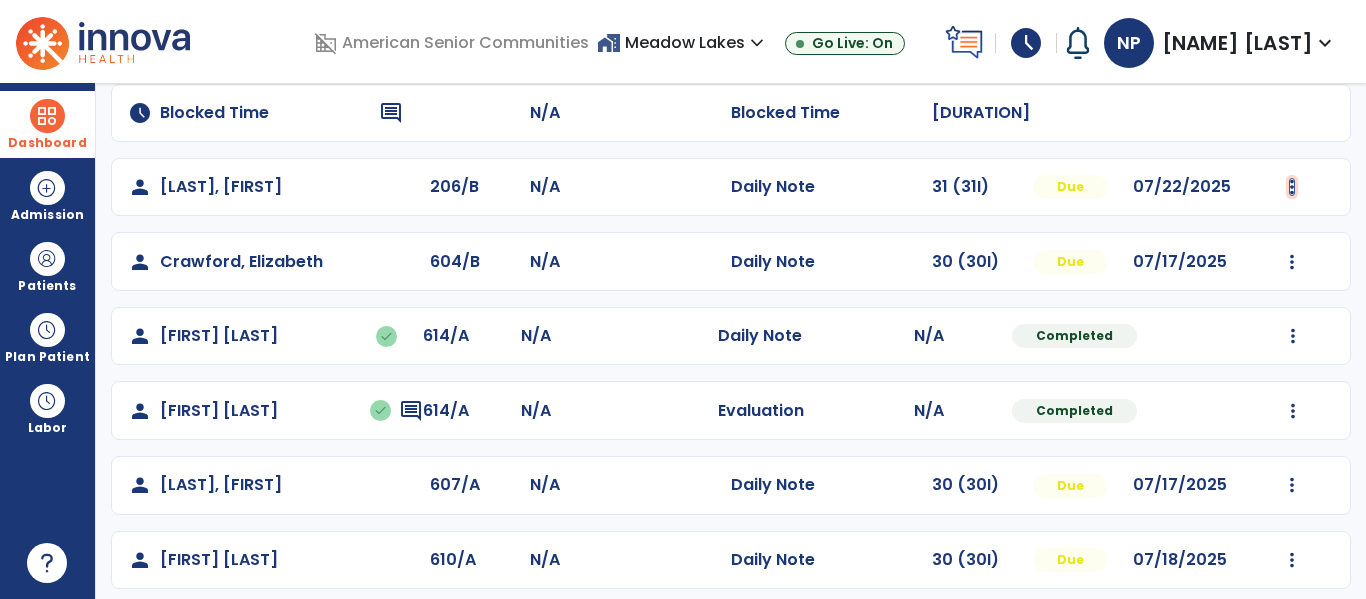 click at bounding box center [1292, 187] 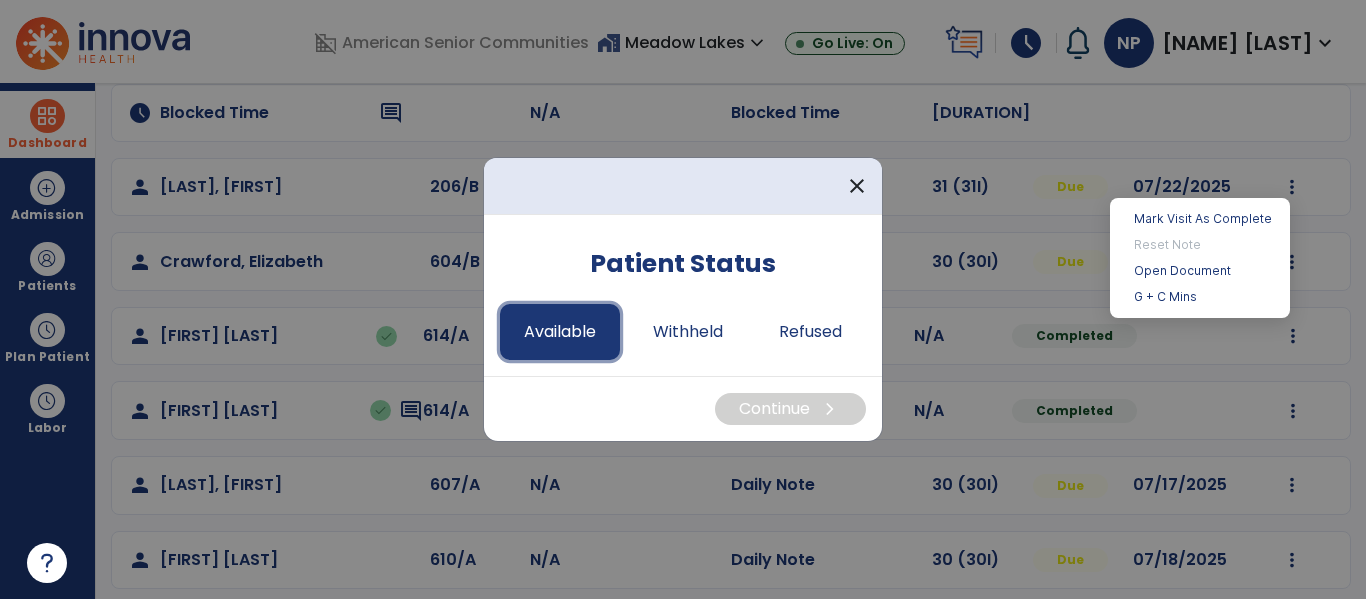 click on "Available" at bounding box center (560, 332) 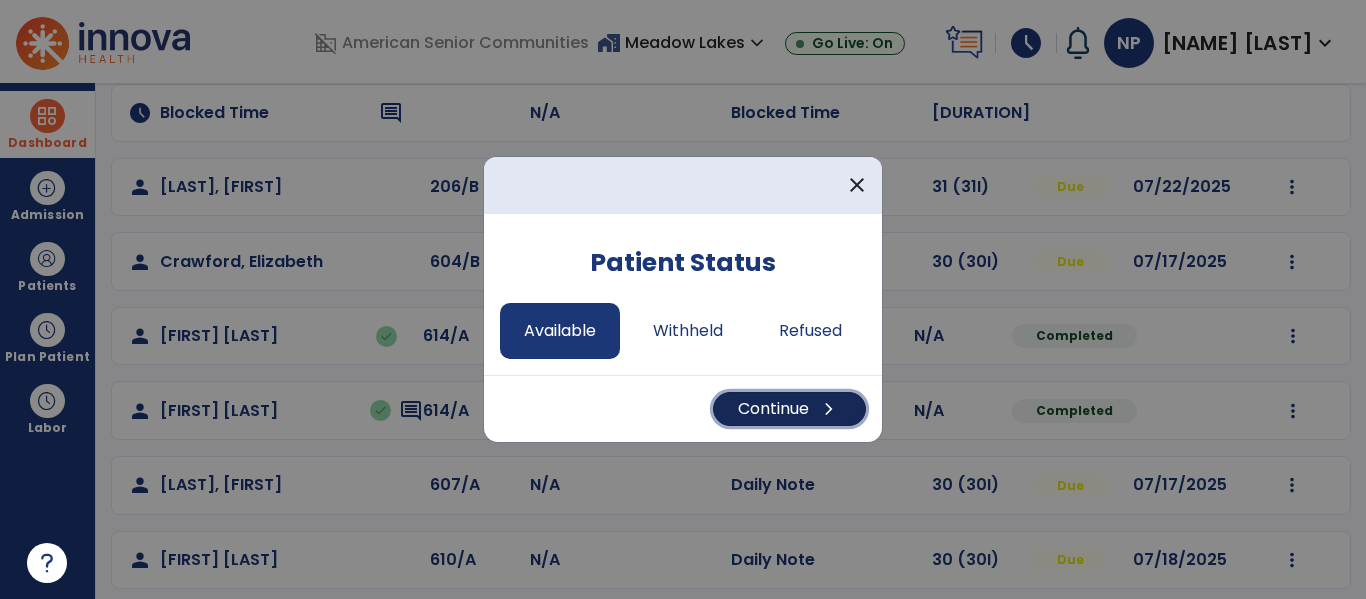 click on "Continue   chevron_right" at bounding box center (789, 409) 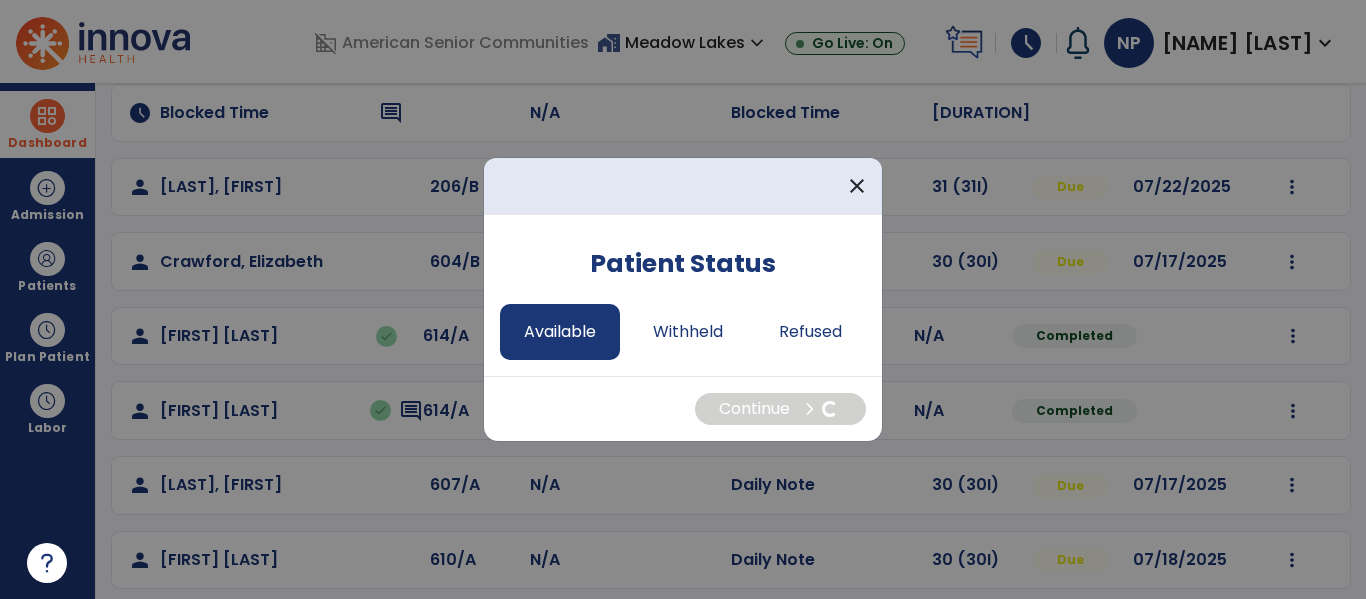 select on "*" 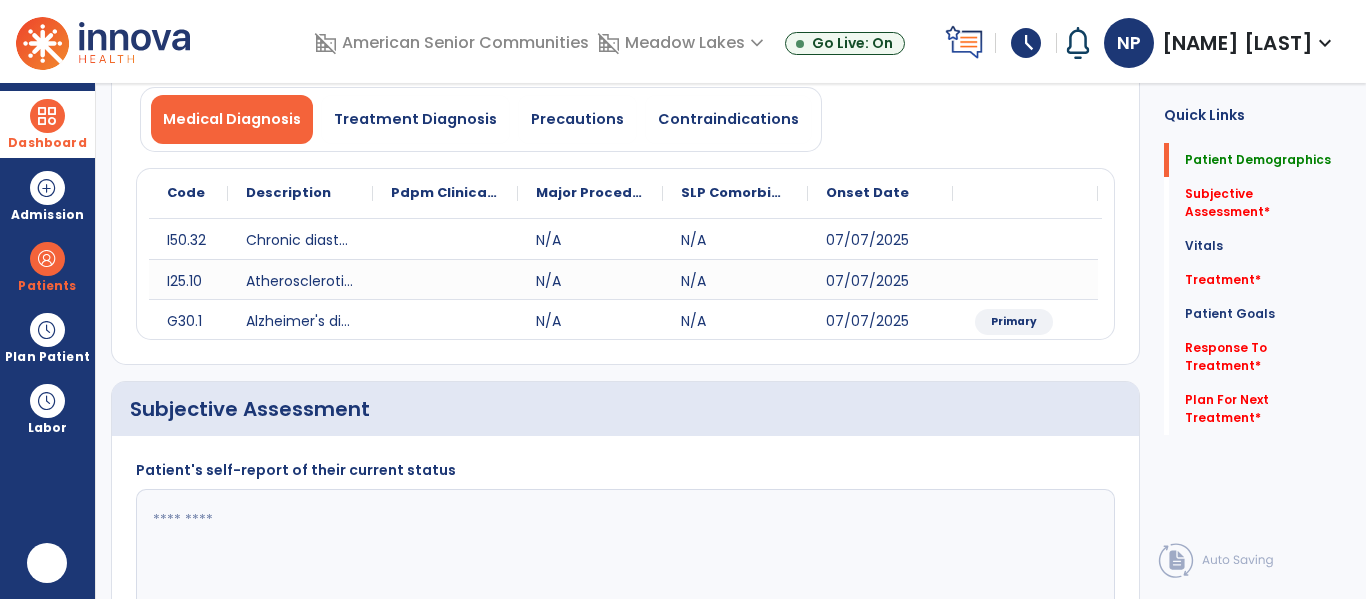 scroll, scrollTop: 0, scrollLeft: 0, axis: both 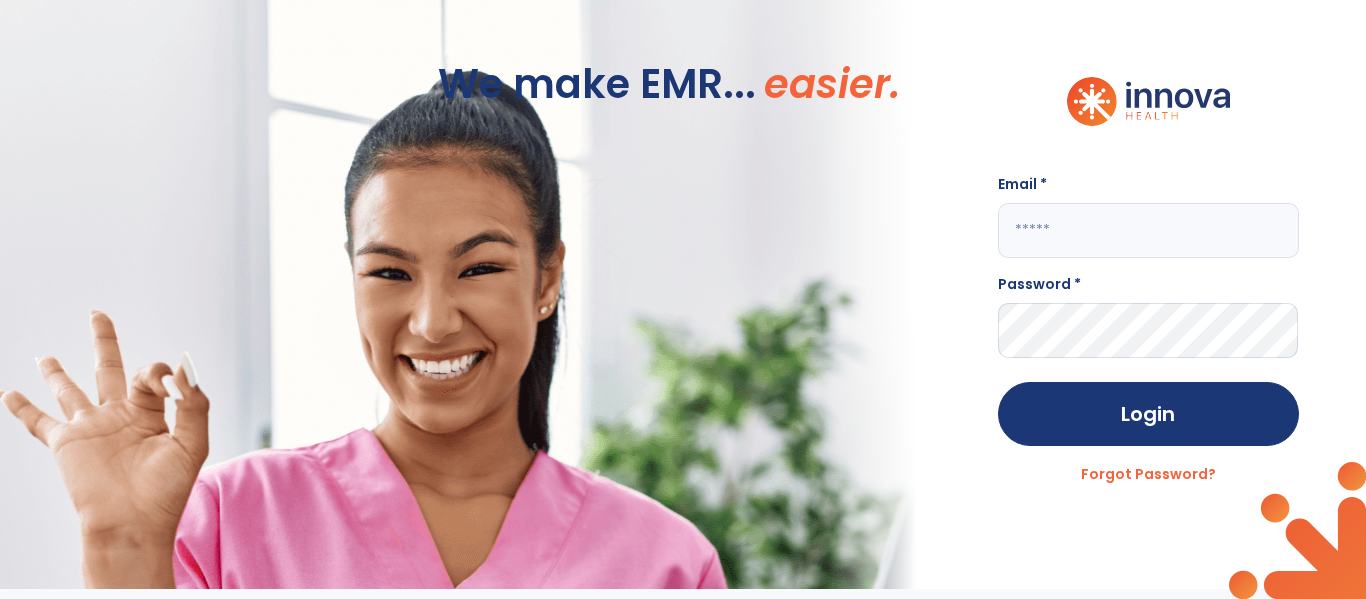 click 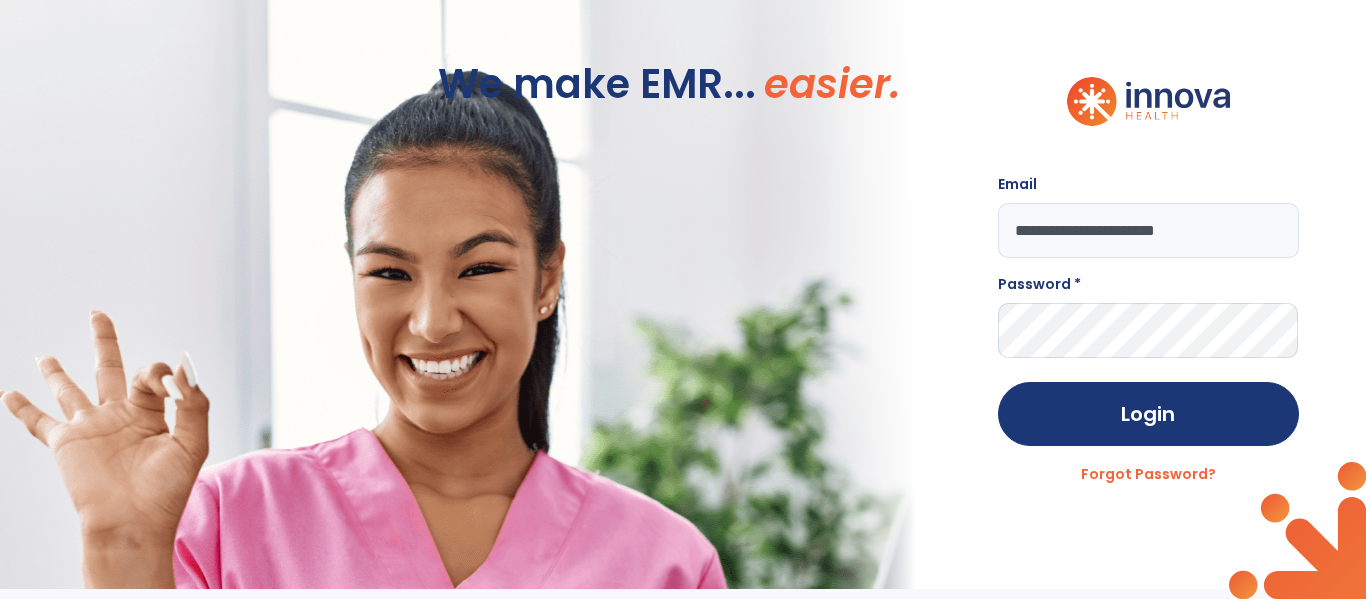 type on "**********" 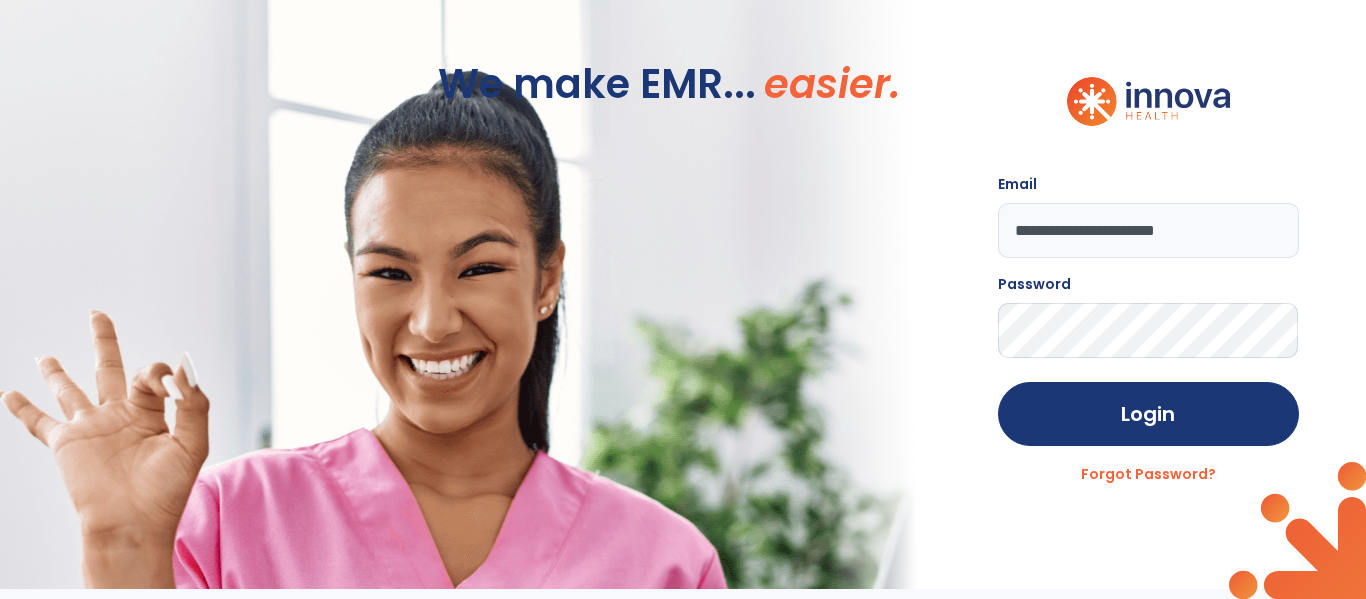 click on "Login" 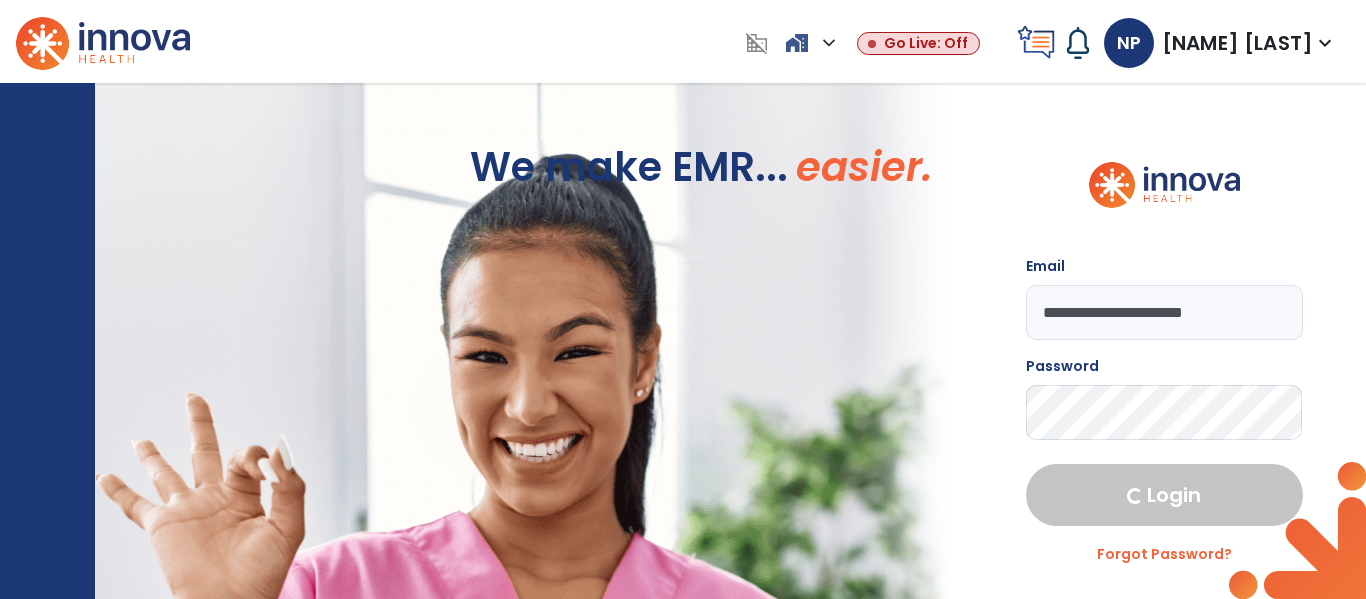 select on "****" 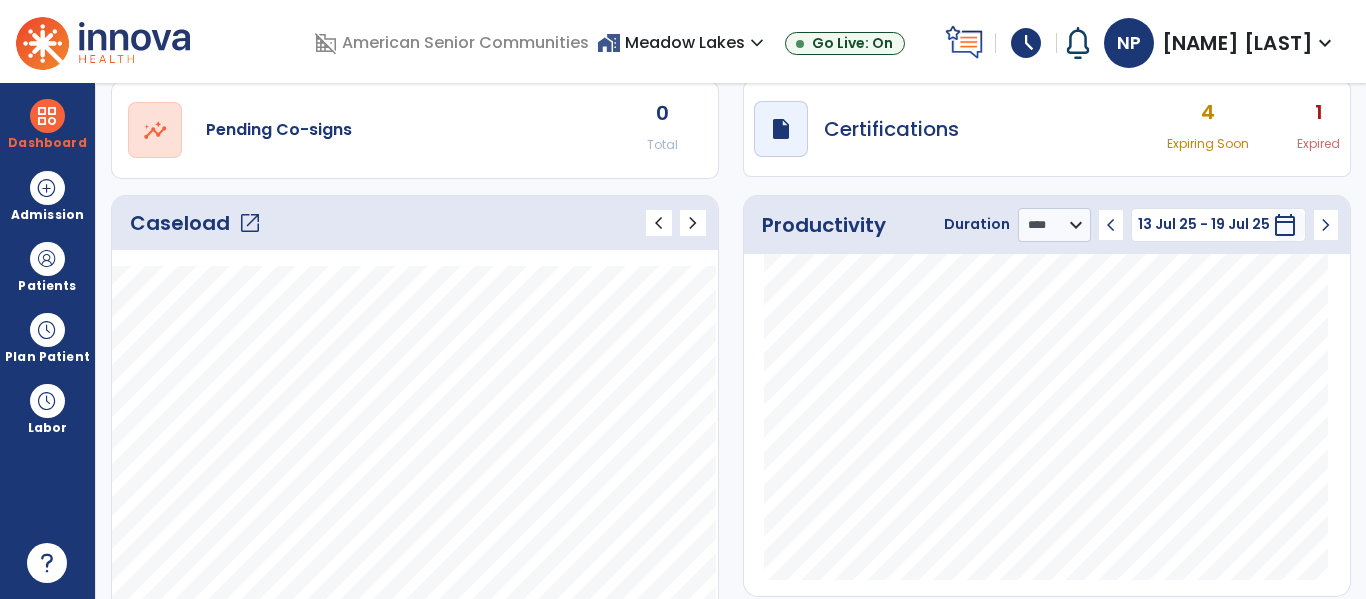 scroll, scrollTop: 173, scrollLeft: 0, axis: vertical 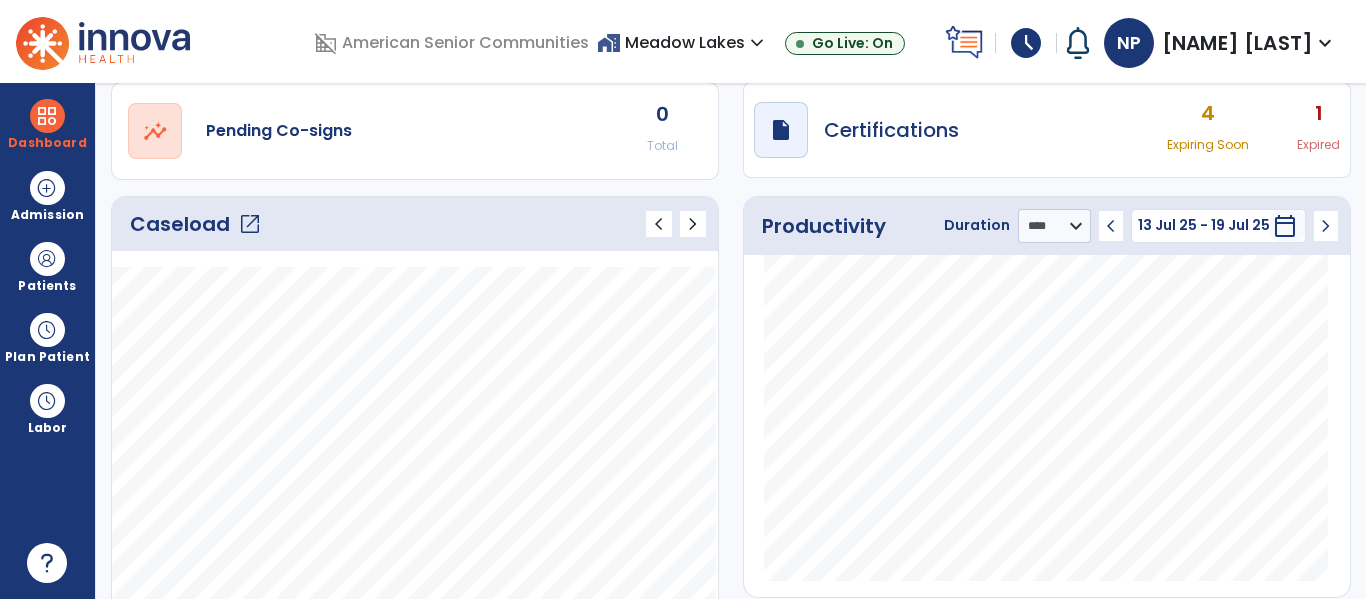 click on "open_in_new" 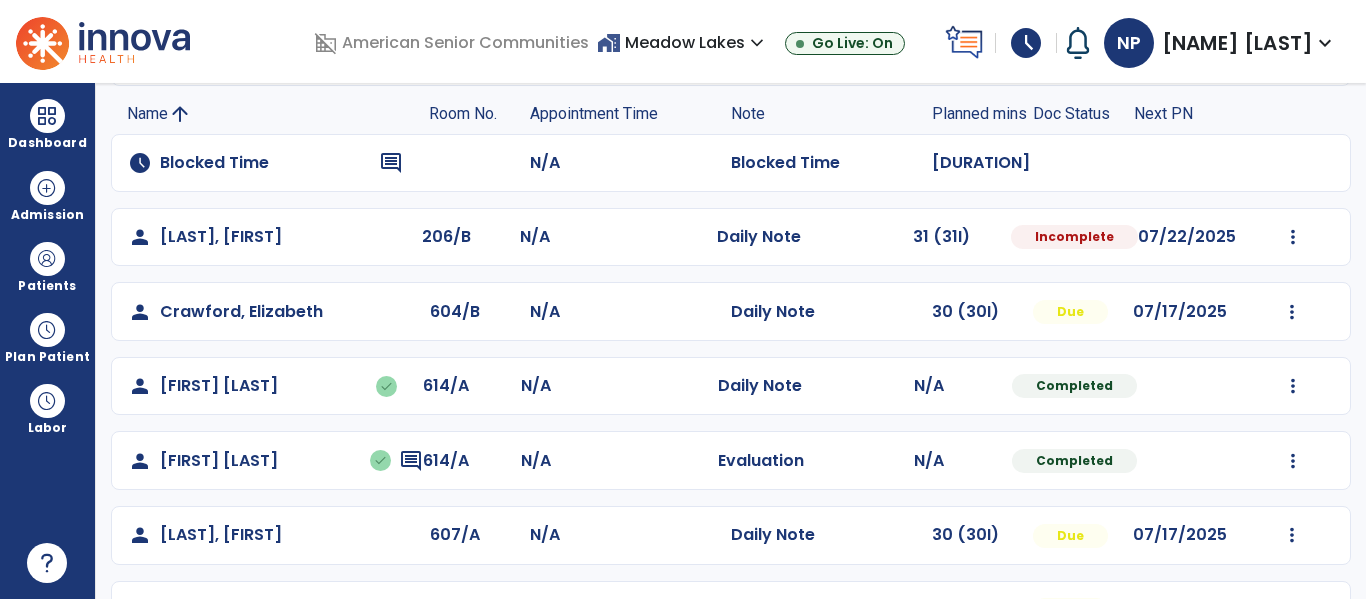 scroll, scrollTop: 233, scrollLeft: 0, axis: vertical 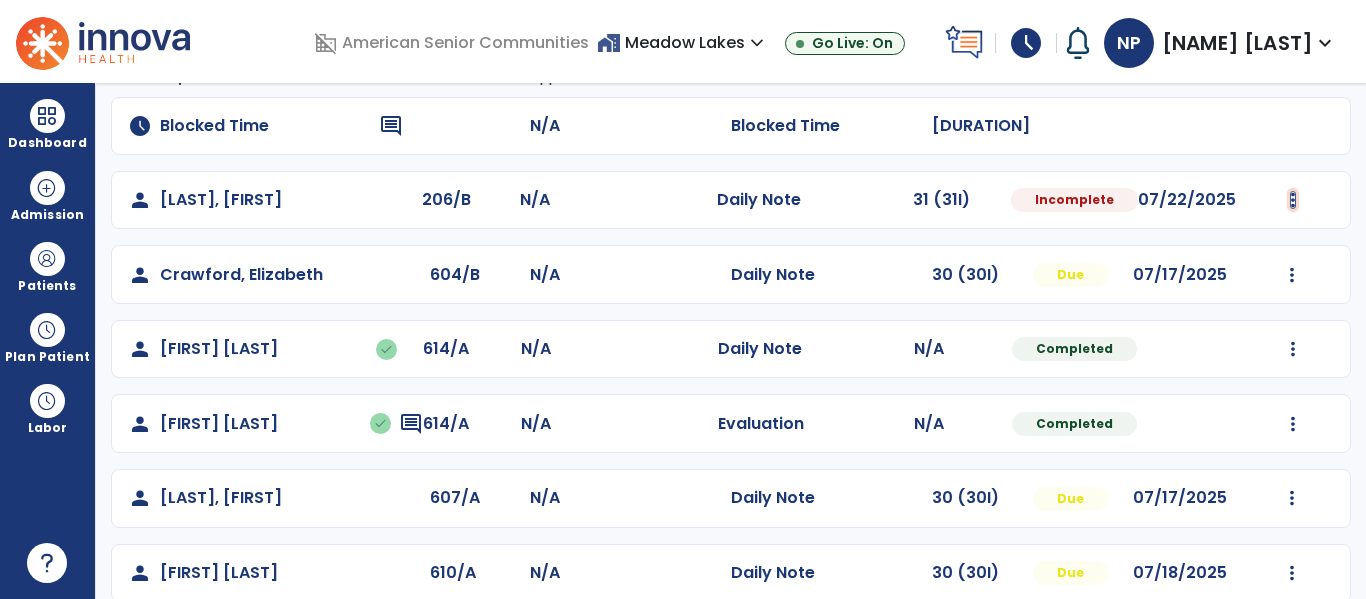 click at bounding box center [1293, 200] 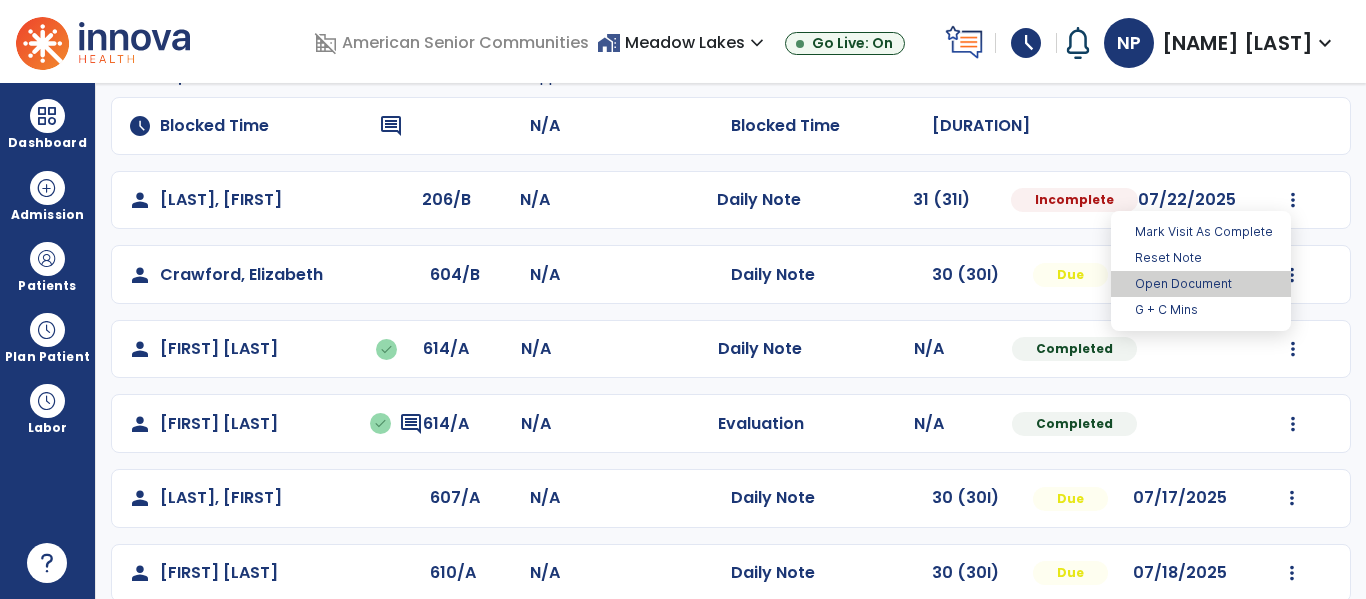 click on "Open Document" at bounding box center (1201, 284) 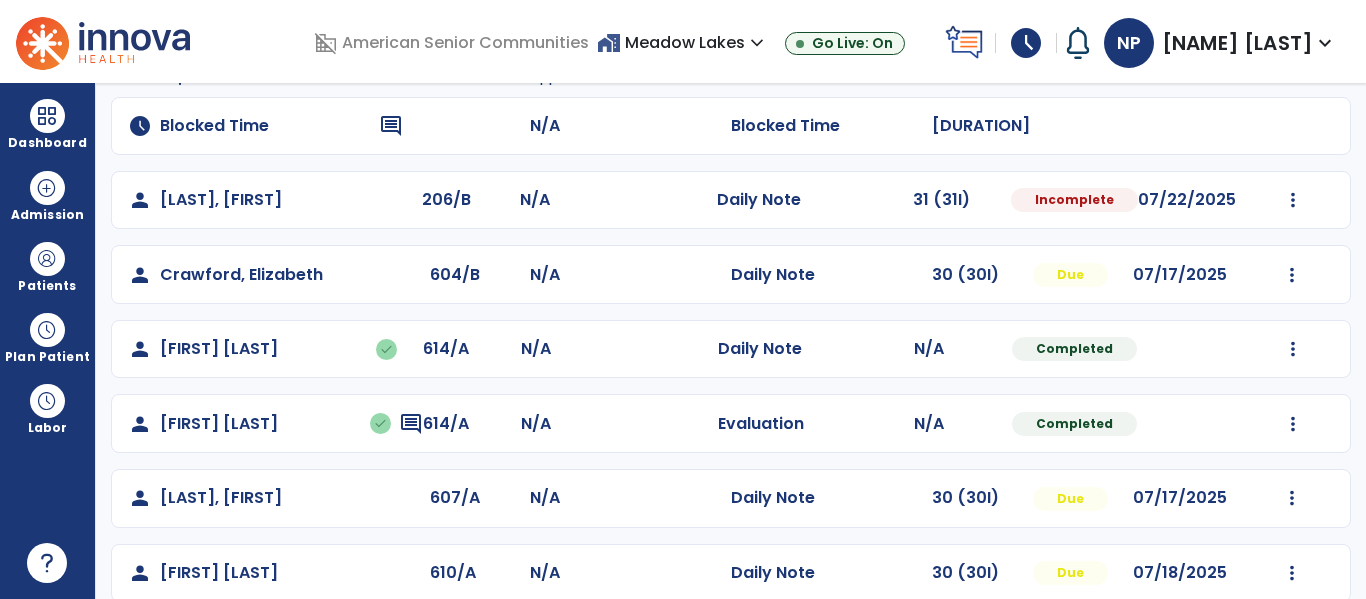 select on "*" 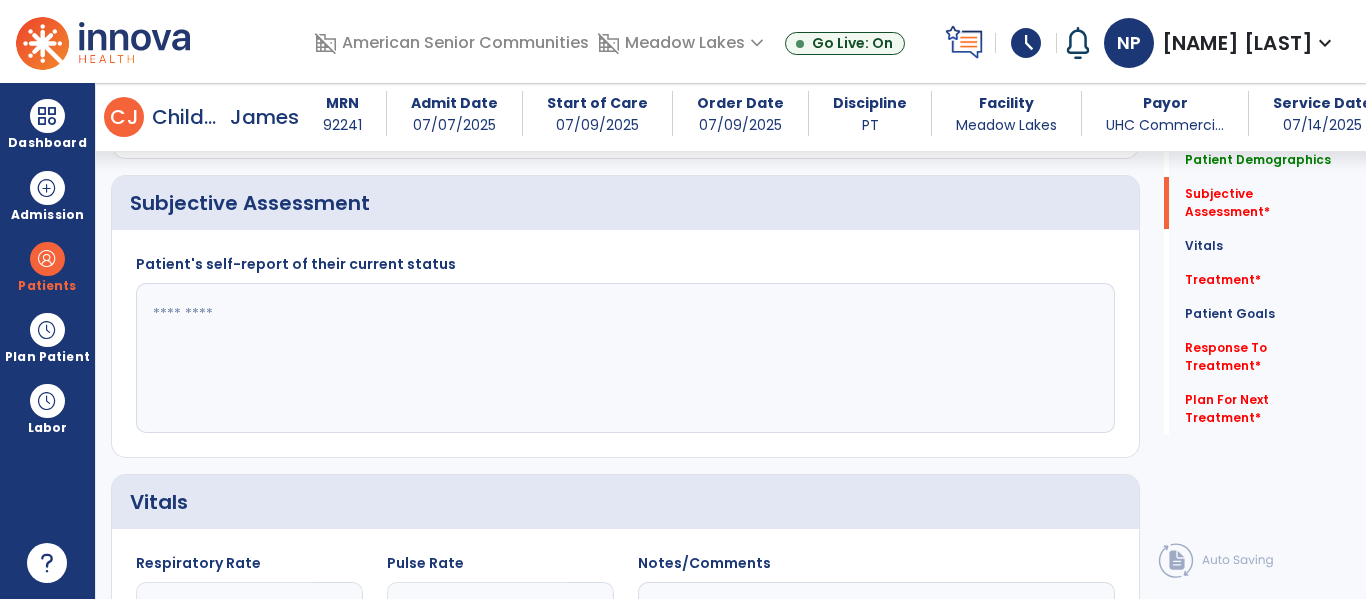 scroll, scrollTop: 444, scrollLeft: 0, axis: vertical 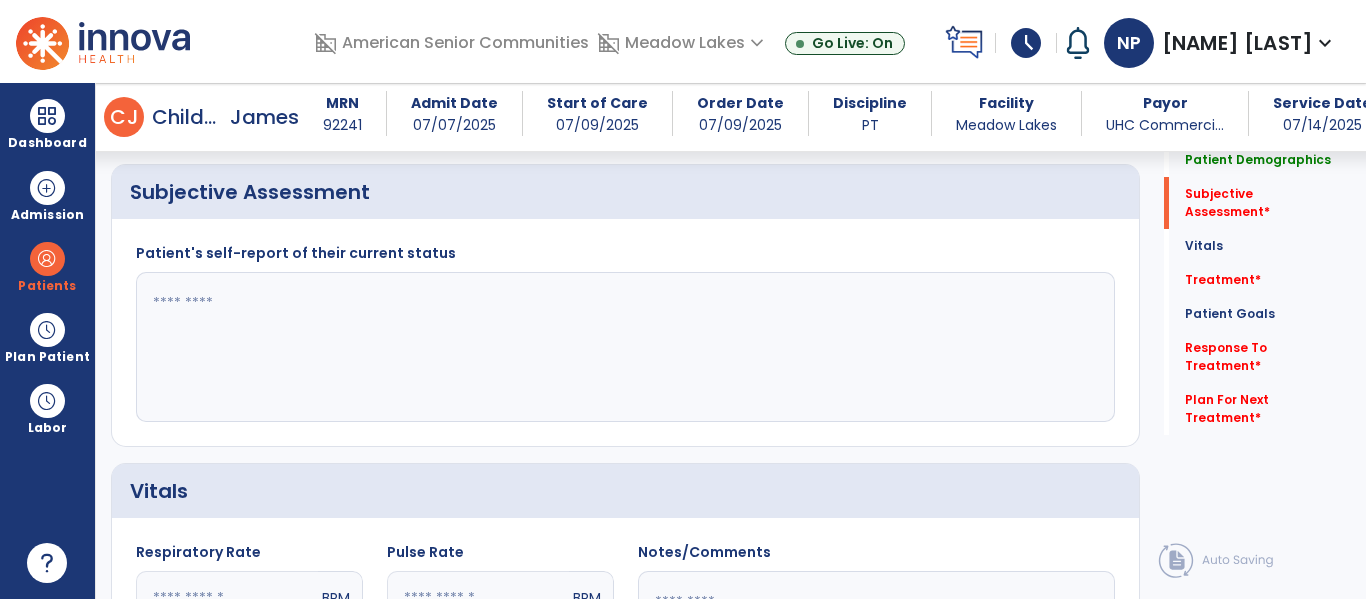 click 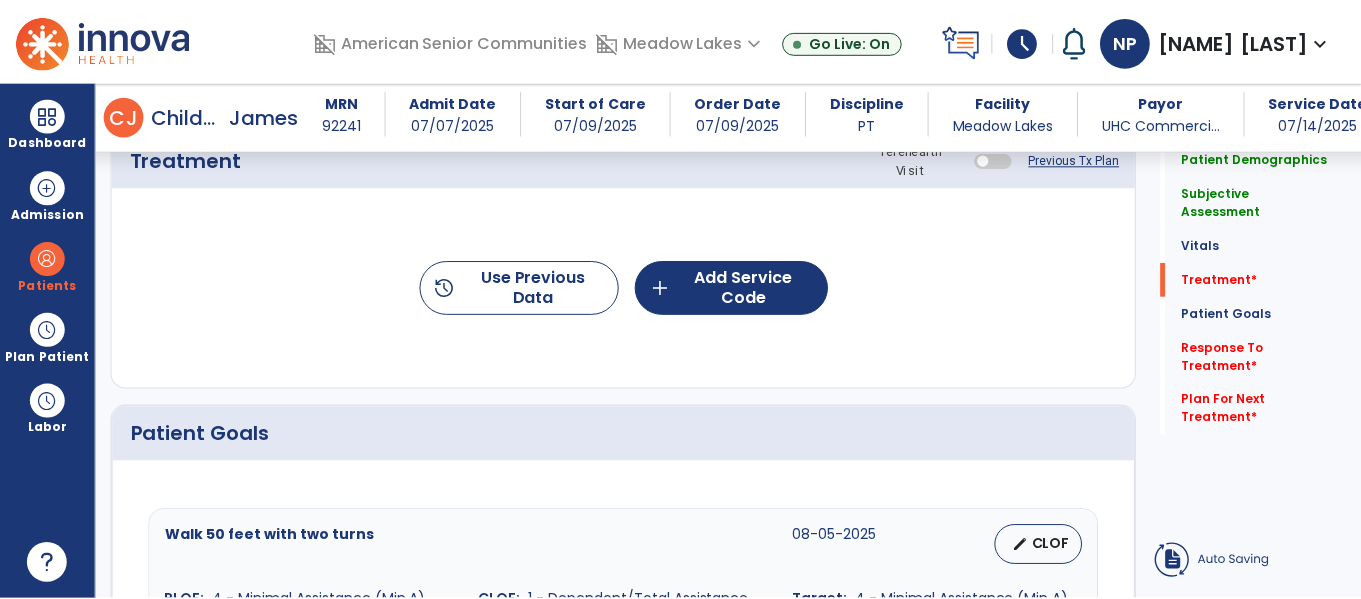 scroll, scrollTop: 1193, scrollLeft: 0, axis: vertical 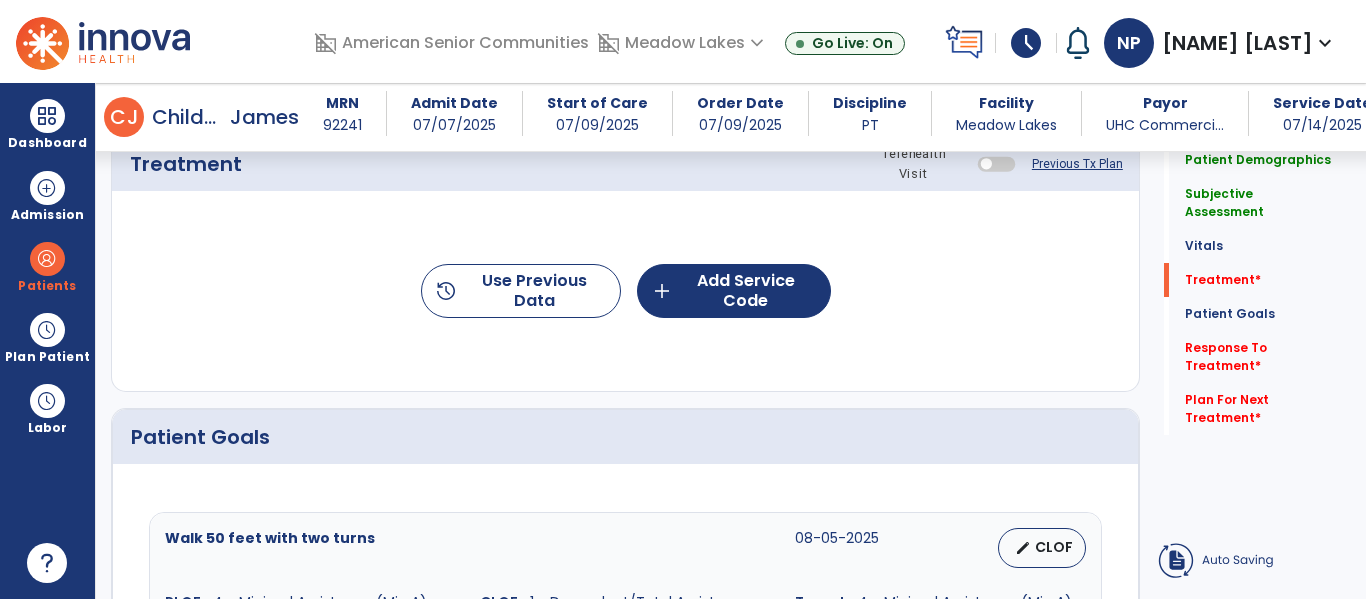 type on "**********" 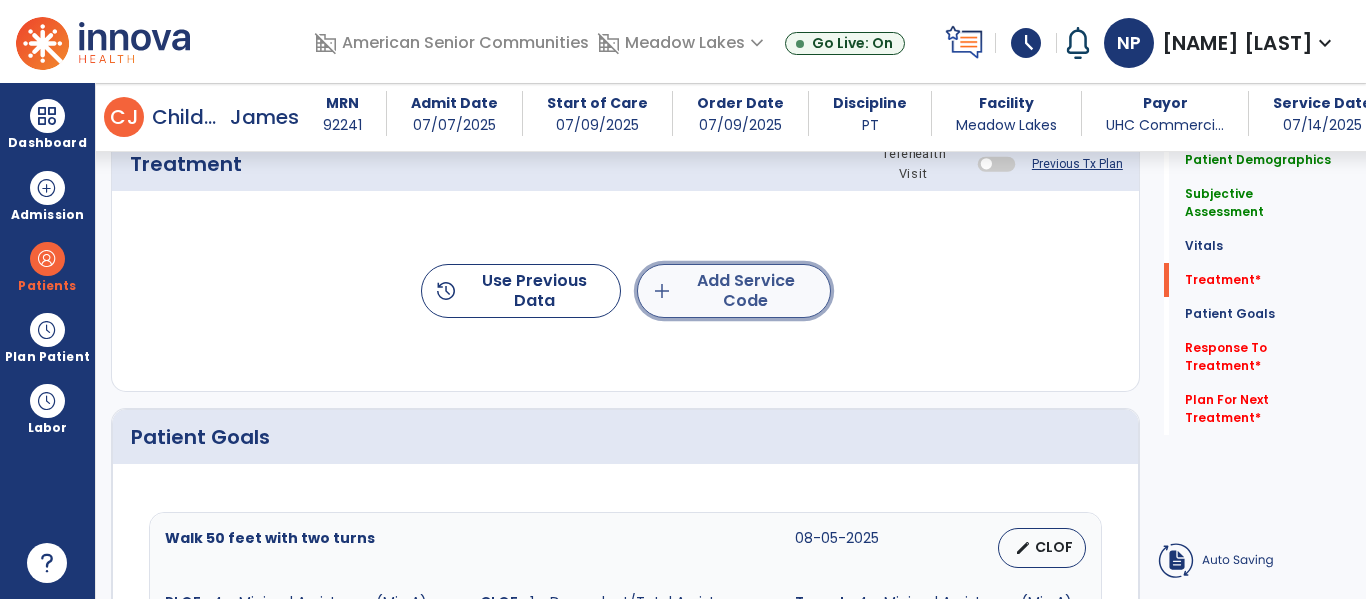 click on "add  Add Service Code" 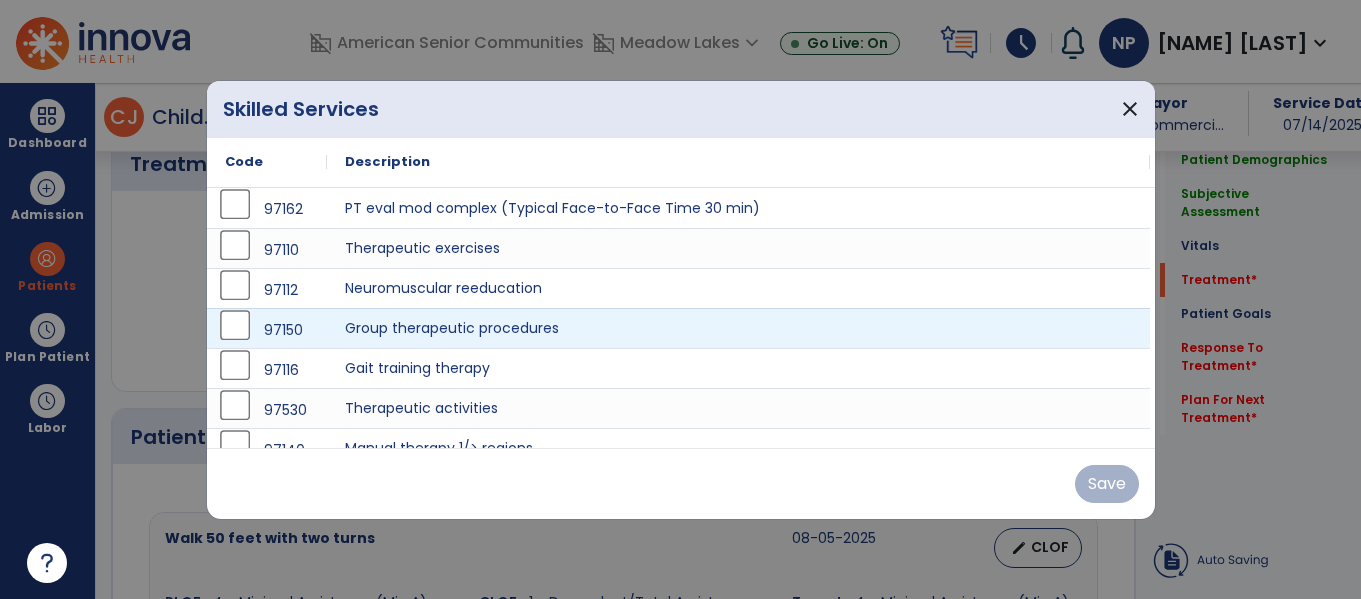 scroll, scrollTop: 1193, scrollLeft: 0, axis: vertical 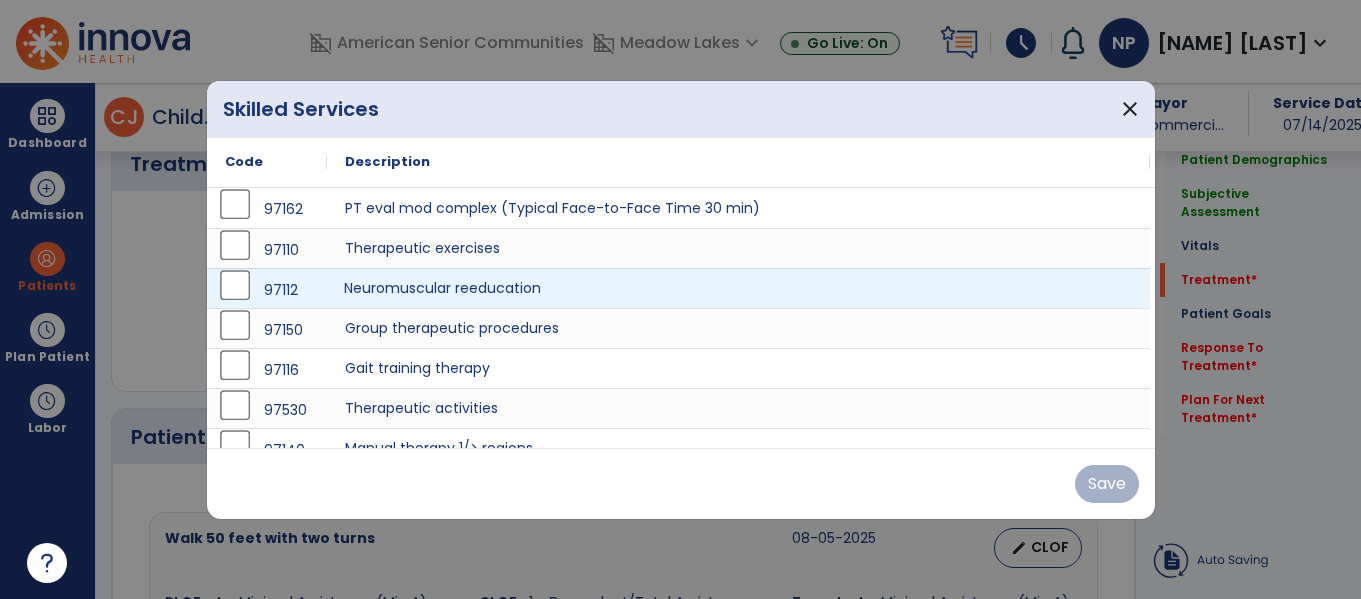 click on "Neuromuscular reeducation" at bounding box center (738, 288) 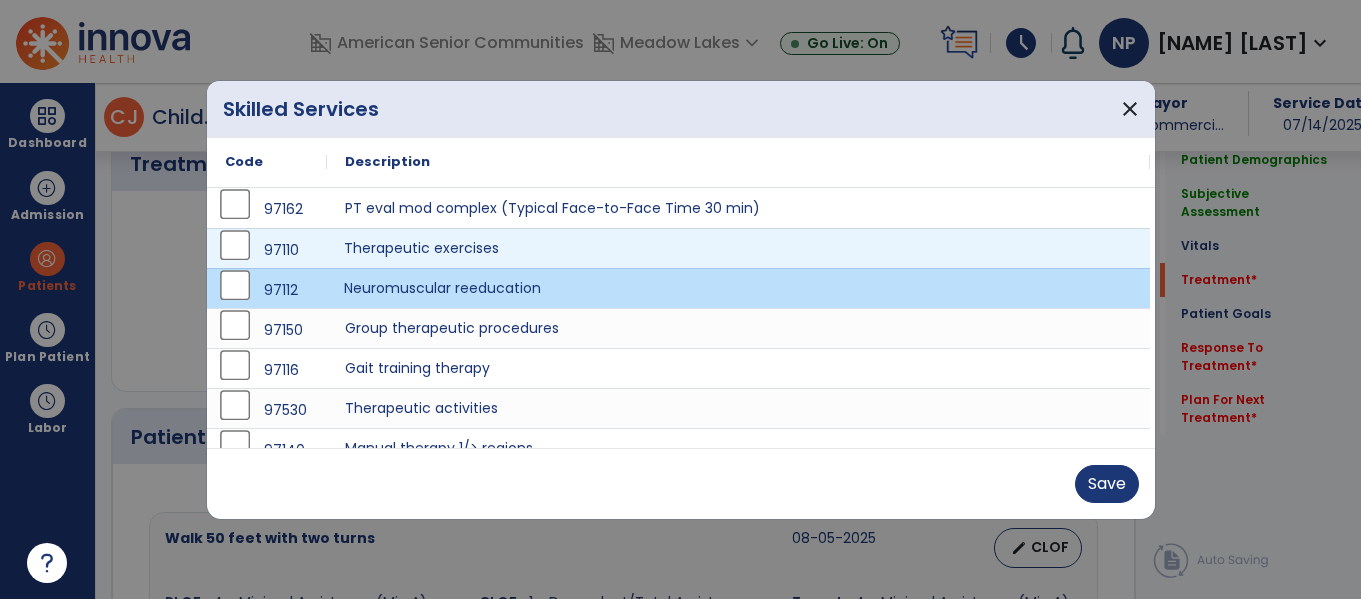 click on "Therapeutic exercises" at bounding box center (738, 248) 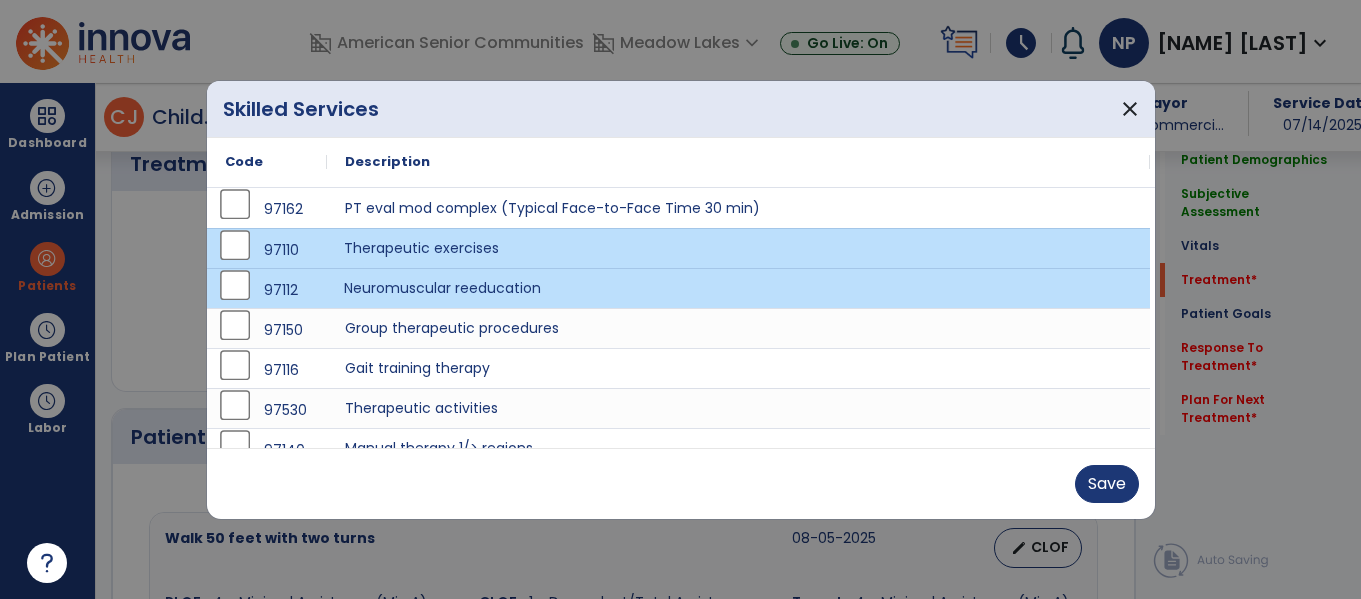 click on "Neuromuscular reeducation" at bounding box center (738, 288) 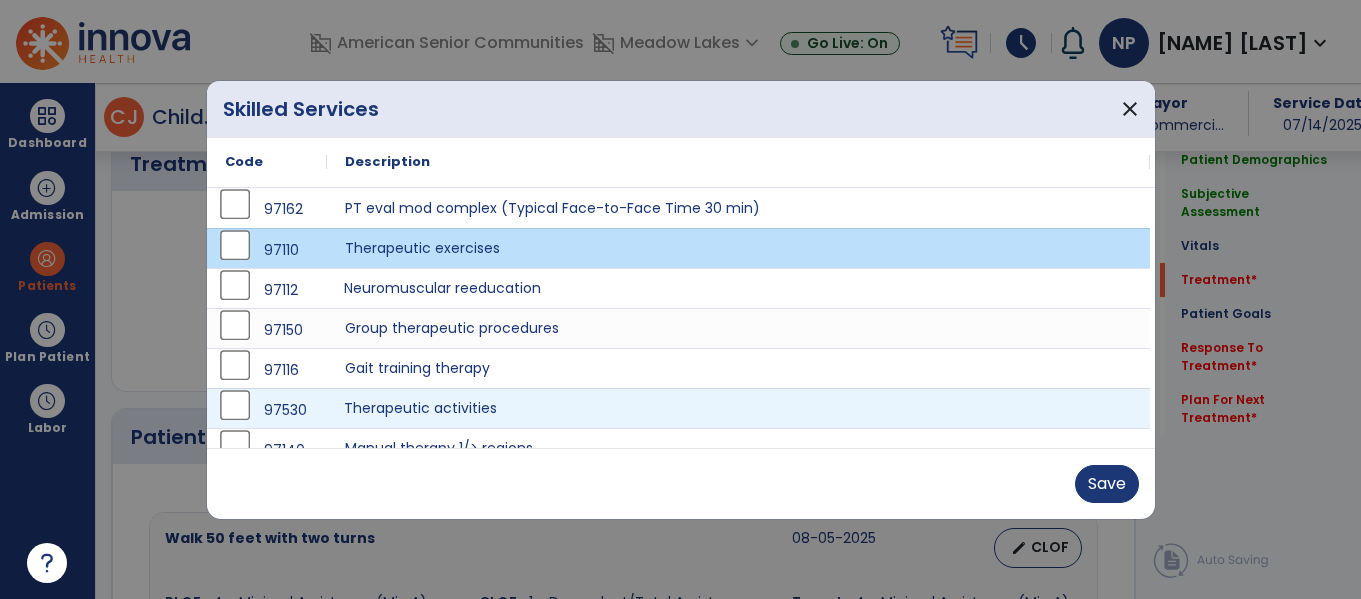 click on "Therapeutic activities" at bounding box center [738, 408] 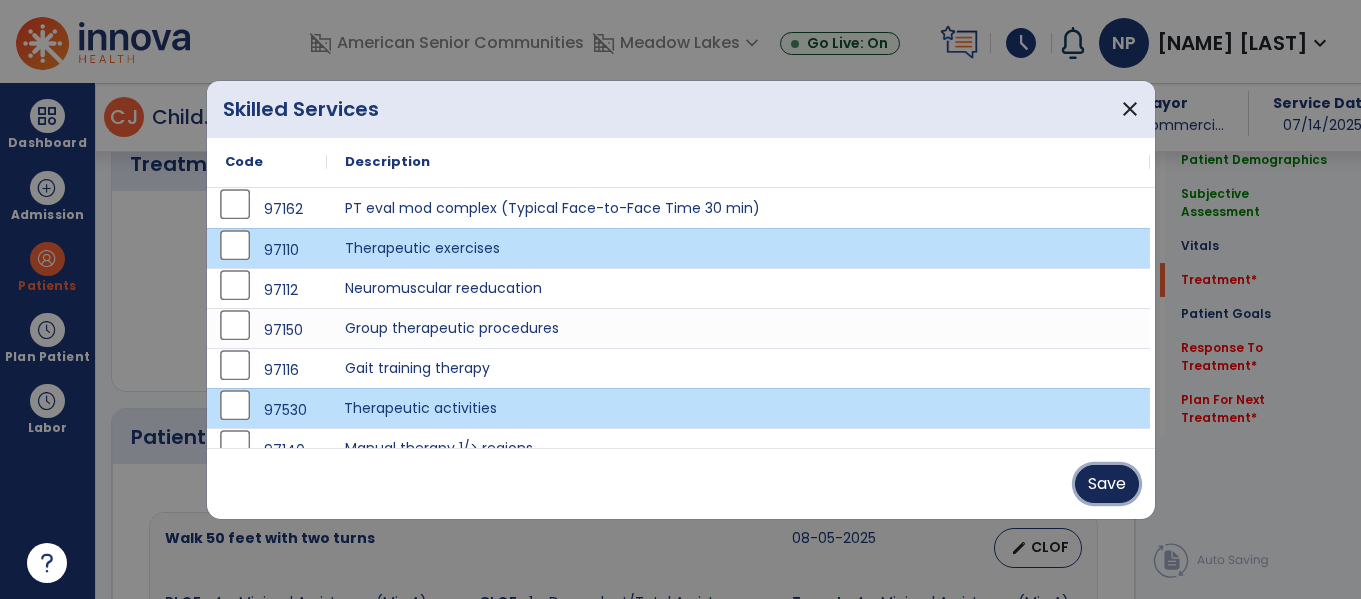 click on "Save" at bounding box center (1107, 484) 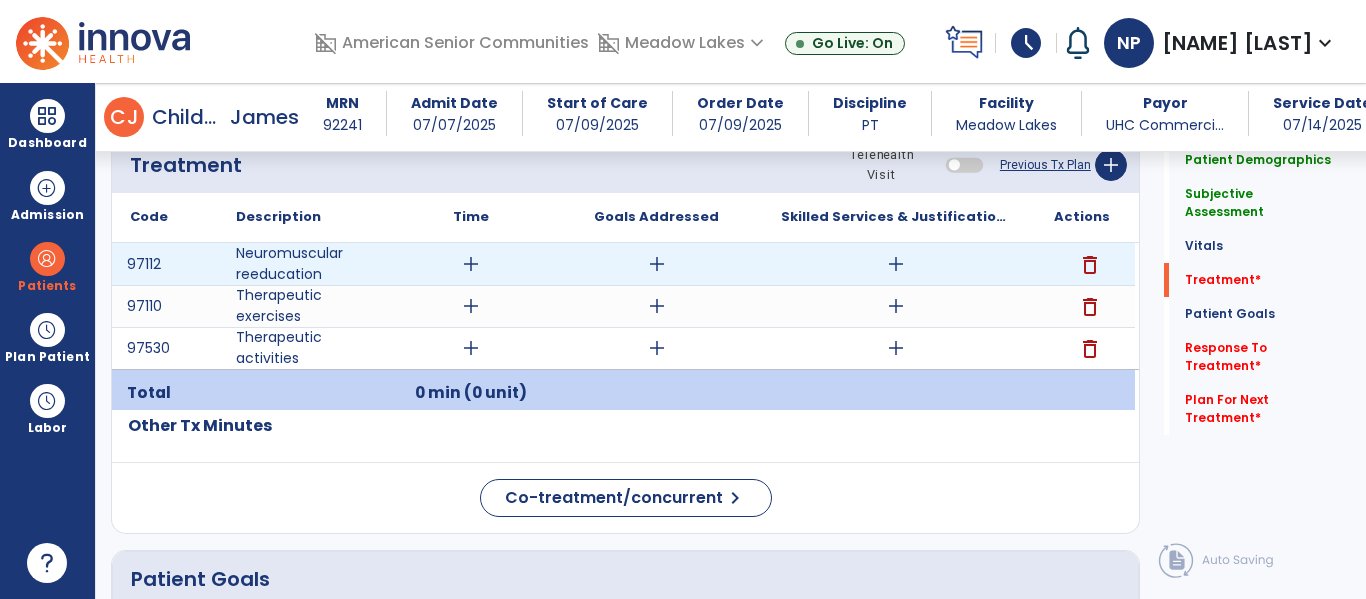 click on "delete" at bounding box center (1090, 265) 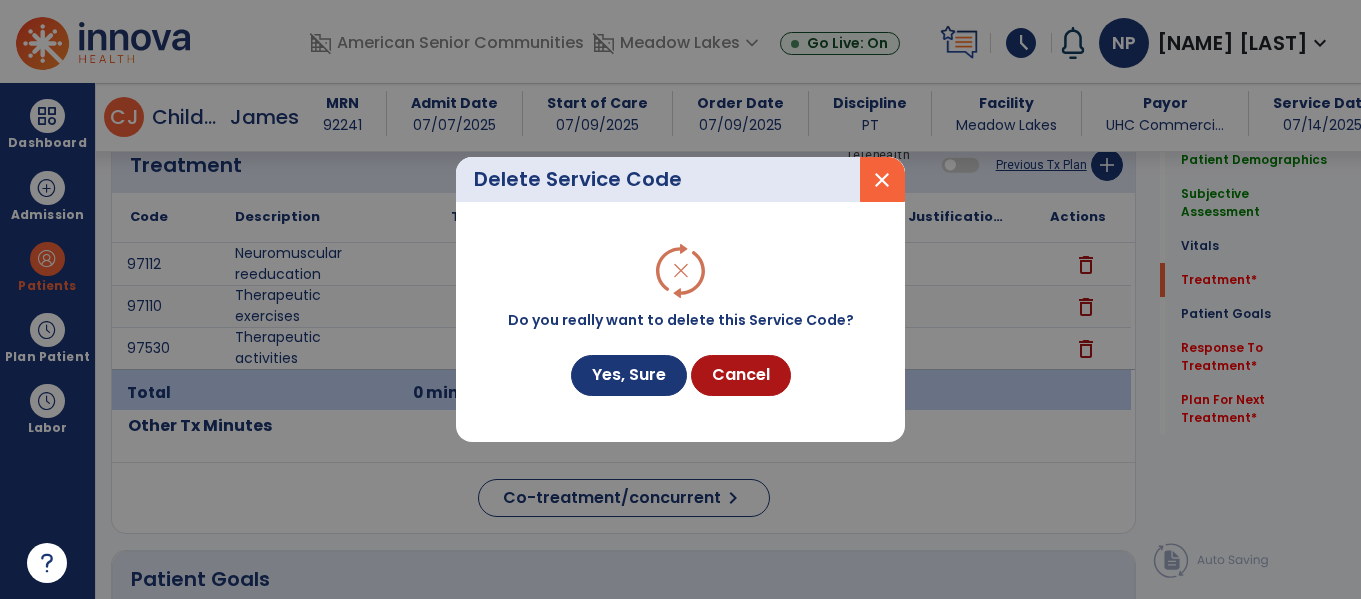 scroll, scrollTop: 1193, scrollLeft: 0, axis: vertical 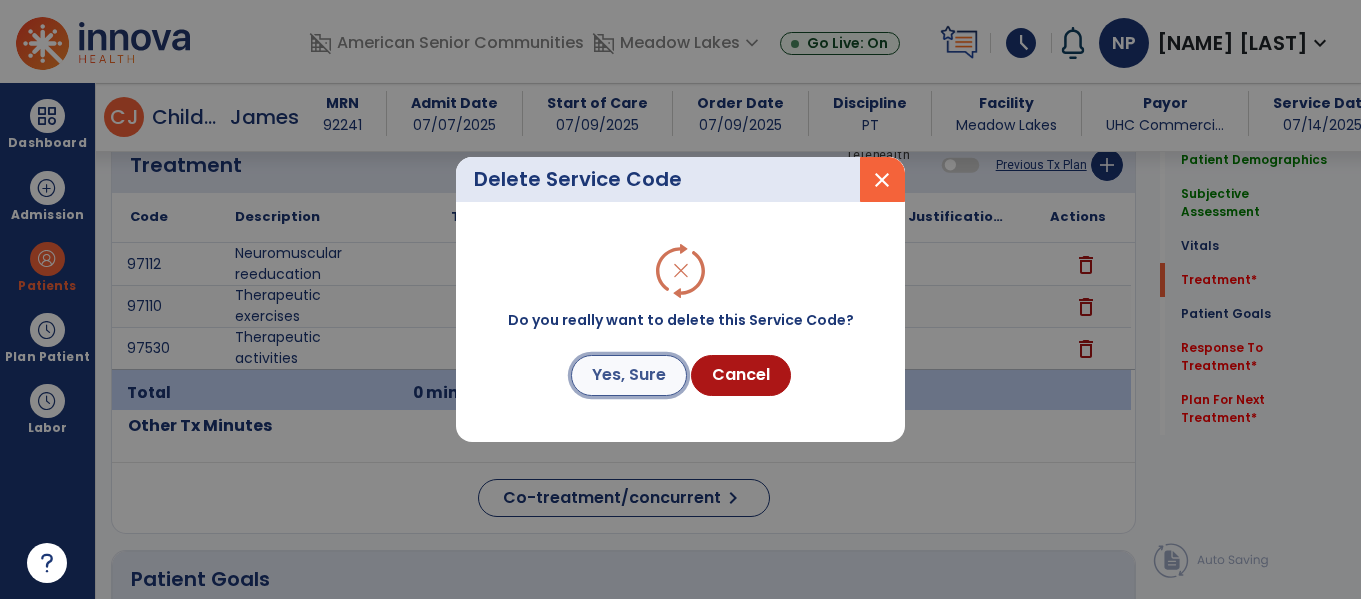 click on "Yes, Sure" at bounding box center (629, 375) 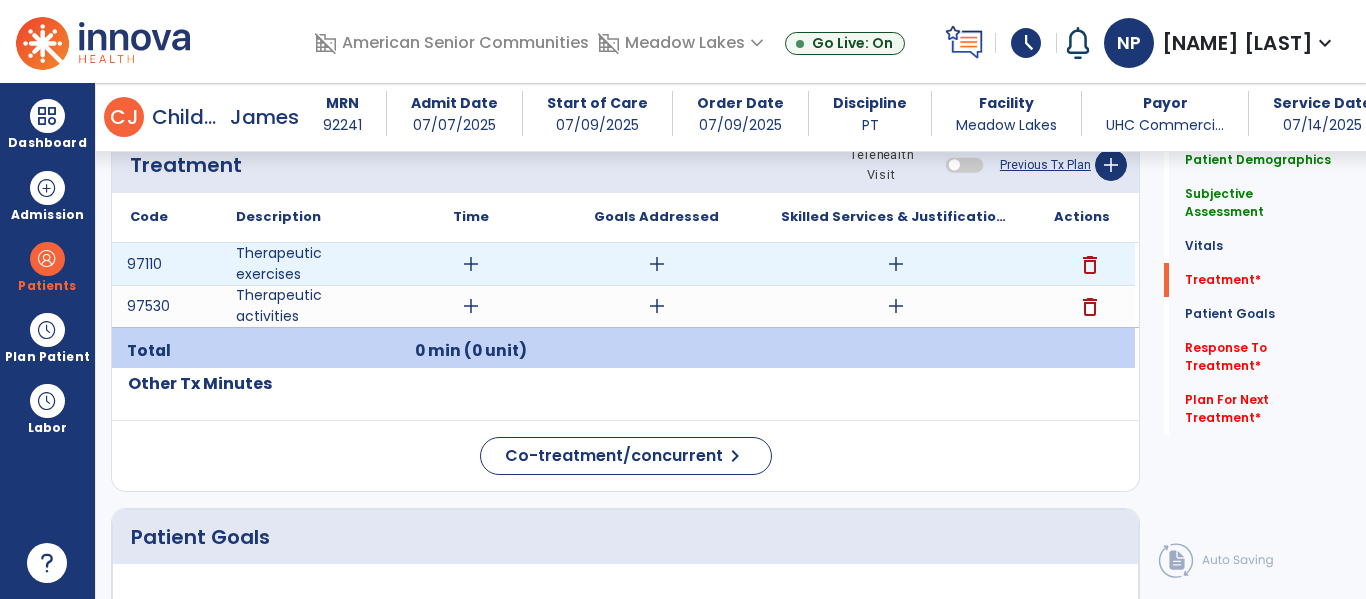click on "add" at bounding box center (471, 264) 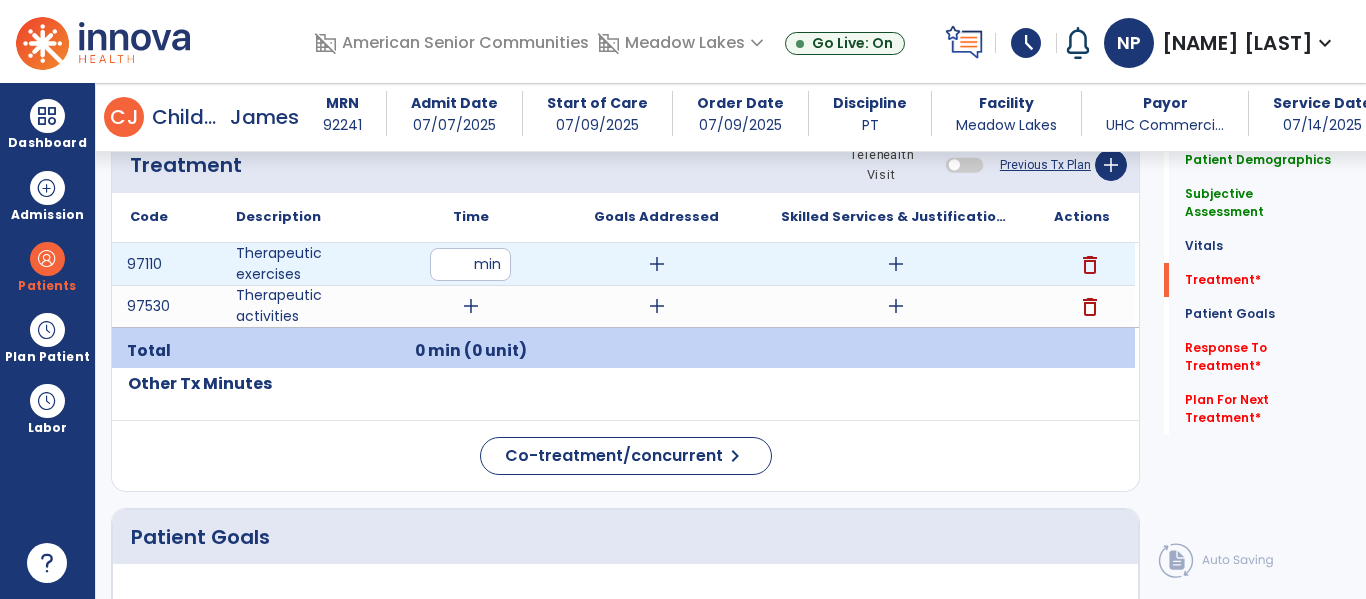 type on "**" 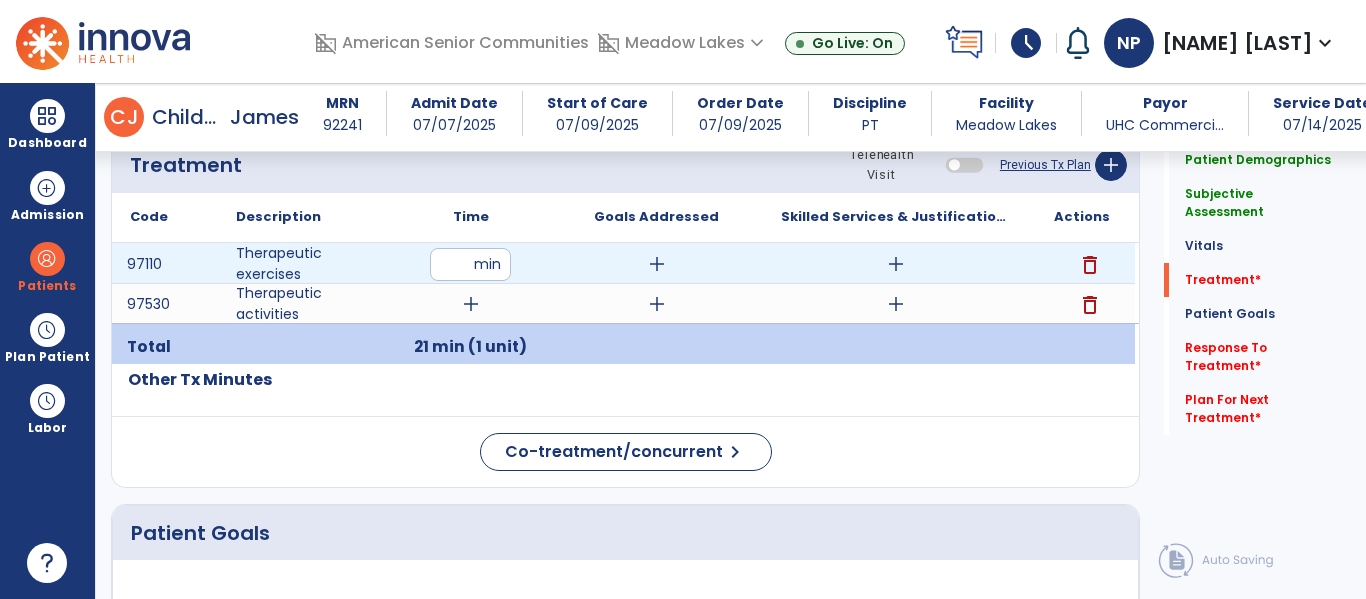 click on "add" at bounding box center [896, 264] 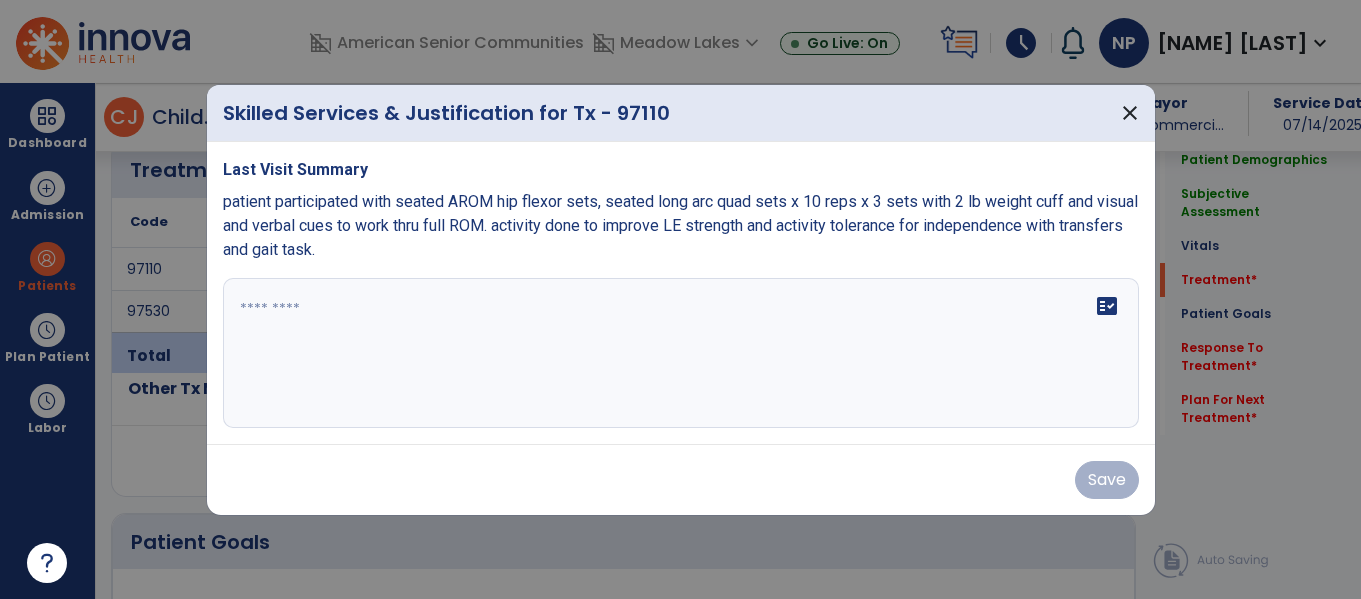 scroll, scrollTop: 1193, scrollLeft: 0, axis: vertical 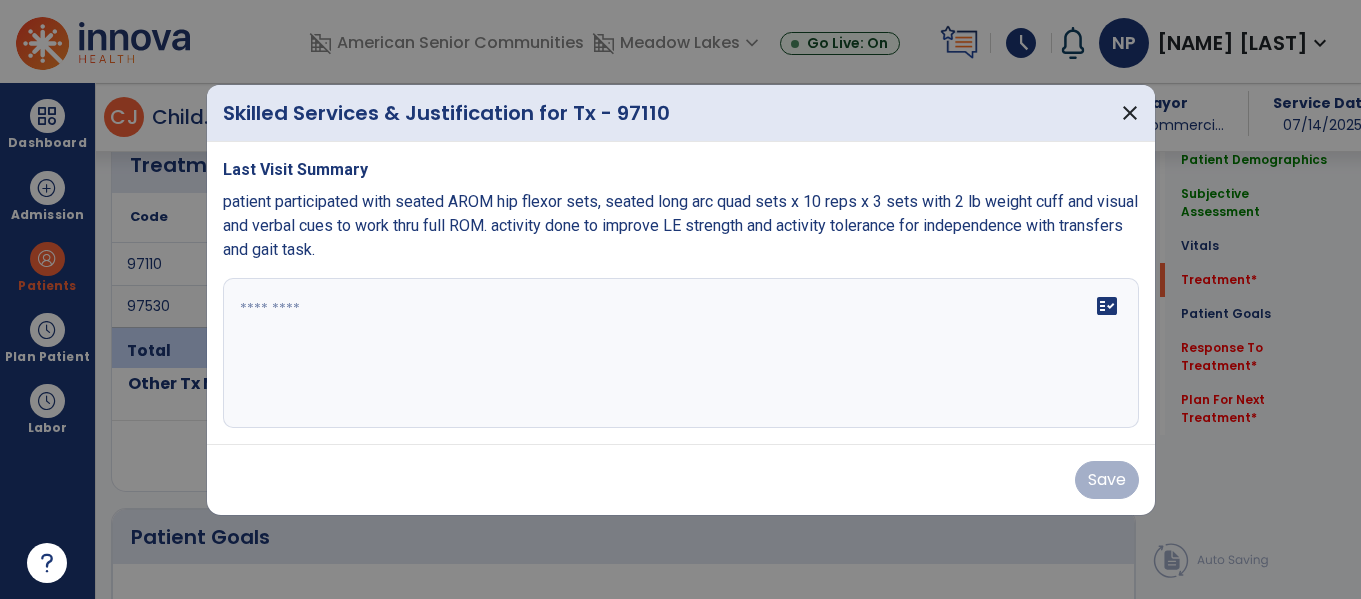 click on "fact_check" at bounding box center [681, 353] 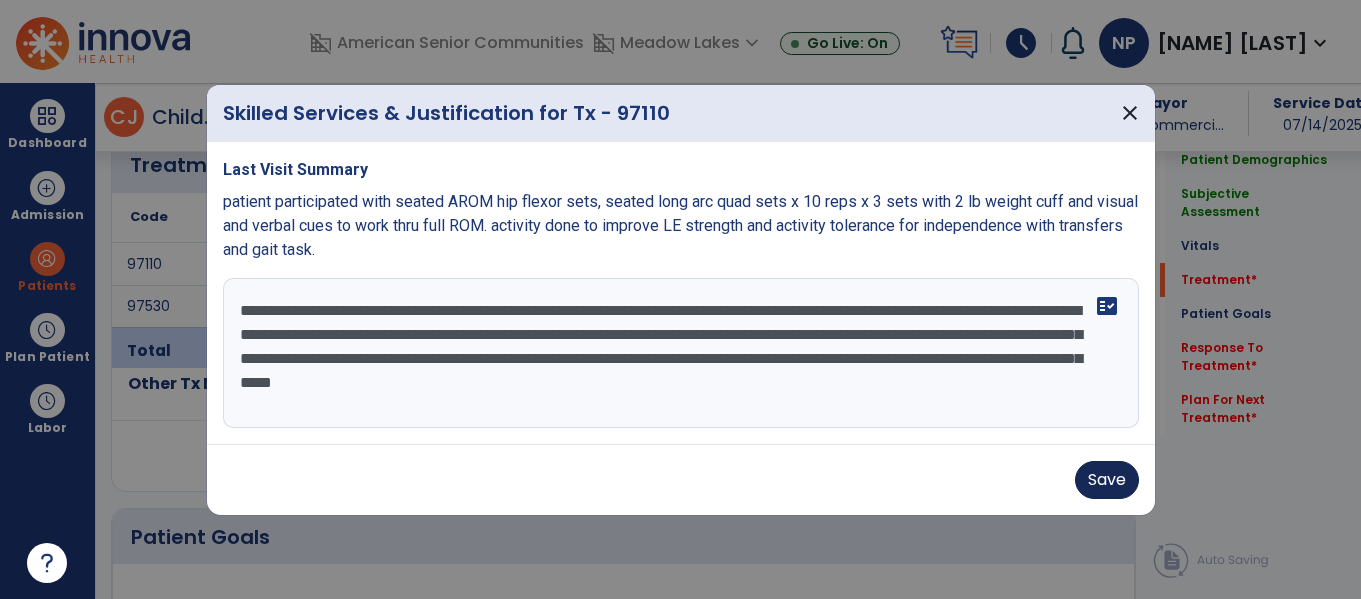 type on "**********" 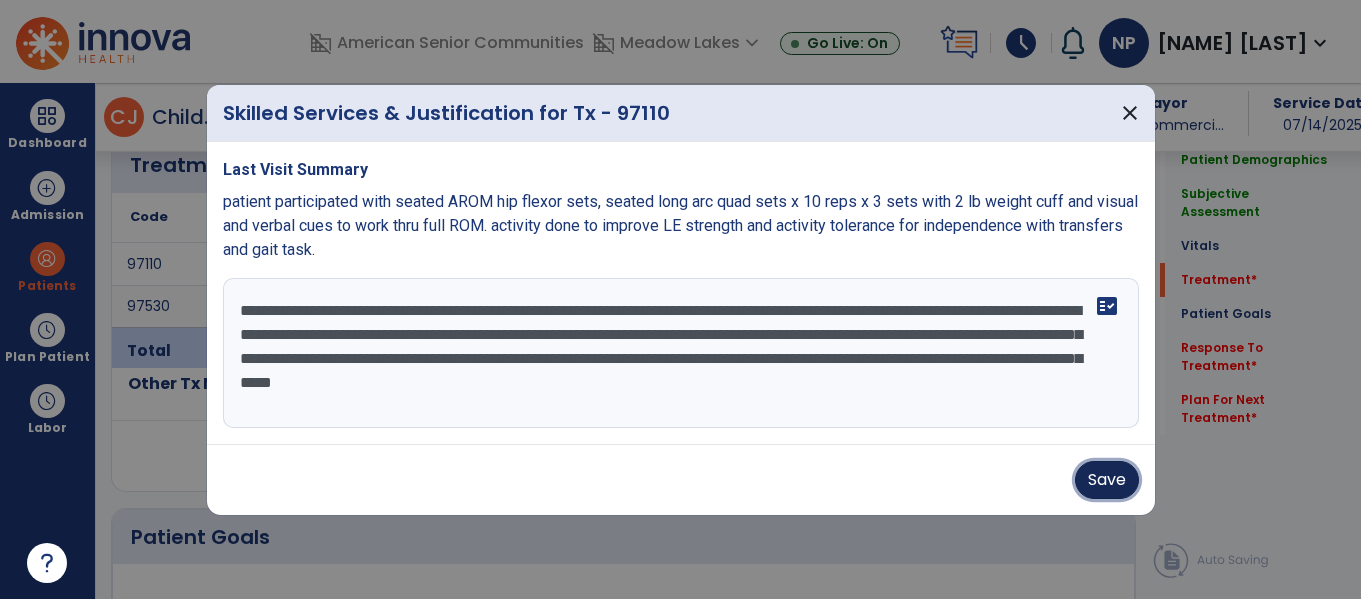 click on "Save" at bounding box center [1107, 480] 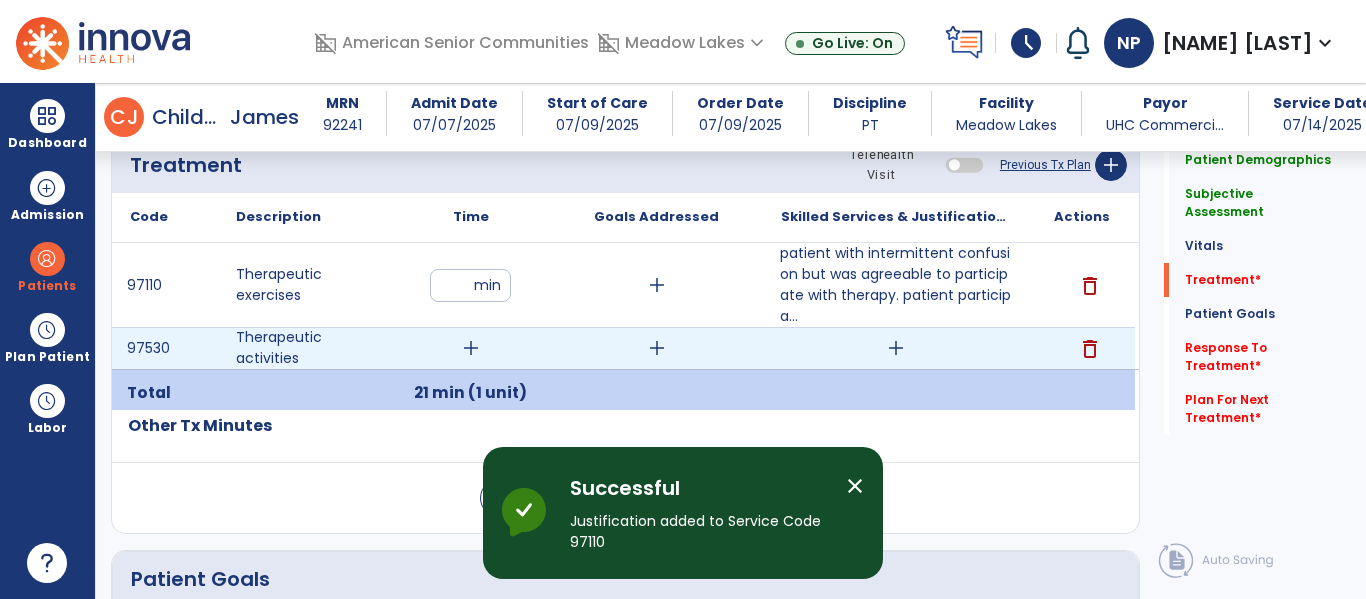 click on "add" at bounding box center (471, 348) 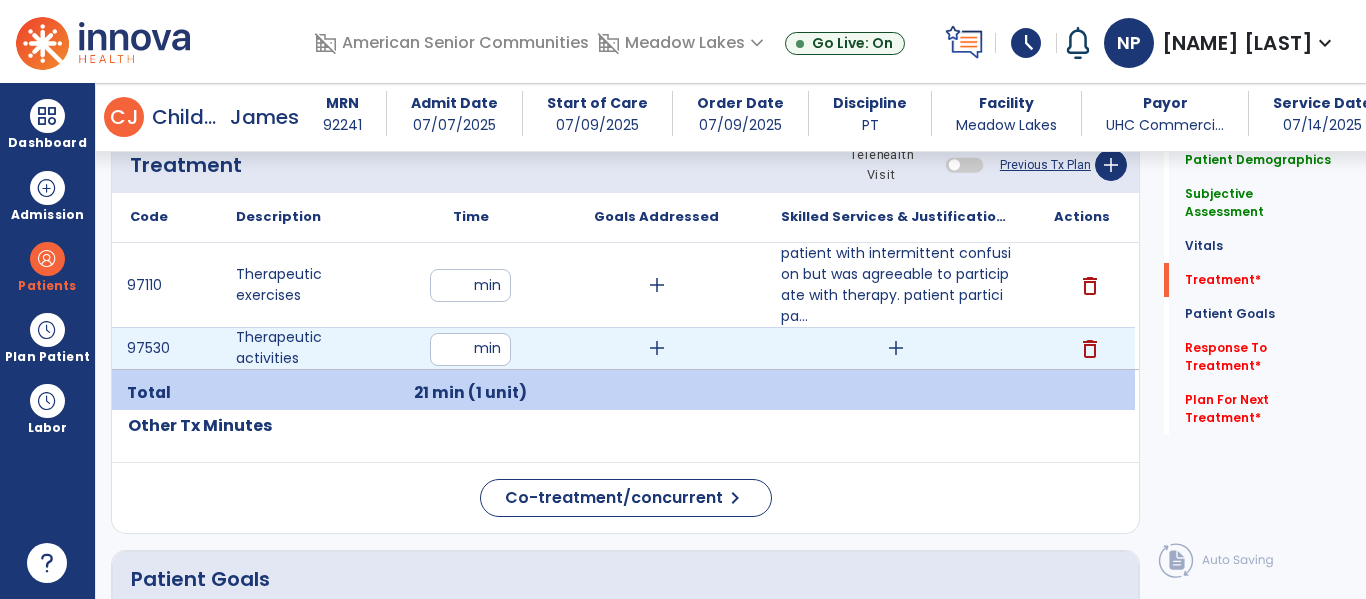 type on "**" 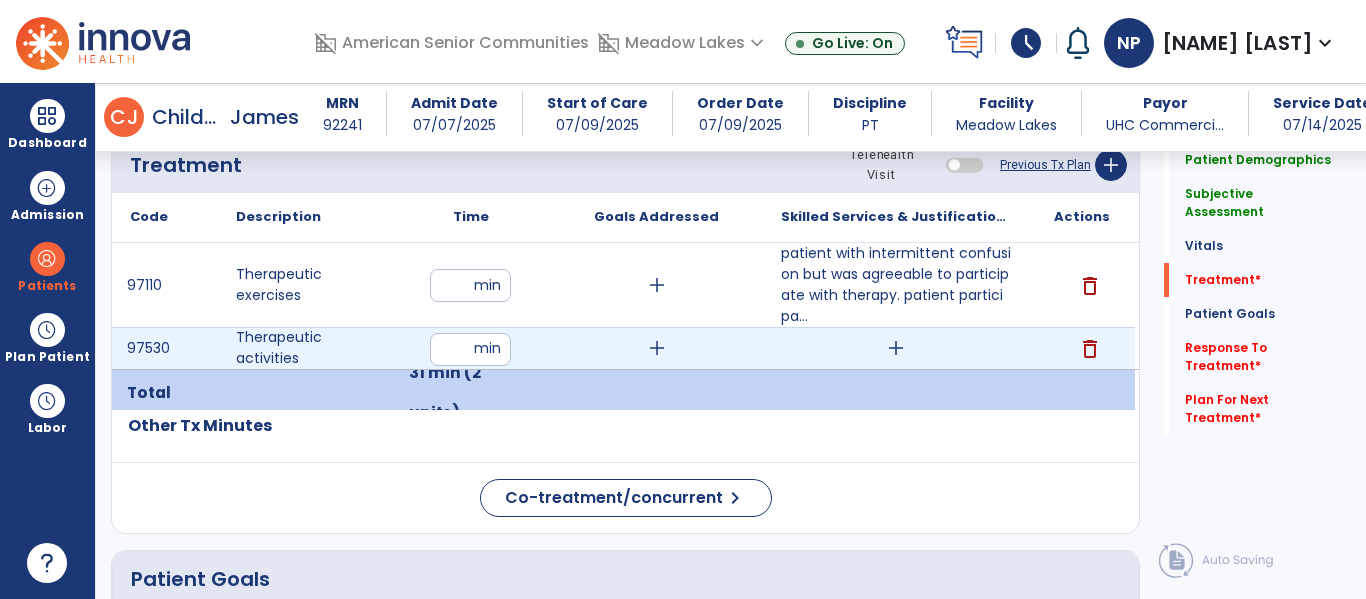 click on "add" at bounding box center [896, 348] 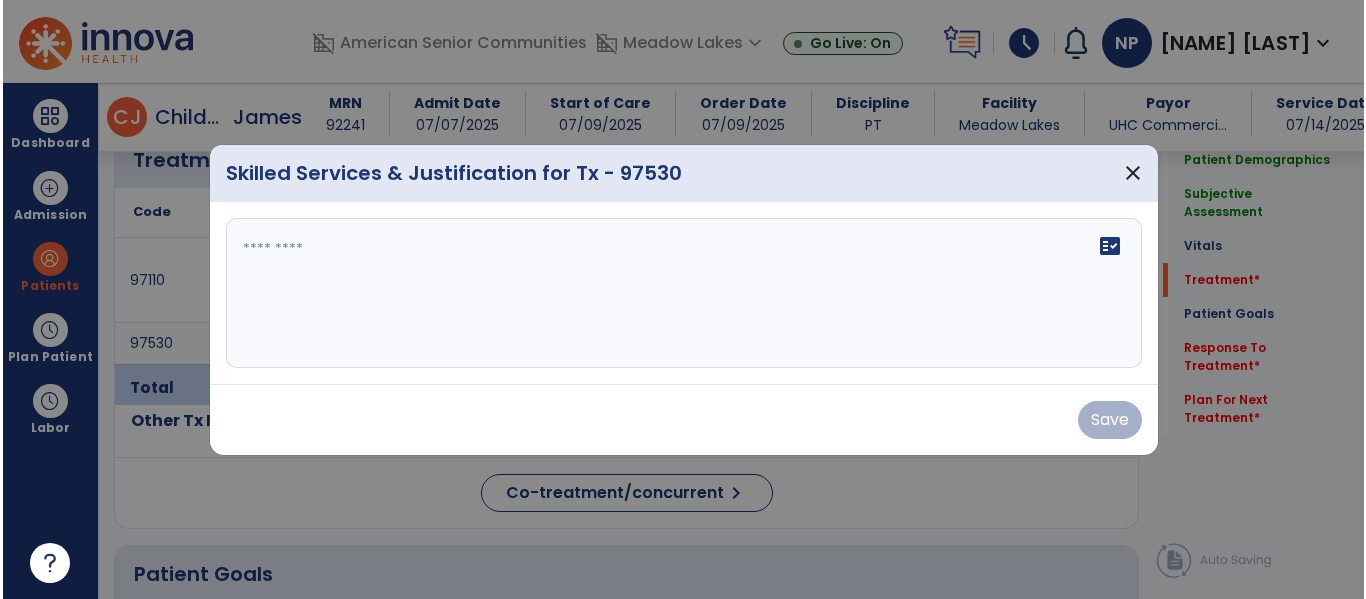 scroll, scrollTop: 1193, scrollLeft: 0, axis: vertical 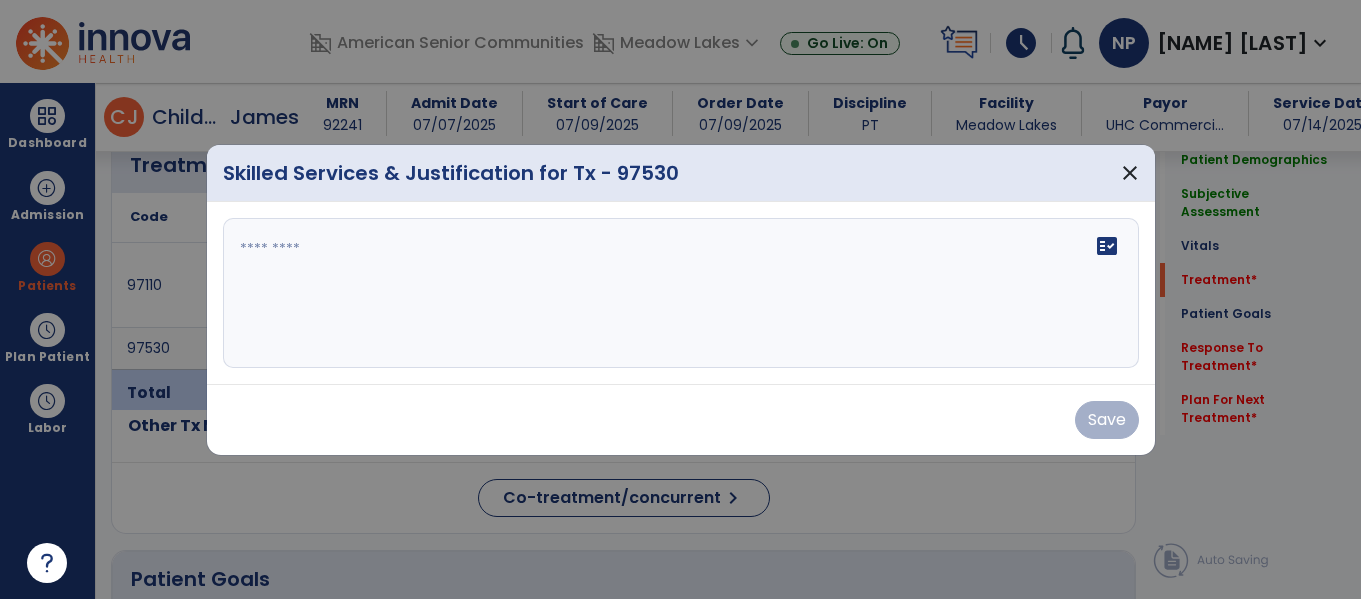 click on "fact_check" at bounding box center [681, 293] 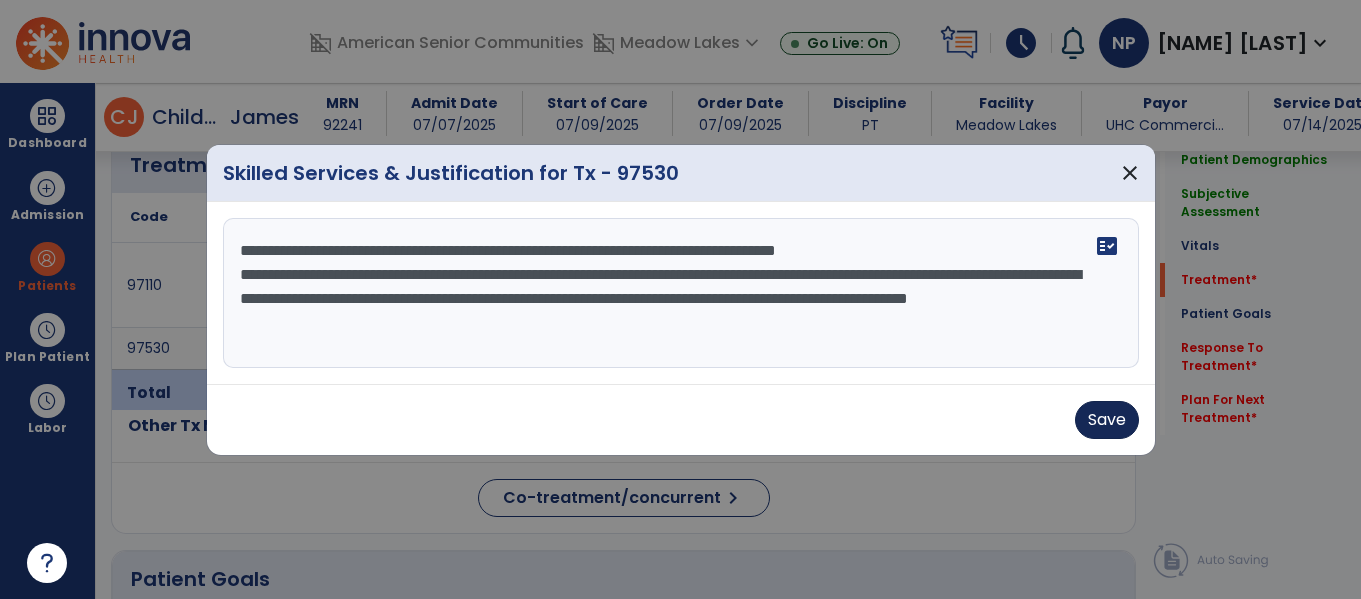 type on "**********" 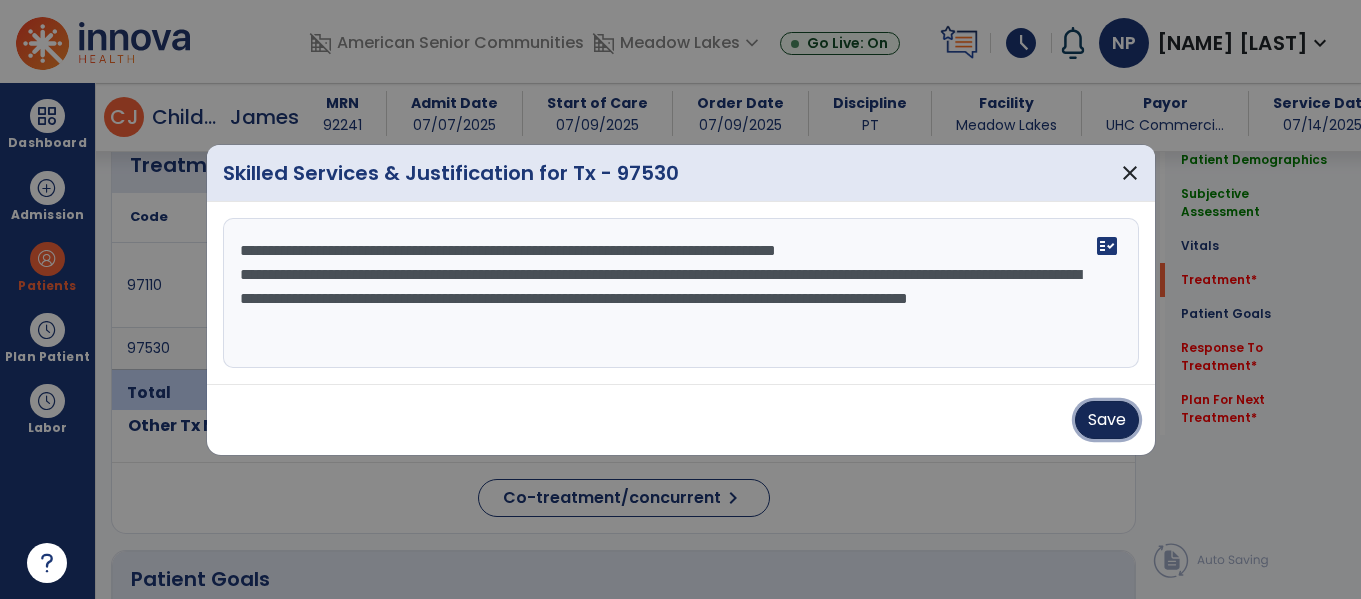 click on "Save" at bounding box center [1107, 420] 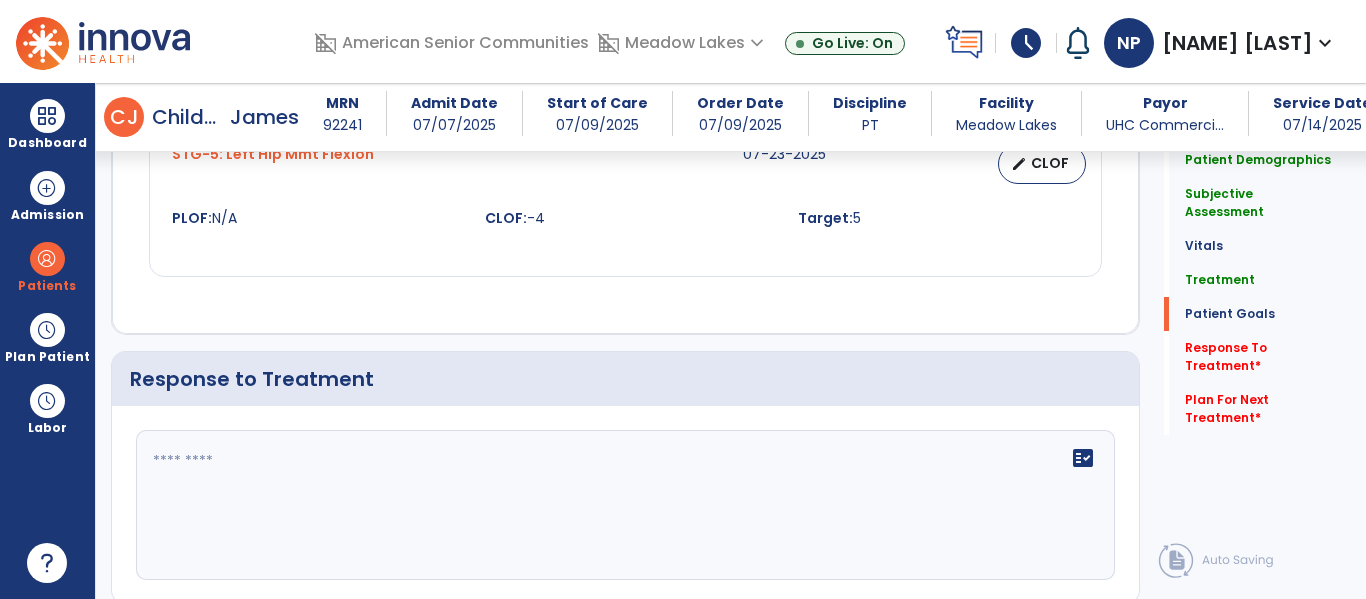 scroll, scrollTop: 2450, scrollLeft: 0, axis: vertical 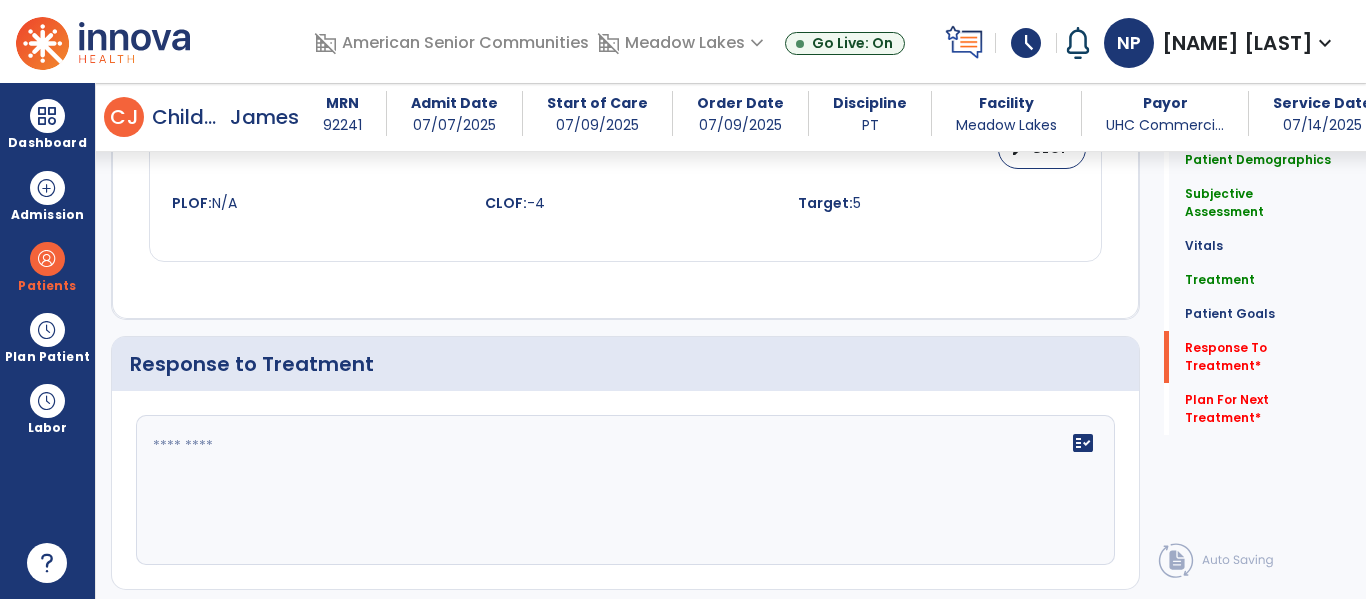 click 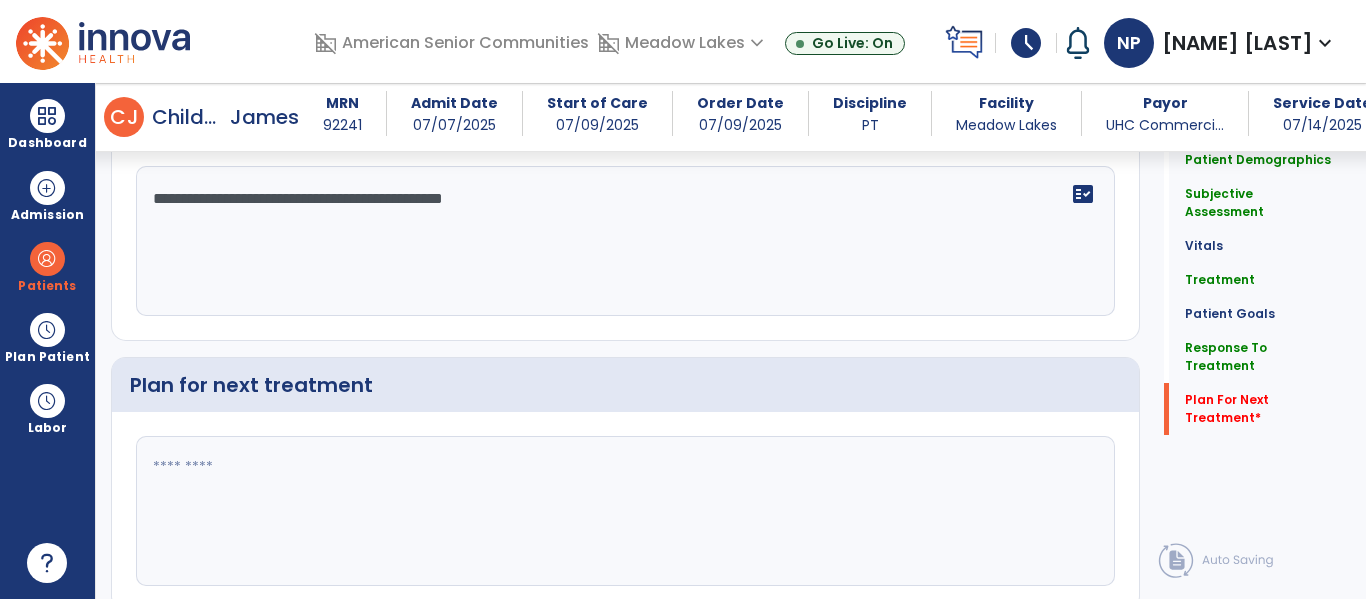 scroll, scrollTop: 2735, scrollLeft: 0, axis: vertical 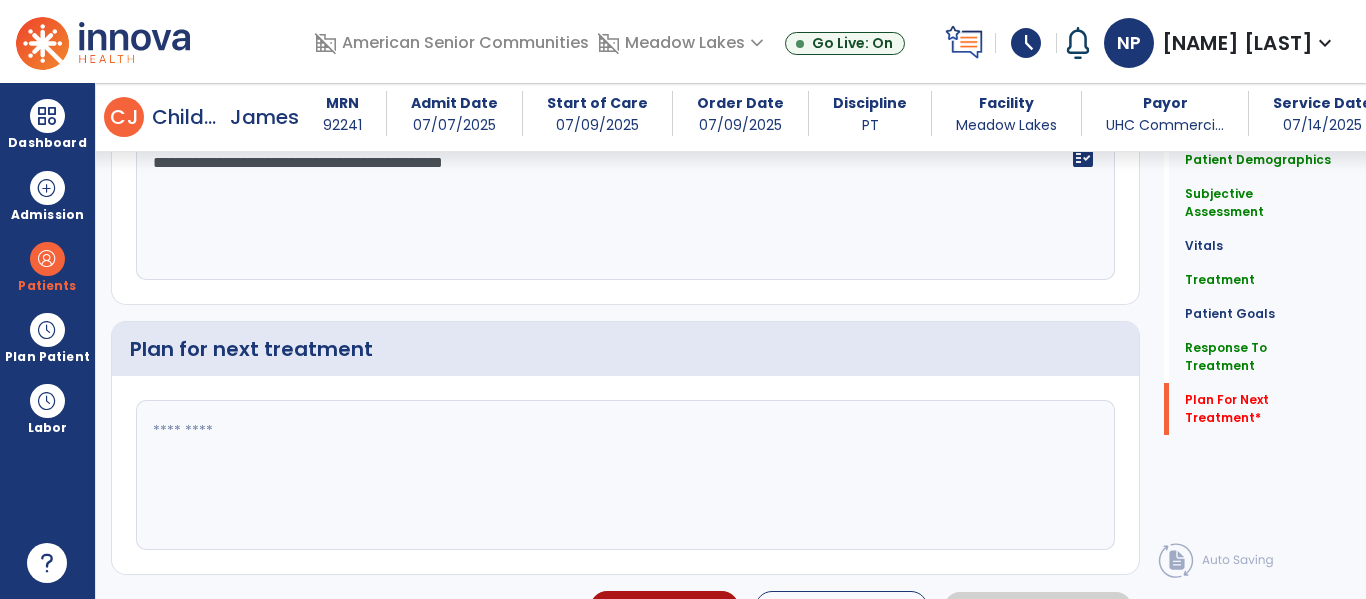 type on "**********" 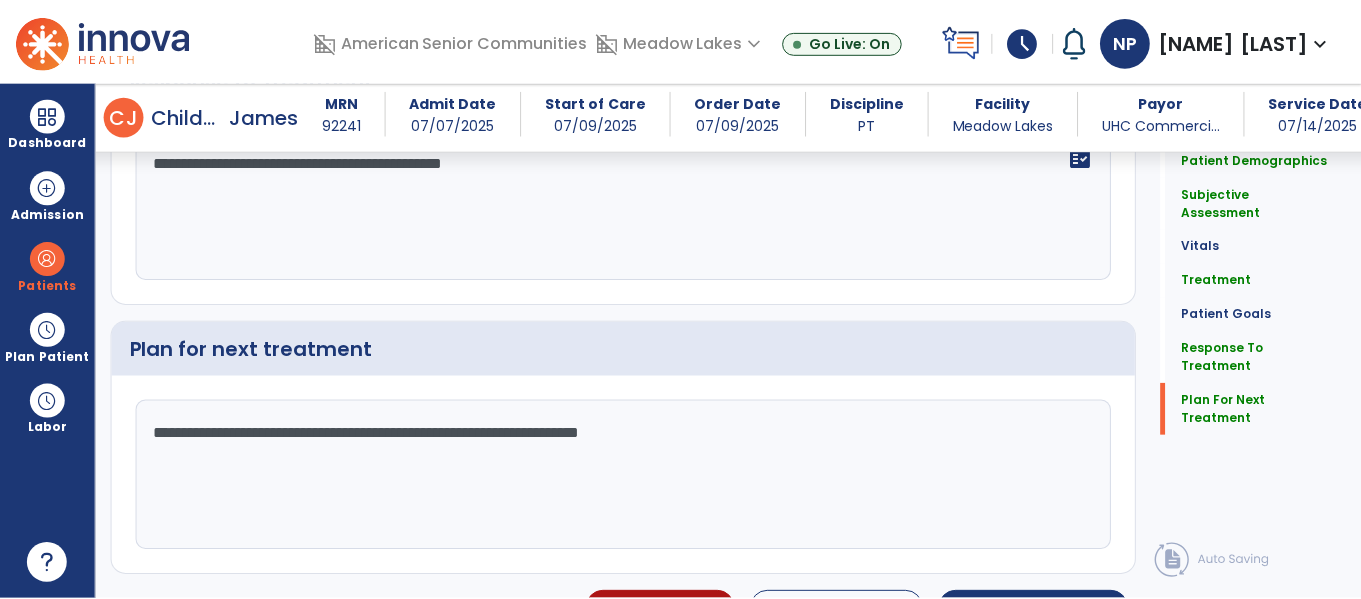 scroll, scrollTop: 2735, scrollLeft: 0, axis: vertical 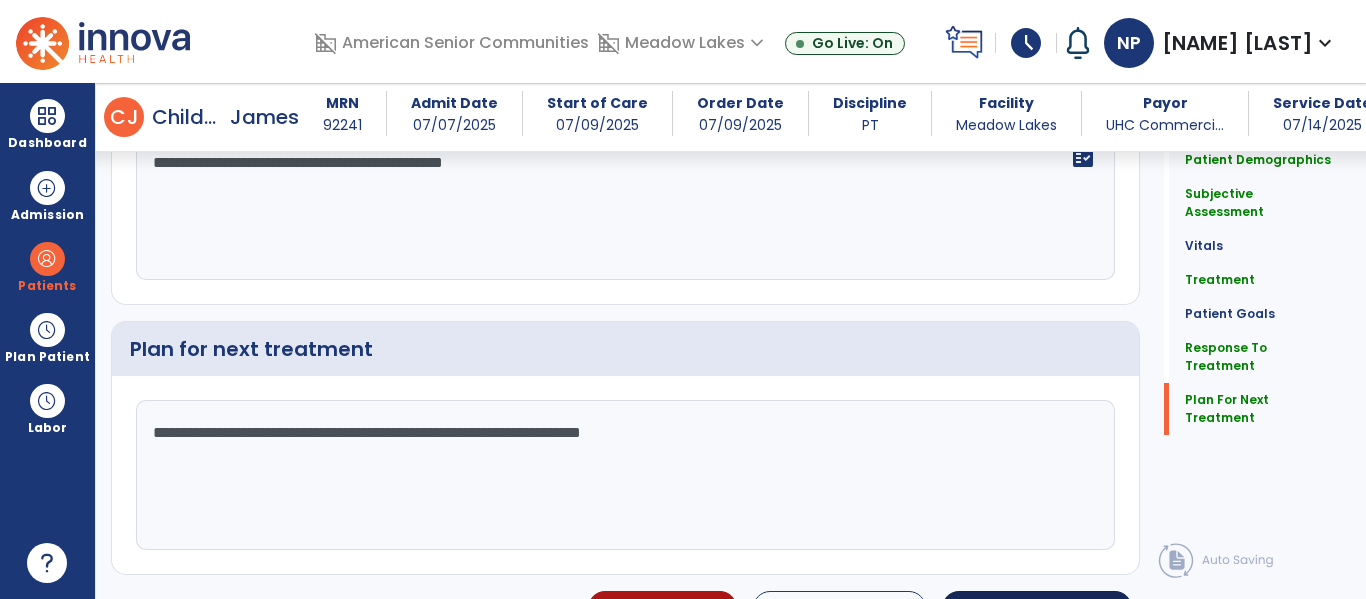 type on "**********" 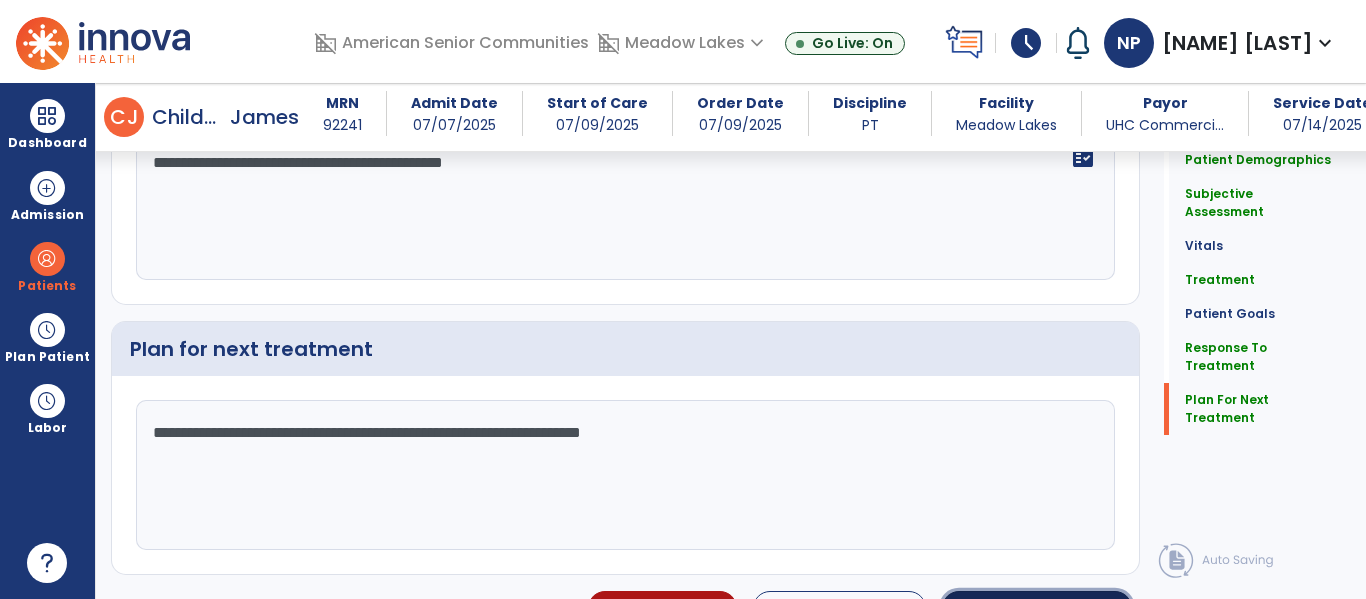 click on "Sign Doc" 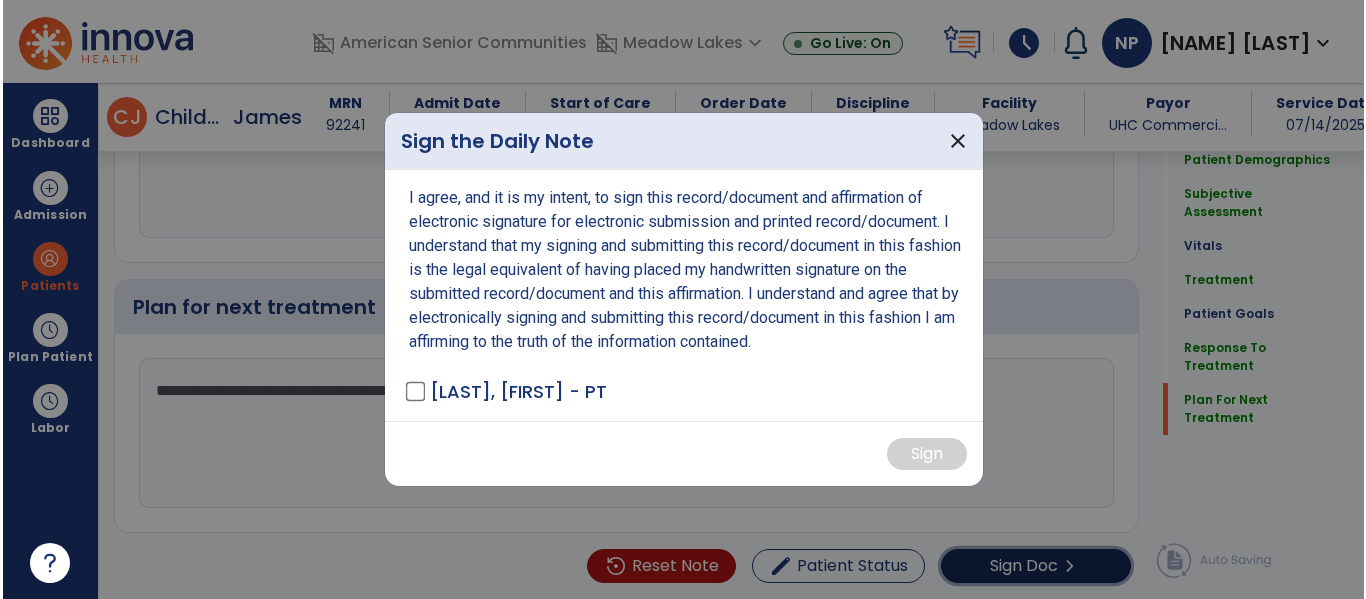 scroll, scrollTop: 2777, scrollLeft: 0, axis: vertical 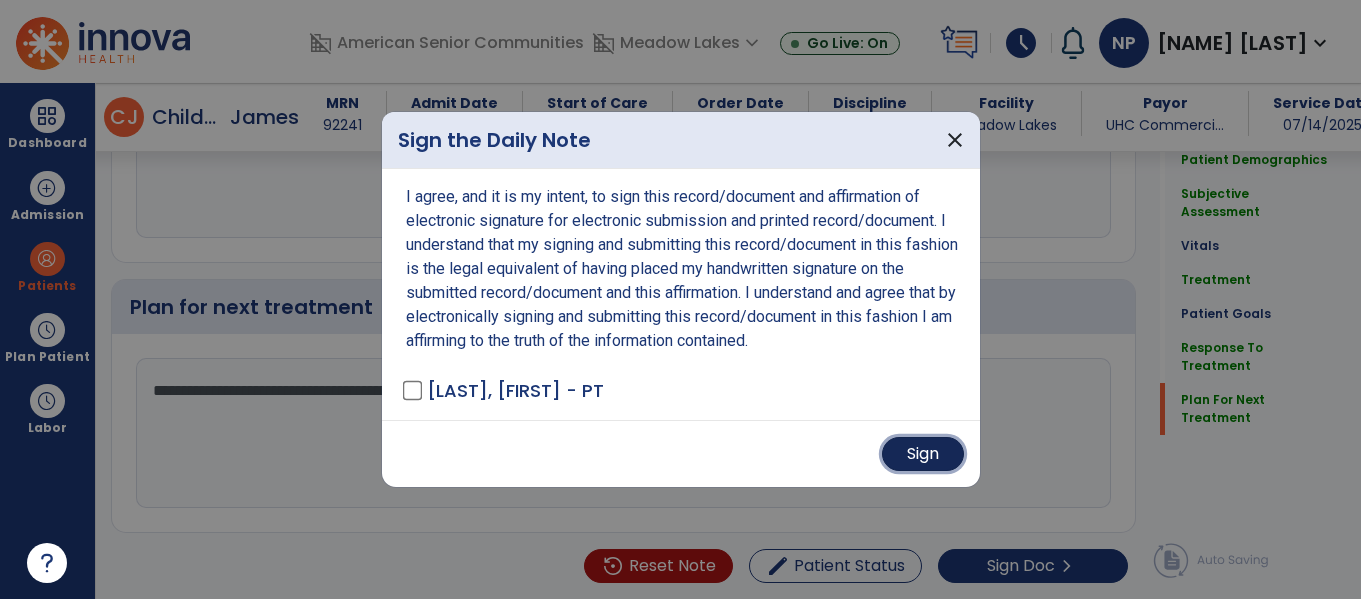 click on "Sign" at bounding box center [923, 454] 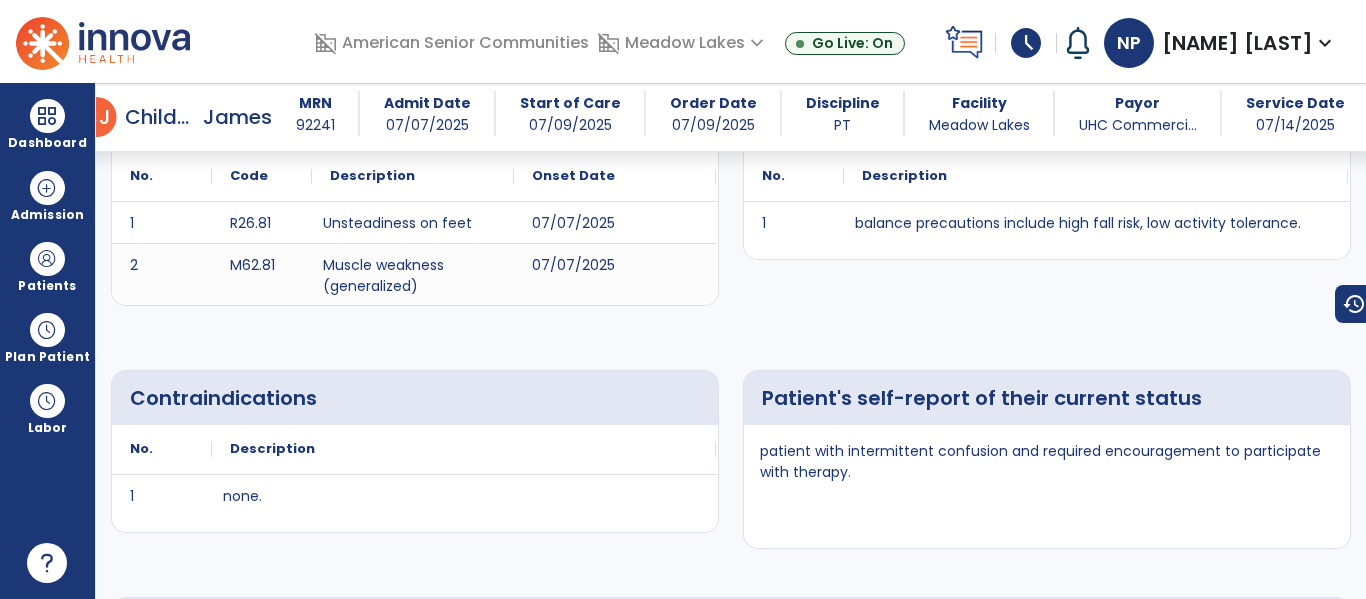scroll, scrollTop: 0, scrollLeft: 0, axis: both 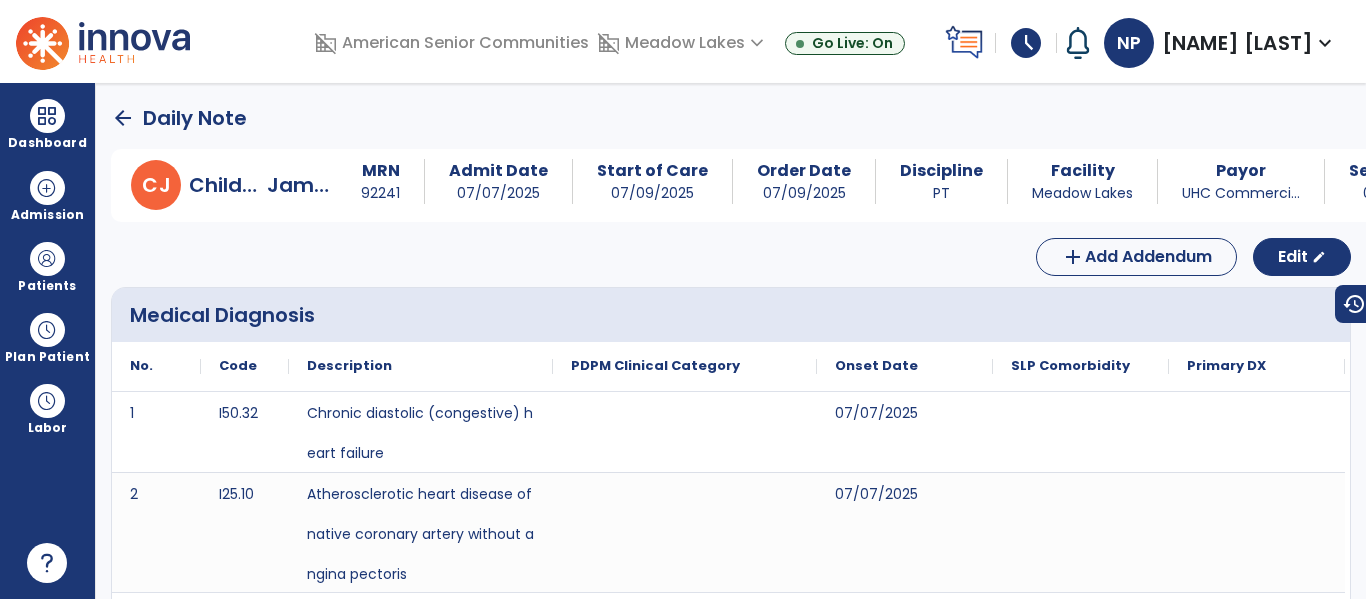 click on "arrow_back" 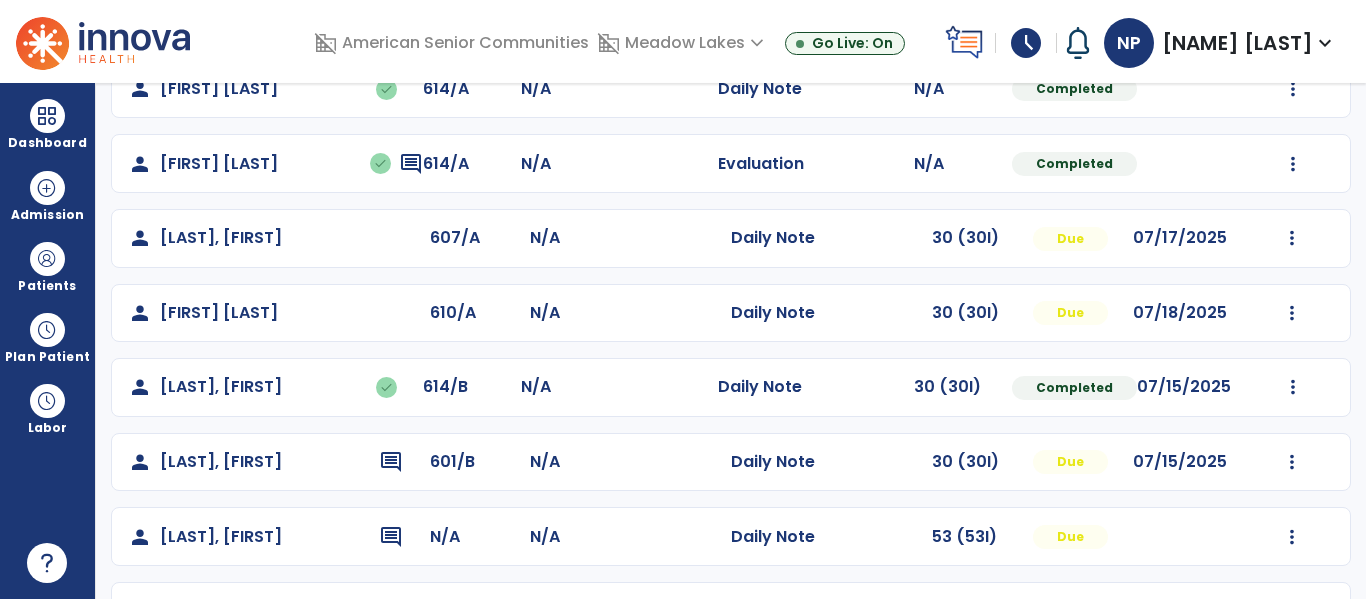 scroll, scrollTop: 465, scrollLeft: 0, axis: vertical 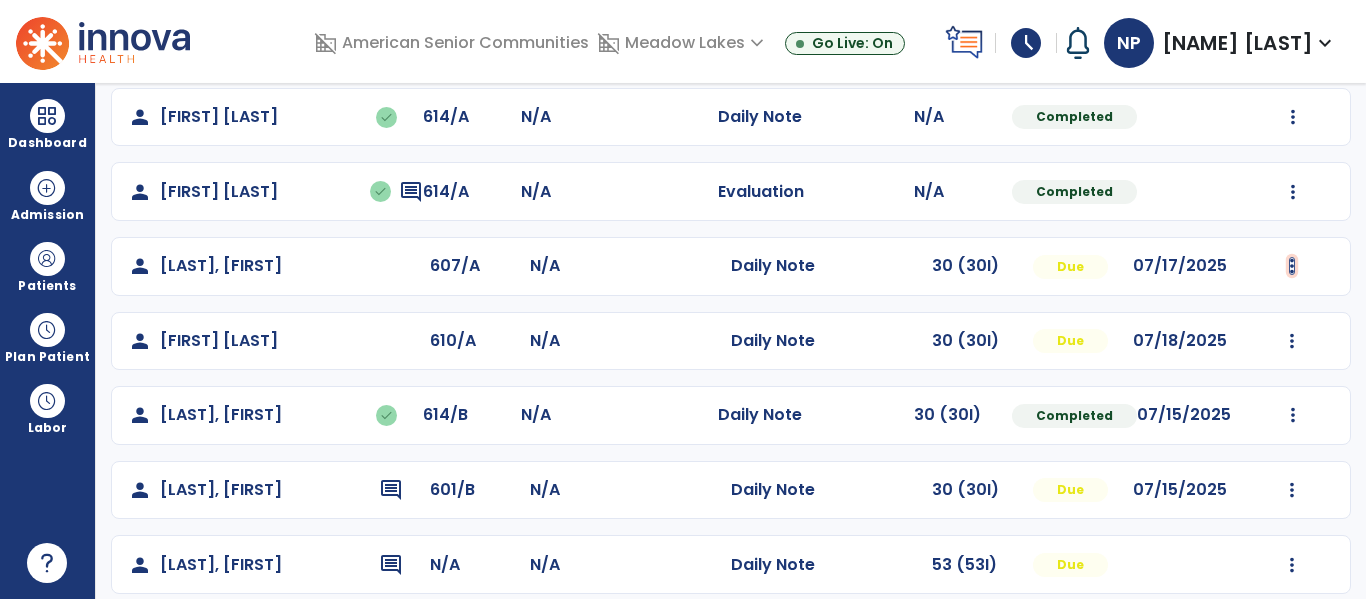 click at bounding box center (1293, -32) 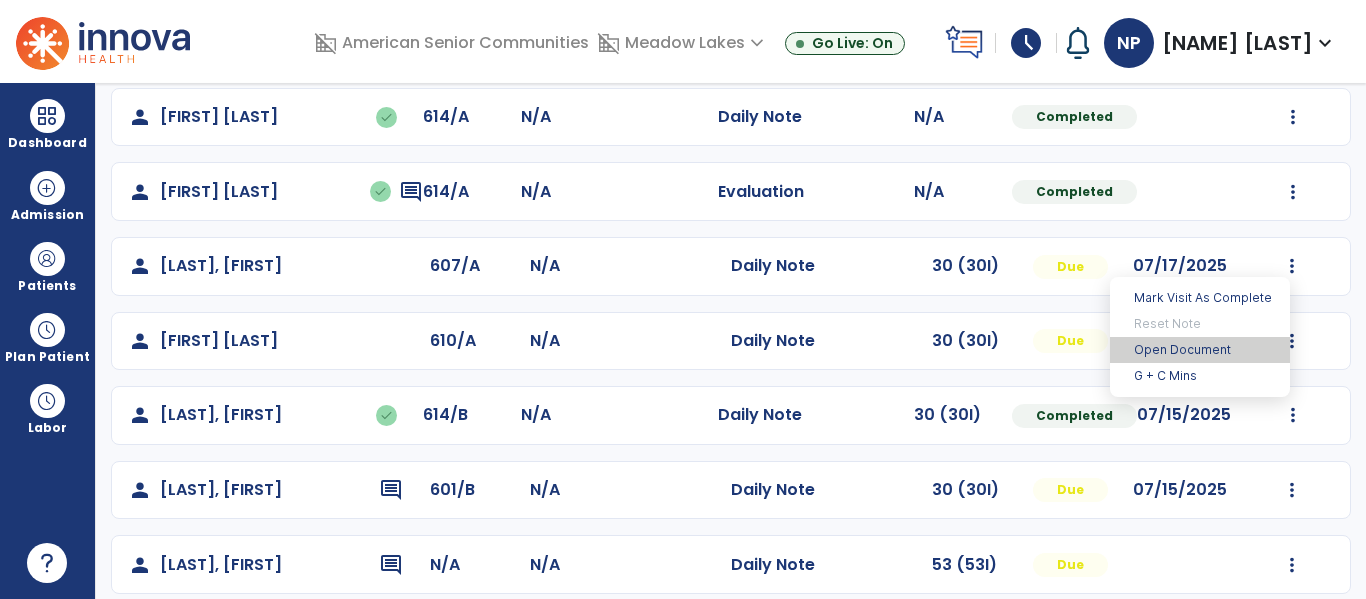 click on "Open Document" at bounding box center [1200, 350] 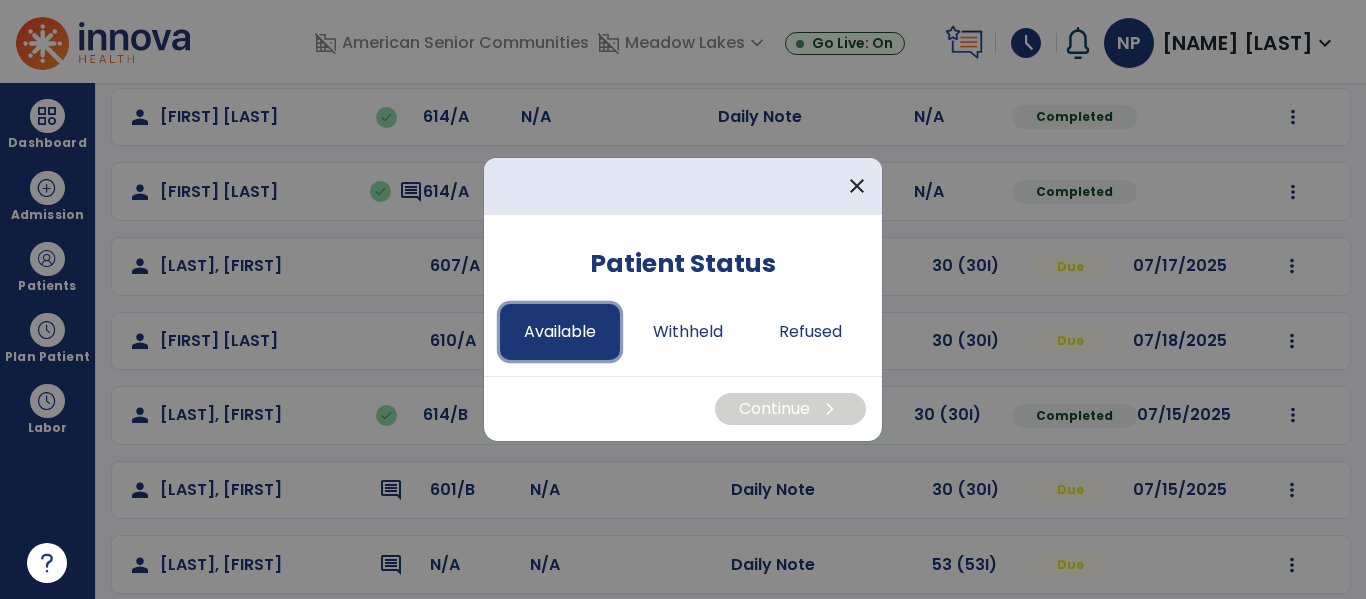 click on "Available" at bounding box center [560, 332] 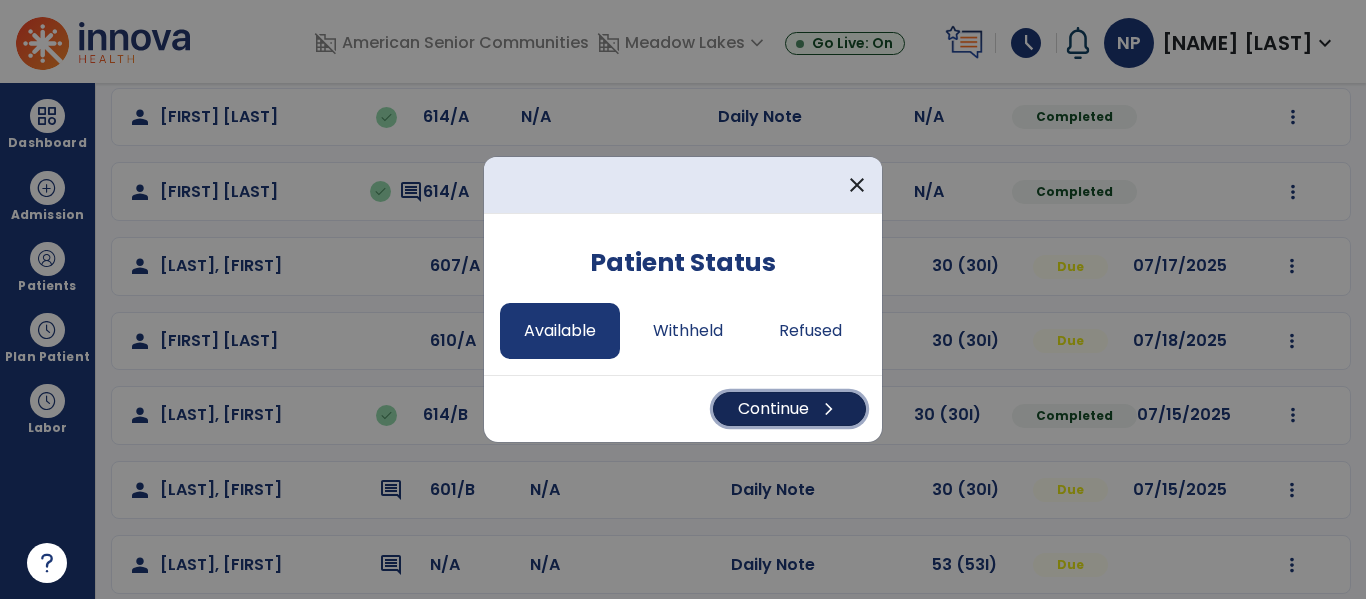 click on "chevron_right" at bounding box center (829, 409) 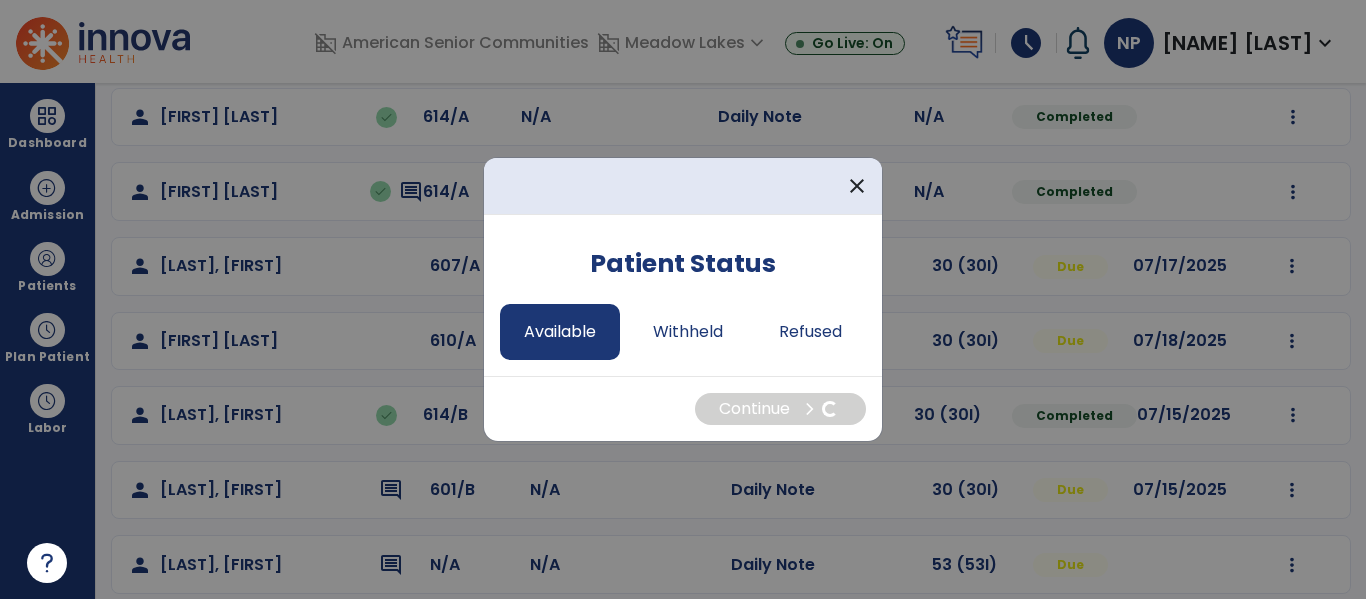 select on "*" 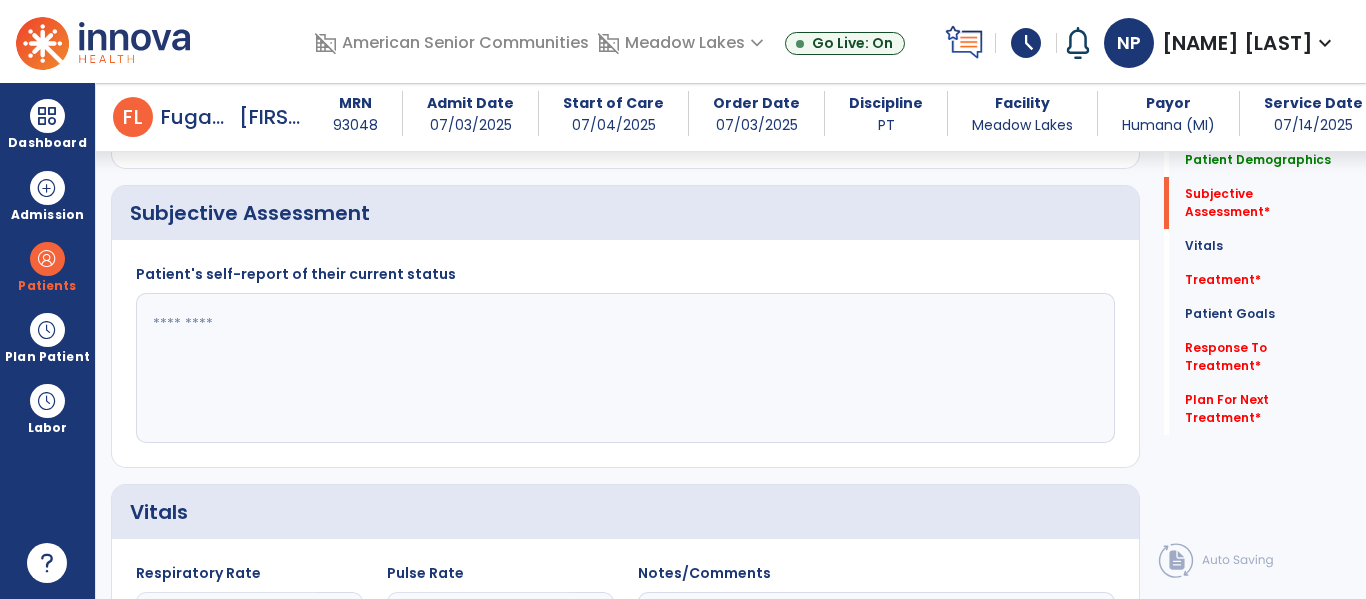 scroll, scrollTop: 435, scrollLeft: 0, axis: vertical 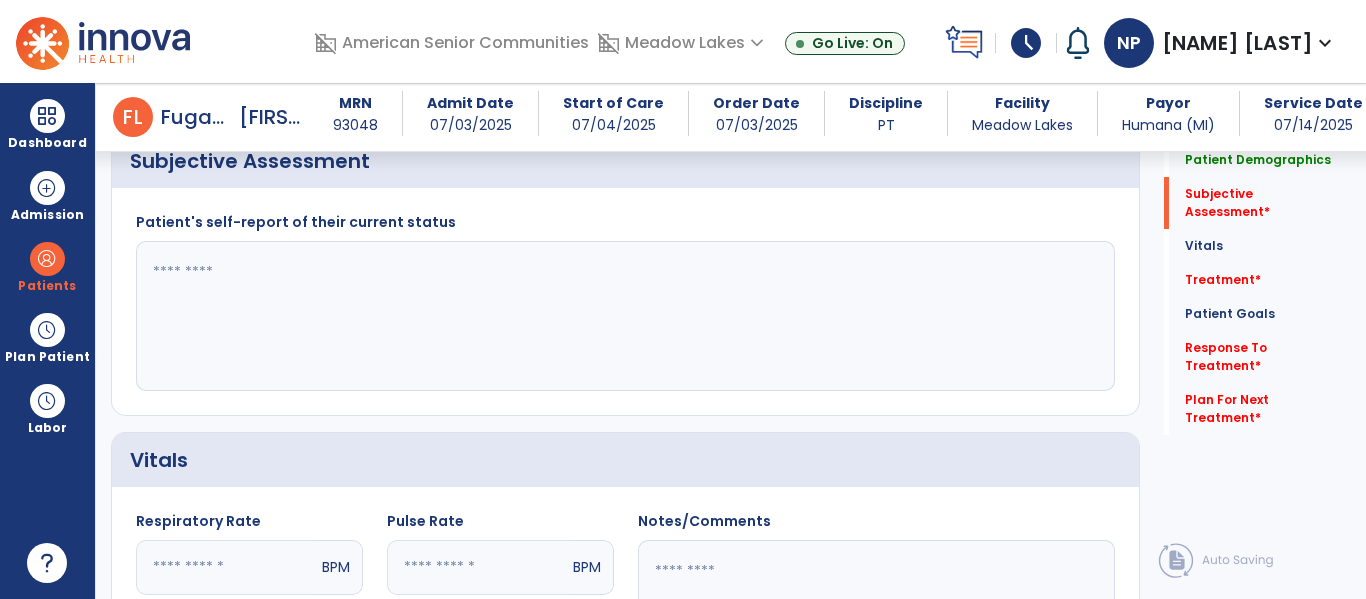 click 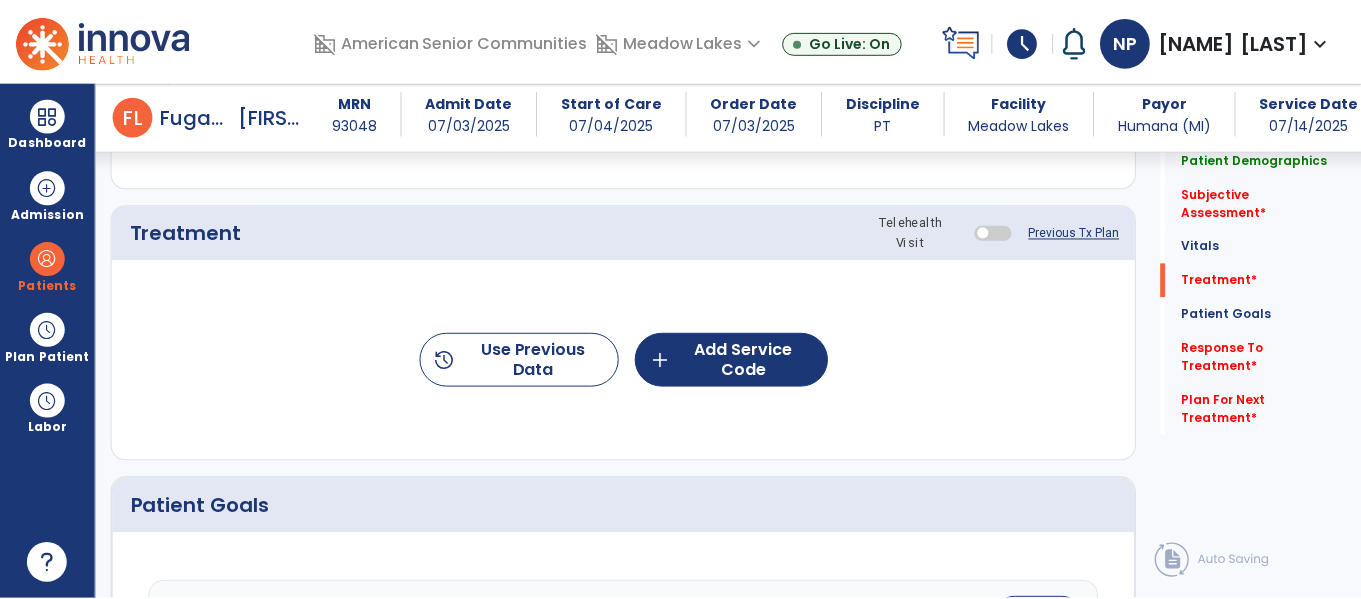 scroll, scrollTop: 1095, scrollLeft: 0, axis: vertical 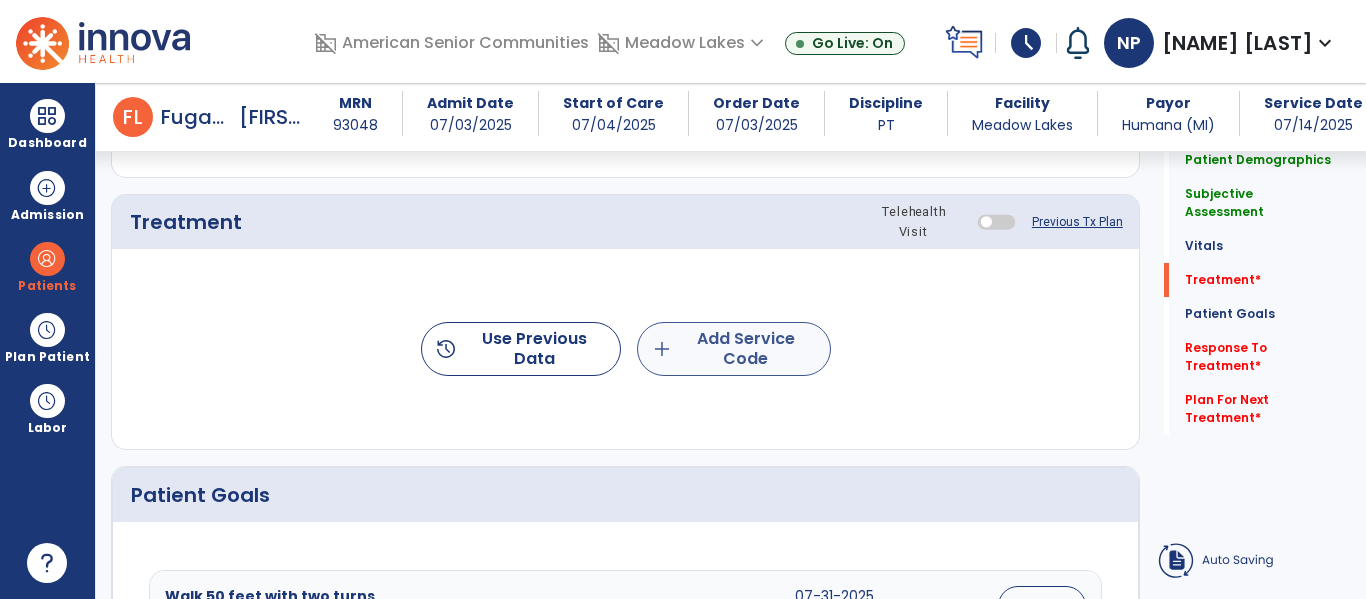 type on "**********" 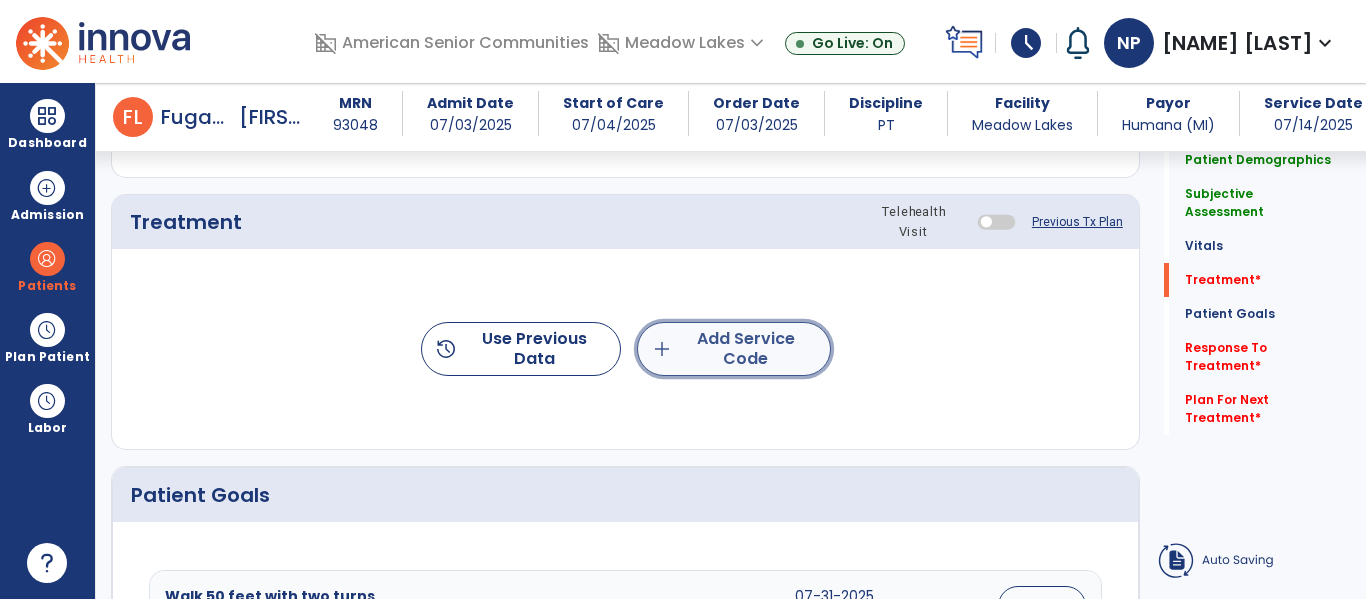 click on "add  Add Service Code" 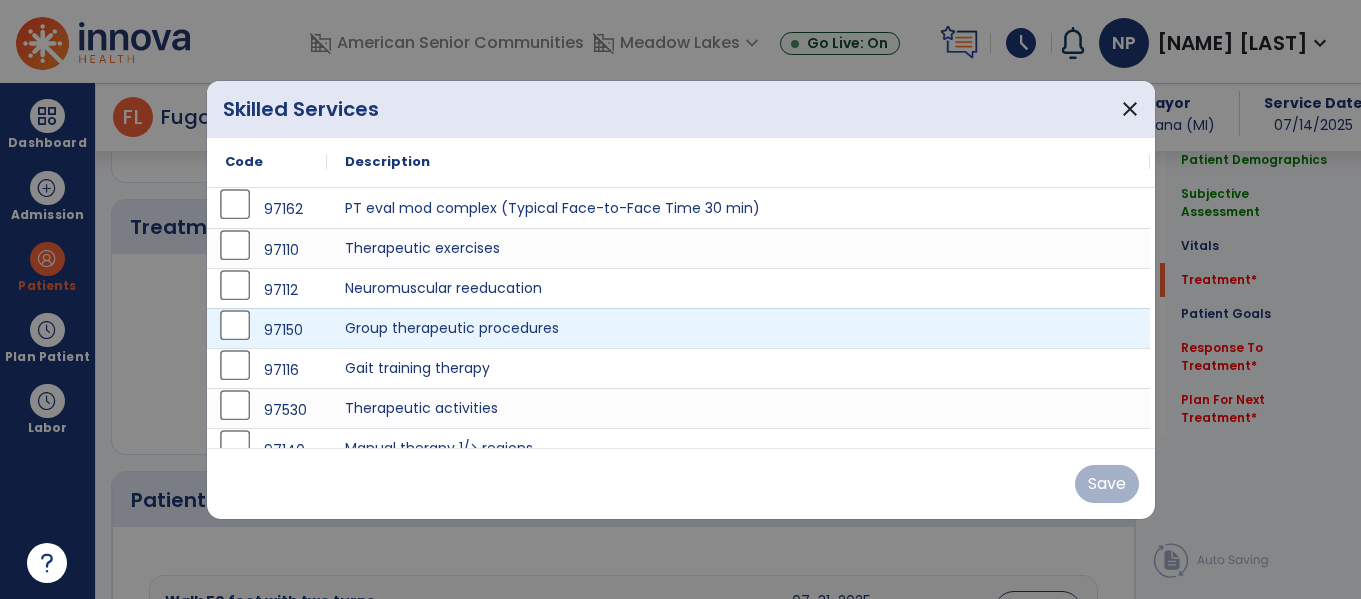 scroll, scrollTop: 1095, scrollLeft: 0, axis: vertical 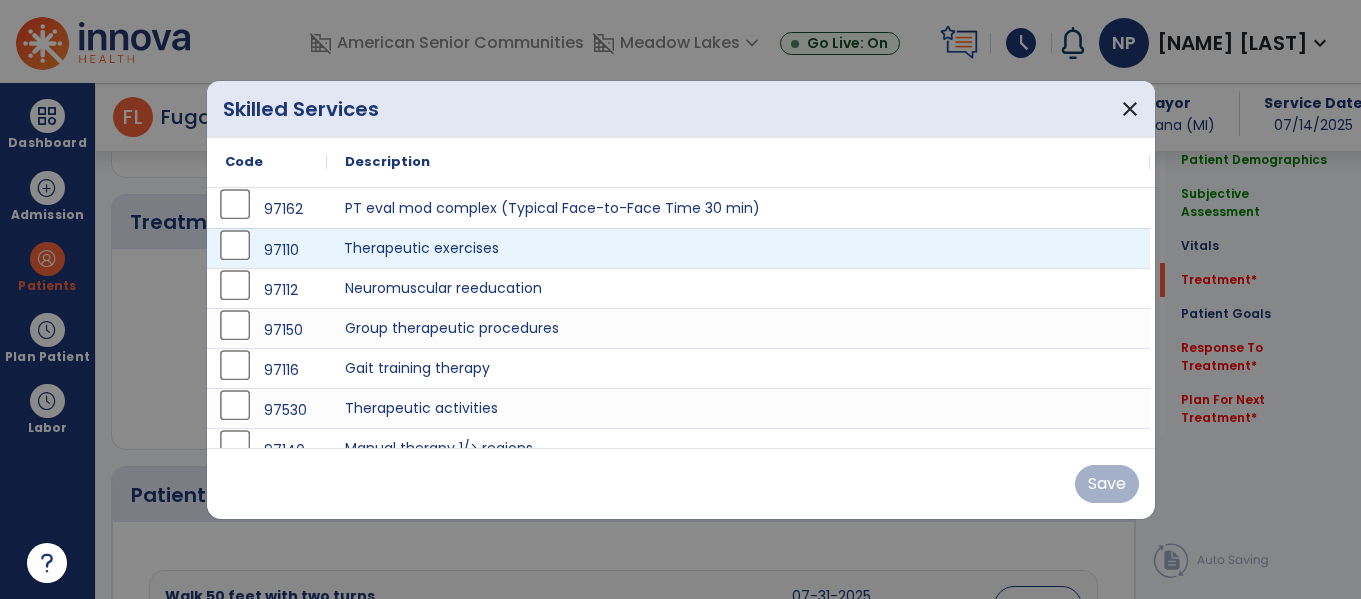 click on "Therapeutic exercises" at bounding box center (738, 248) 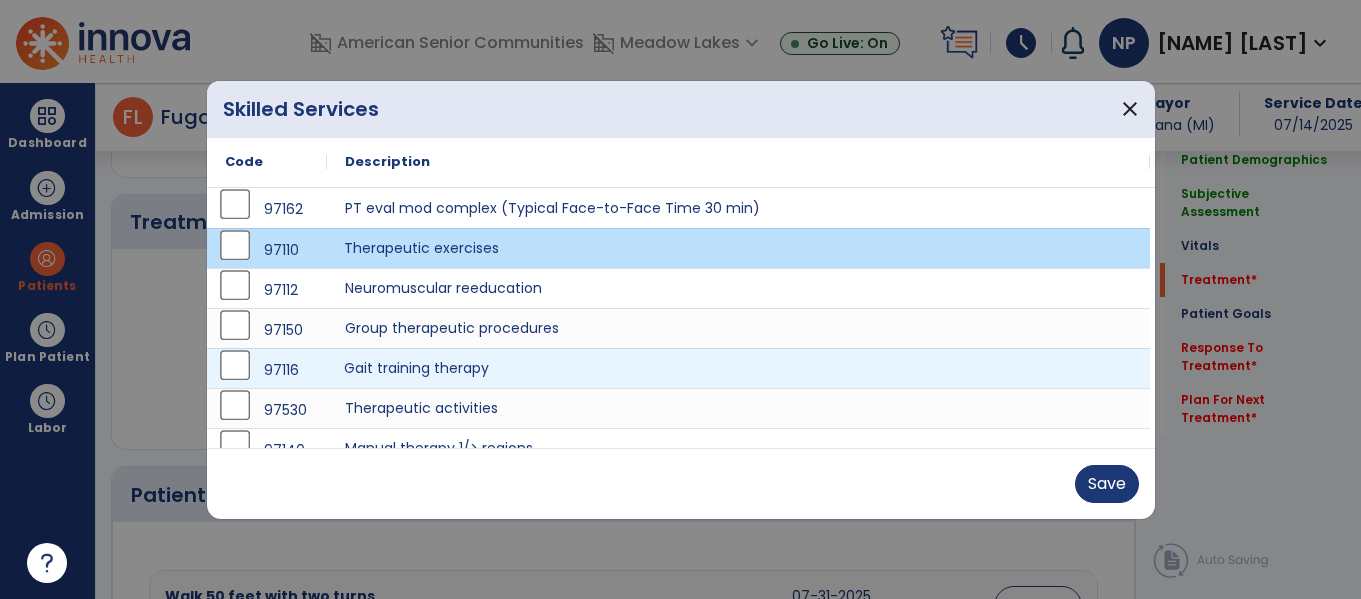 click on "Gait training therapy" at bounding box center (738, 368) 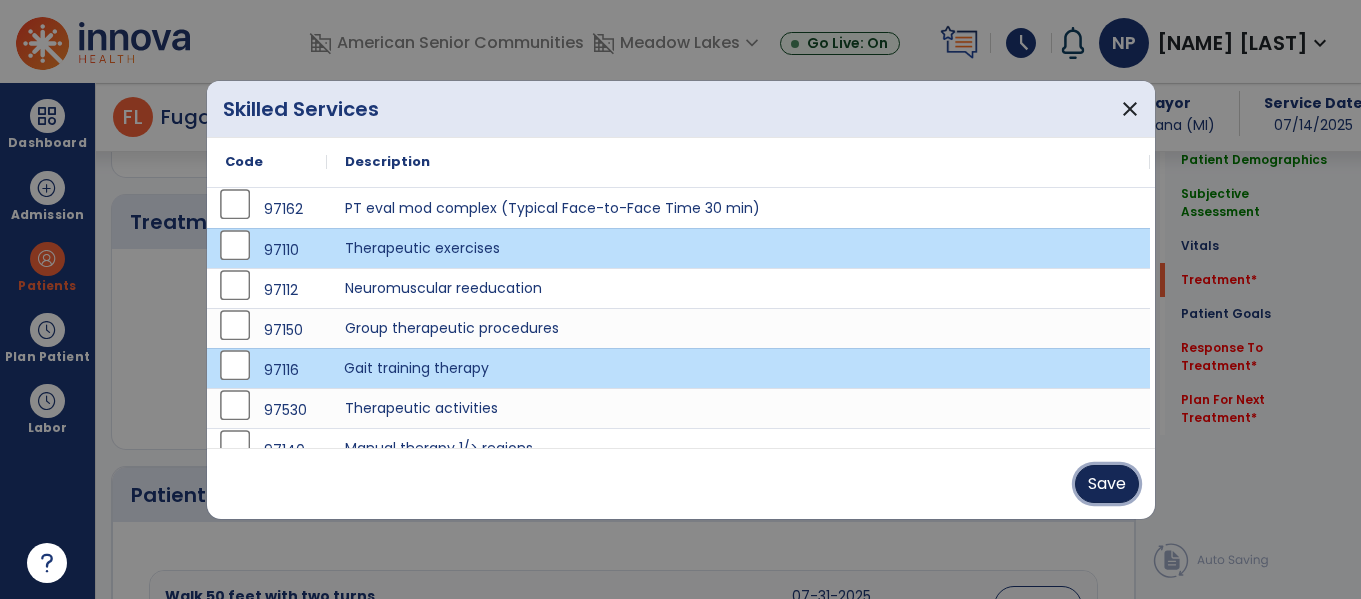click on "Save" at bounding box center [1107, 484] 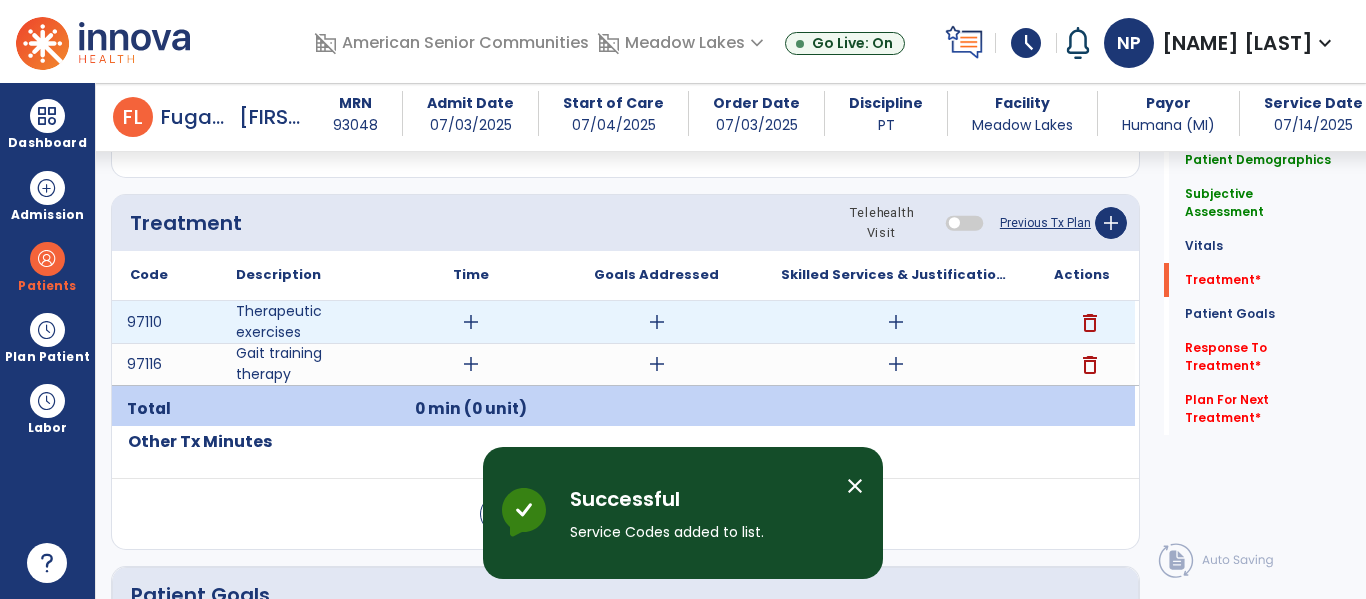click on "add" at bounding box center [471, 322] 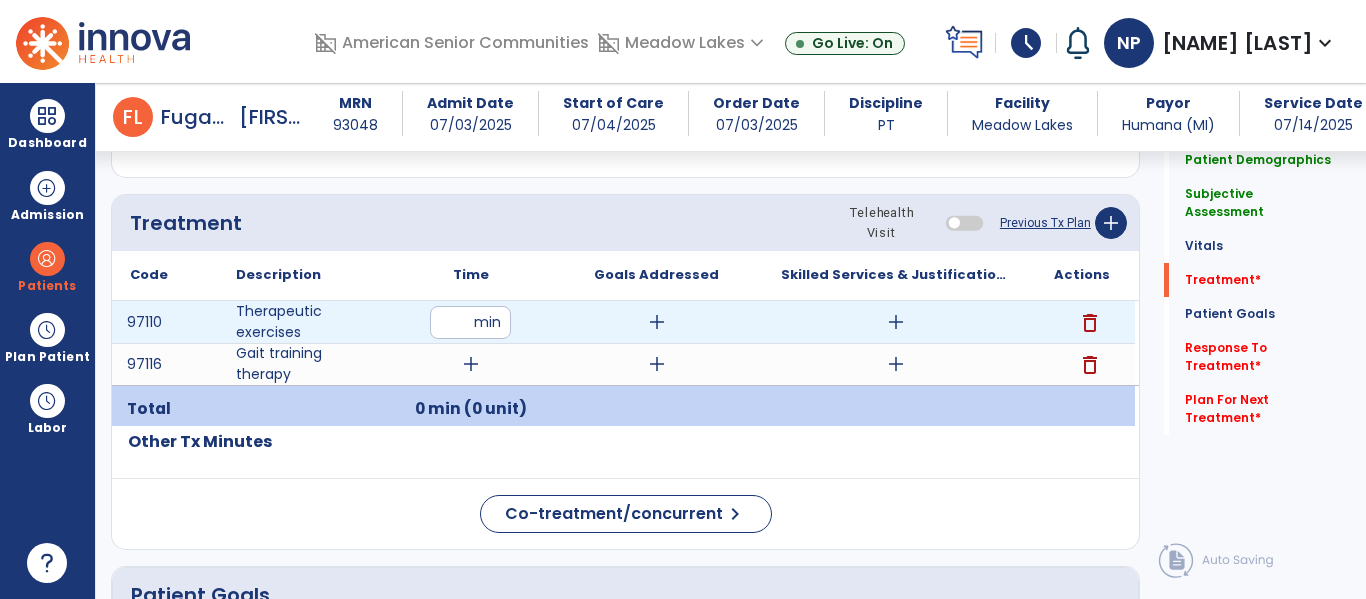 type on "**" 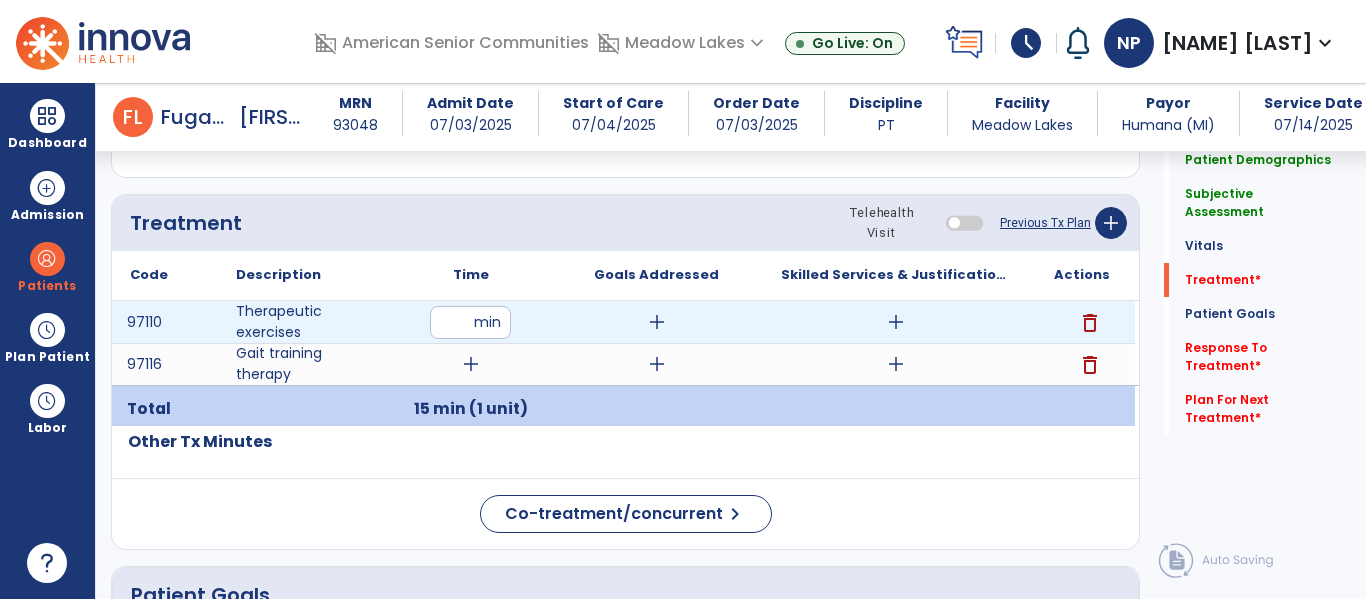 click on "add" at bounding box center (896, 322) 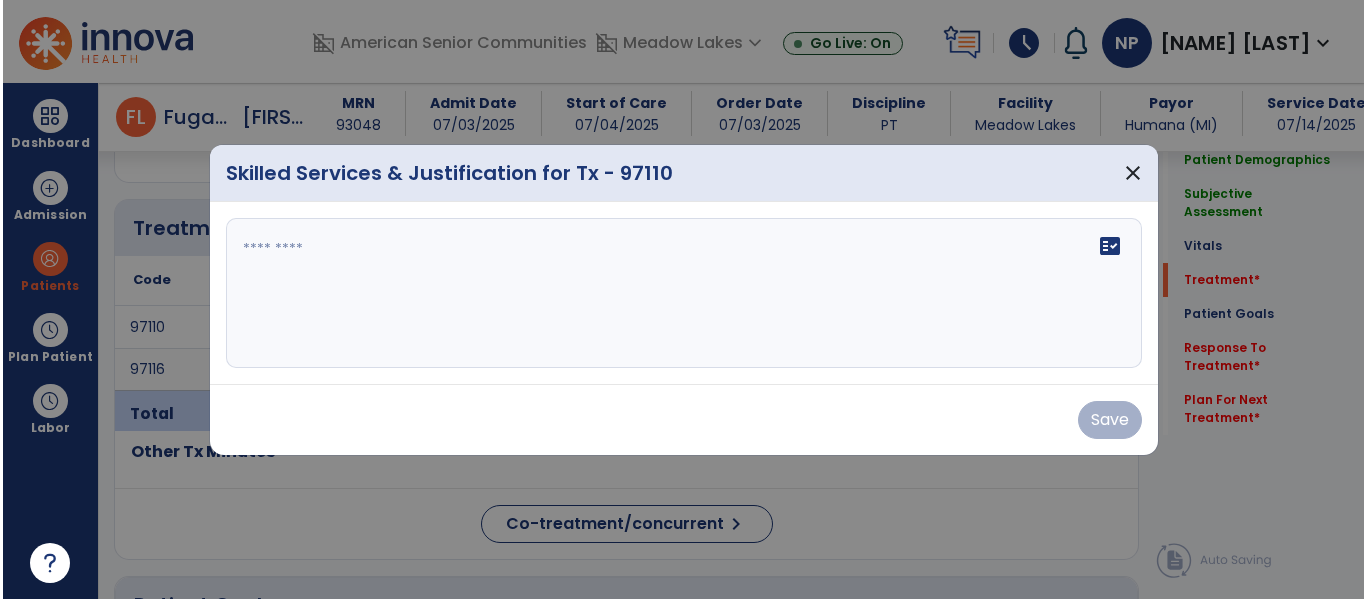 scroll, scrollTop: 1095, scrollLeft: 0, axis: vertical 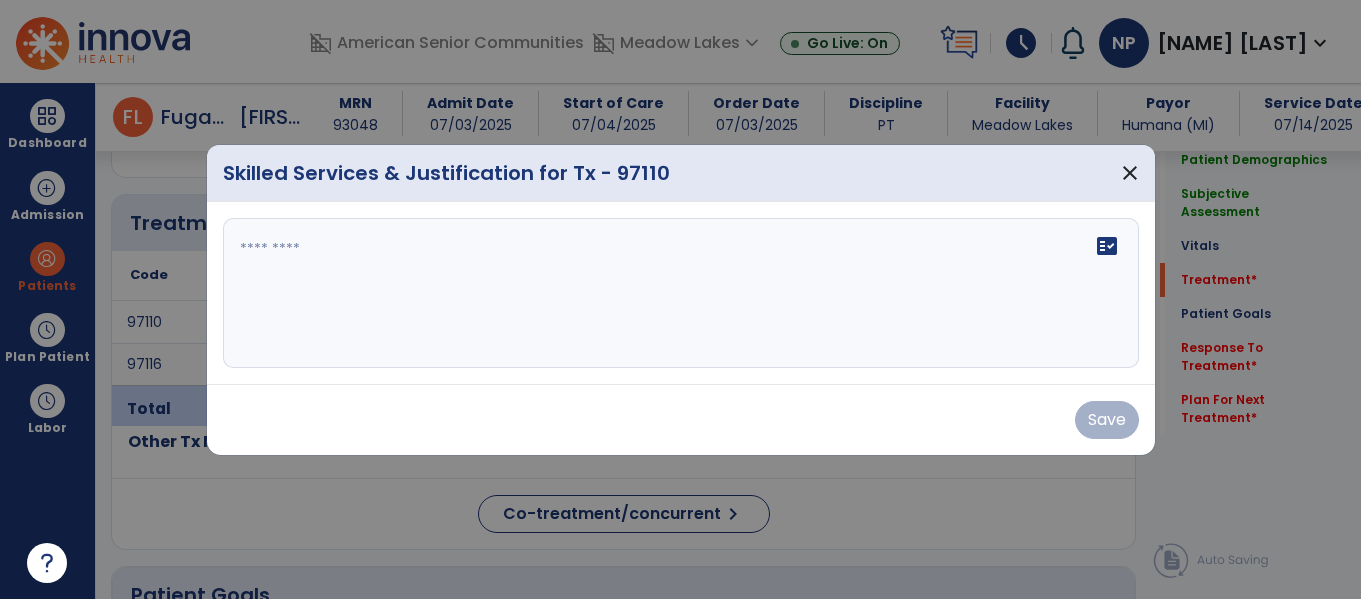 click on "fact_check" at bounding box center [681, 293] 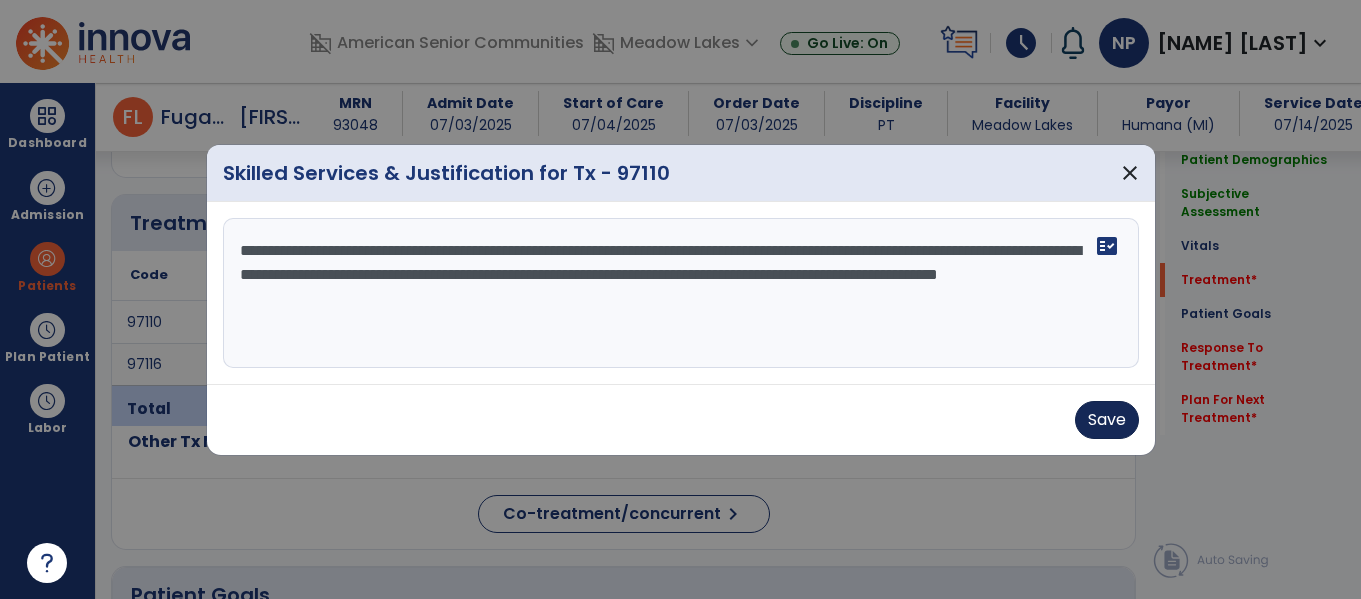 type on "**********" 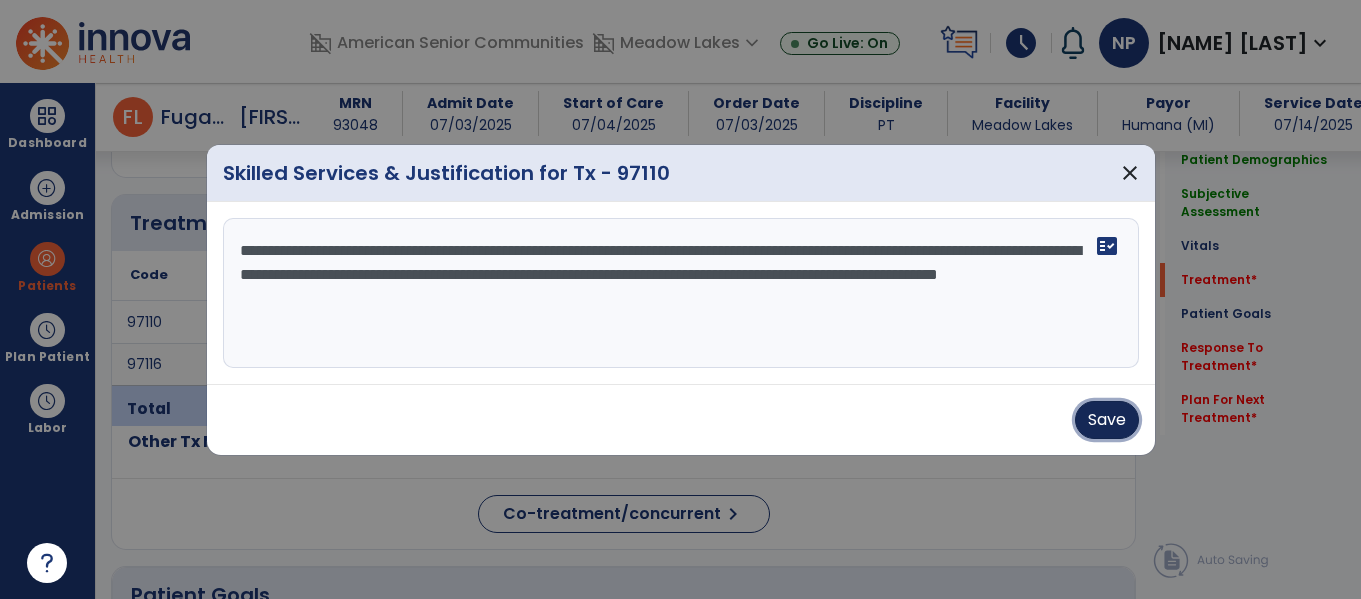 click on "Save" at bounding box center (1107, 420) 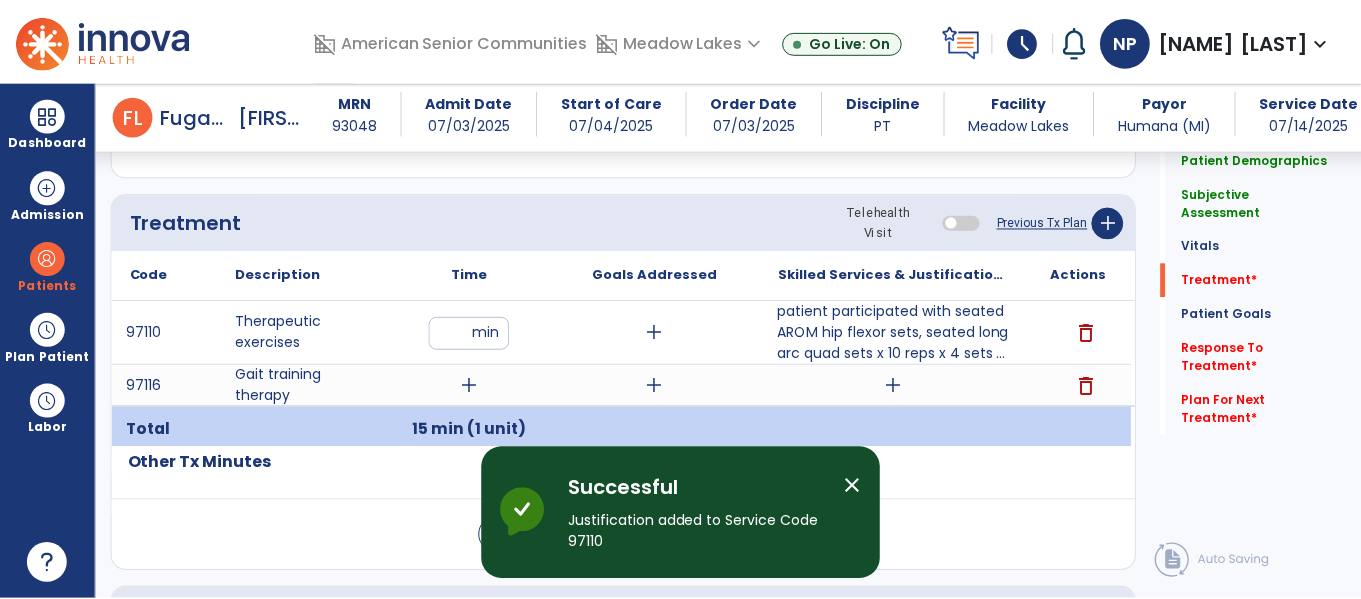 scroll, scrollTop: 1154, scrollLeft: 0, axis: vertical 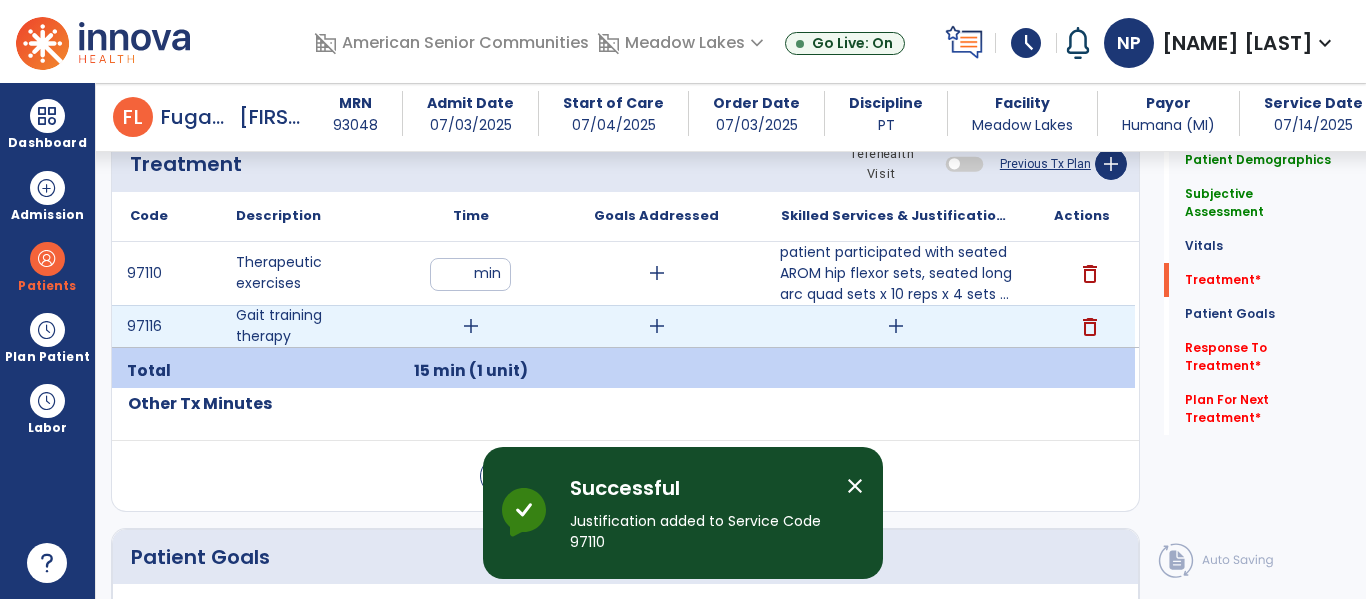 click on "add" at bounding box center (471, 326) 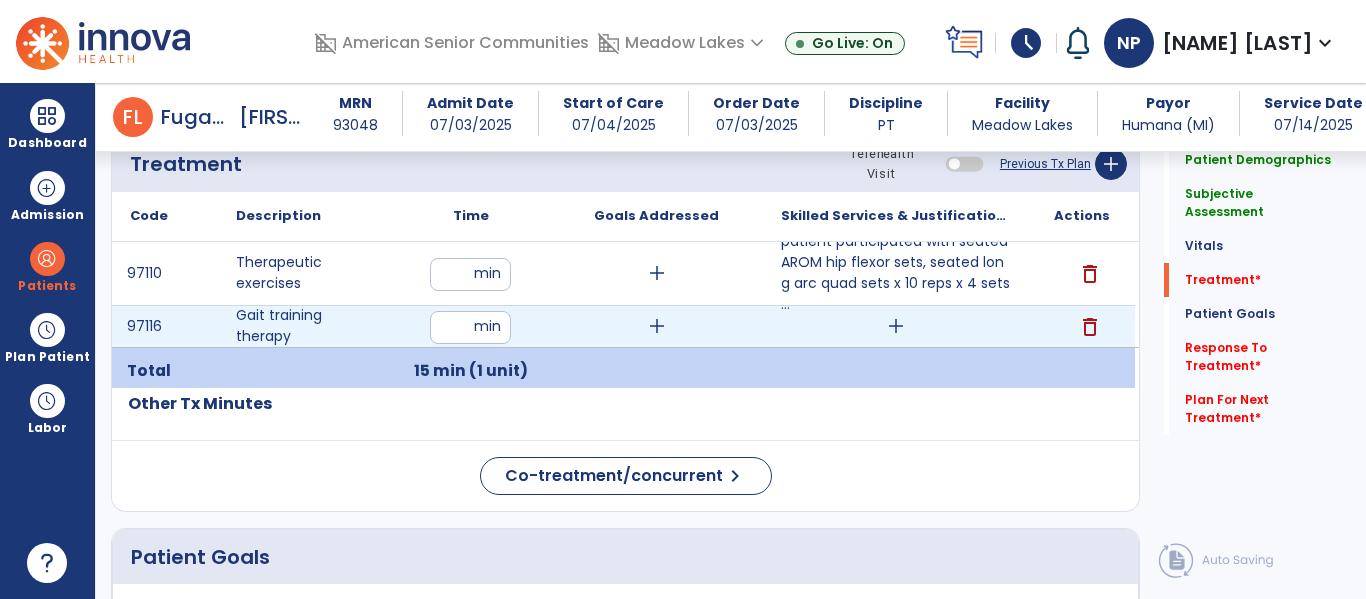 type on "**" 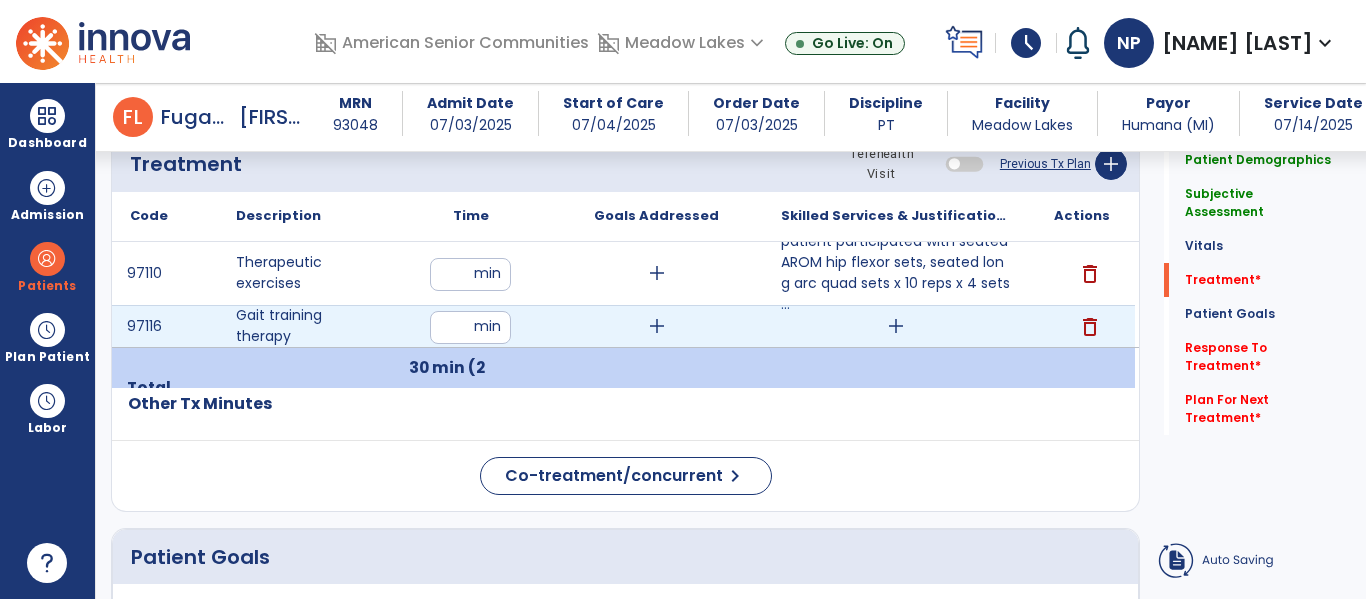 click on "add" at bounding box center [896, 326] 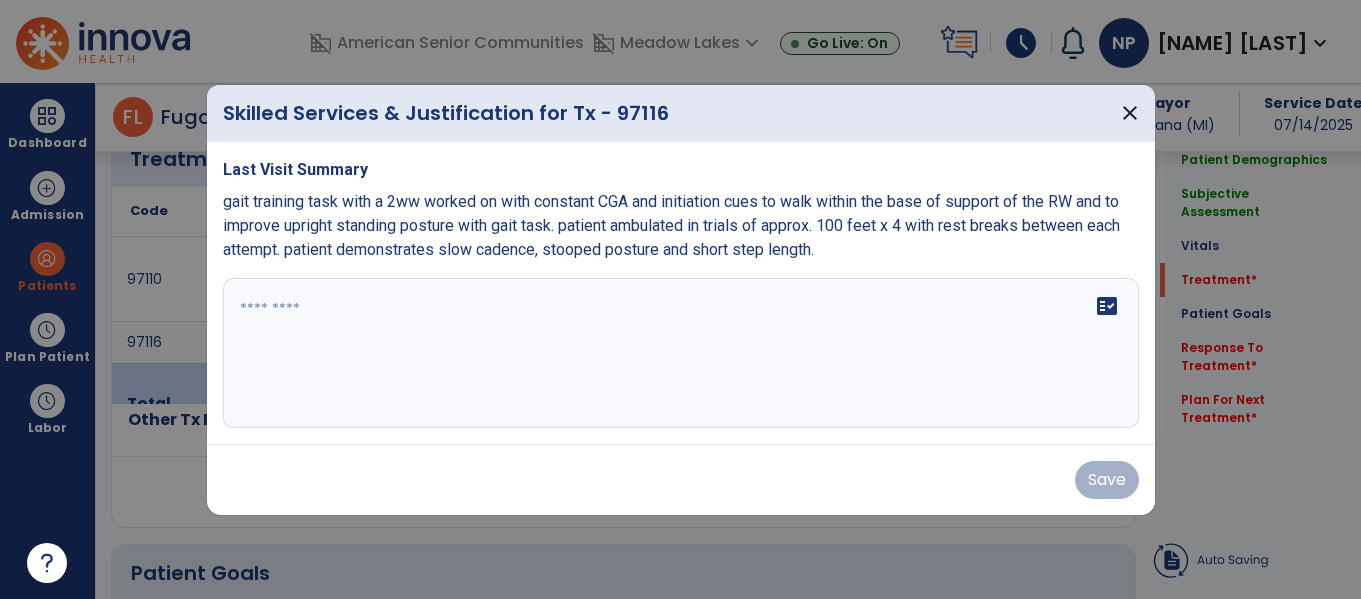 click at bounding box center [681, 353] 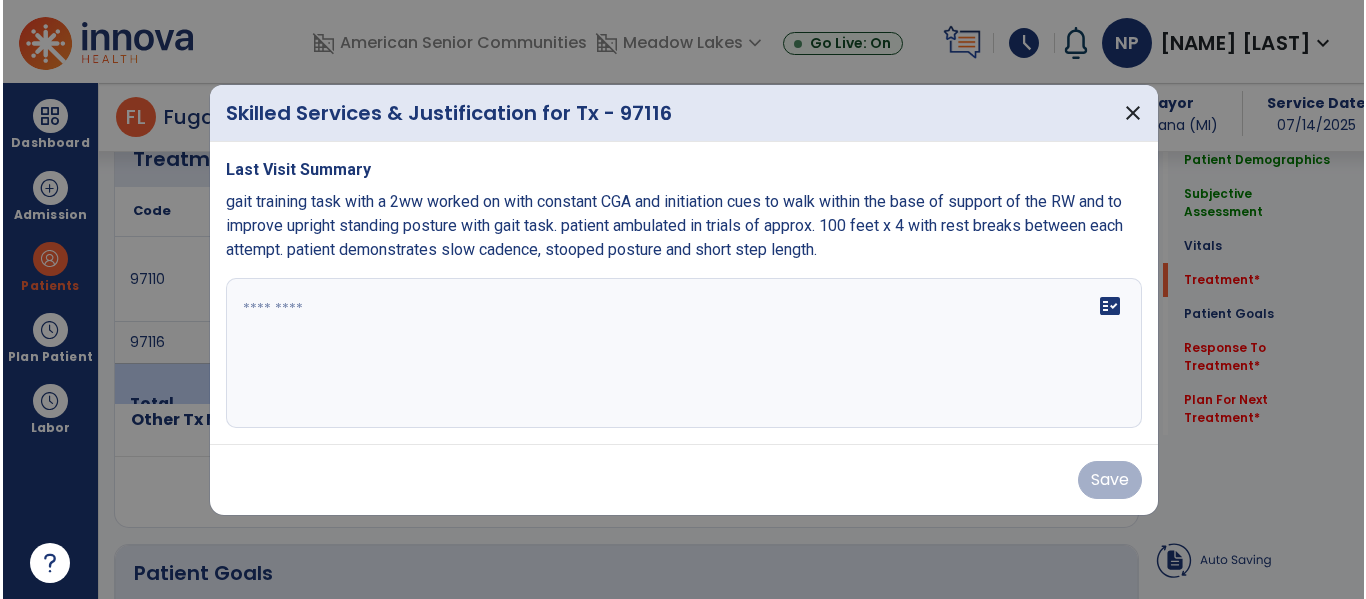 scroll, scrollTop: 1154, scrollLeft: 0, axis: vertical 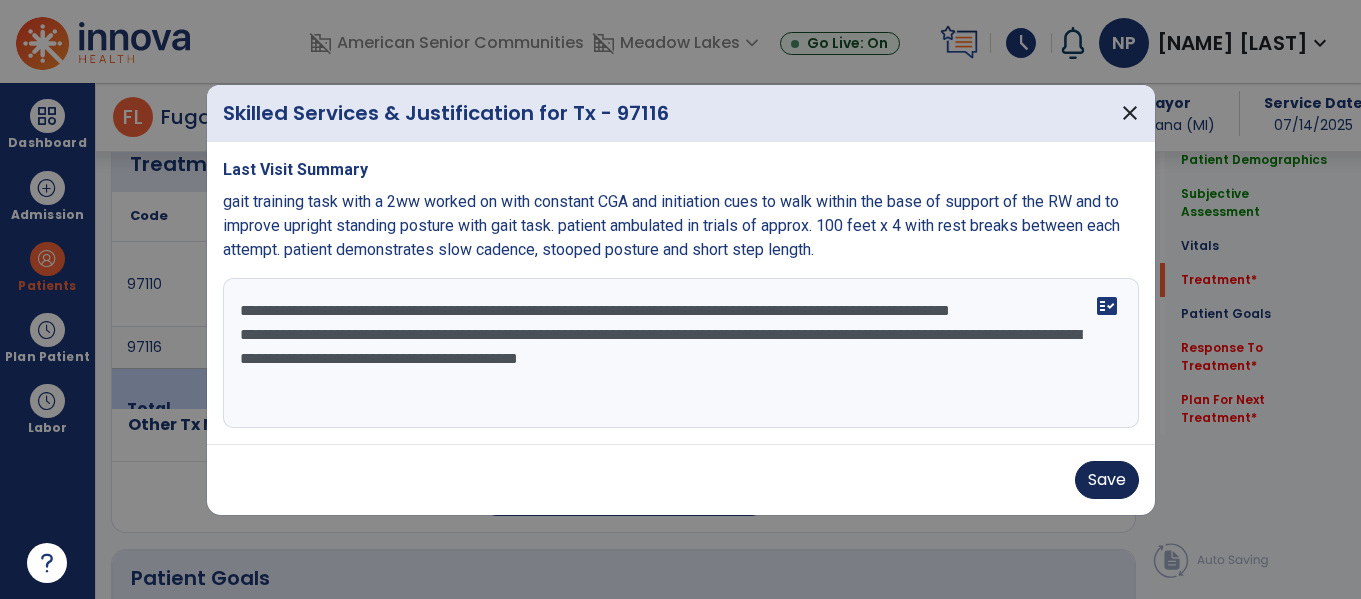type on "**********" 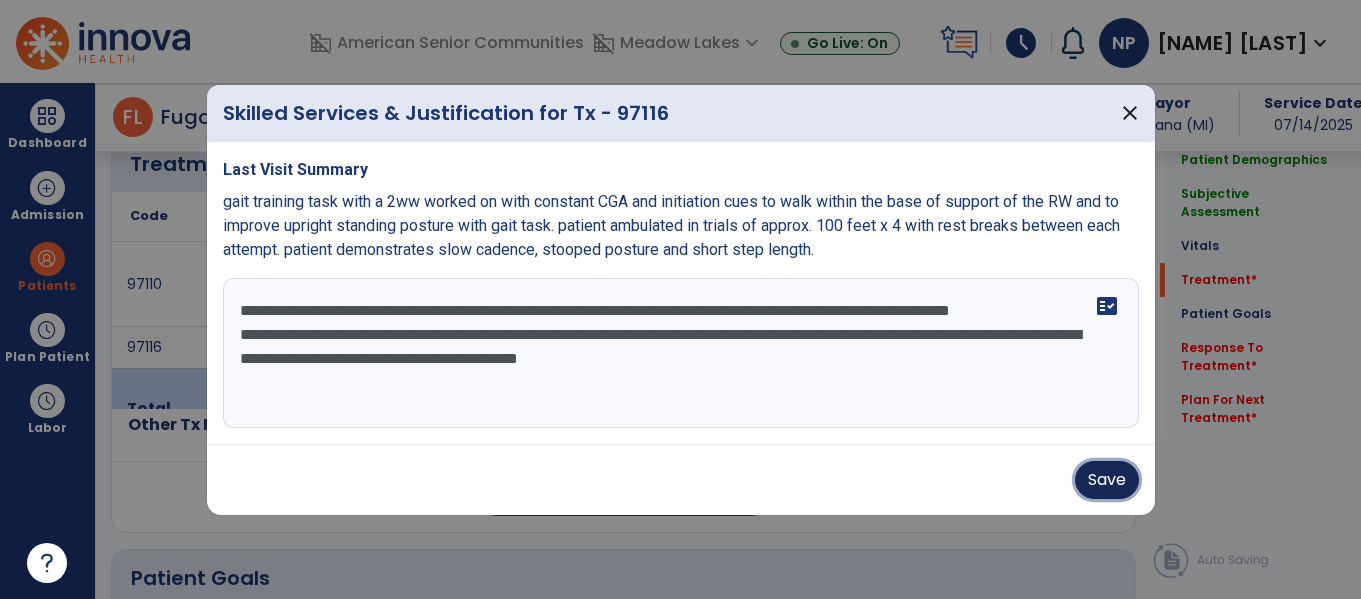 click on "Save" at bounding box center (1107, 480) 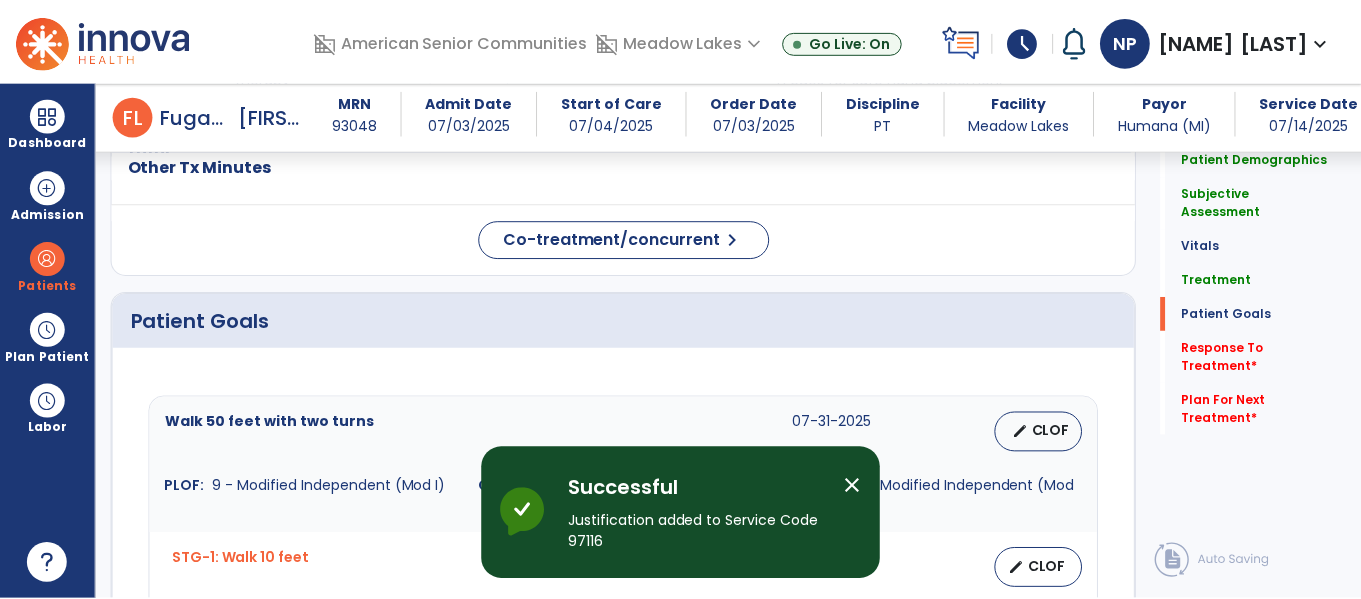 scroll, scrollTop: 1426, scrollLeft: 0, axis: vertical 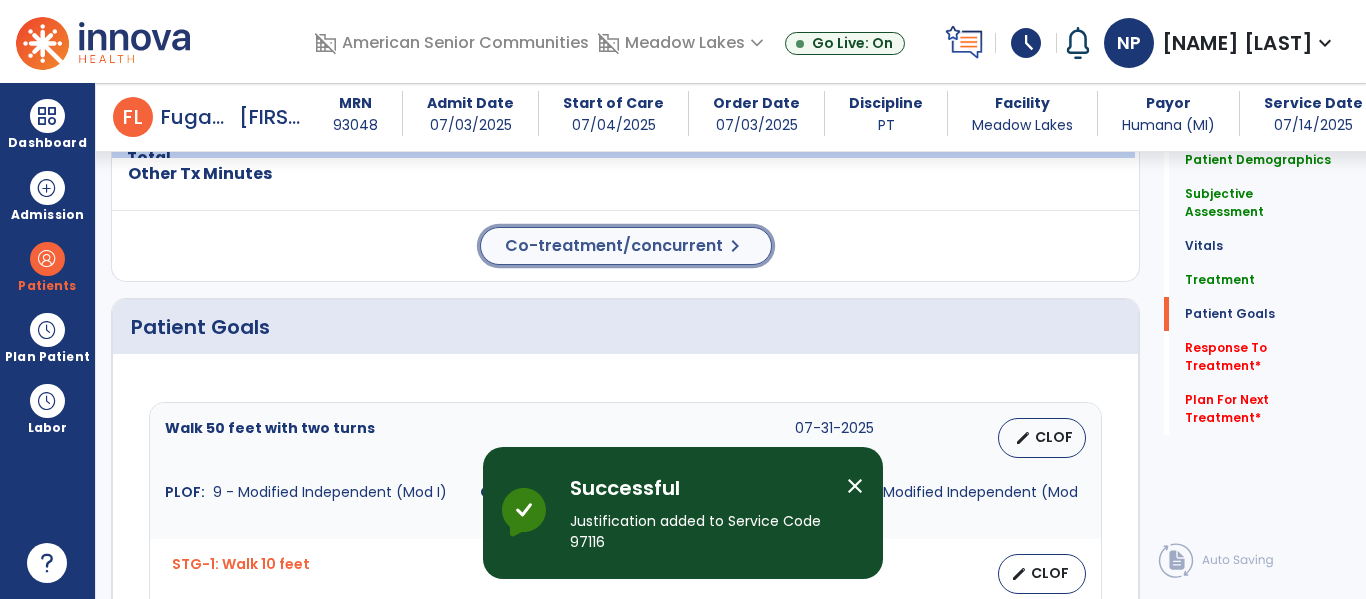 click on "Co-treatment/concurrent" 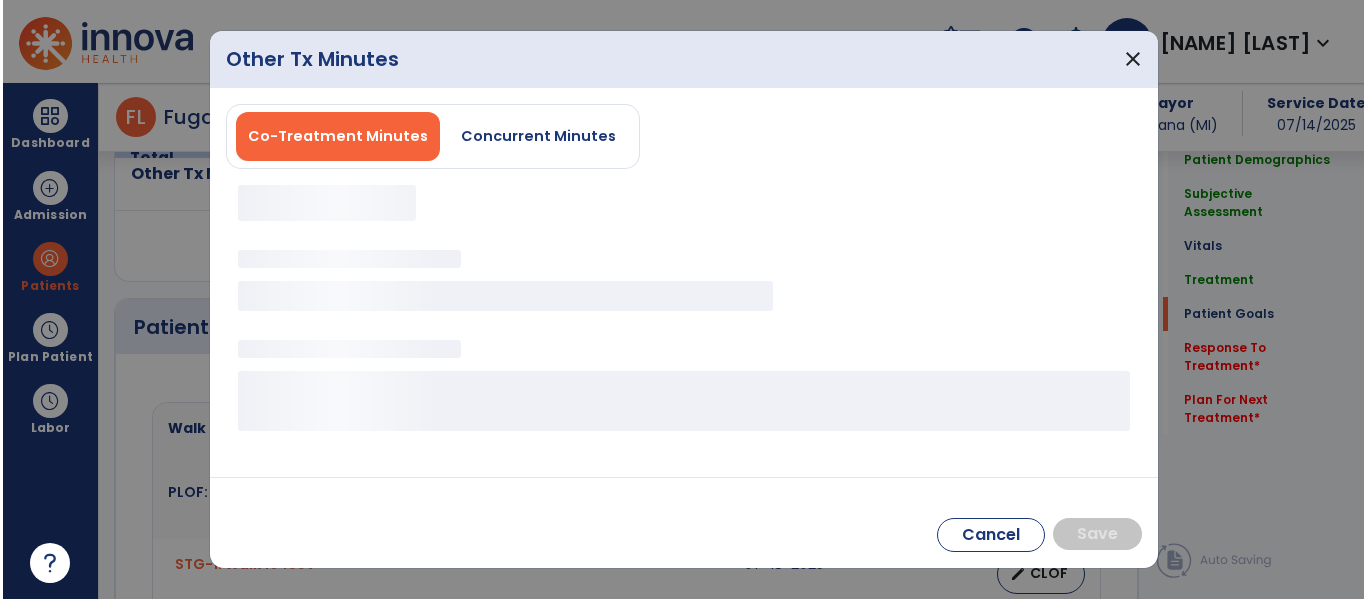scroll, scrollTop: 1421, scrollLeft: 0, axis: vertical 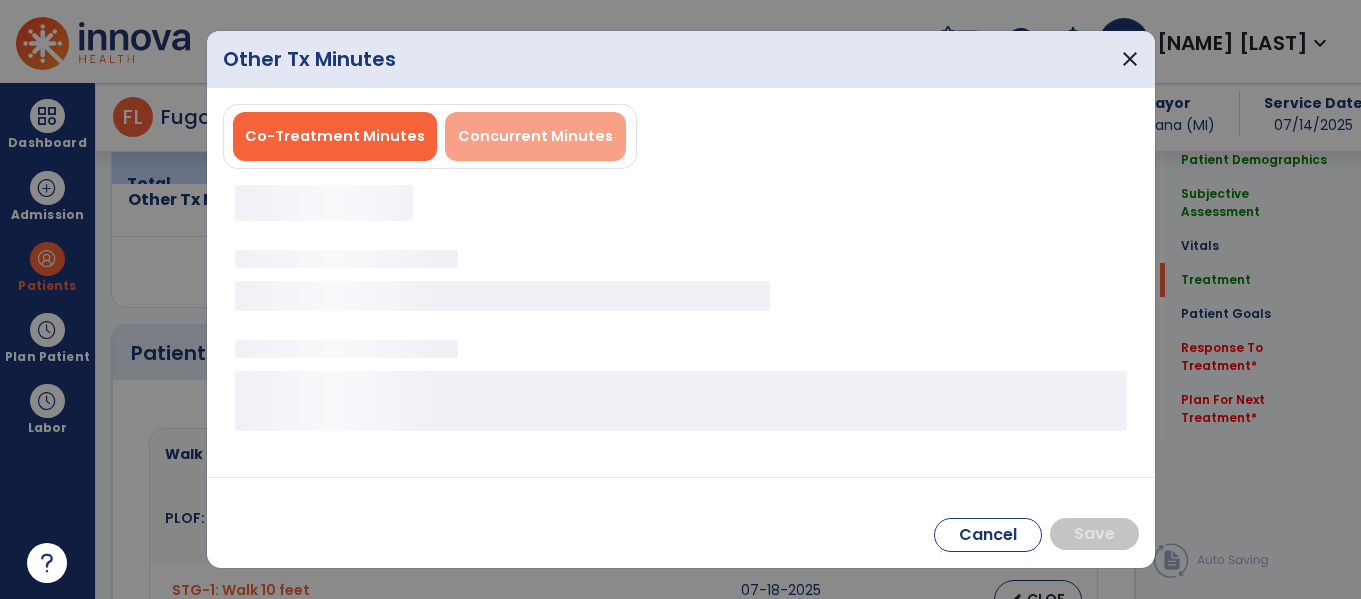 click on "Concurrent Minutes" at bounding box center (535, 136) 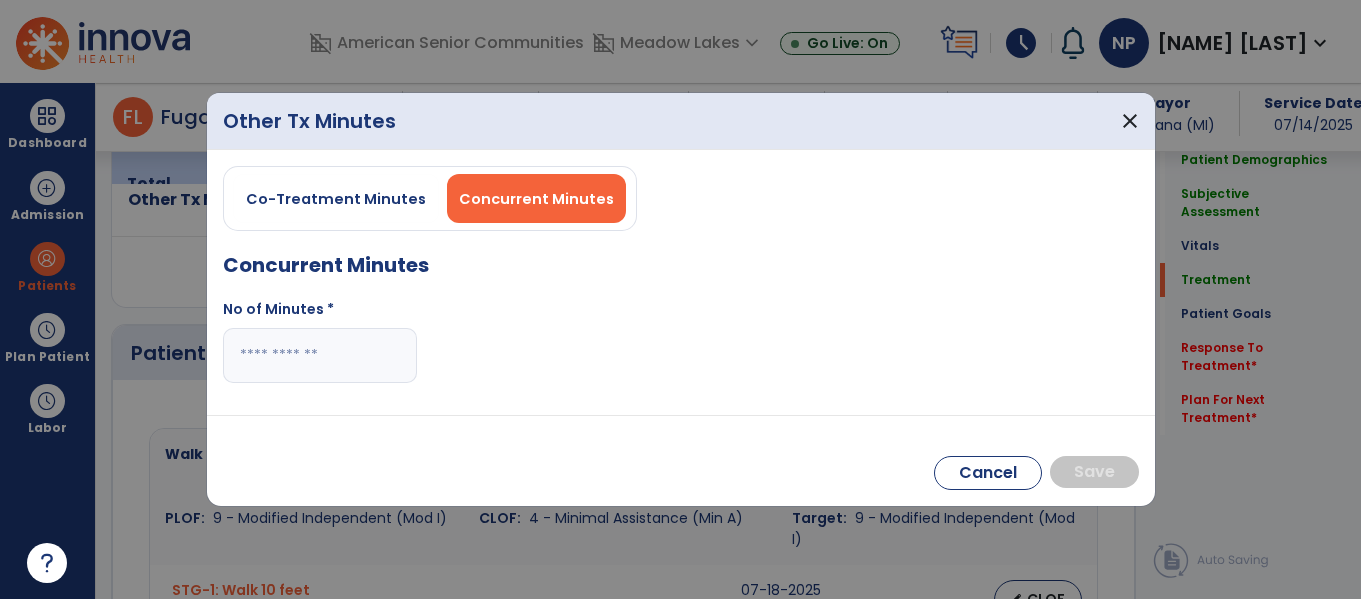 click at bounding box center [320, 355] 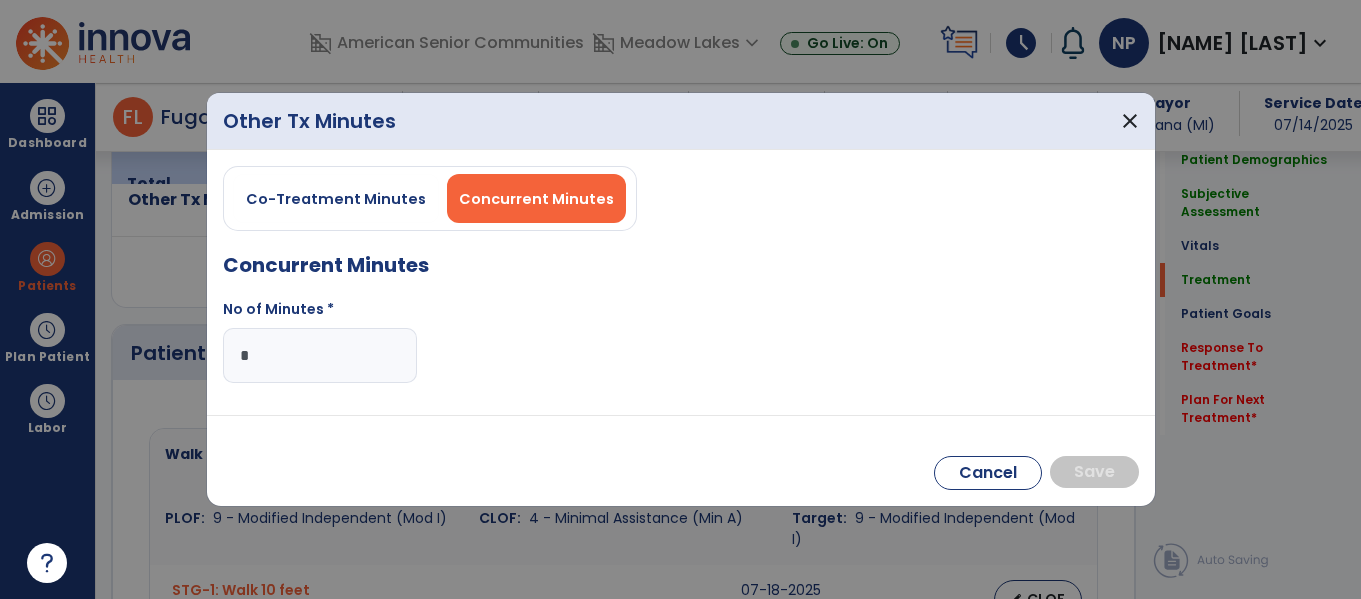 type on "**" 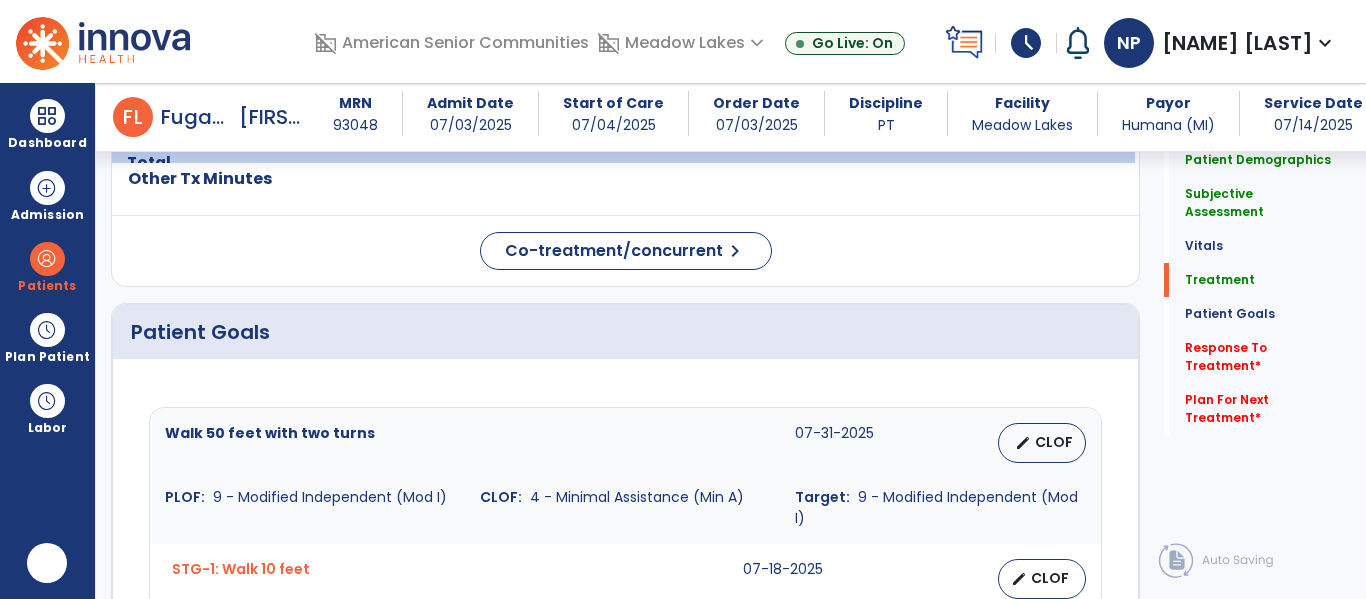 scroll, scrollTop: 0, scrollLeft: 0, axis: both 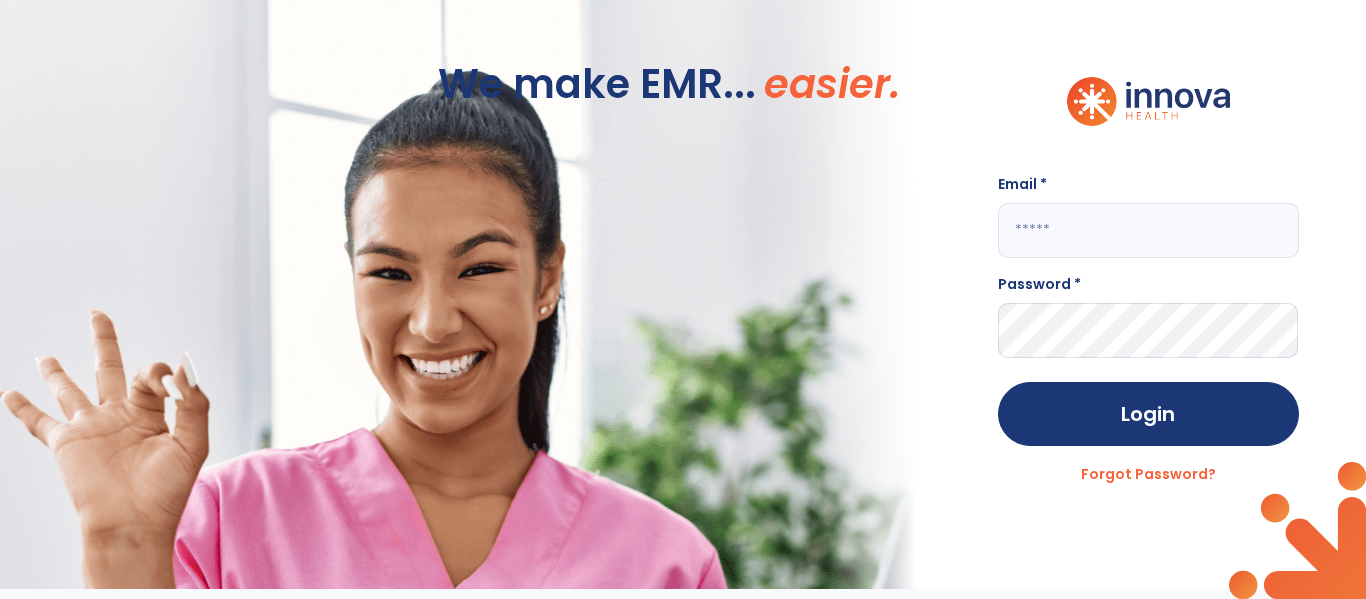 click 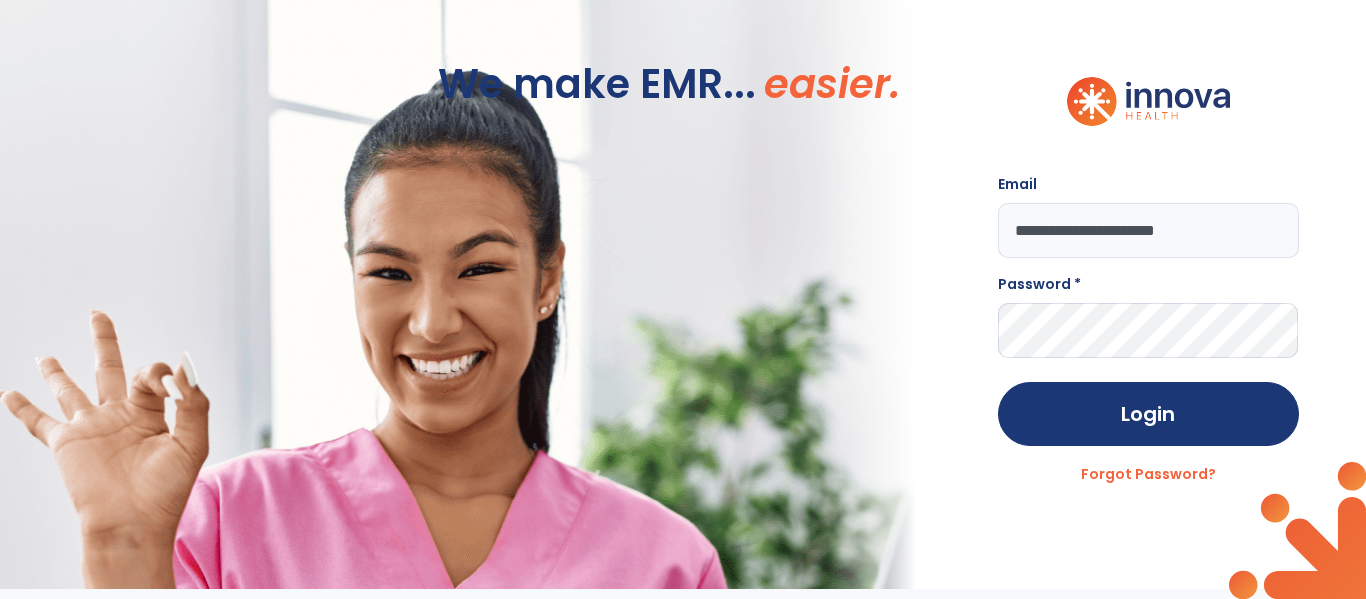 type on "**********" 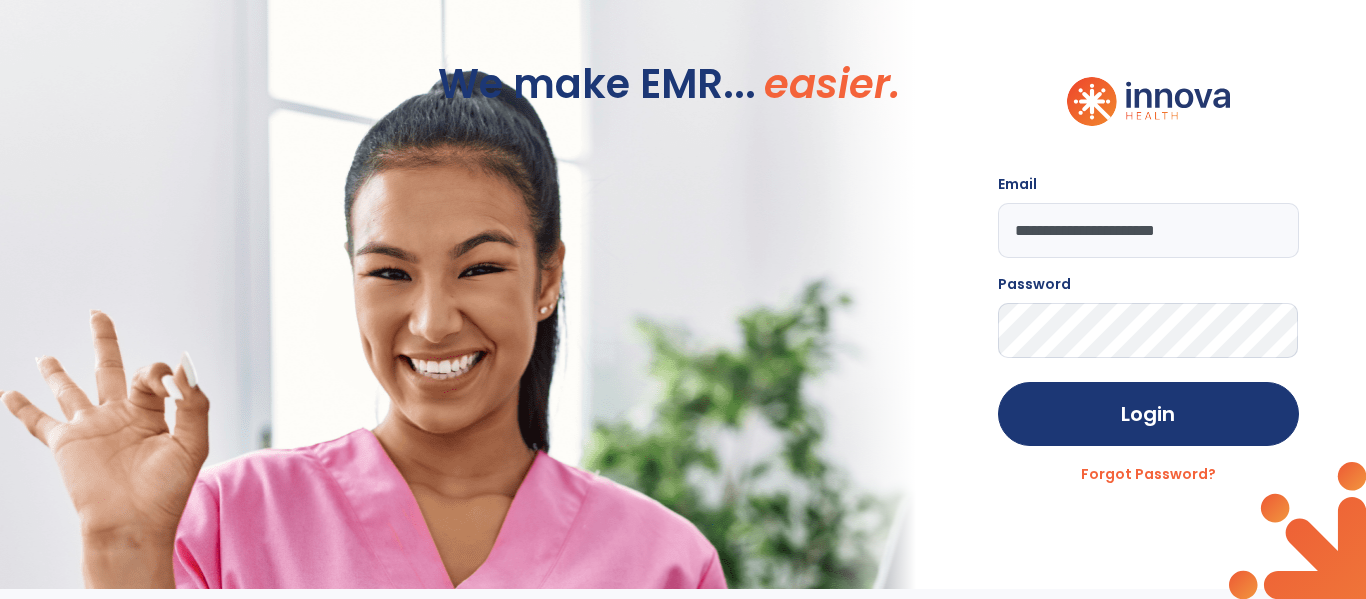 click on "Login" 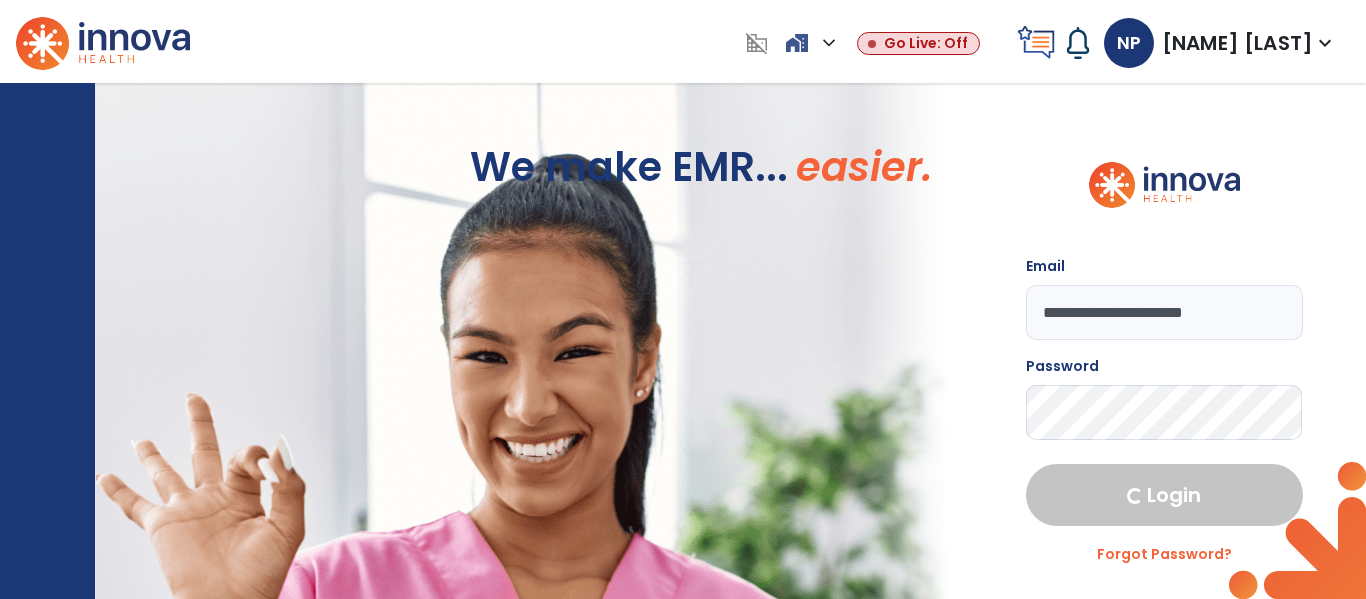 select on "****" 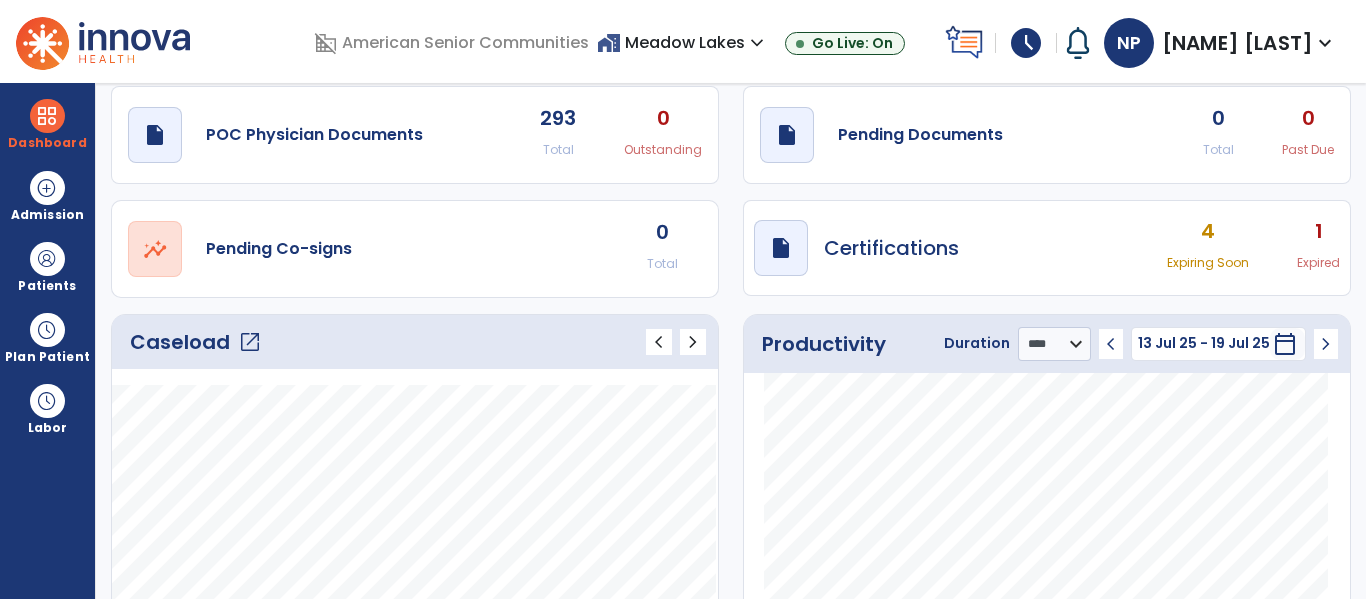 scroll, scrollTop: 32, scrollLeft: 0, axis: vertical 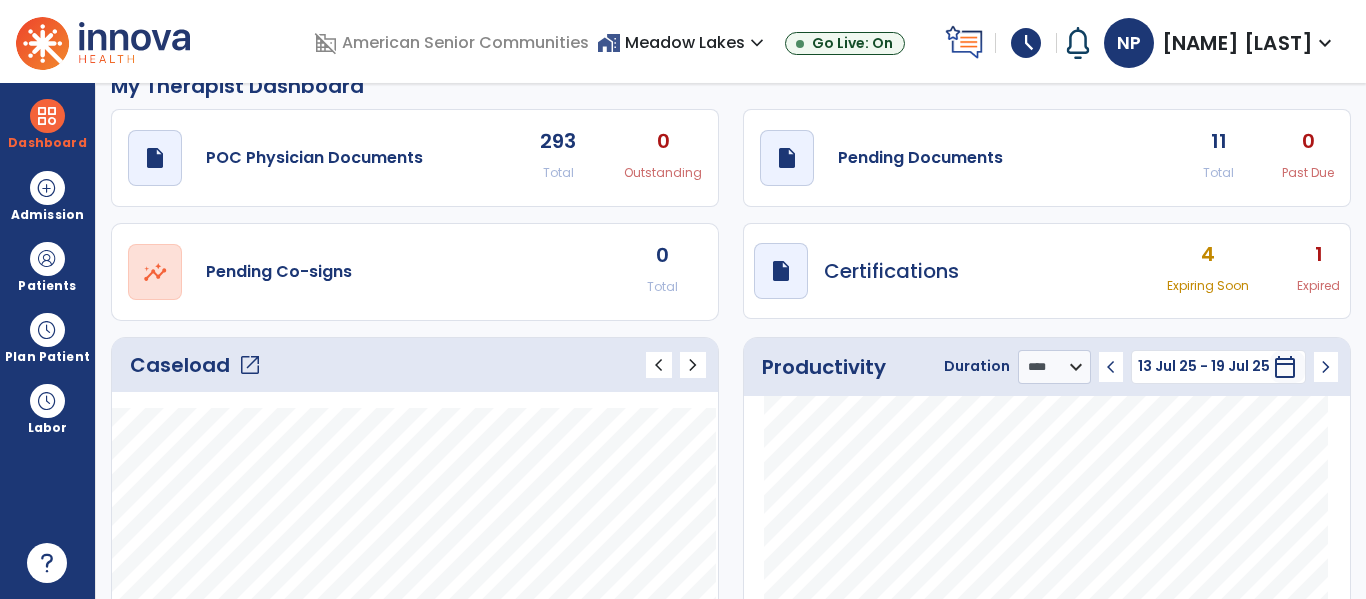 click on "open_in_new" 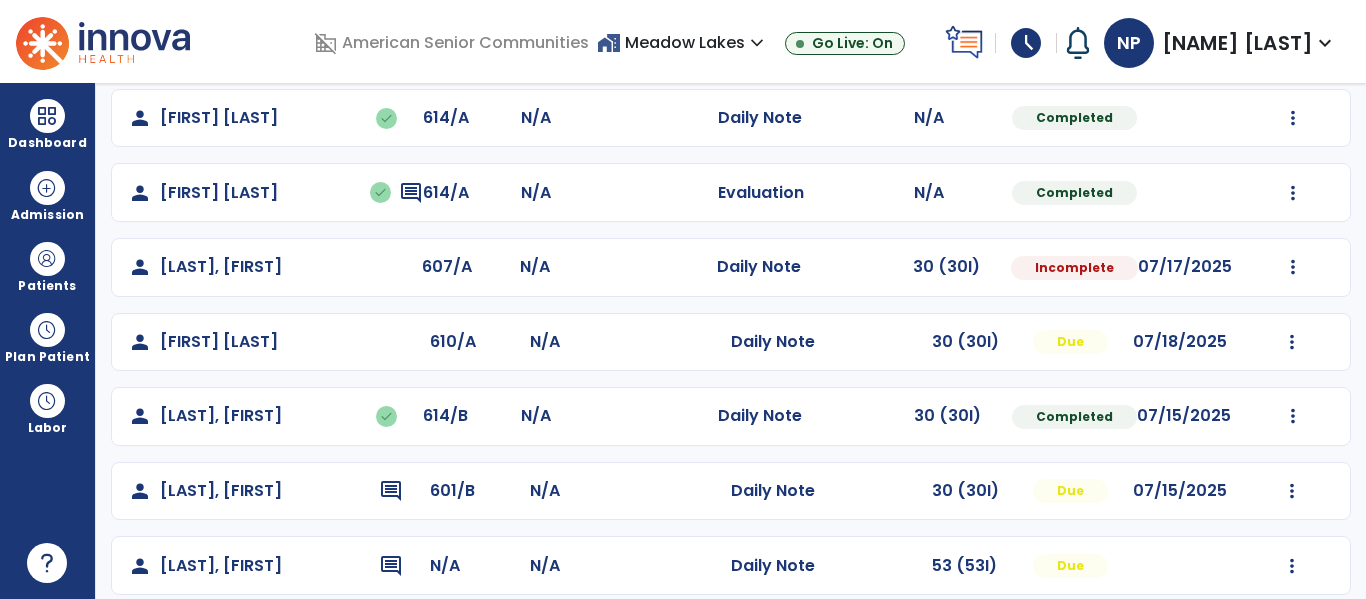 scroll, scrollTop: 486, scrollLeft: 0, axis: vertical 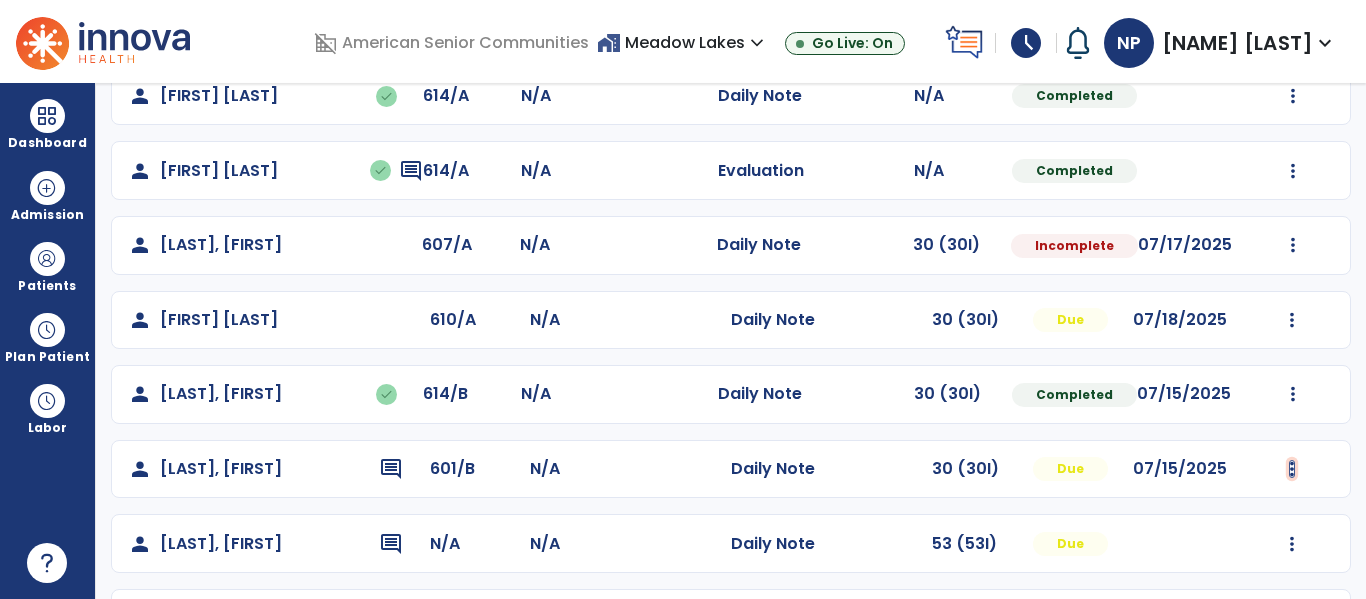 click at bounding box center [1293, -53] 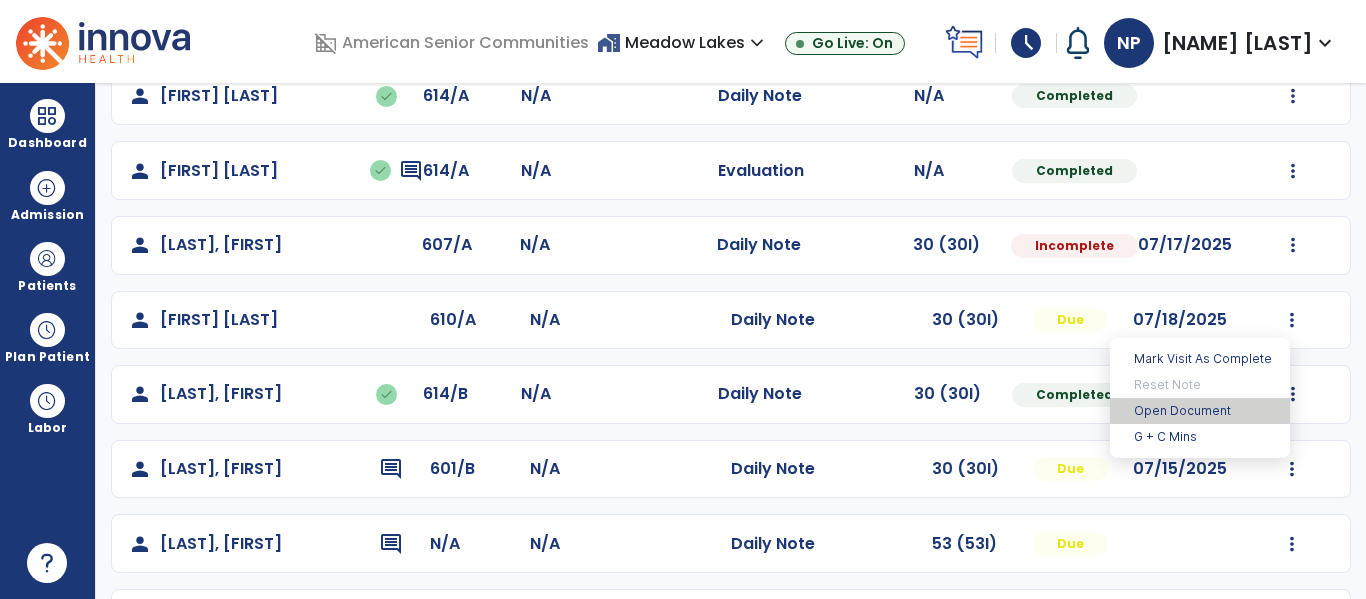 click on "Open Document" at bounding box center [1200, 411] 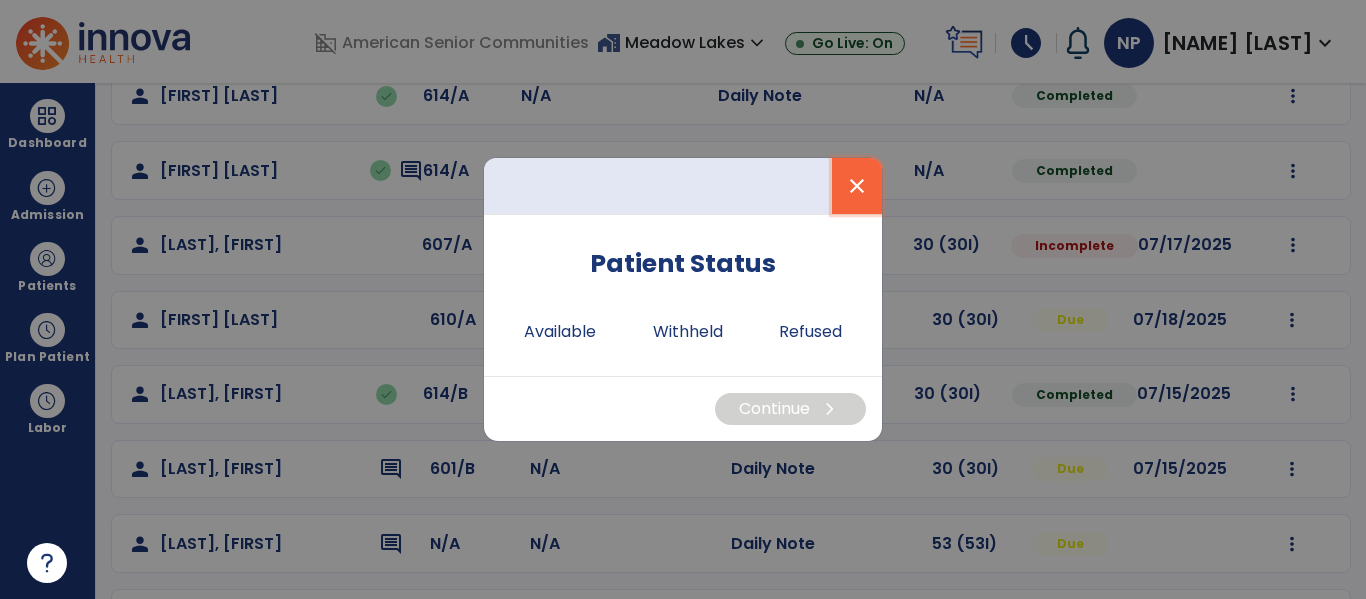 click on "close" at bounding box center [857, 186] 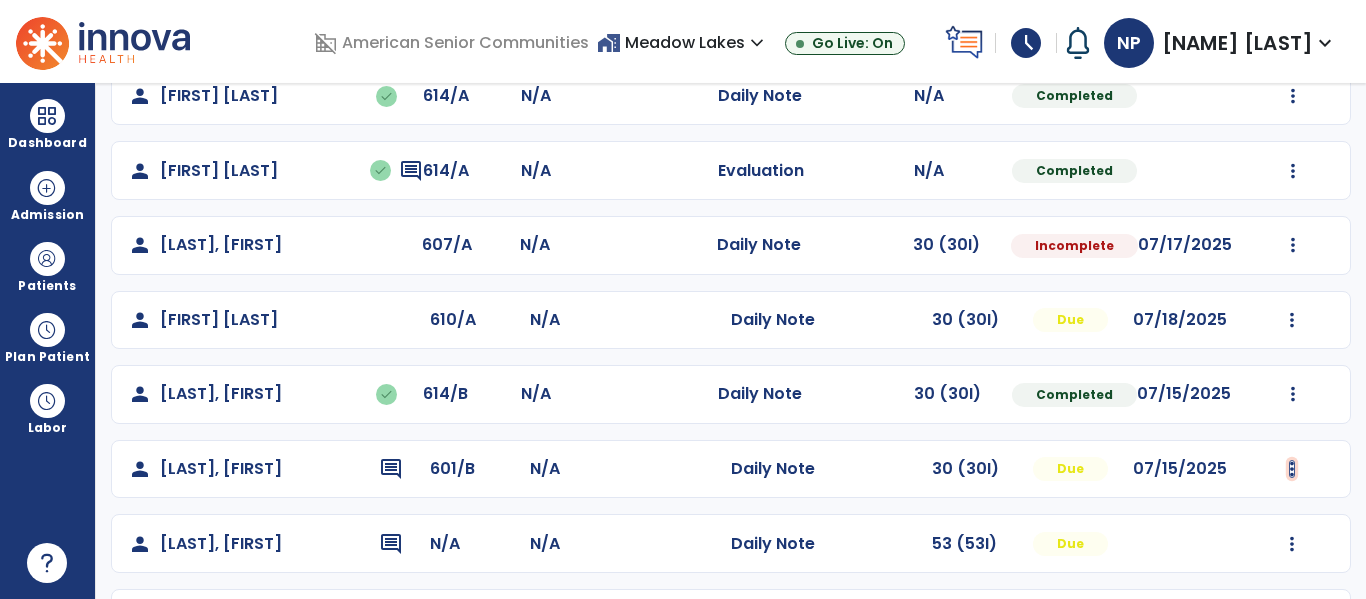 click at bounding box center (1292, 469) 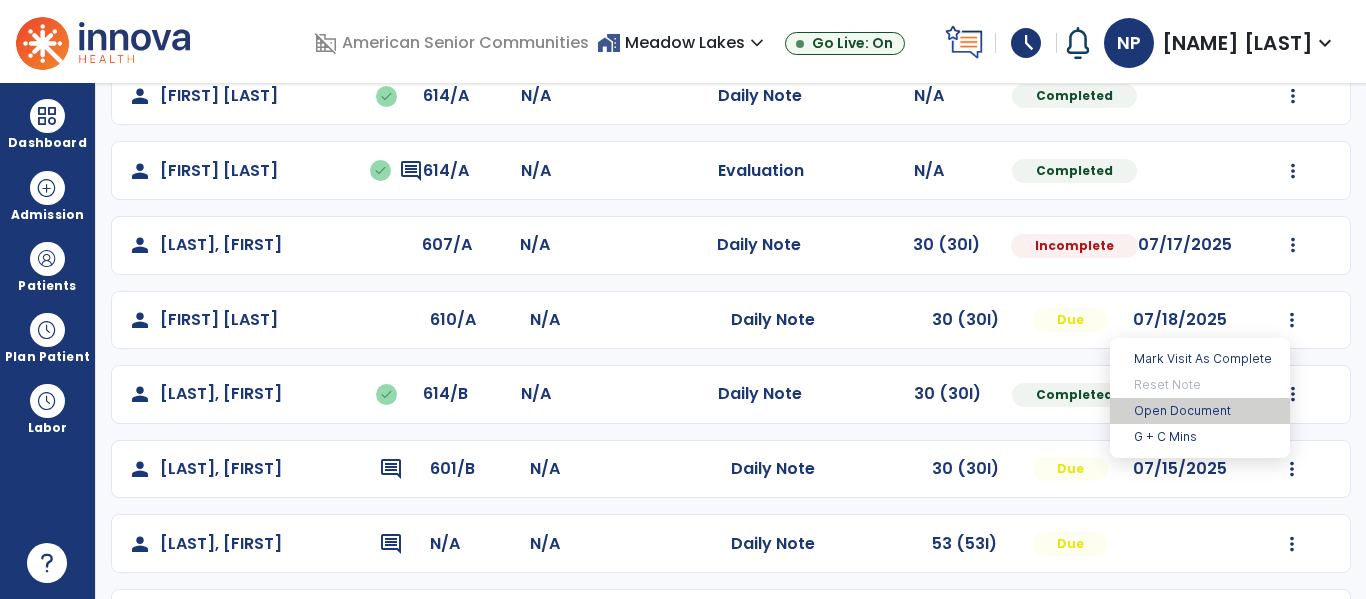 click on "Open Document" at bounding box center (1200, 411) 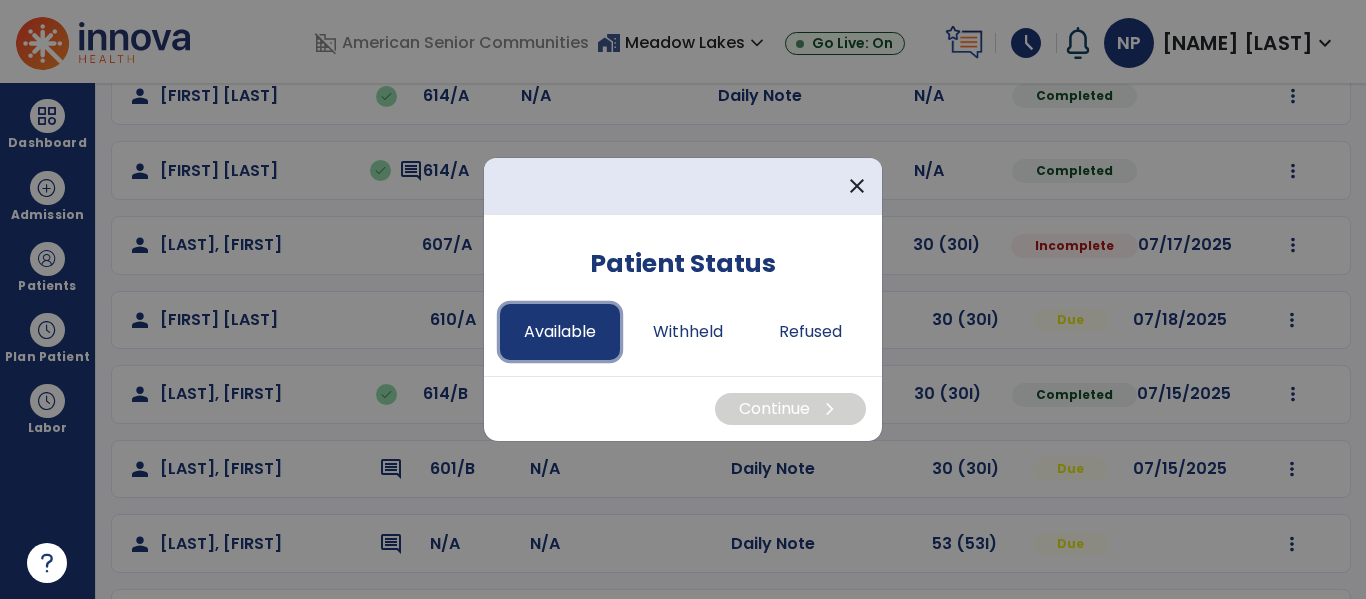 click on "Available" at bounding box center (560, 332) 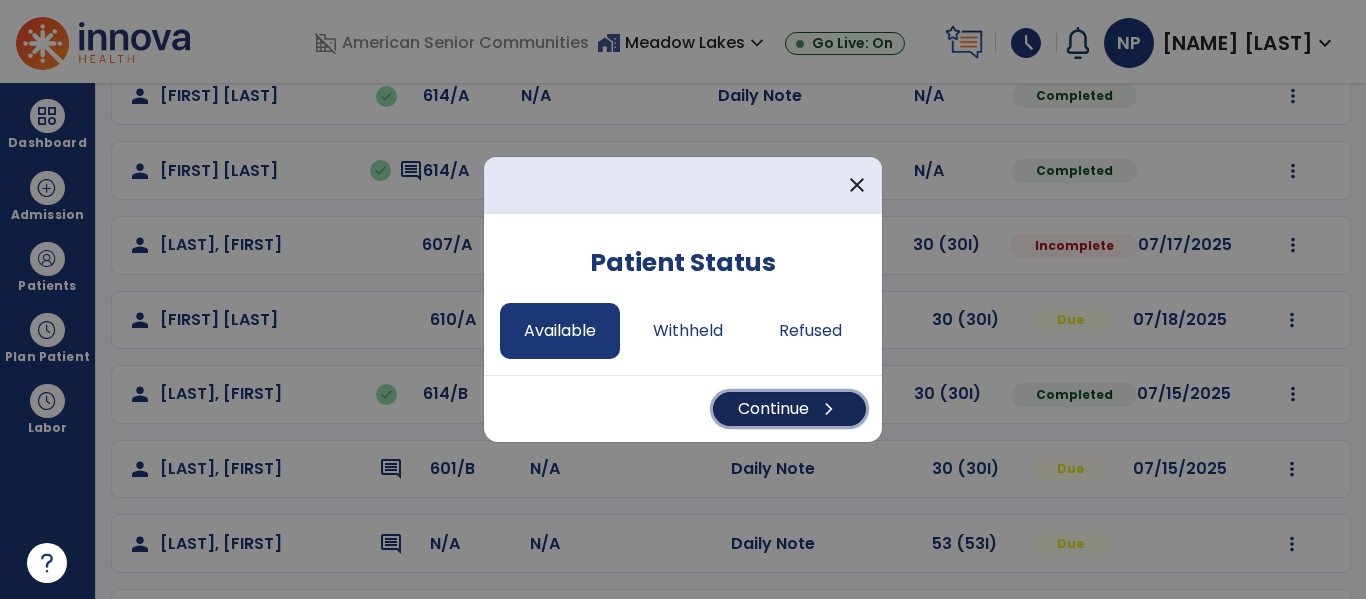 click on "Continue   chevron_right" at bounding box center [789, 409] 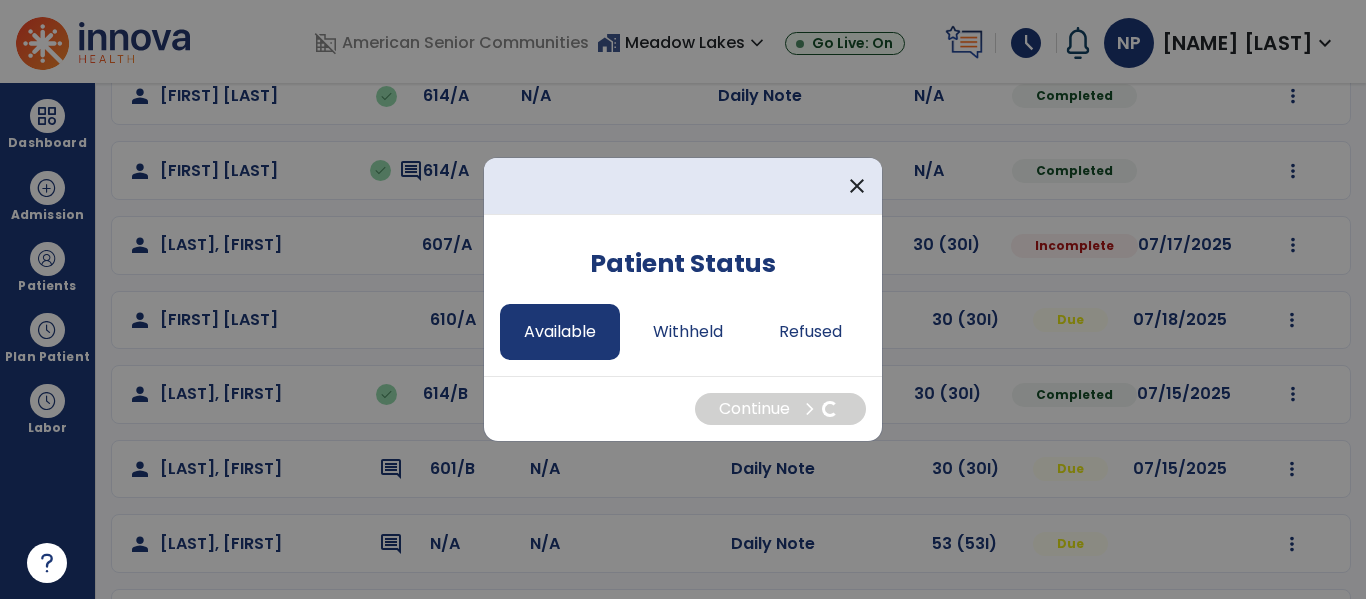 select on "*" 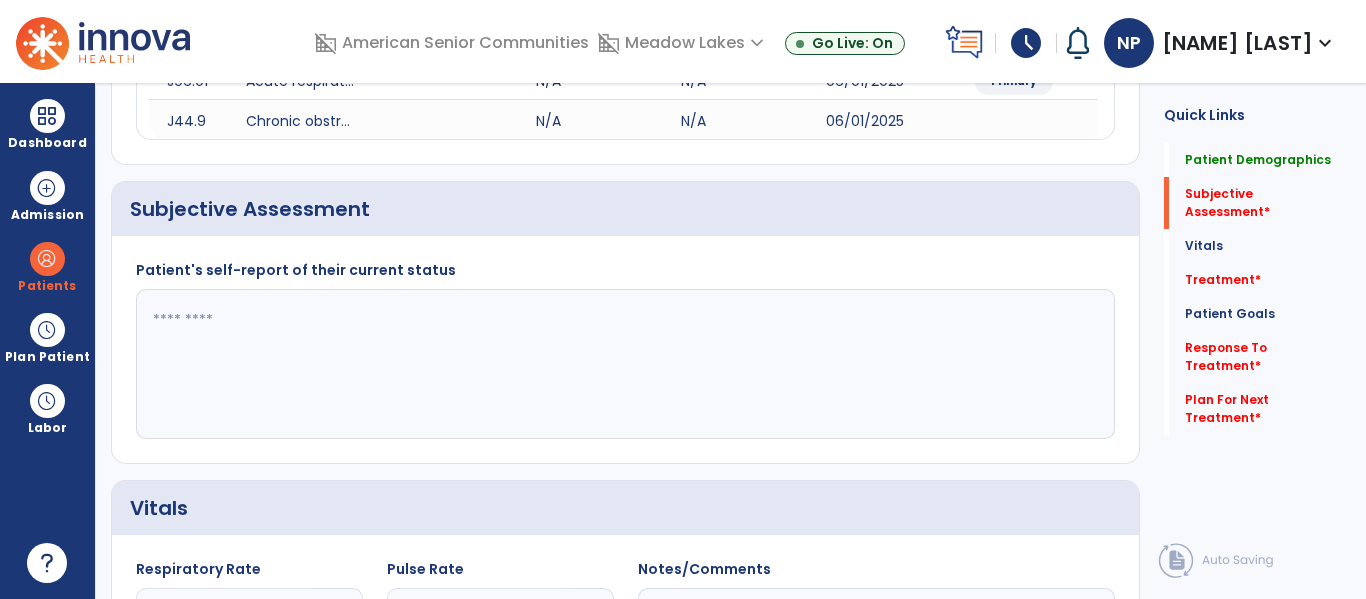 click 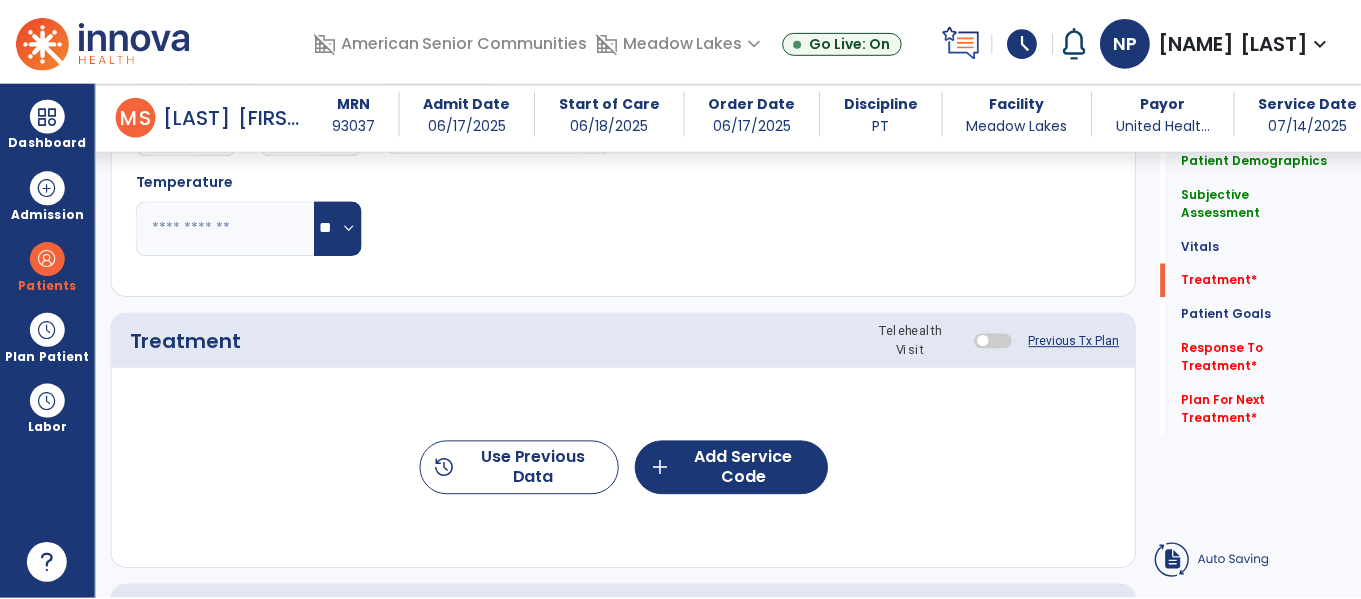 scroll, scrollTop: 1070, scrollLeft: 0, axis: vertical 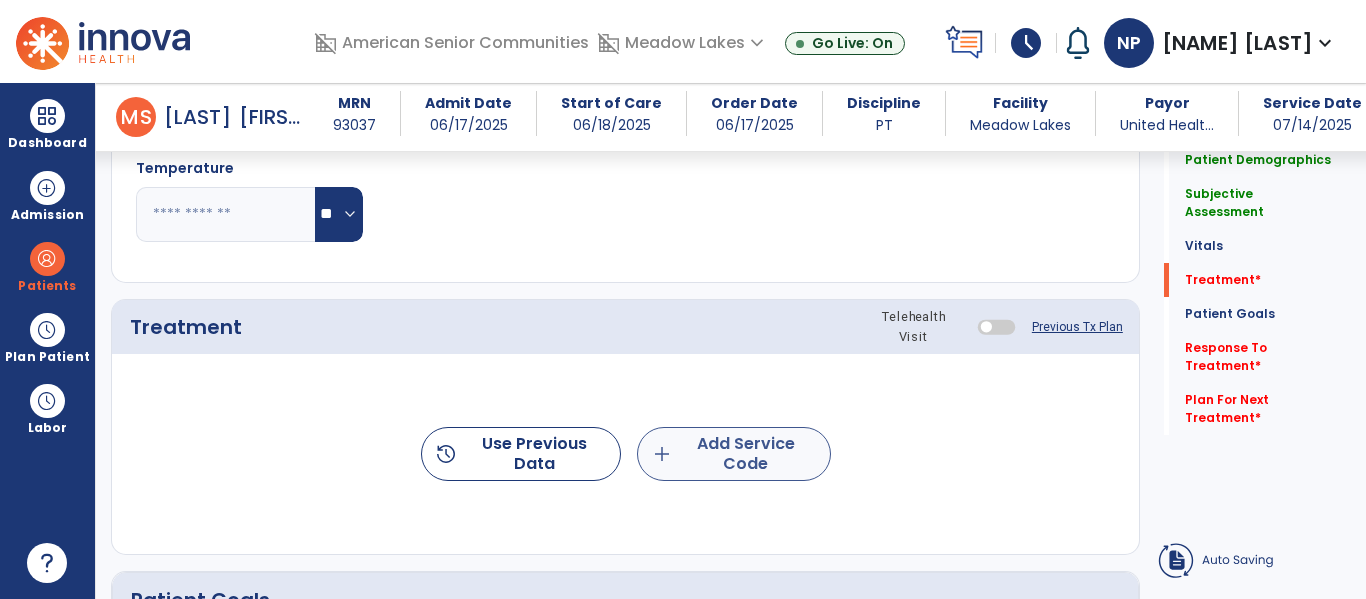 type on "**********" 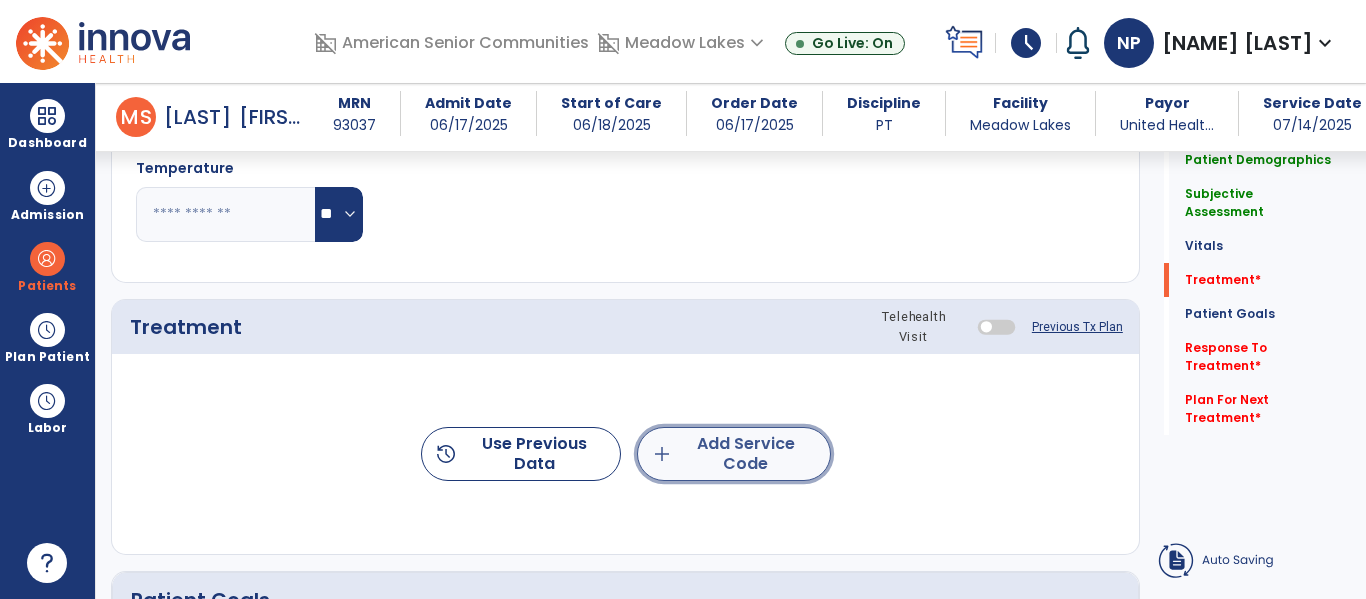 click on "add  Add Service Code" 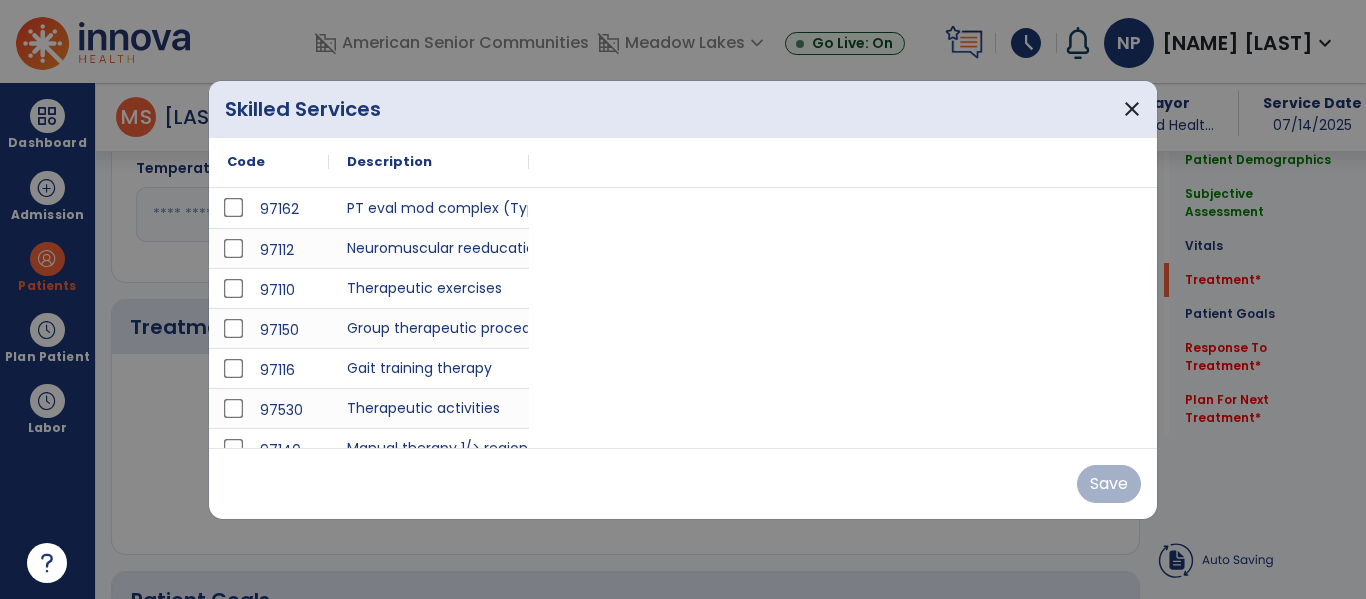 click on "Save" at bounding box center [683, 483] 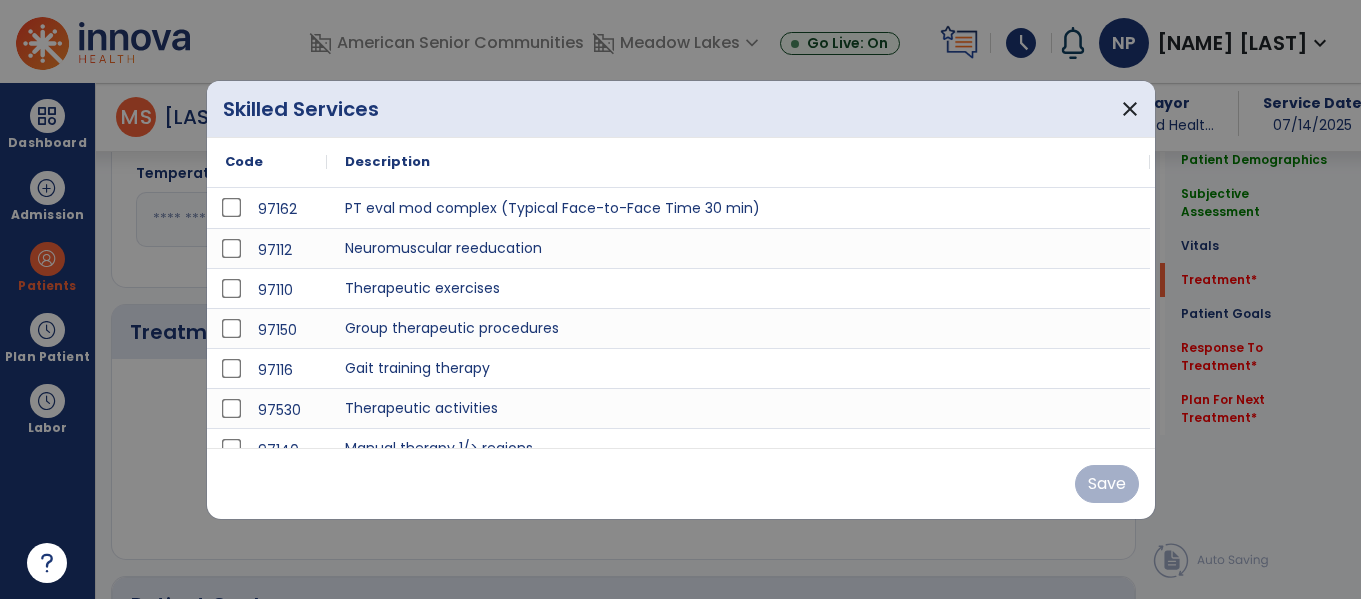 scroll, scrollTop: 1070, scrollLeft: 0, axis: vertical 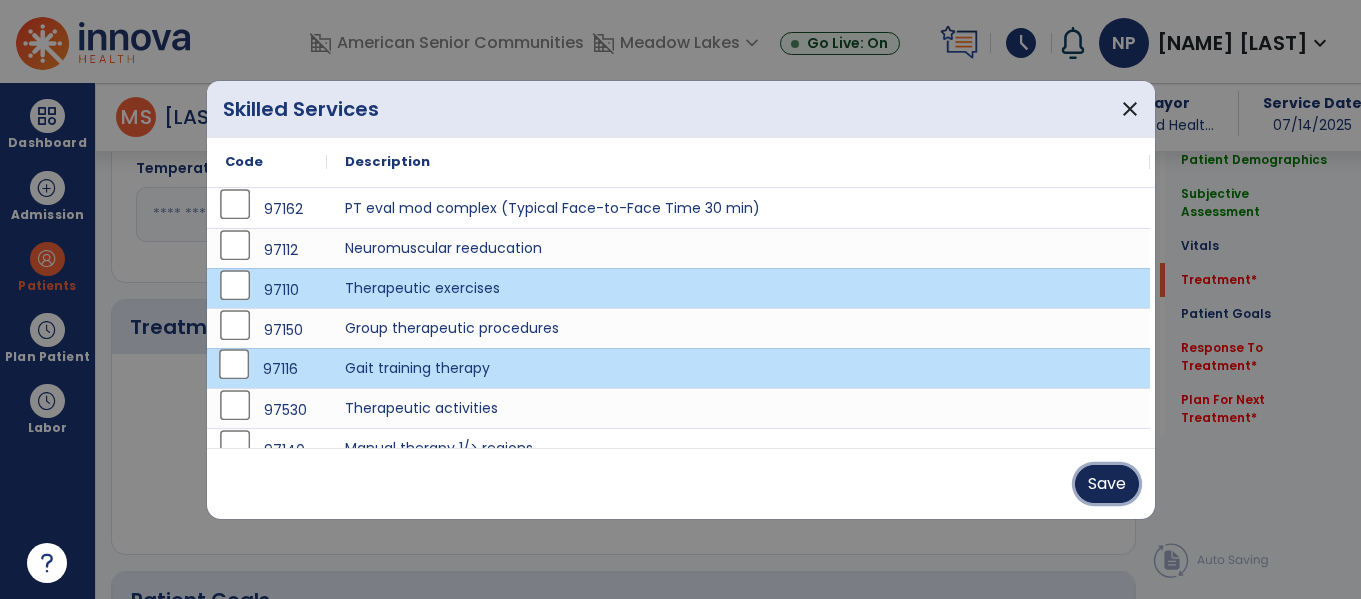 click on "Save" at bounding box center (1107, 484) 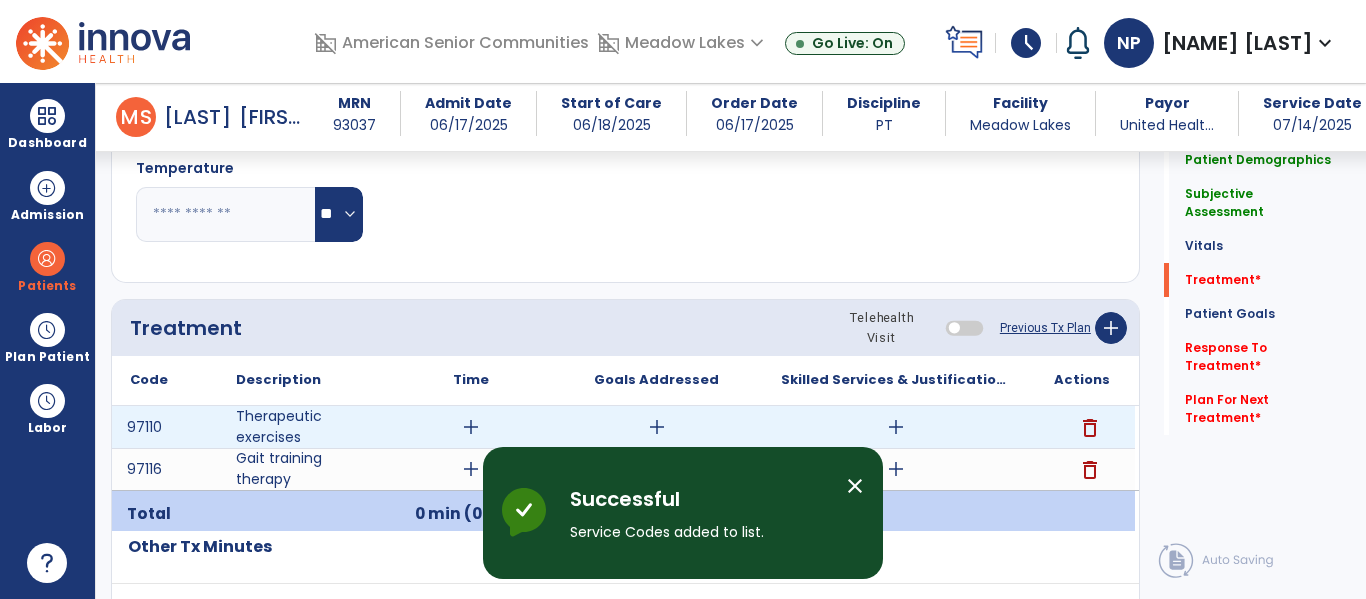 click on "add" at bounding box center [471, 427] 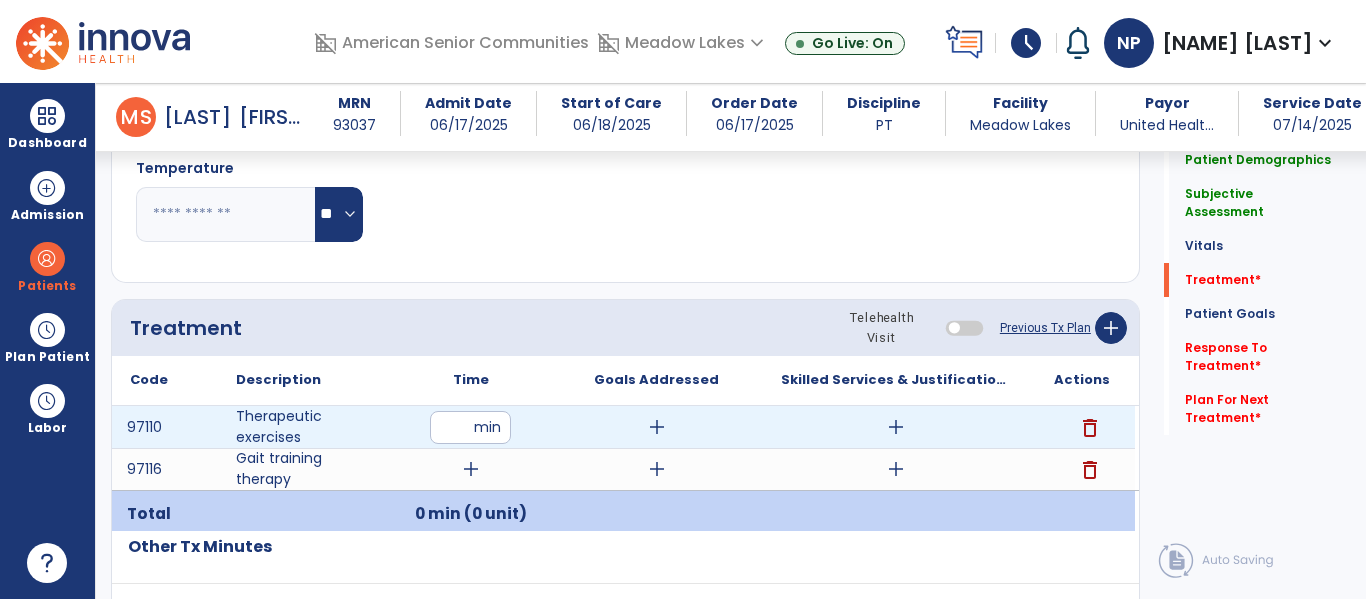 type on "**" 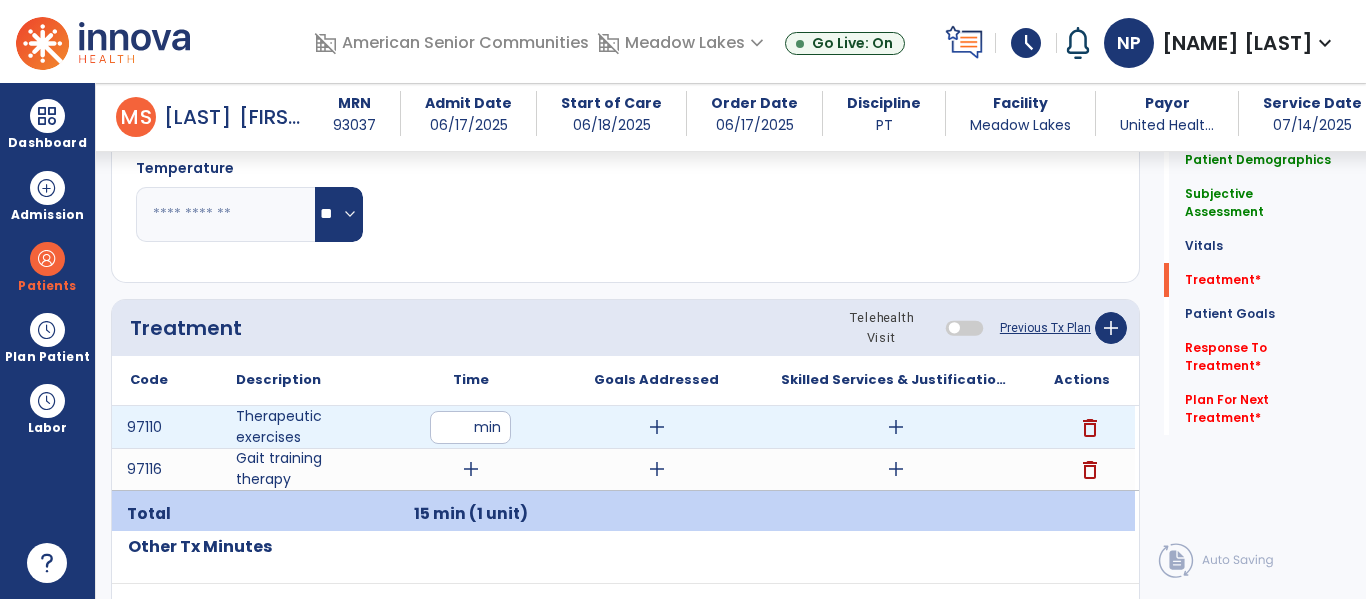 click on "add" at bounding box center (896, 427) 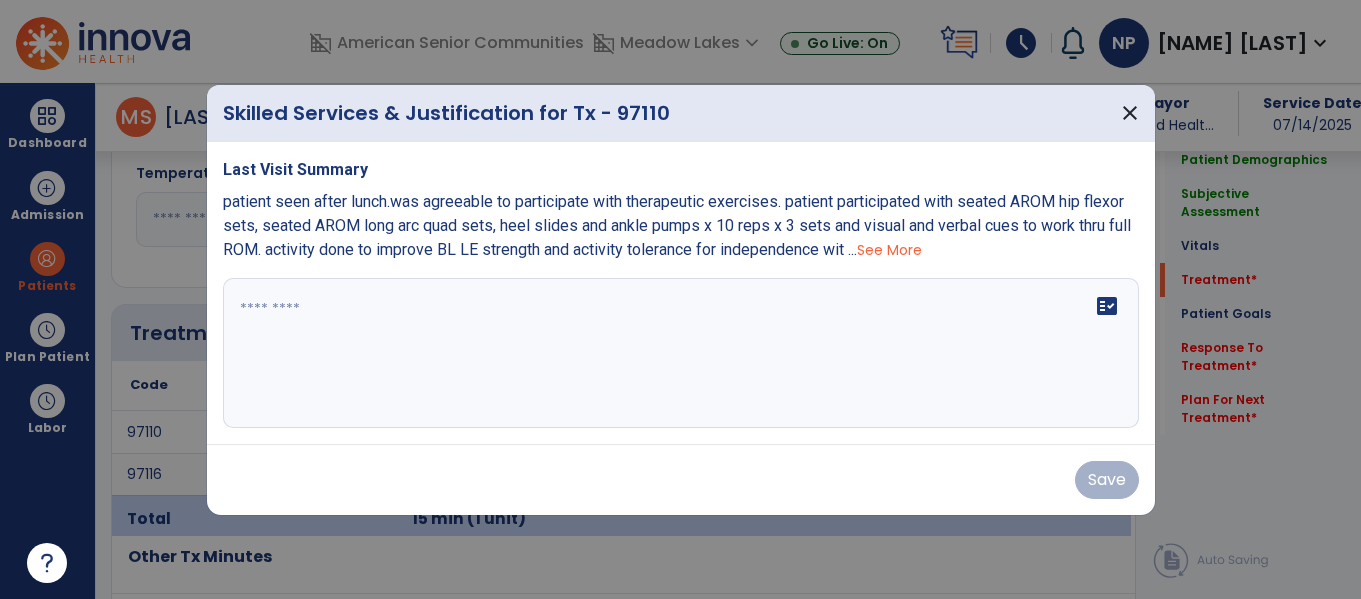 scroll, scrollTop: 1070, scrollLeft: 0, axis: vertical 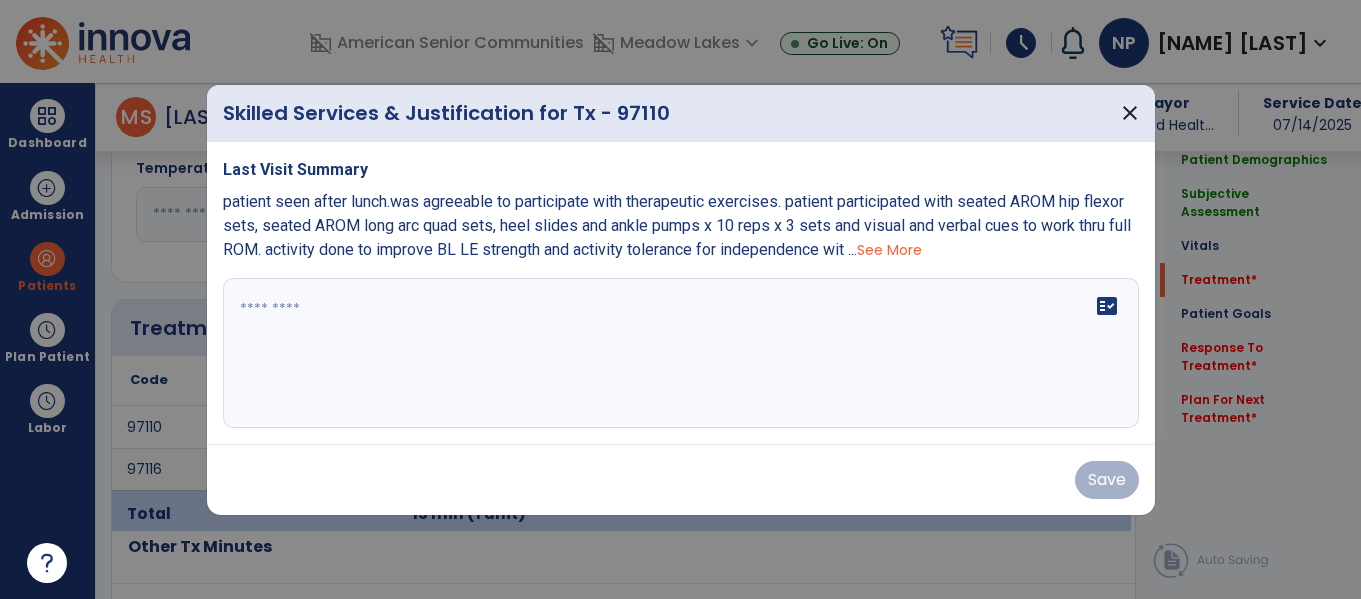 click on "fact_check" at bounding box center (681, 353) 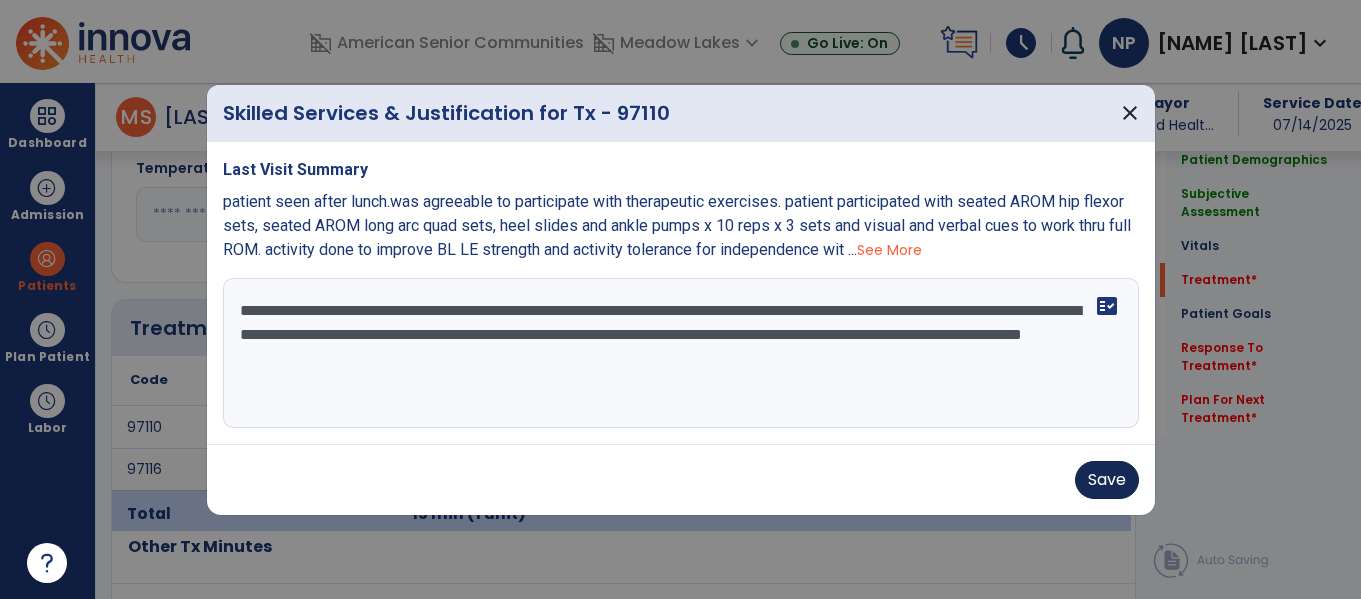type on "**********" 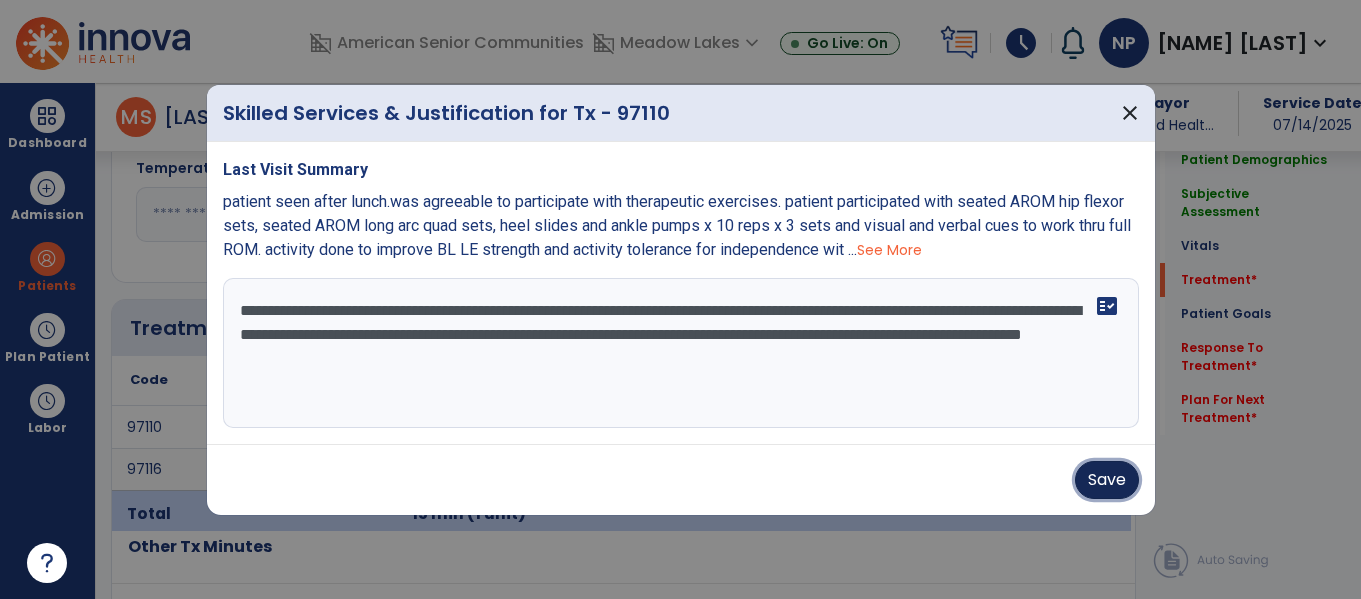click on "Save" at bounding box center (1107, 480) 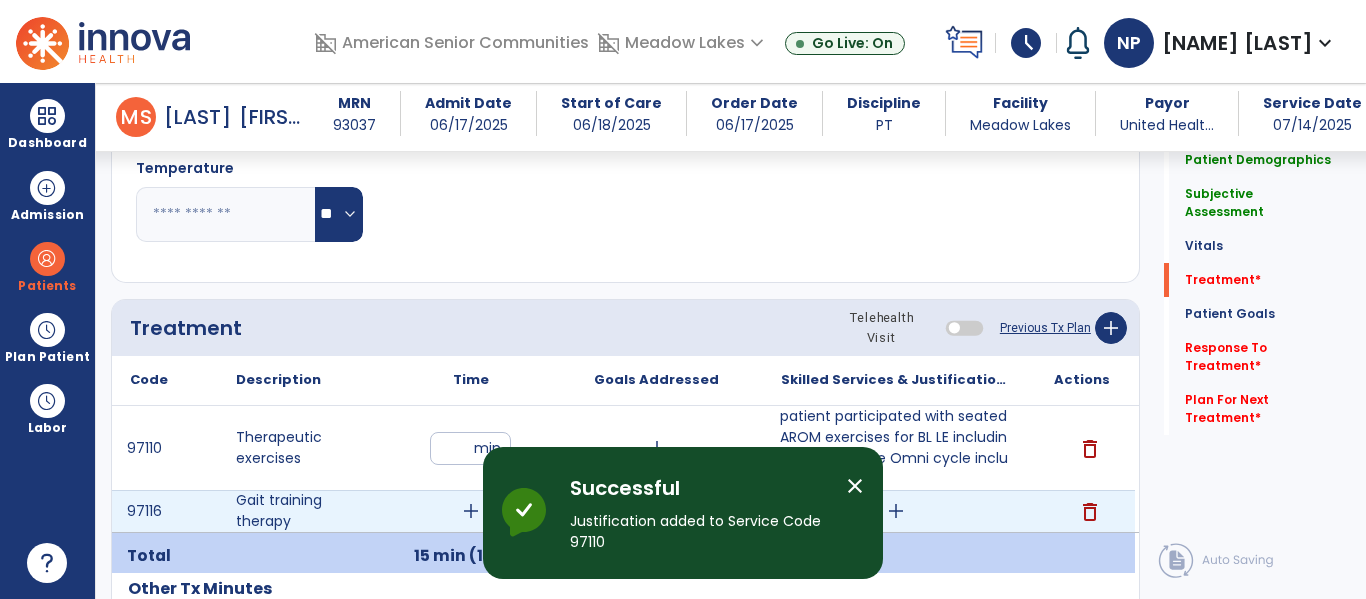 click on "add" at bounding box center [471, 511] 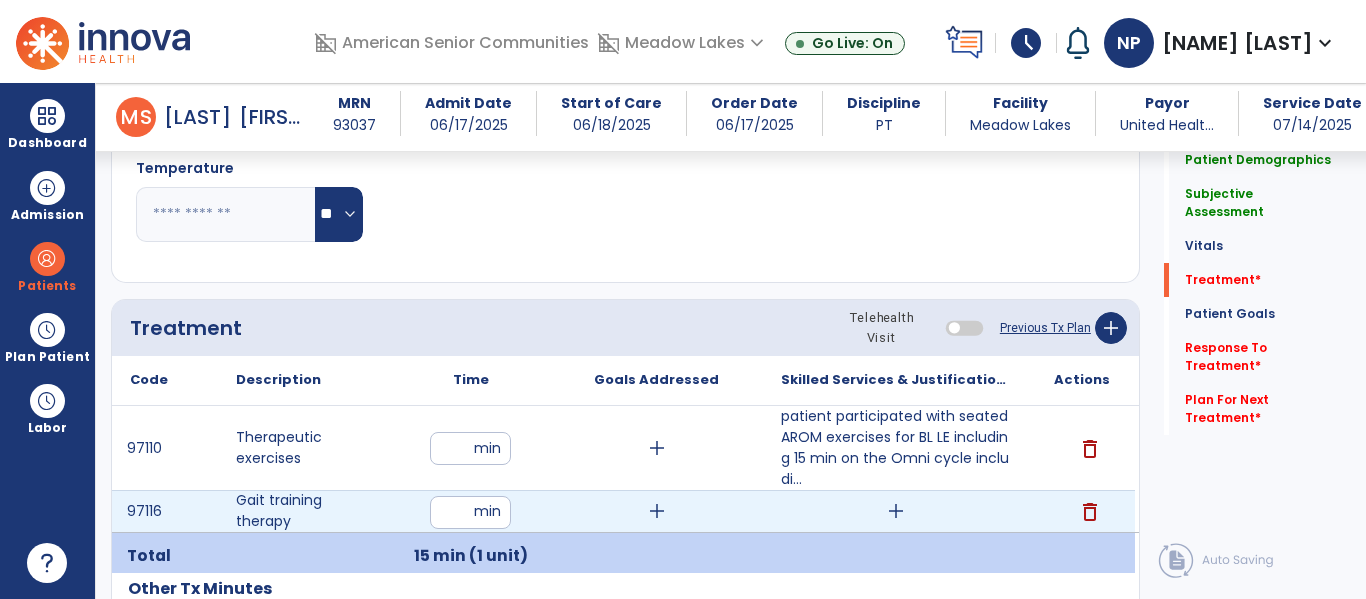 type on "**" 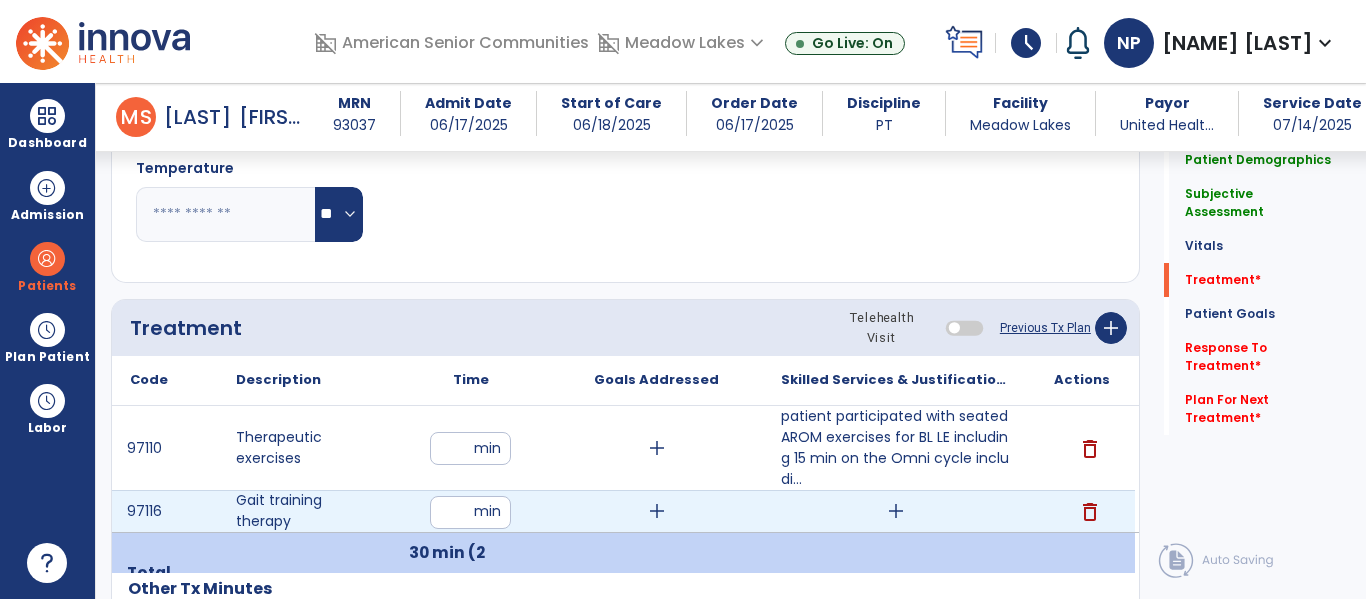 click on "add" at bounding box center [896, 511] 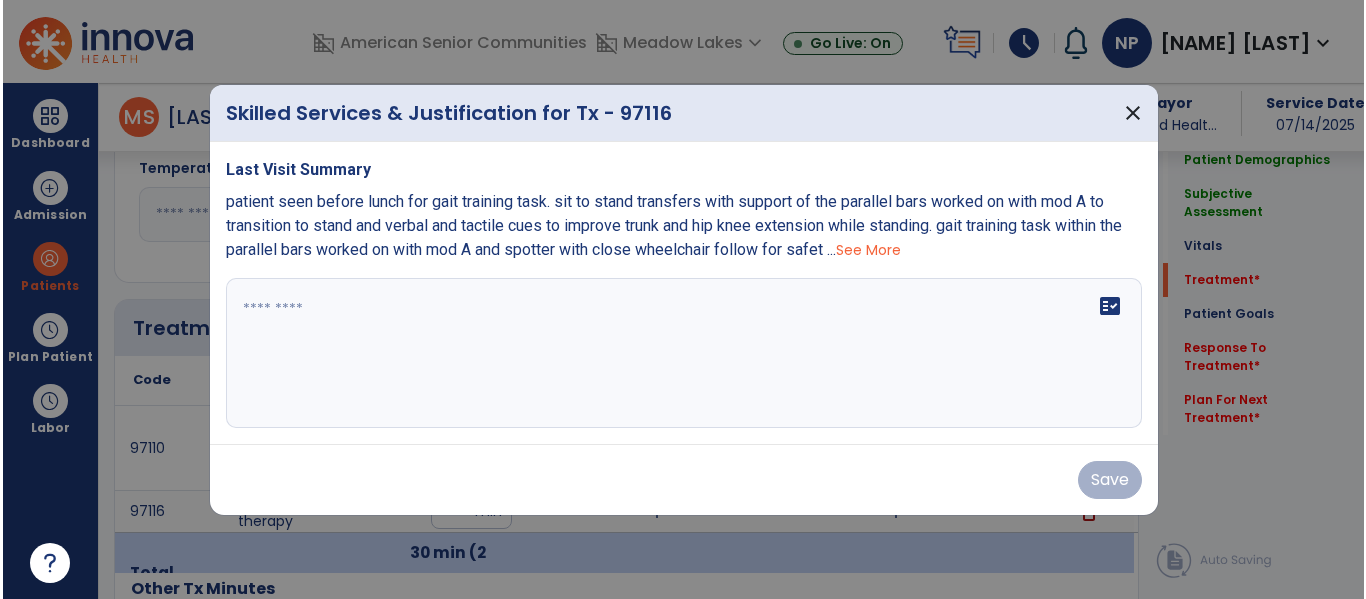 scroll, scrollTop: 1070, scrollLeft: 0, axis: vertical 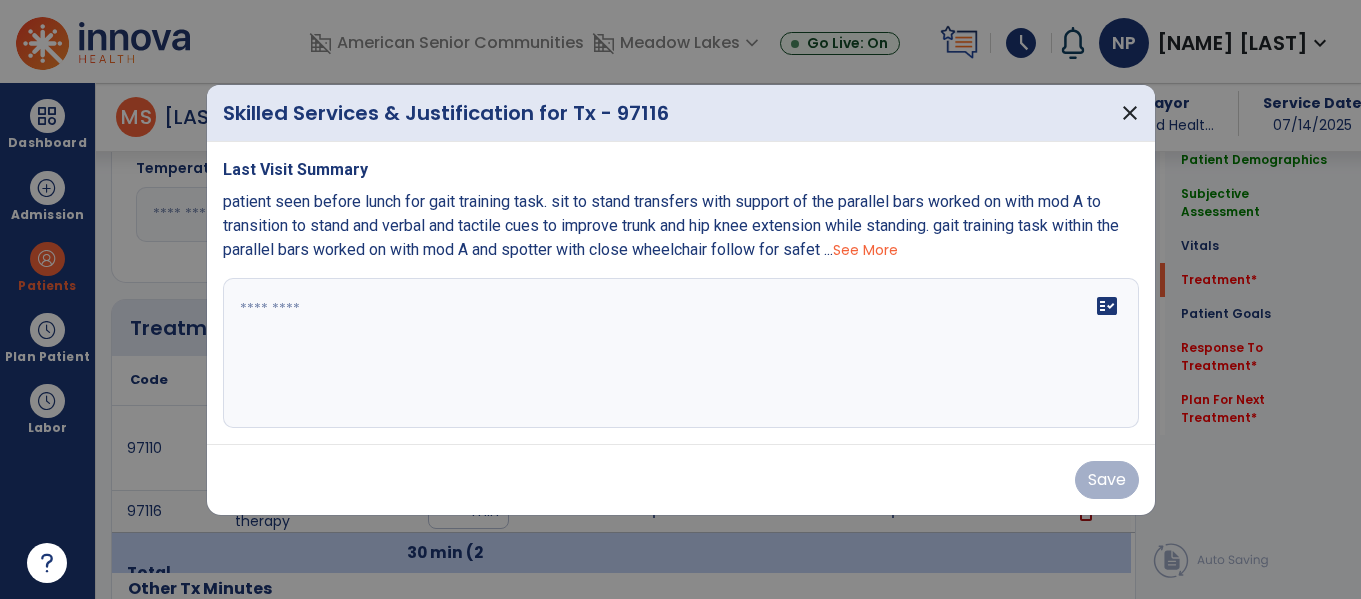click at bounding box center [681, 353] 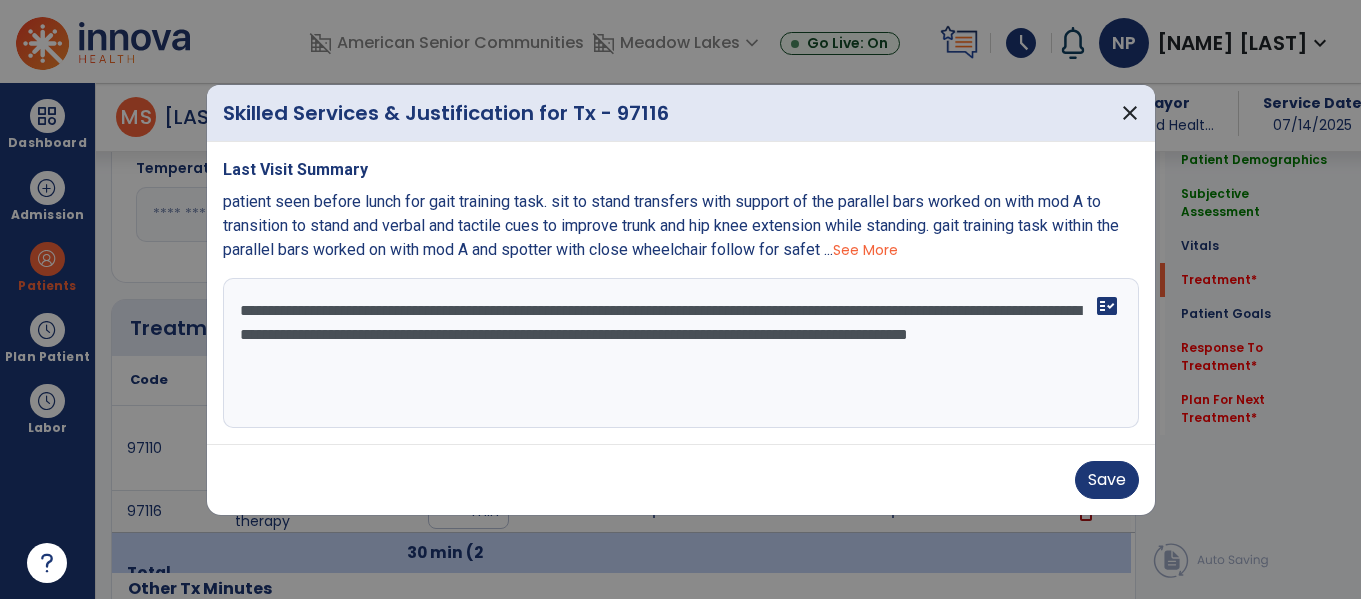 click on "**********" at bounding box center (681, 353) 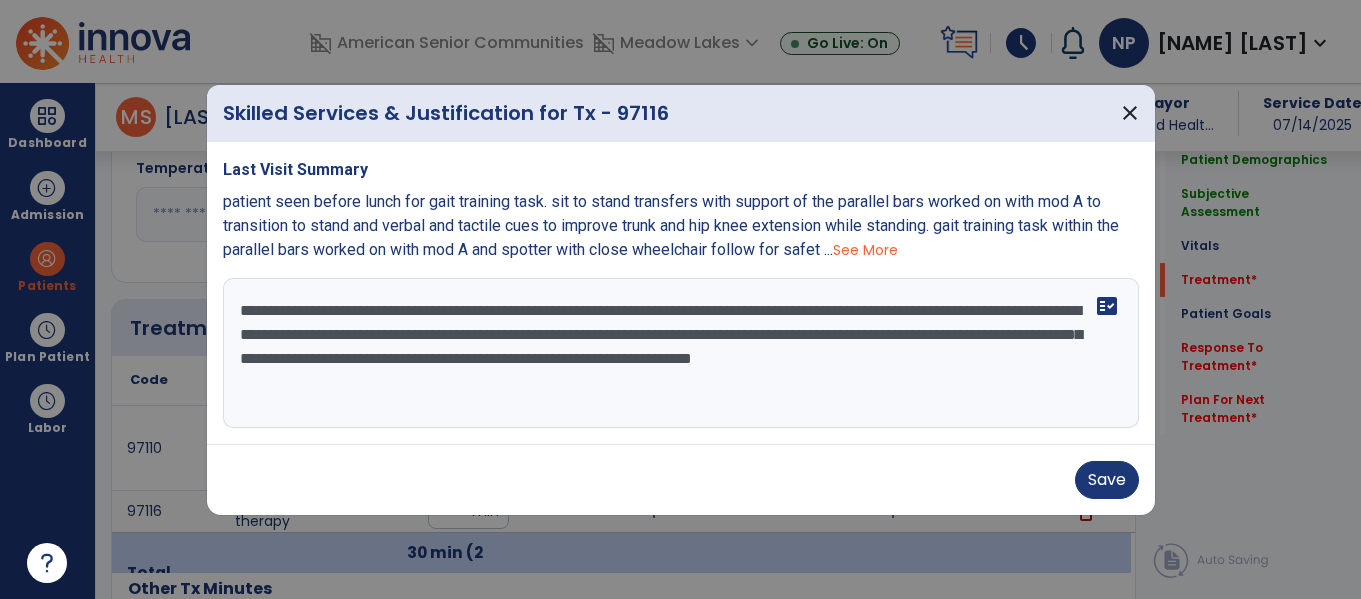 type on "**********" 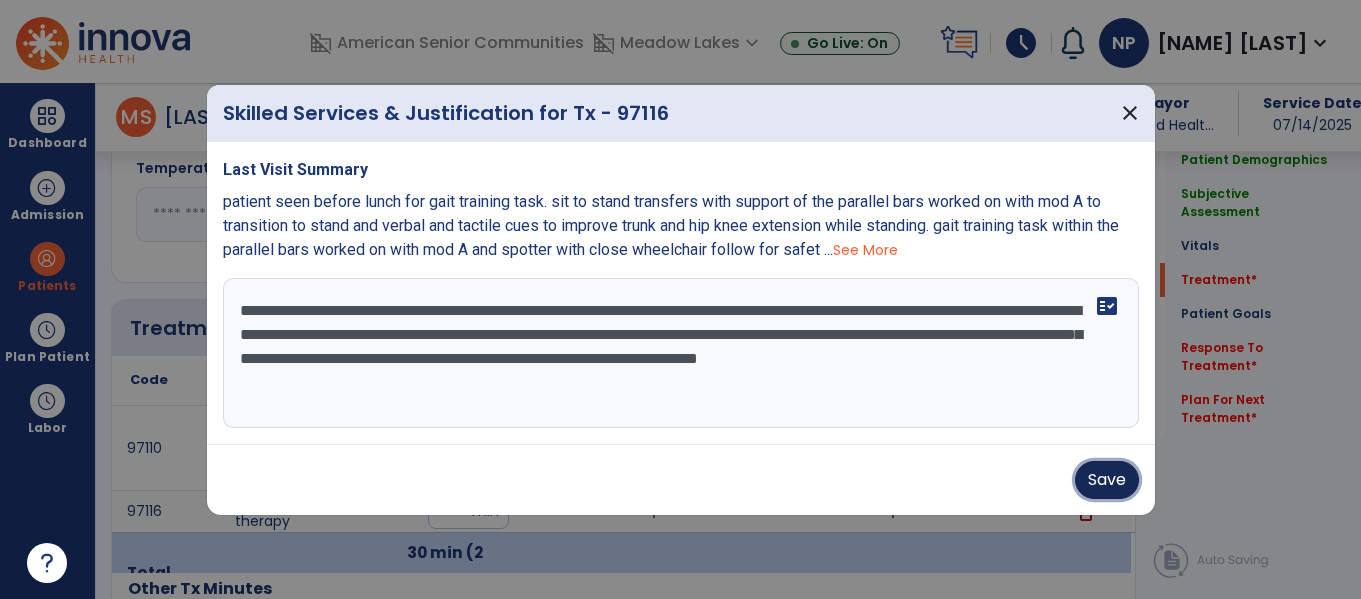 click on "Save" at bounding box center [1107, 480] 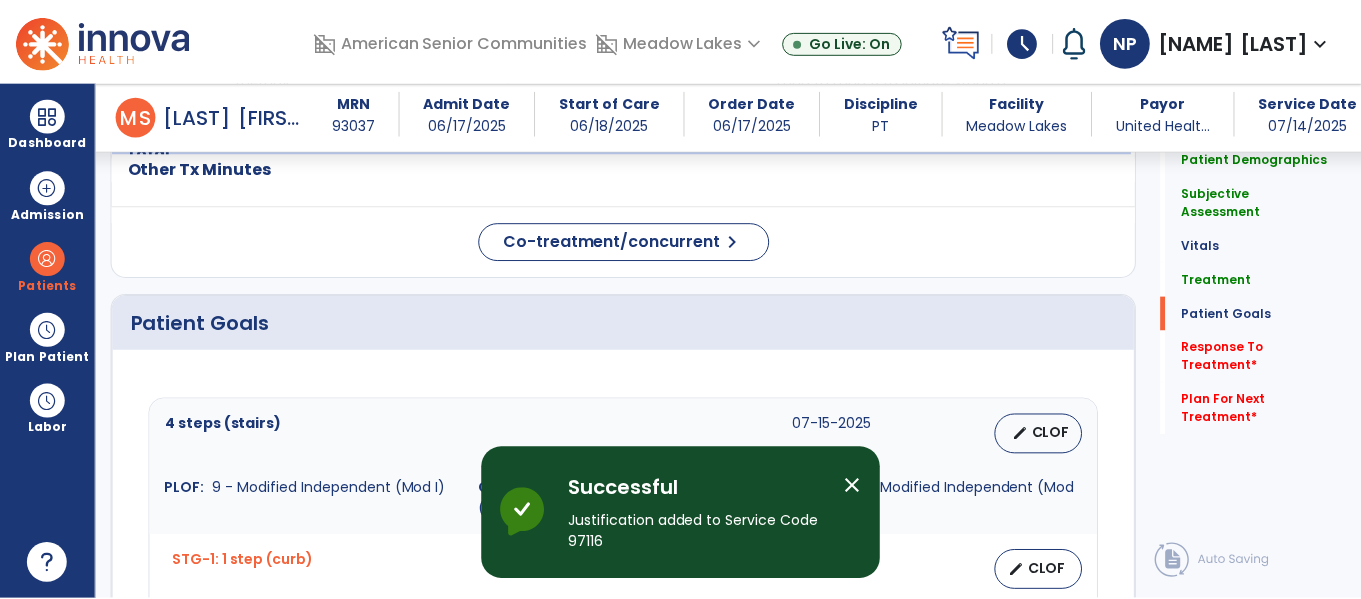 scroll, scrollTop: 1545, scrollLeft: 0, axis: vertical 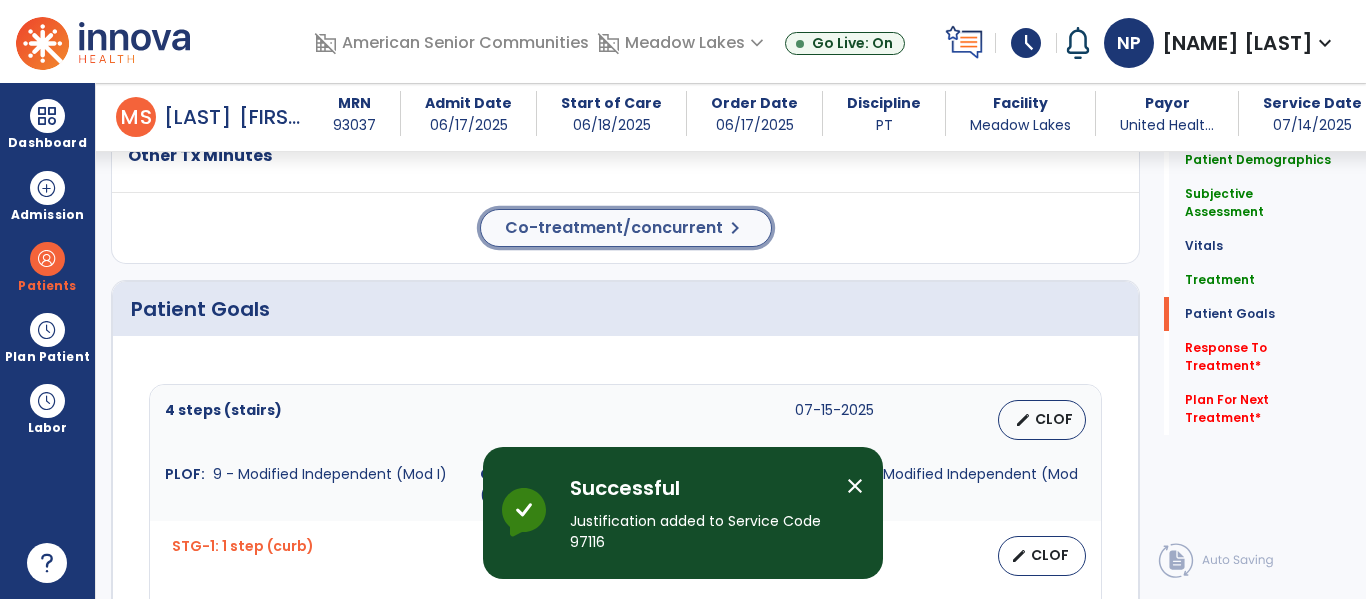 click on "Co-treatment/concurrent  chevron_right" 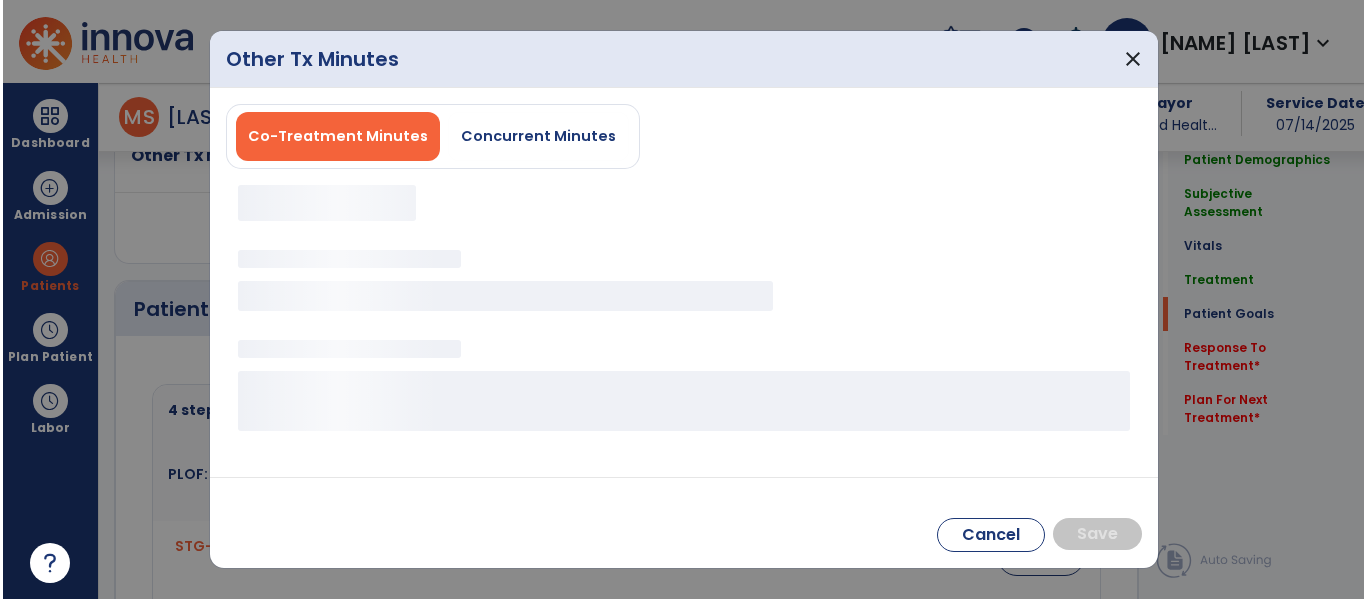 scroll, scrollTop: 1540, scrollLeft: 0, axis: vertical 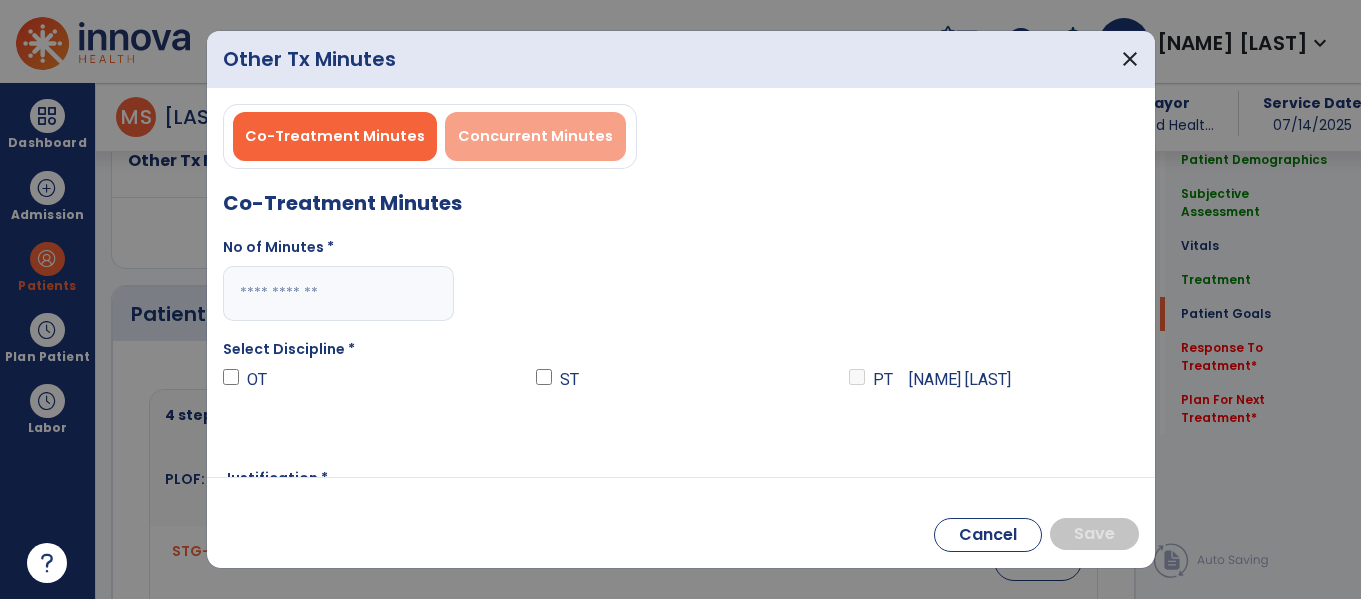 click on "Concurrent Minutes" at bounding box center [535, 136] 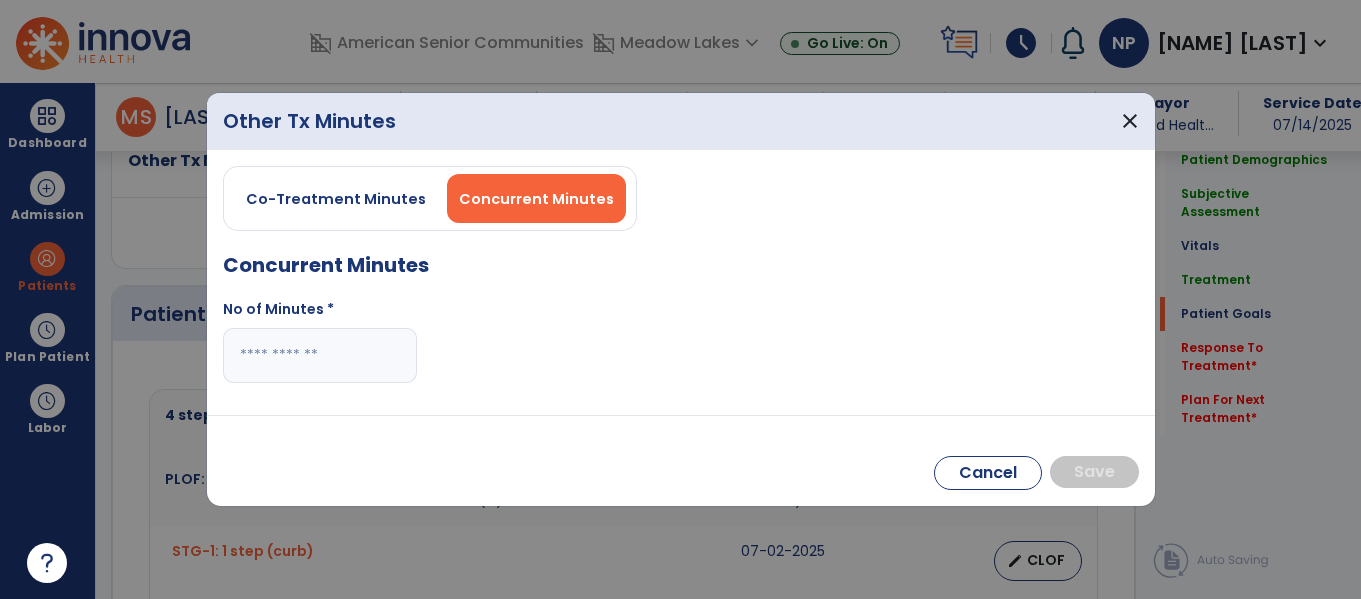 click at bounding box center [320, 355] 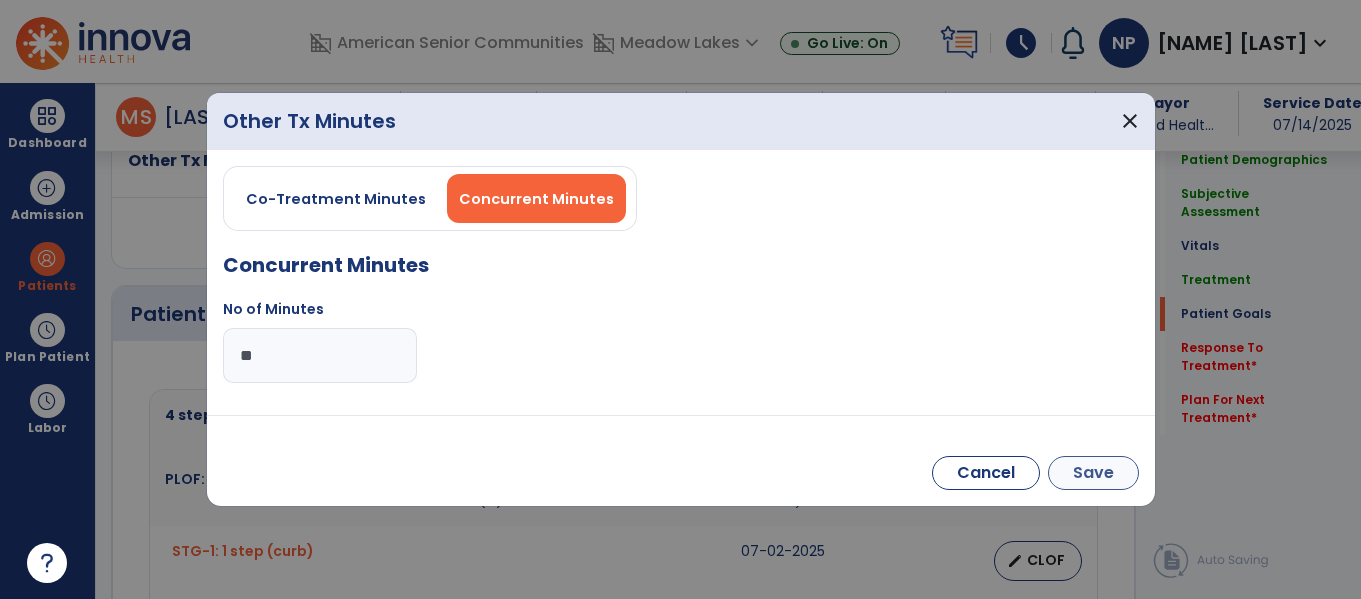 type on "**" 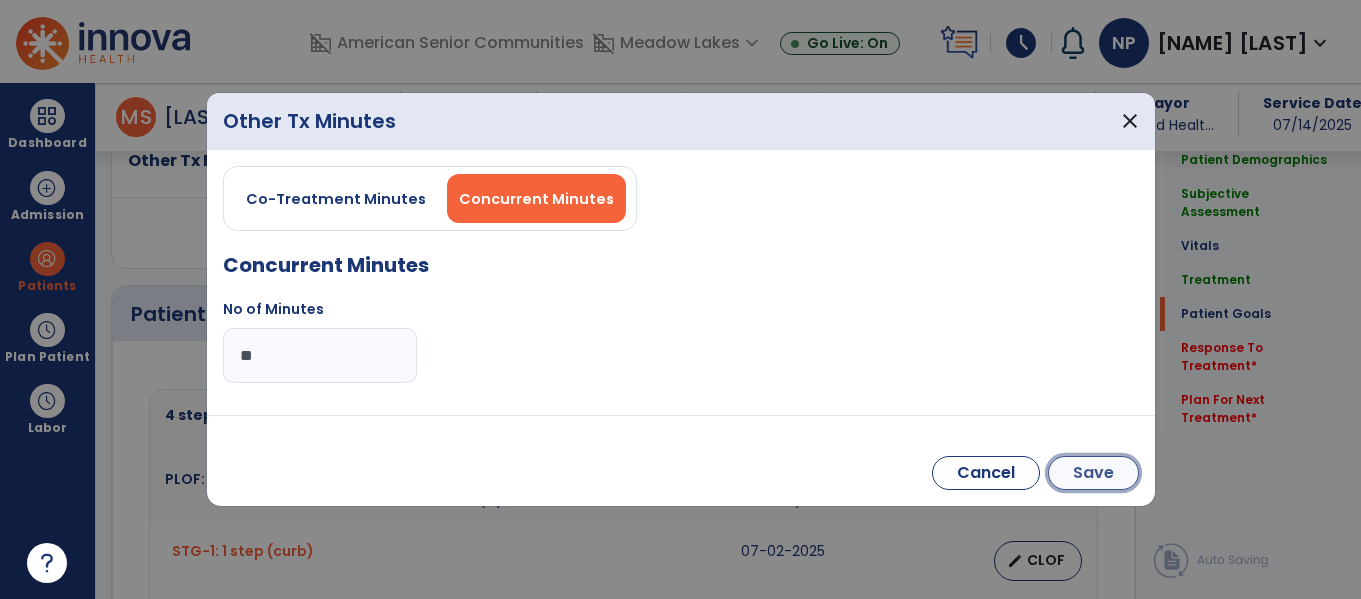 click on "Save" at bounding box center (1093, 473) 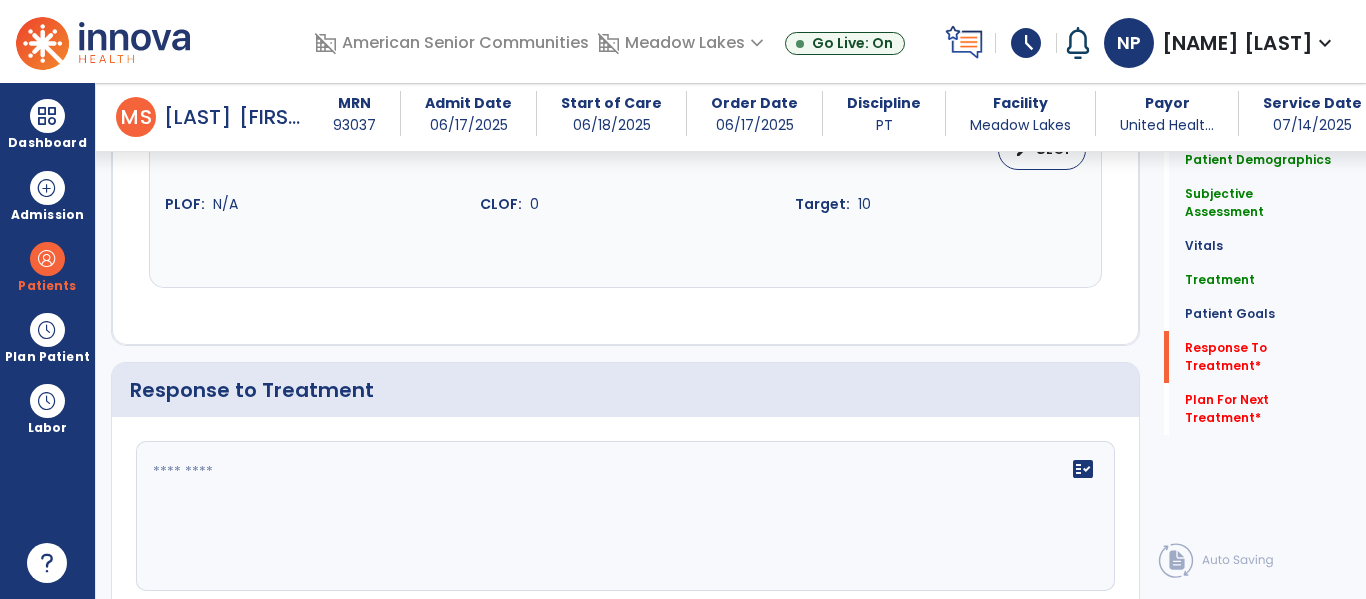scroll, scrollTop: 3496, scrollLeft: 0, axis: vertical 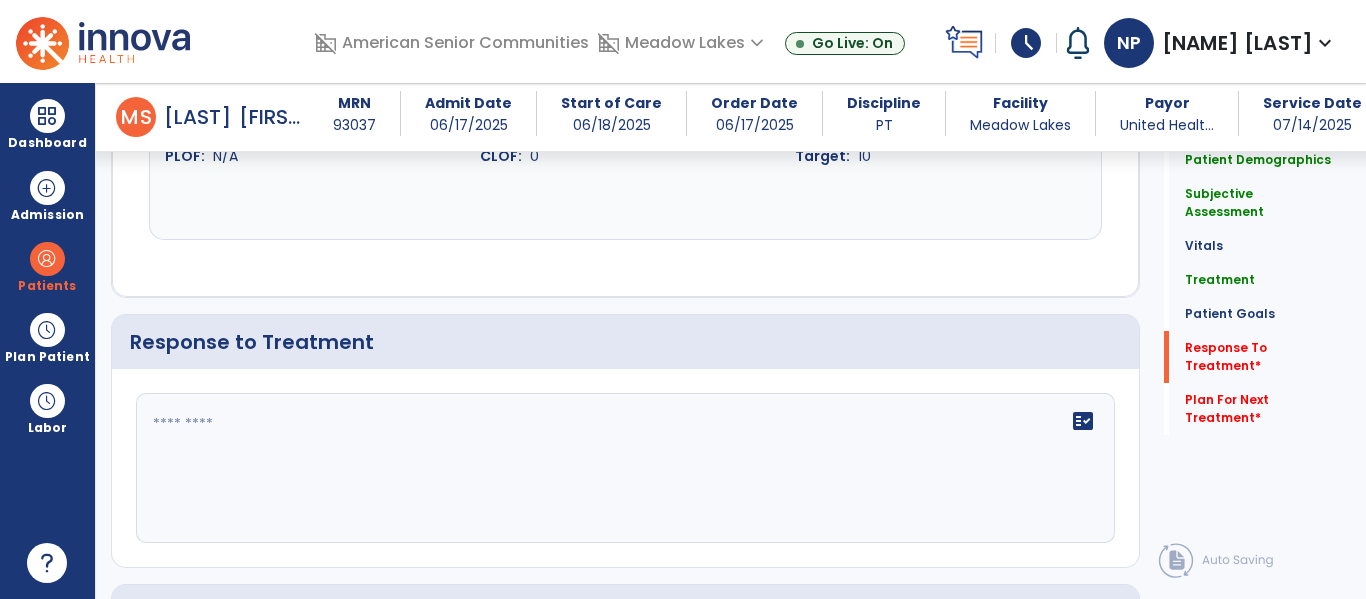 click on "fact_check" 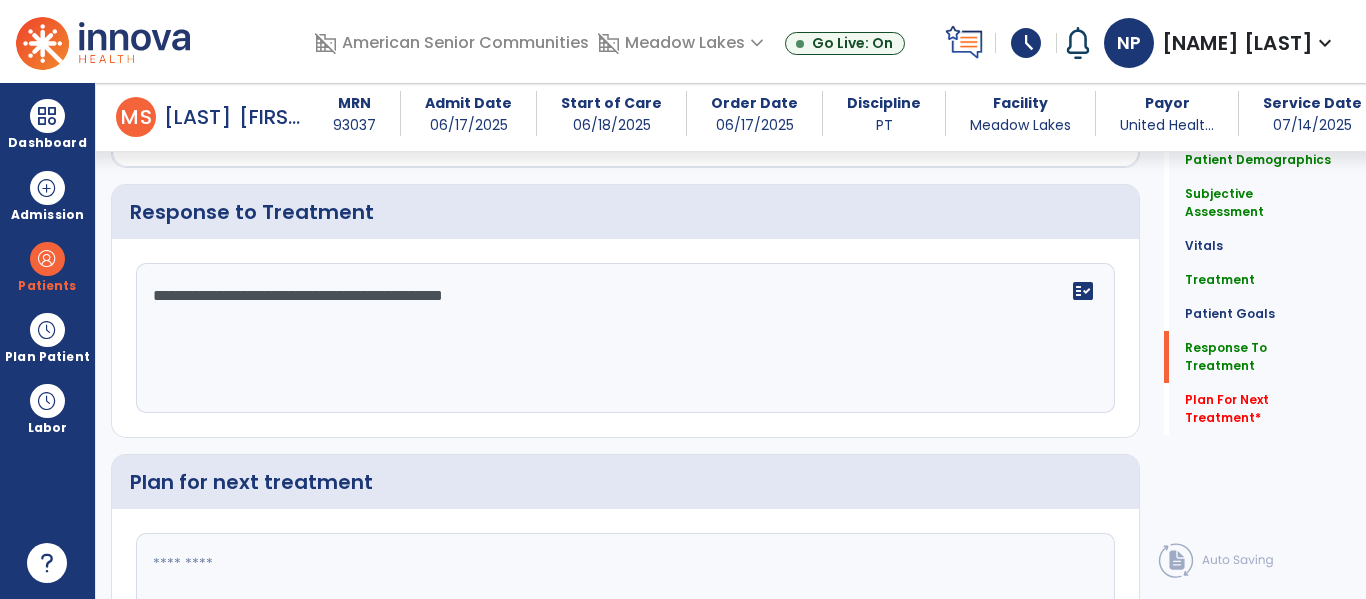 scroll, scrollTop: 3717, scrollLeft: 0, axis: vertical 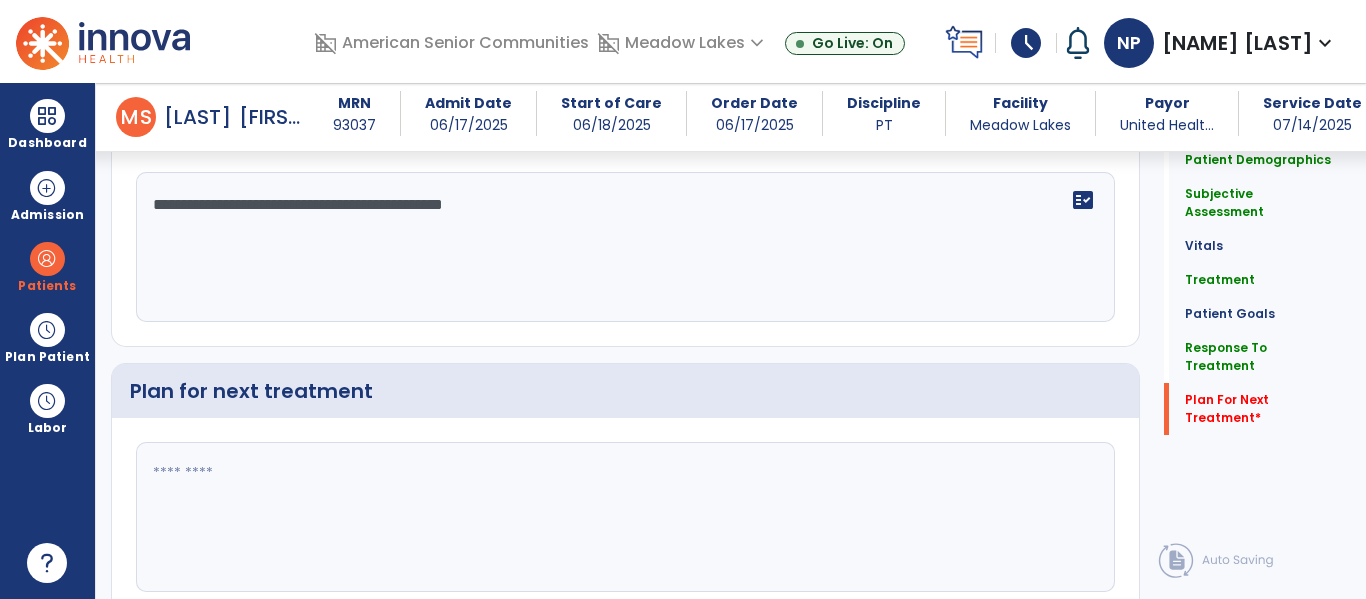 type on "**********" 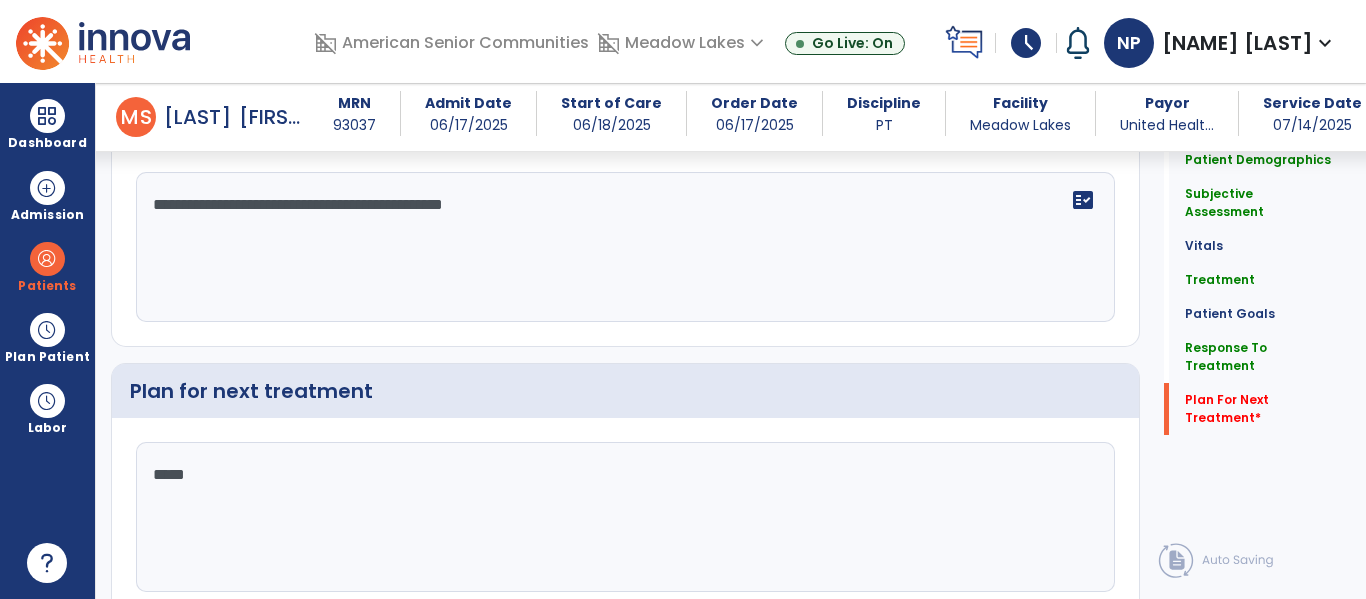 type on "******" 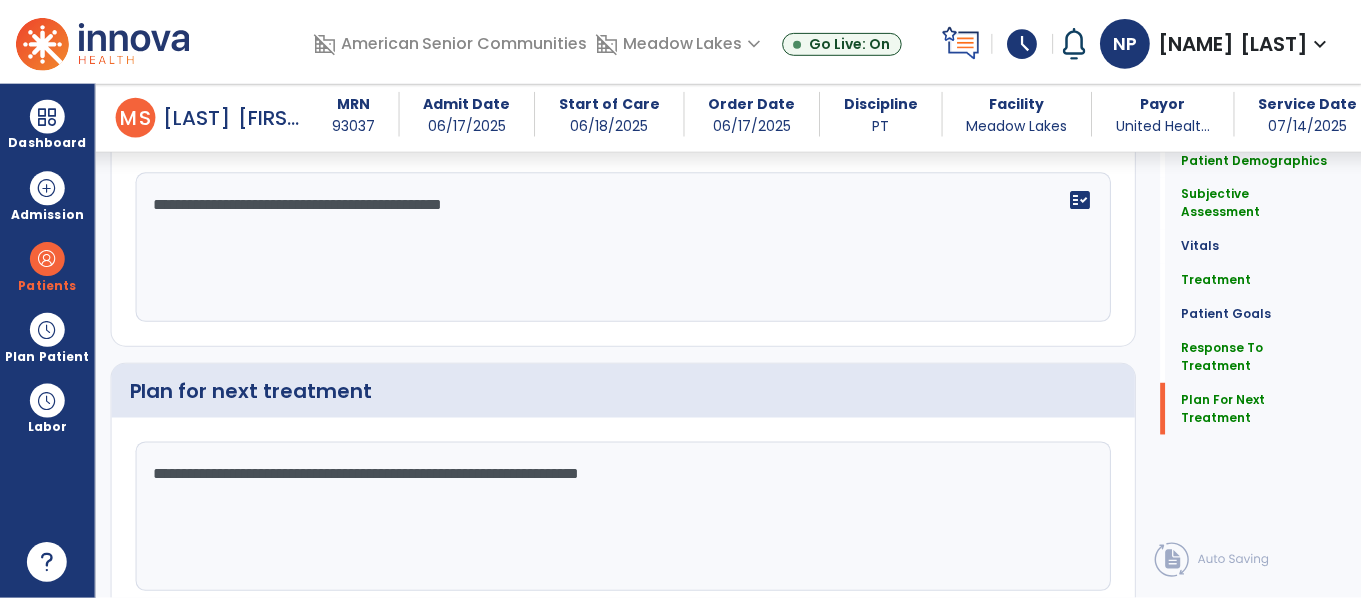 scroll, scrollTop: 3738, scrollLeft: 0, axis: vertical 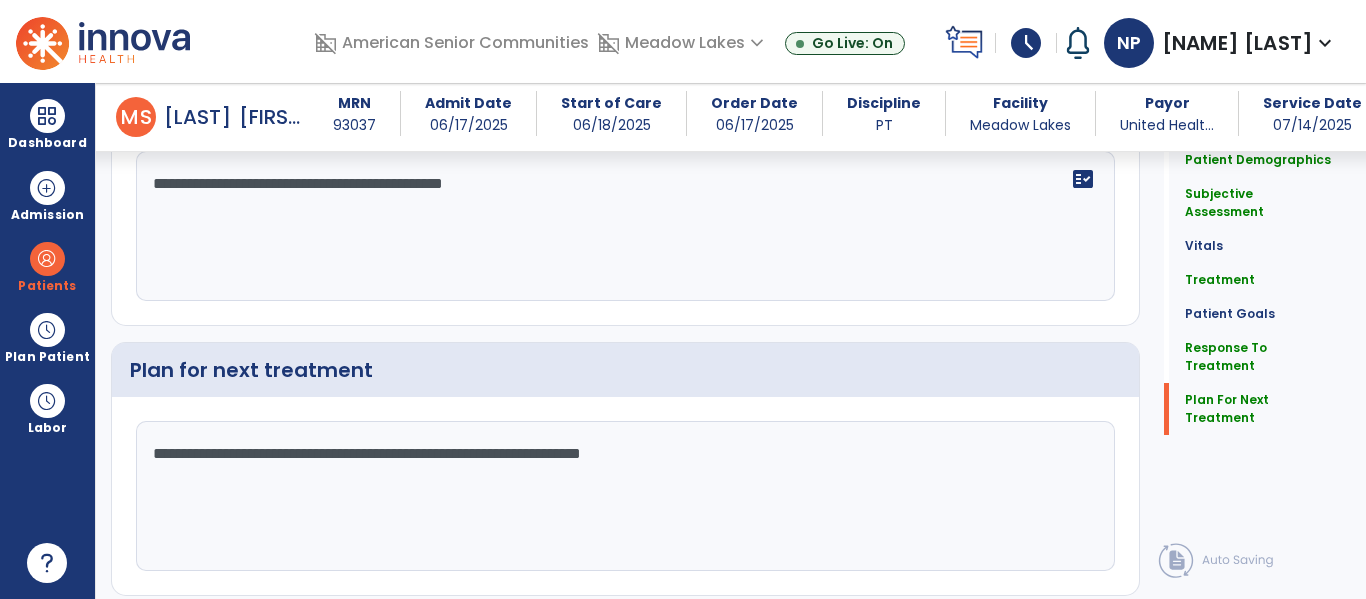 type on "**********" 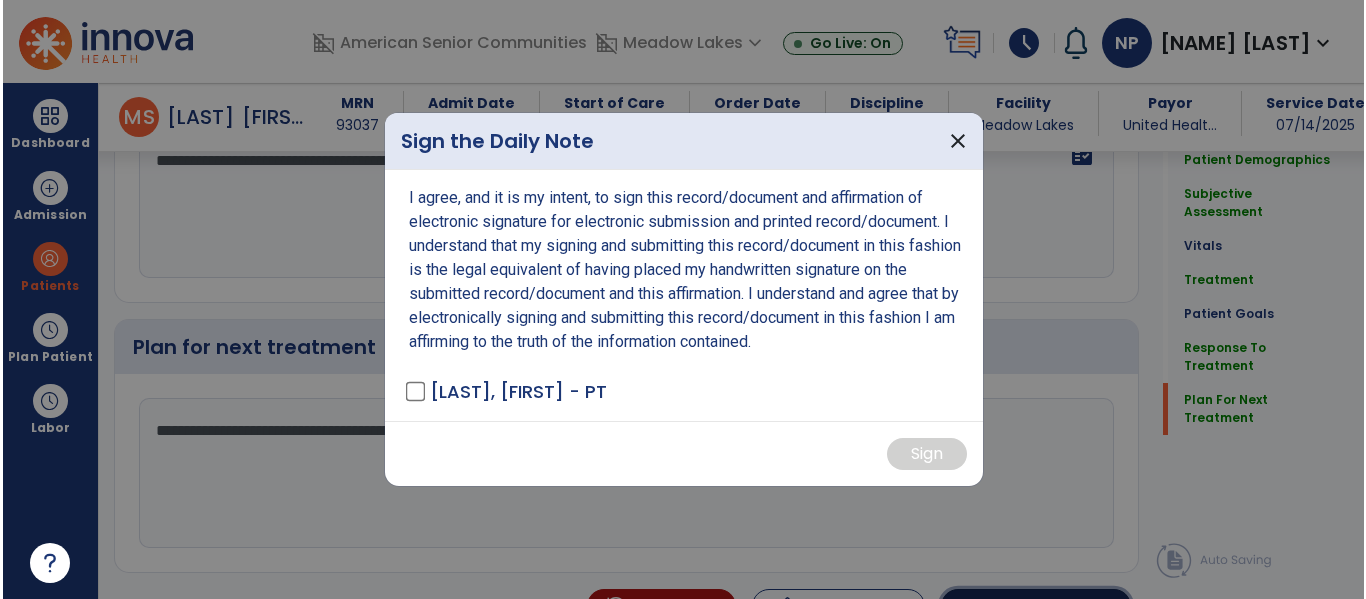 scroll, scrollTop: 3841, scrollLeft: 0, axis: vertical 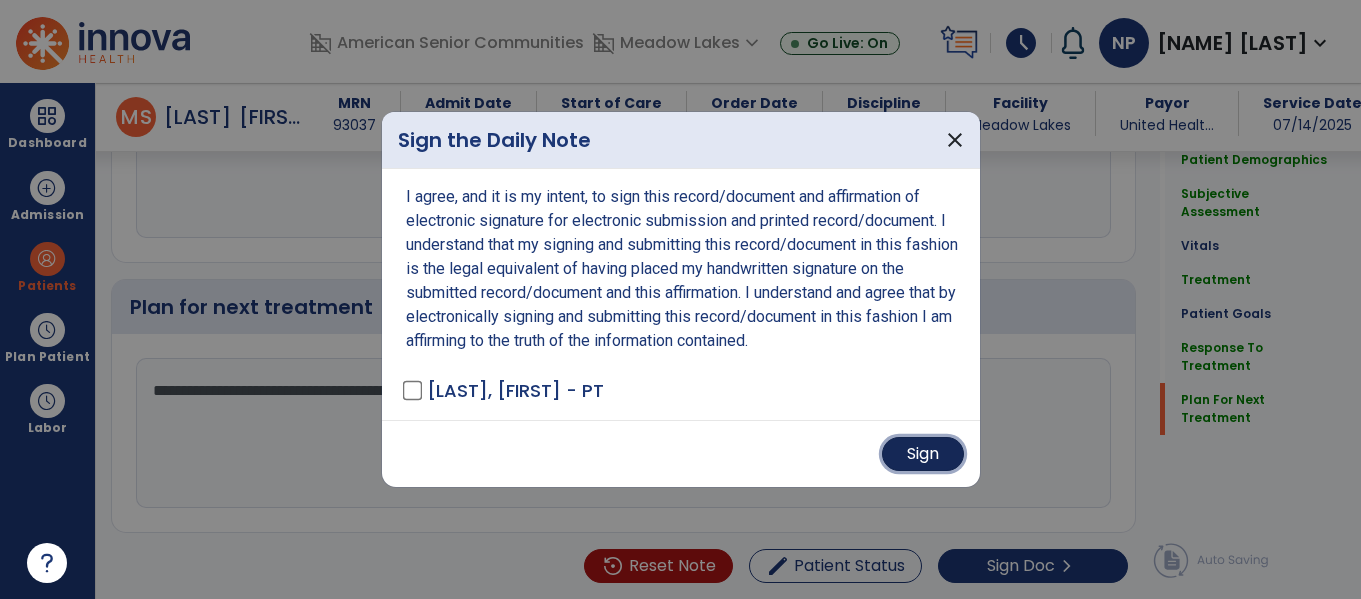 click on "Sign" at bounding box center (923, 454) 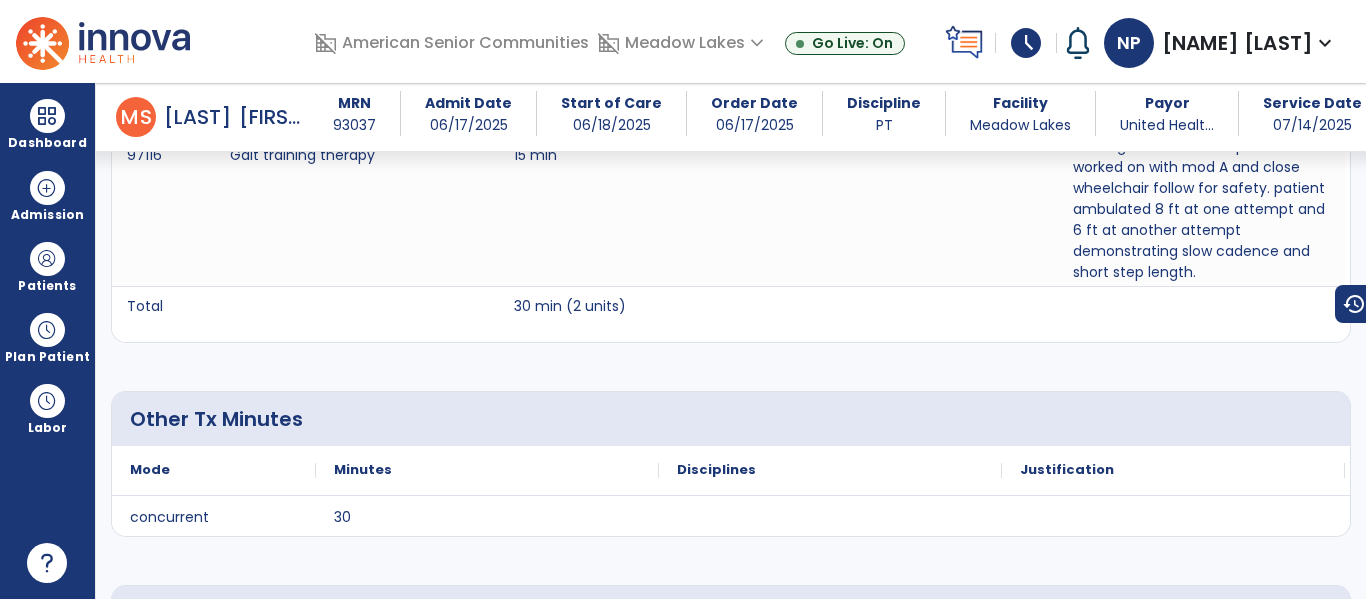 scroll, scrollTop: 0, scrollLeft: 0, axis: both 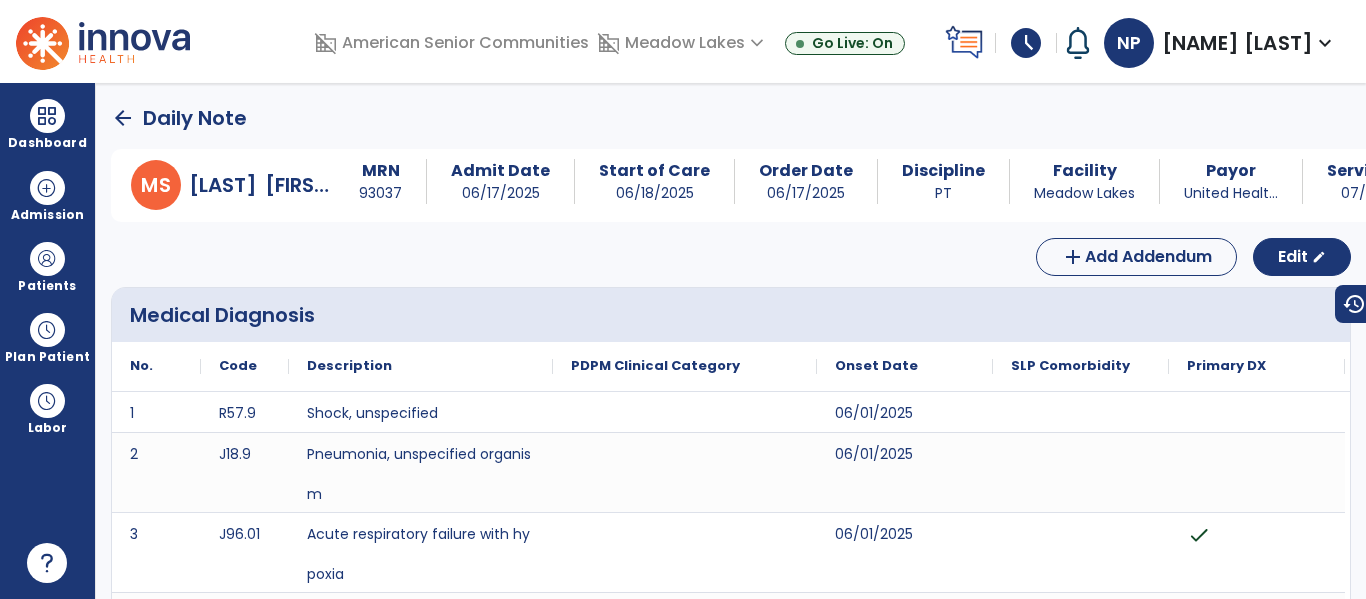 click on "arrow_back" 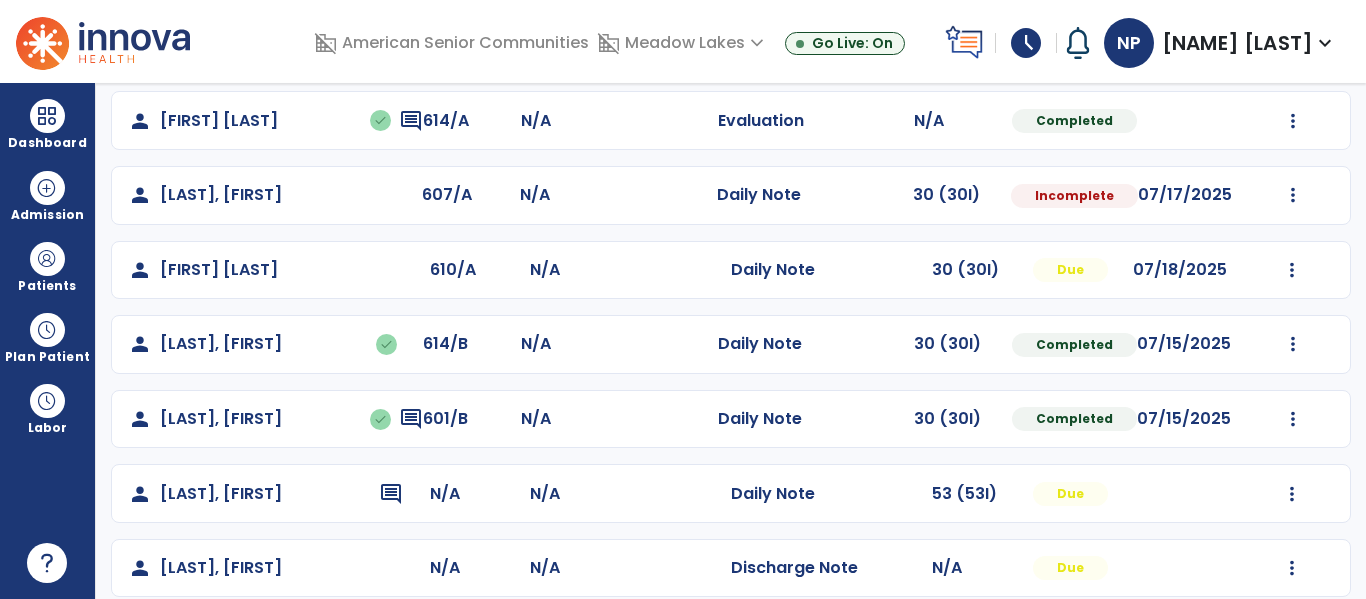 scroll, scrollTop: 544, scrollLeft: 0, axis: vertical 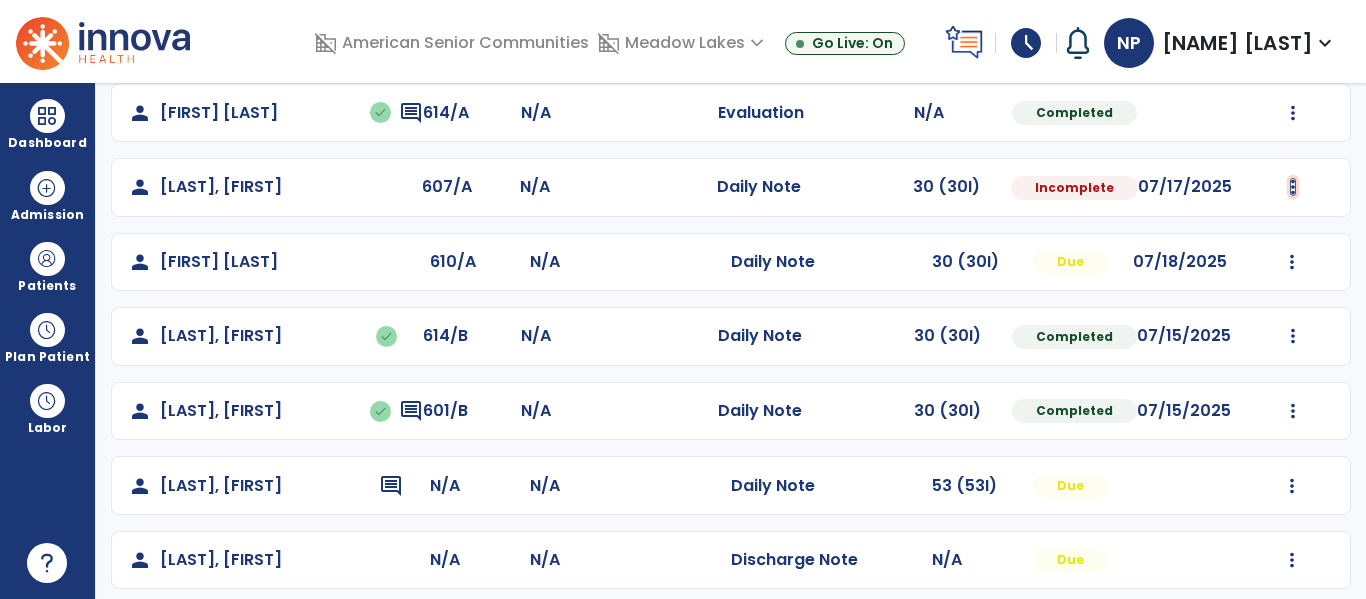 click at bounding box center (1293, -111) 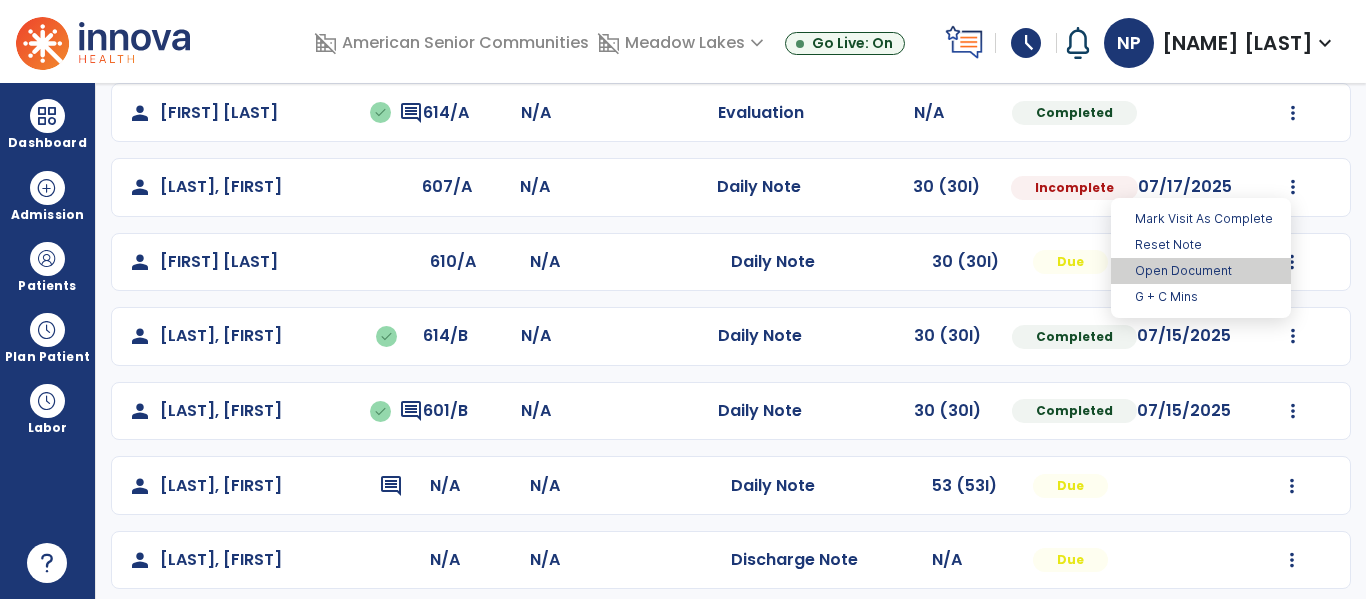 click on "Open Document" at bounding box center [1201, 271] 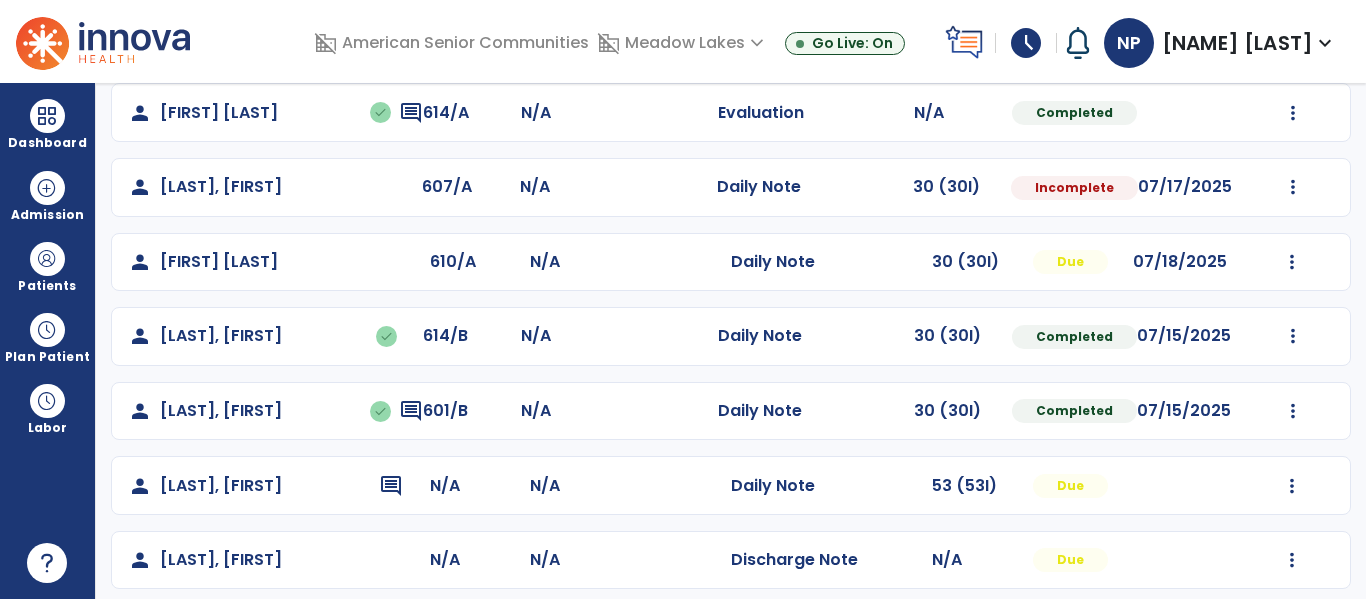 select on "*" 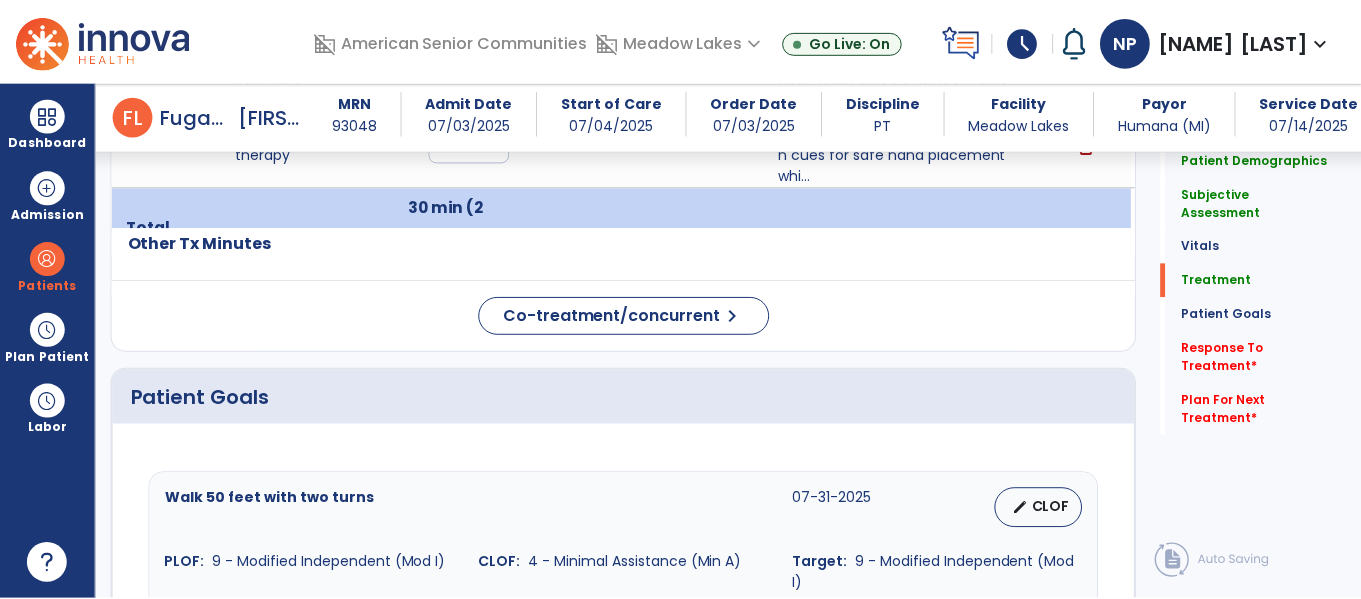 scroll, scrollTop: 1392, scrollLeft: 0, axis: vertical 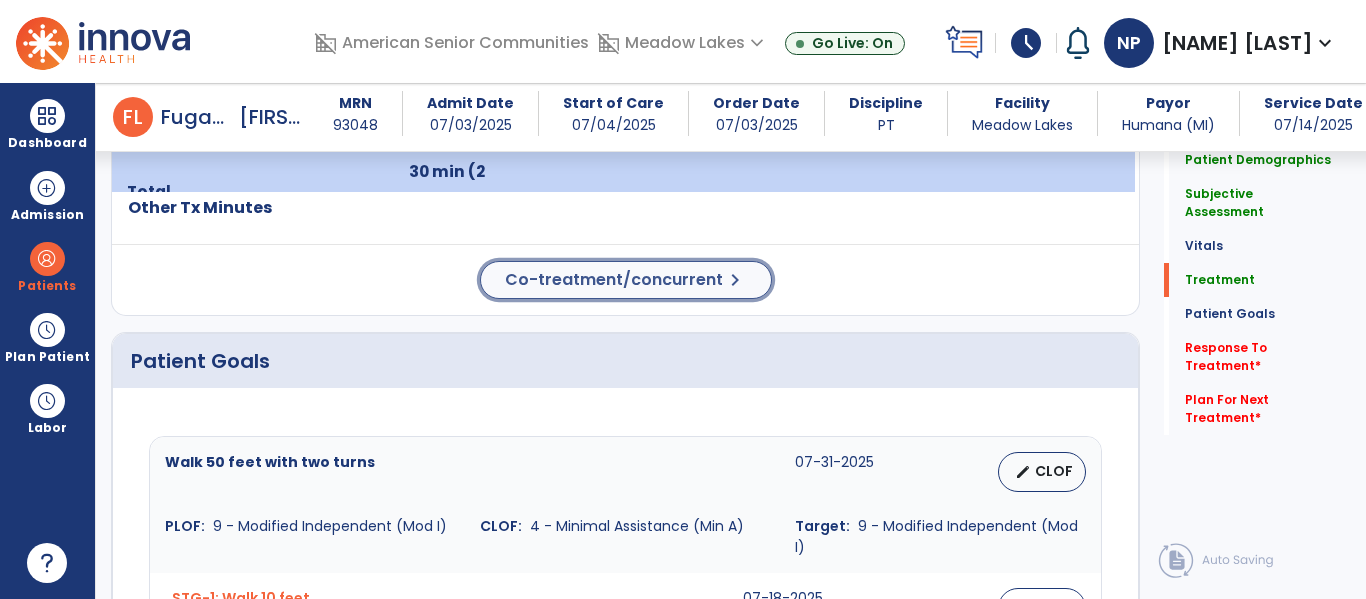 click on "Co-treatment/concurrent" 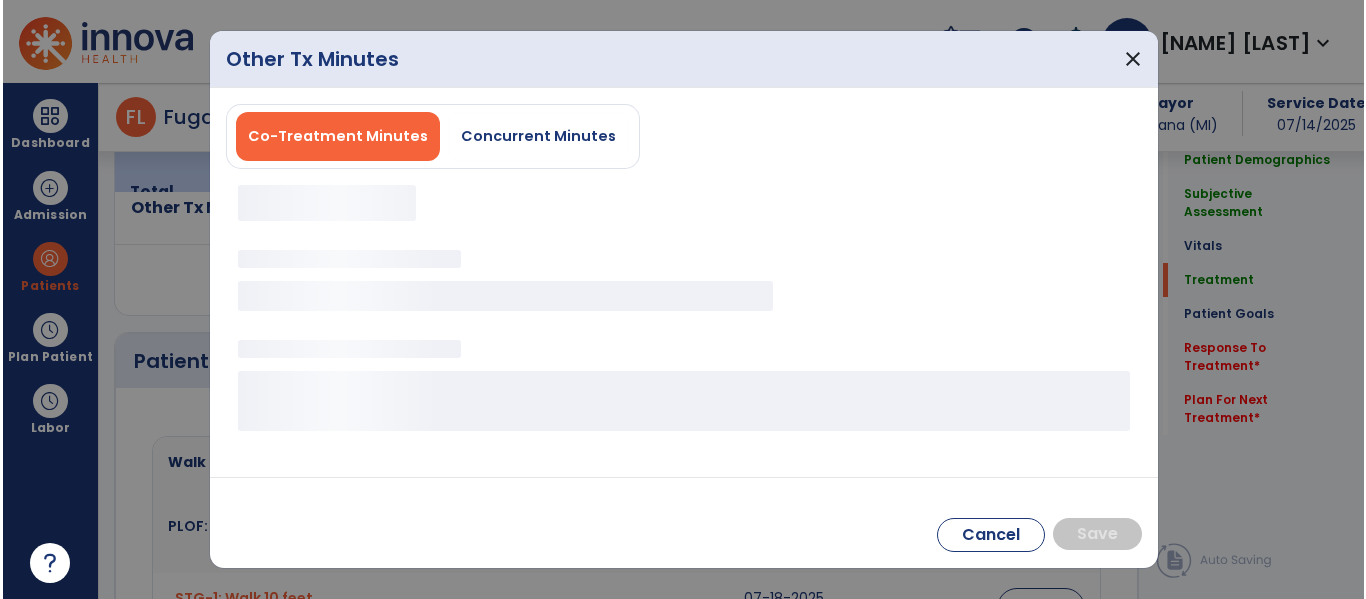 scroll, scrollTop: 1387, scrollLeft: 0, axis: vertical 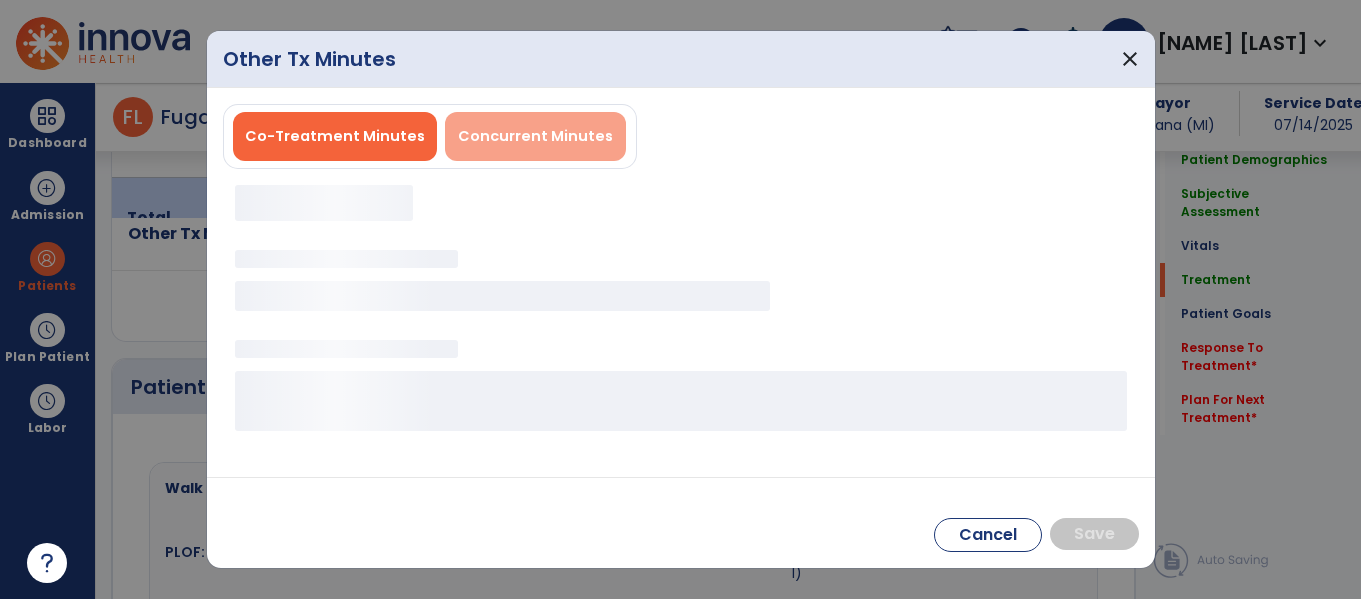 click on "Concurrent Minutes" at bounding box center (535, 136) 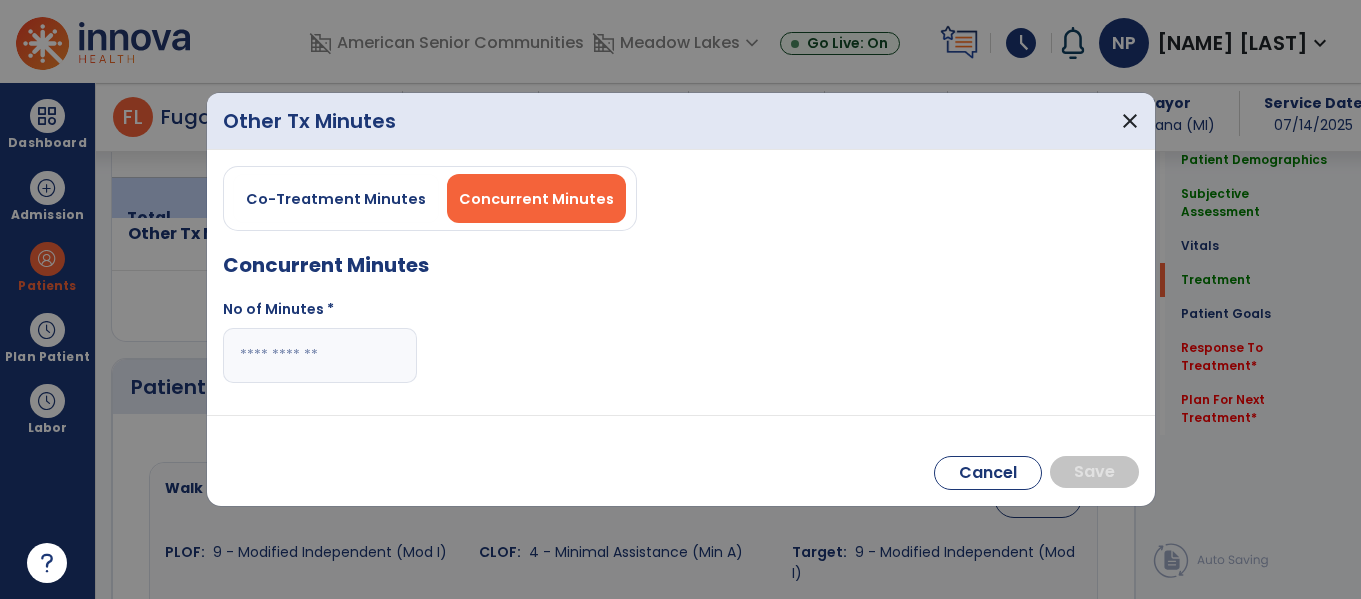 click at bounding box center (320, 355) 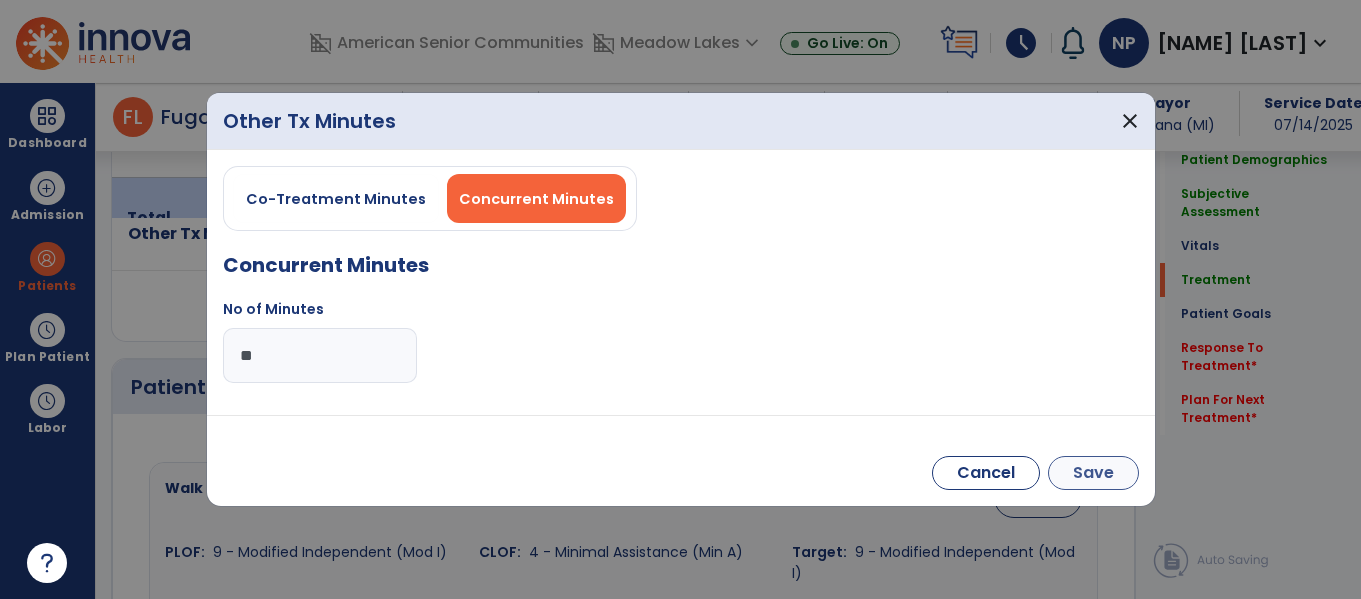 type on "**" 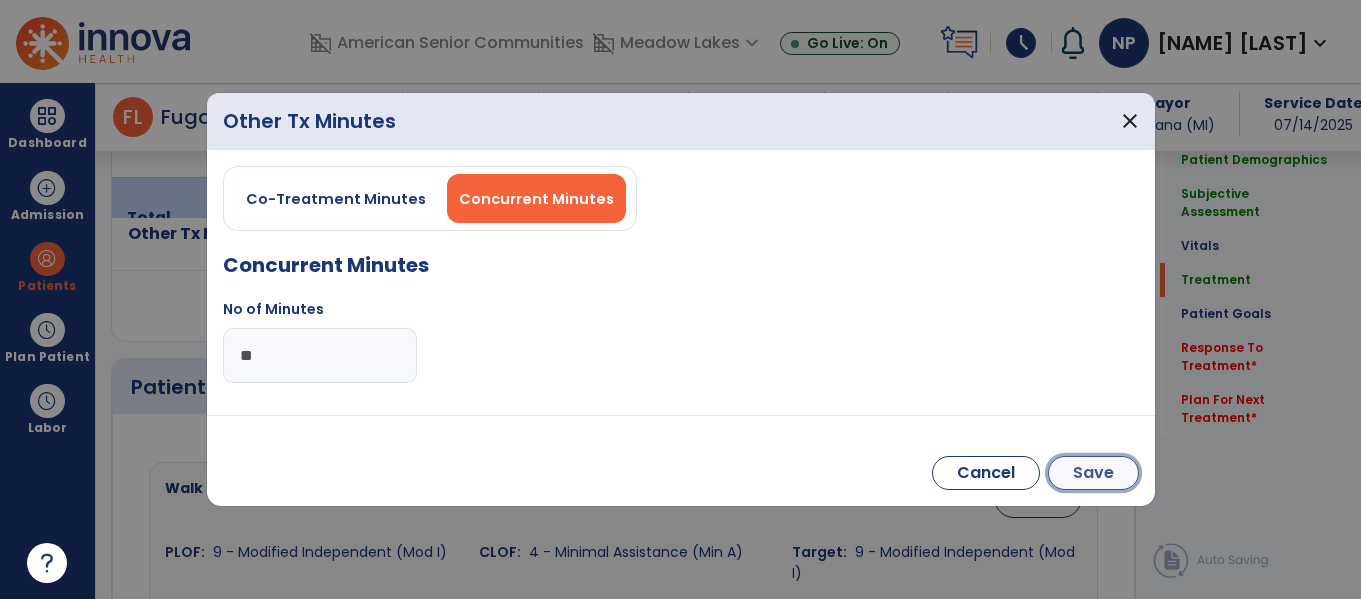 click on "Save" at bounding box center (1093, 473) 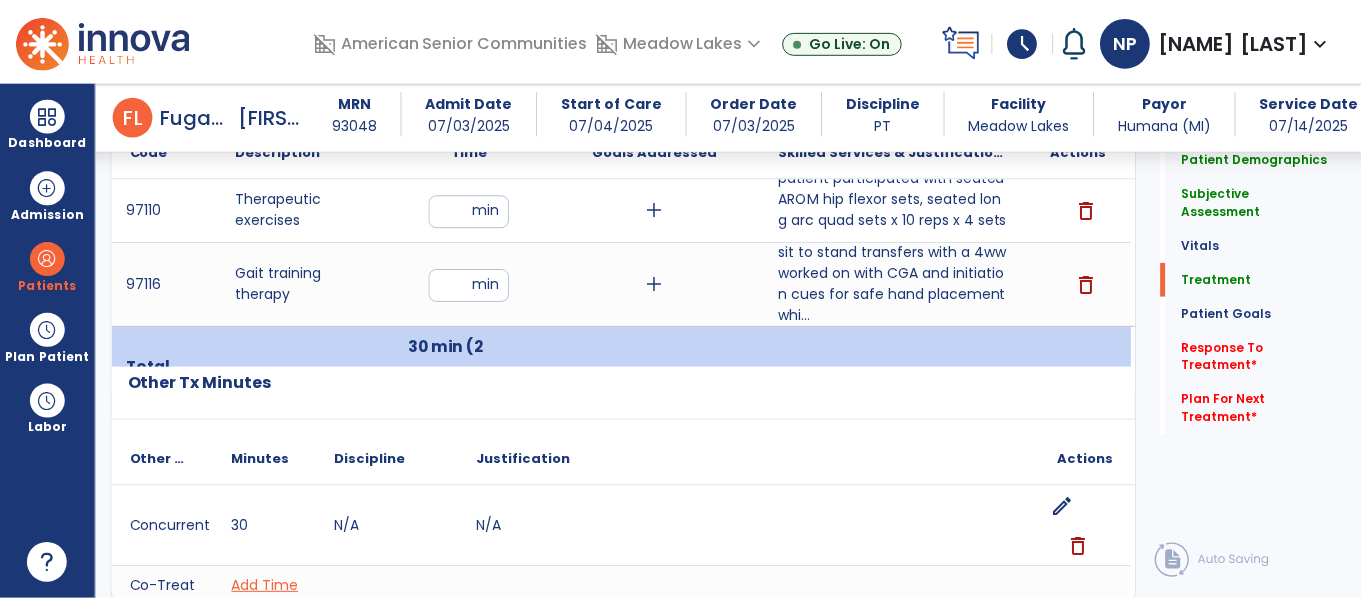 scroll, scrollTop: 1214, scrollLeft: 0, axis: vertical 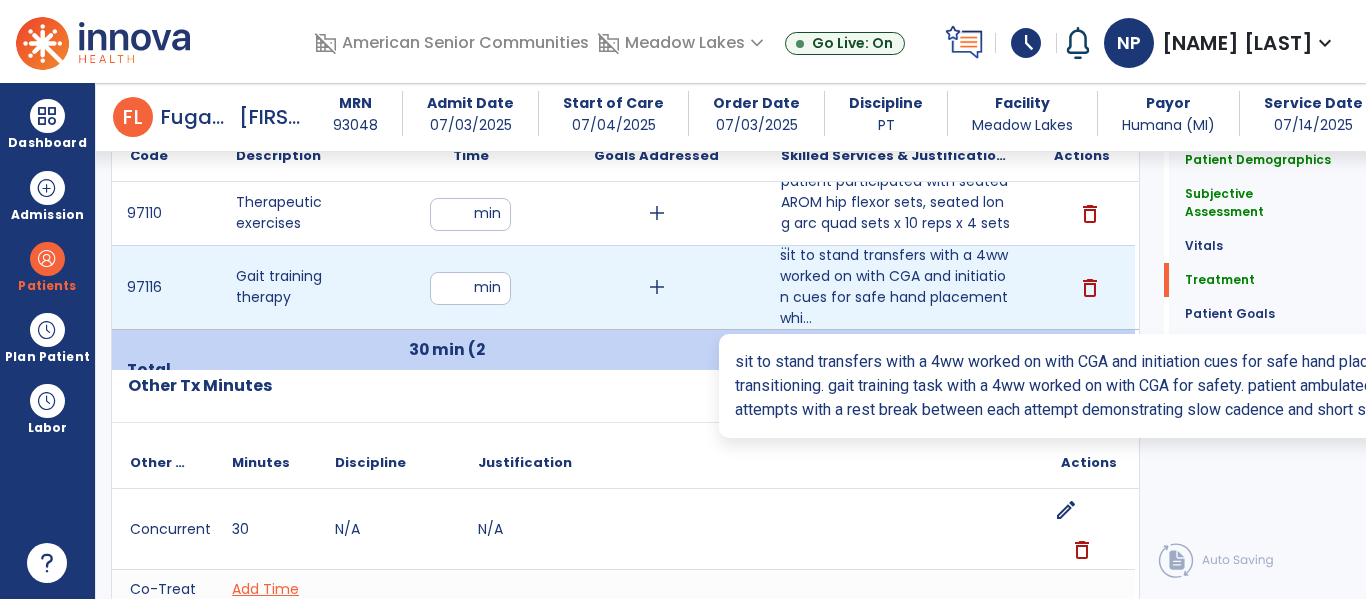 click on "sit to stand transfers with a 4ww worked on with CGA and initiation cues for safe hand placement whi..." at bounding box center [896, 287] 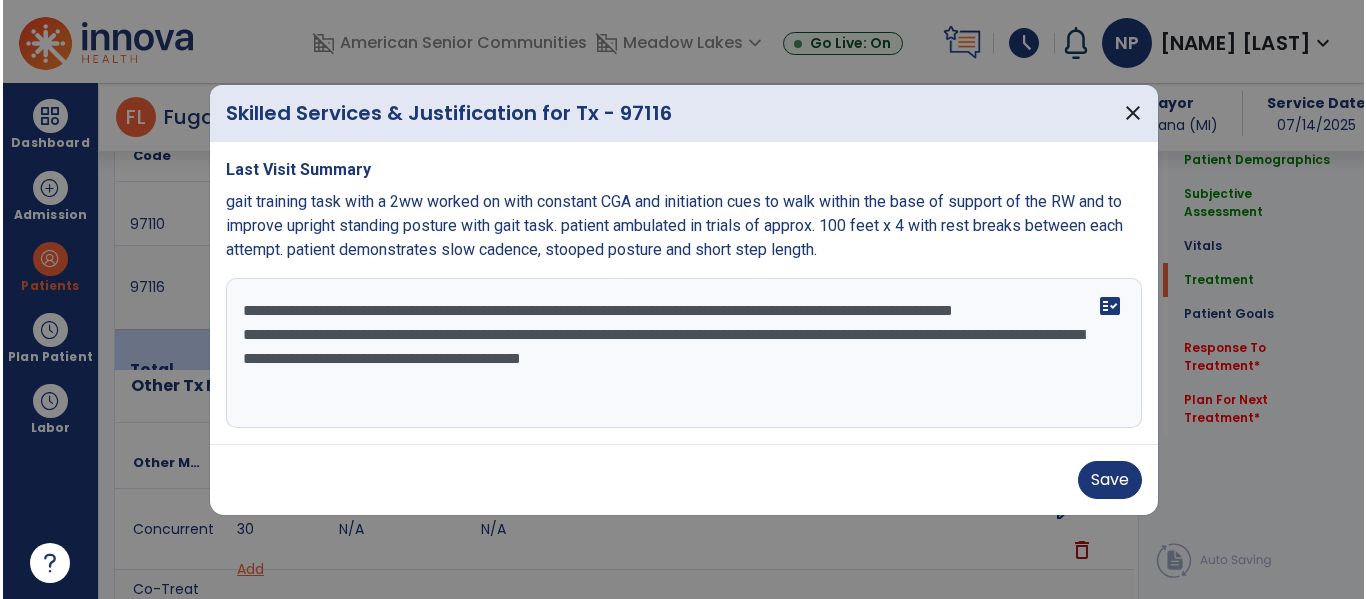 scroll, scrollTop: 1214, scrollLeft: 0, axis: vertical 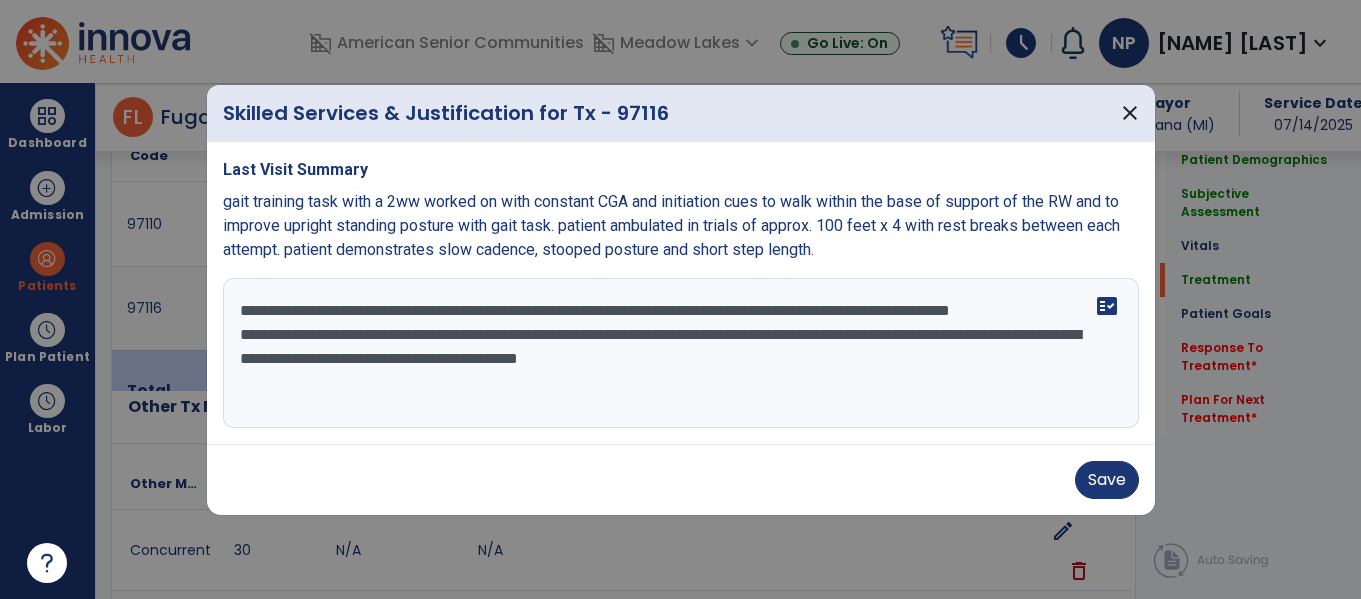 click on "**********" at bounding box center (681, 353) 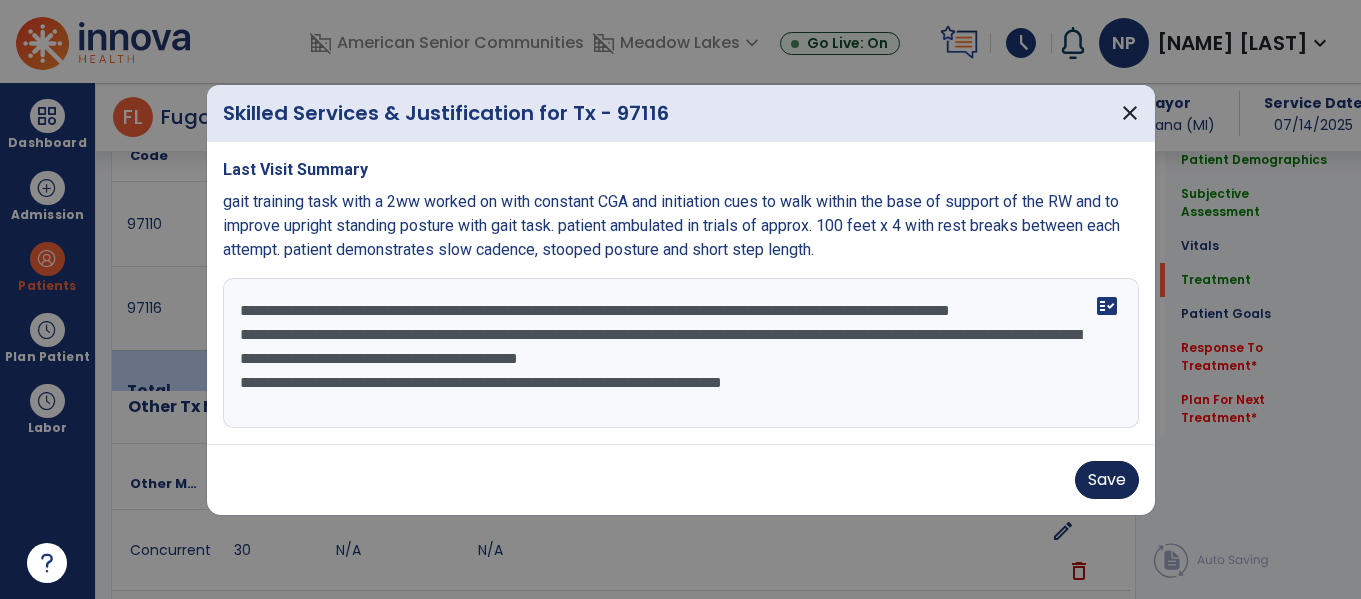 type on "**********" 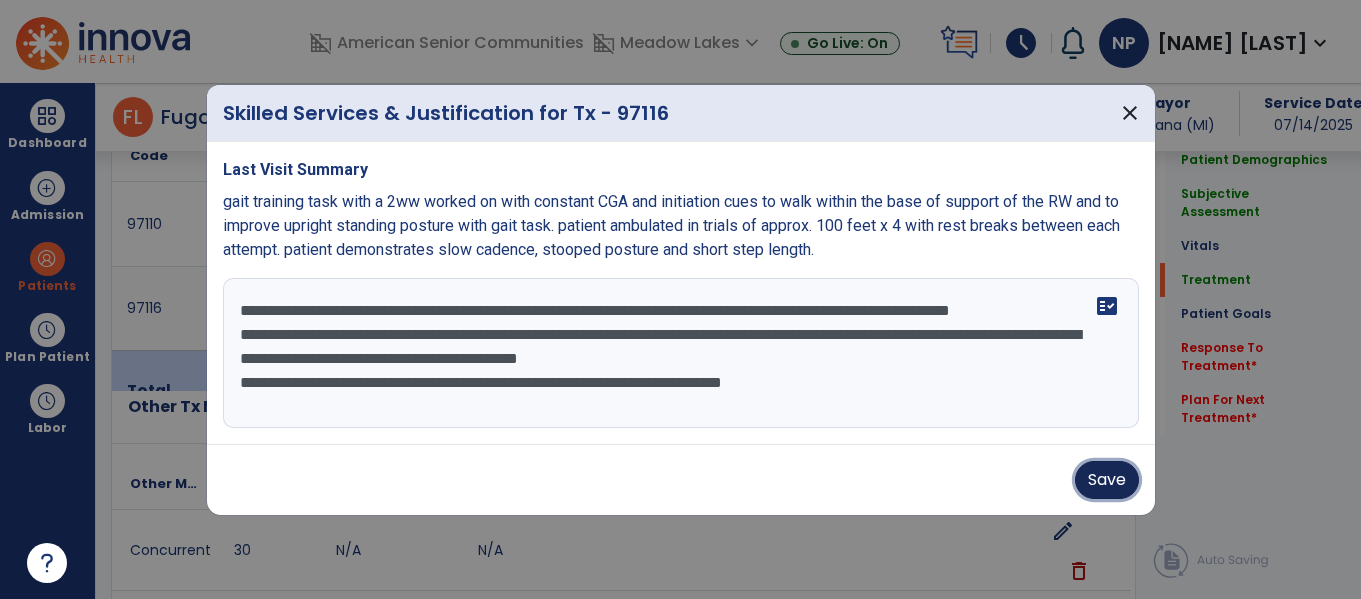 click on "Save" at bounding box center [1107, 480] 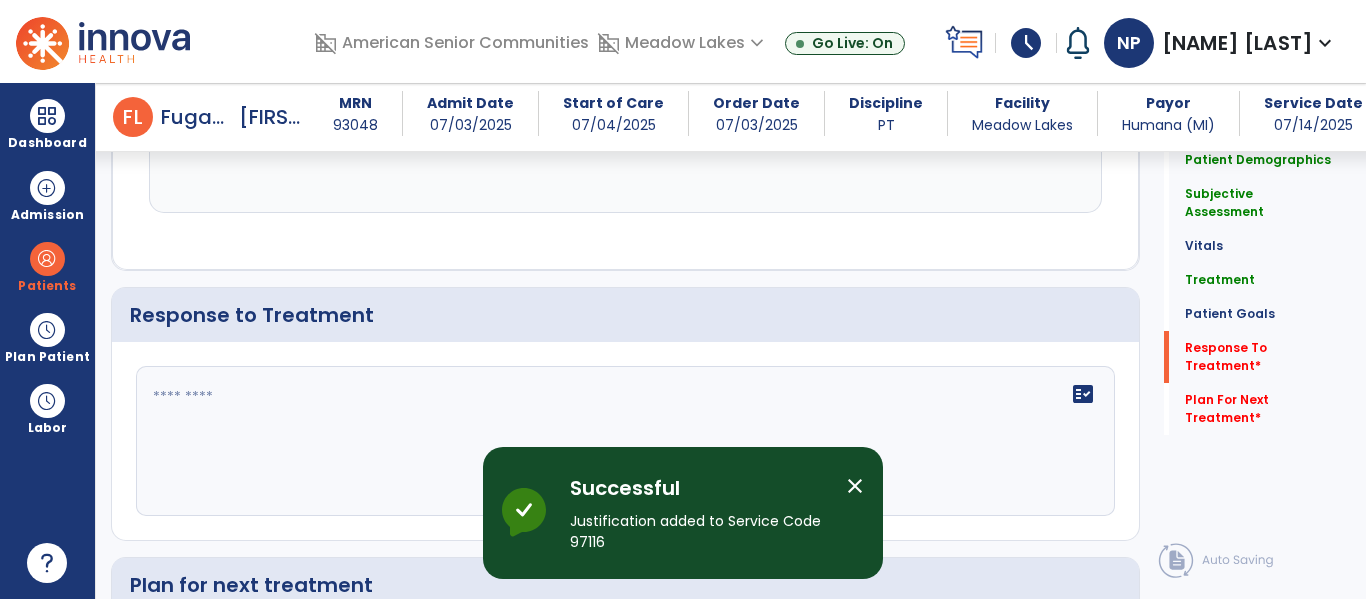 scroll, scrollTop: 3052, scrollLeft: 0, axis: vertical 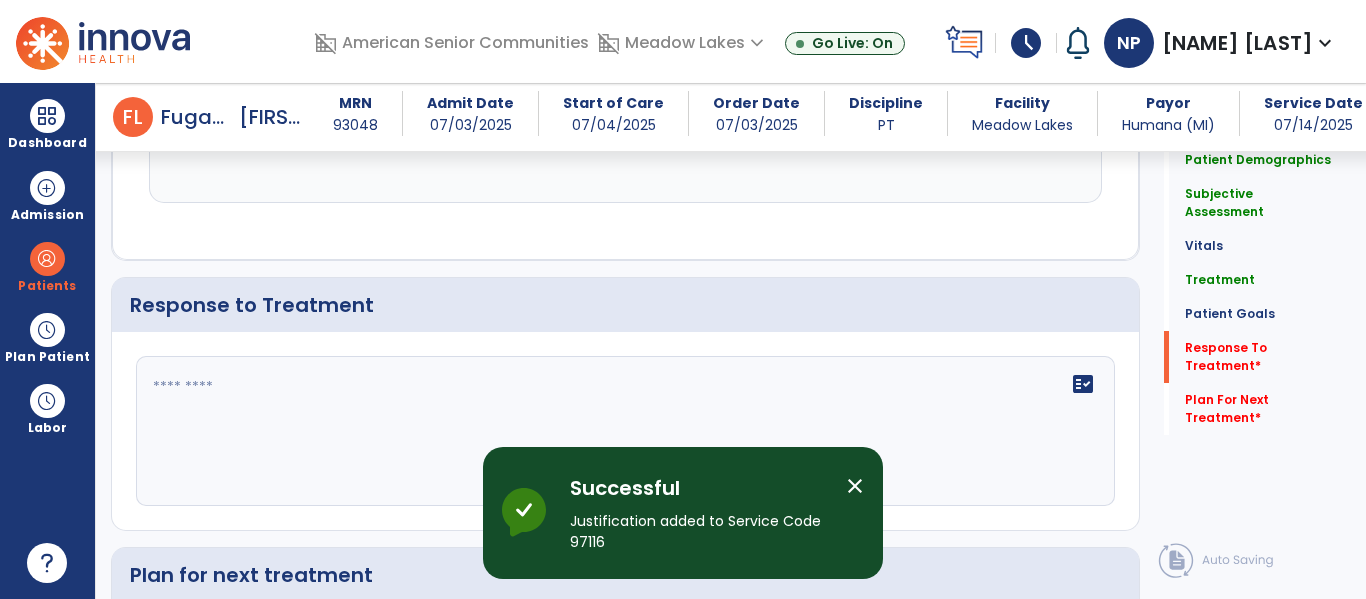 click on "fact_check" 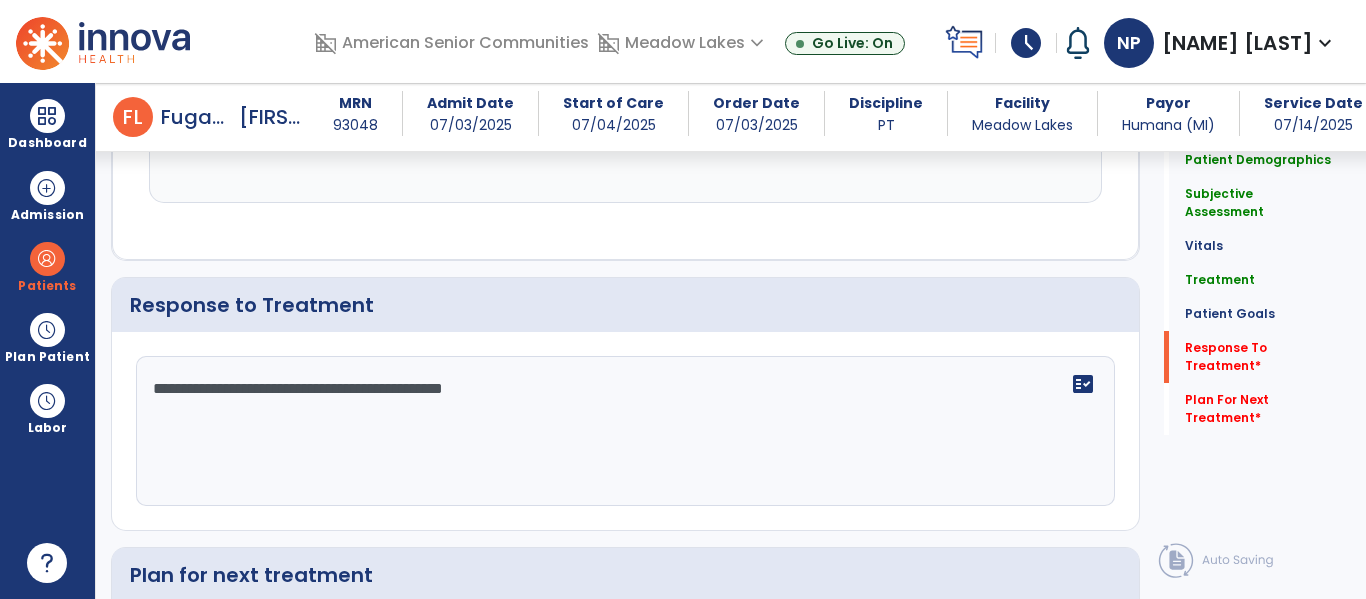 scroll, scrollTop: 3202, scrollLeft: 0, axis: vertical 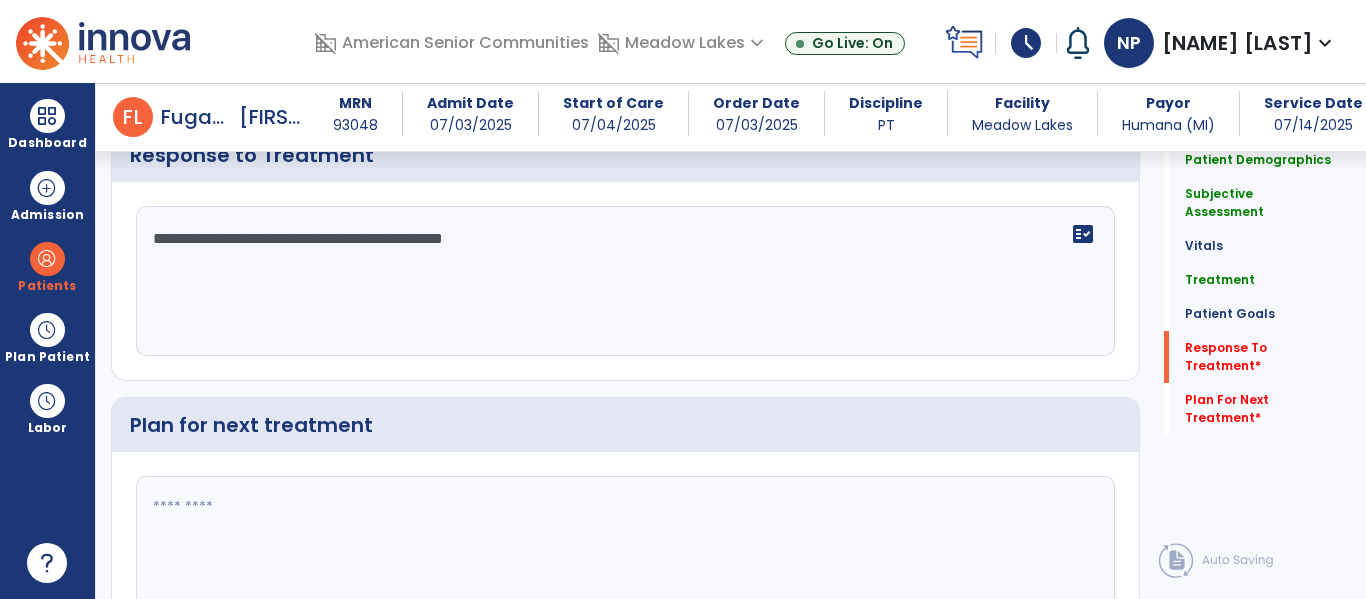 type on "**********" 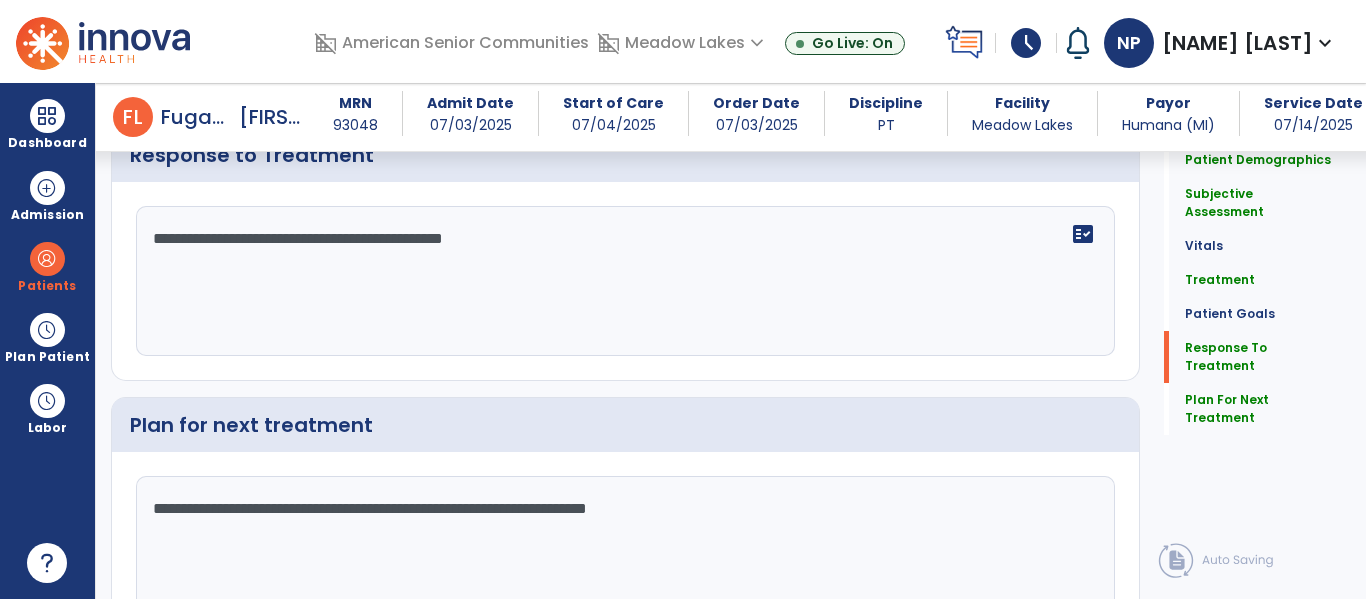 scroll, scrollTop: 3192, scrollLeft: 0, axis: vertical 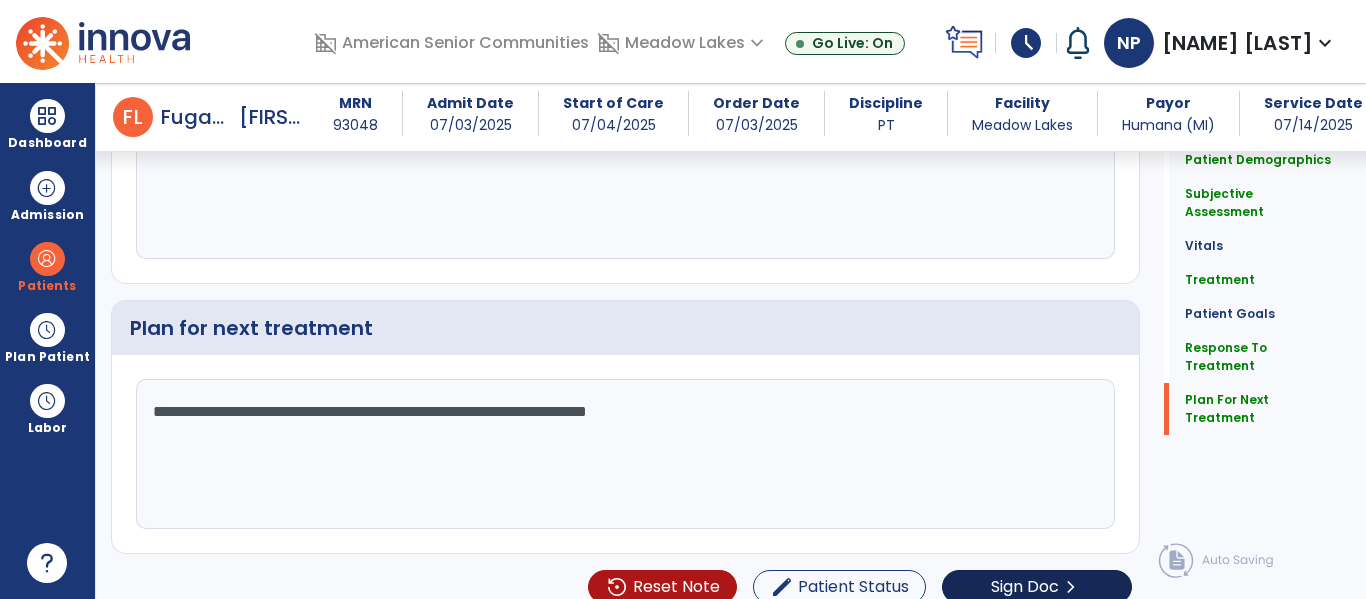 type on "**********" 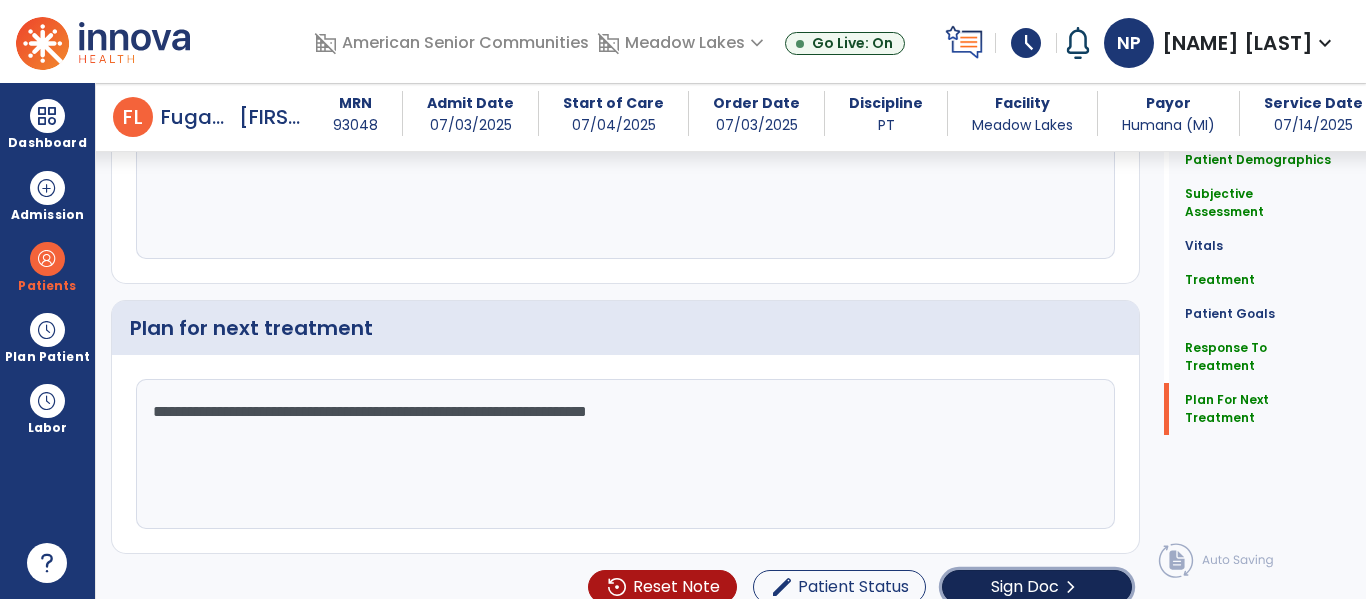 click on "Sign Doc" 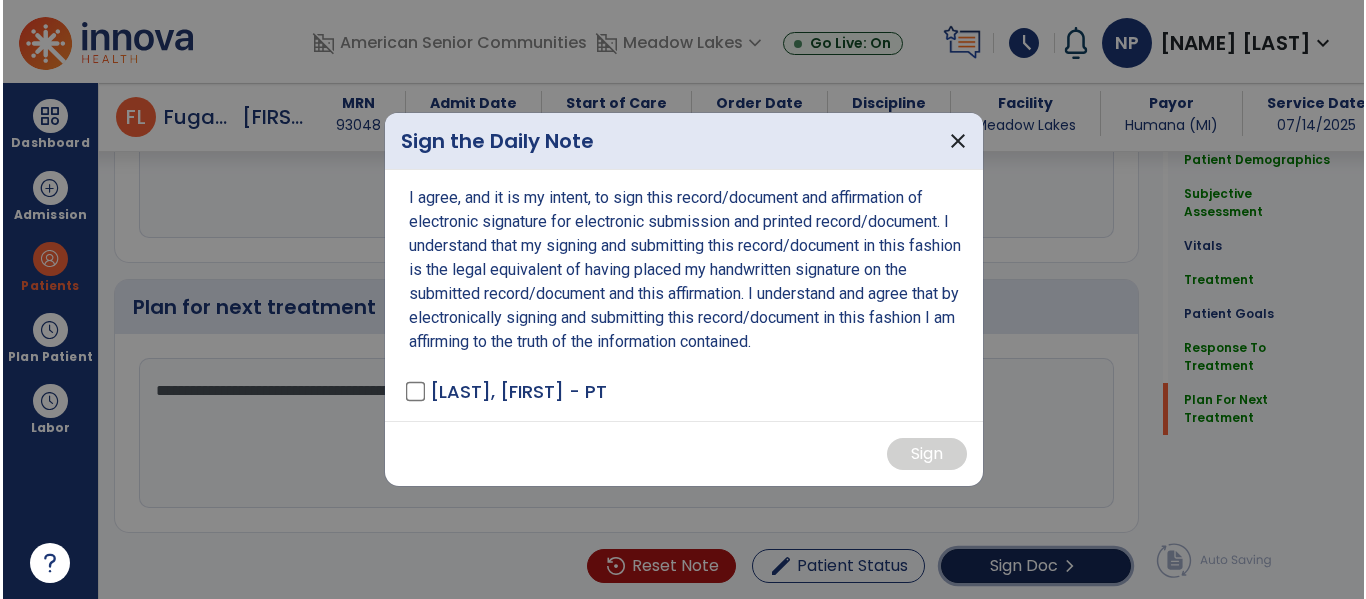 scroll, scrollTop: 3381, scrollLeft: 0, axis: vertical 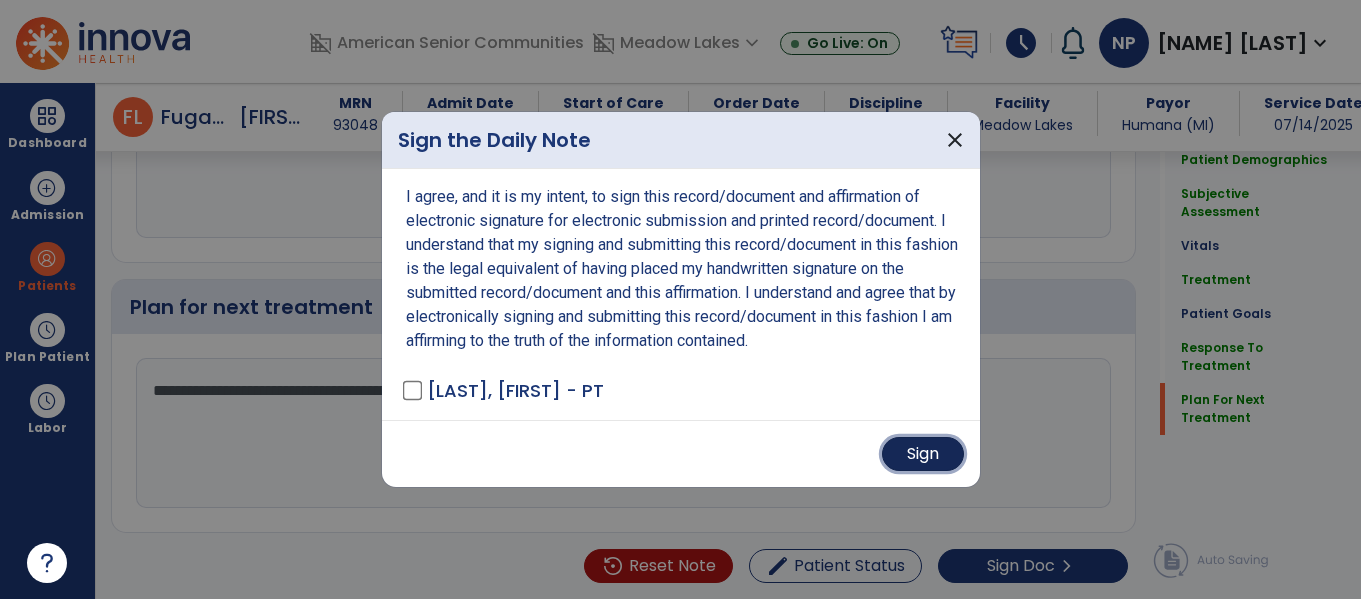 click on "Sign" at bounding box center (923, 454) 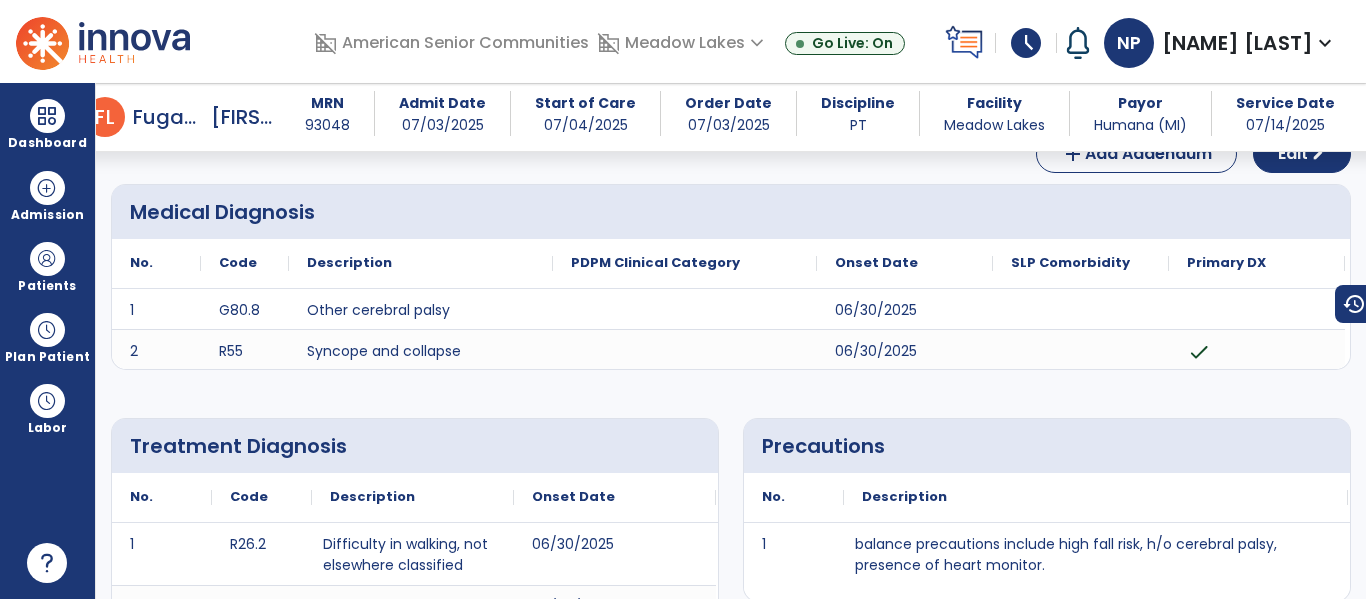 scroll, scrollTop: 0, scrollLeft: 0, axis: both 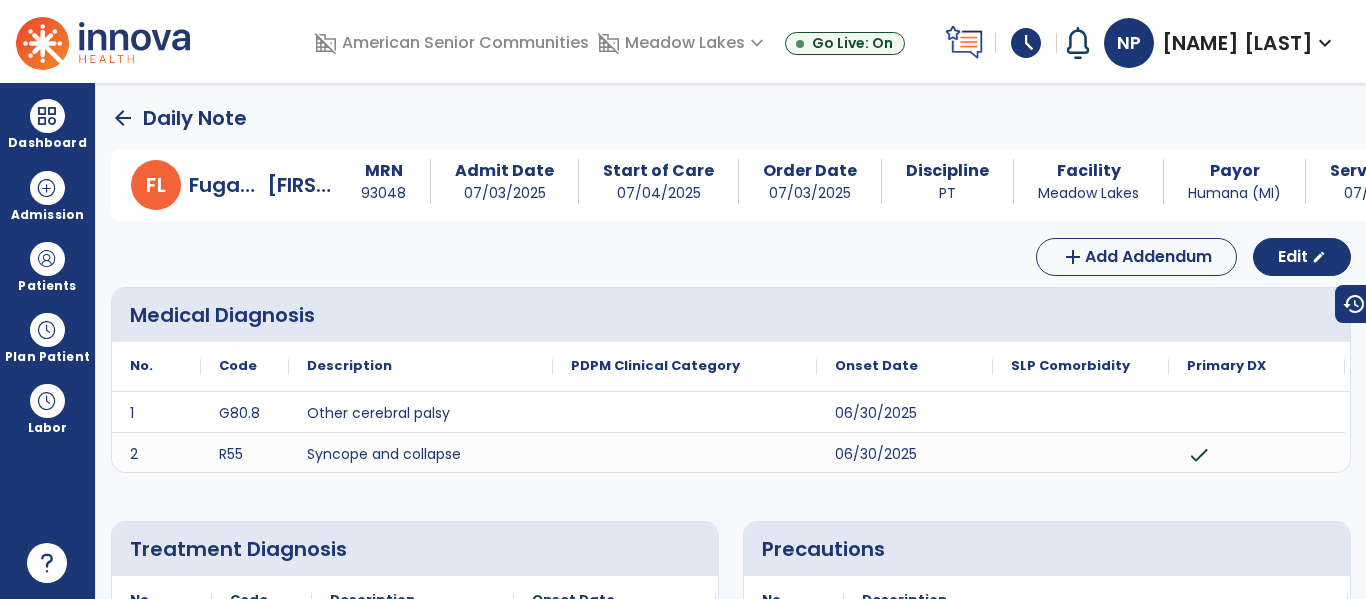 click on "arrow_back" 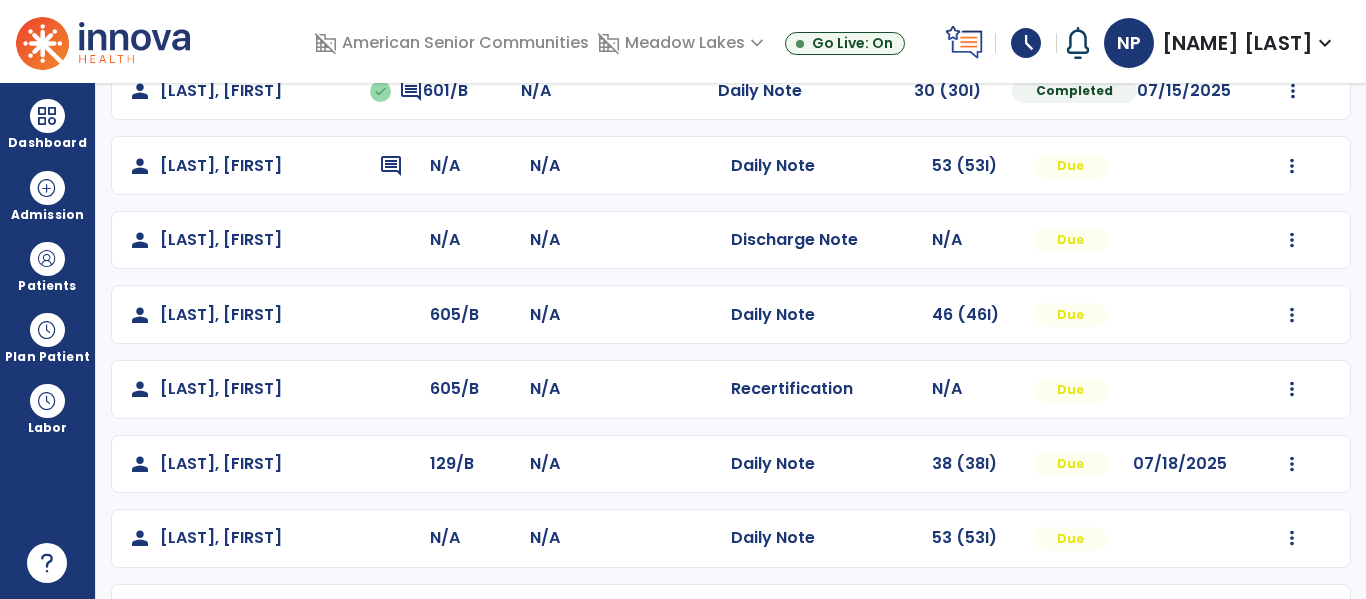 scroll, scrollTop: 866, scrollLeft: 0, axis: vertical 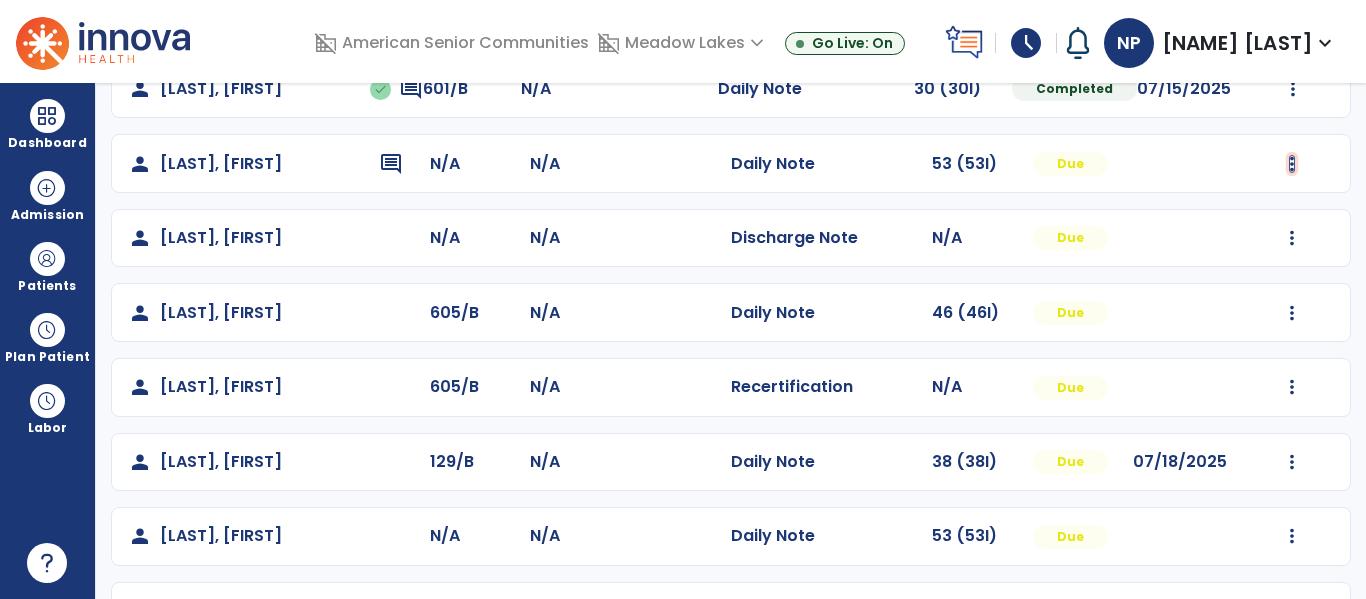click at bounding box center [1293, -433] 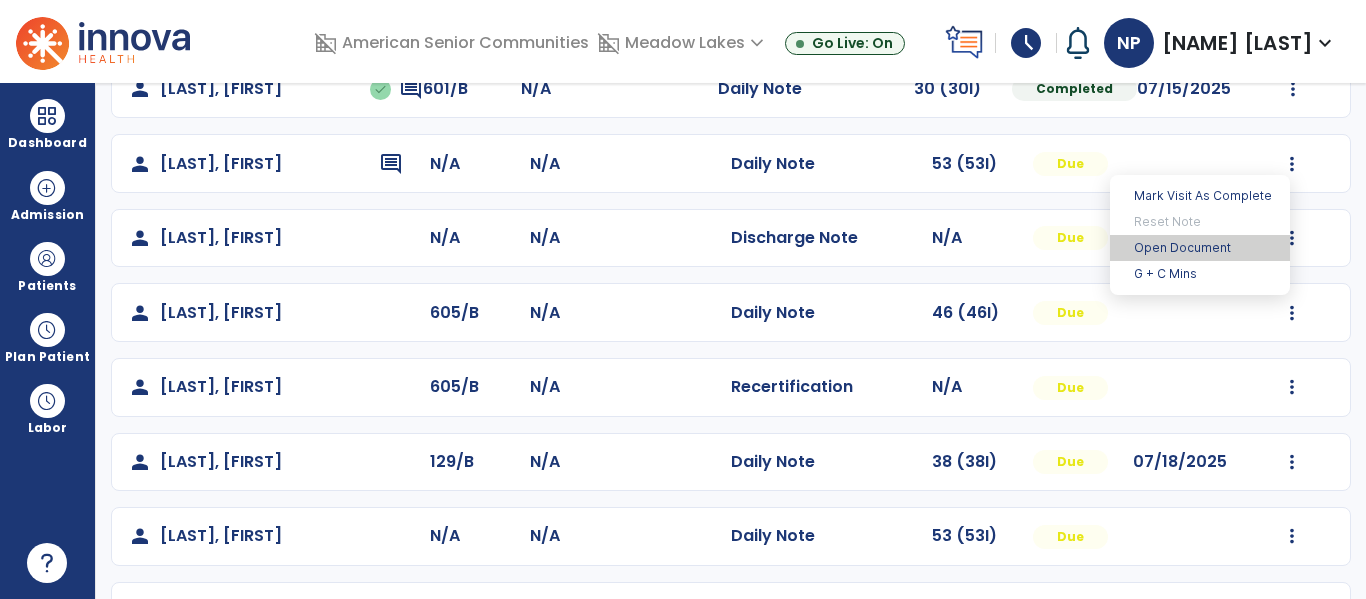 click on "Open Document" at bounding box center (1200, 248) 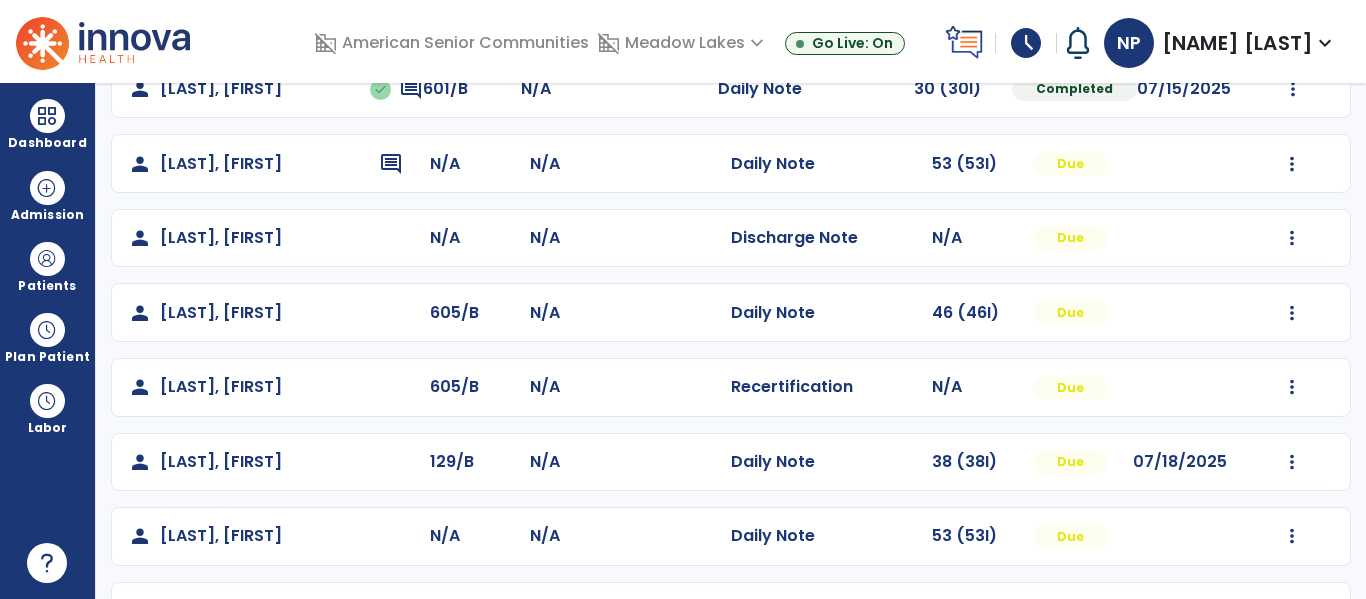 scroll, scrollTop: 848, scrollLeft: 0, axis: vertical 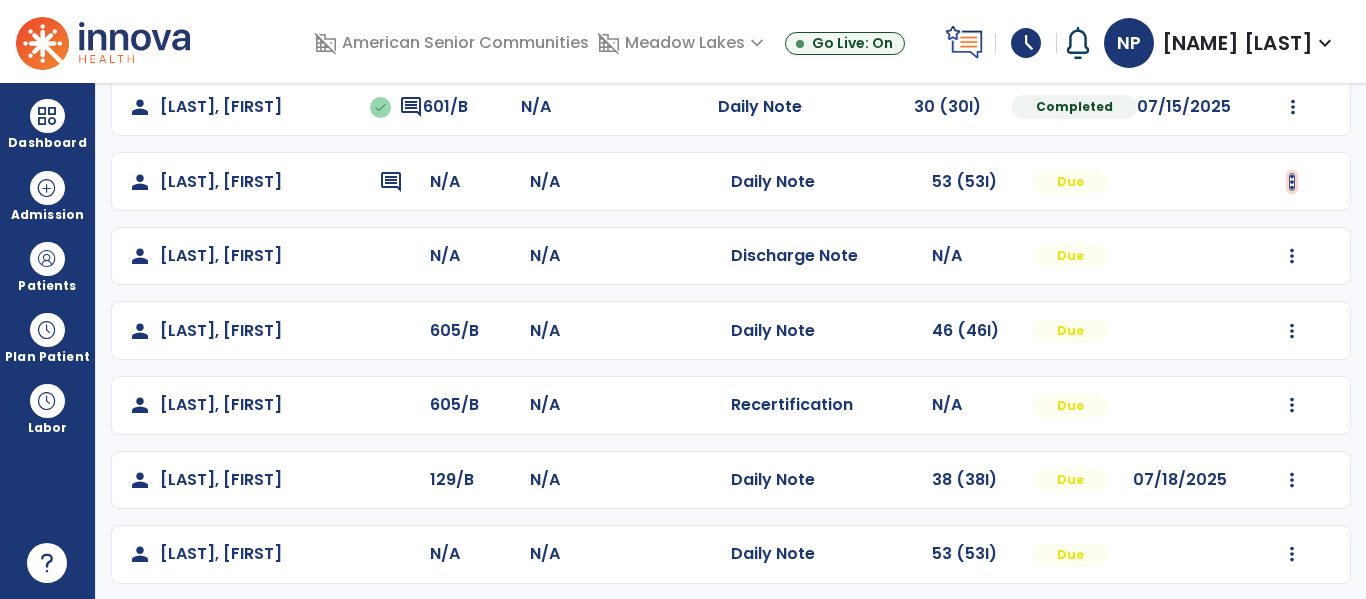 click at bounding box center [1293, -415] 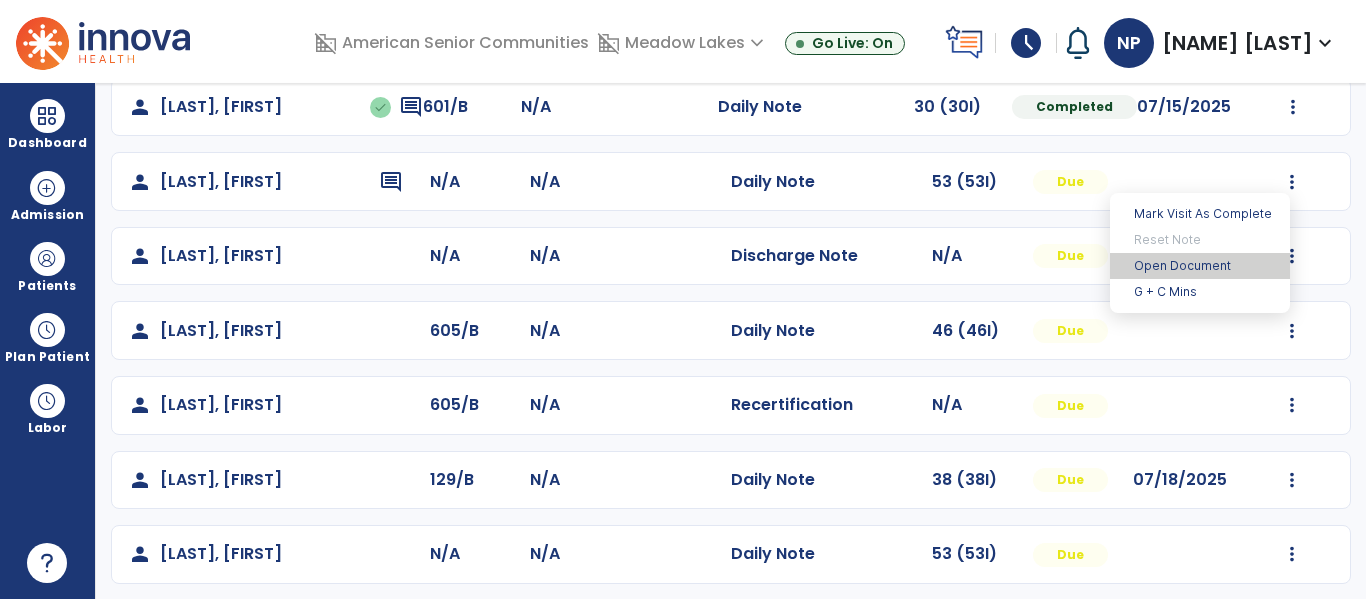 click on "Open Document" at bounding box center [1200, 266] 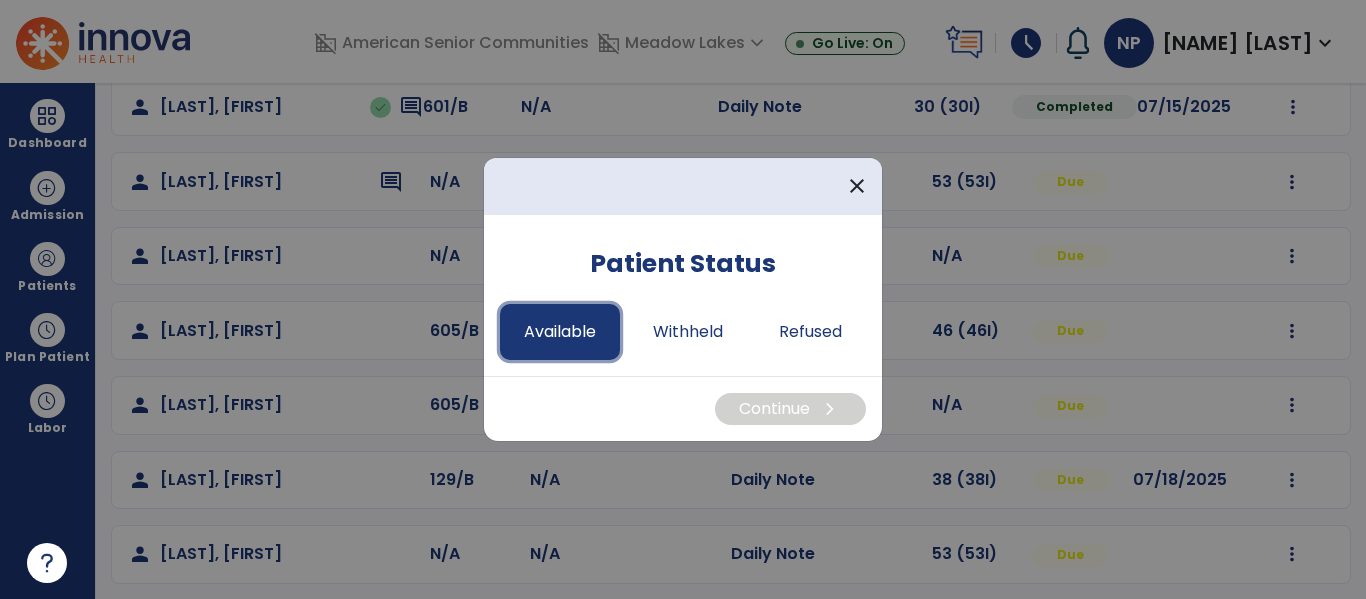 click on "Available" at bounding box center [560, 332] 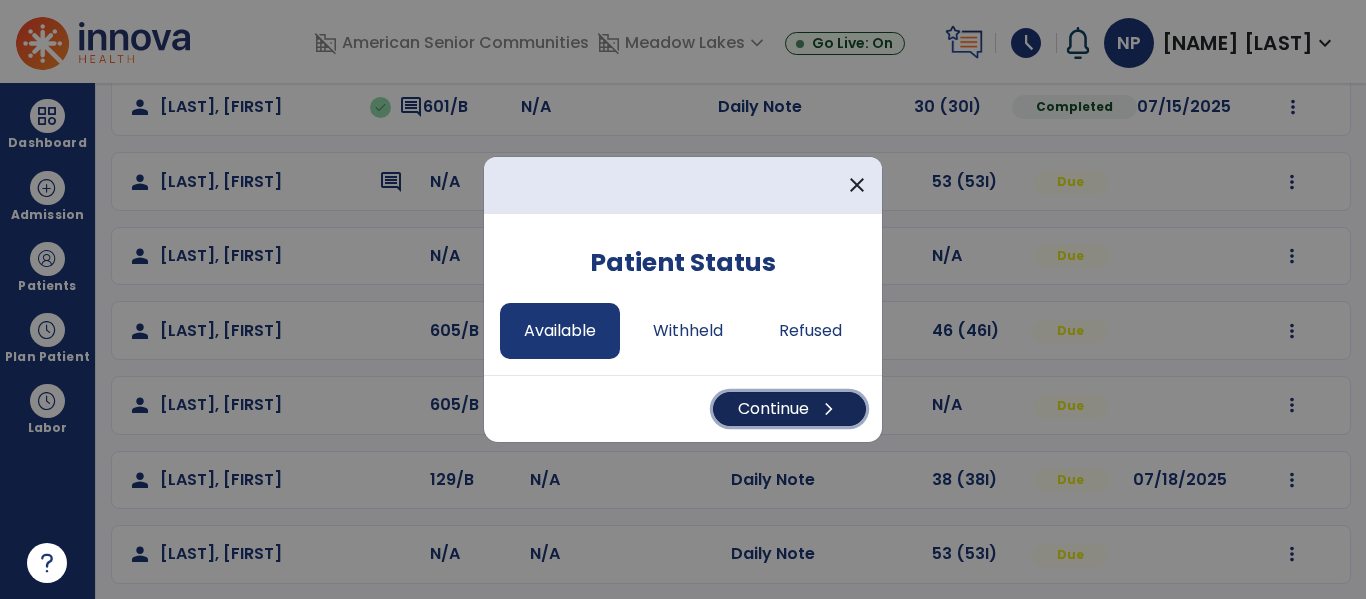 click on "Continue   chevron_right" at bounding box center [789, 409] 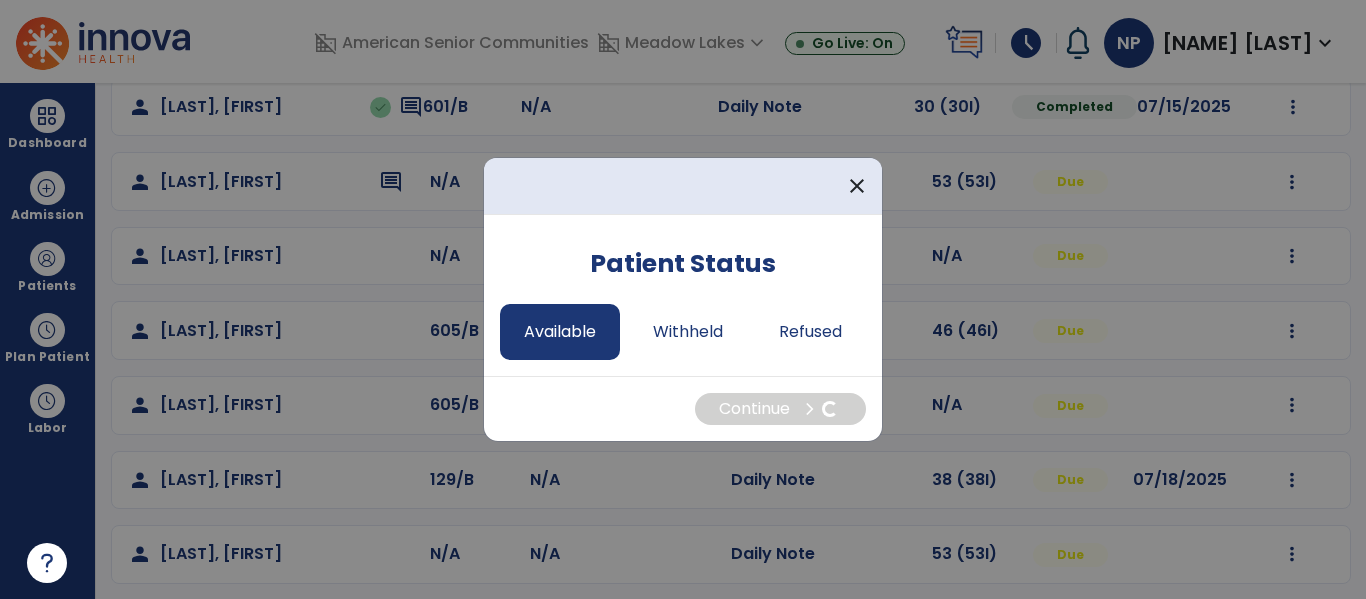 select on "*" 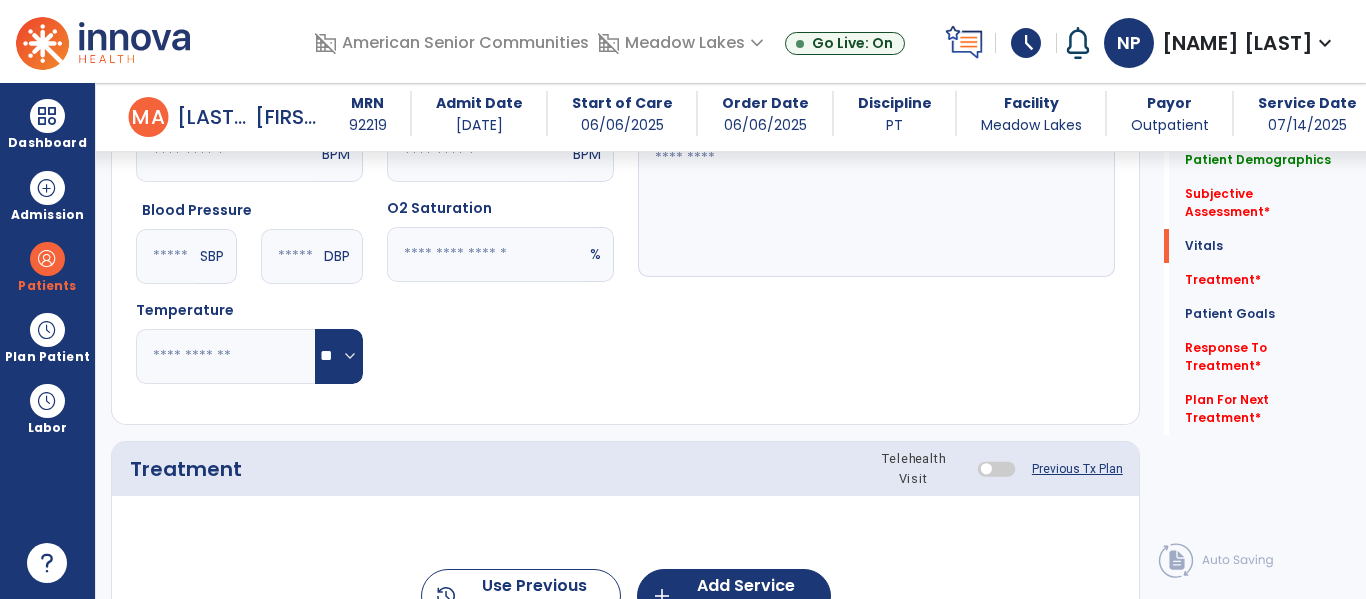 scroll, scrollTop: 843, scrollLeft: 0, axis: vertical 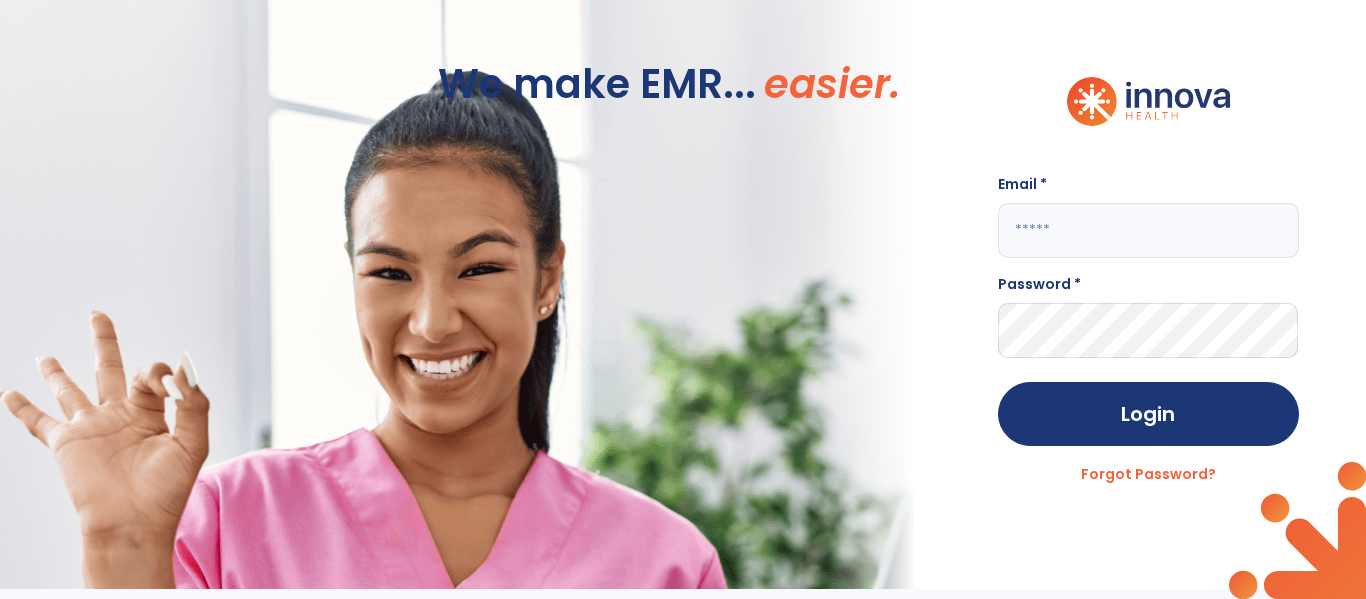 click 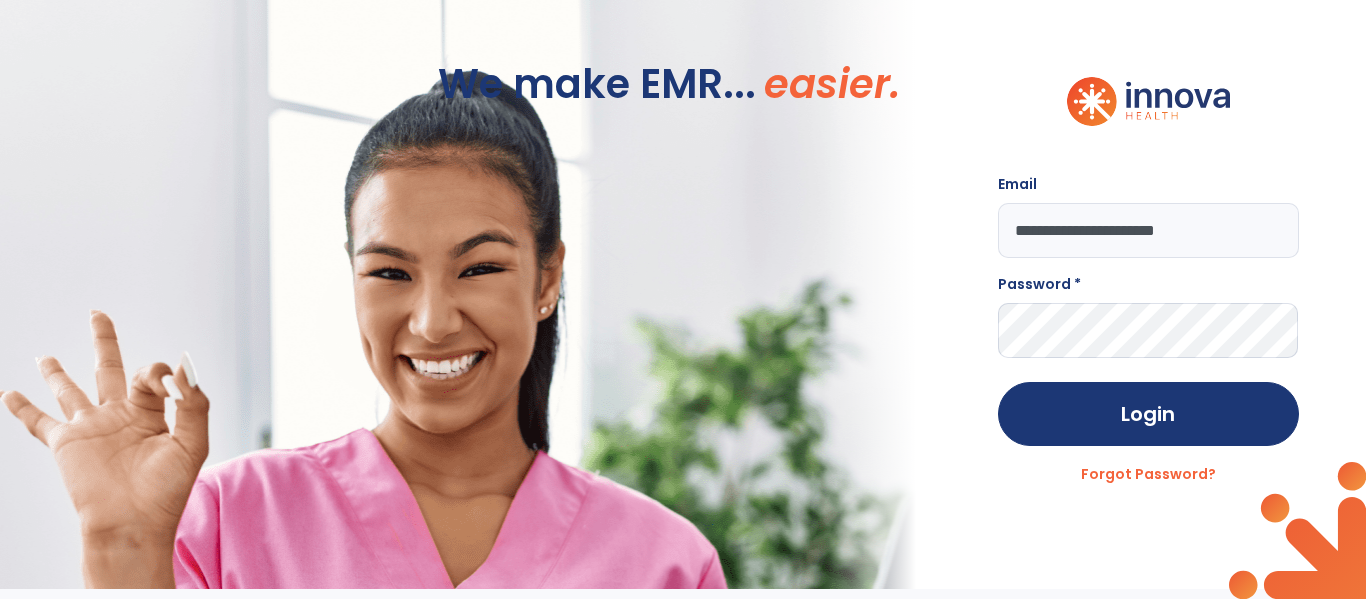 type on "**********" 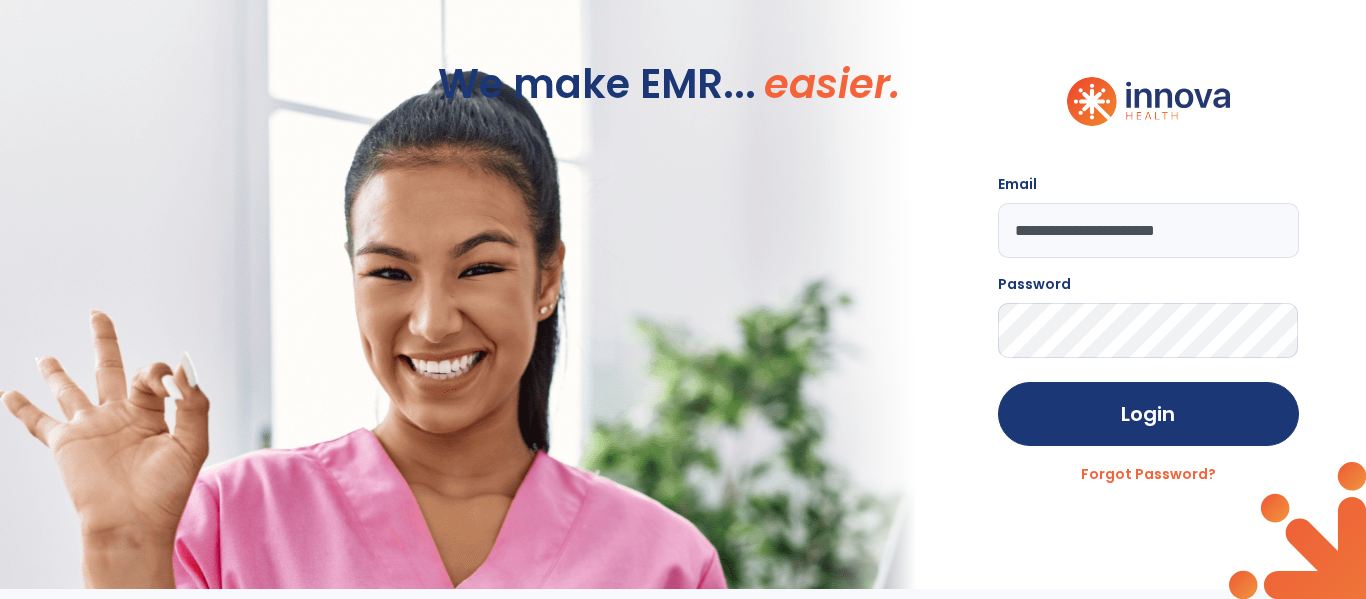 click on "Login" 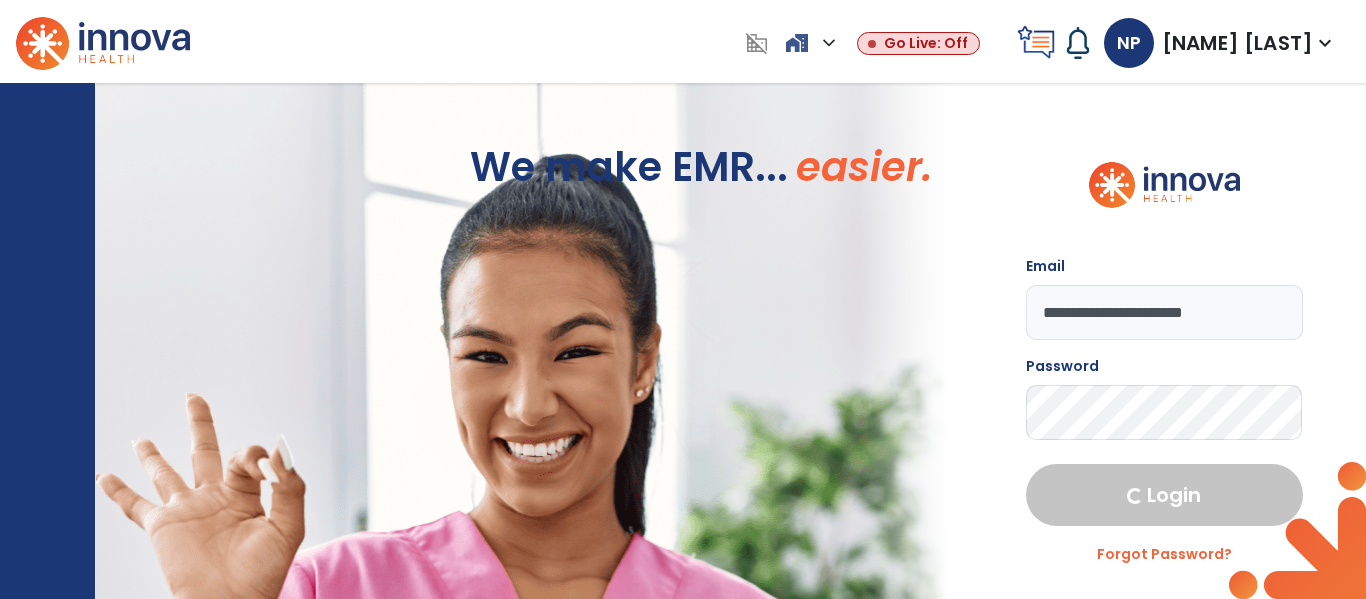 select on "****" 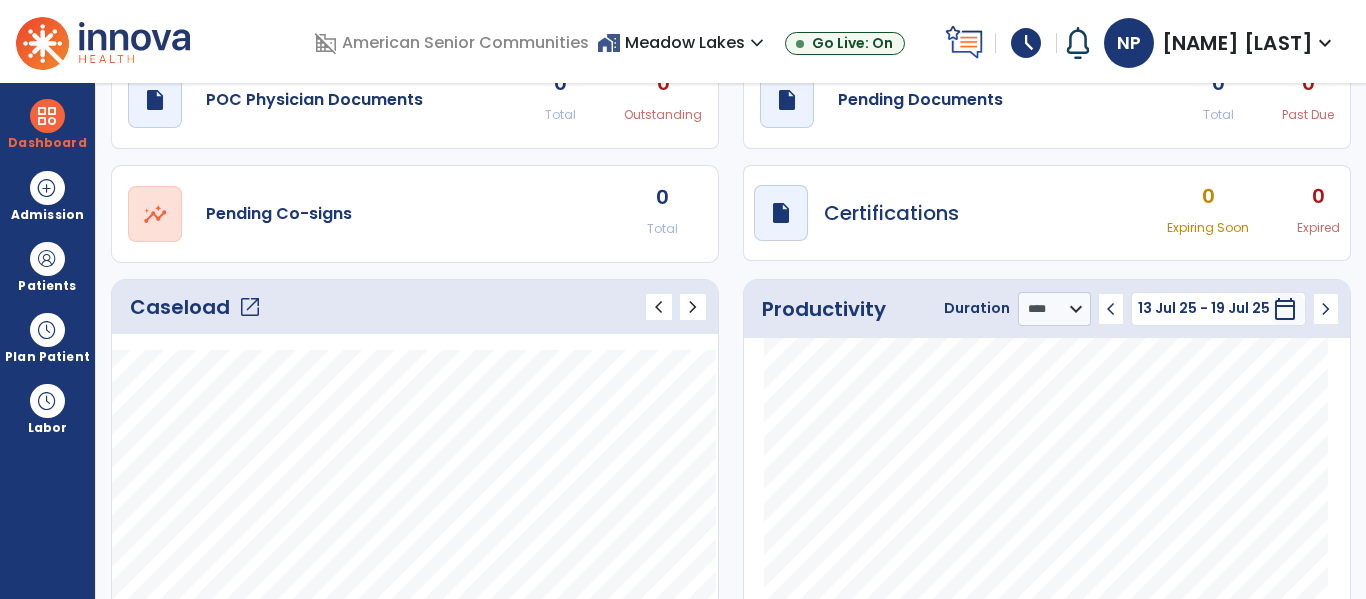 scroll, scrollTop: 103, scrollLeft: 0, axis: vertical 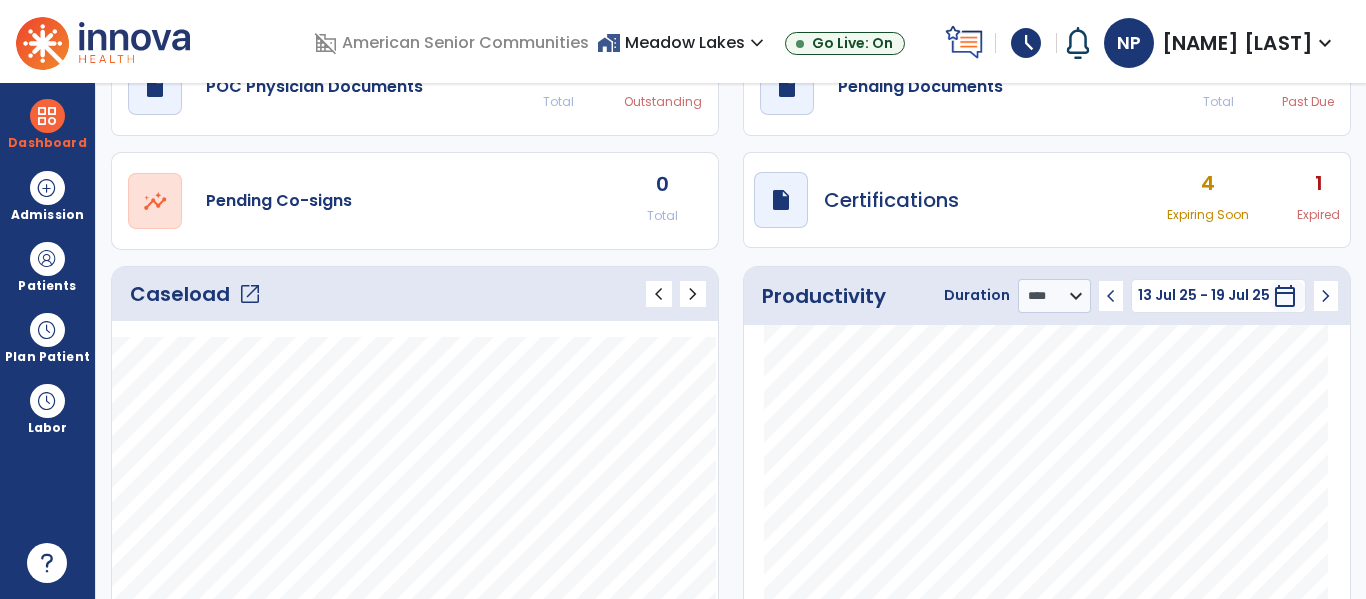 click on "open_in_new" 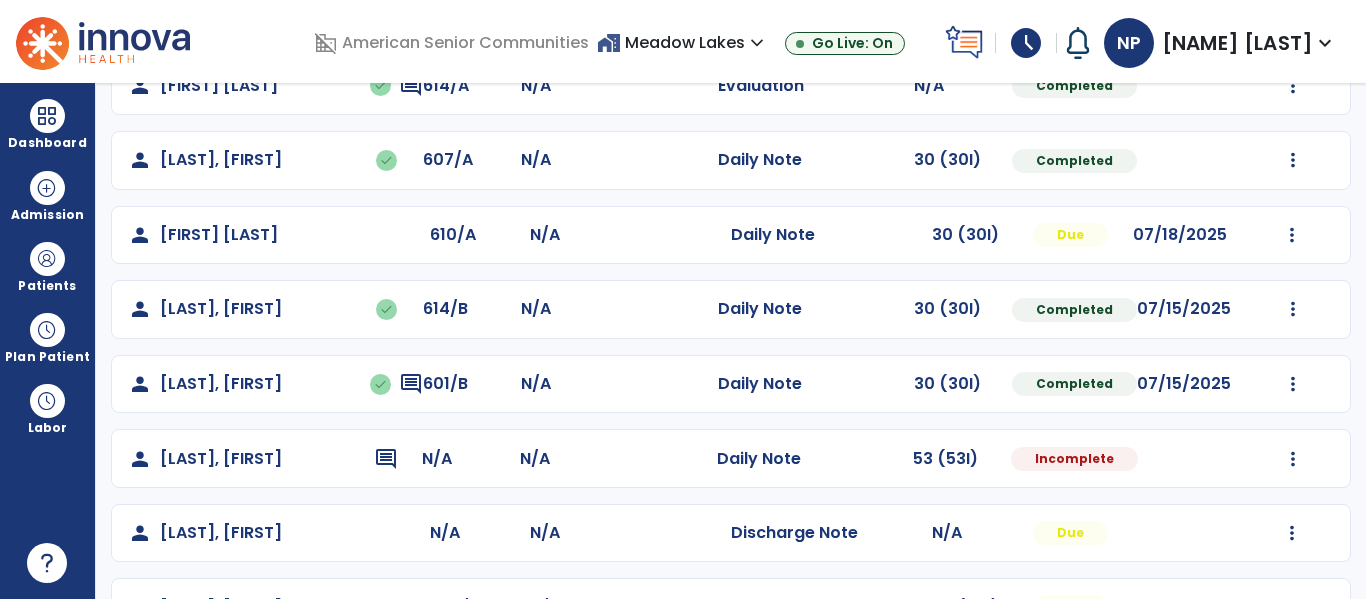 scroll, scrollTop: 572, scrollLeft: 0, axis: vertical 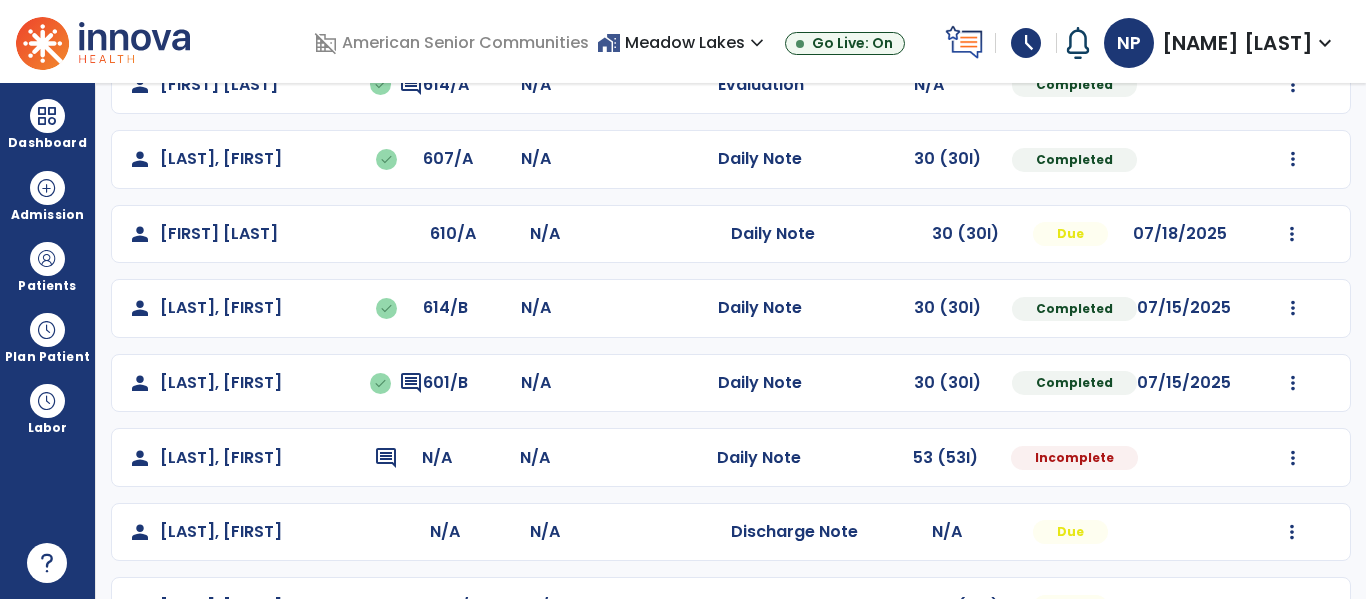 click on "Mark Visit As Complete   Reset Note   Open Document   G + C Mins" 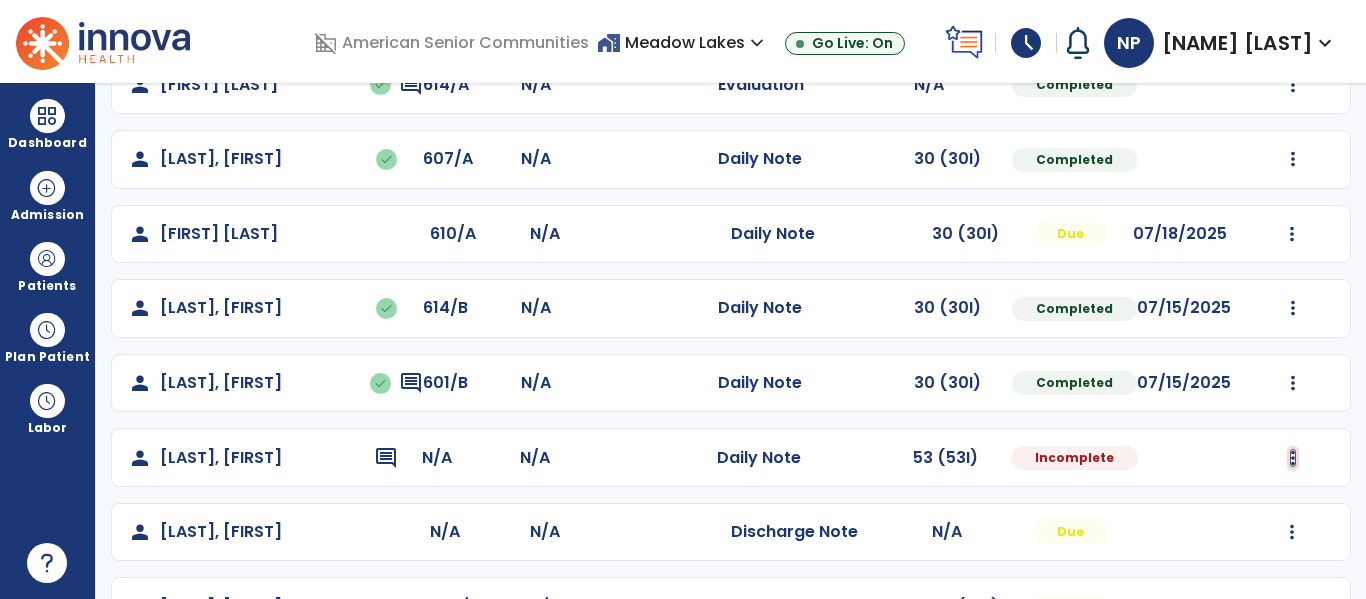 click at bounding box center (1293, -139) 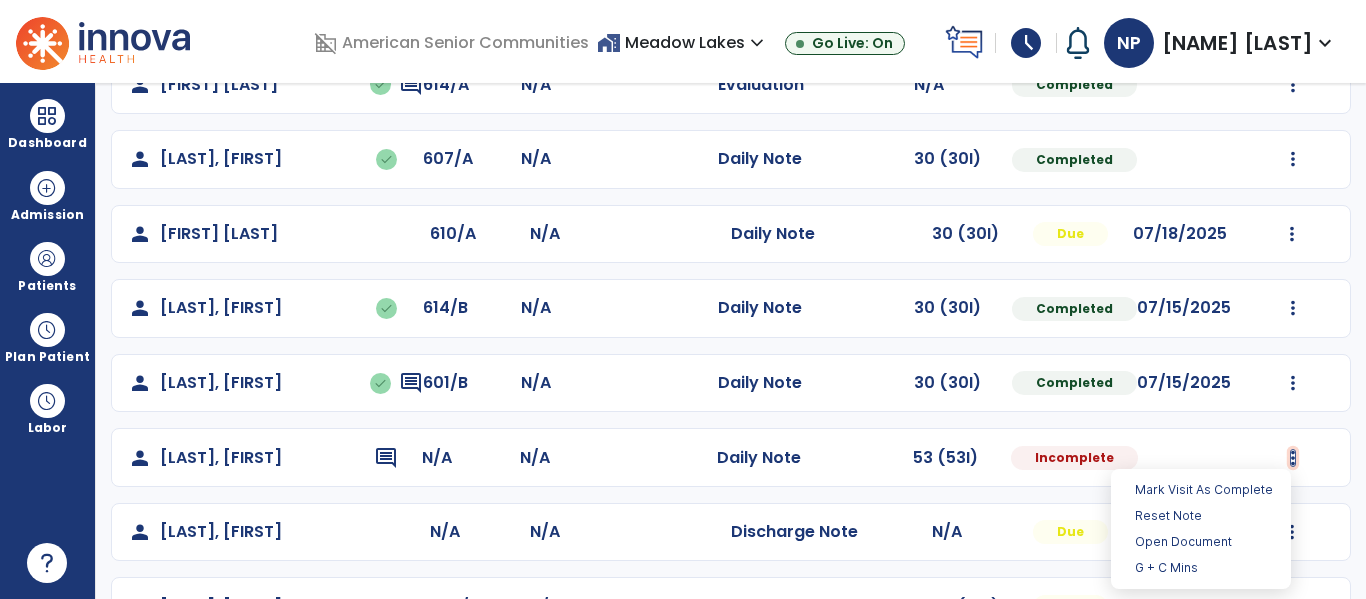 click at bounding box center (1293, 458) 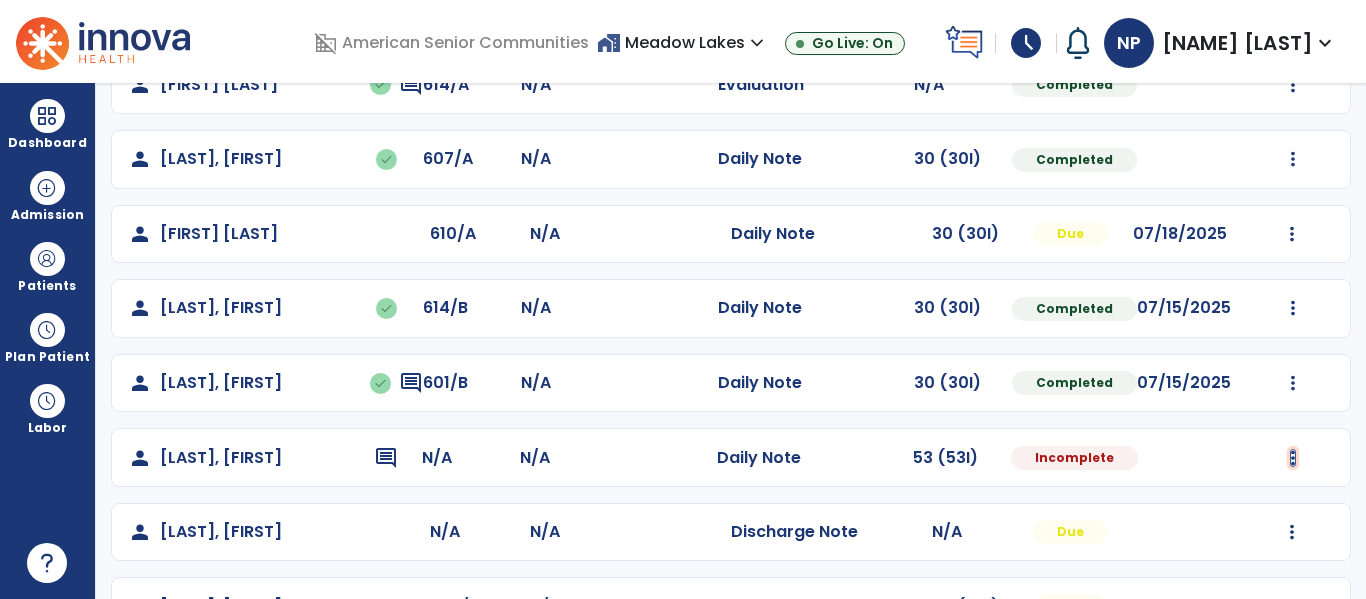 click at bounding box center [1293, -139] 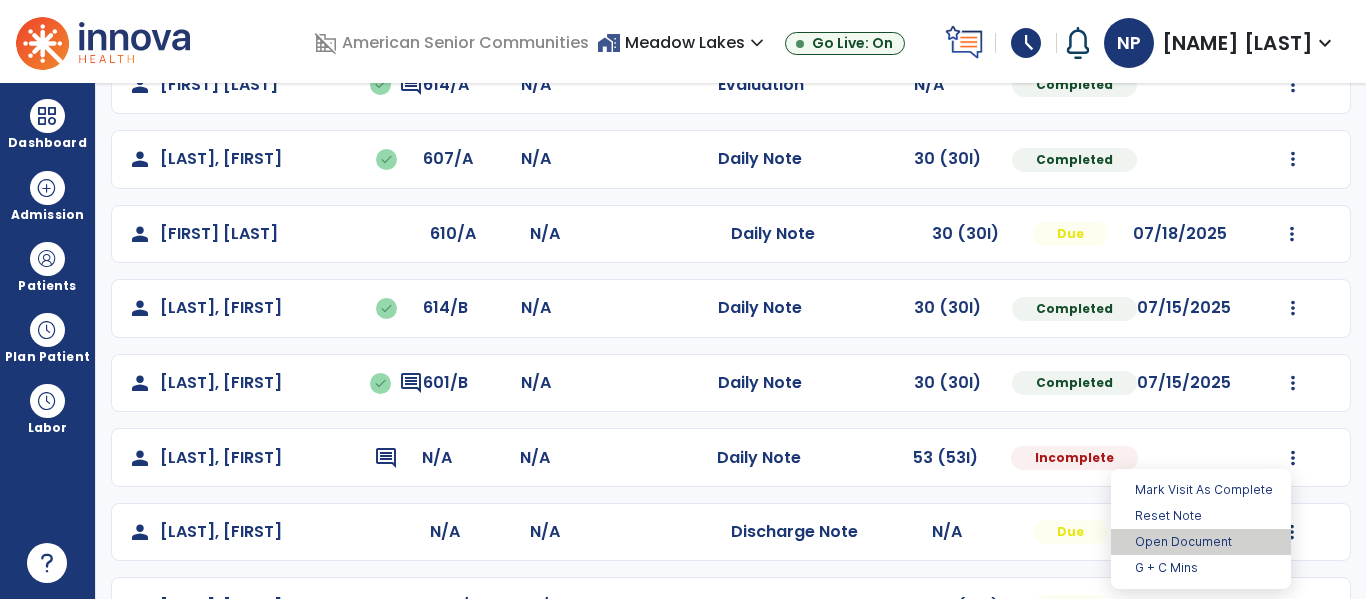 click on "Open Document" at bounding box center (1201, 542) 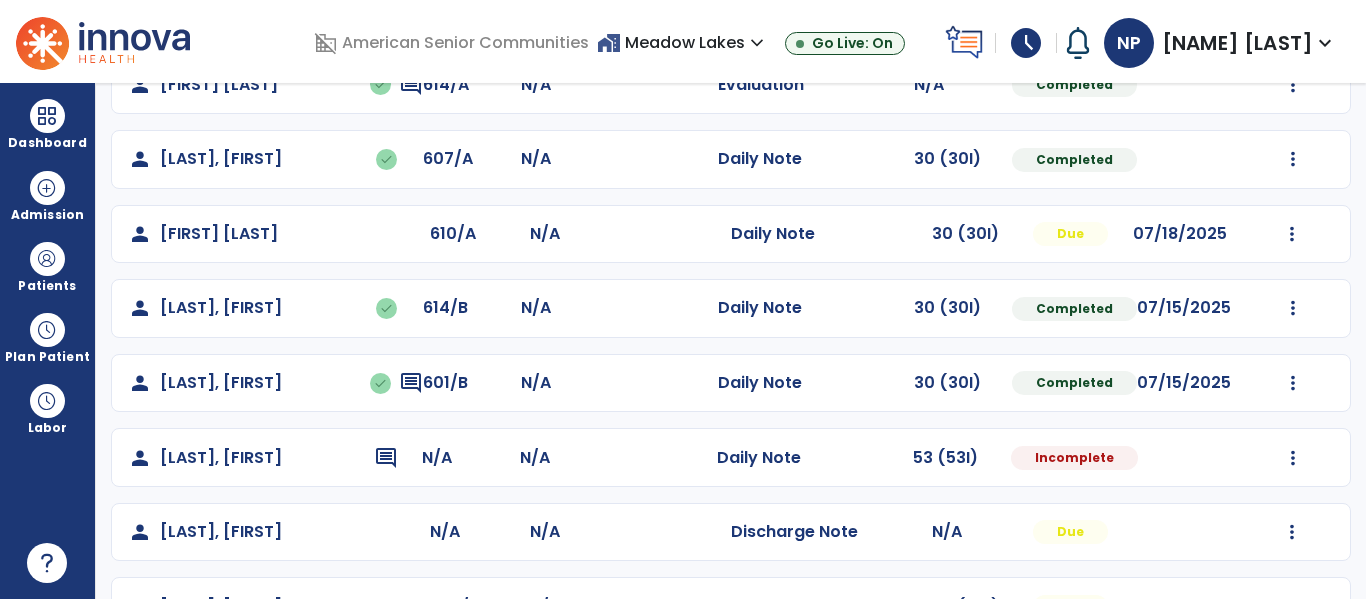 select on "*" 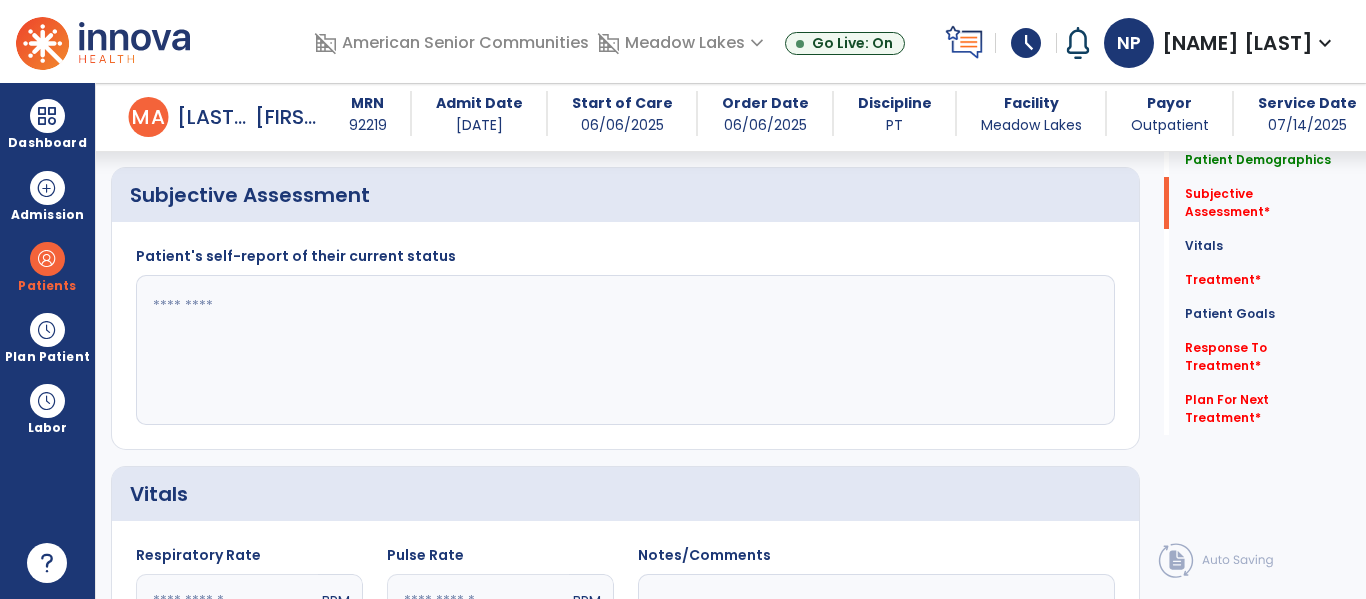 scroll, scrollTop: 399, scrollLeft: 0, axis: vertical 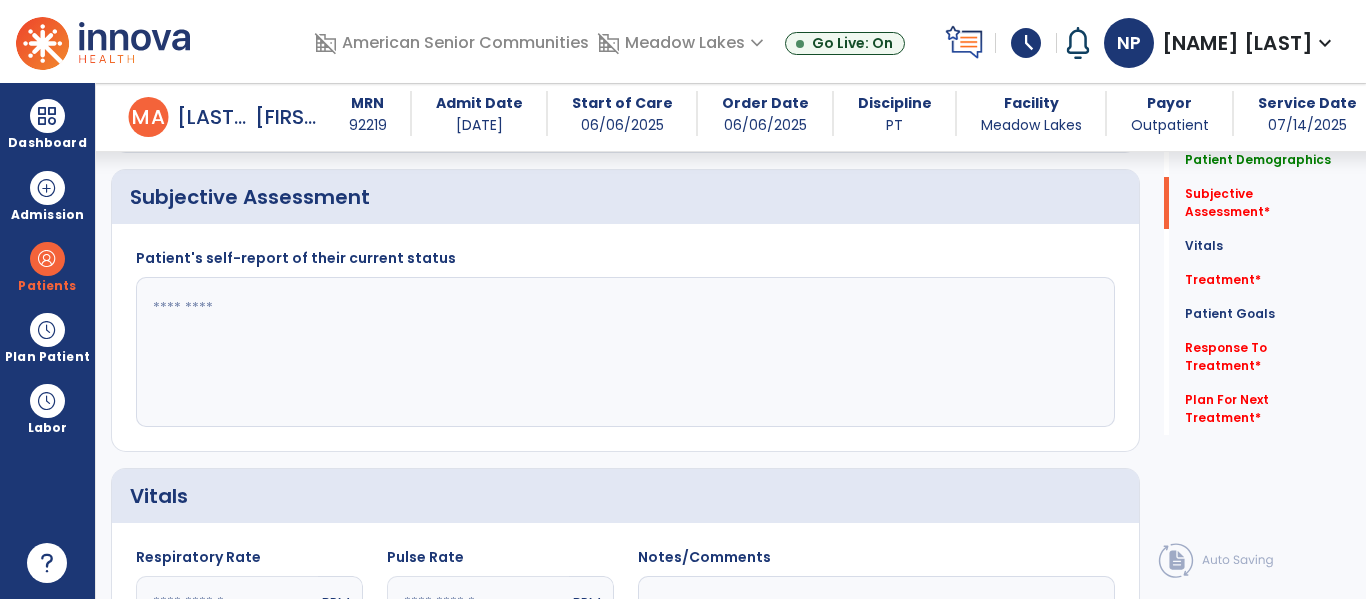 click 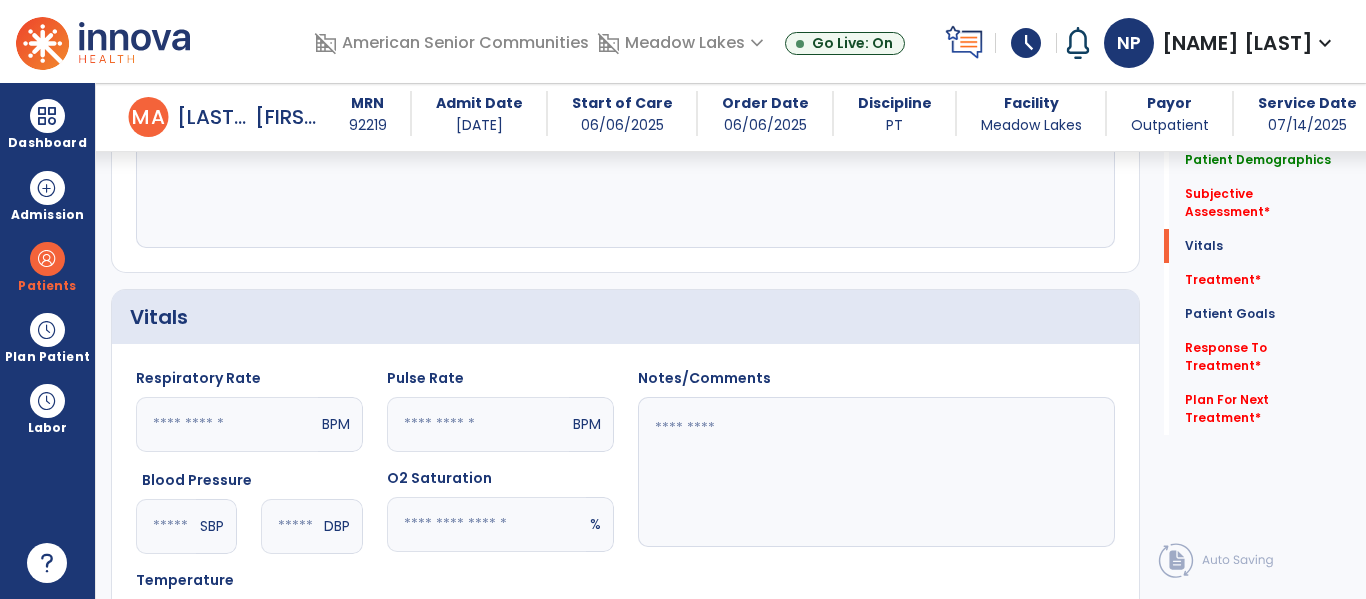scroll, scrollTop: 819, scrollLeft: 0, axis: vertical 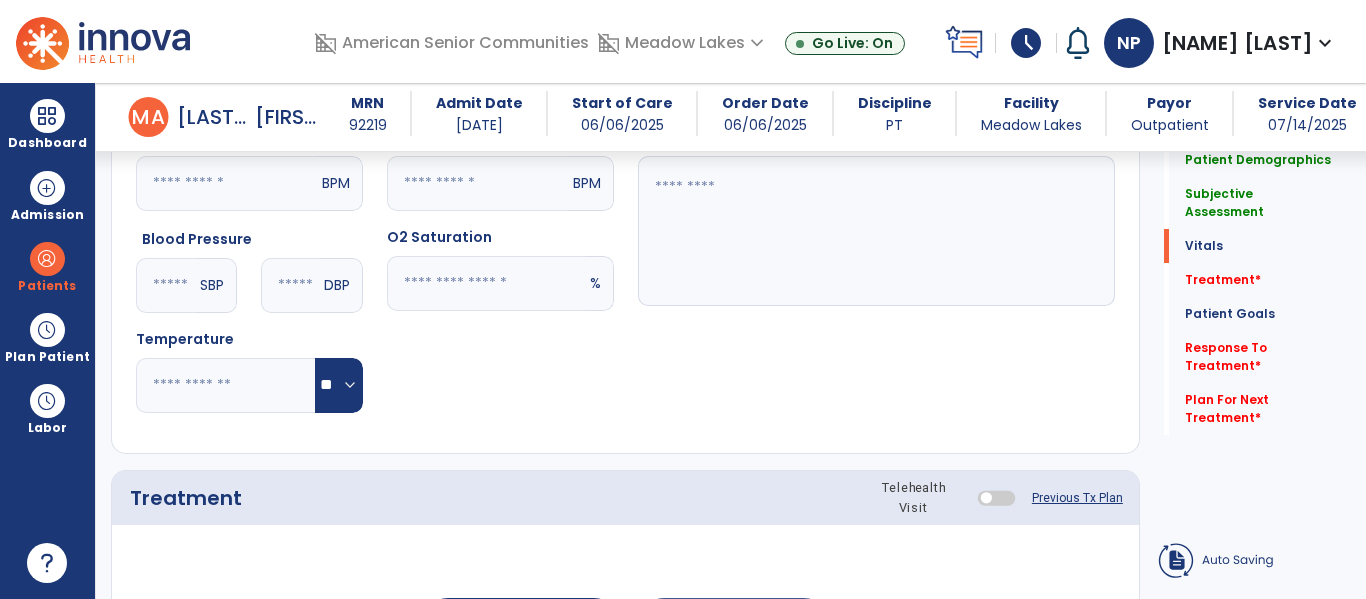 type on "**********" 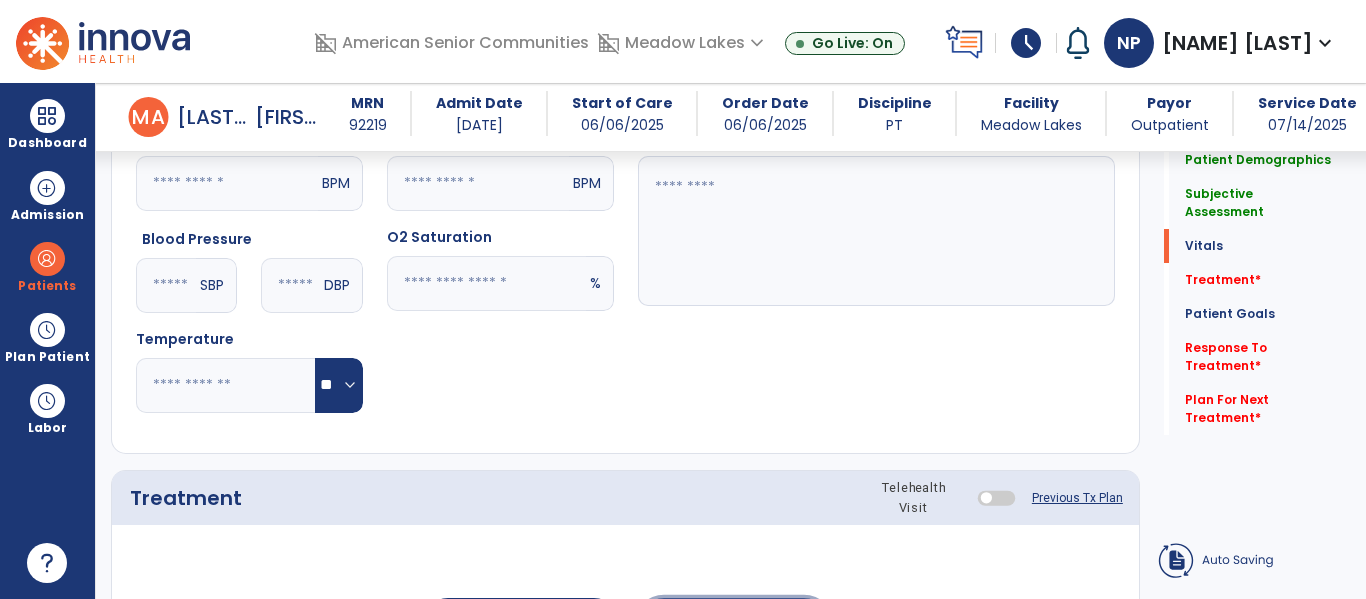 click on "add  Add Service Code" 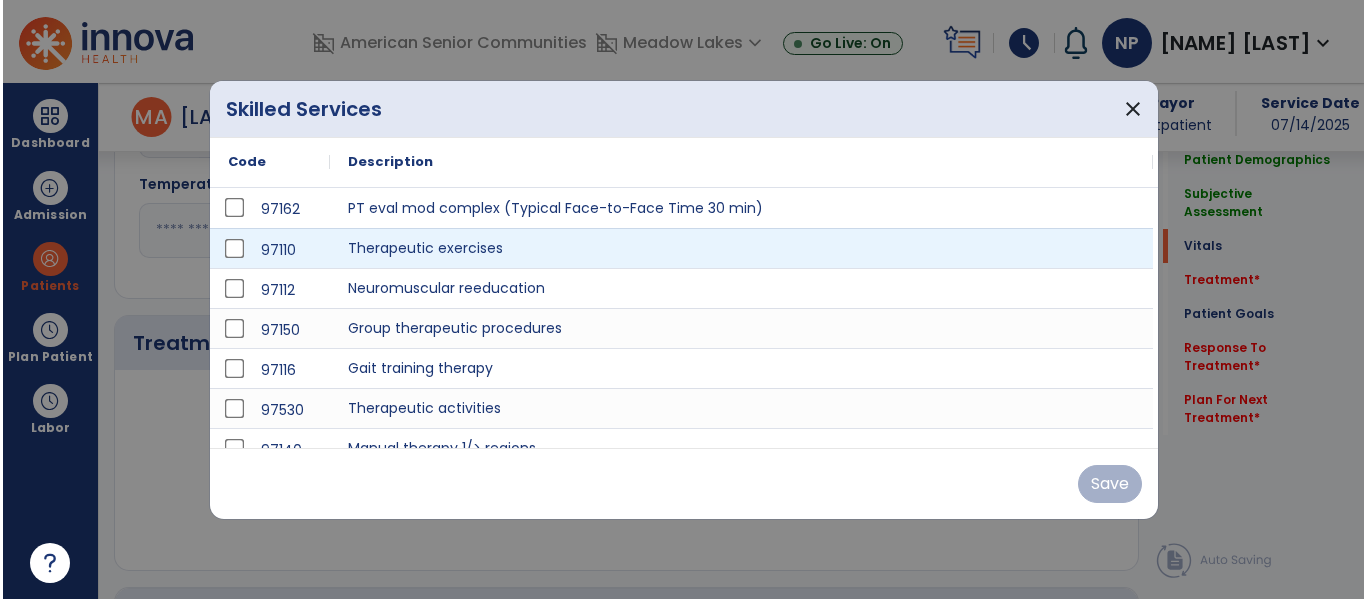 scroll, scrollTop: 974, scrollLeft: 0, axis: vertical 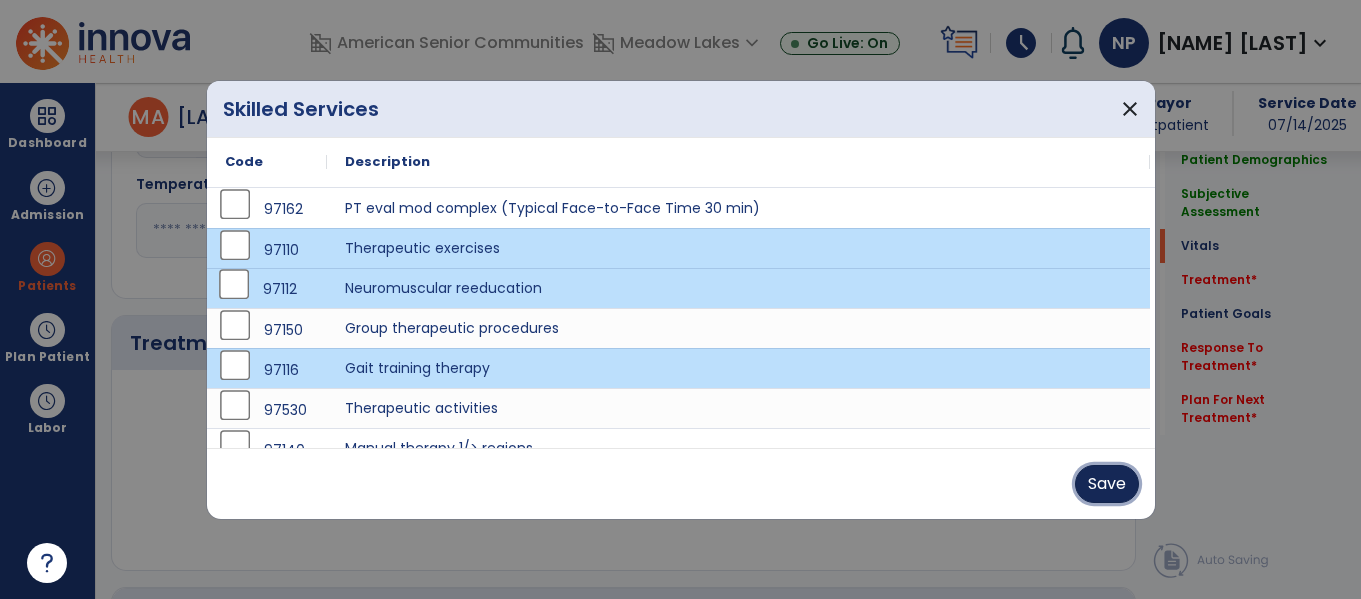 click on "Save" at bounding box center [1107, 484] 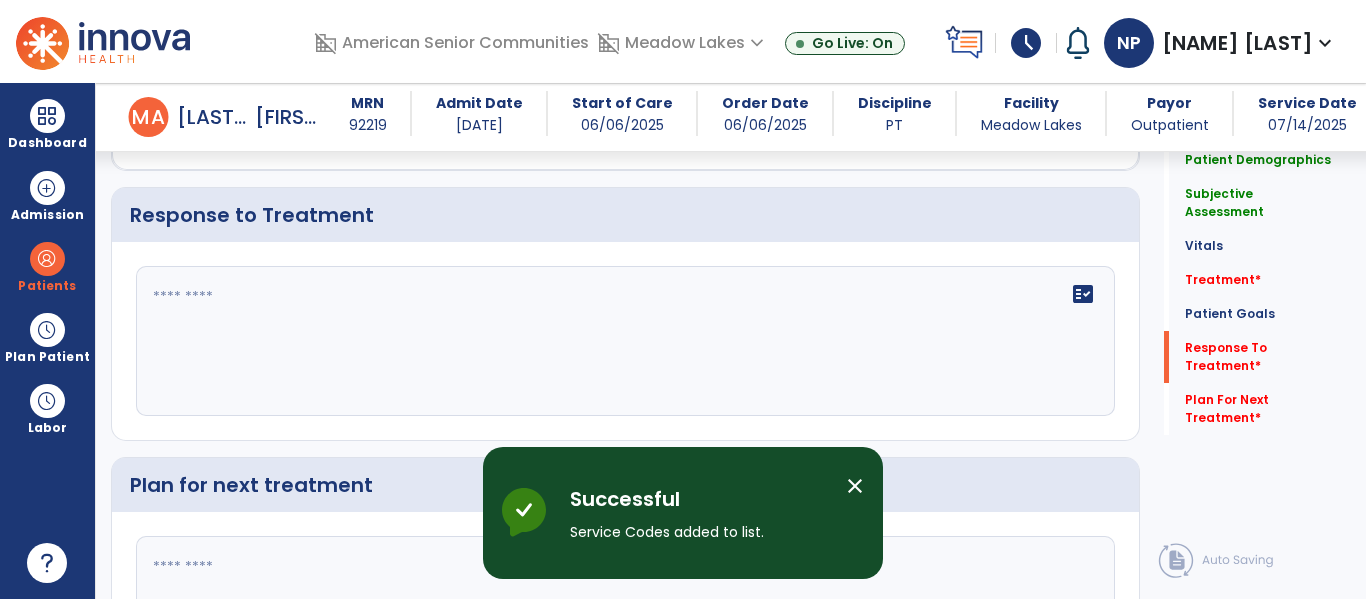 scroll, scrollTop: 2971, scrollLeft: 0, axis: vertical 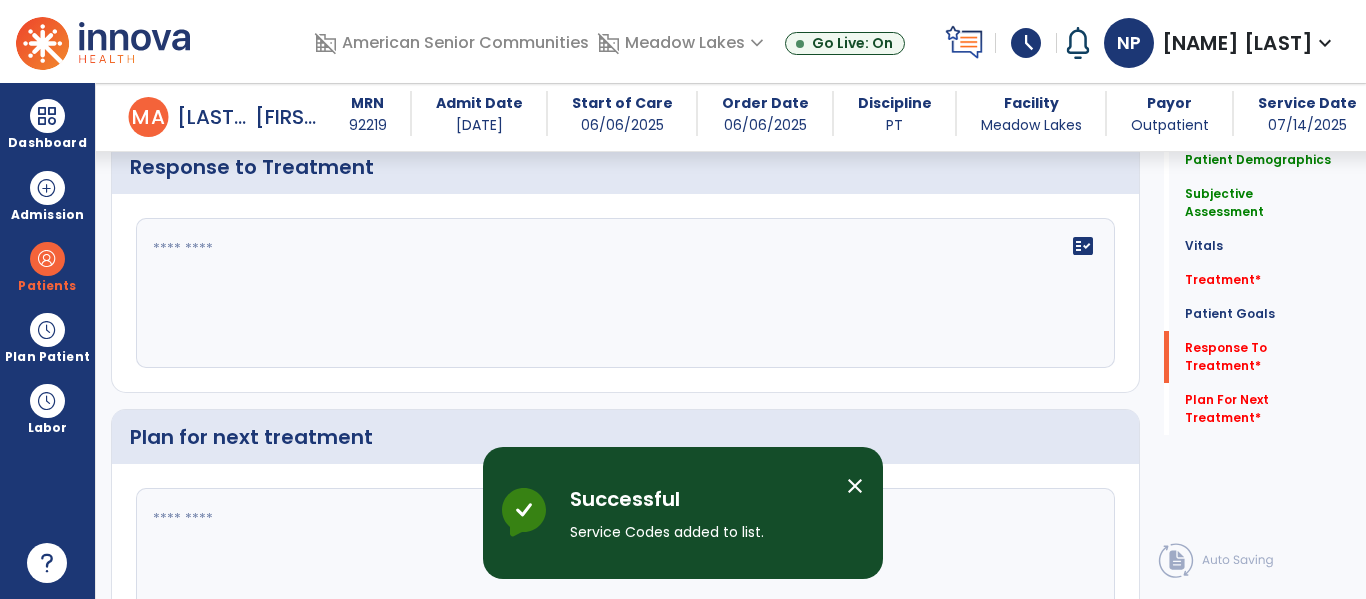 click 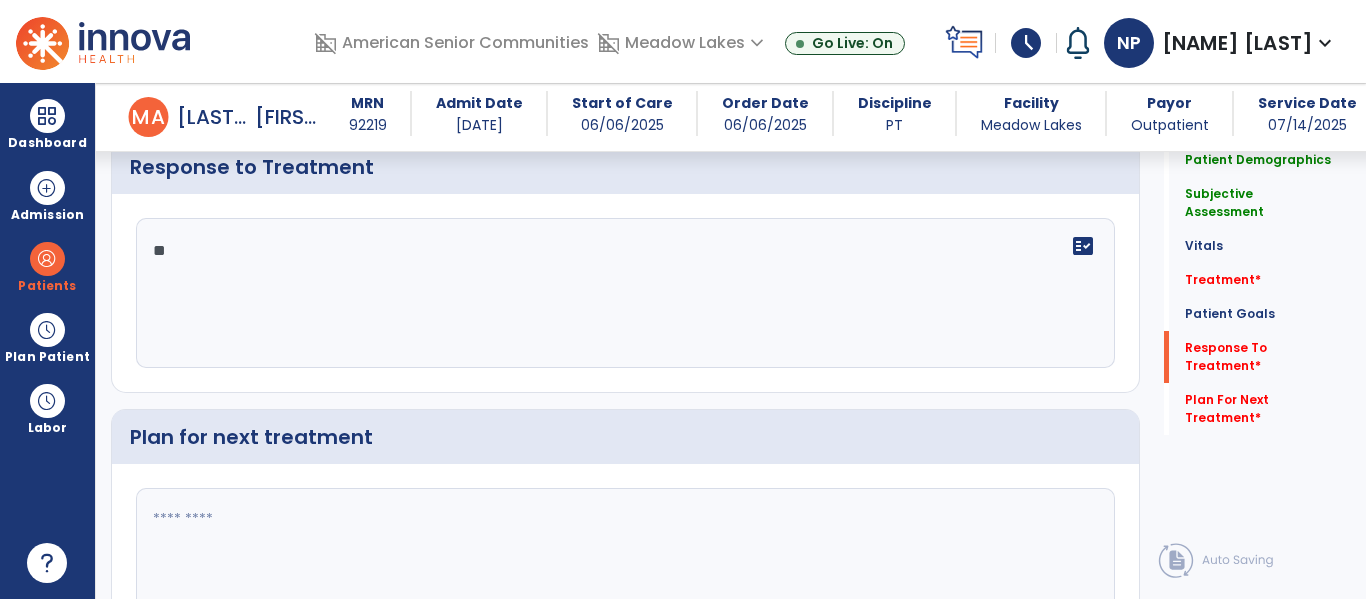 type on "*" 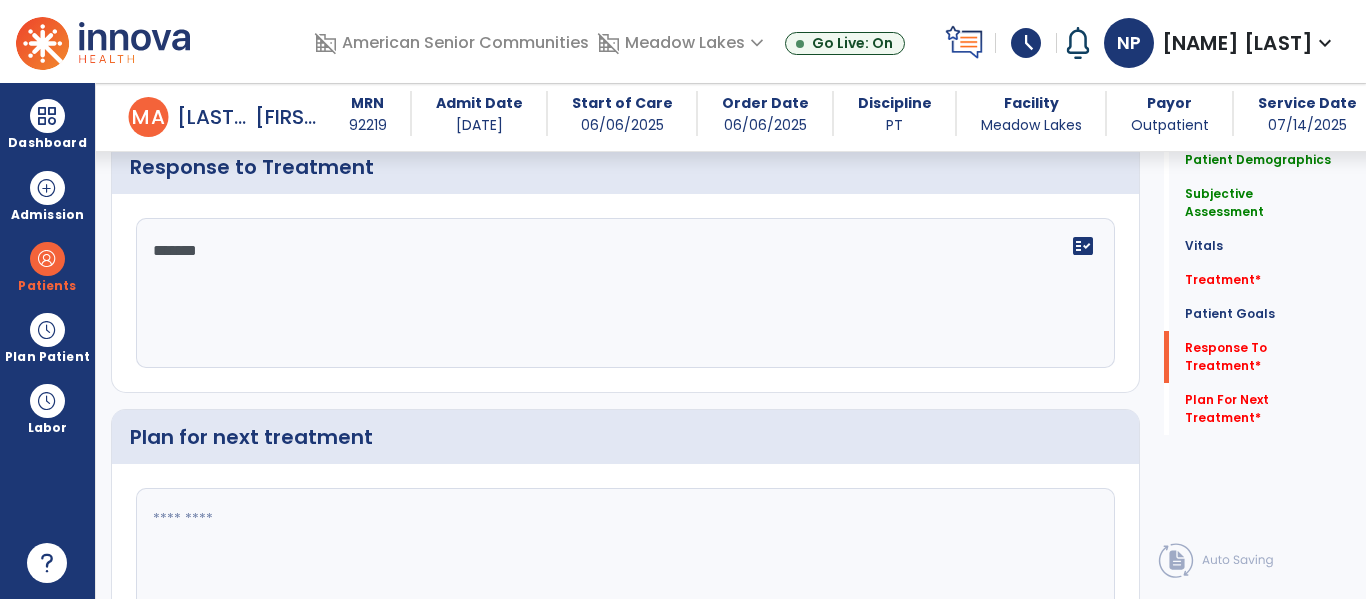 type on "********" 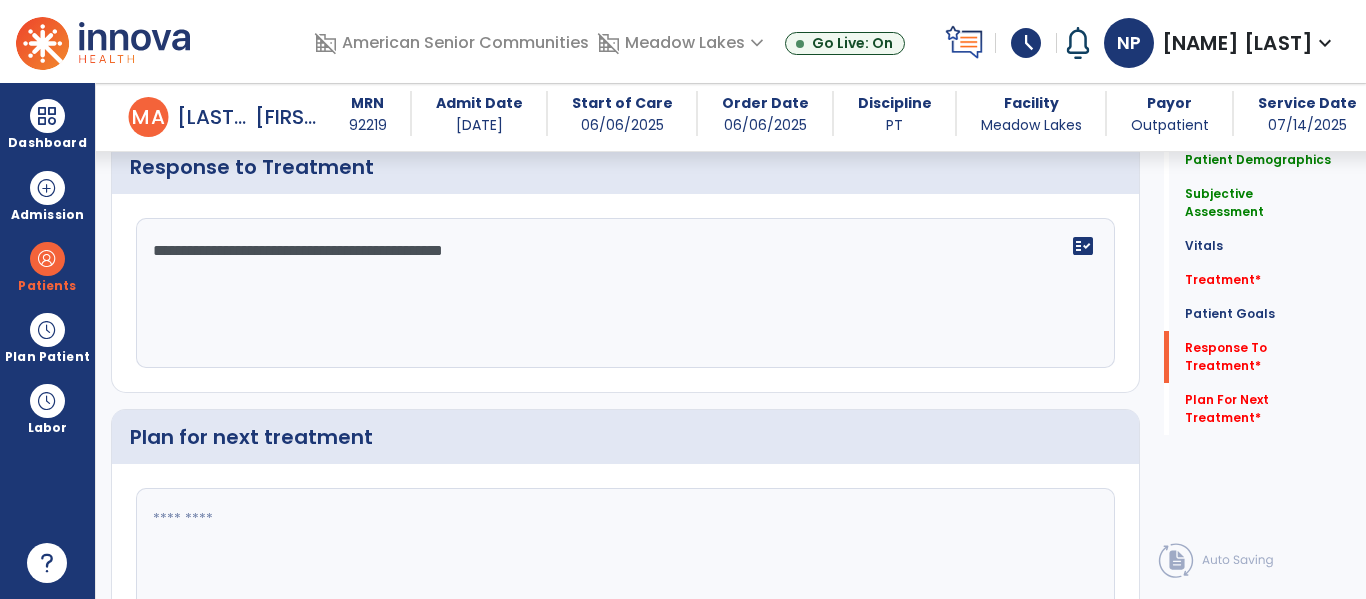 scroll, scrollTop: 3059, scrollLeft: 0, axis: vertical 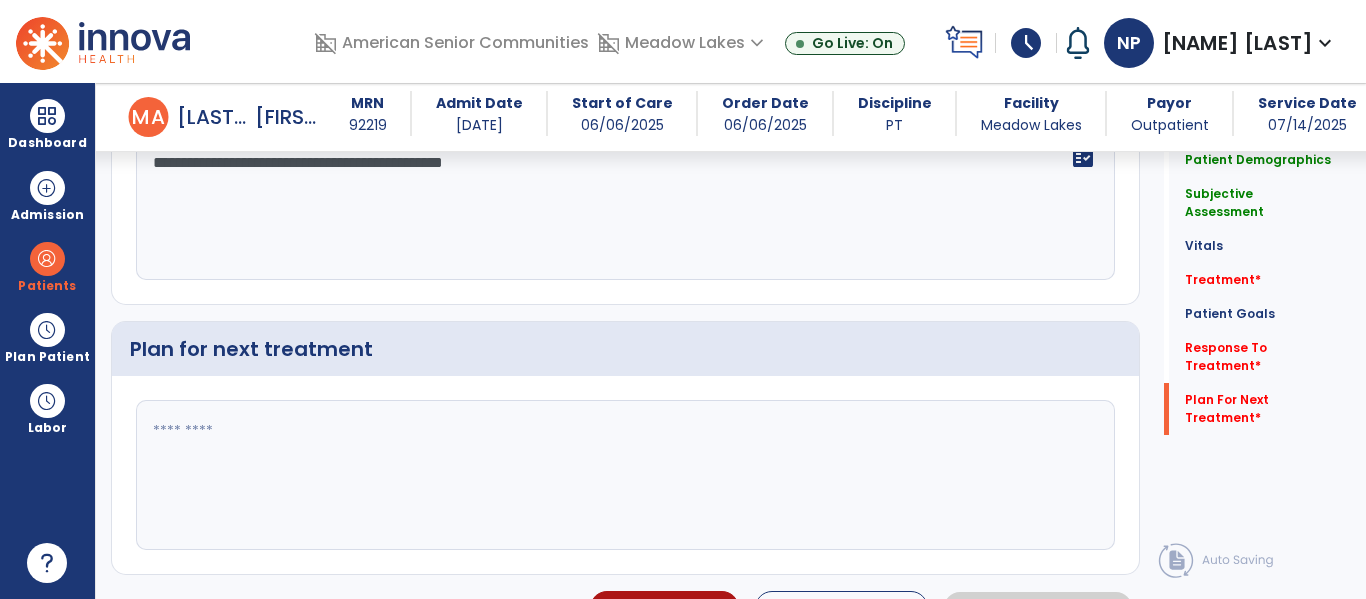 type on "**********" 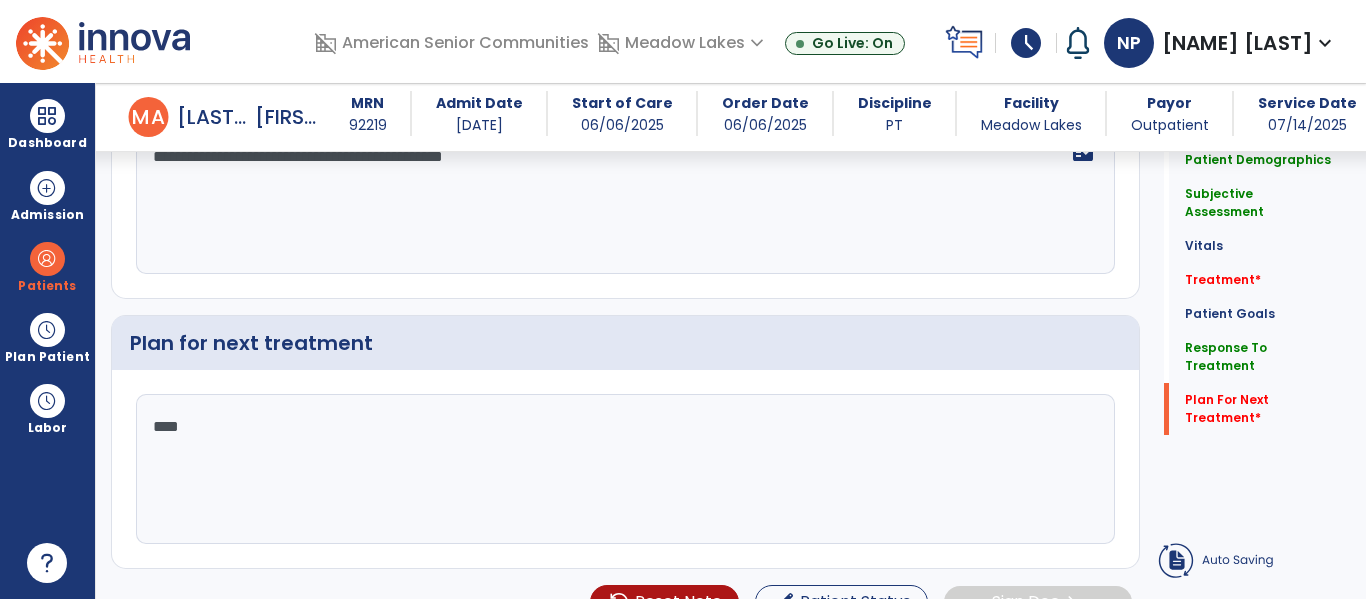 type on "*****" 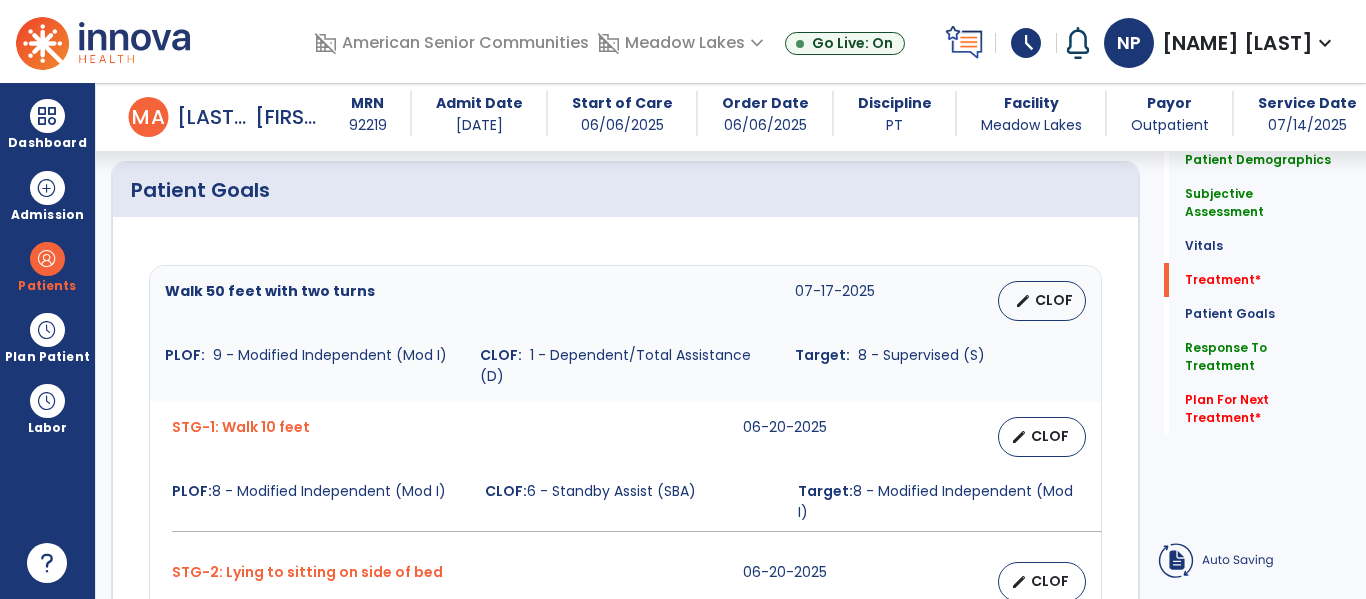 scroll, scrollTop: 0, scrollLeft: 0, axis: both 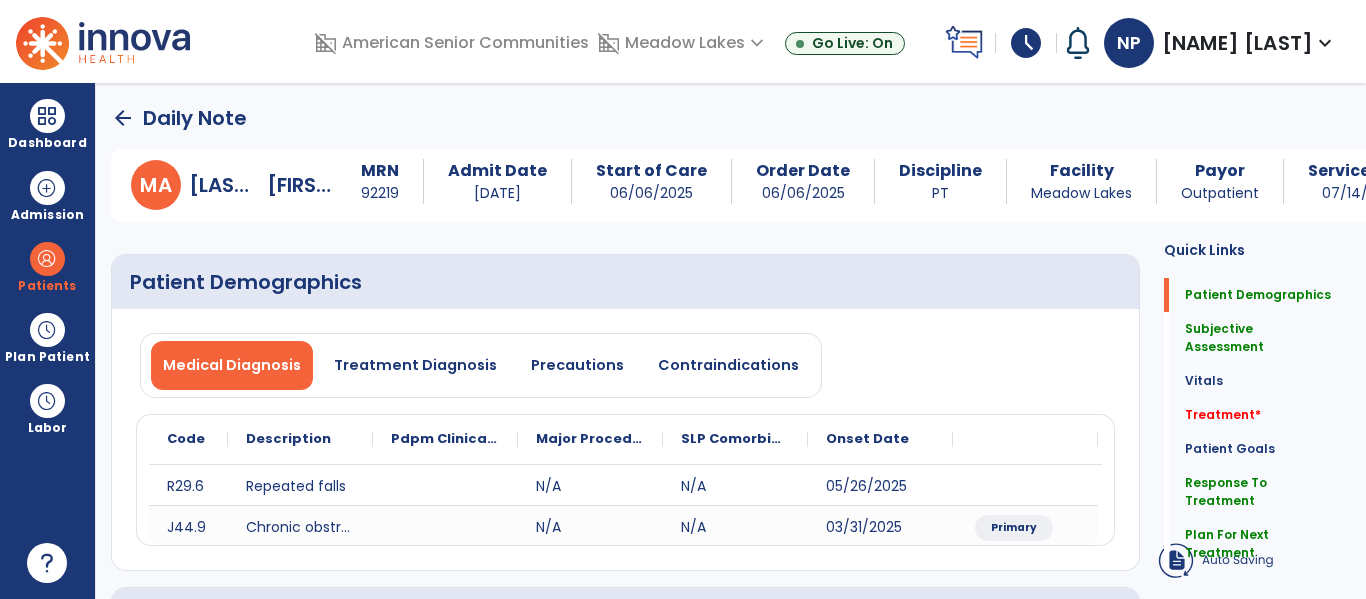 click on "arrow_back" 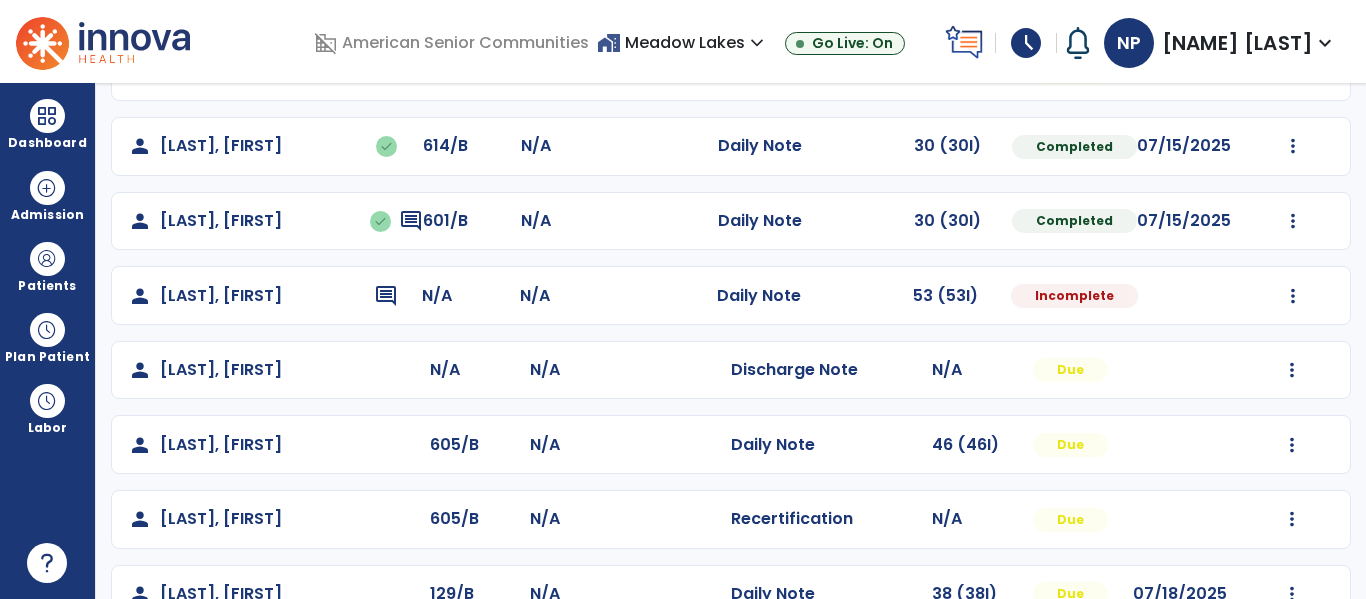 scroll, scrollTop: 746, scrollLeft: 0, axis: vertical 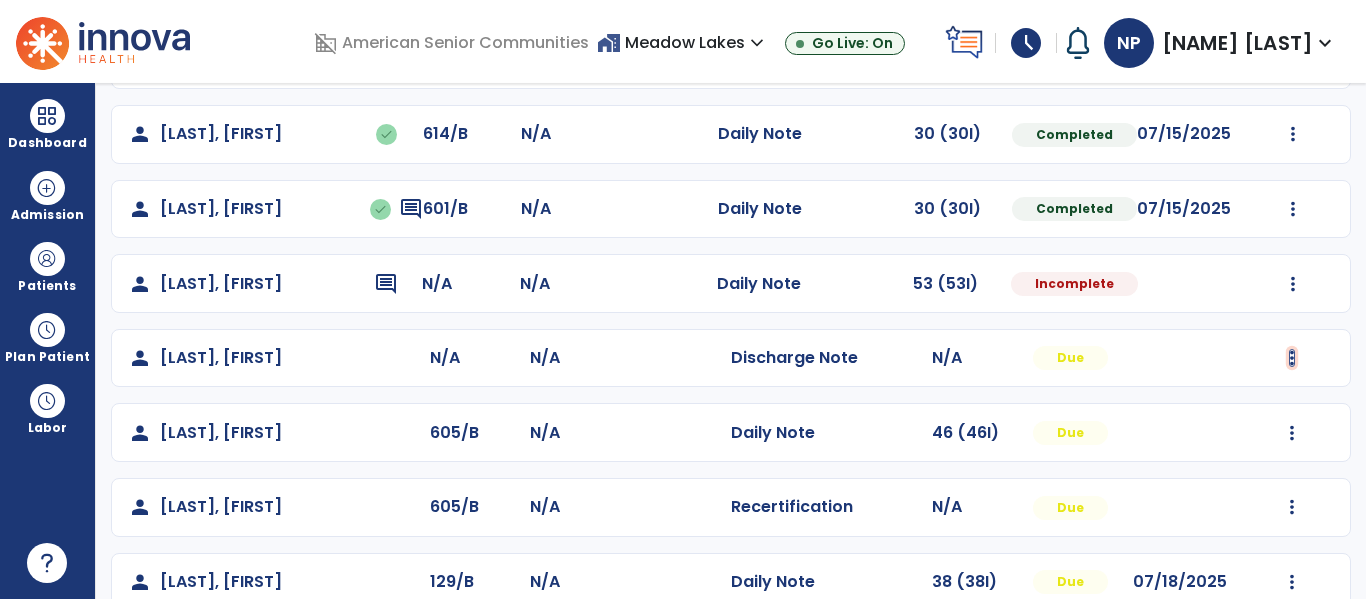 click at bounding box center (1293, -313) 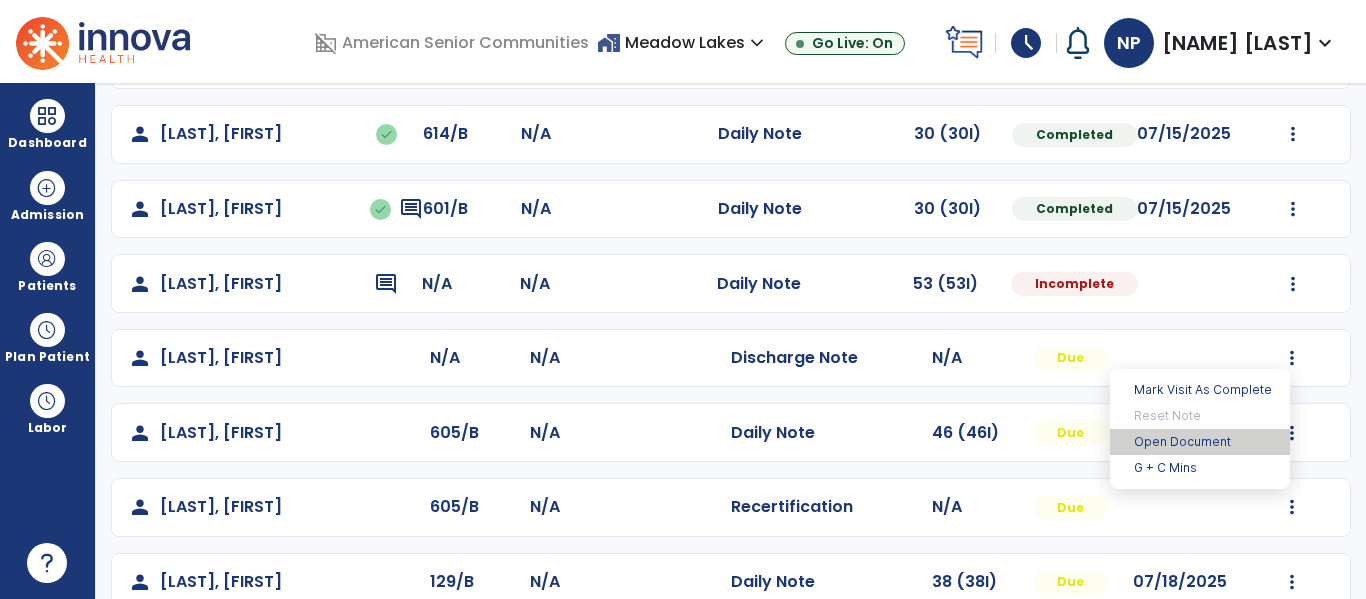 click on "Open Document" at bounding box center (1200, 442) 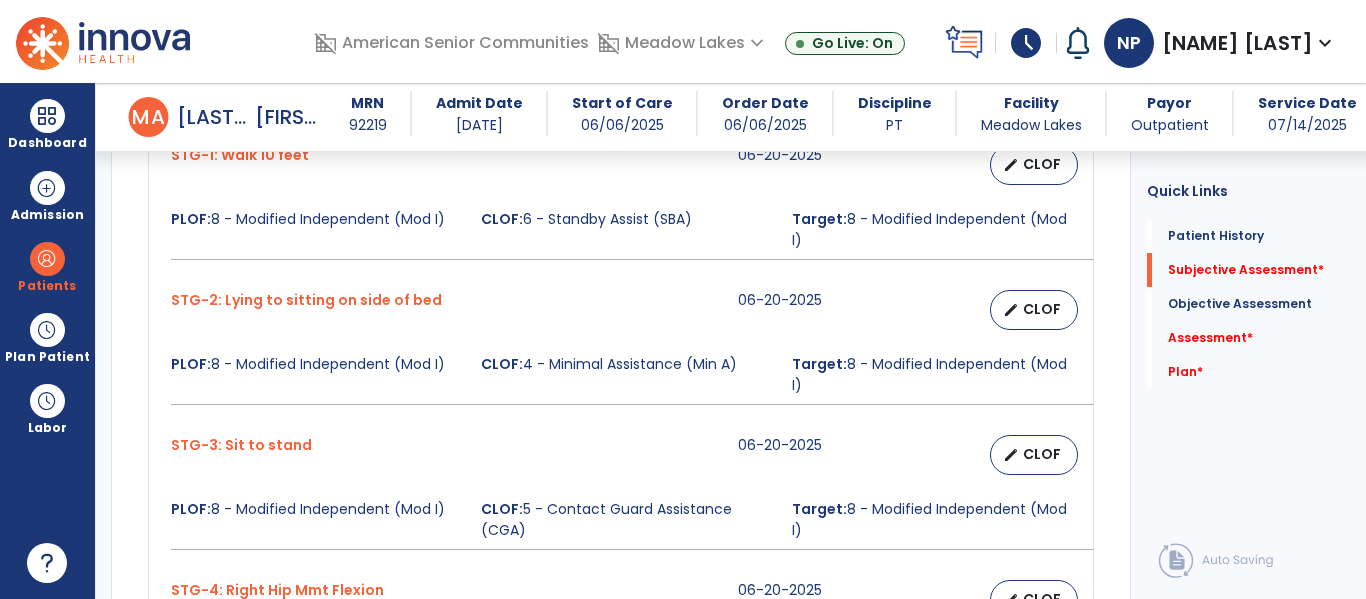 scroll, scrollTop: 992, scrollLeft: 0, axis: vertical 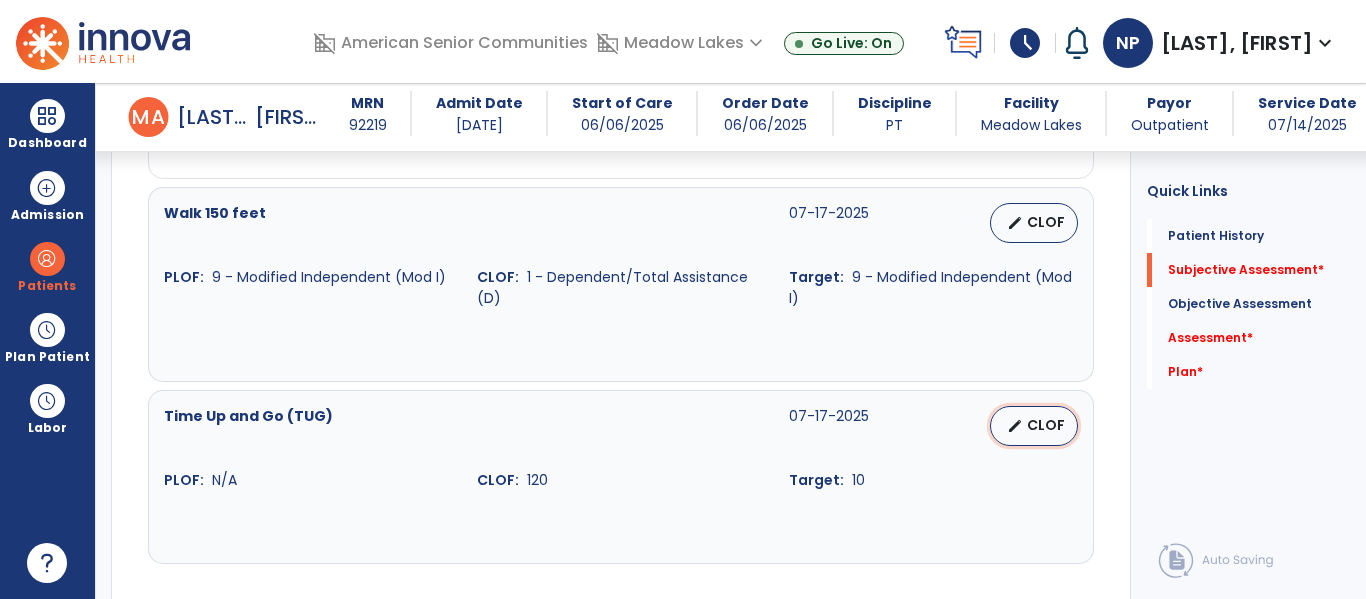click on "CLOF" at bounding box center (1046, 425) 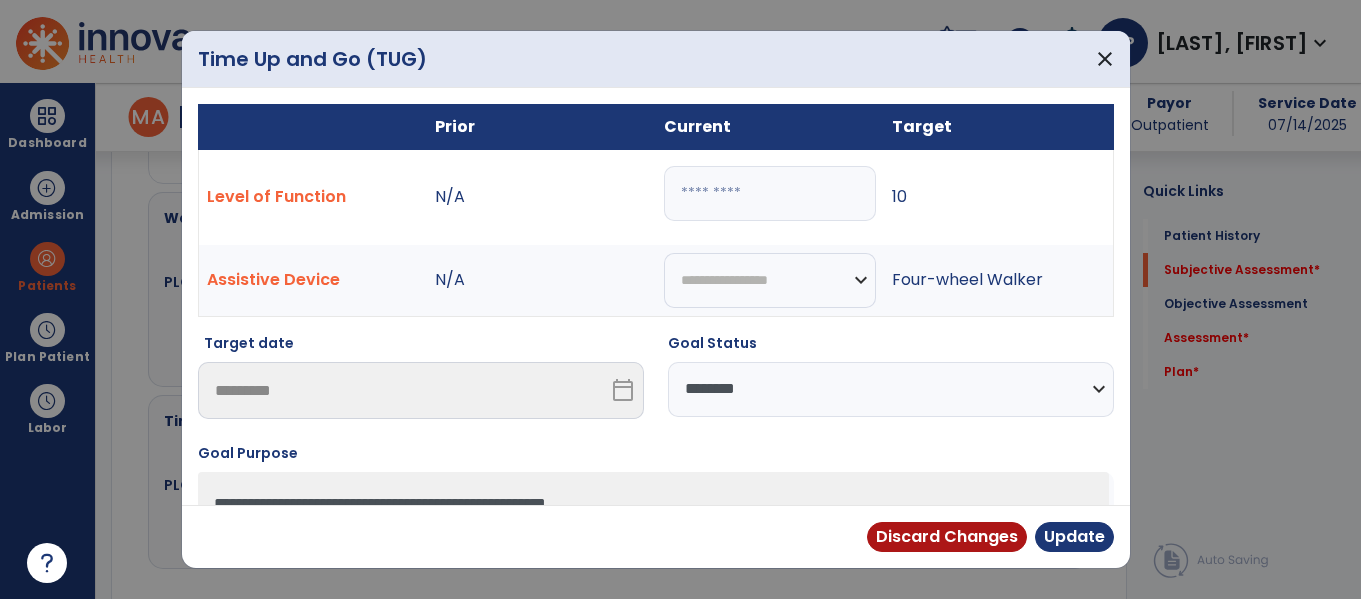 scroll, scrollTop: 1619, scrollLeft: 0, axis: vertical 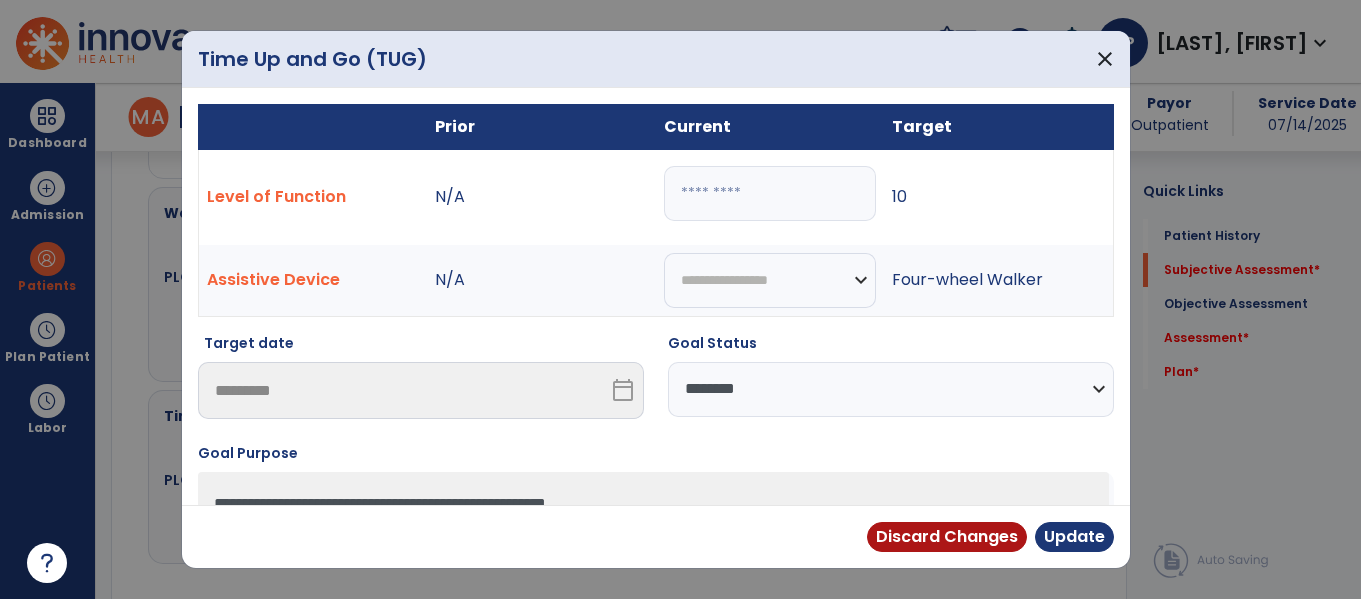 click on "***" at bounding box center [770, 193] 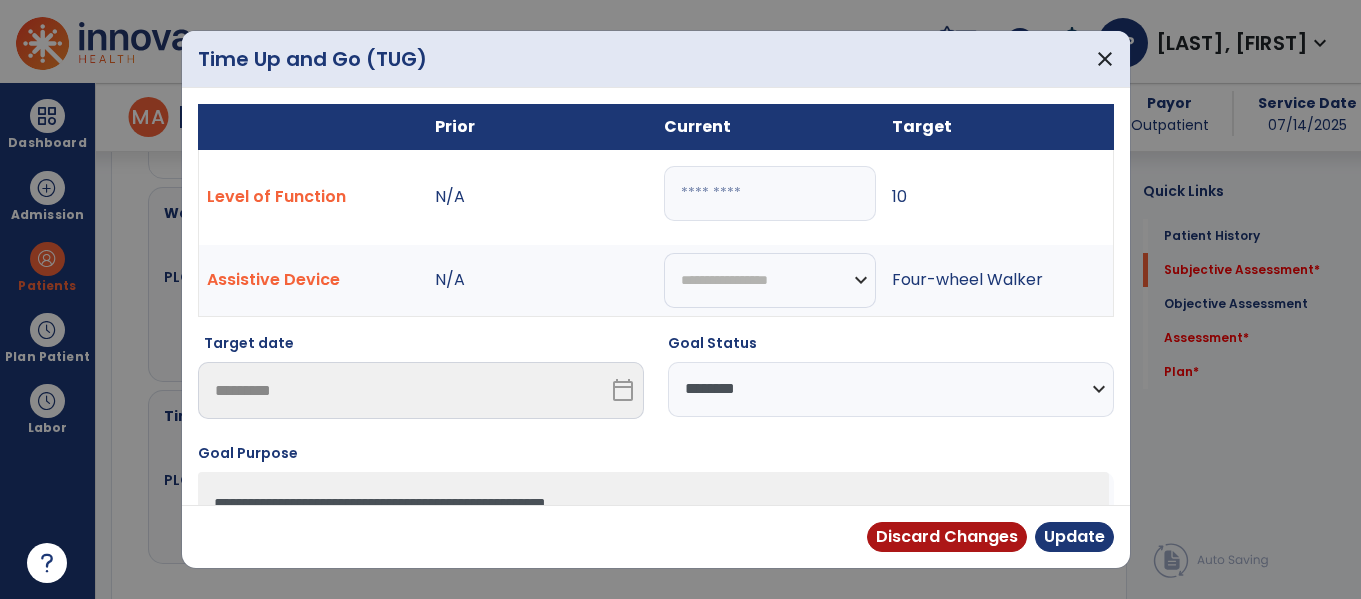 type on "*" 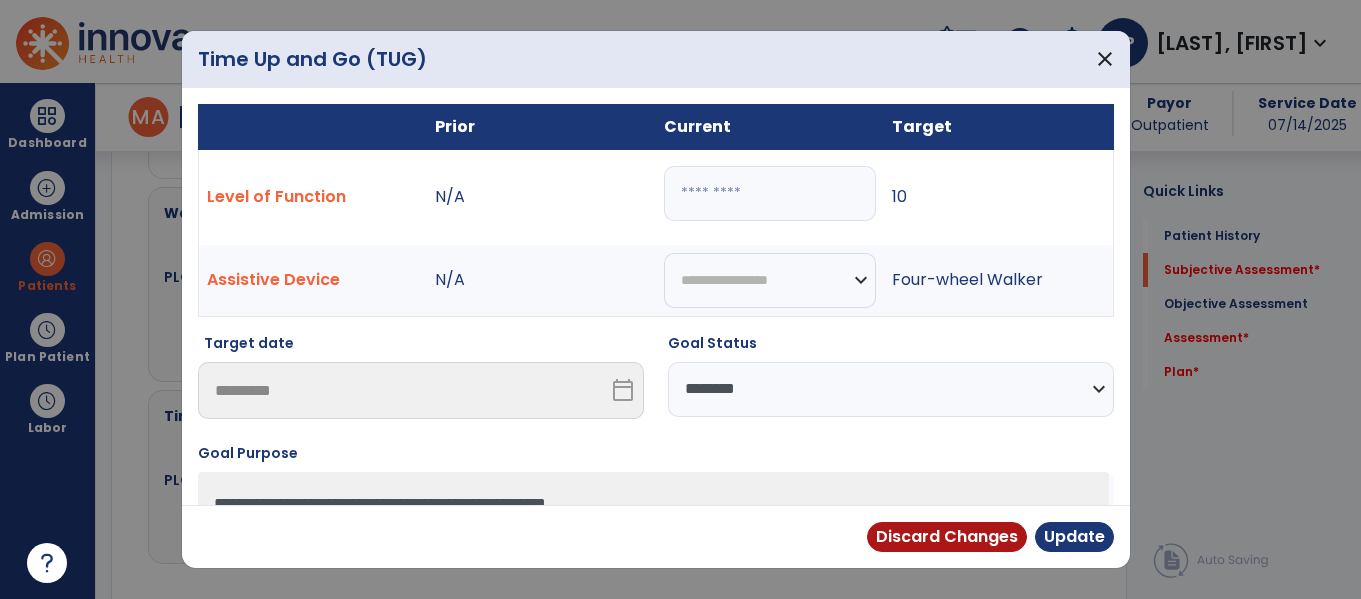 type on "**" 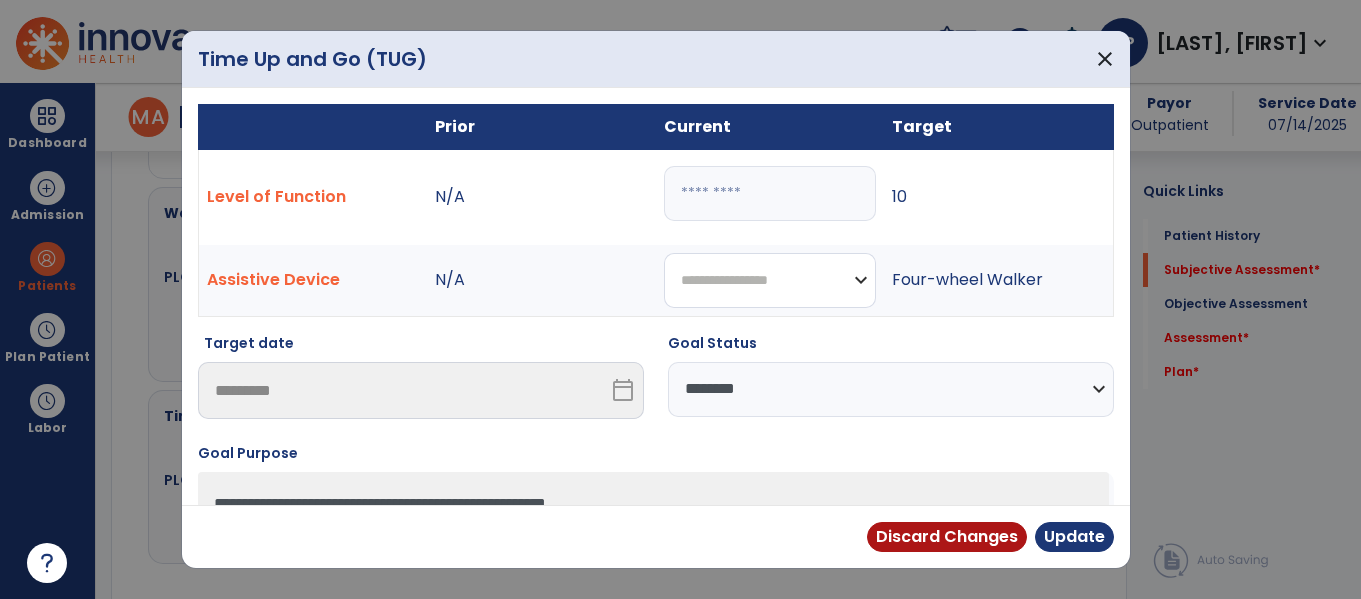 click on "**********" at bounding box center [770, 280] 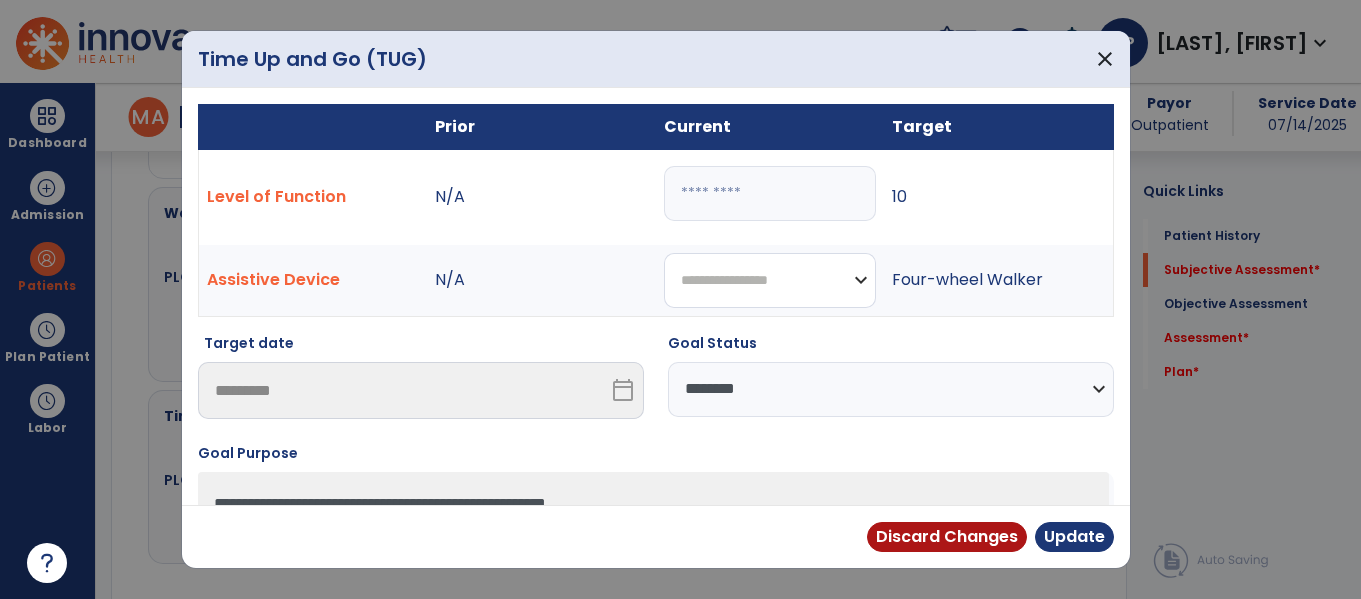 select on "**********" 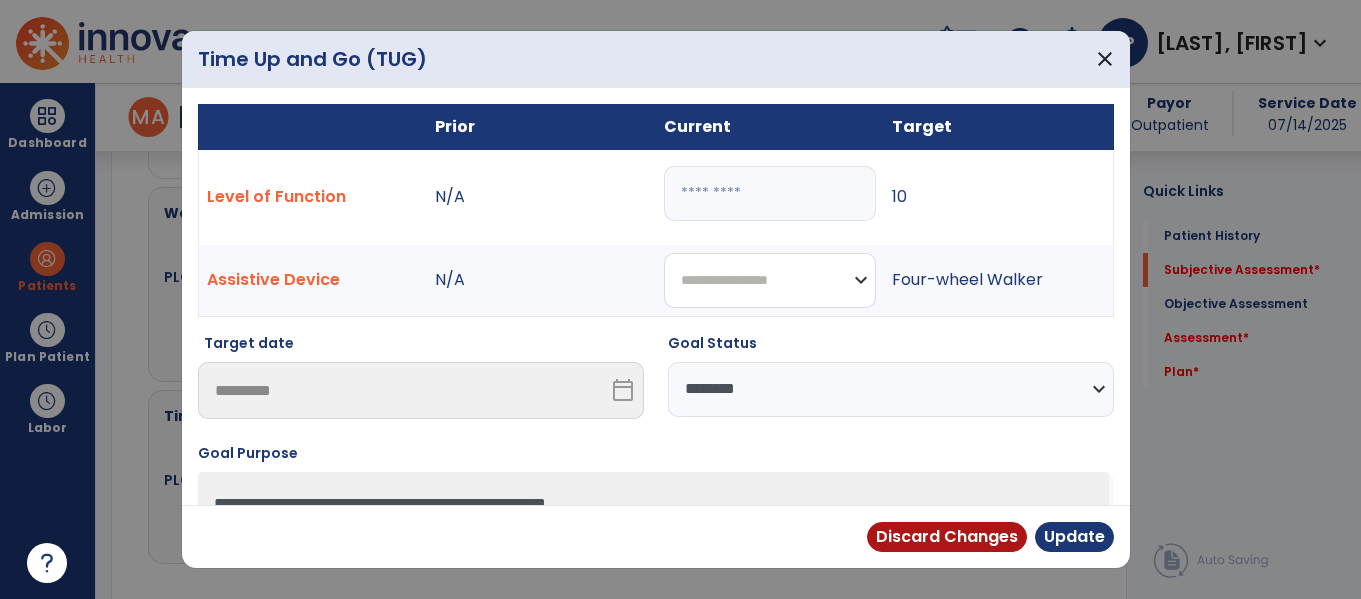 click on "**********" at bounding box center (770, 280) 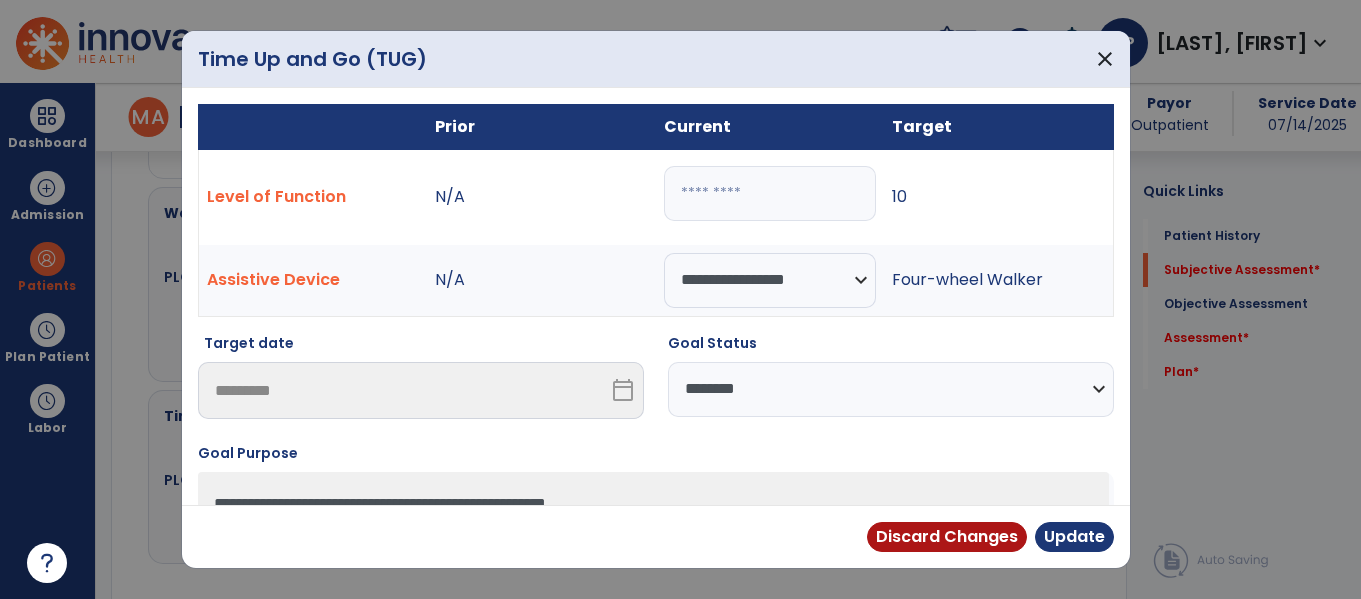 click on "**********" at bounding box center [891, 389] 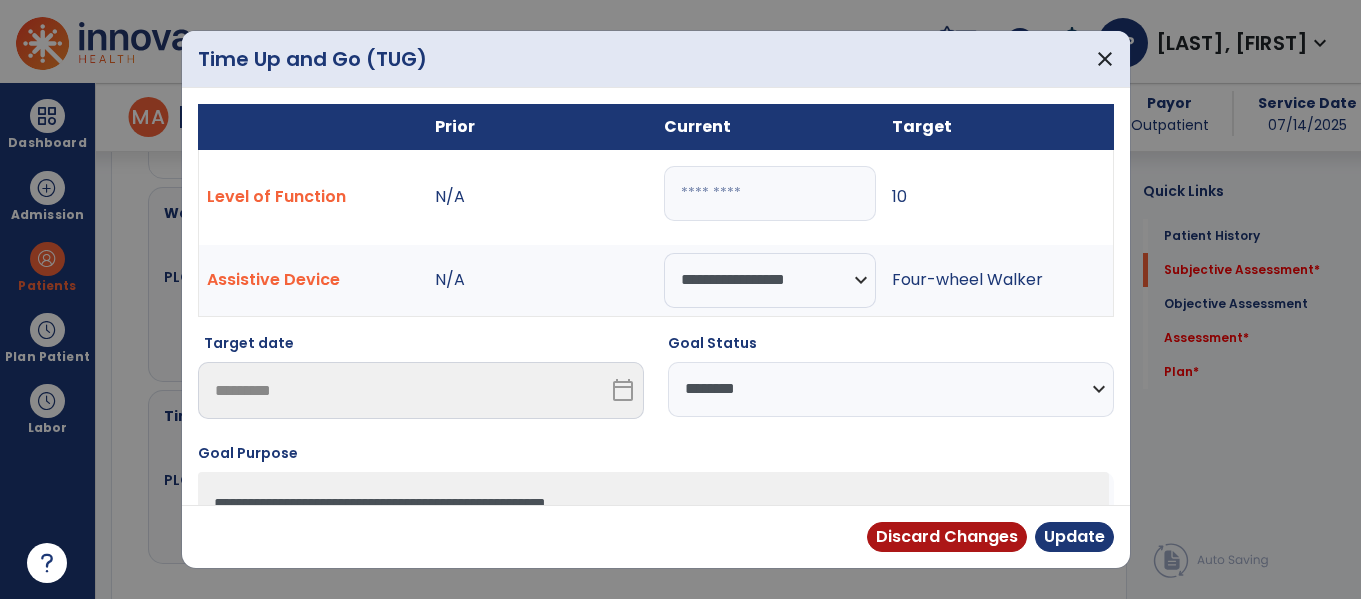 select on "**********" 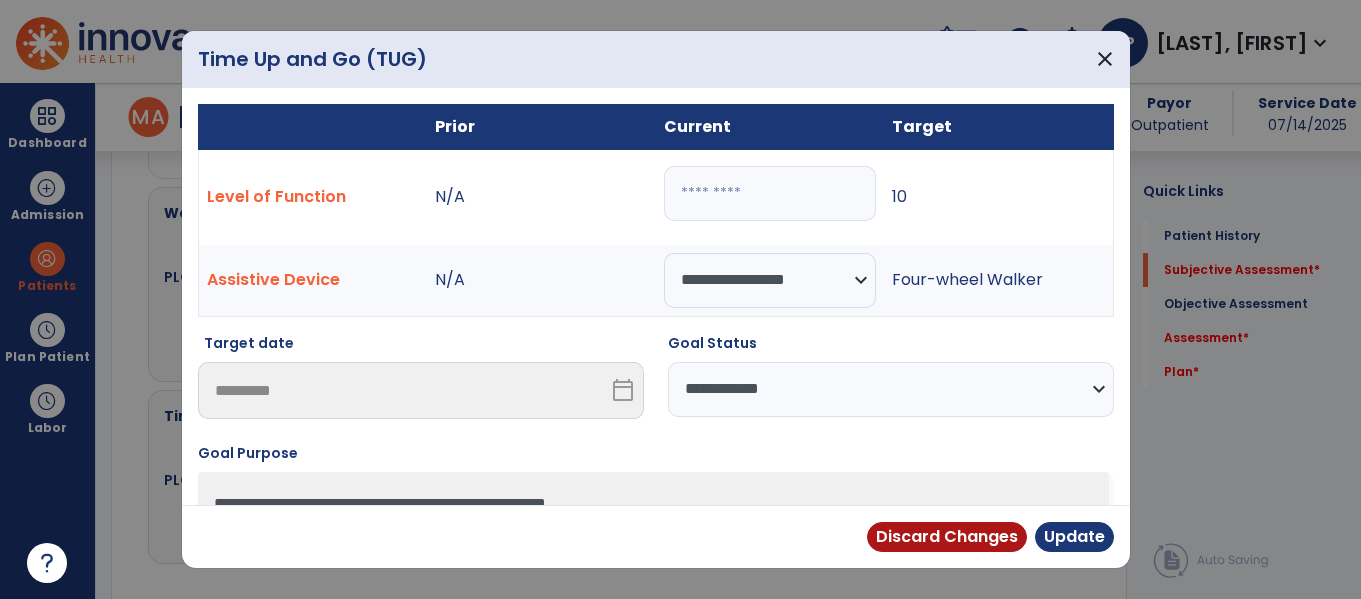 click on "**********" at bounding box center (891, 389) 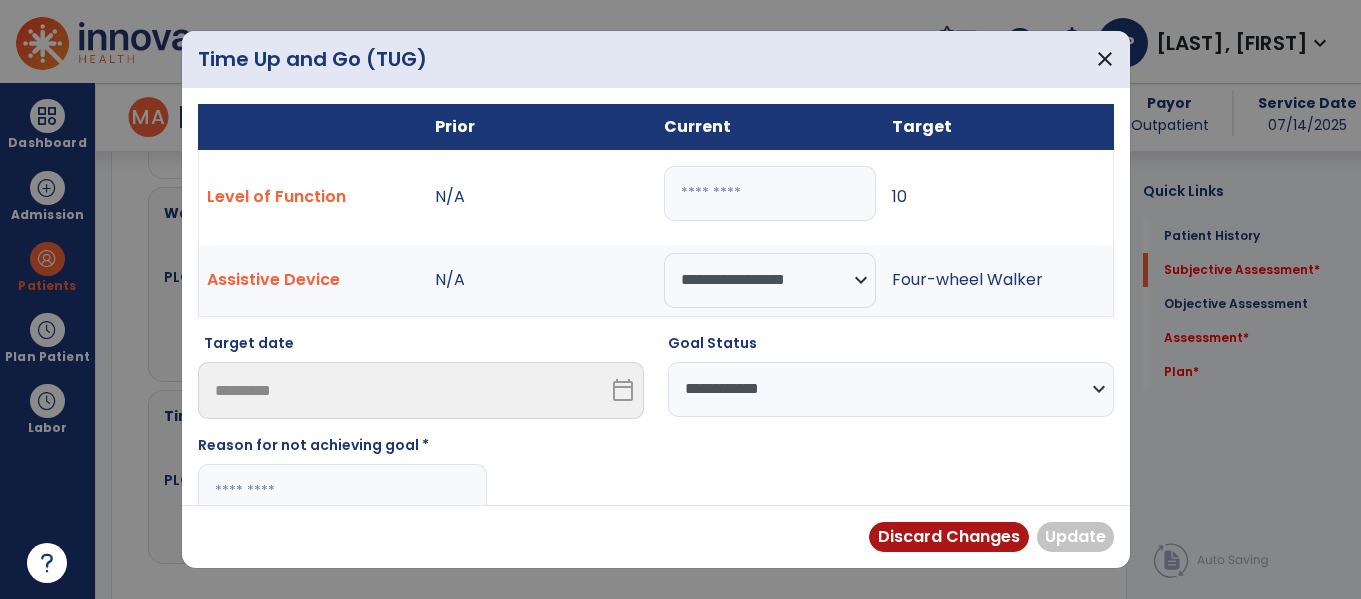 click at bounding box center (342, 491) 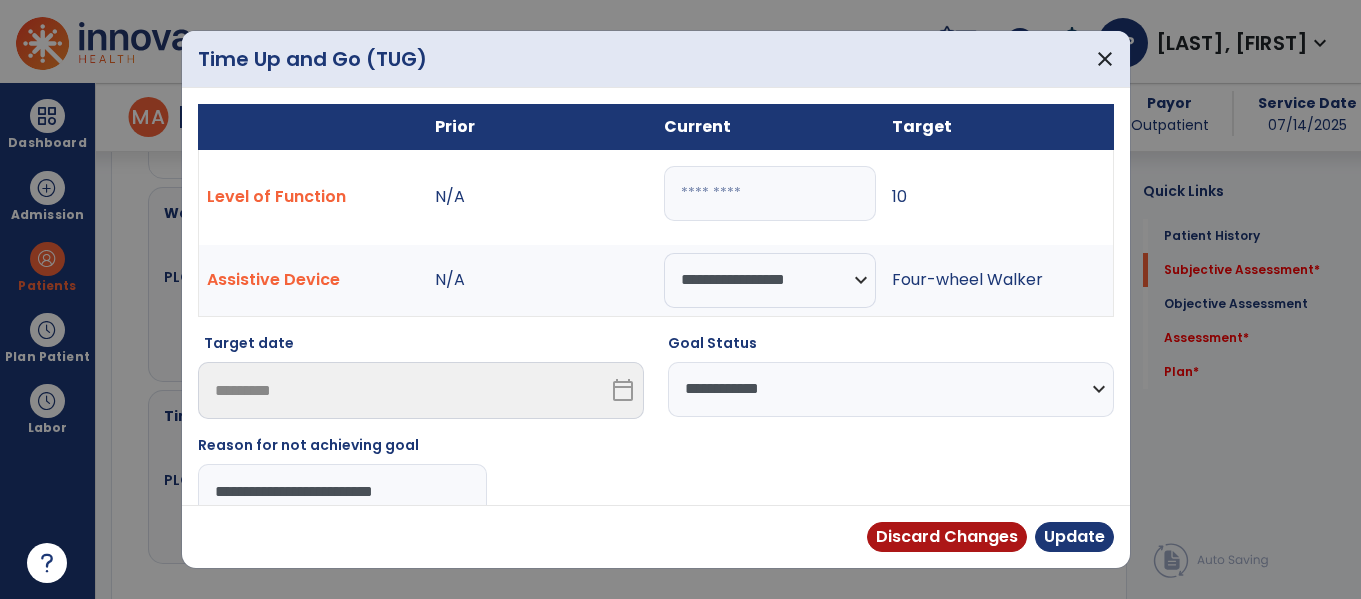 type on "**********" 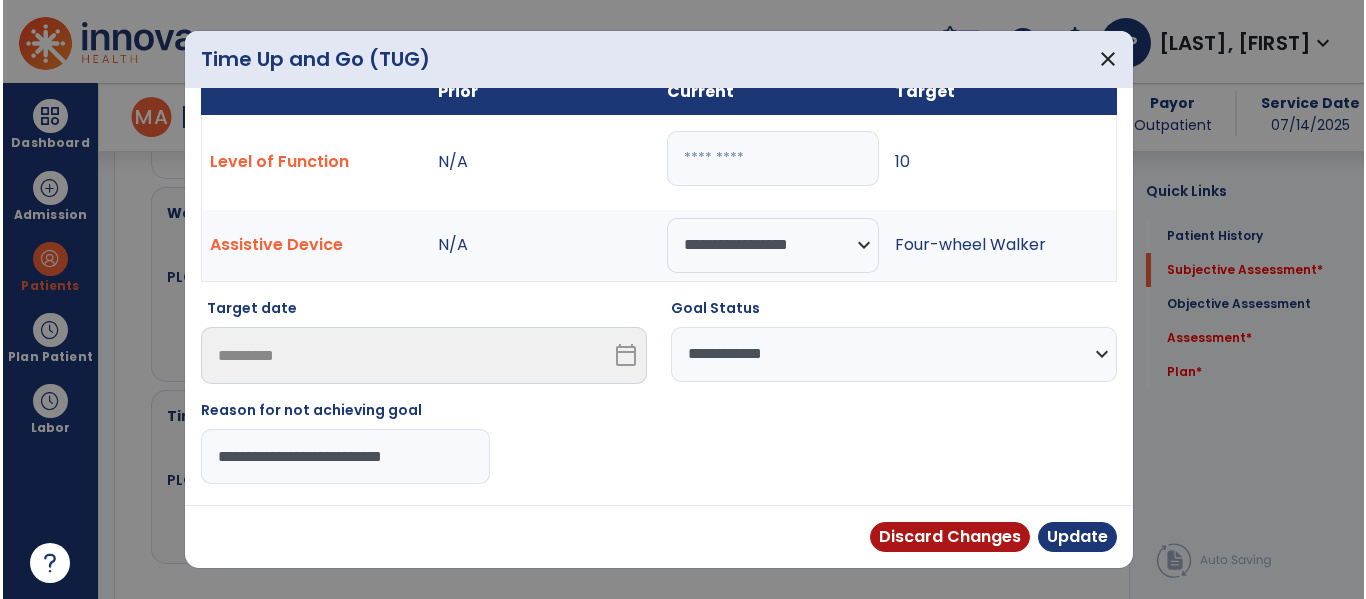 scroll, scrollTop: 61, scrollLeft: 0, axis: vertical 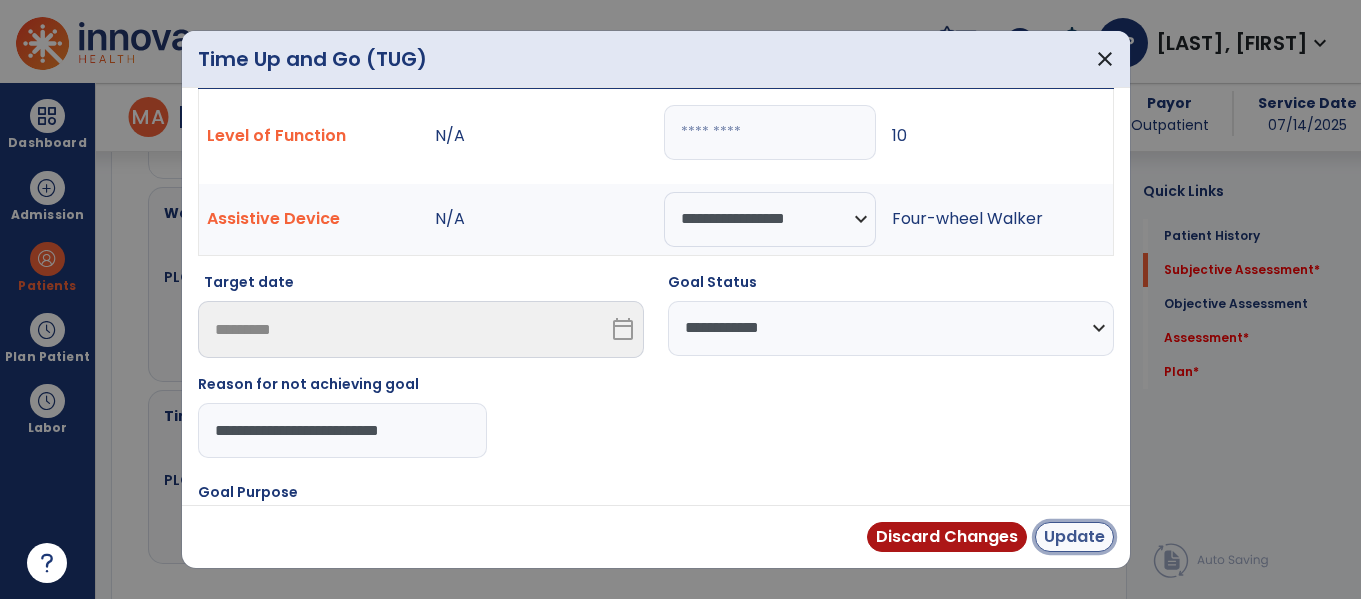click on "Update" at bounding box center [1074, 537] 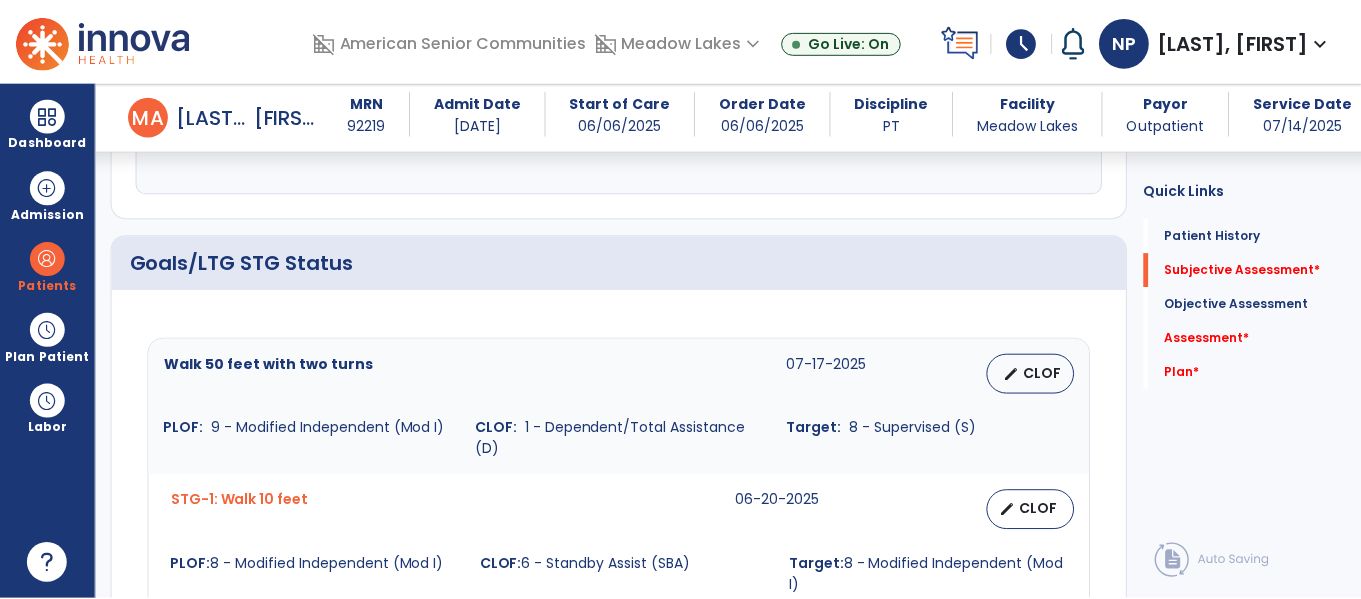 scroll, scrollTop: 565, scrollLeft: 0, axis: vertical 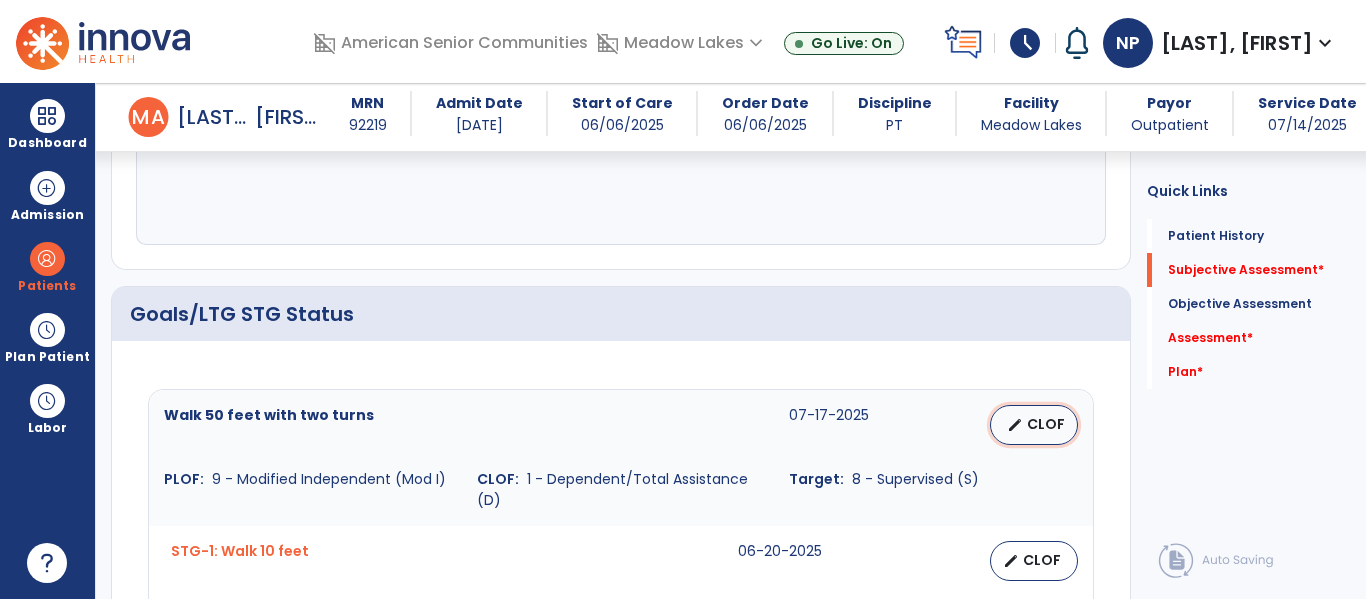click on "edit   CLOF" at bounding box center (1034, 425) 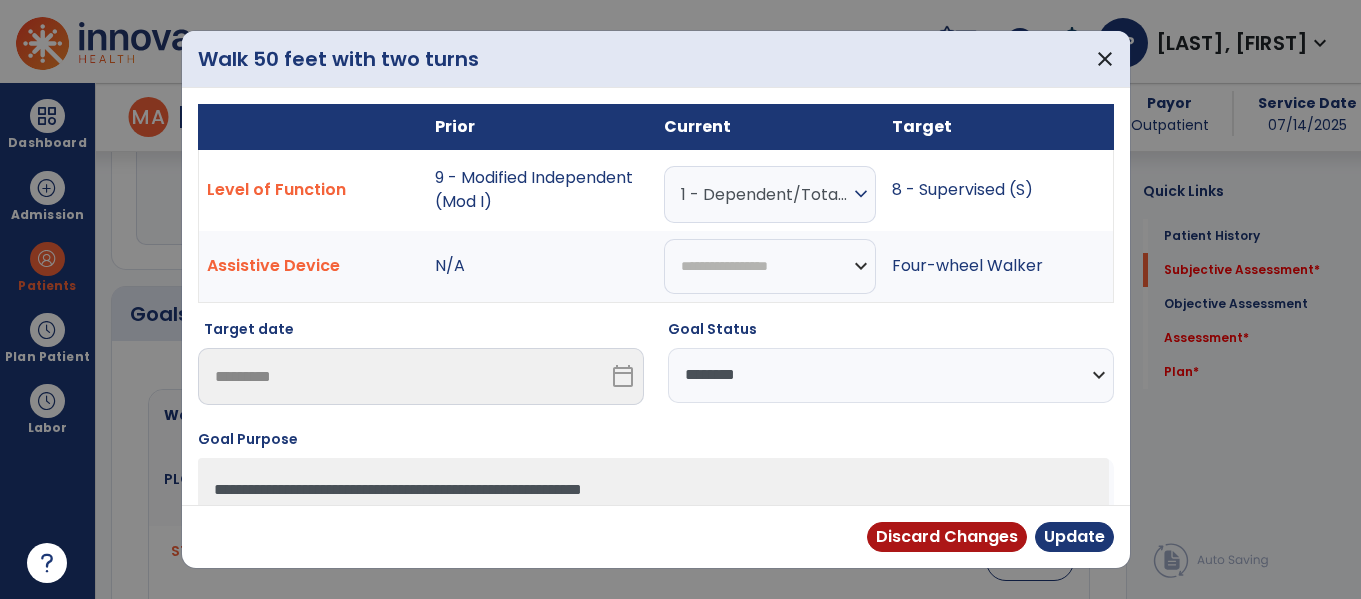 scroll, scrollTop: 565, scrollLeft: 0, axis: vertical 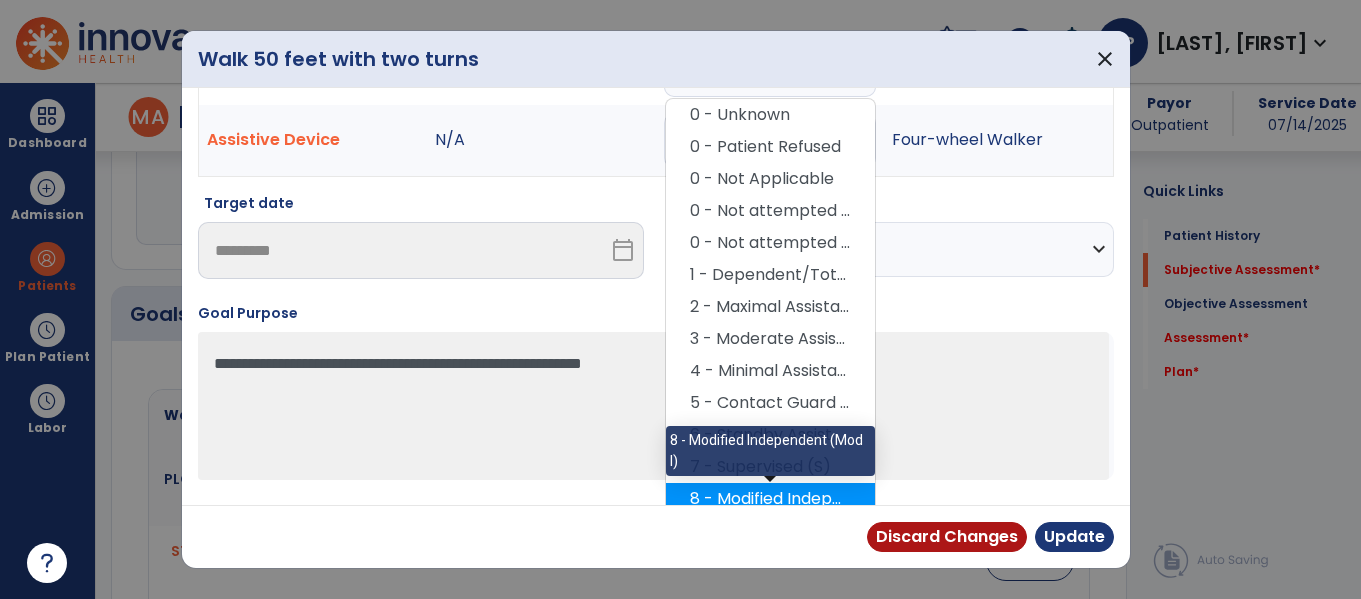 click on "8 - Modified Independent (Mod I)" at bounding box center [770, 499] 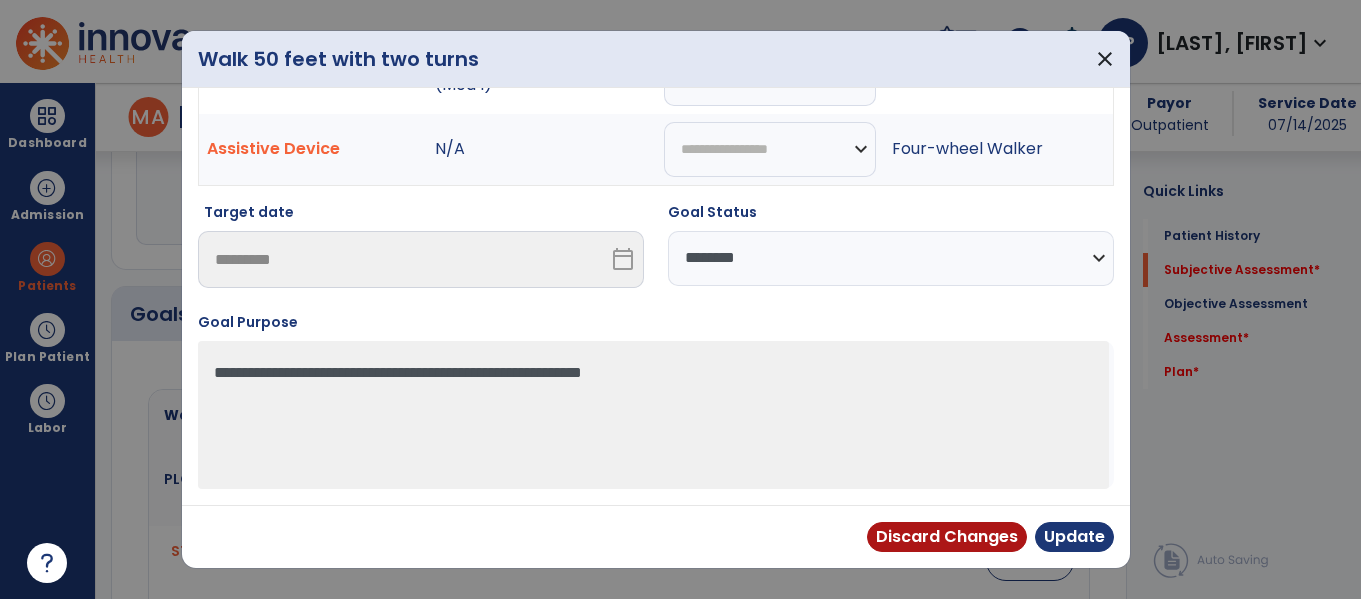 scroll, scrollTop: 117, scrollLeft: 0, axis: vertical 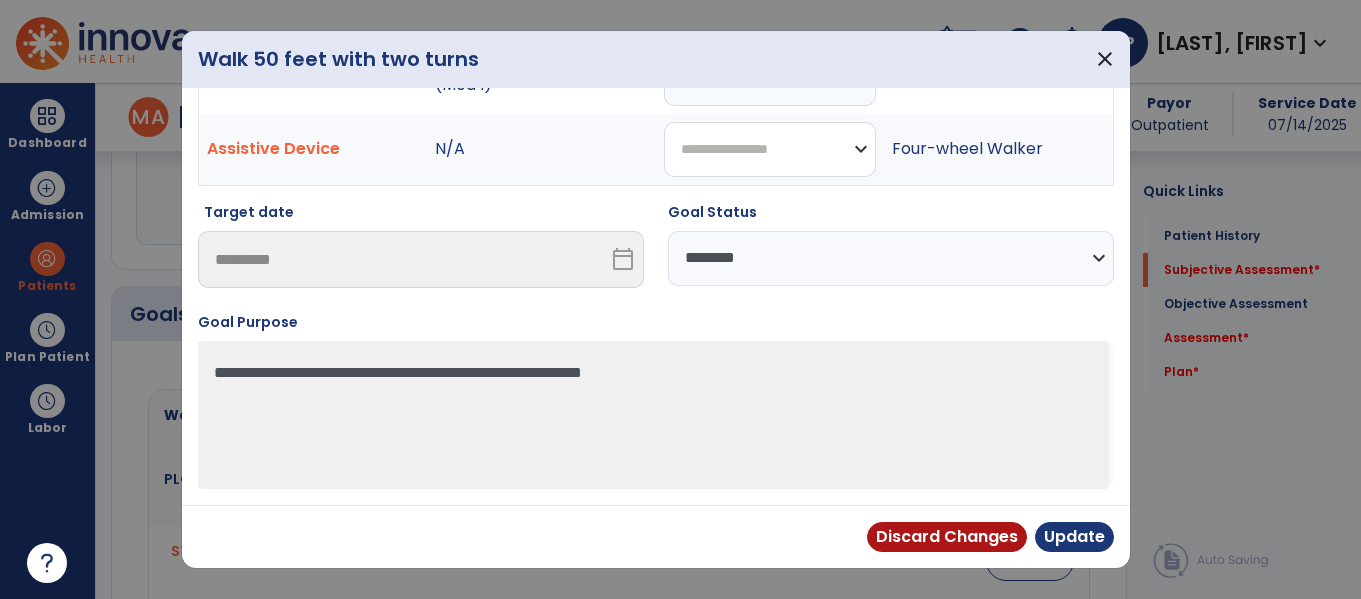 click on "**********" at bounding box center (770, 149) 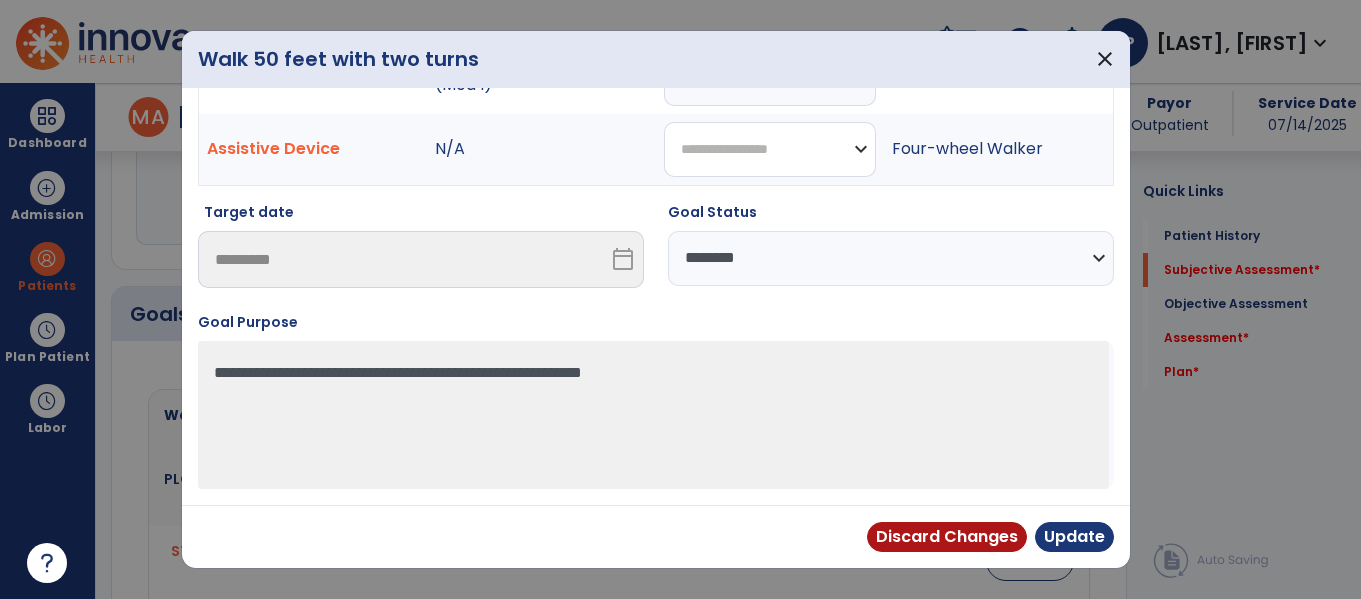 select on "**********" 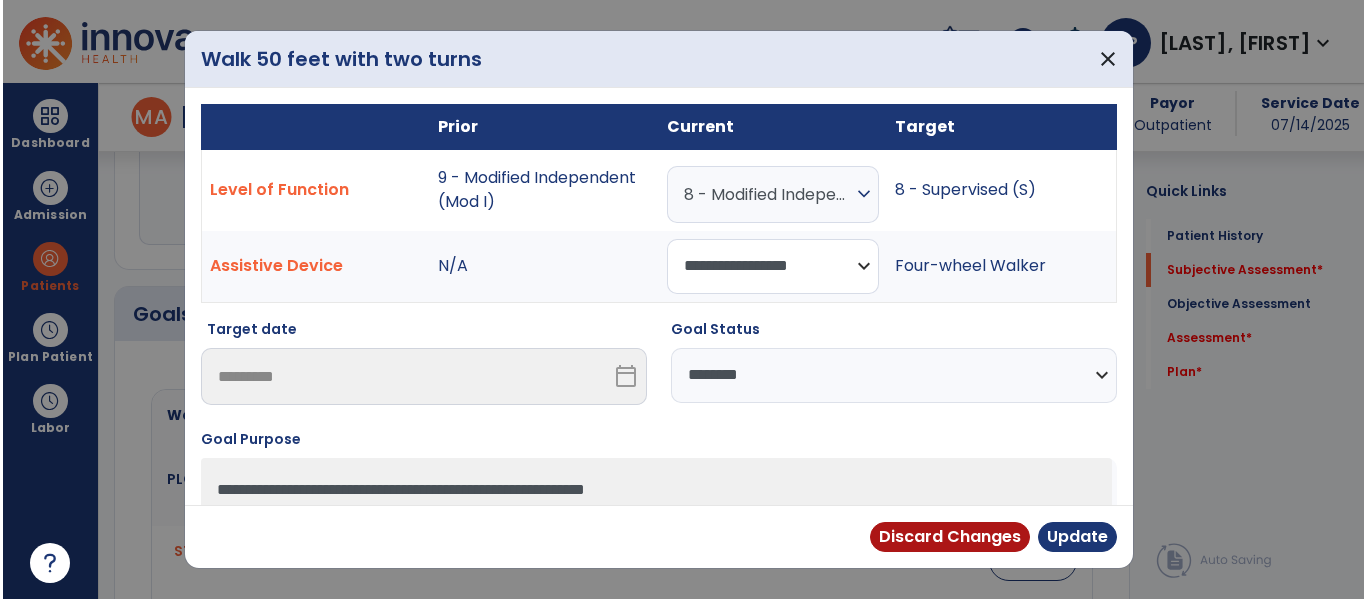 scroll, scrollTop: 13, scrollLeft: 0, axis: vertical 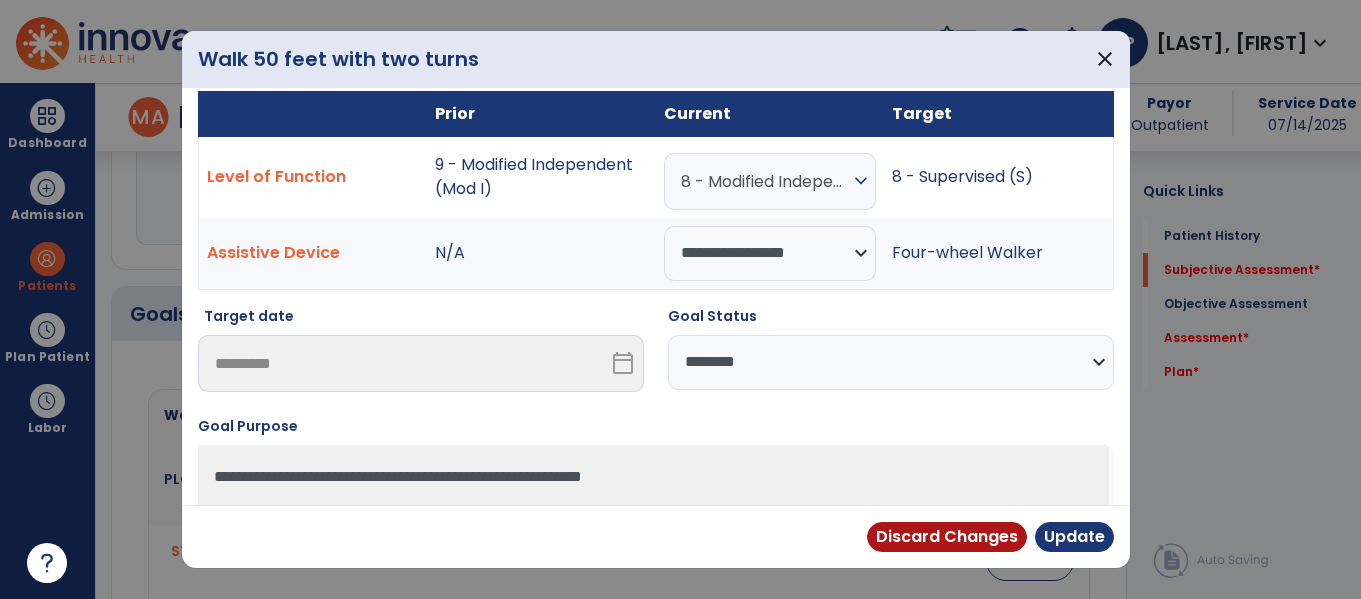 click on "**********" at bounding box center [891, 362] 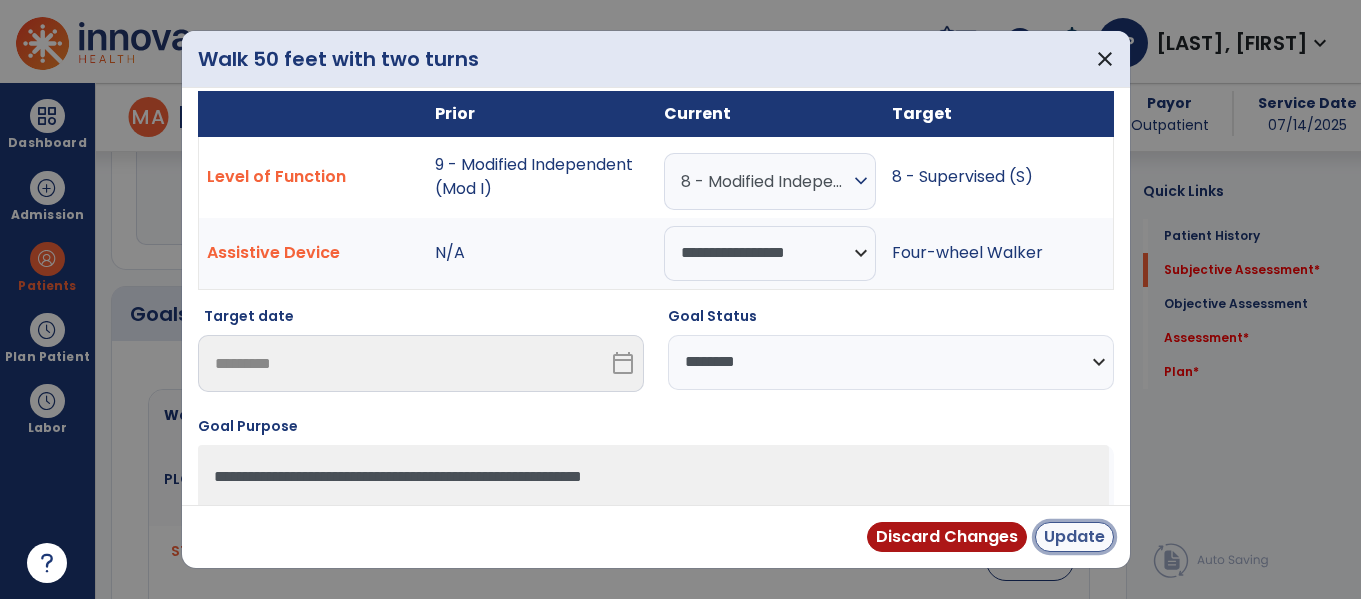 click on "Update" at bounding box center [1074, 537] 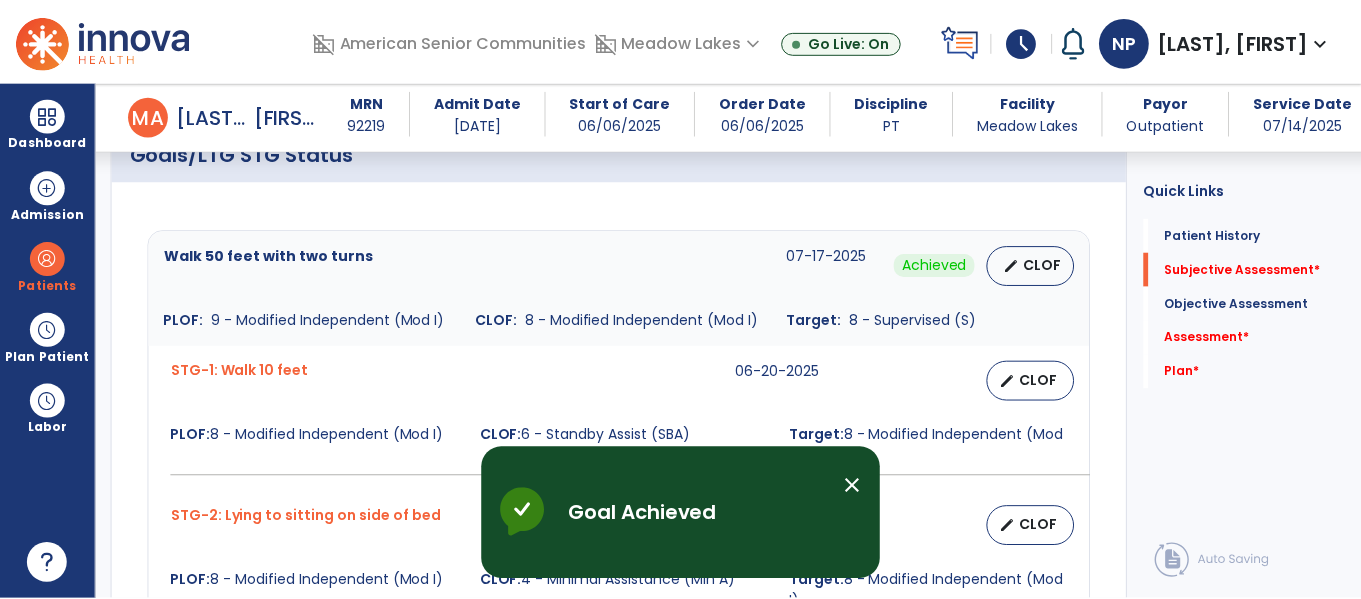 scroll, scrollTop: 789, scrollLeft: 0, axis: vertical 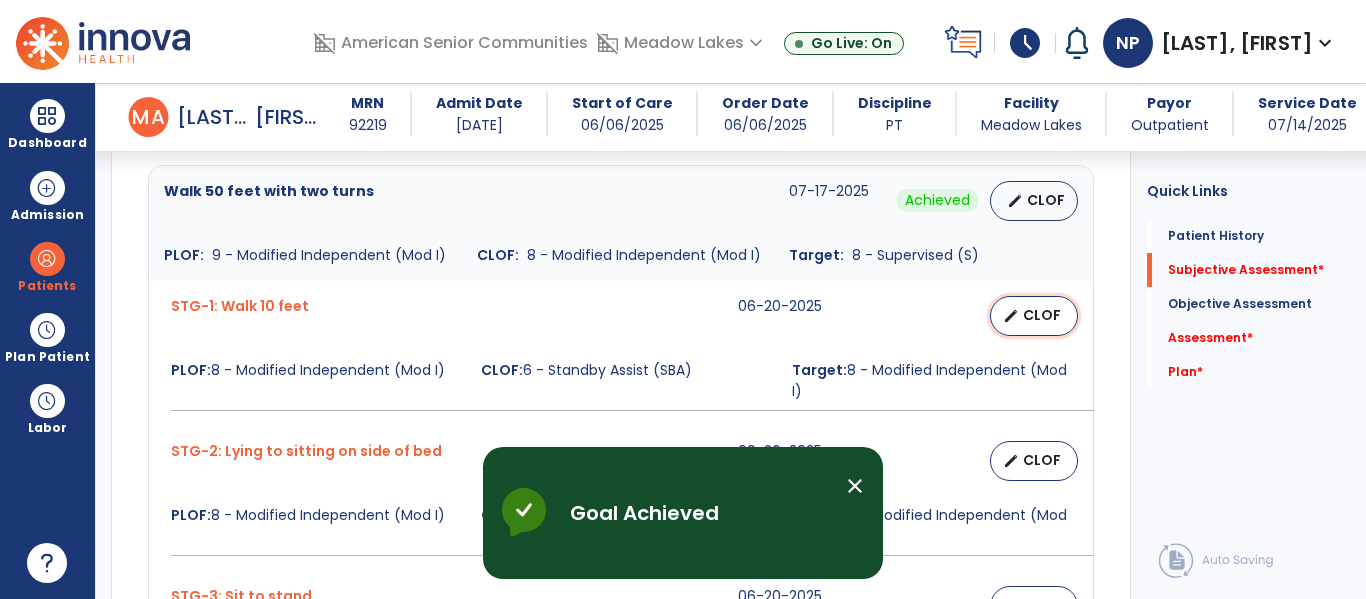 click on "edit   CLOF" at bounding box center [1034, 316] 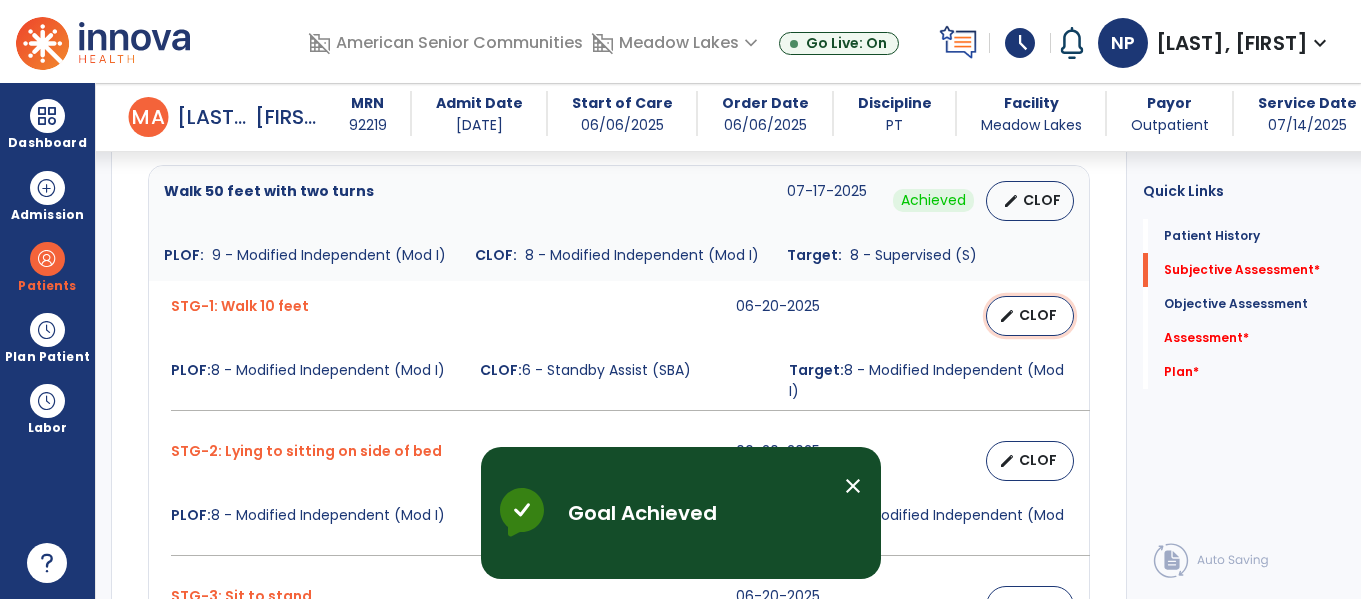 select on "********" 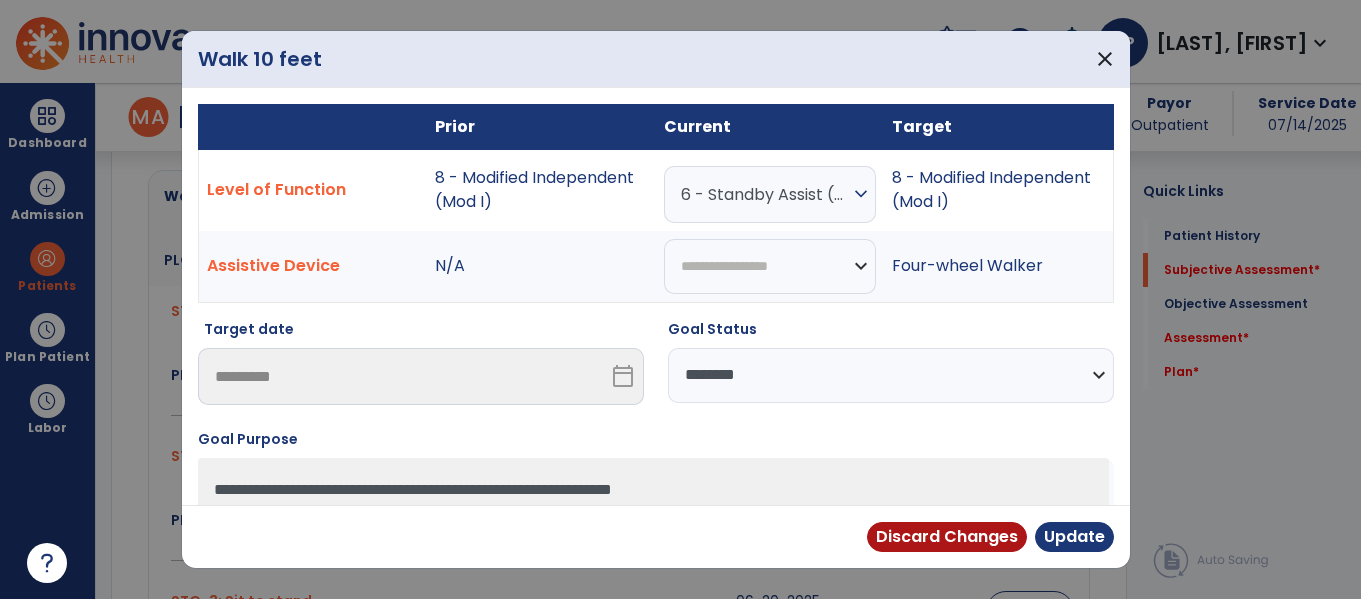 scroll, scrollTop: 789, scrollLeft: 0, axis: vertical 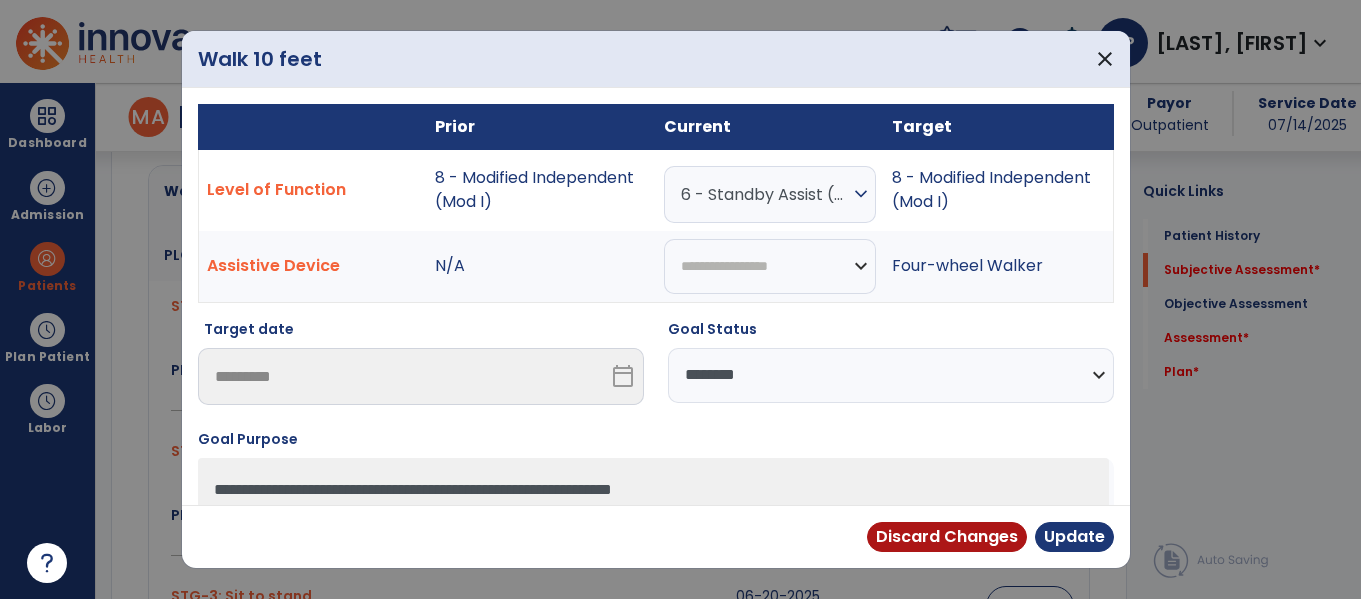 click on "6 - Standby Assist (SBA)" at bounding box center (765, 194) 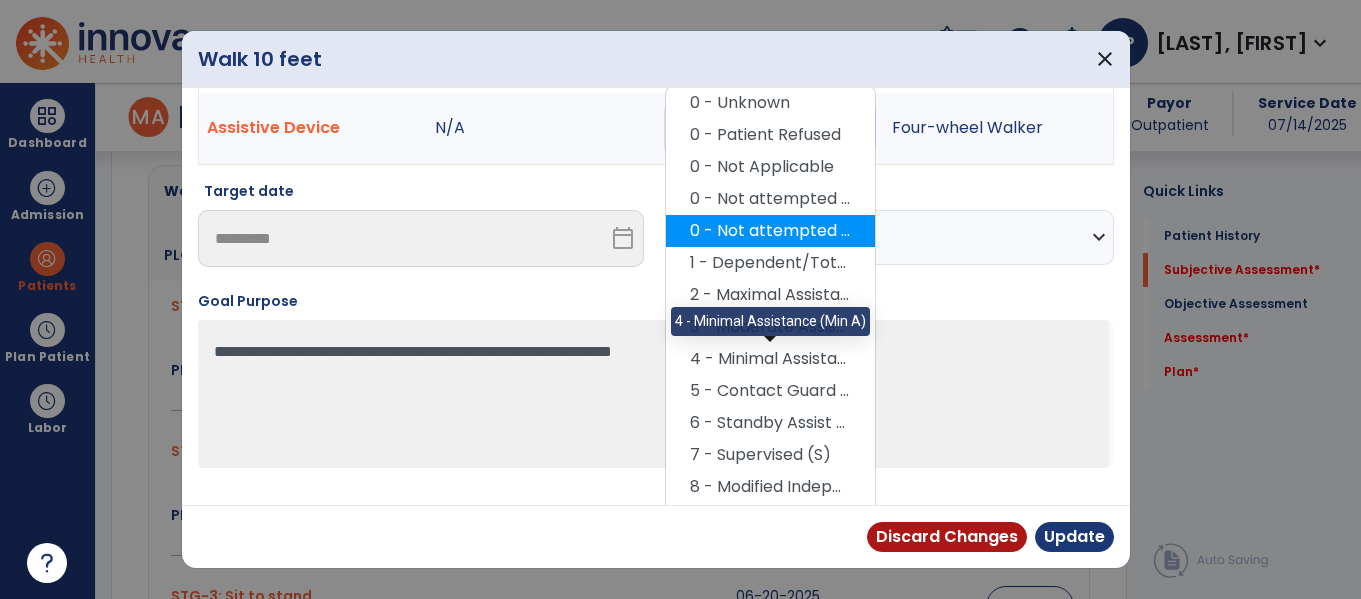 scroll, scrollTop: 139, scrollLeft: 0, axis: vertical 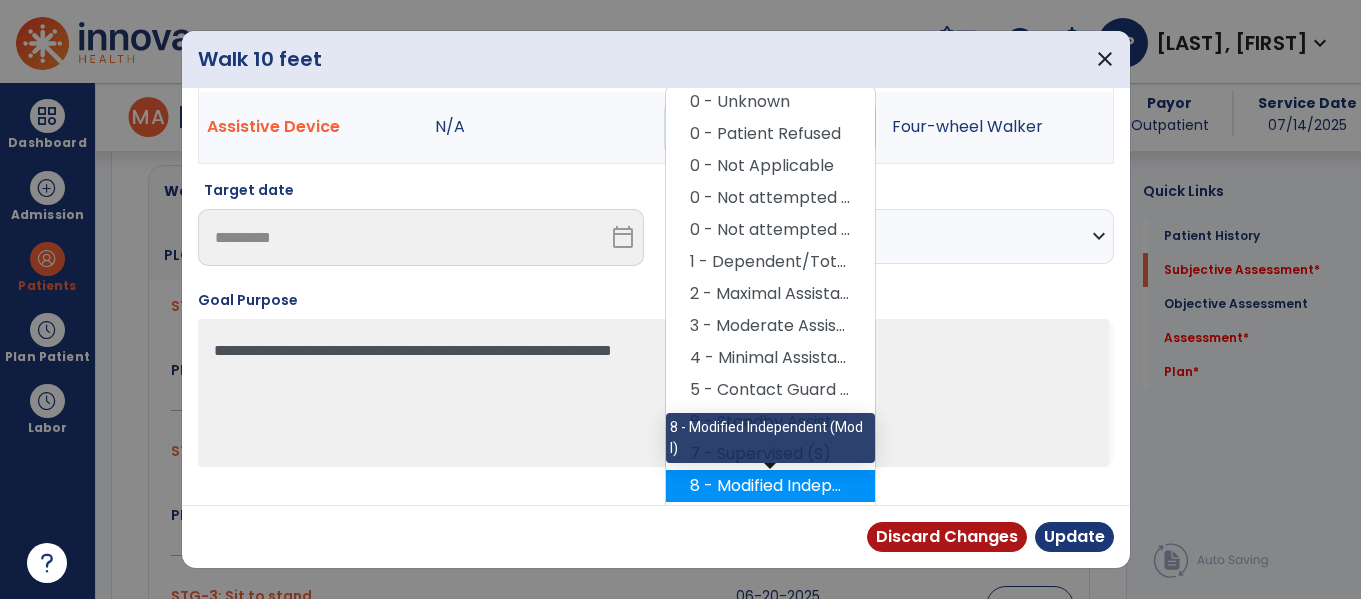 click on "8 - Modified Independent (Mod I)" at bounding box center [770, 486] 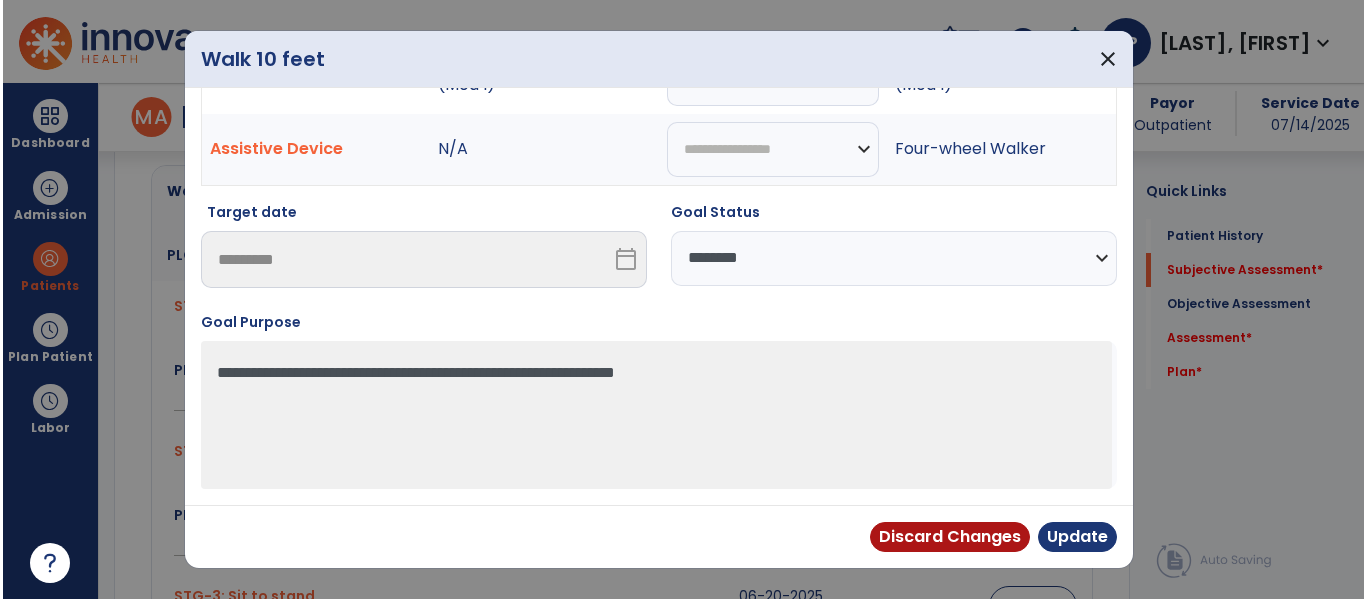 scroll, scrollTop: 117, scrollLeft: 0, axis: vertical 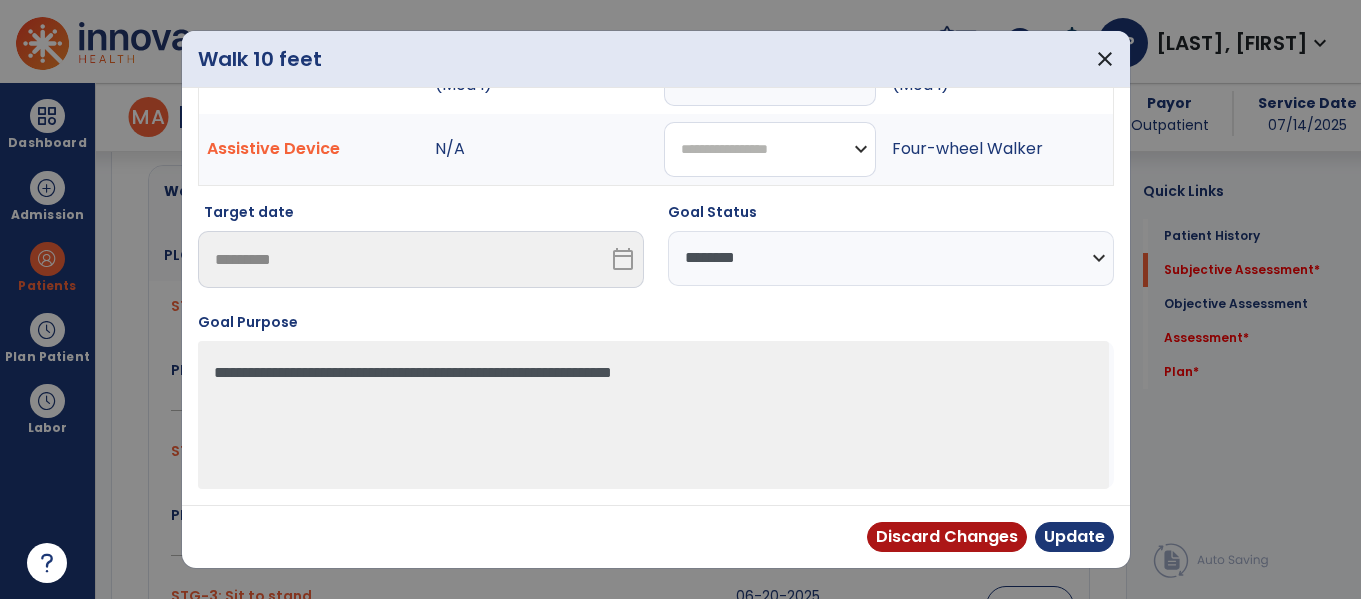 click on "**********" at bounding box center (770, 149) 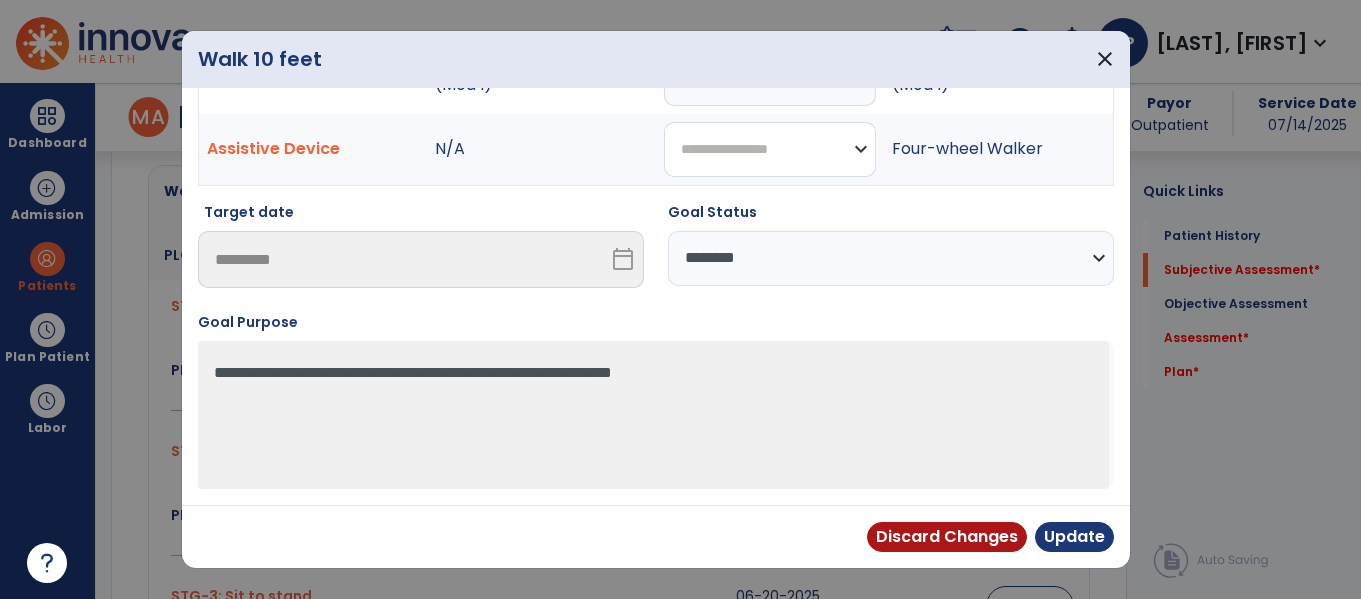 select on "**********" 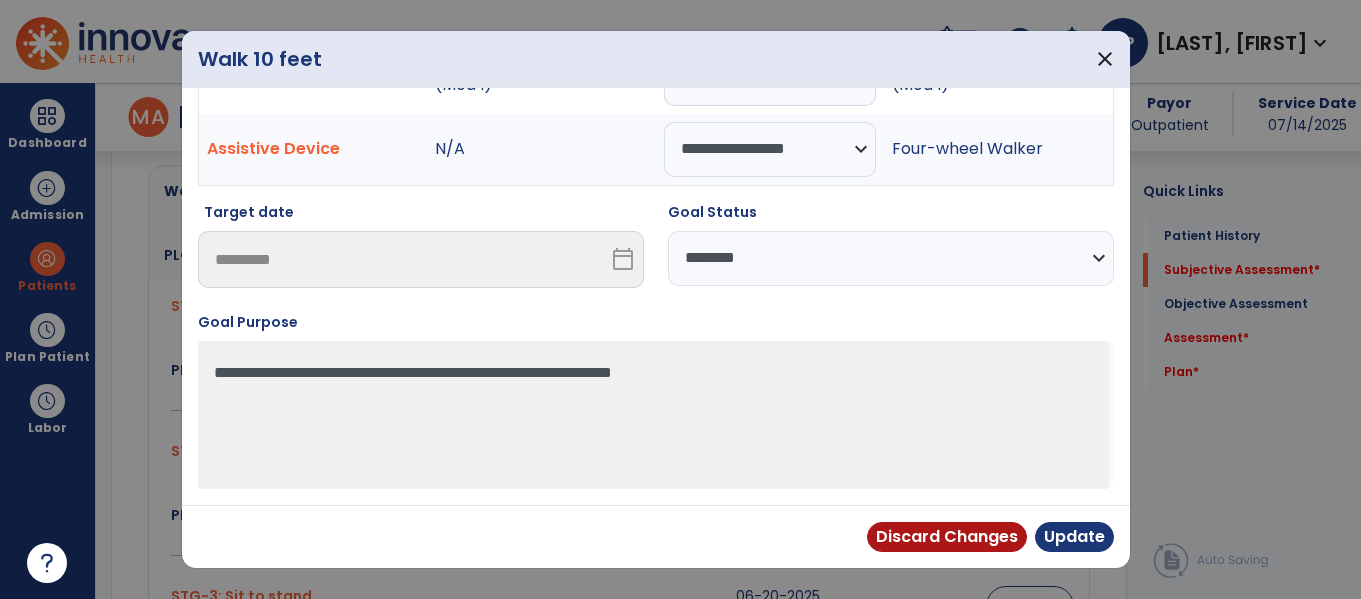 click on "**********" at bounding box center (891, 258) 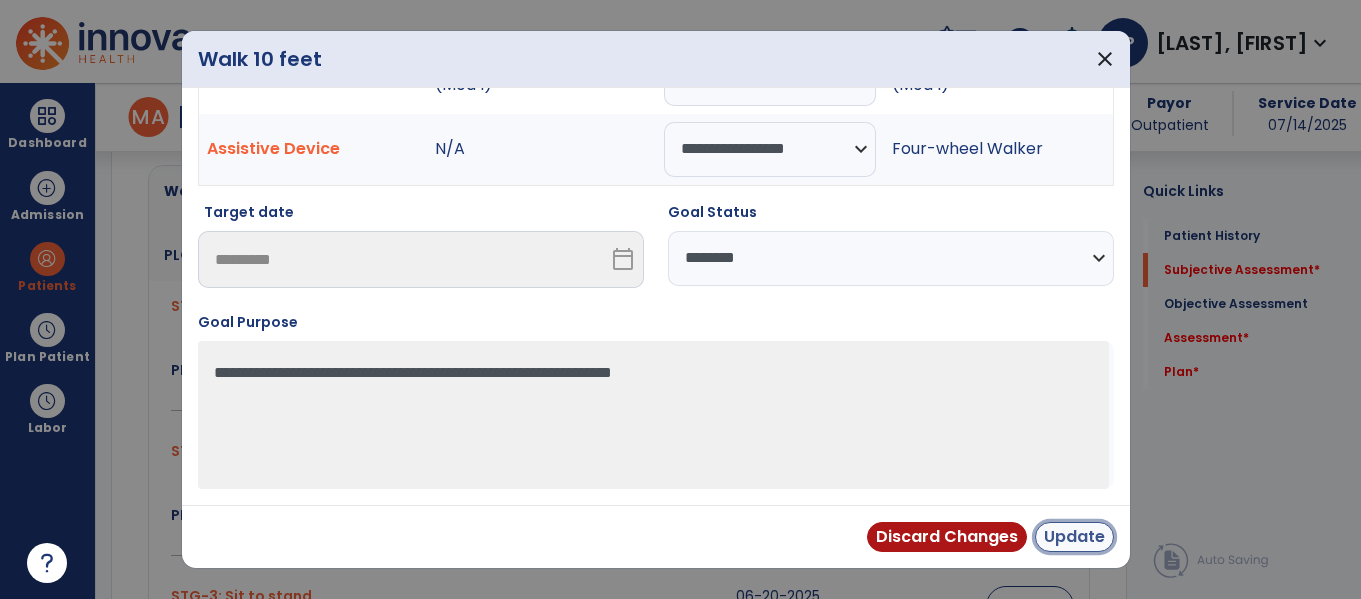 click on "Update" at bounding box center (1074, 537) 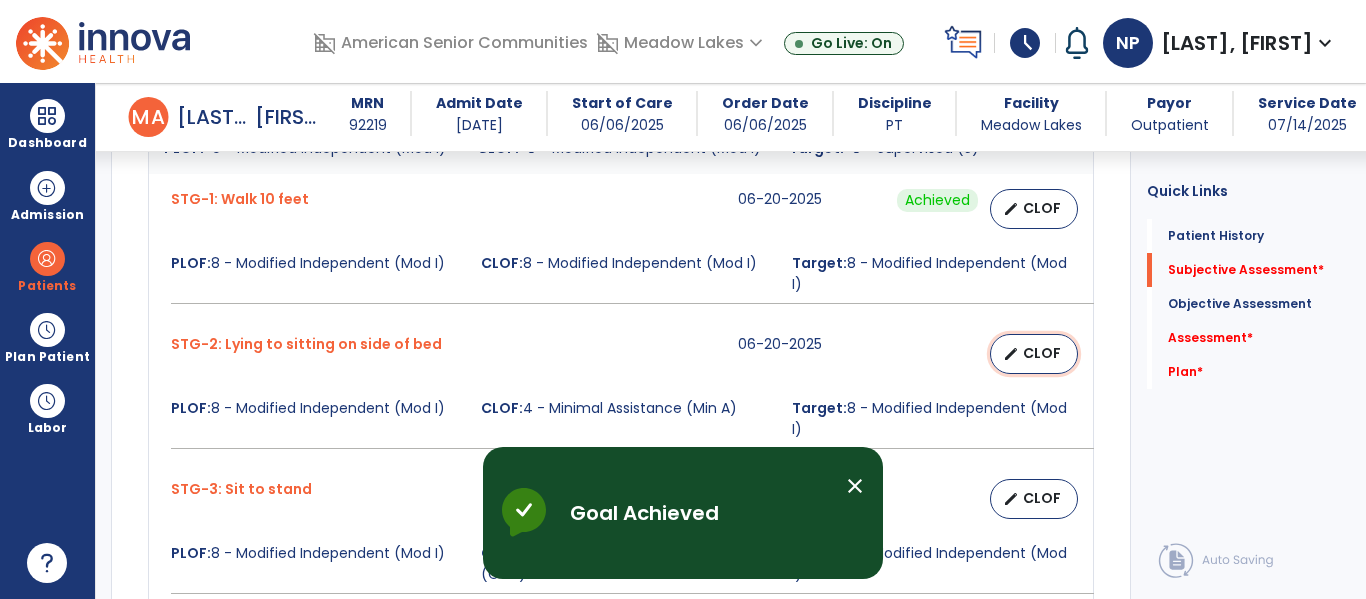 click on "edit" at bounding box center [1011, 354] 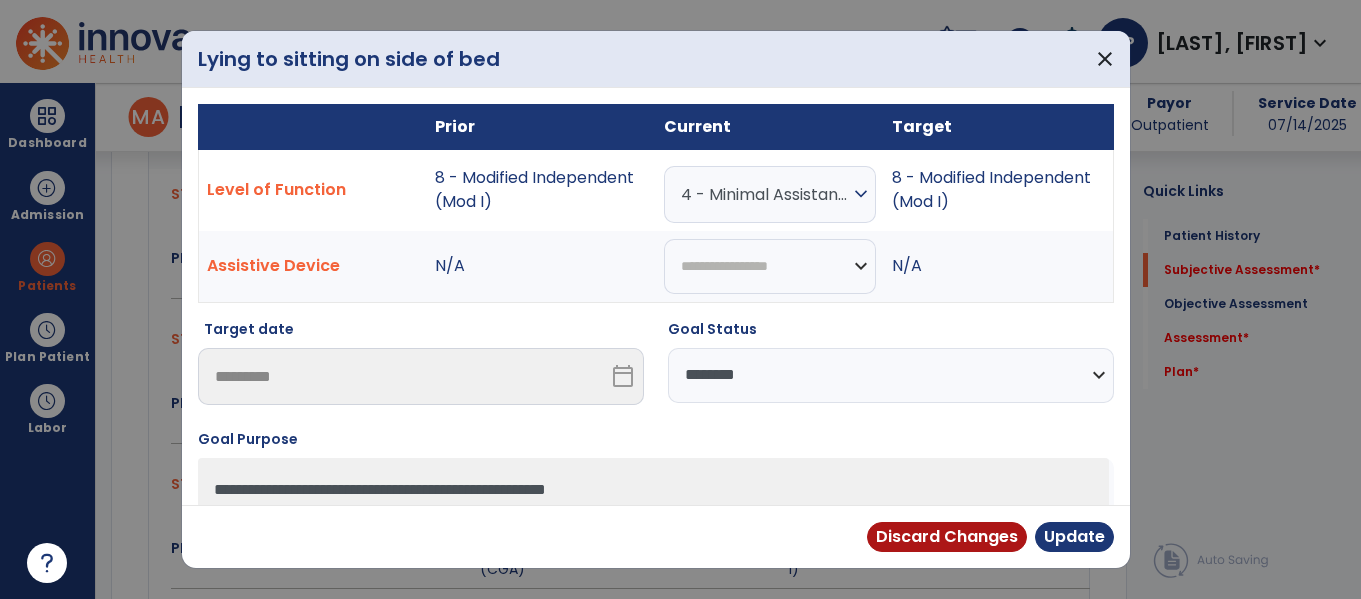 scroll, scrollTop: 896, scrollLeft: 0, axis: vertical 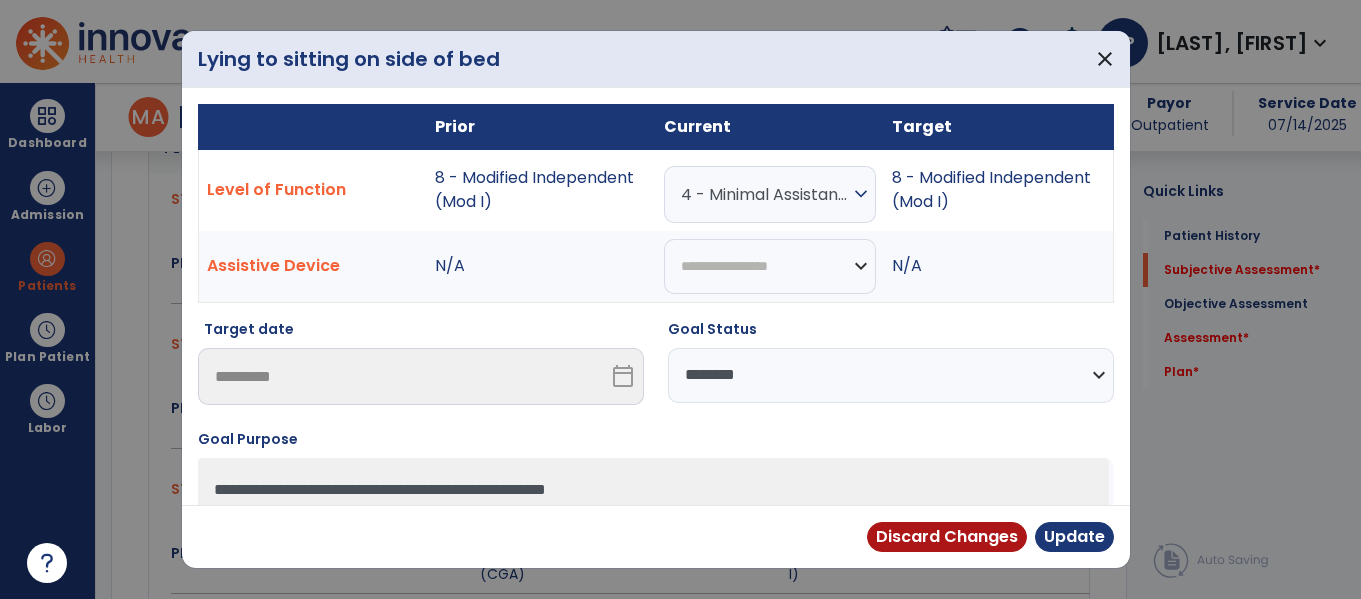 click on "4 - Minimal Assistance (Min A)" at bounding box center (765, 194) 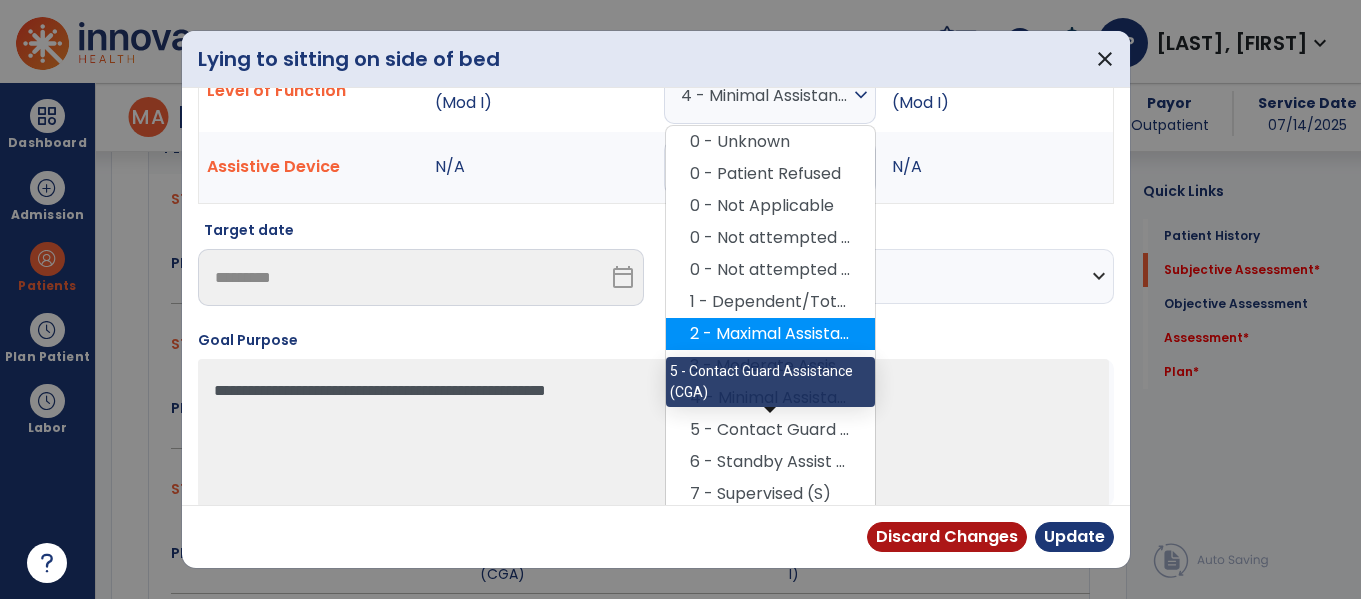 scroll, scrollTop: 169, scrollLeft: 0, axis: vertical 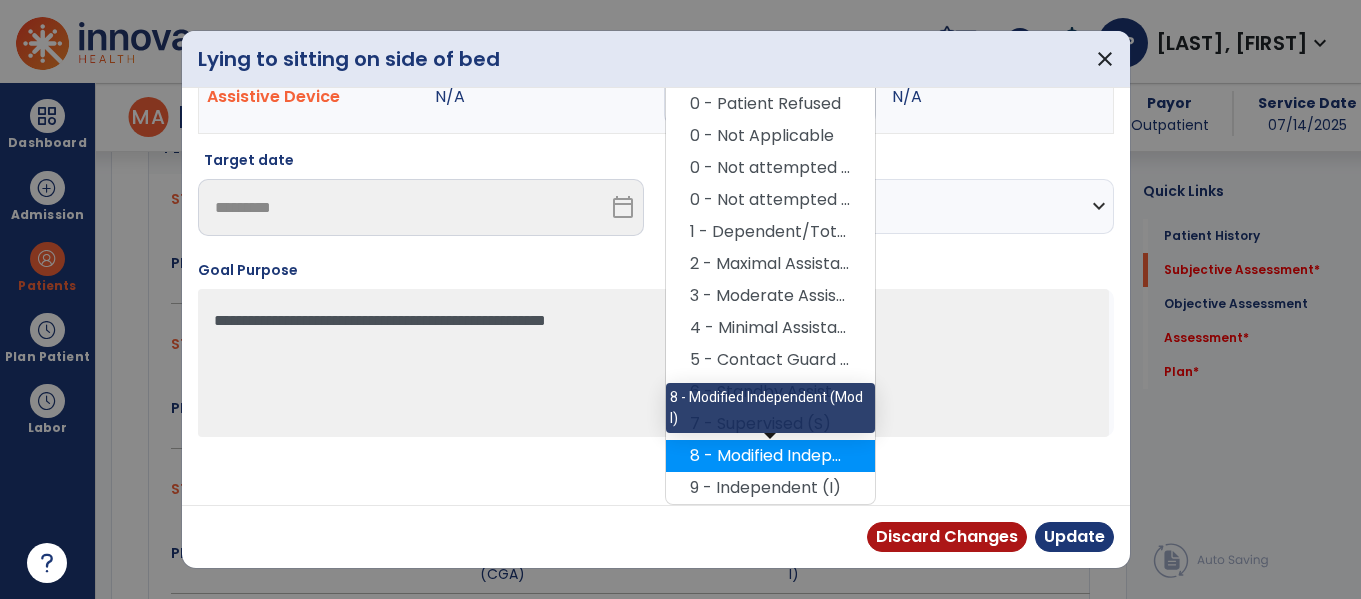 click on "8 - Modified Independent (Mod I)" at bounding box center (770, 456) 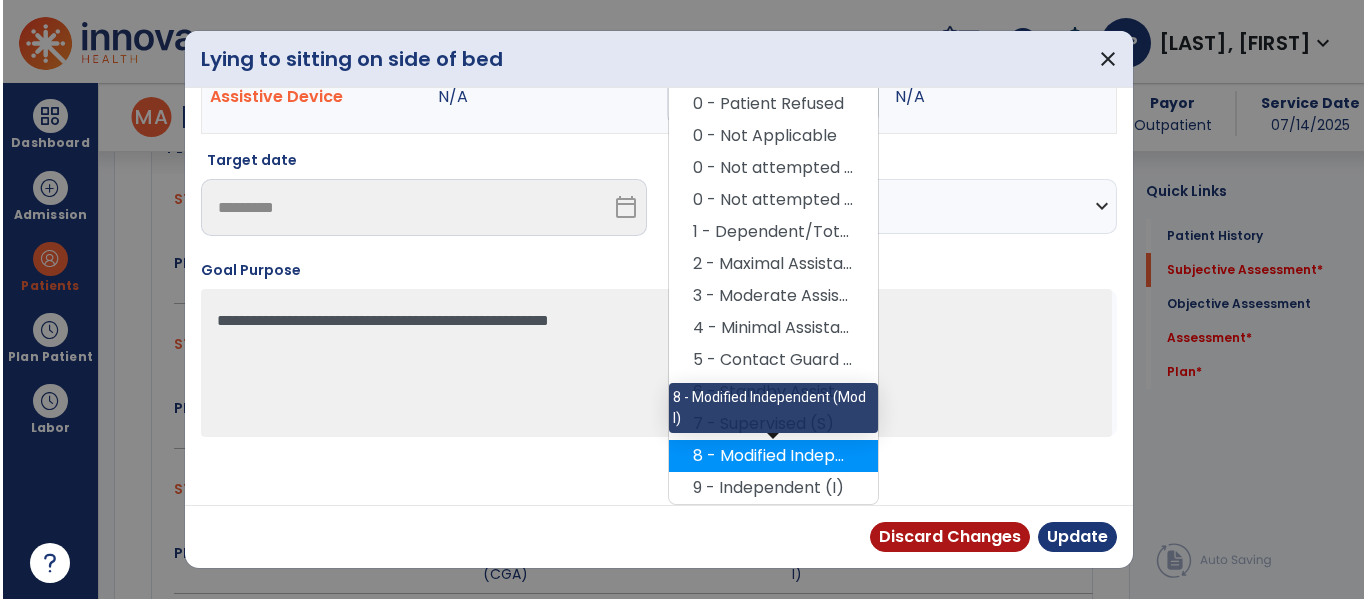 scroll, scrollTop: 117, scrollLeft: 0, axis: vertical 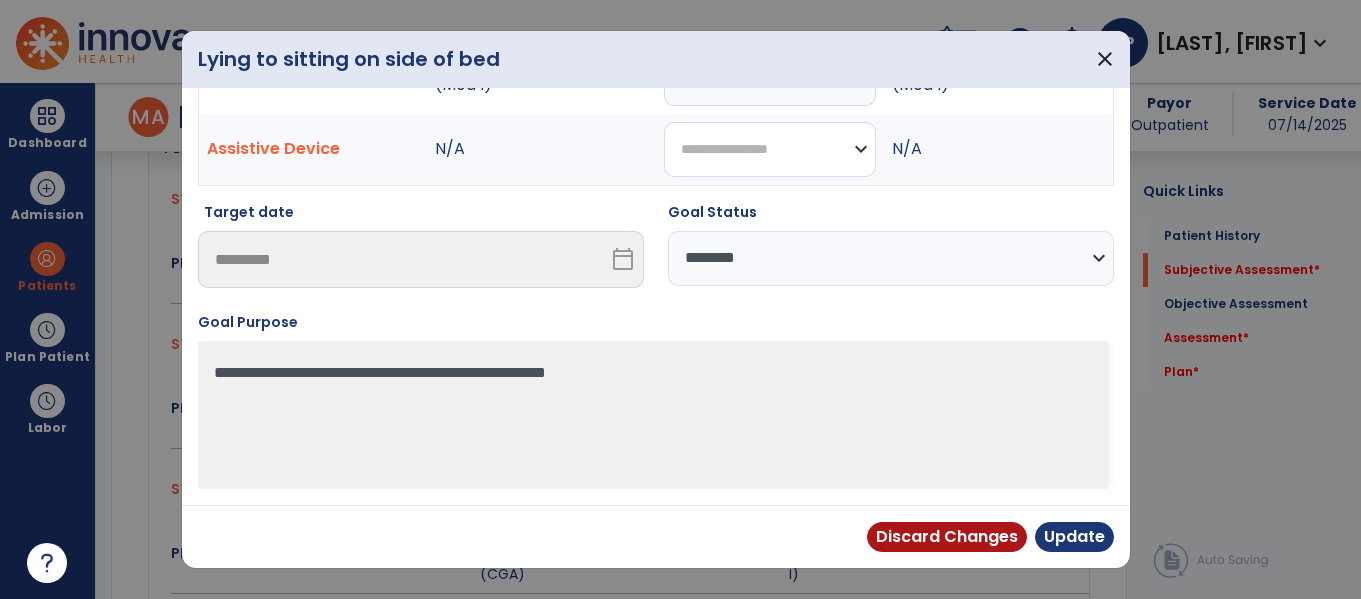 click on "**********" at bounding box center [770, 149] 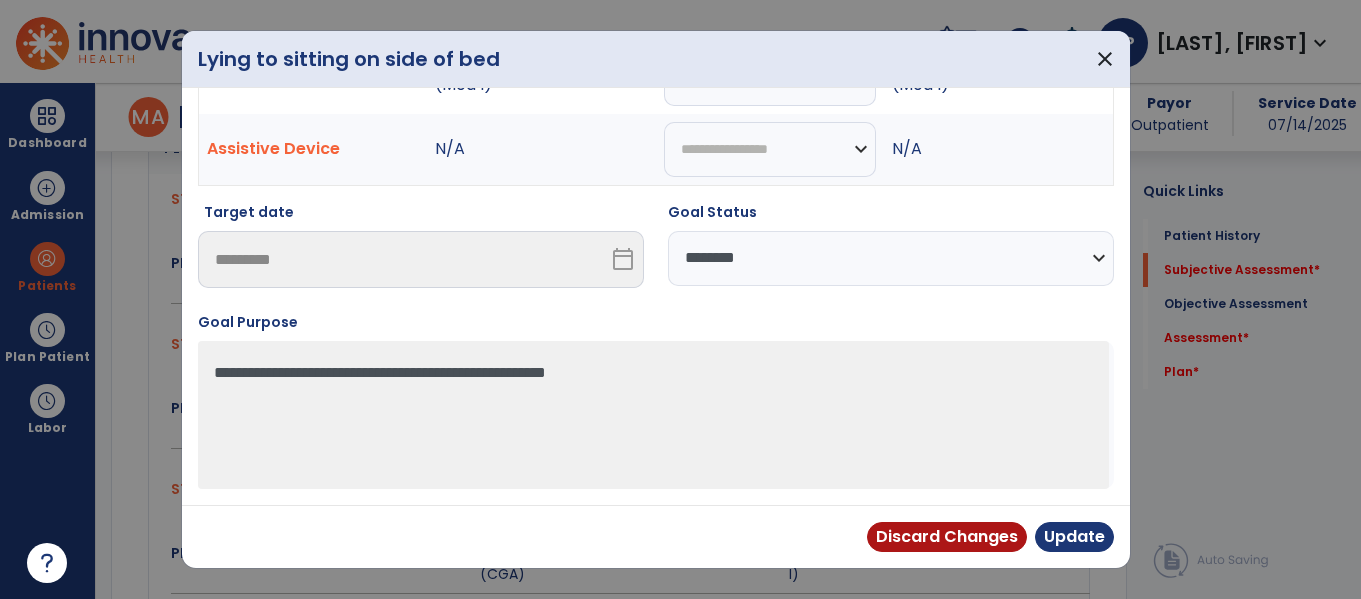 click on "**********" at bounding box center [891, 258] 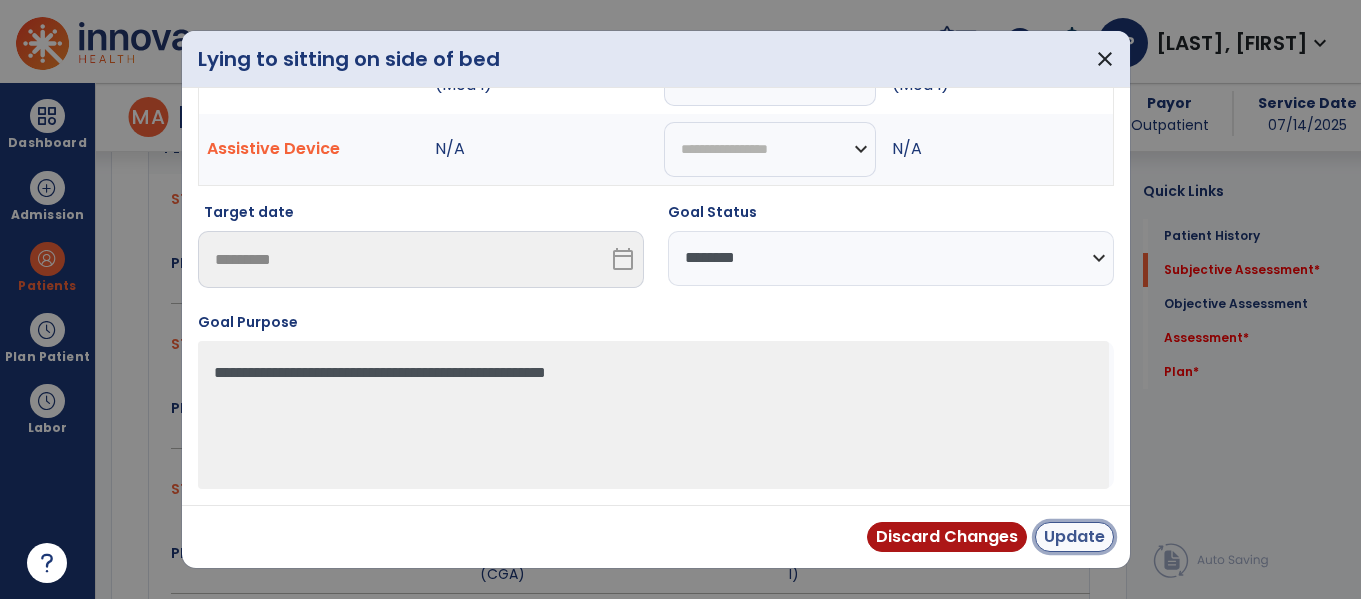 click on "Update" at bounding box center (1074, 537) 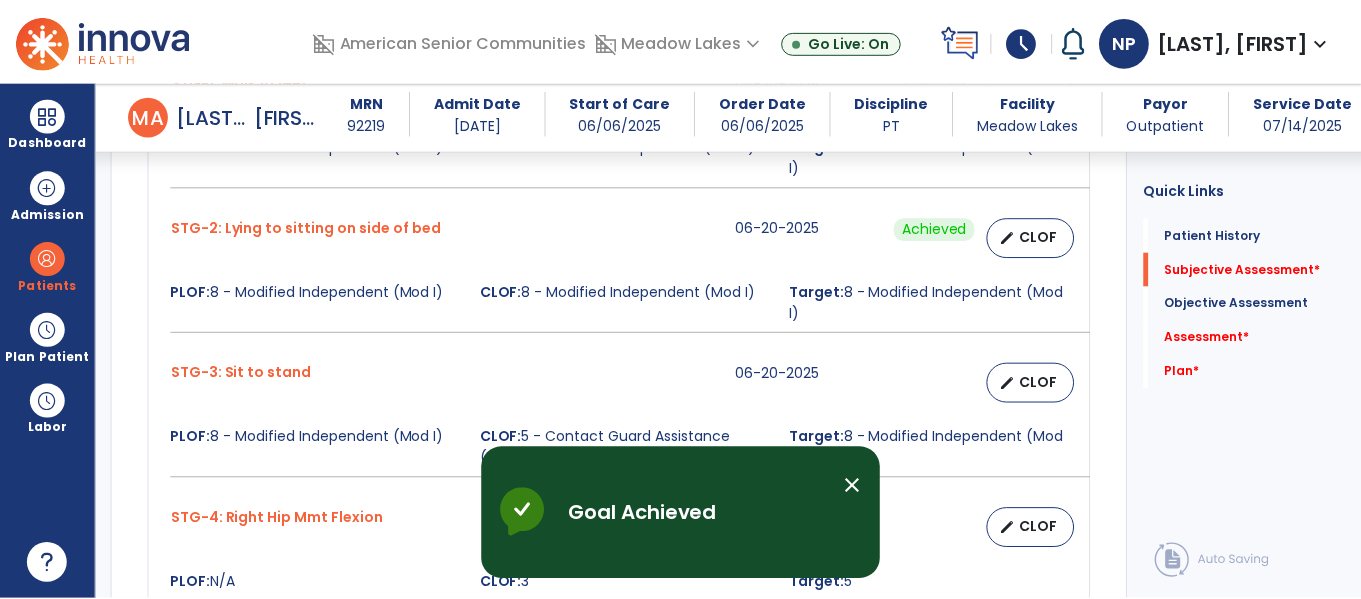 scroll, scrollTop: 1013, scrollLeft: 0, axis: vertical 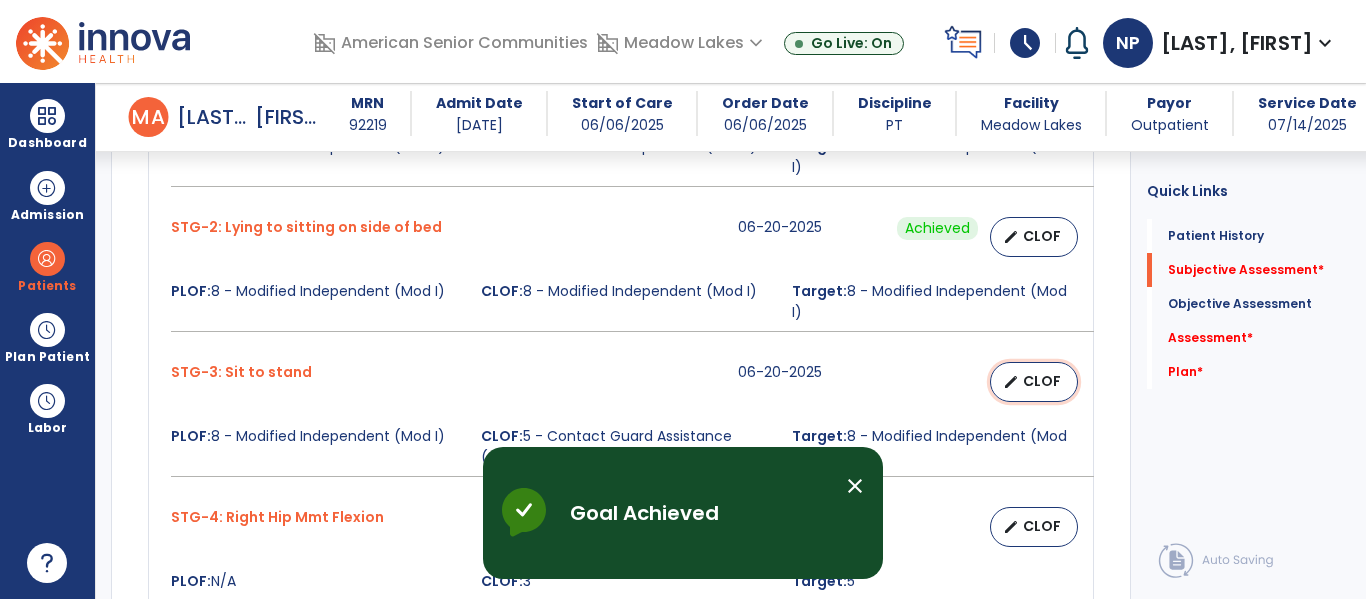 click on "edit" at bounding box center [1011, 382] 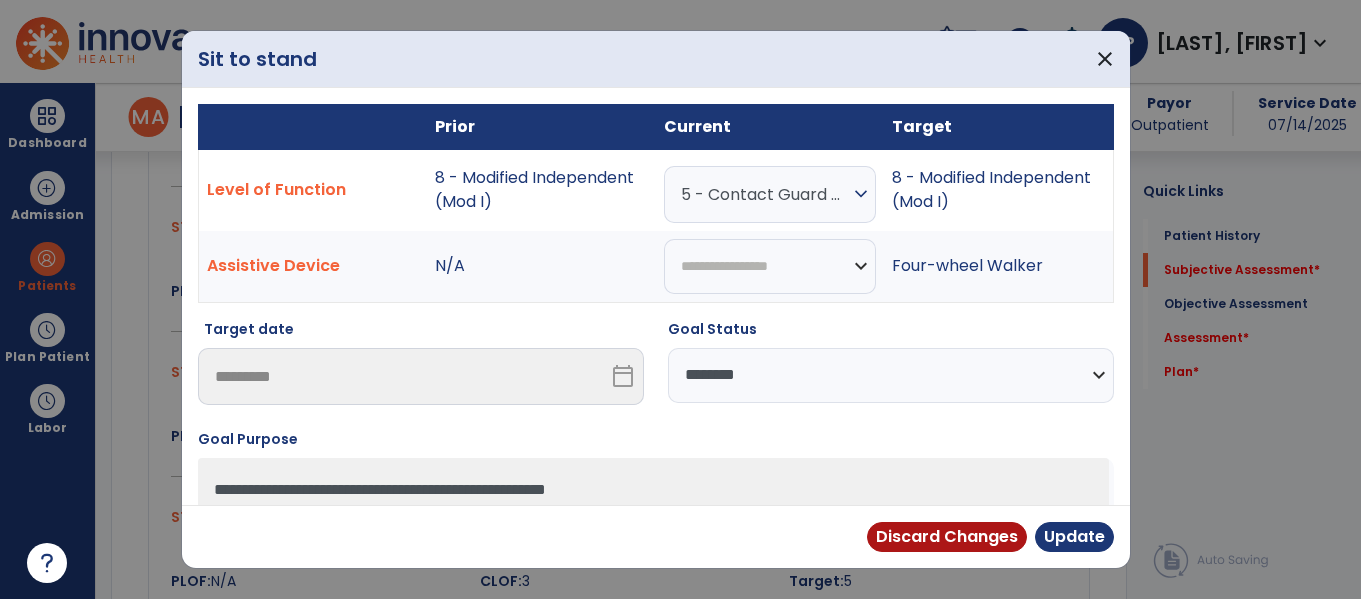 scroll, scrollTop: 1013, scrollLeft: 0, axis: vertical 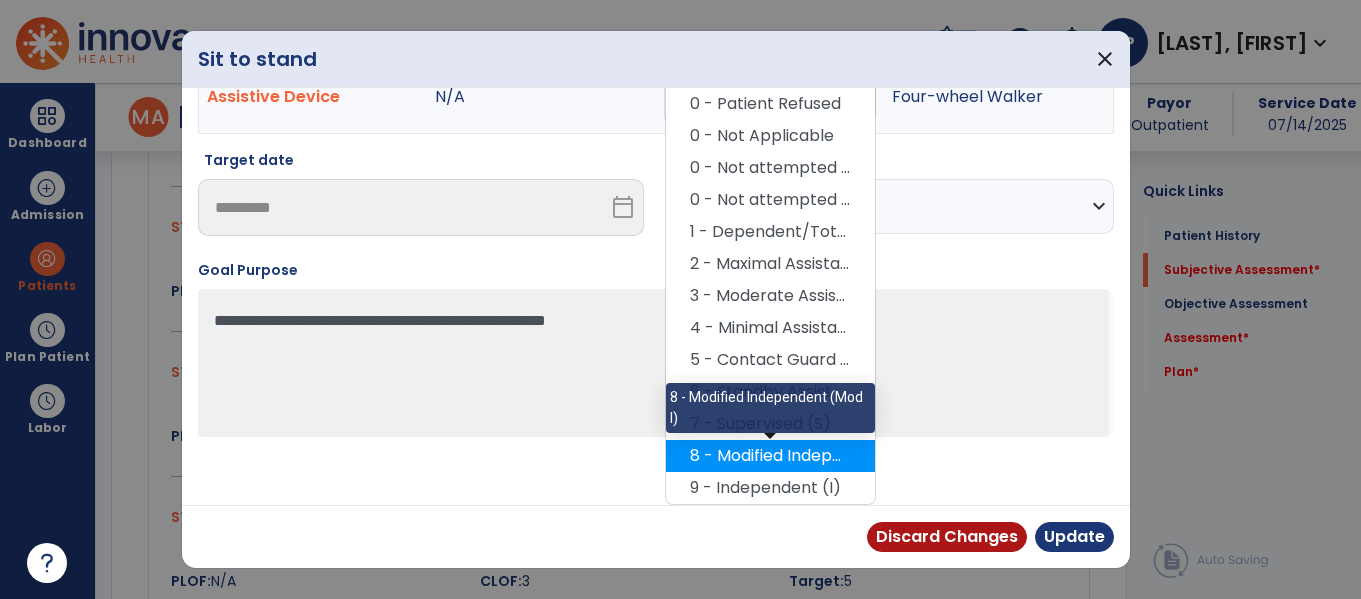 click on "8 - Modified Independent (Mod I)" at bounding box center (770, 456) 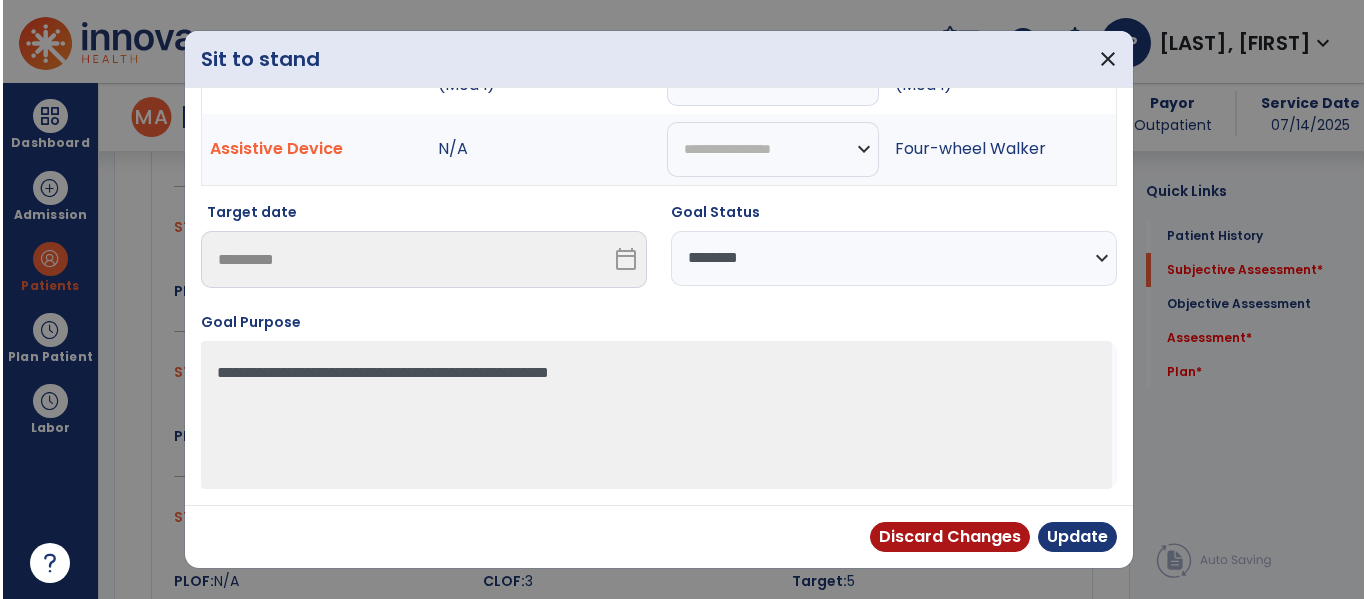 scroll, scrollTop: 117, scrollLeft: 0, axis: vertical 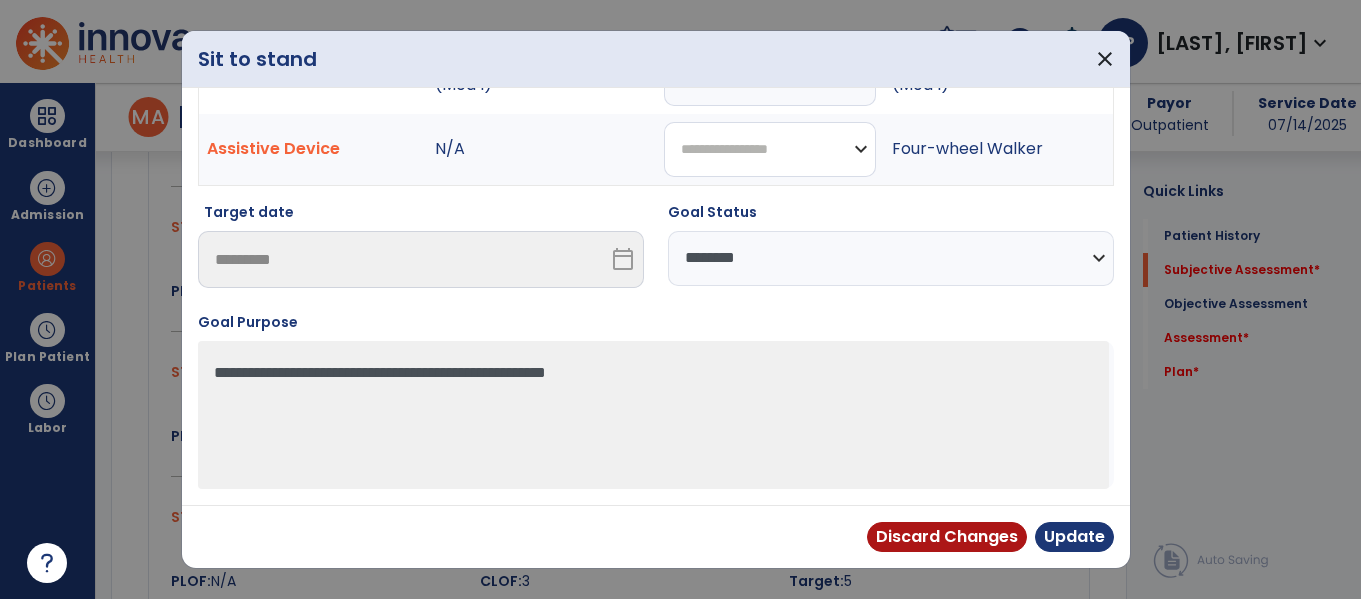 click on "**********" at bounding box center (770, 149) 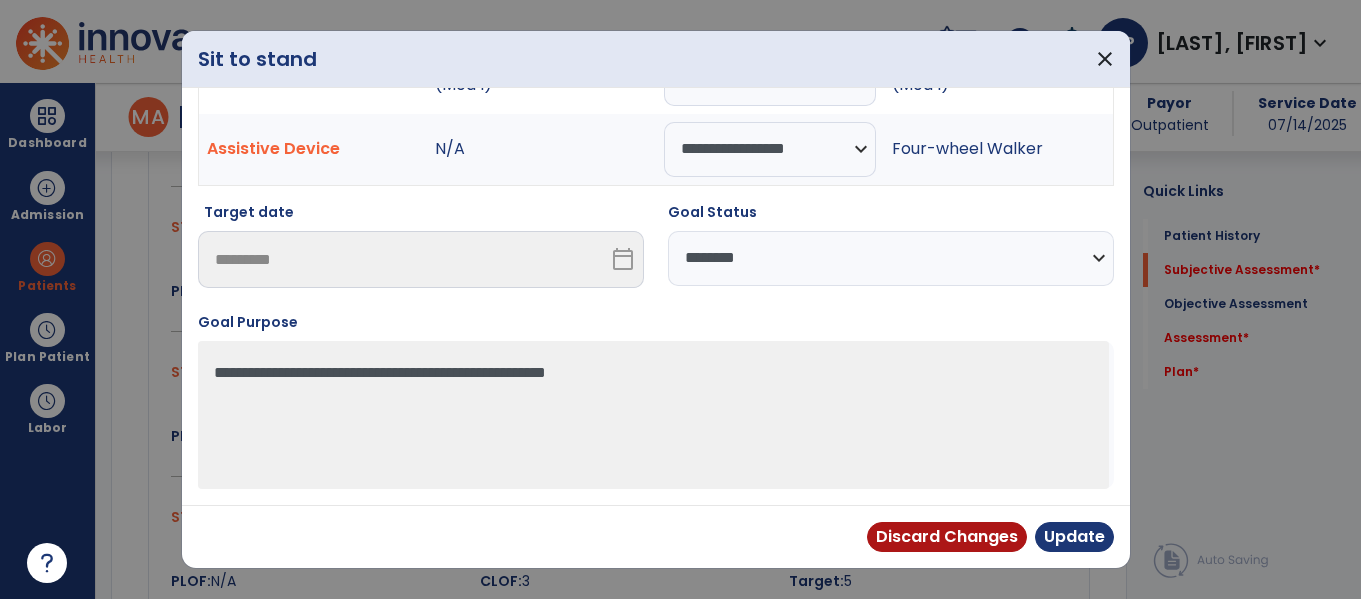 click on "**********" at bounding box center [891, 258] 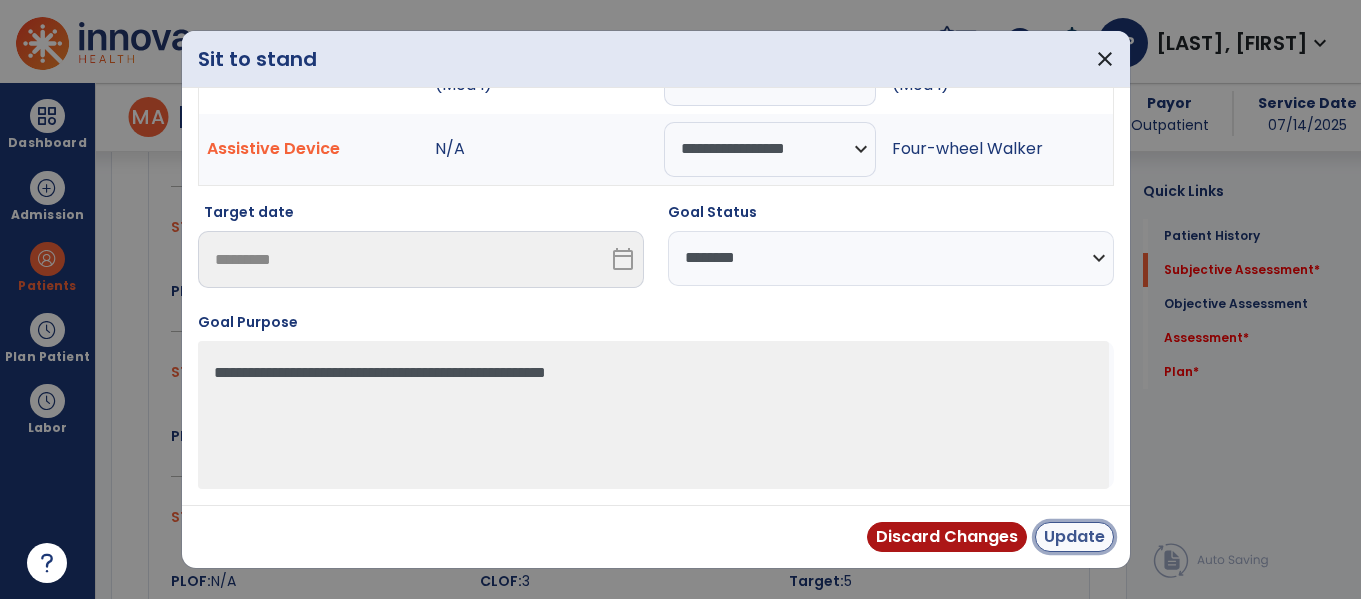 click on "Update" at bounding box center [1074, 537] 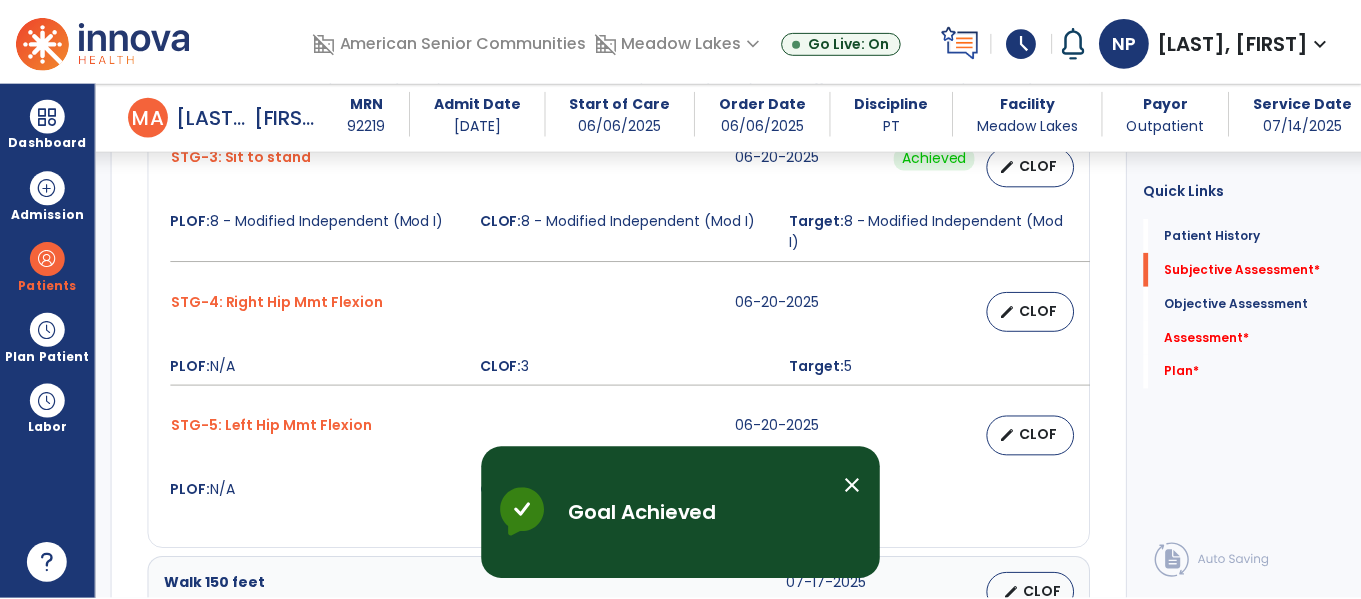 scroll, scrollTop: 1231, scrollLeft: 0, axis: vertical 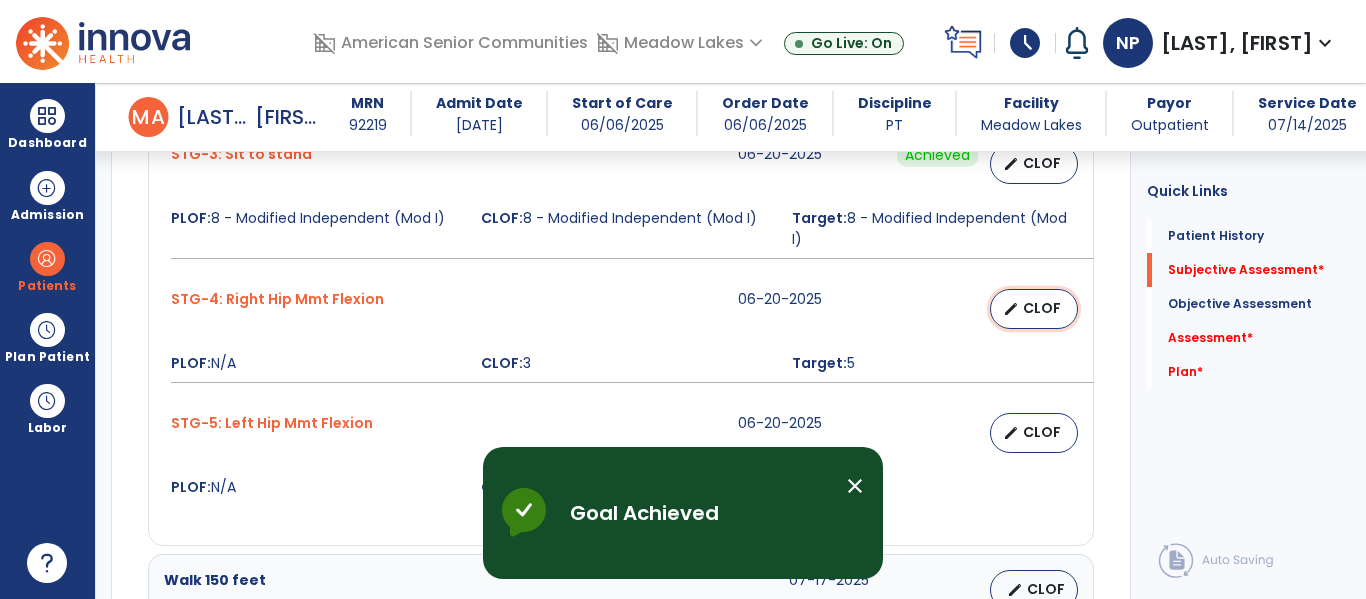 click on "edit" at bounding box center (1011, 309) 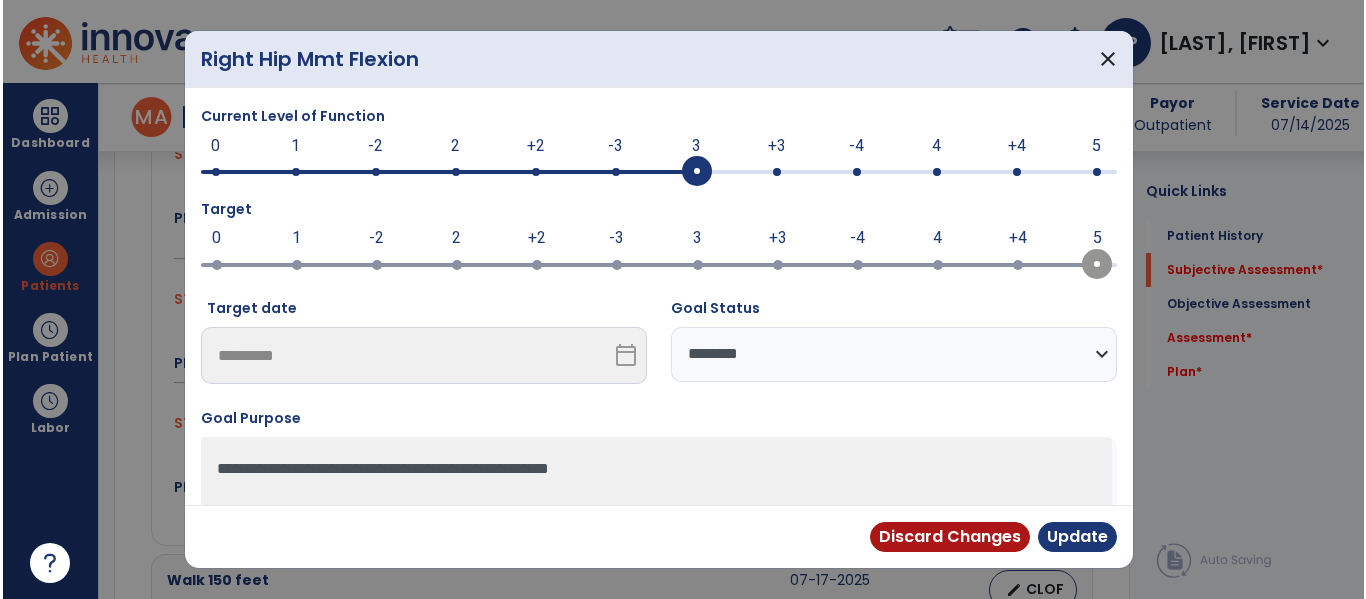 scroll, scrollTop: 1231, scrollLeft: 0, axis: vertical 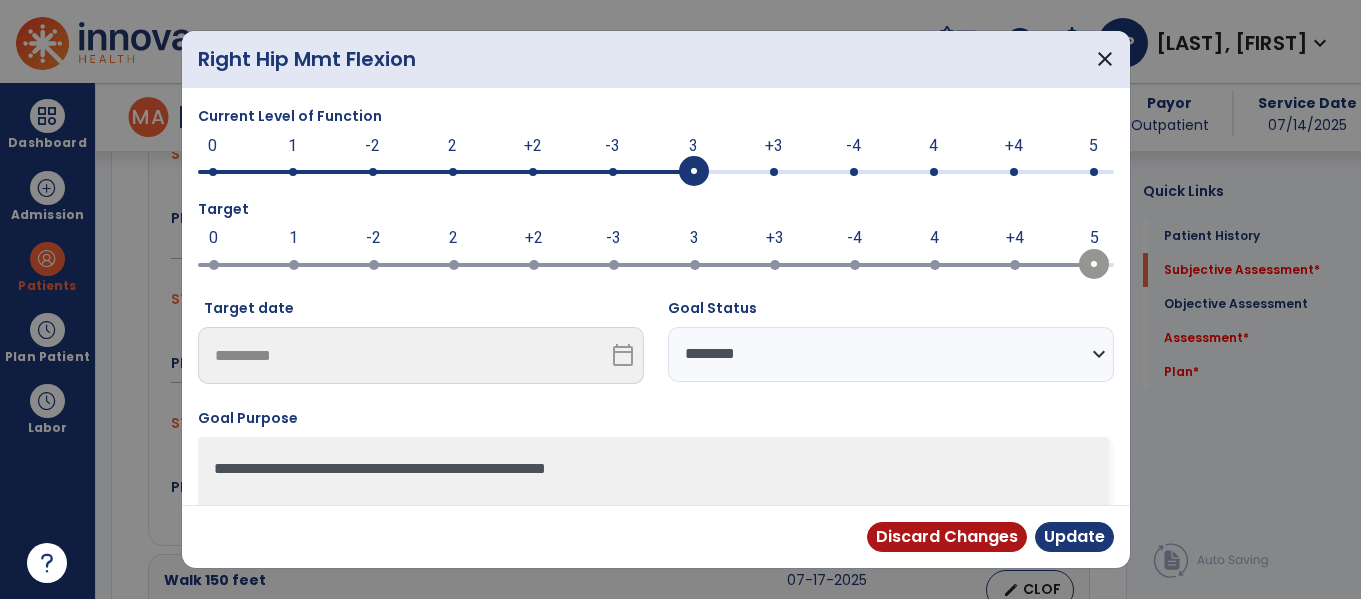 click at bounding box center [656, 172] 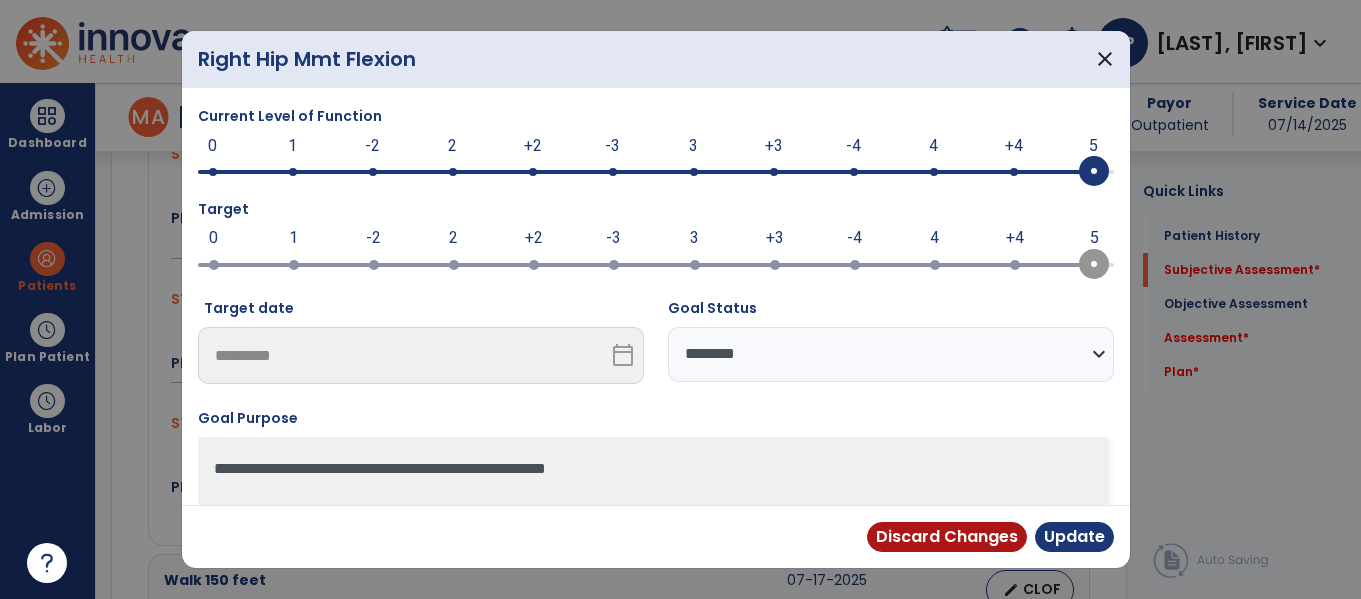 click on "**********" at bounding box center (891, 354) 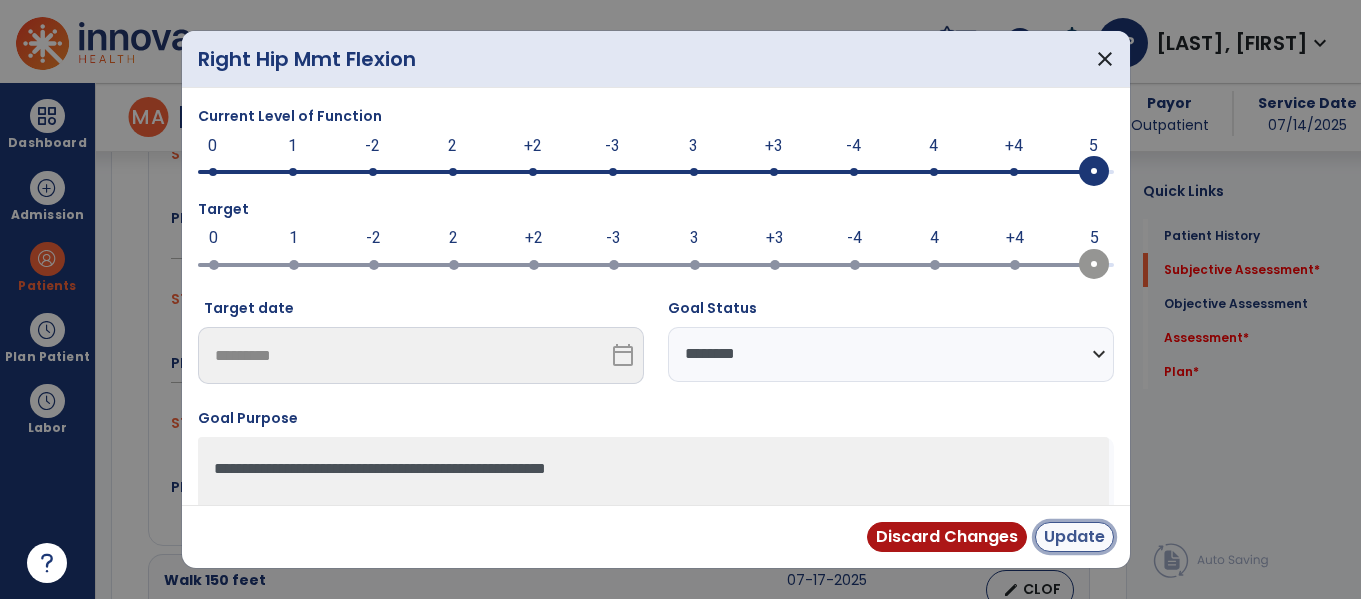 click on "Update" at bounding box center [1074, 537] 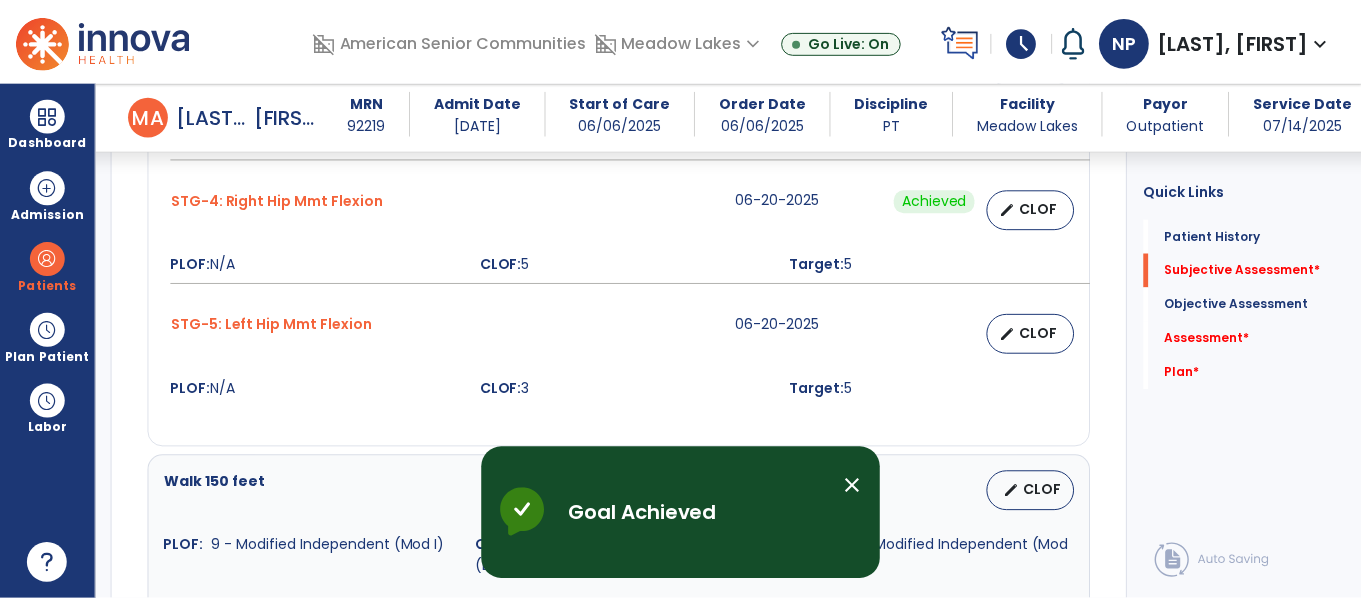 scroll, scrollTop: 1351, scrollLeft: 0, axis: vertical 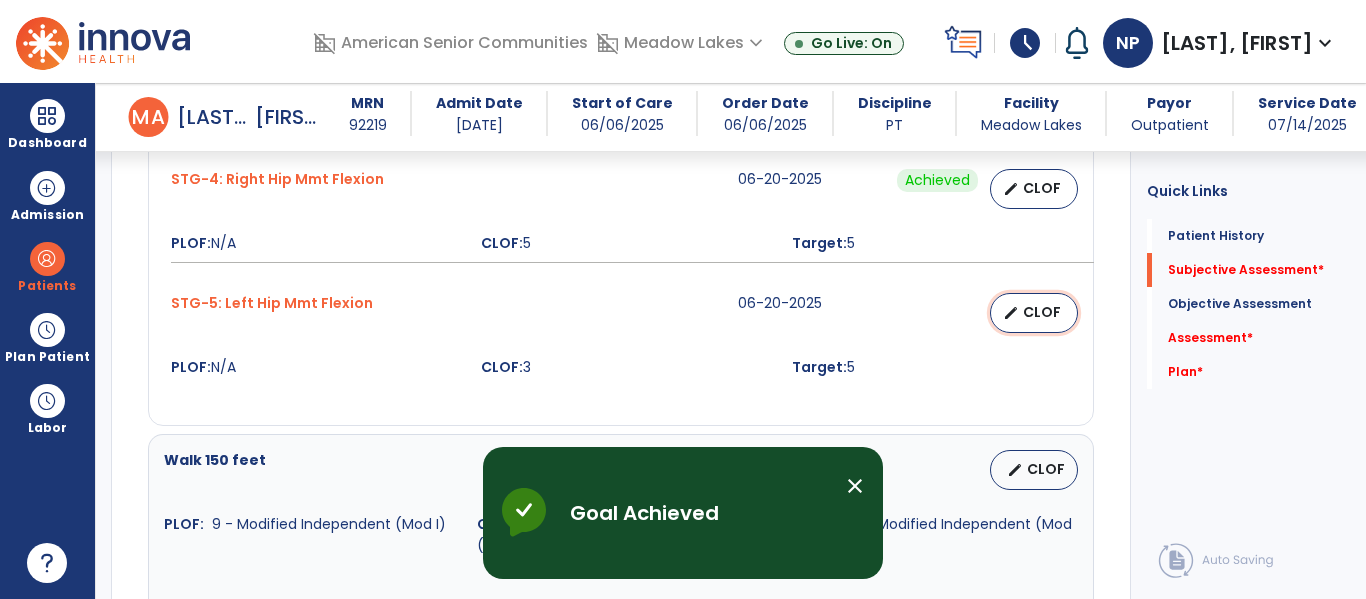 click on "CLOF" at bounding box center [1042, 312] 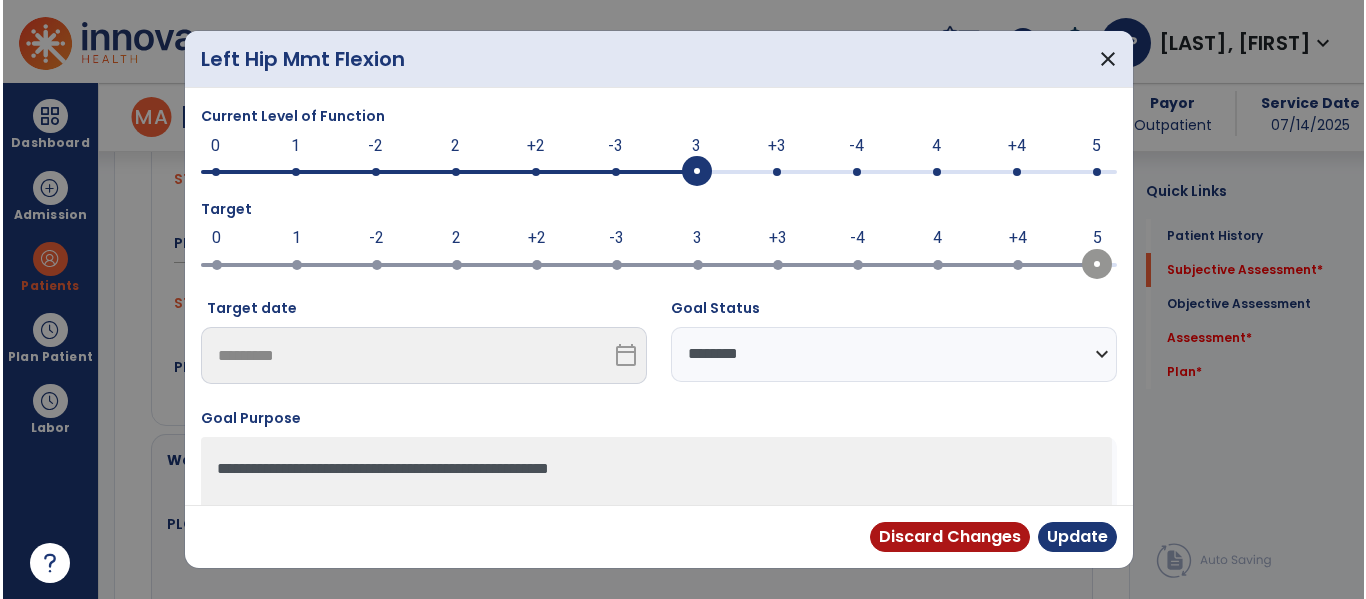 scroll, scrollTop: 1351, scrollLeft: 0, axis: vertical 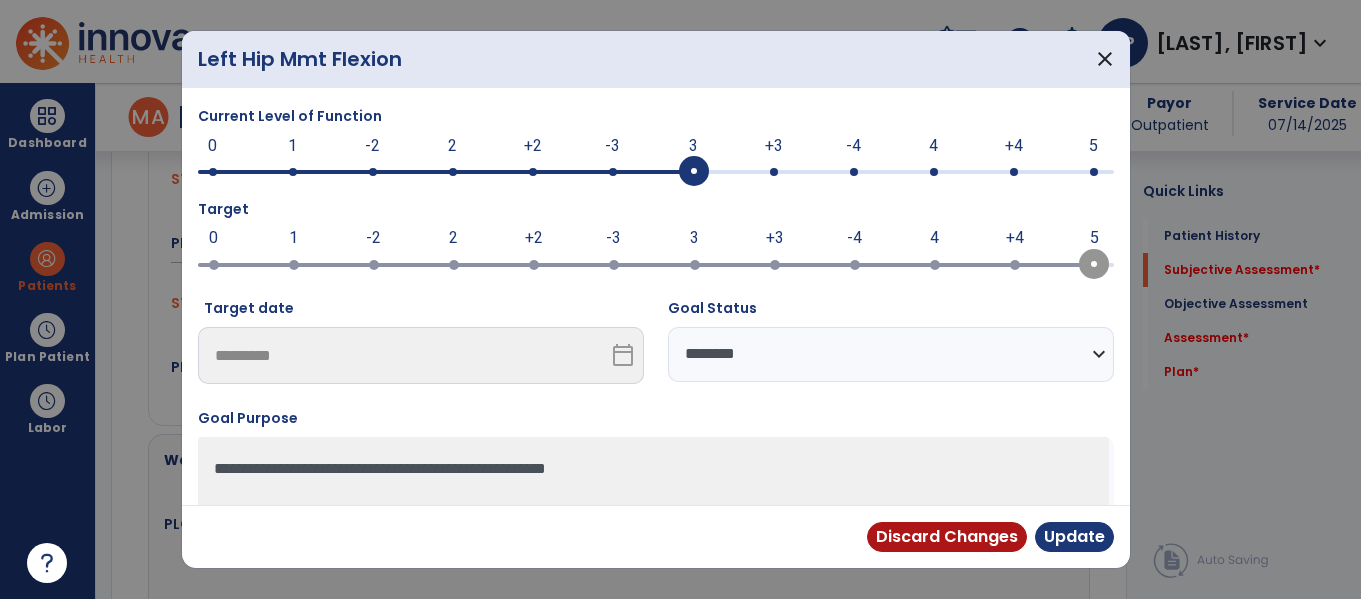 click at bounding box center [1094, 172] 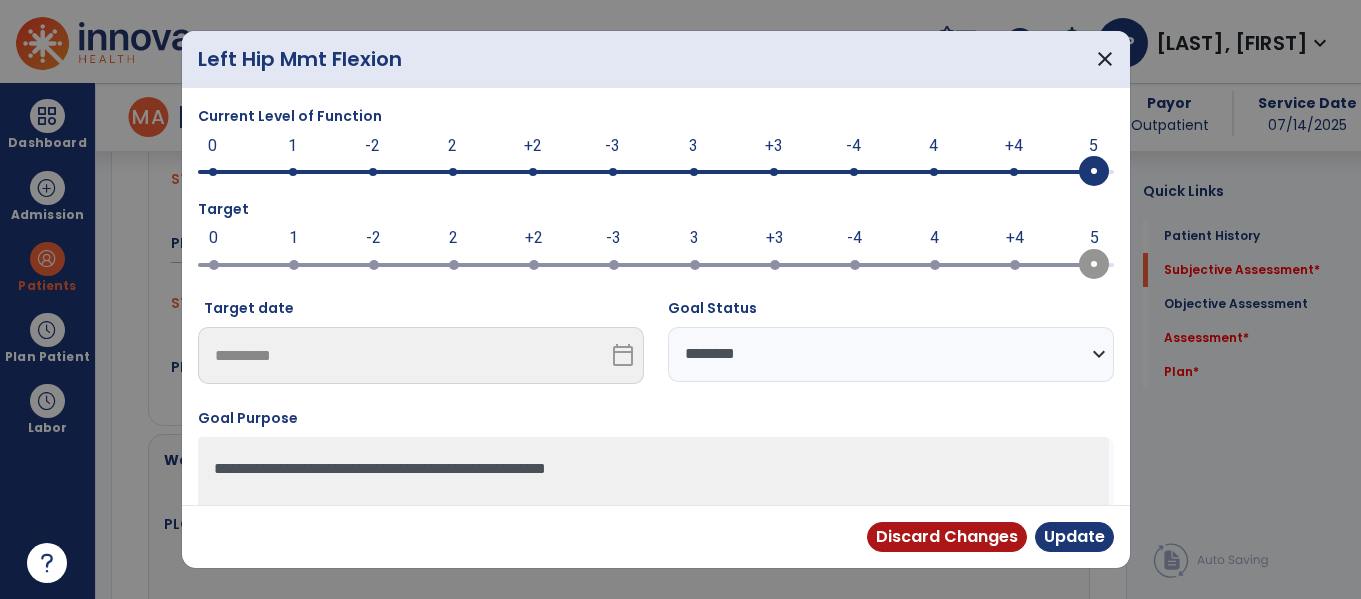 click on "**********" at bounding box center (891, 354) 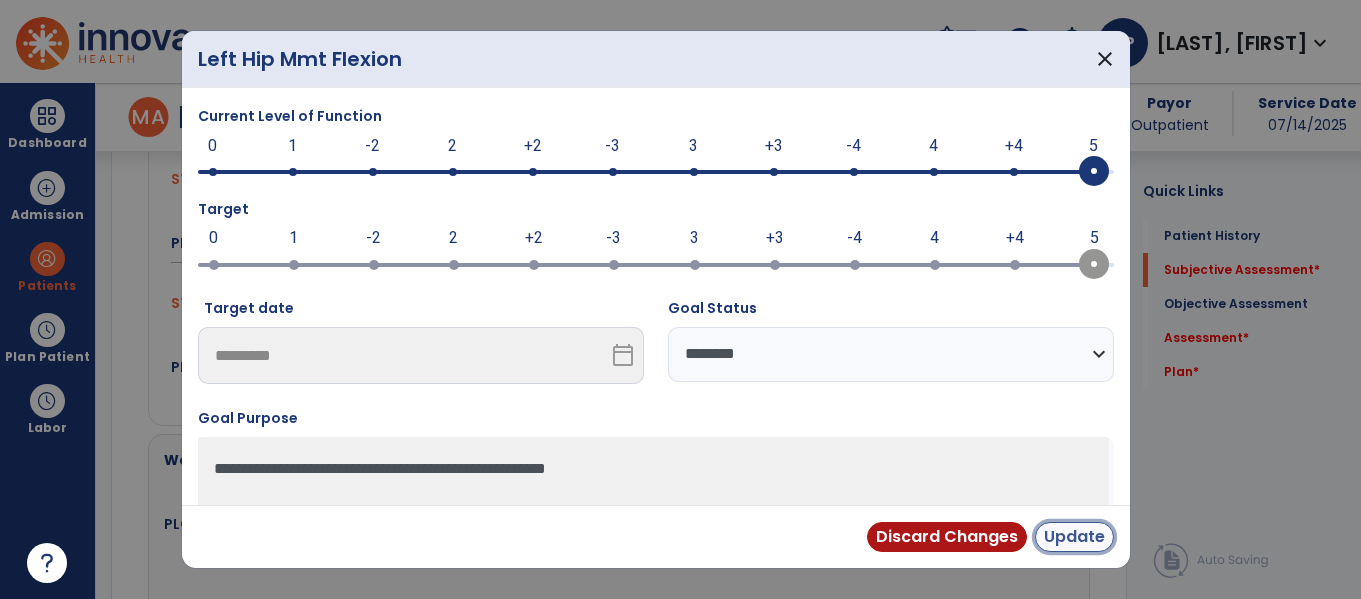click on "Update" at bounding box center [1074, 537] 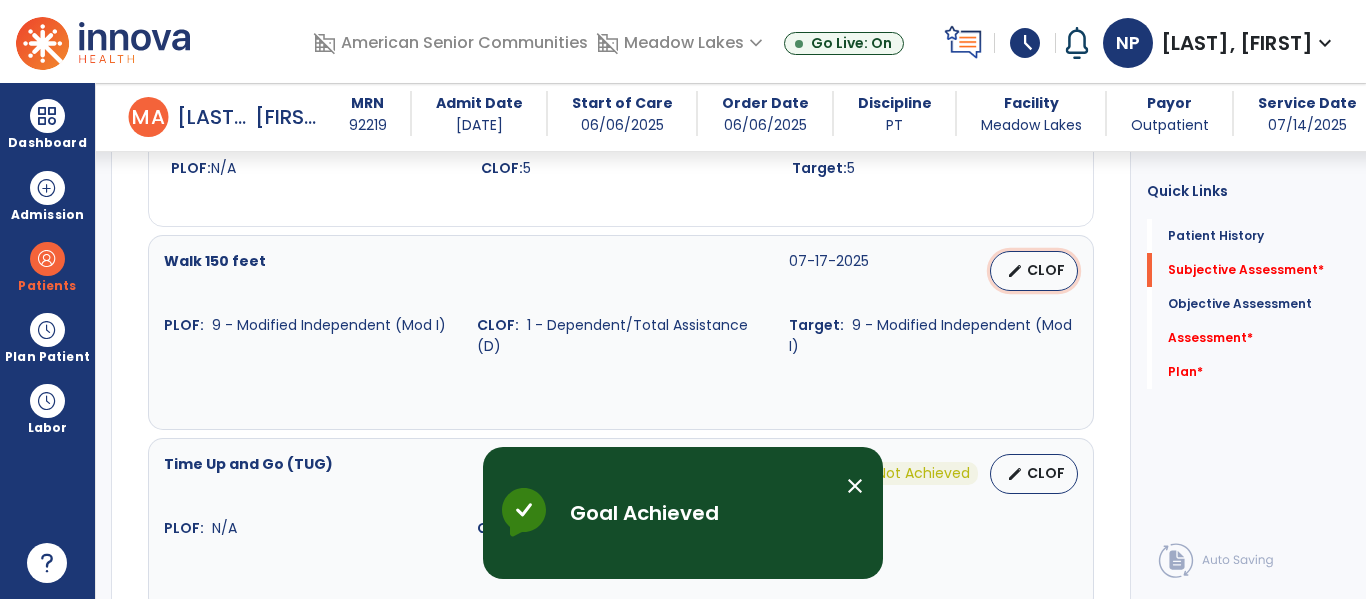 click on "CLOF" at bounding box center (1046, 270) 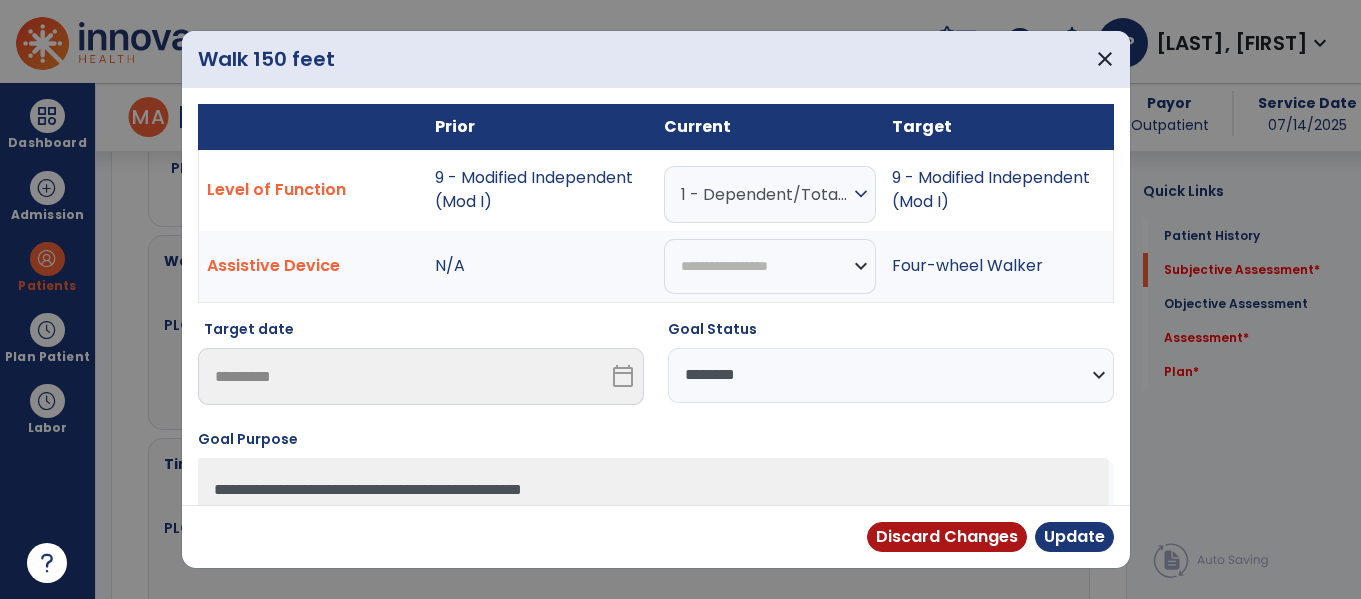 scroll, scrollTop: 1550, scrollLeft: 0, axis: vertical 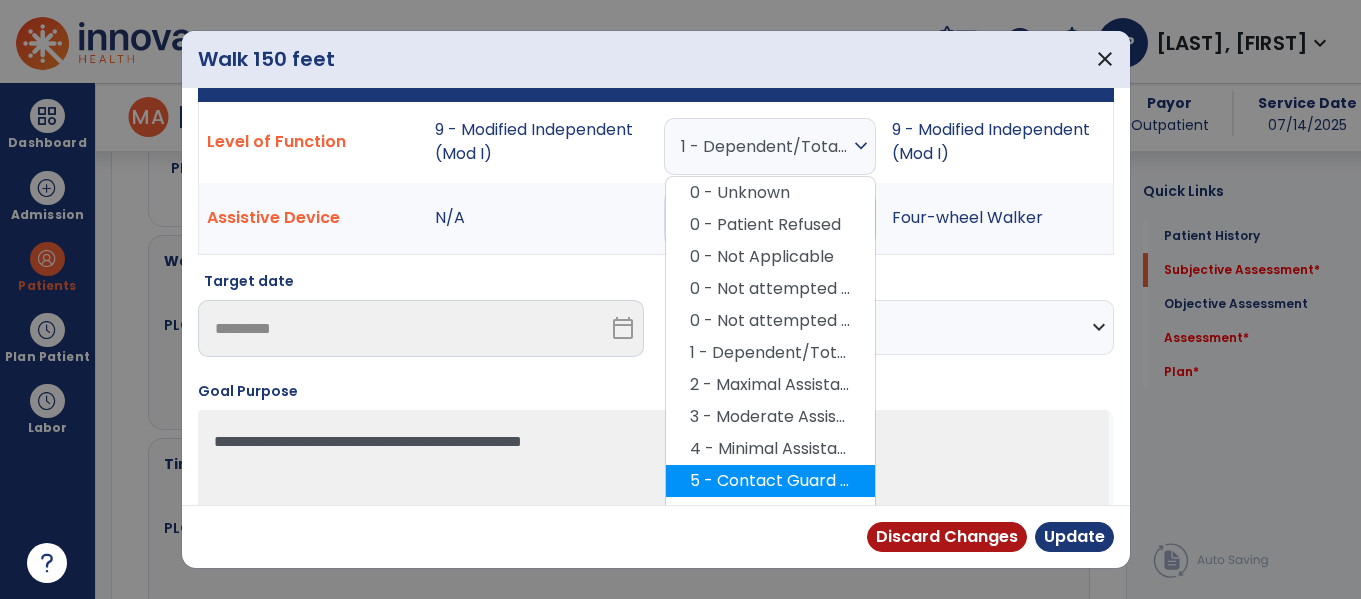 click on "5 - Contact Guard Assistance (CGA)" at bounding box center (770, 481) 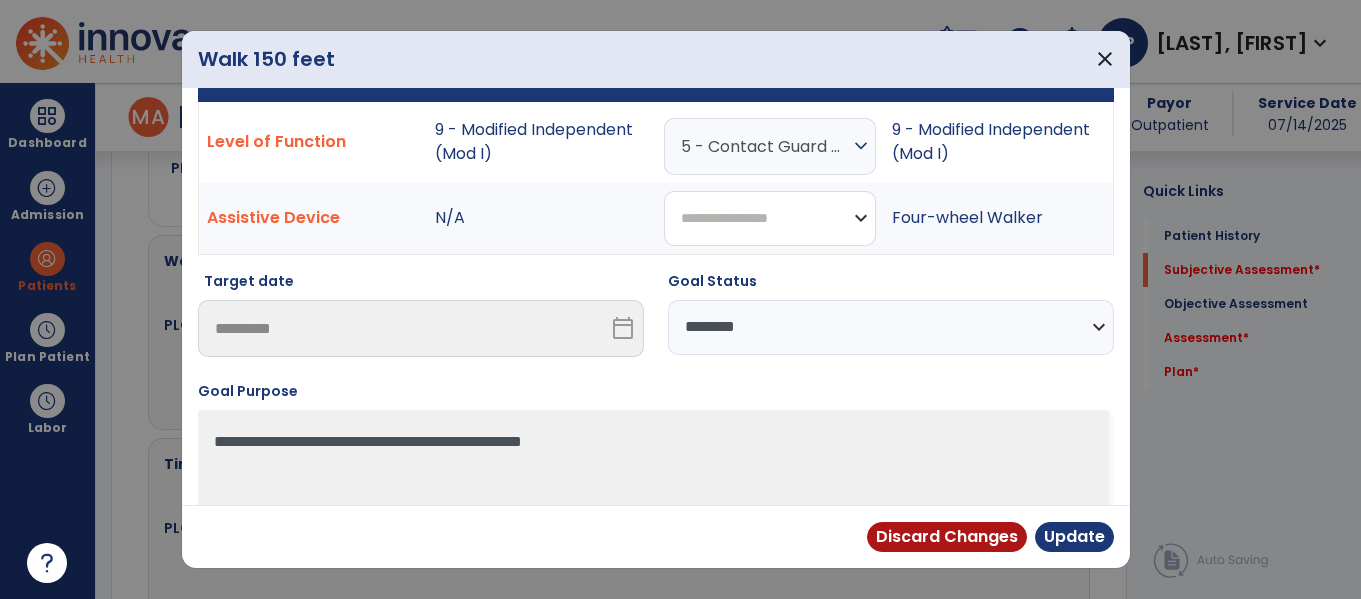 click on "**********" at bounding box center (770, 218) 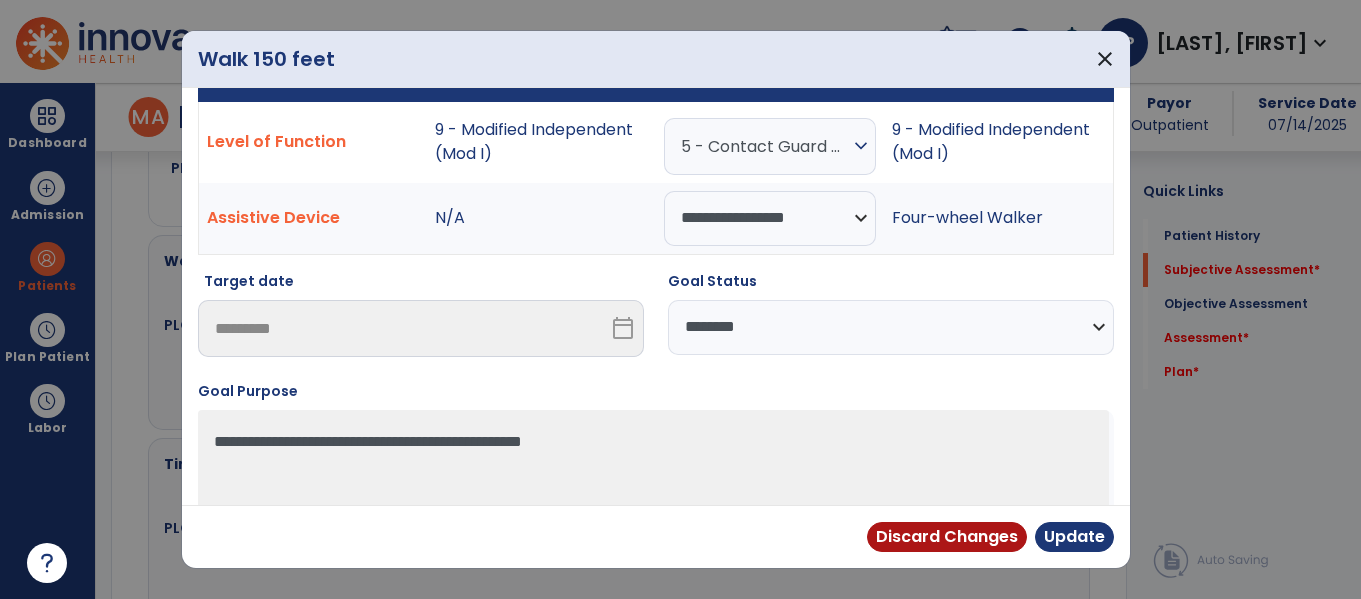 click on "**********" at bounding box center (891, 327) 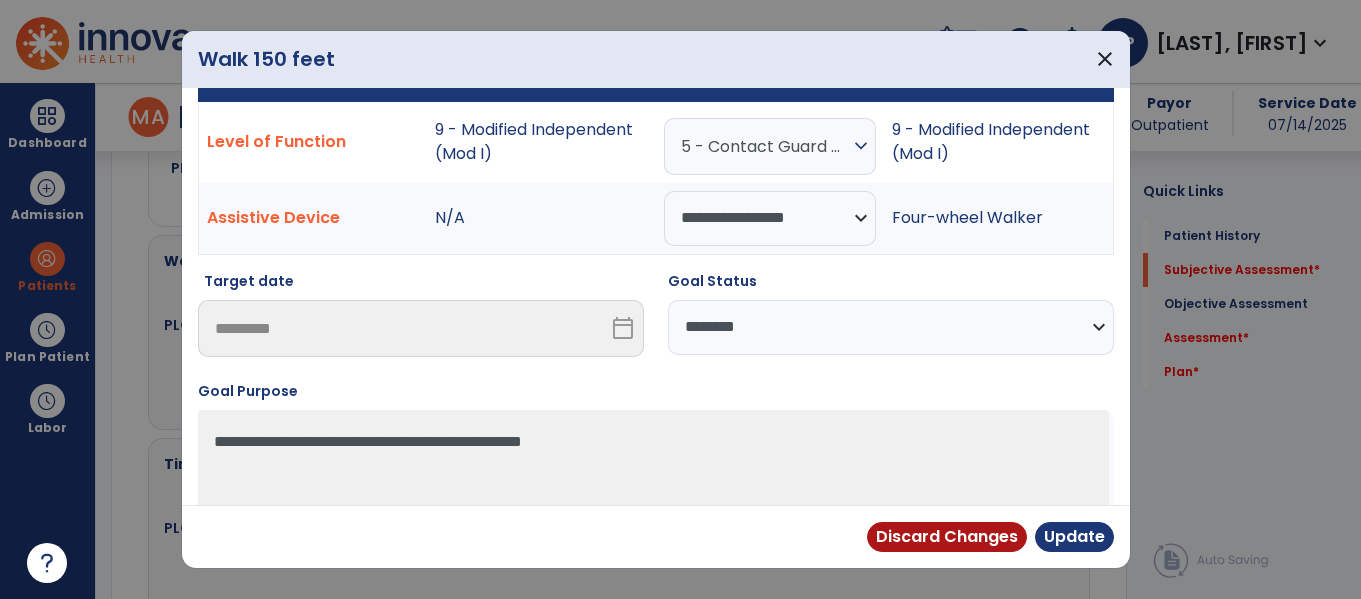 select on "**********" 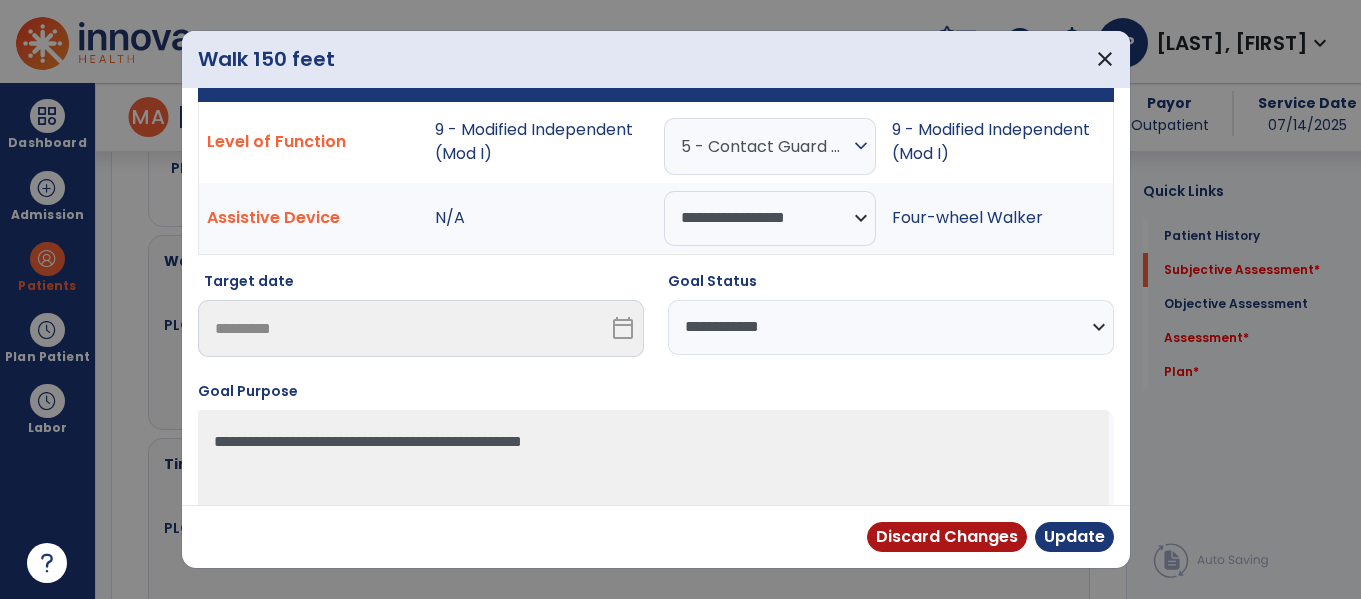 click on "**********" at bounding box center (891, 327) 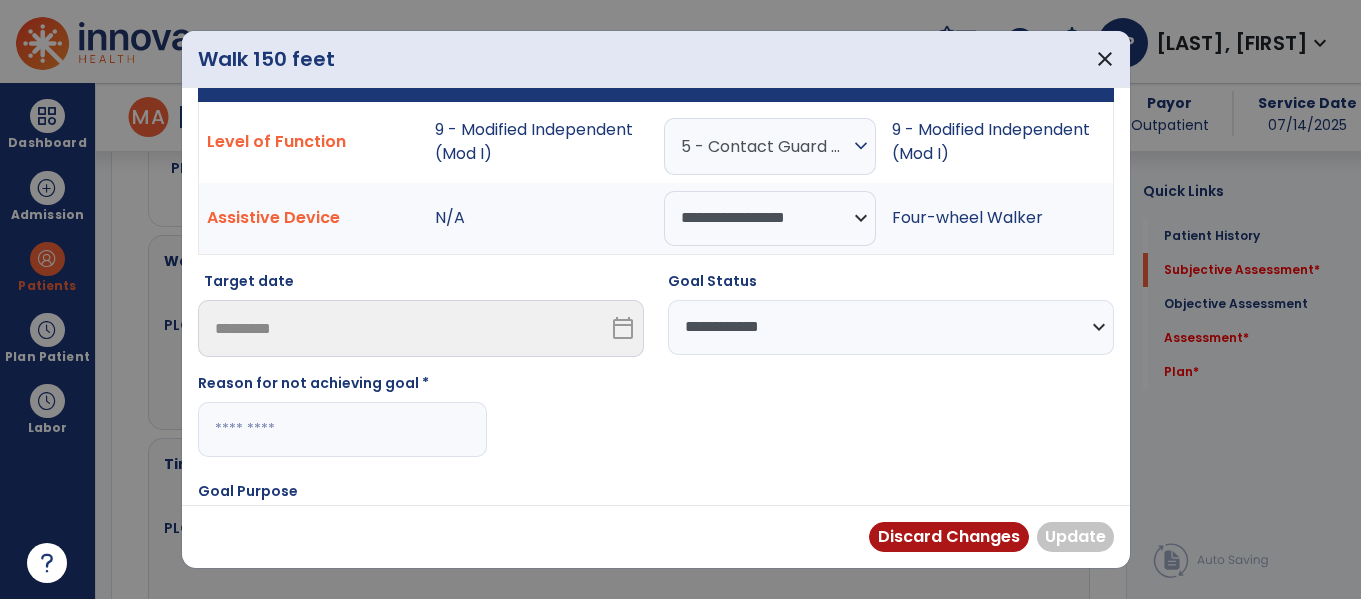 click at bounding box center (342, 429) 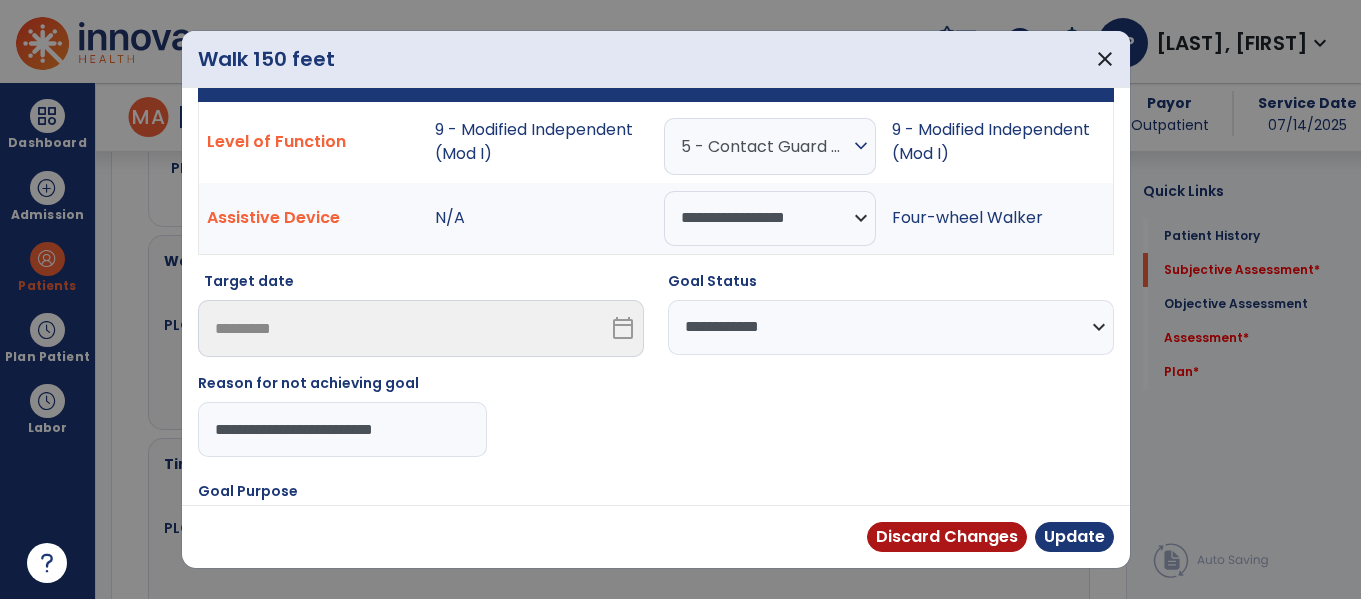 type on "**********" 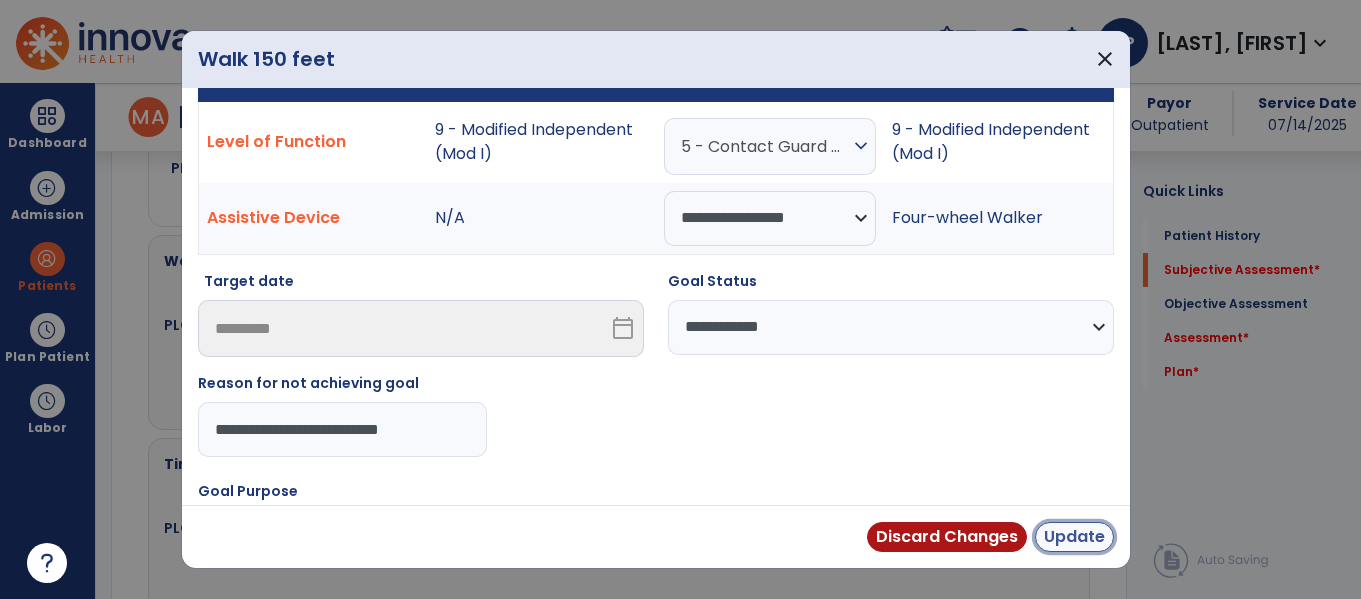 click on "Update" at bounding box center (1074, 537) 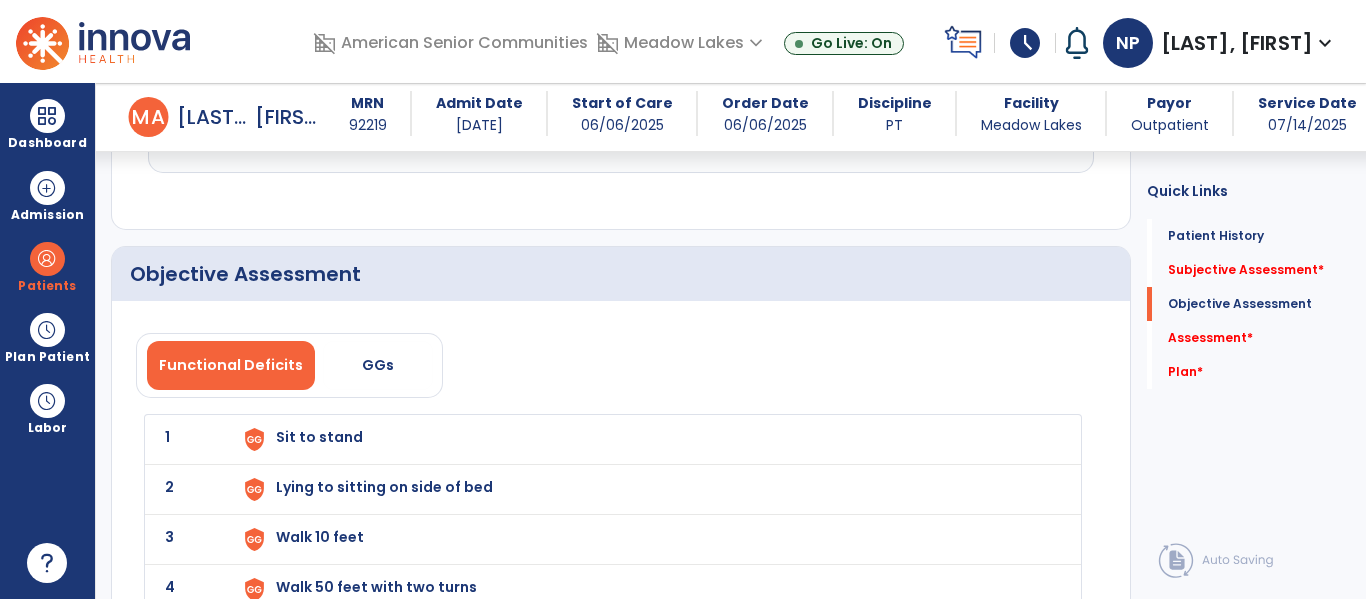 click on "Sit to stand" at bounding box center (646, 439) 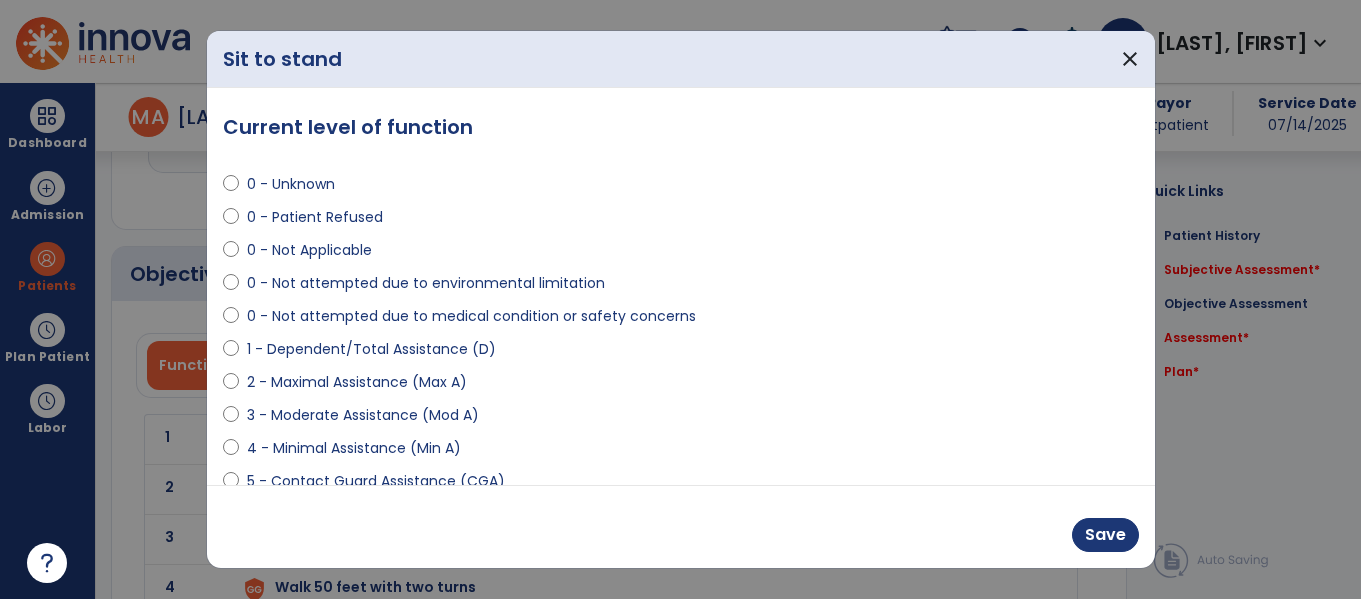 scroll, scrollTop: 1989, scrollLeft: 0, axis: vertical 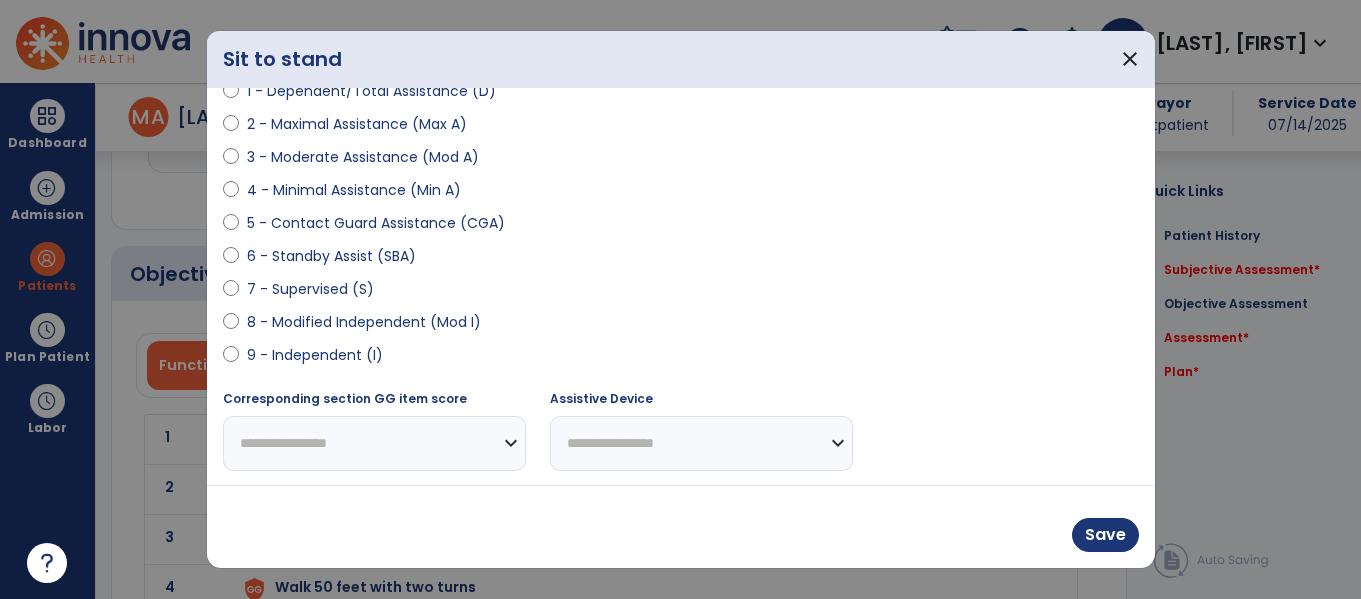click on "8 - Modified Independent (Mod I)" at bounding box center [364, 322] 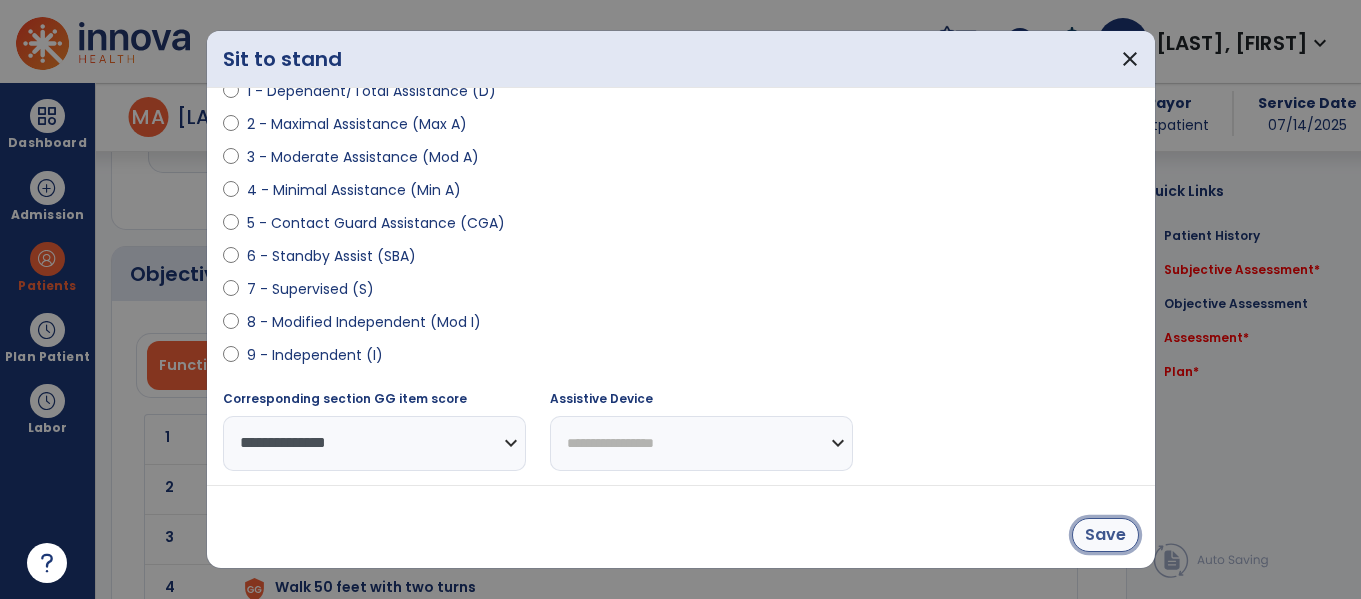 click on "Save" at bounding box center (1105, 535) 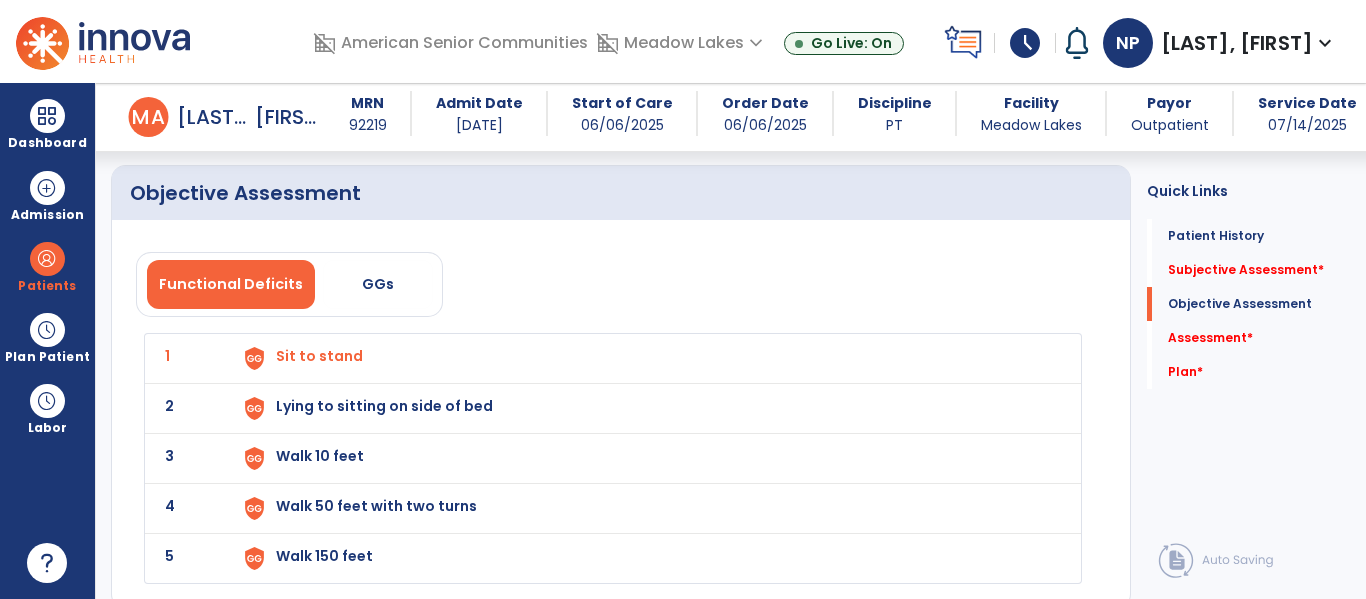 click on "Lying to sitting on side of bed" at bounding box center (646, 358) 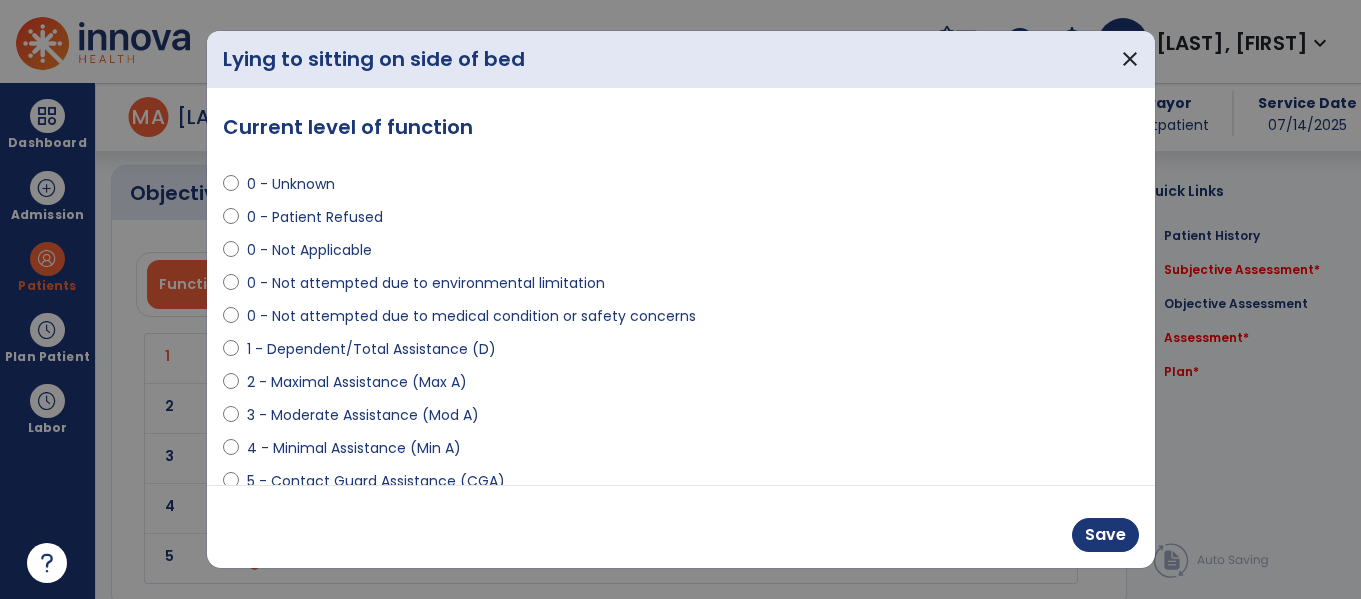 scroll, scrollTop: 2070, scrollLeft: 0, axis: vertical 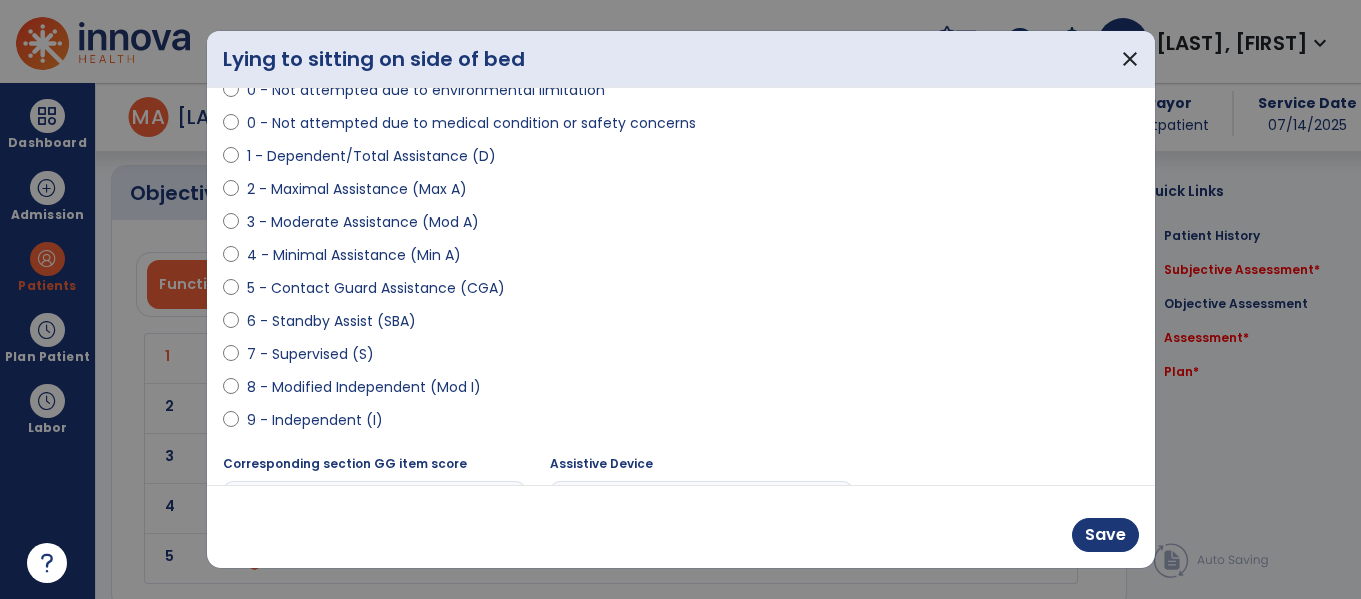 click on "8 - Modified Independent (Mod I)" at bounding box center [364, 387] 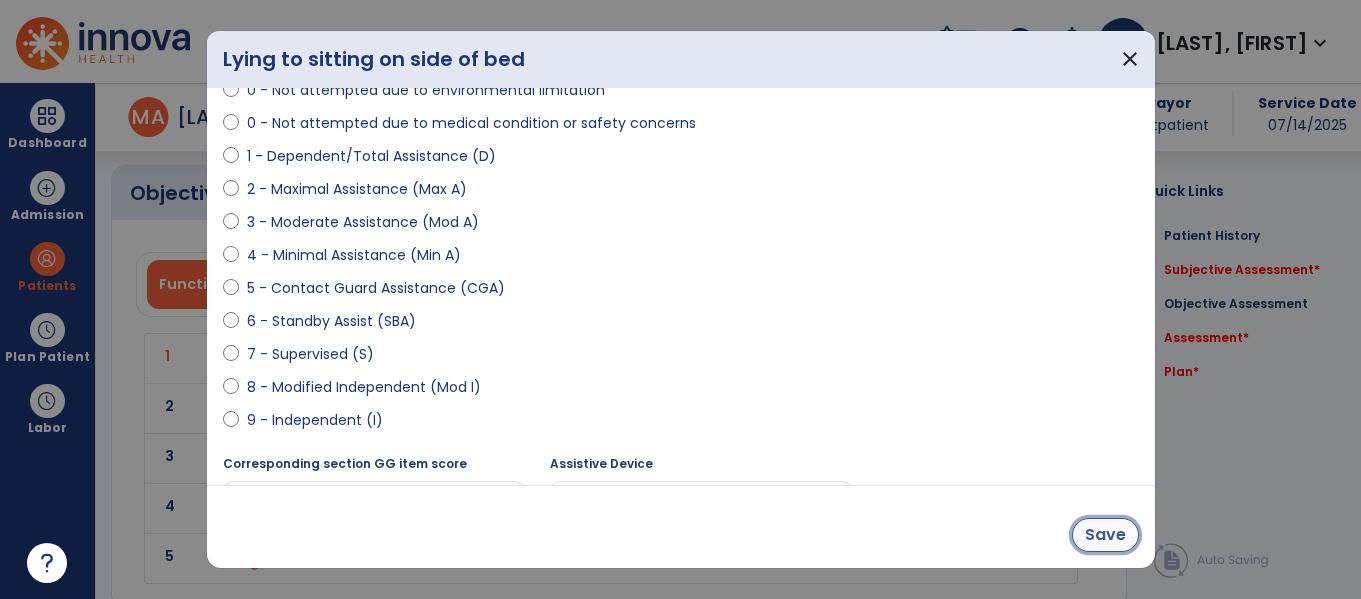 click on "Save" at bounding box center [1105, 535] 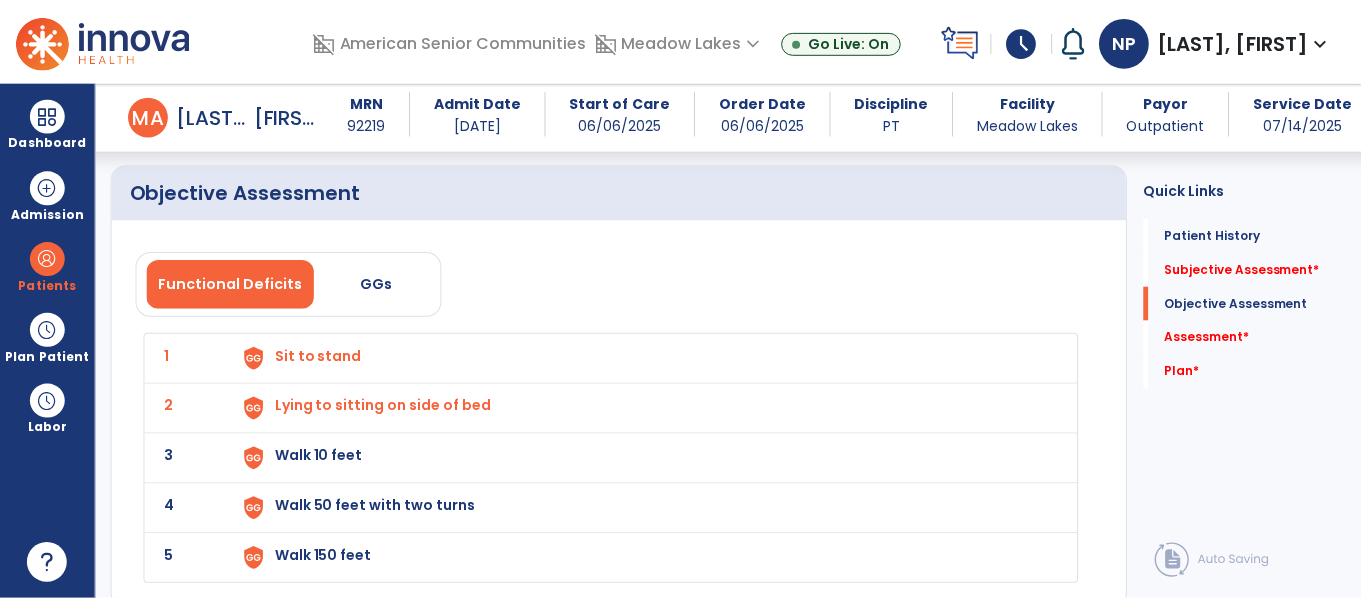 scroll, scrollTop: 2121, scrollLeft: 0, axis: vertical 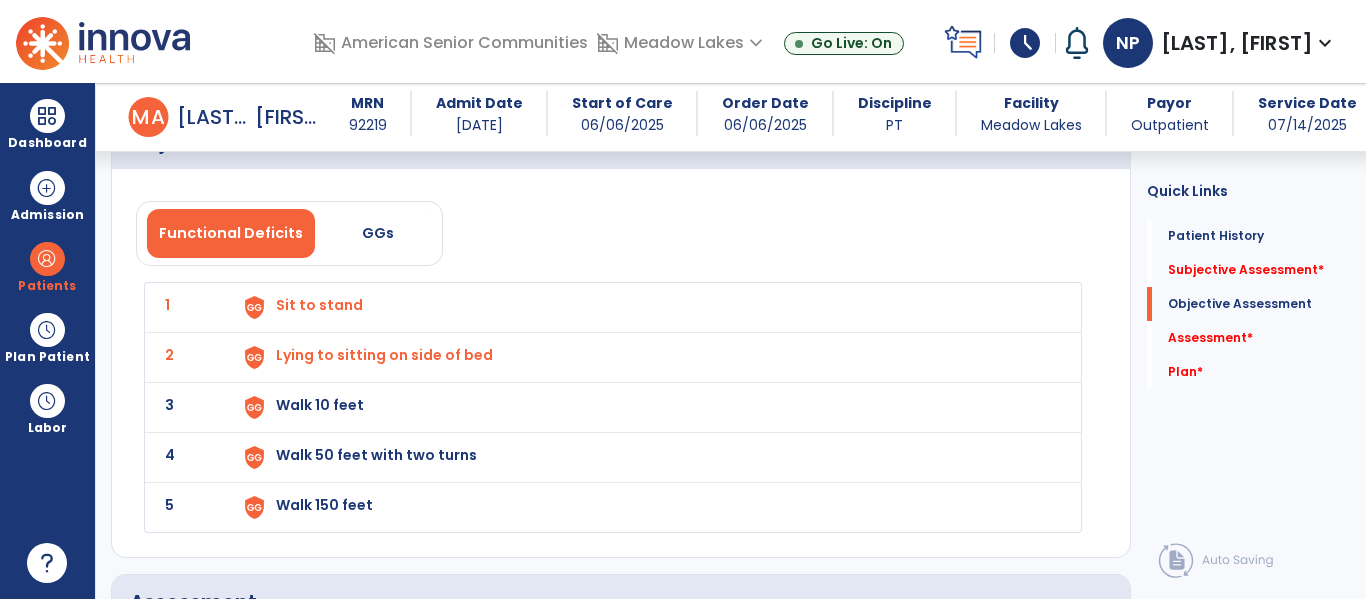click on "Walk 10 feet" at bounding box center (319, 305) 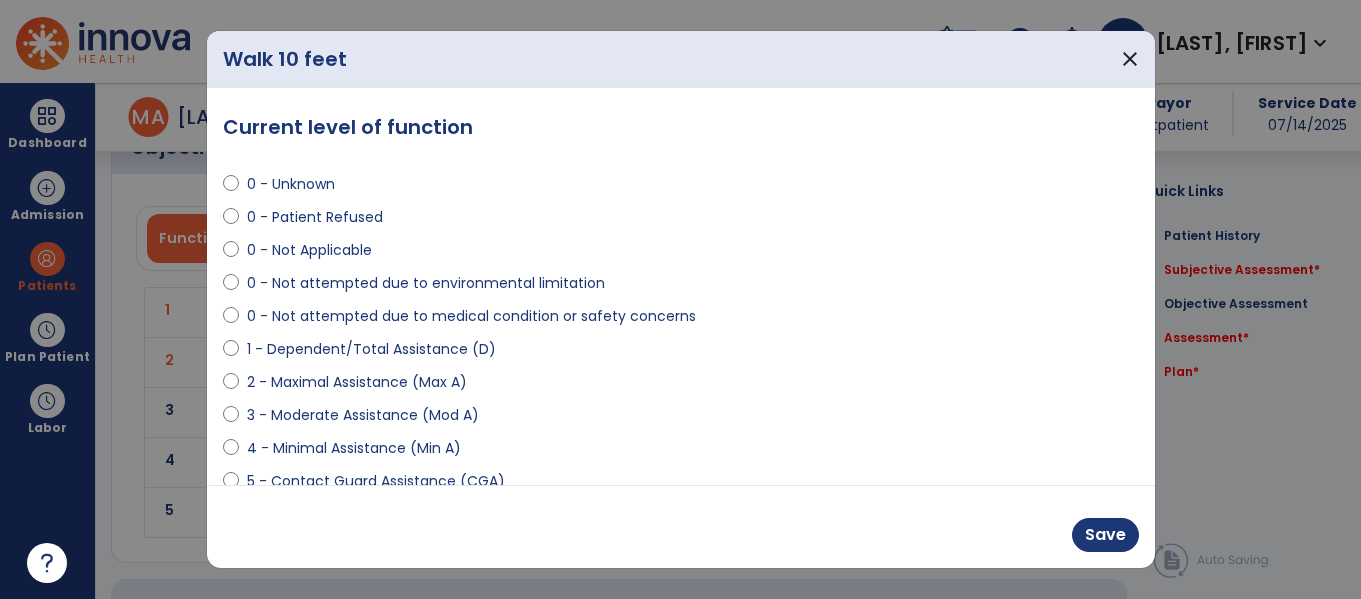 scroll, scrollTop: 2121, scrollLeft: 0, axis: vertical 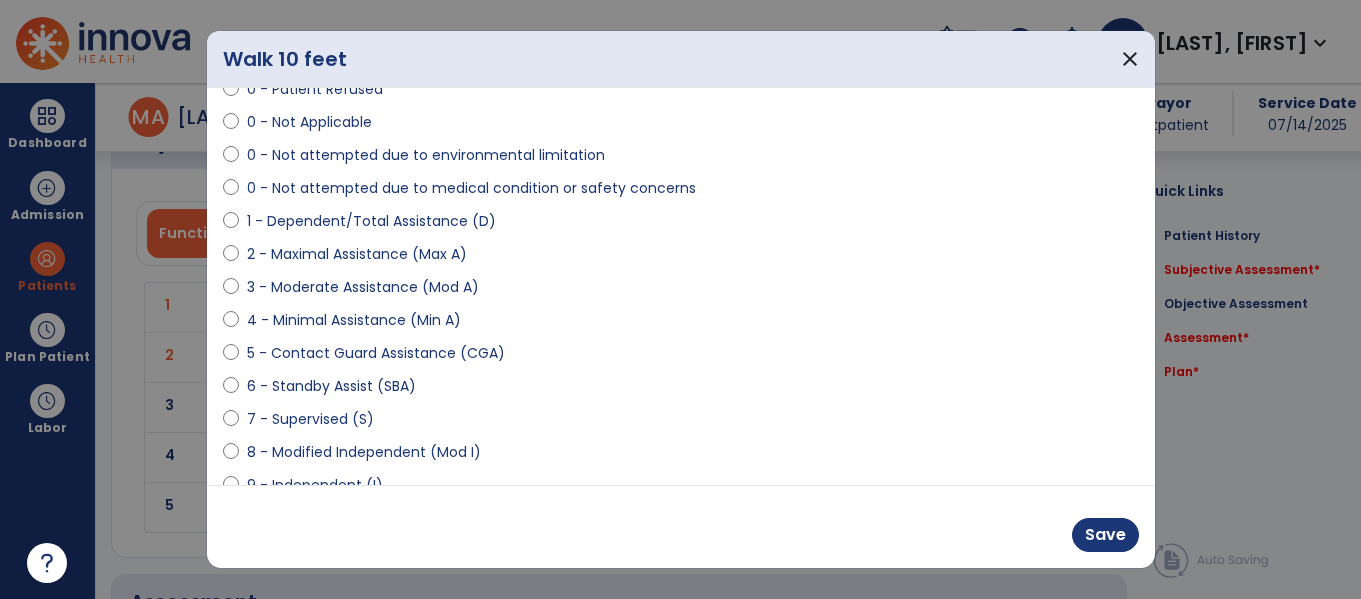 click on "8 - Modified Independent (Mod I)" at bounding box center [364, 452] 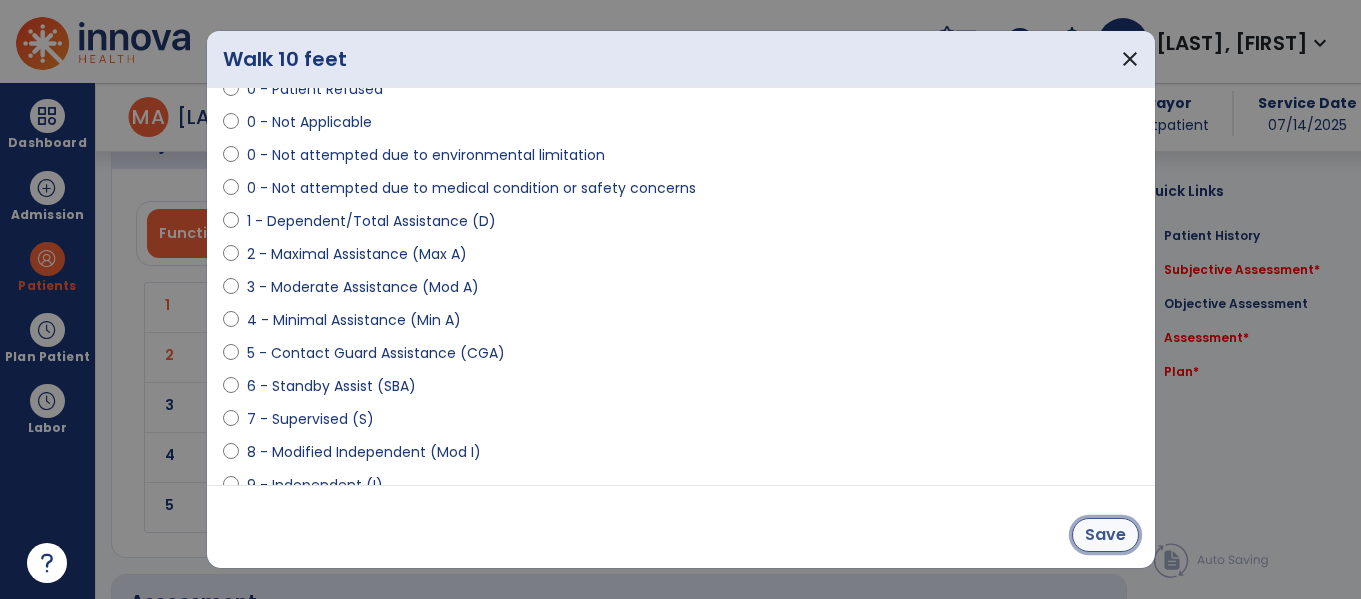 click on "Save" at bounding box center [1105, 535] 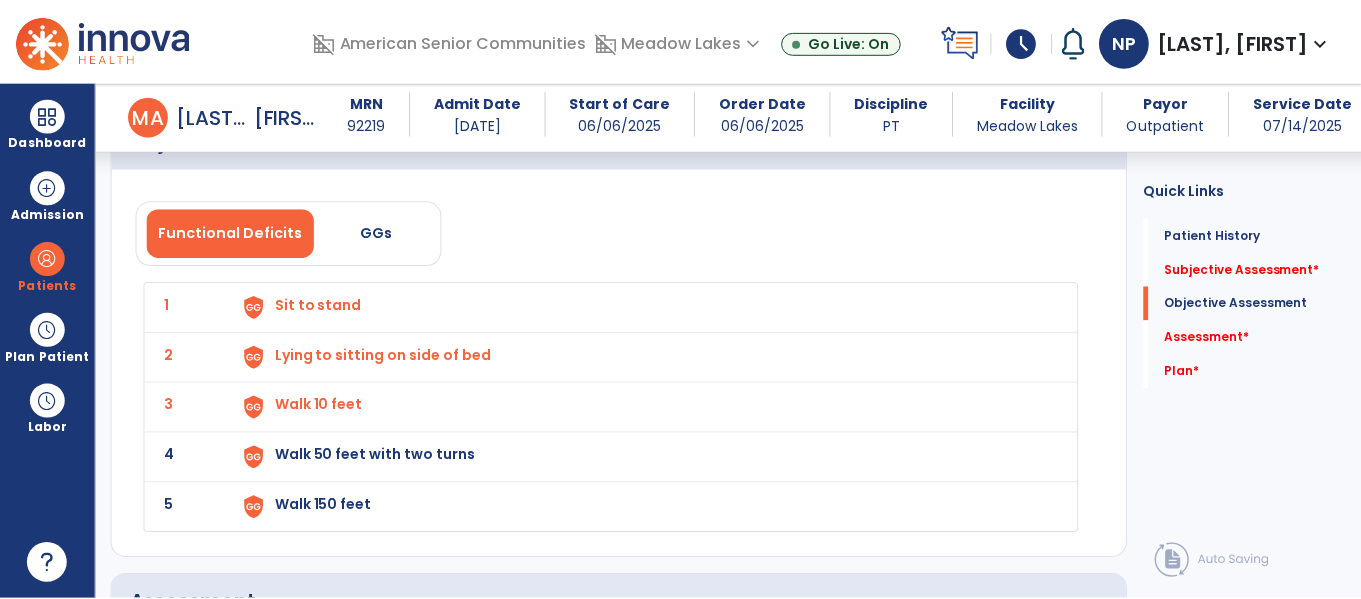 scroll, scrollTop: 2196, scrollLeft: 0, axis: vertical 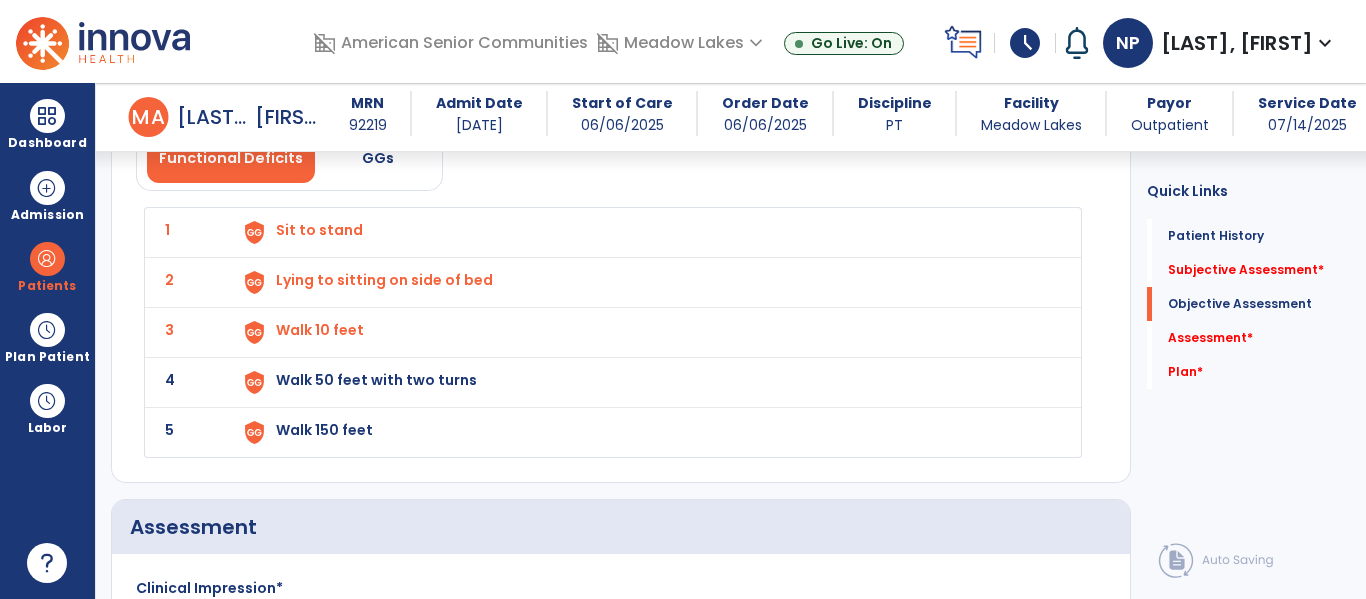 click on "Walk 50 feet with two turns" at bounding box center [319, 230] 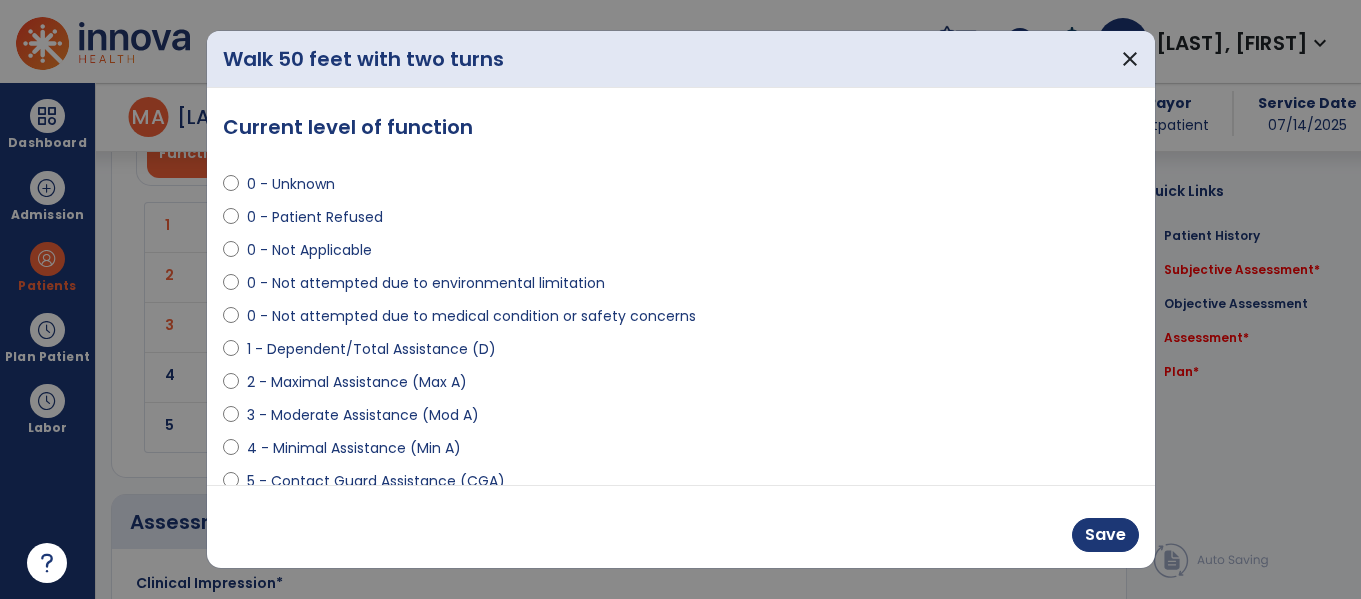 scroll, scrollTop: 2196, scrollLeft: 0, axis: vertical 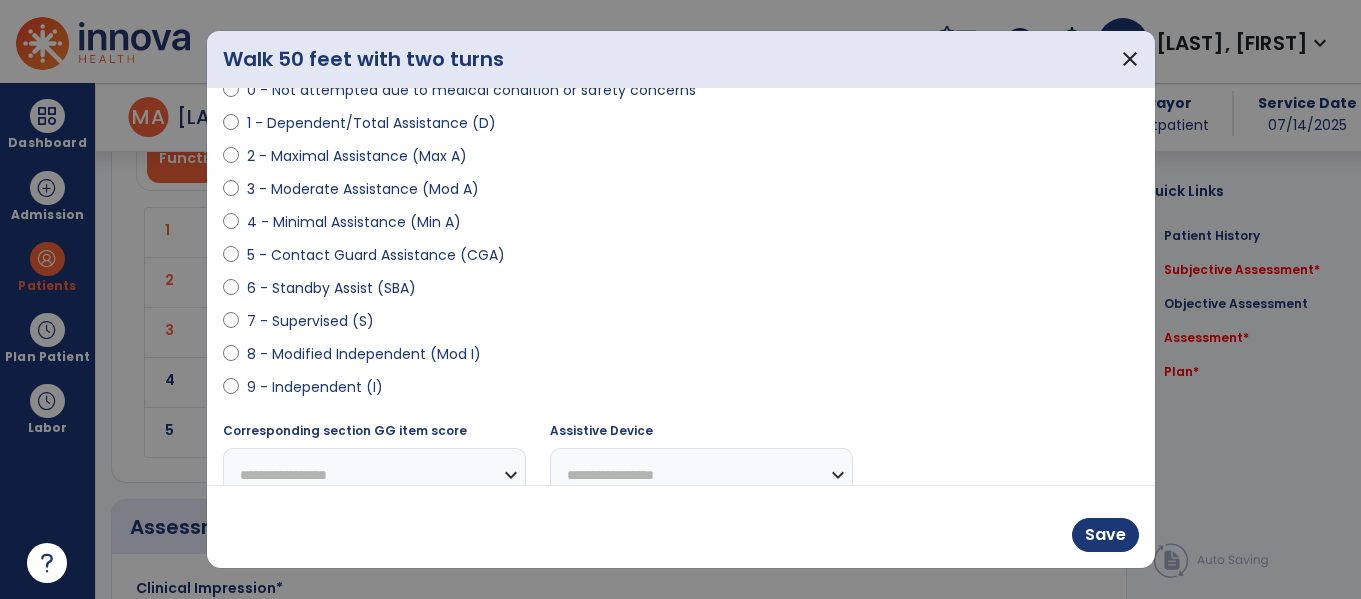 click on "8 - Modified Independent (Mod I)" at bounding box center (364, 354) 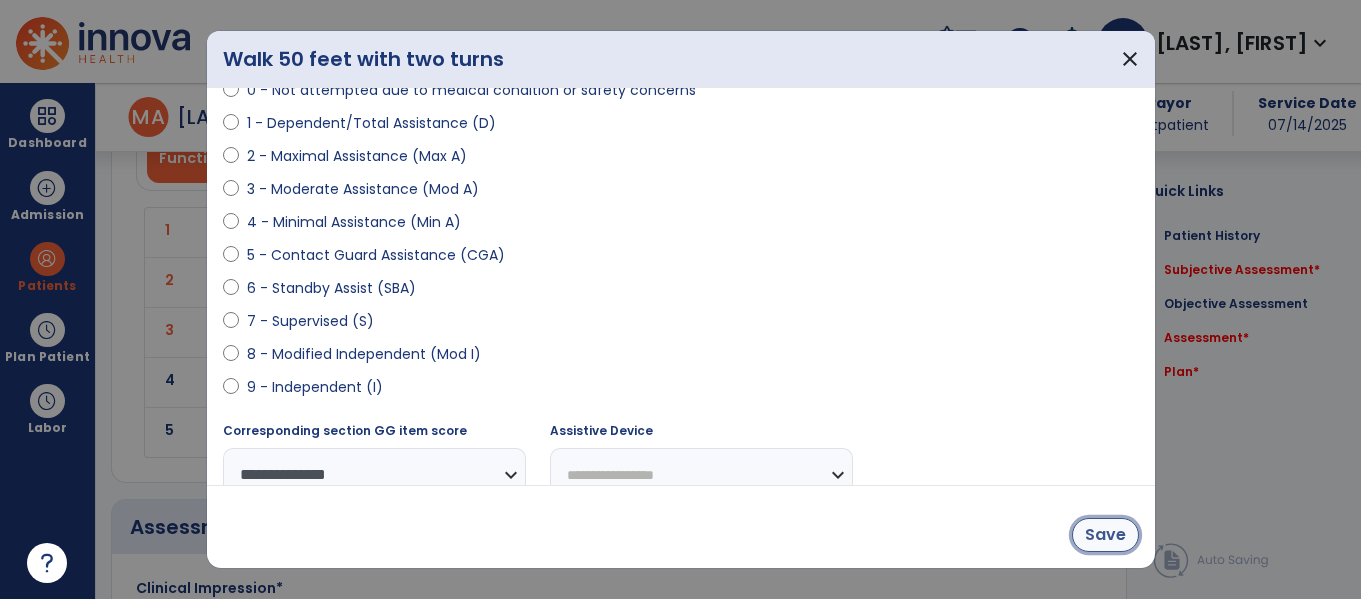 click on "Save" at bounding box center [1105, 535] 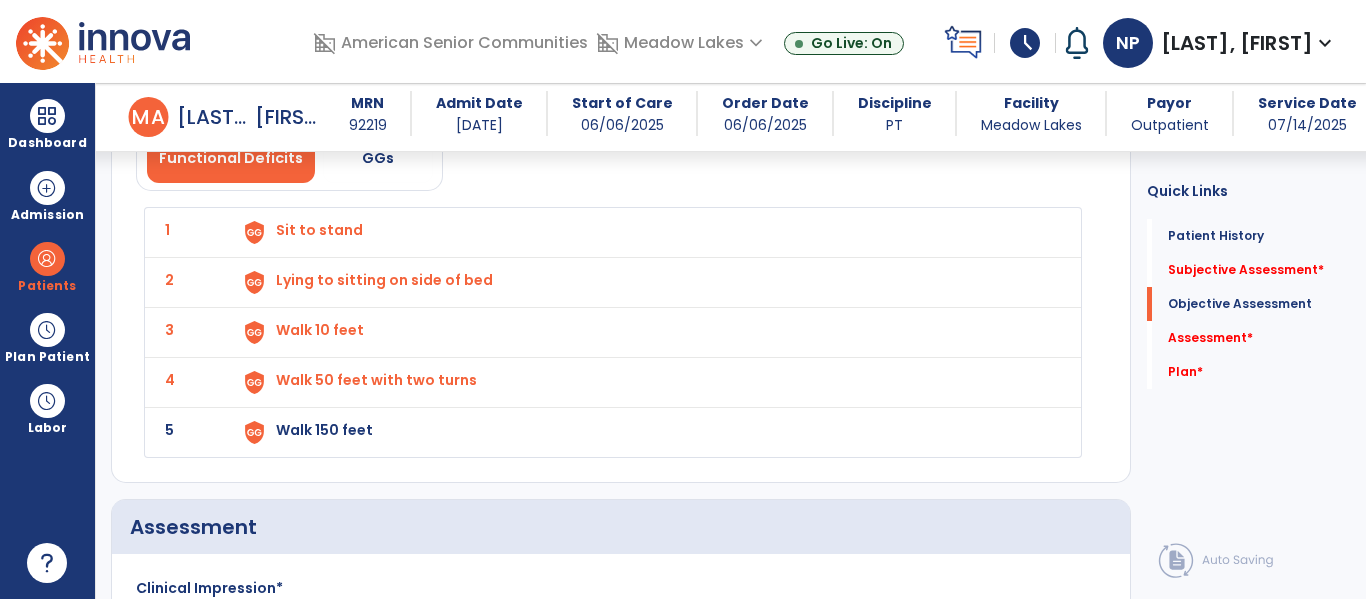 click on "Walk 150 feet" at bounding box center [319, 230] 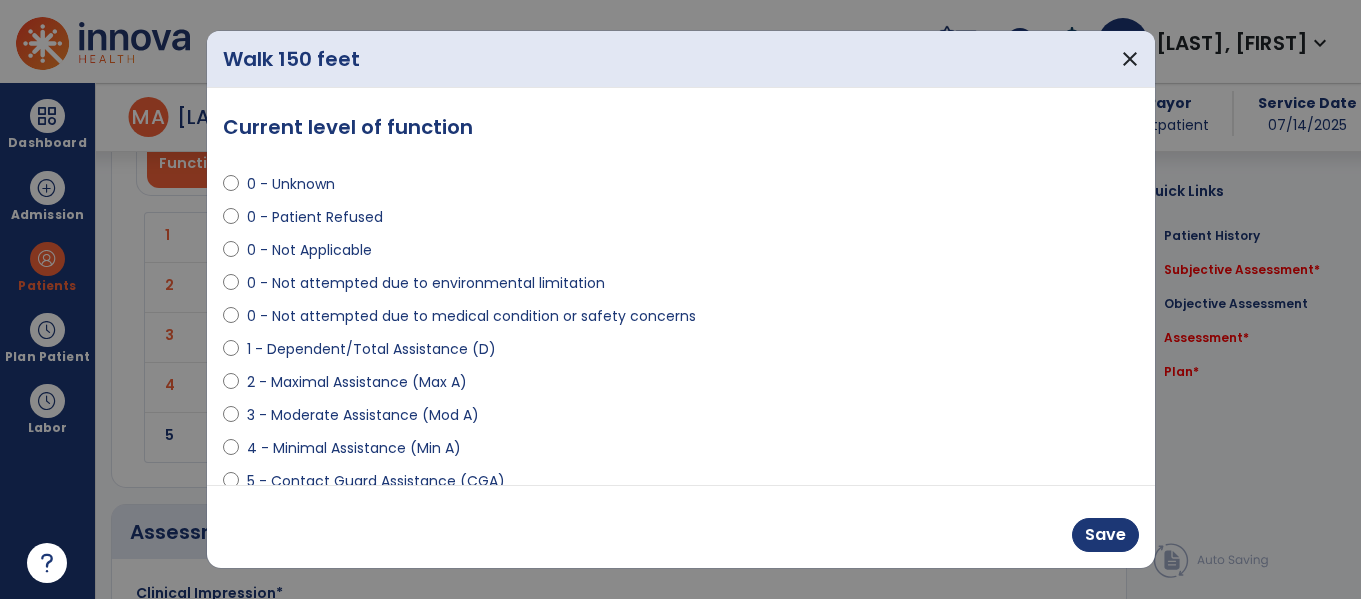 scroll, scrollTop: 2196, scrollLeft: 0, axis: vertical 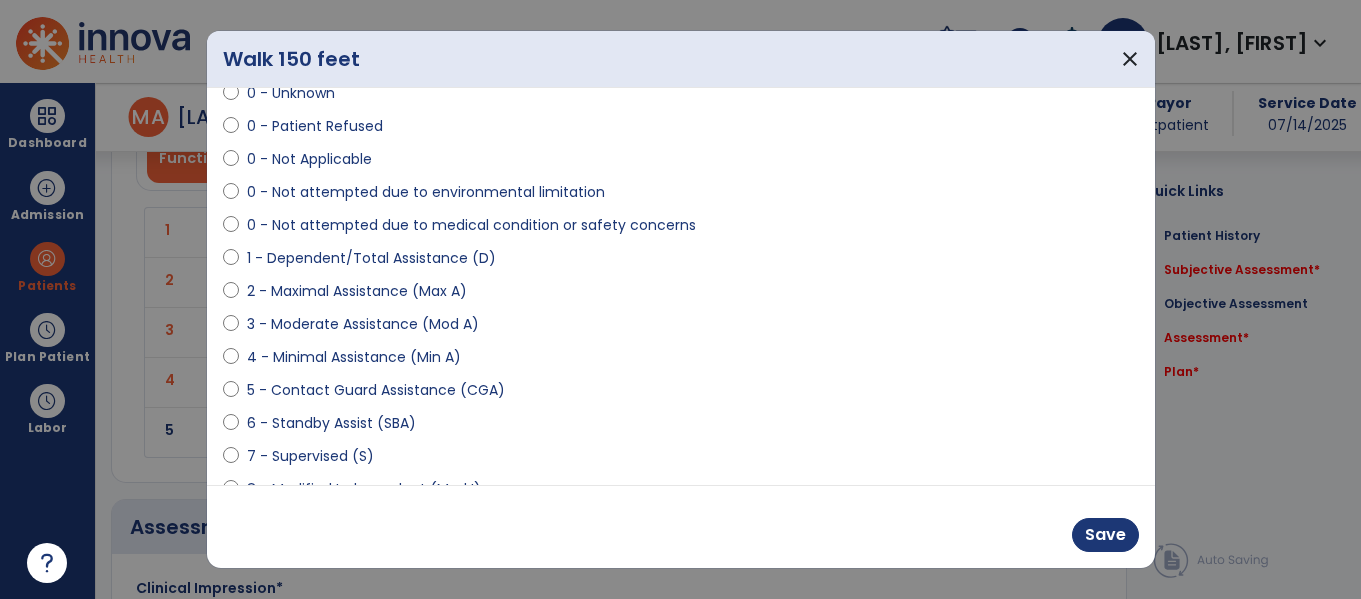 click on "5 - Contact Guard Assistance (CGA)" at bounding box center (376, 390) 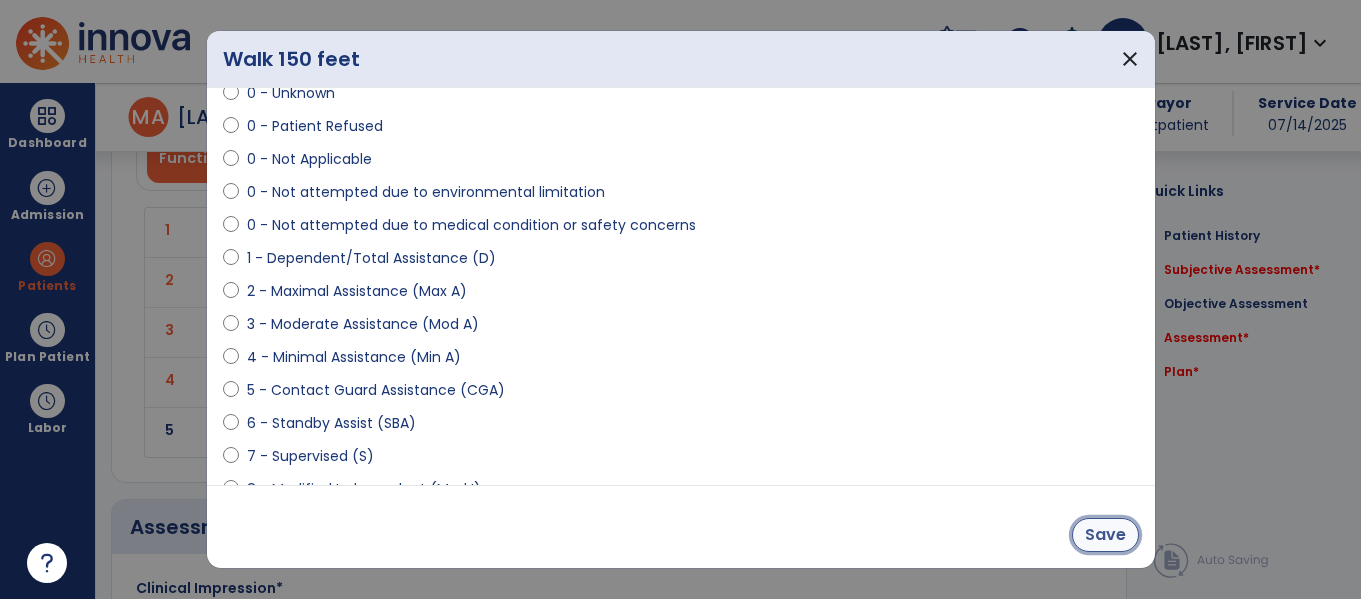 click on "Save" at bounding box center [1105, 535] 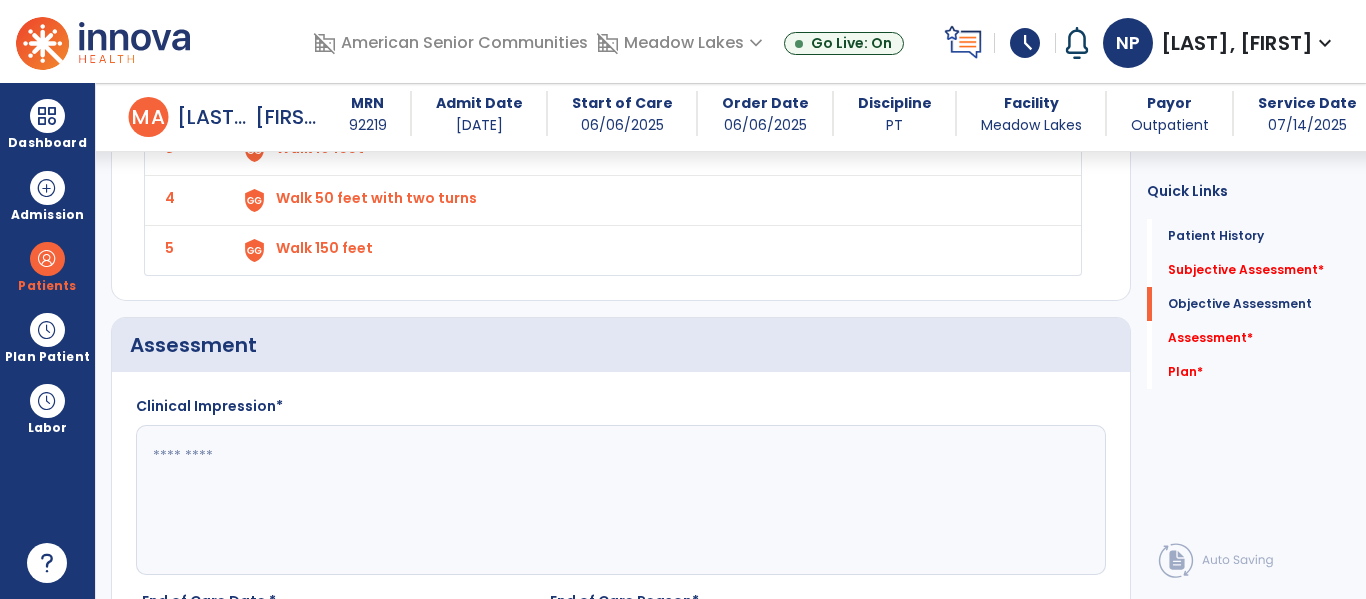 scroll, scrollTop: 2393, scrollLeft: 0, axis: vertical 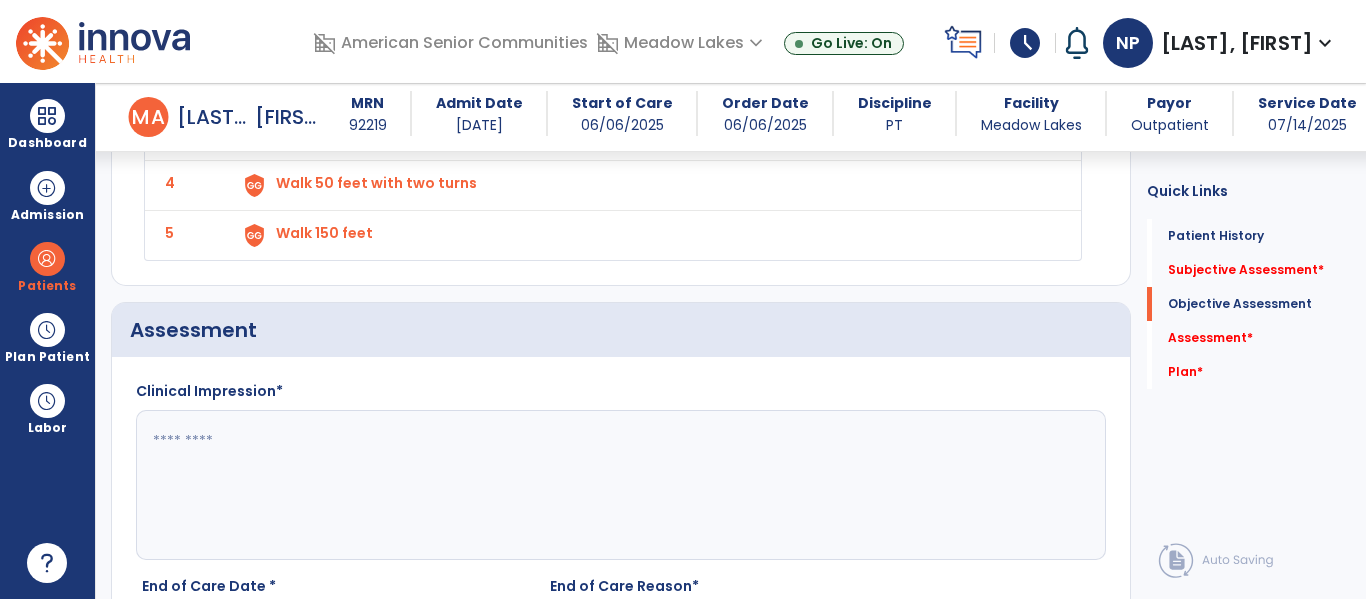 click 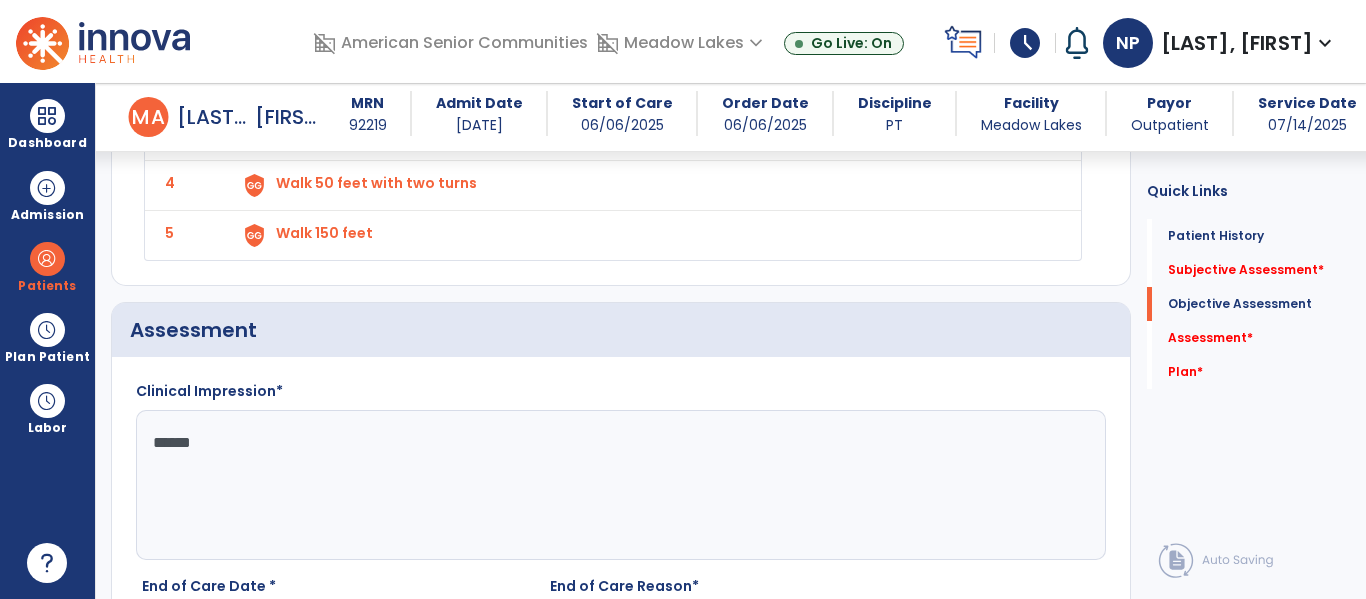 type on "*******" 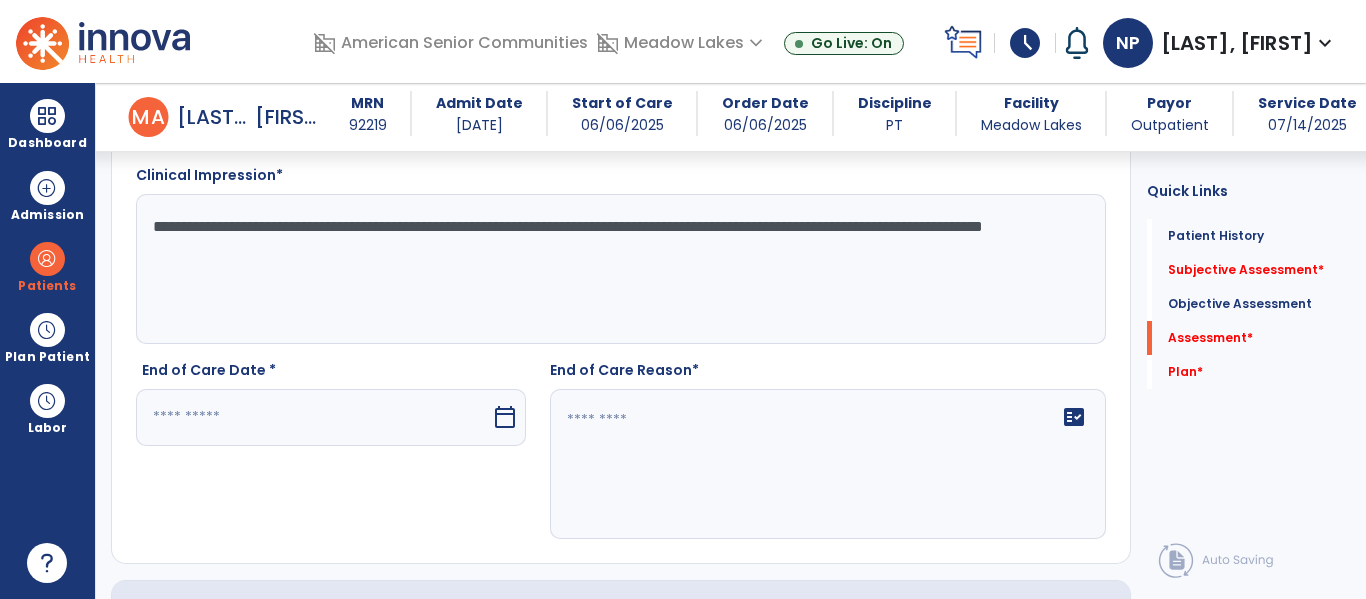scroll, scrollTop: 2617, scrollLeft: 0, axis: vertical 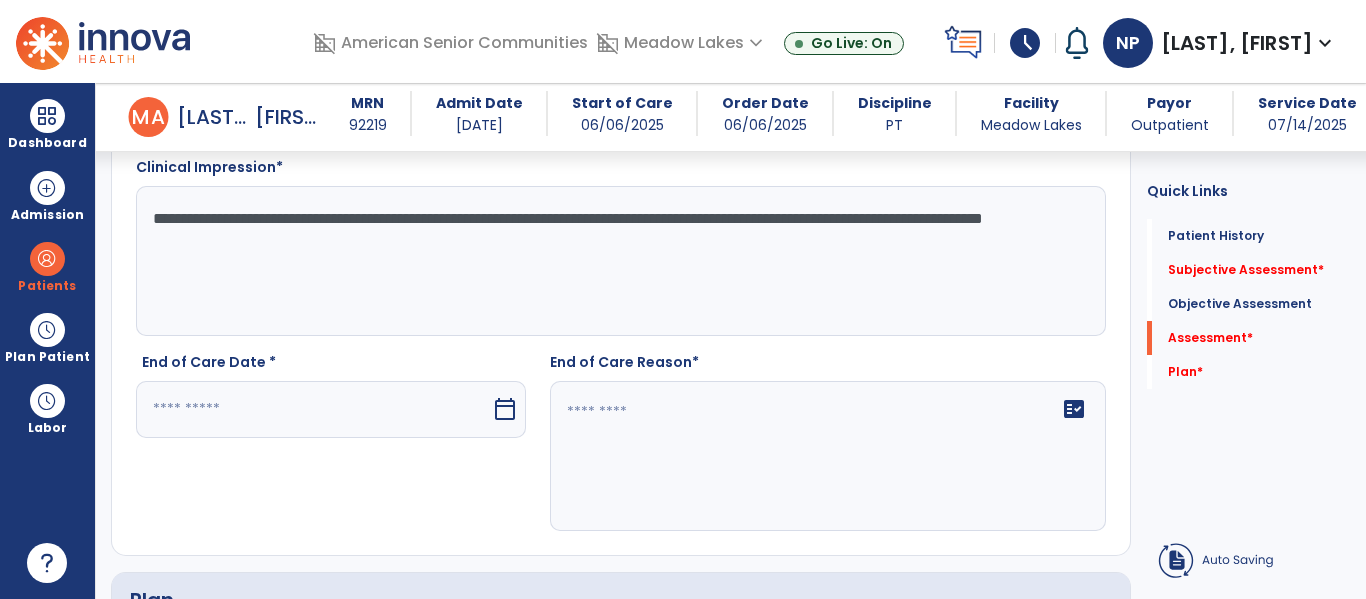 type on "**********" 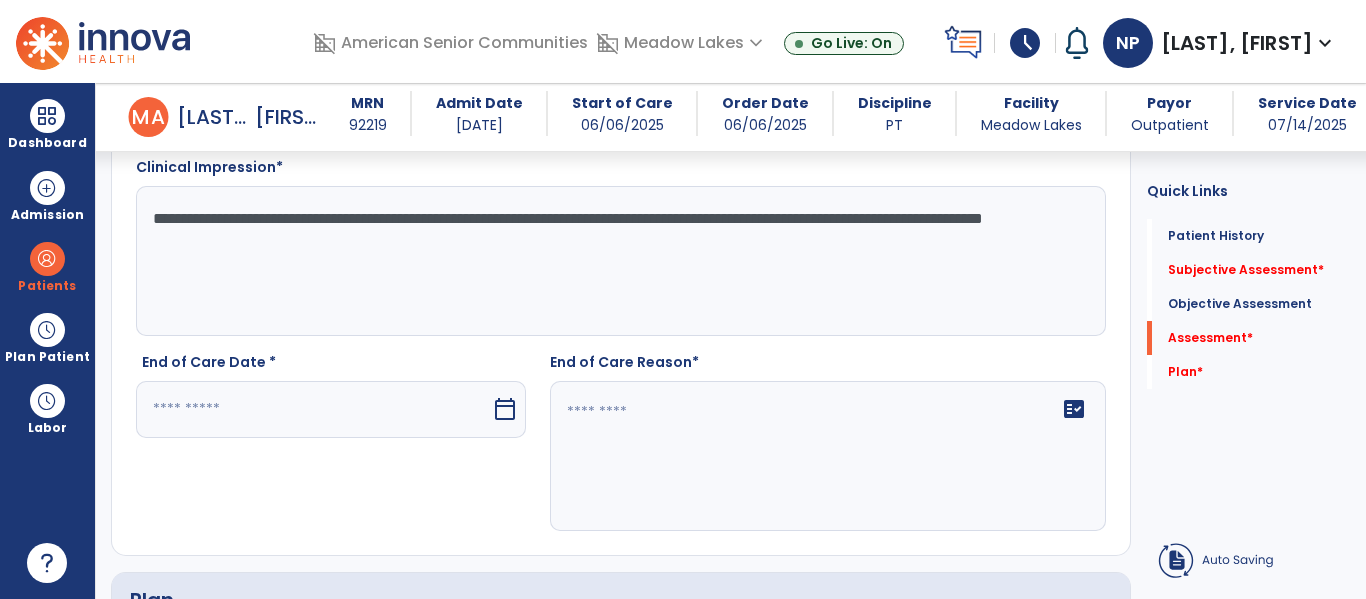 click on "calendar_today" at bounding box center (507, 409) 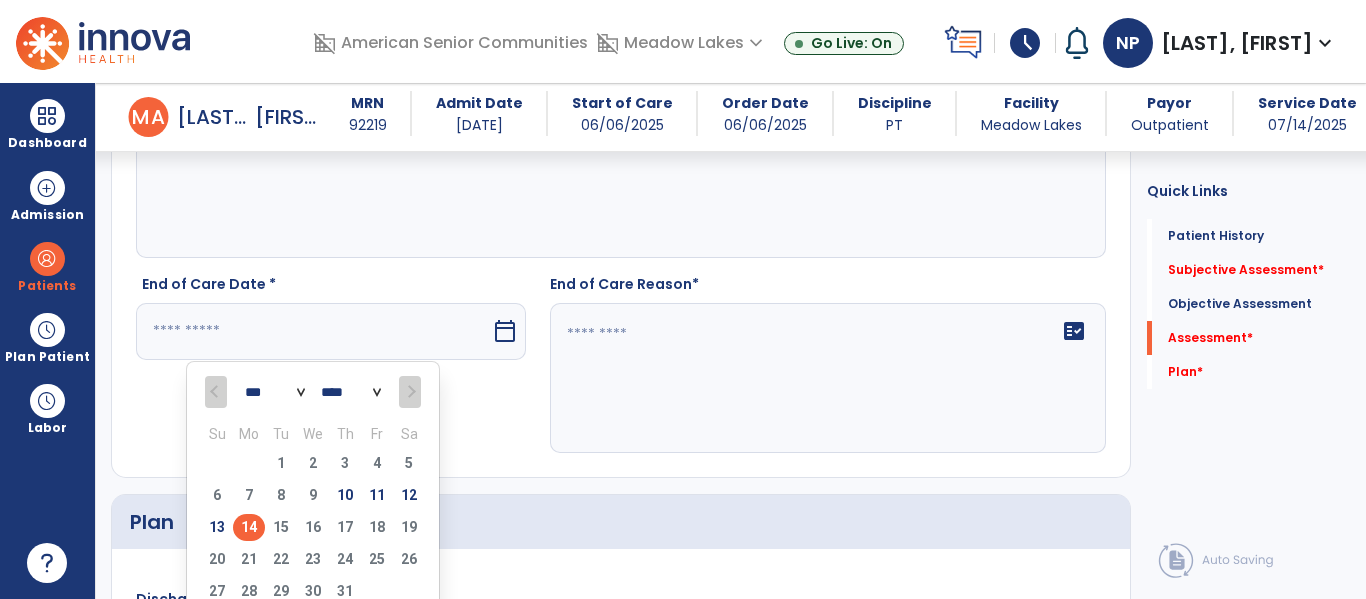 scroll, scrollTop: 2700, scrollLeft: 0, axis: vertical 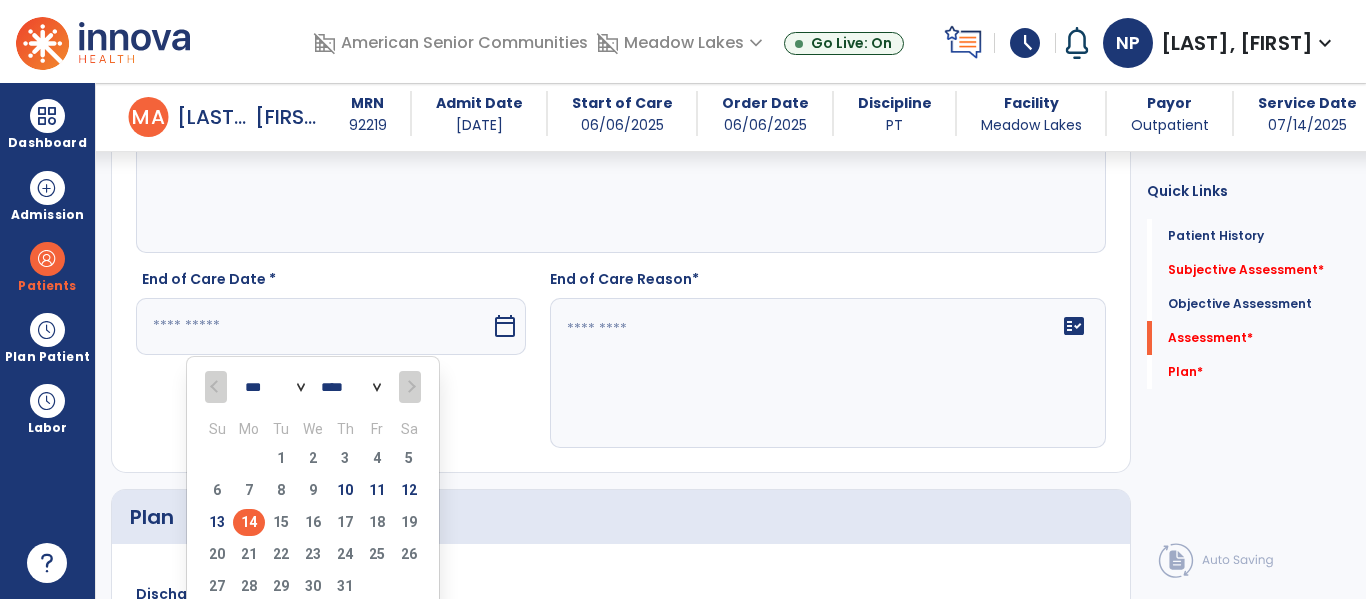 click on "14" at bounding box center [249, 522] 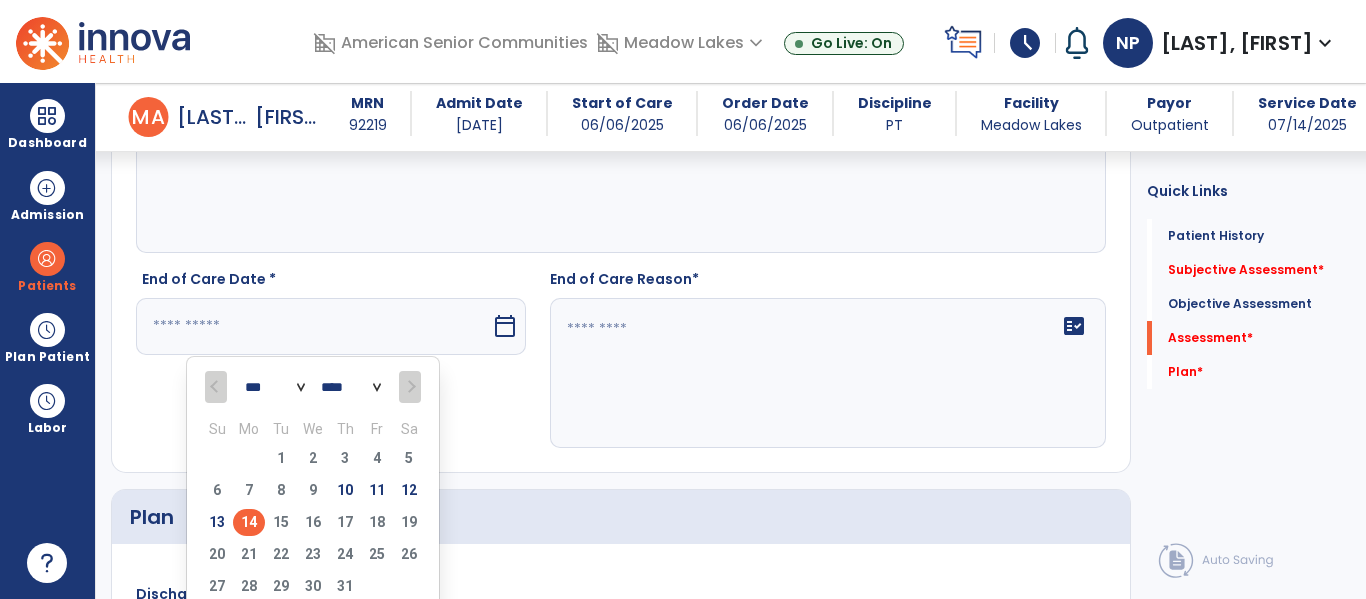 type on "*********" 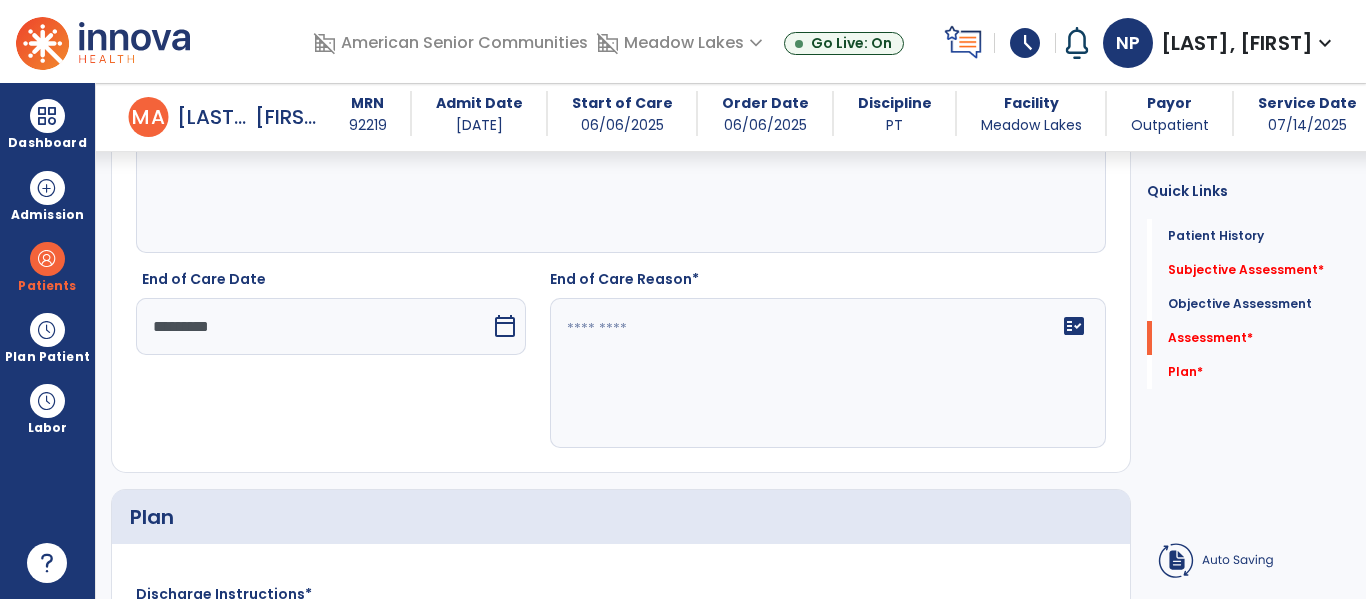 click on "fact_check" 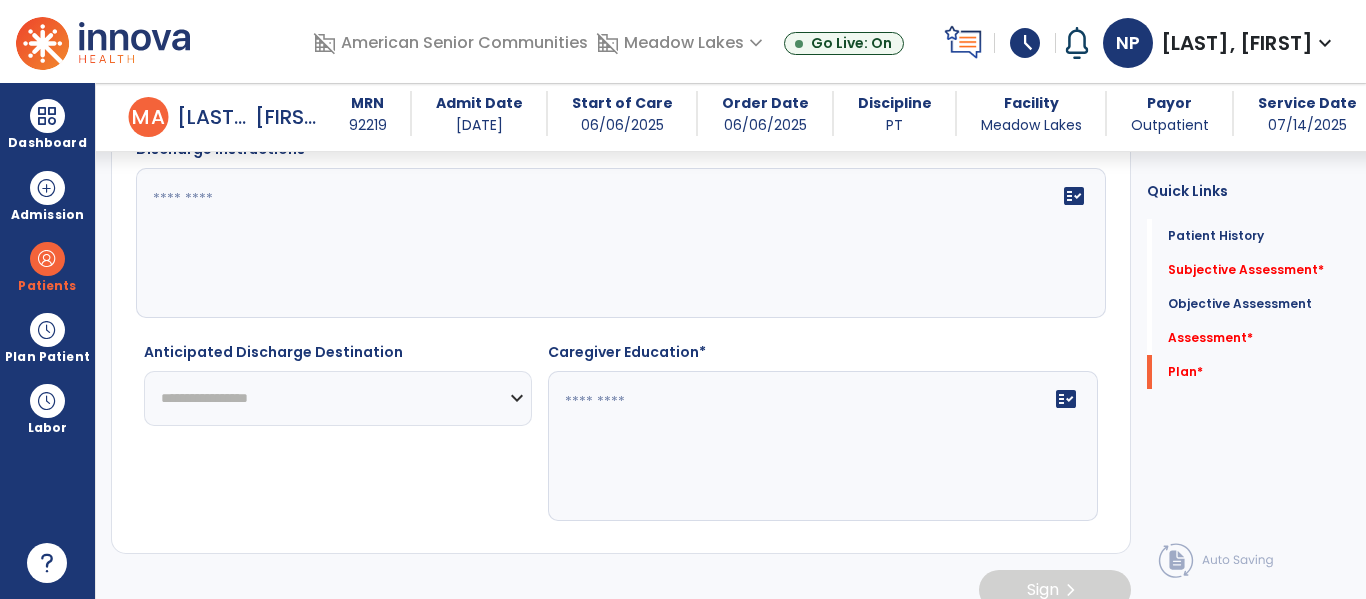 scroll, scrollTop: 3140, scrollLeft: 0, axis: vertical 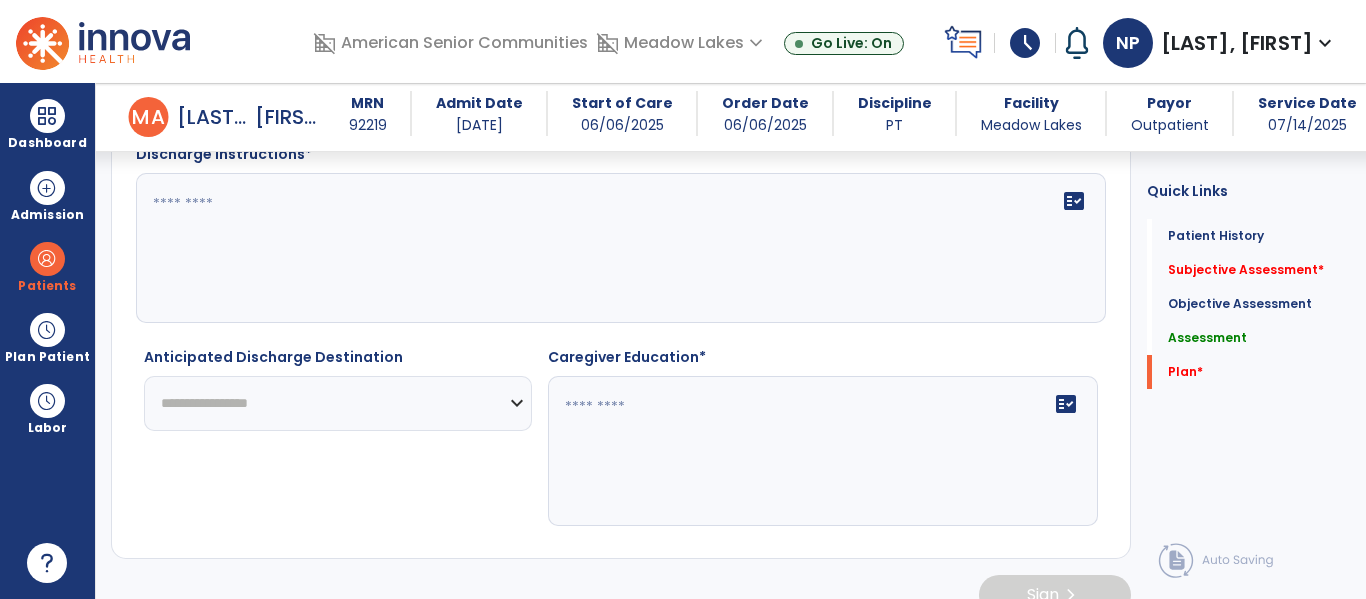 type on "**********" 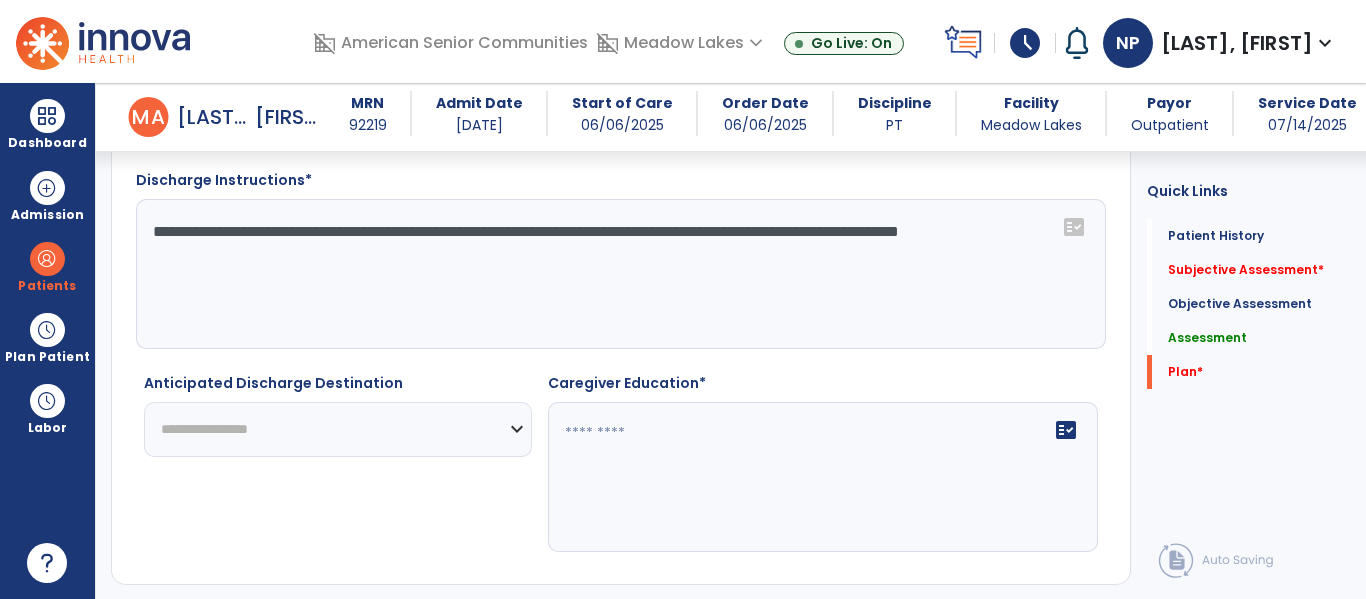 scroll, scrollTop: 3172, scrollLeft: 0, axis: vertical 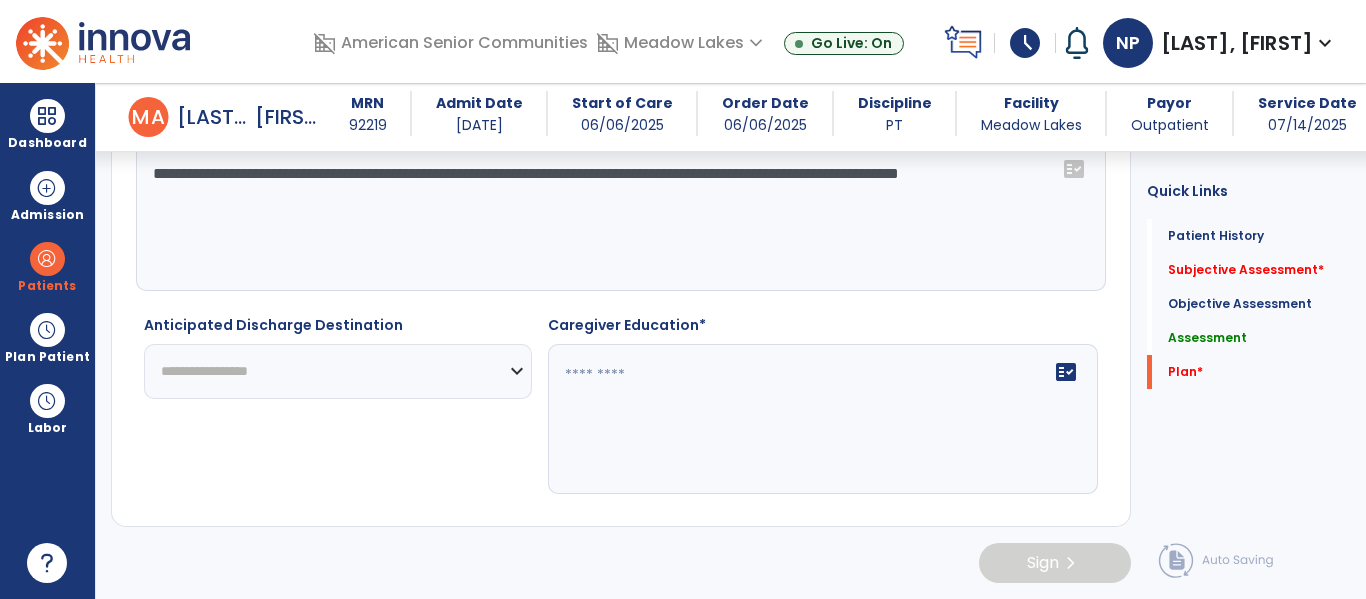 type on "**********" 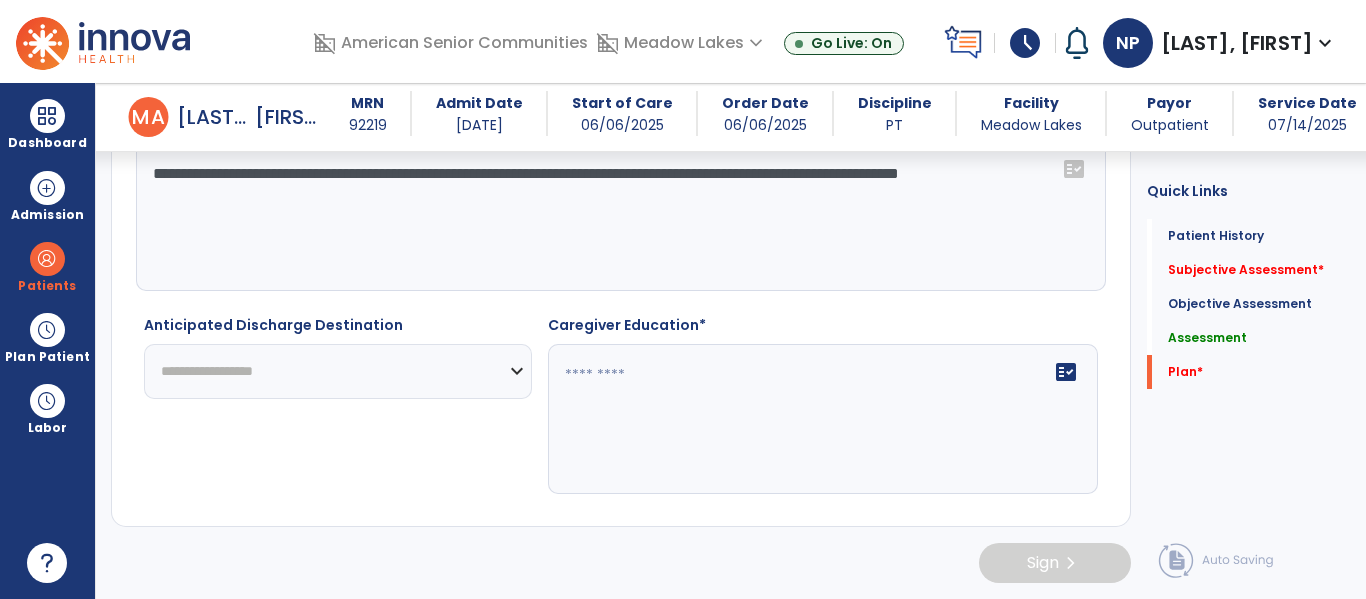 click on "**********" 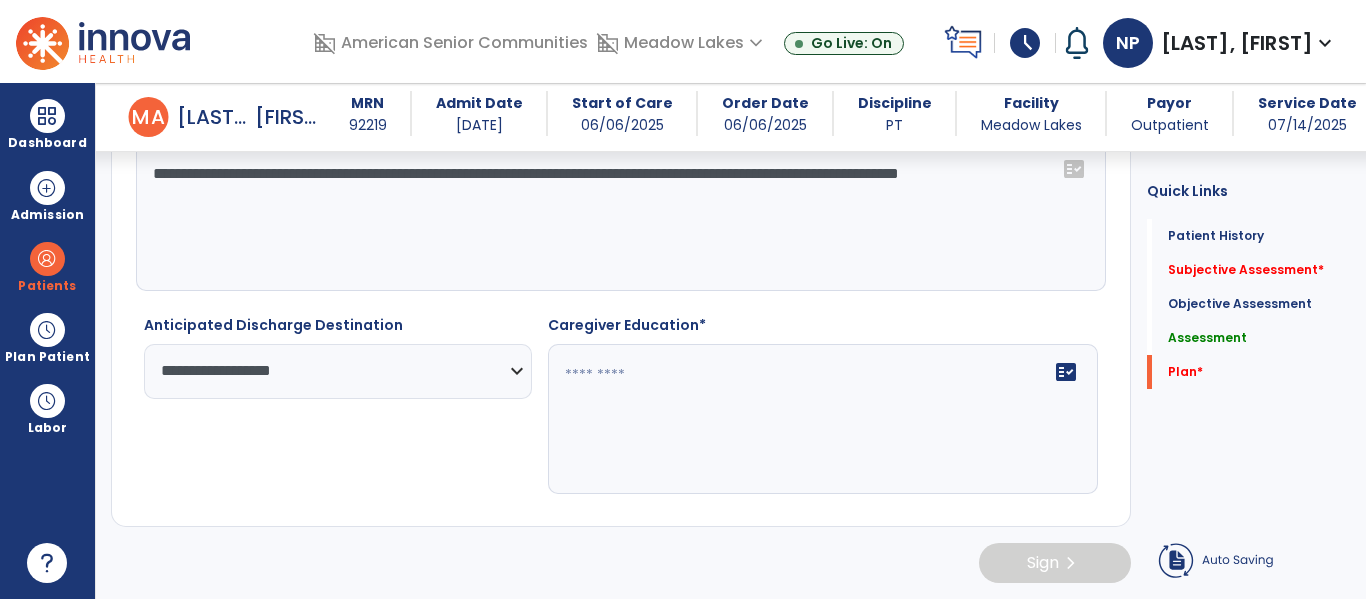 click on "fact_check" 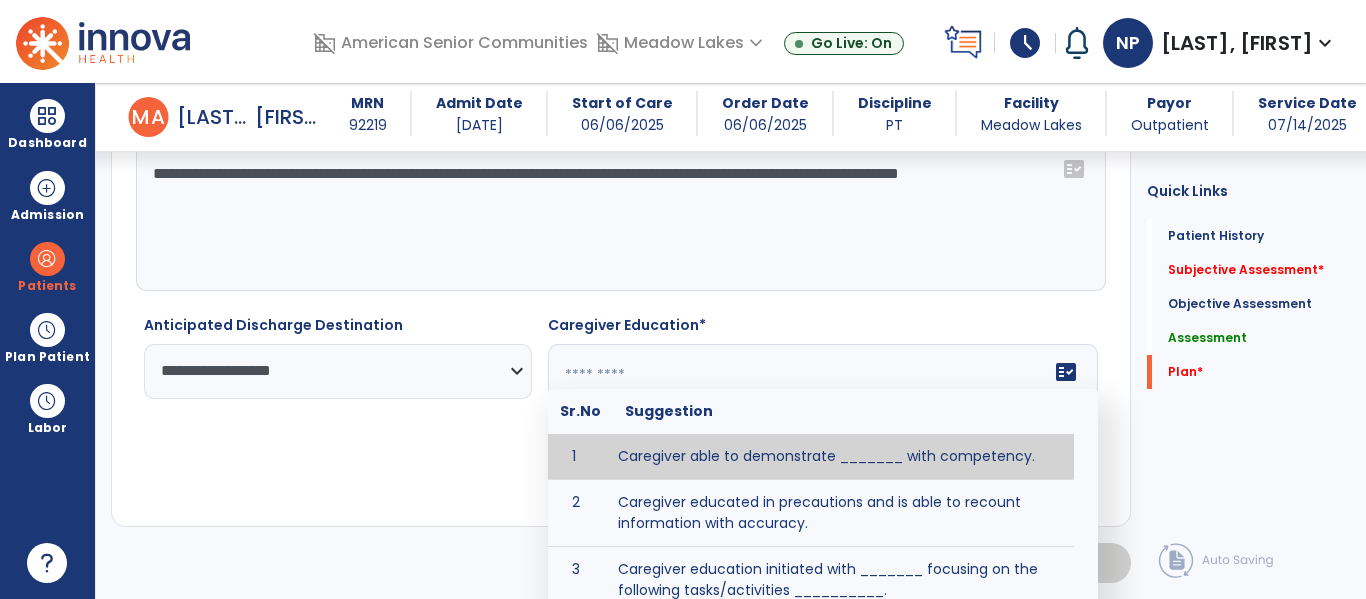 click on "fact_check  Sr.No Suggestion 1 Caregiver able to demonstrate _______ with competency. 2 Caregiver educated in precautions and is able to recount information with accuracy. 3 Caregiver education initiated with _______ focusing on the following tasks/activities __________. 4 Home exercise program initiated with caregiver focusing on __________. 5 Patient educated in precautions and is able to recount information with [VALUE]% accuracy." 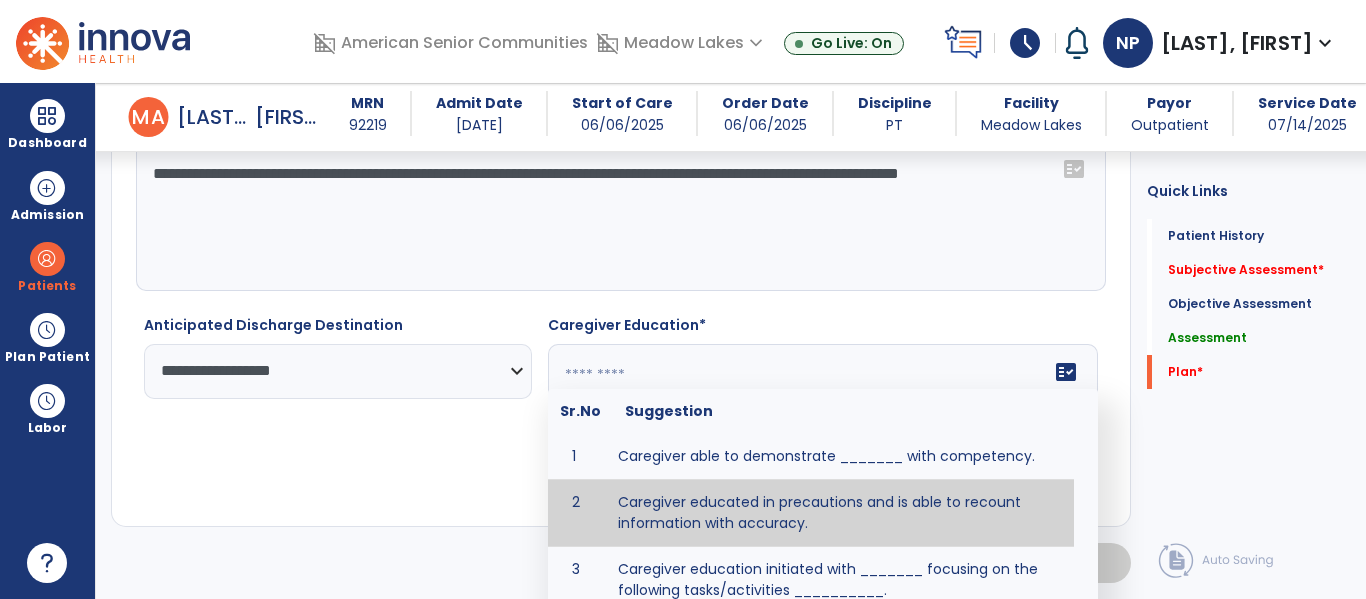 scroll, scrollTop: 64, scrollLeft: 0, axis: vertical 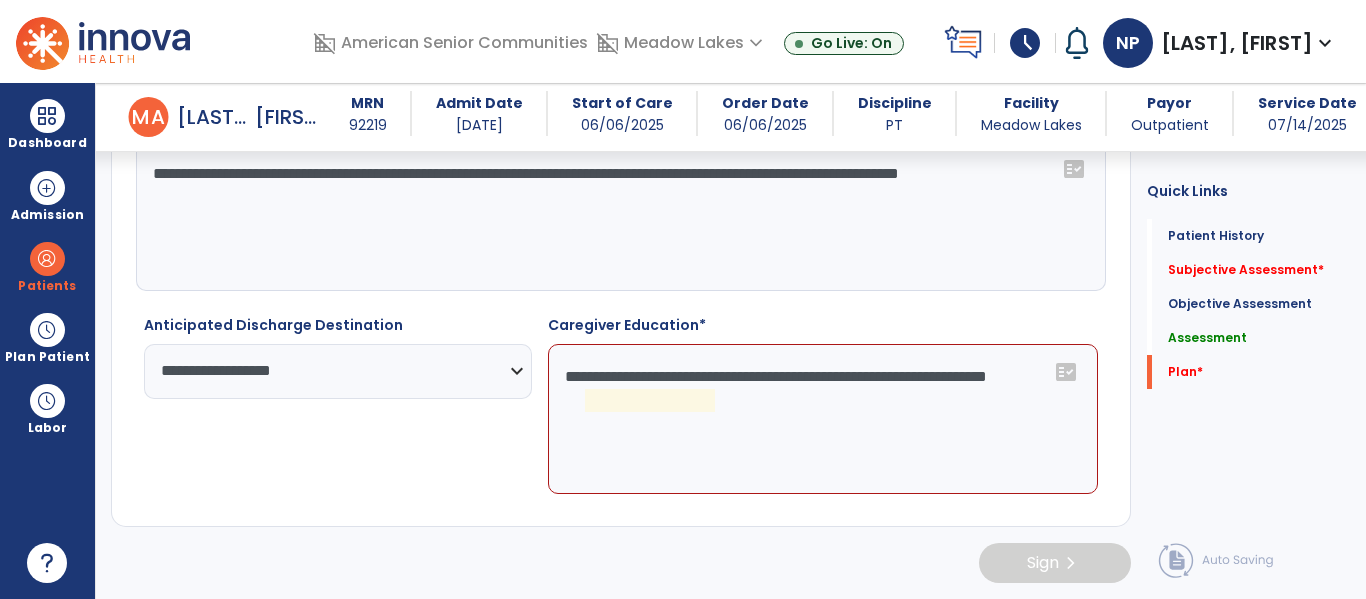 click on "**********" 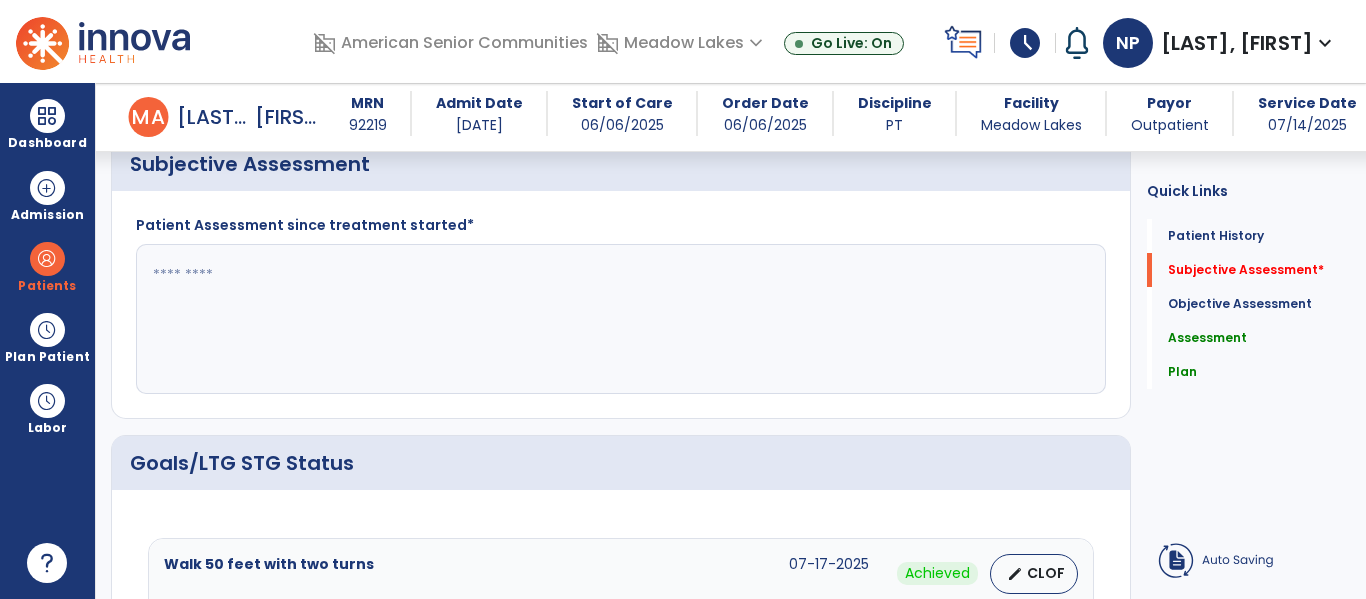 scroll, scrollTop: 446, scrollLeft: 0, axis: vertical 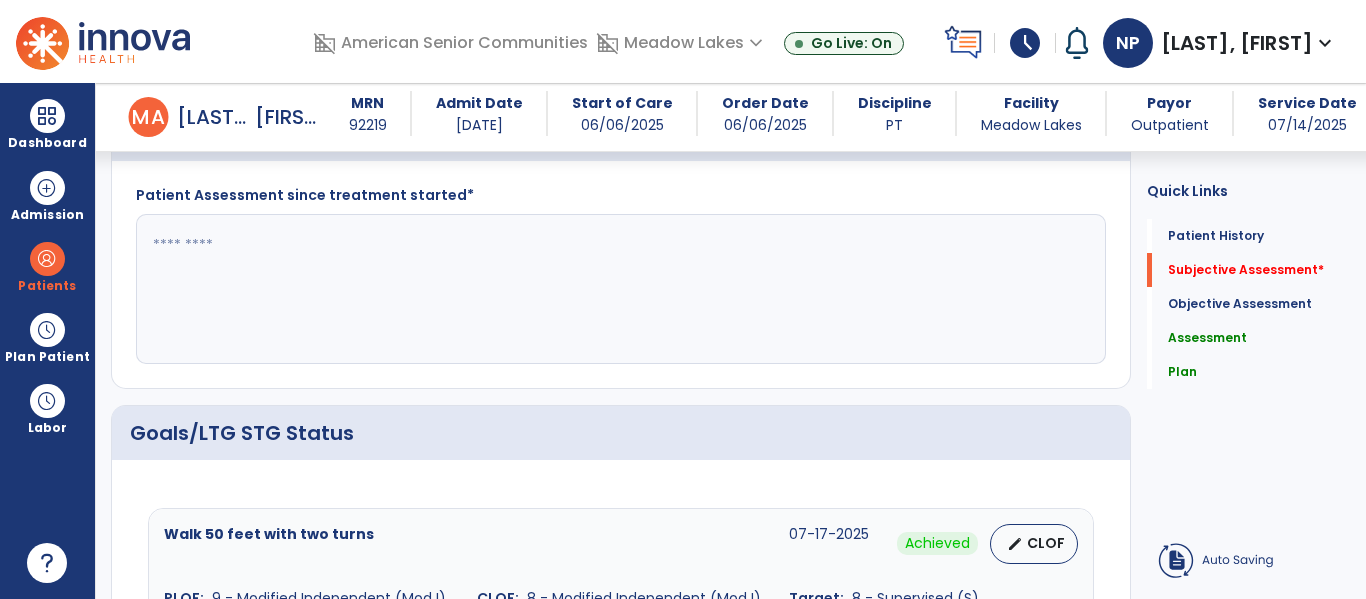 type on "**********" 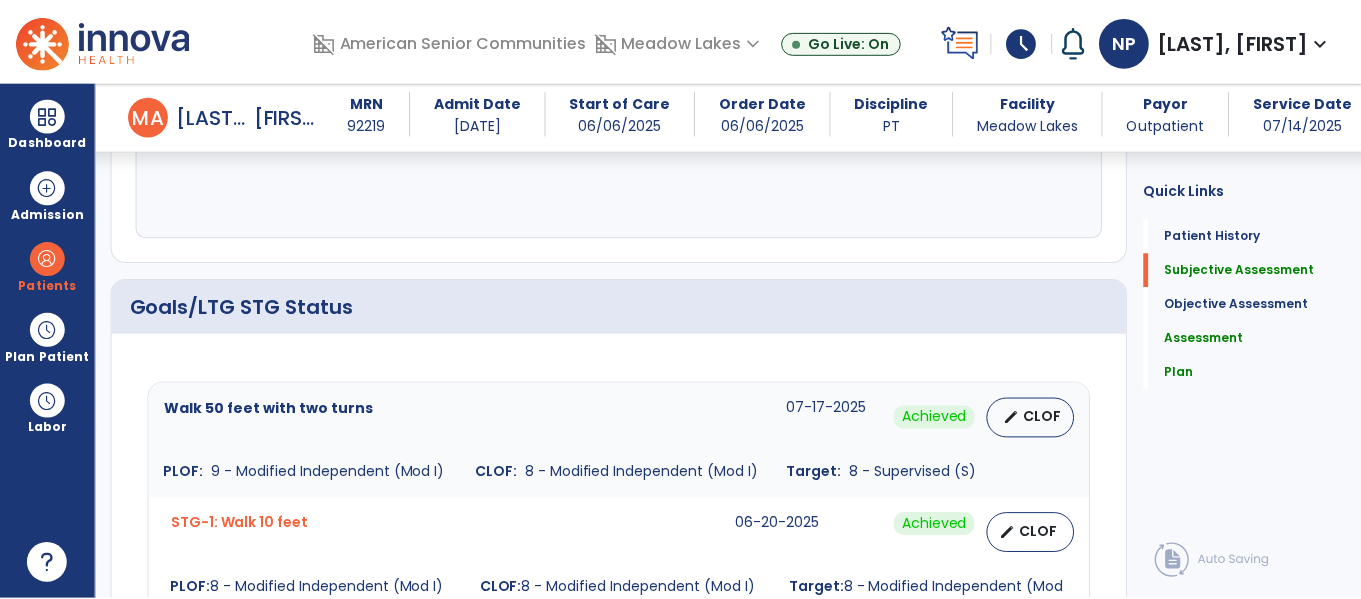 scroll, scrollTop: 3174, scrollLeft: 0, axis: vertical 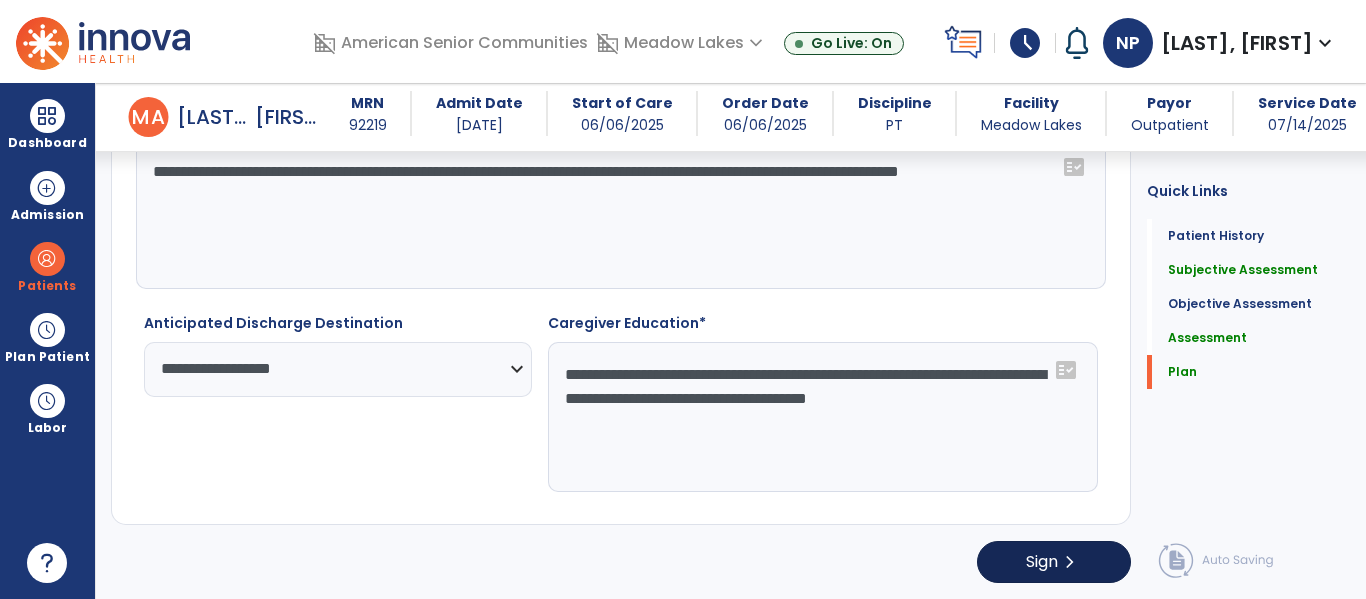 type on "**********" 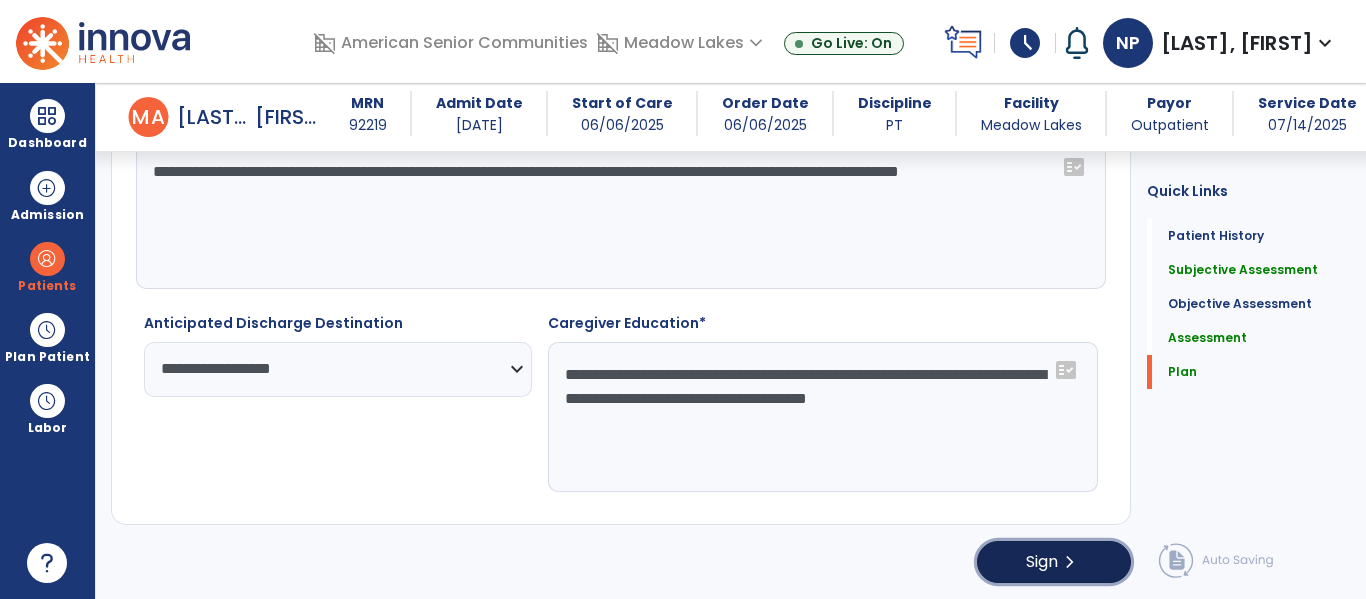 click on "Sign" 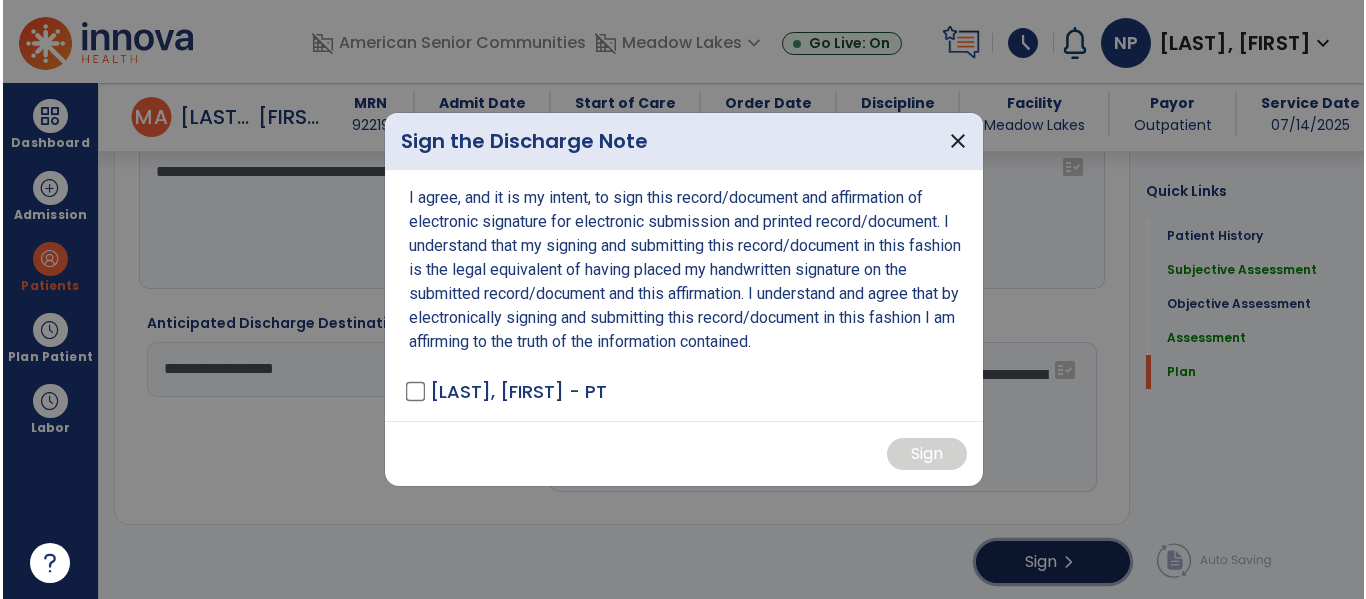 scroll, scrollTop: 3174, scrollLeft: 0, axis: vertical 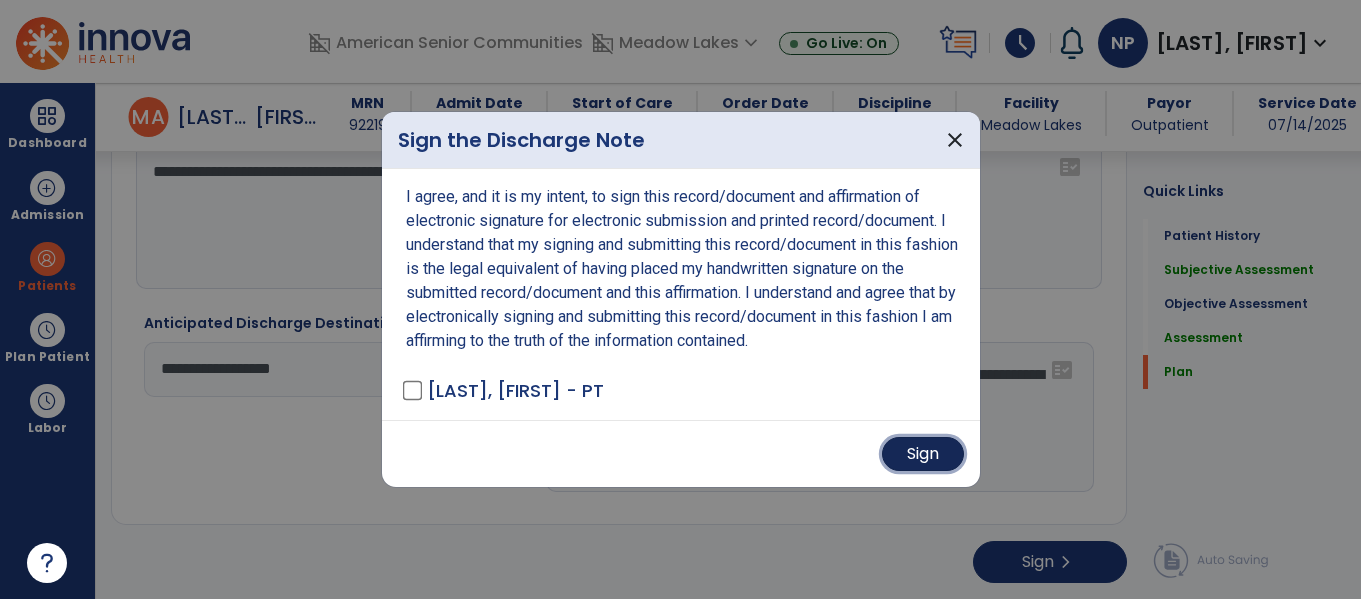 click on "Sign" at bounding box center (923, 454) 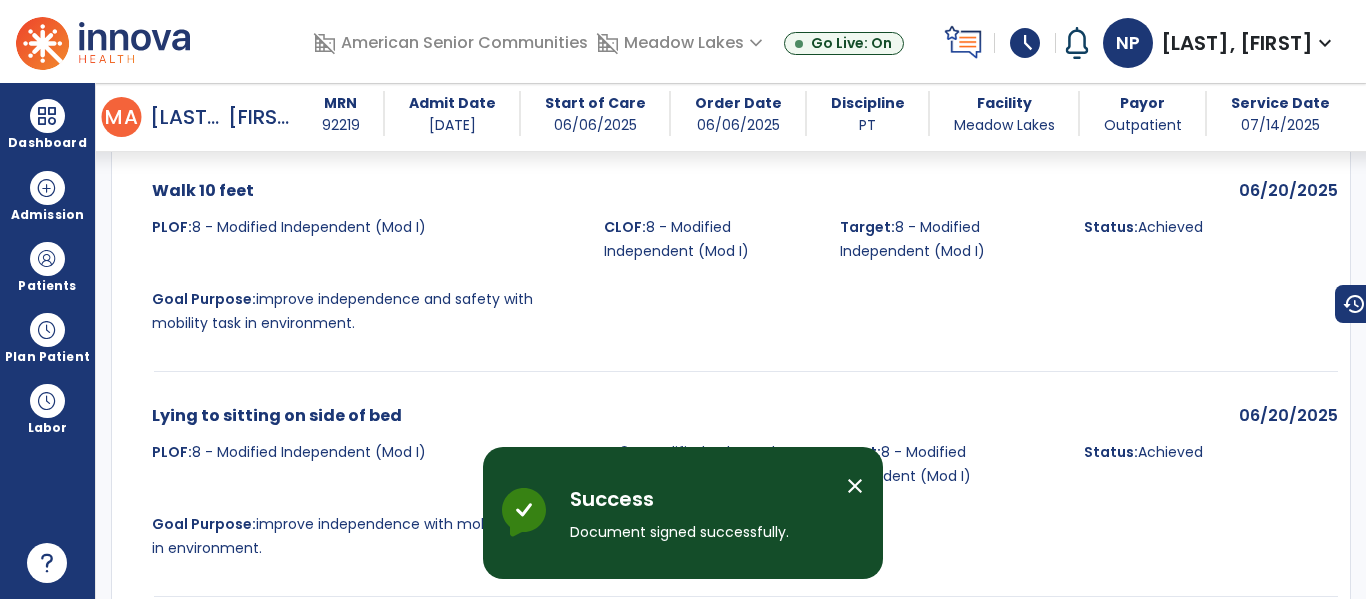 scroll, scrollTop: 0, scrollLeft: 0, axis: both 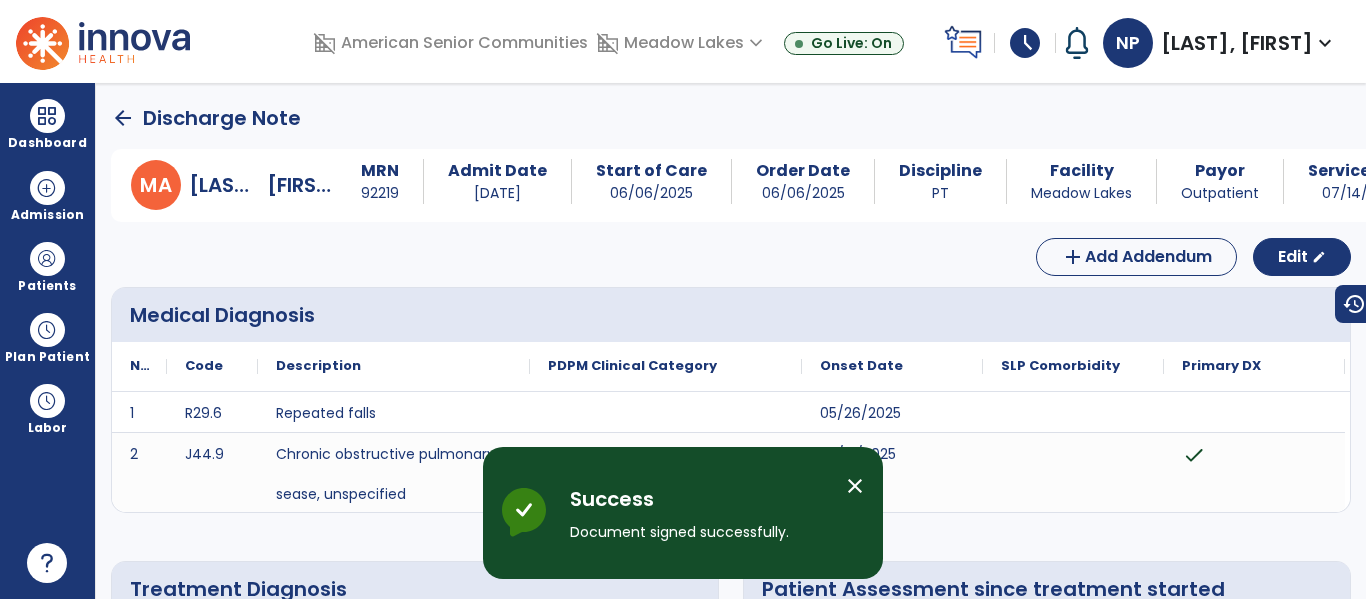 click on "arrow_back" 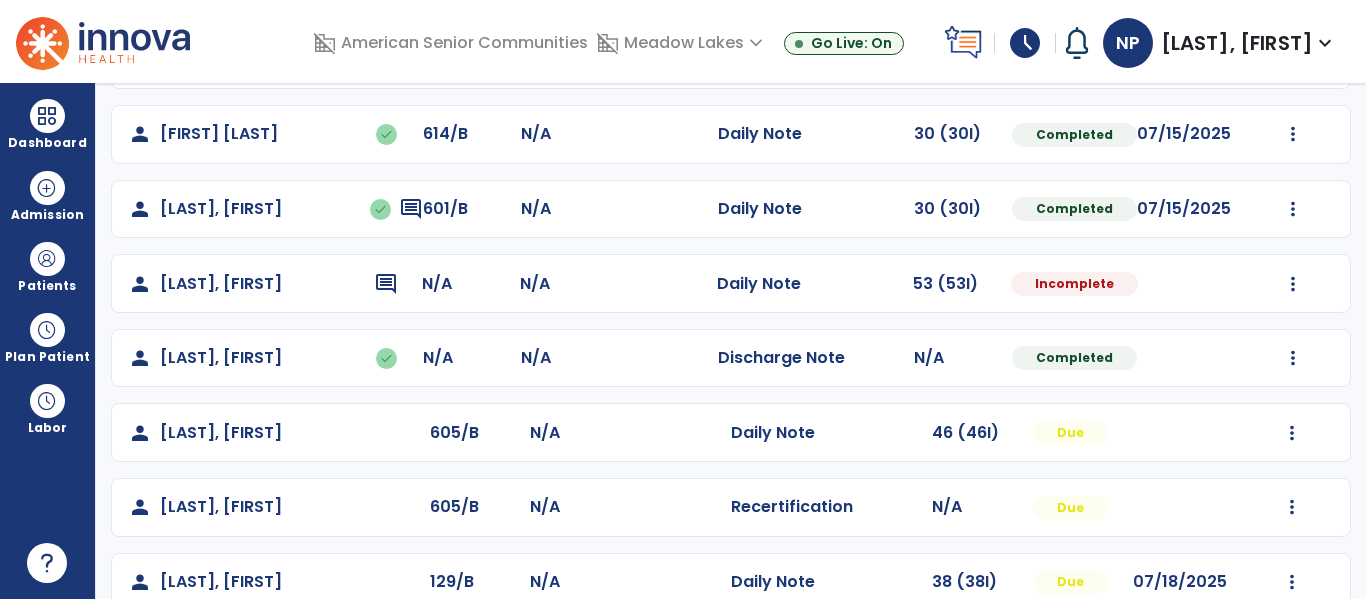 scroll, scrollTop: 749, scrollLeft: 0, axis: vertical 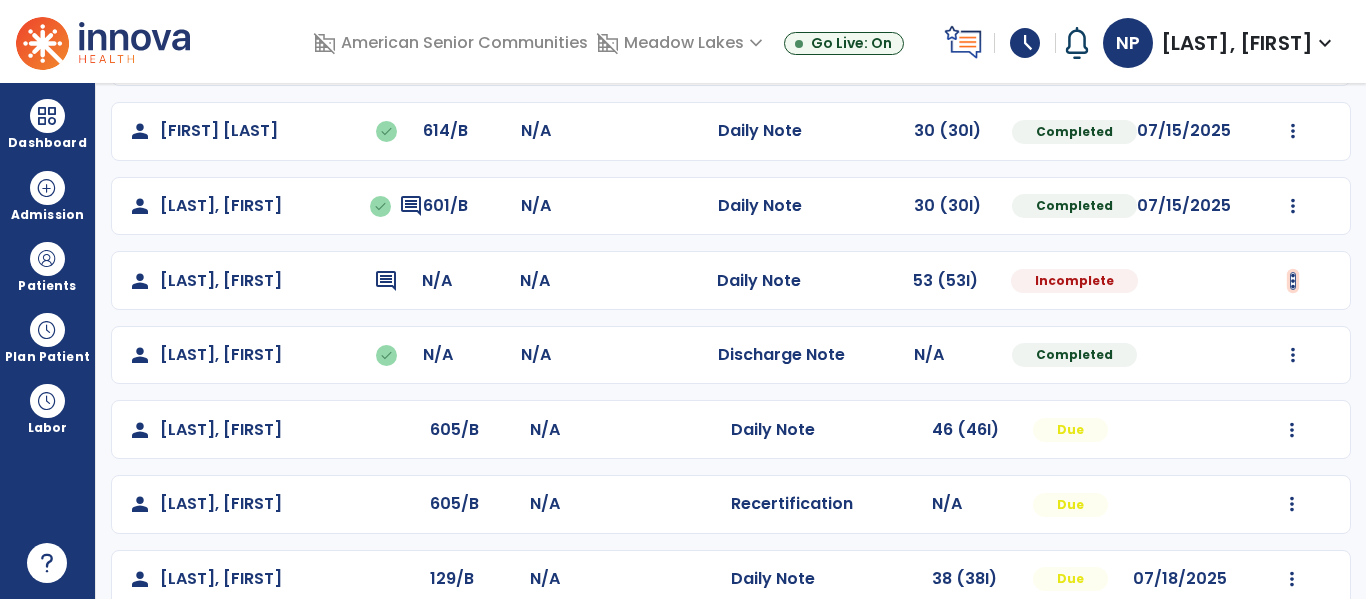 click at bounding box center (1293, -316) 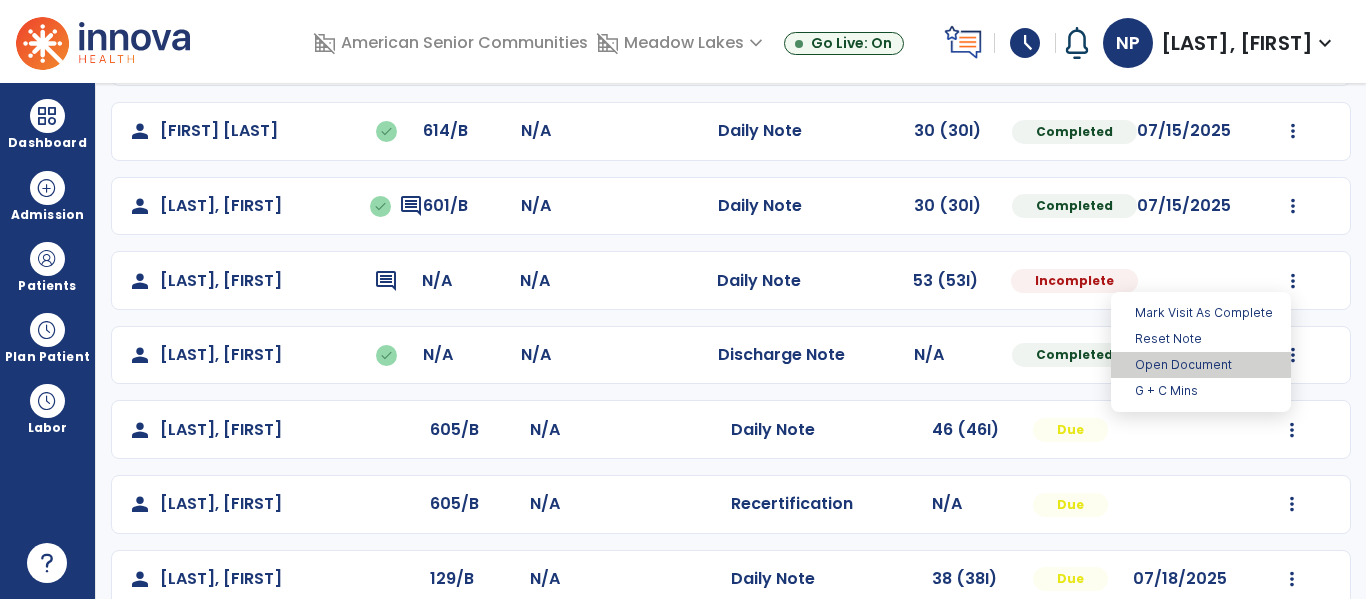 click on "Open Document" at bounding box center [1201, 365] 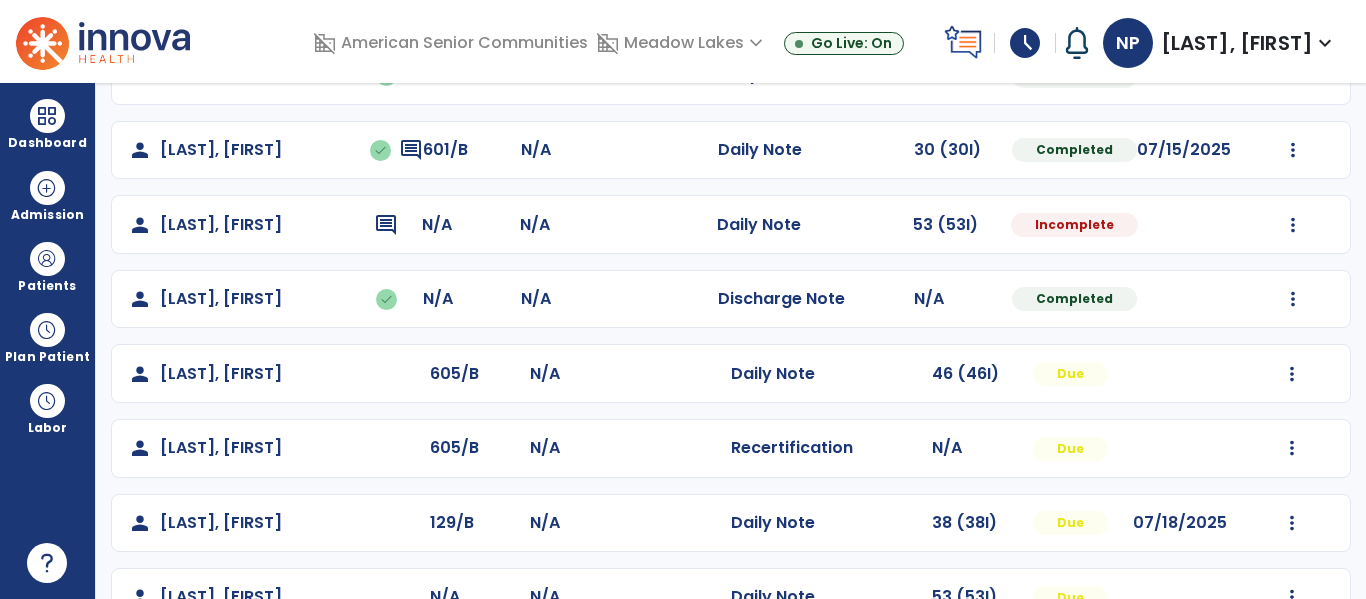 scroll, scrollTop: 847, scrollLeft: 0, axis: vertical 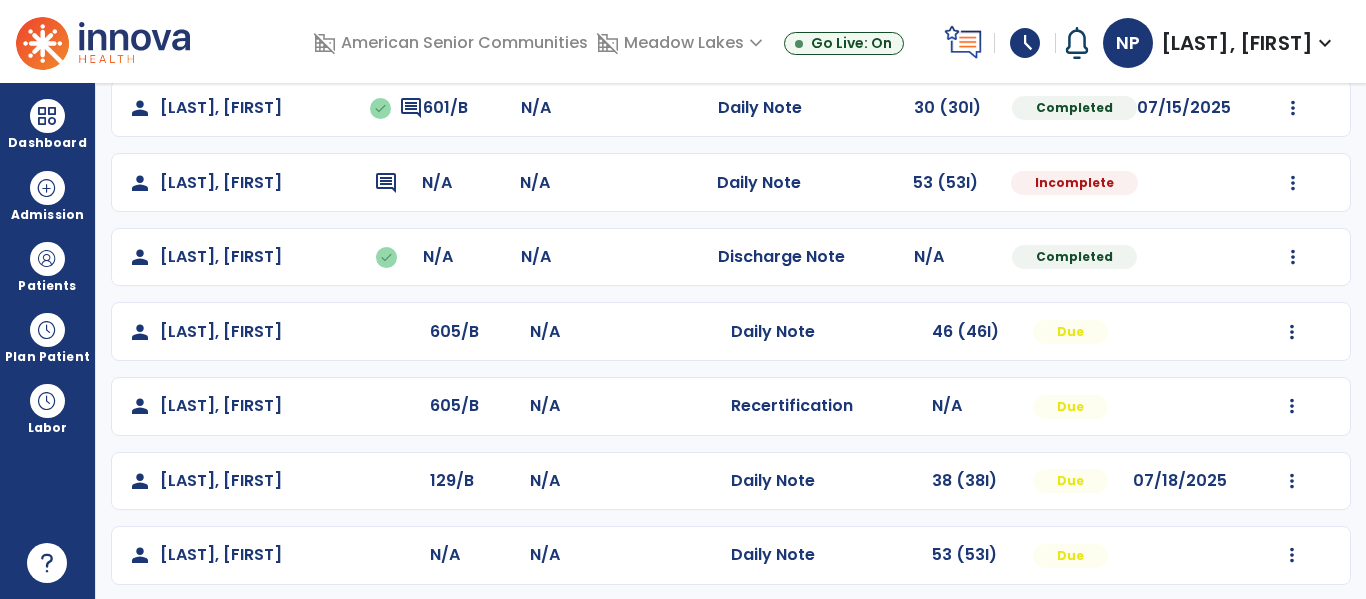 select on "*" 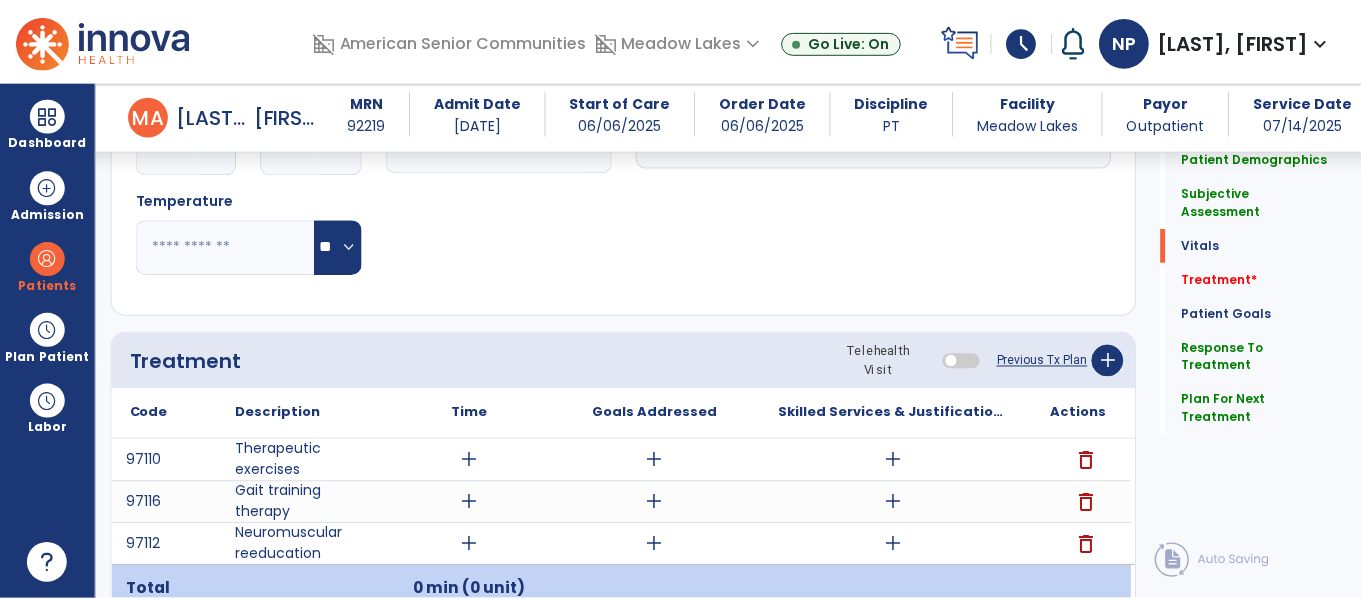scroll, scrollTop: 1011, scrollLeft: 0, axis: vertical 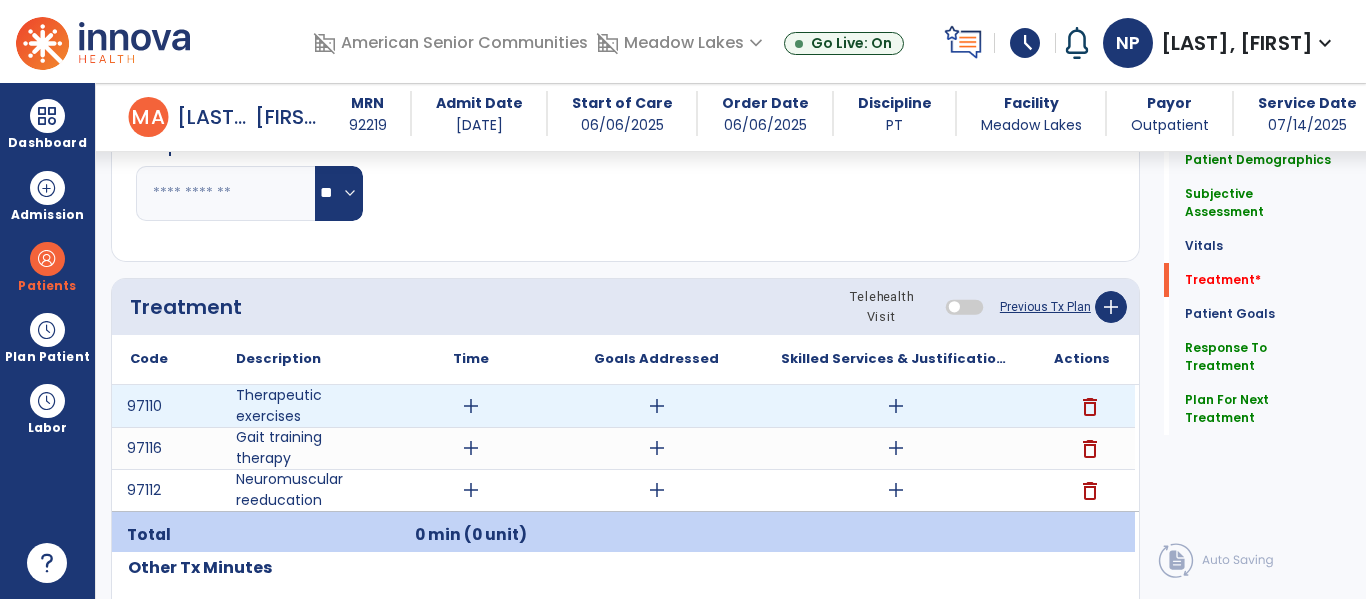 click on "add" at bounding box center (471, 406) 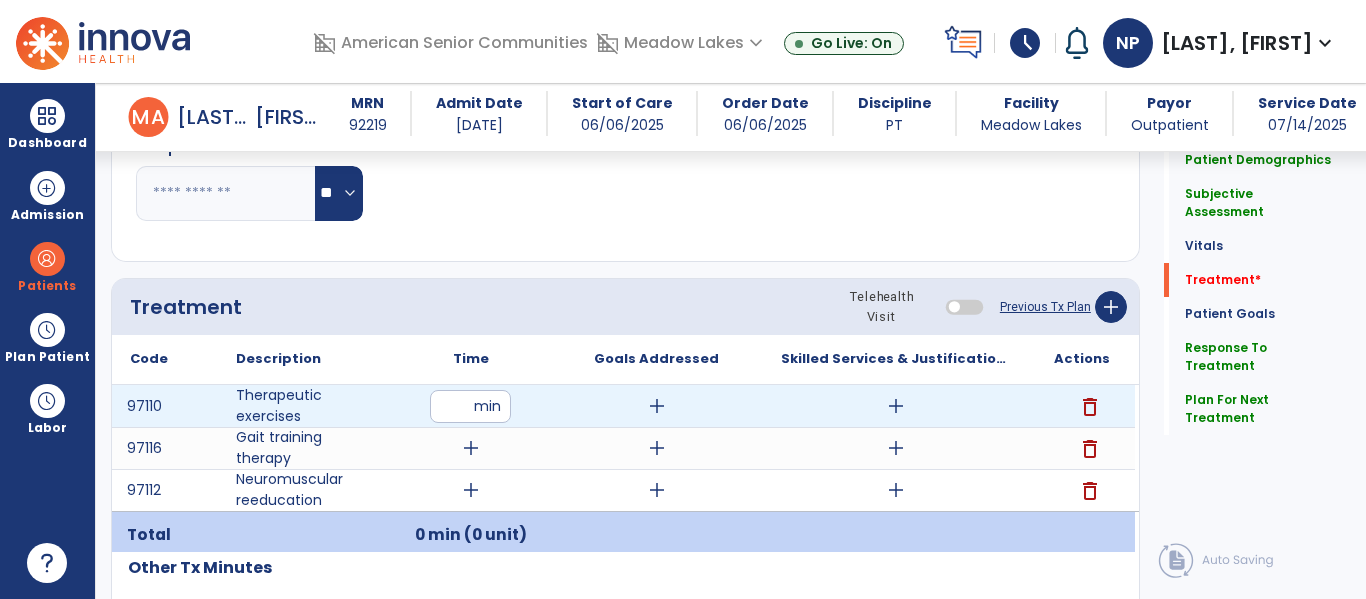 type on "**" 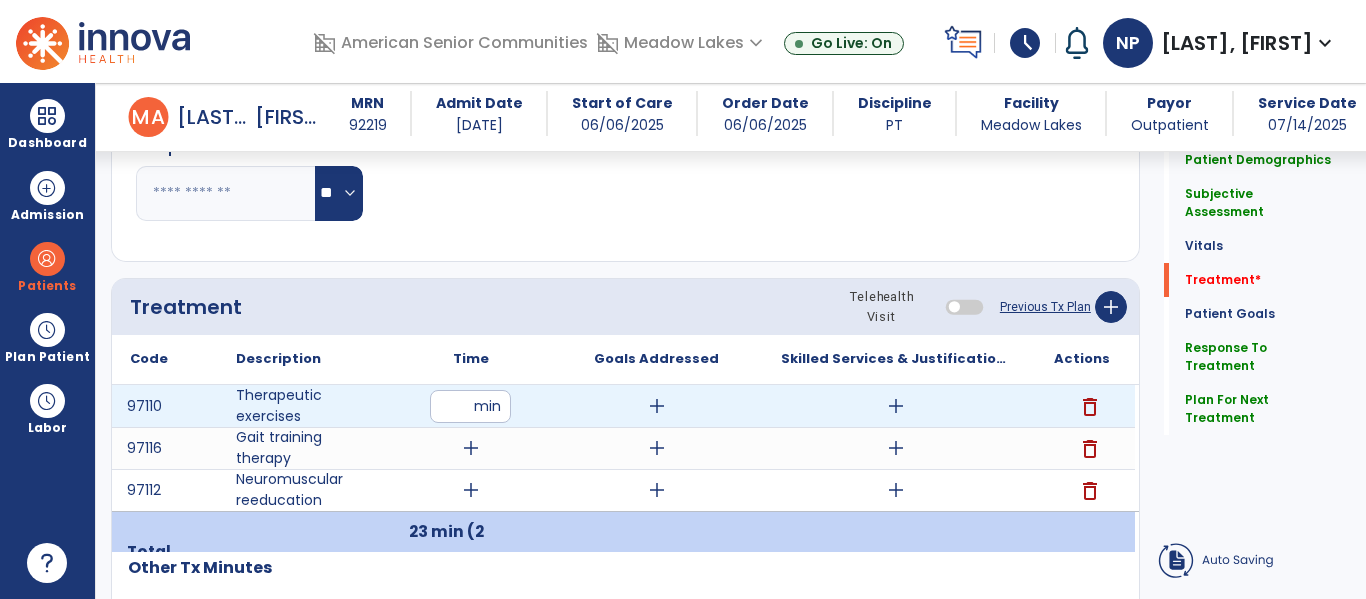 click on "add" at bounding box center (896, 406) 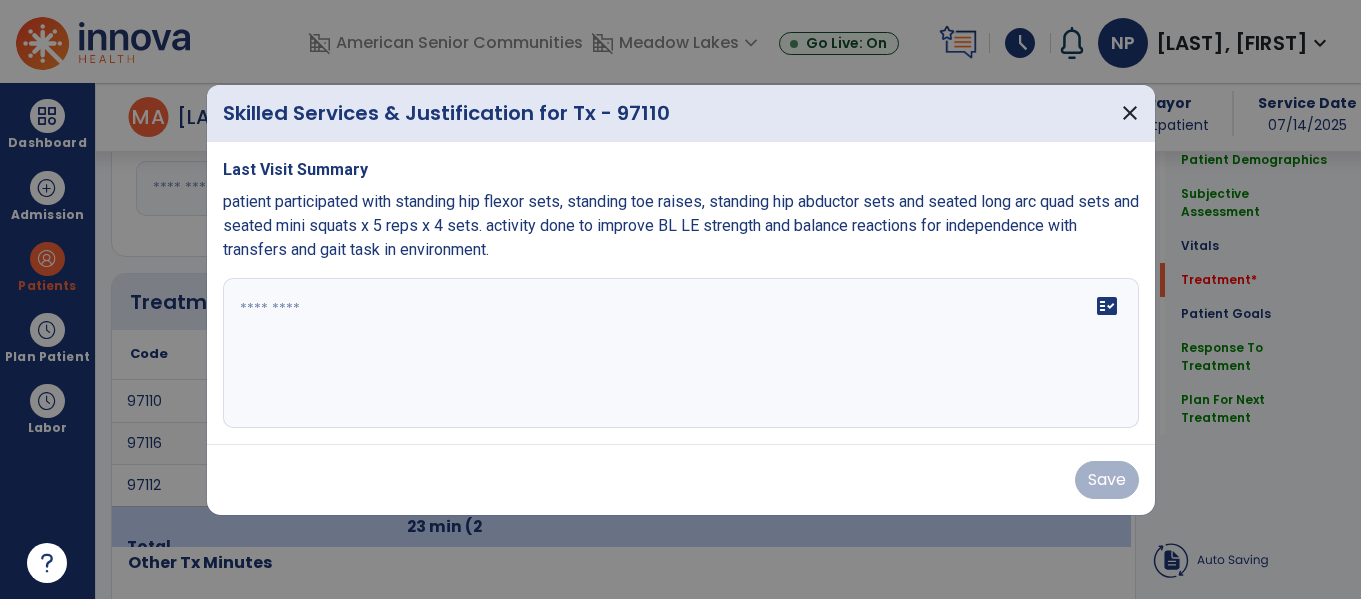 click on "fact_check" at bounding box center (681, 353) 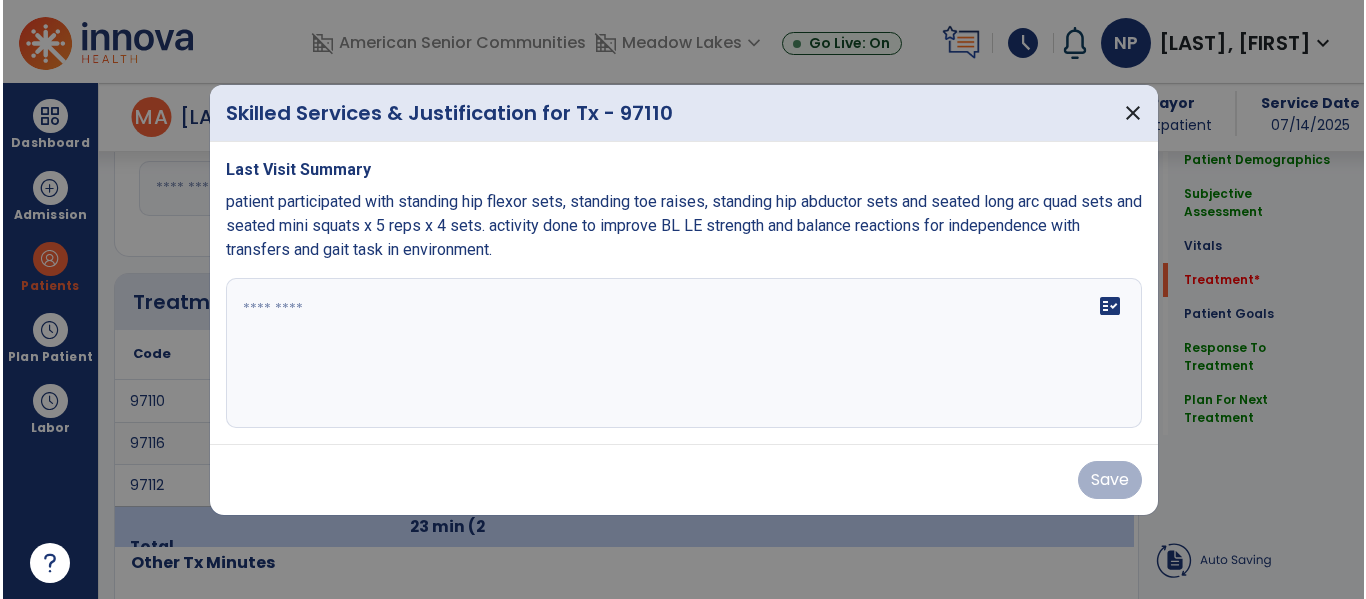 scroll, scrollTop: 1011, scrollLeft: 0, axis: vertical 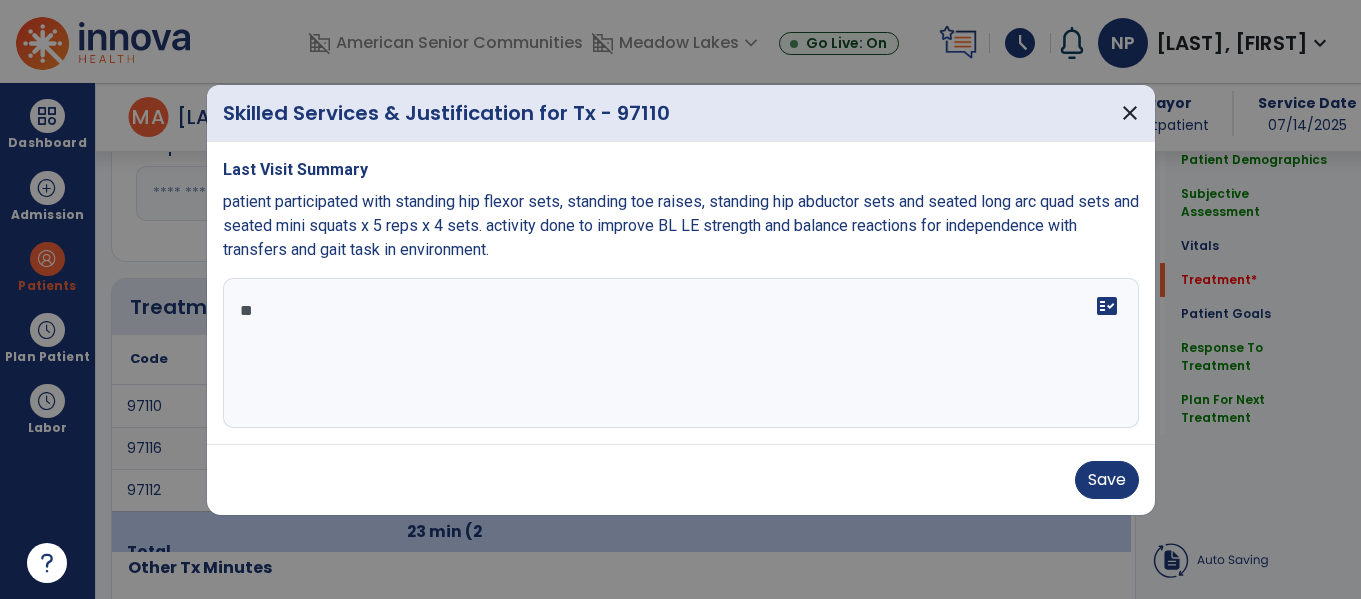 type on "*" 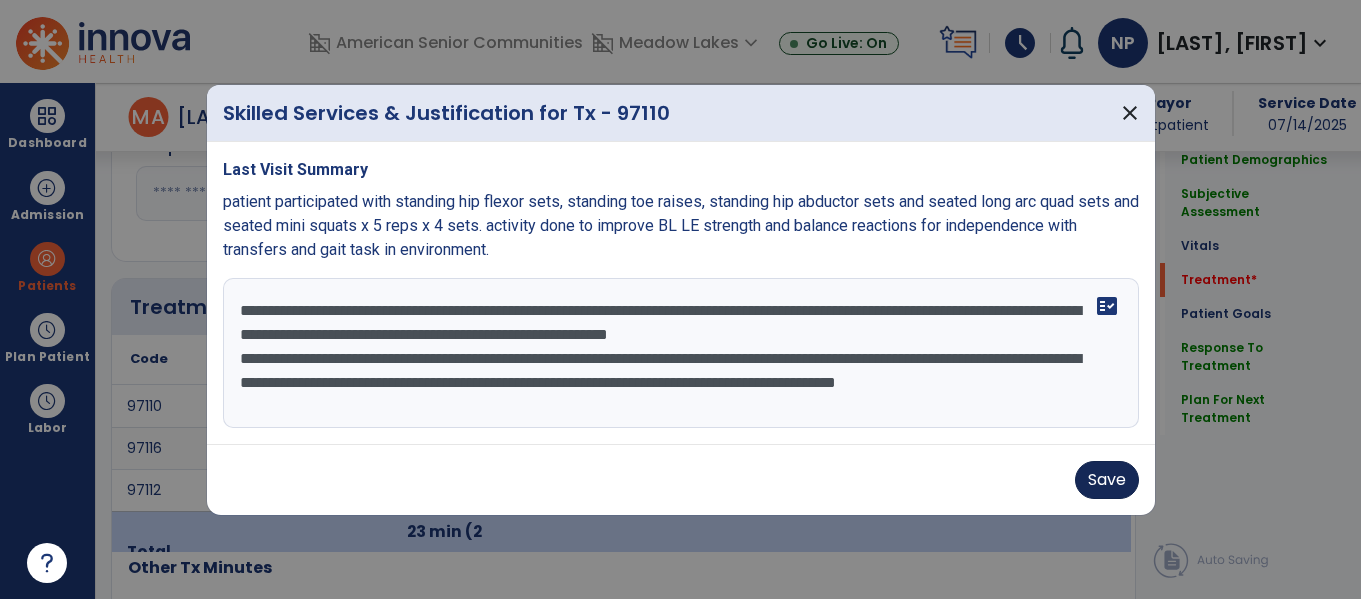 type on "**********" 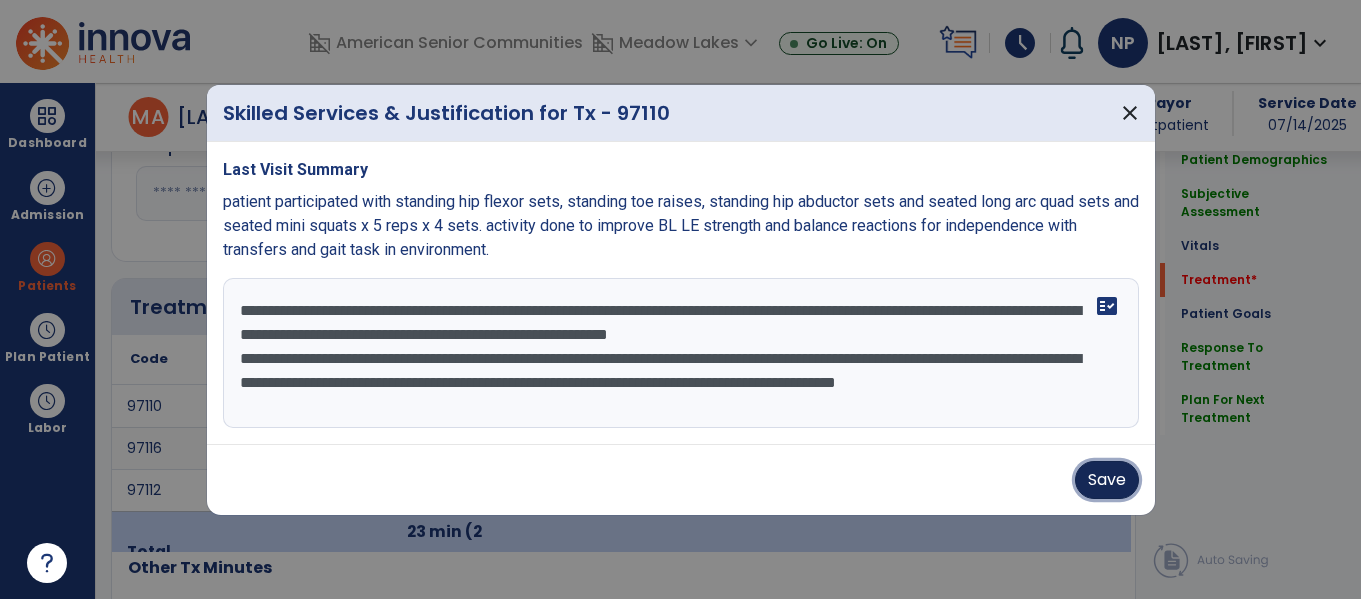 click on "Save" at bounding box center (1107, 480) 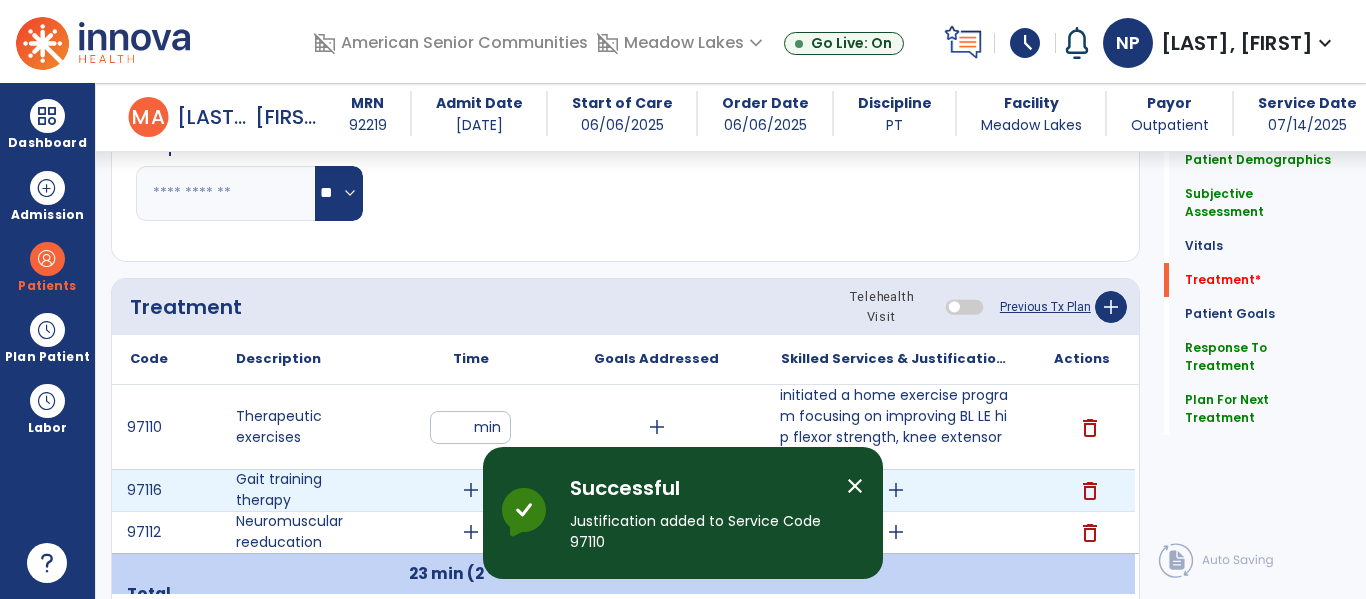 click on "add" at bounding box center (471, 490) 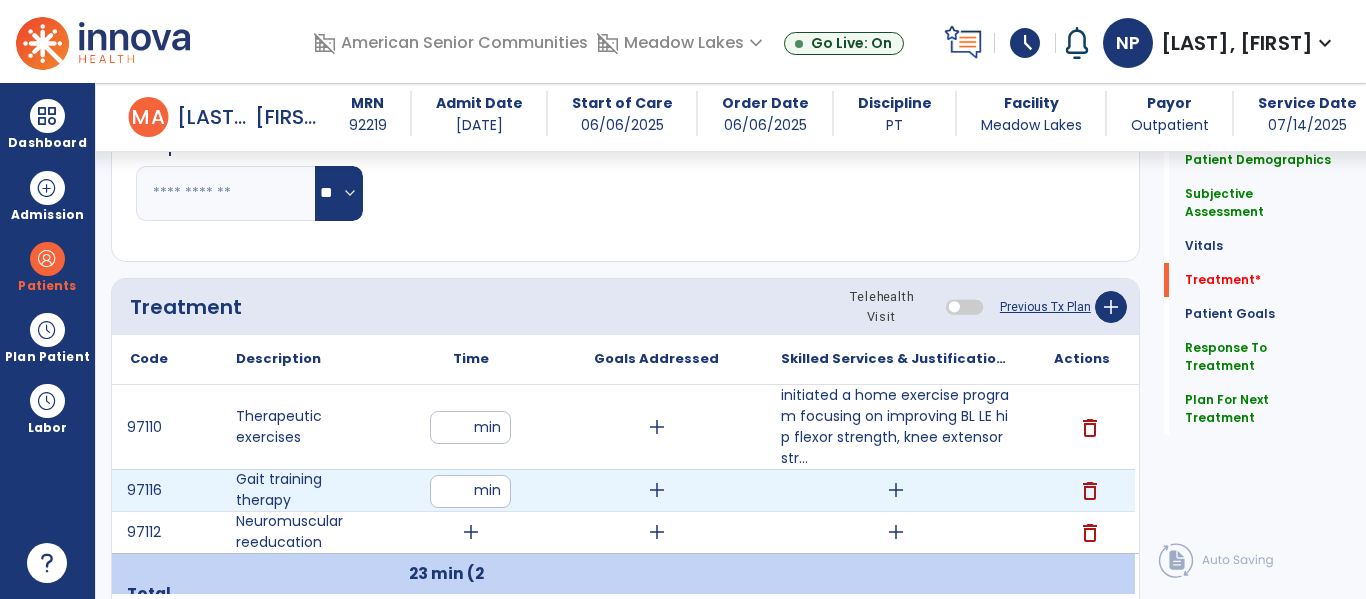 type on "**" 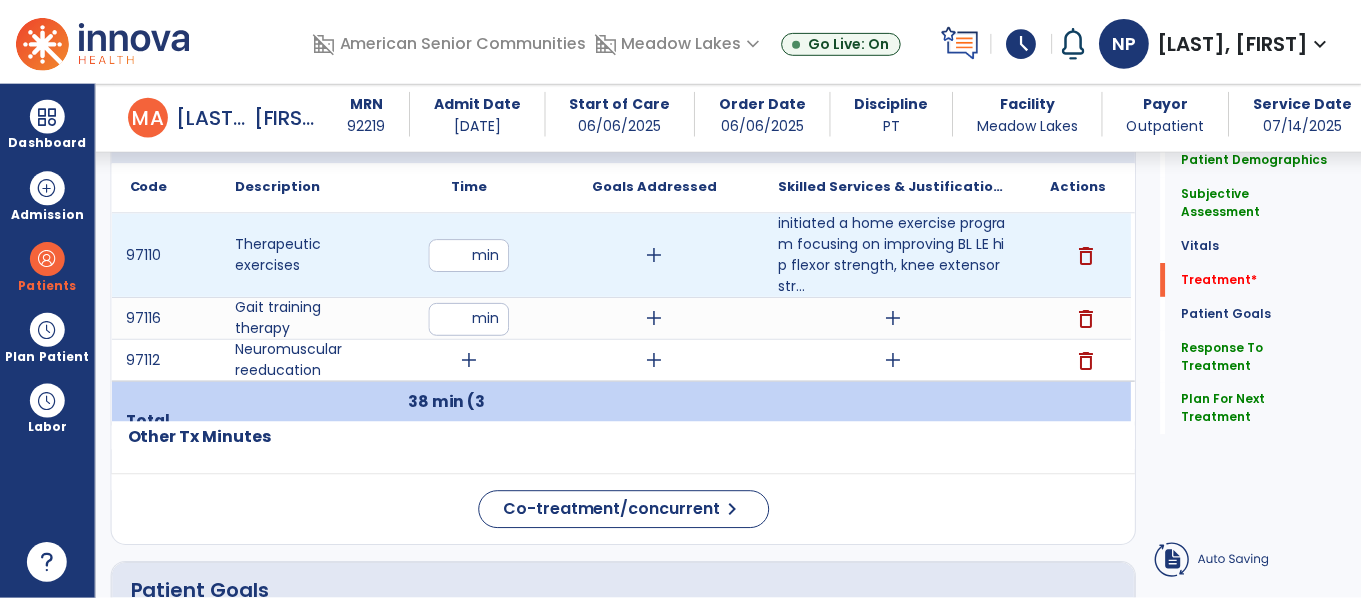 scroll, scrollTop: 1216, scrollLeft: 0, axis: vertical 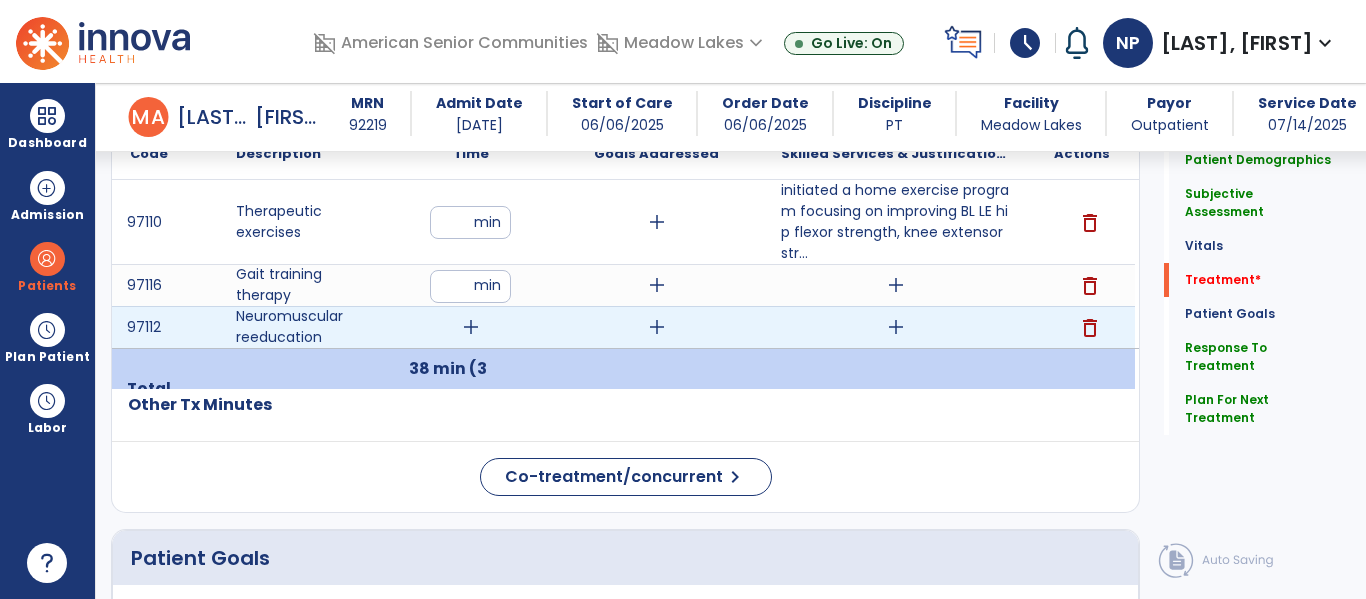 click on "add" at bounding box center (471, 327) 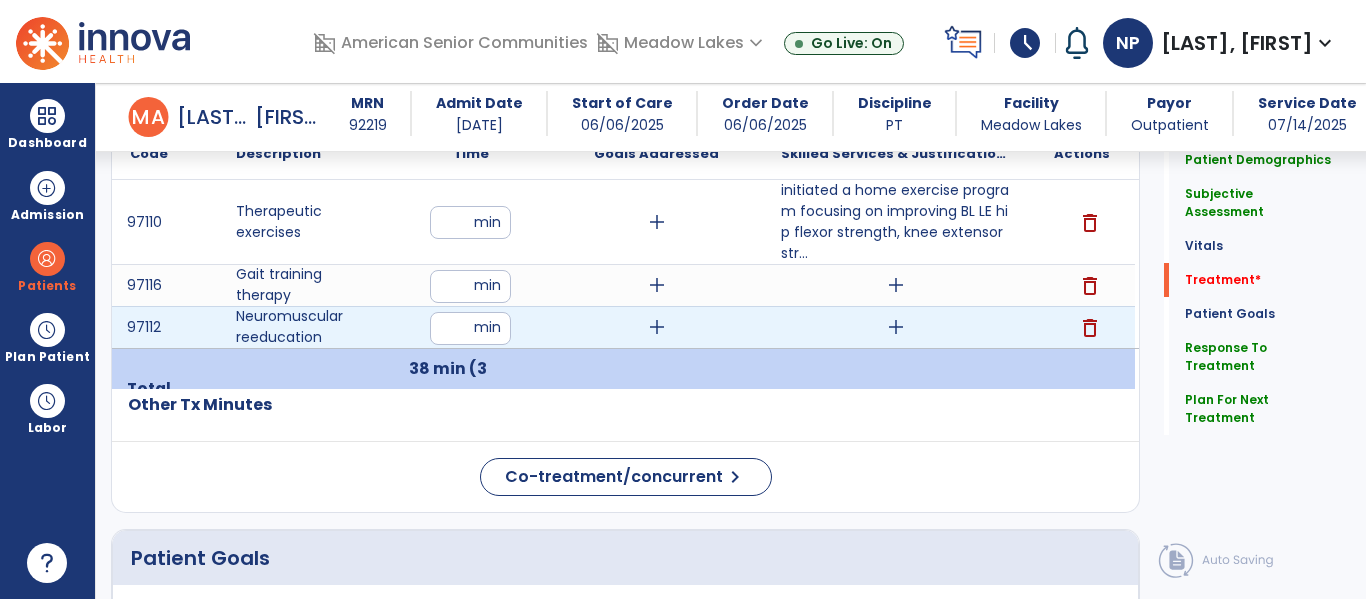type on "**" 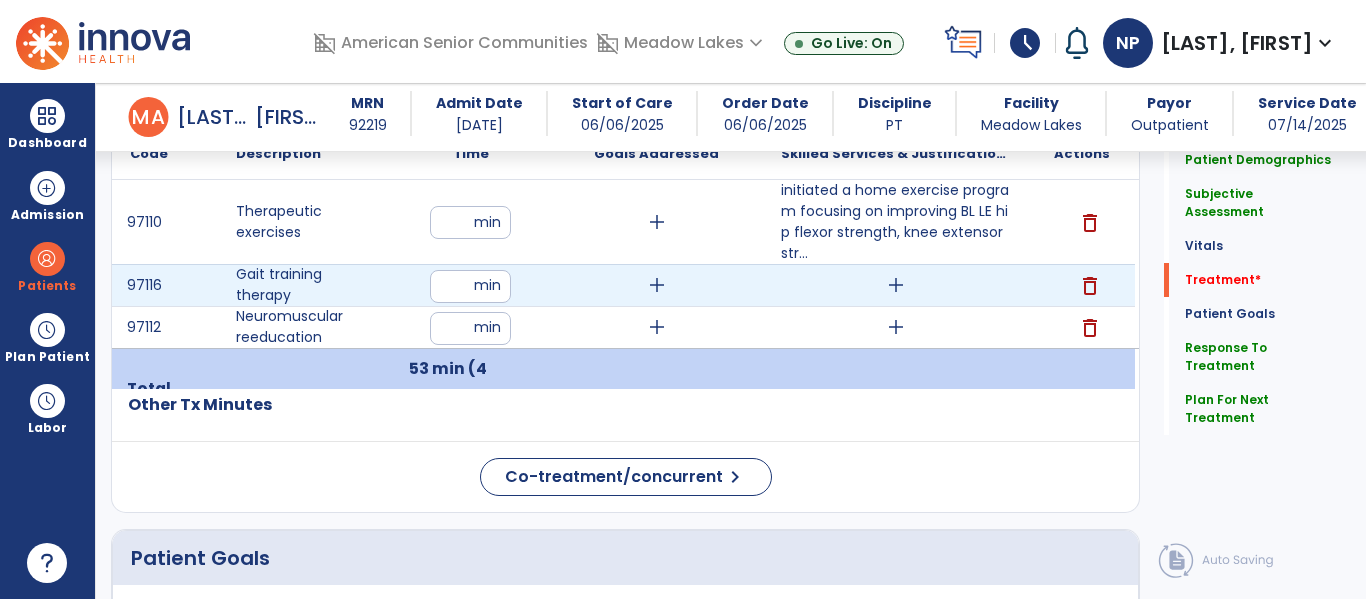 click on "delete" at bounding box center (1090, 286) 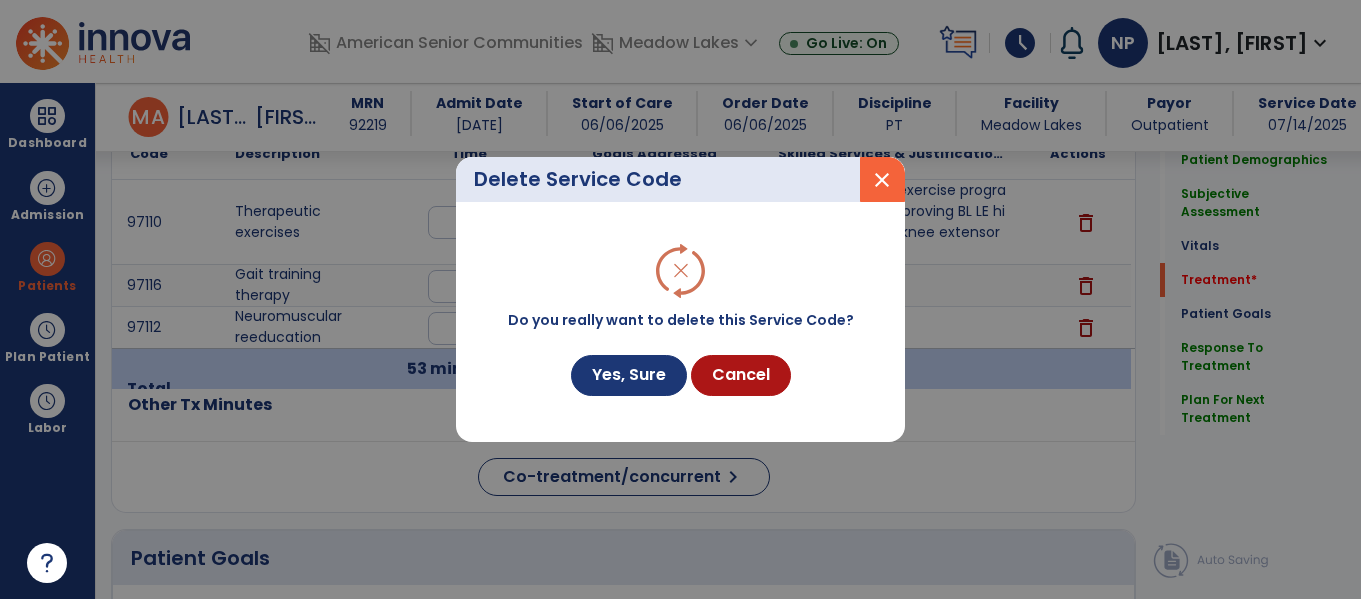 scroll, scrollTop: 1216, scrollLeft: 0, axis: vertical 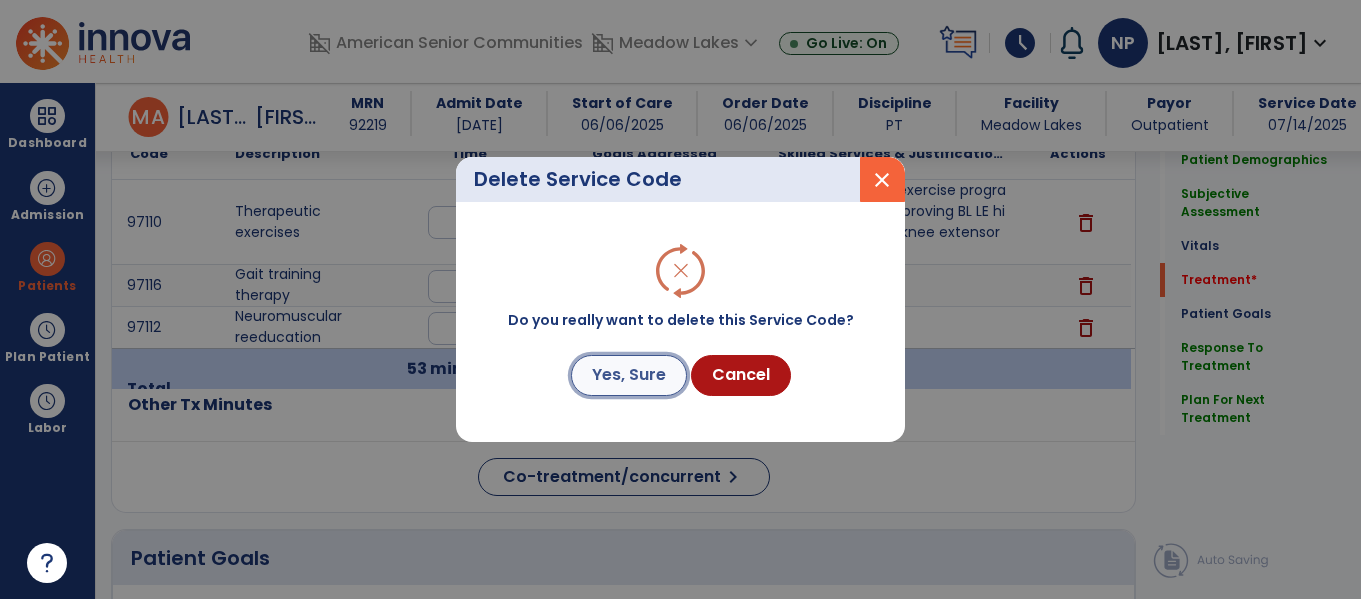 click on "Yes, Sure" at bounding box center [629, 375] 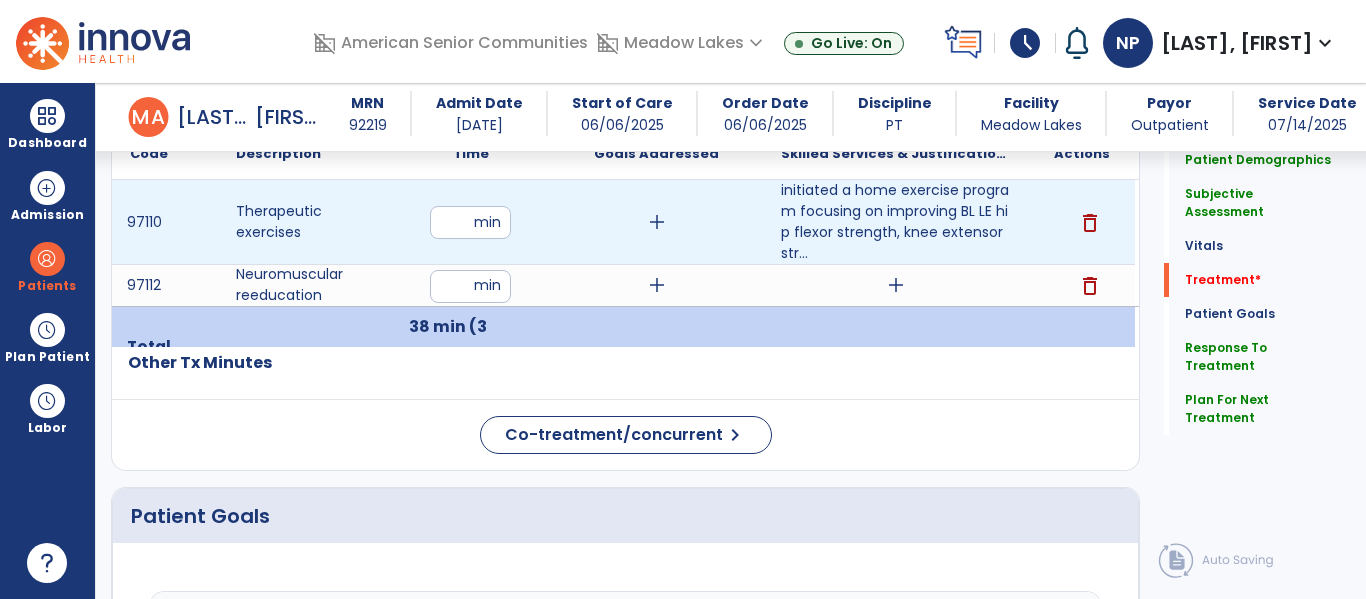 click on "**" at bounding box center (470, 222) 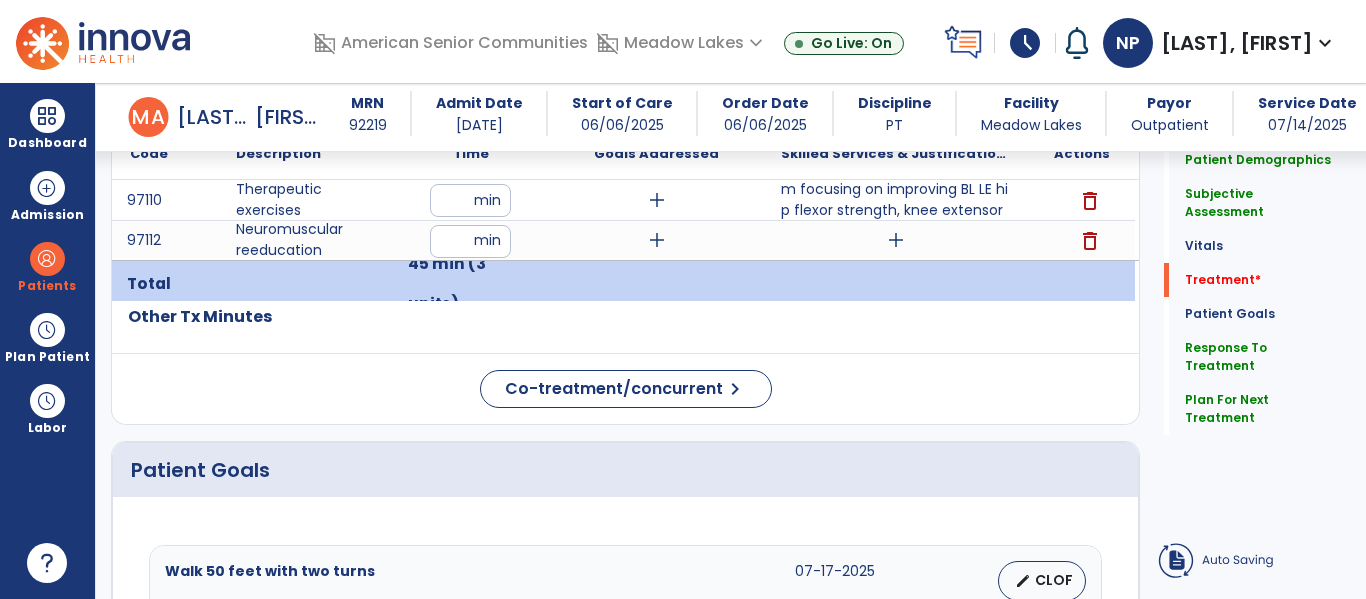 click on "45 min (3 units)" at bounding box center [470, 284] 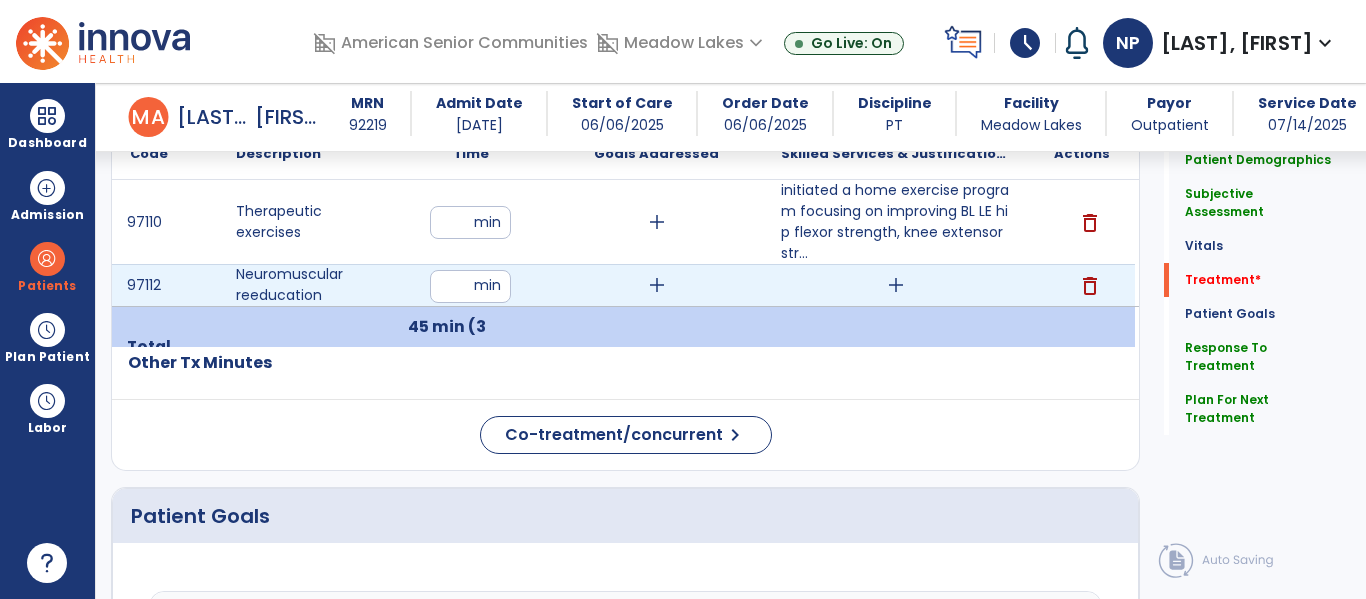 click on "**" at bounding box center [470, 286] 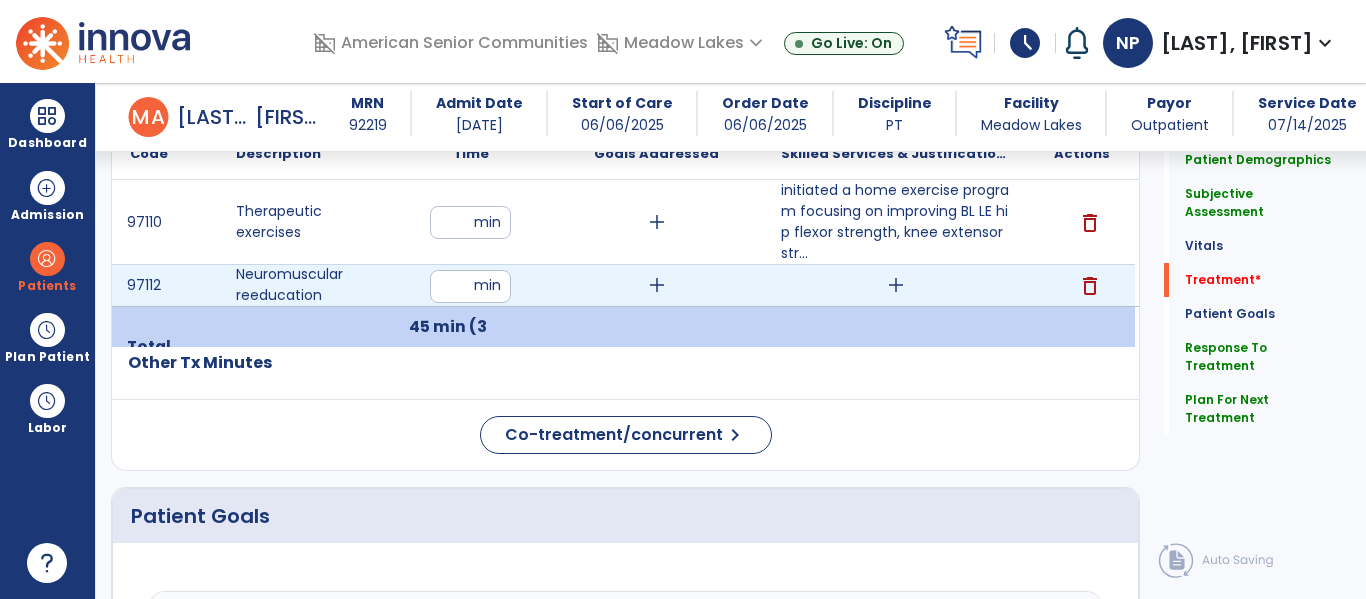 type on "*" 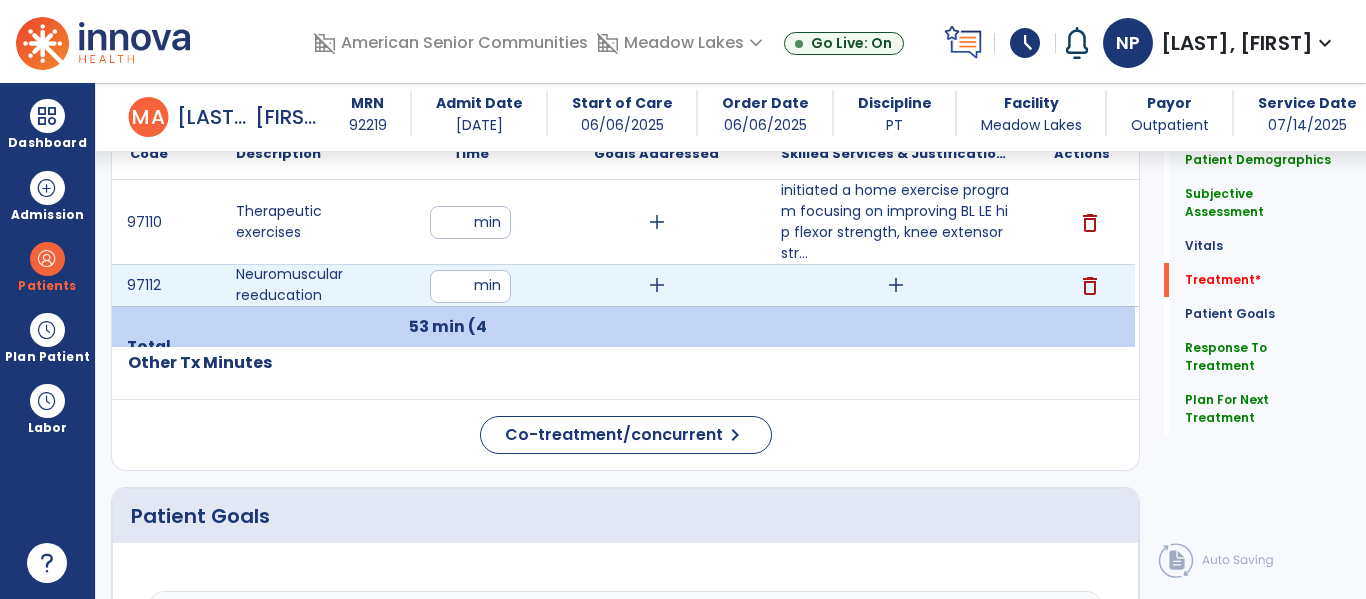 click on "add" at bounding box center [896, 285] 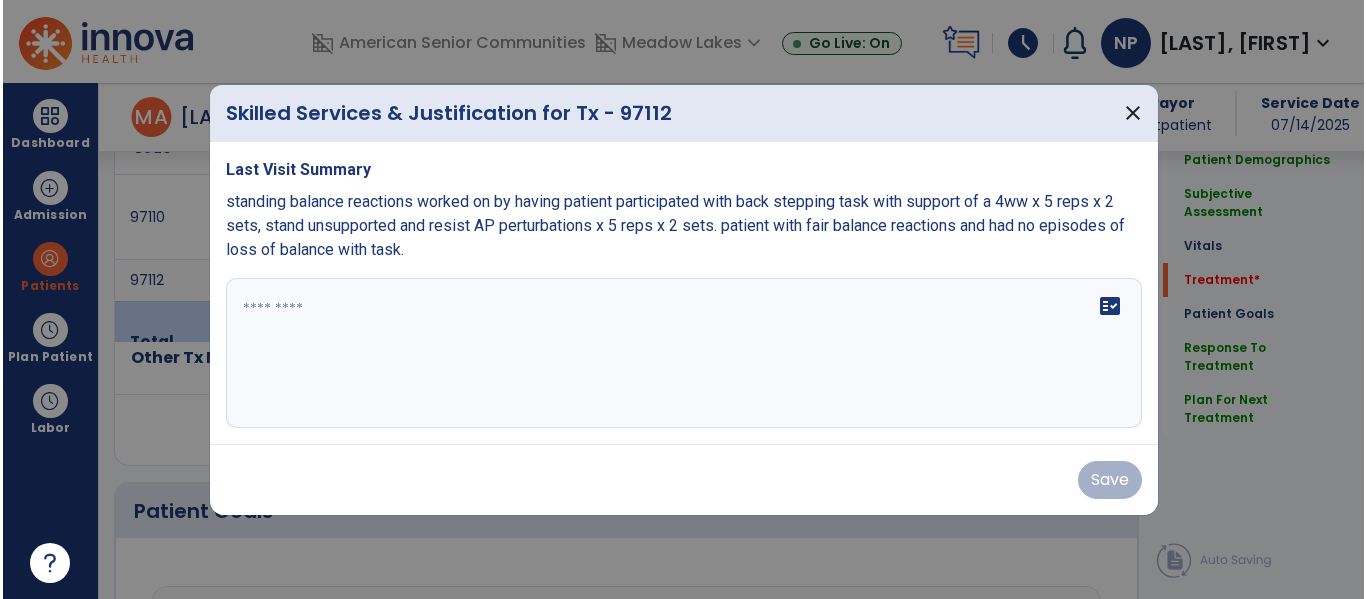 scroll, scrollTop: 1216, scrollLeft: 0, axis: vertical 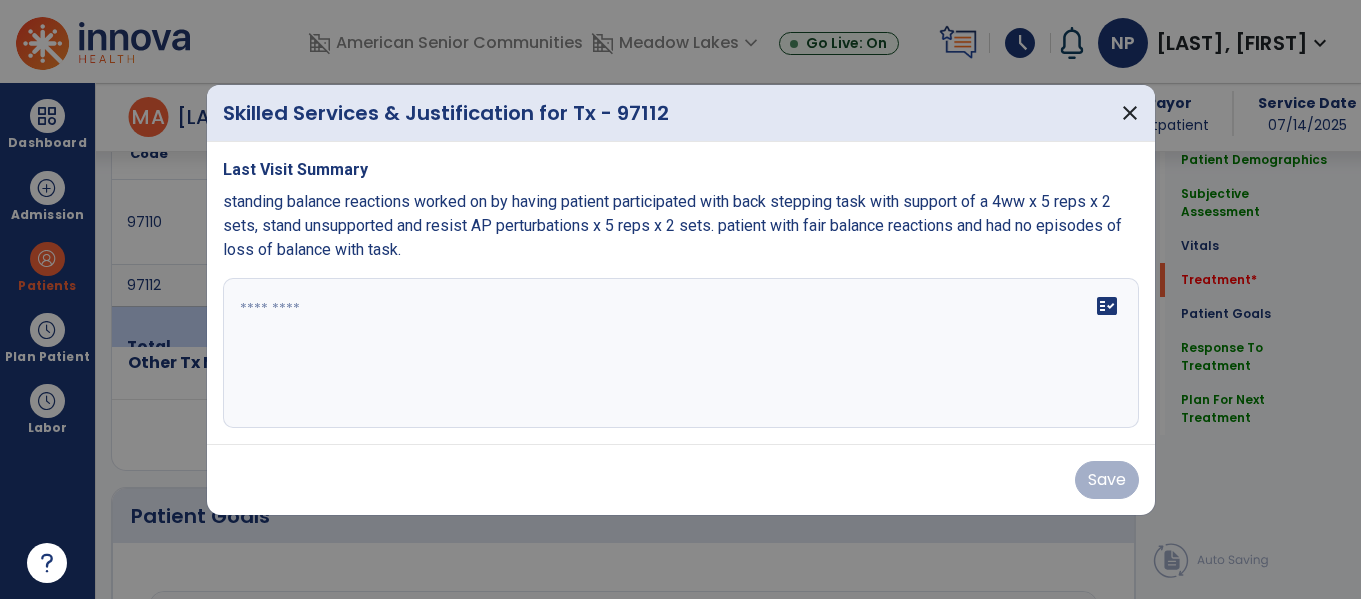 click at bounding box center [681, 353] 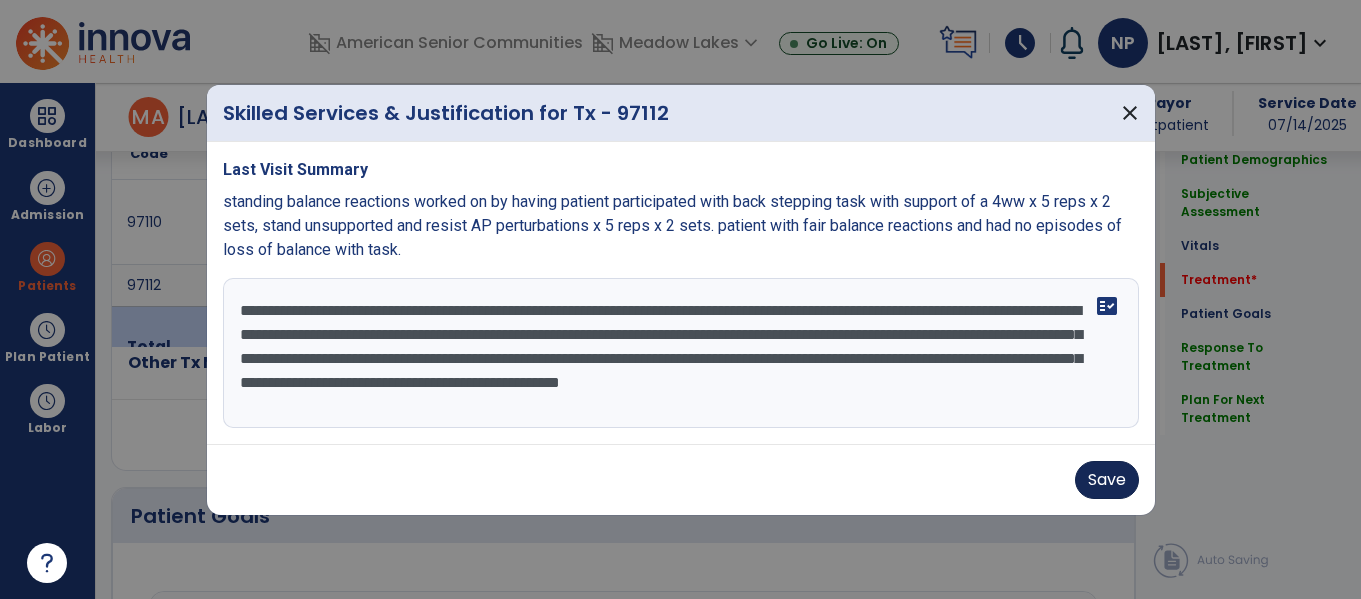 type on "**********" 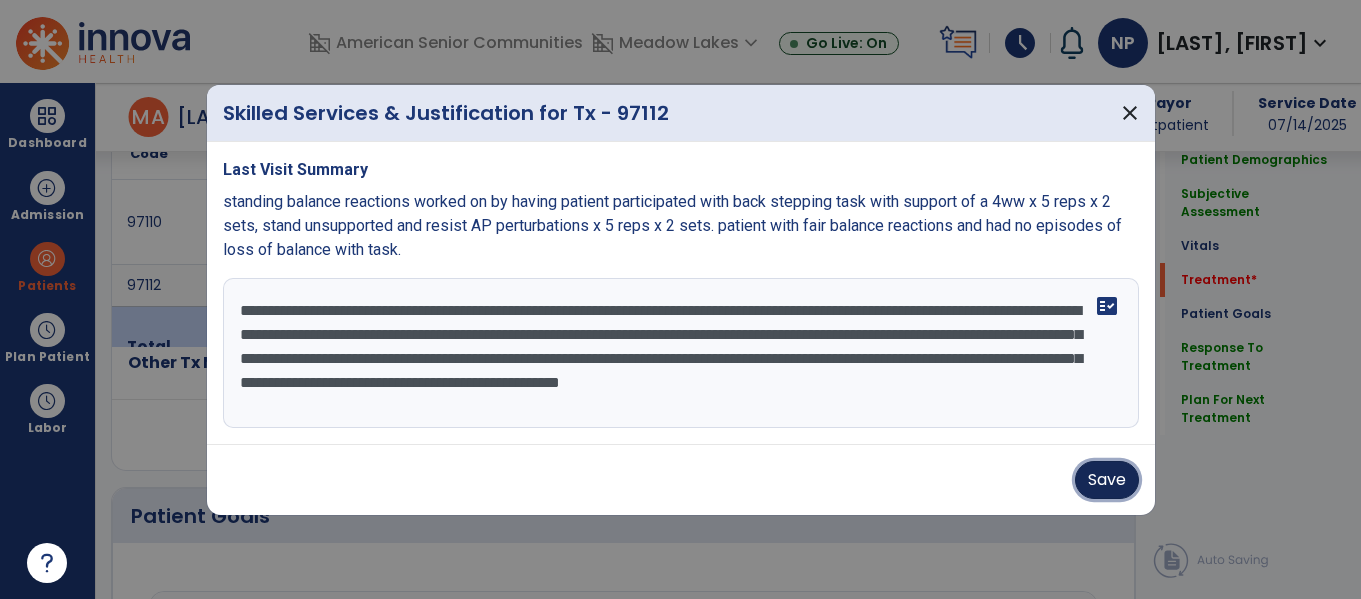 click on "Save" at bounding box center [1107, 480] 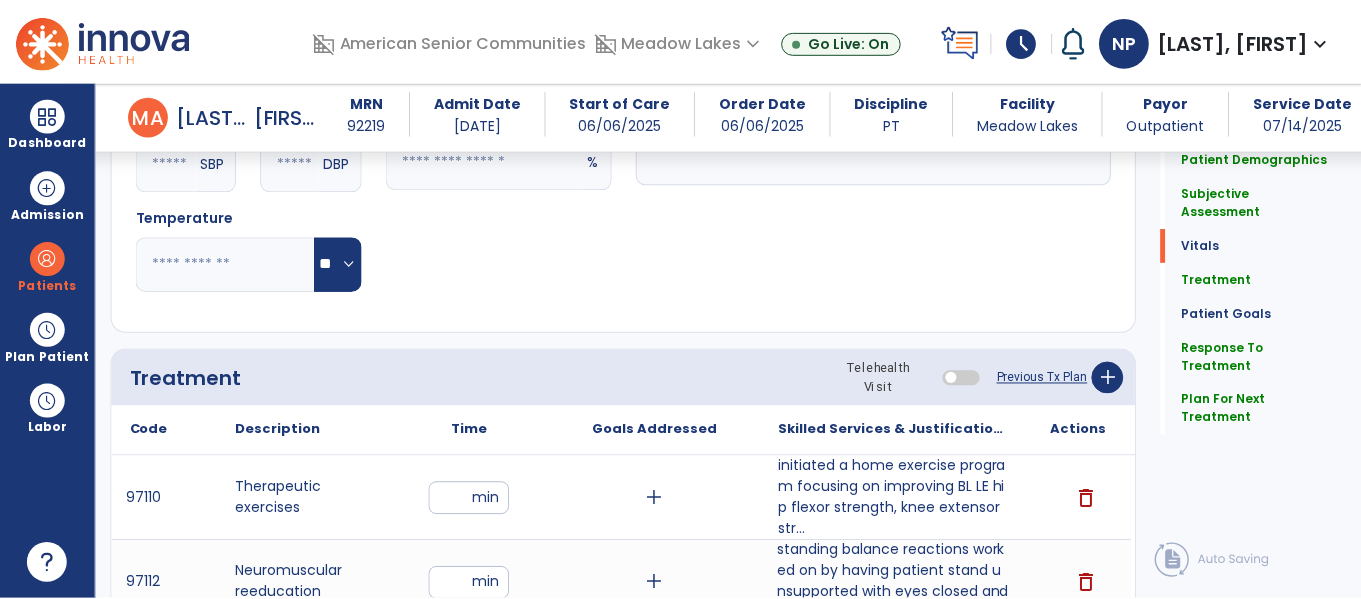 scroll, scrollTop: 1149, scrollLeft: 0, axis: vertical 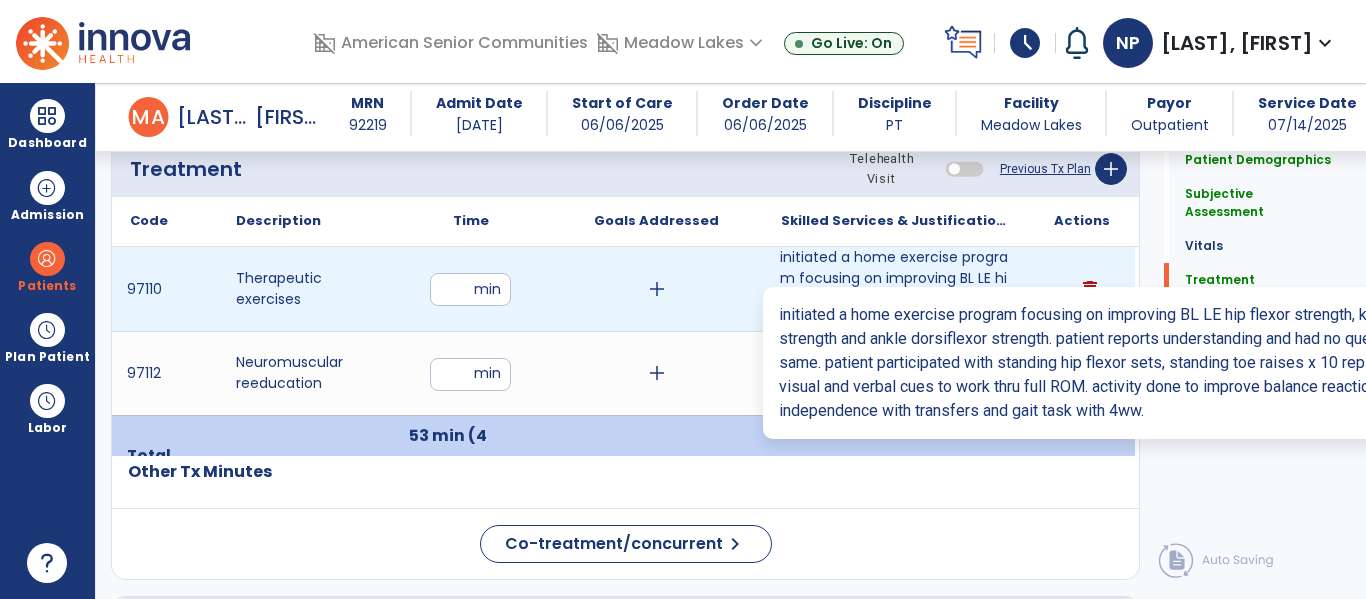 click on "initiated a home exercise program focusing on improving BL LE hip flexor strength, knee extensor str..." at bounding box center [896, 289] 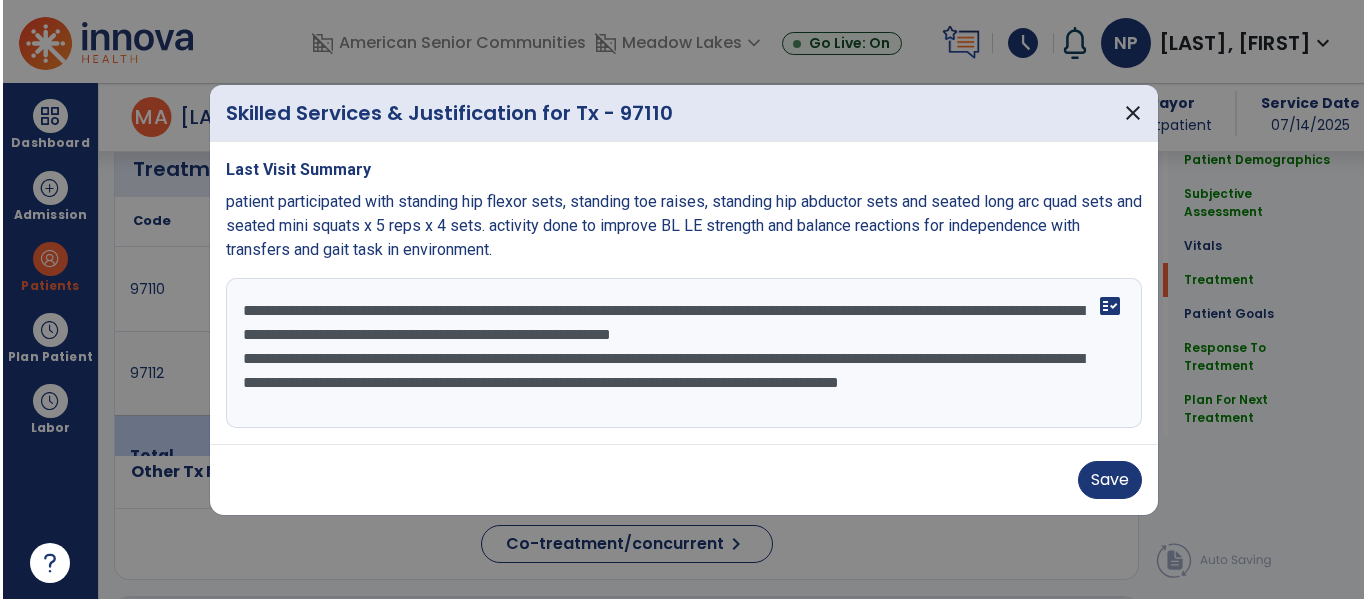 scroll, scrollTop: 1149, scrollLeft: 0, axis: vertical 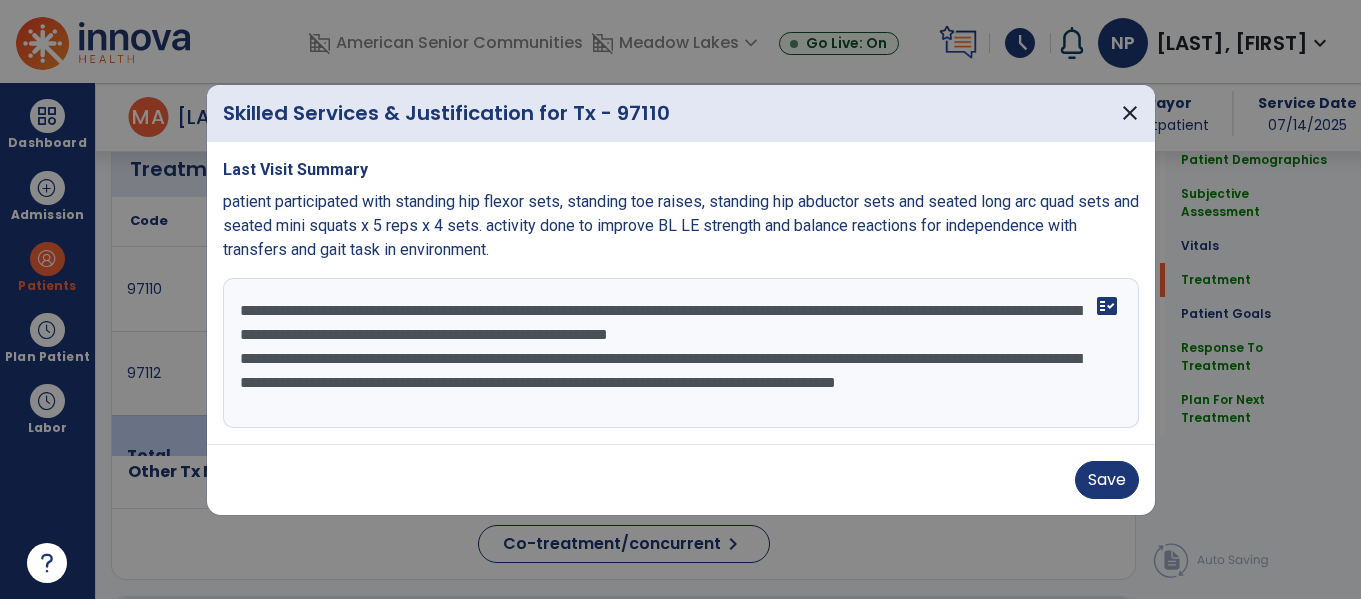 click on "**********" at bounding box center [681, 353] 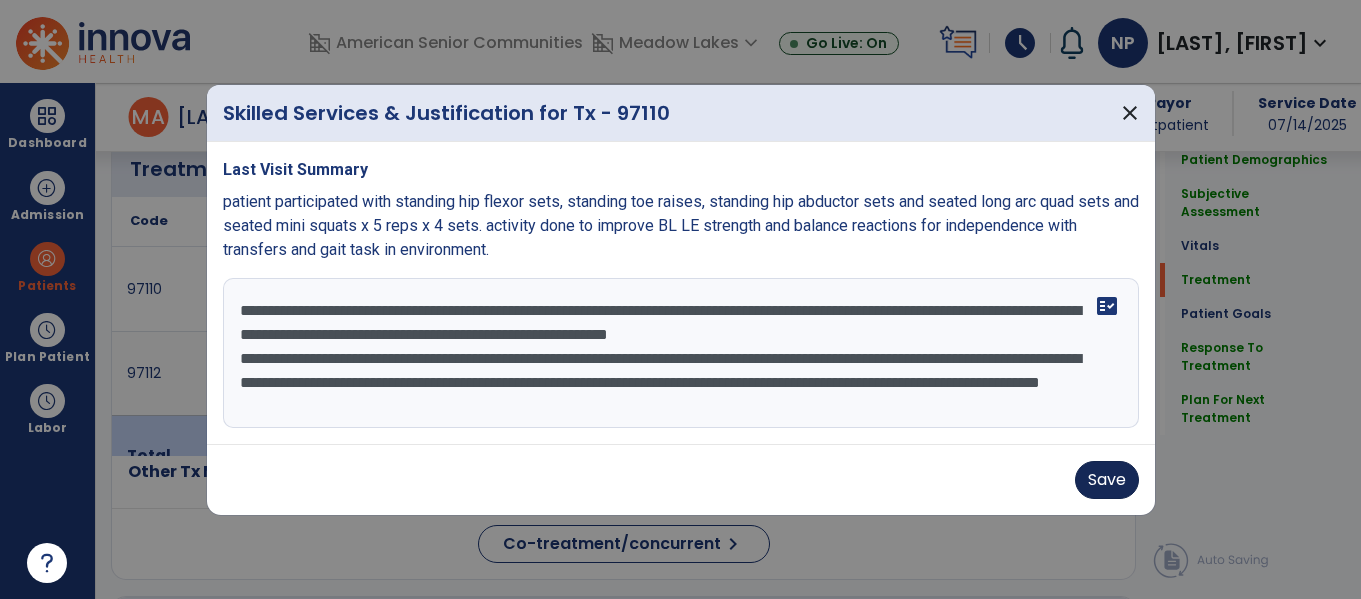 type on "**********" 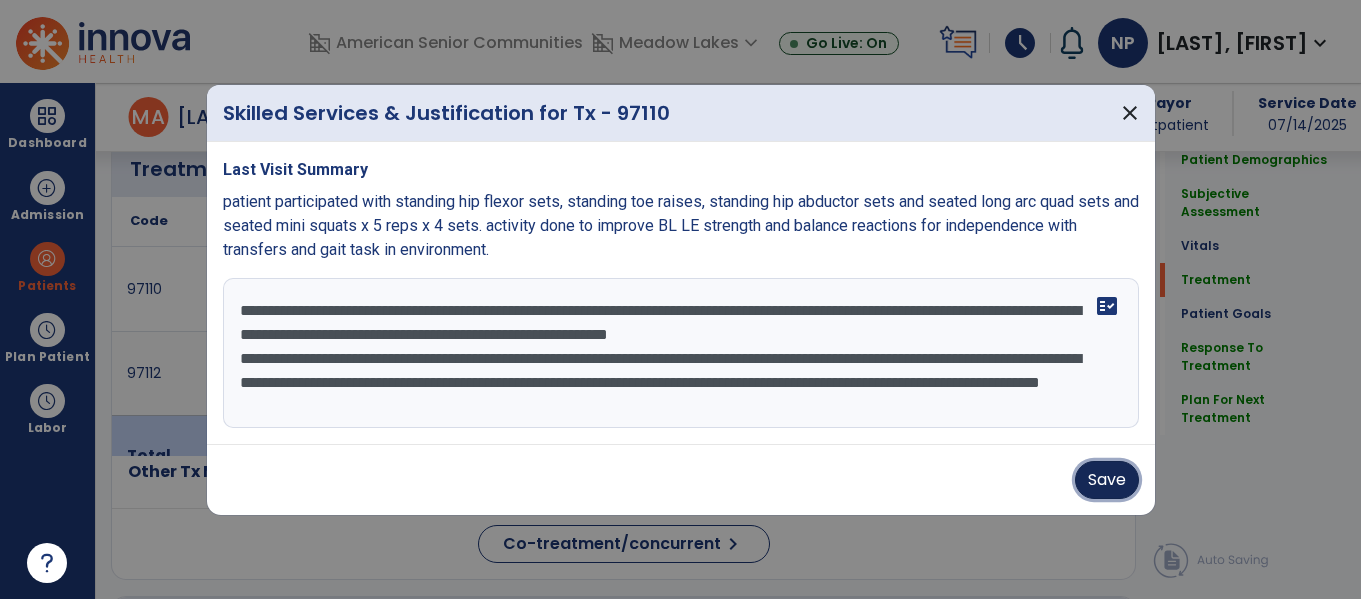 click on "Save" at bounding box center [1107, 480] 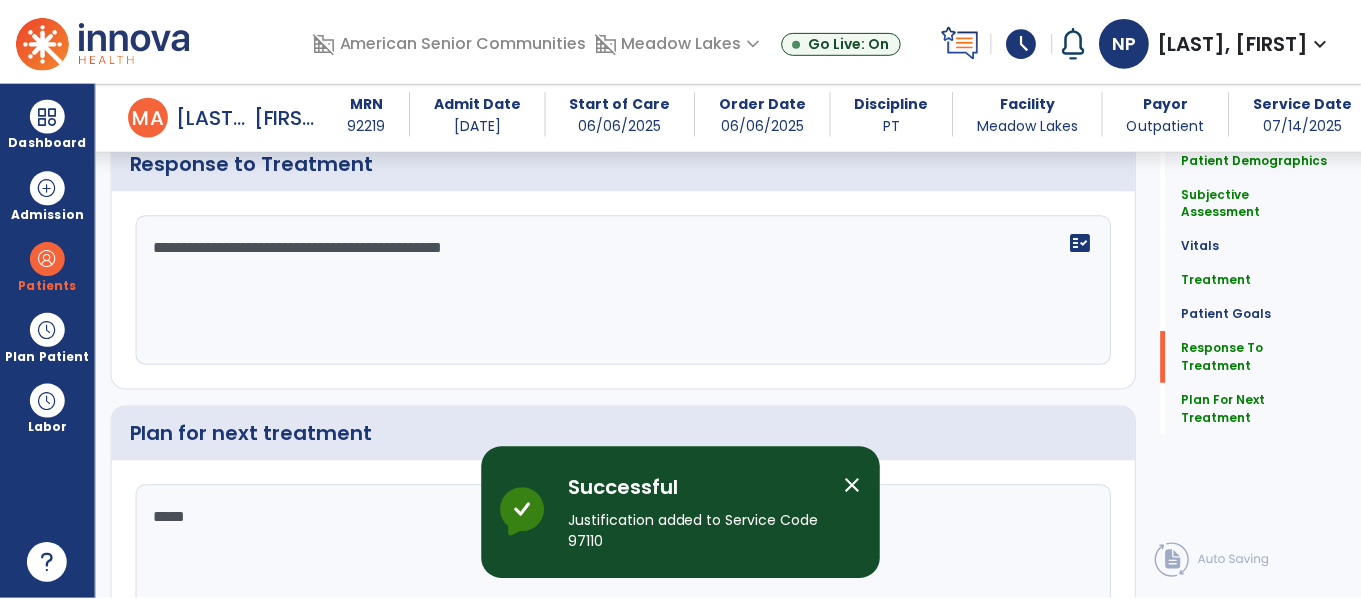 scroll, scrollTop: 3101, scrollLeft: 0, axis: vertical 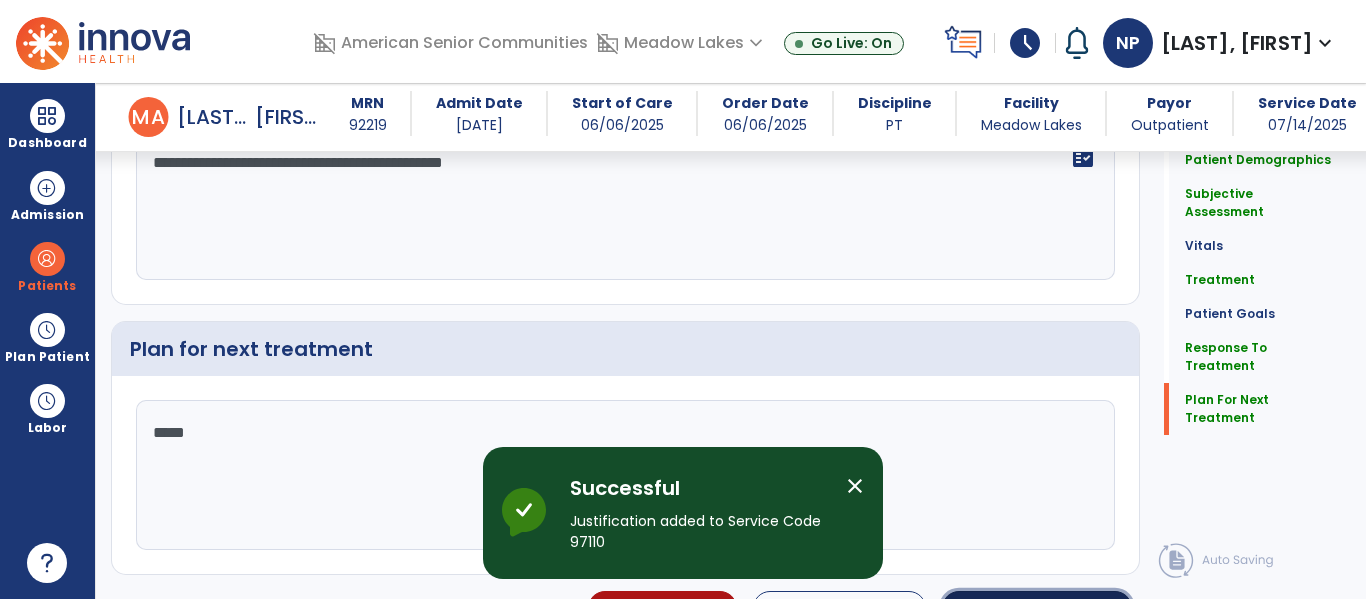 click on "Sign Doc" 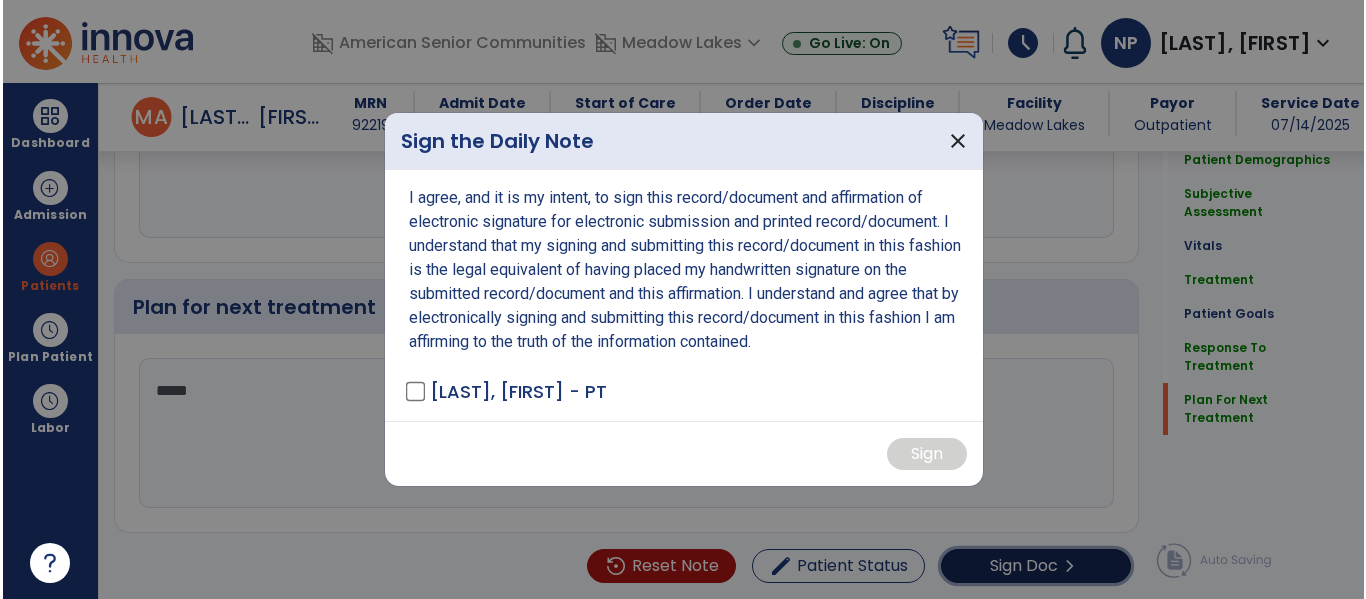 scroll, scrollTop: 3143, scrollLeft: 0, axis: vertical 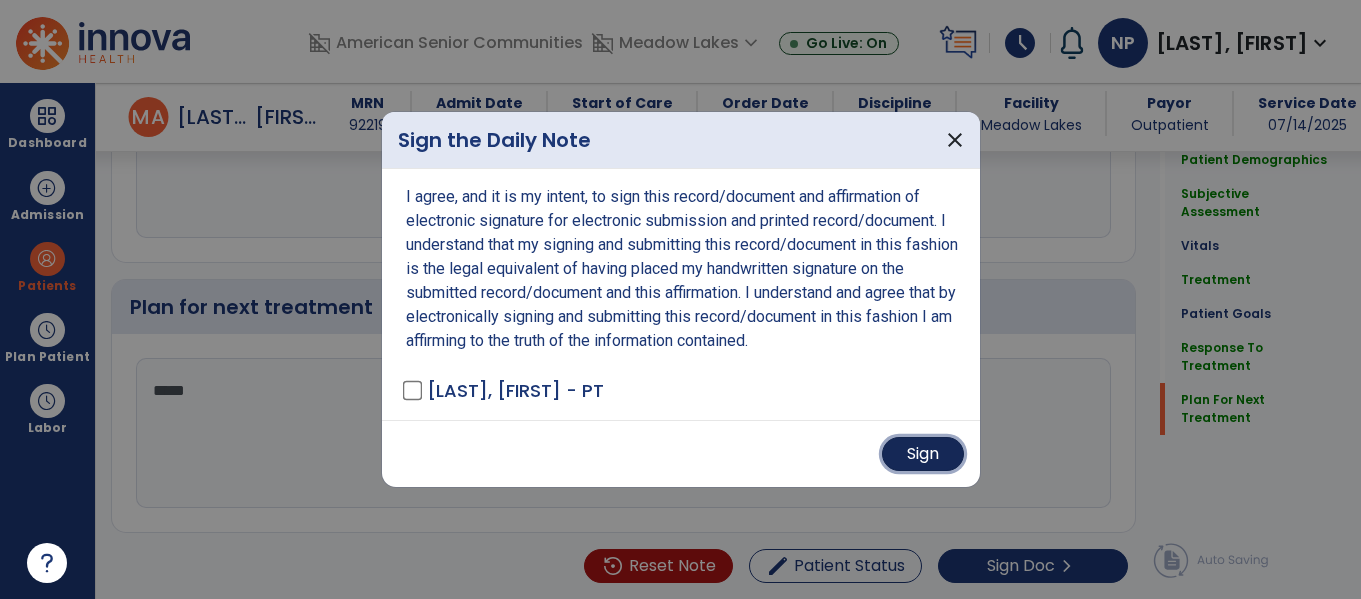 click on "Sign" at bounding box center [923, 454] 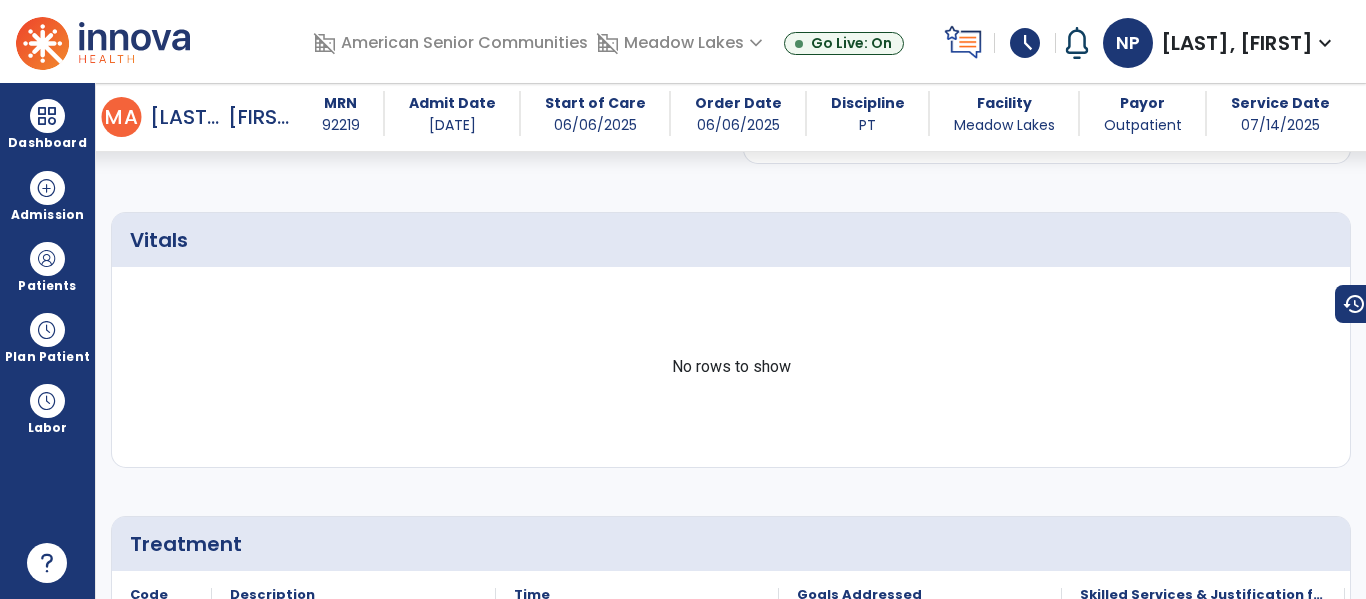 scroll, scrollTop: 0, scrollLeft: 0, axis: both 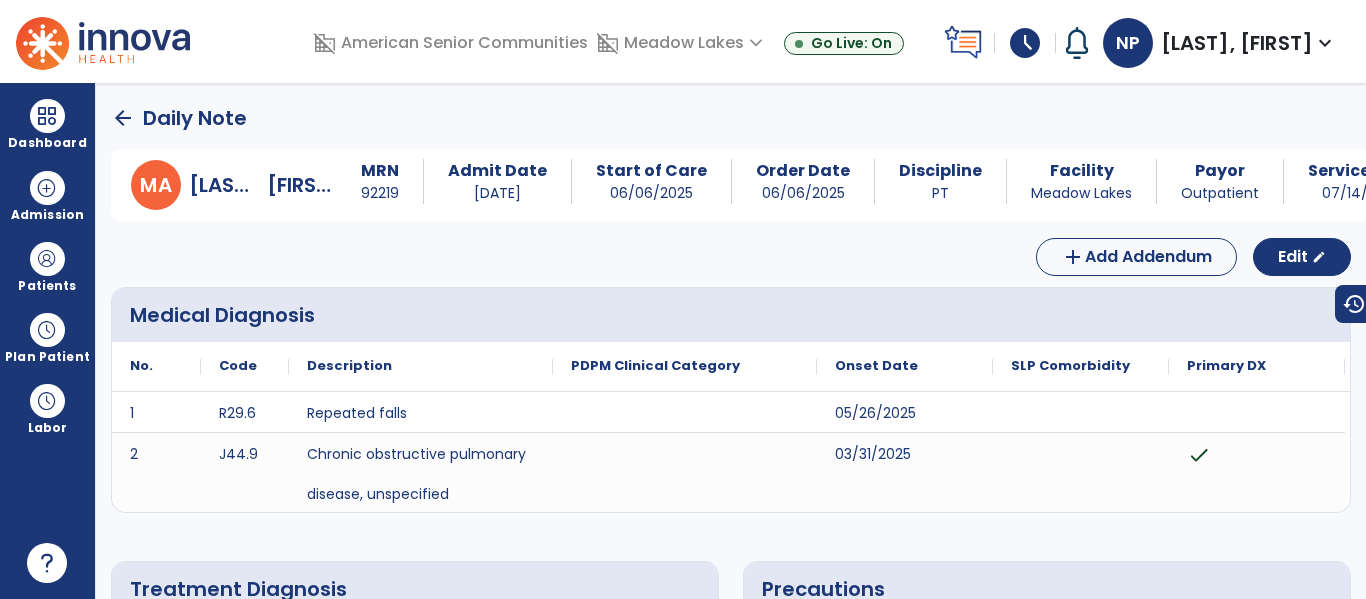 click on "arrow_back" 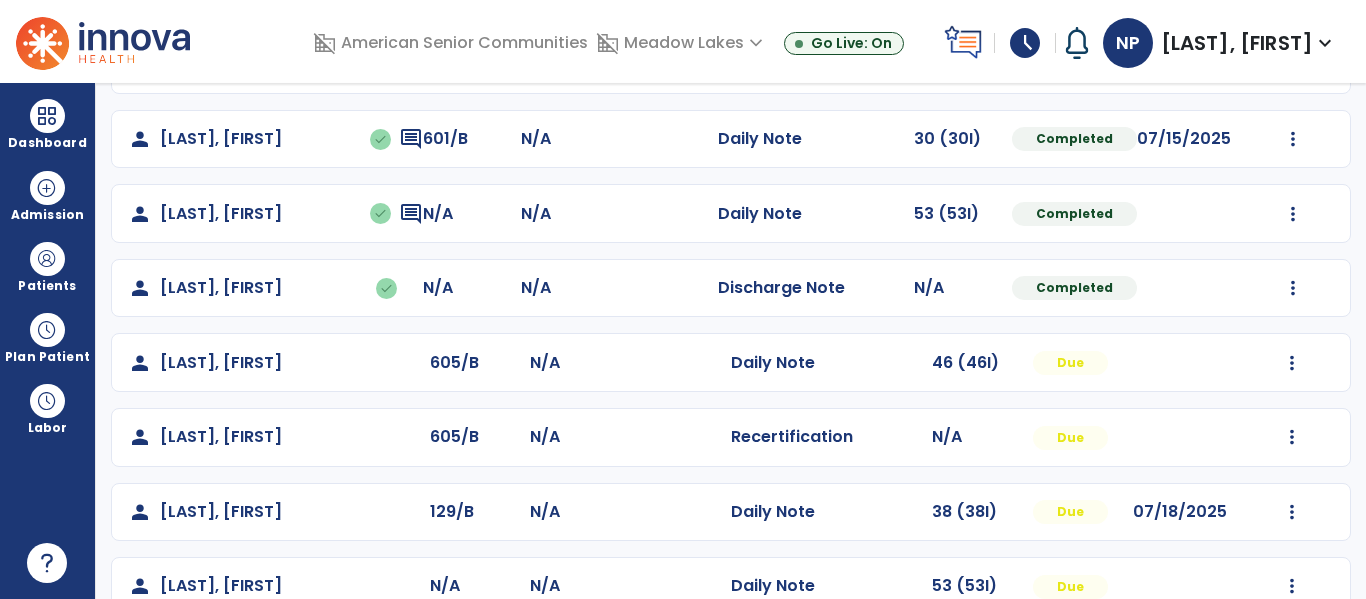 scroll, scrollTop: 931, scrollLeft: 0, axis: vertical 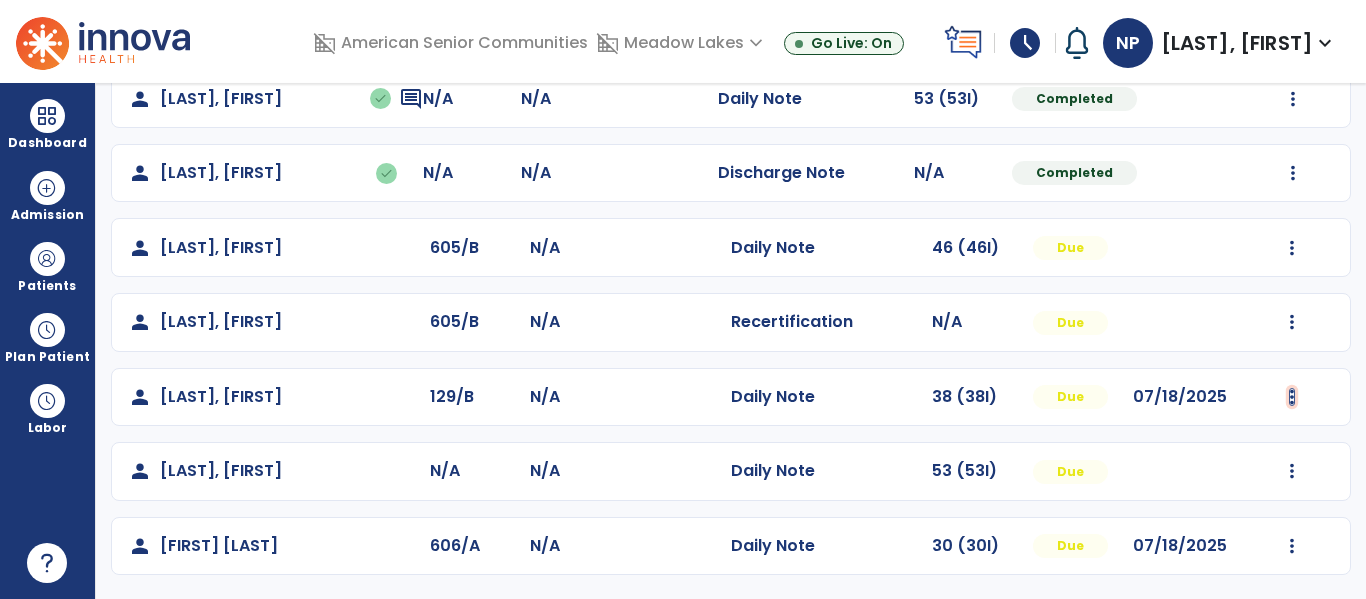 click at bounding box center (1293, -498) 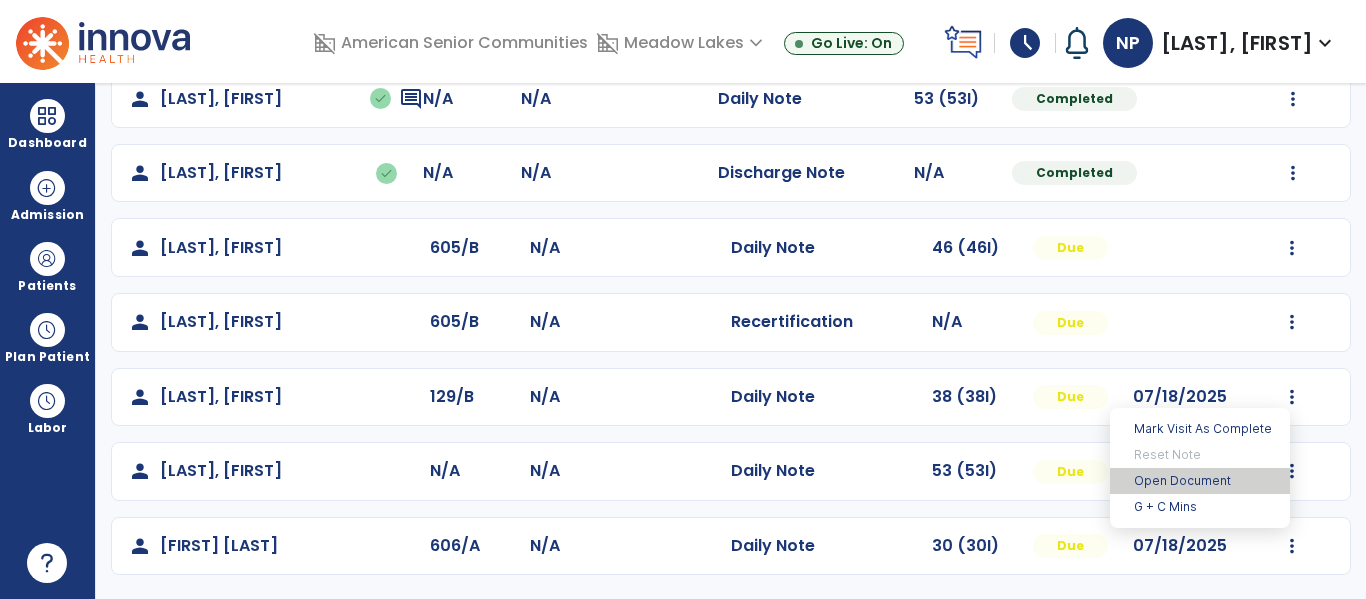 click on "Open Document" at bounding box center [1200, 481] 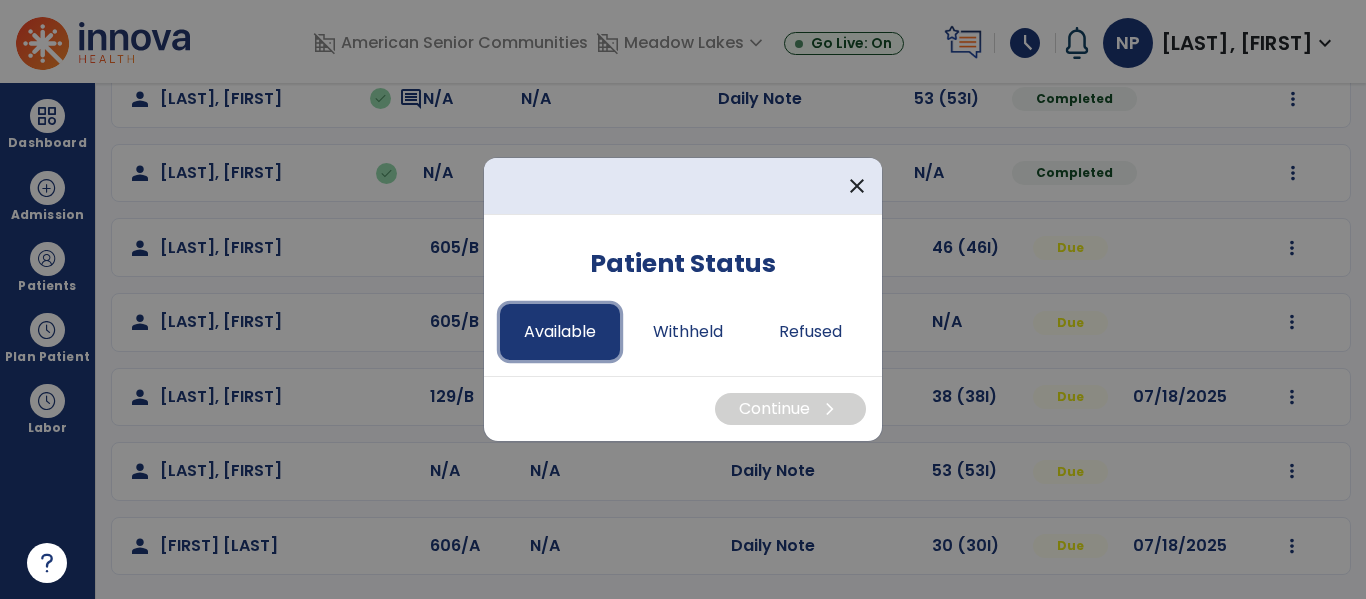 click on "Available" at bounding box center (560, 332) 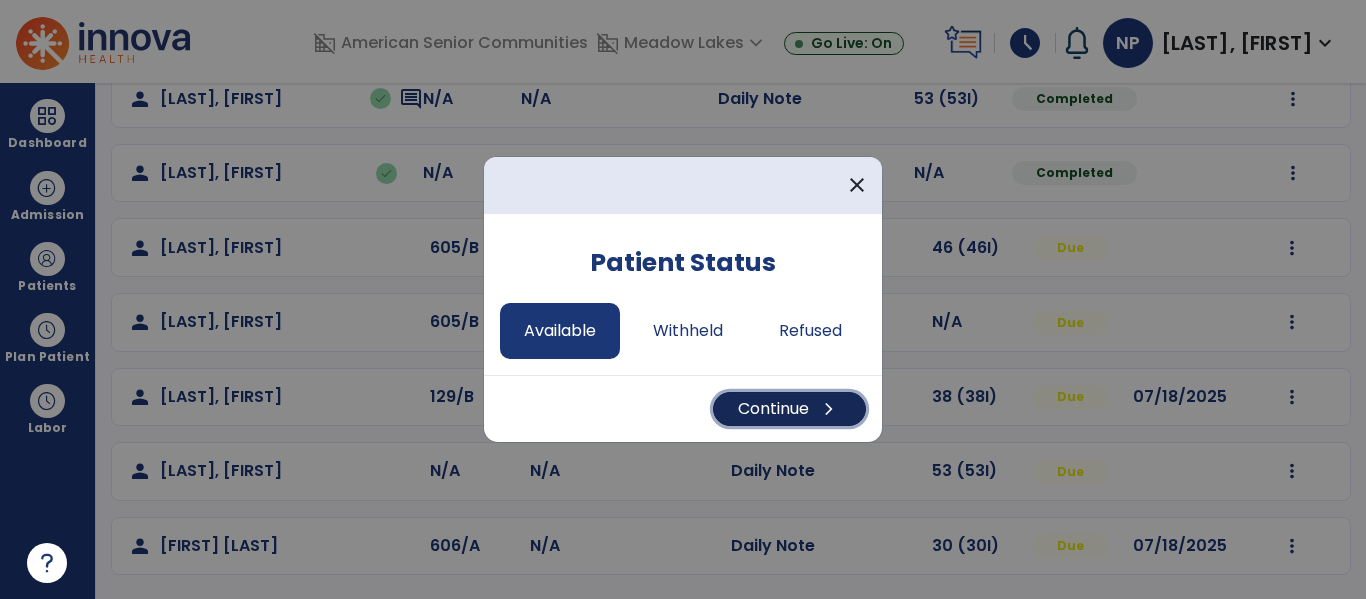 click on "Continue   chevron_right" at bounding box center (789, 409) 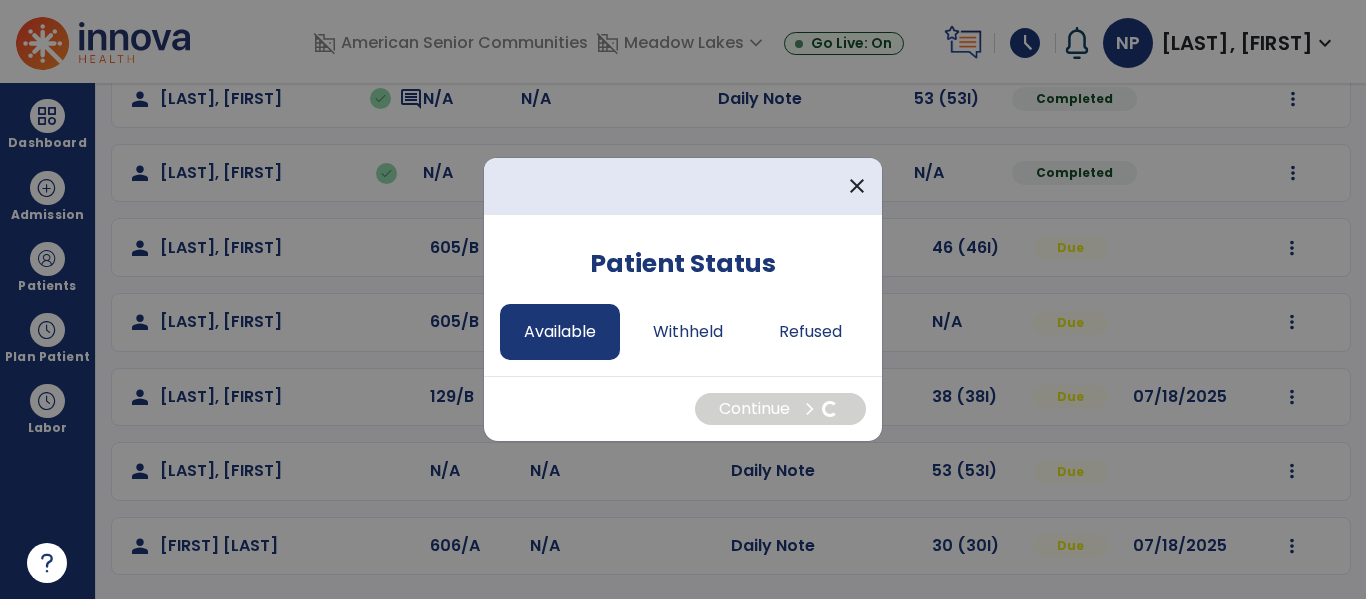 select on "*" 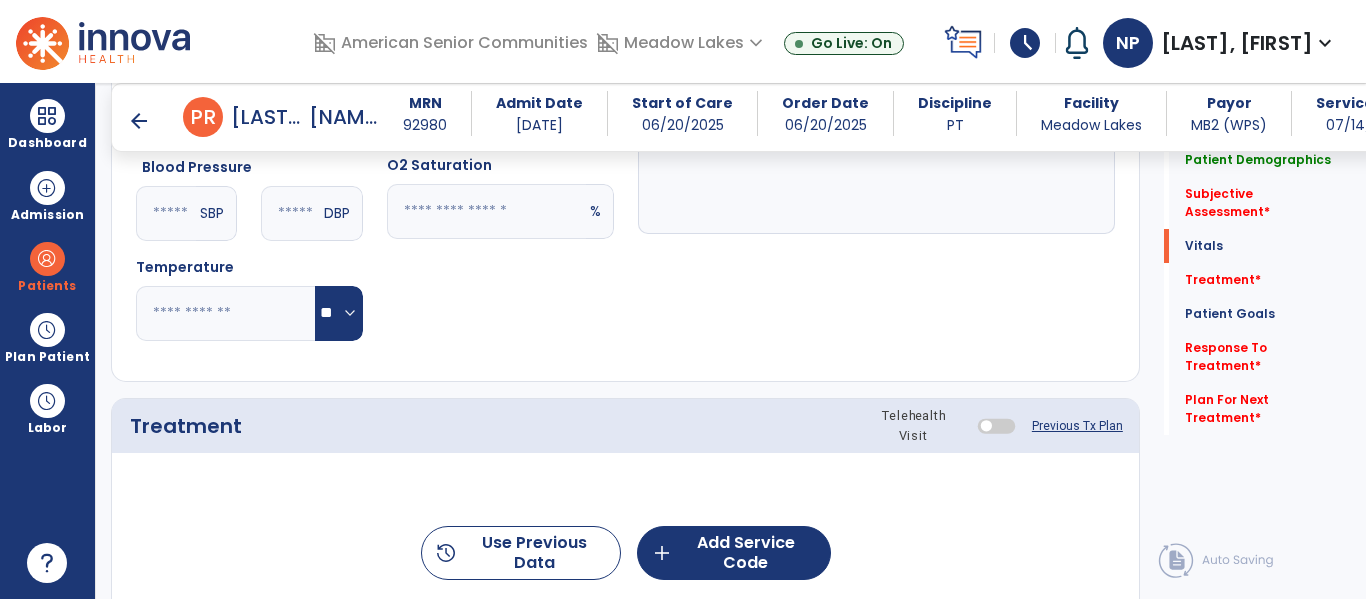 scroll, scrollTop: 926, scrollLeft: 0, axis: vertical 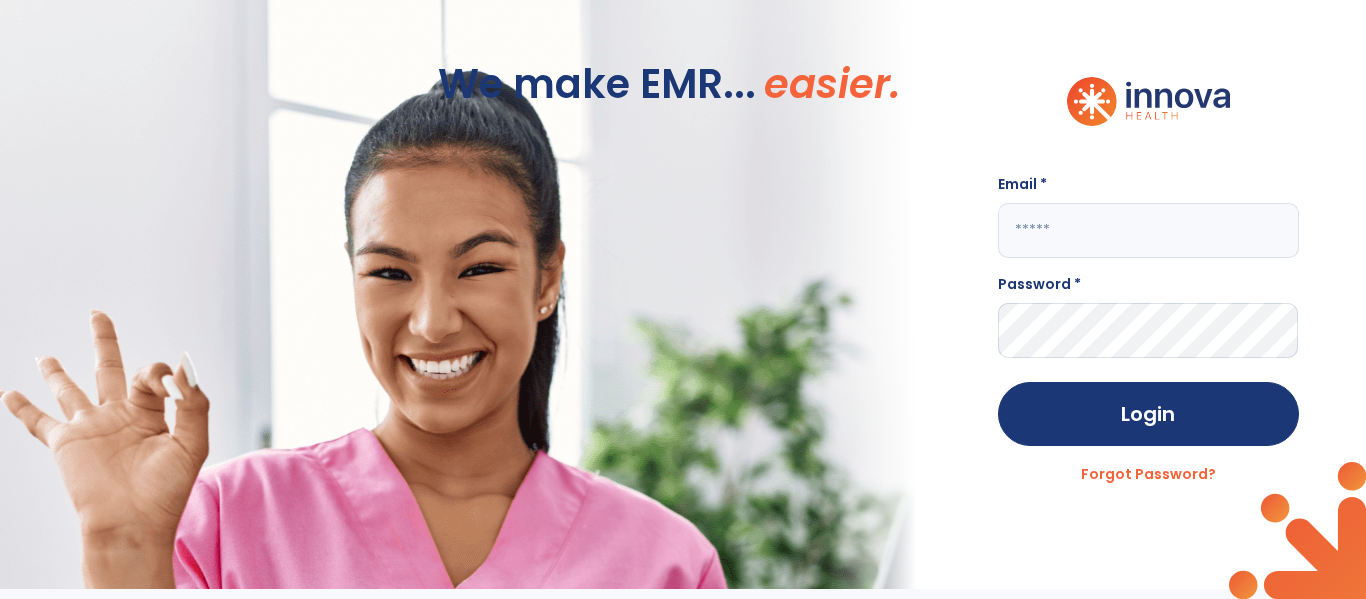 click 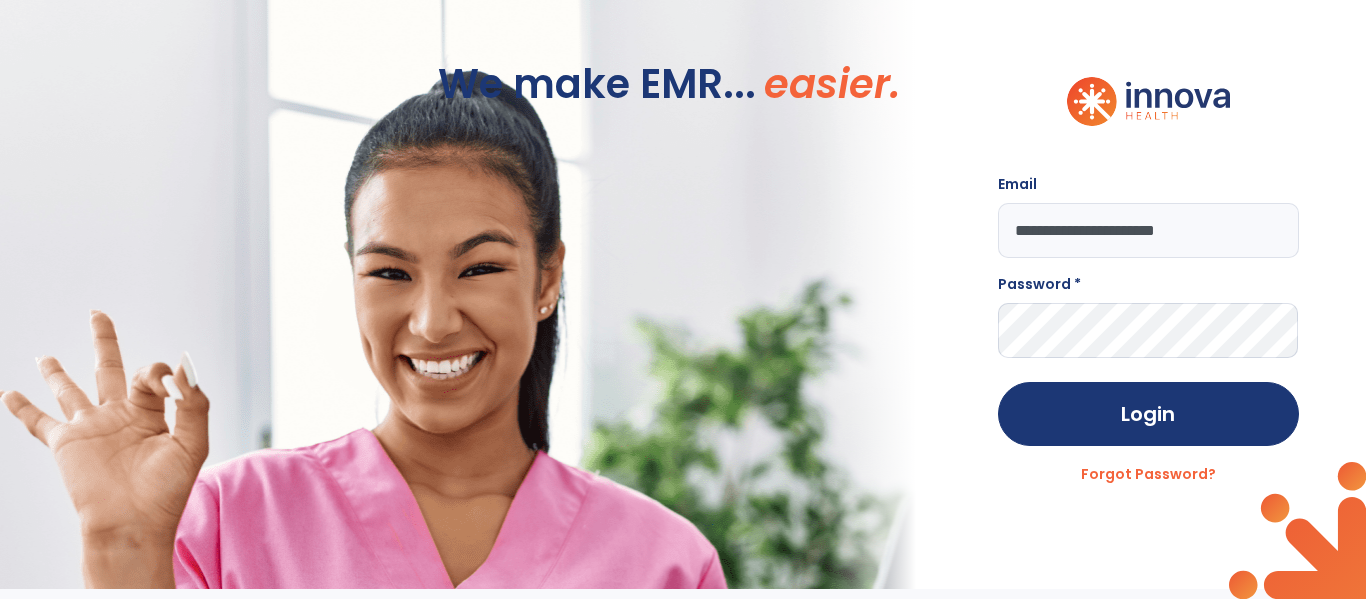 type on "**********" 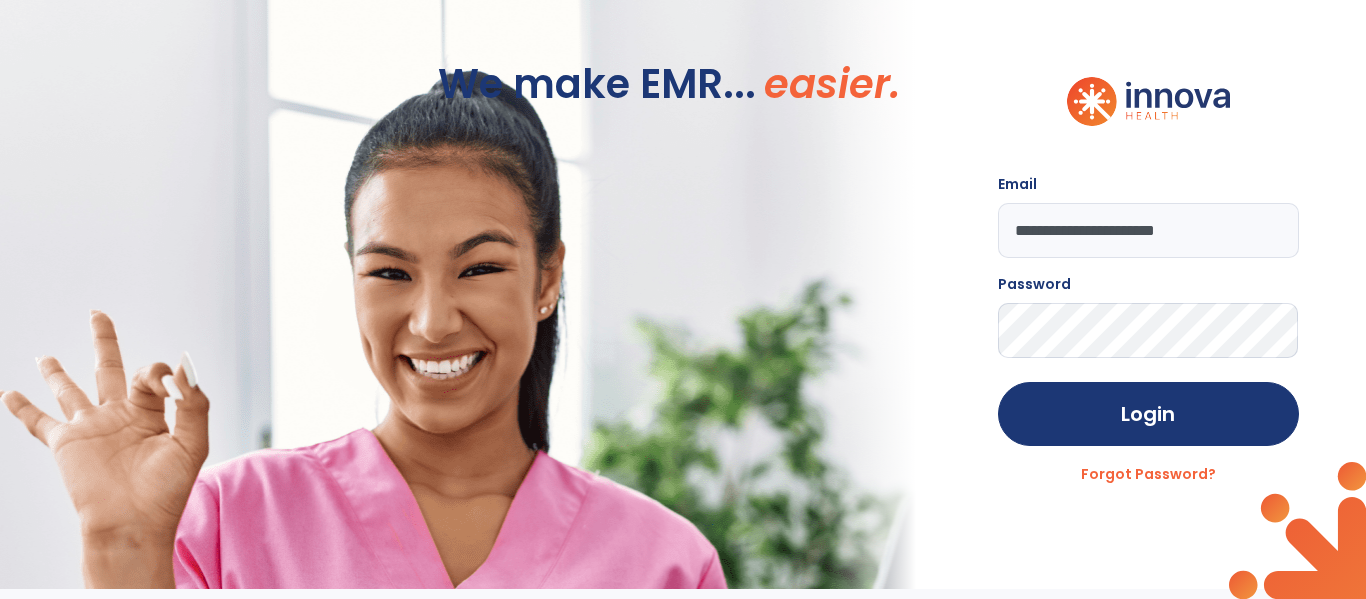 click on "Login" 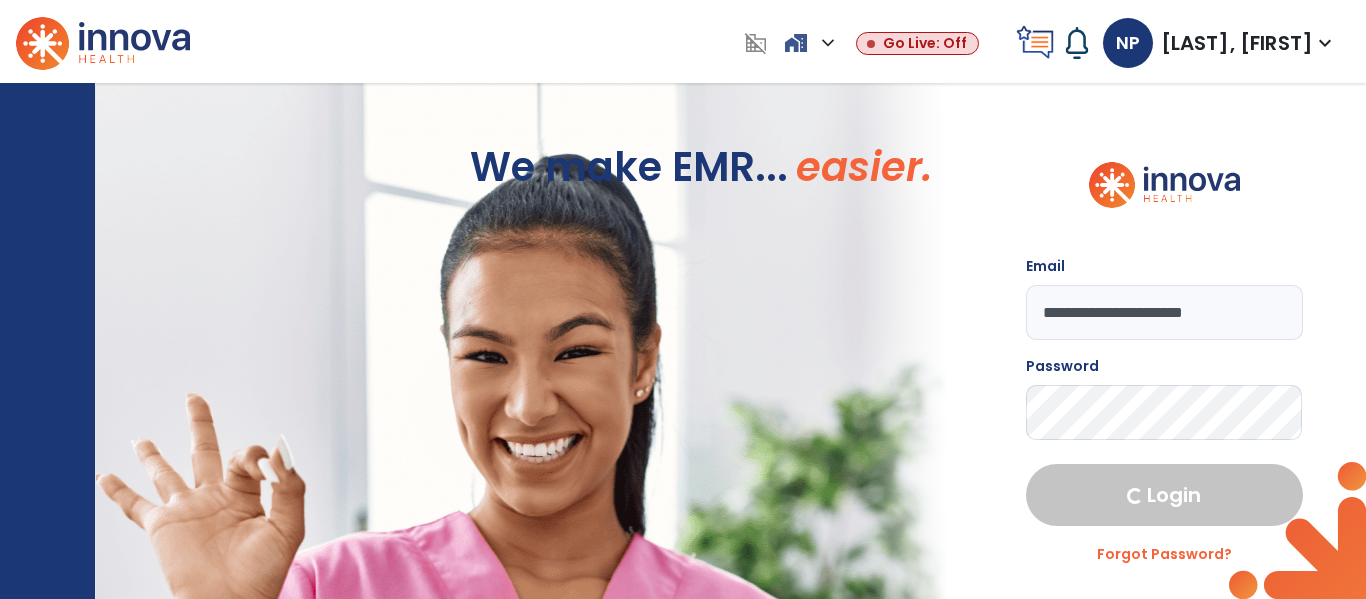 select on "****" 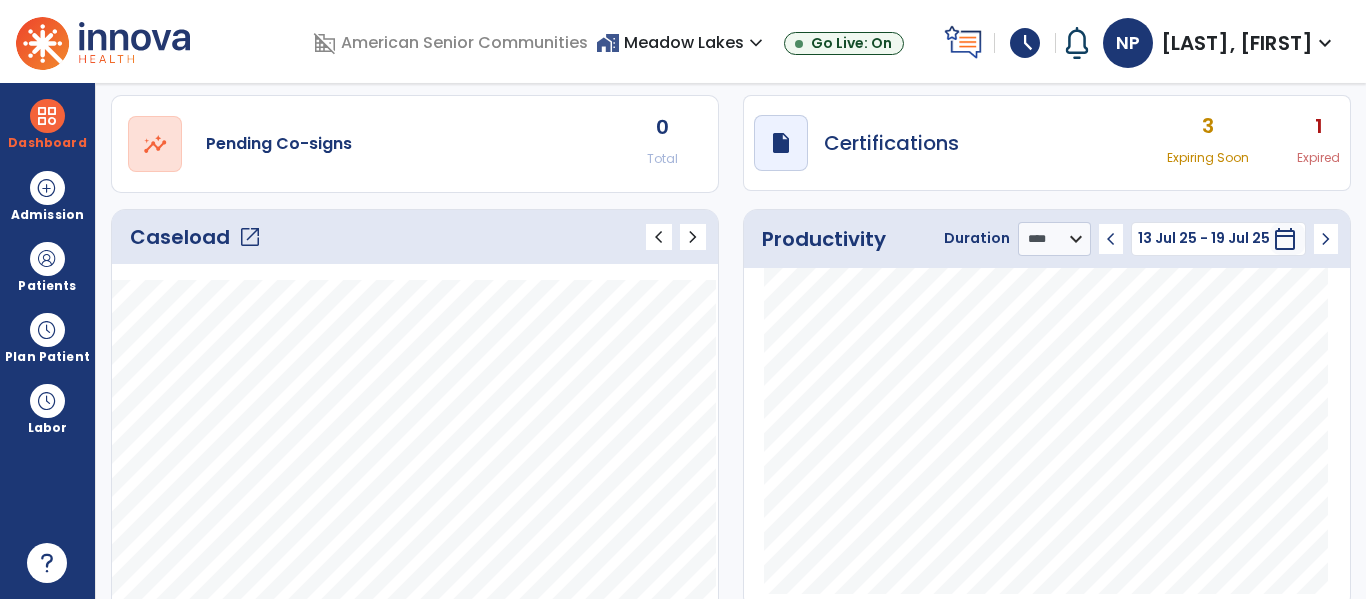 scroll, scrollTop: 158, scrollLeft: 0, axis: vertical 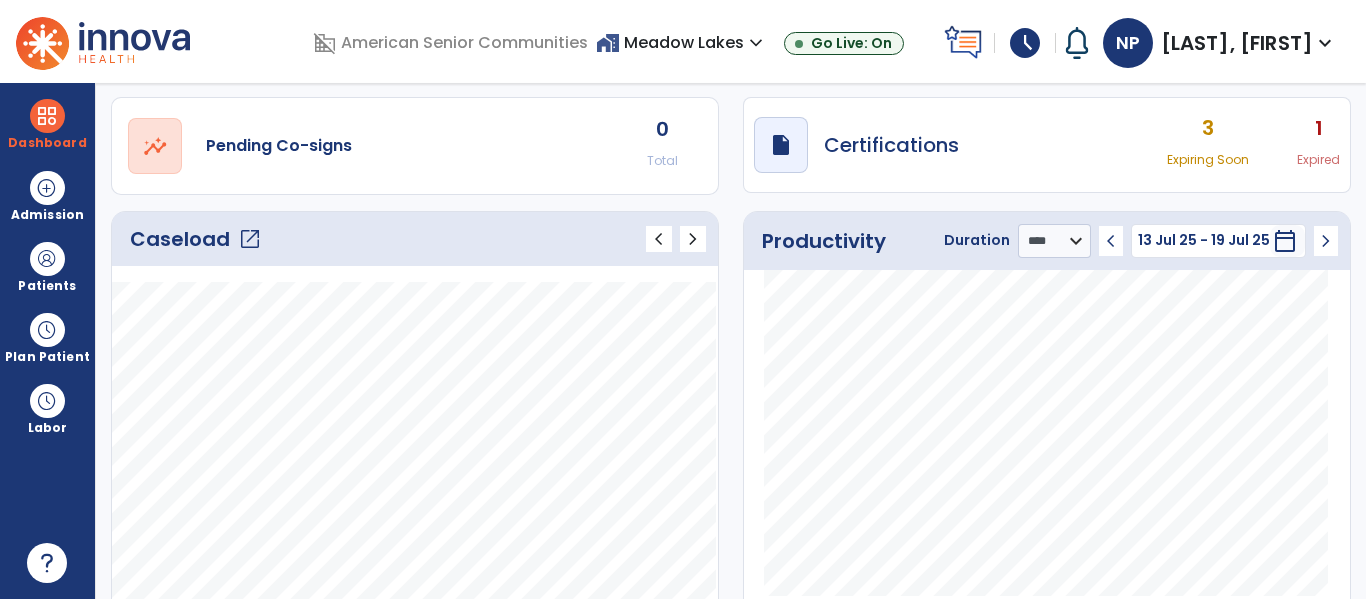 click on "open_in_new" 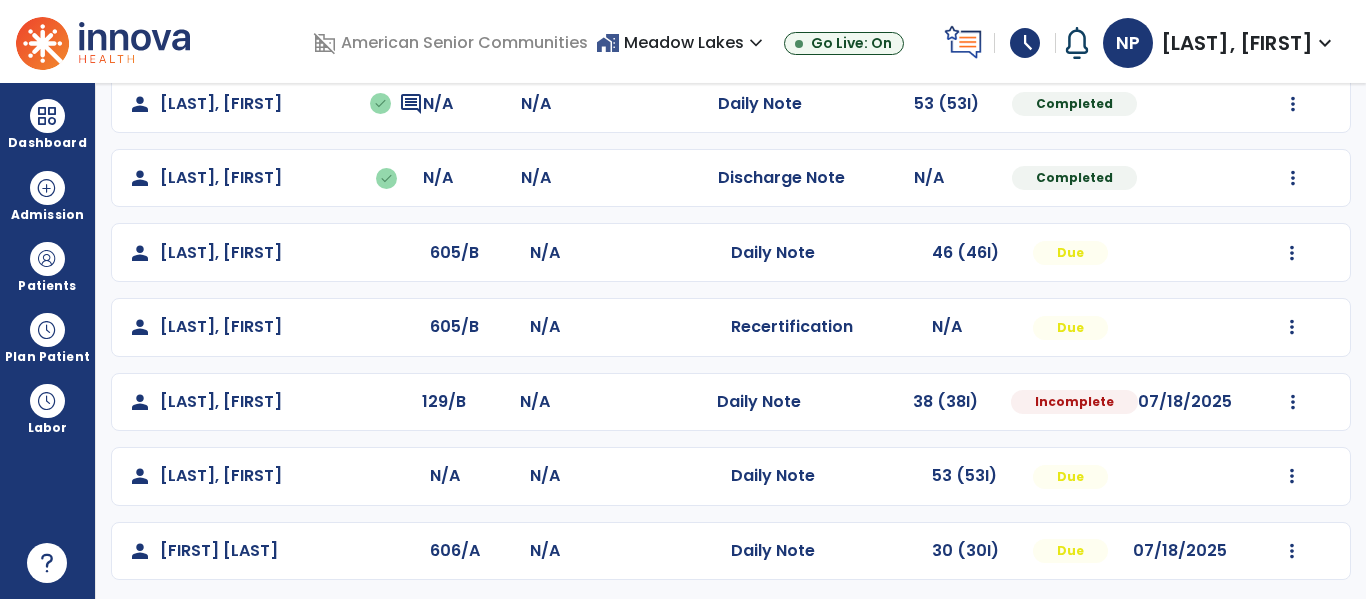 scroll, scrollTop: 931, scrollLeft: 0, axis: vertical 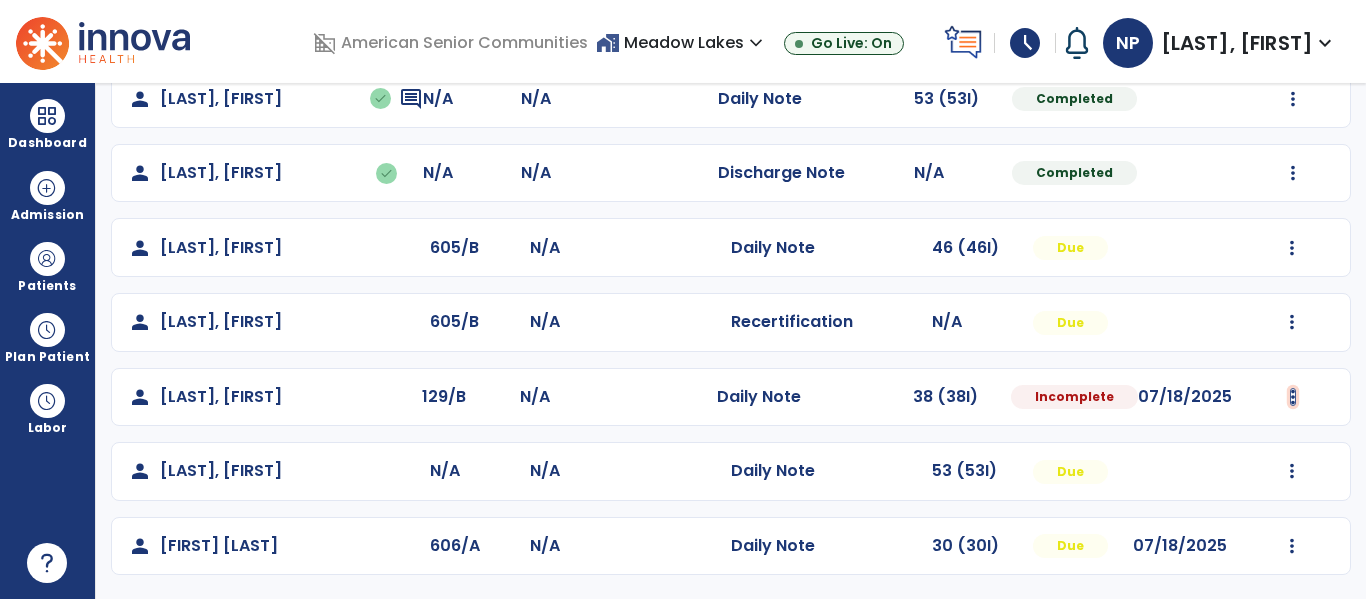 click at bounding box center [1293, -498] 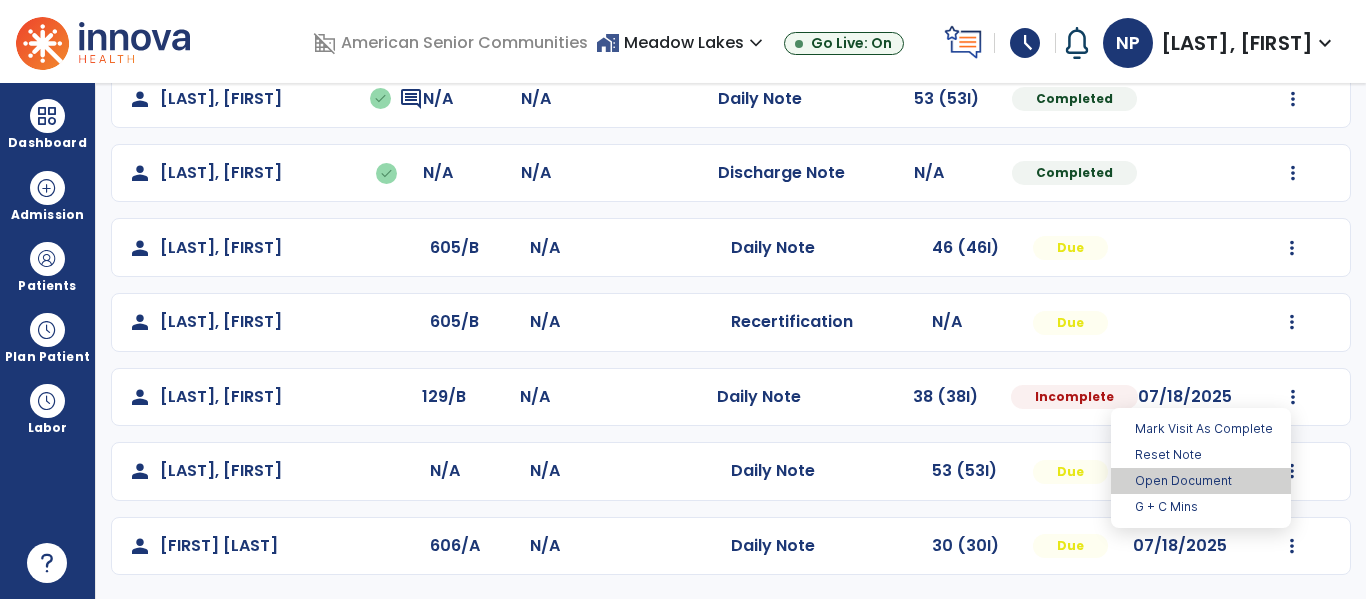 click on "Open Document" at bounding box center (1201, 481) 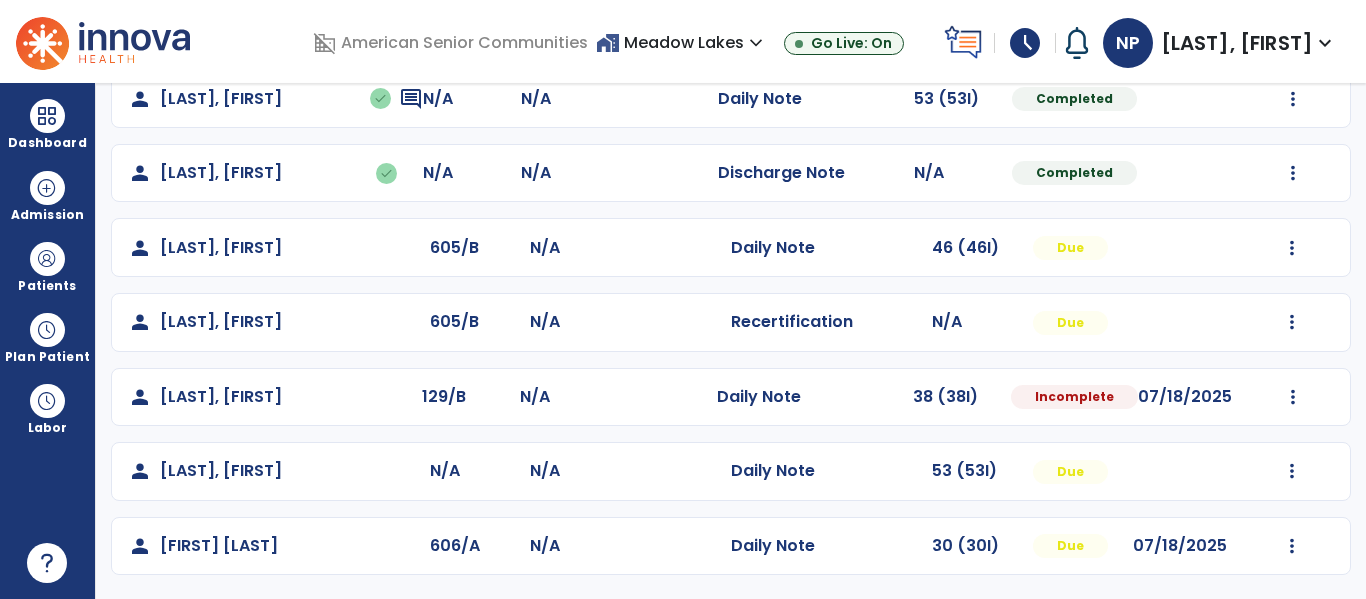 select on "*" 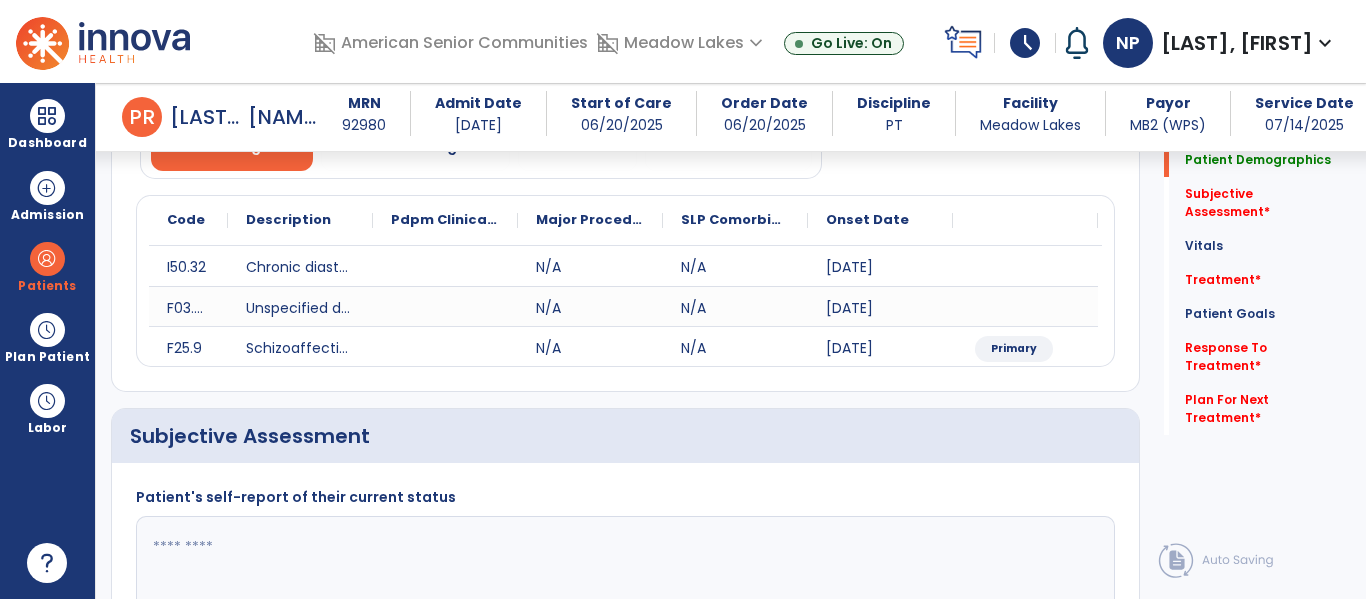 scroll, scrollTop: 217, scrollLeft: 0, axis: vertical 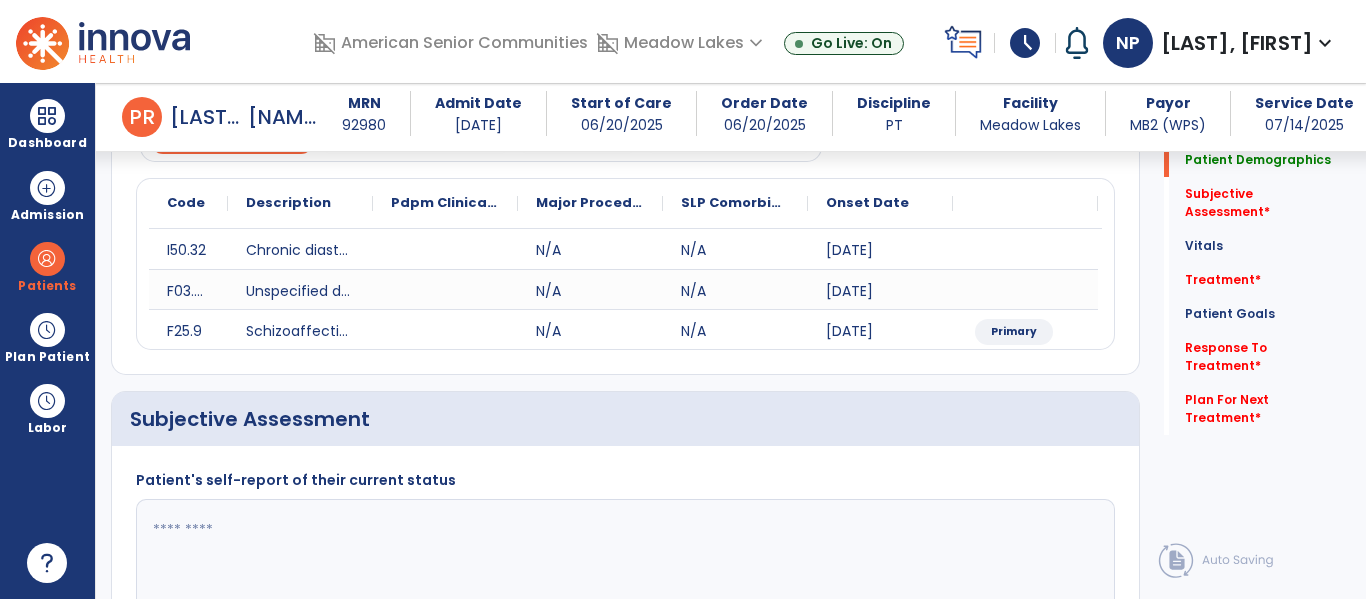 click 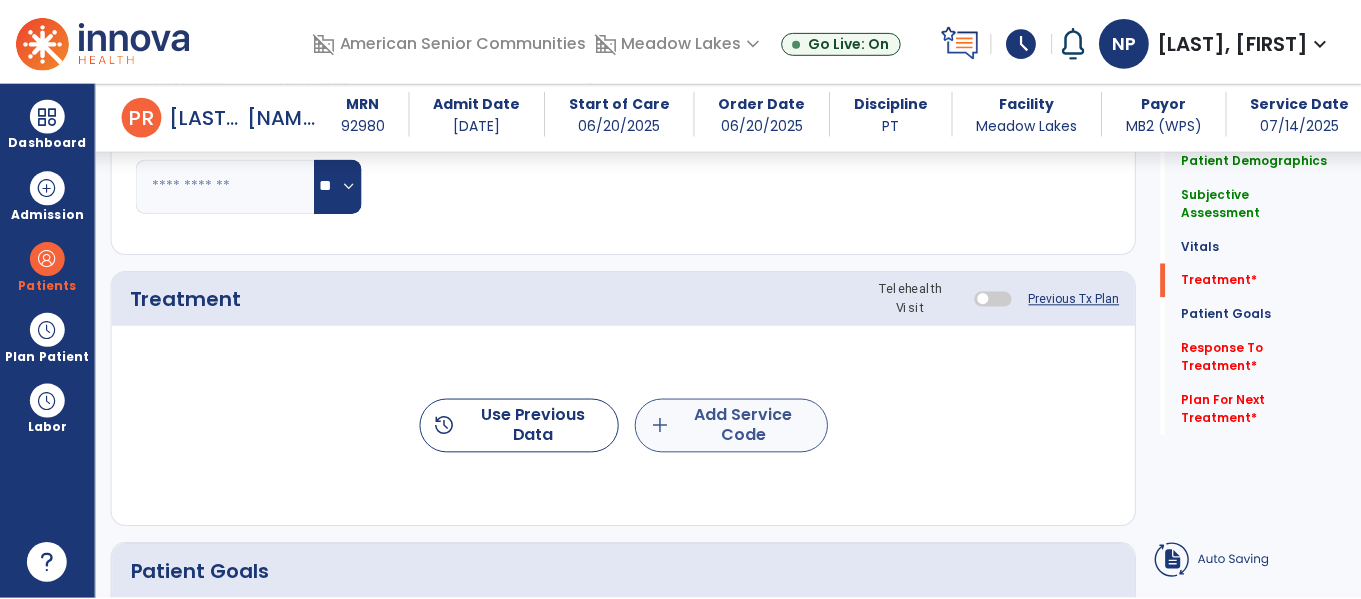 scroll, scrollTop: 1072, scrollLeft: 0, axis: vertical 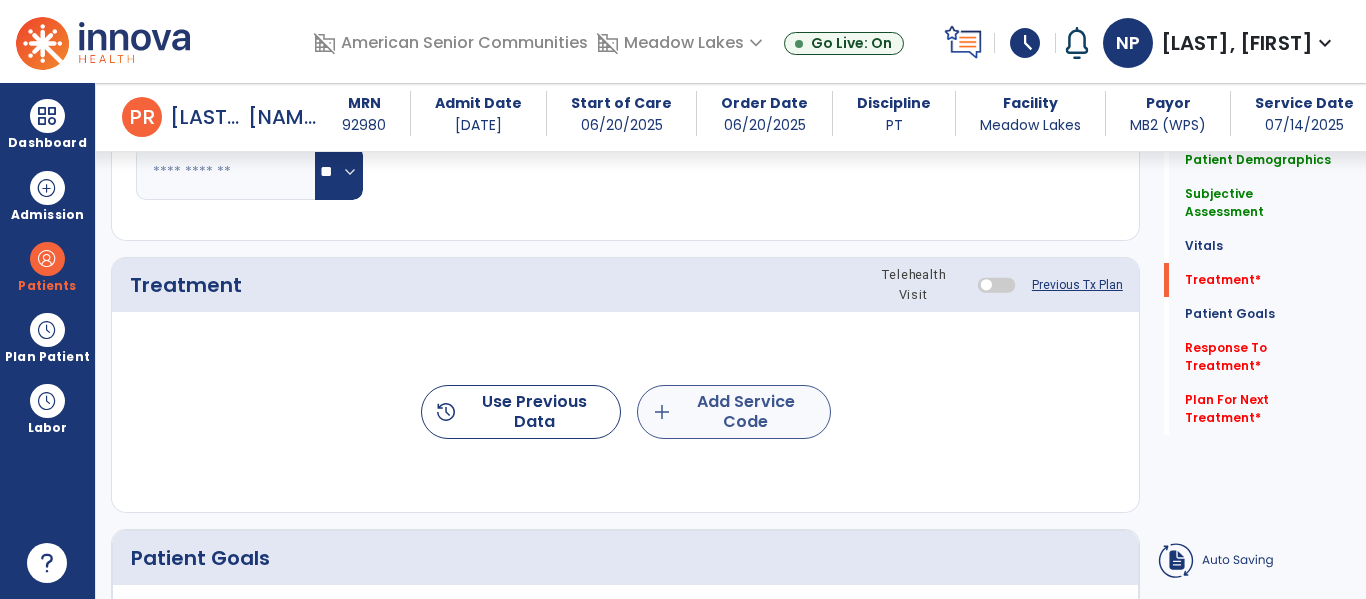 type on "**********" 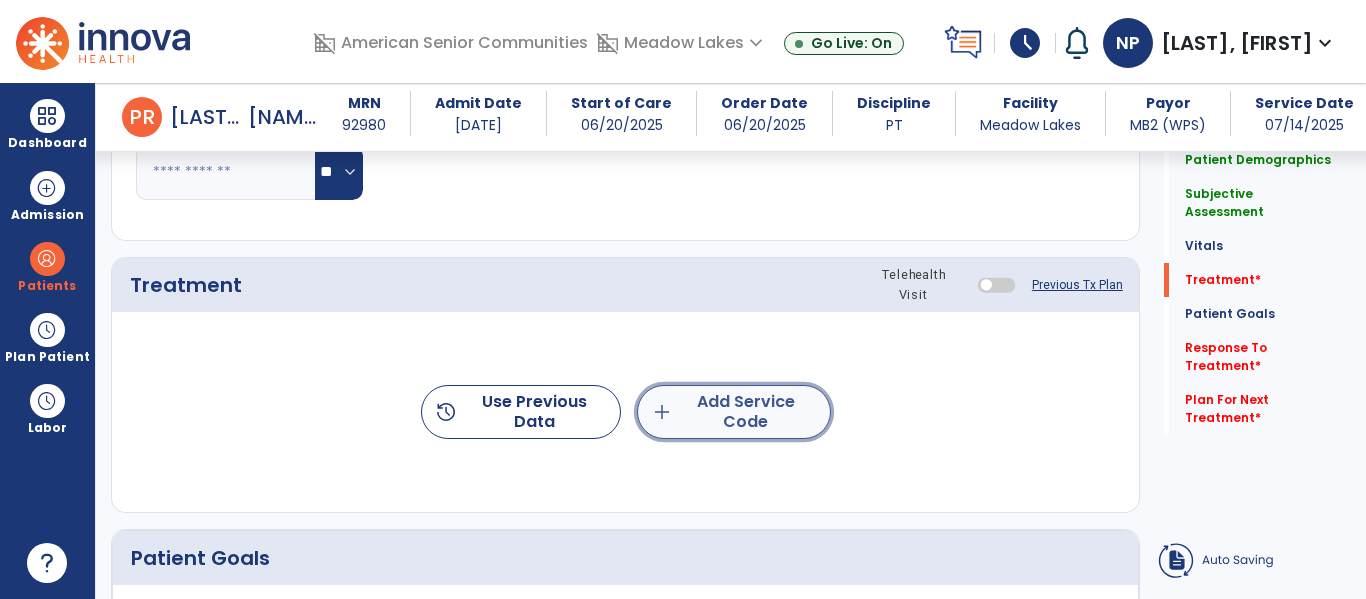 click on "add  Add Service Code" 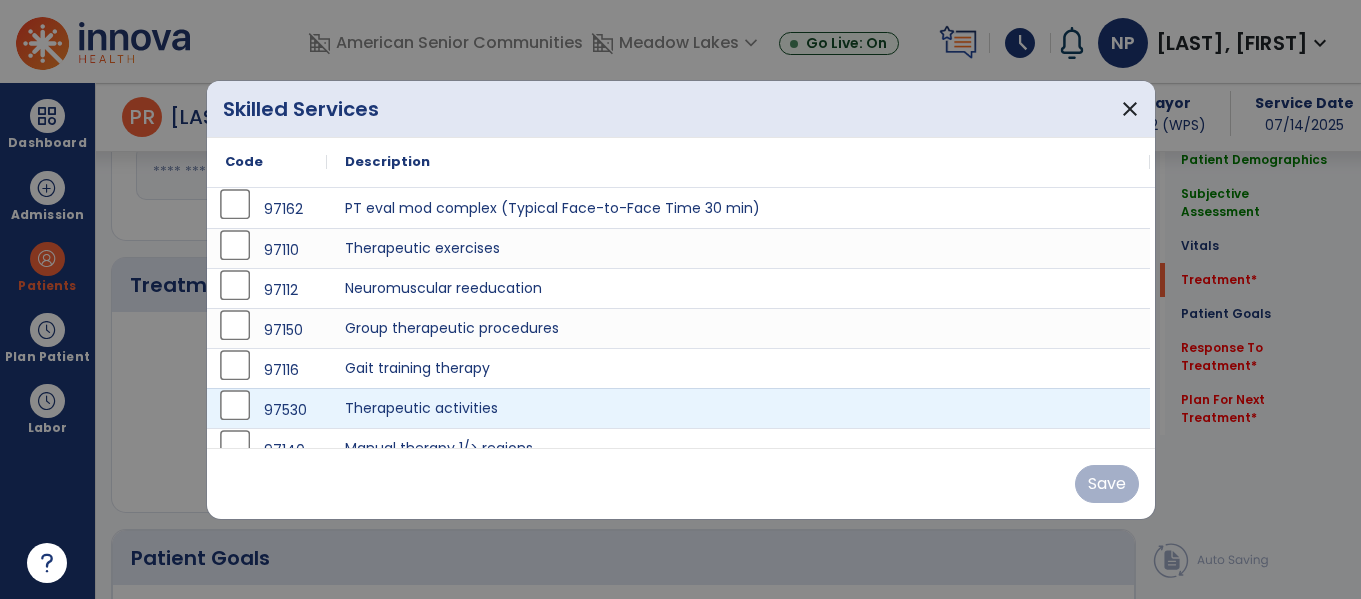 scroll, scrollTop: 1072, scrollLeft: 0, axis: vertical 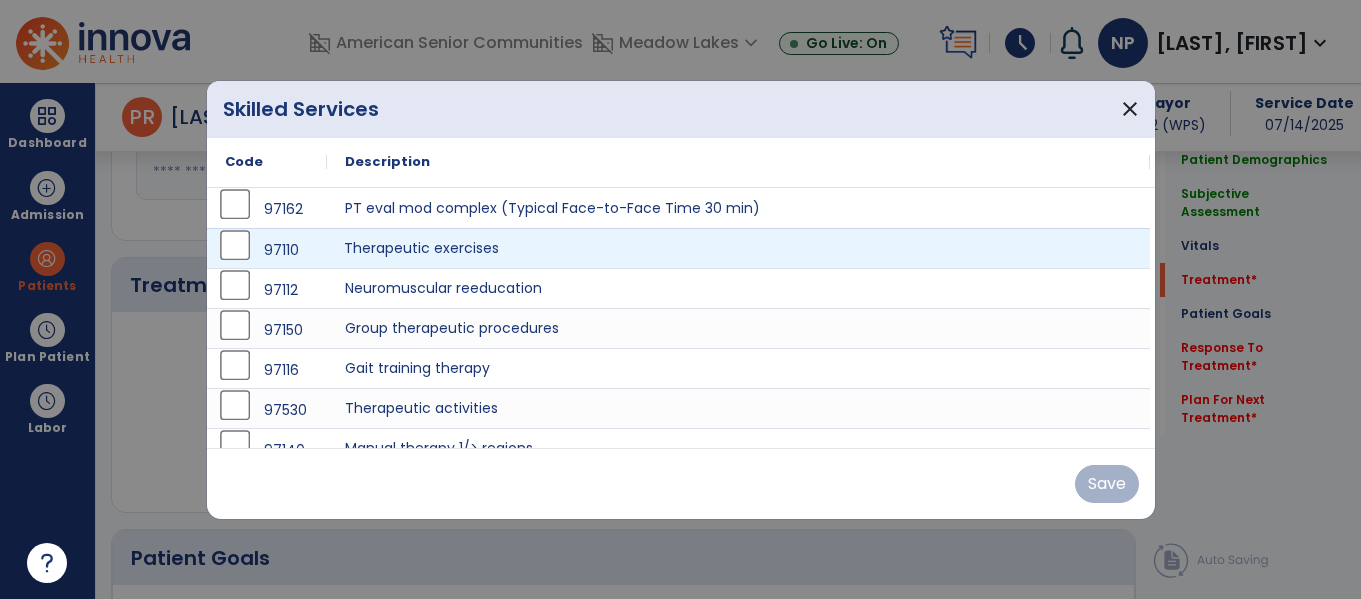 click on "Therapeutic exercises" at bounding box center [738, 248] 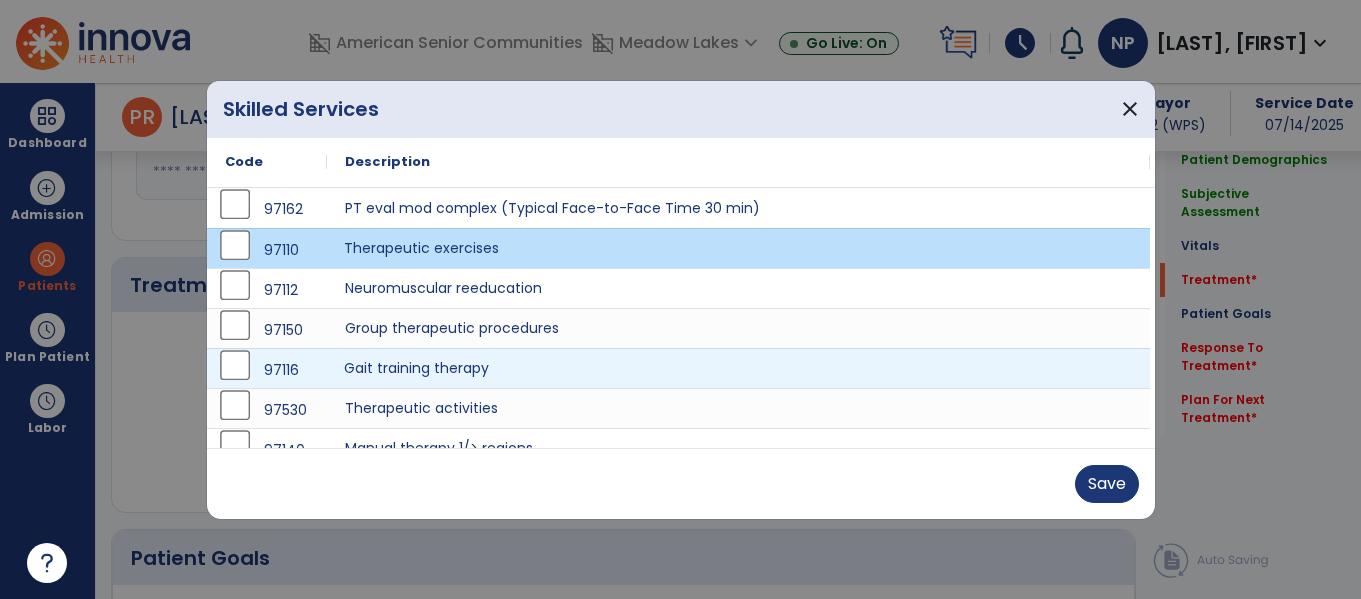click on "Gait training therapy" at bounding box center (738, 368) 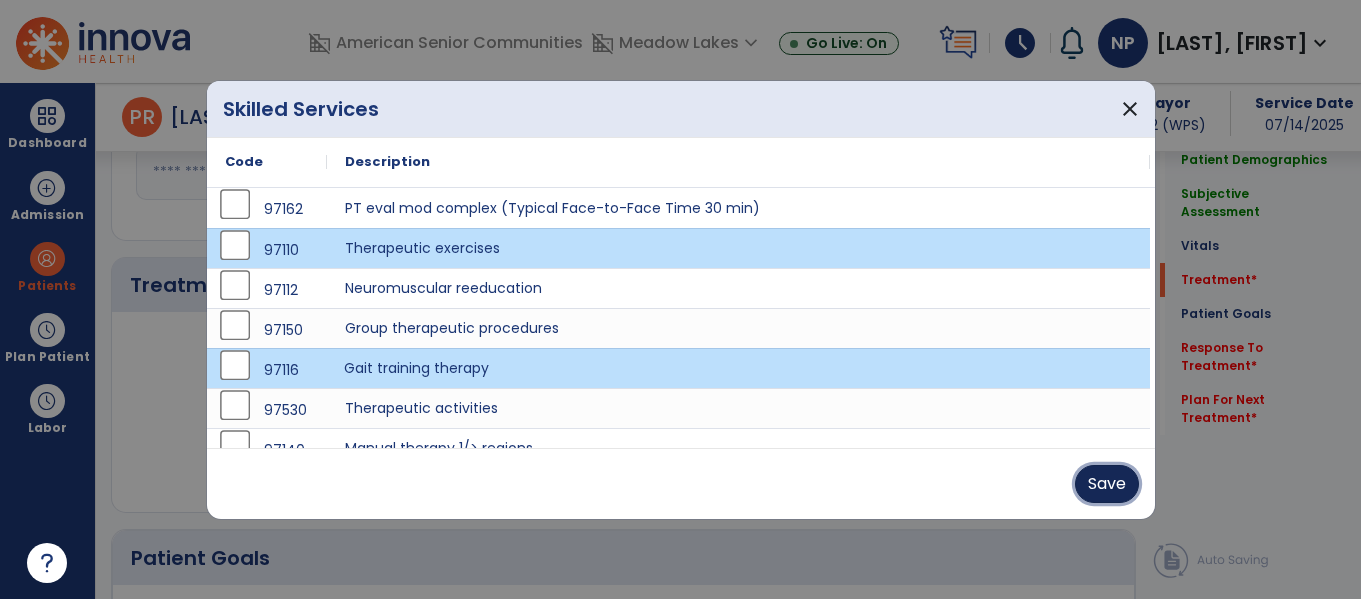 click on "Save" at bounding box center (1107, 484) 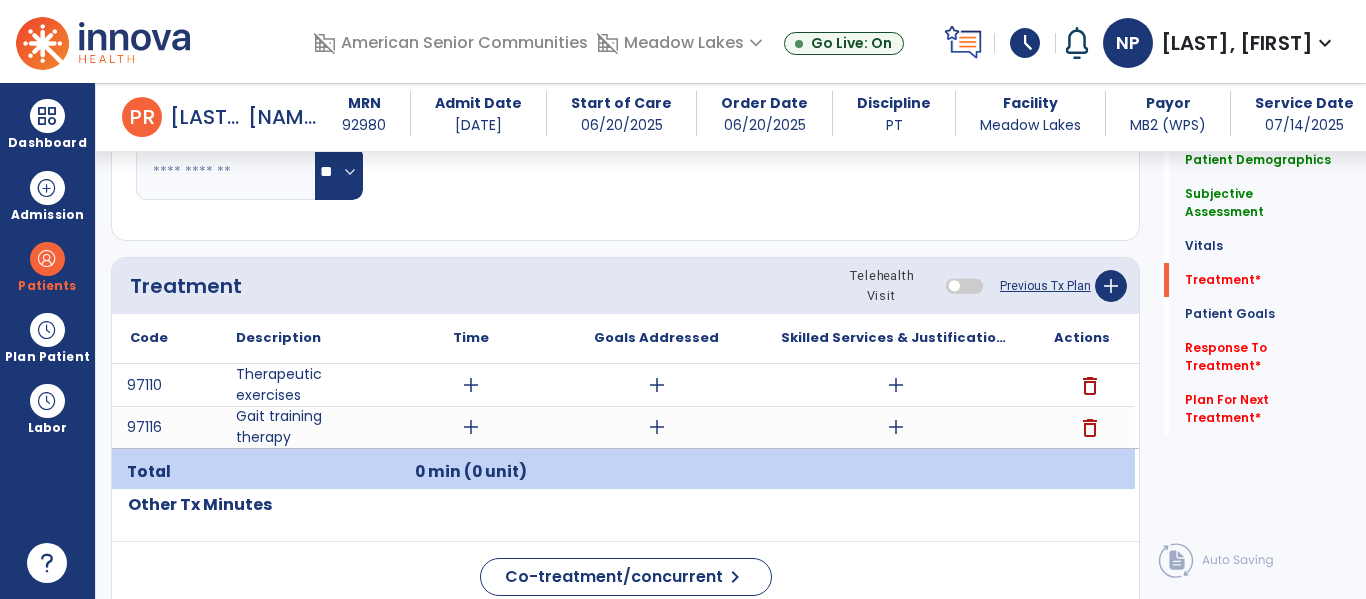 click on "Time" at bounding box center [470, 338] 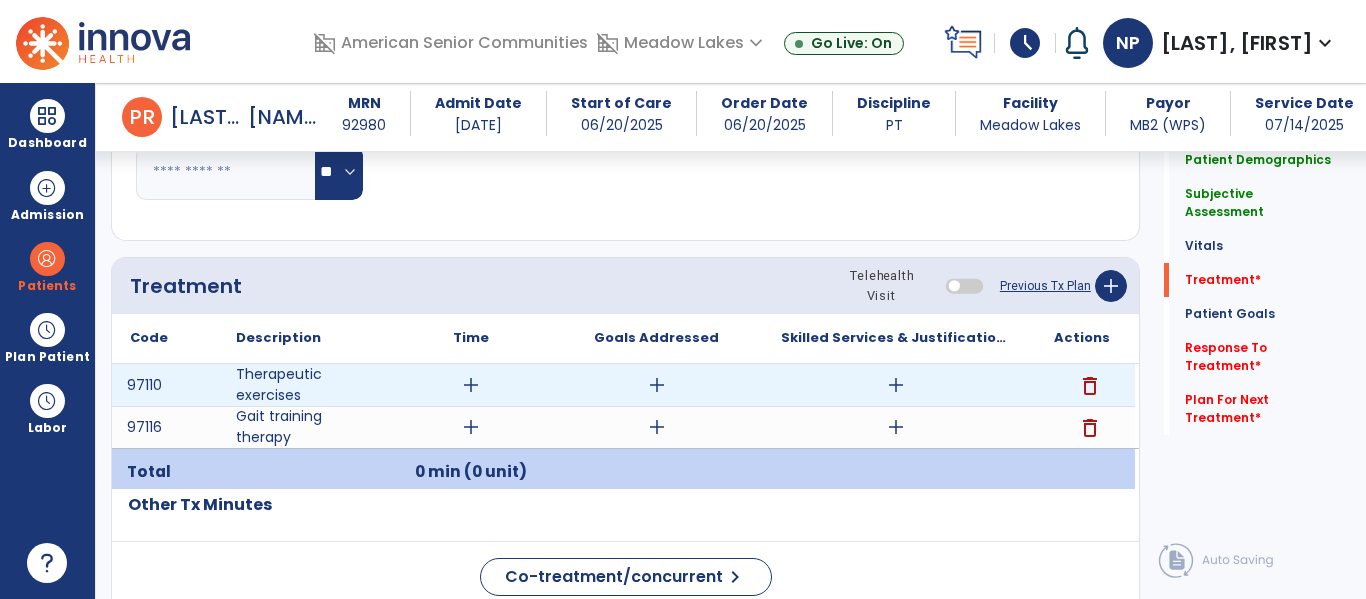 click on "add" at bounding box center [471, 385] 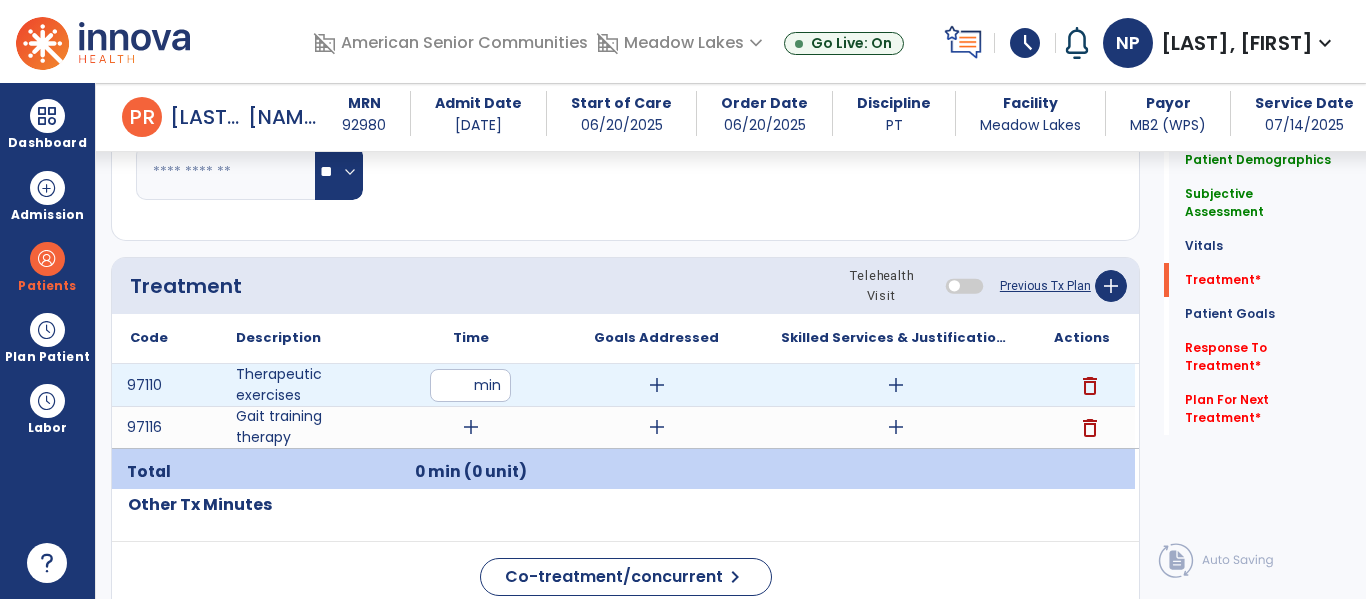type on "**" 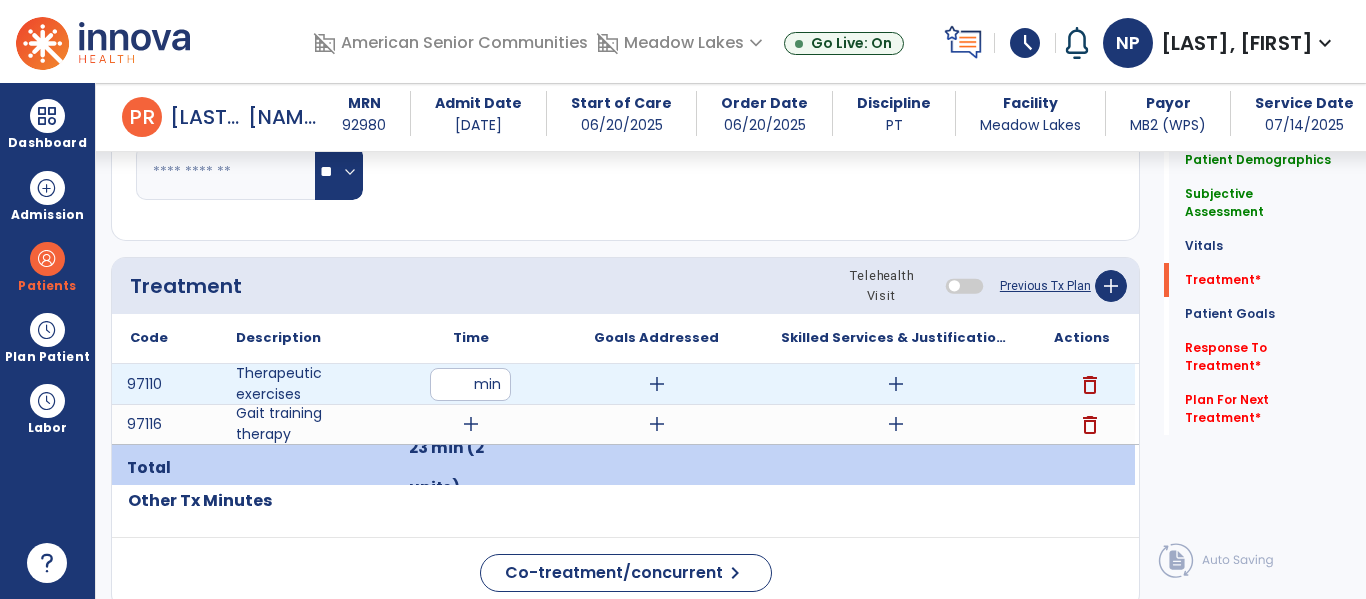 click on "add" at bounding box center (896, 384) 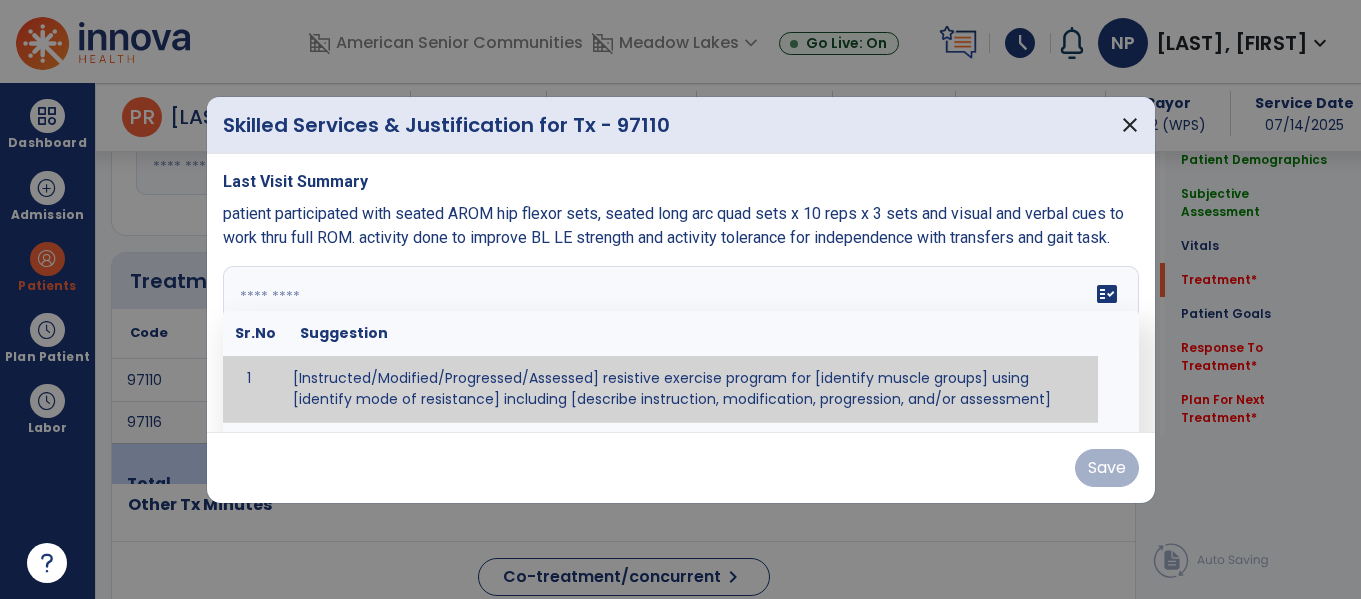 click on "fact_check  Sr.No Suggestion 1 [Instructed/Modified/Progressed/Assessed] resistive exercise program for [identify muscle groups] using [identify mode of resistance] including [describe instruction, modification, progression, and/or assessment] 2 [Instructed/Modified/Progressed/Assessed] aerobic exercise program using [identify equipment/mode] including [describe instruction, modification,progression, and/or assessment] 3 [Instructed/Modified/Progressed/Assessed] [PROM/A/AROM/AROM] program for [identify joint movements] using [contract-relax, over-pressure, inhibitory techniques, other] 4 [Assessed/Tested] aerobic capacity with administration of [aerobic capacity test]" at bounding box center [681, 341] 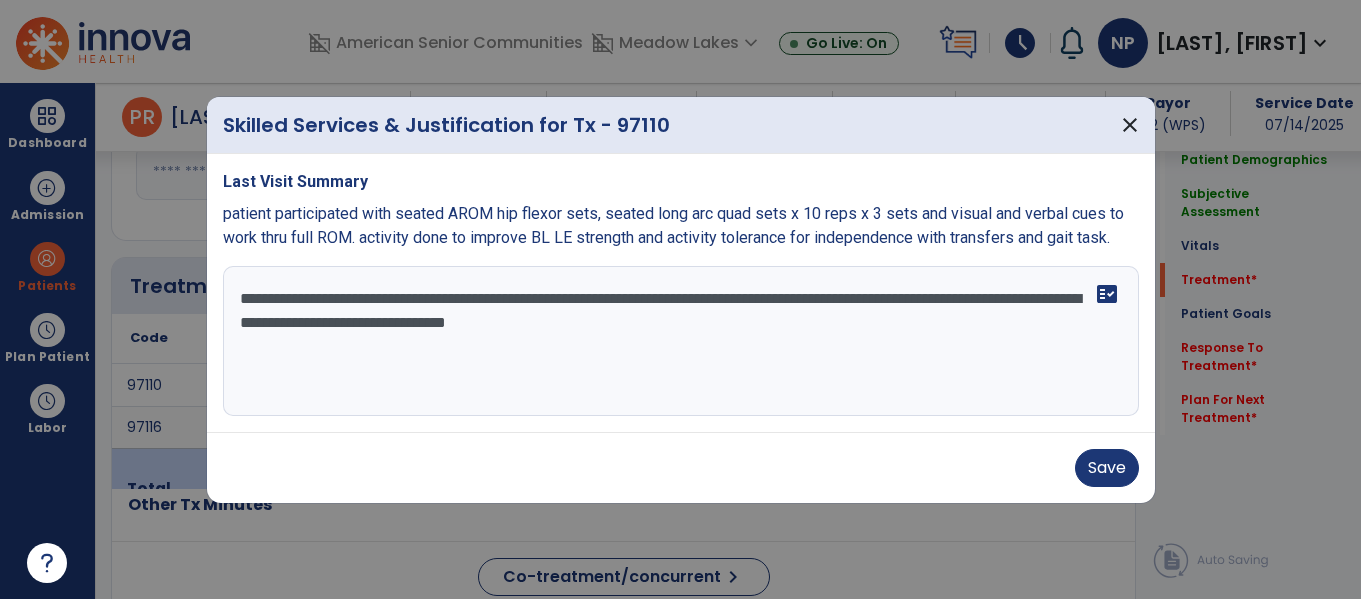 click on "**********" at bounding box center [681, 341] 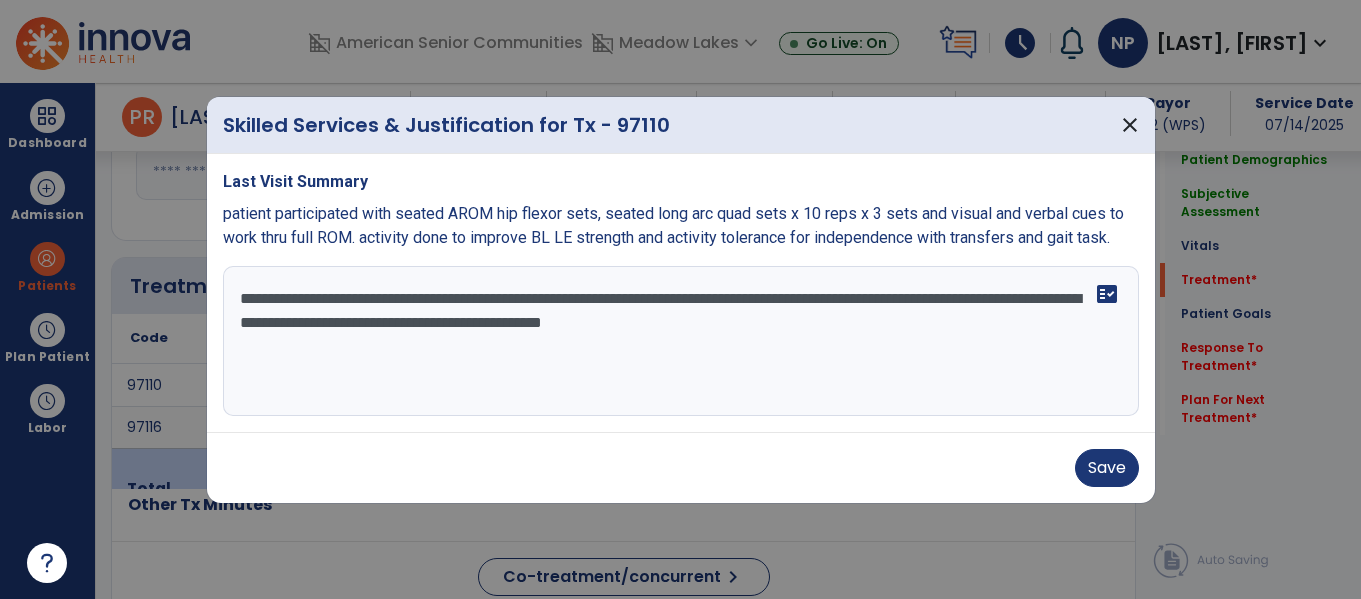 click on "**********" at bounding box center [681, 341] 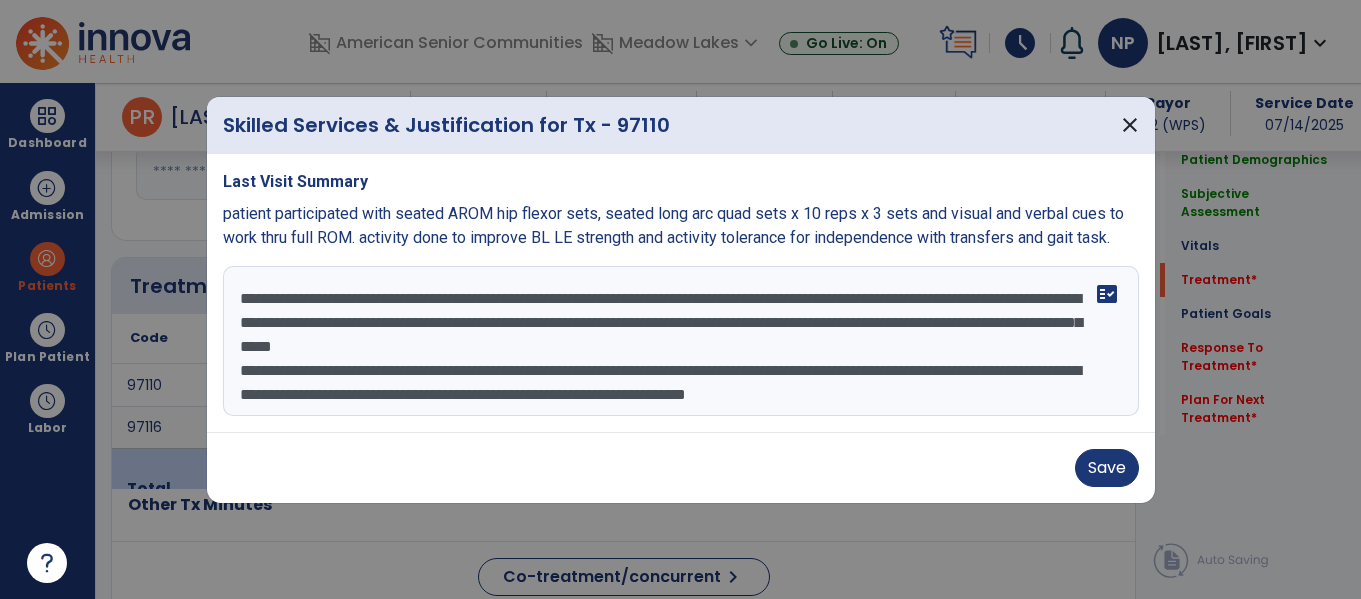 scroll, scrollTop: 16, scrollLeft: 0, axis: vertical 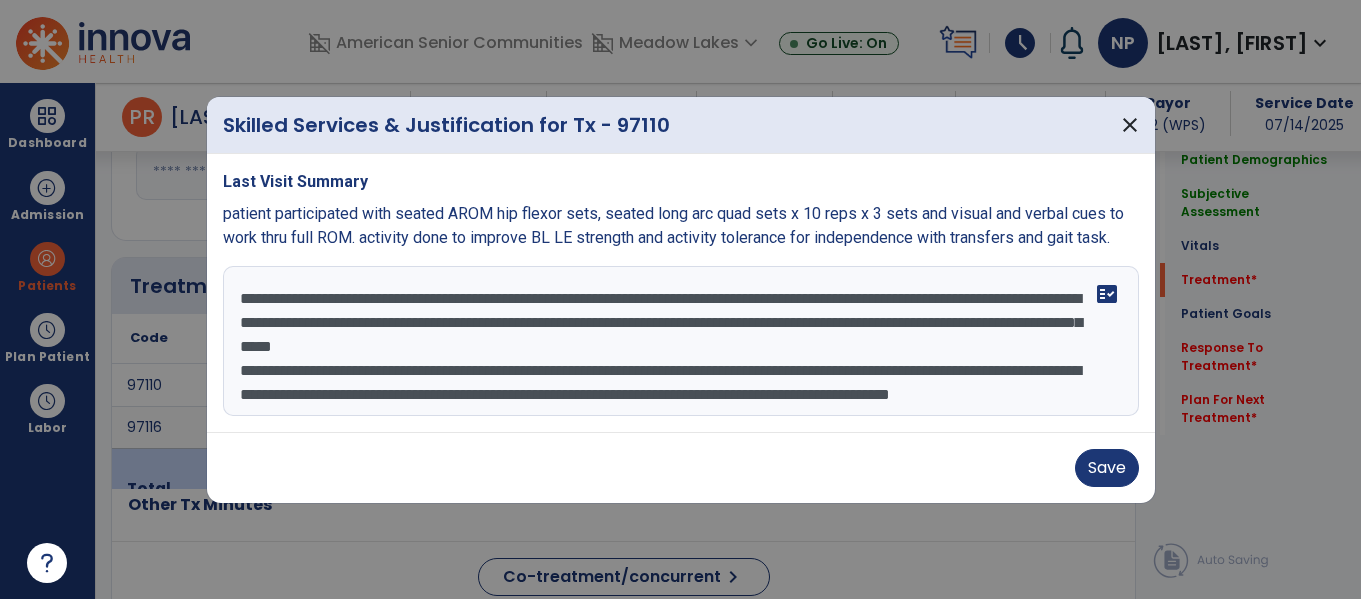 type on "**********" 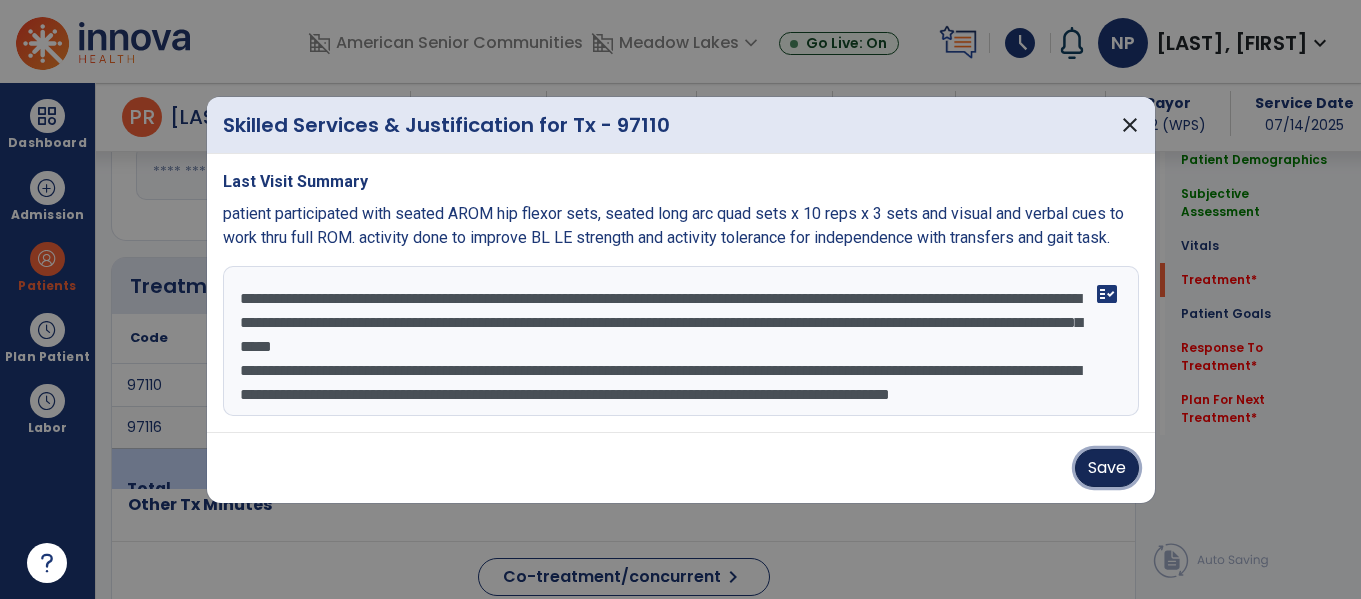 click on "Save" at bounding box center (1107, 468) 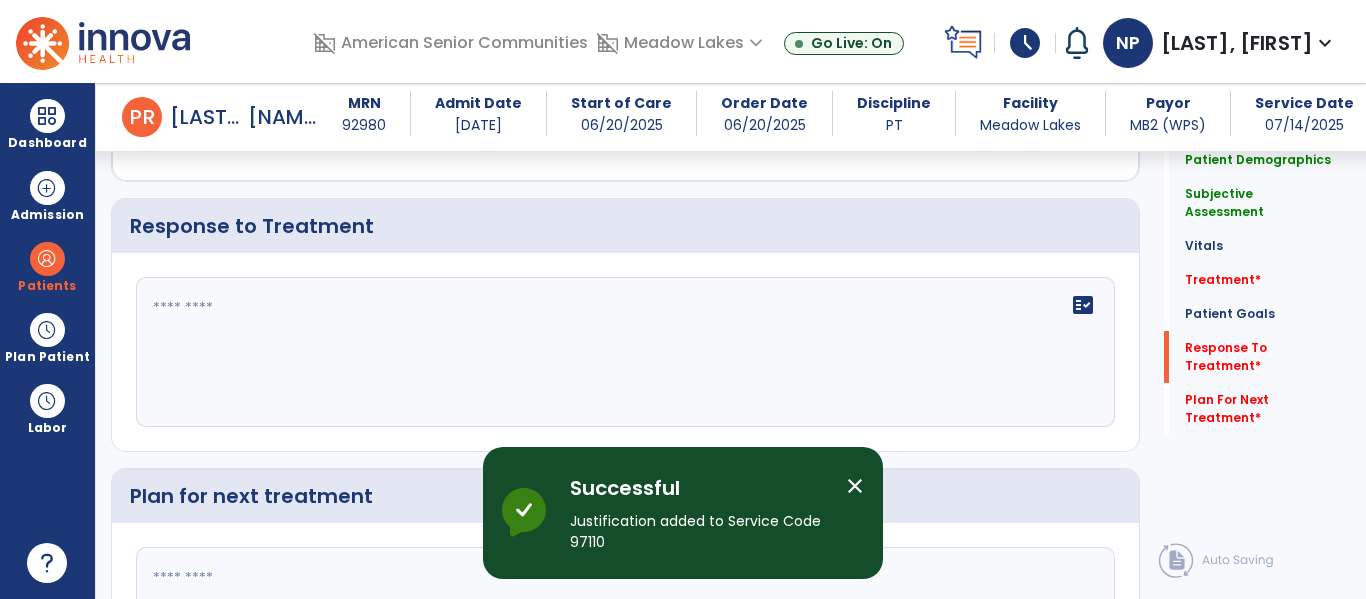 scroll, scrollTop: 2537, scrollLeft: 0, axis: vertical 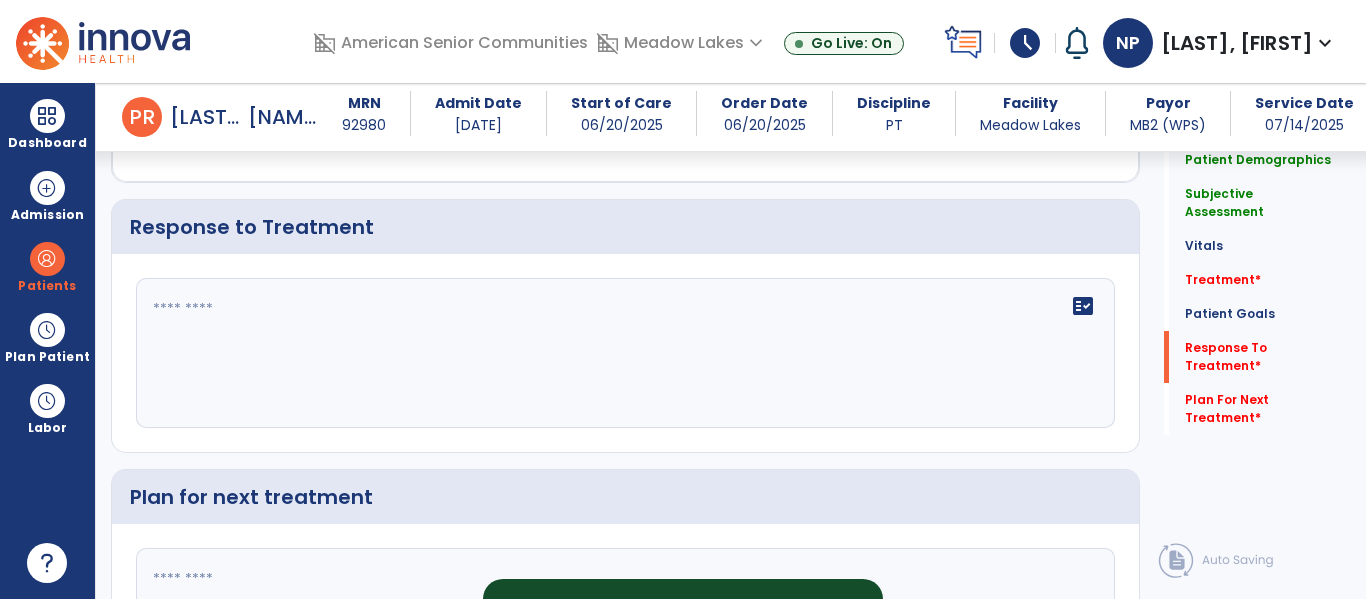 click on "fact_check" 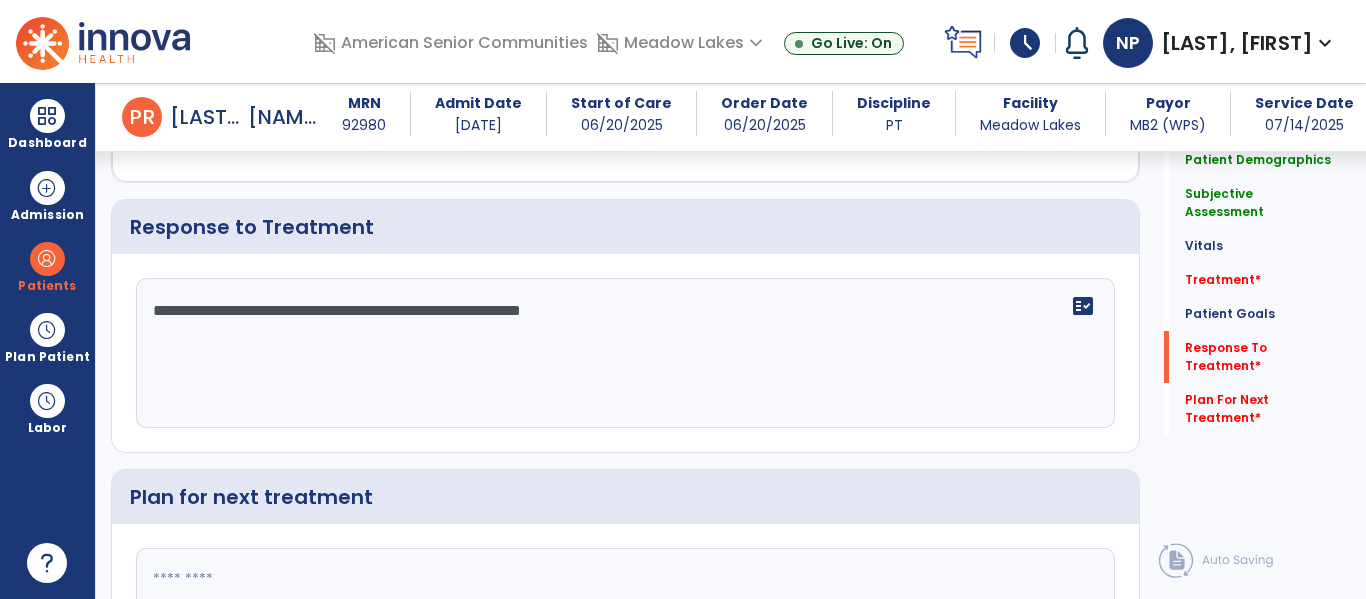 scroll, scrollTop: 2622, scrollLeft: 0, axis: vertical 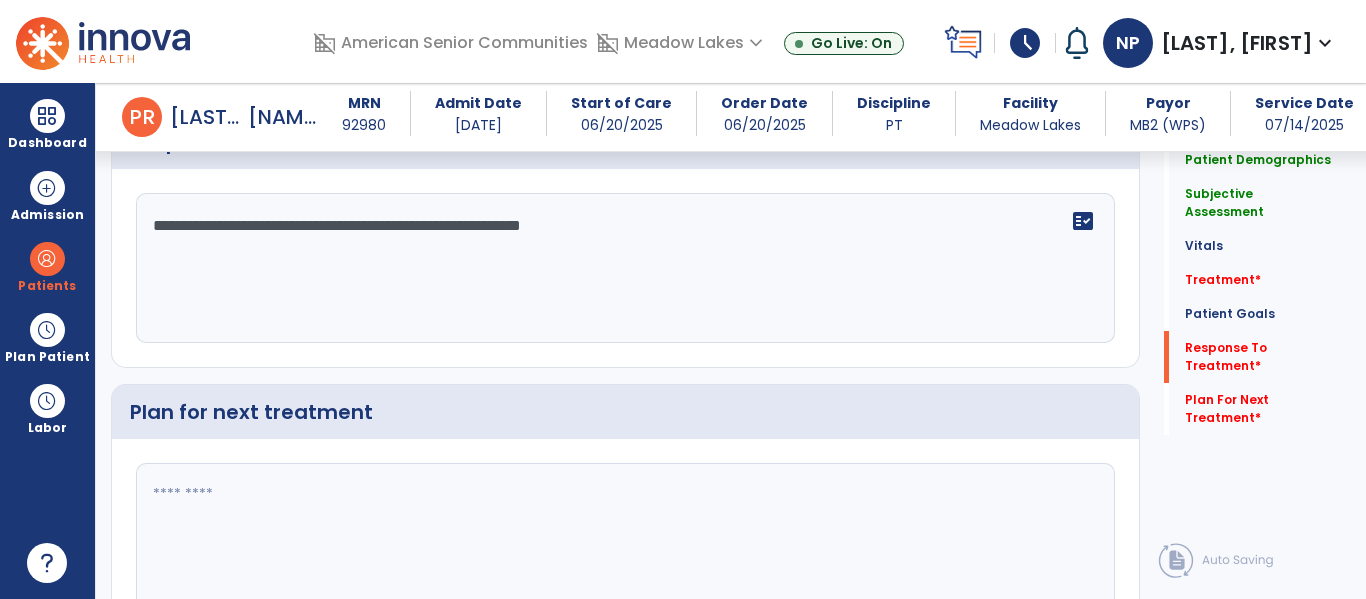 type on "**********" 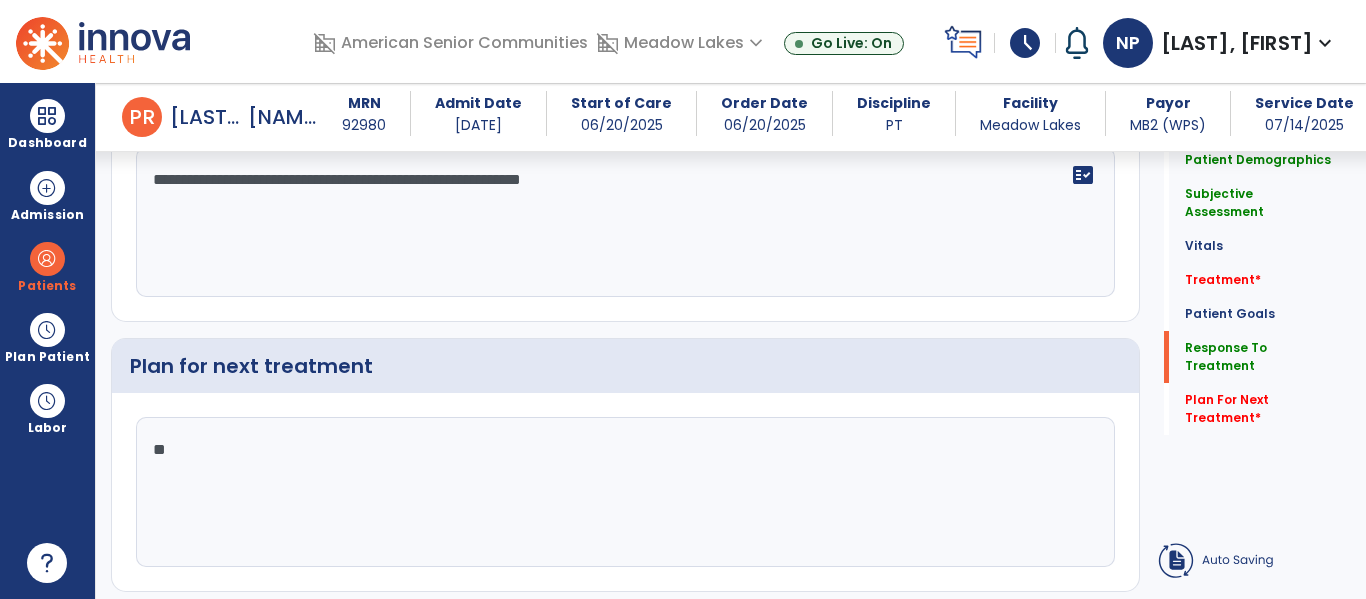 scroll, scrollTop: 2576, scrollLeft: 0, axis: vertical 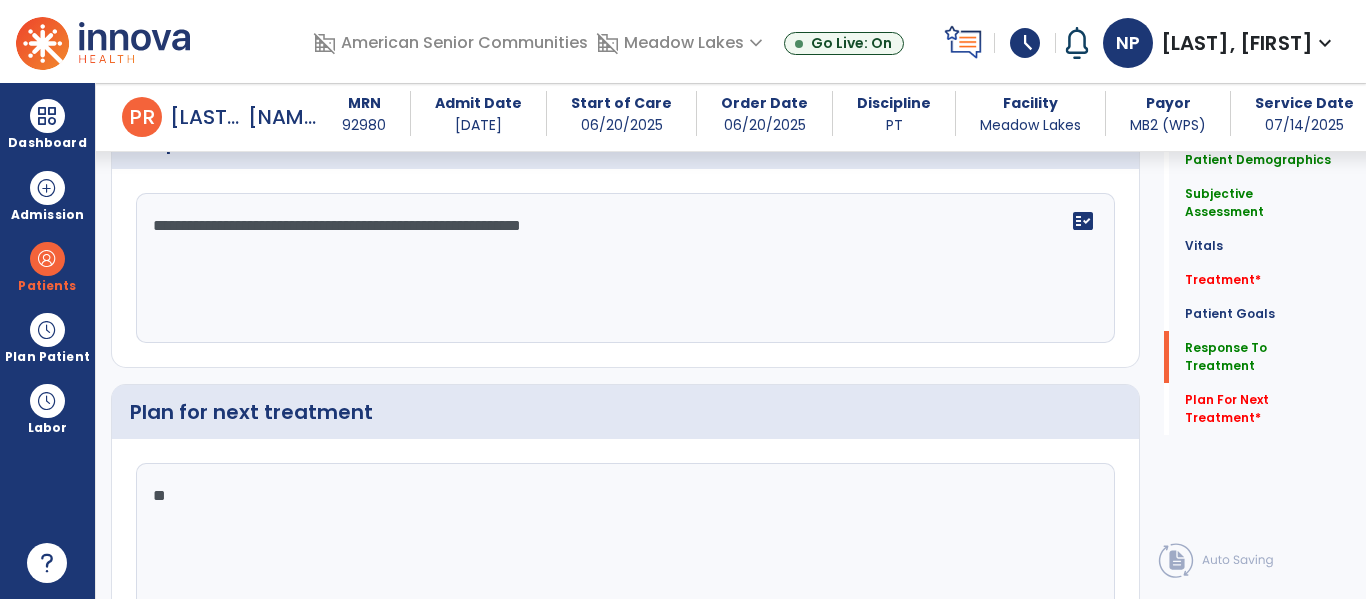 type on "*" 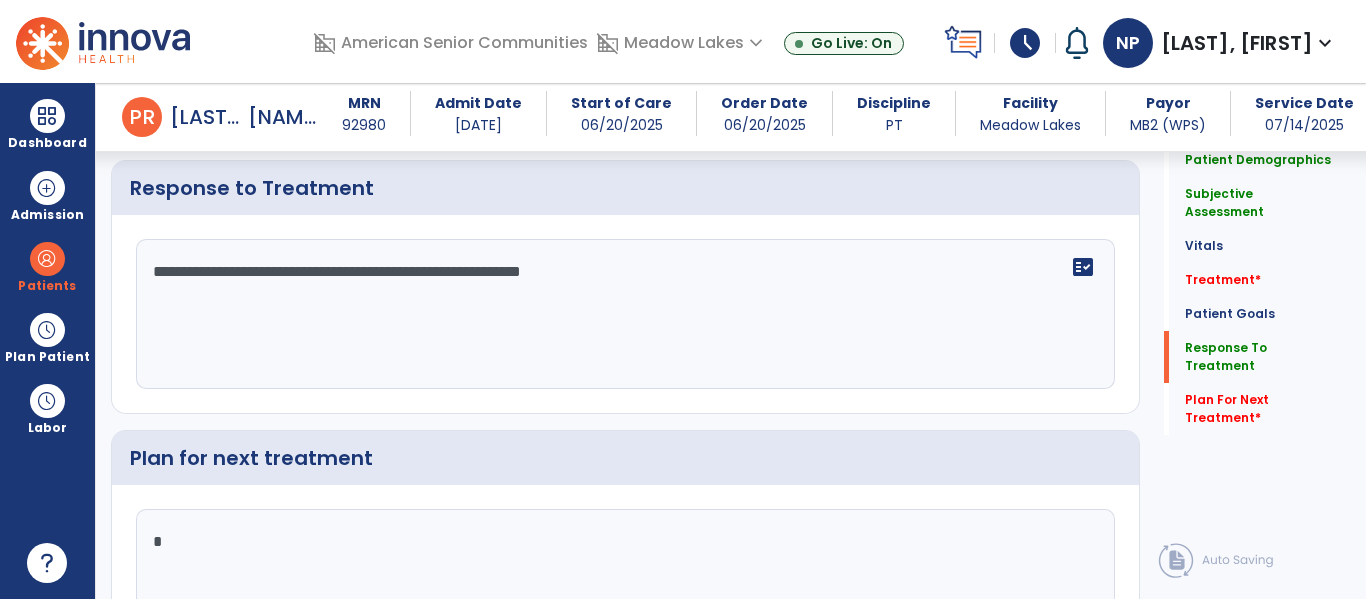type 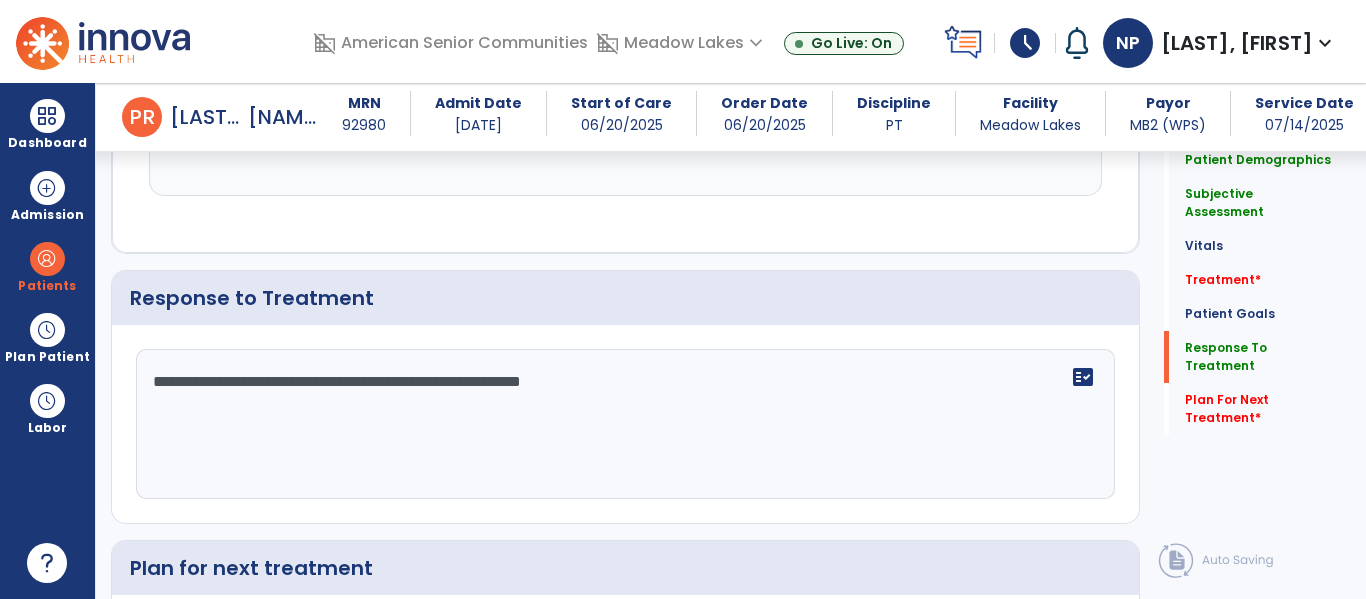 scroll, scrollTop: 2477, scrollLeft: 0, axis: vertical 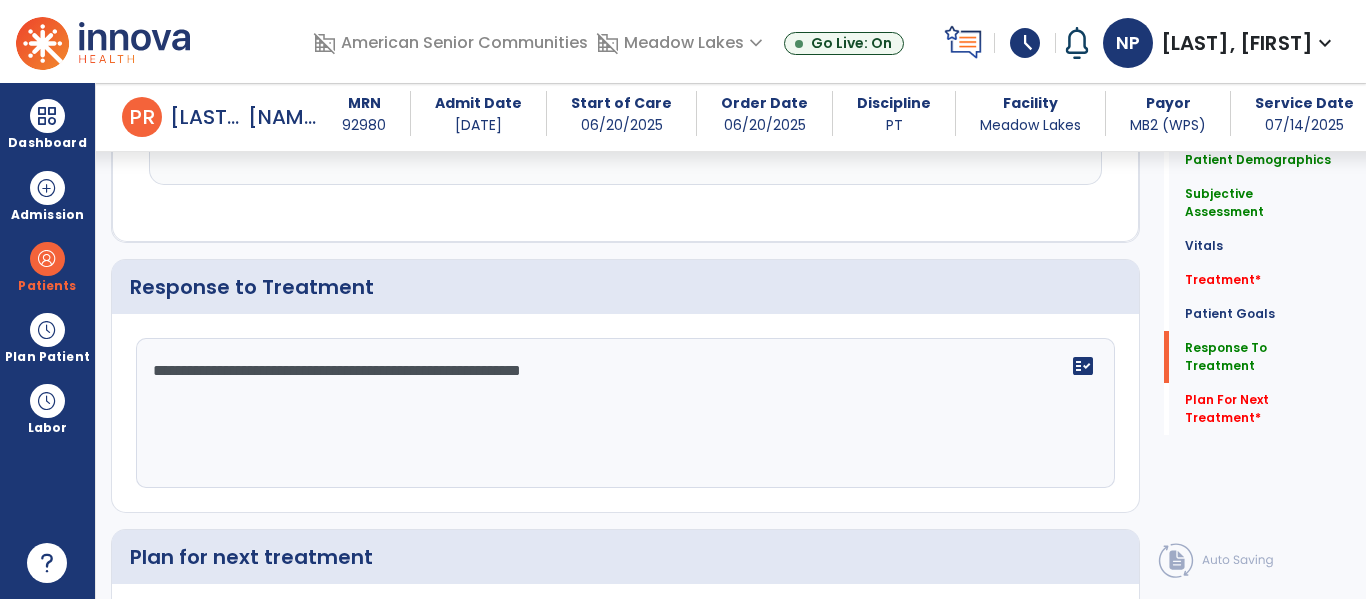 click on "**********" 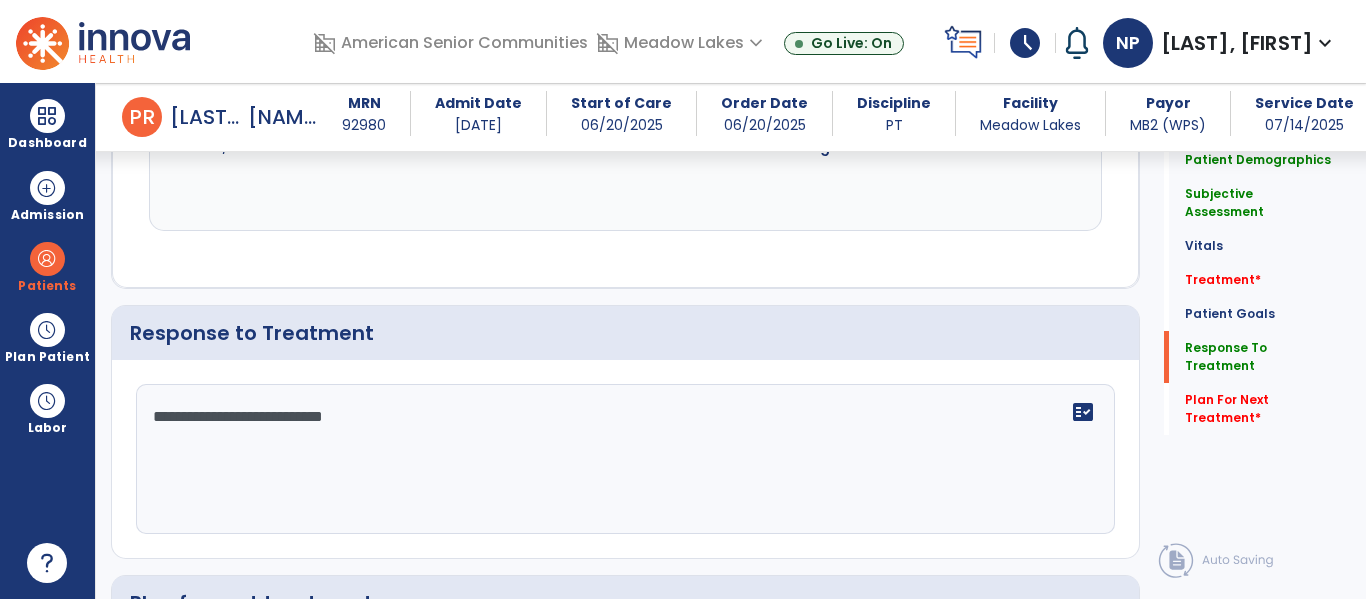 scroll, scrollTop: 2477, scrollLeft: 0, axis: vertical 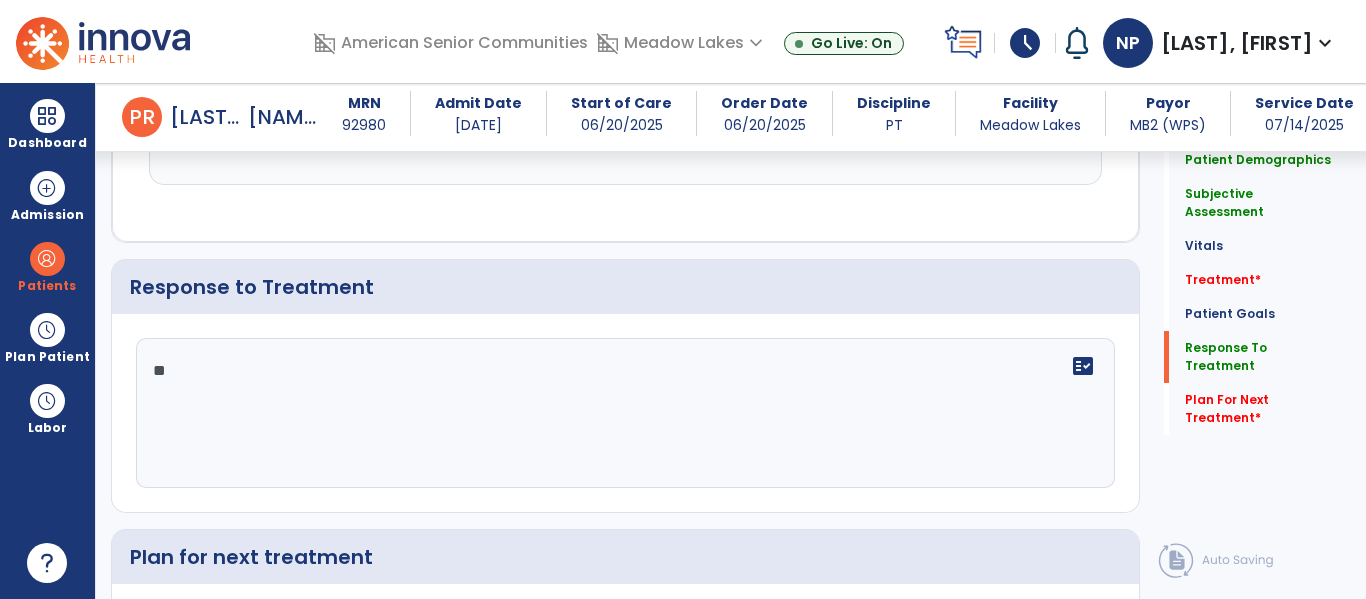 type on "*" 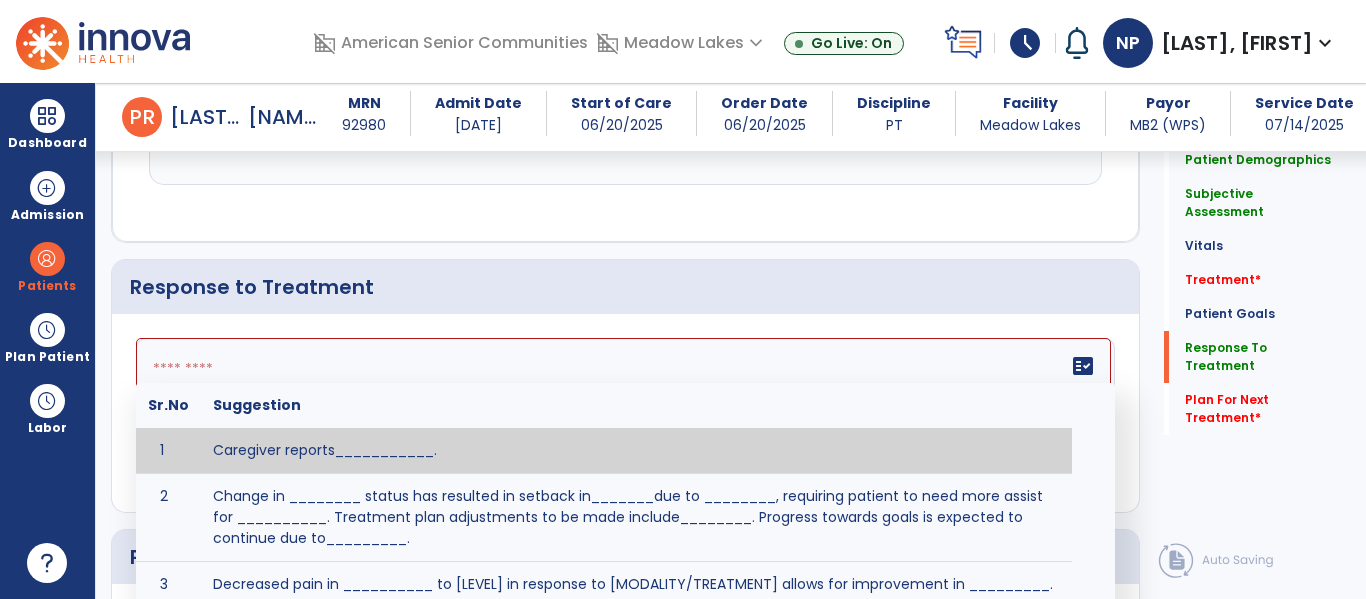 type on "*" 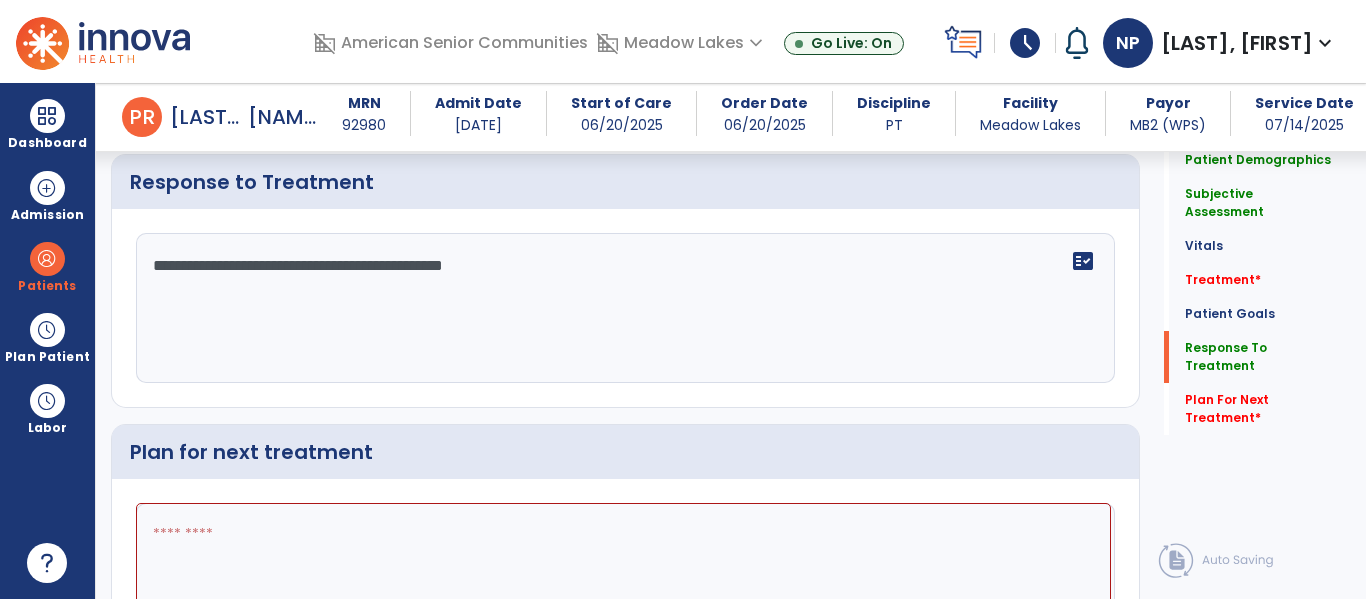 scroll, scrollTop: 2596, scrollLeft: 0, axis: vertical 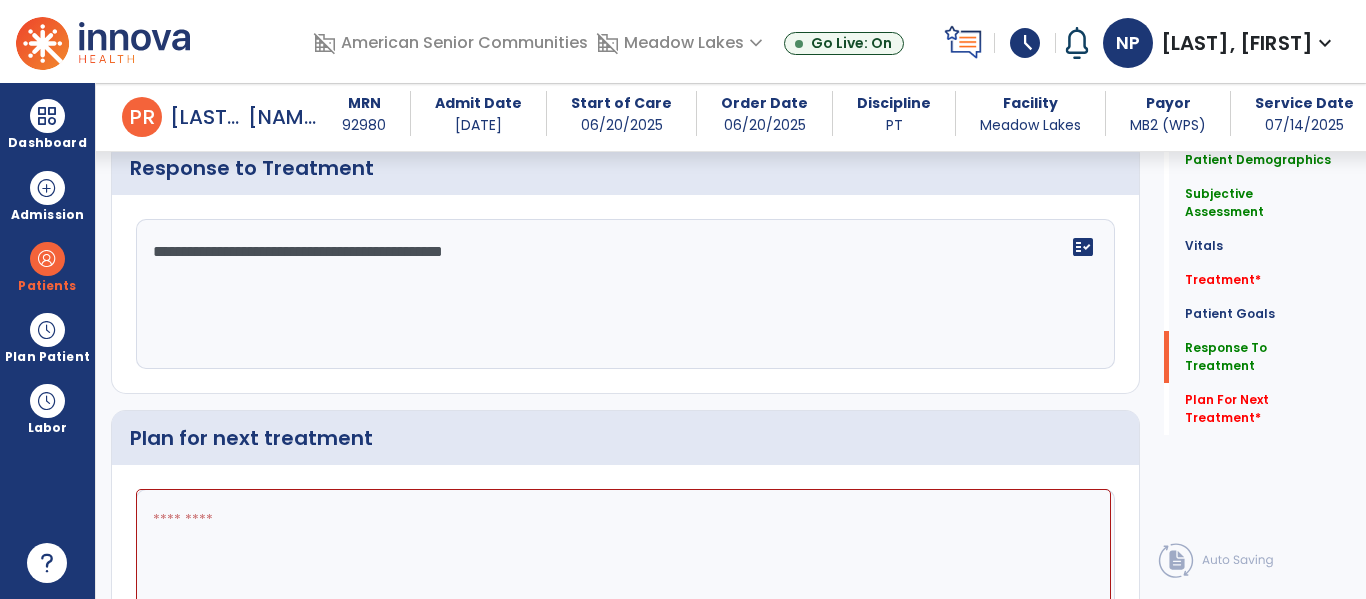 type on "**********" 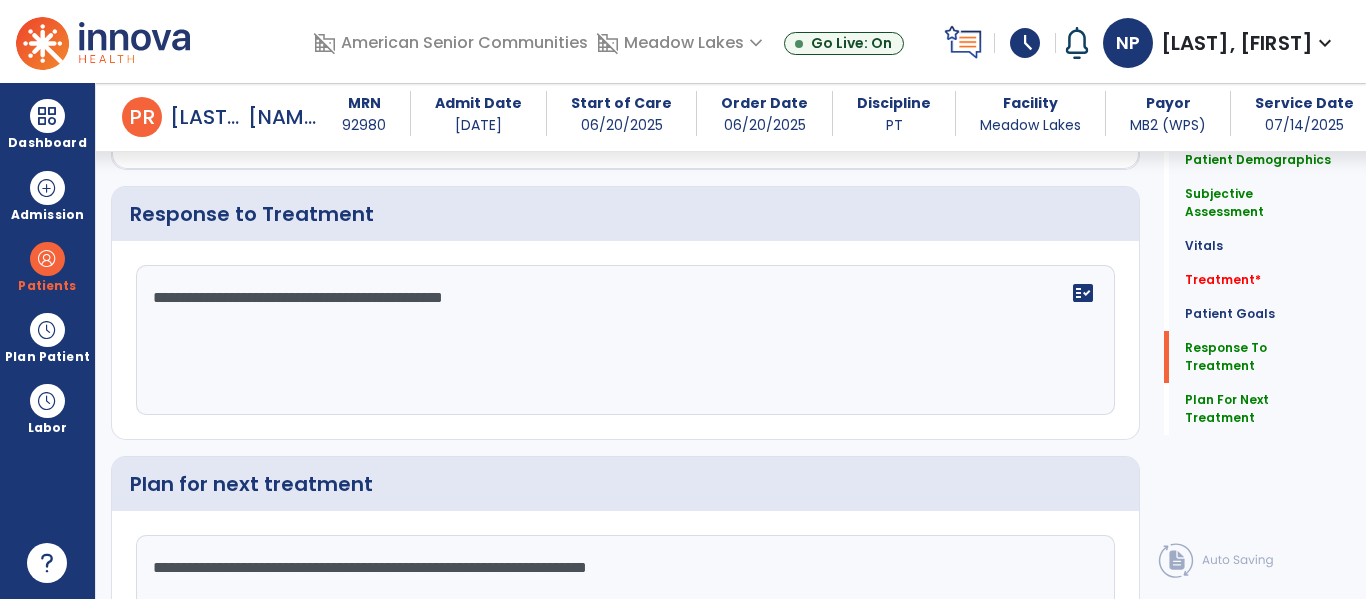 scroll, scrollTop: 2596, scrollLeft: 0, axis: vertical 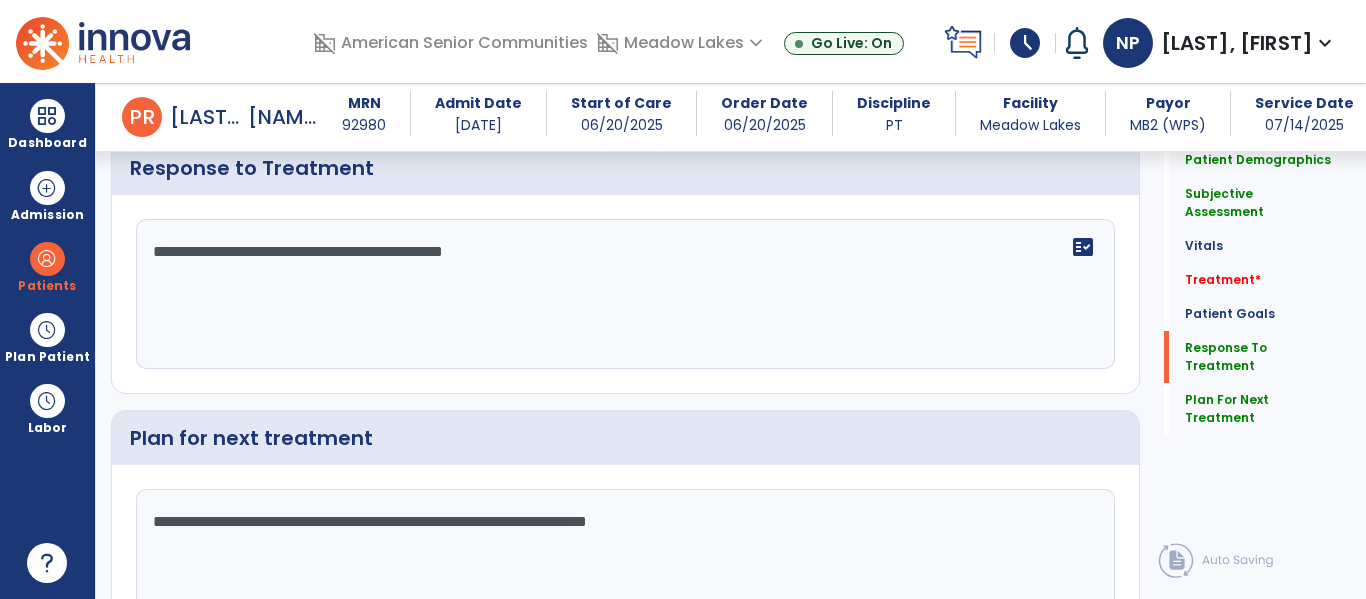 type on "**********" 